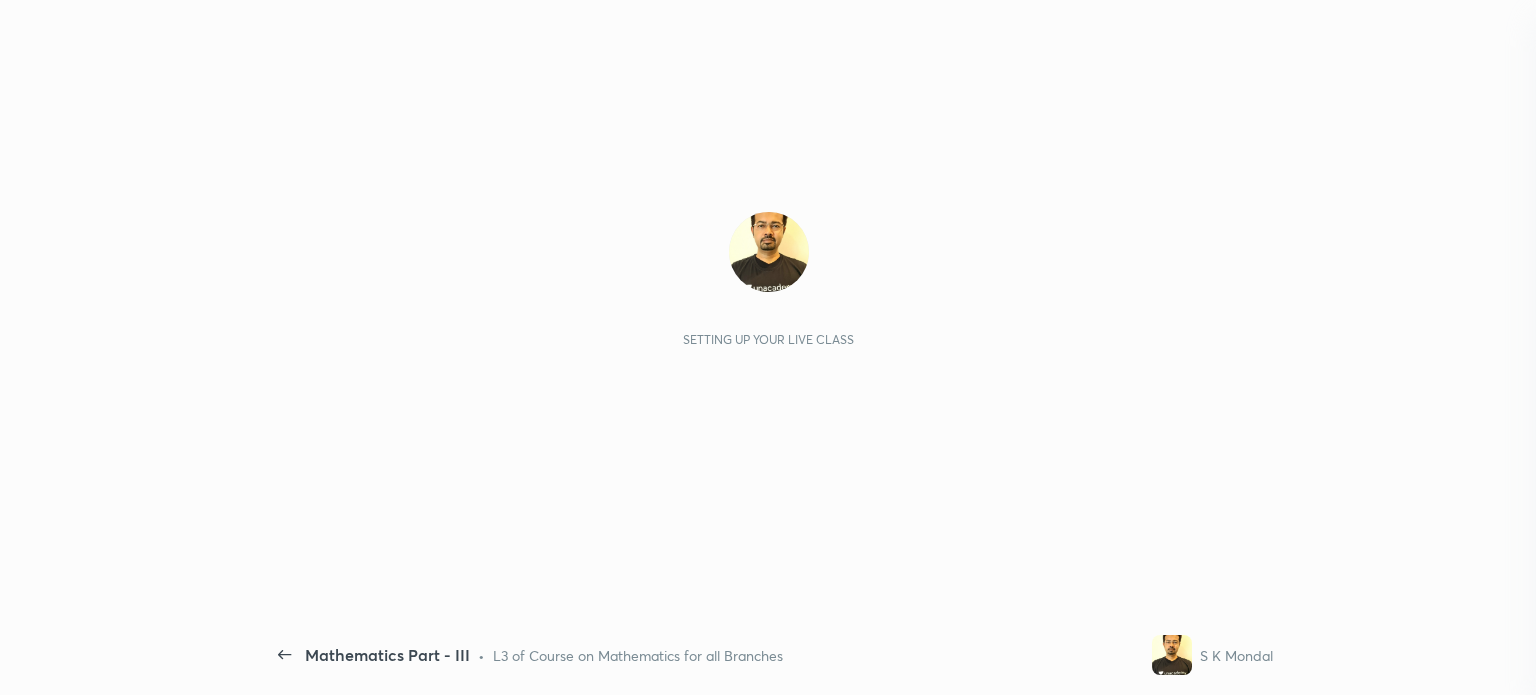 scroll, scrollTop: 0, scrollLeft: 0, axis: both 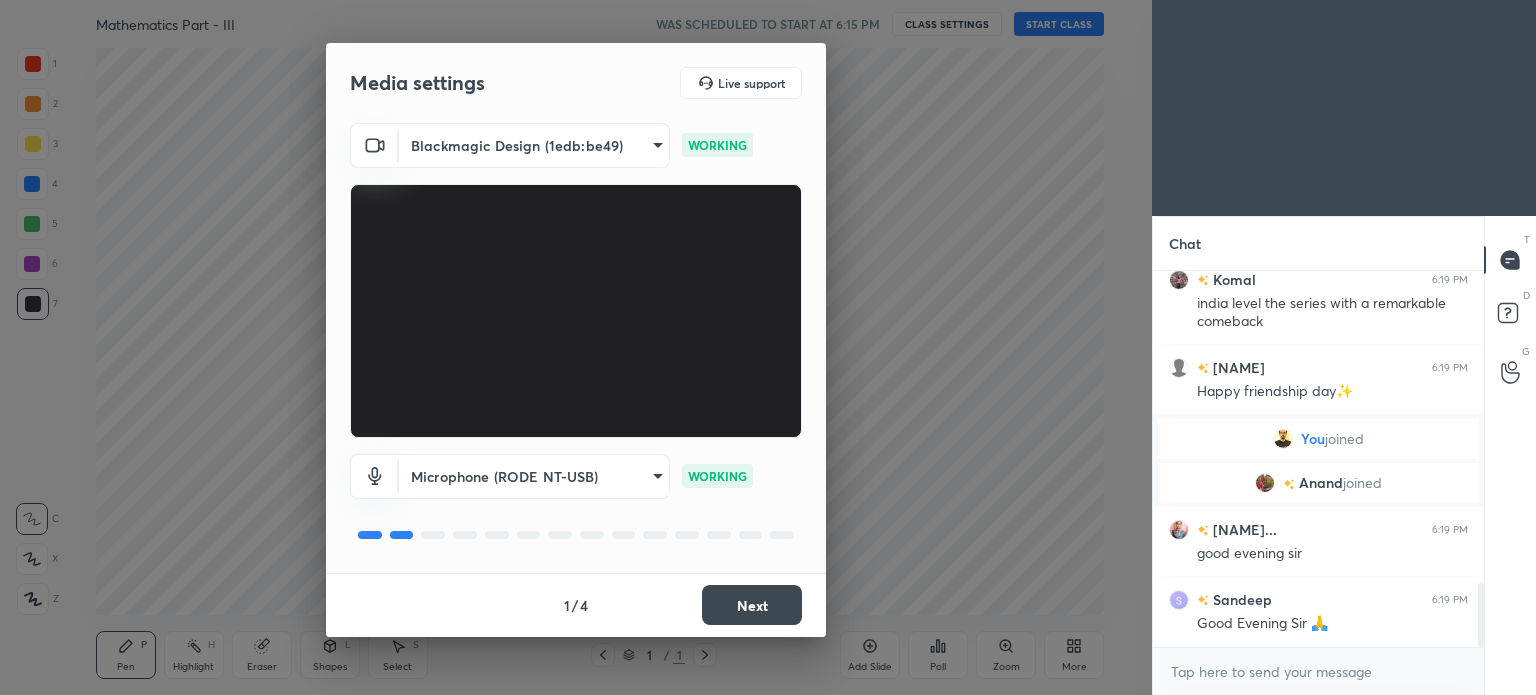 click on "Next" at bounding box center (752, 605) 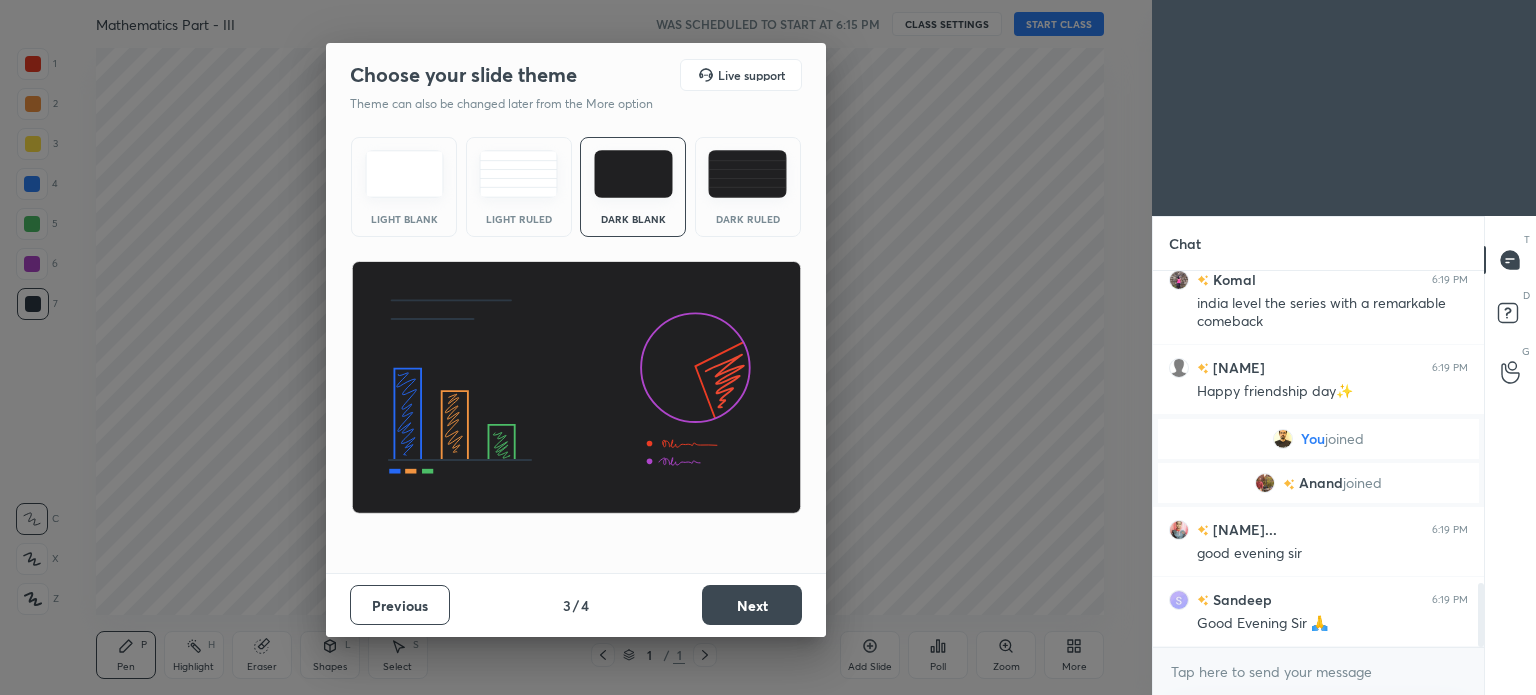 click on "Next" at bounding box center [752, 605] 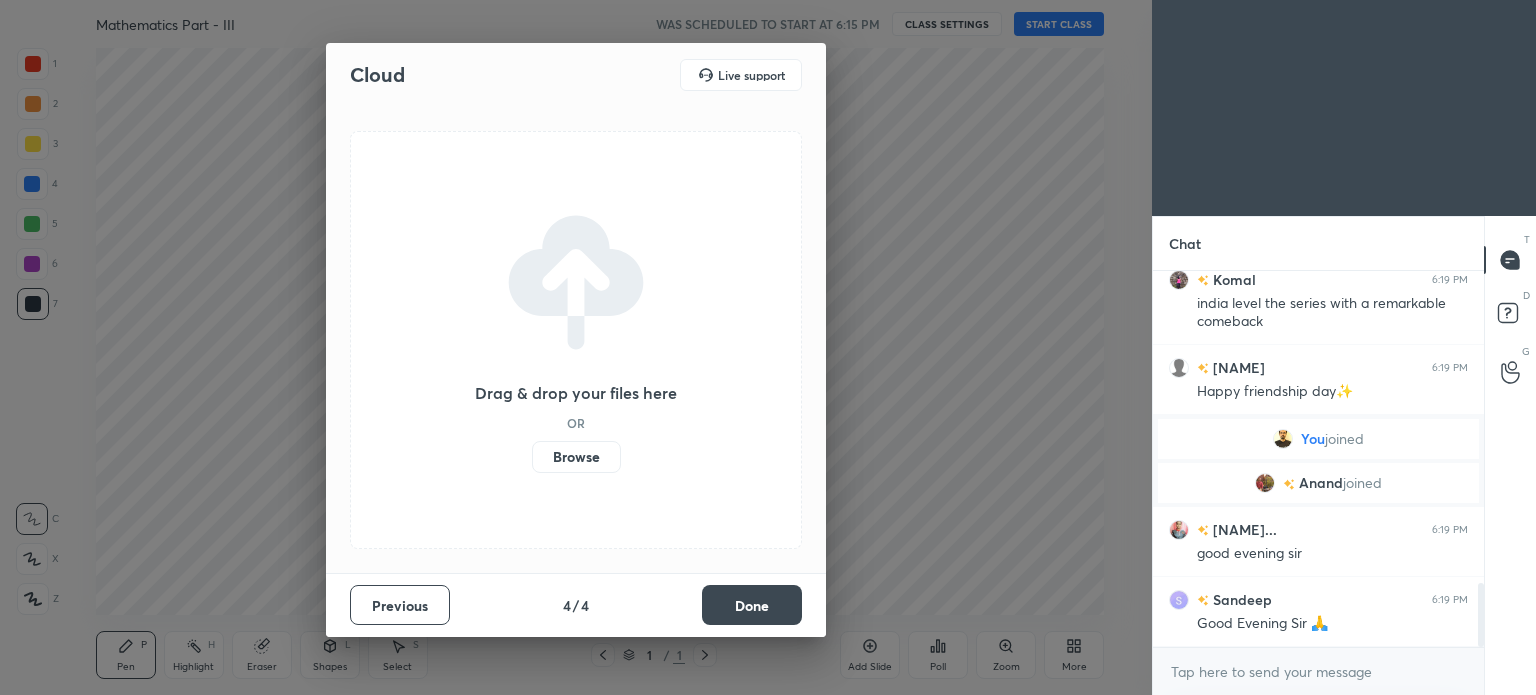 click on "Done" at bounding box center (752, 605) 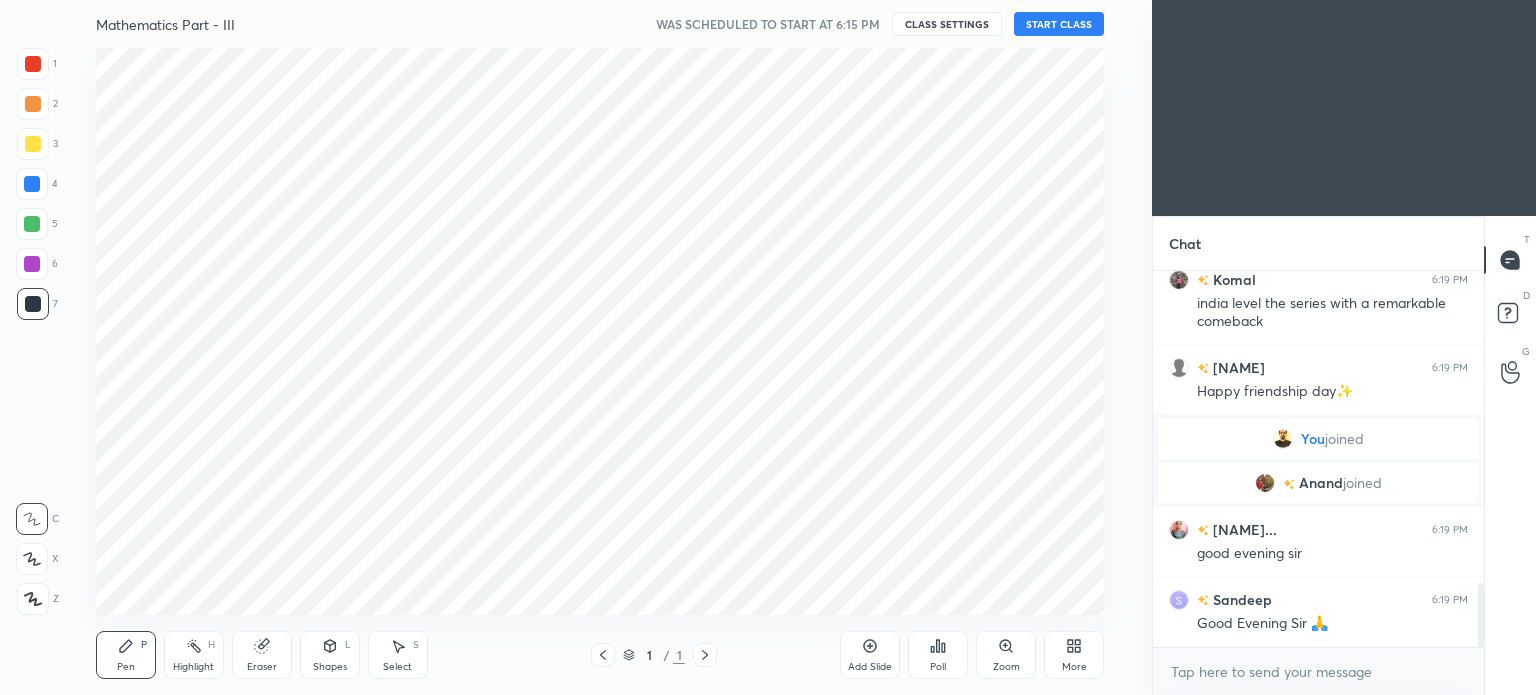 click on "Cloud Live support Drag & drop your files here OR Browse Previous 4 / 4 Done" at bounding box center [576, 347] 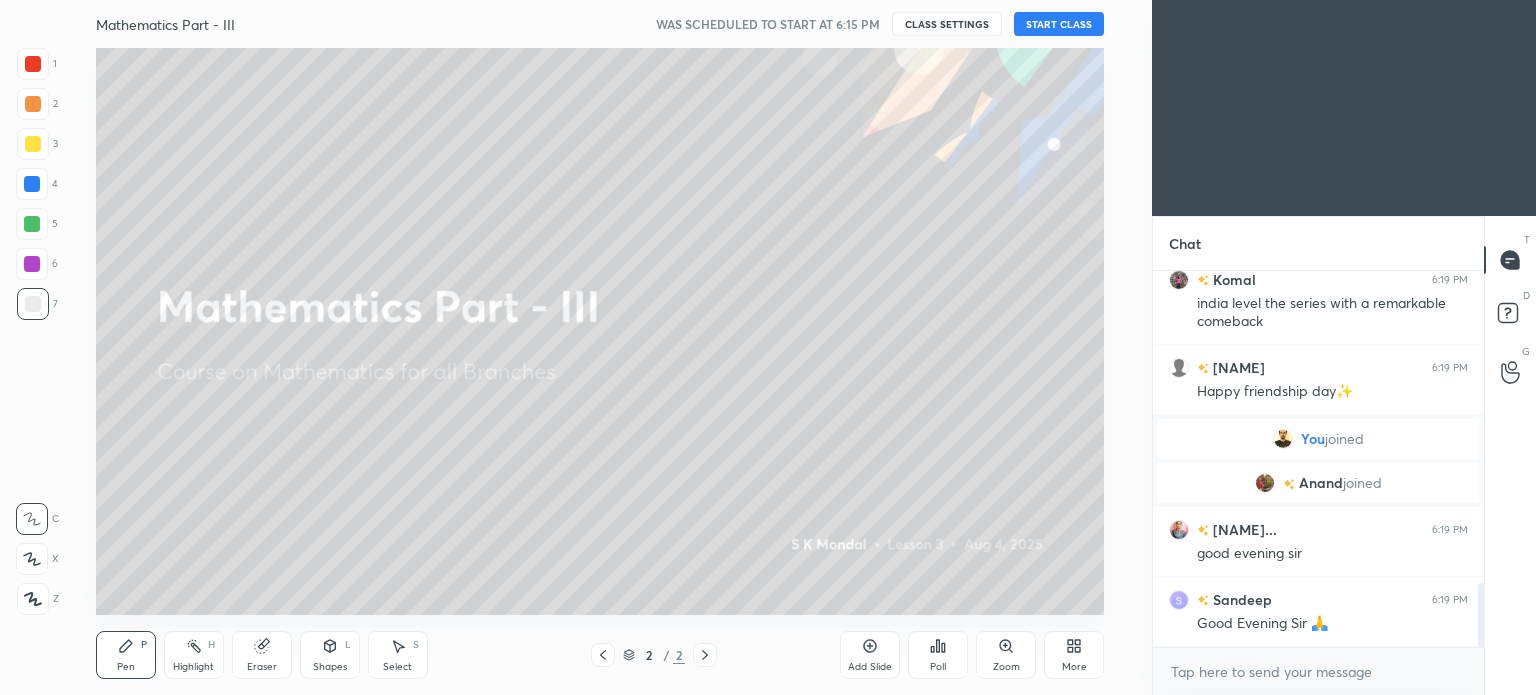 click on "START CLASS" at bounding box center [1059, 24] 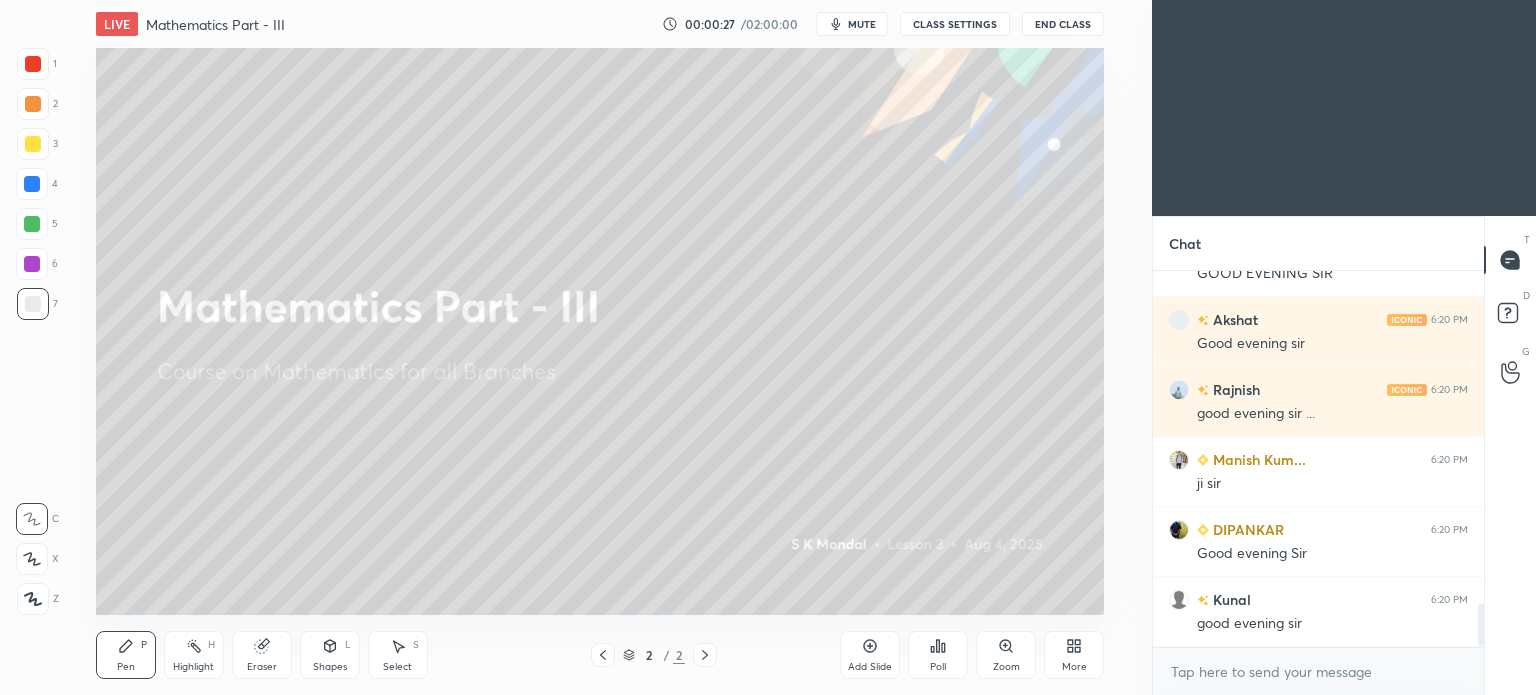 scroll, scrollTop: 2974, scrollLeft: 0, axis: vertical 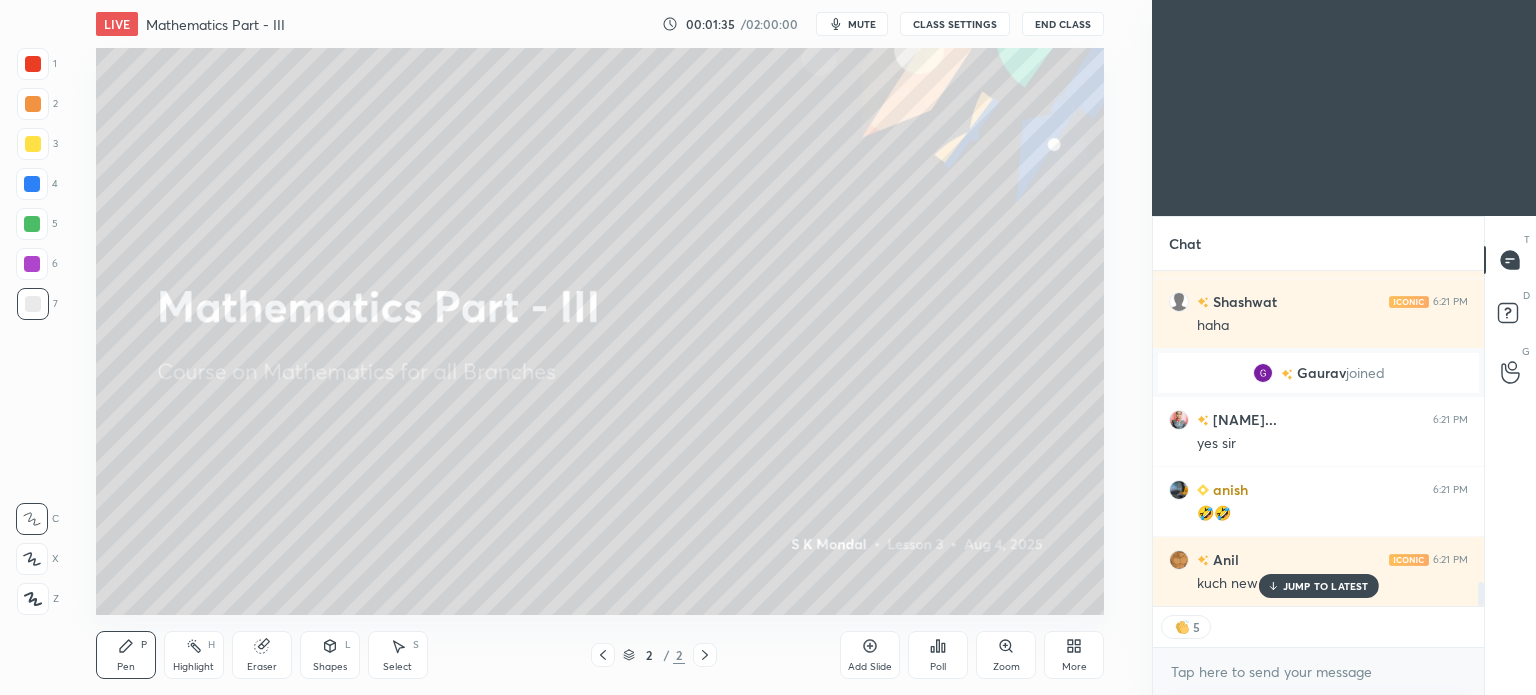 click on "JUMP TO LATEST" at bounding box center (1326, 586) 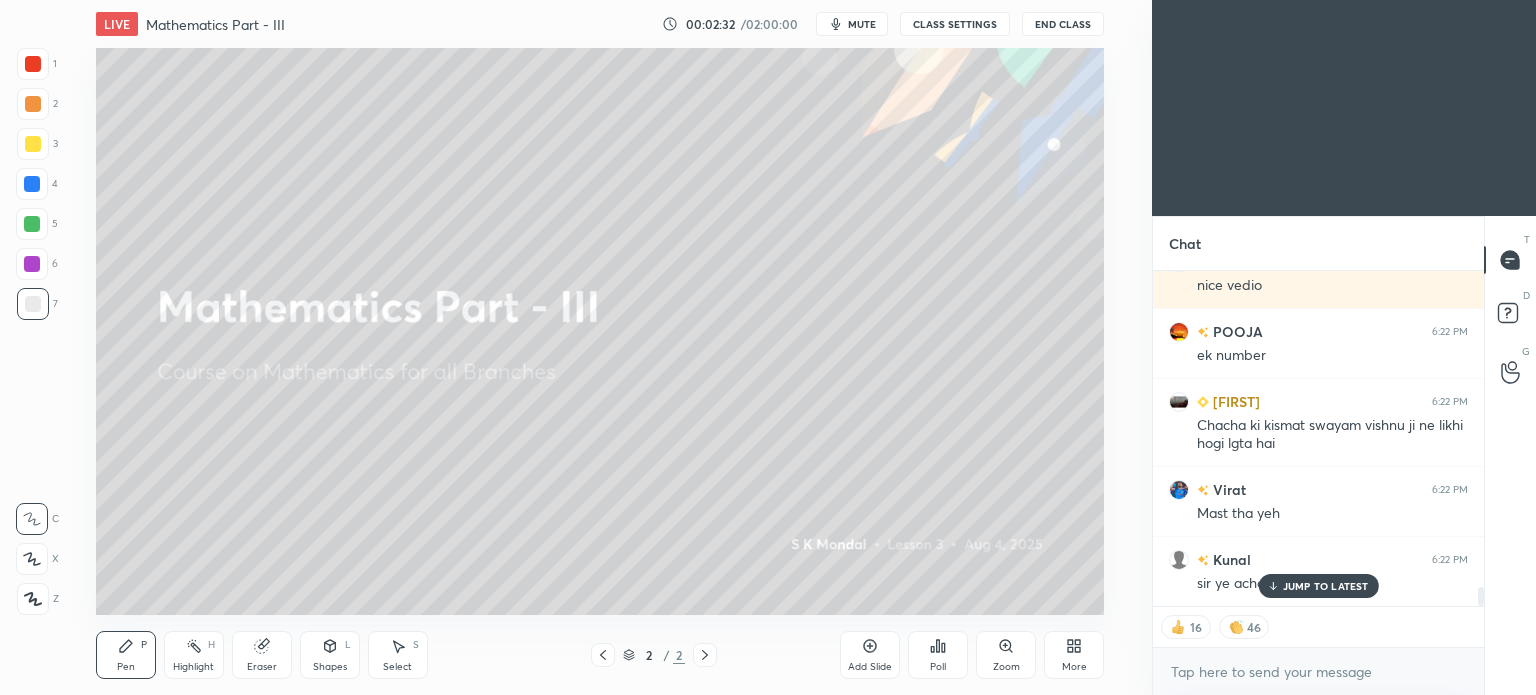scroll, scrollTop: 5692, scrollLeft: 0, axis: vertical 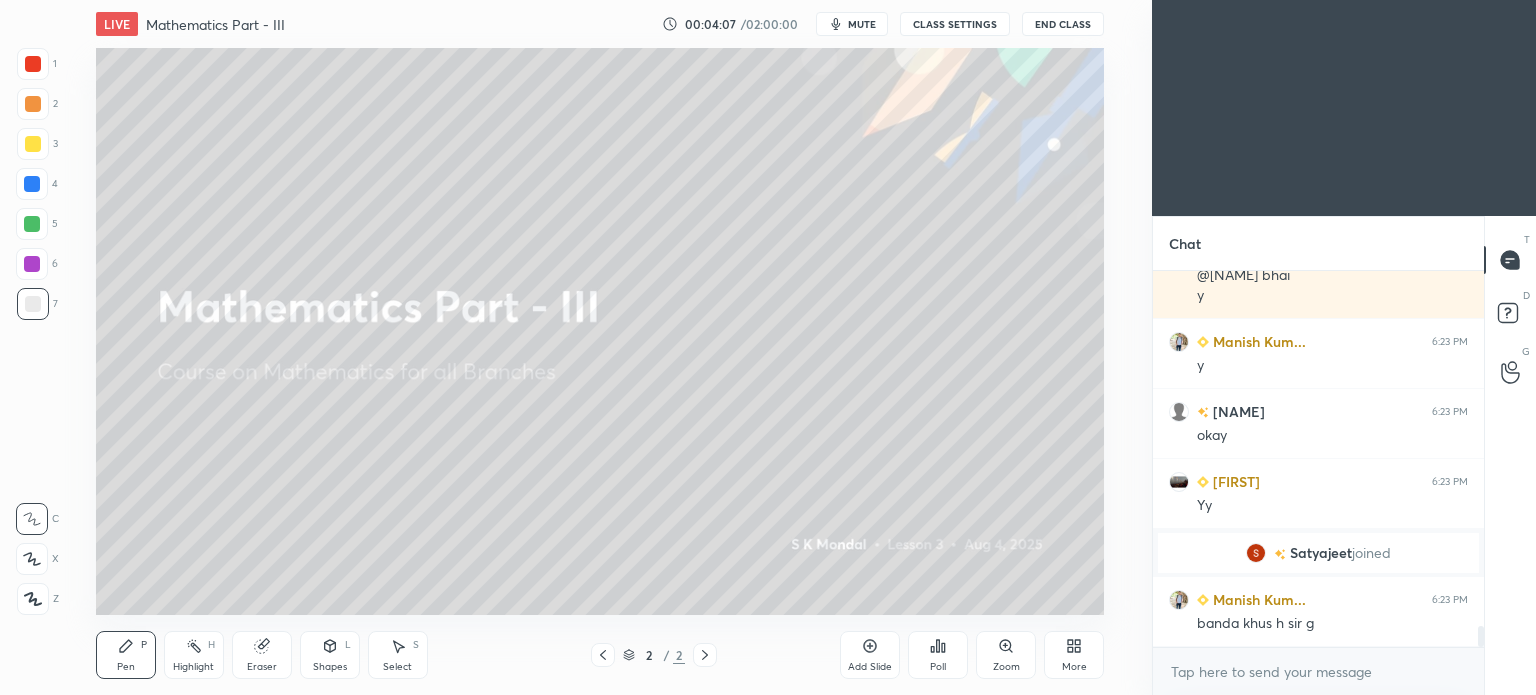 click 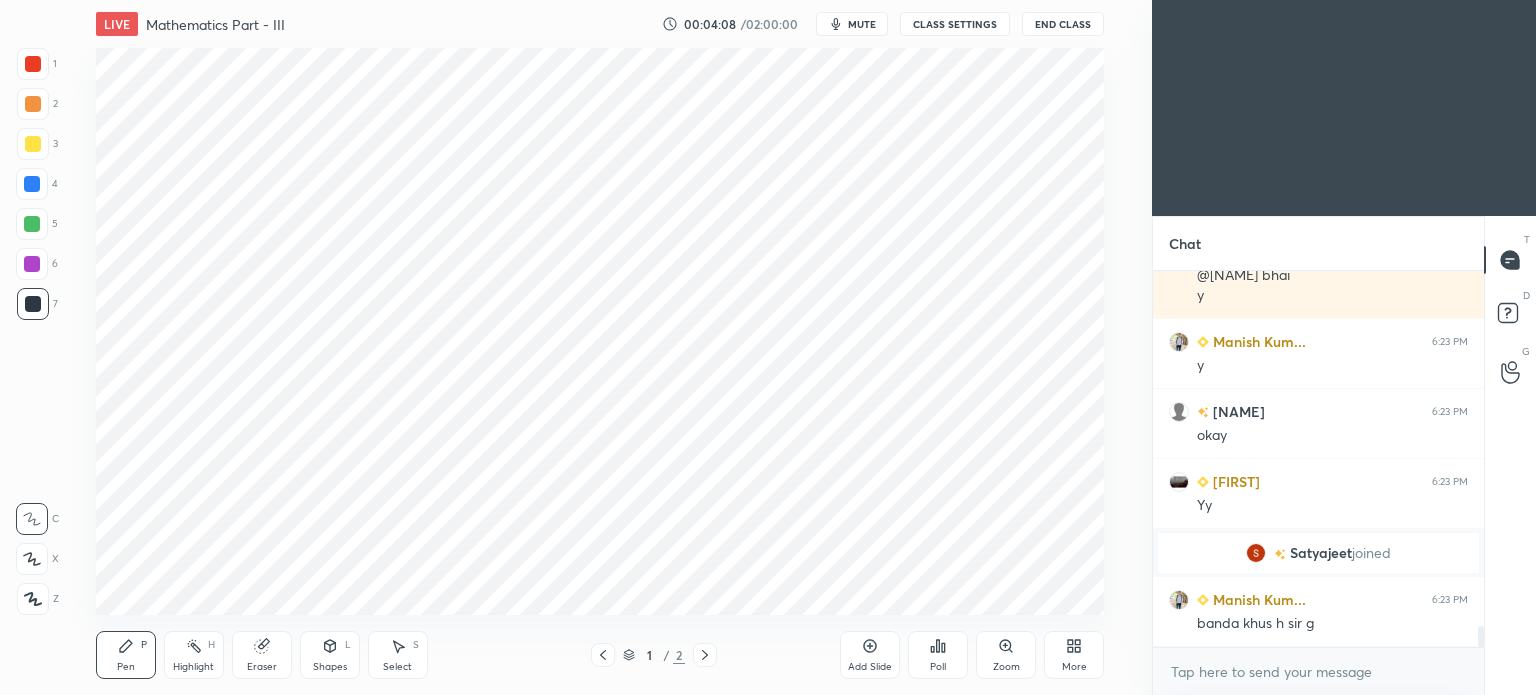 click on "More" at bounding box center (1074, 655) 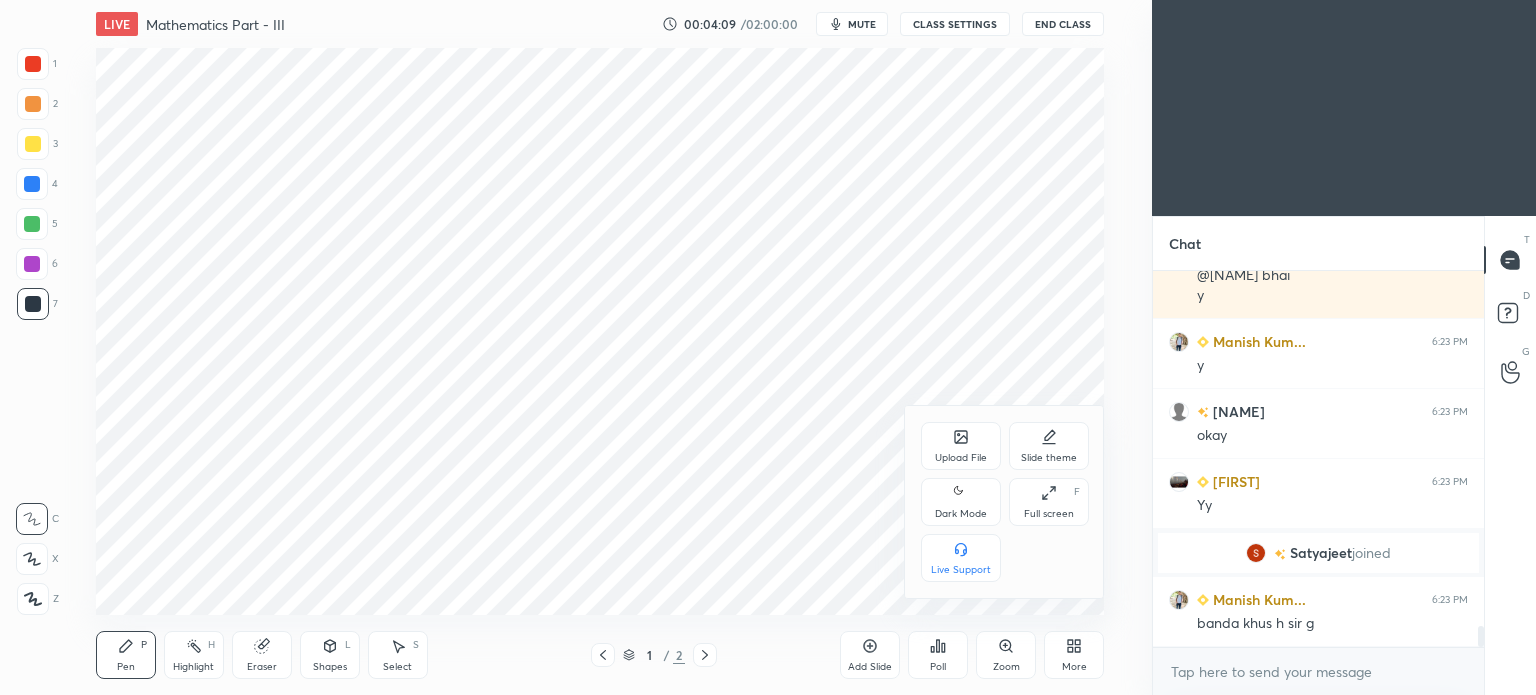 click on "Upload File" at bounding box center [961, 458] 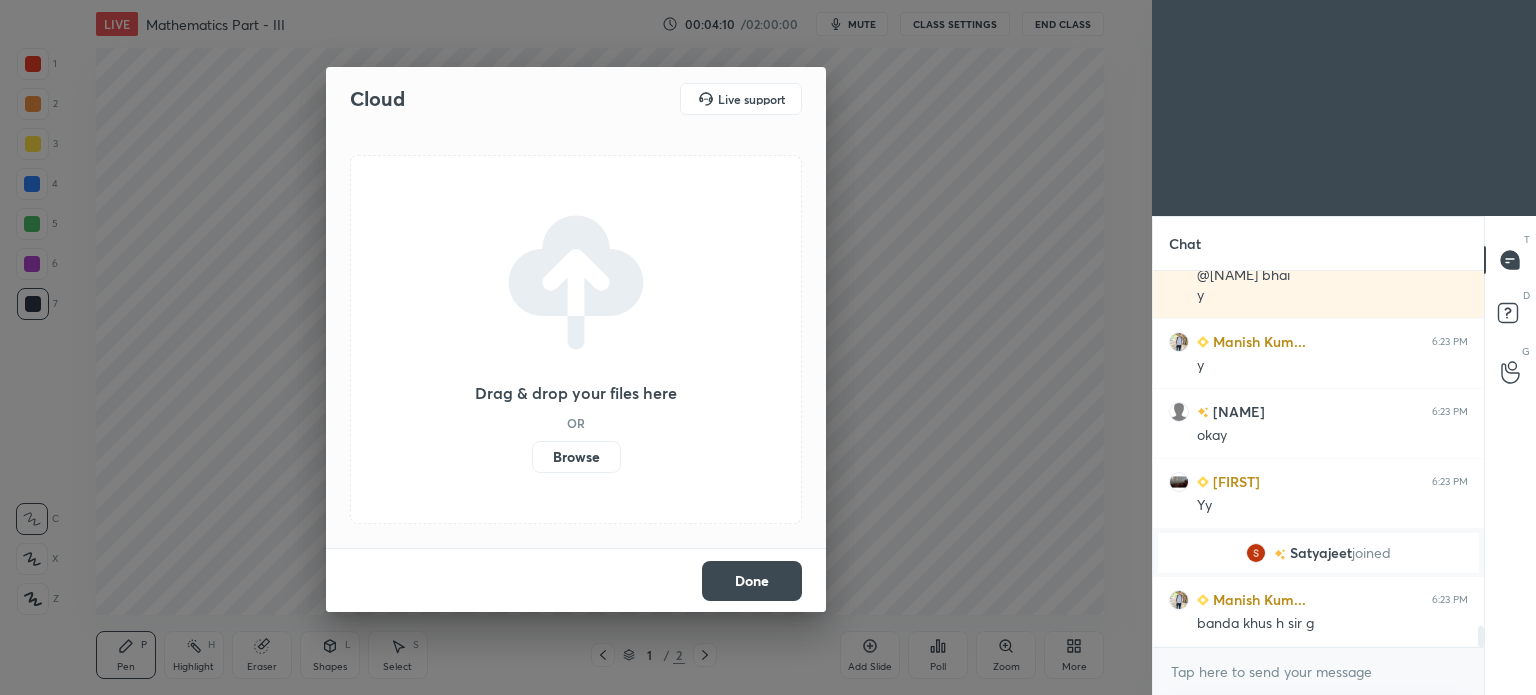 scroll, scrollTop: 6276, scrollLeft: 0, axis: vertical 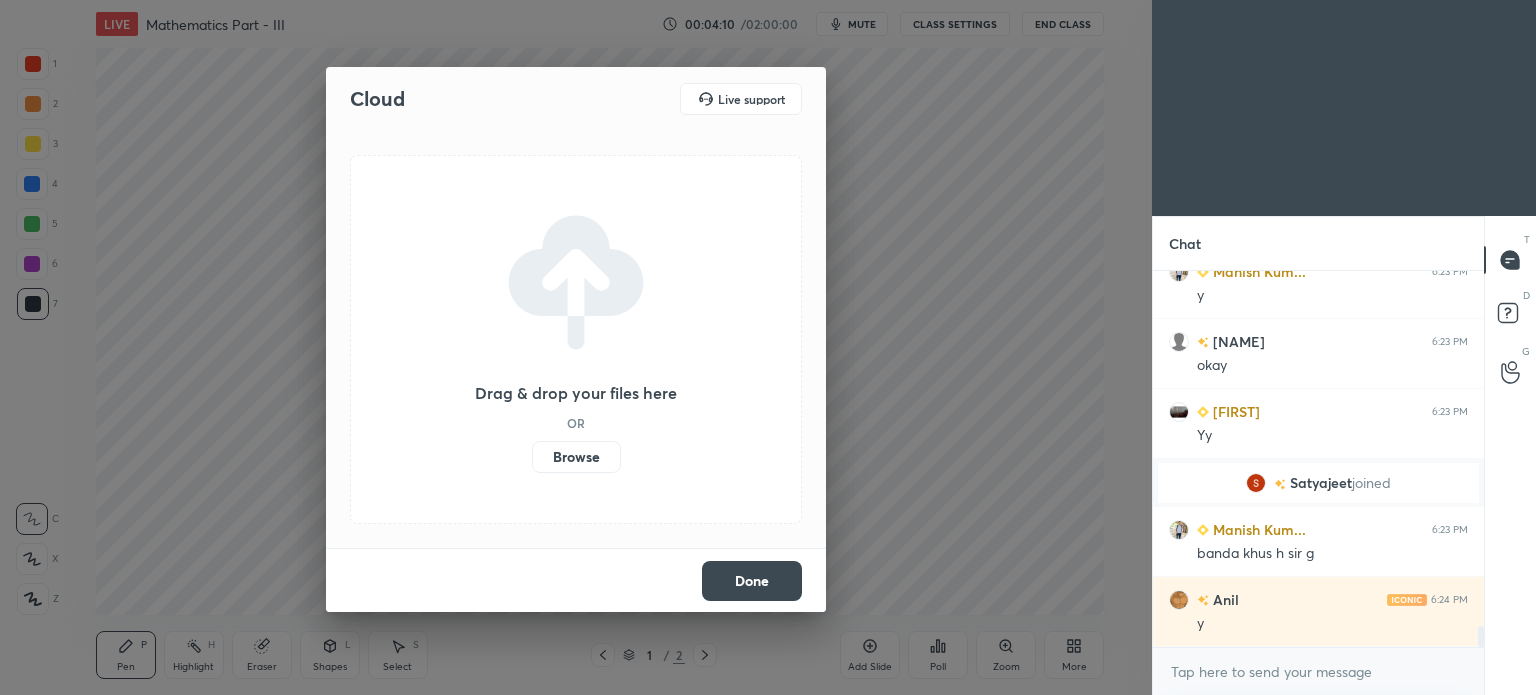 click on "Browse" at bounding box center (576, 457) 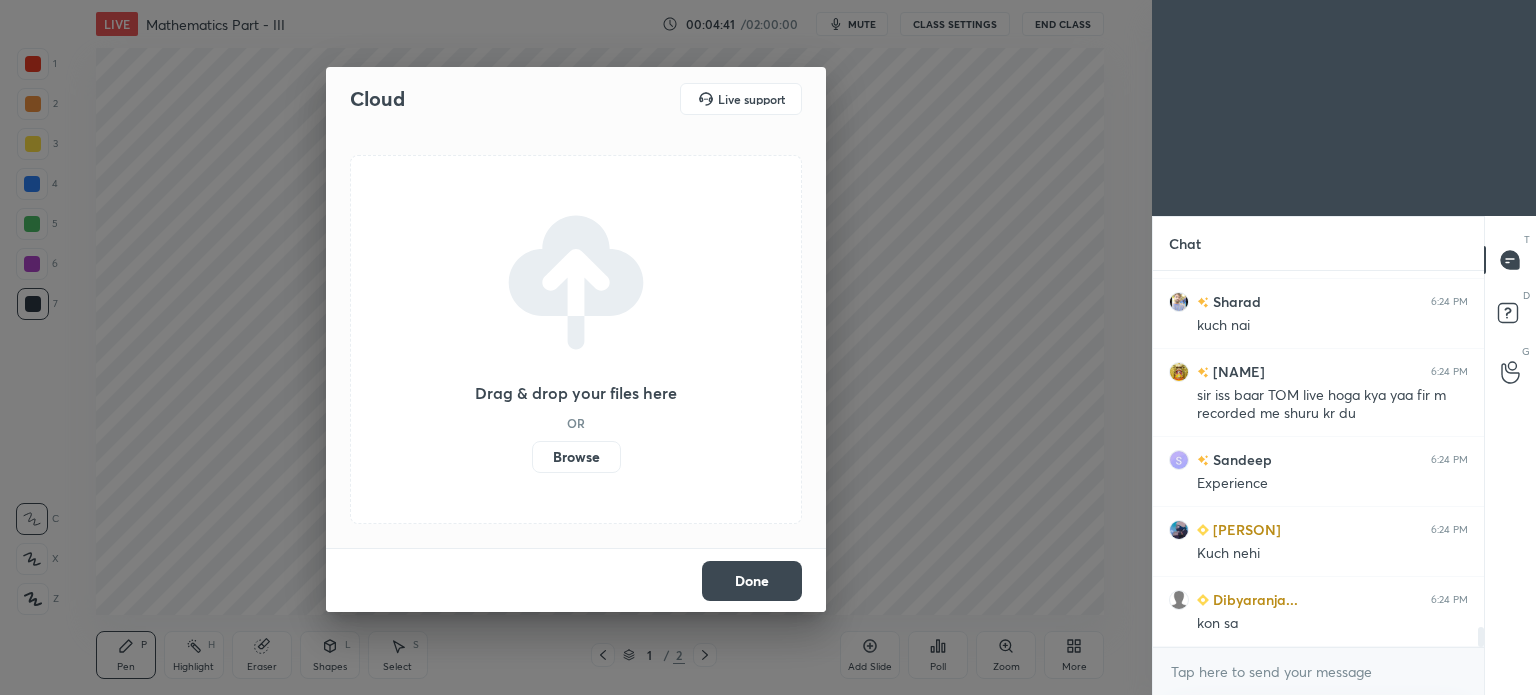 scroll, scrollTop: 6924, scrollLeft: 0, axis: vertical 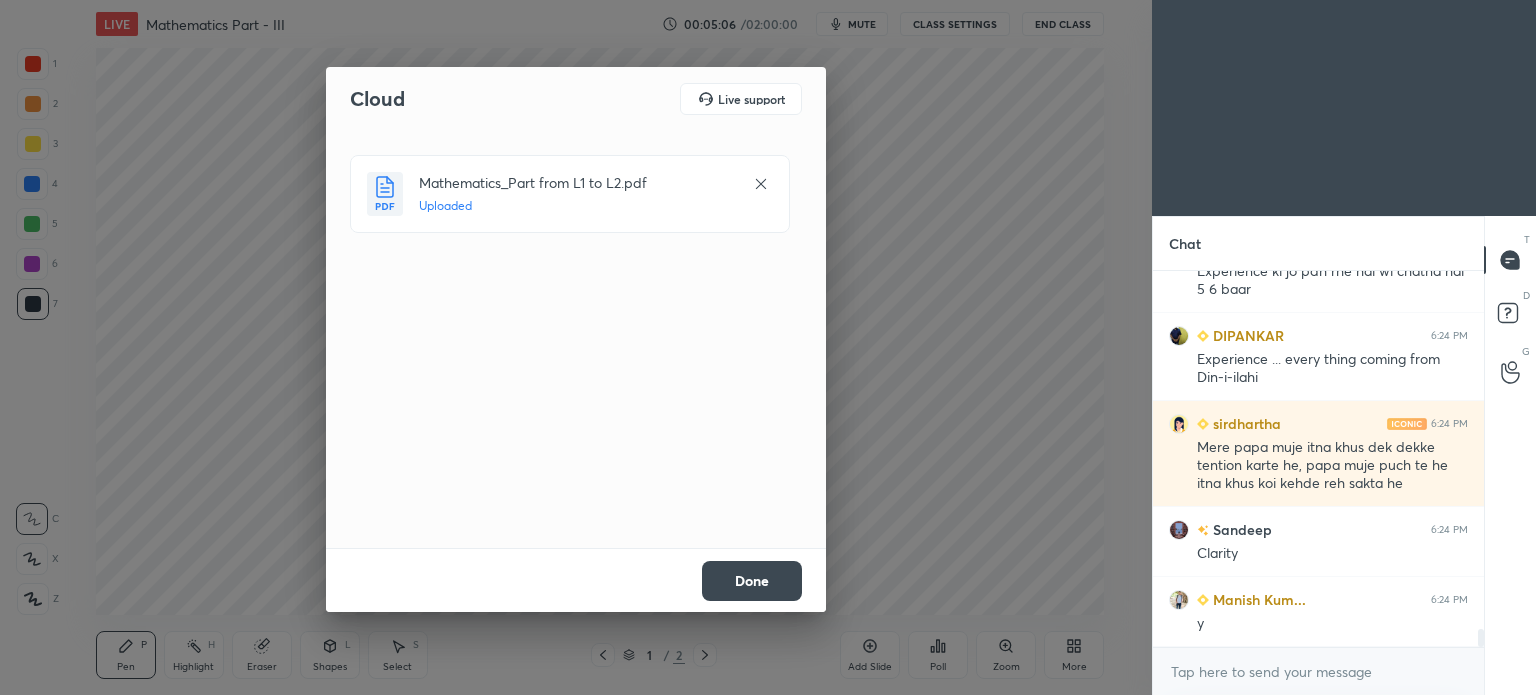 click on "Done" at bounding box center [752, 581] 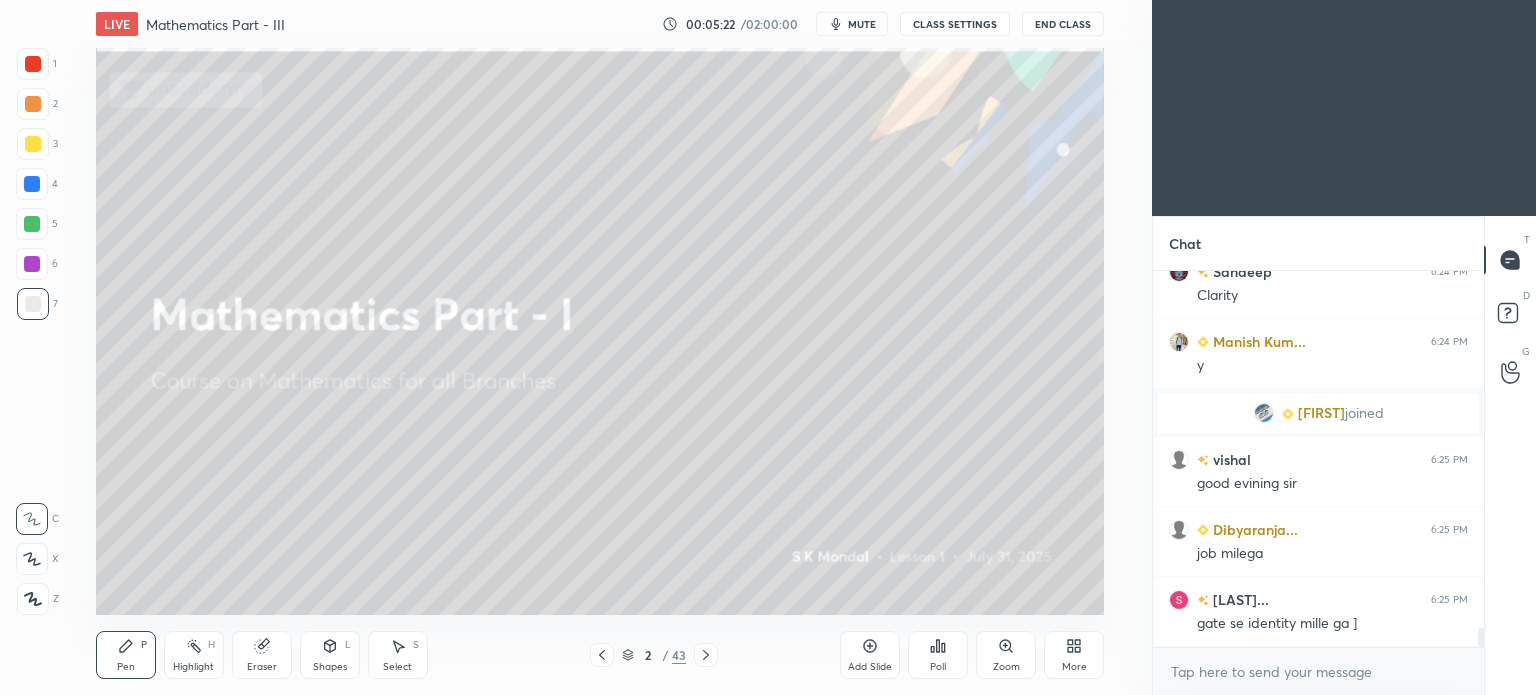 scroll, scrollTop: 7312, scrollLeft: 0, axis: vertical 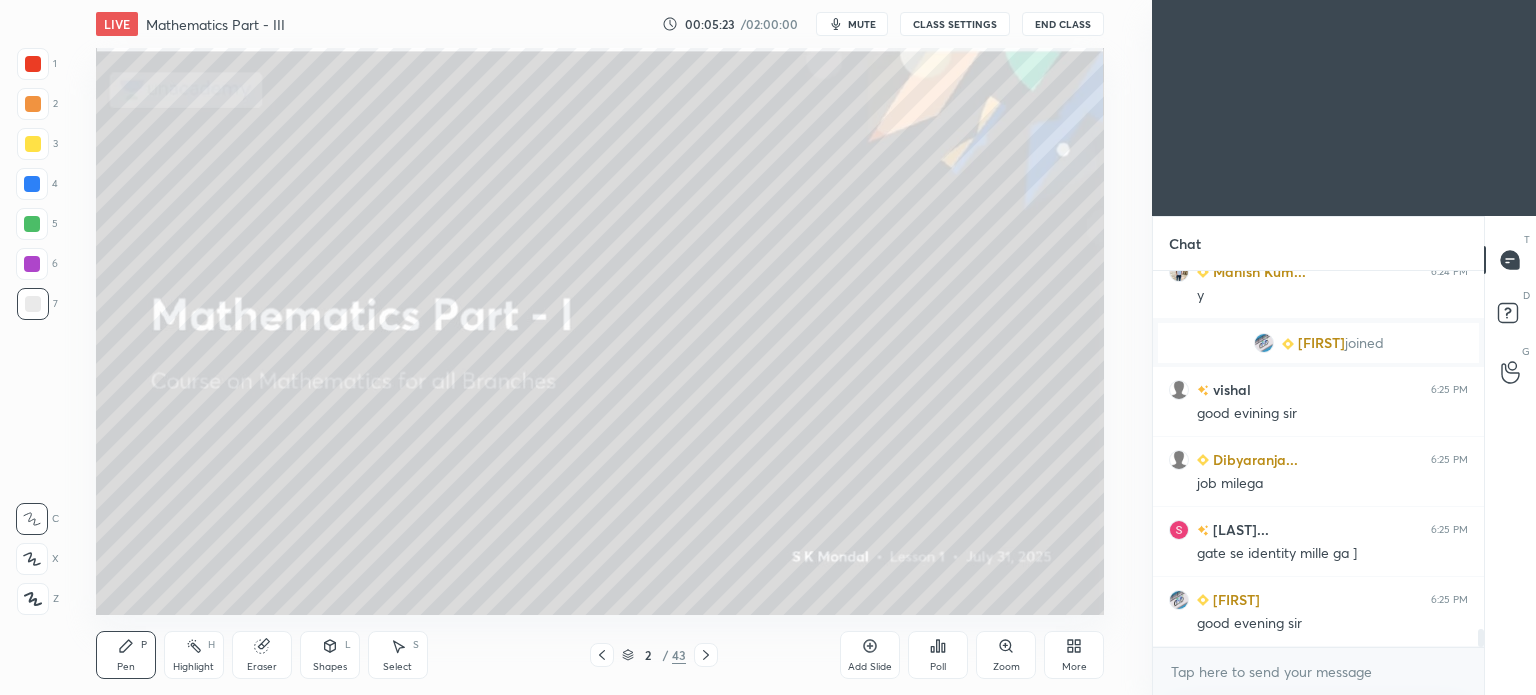 click 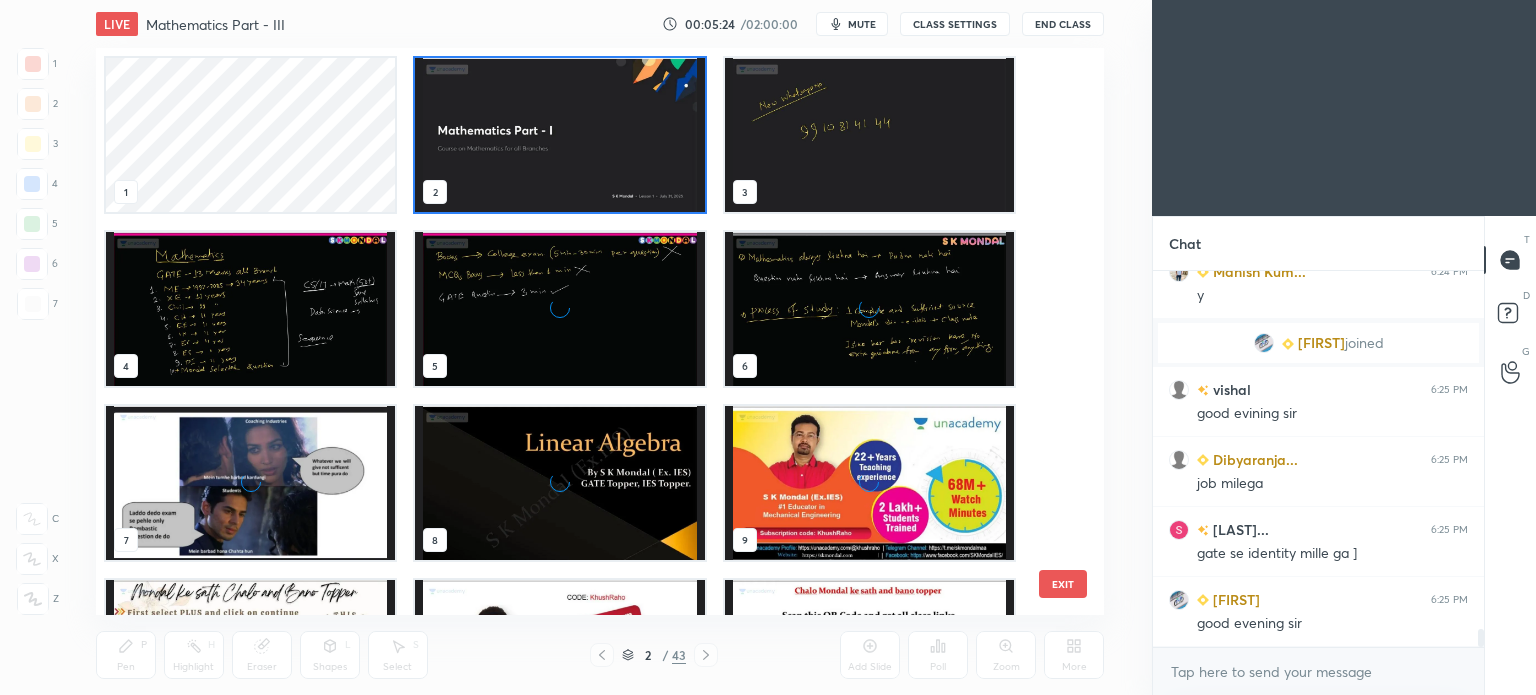 scroll, scrollTop: 6, scrollLeft: 10, axis: both 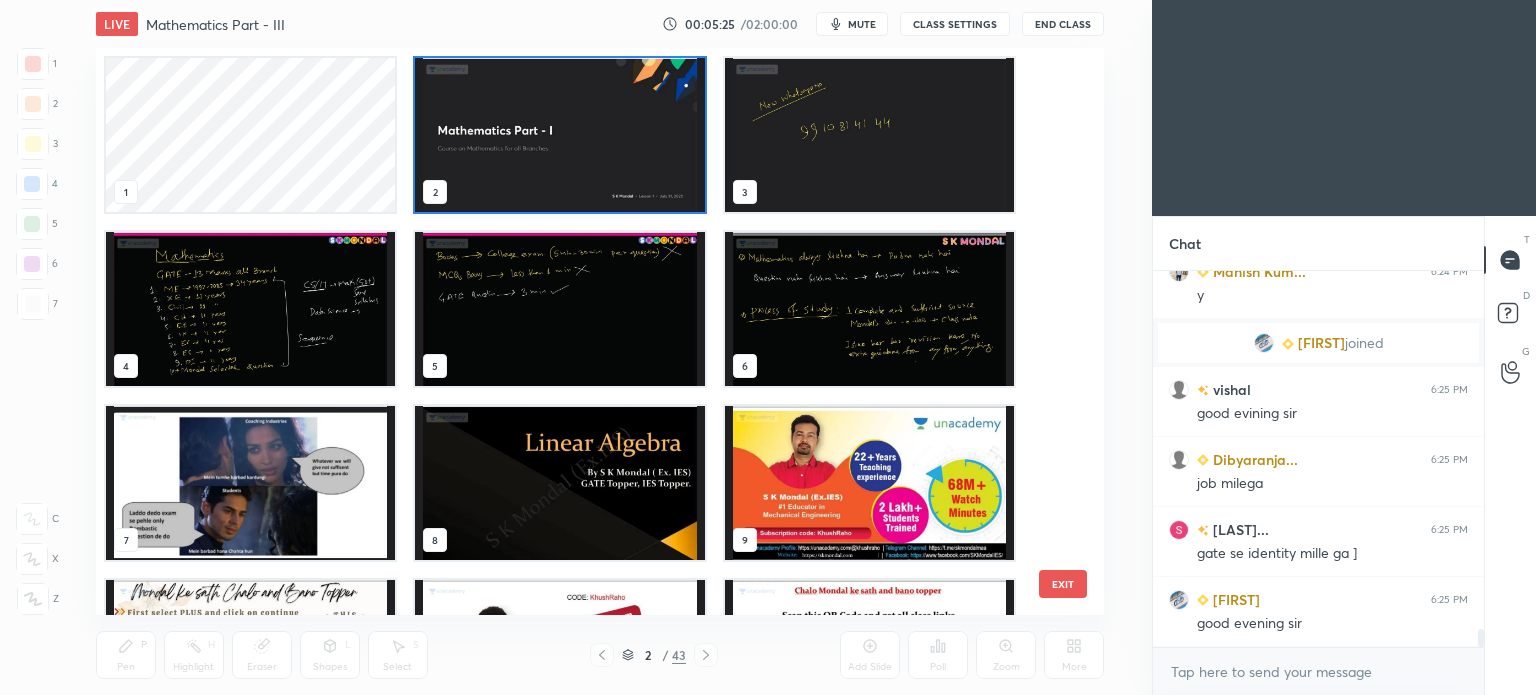 click at bounding box center [559, 135] 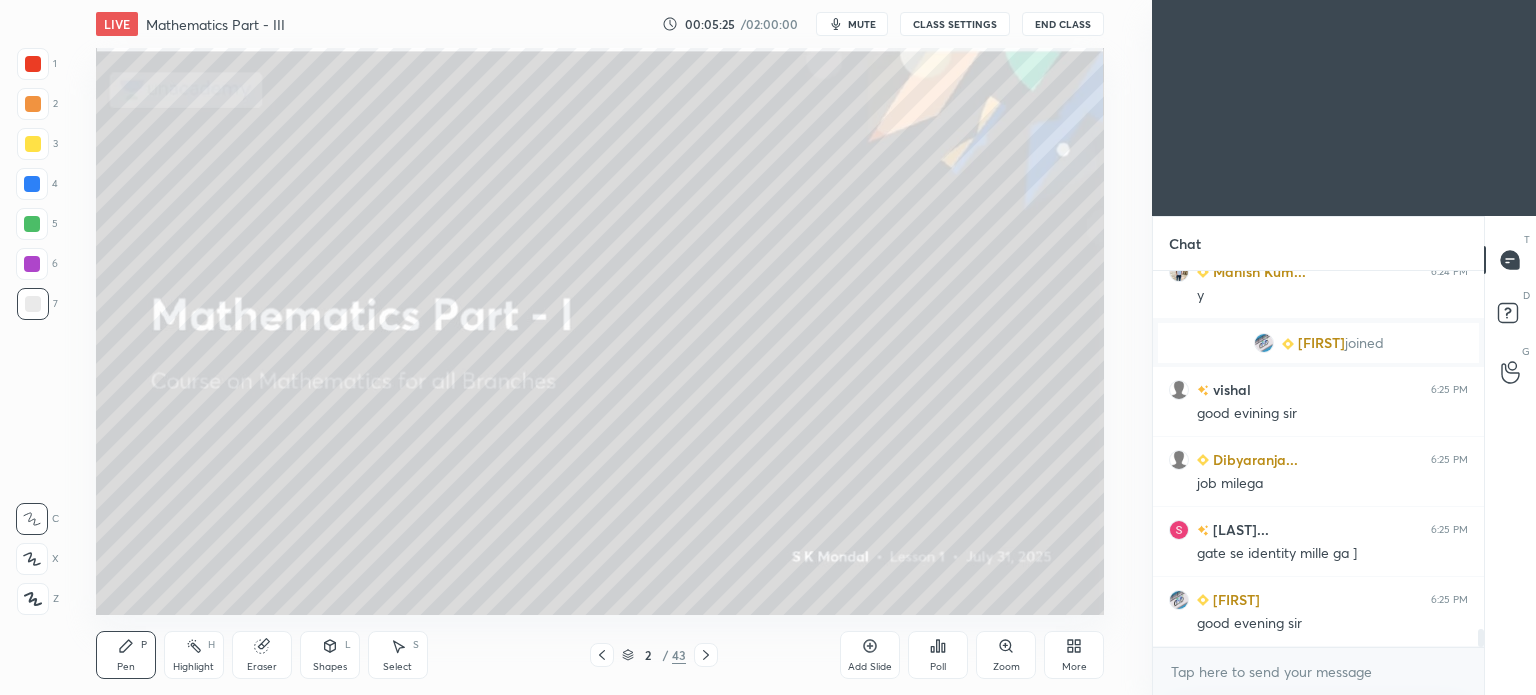 click at bounding box center [559, 135] 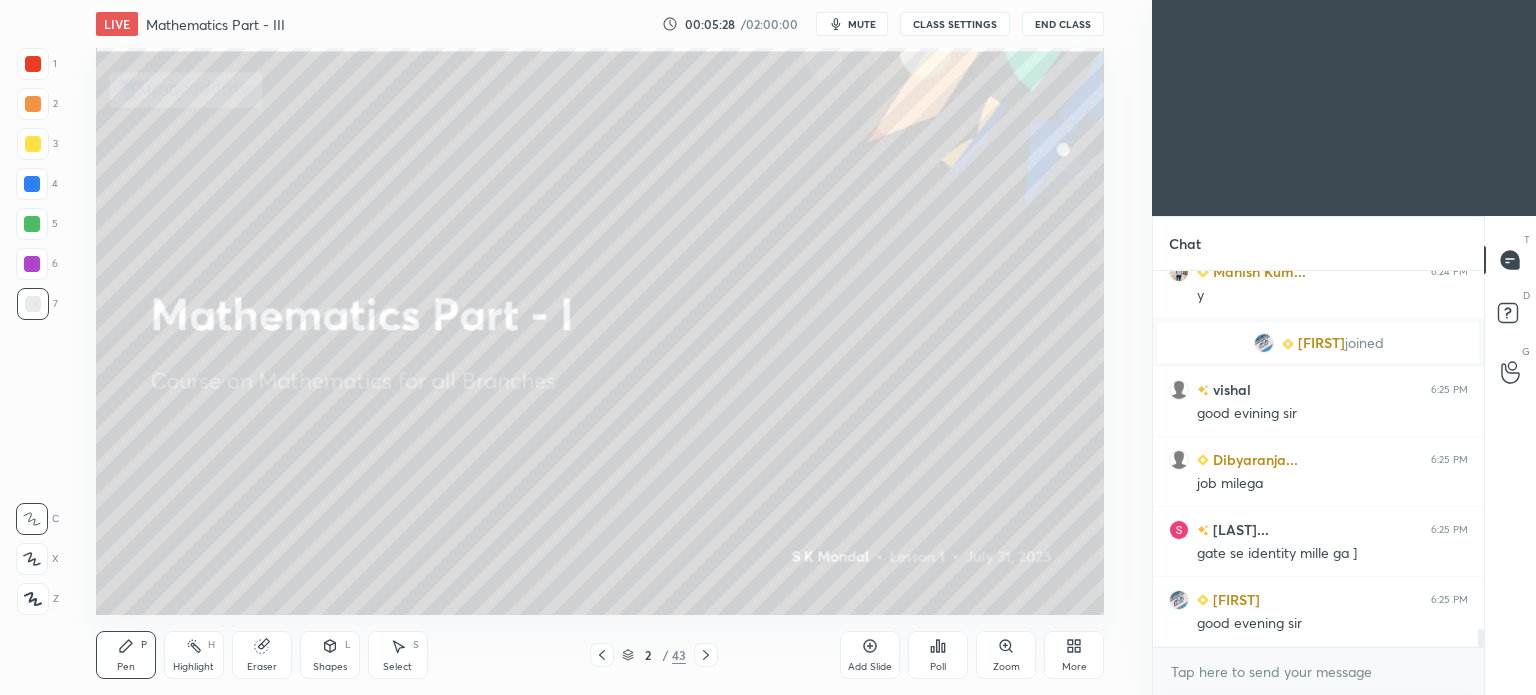 click 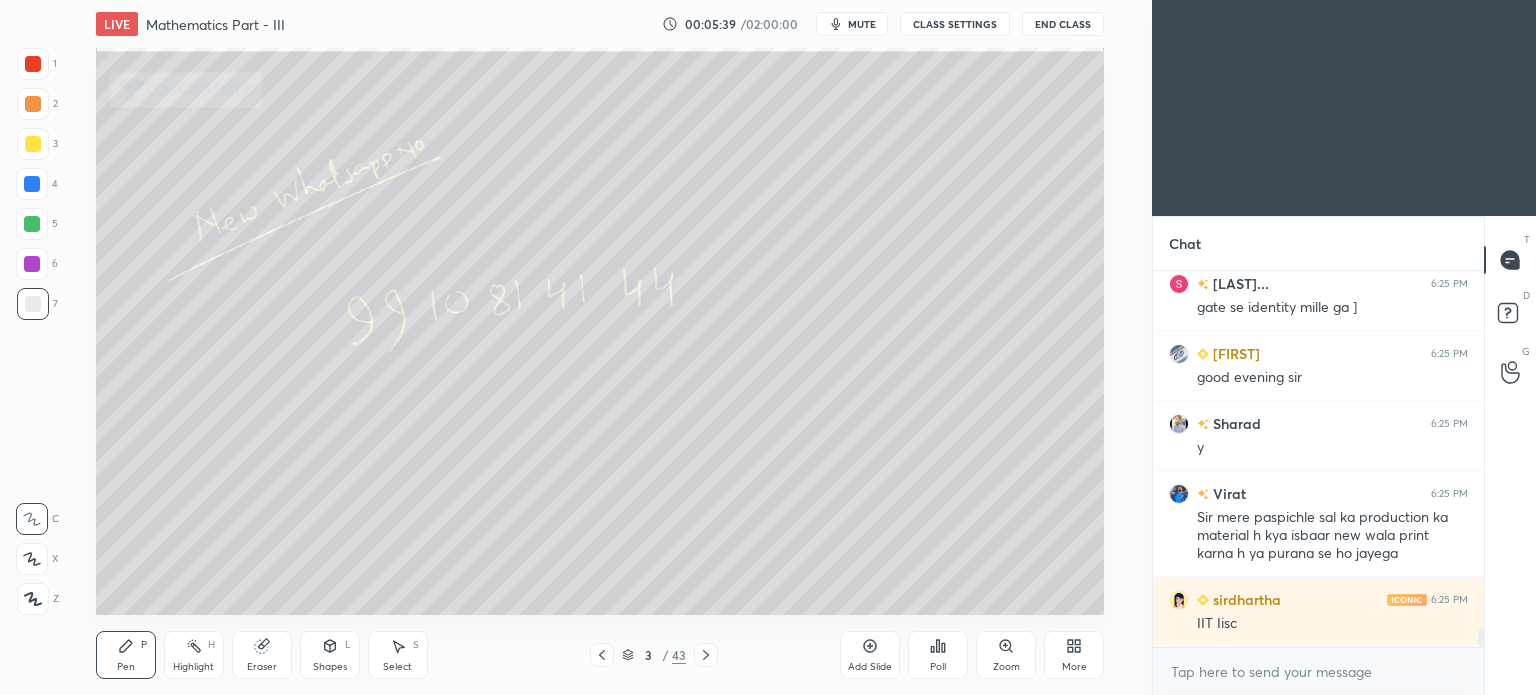 scroll, scrollTop: 7628, scrollLeft: 0, axis: vertical 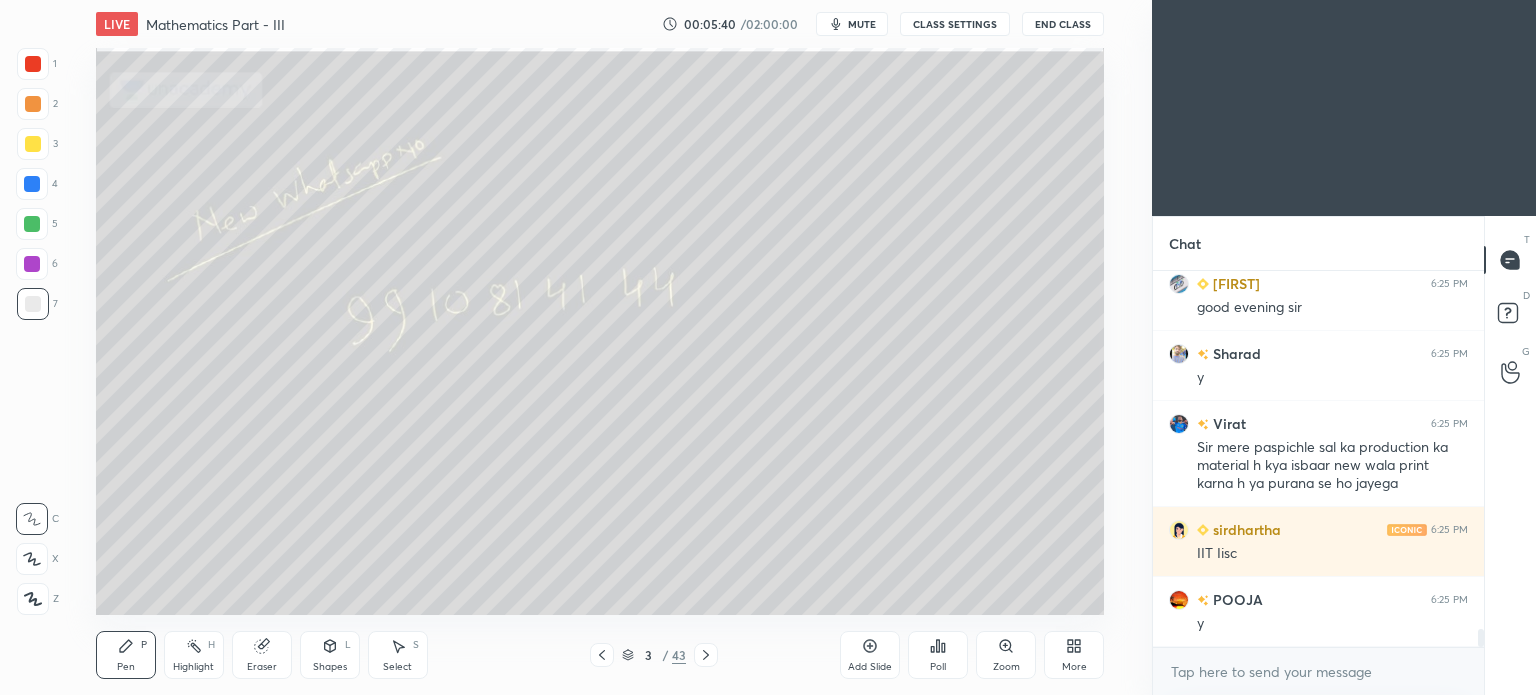click 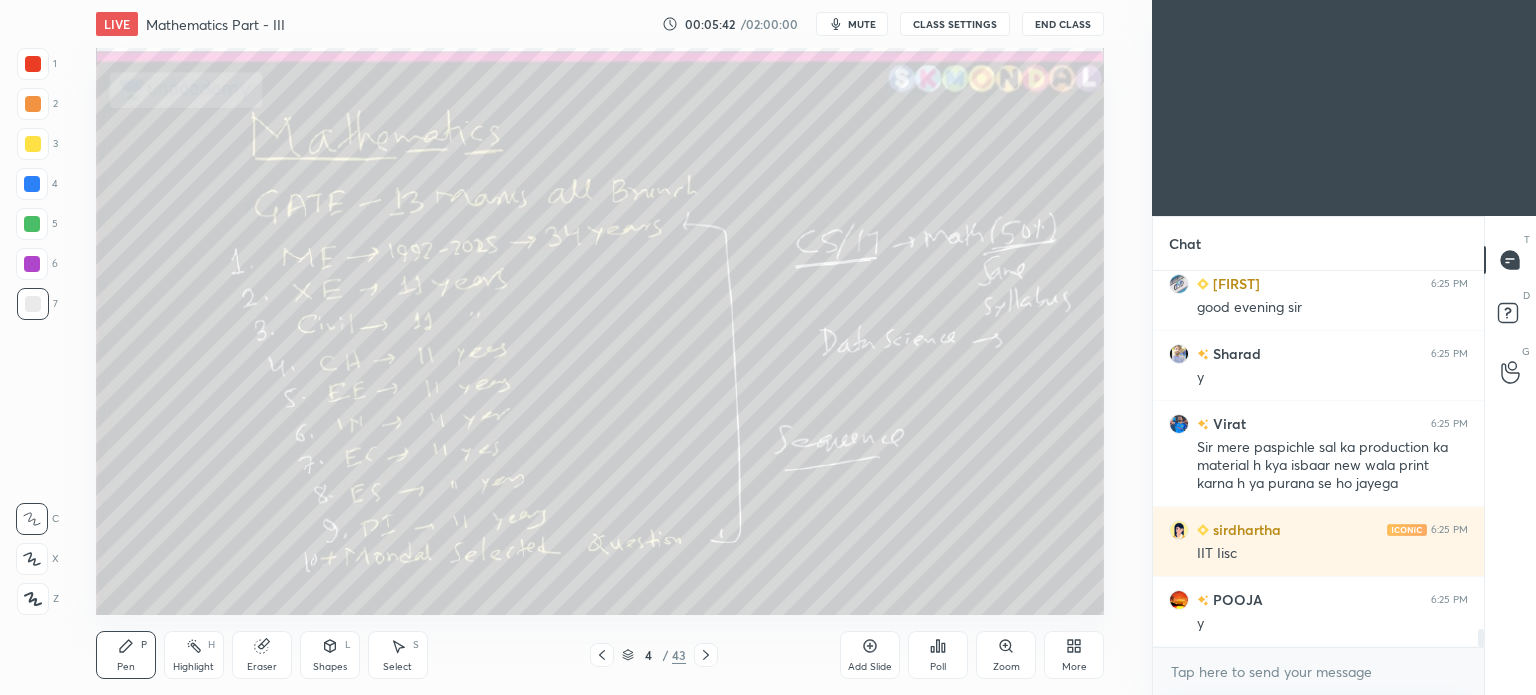 click 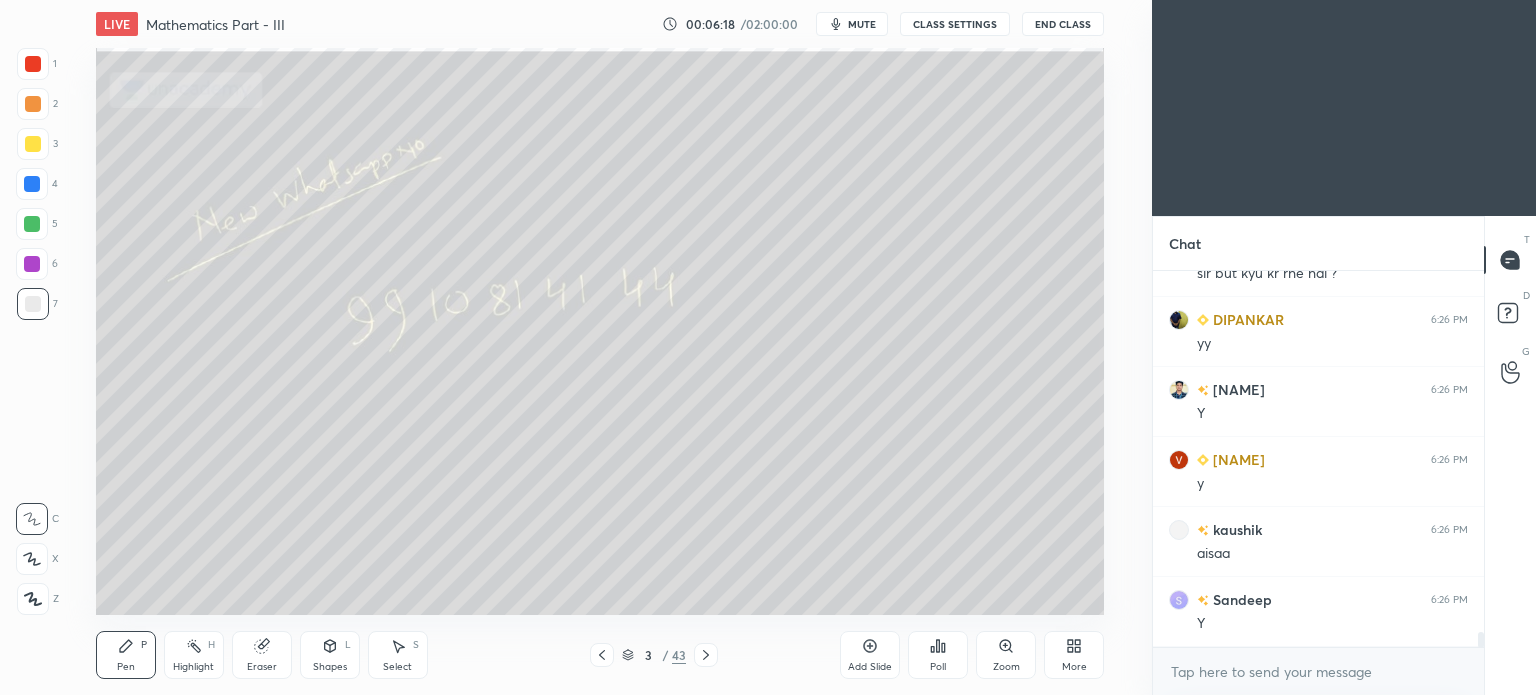 scroll, scrollTop: 9146, scrollLeft: 0, axis: vertical 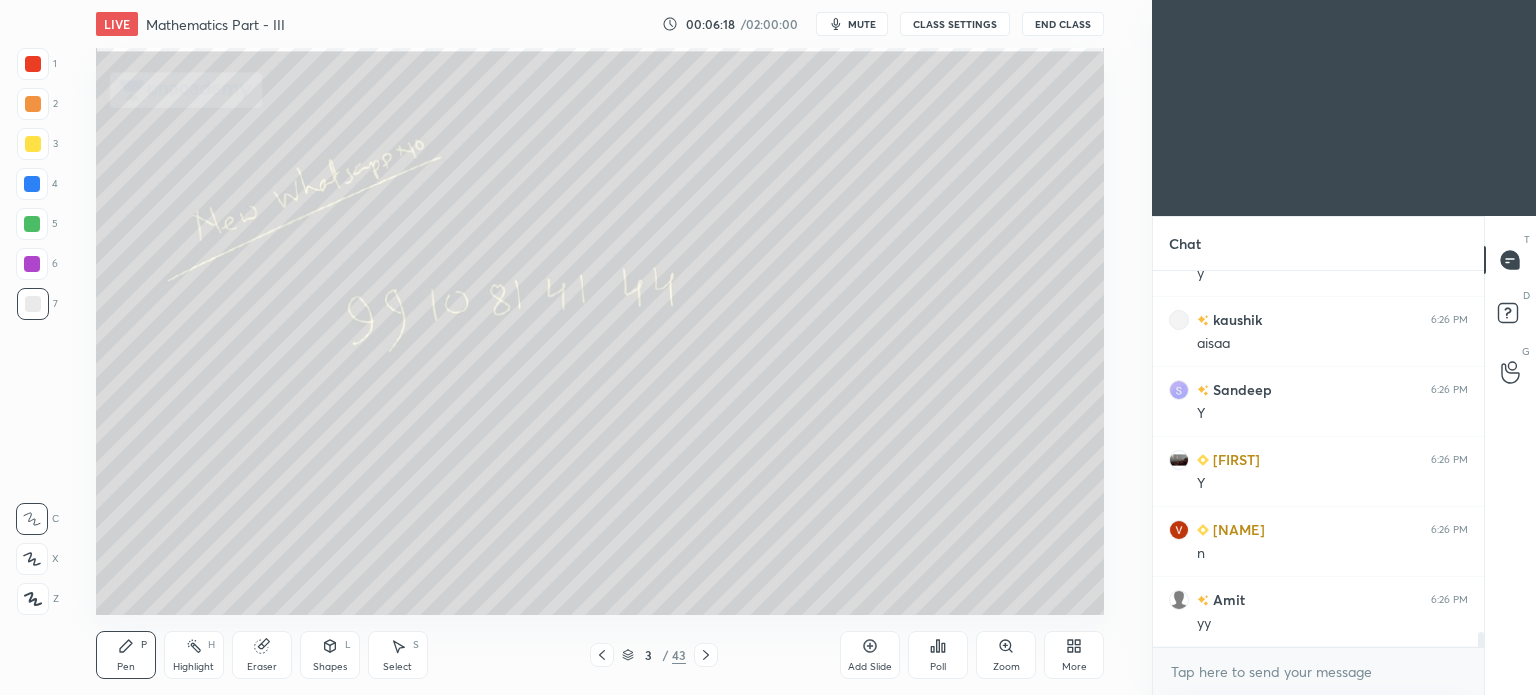 click 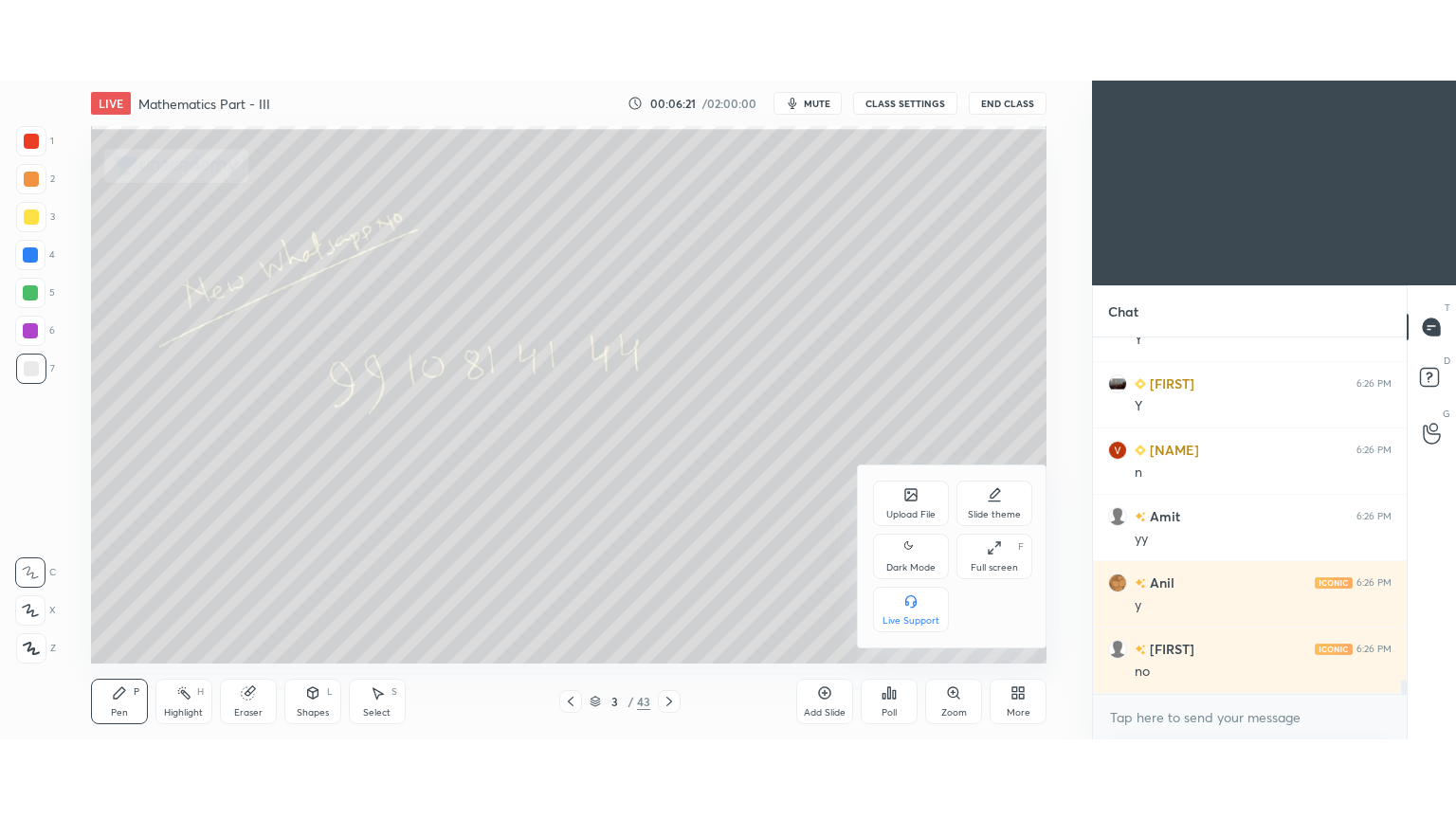 scroll, scrollTop: 8869, scrollLeft: 0, axis: vertical 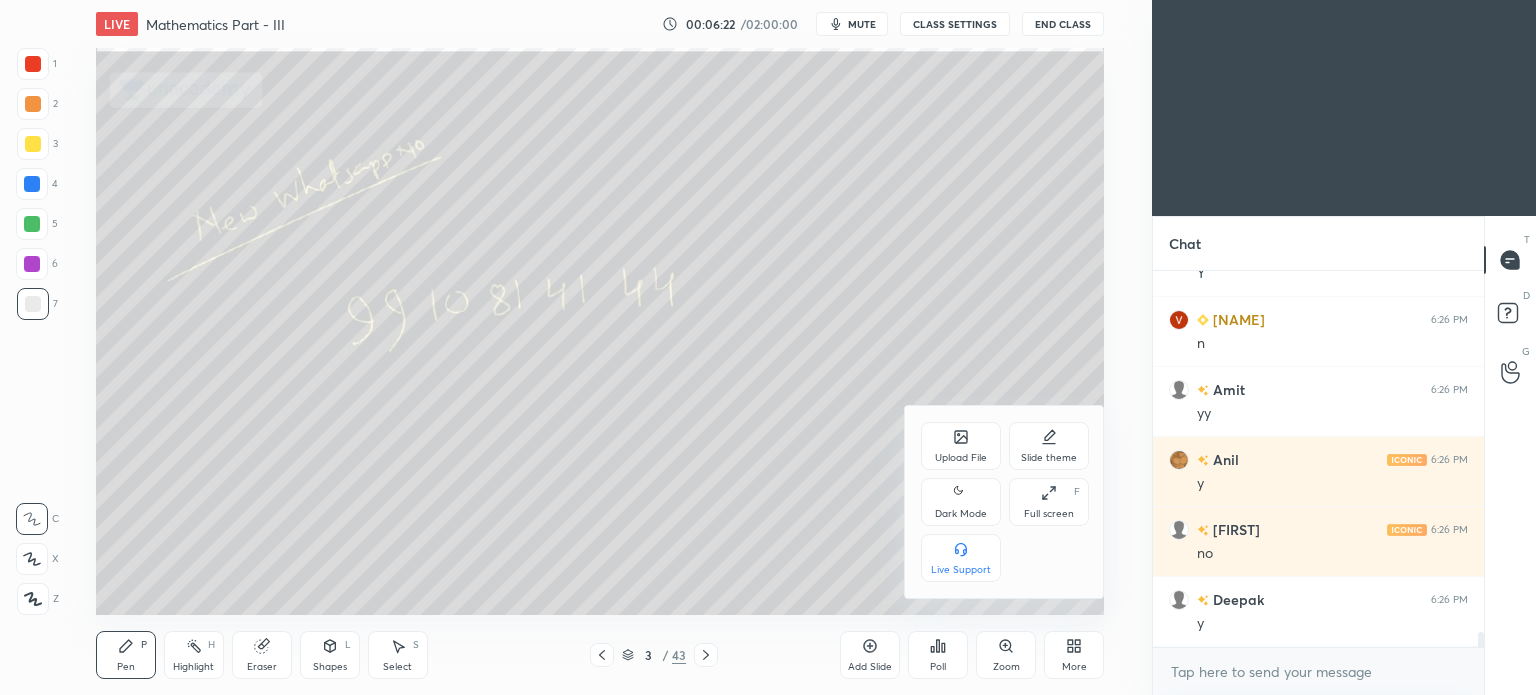 click 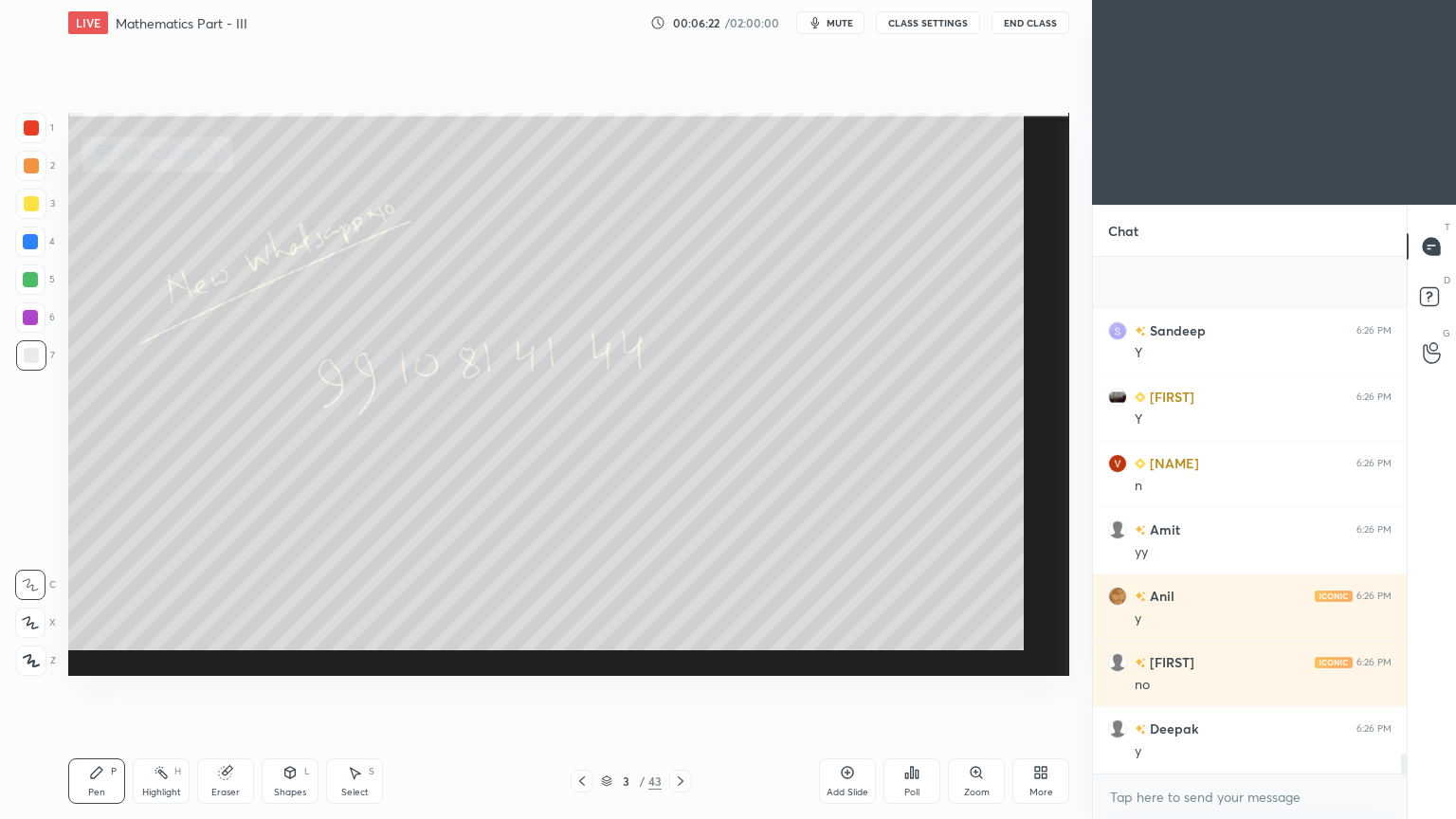 scroll, scrollTop: 94094, scrollLeft: 93776, axis: both 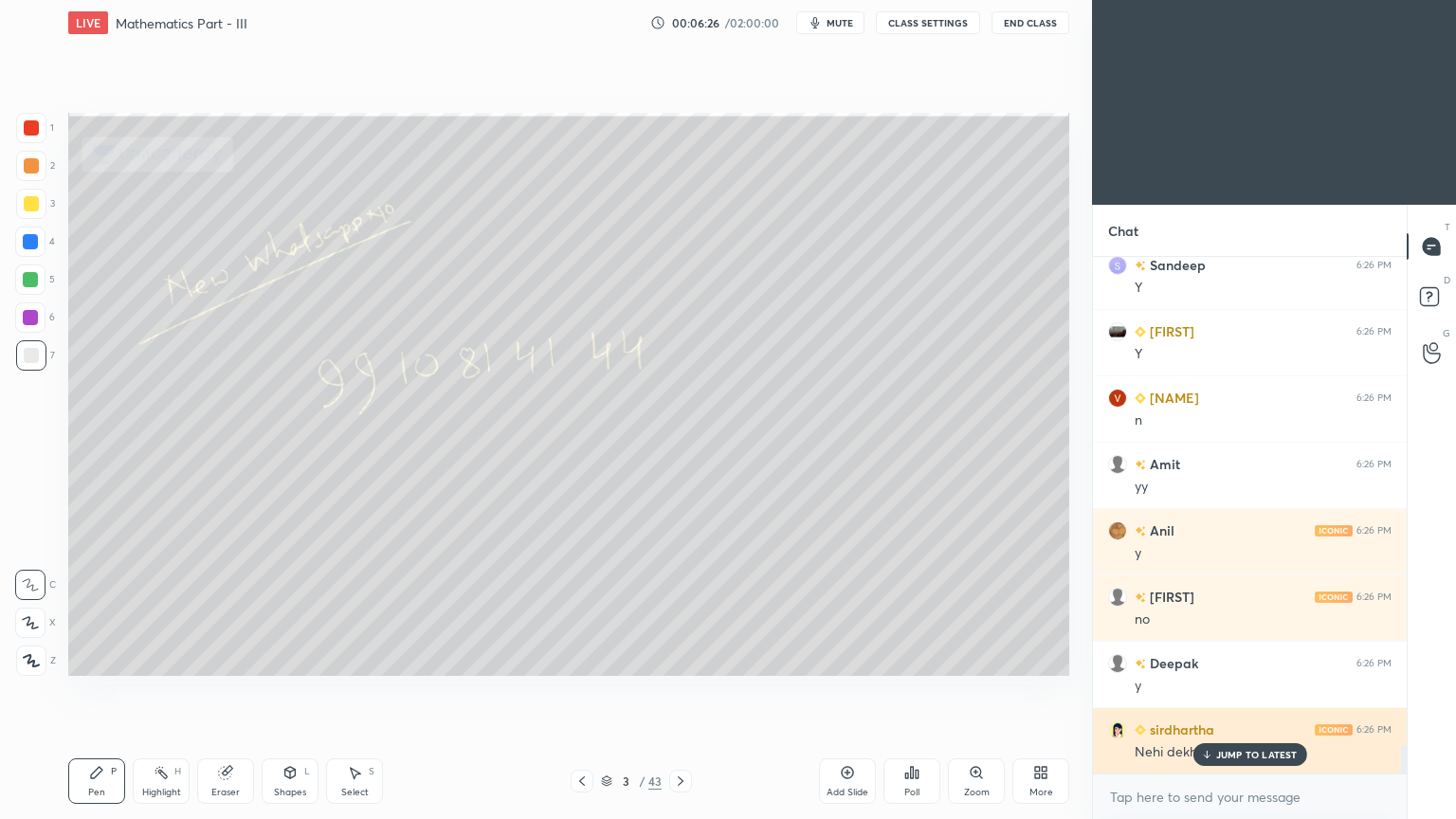 drag, startPoint x: 1221, startPoint y: 750, endPoint x: 1131, endPoint y: 713, distance: 97.30879 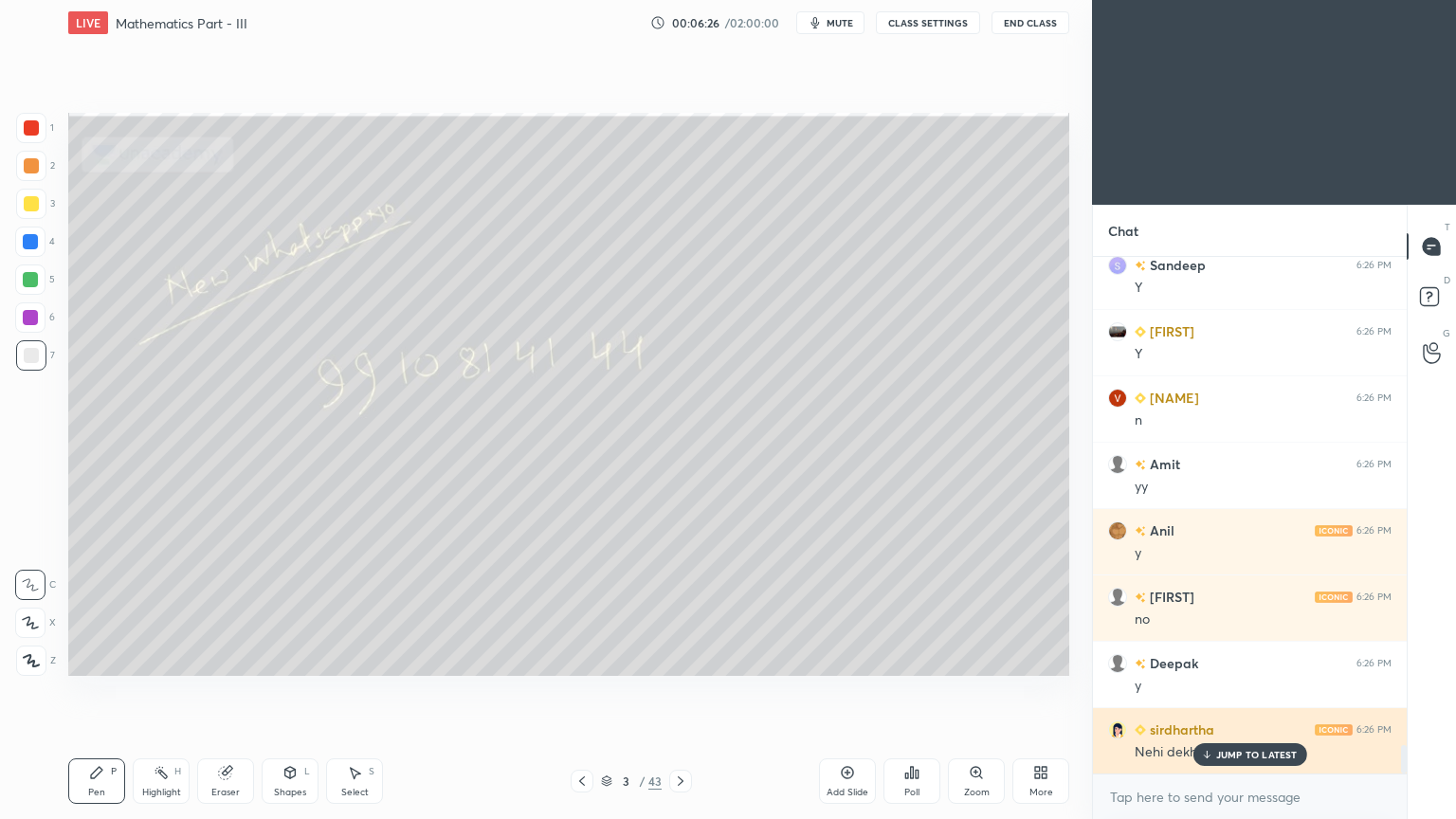 click on "JUMP TO LATEST" at bounding box center [1257, 755] 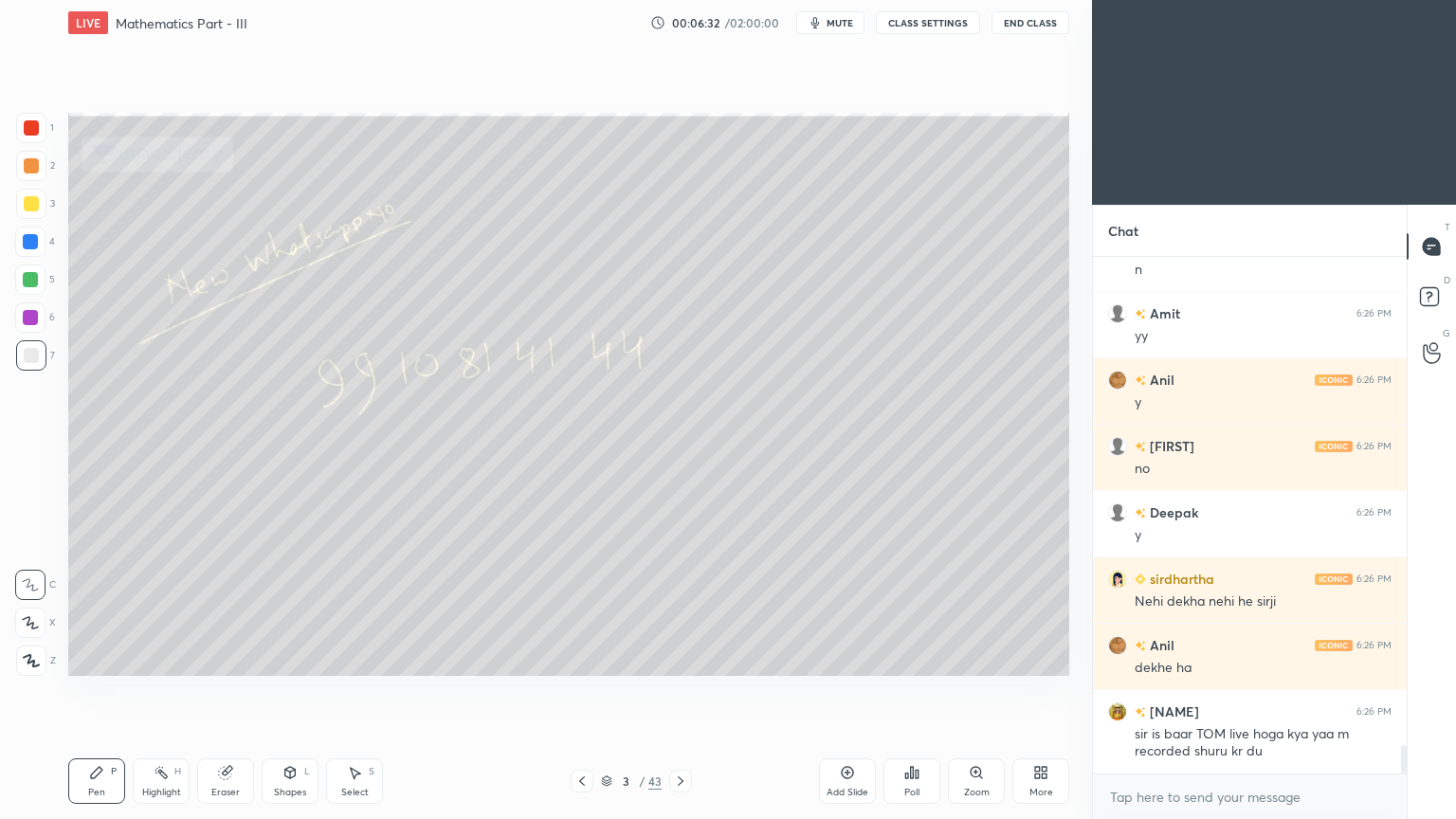 scroll, scrollTop: 8990, scrollLeft: 0, axis: vertical 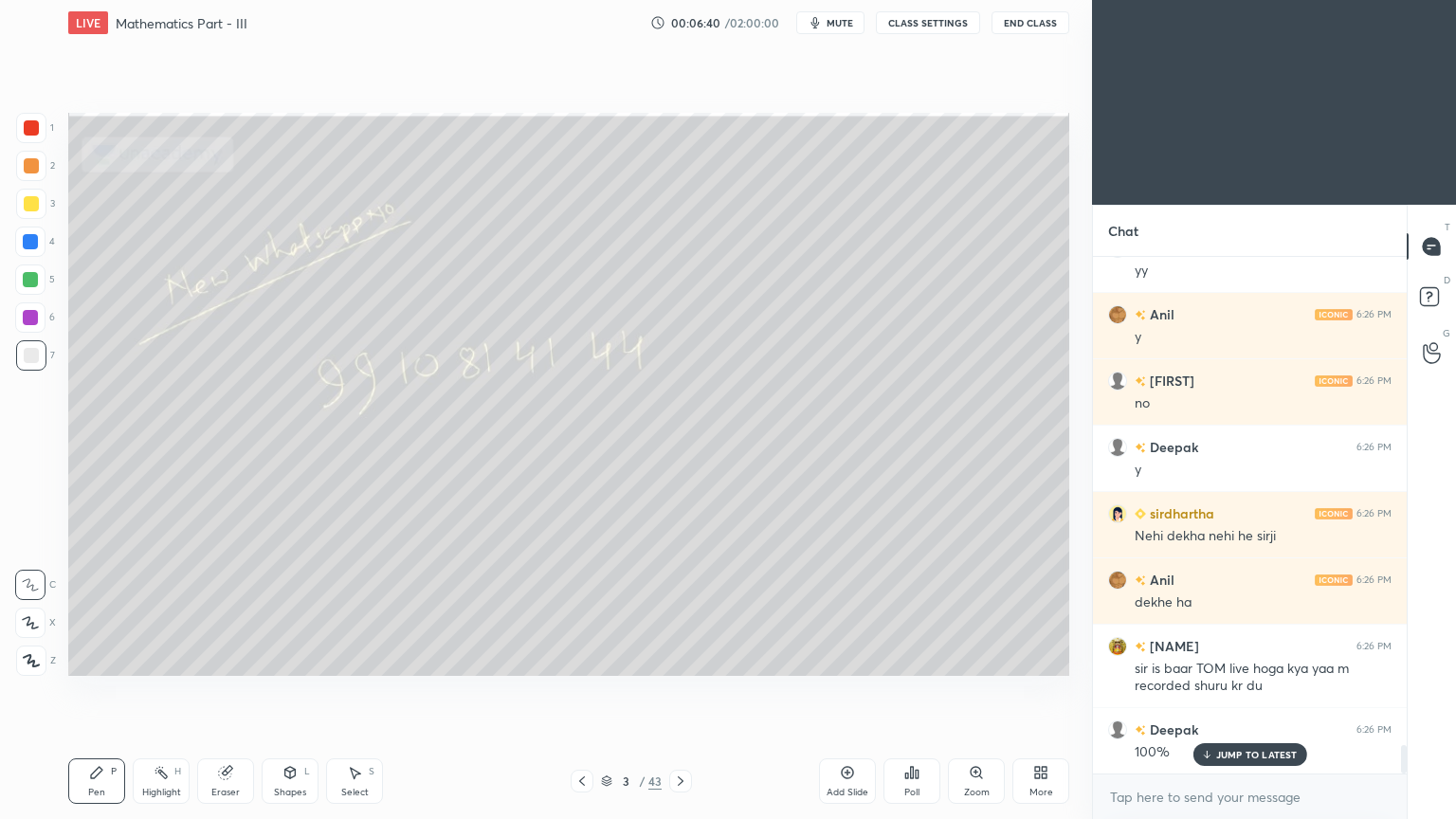 click on "JUMP TO LATEST" at bounding box center (1257, 755) 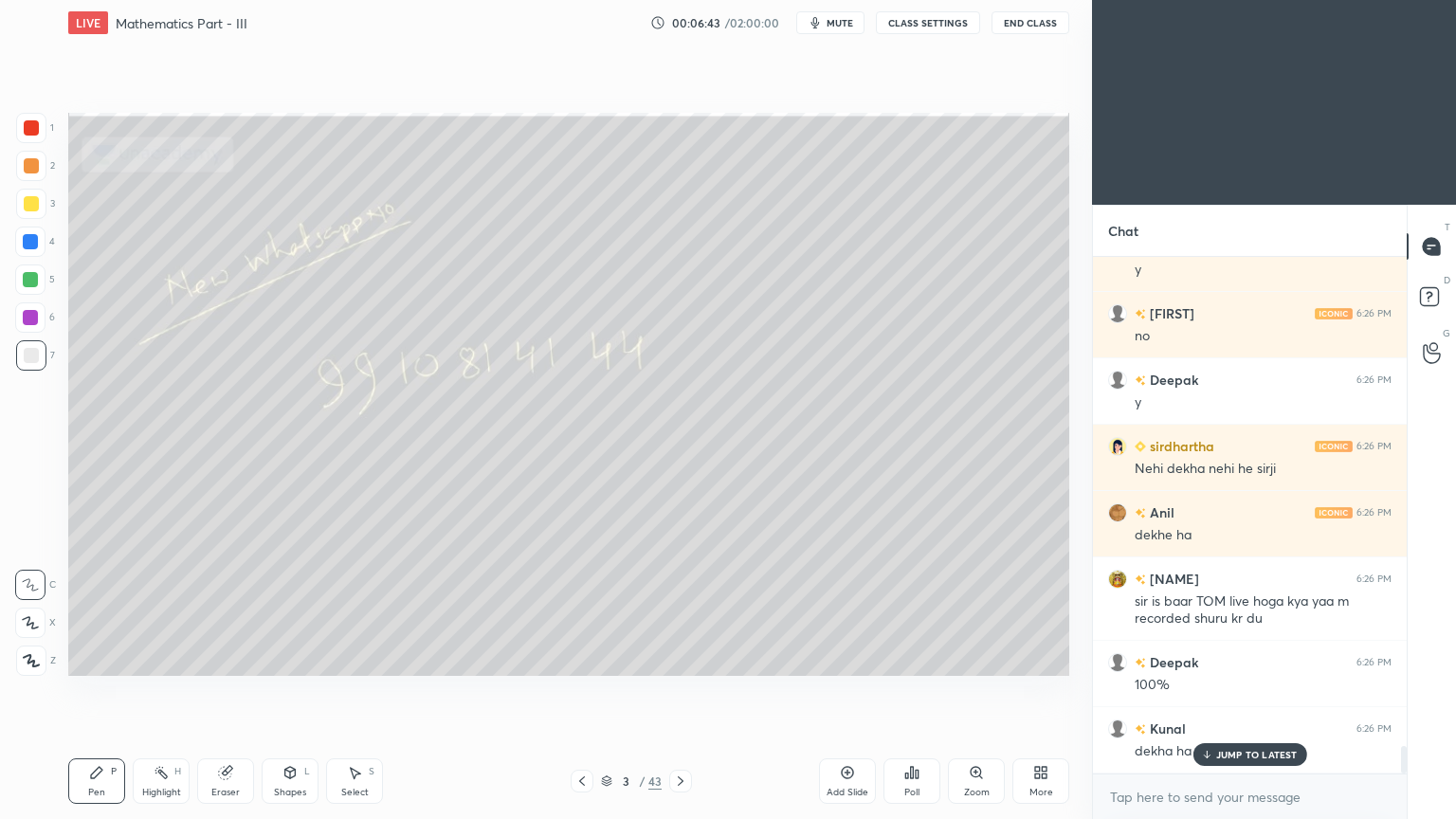 scroll, scrollTop: 9123, scrollLeft: 0, axis: vertical 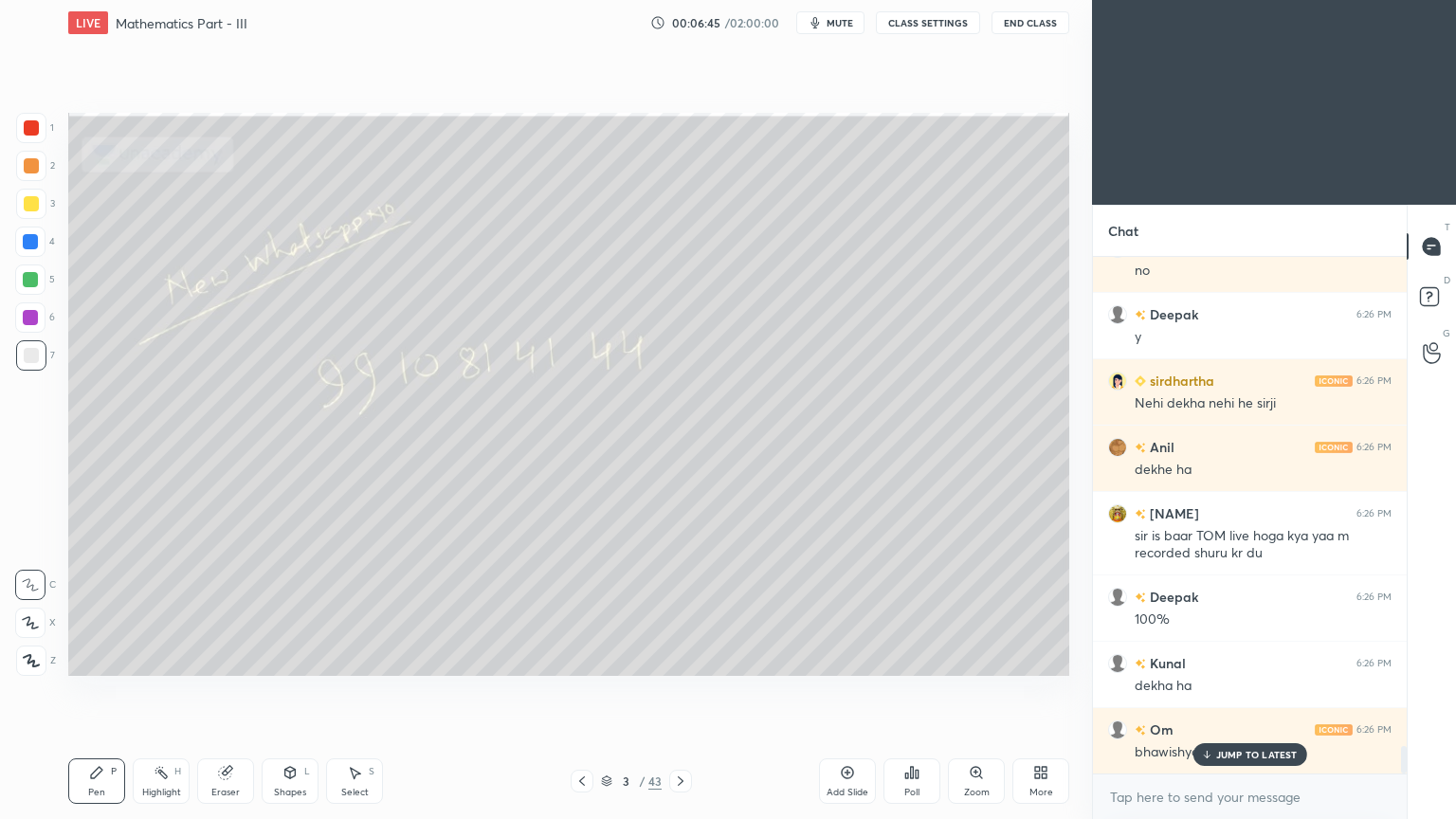 click on "JUMP TO LATEST" at bounding box center (1257, 755) 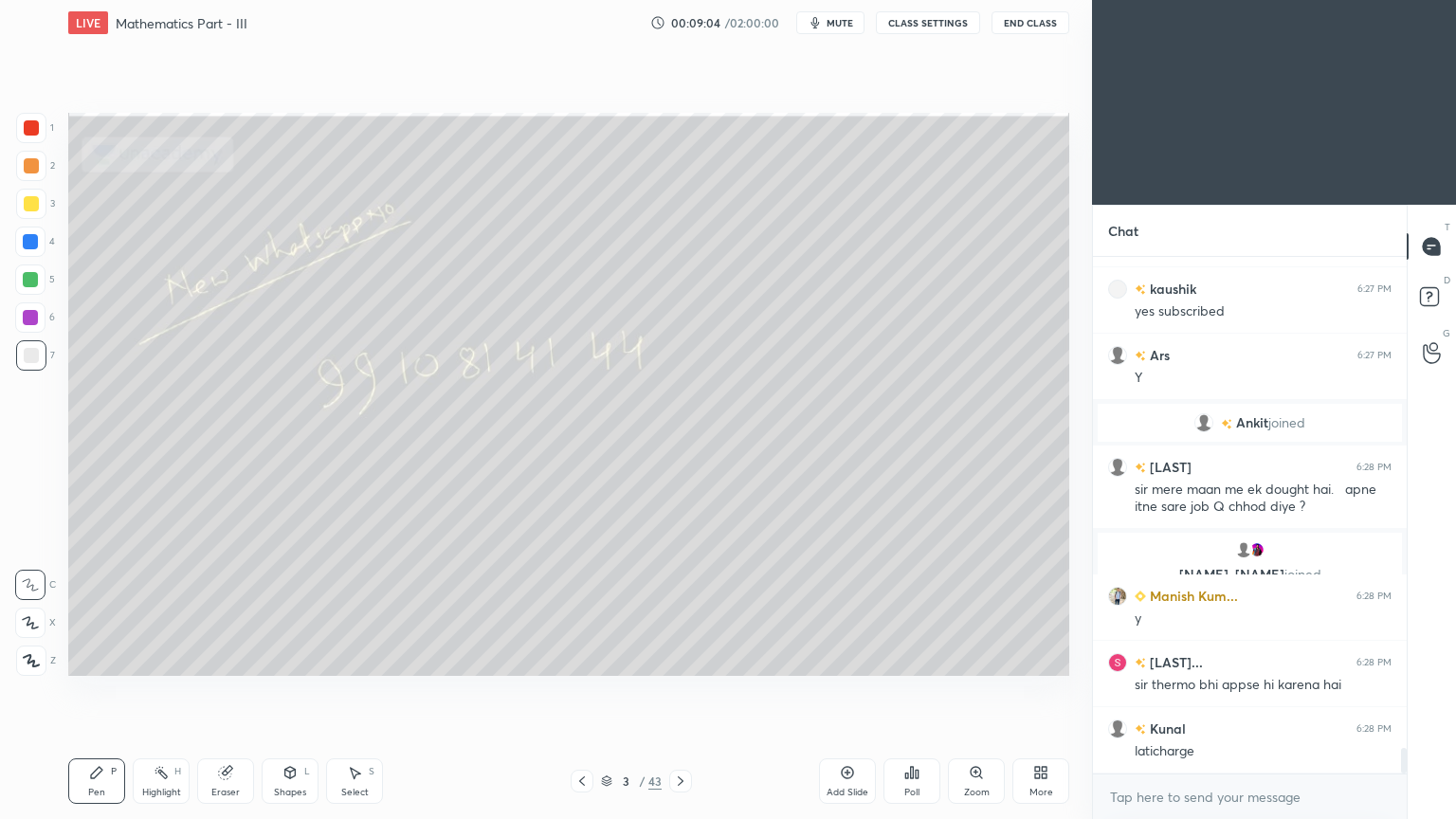 scroll, scrollTop: 10044, scrollLeft: 0, axis: vertical 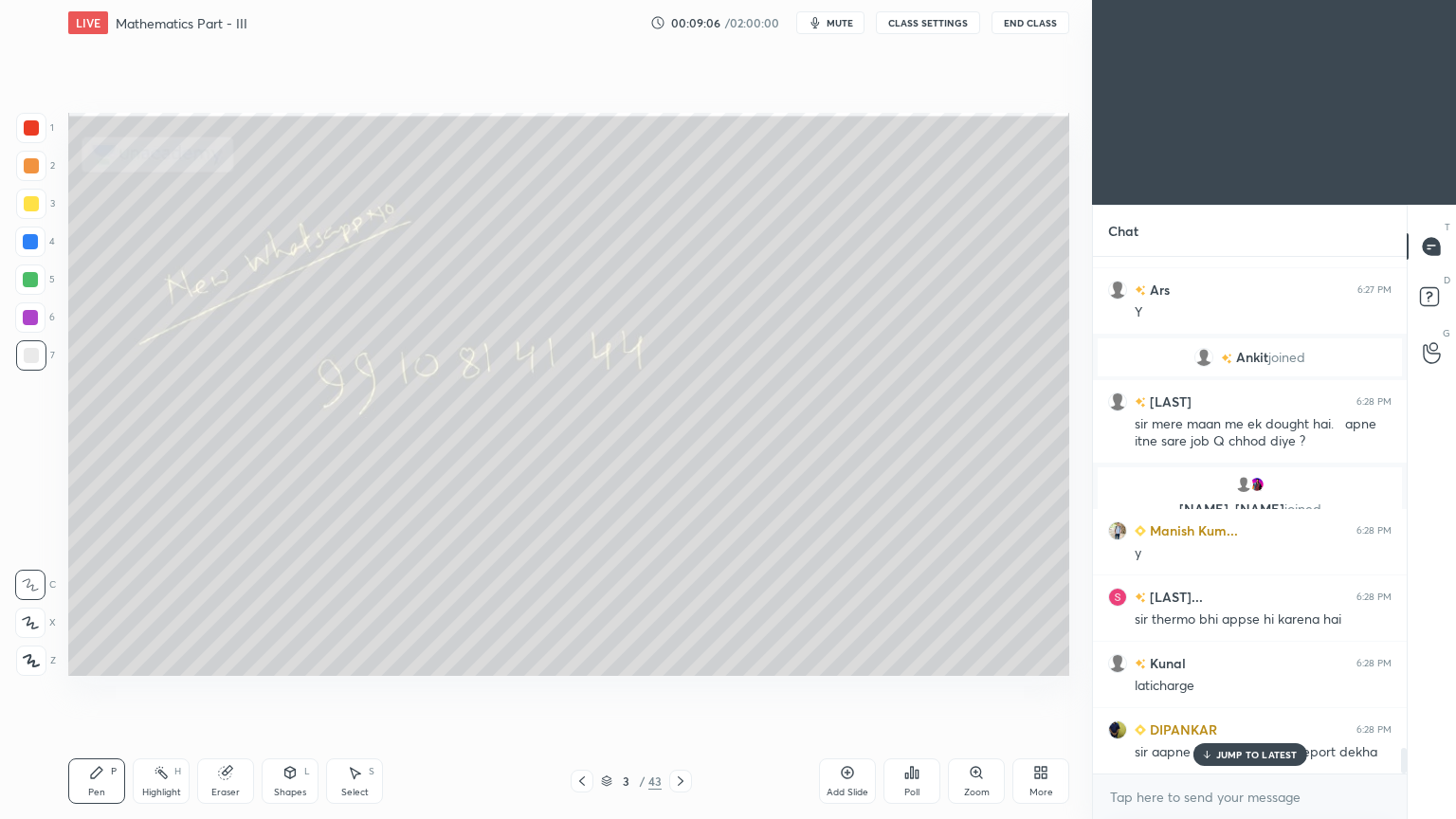 click on "JUMP TO LATEST" at bounding box center (1249, 755) 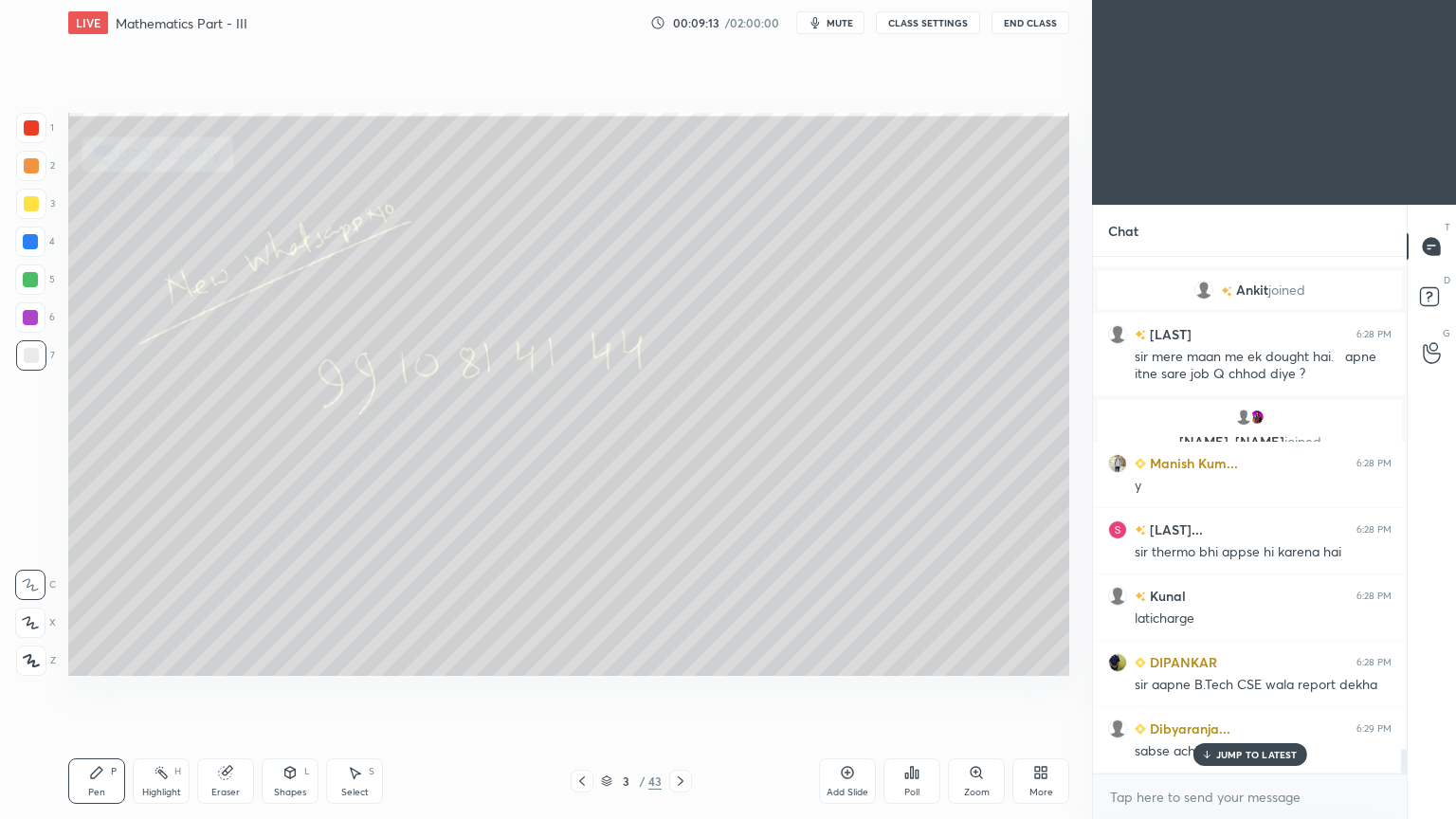 scroll, scrollTop: 10177, scrollLeft: 0, axis: vertical 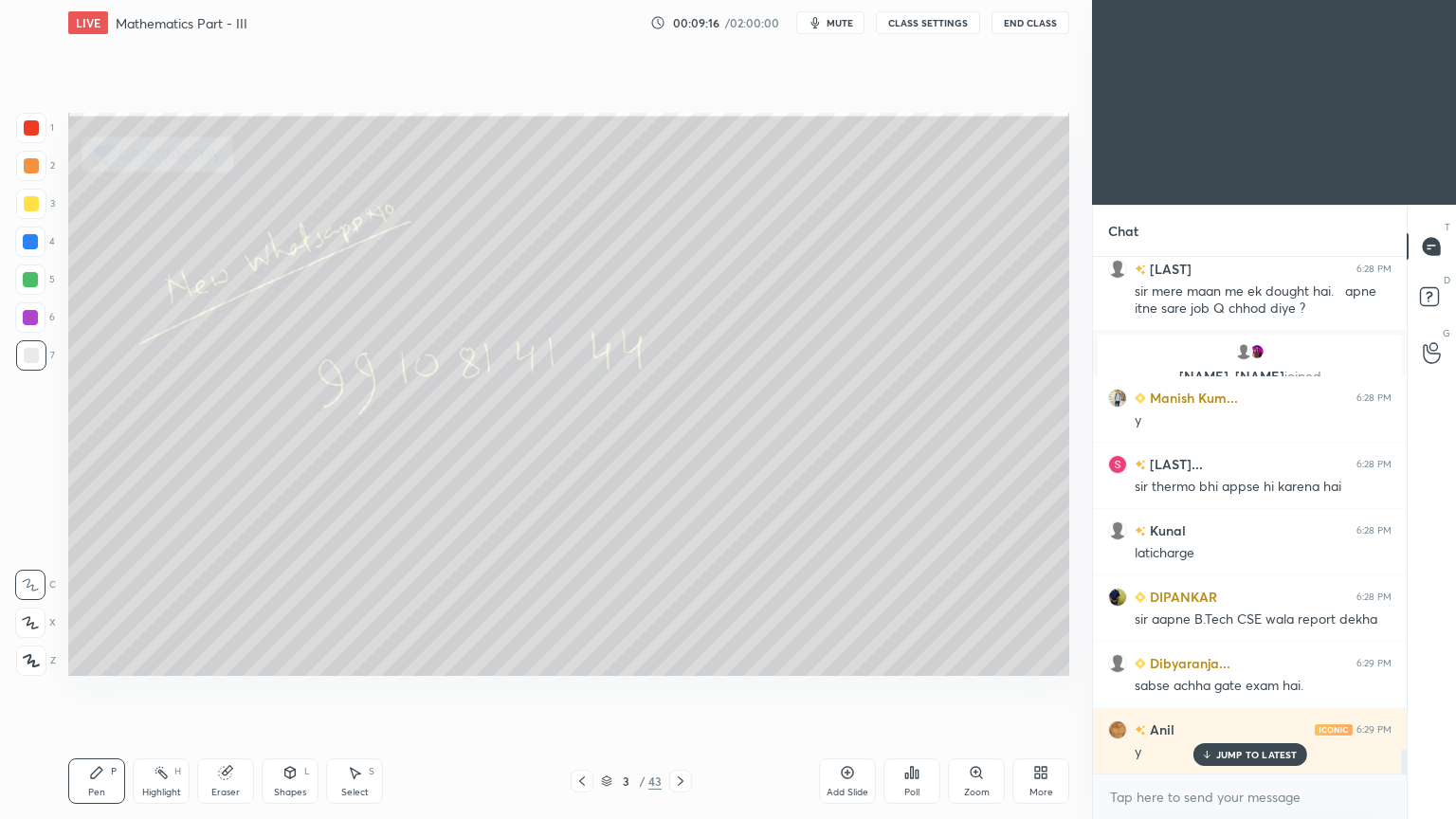 click on "JUMP TO LATEST" at bounding box center (1257, 755) 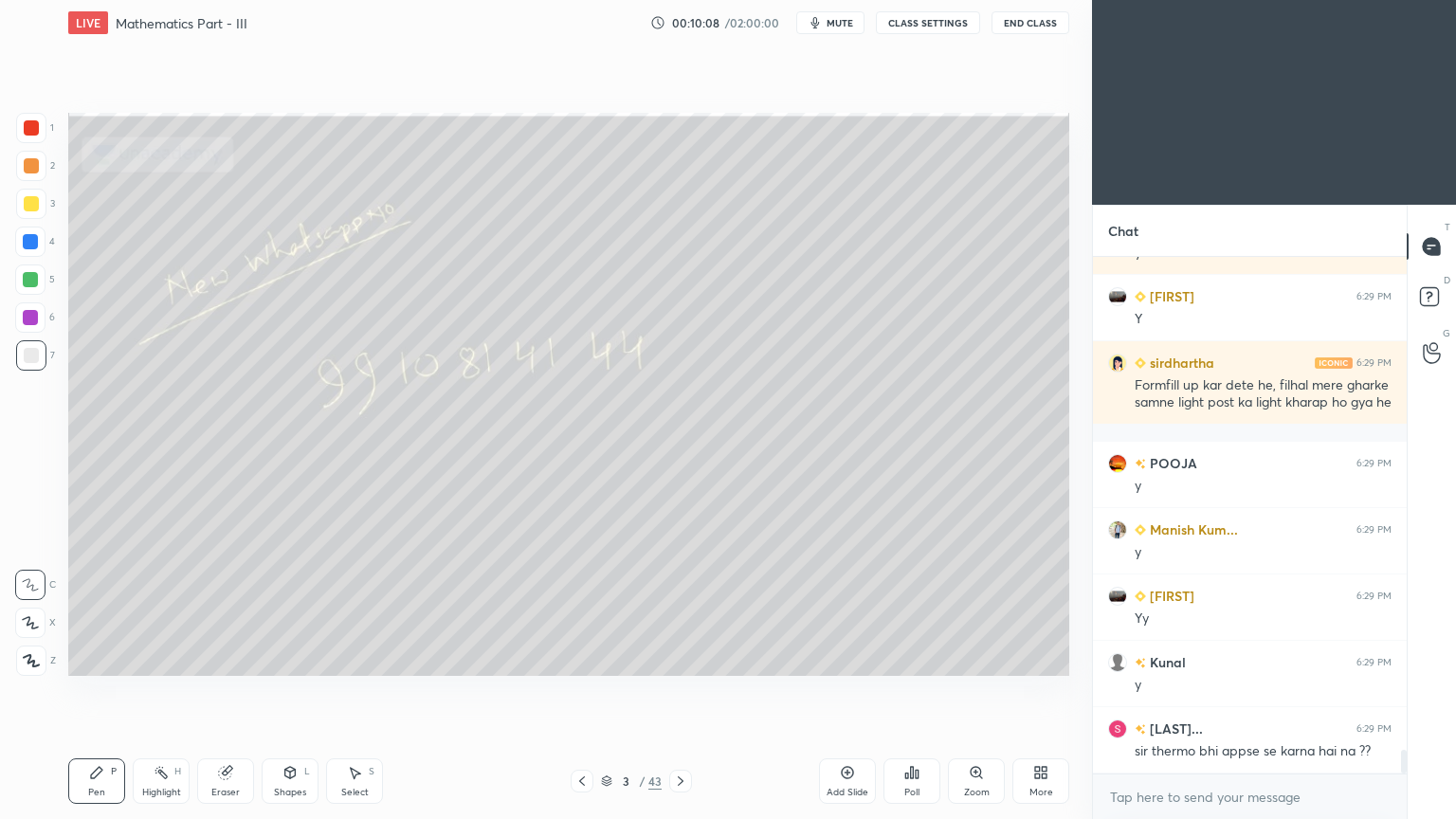 scroll, scrollTop: 10742, scrollLeft: 0, axis: vertical 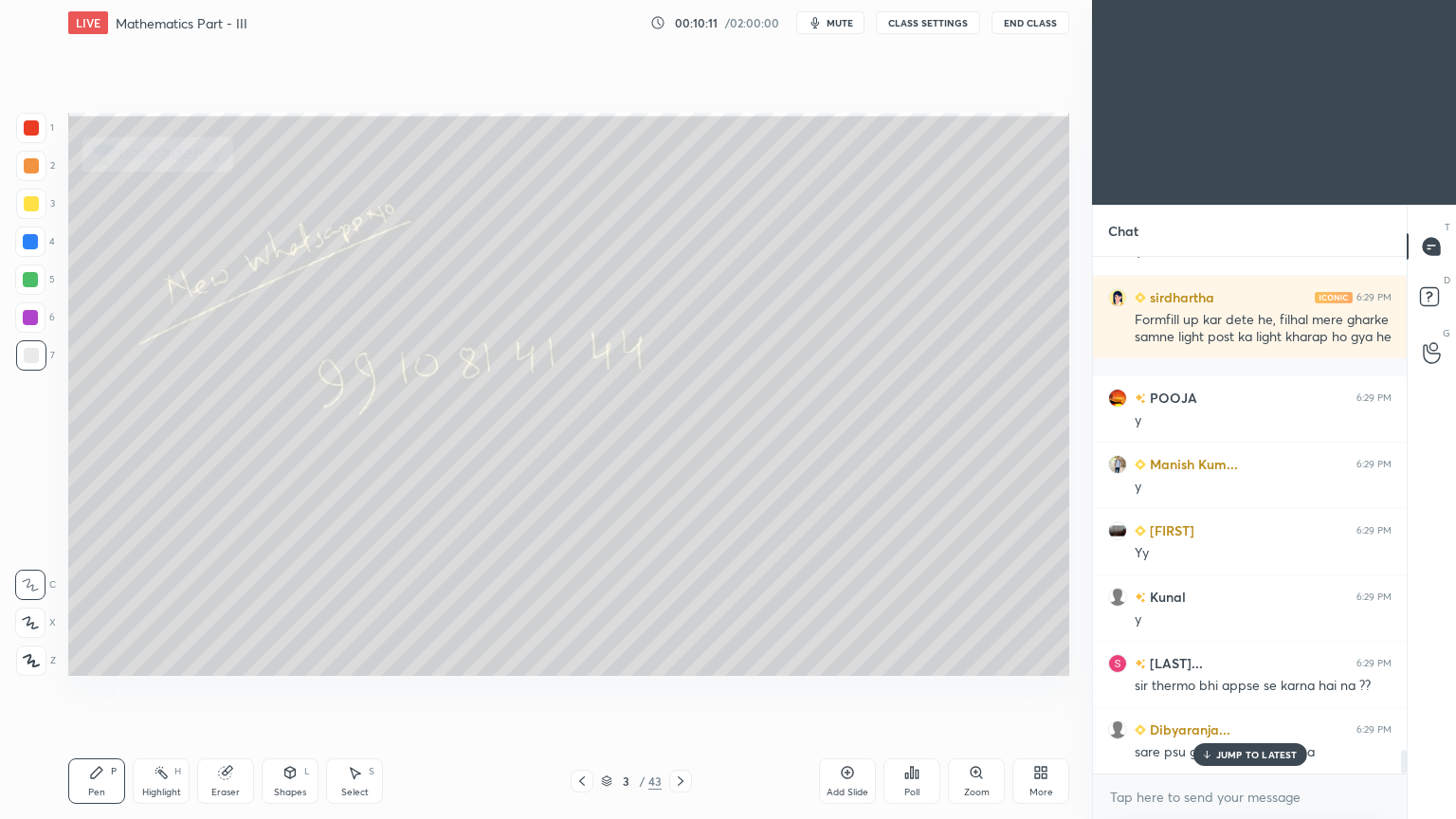drag, startPoint x: 1242, startPoint y: 754, endPoint x: 841, endPoint y: 684, distance: 407.06388 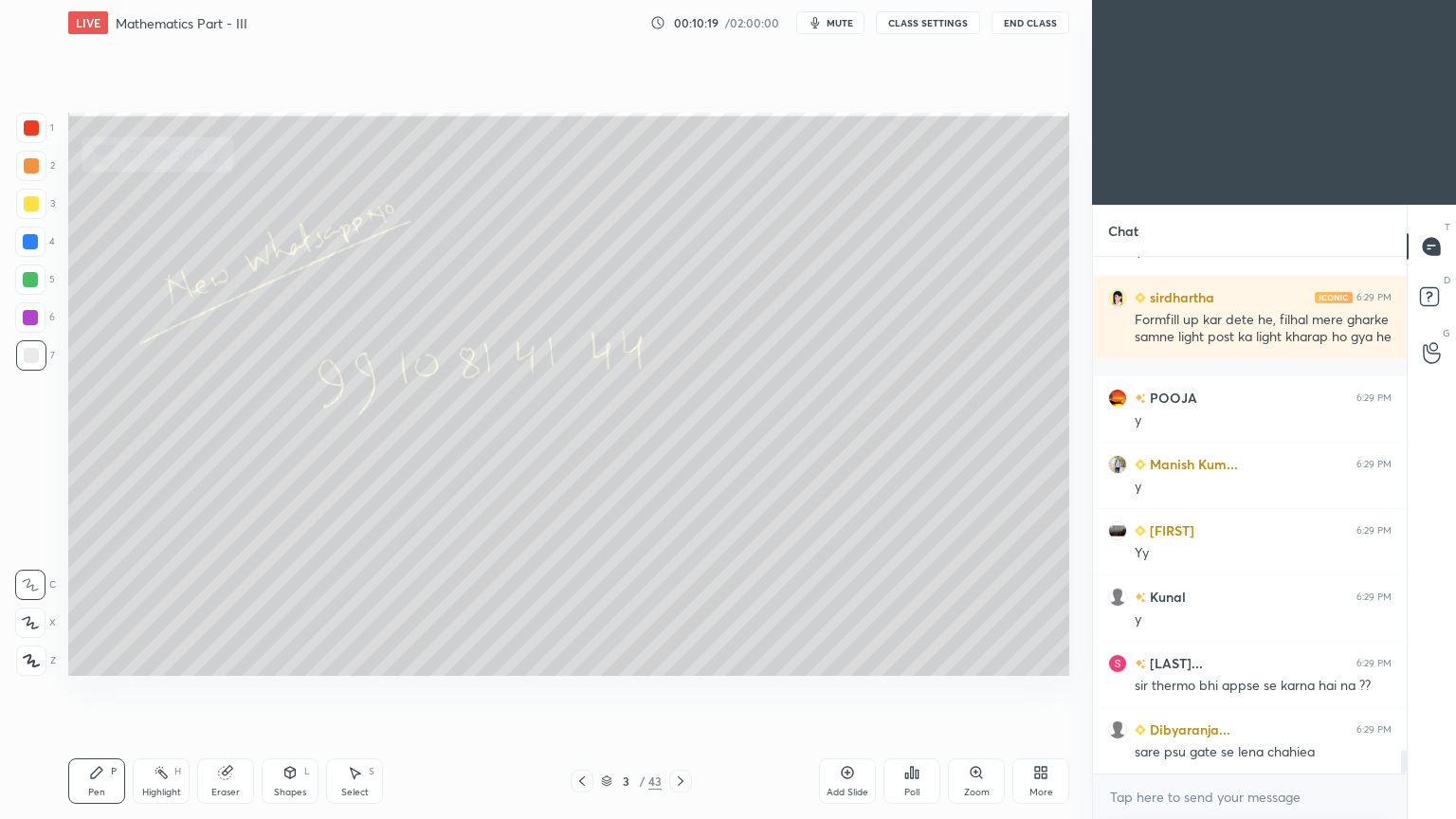 click 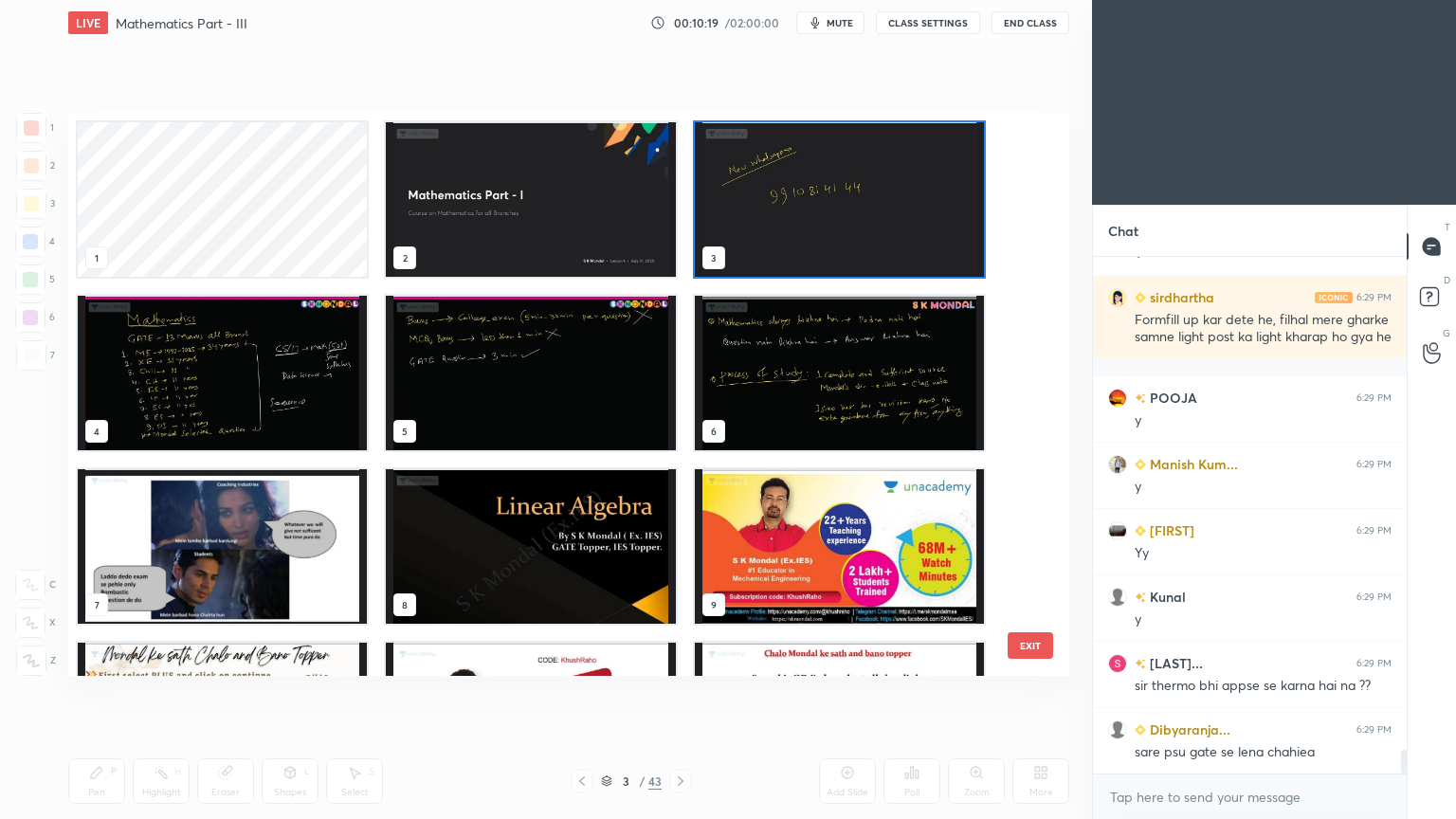 scroll, scrollTop: 6, scrollLeft: 9, axis: both 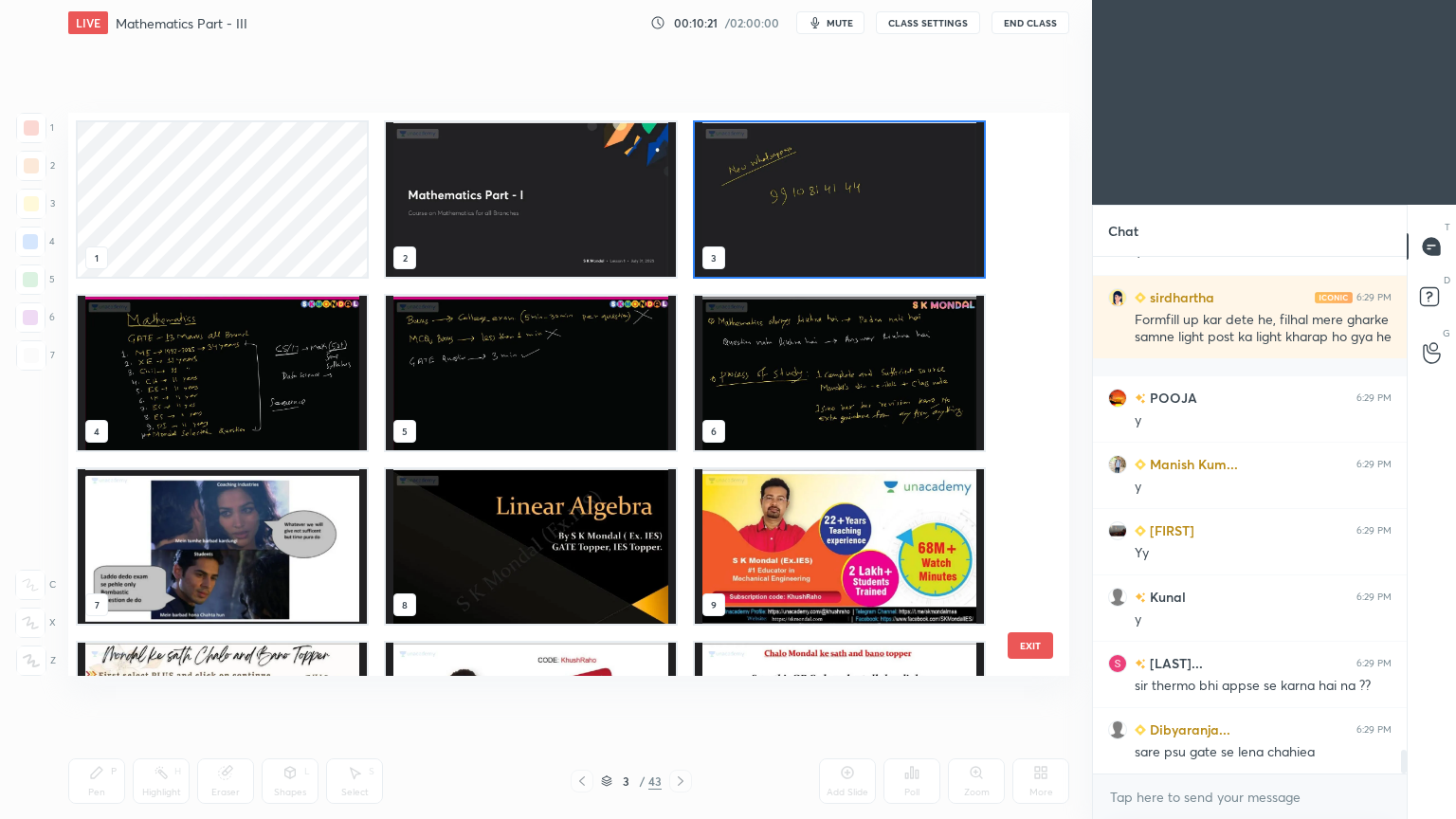 click at bounding box center [530, 546] 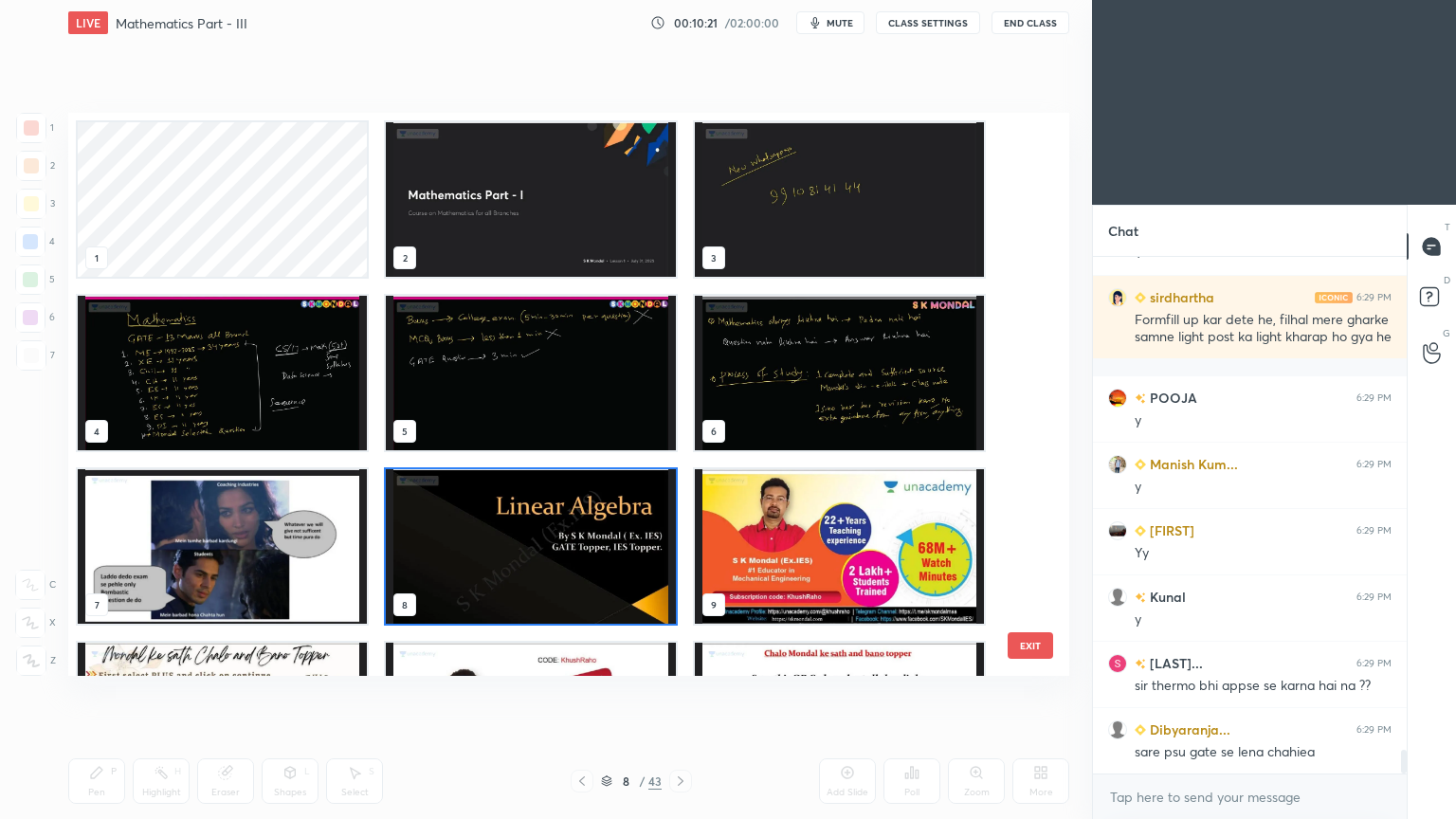 click at bounding box center (530, 546) 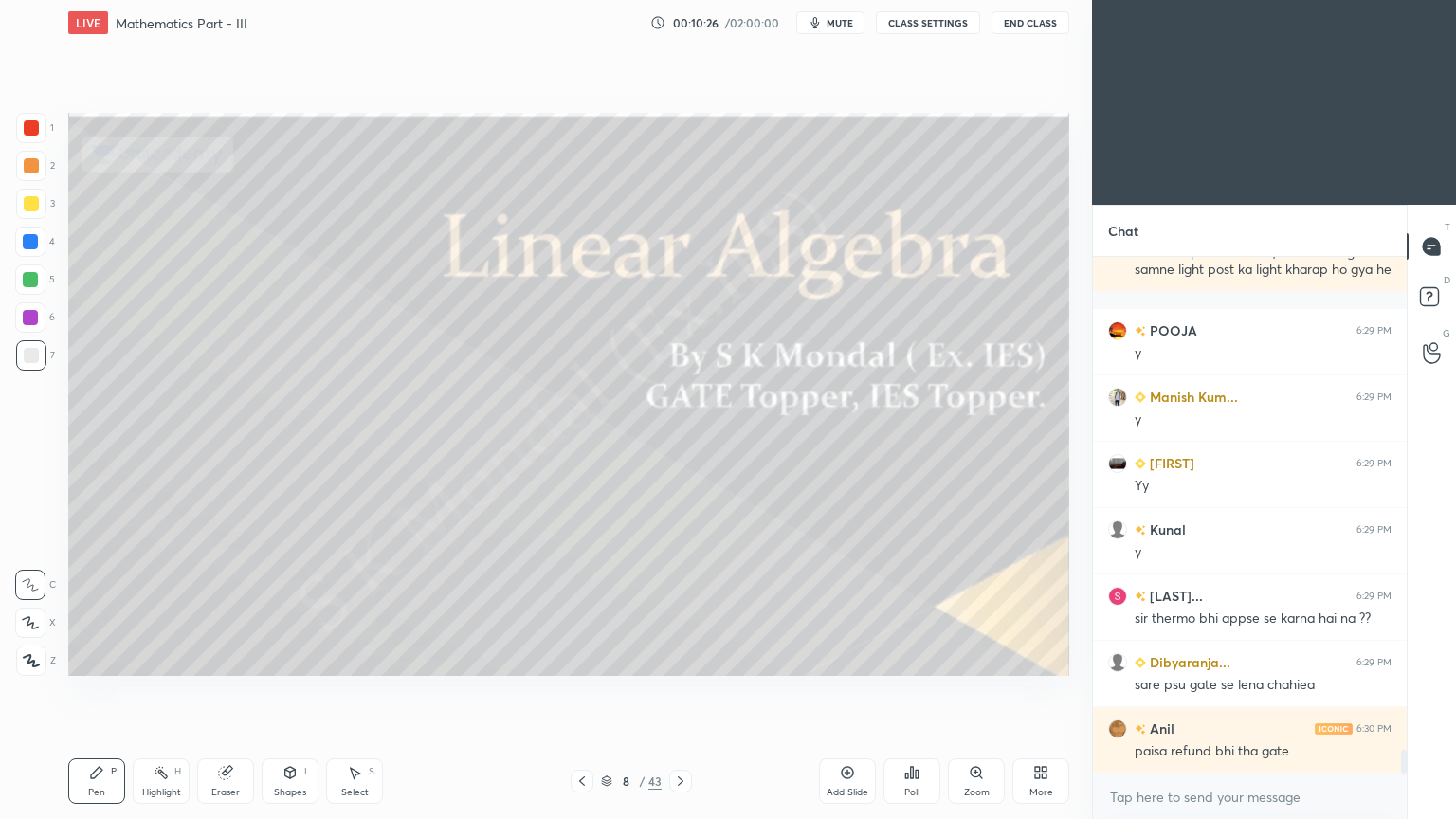 scroll, scrollTop: 10874, scrollLeft: 0, axis: vertical 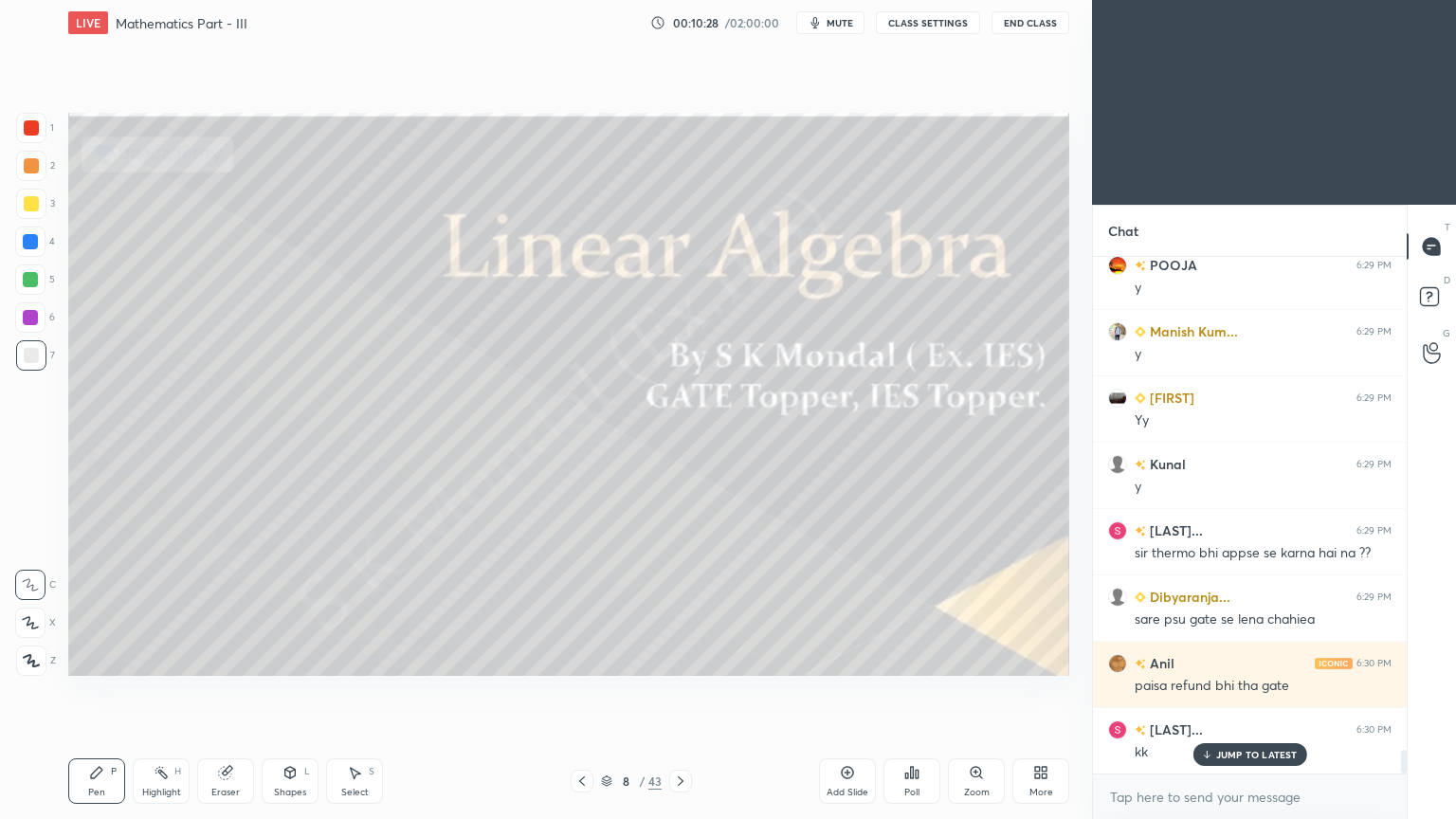 click on "JUMP TO LATEST" at bounding box center [1257, 755] 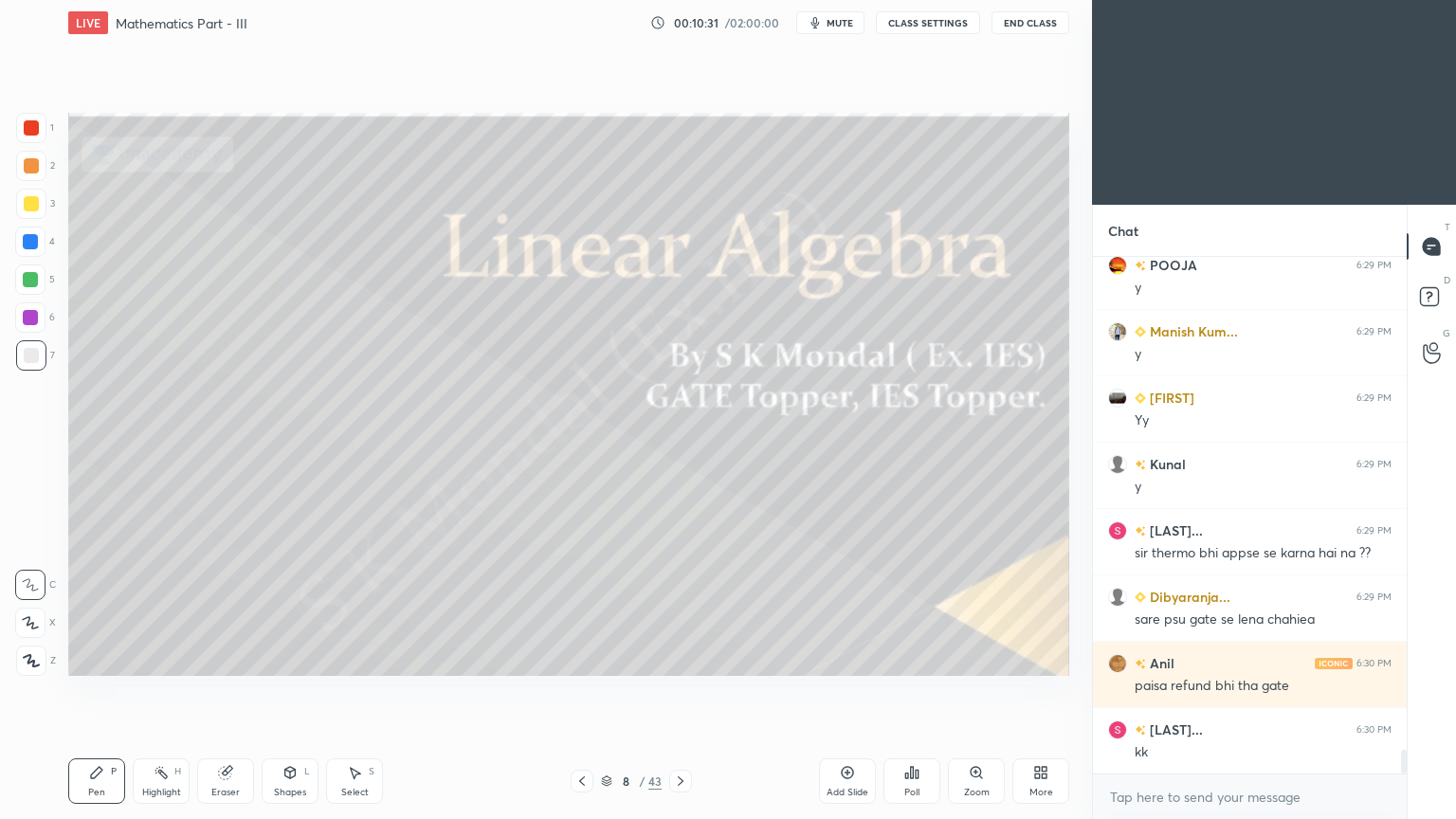 click 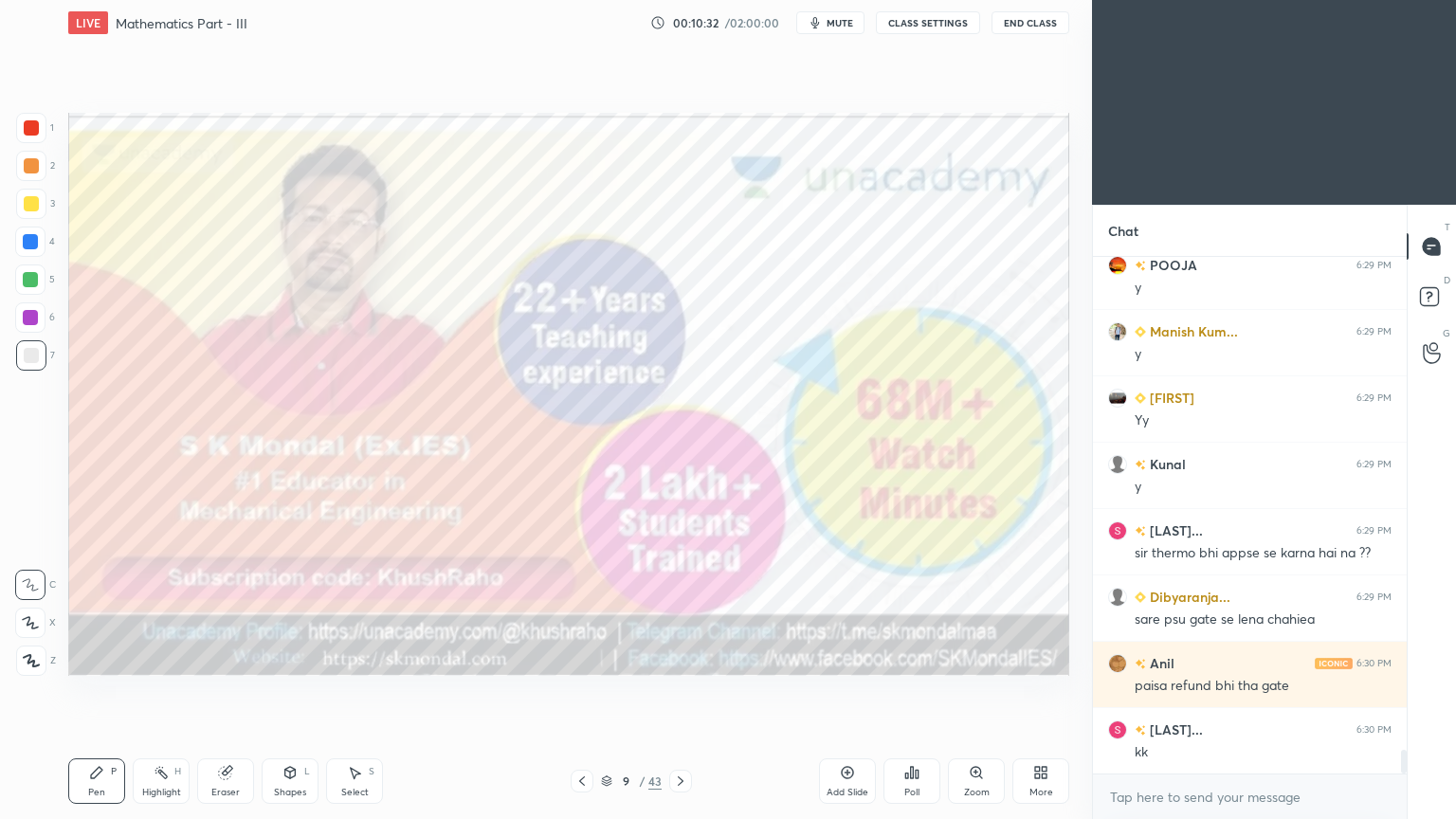 scroll, scrollTop: 10958, scrollLeft: 0, axis: vertical 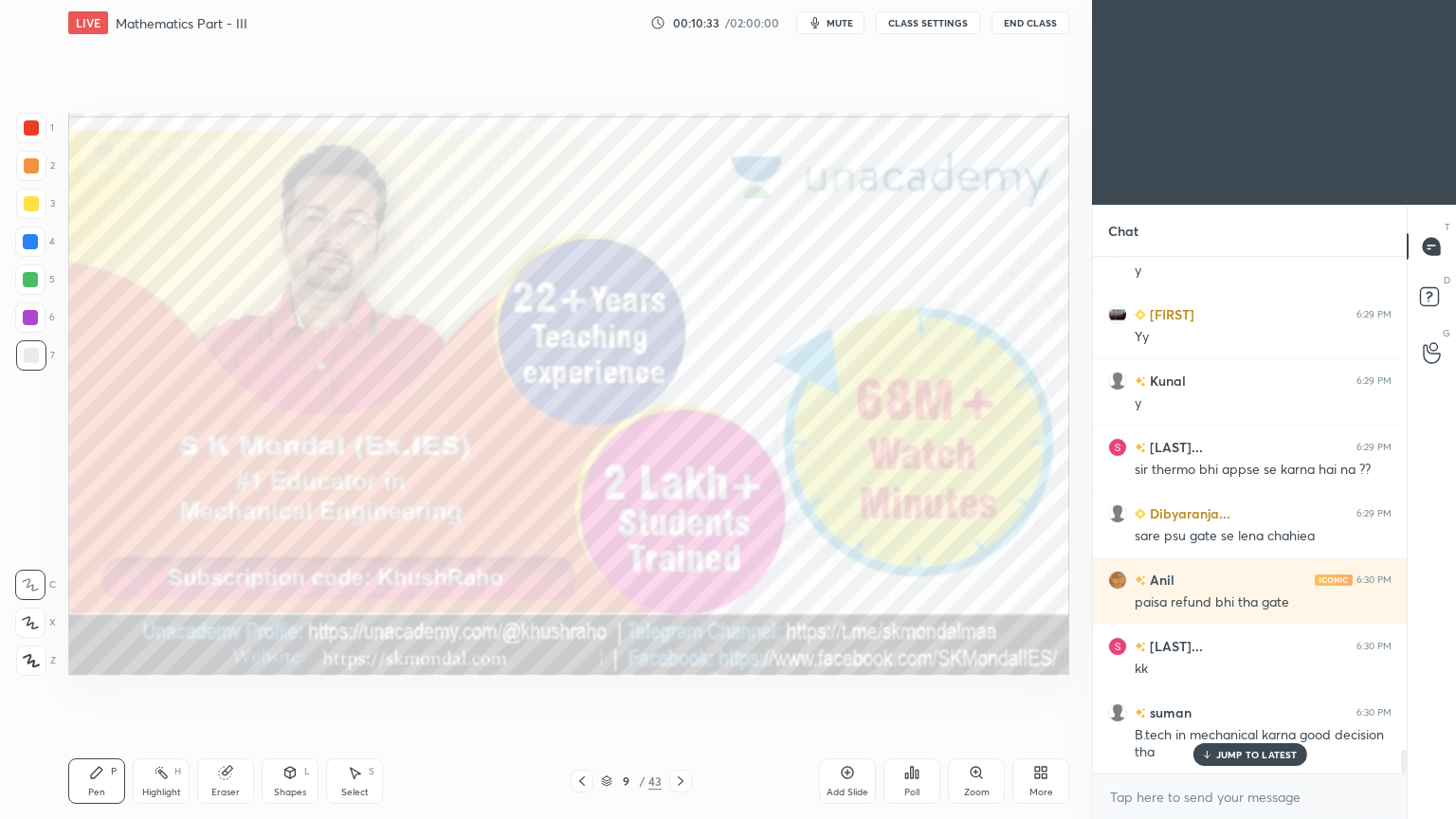 click on "JUMP TO LATEST" at bounding box center [1257, 755] 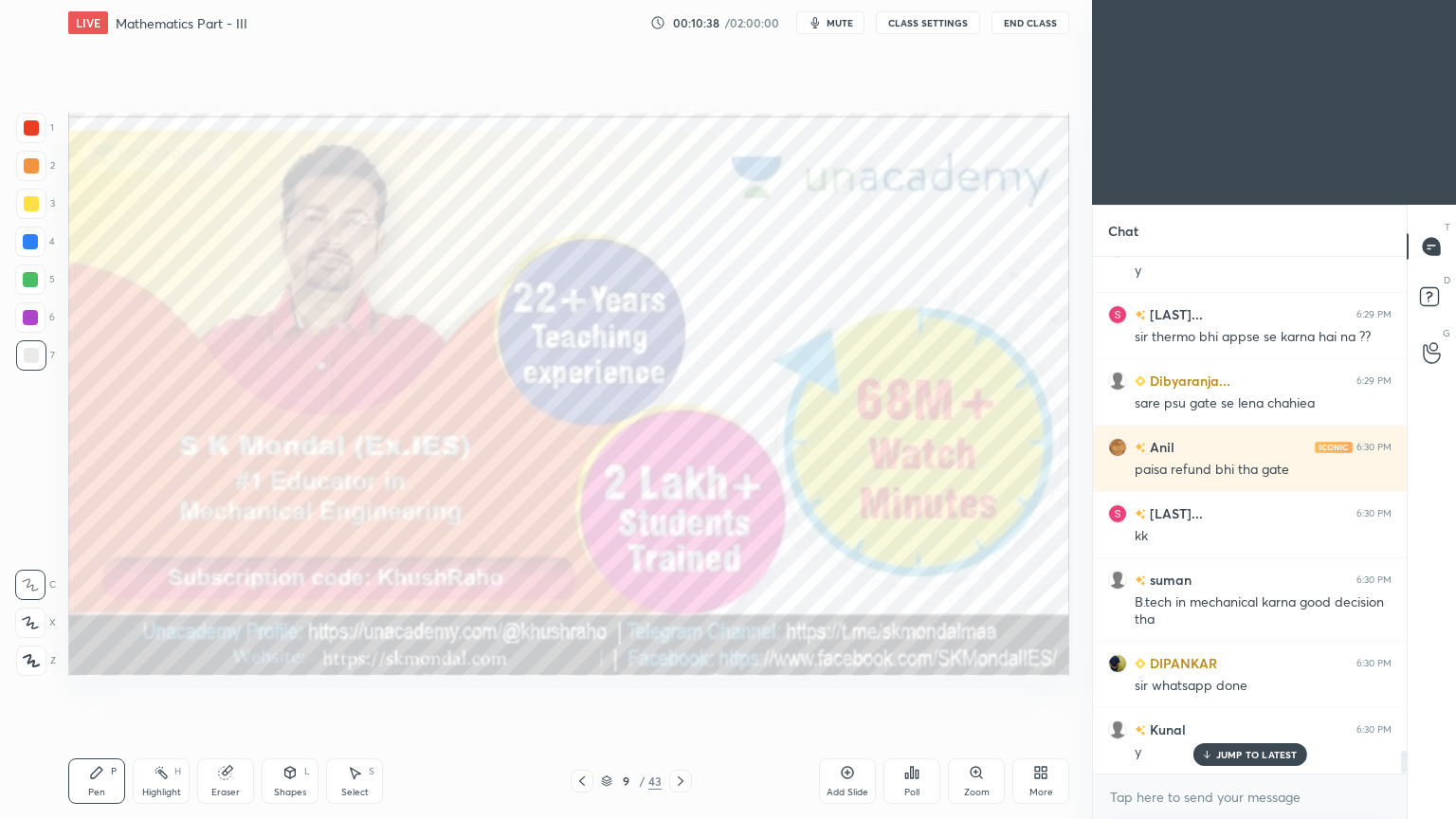 scroll, scrollTop: 11174, scrollLeft: 0, axis: vertical 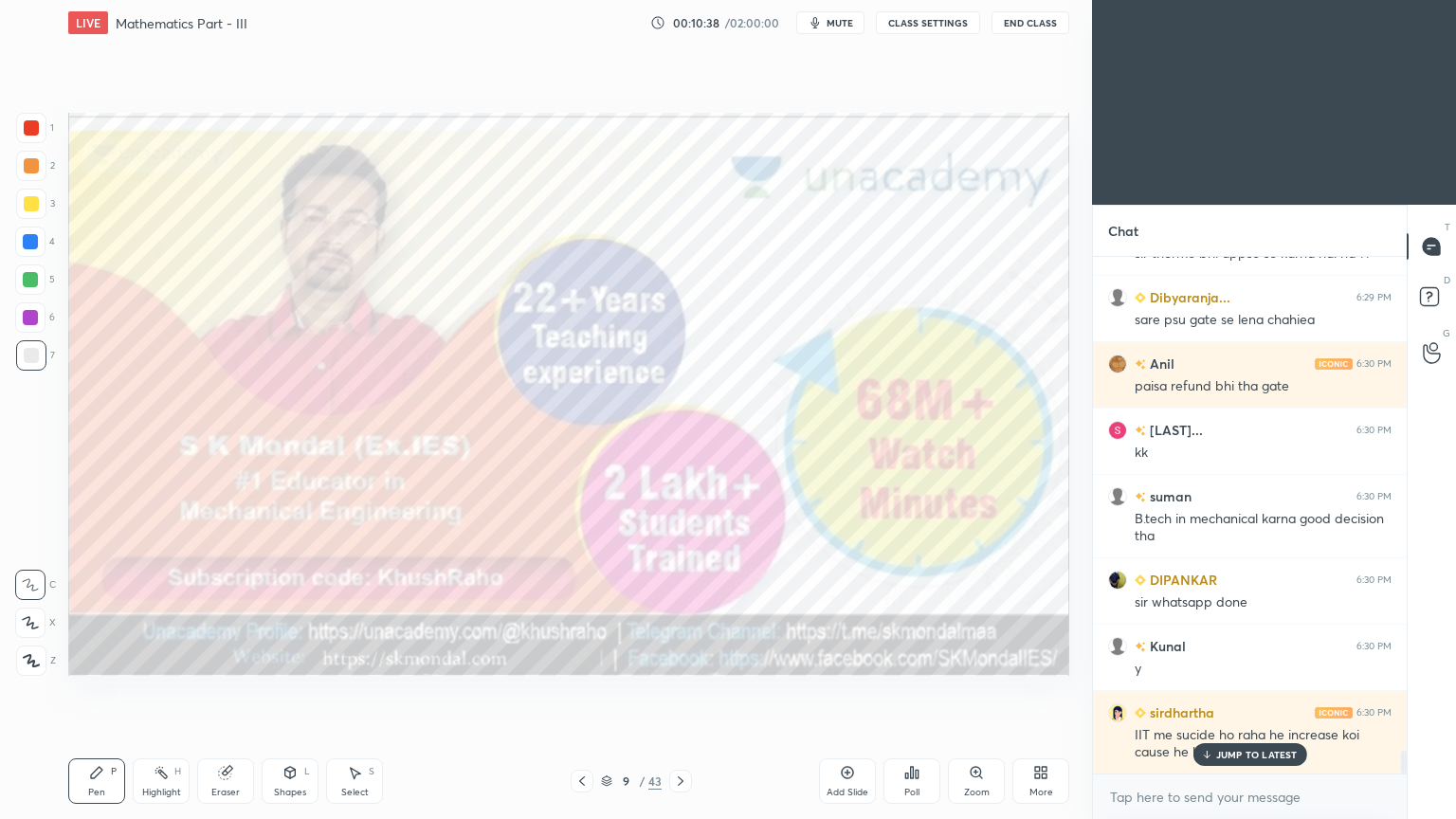 click on "JUMP TO LATEST" at bounding box center [1257, 755] 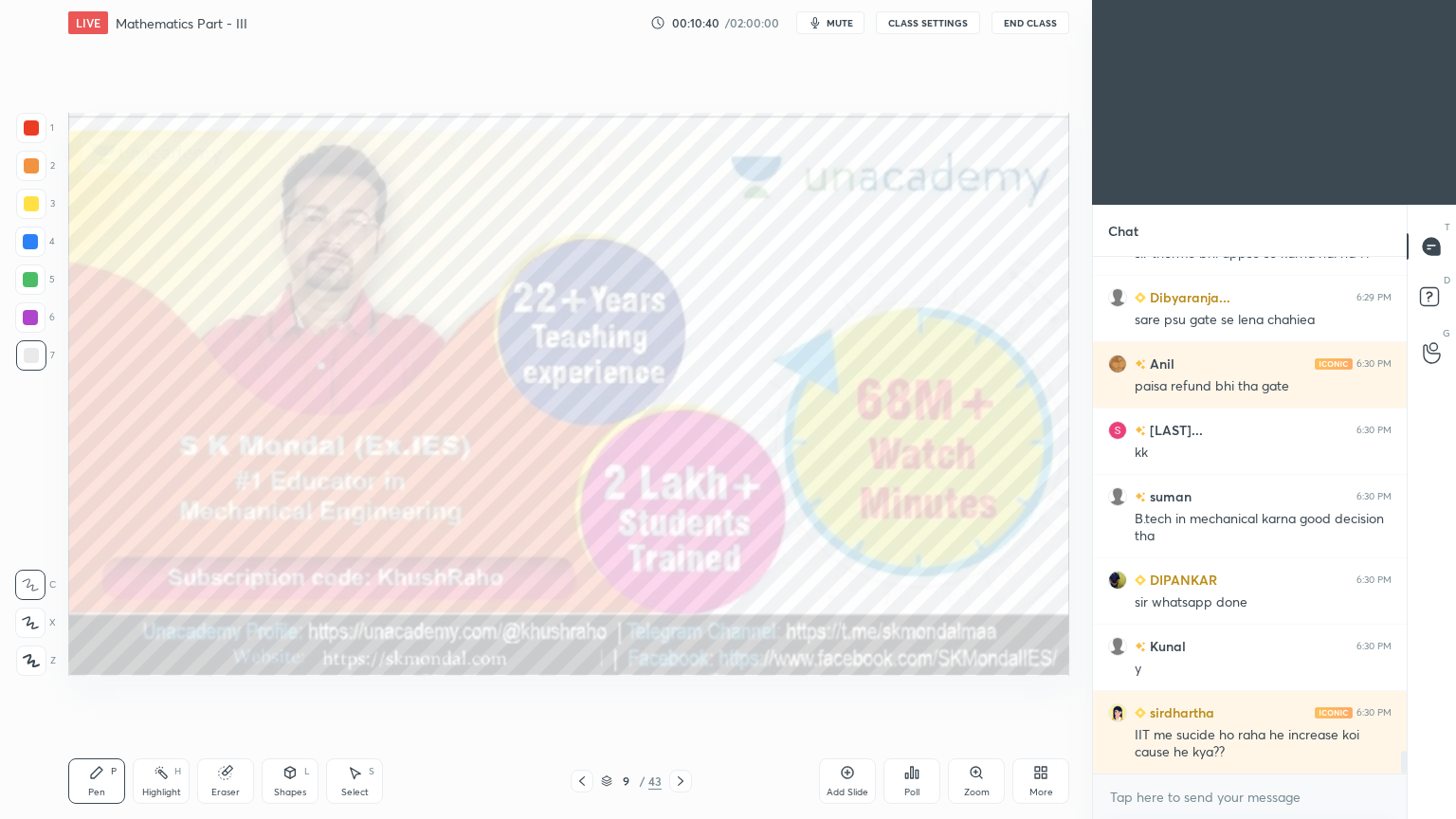 click 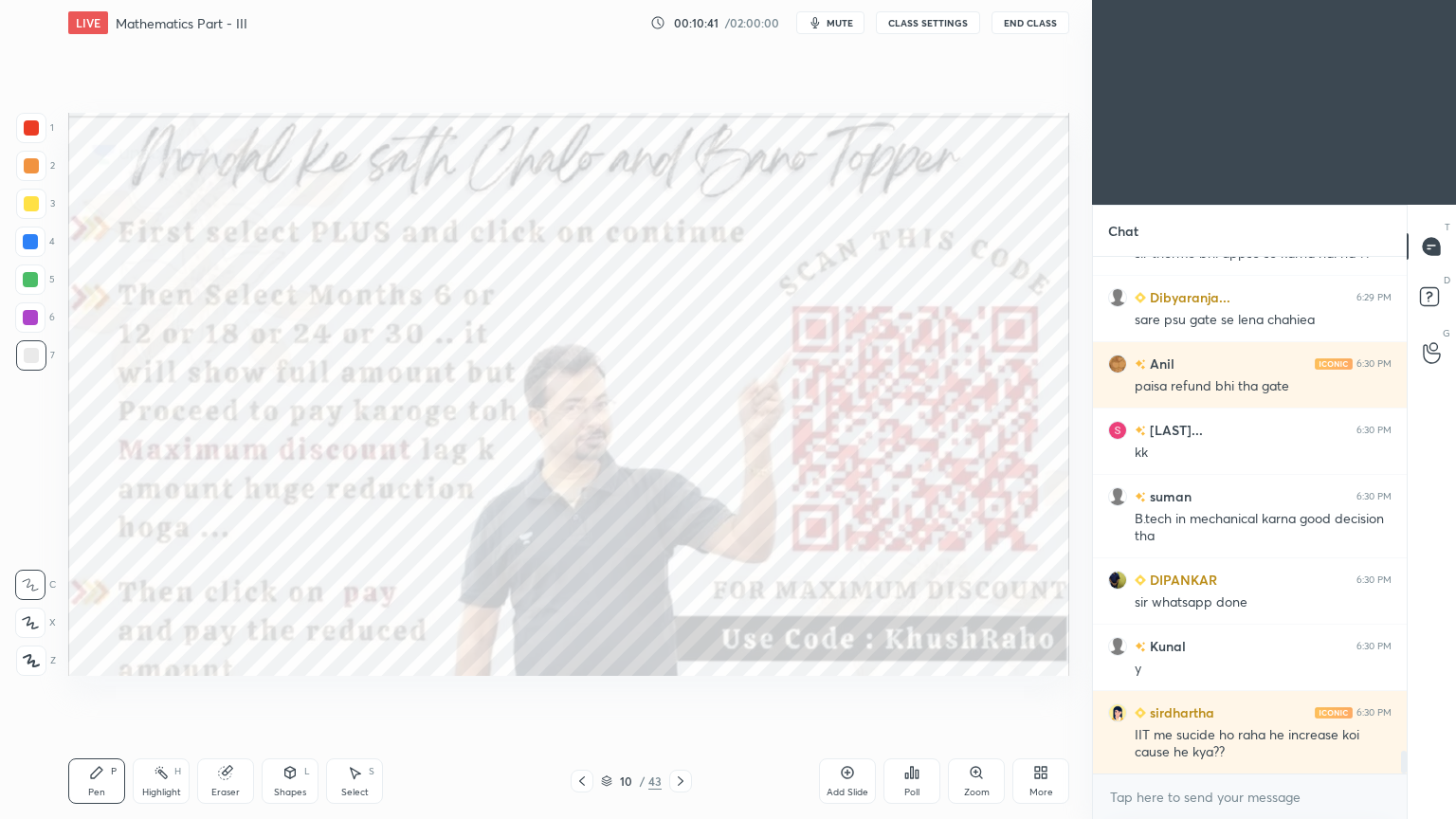 click 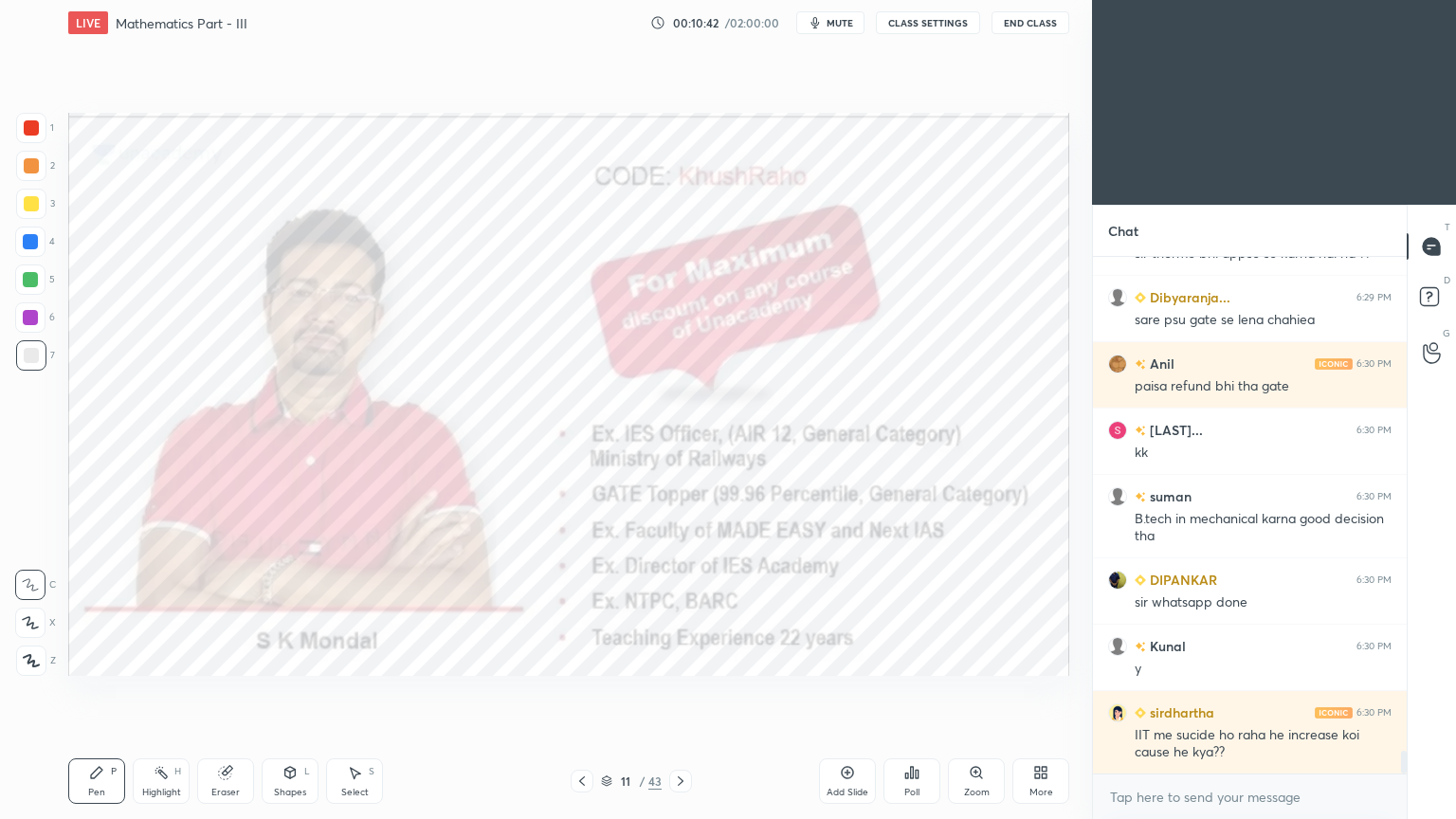 click 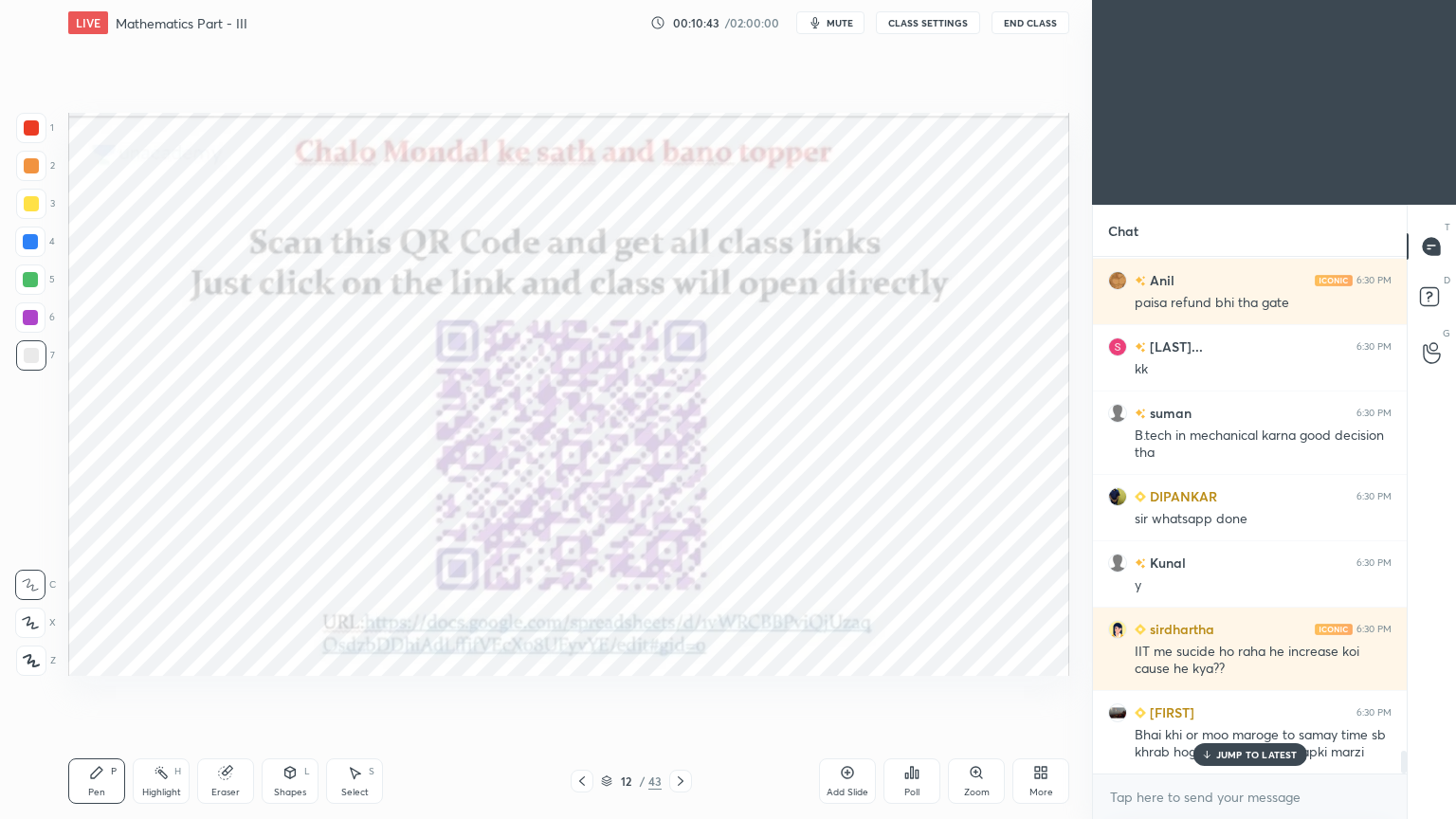 scroll, scrollTop: 11303, scrollLeft: 0, axis: vertical 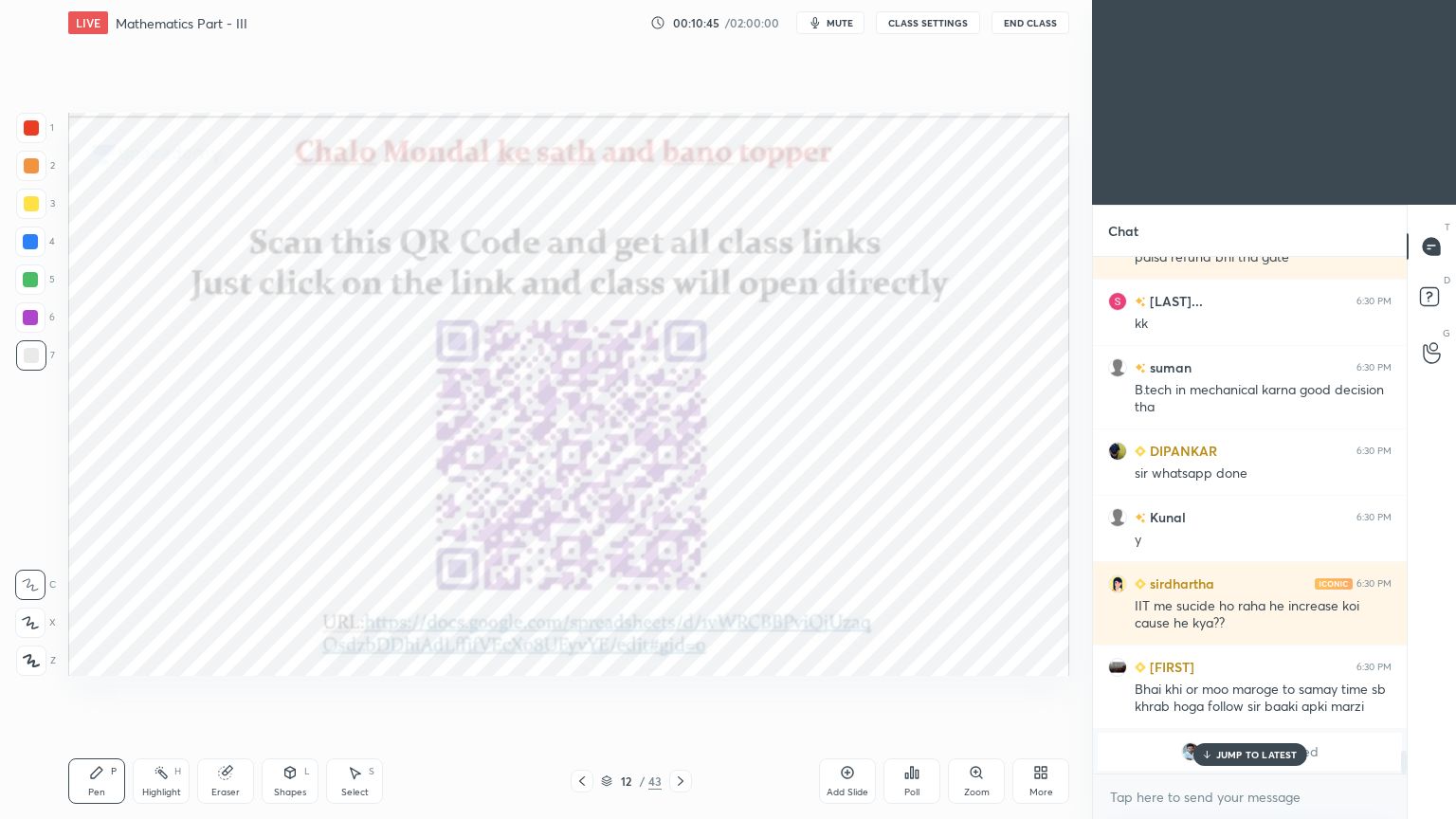 click on "JUMP TO LATEST" at bounding box center (1257, 755) 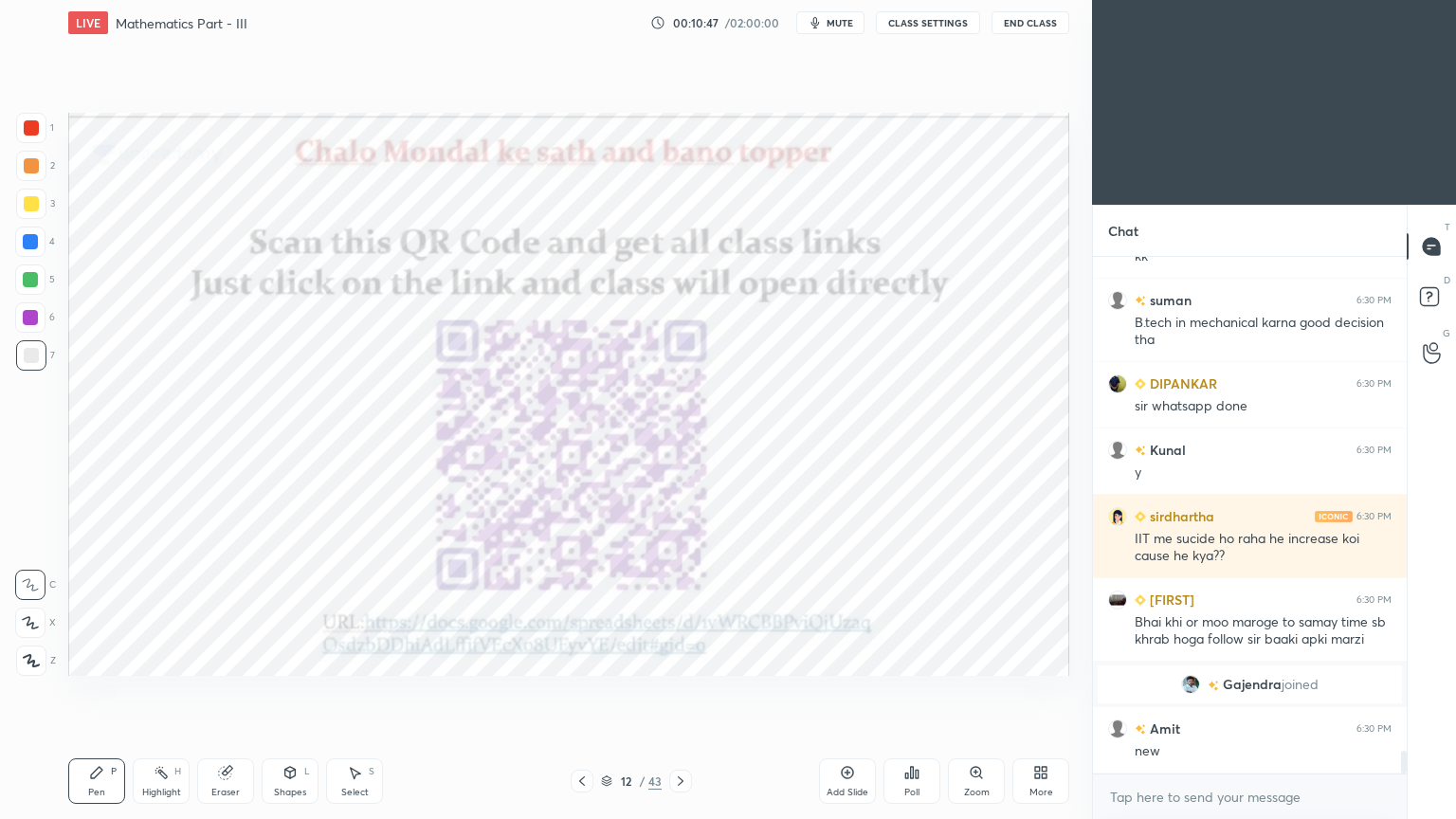 scroll, scrollTop: 11454, scrollLeft: 0, axis: vertical 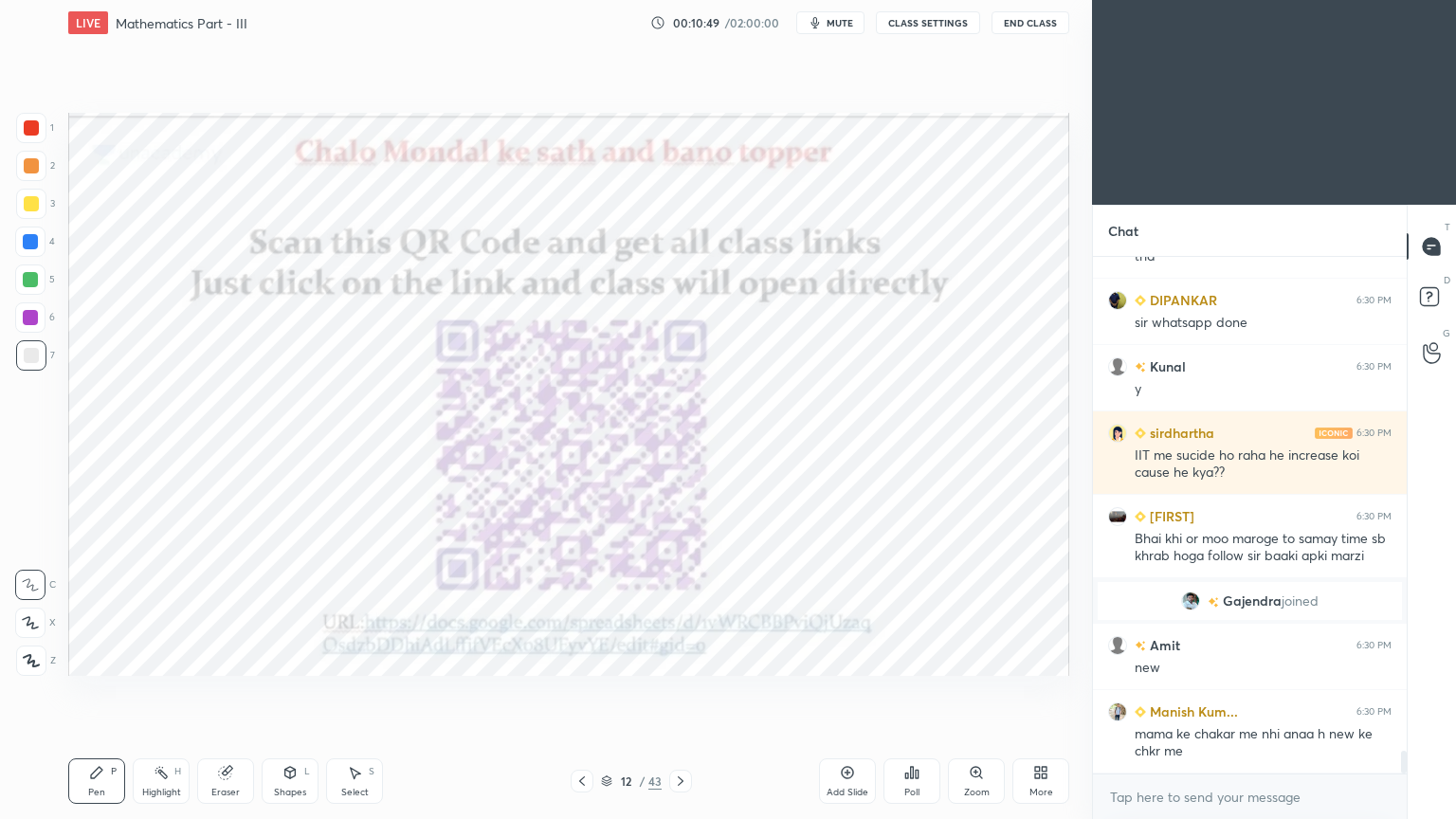 click 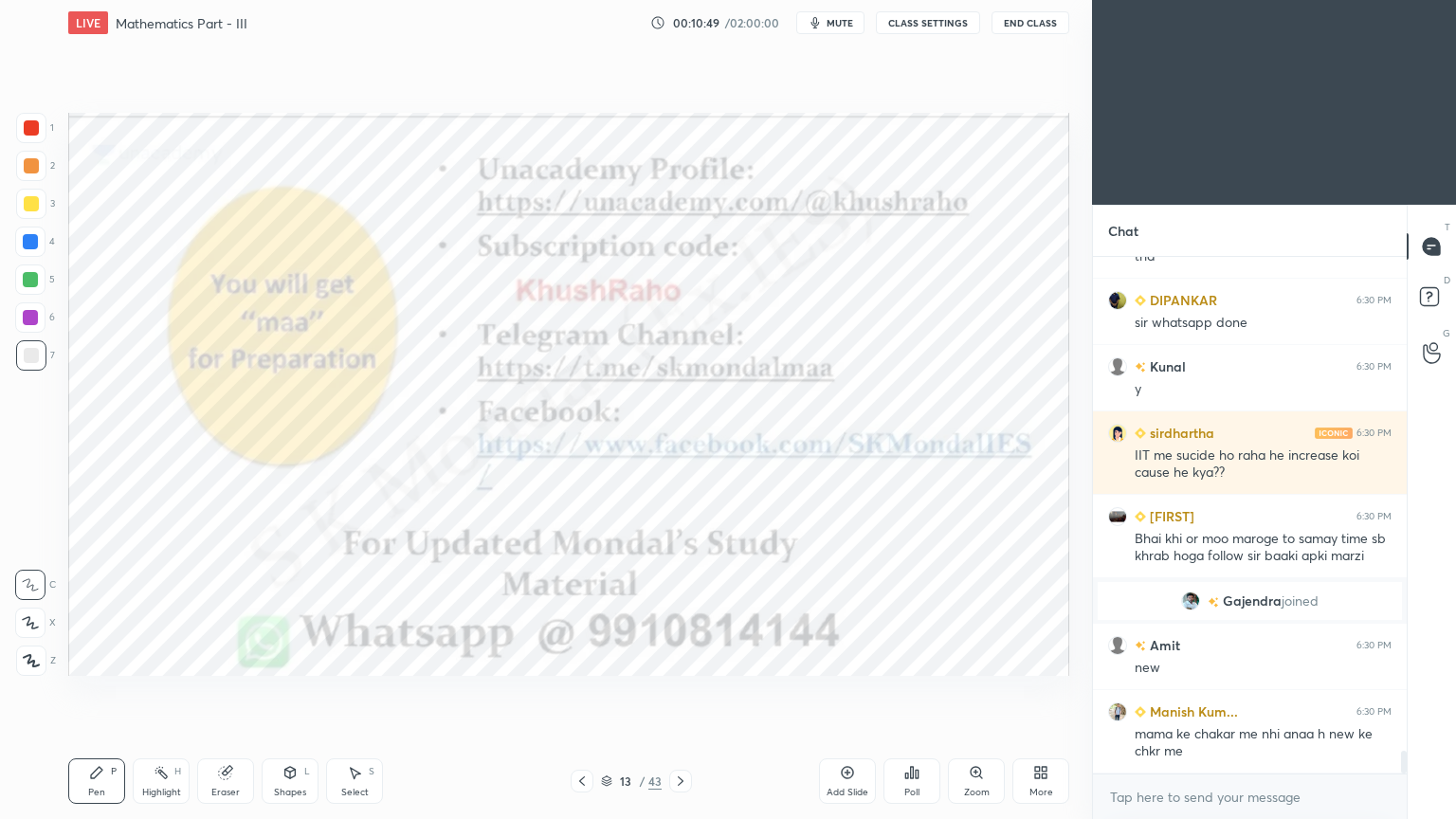click 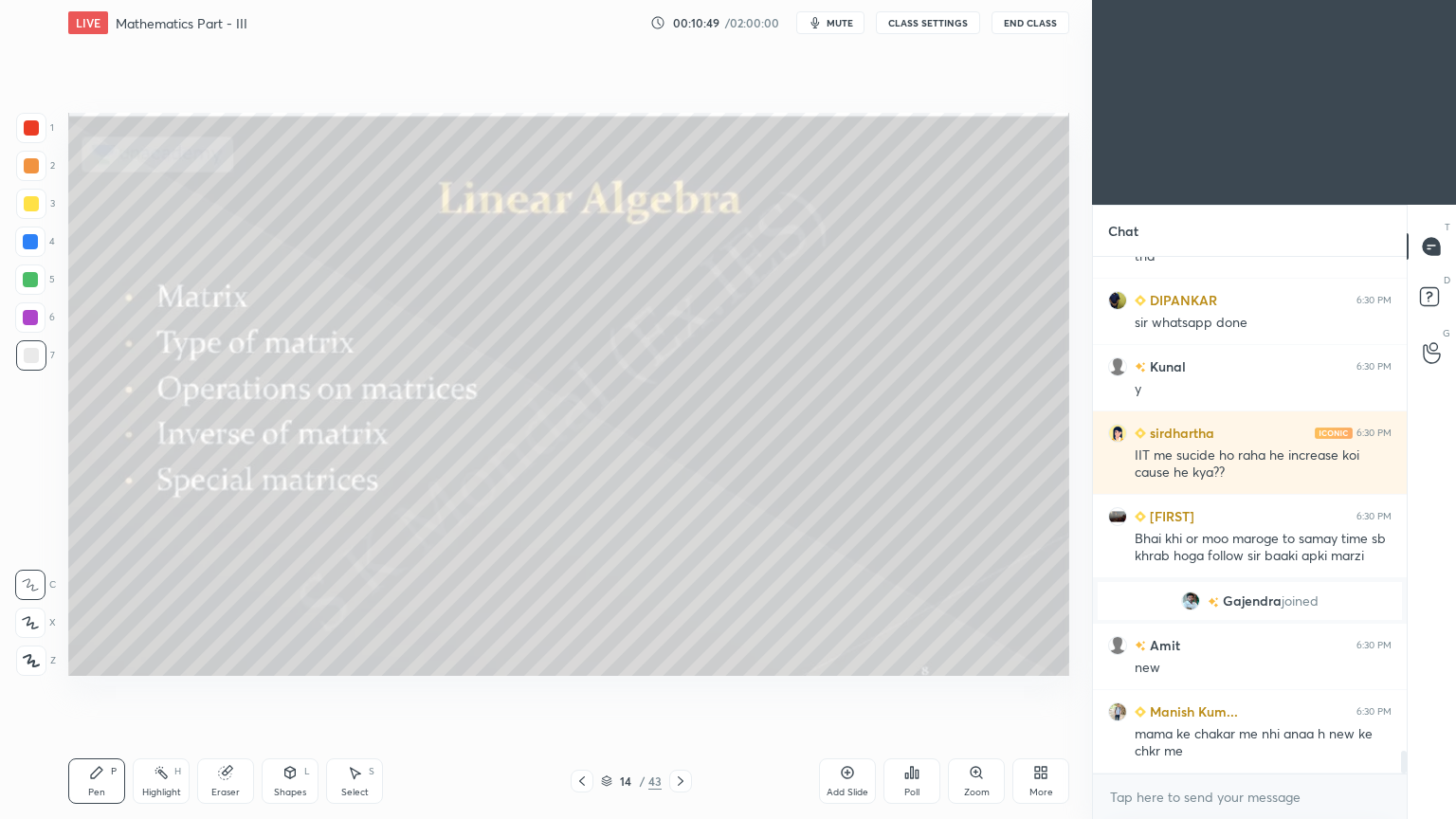 click 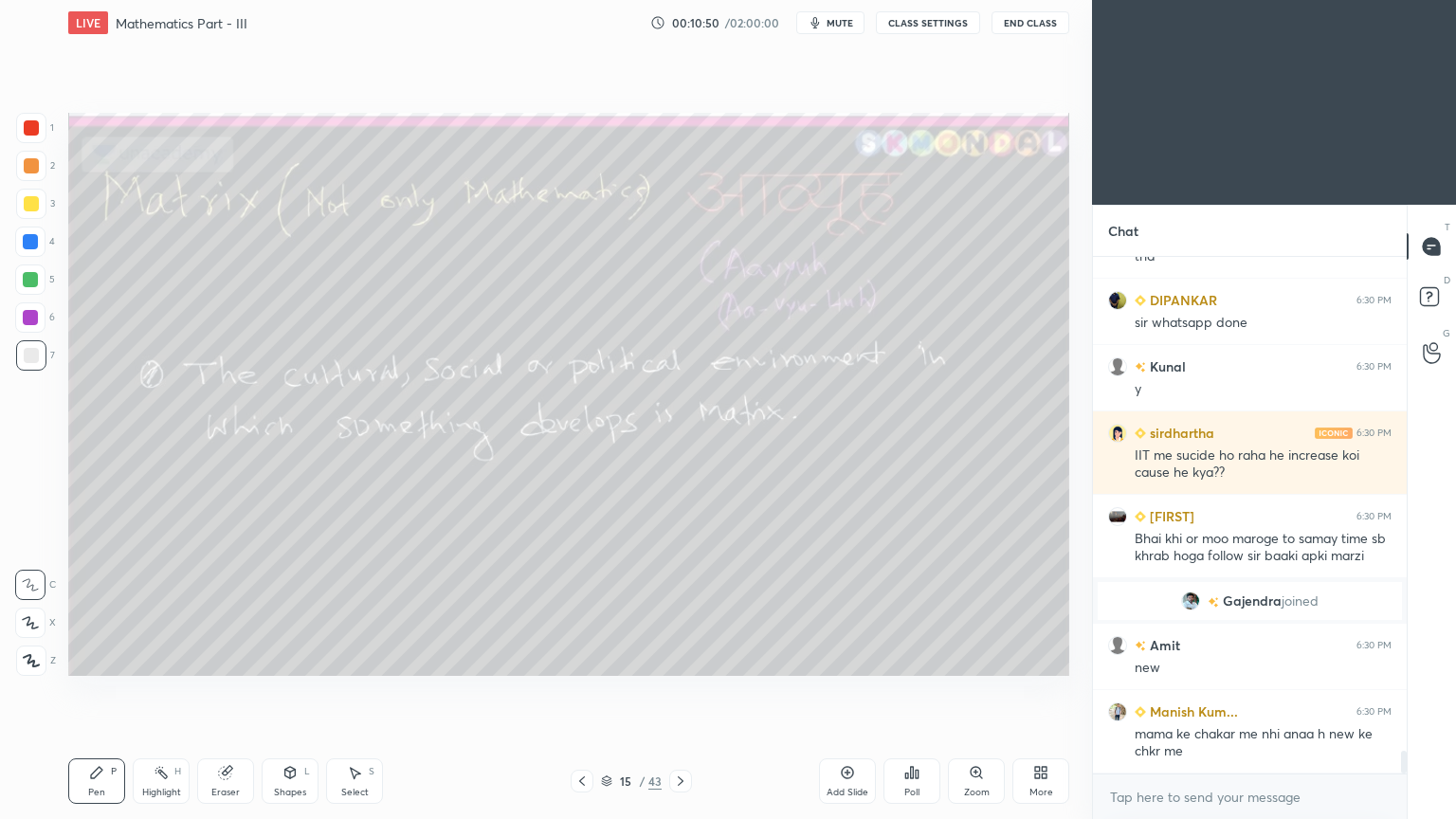 click 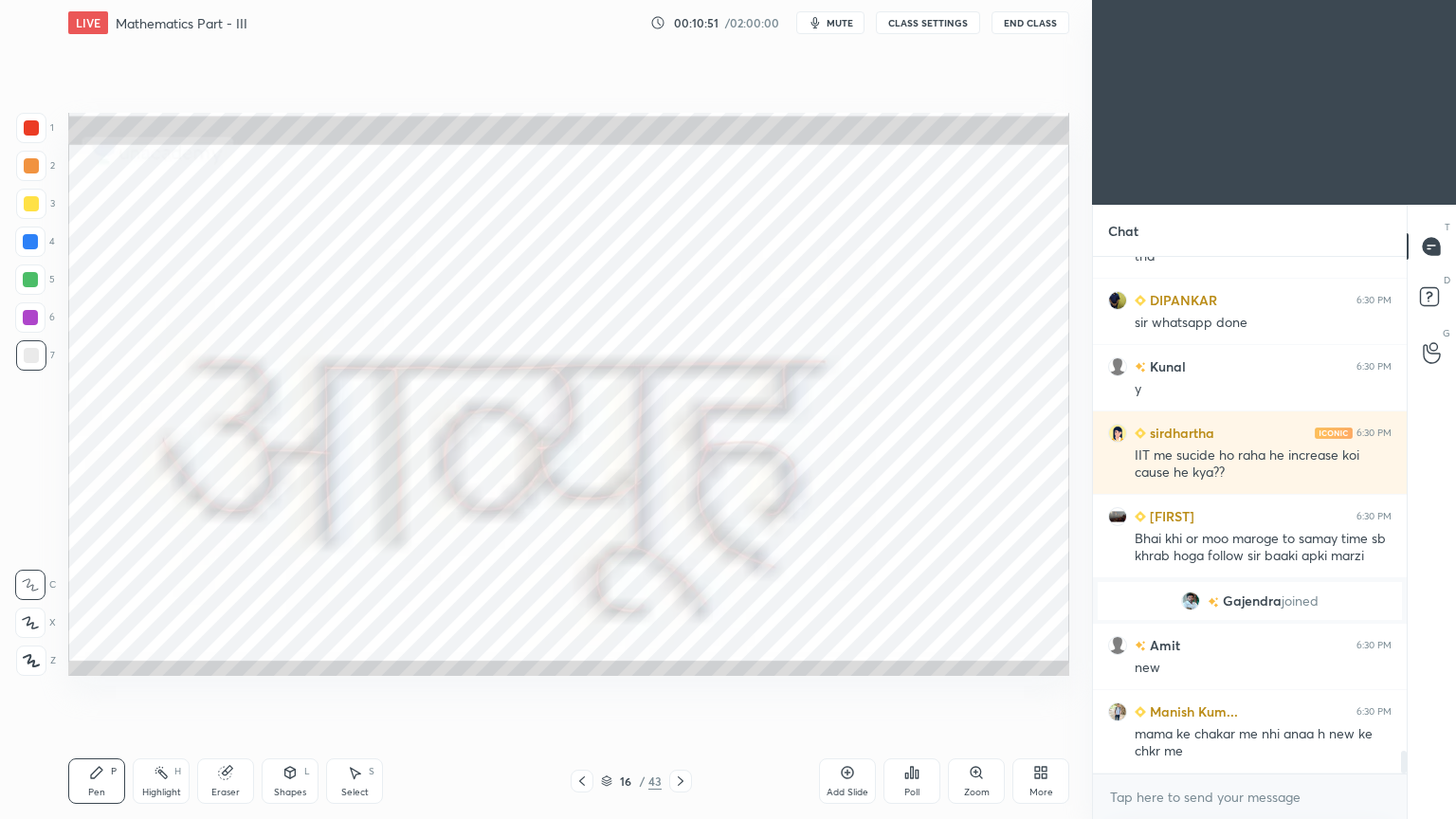 click 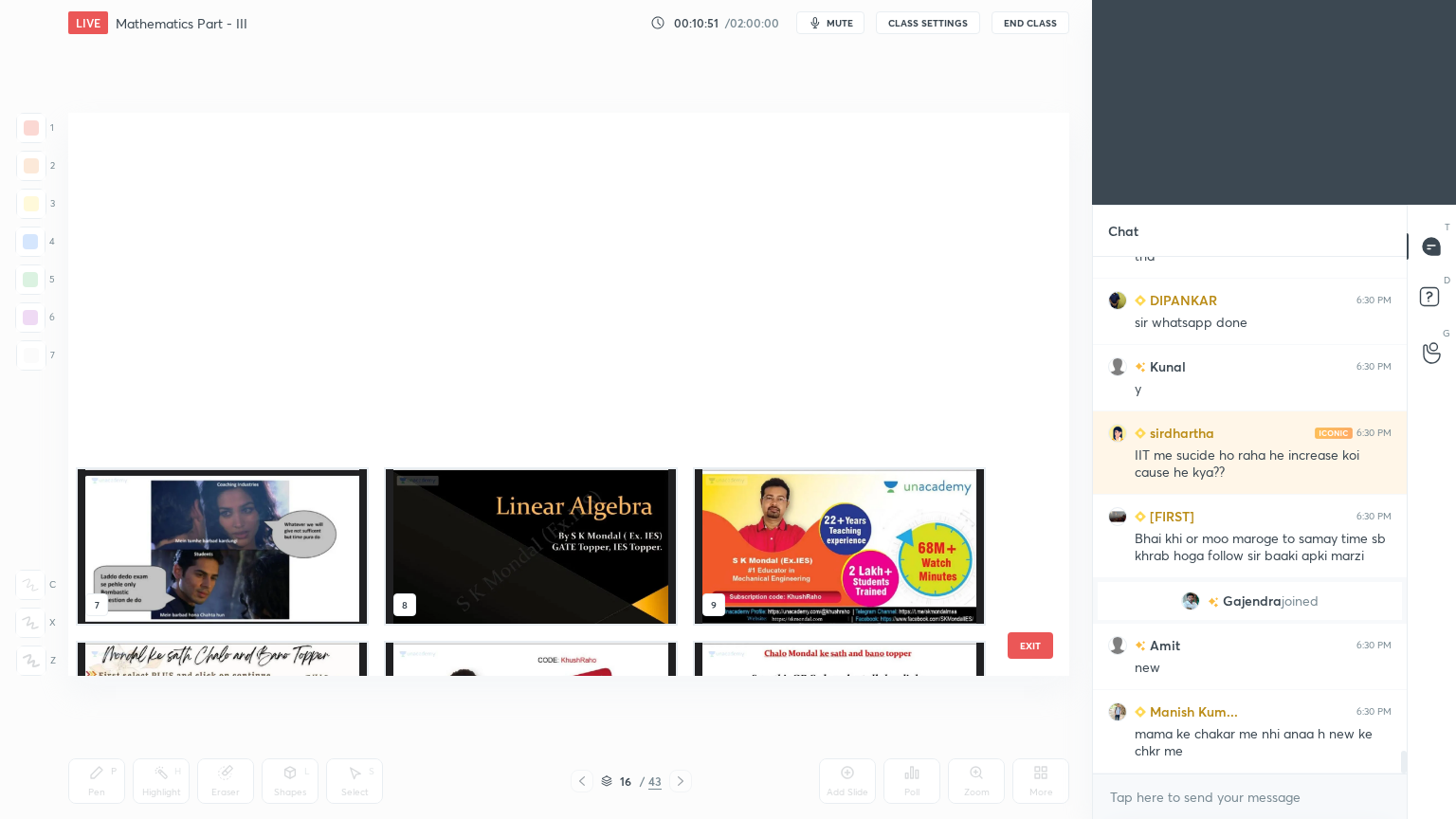 scroll, scrollTop: 478, scrollLeft: 0, axis: vertical 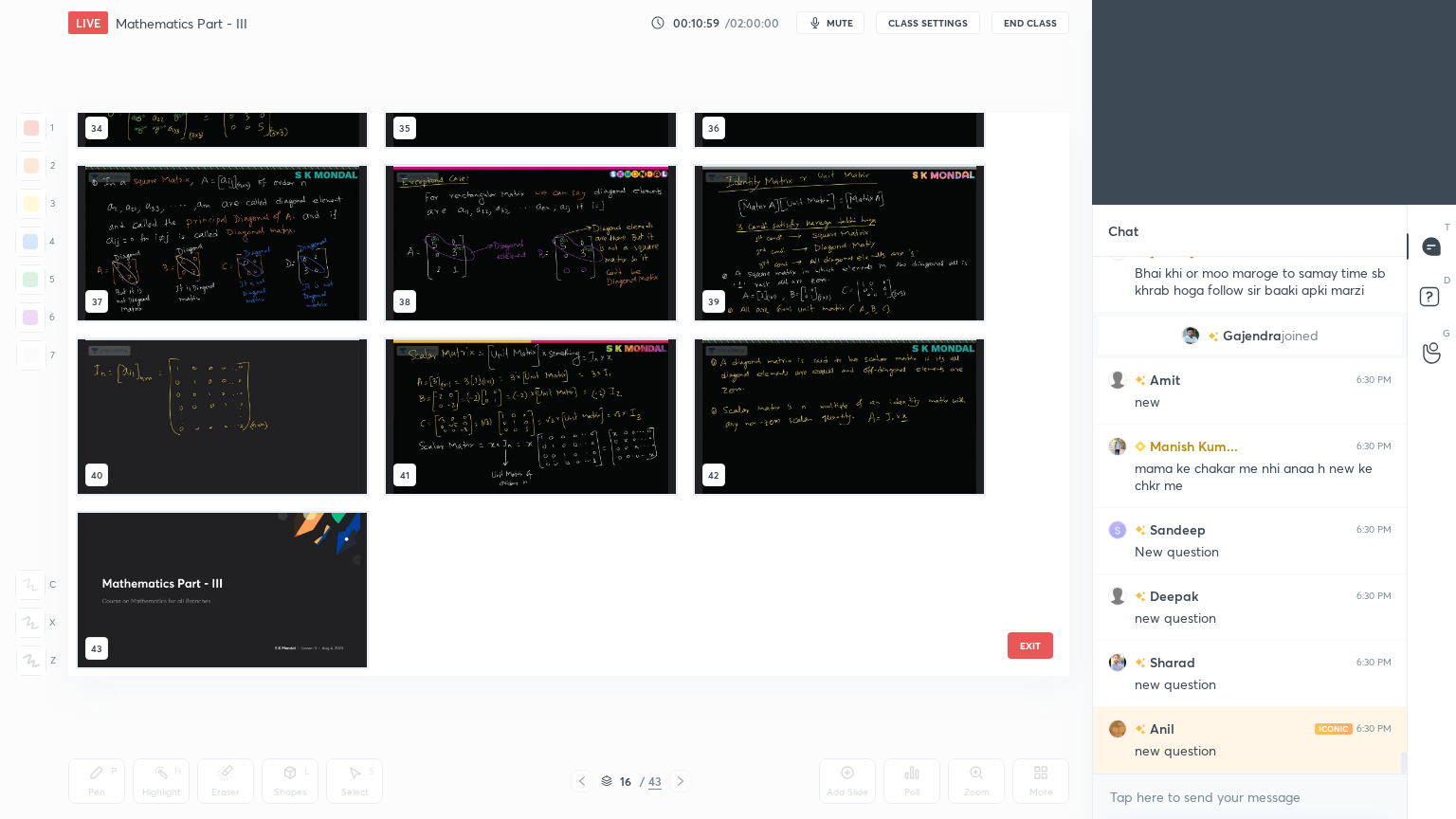 click at bounding box center [222, 416] 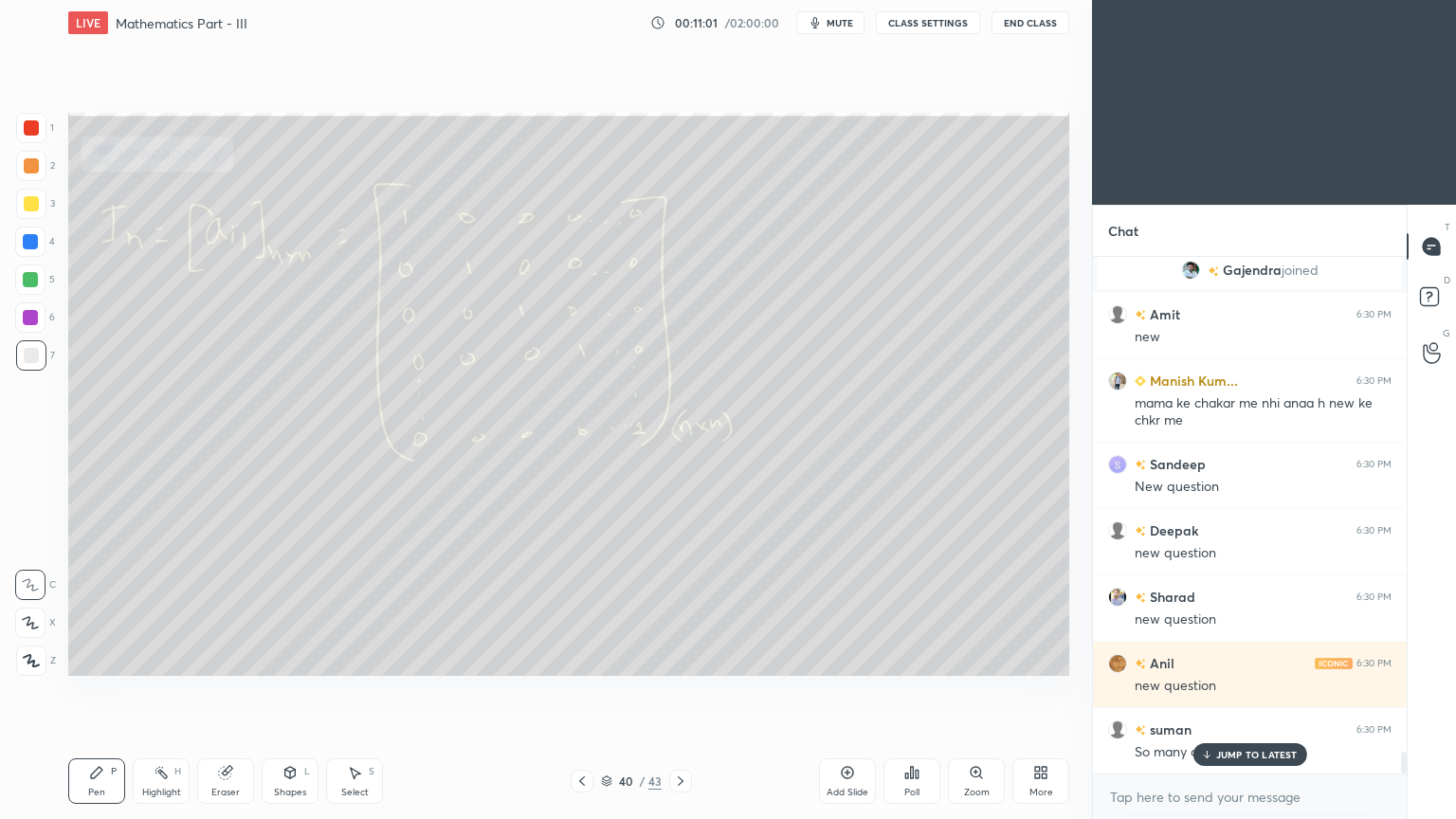 scroll, scrollTop: 11852, scrollLeft: 0, axis: vertical 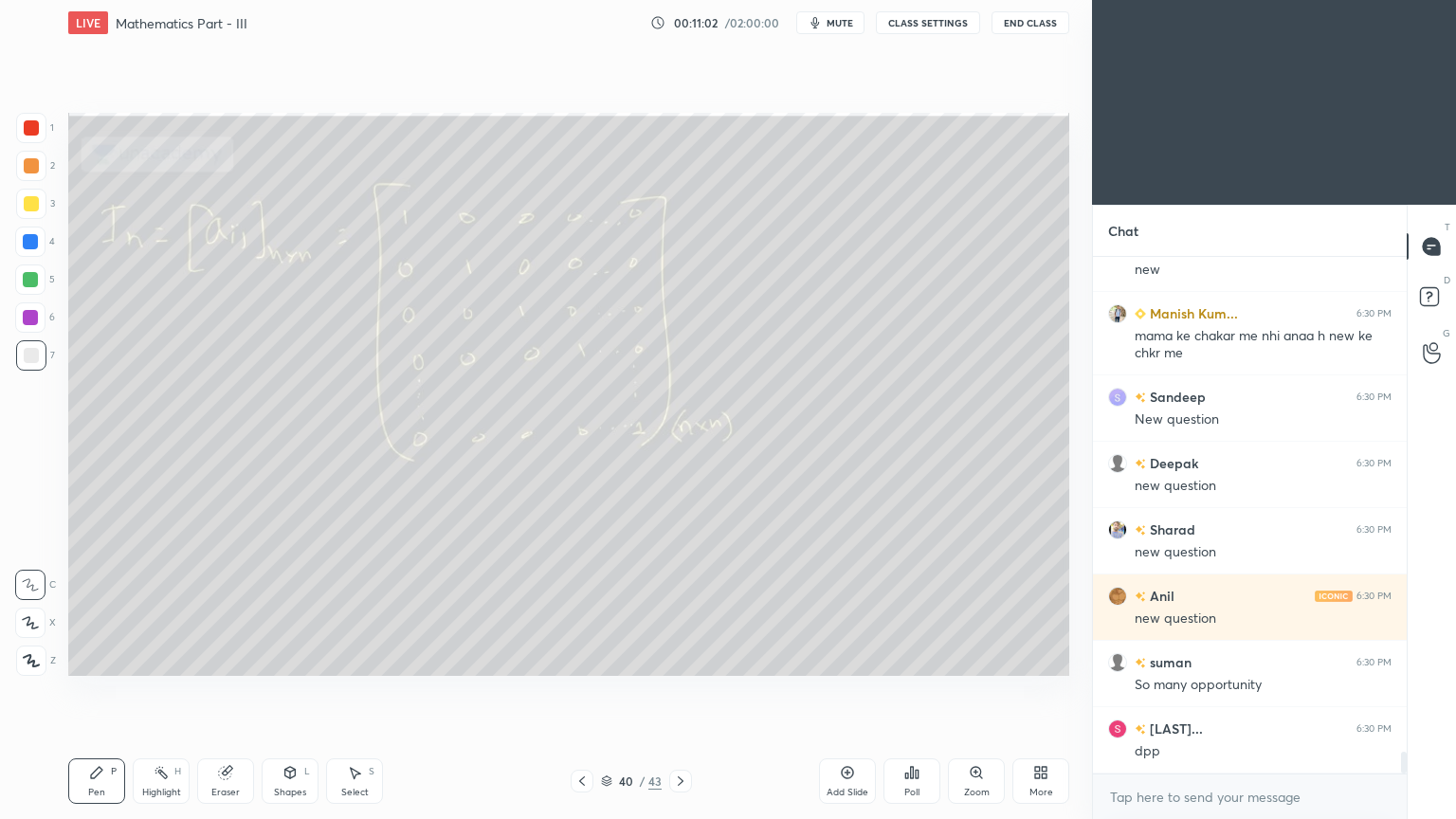 click on "dpp" at bounding box center (1263, 752) 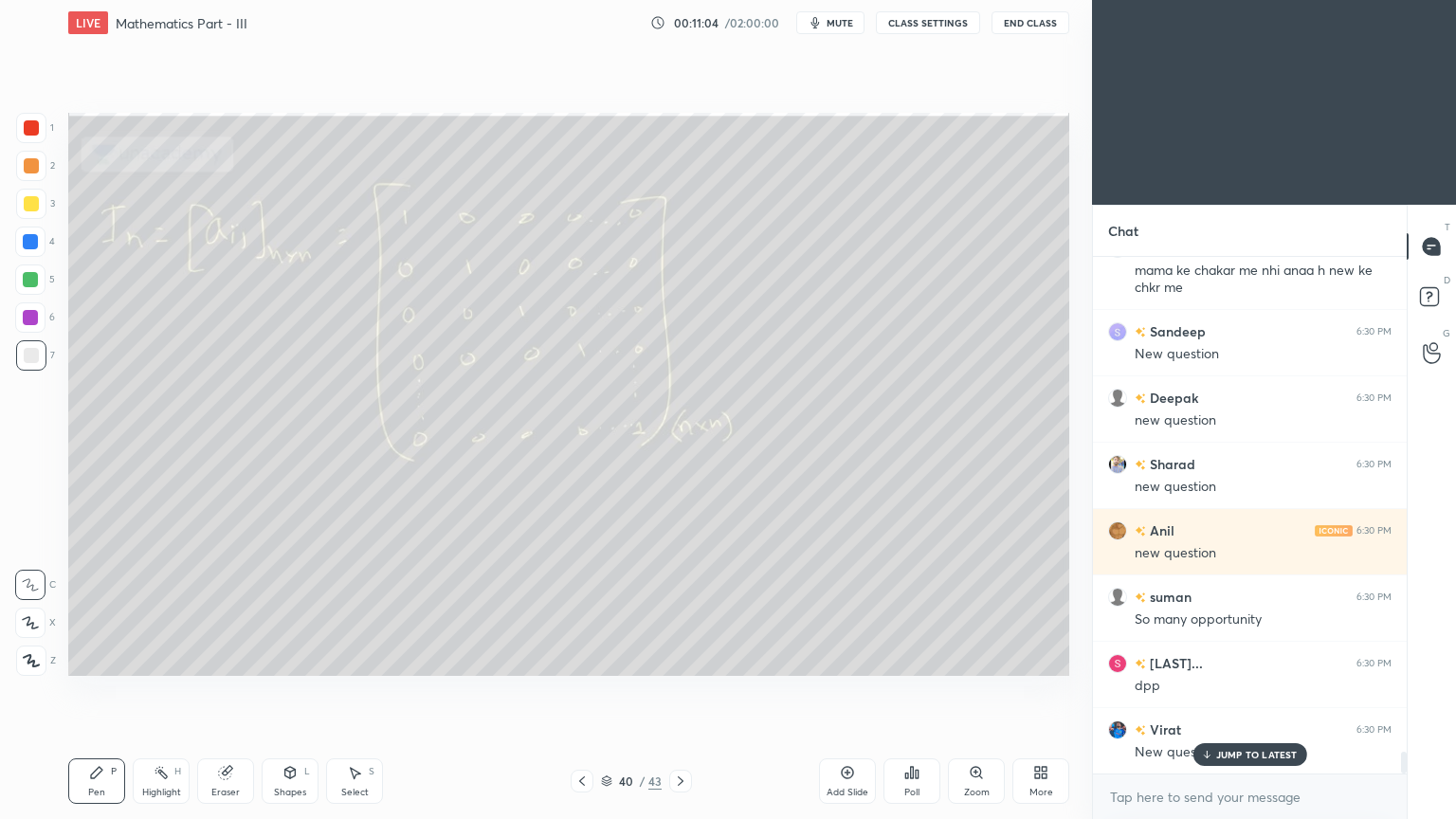 scroll, scrollTop: 11985, scrollLeft: 0, axis: vertical 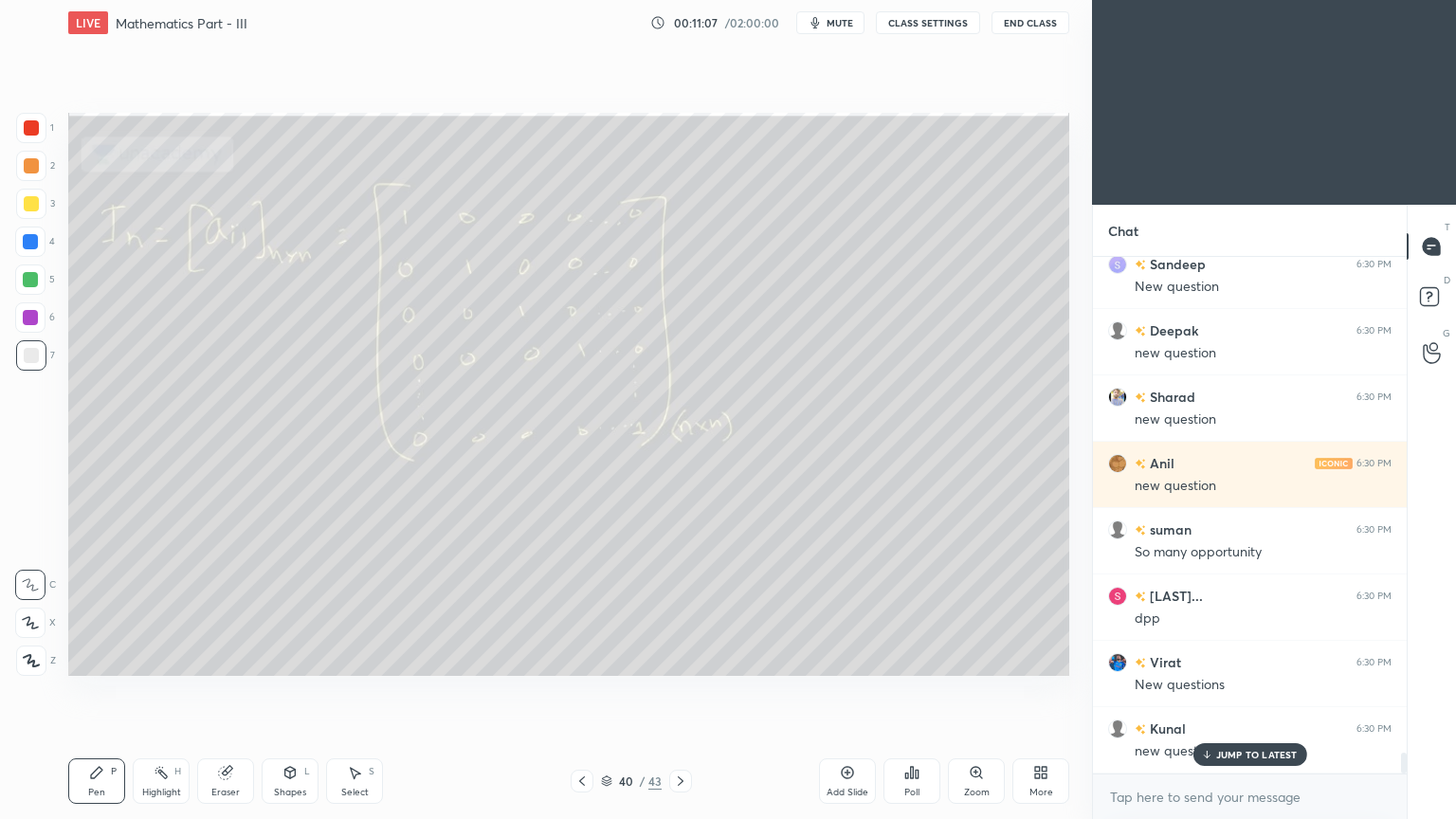 click at bounding box center [681, 781] 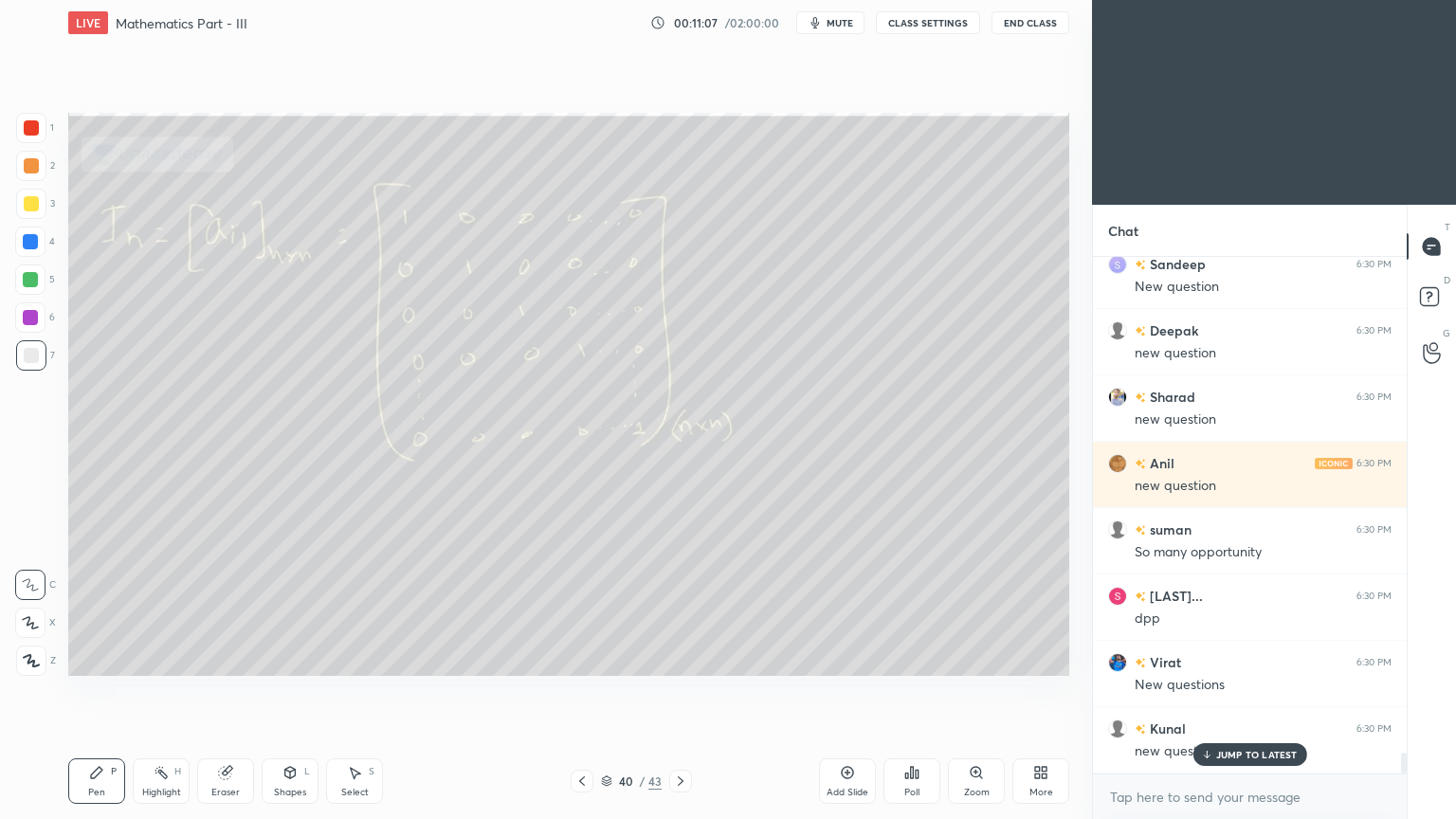 scroll, scrollTop: 12050, scrollLeft: 0, axis: vertical 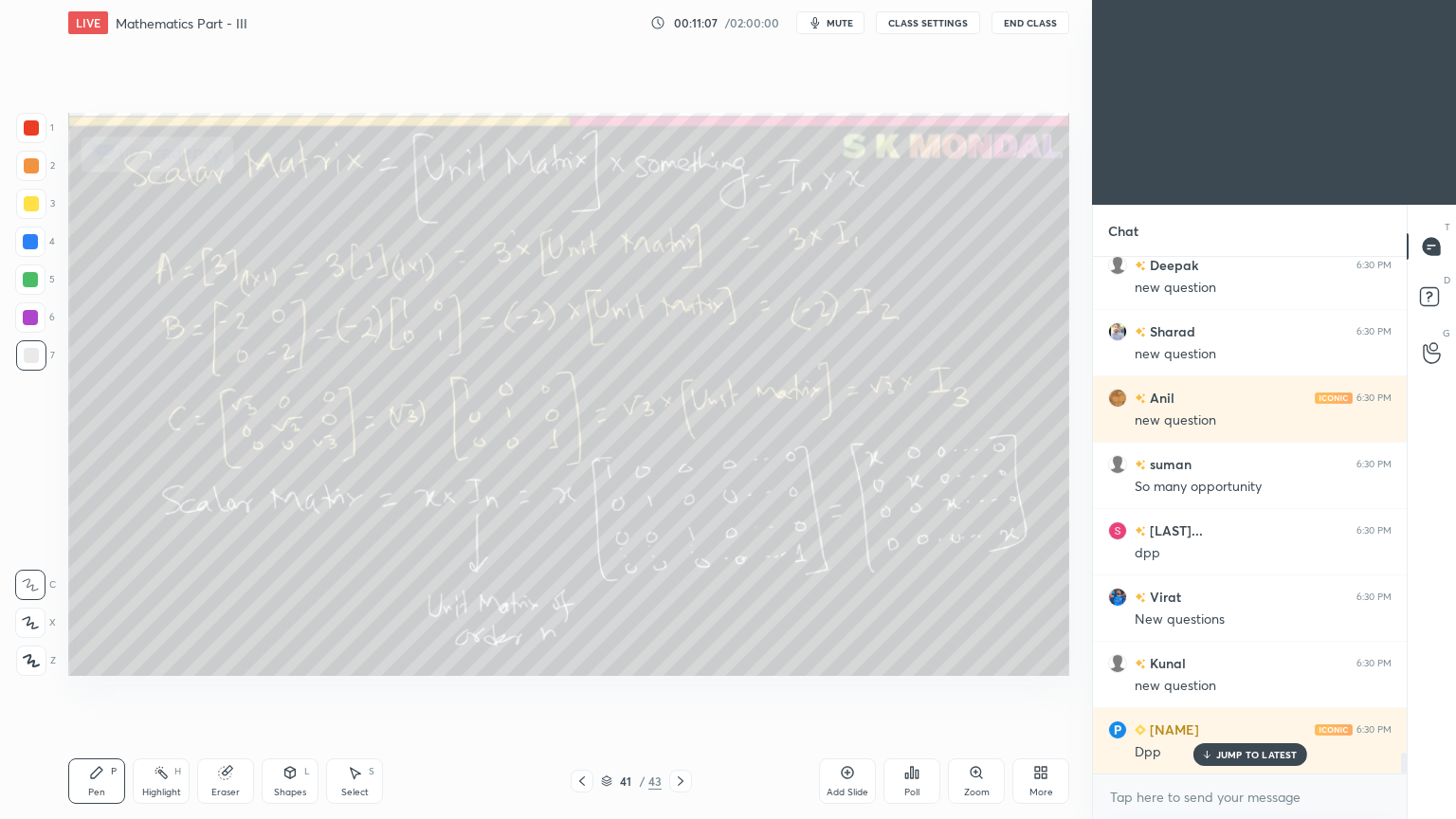 click at bounding box center [681, 781] 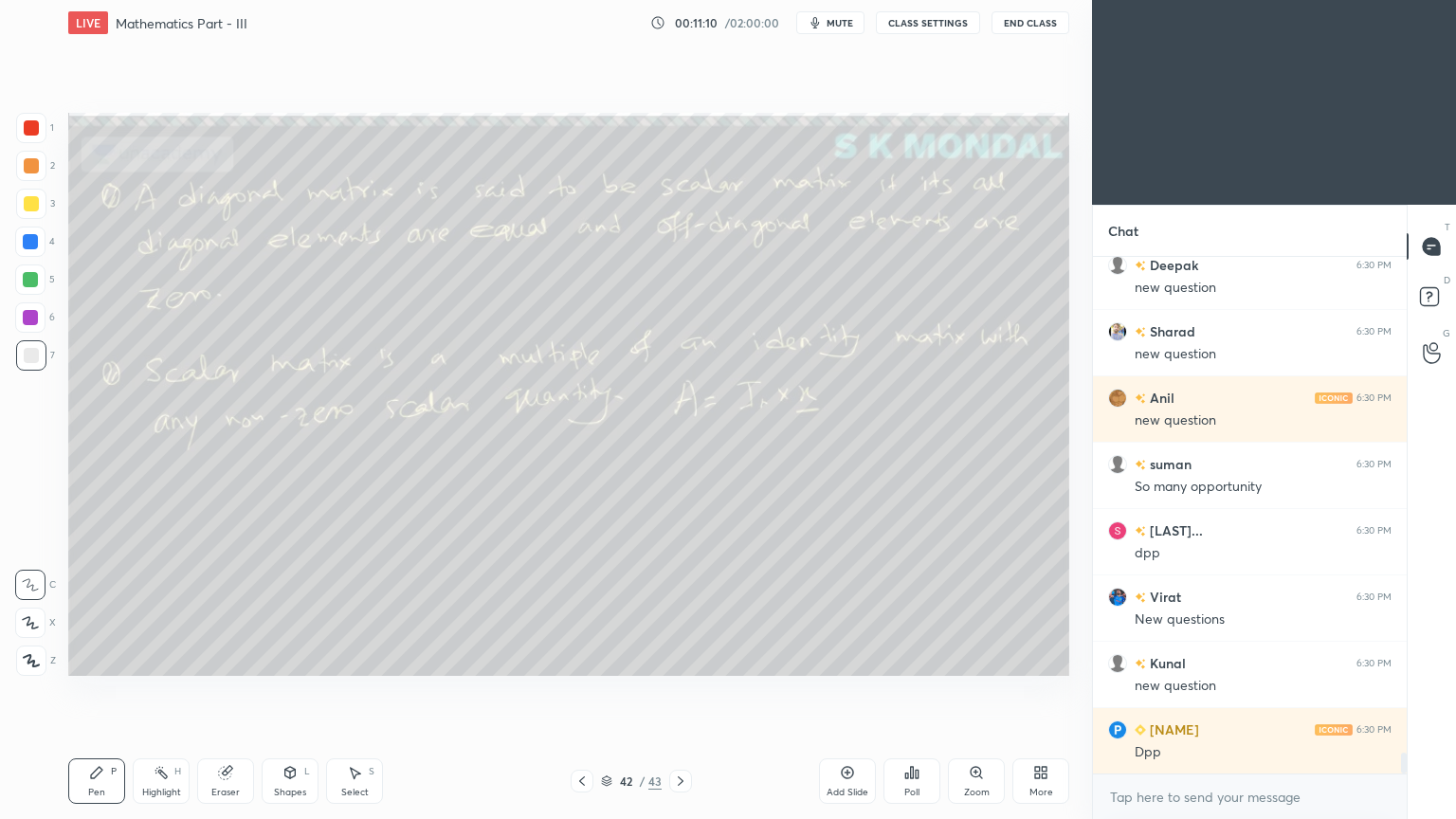 scroll, scrollTop: 12117, scrollLeft: 0, axis: vertical 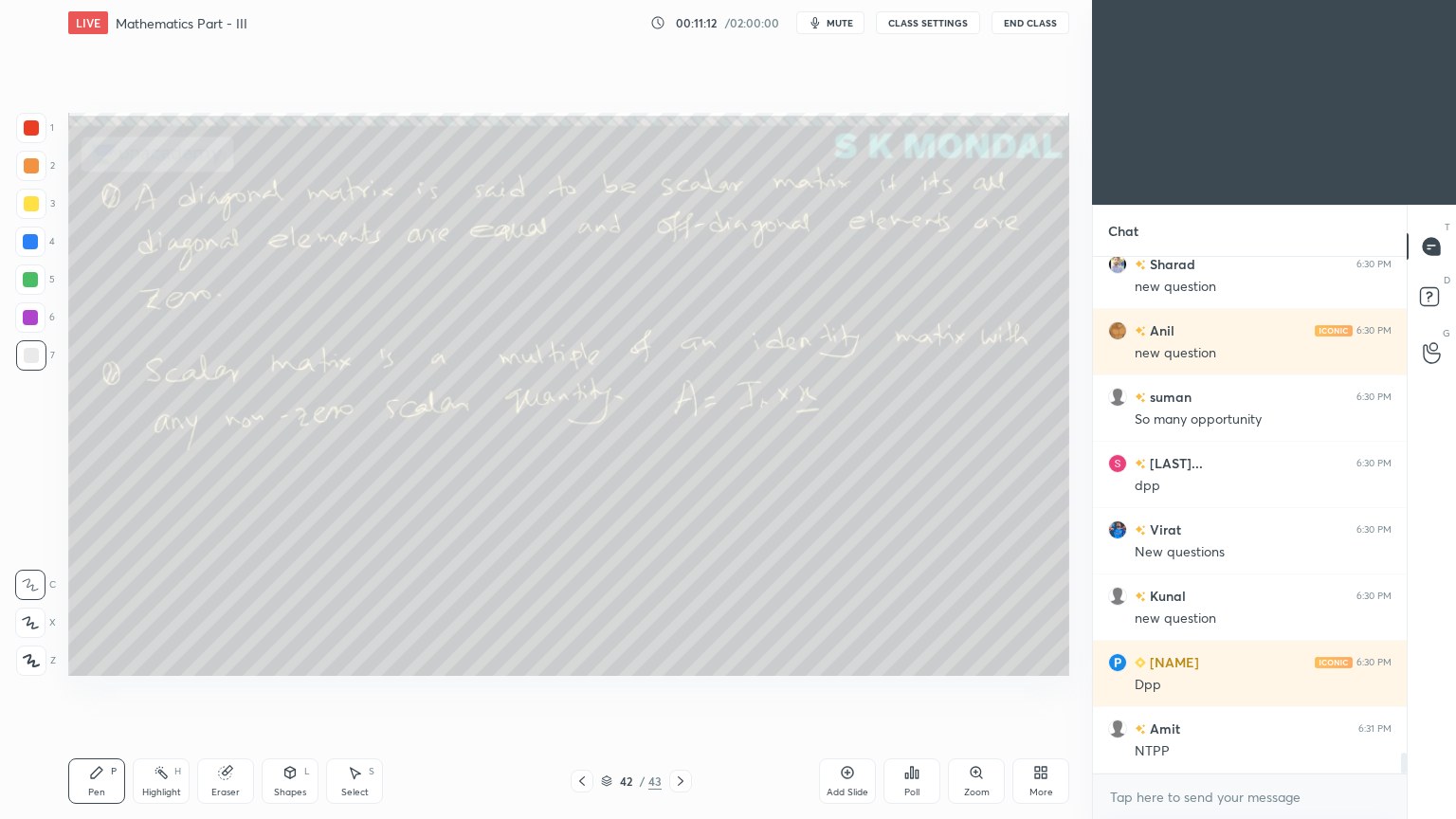 click at bounding box center (31, 204) 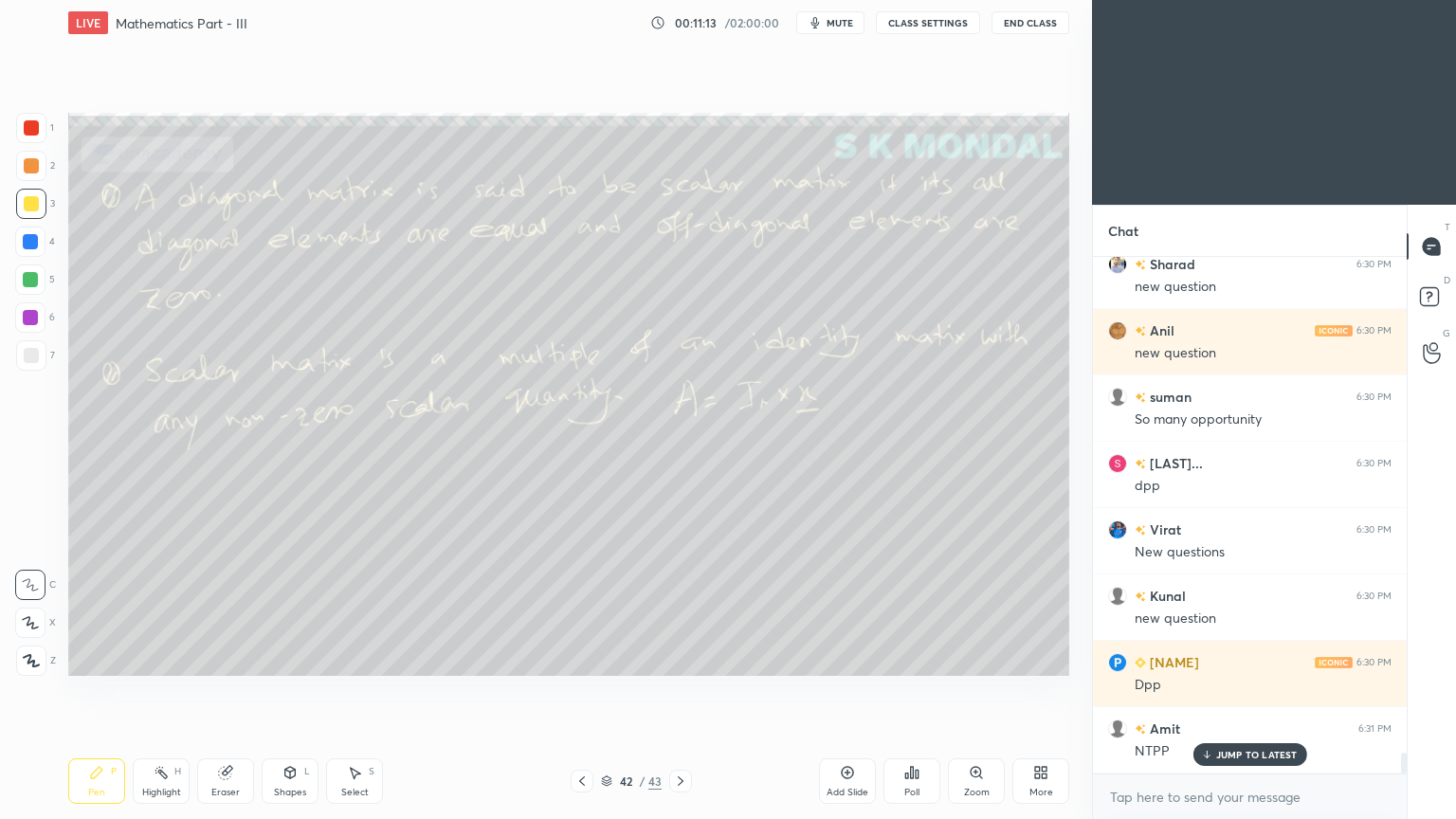 scroll, scrollTop: 12183, scrollLeft: 0, axis: vertical 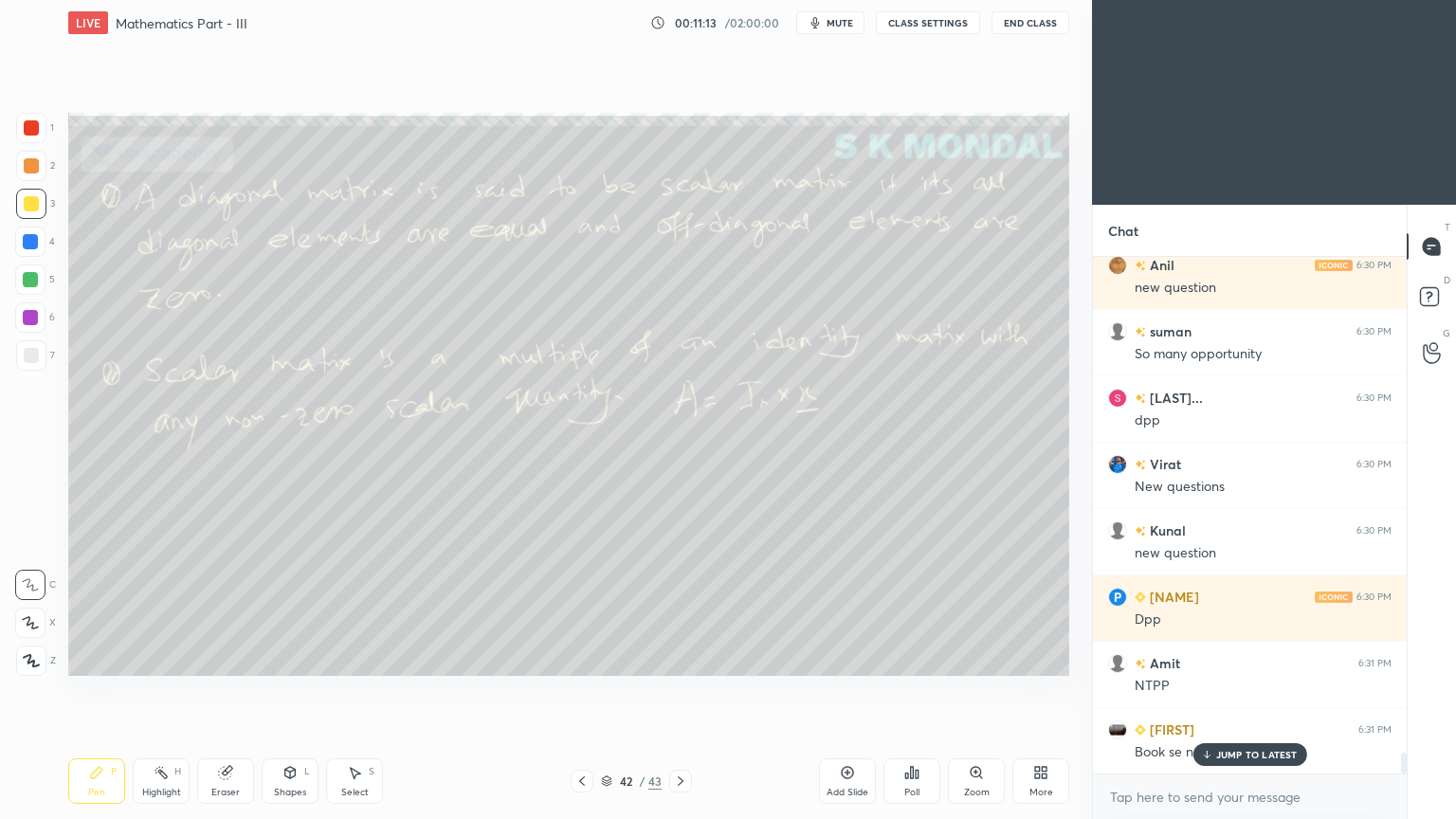 click on "Pen P" at bounding box center [97, 781] 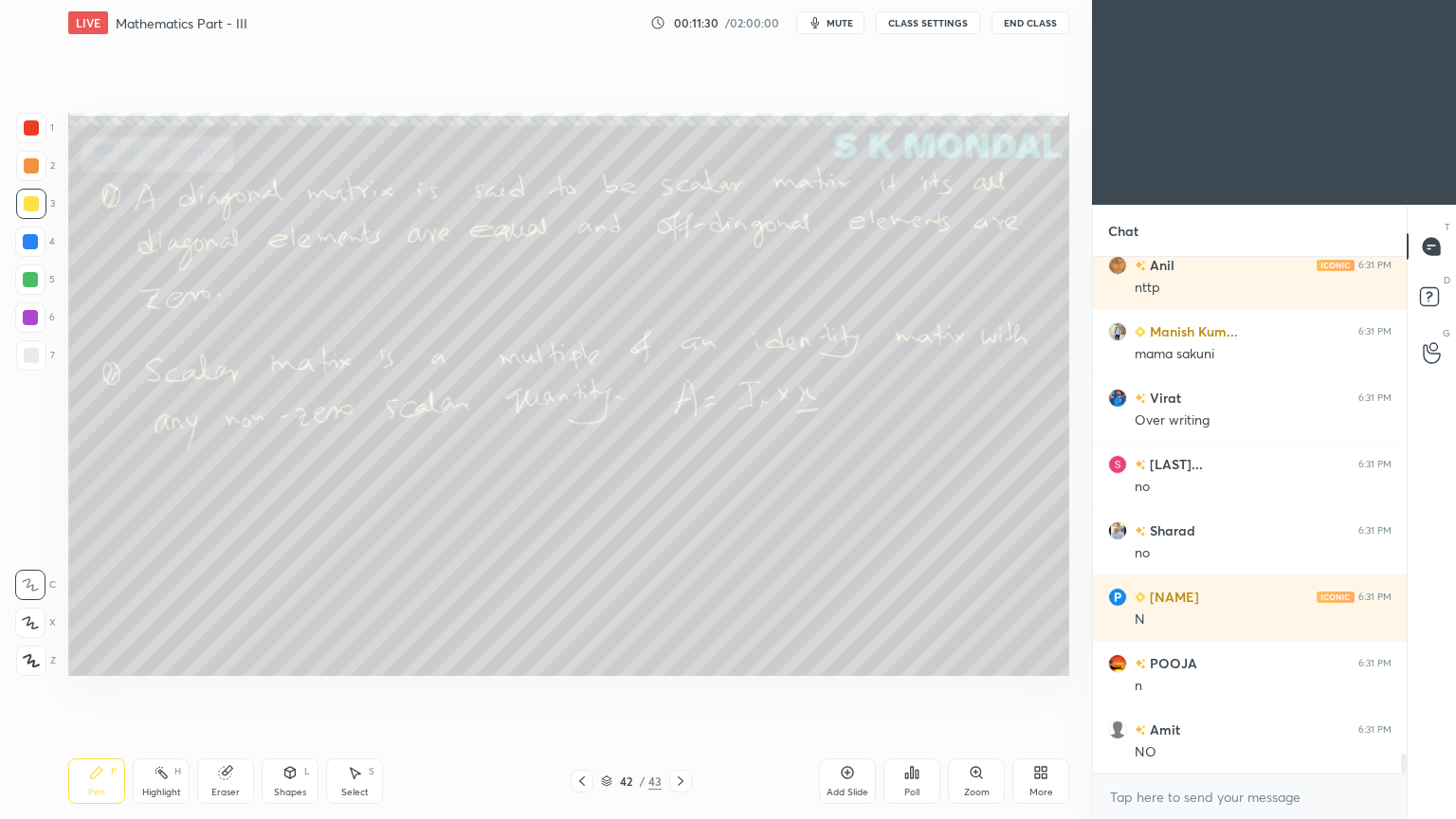 scroll, scrollTop: 12781, scrollLeft: 0, axis: vertical 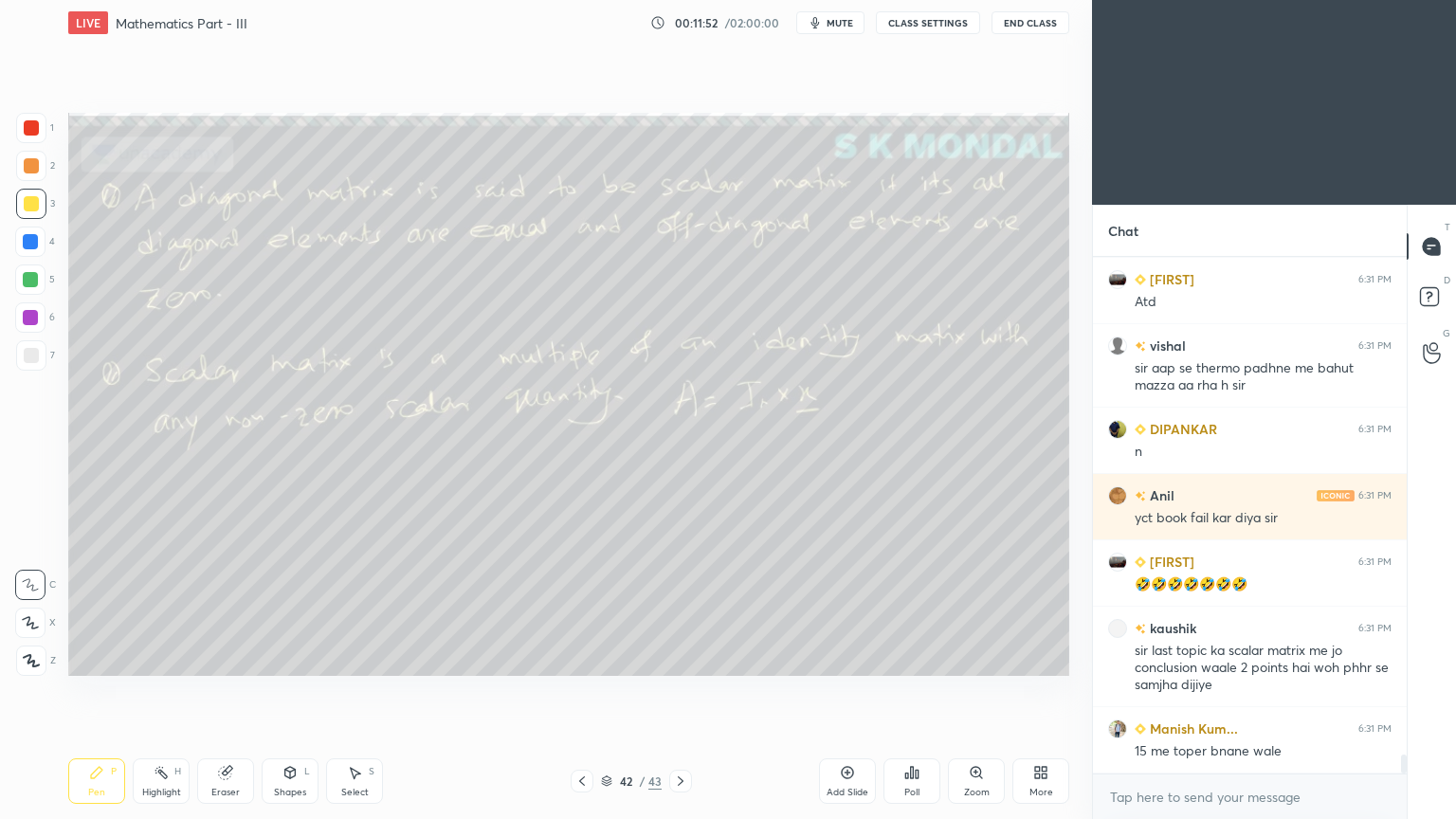 drag, startPoint x: 364, startPoint y: 792, endPoint x: 364, endPoint y: 733, distance: 59 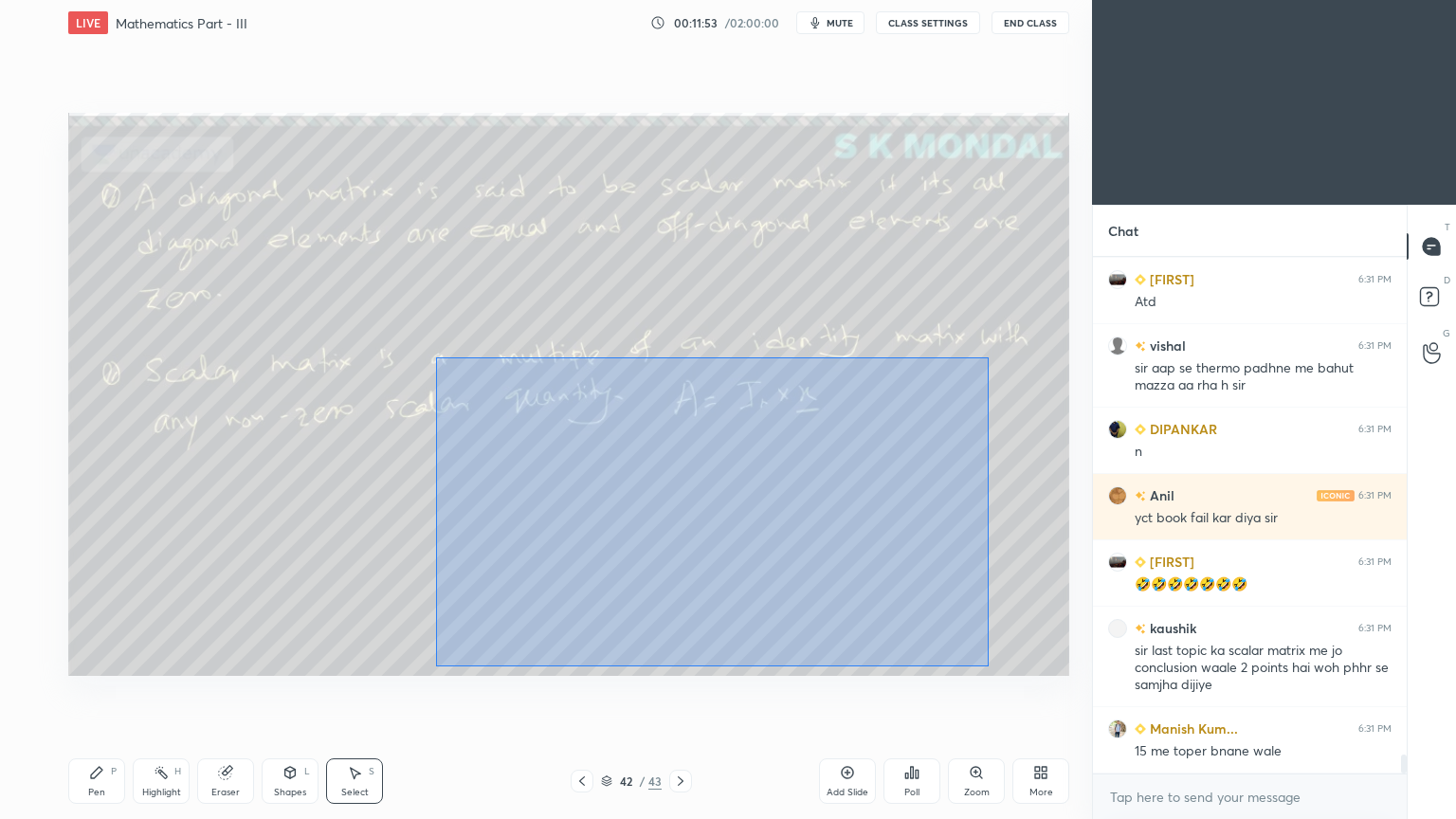 drag, startPoint x: 436, startPoint y: 356, endPoint x: 990, endPoint y: 667, distance: 635.32433 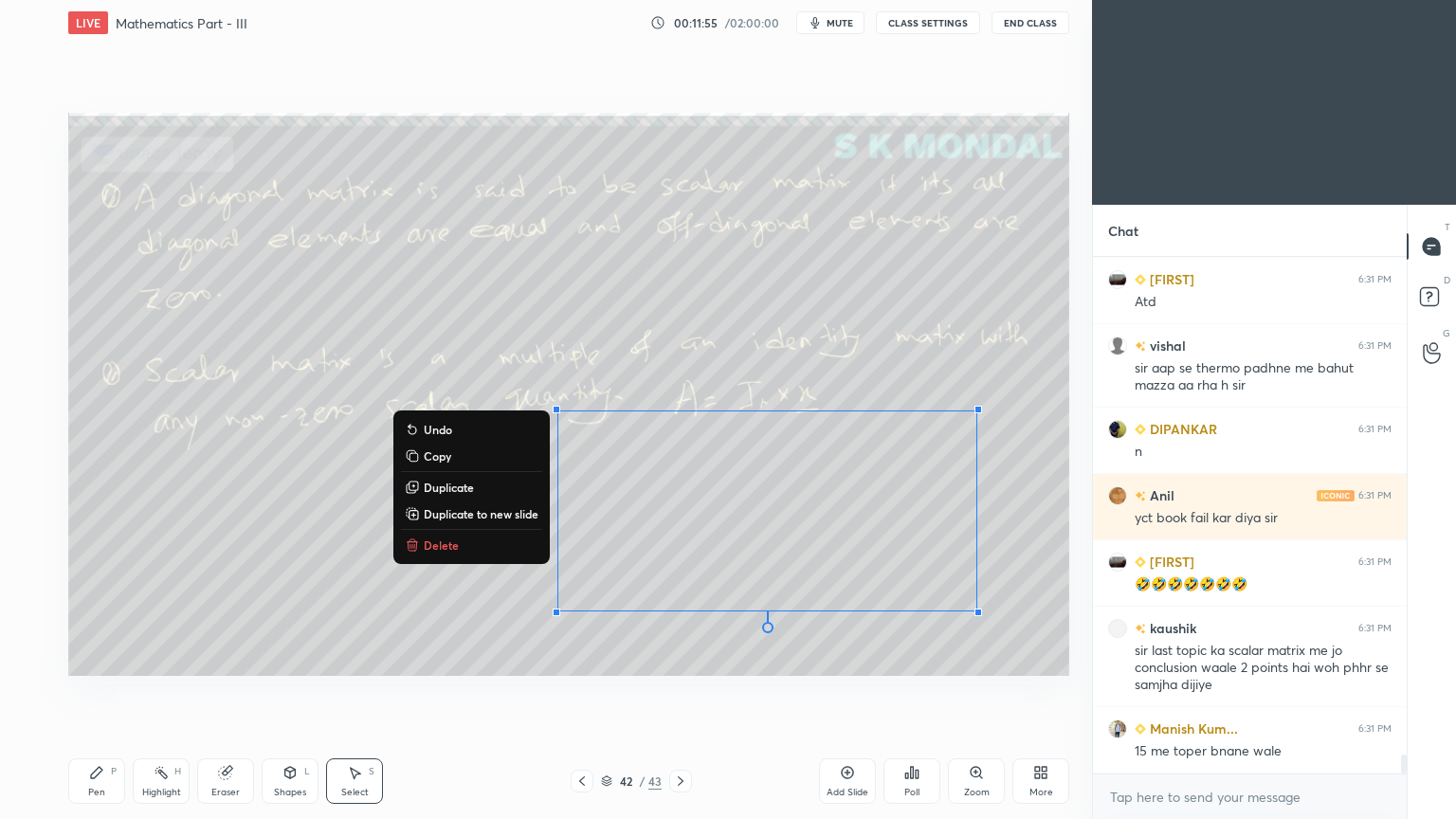 click on "Delete" at bounding box center [471, 545] 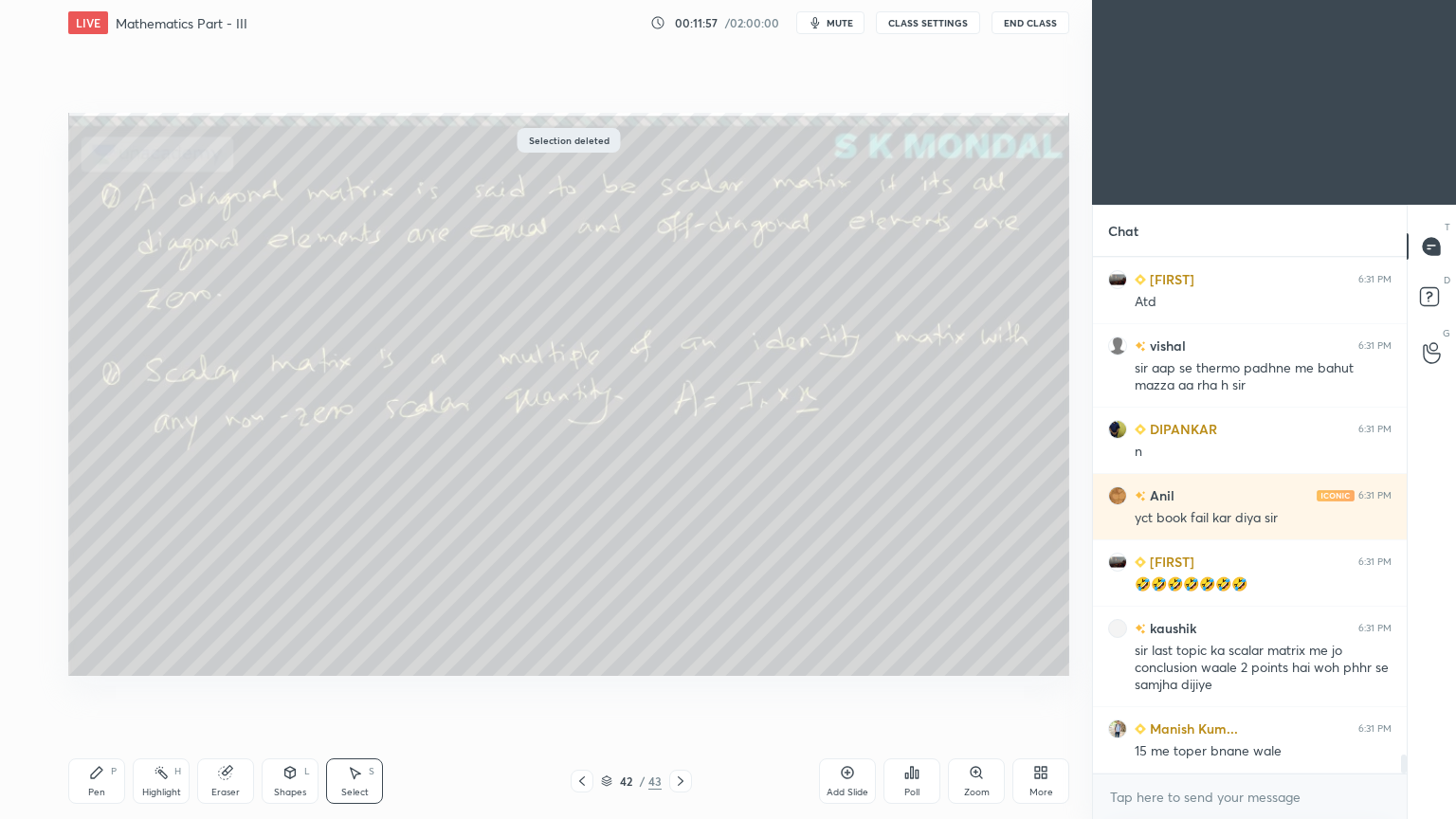scroll, scrollTop: 13495, scrollLeft: 0, axis: vertical 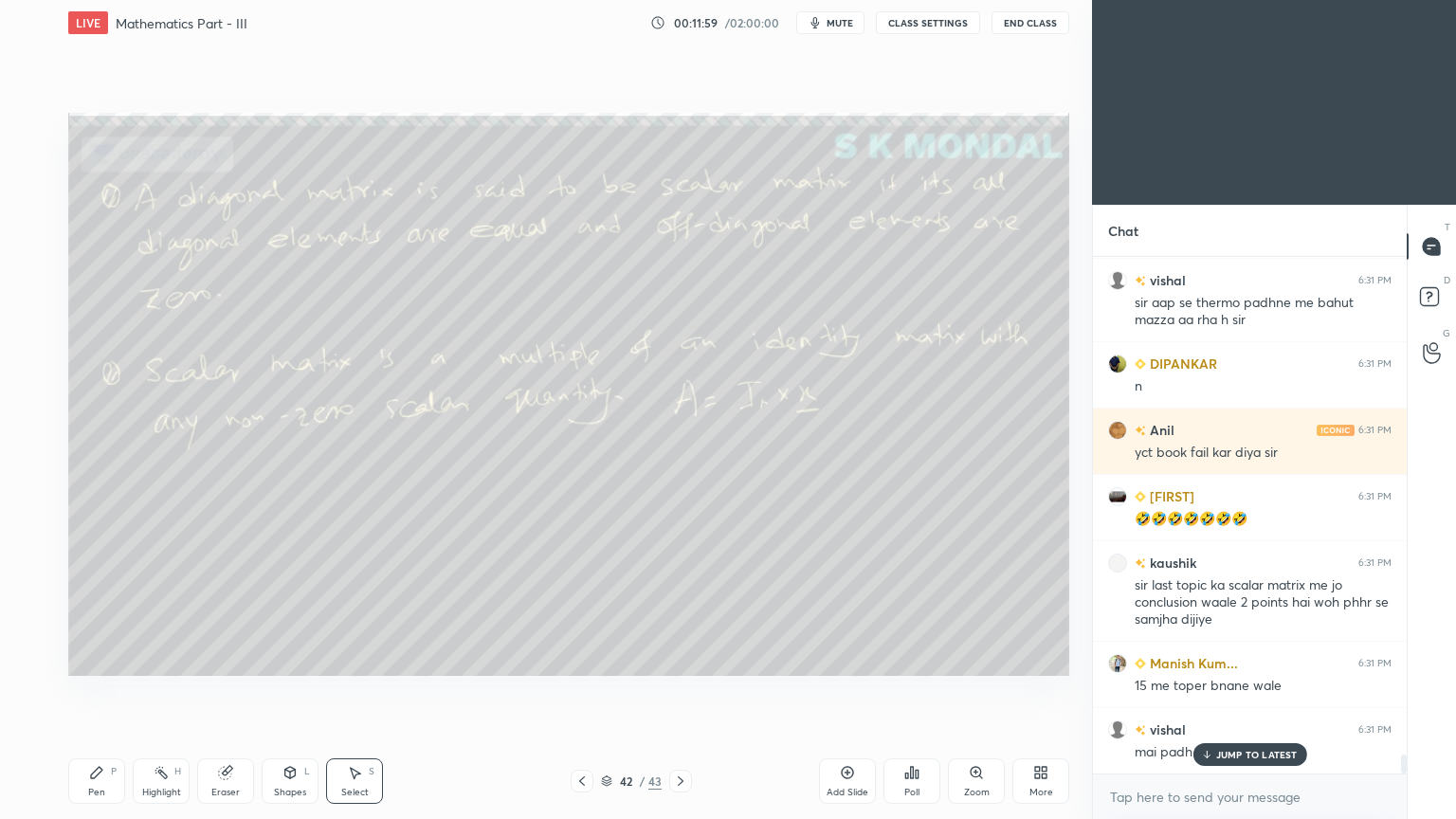 click on "JUMP TO LATEST" at bounding box center [1249, 755] 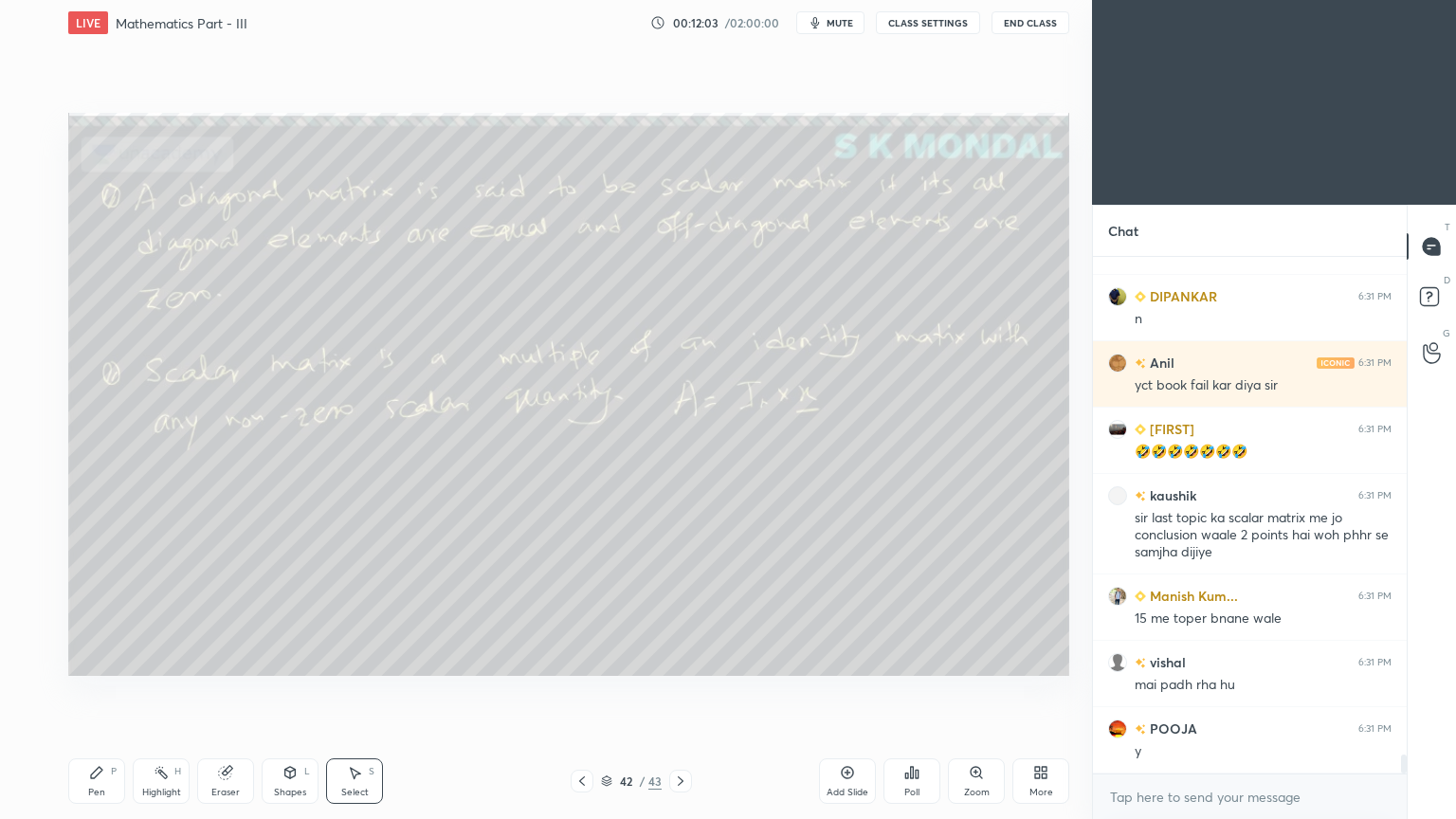 scroll, scrollTop: 13627, scrollLeft: 0, axis: vertical 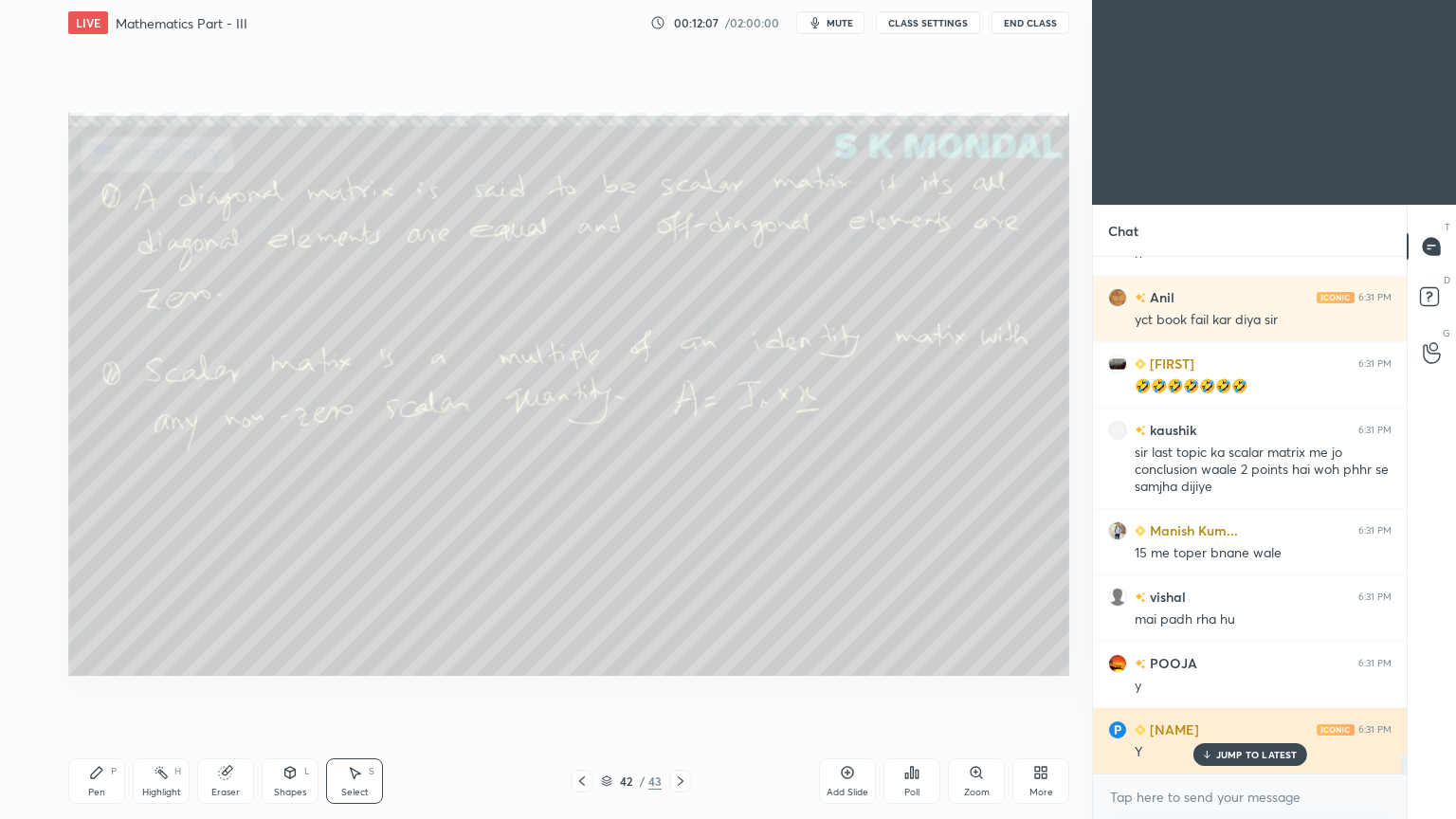click on "JUMP TO LATEST" at bounding box center [1257, 755] 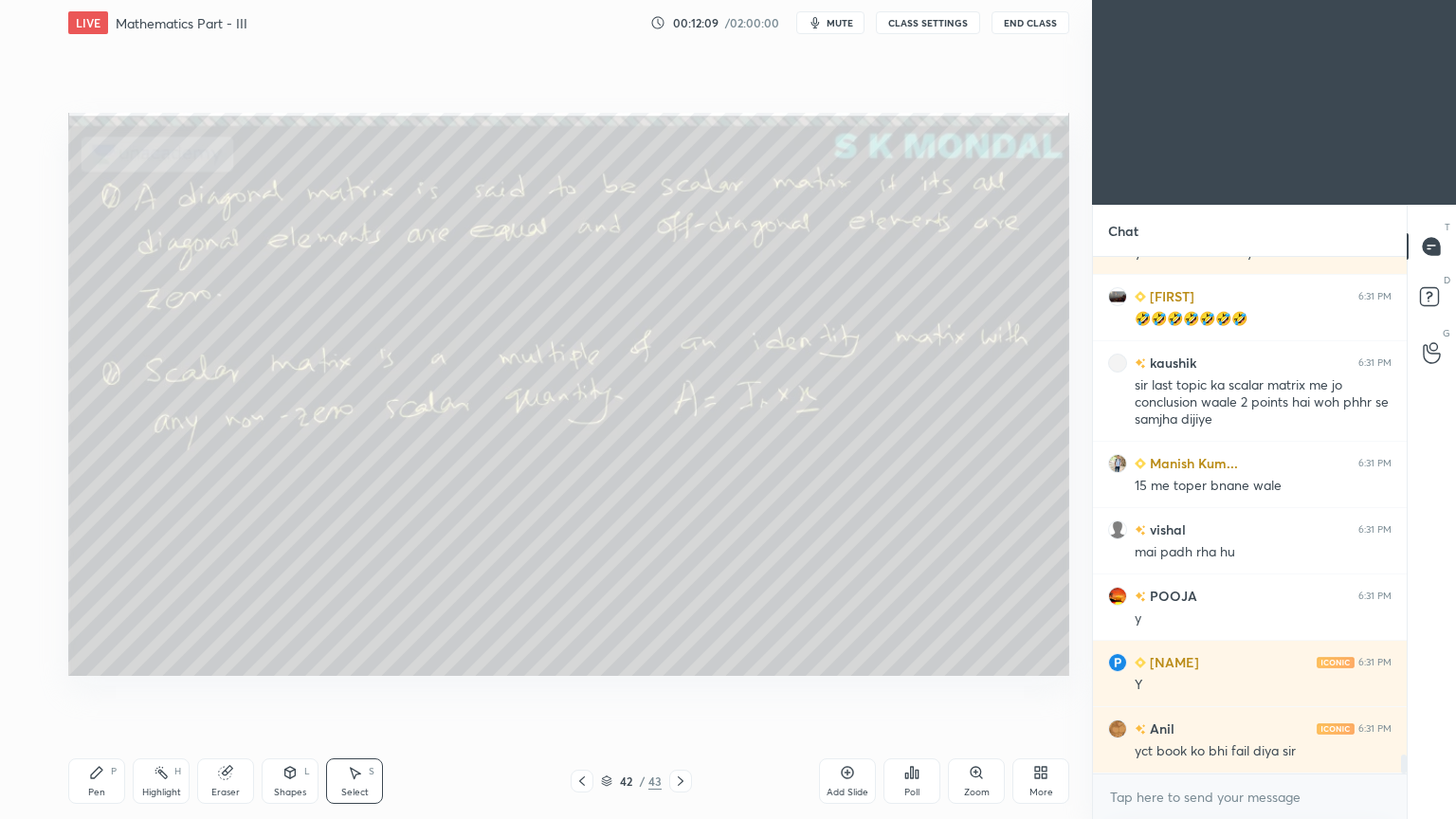 scroll, scrollTop: 13760, scrollLeft: 0, axis: vertical 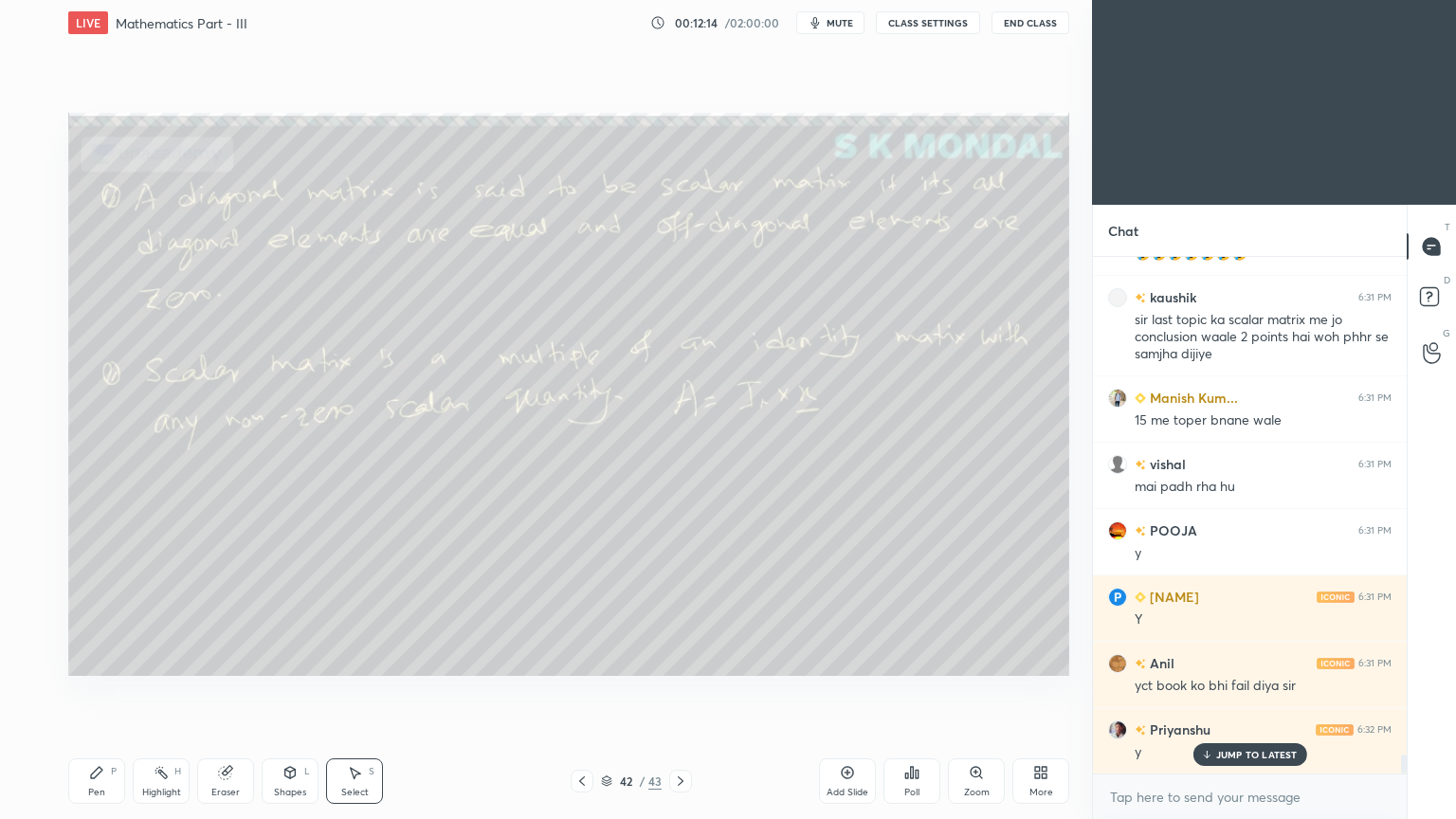 click 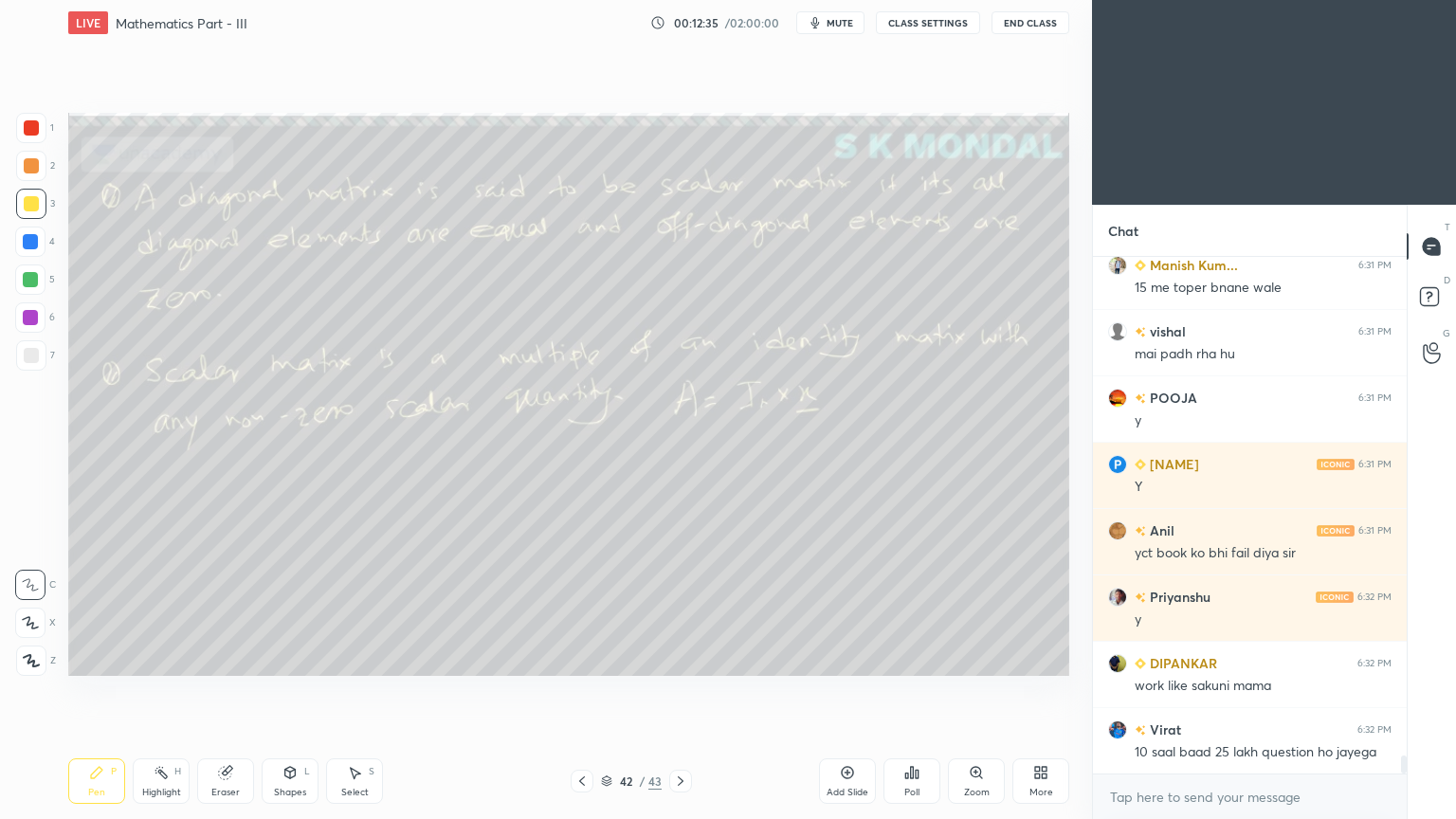 scroll, scrollTop: 13960, scrollLeft: 0, axis: vertical 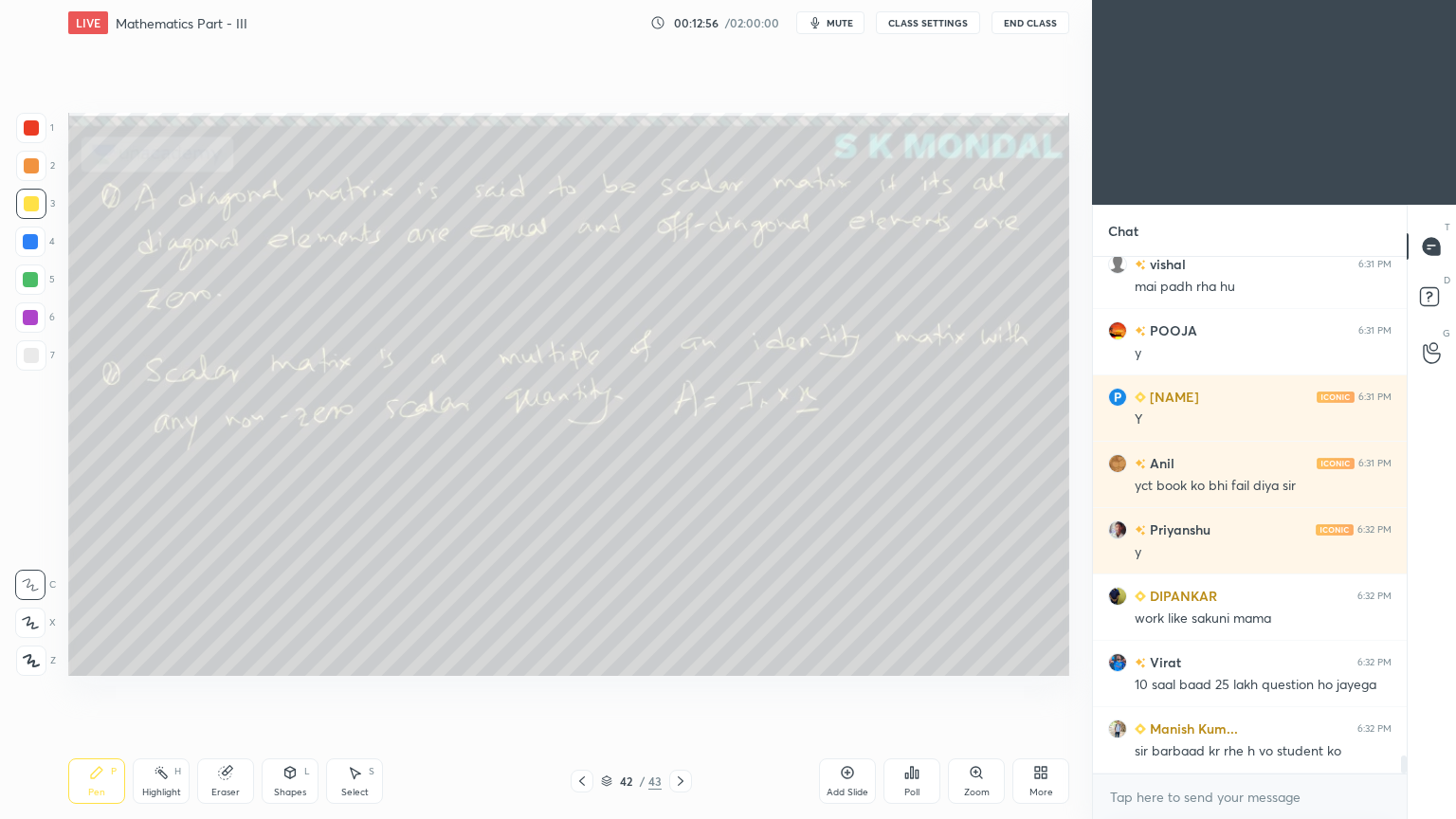 click on "Select S" at bounding box center (355, 781) 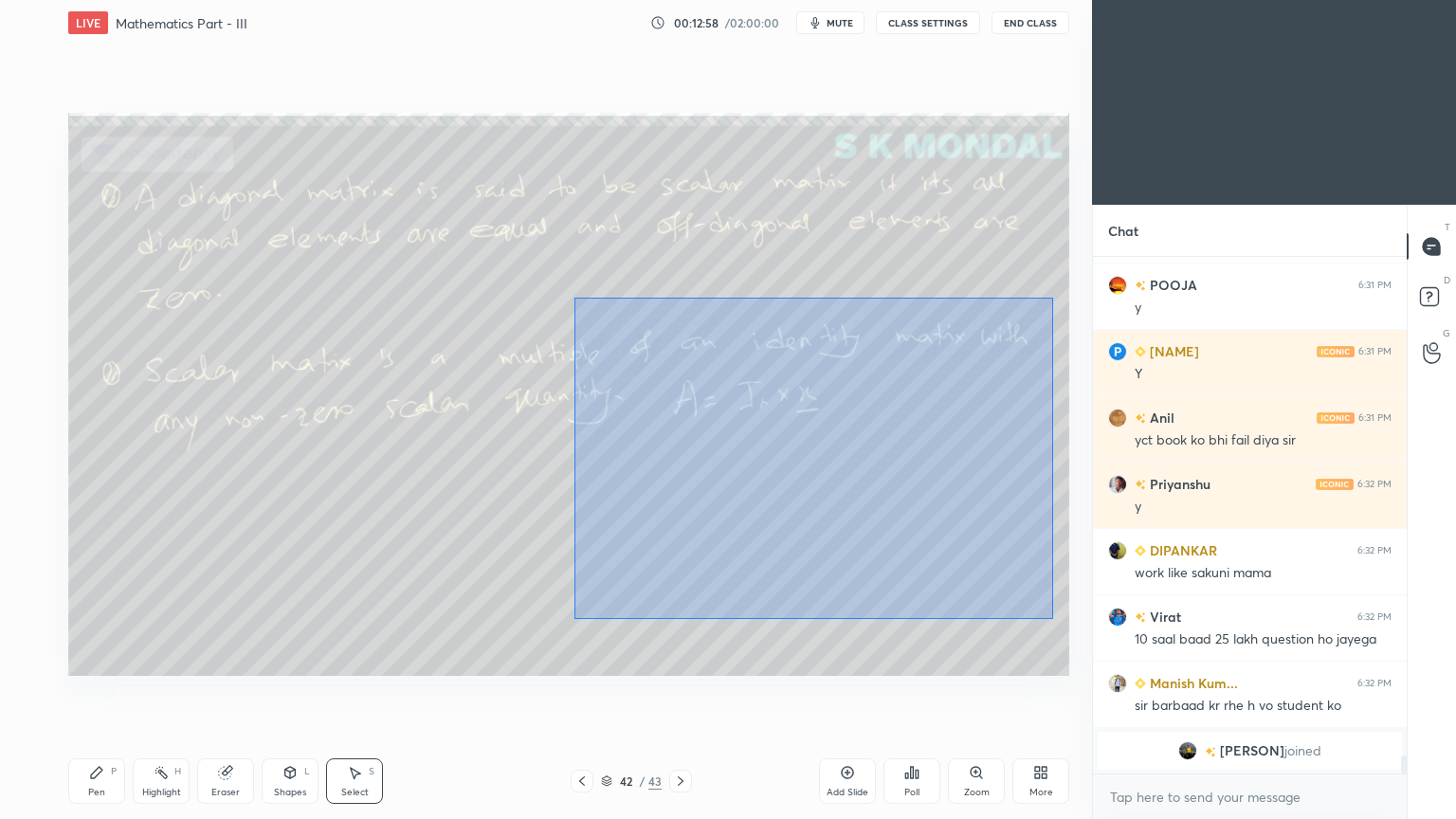 drag, startPoint x: 574, startPoint y: 298, endPoint x: 1053, endPoint y: 618, distance: 576.05642 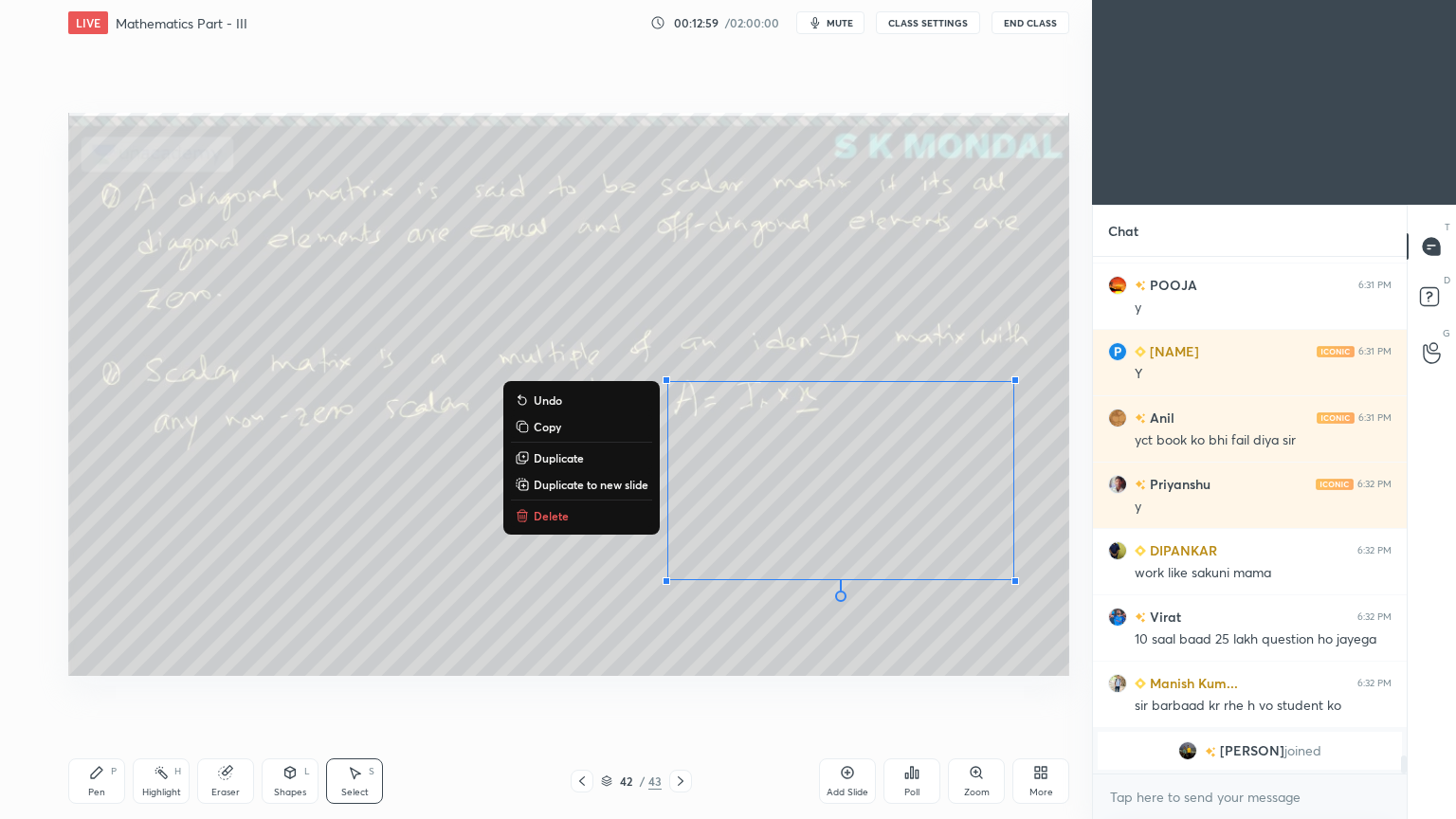click on "Delete" at bounding box center (551, 516) 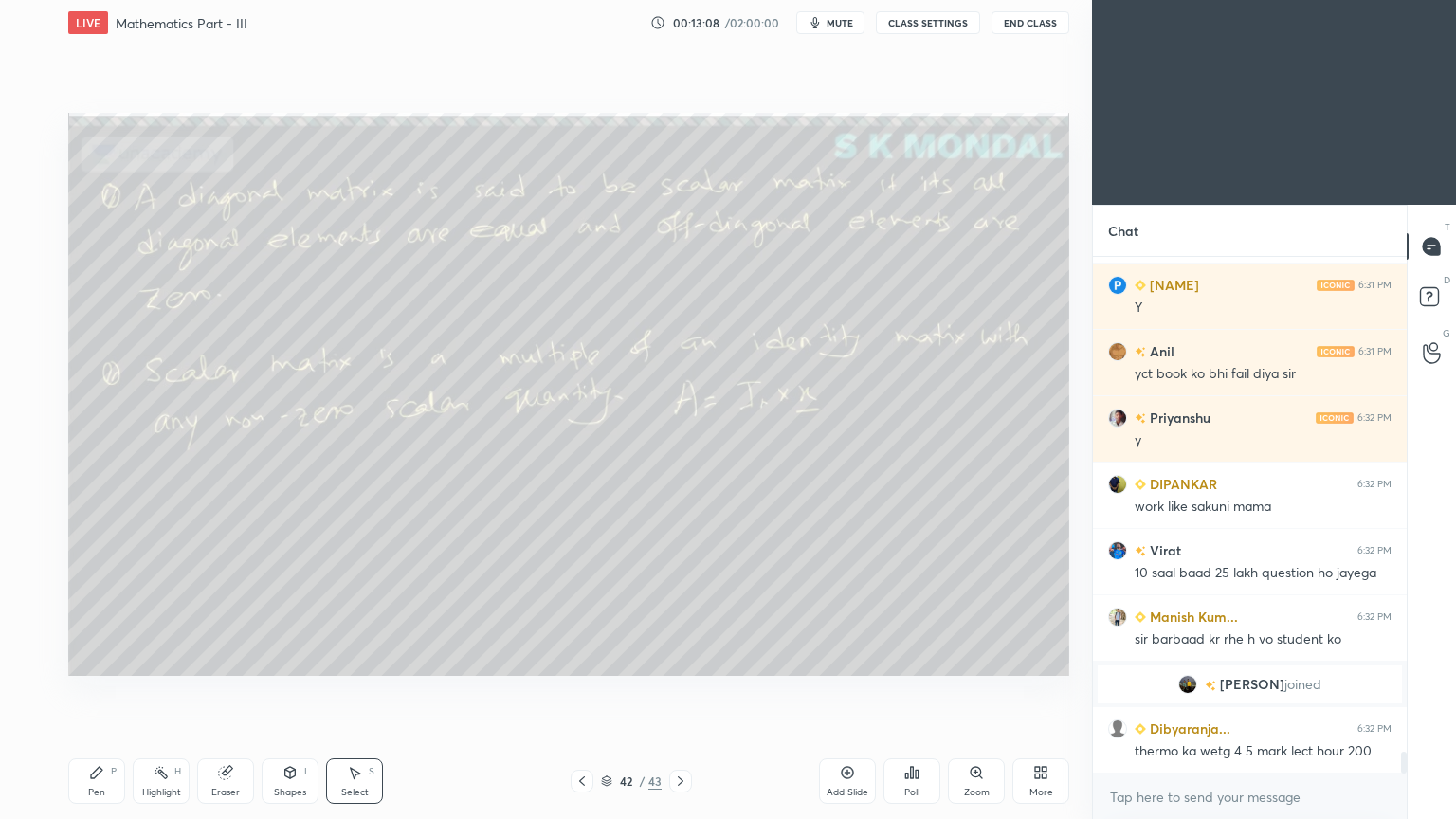 scroll, scrollTop: 11940, scrollLeft: 0, axis: vertical 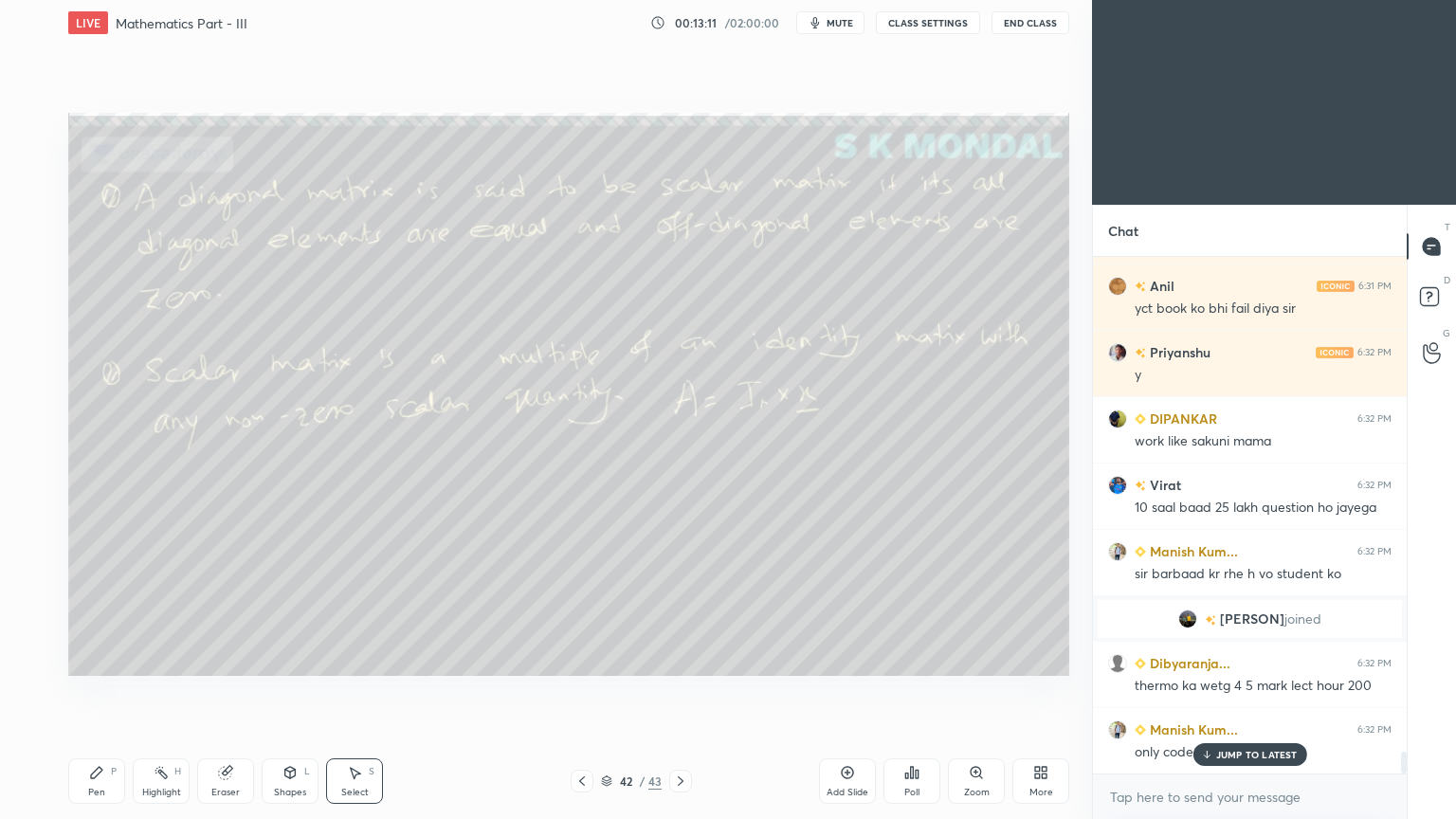 drag, startPoint x: 1251, startPoint y: 759, endPoint x: 589, endPoint y: 620, distance: 676.43551 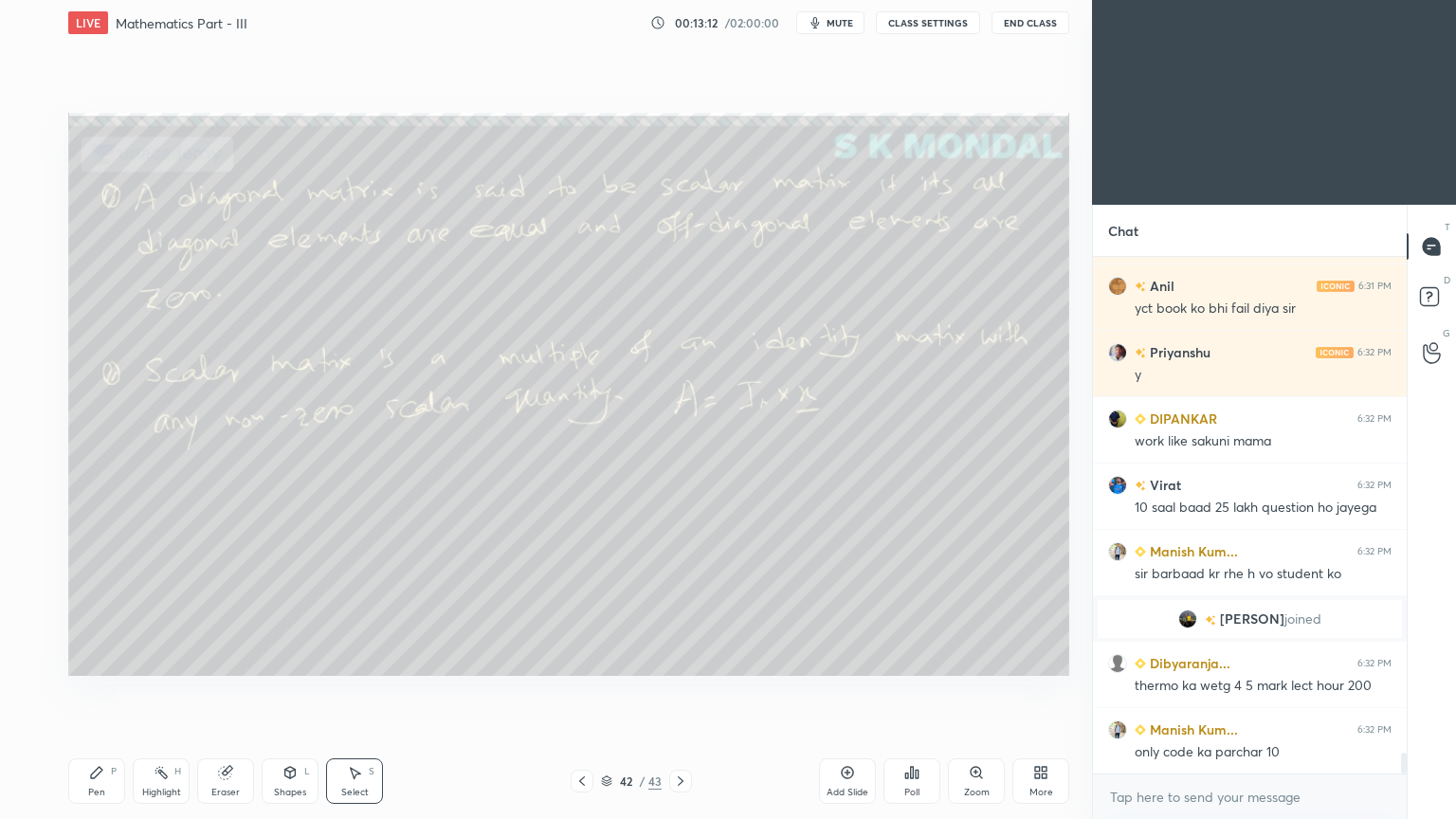 scroll, scrollTop: 12007, scrollLeft: 0, axis: vertical 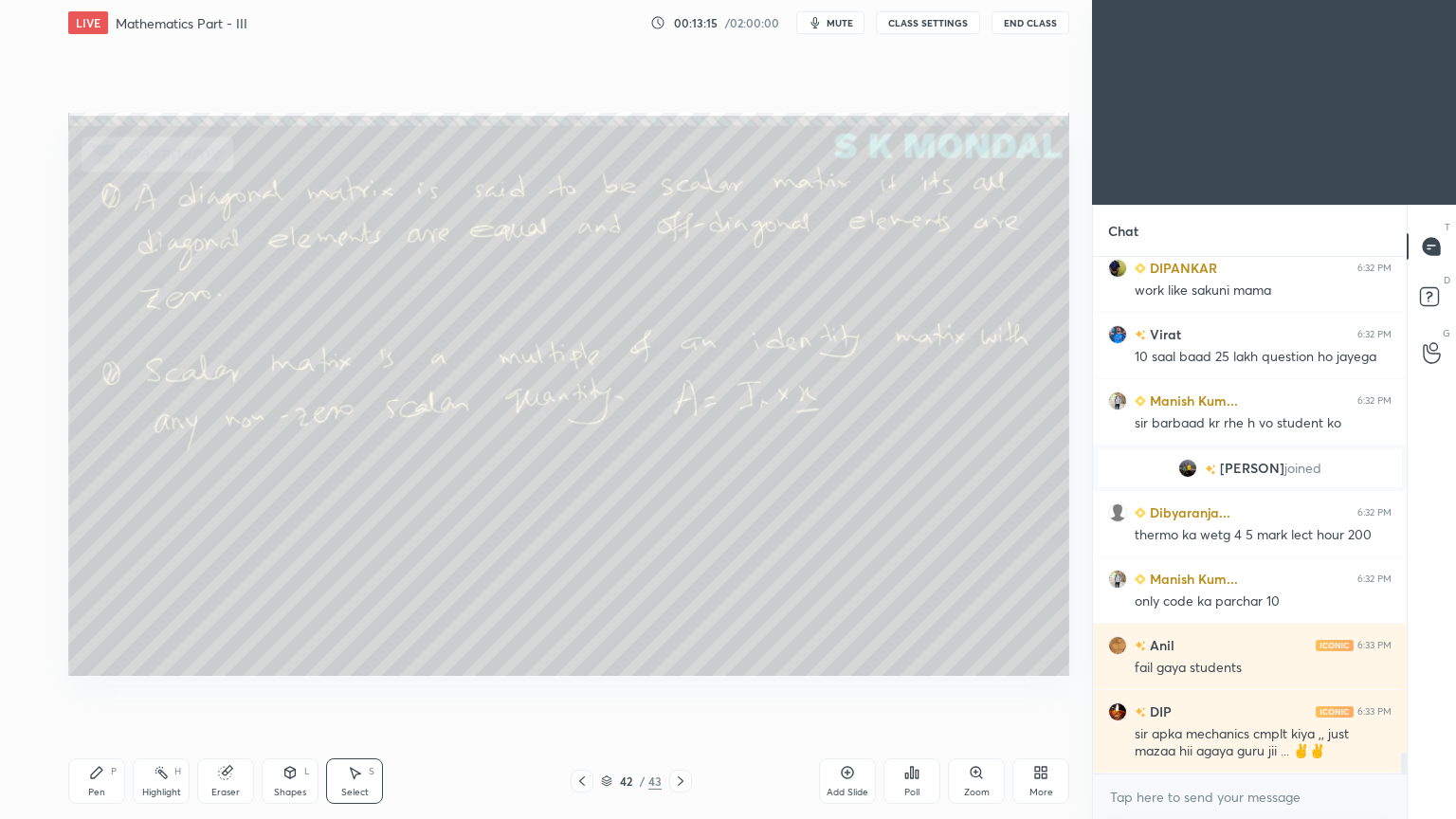 click at bounding box center (681, 781) 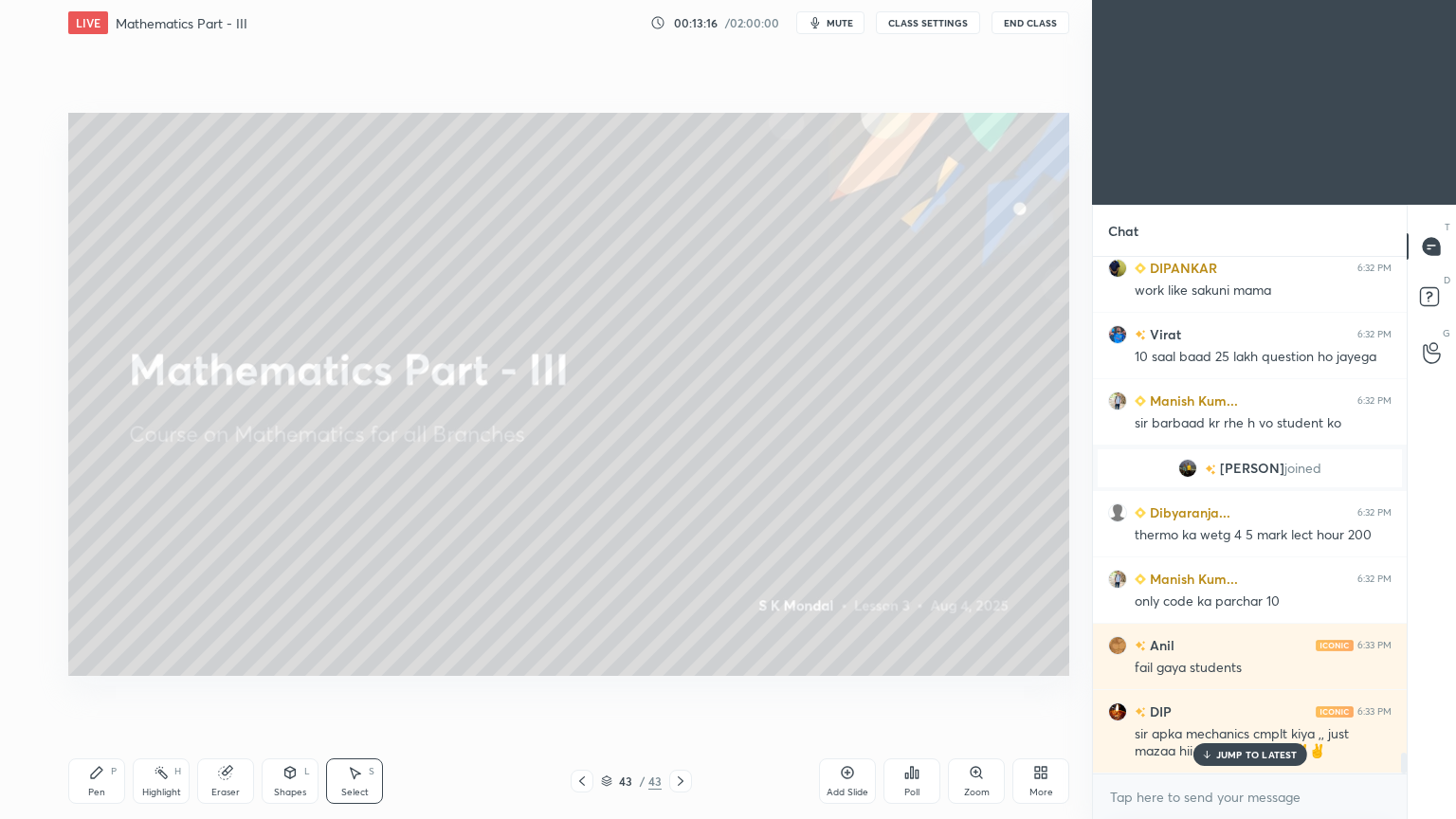 scroll, scrollTop: 12156, scrollLeft: 0, axis: vertical 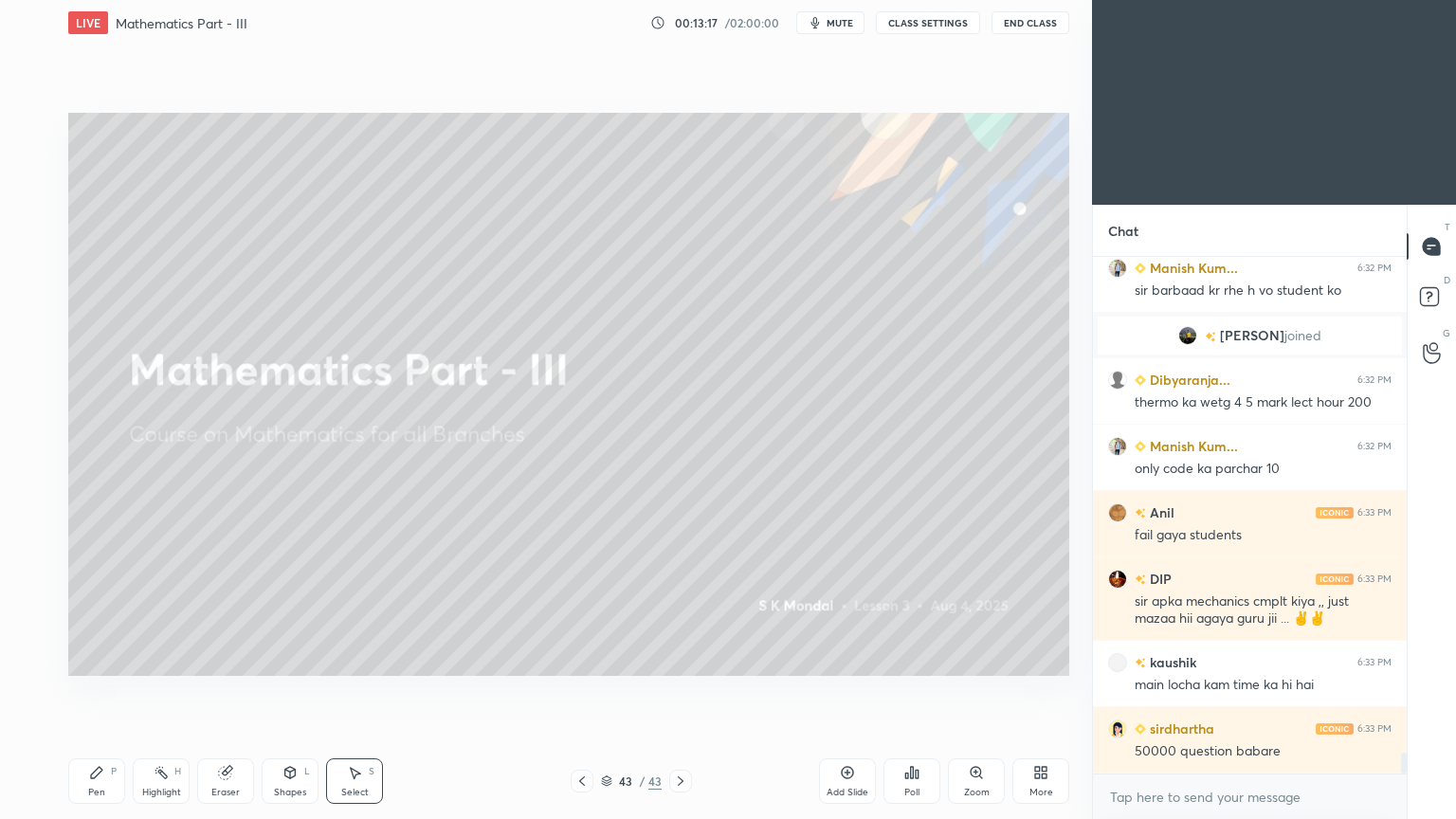 click on "[NAME] 6:32 PM 10 saal baad 25 lakh question ho jayega [NAME] Kum... 6:32 PM sir barbaad kr rhe h vo student ko mukul  joined [NAME] 6:32 PM thermo ka wetg 4 5 mark lect hour 200 [NAME] Kum... 6:32 PM only code ka parchar 10 [NAME] 6:33 PM fail gaya students DIP 6:33 PM sir apka mechanics cmplt kiya ,, just mazaa hii agaya guru jii ... ✌️✌️ [NAME] 6:33 PM main locha kam time ka hi hai [NAME] 6:33 PM 50000 question babare" at bounding box center [1249, 515] 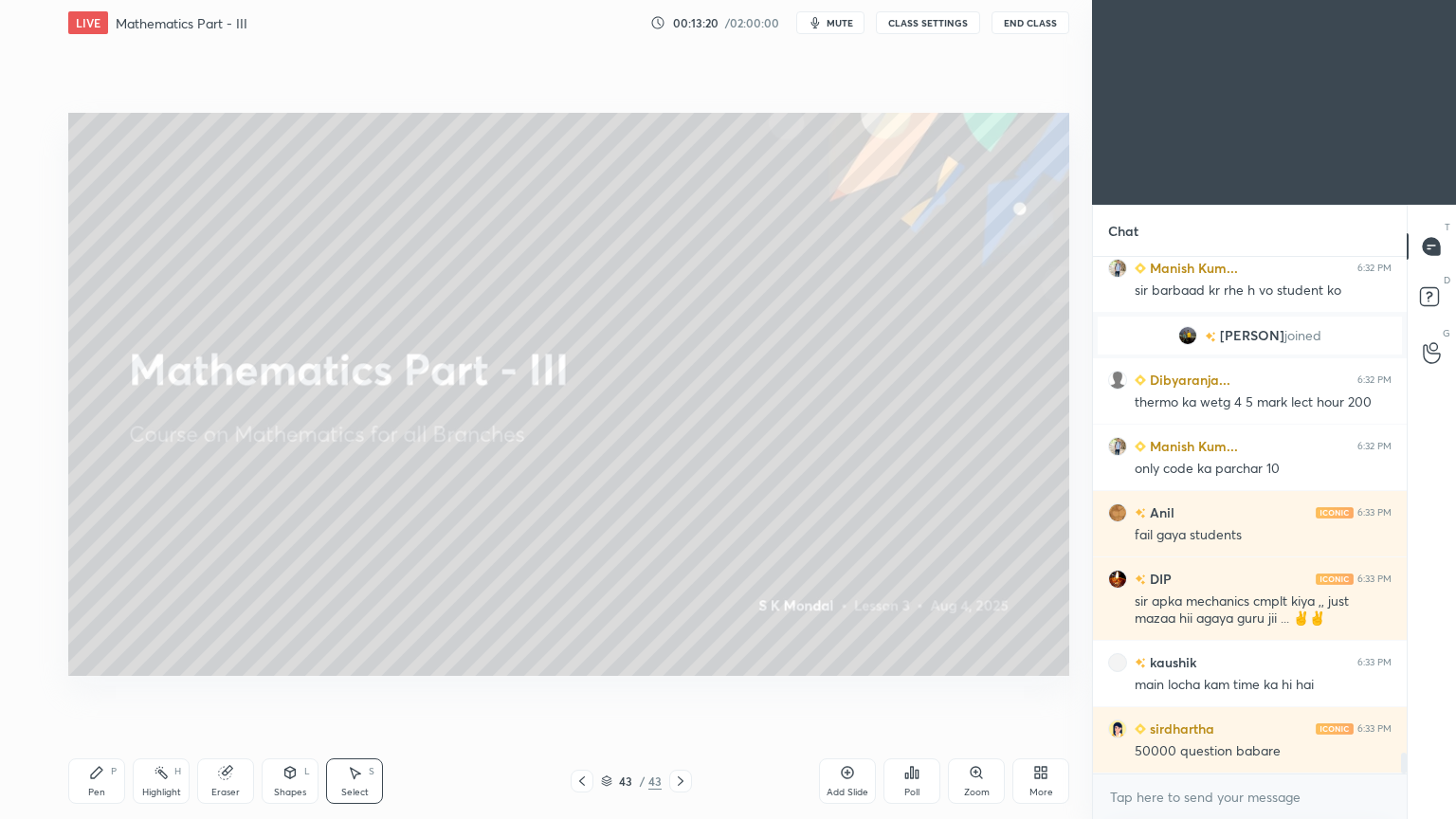 click 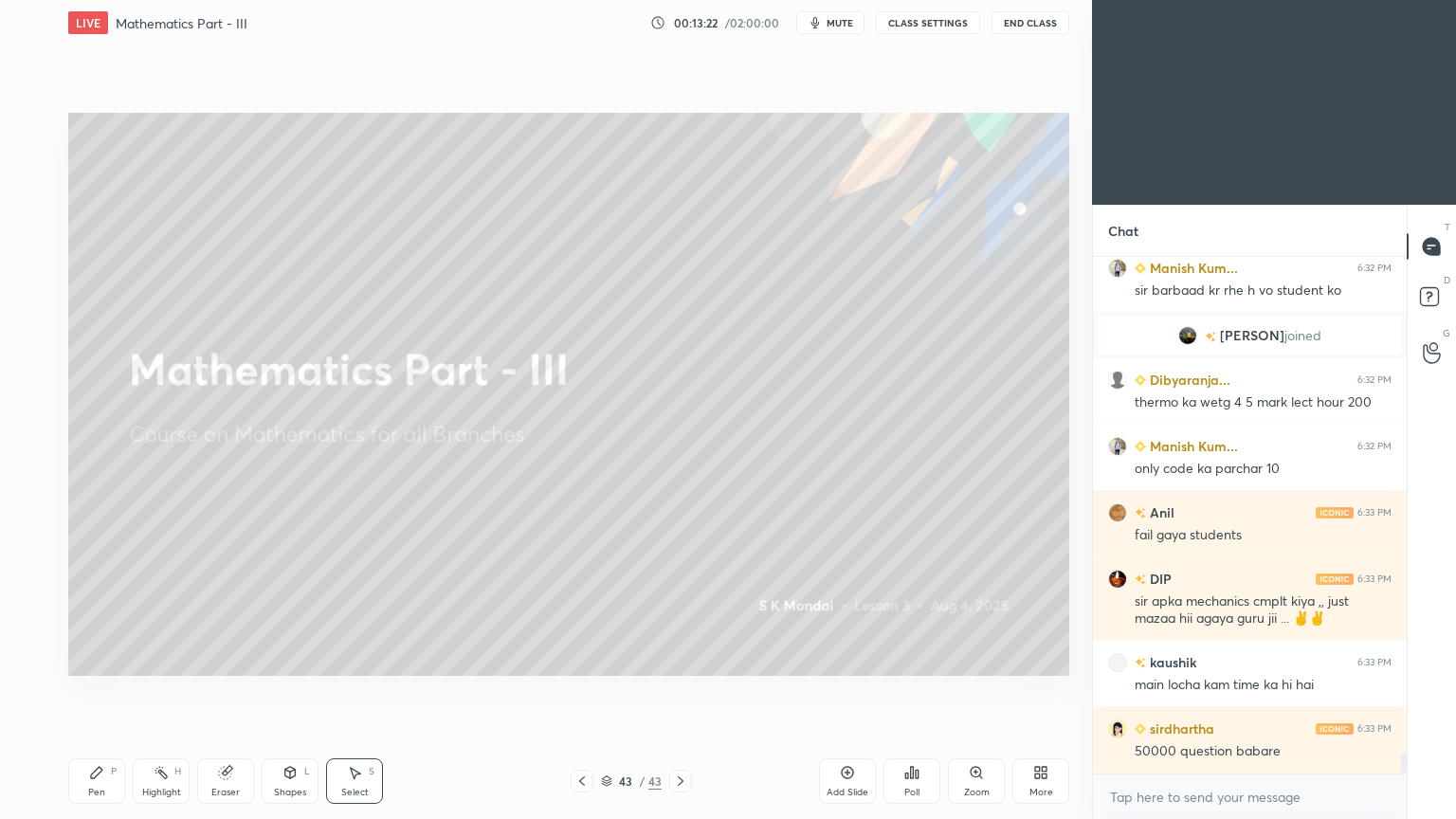 click on "More" at bounding box center [1041, 781] 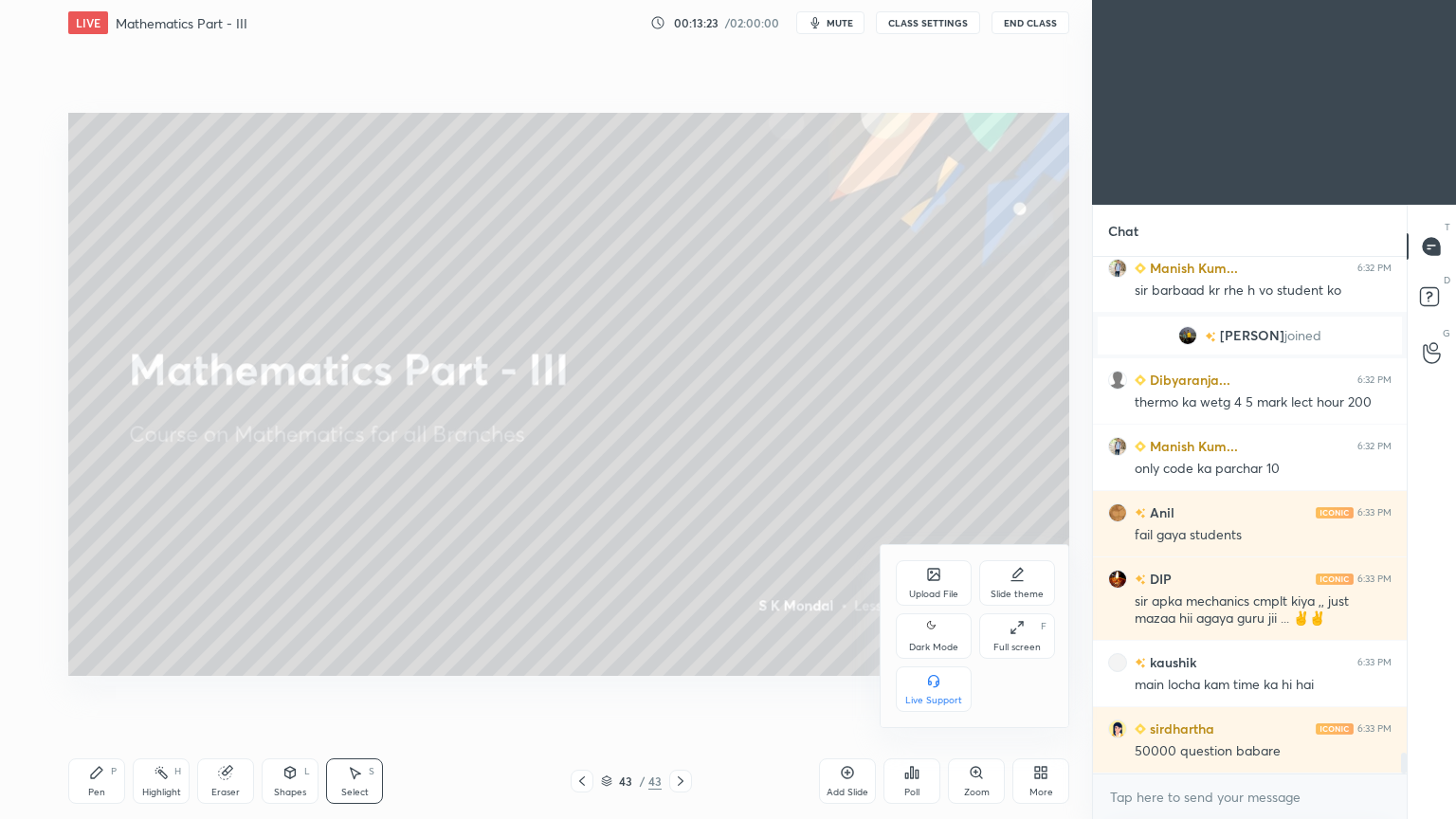 click on "Upload File" at bounding box center [934, 594] 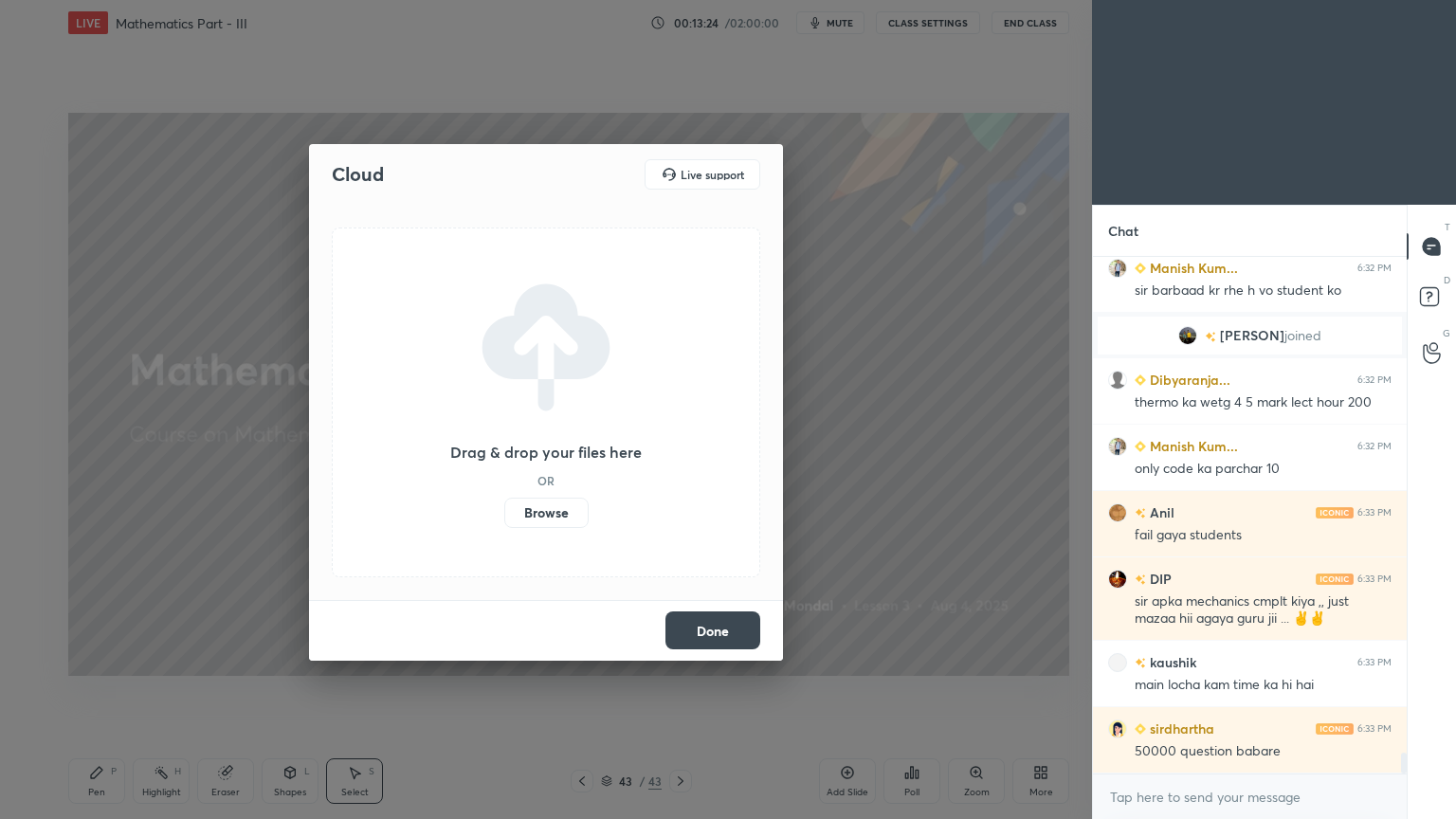 click on "Browse" at bounding box center (546, 513) 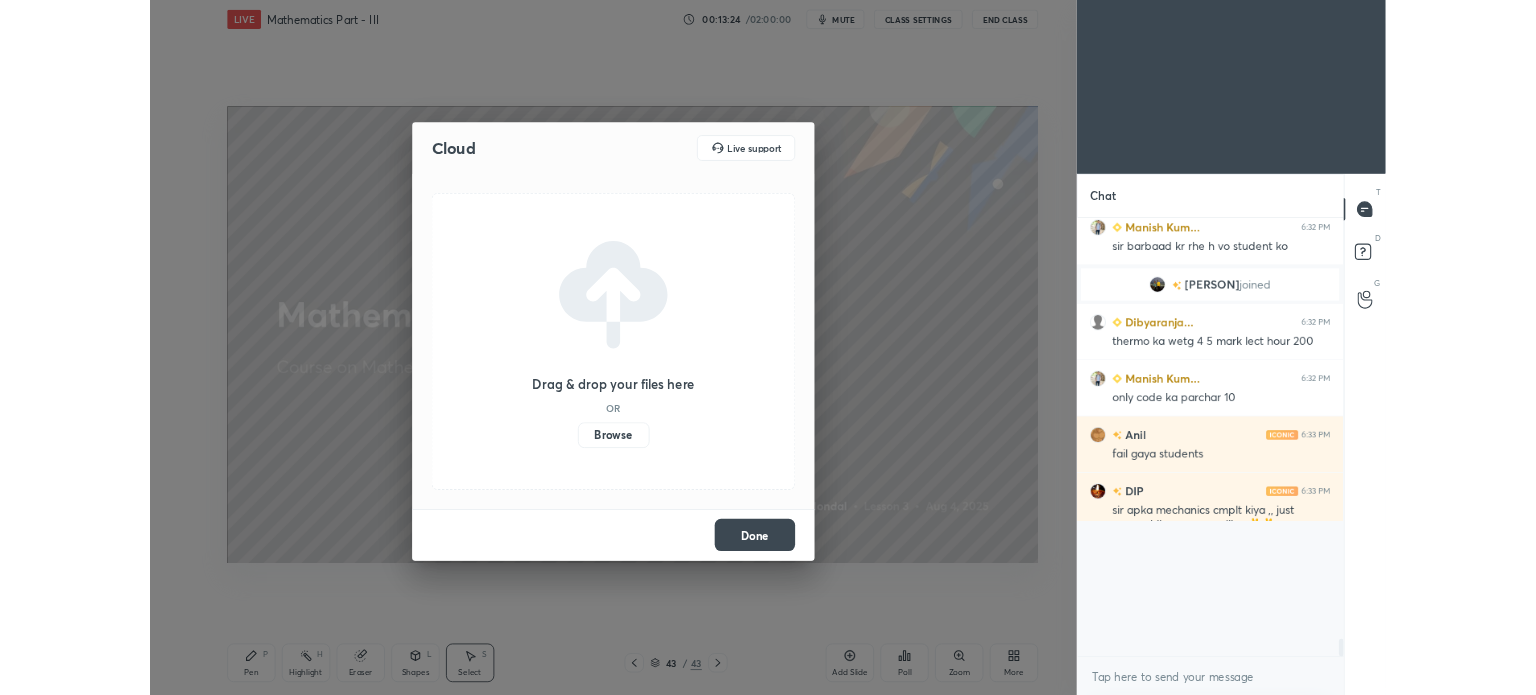 scroll, scrollTop: 567, scrollLeft: 1072, axis: both 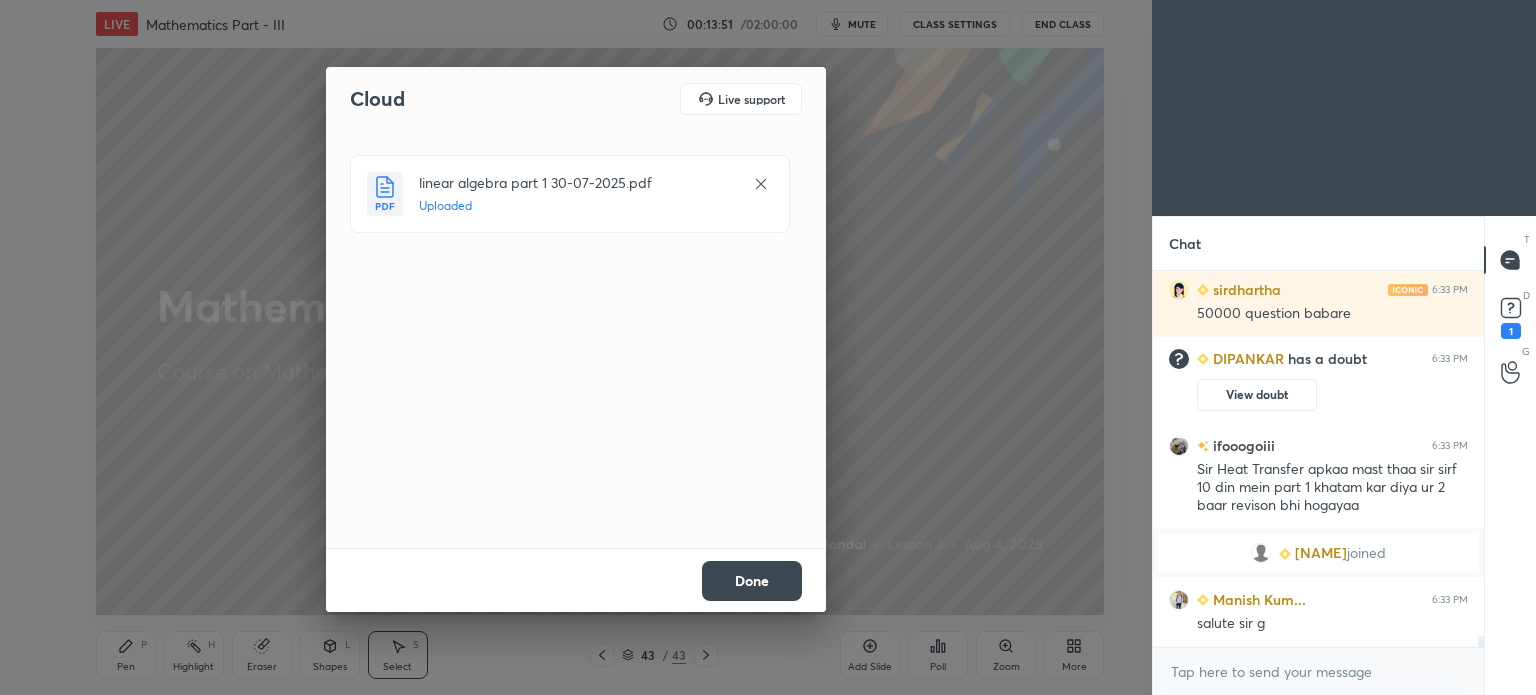 click on "Done" at bounding box center (752, 581) 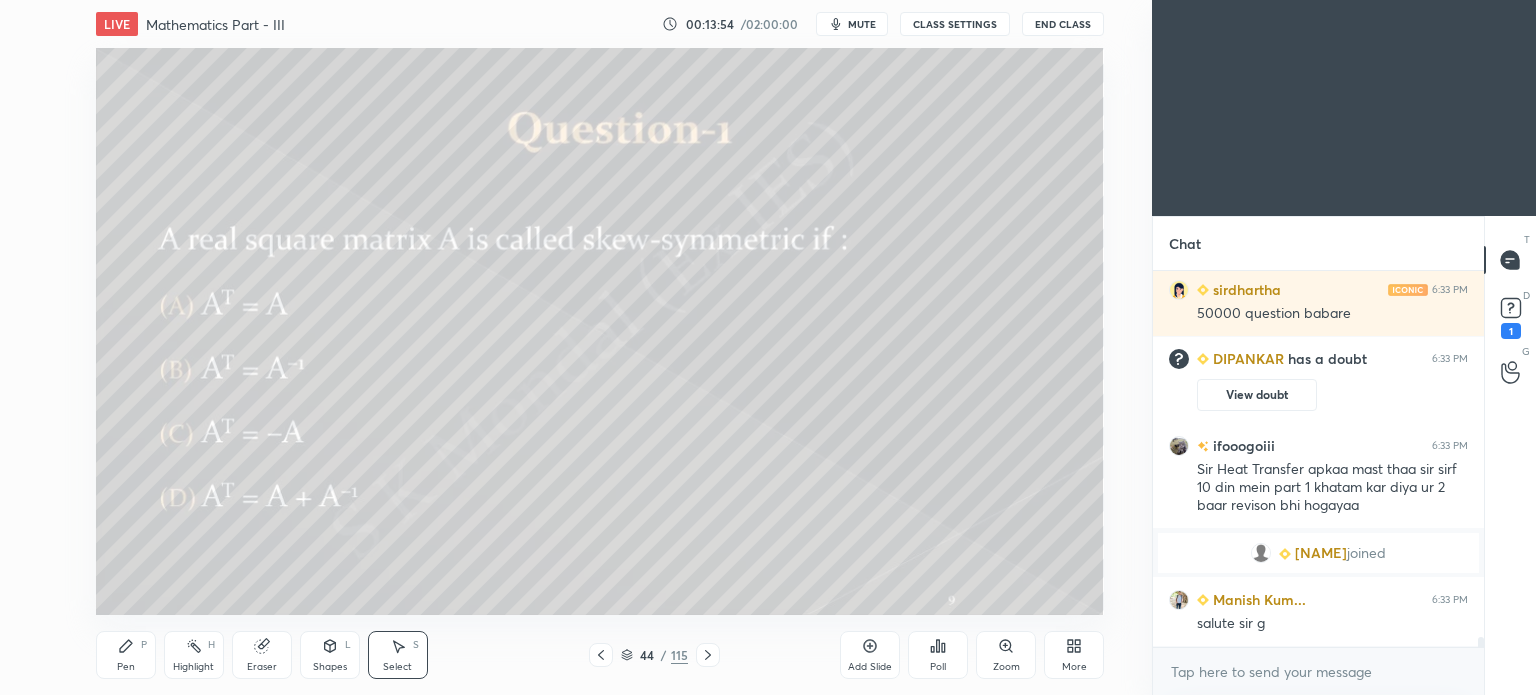 scroll, scrollTop: 13130, scrollLeft: 0, axis: vertical 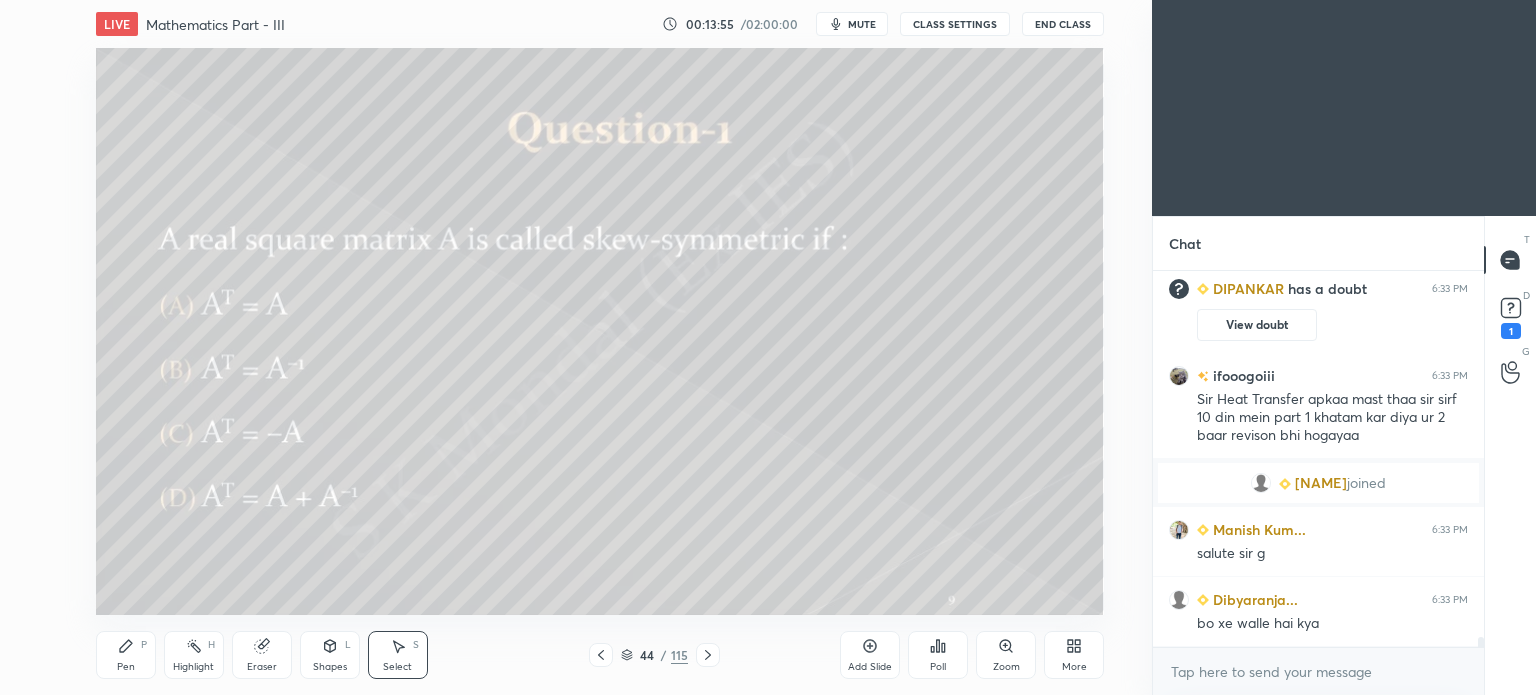 click 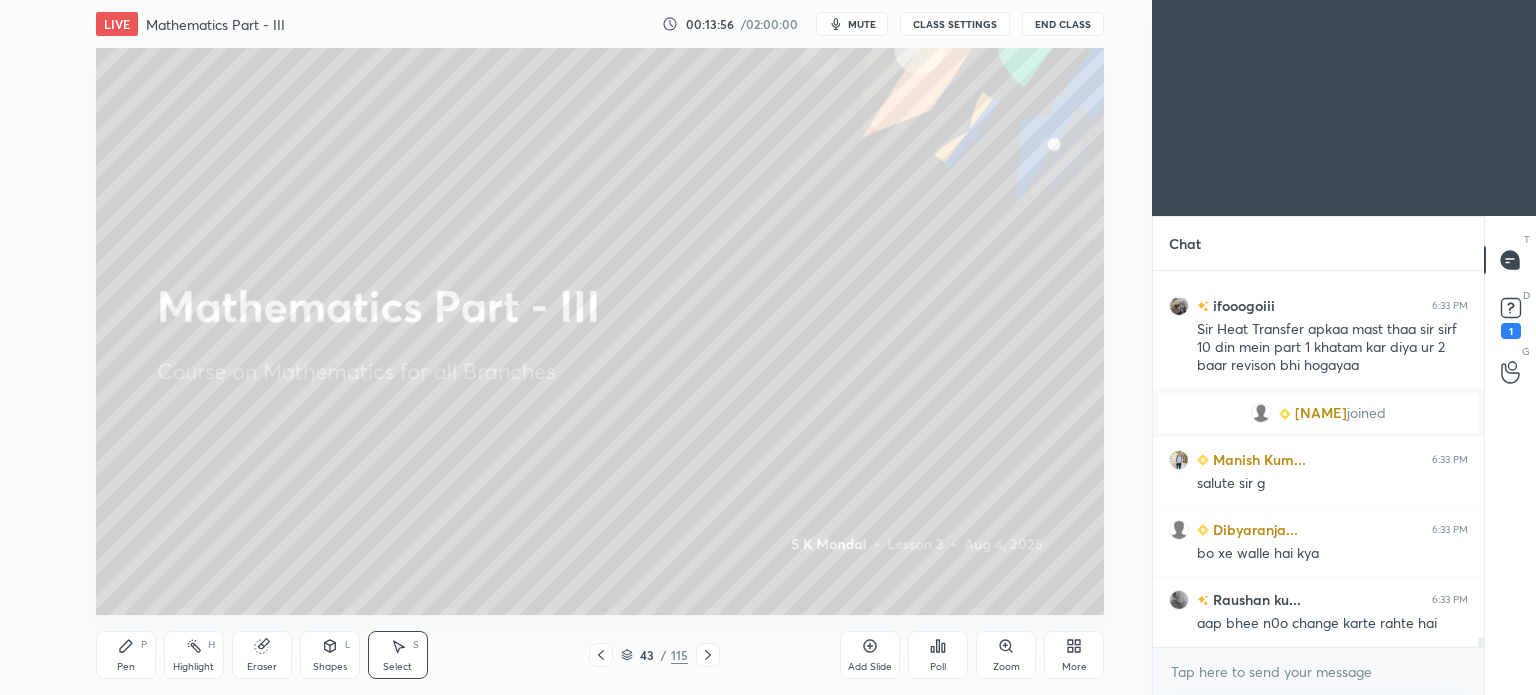 scroll, scrollTop: 13270, scrollLeft: 0, axis: vertical 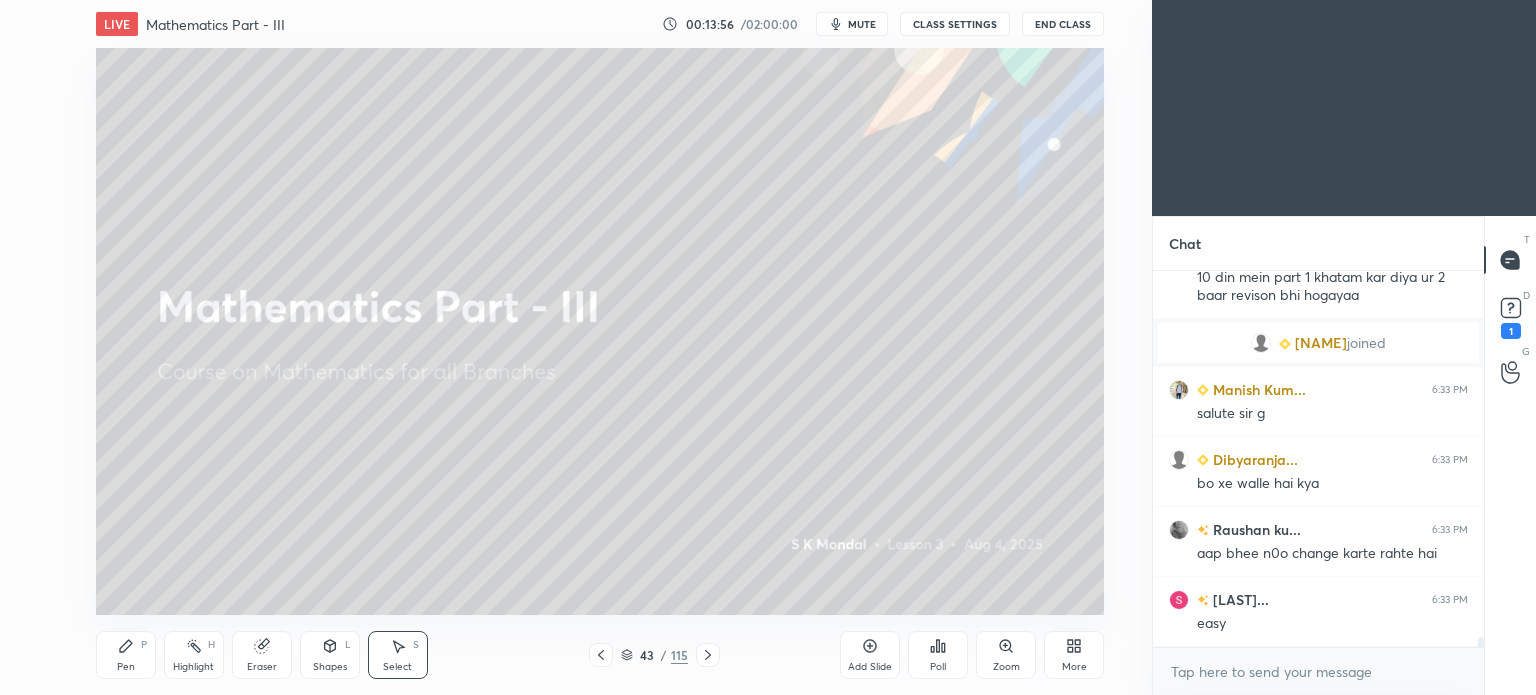 click on "More" at bounding box center (1074, 655) 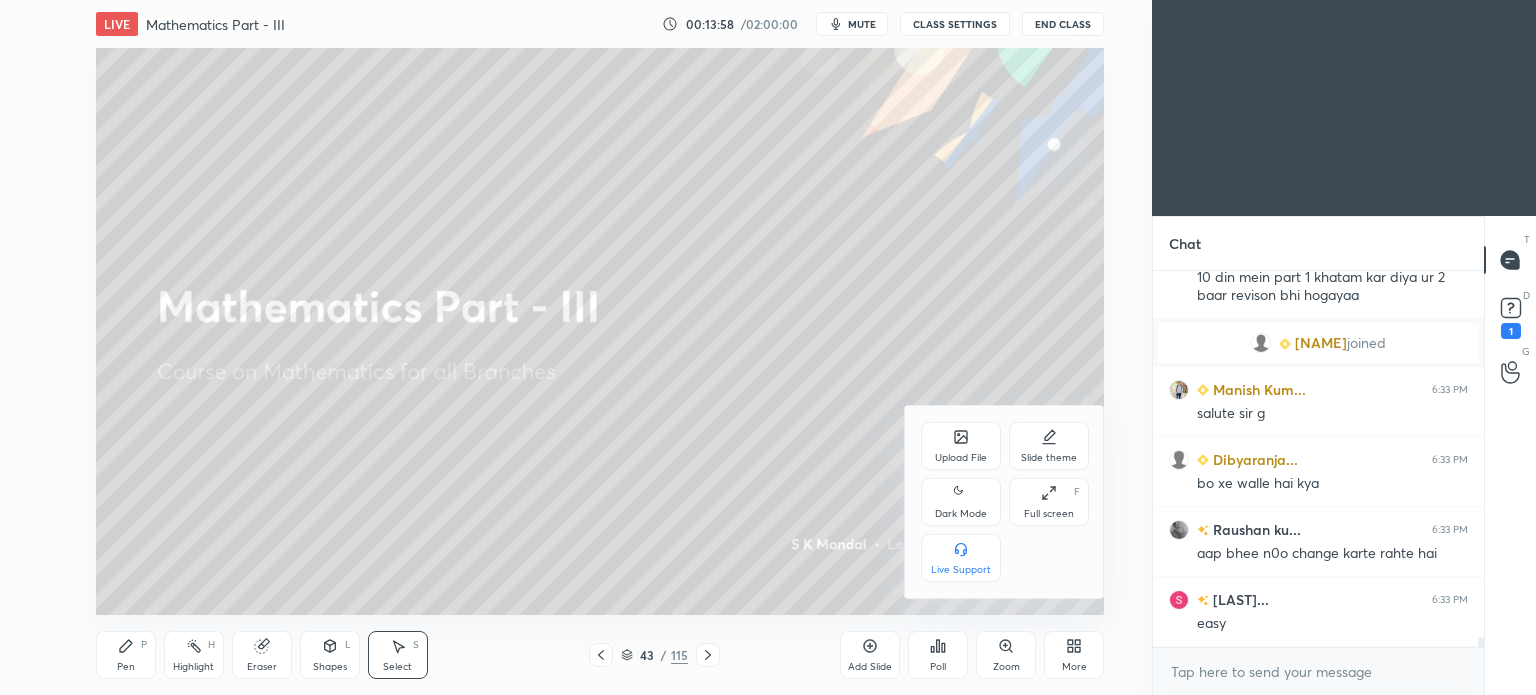 click 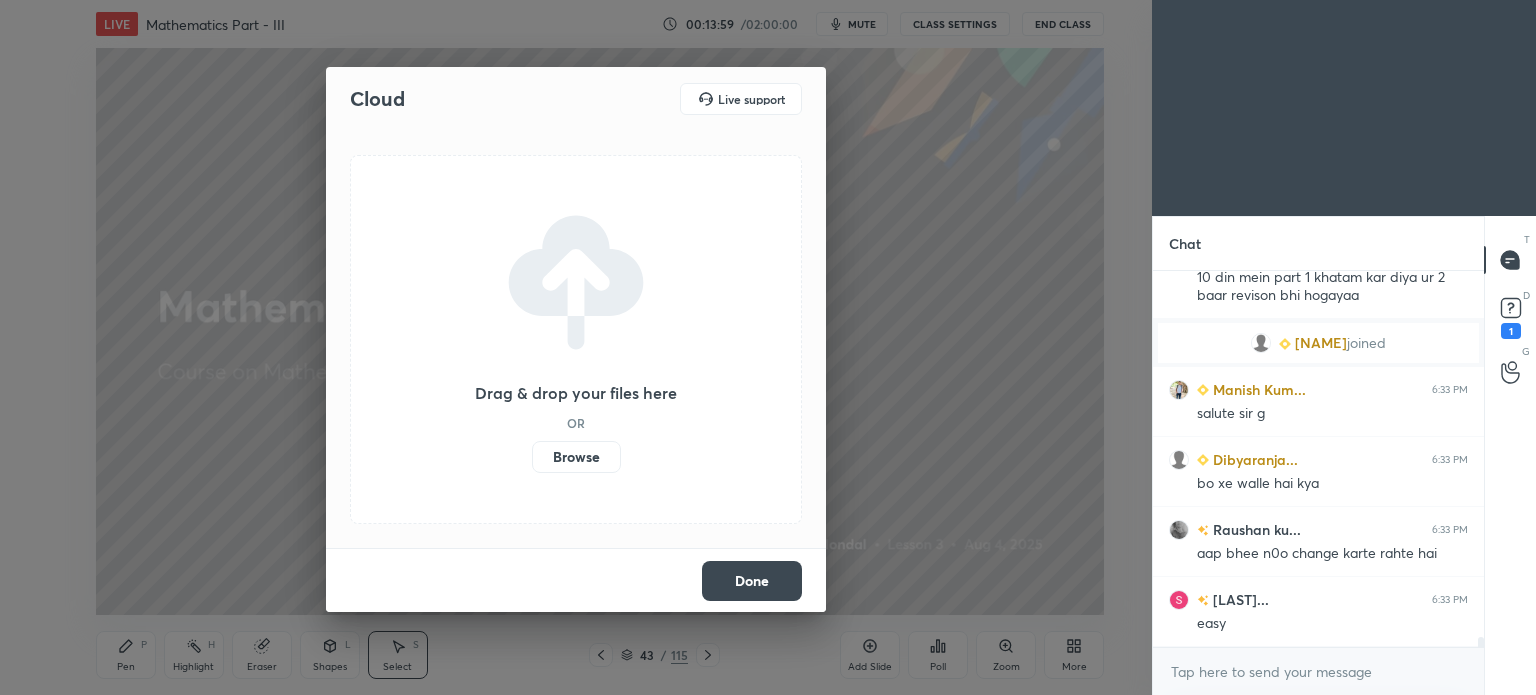 click on "Browse" at bounding box center [576, 457] 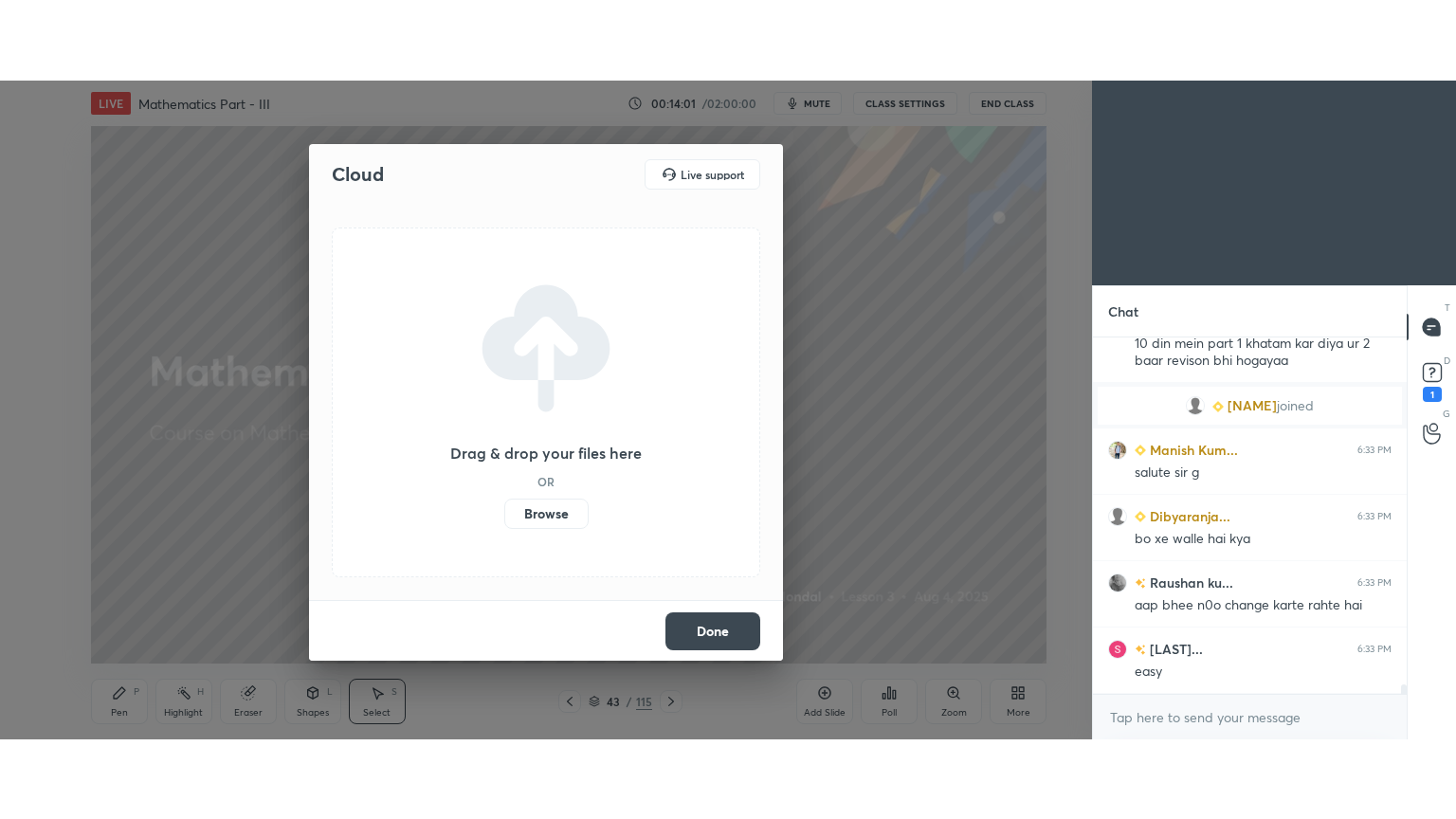 scroll, scrollTop: 12645, scrollLeft: 0, axis: vertical 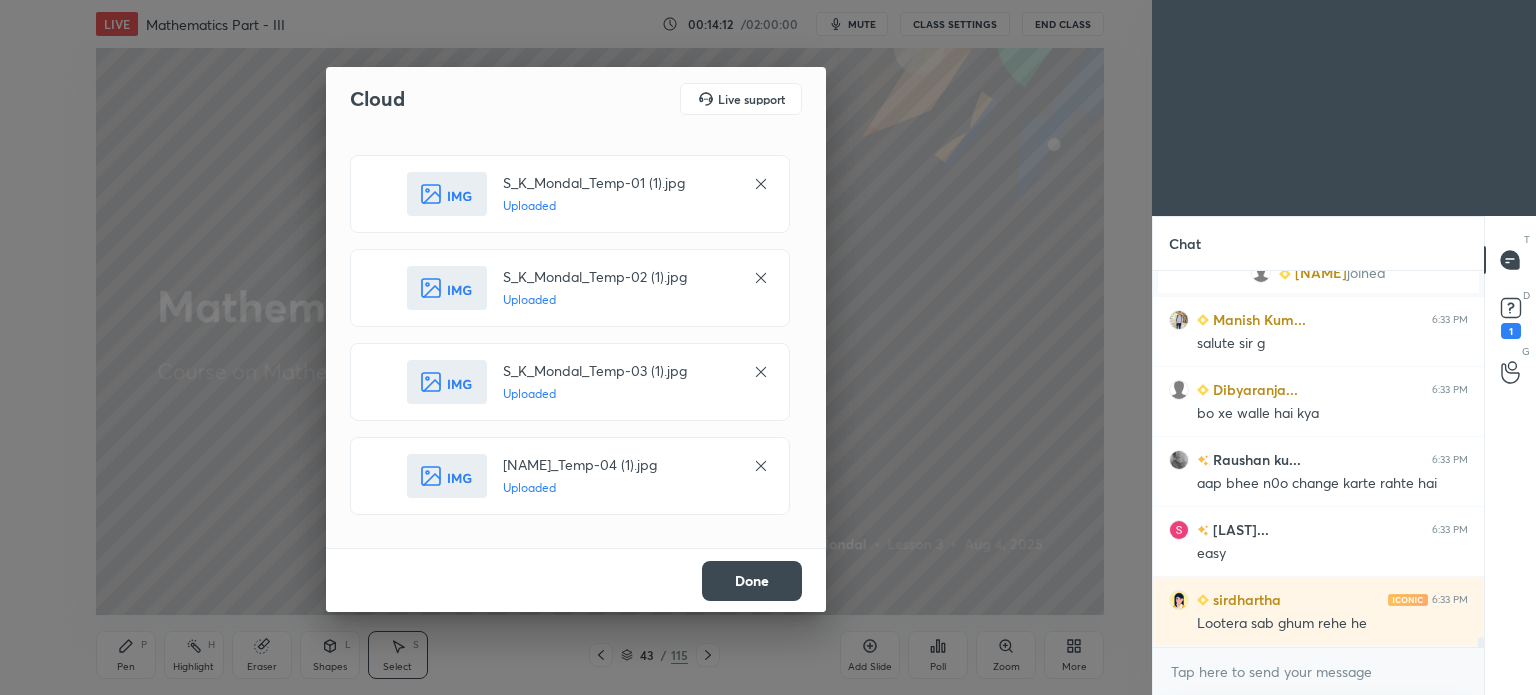 click on "Done" at bounding box center [752, 581] 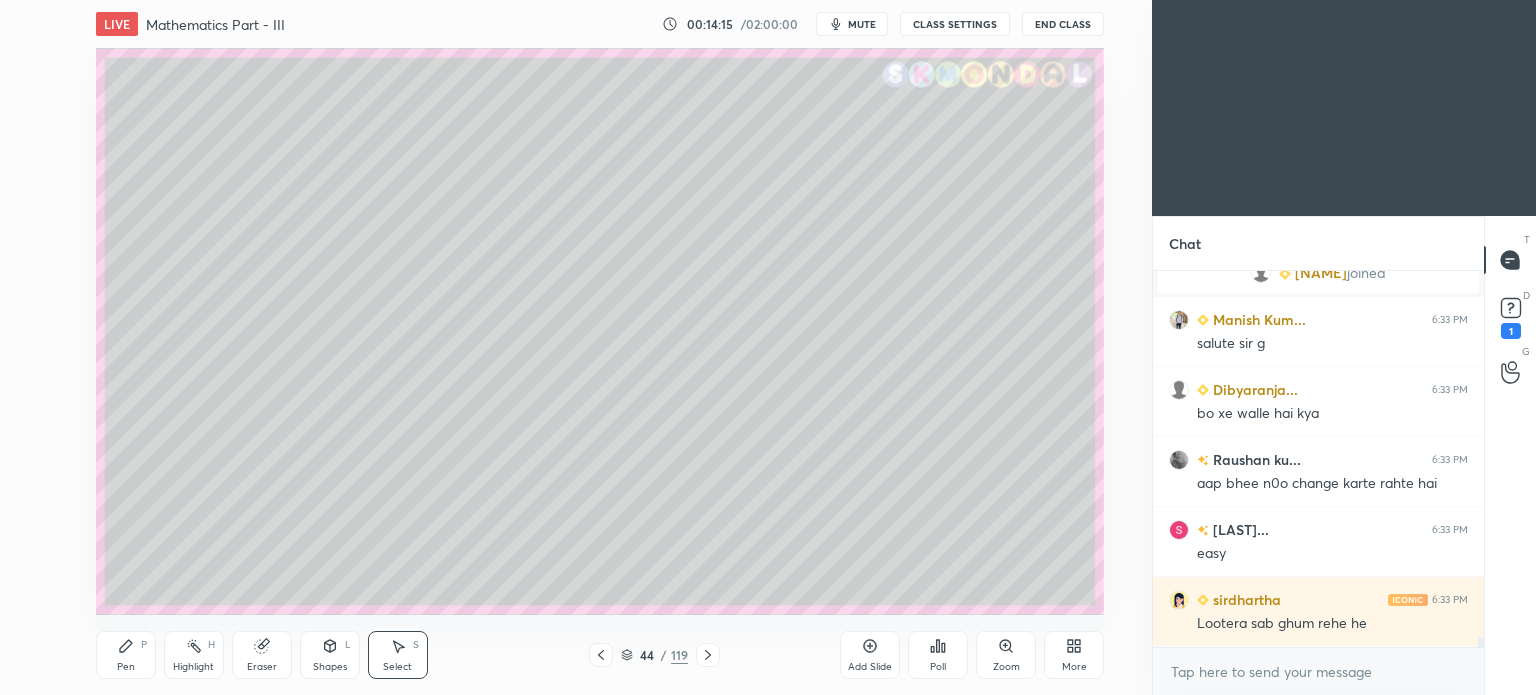 click on "More" at bounding box center [1074, 655] 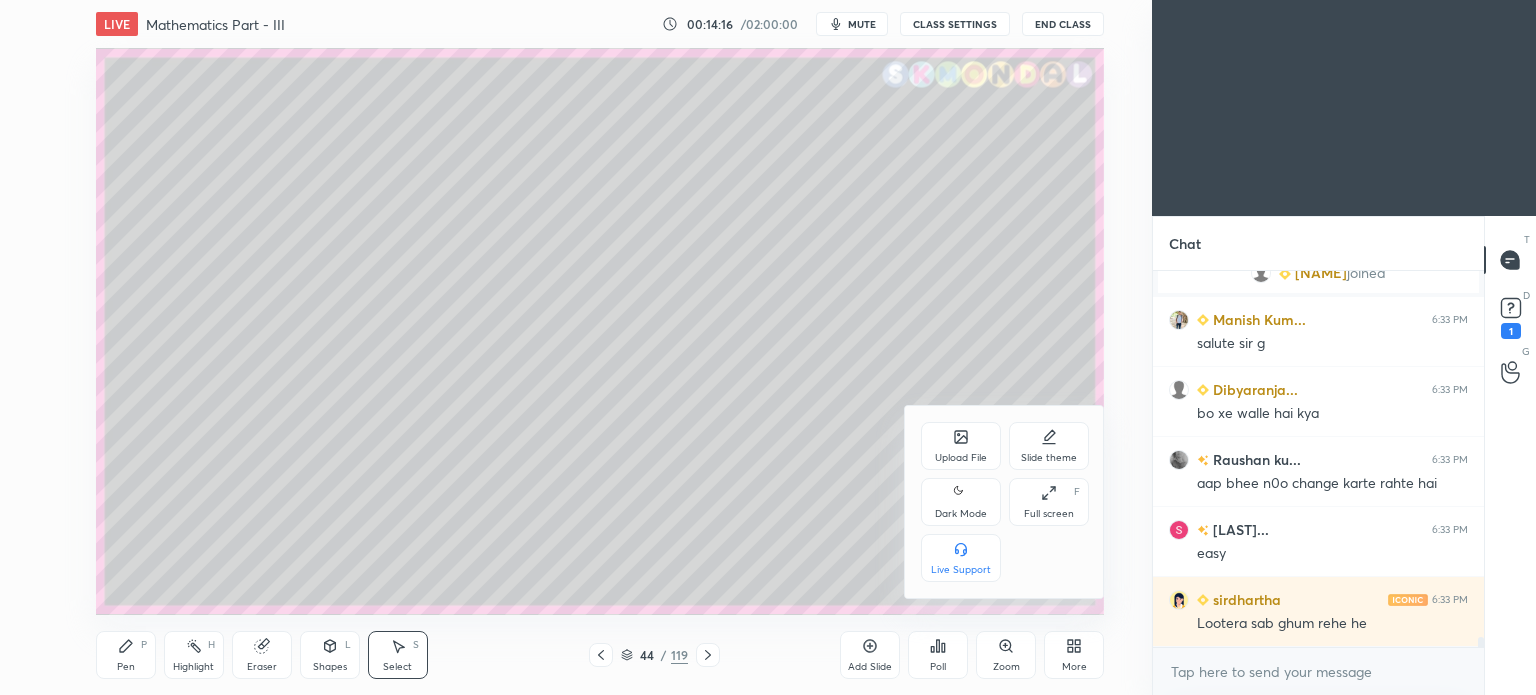 click 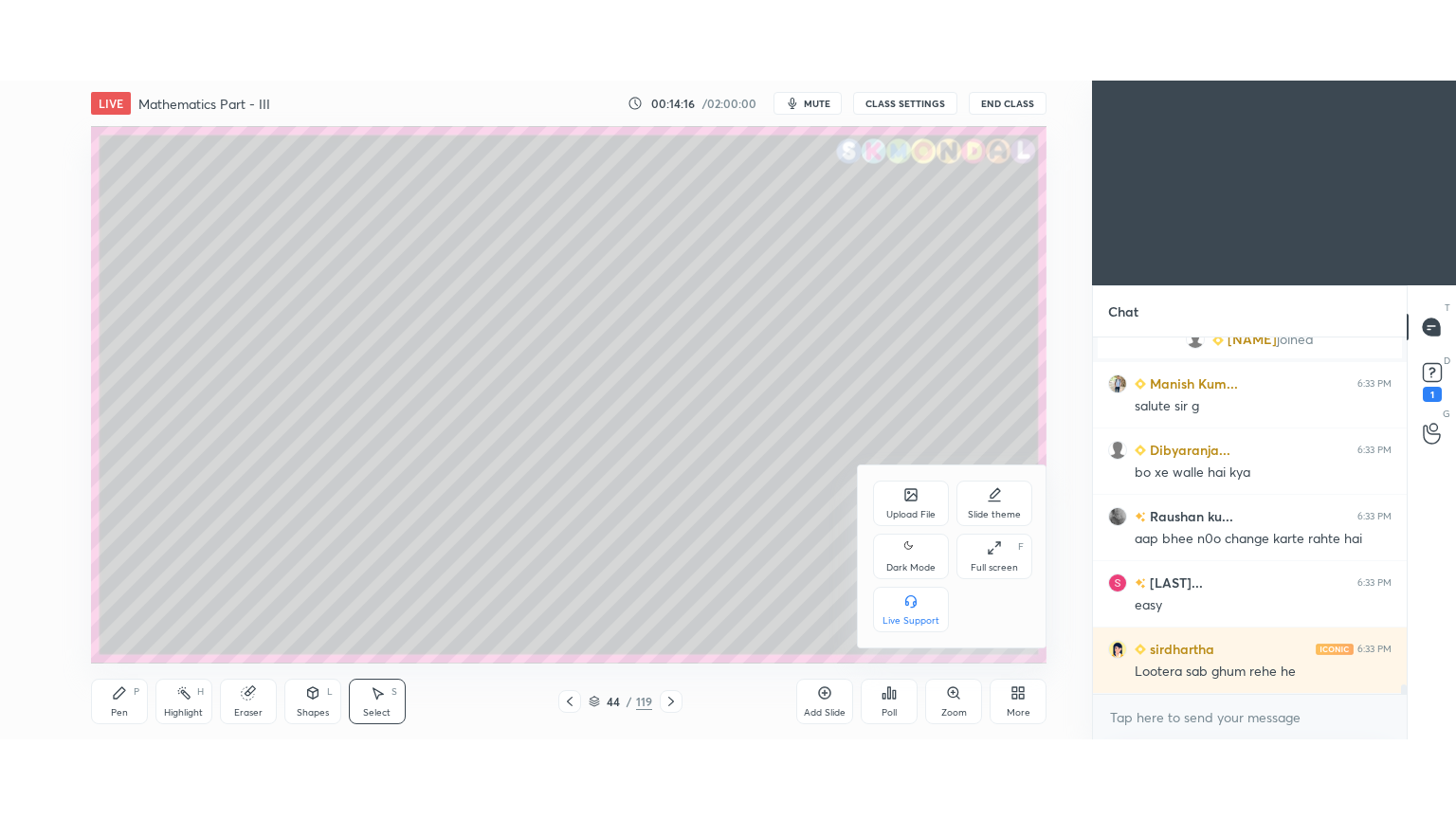scroll, scrollTop: 94094, scrollLeft: 93776, axis: both 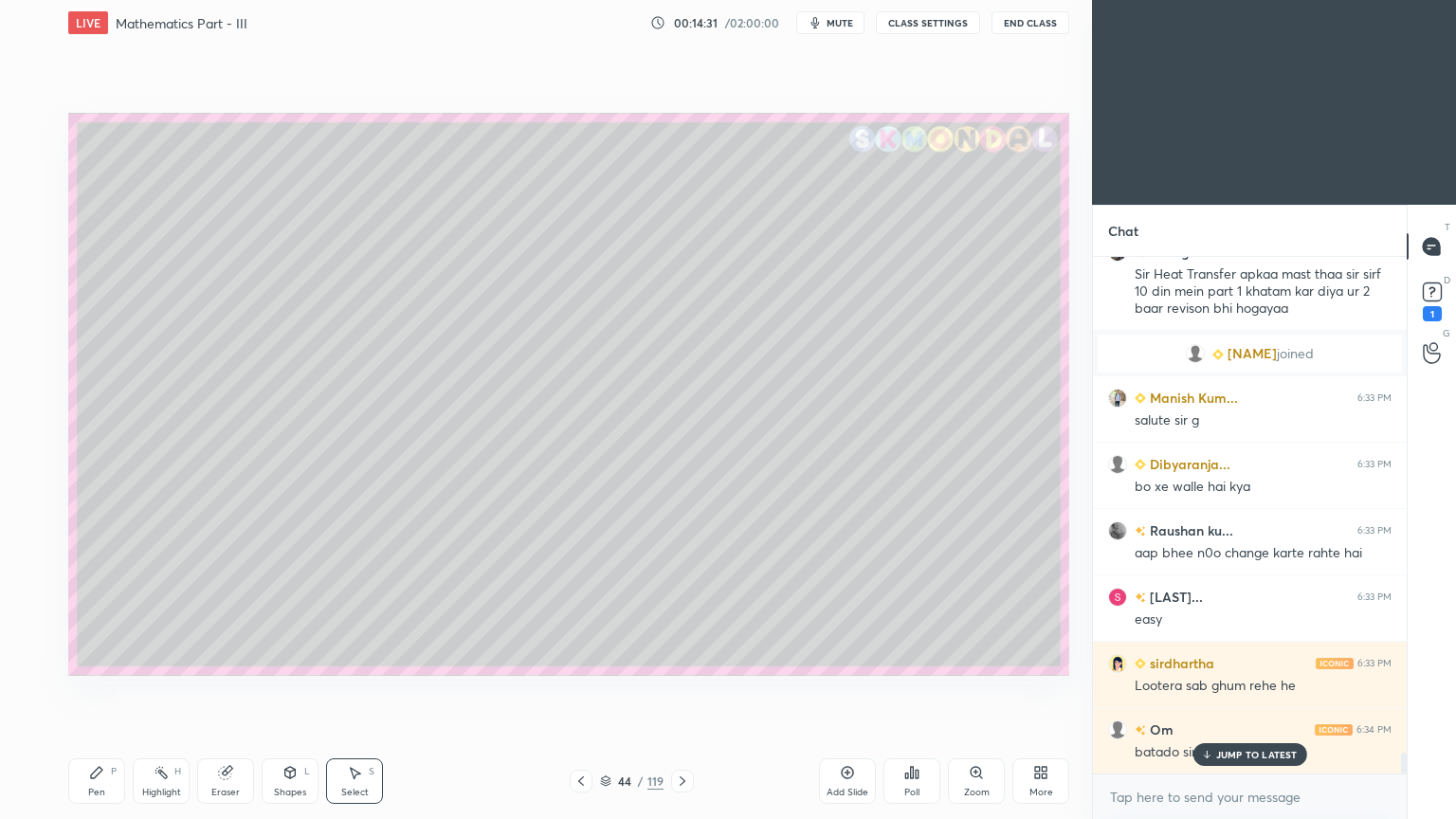 drag, startPoint x: 1253, startPoint y: 761, endPoint x: 735, endPoint y: 658, distance: 528.14108 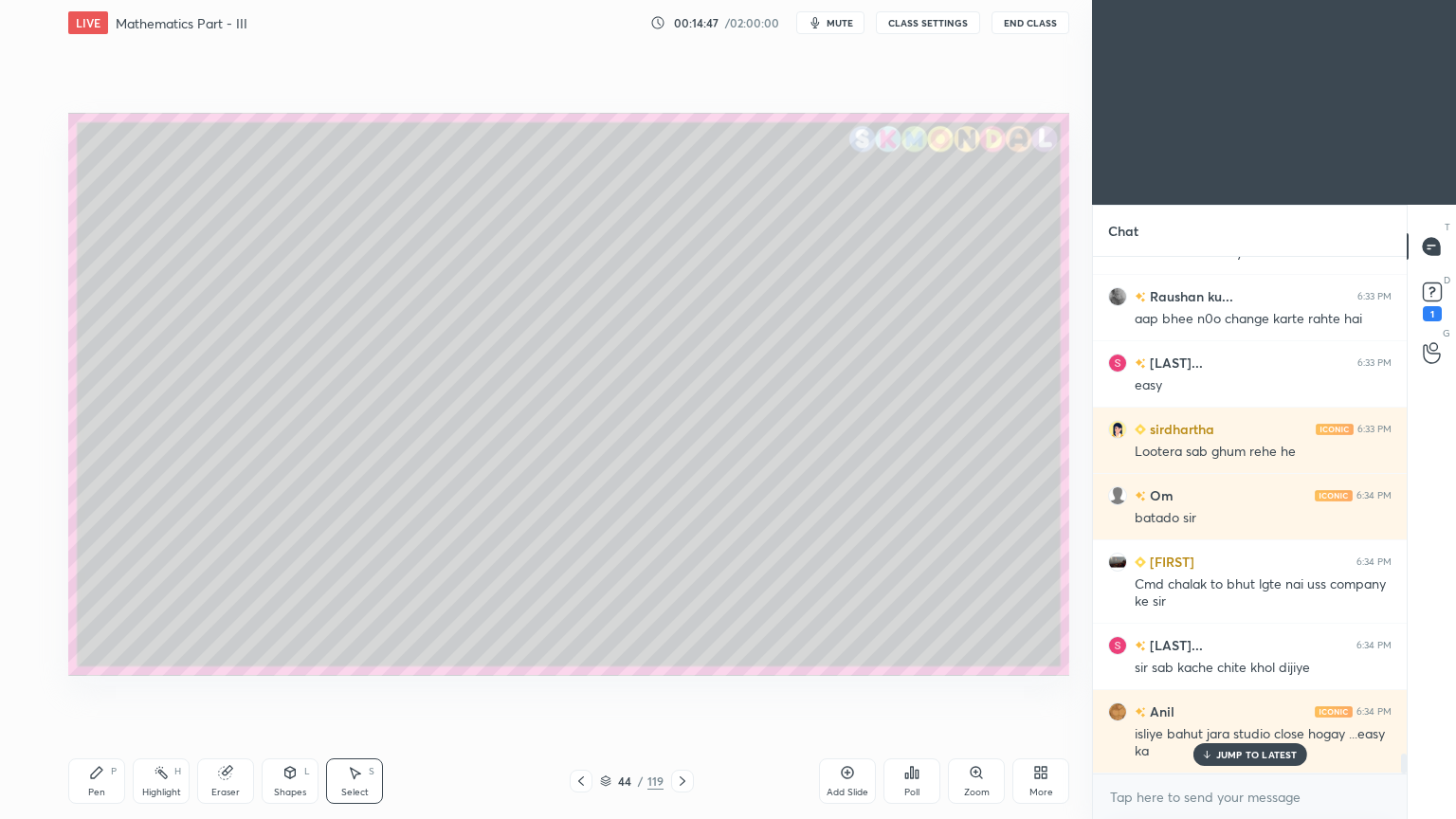 scroll, scrollTop: 12850, scrollLeft: 0, axis: vertical 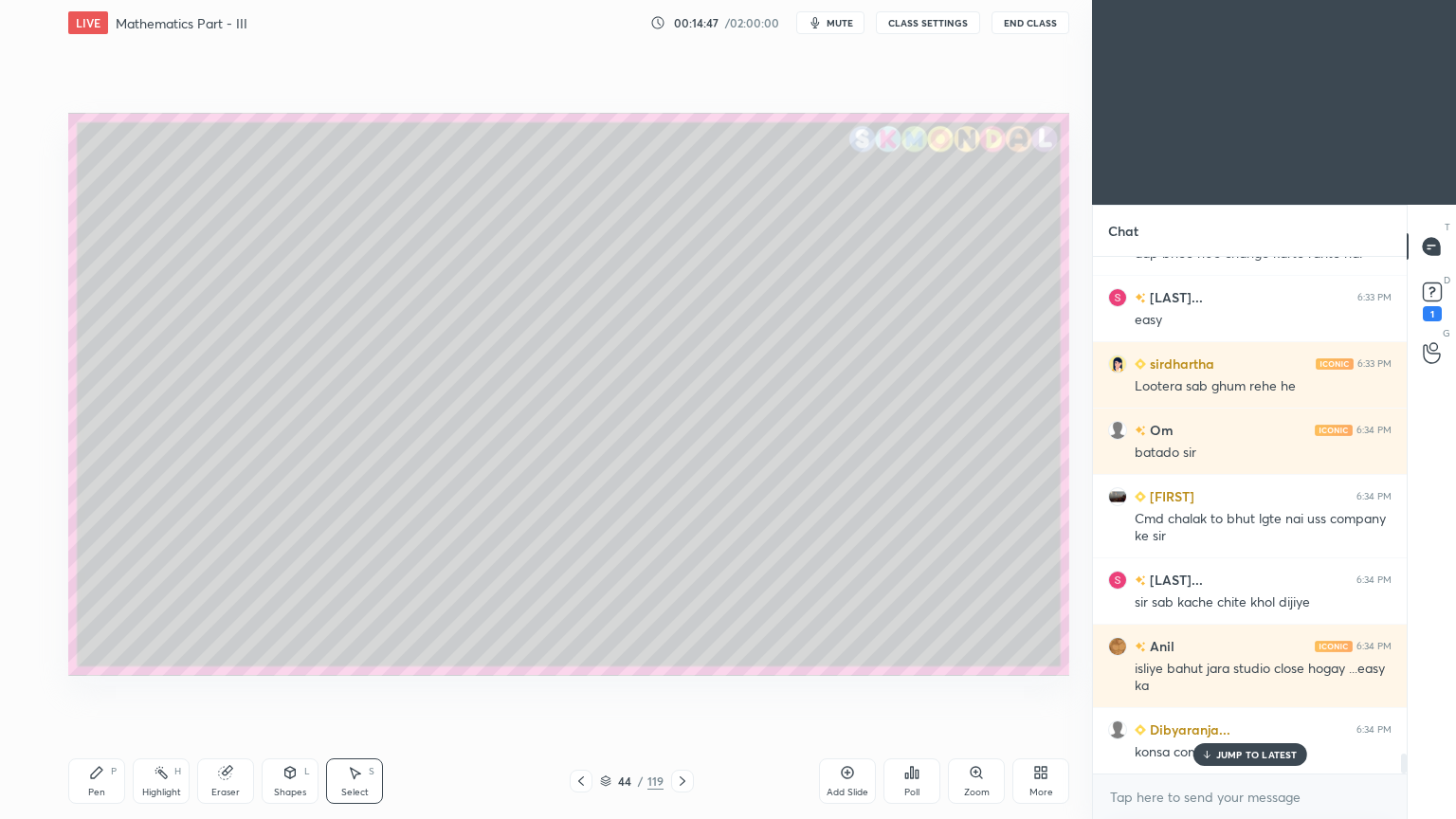 click on "Pen P" at bounding box center [97, 781] 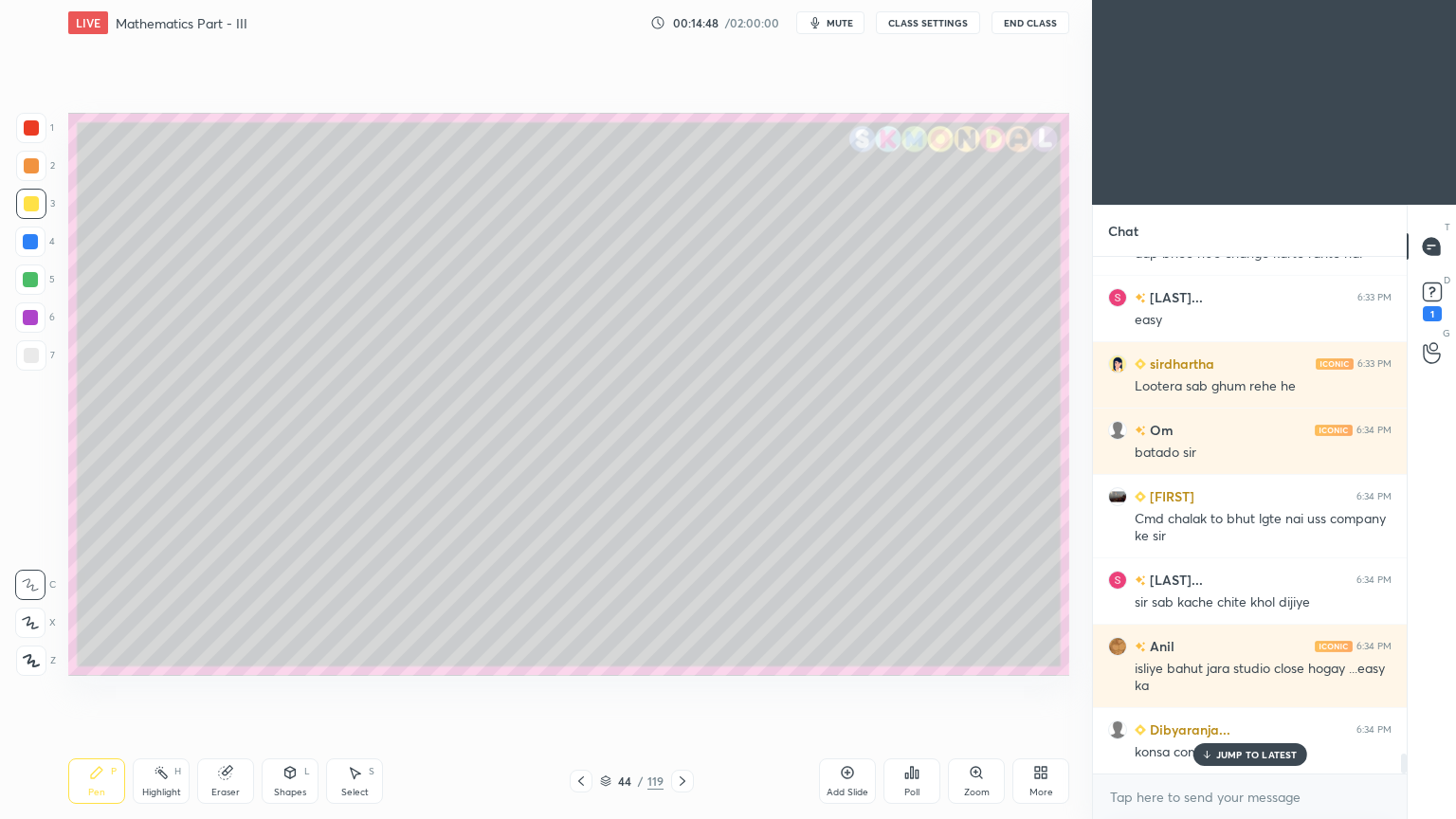 click at bounding box center [31, 204] 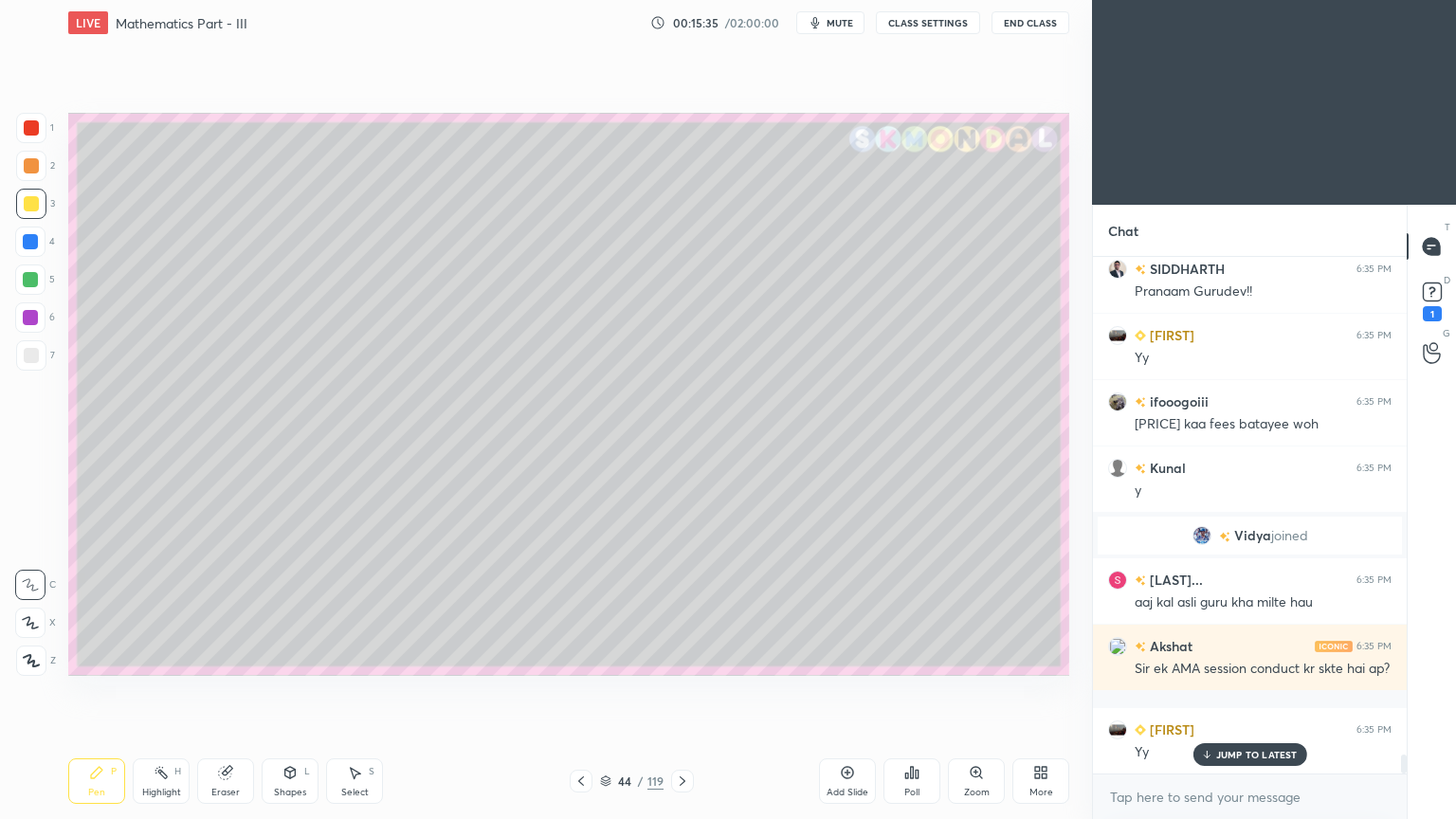 scroll, scrollTop: 13361, scrollLeft: 0, axis: vertical 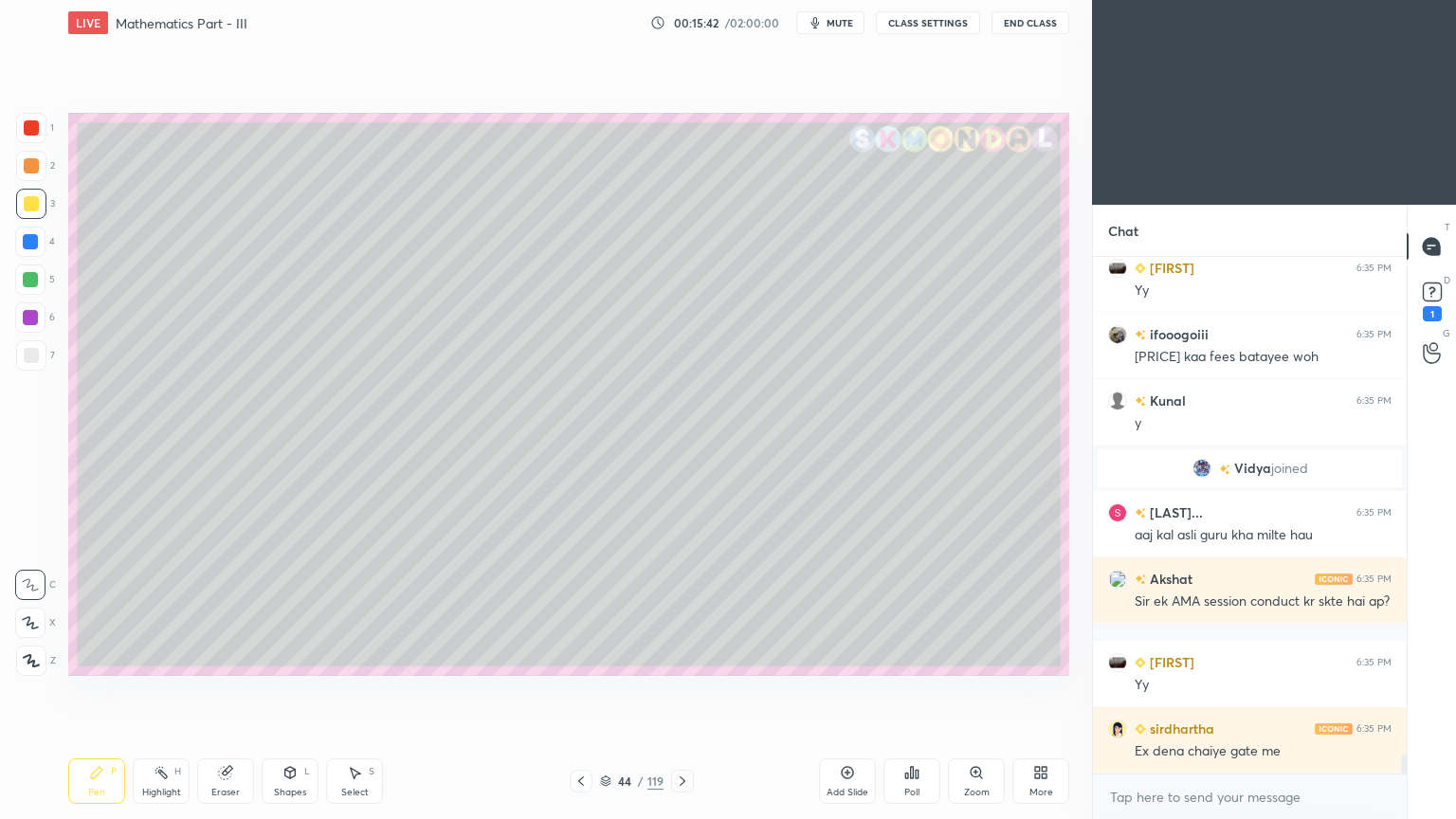click at bounding box center [581, 781] 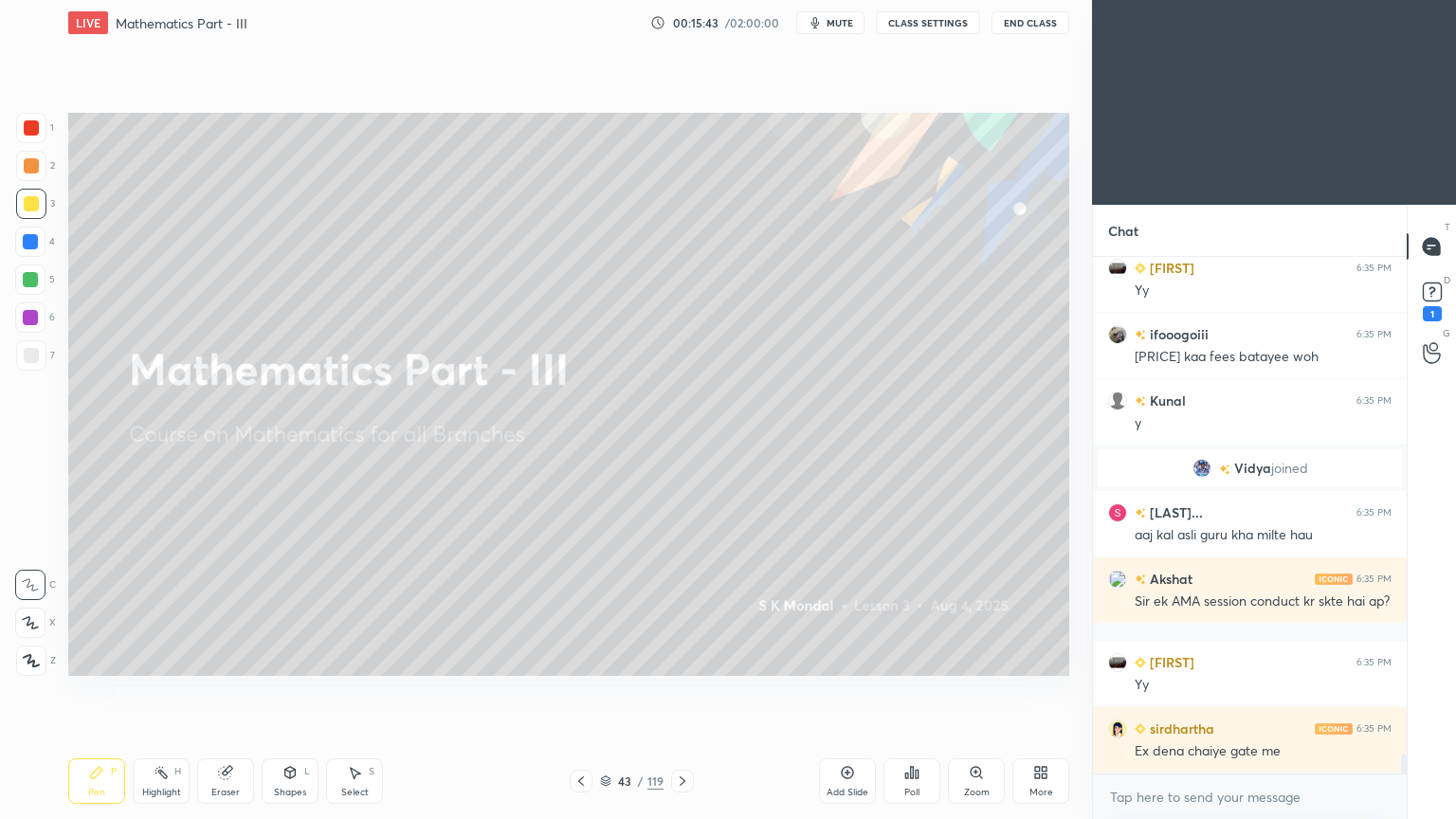 click 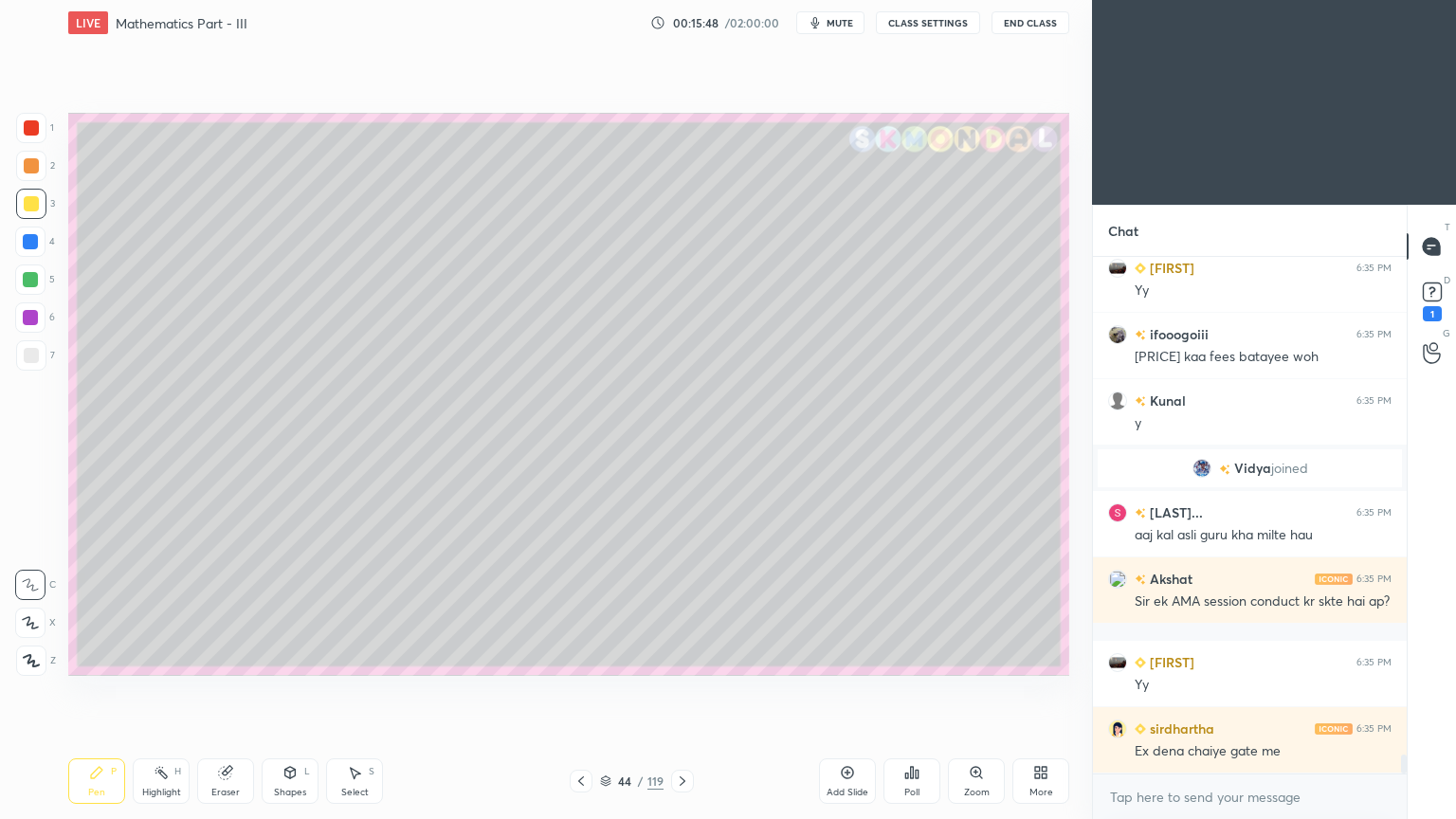 click at bounding box center (31, 204) 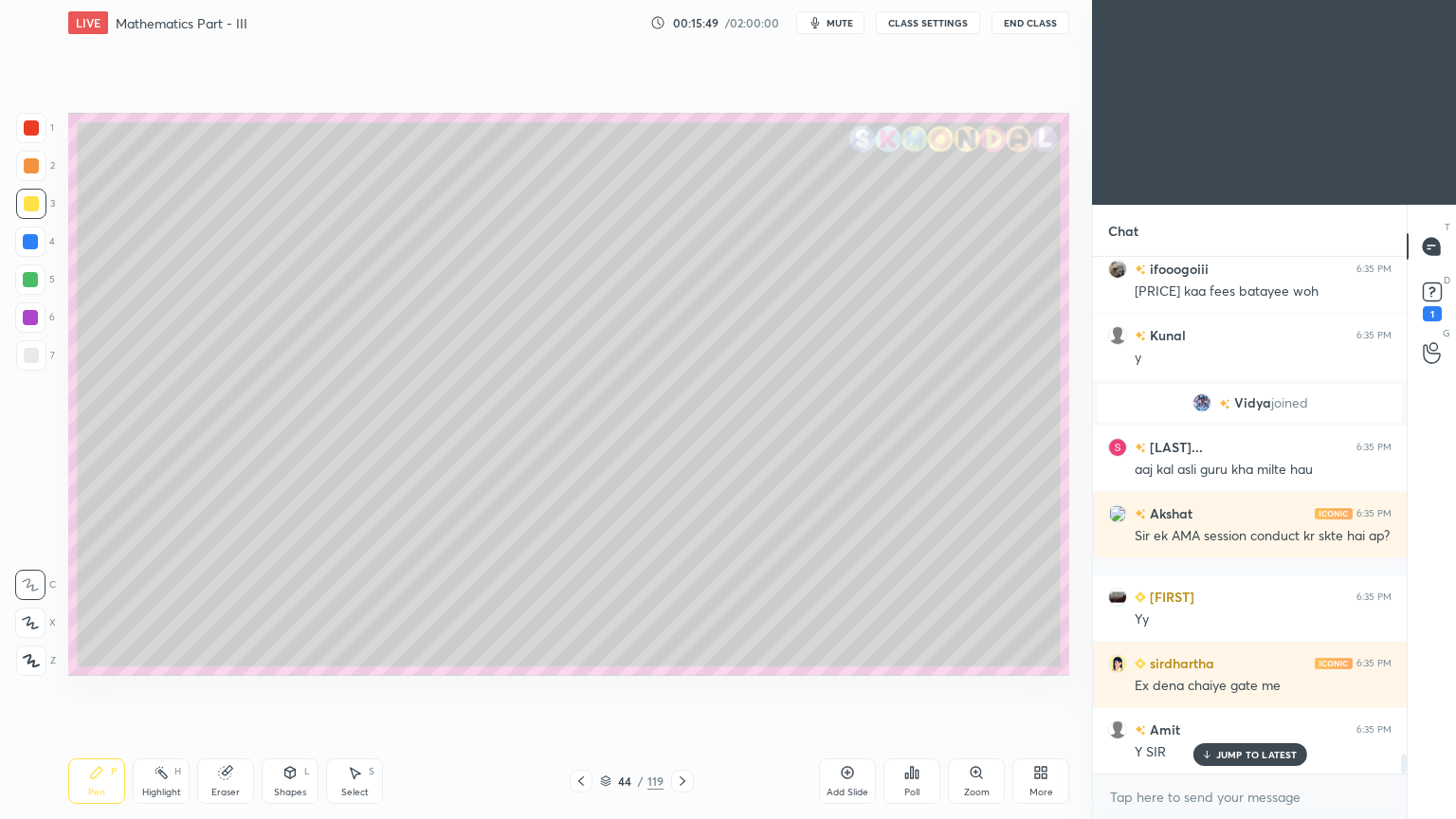 click on "Pen P" at bounding box center (97, 781) 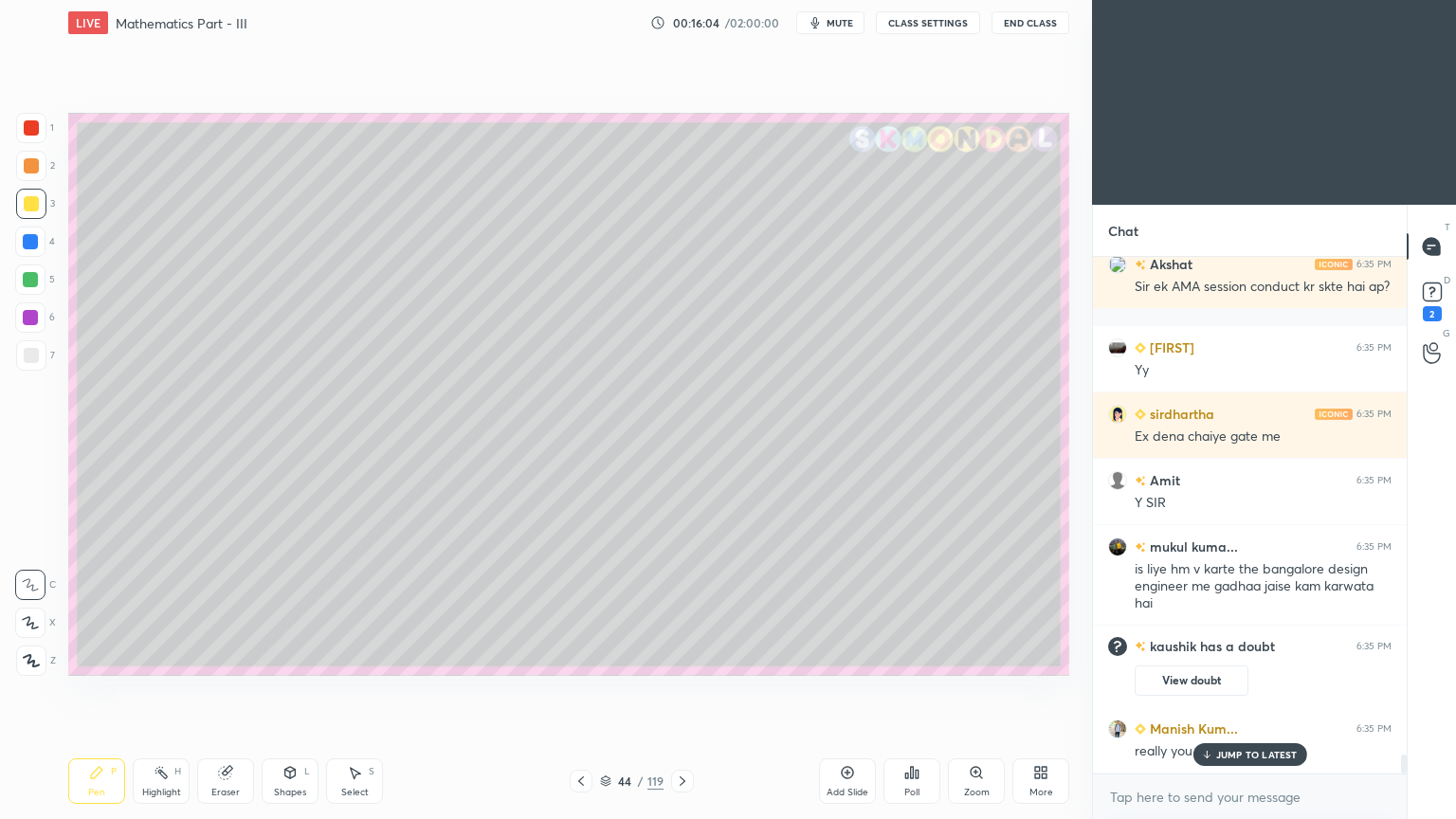 scroll, scrollTop: 13487, scrollLeft: 0, axis: vertical 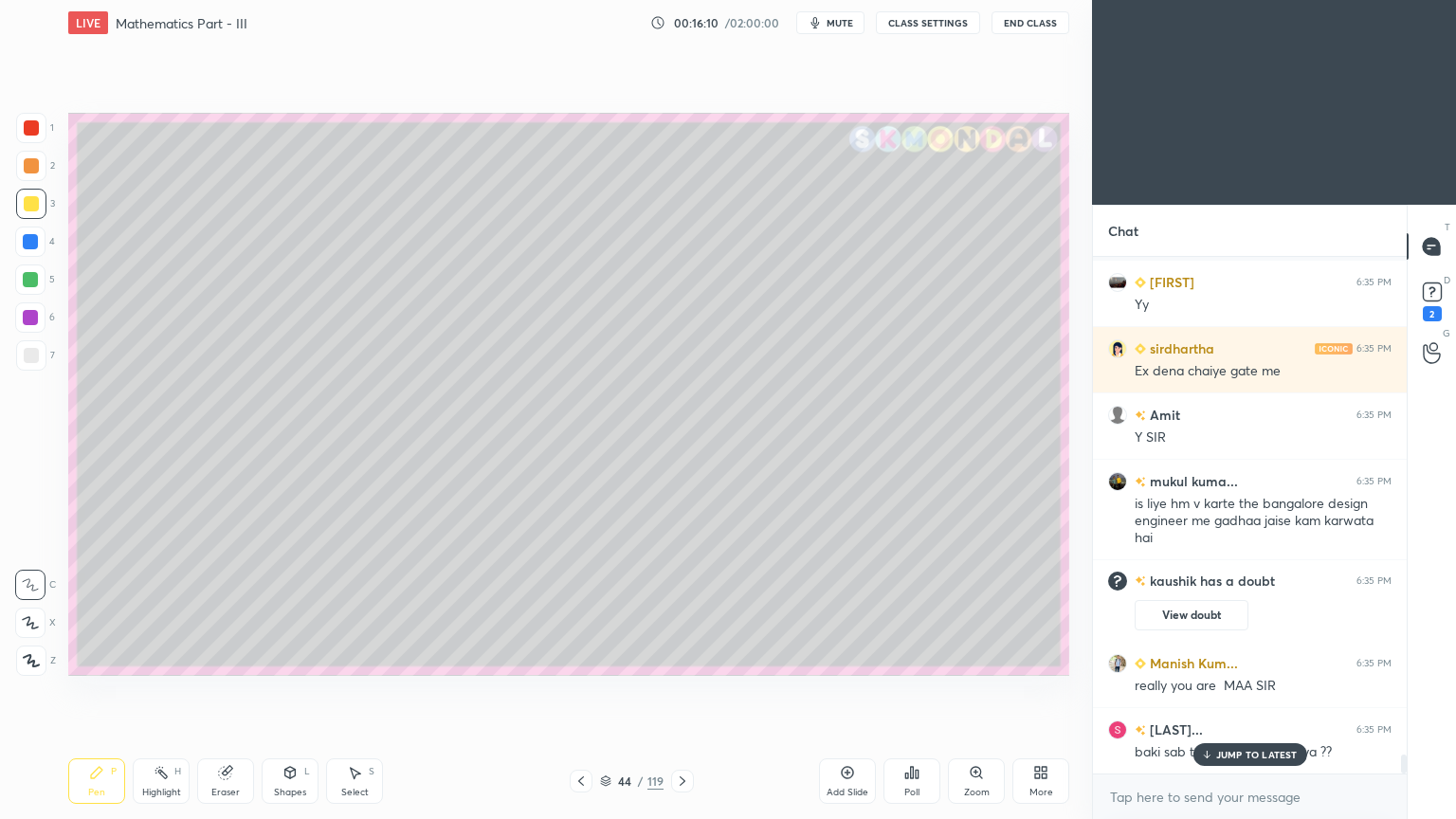 click on "JUMP TO LATEST" at bounding box center [1257, 755] 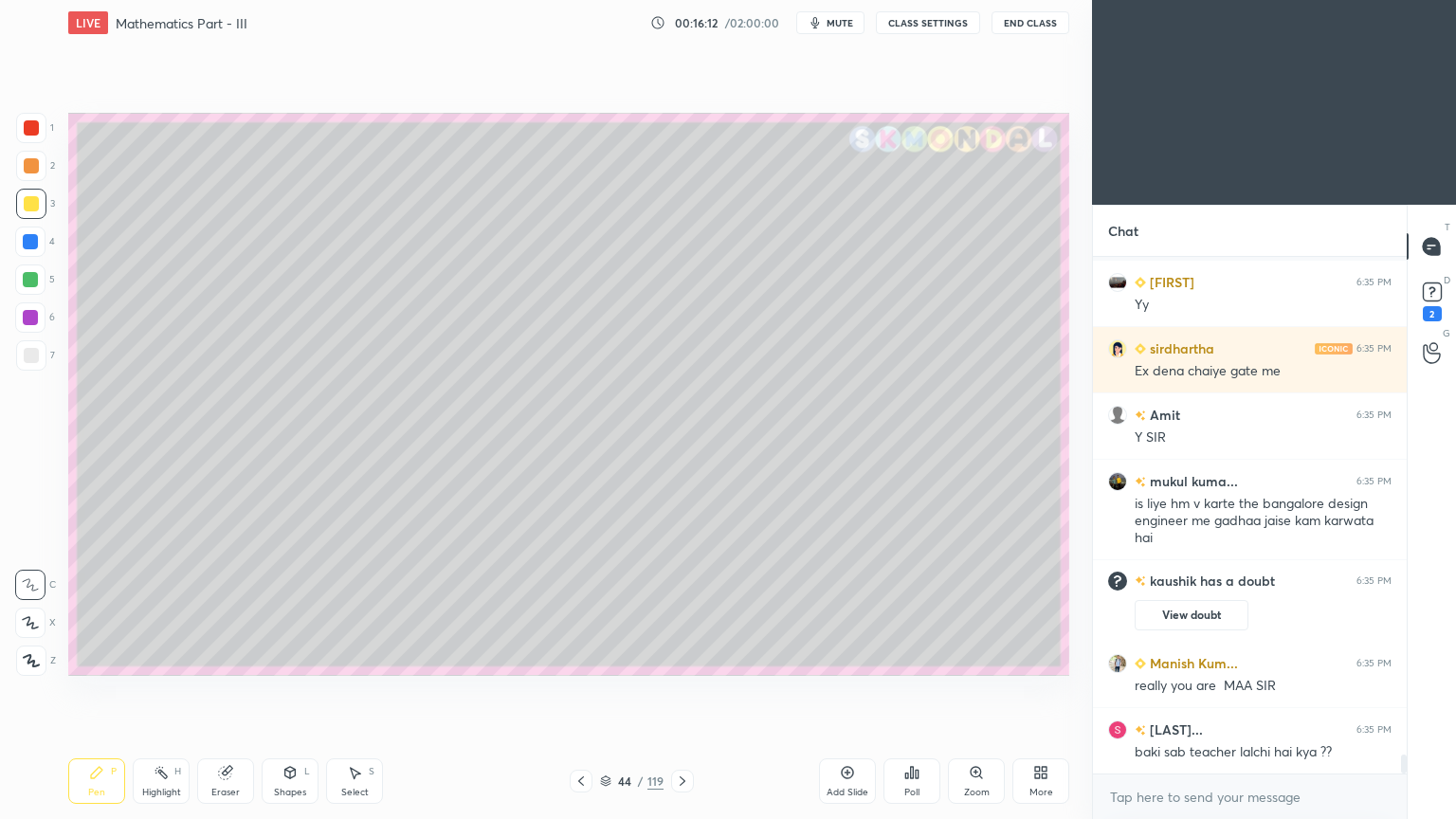 click at bounding box center [31, 204] 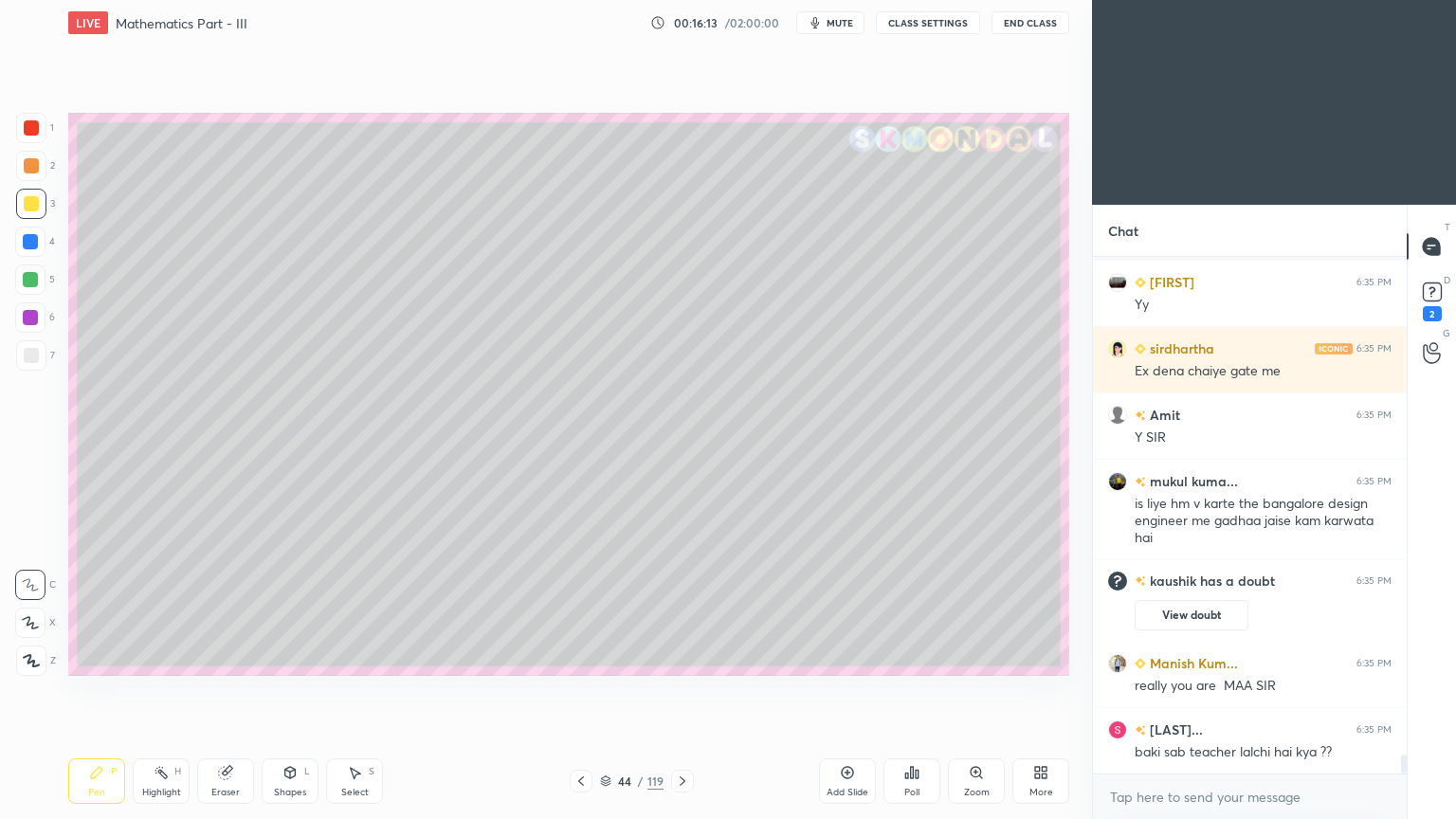 click 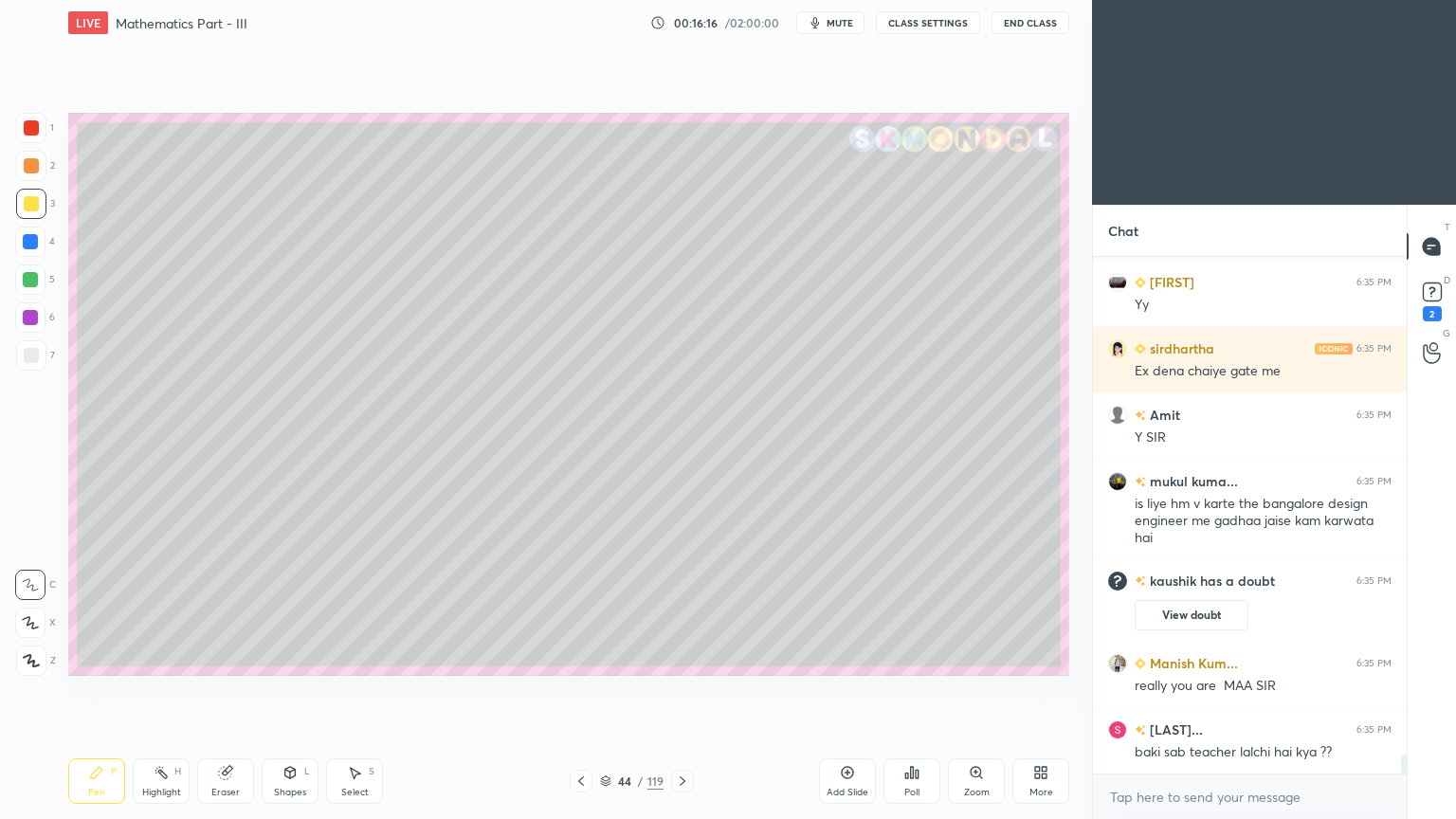 scroll, scrollTop: 13554, scrollLeft: 0, axis: vertical 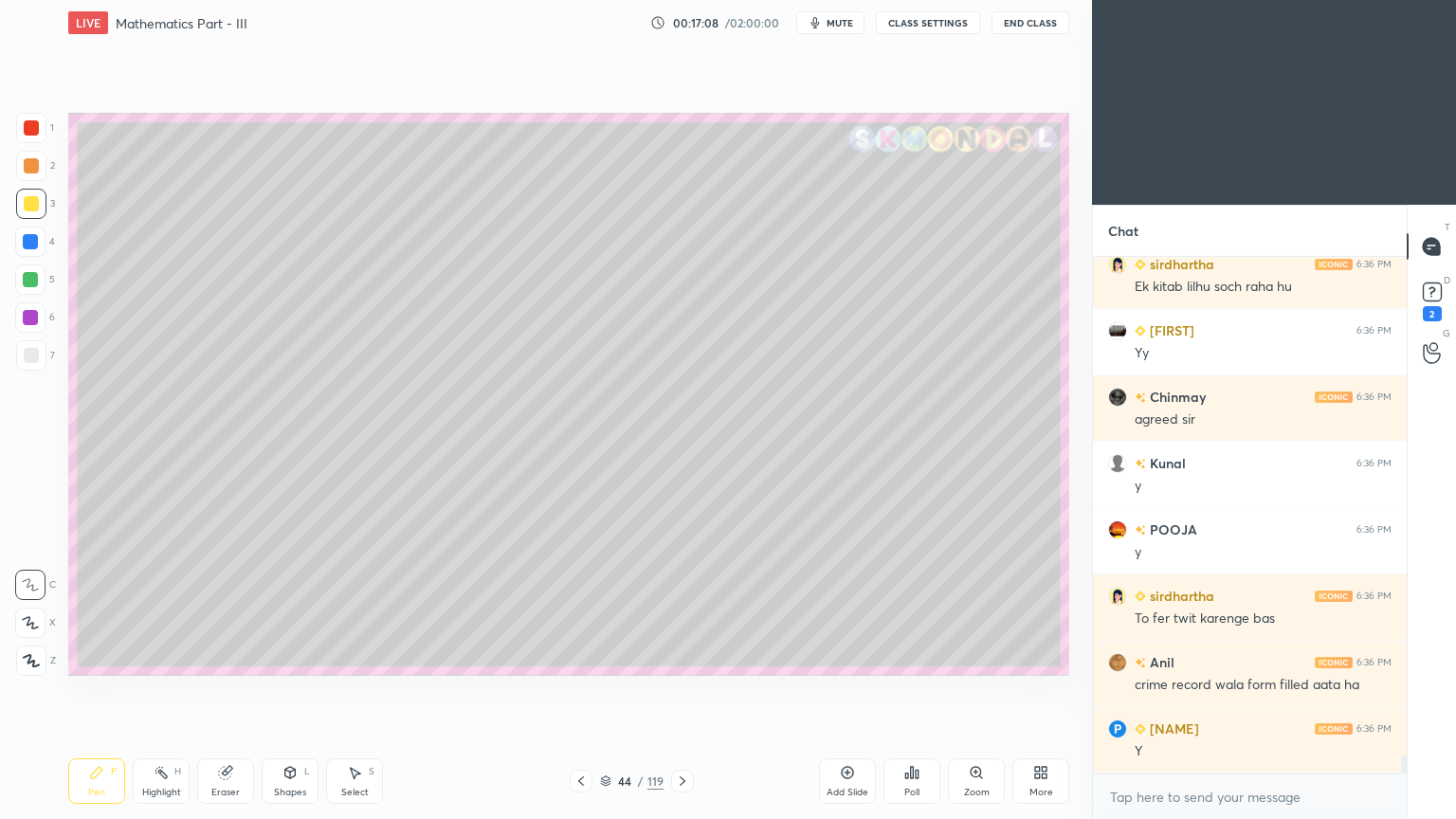 click at bounding box center (581, 781) 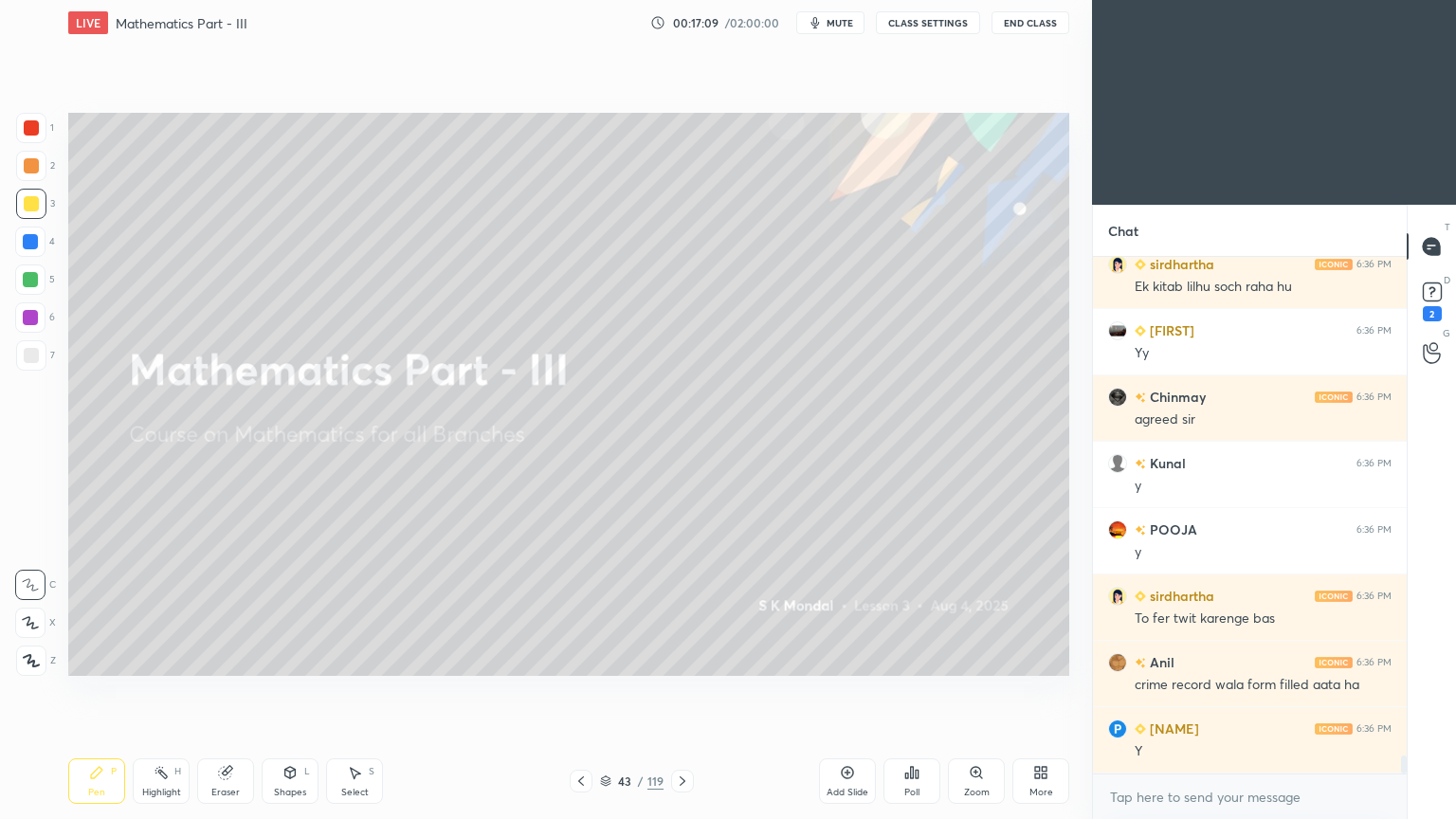 click at bounding box center (682, 781) 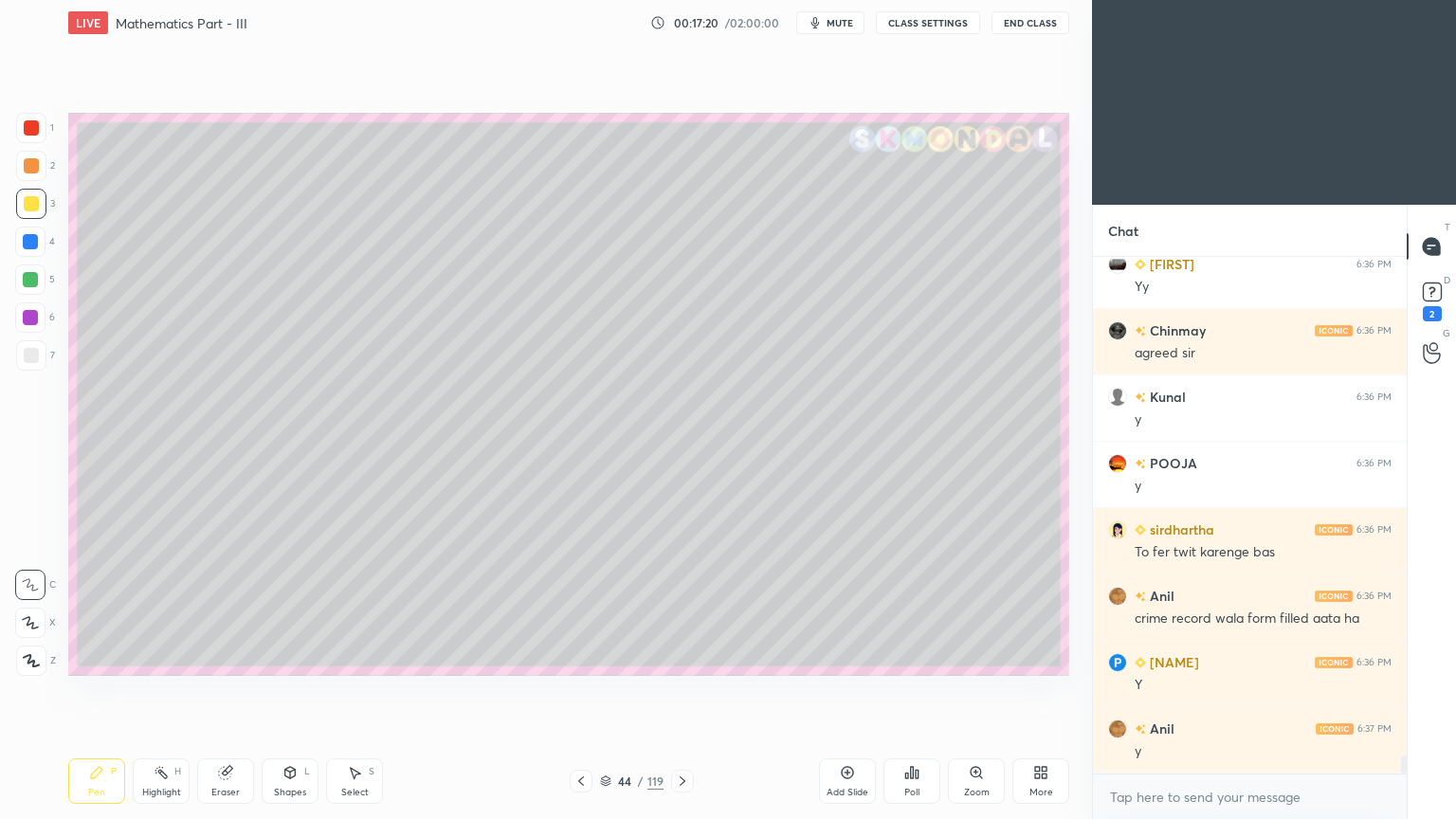 scroll, scrollTop: 14041, scrollLeft: 0, axis: vertical 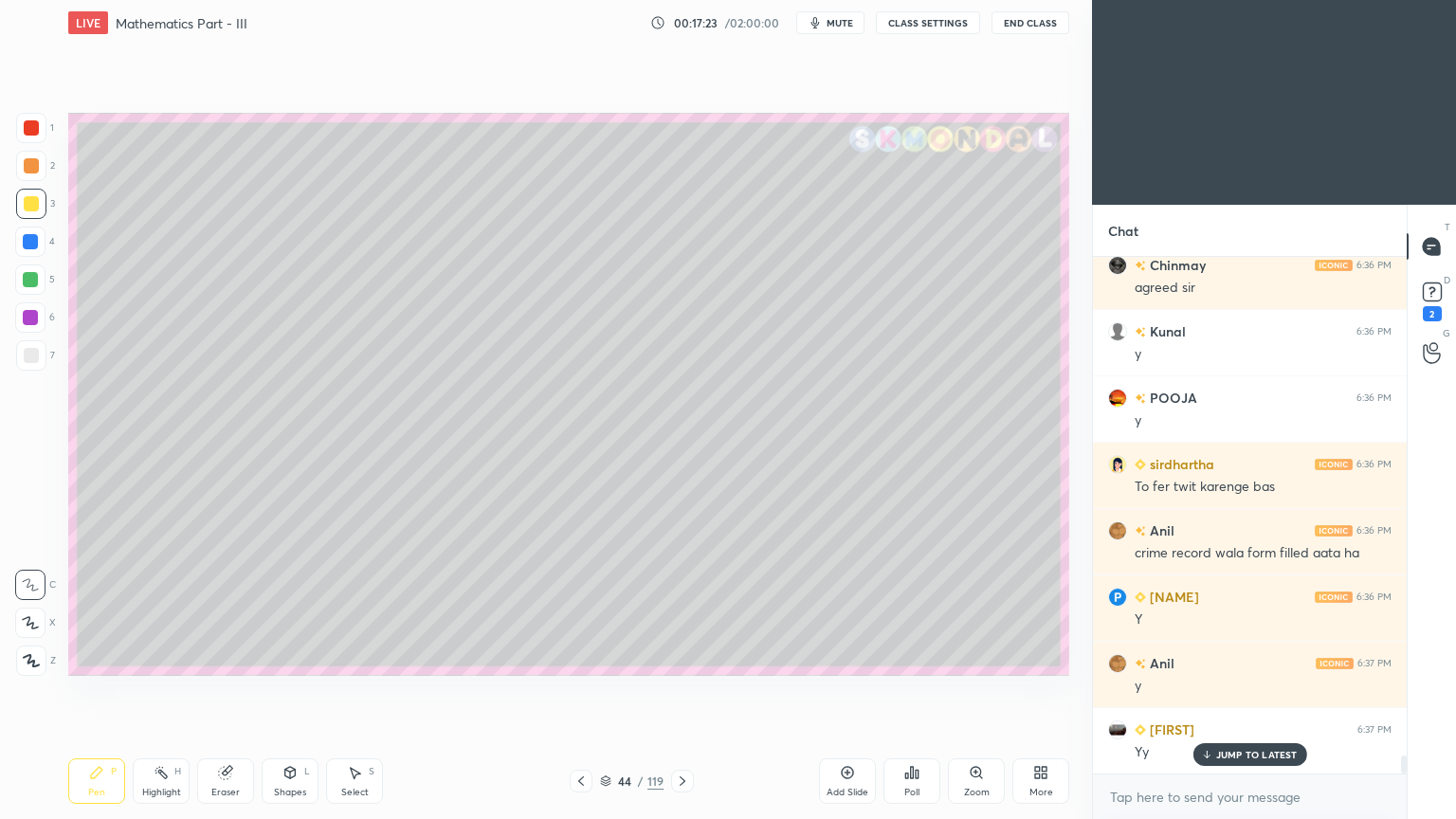 click on "JUMP TO LATEST" at bounding box center [1249, 755] 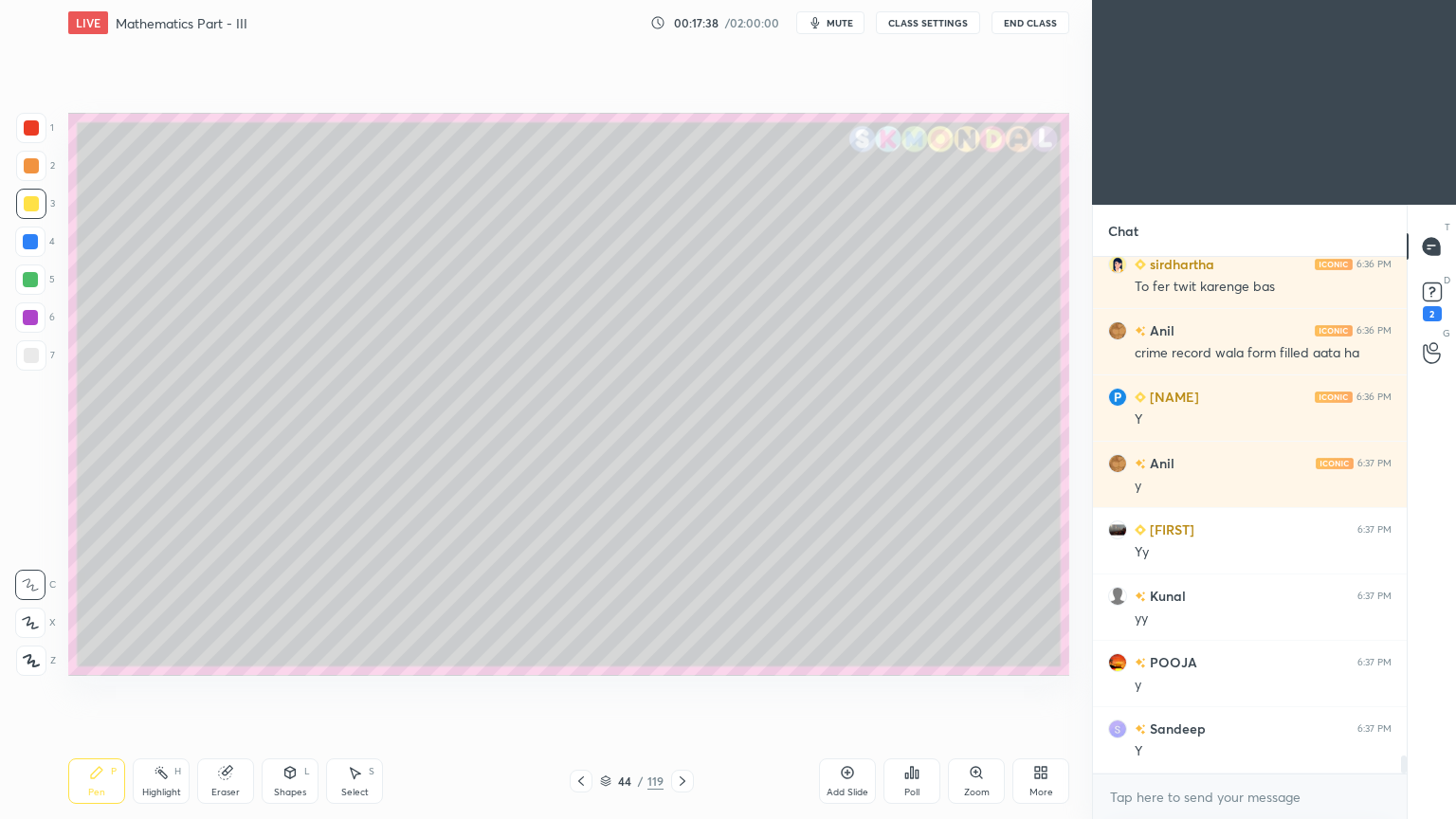 scroll, scrollTop: 14306, scrollLeft: 0, axis: vertical 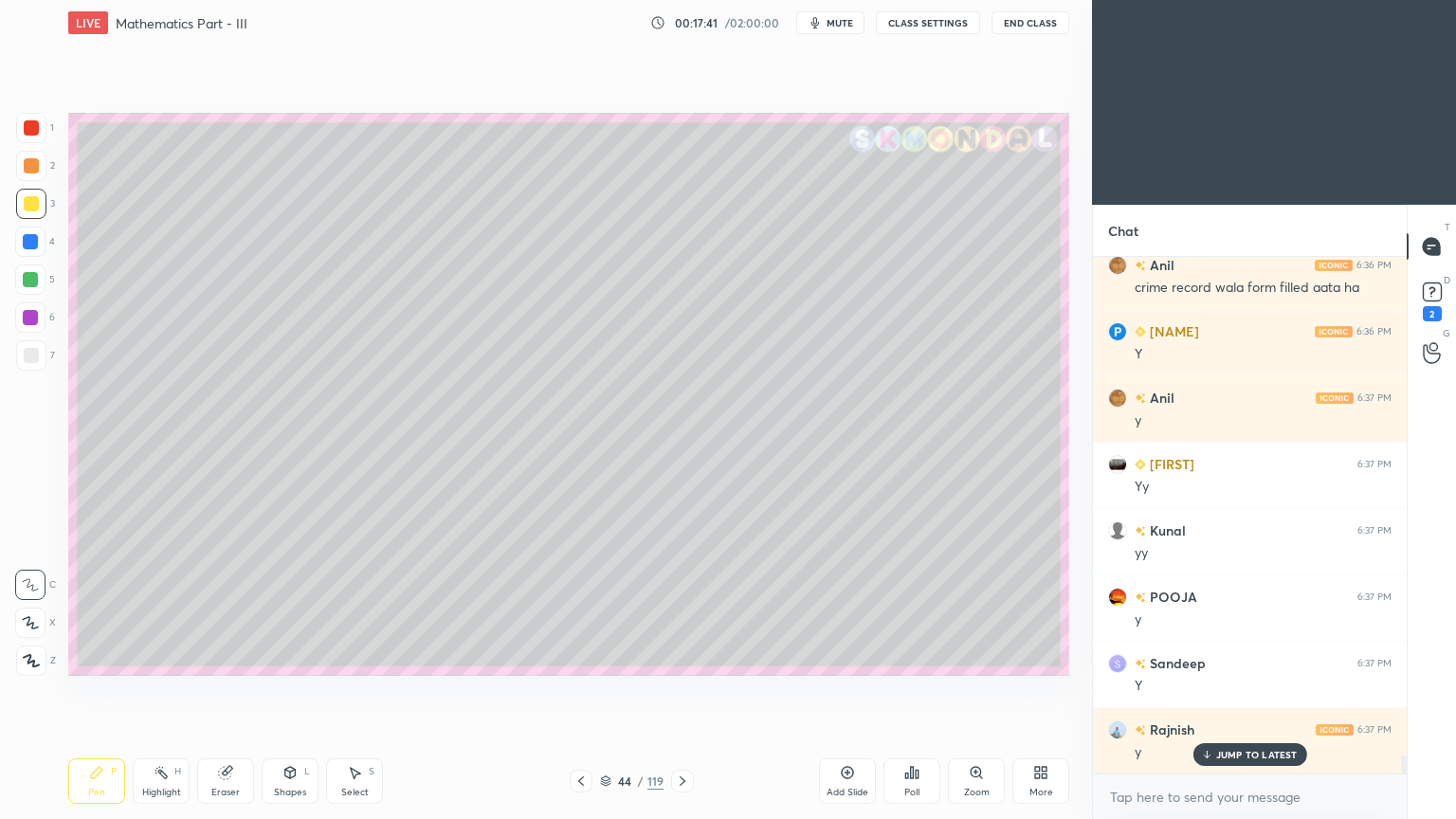 drag, startPoint x: 1241, startPoint y: 751, endPoint x: 1228, endPoint y: 751, distance: 13 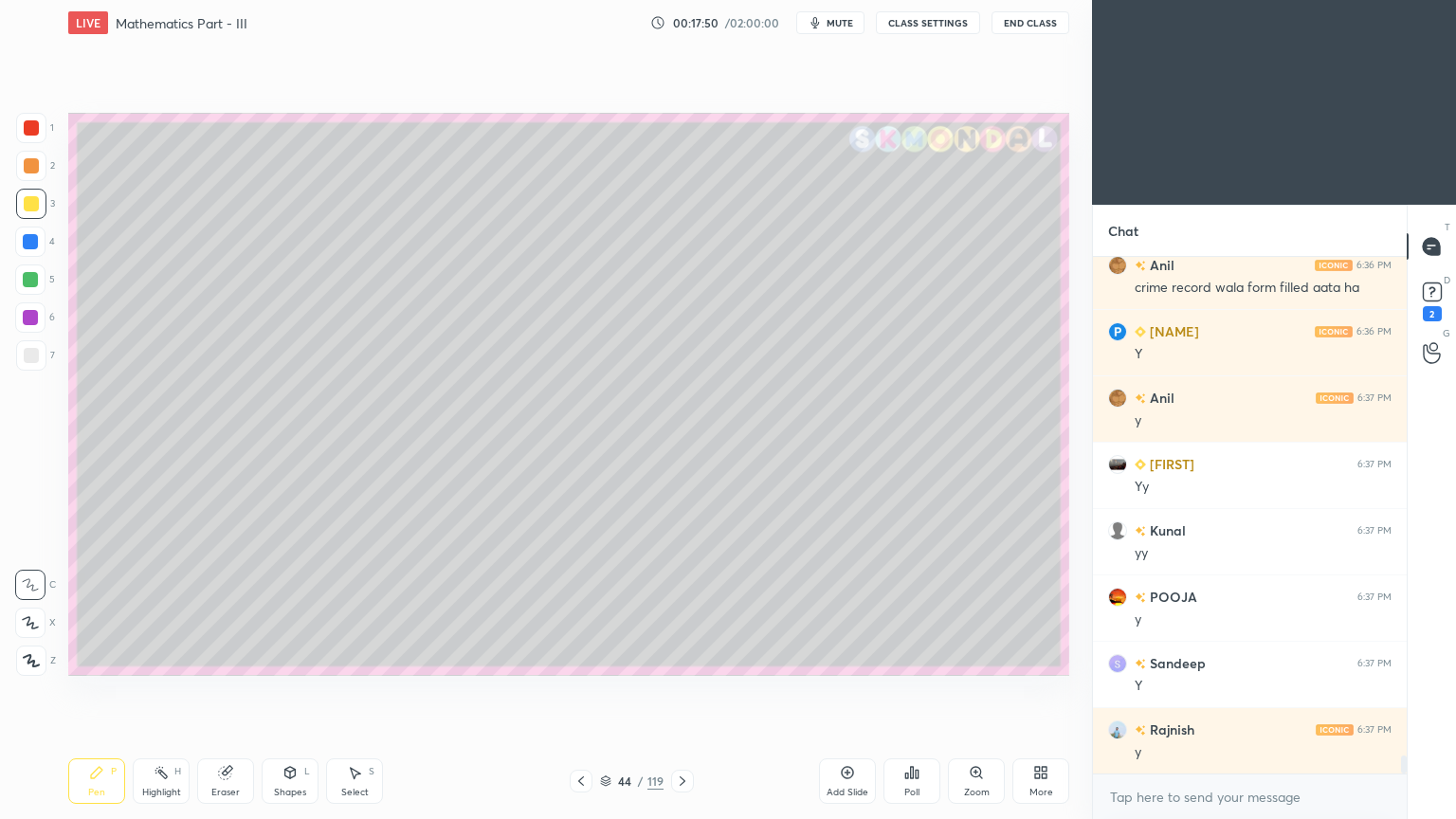 scroll, scrollTop: 14389, scrollLeft: 0, axis: vertical 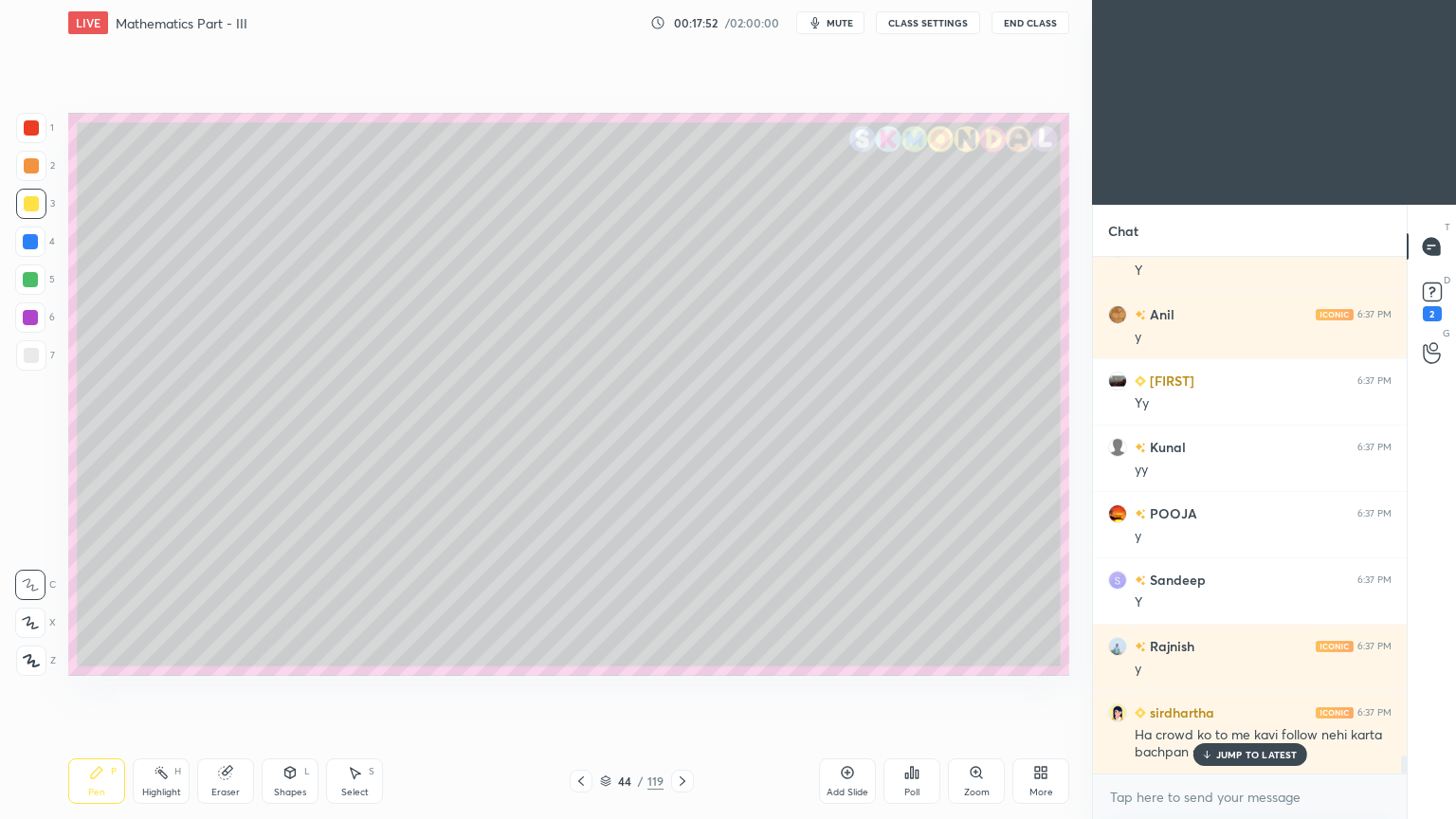 click on "JUMP TO LATEST" at bounding box center (1257, 755) 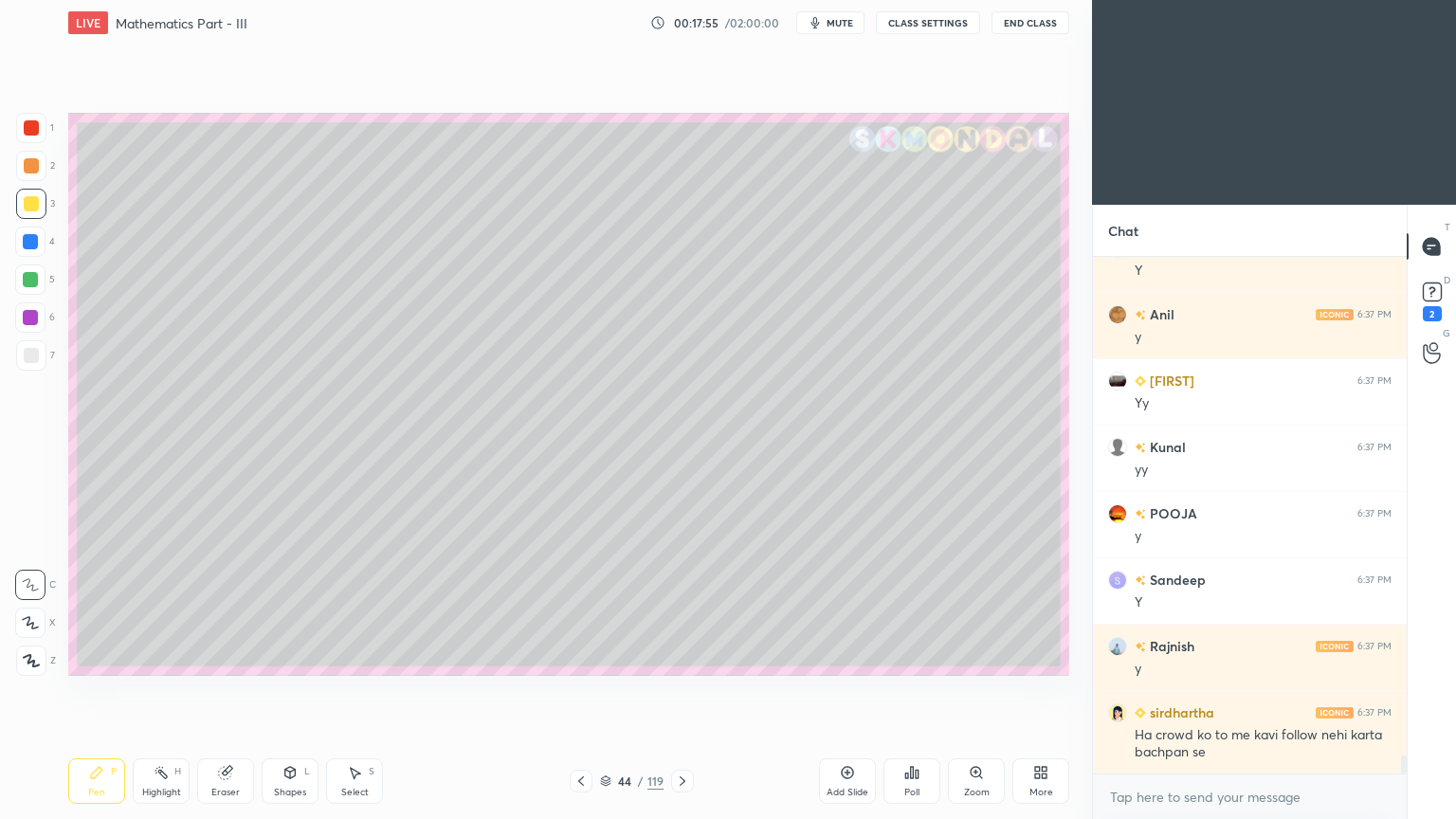 scroll, scrollTop: 14457, scrollLeft: 0, axis: vertical 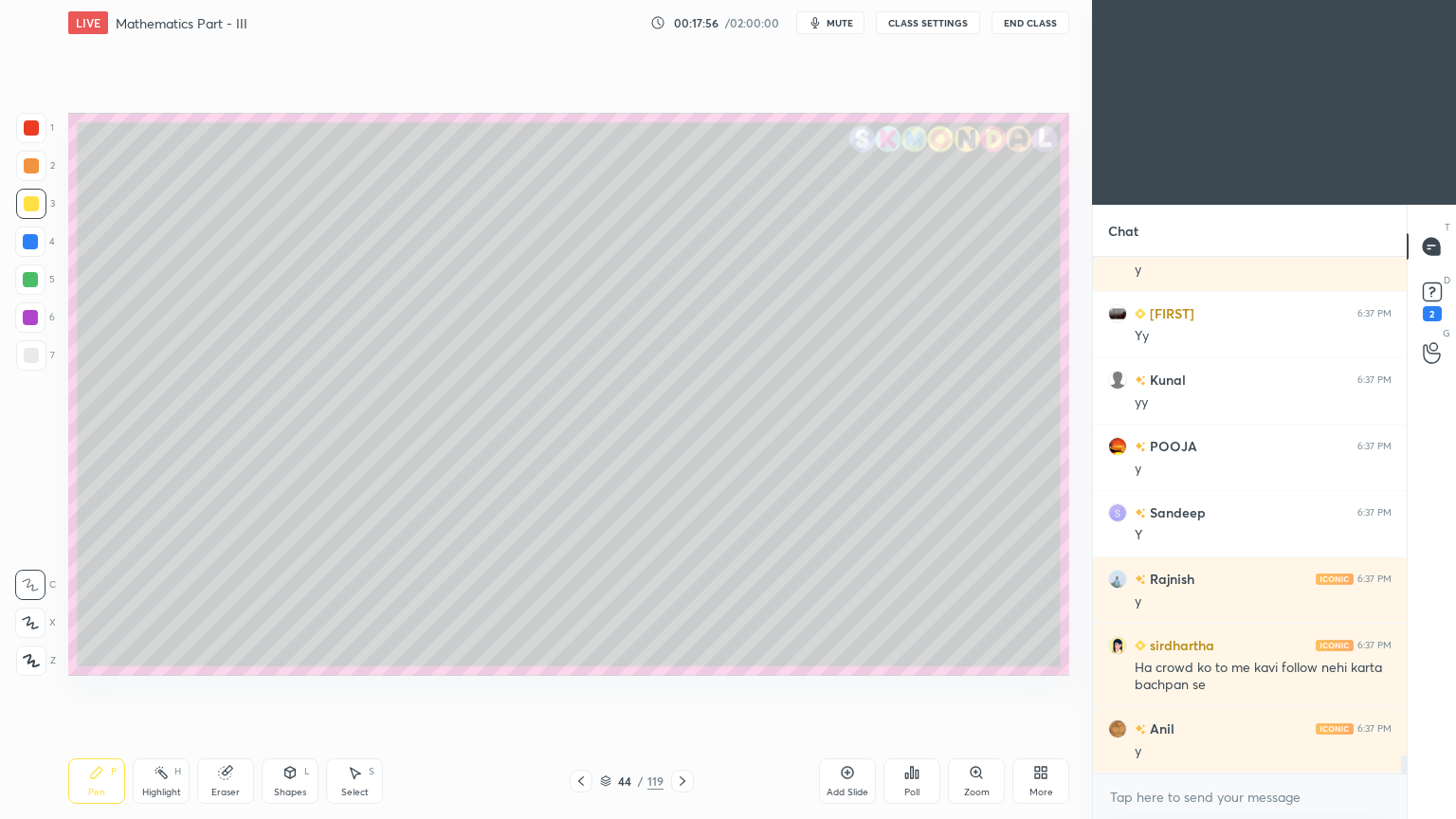 click at bounding box center [31, 204] 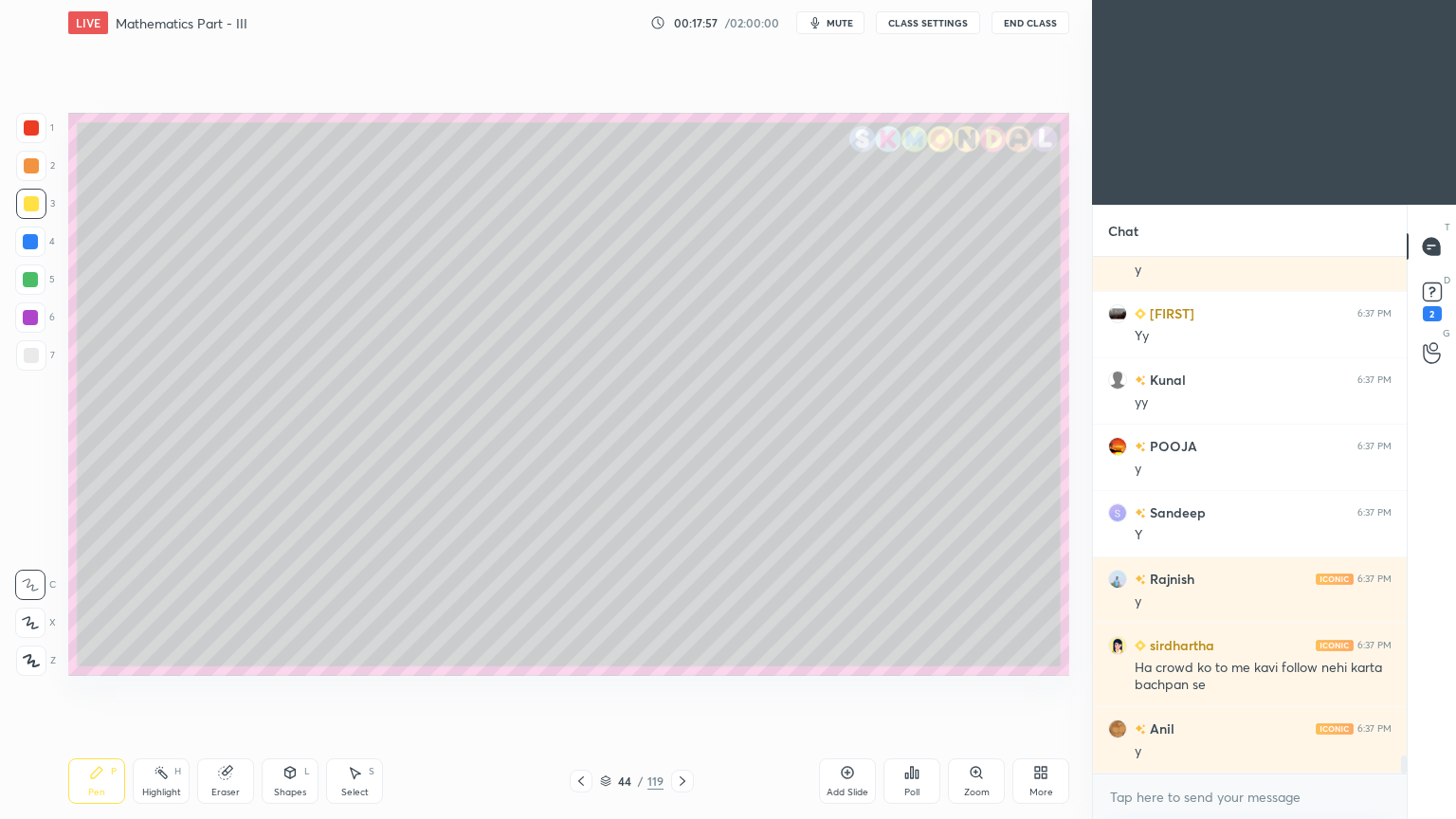 scroll, scrollTop: 14522, scrollLeft: 0, axis: vertical 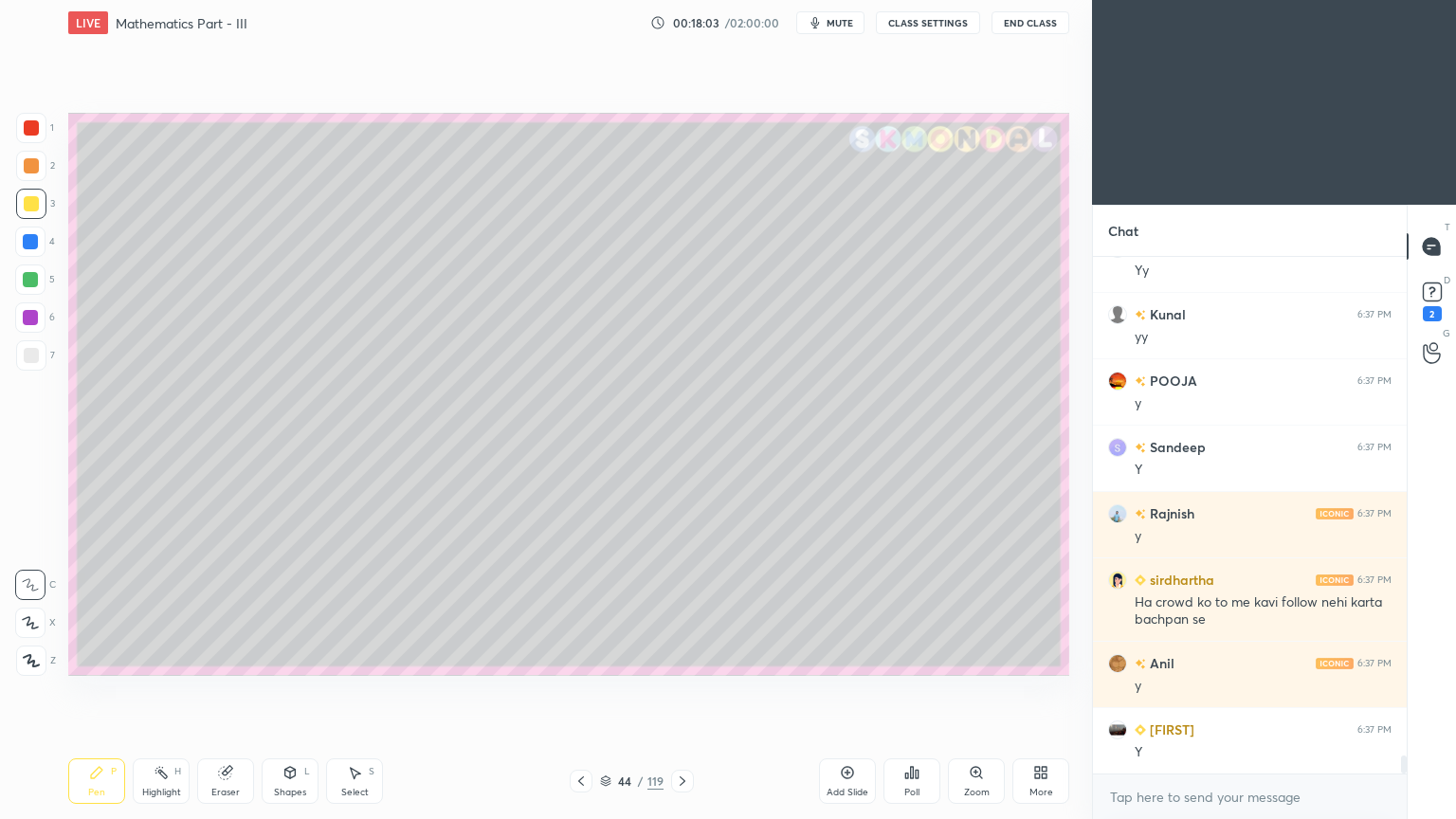 drag, startPoint x: 1227, startPoint y: 758, endPoint x: 1053, endPoint y: 705, distance: 181.89283 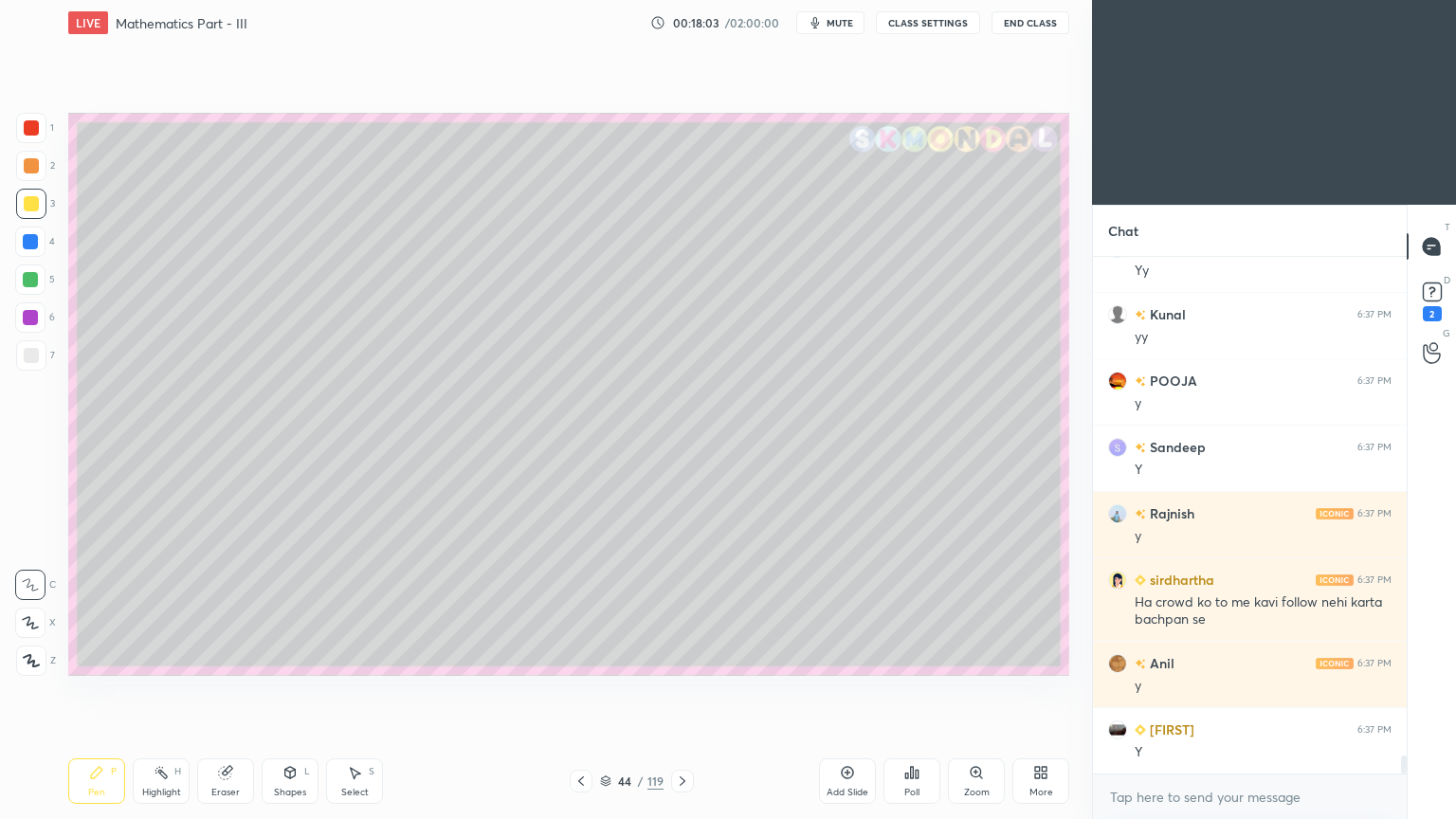 click on "Shikhar [TIME] Yy Kunal [TIME] yy POOJA [TIME] y Sandeep [TIME] Y Rajnish [TIME] y sirdhartha [TIME] Ha crowd ko to me kavi follow nehi karta bachpan se Anil [TIME] y Shikhar [TIME] Y Shubham Ku... [TIME] Y JUMP TO LATEST" at bounding box center (1249, 515) 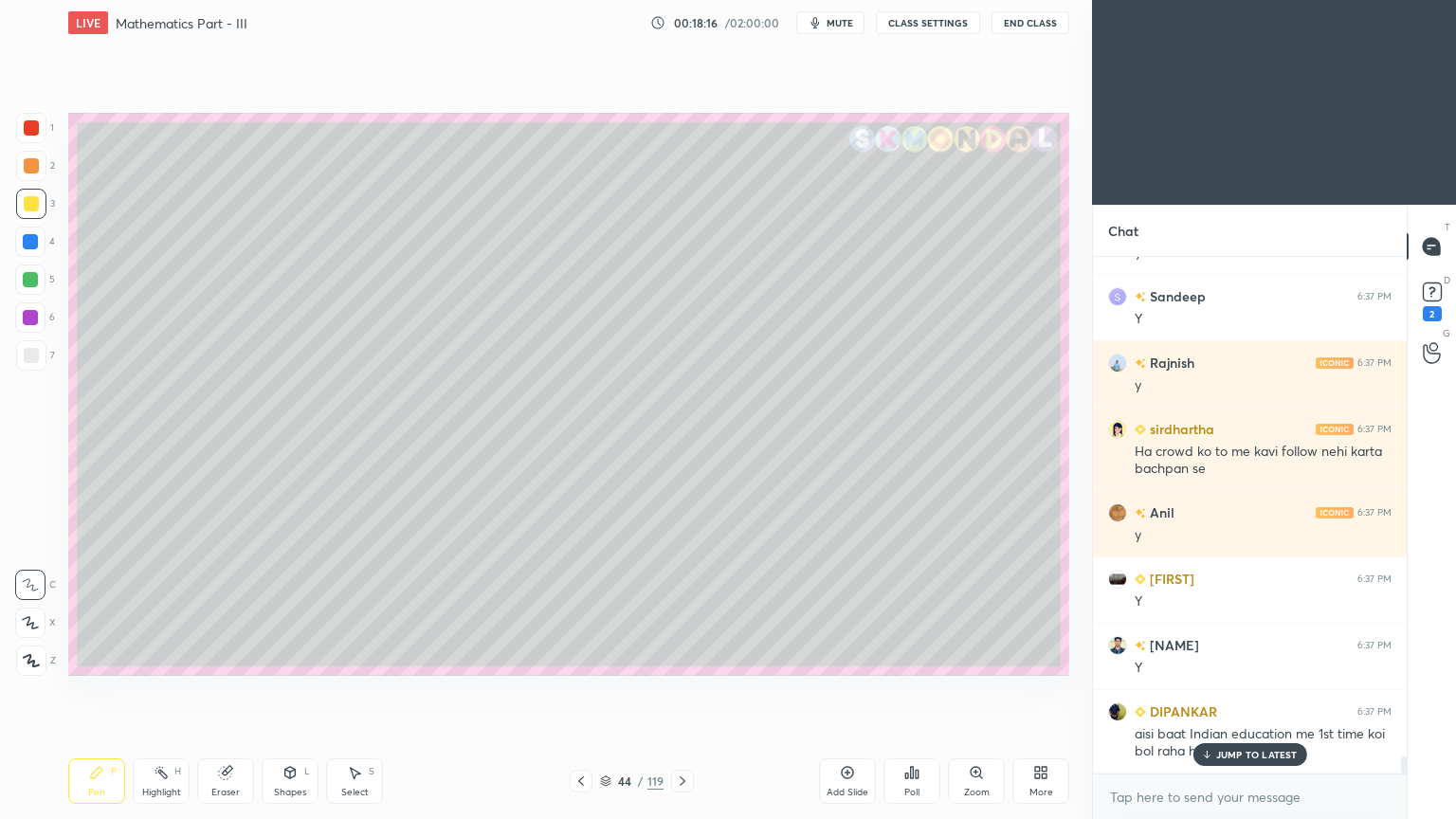 scroll, scrollTop: 14738, scrollLeft: 0, axis: vertical 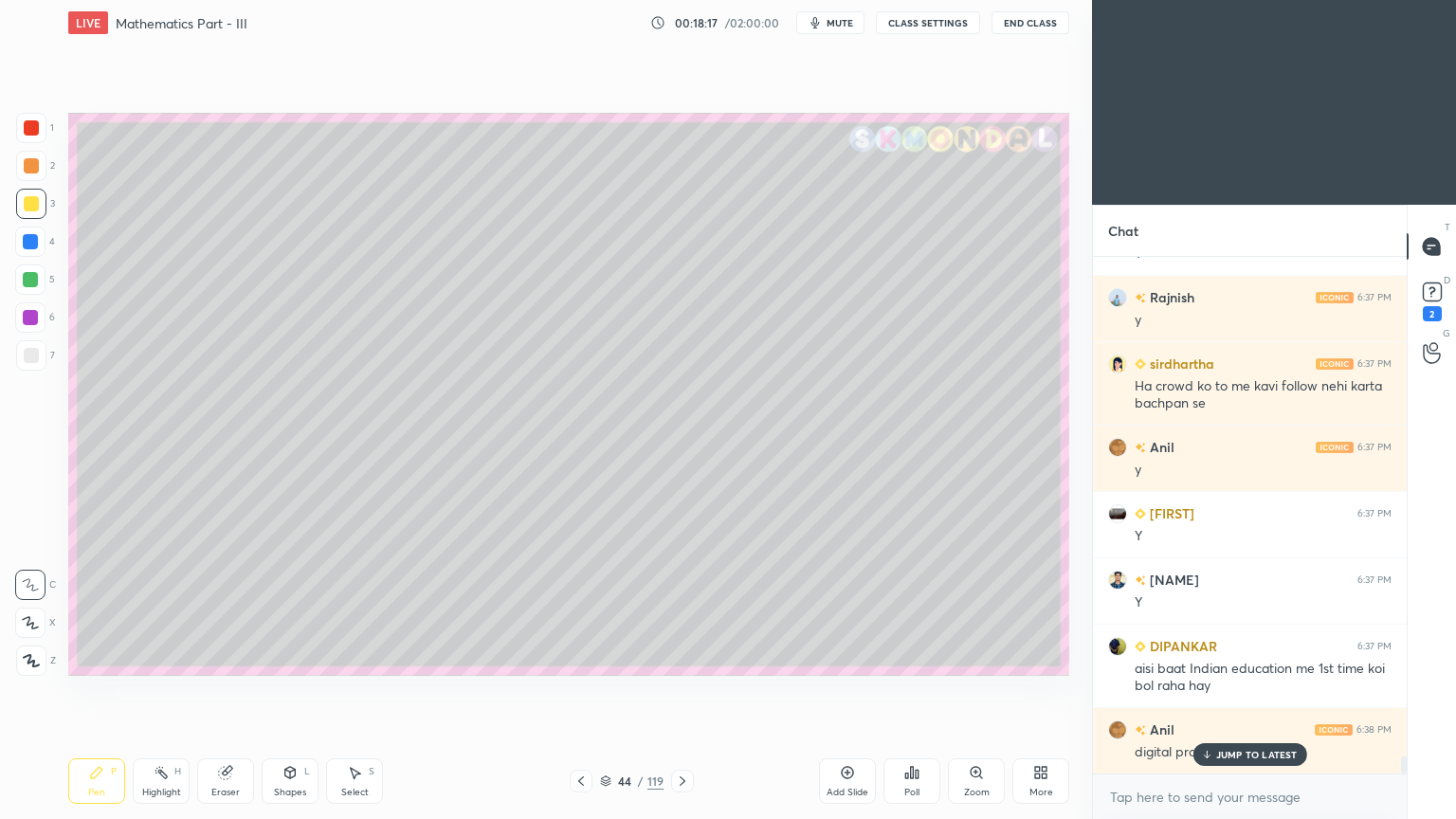 click on "JUMP TO LATEST" at bounding box center (1257, 755) 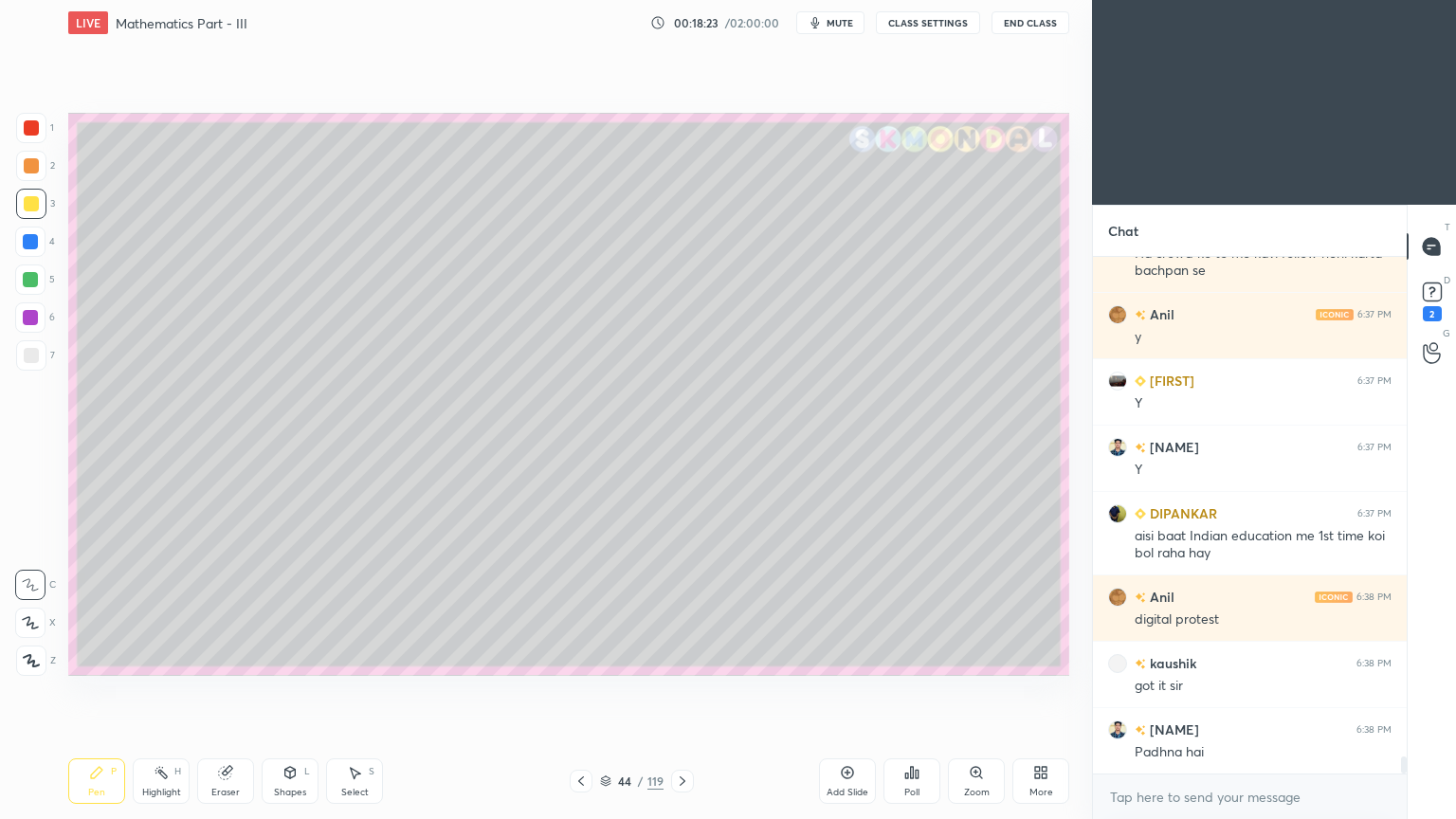 scroll, scrollTop: 14938, scrollLeft: 0, axis: vertical 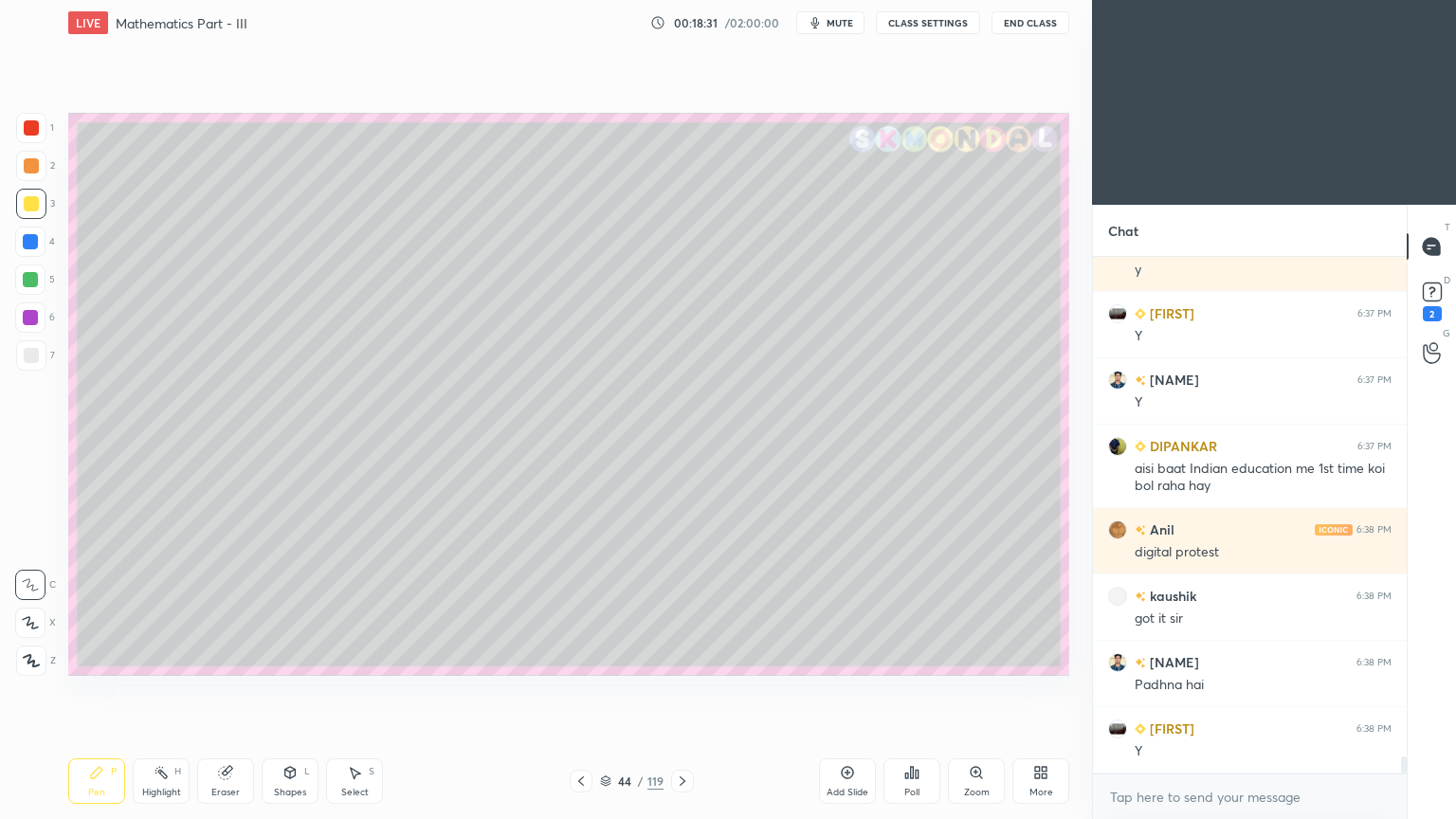 click at bounding box center (31, 204) 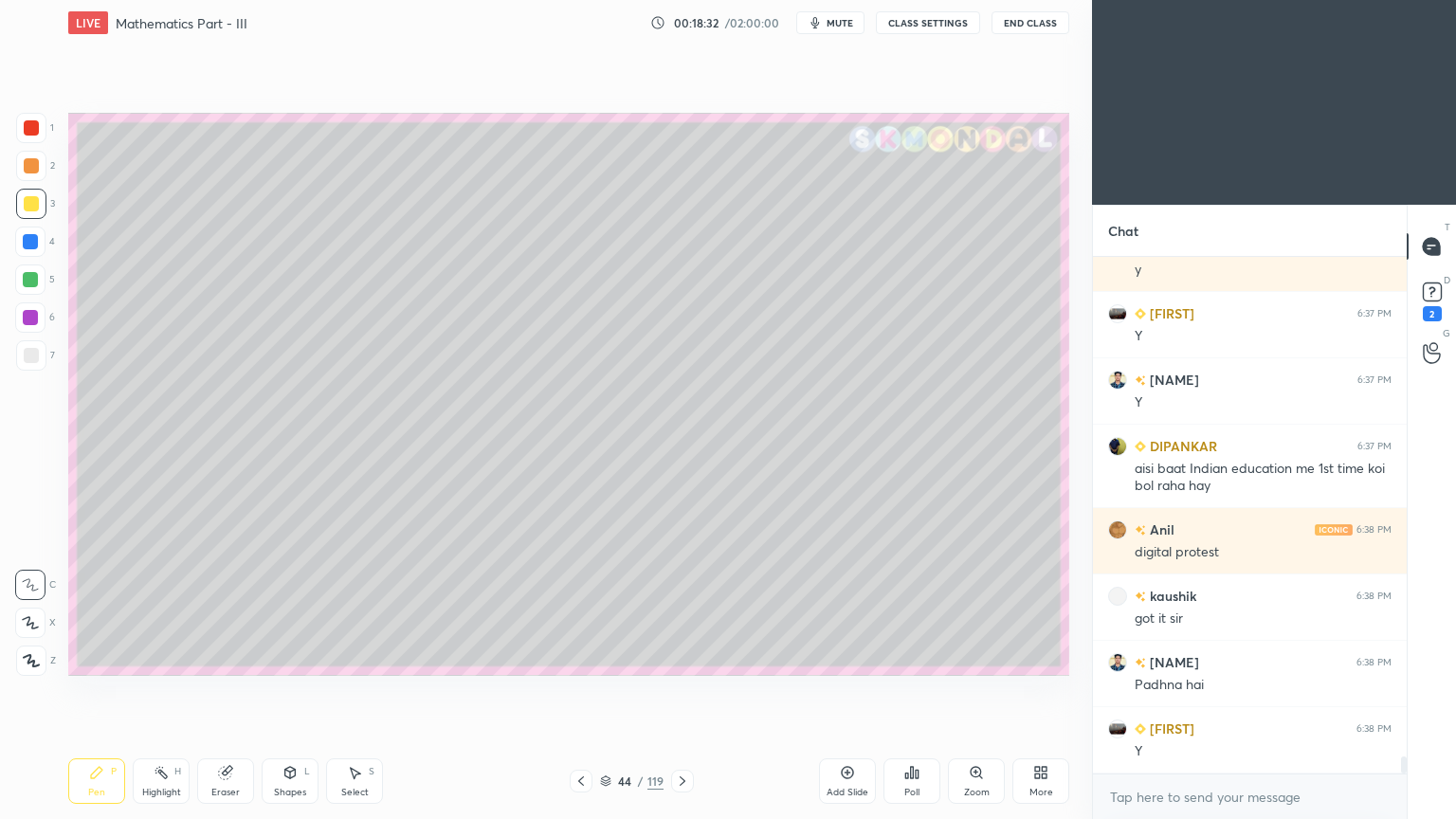 click on "Pen" at bounding box center (97, 792) 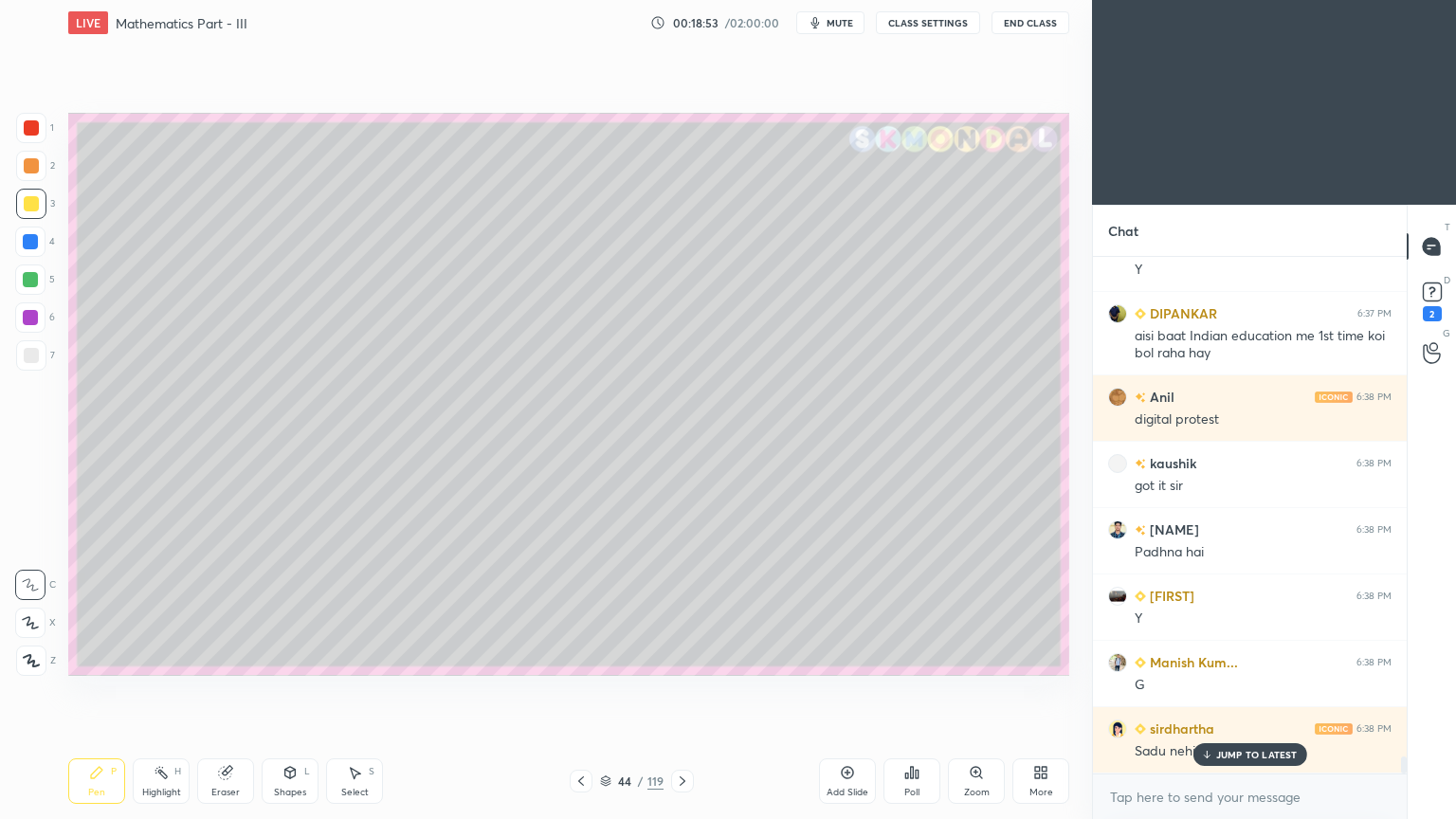 scroll, scrollTop: 15136, scrollLeft: 0, axis: vertical 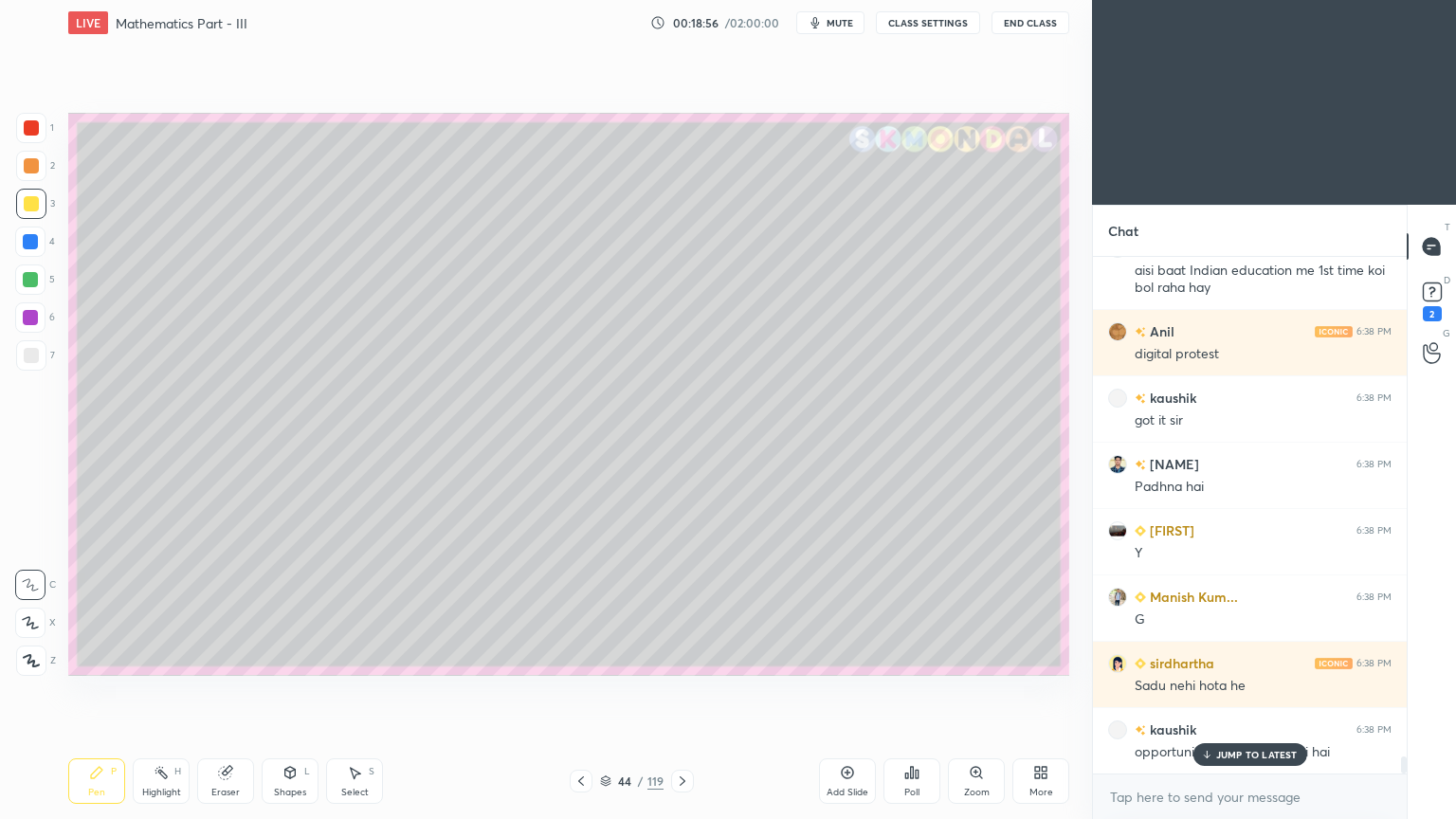 click on "JUMP TO LATEST" at bounding box center (1257, 755) 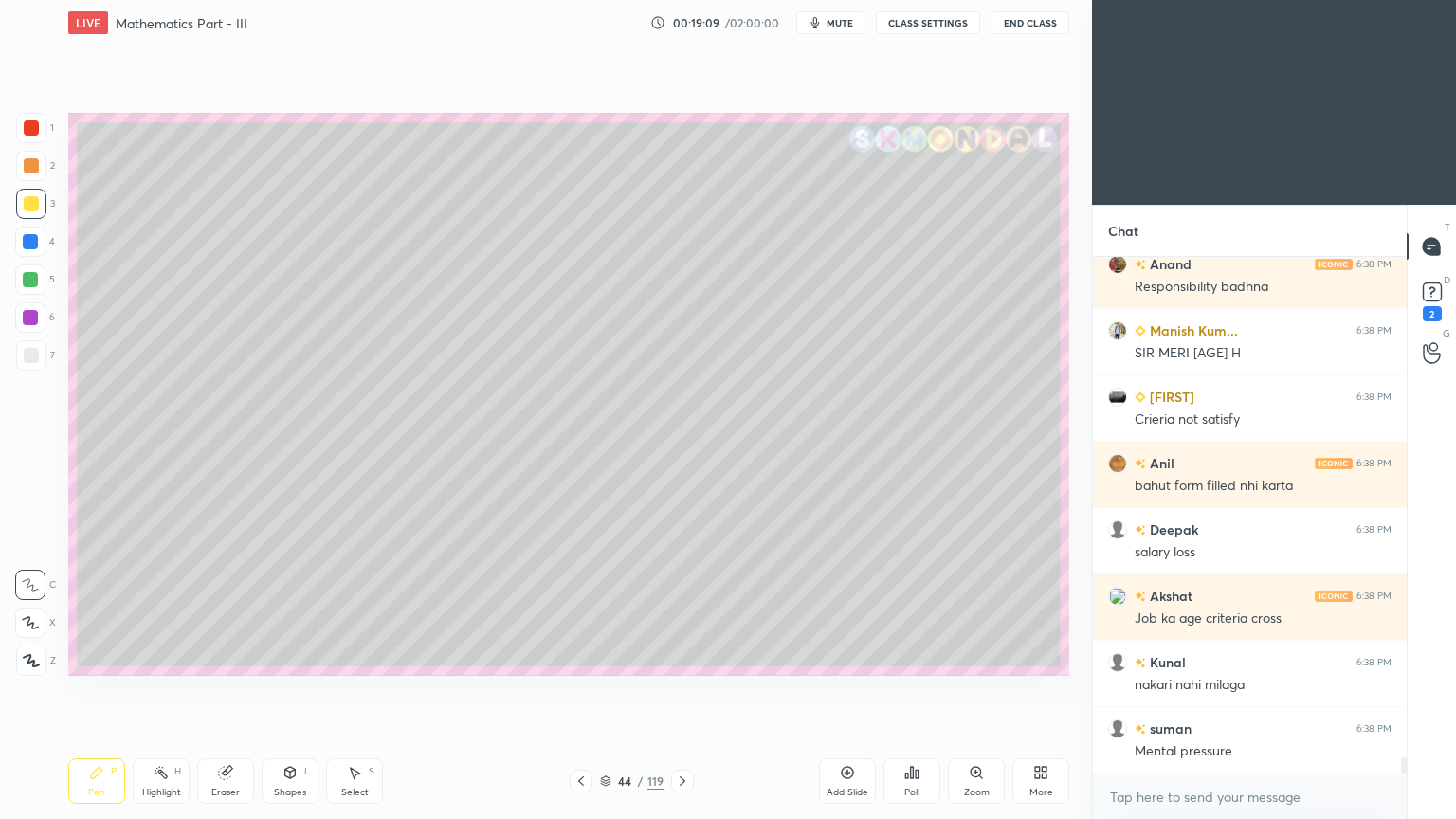 scroll, scrollTop: 15800, scrollLeft: 0, axis: vertical 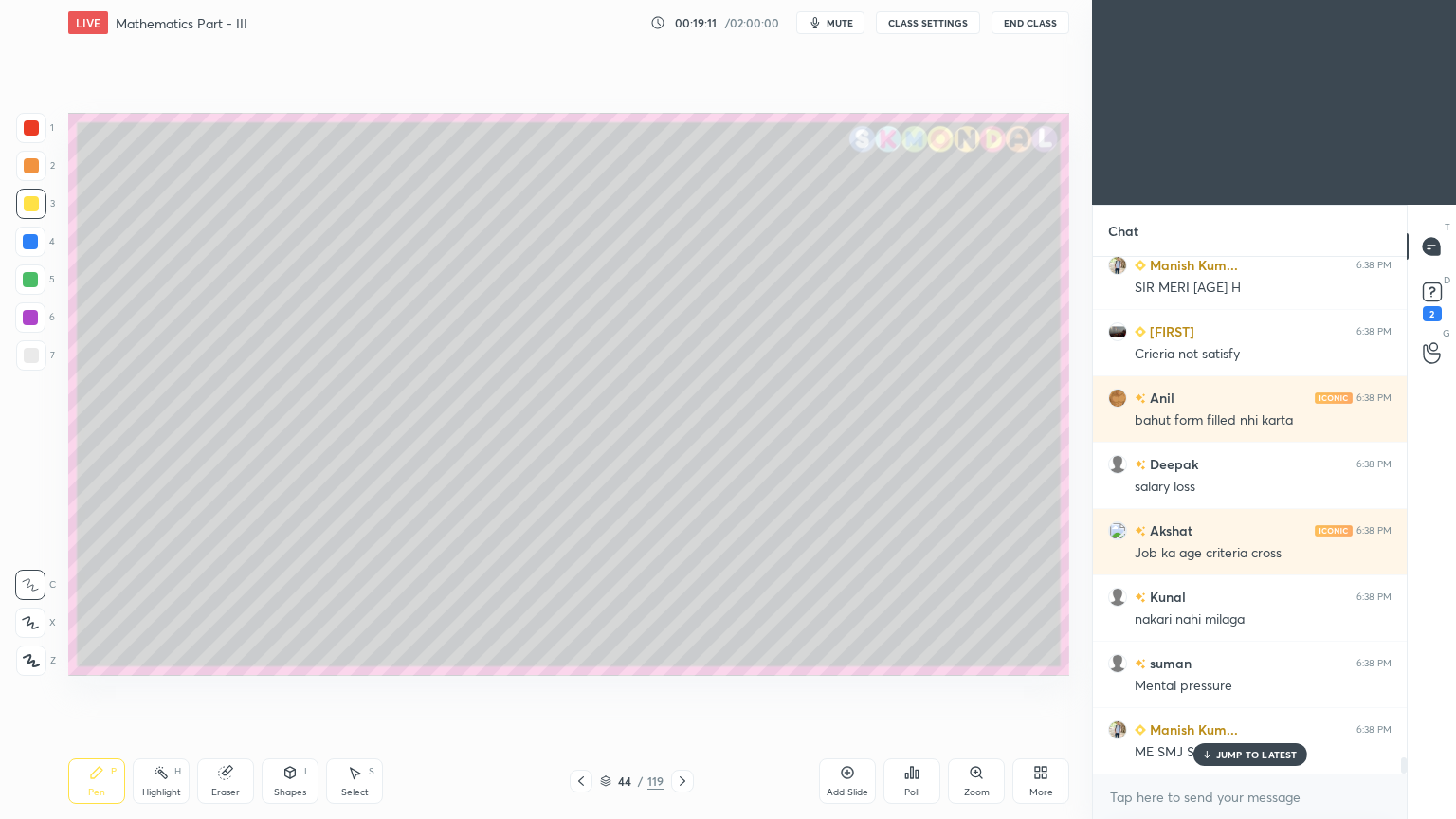 click on "JUMP TO LATEST" at bounding box center (1257, 755) 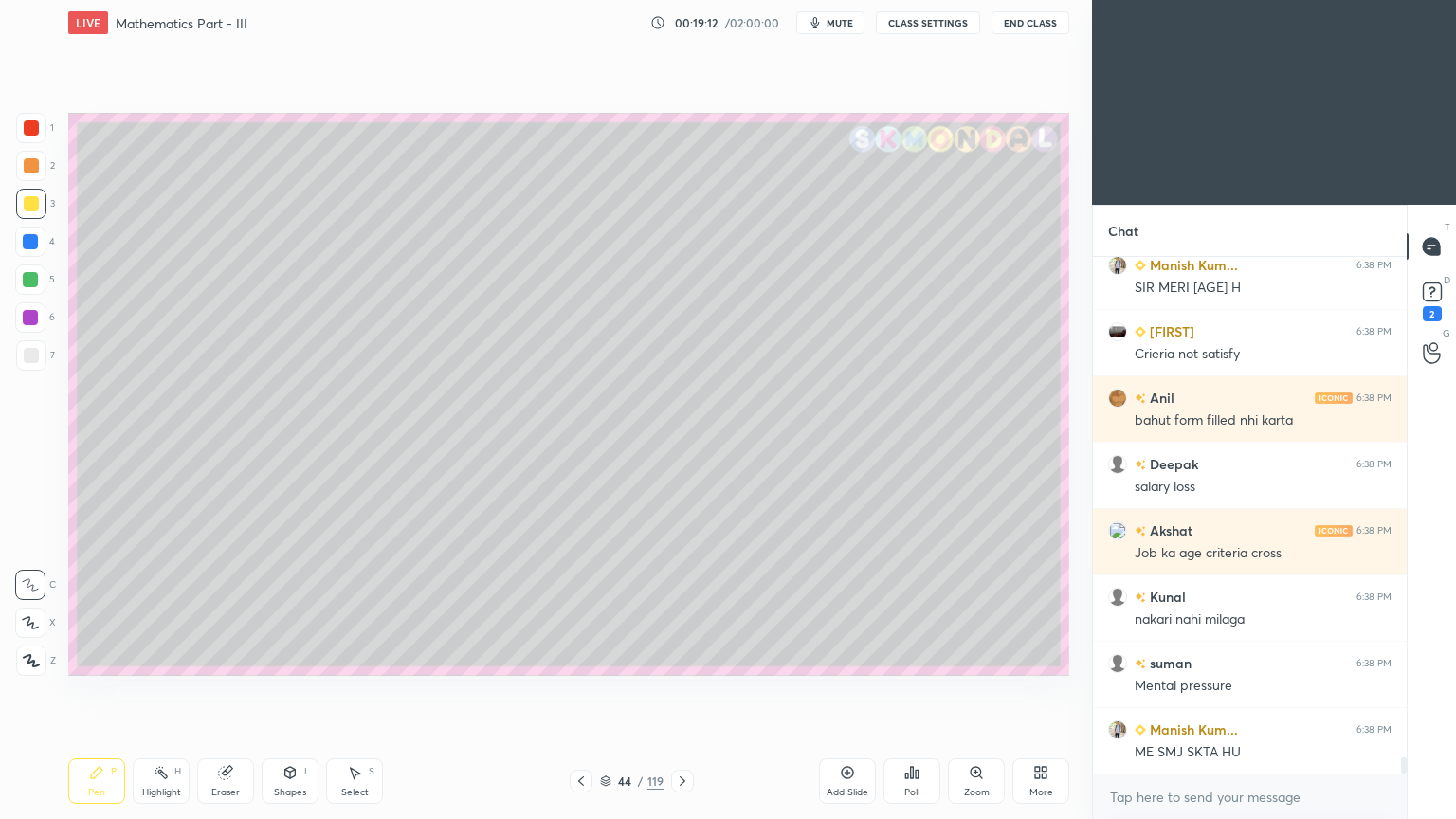 click 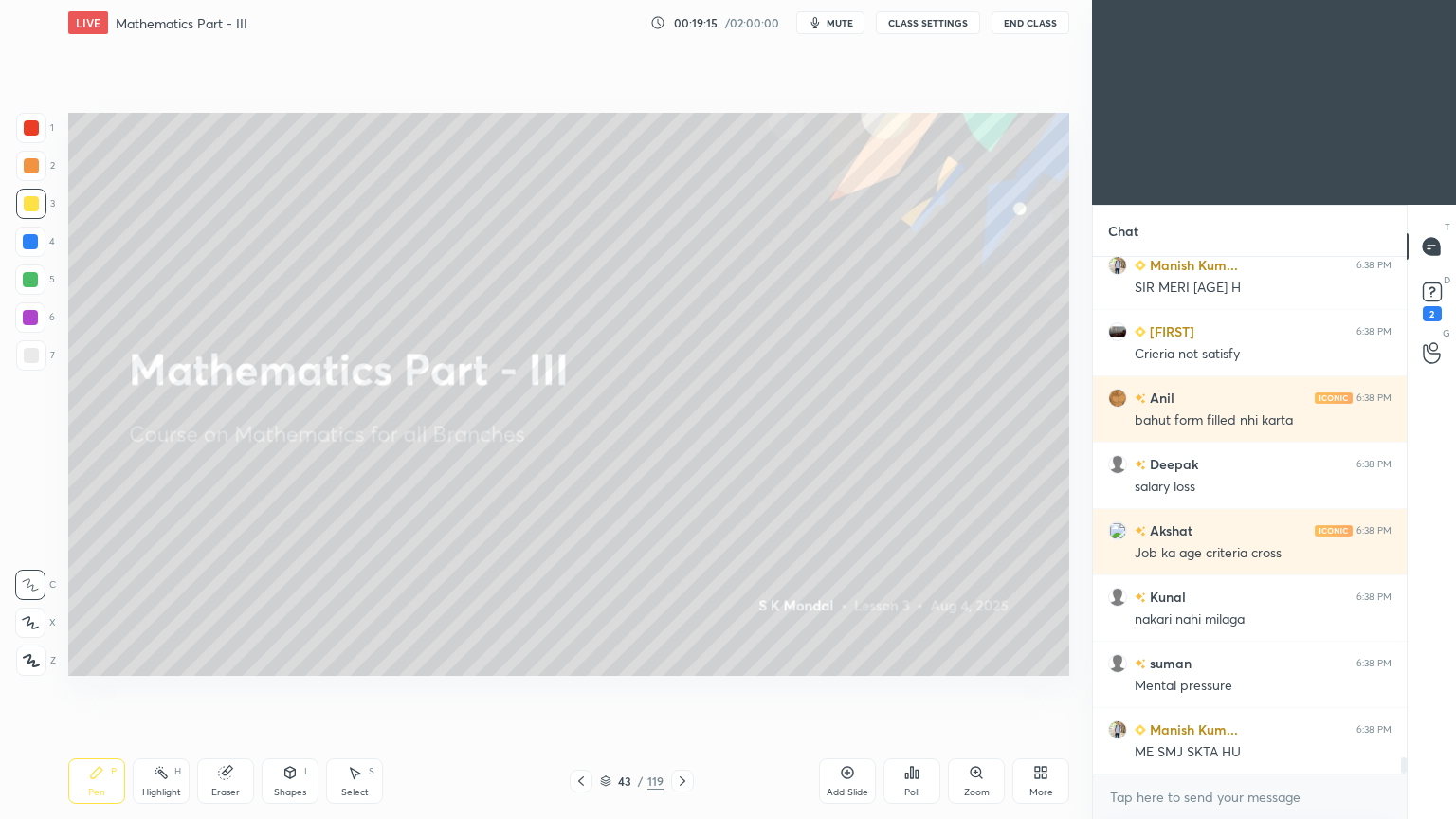 click 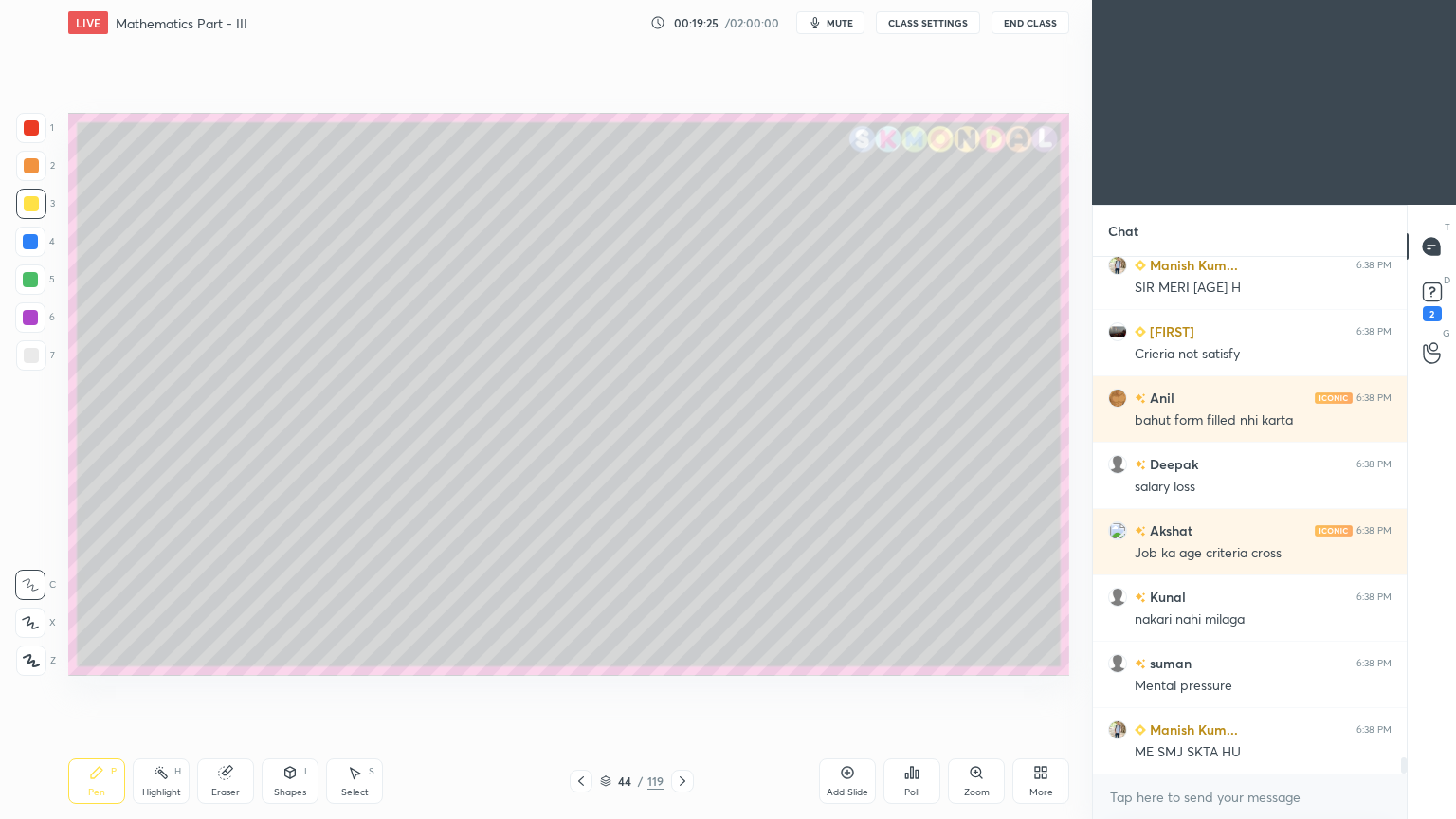 click at bounding box center (31, 204) 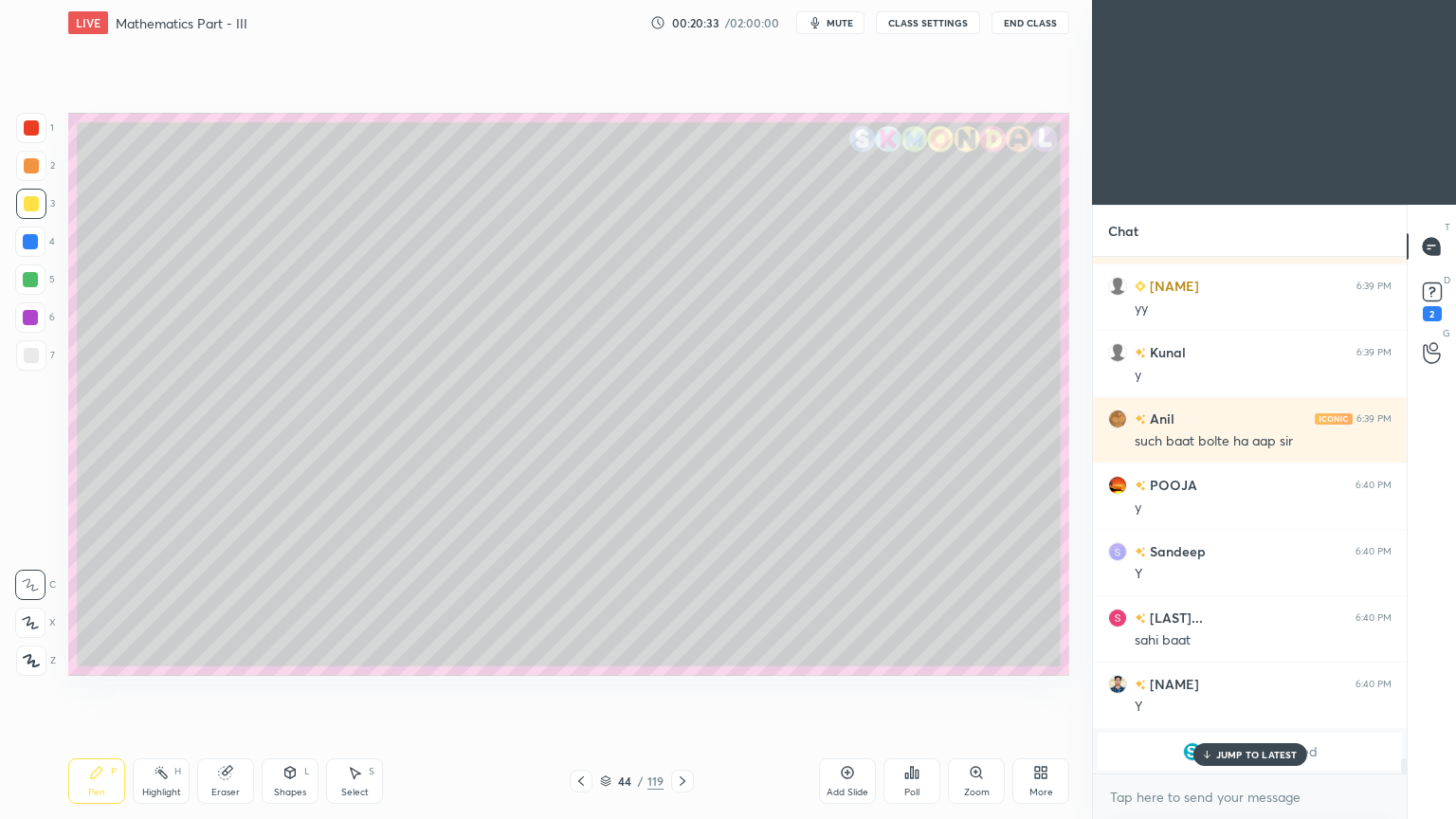 scroll, scrollTop: 16842, scrollLeft: 0, axis: vertical 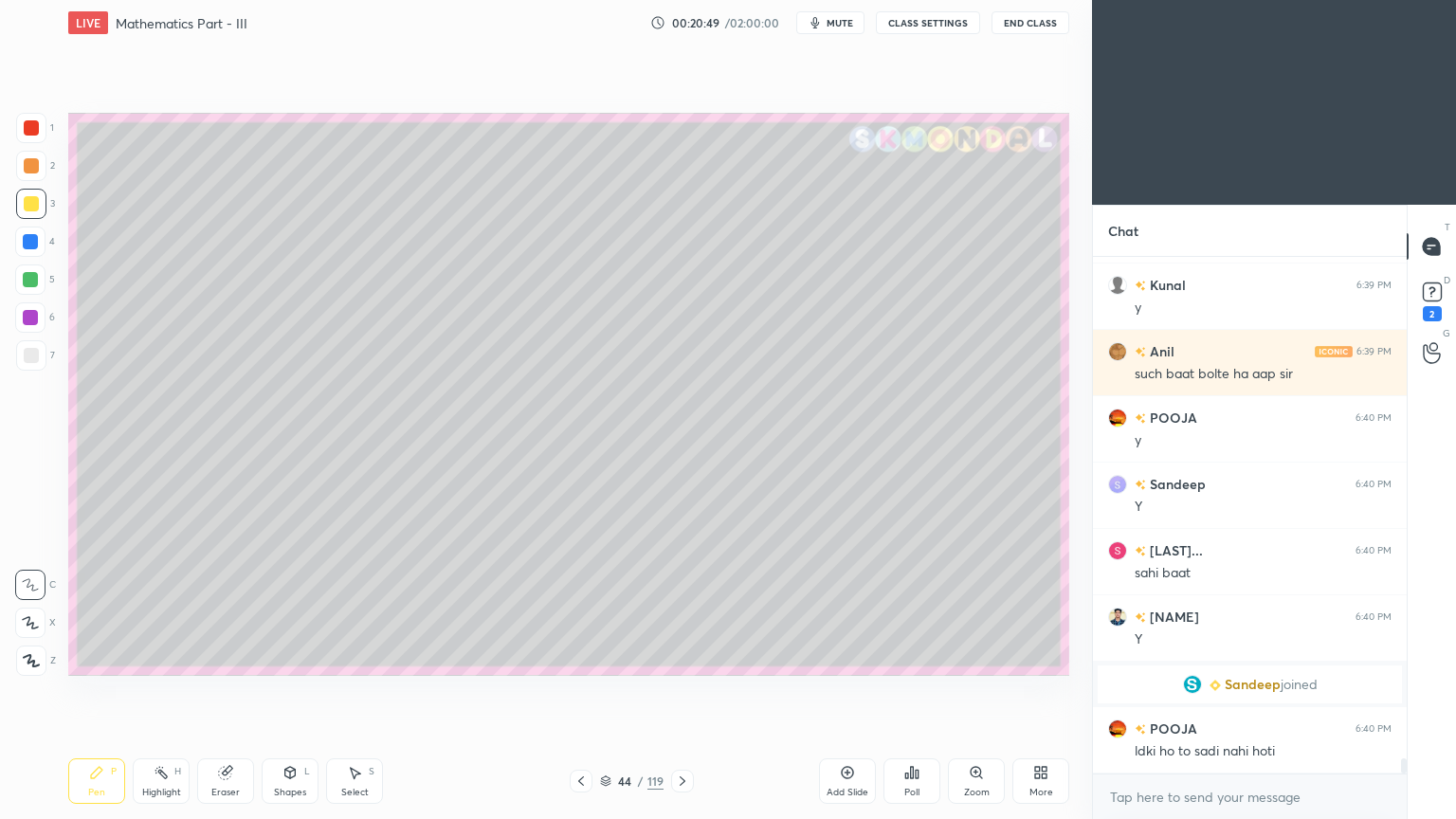 click 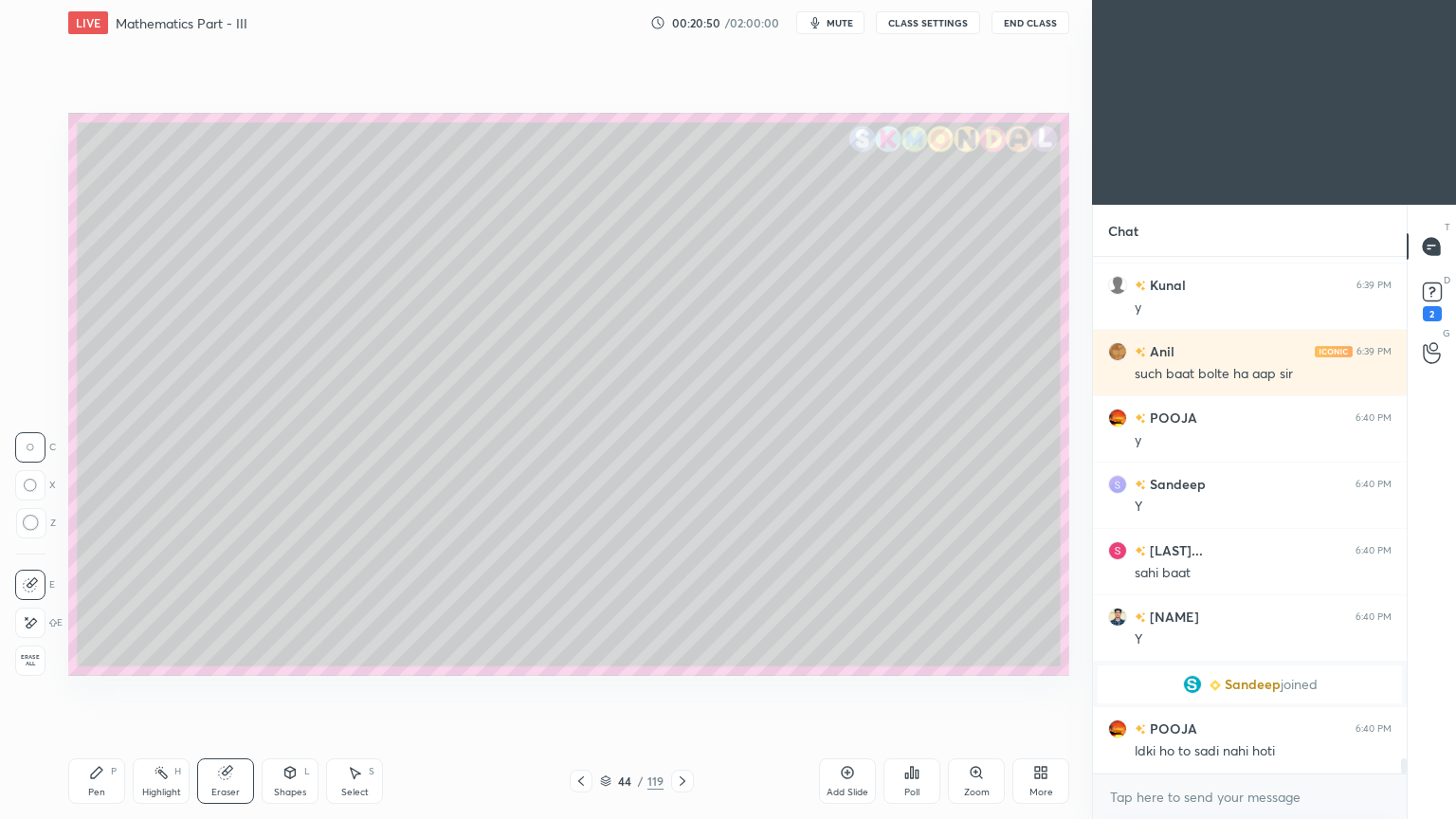 scroll, scrollTop: 16907, scrollLeft: 0, axis: vertical 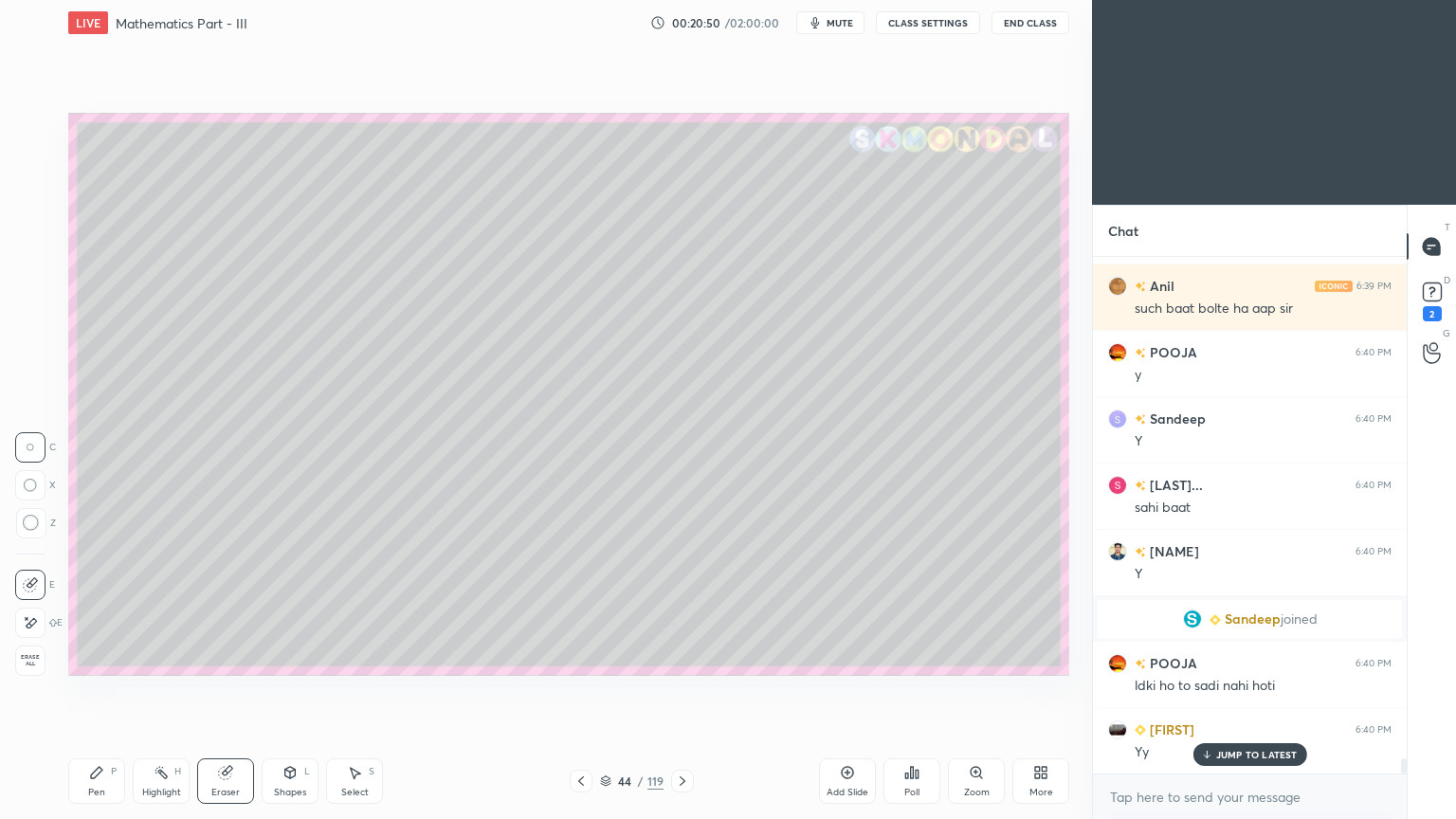 click 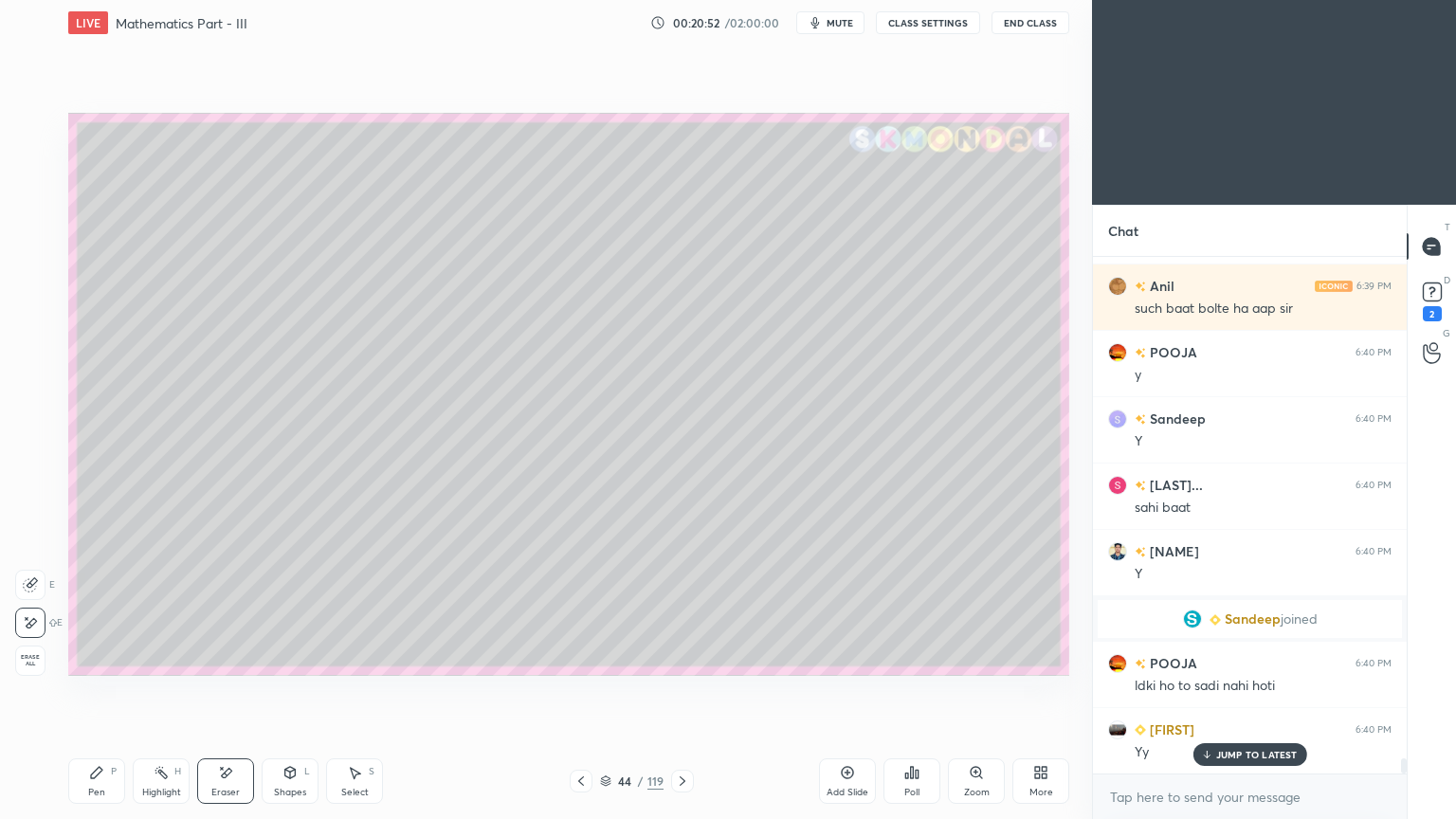 click 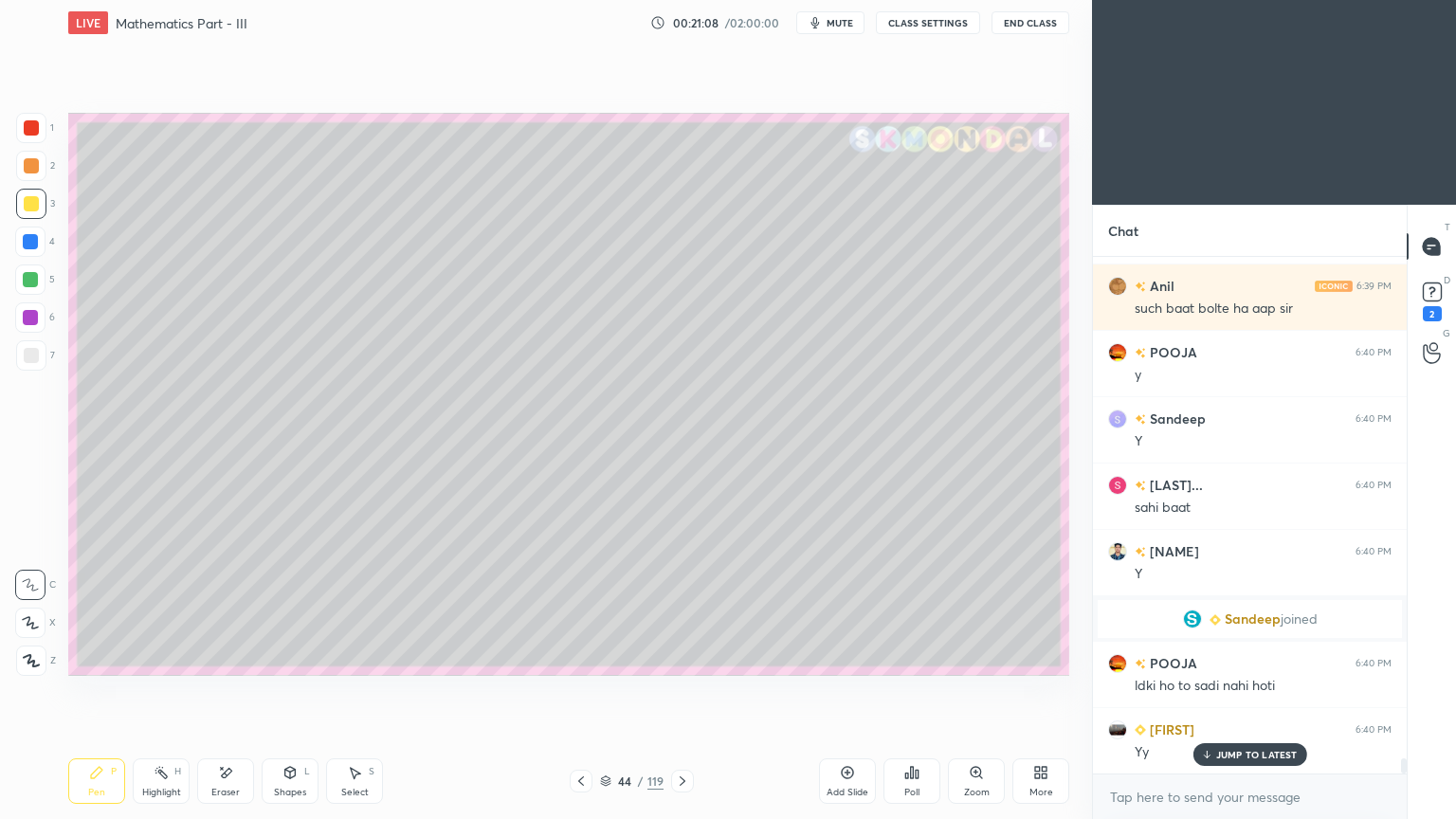 drag, startPoint x: 1232, startPoint y: 757, endPoint x: 758, endPoint y: 747, distance: 474.10547 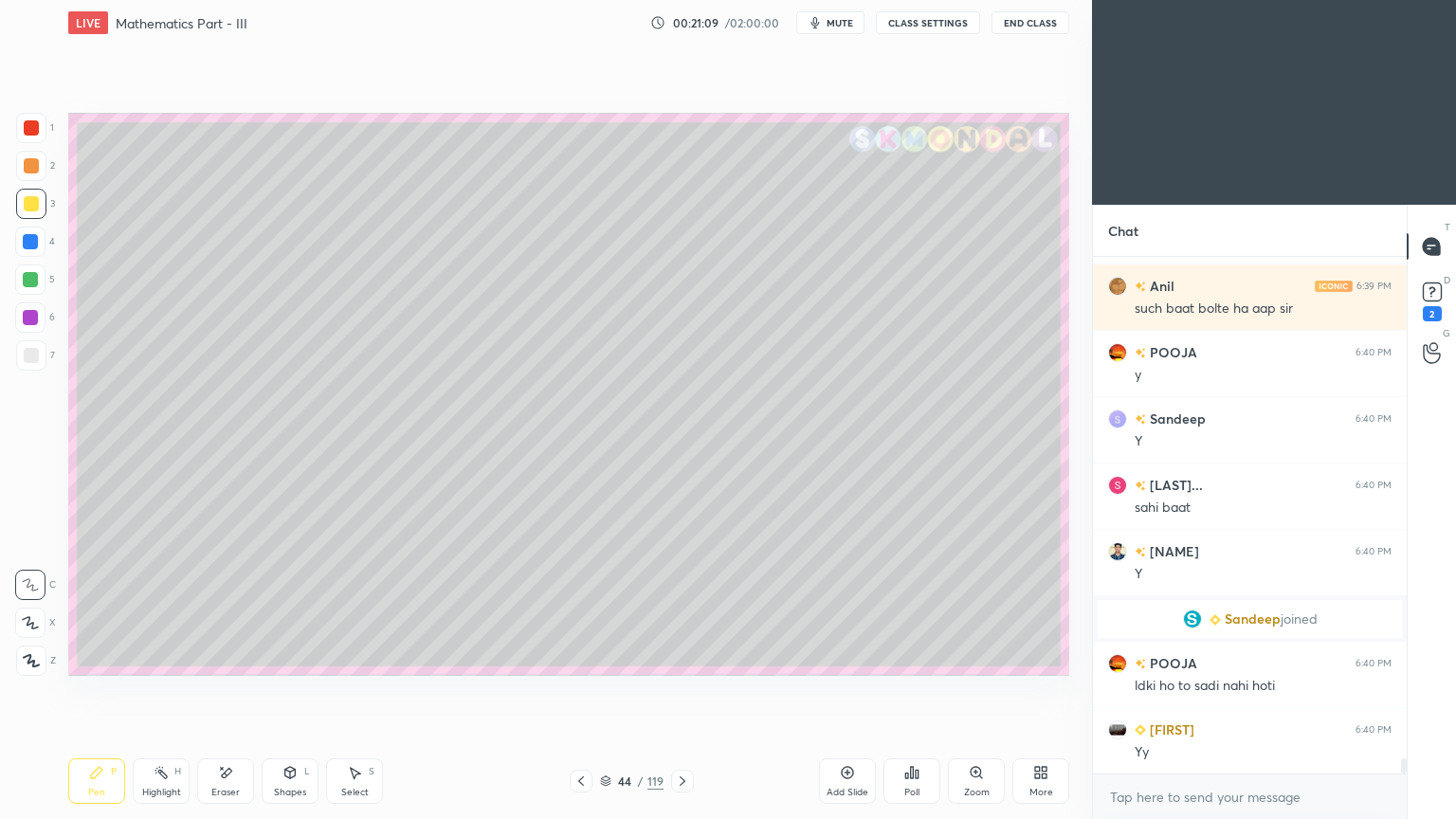 scroll, scrollTop: 16974, scrollLeft: 0, axis: vertical 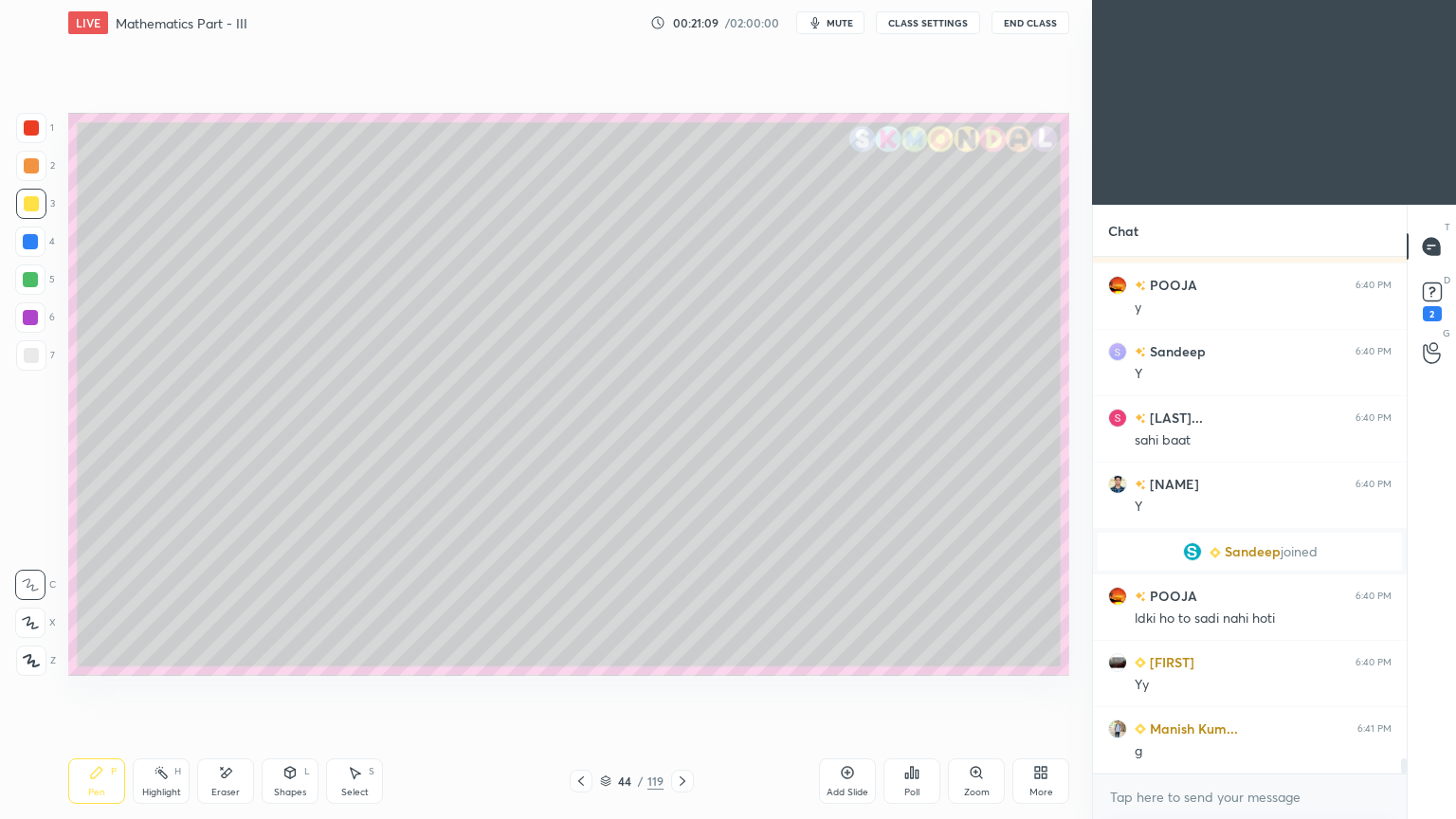 click on "Highlight" at bounding box center (161, 792) 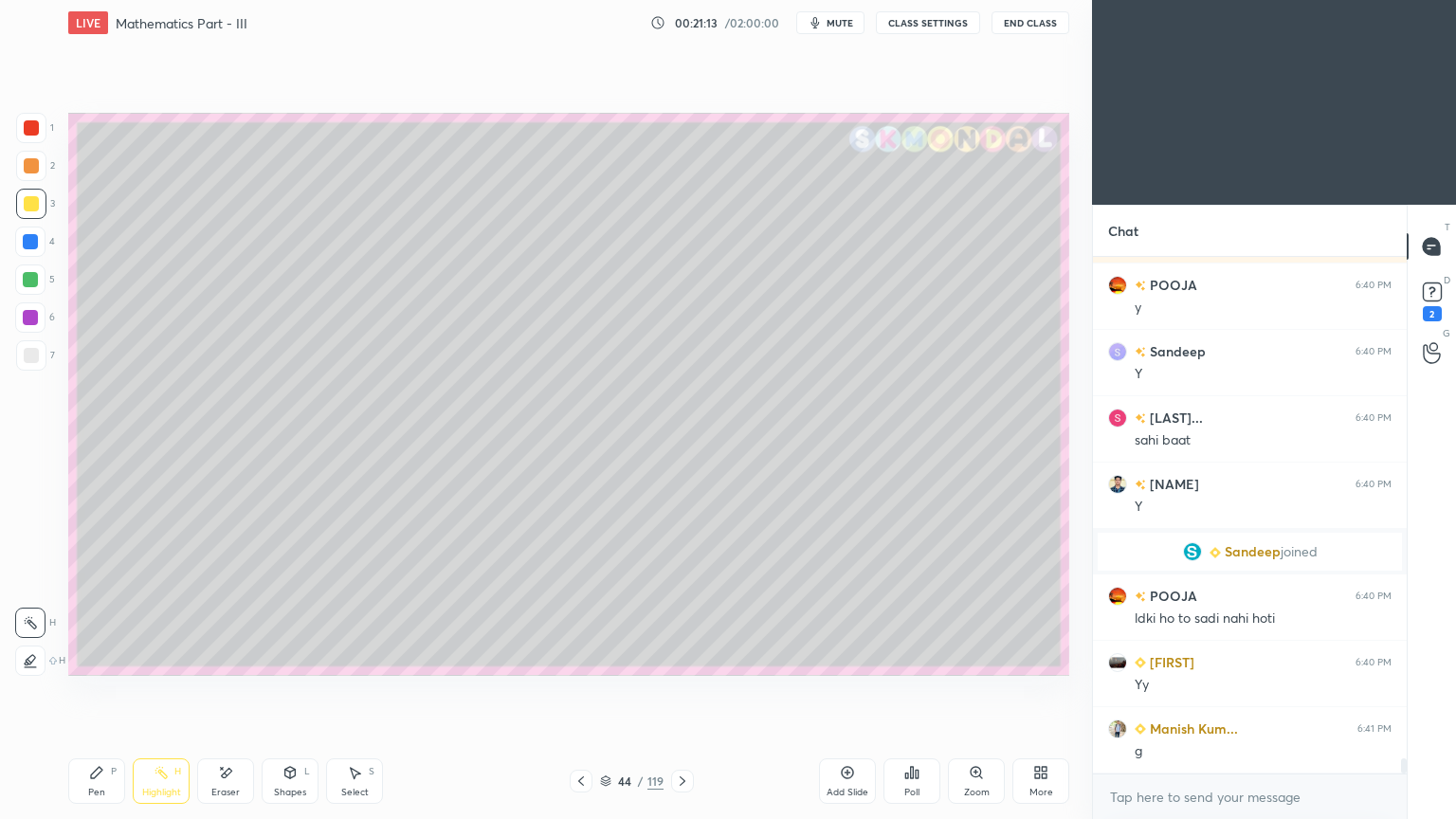 click on "Pen P" at bounding box center [97, 781] 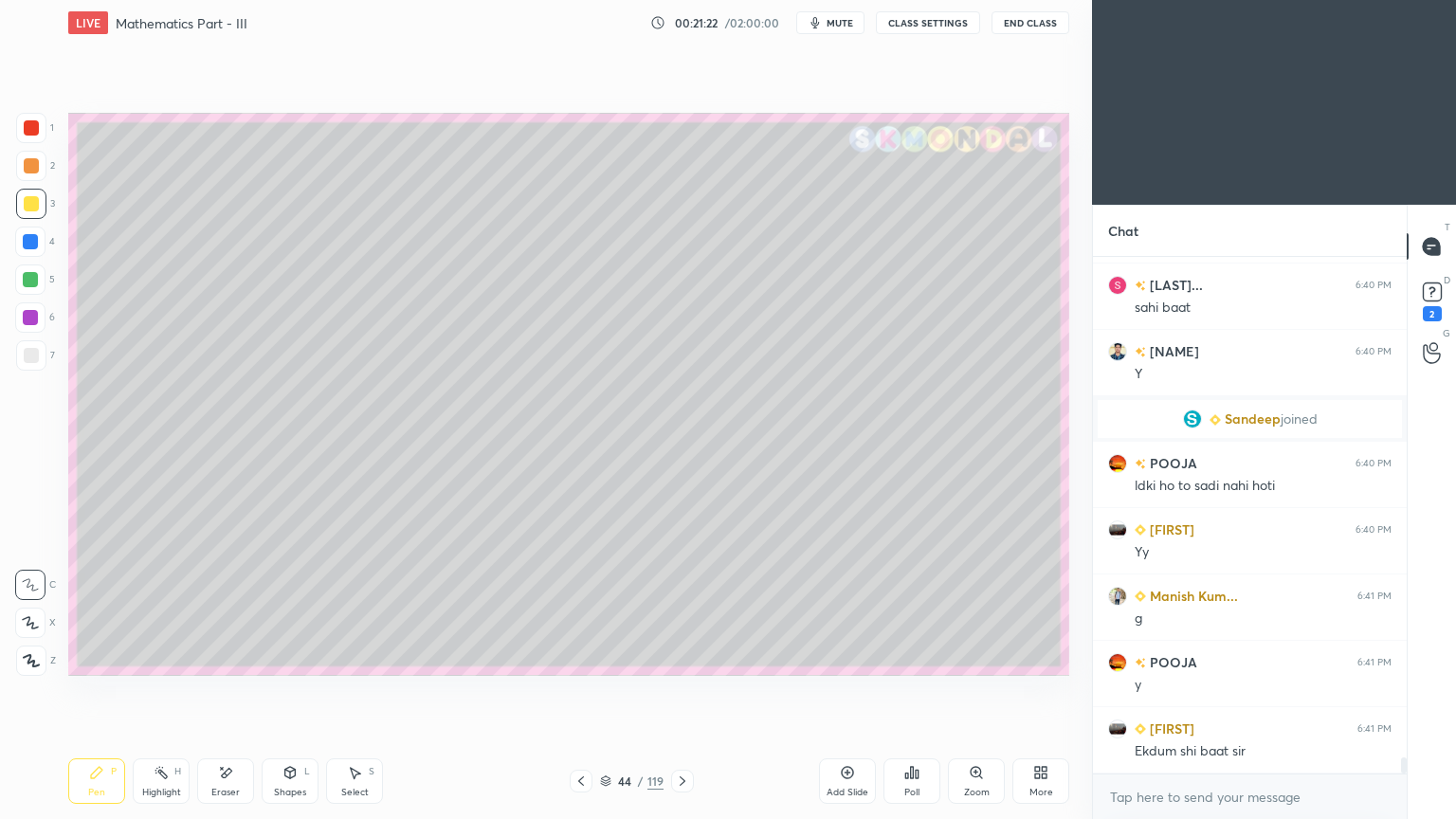 scroll, scrollTop: 16183, scrollLeft: 0, axis: vertical 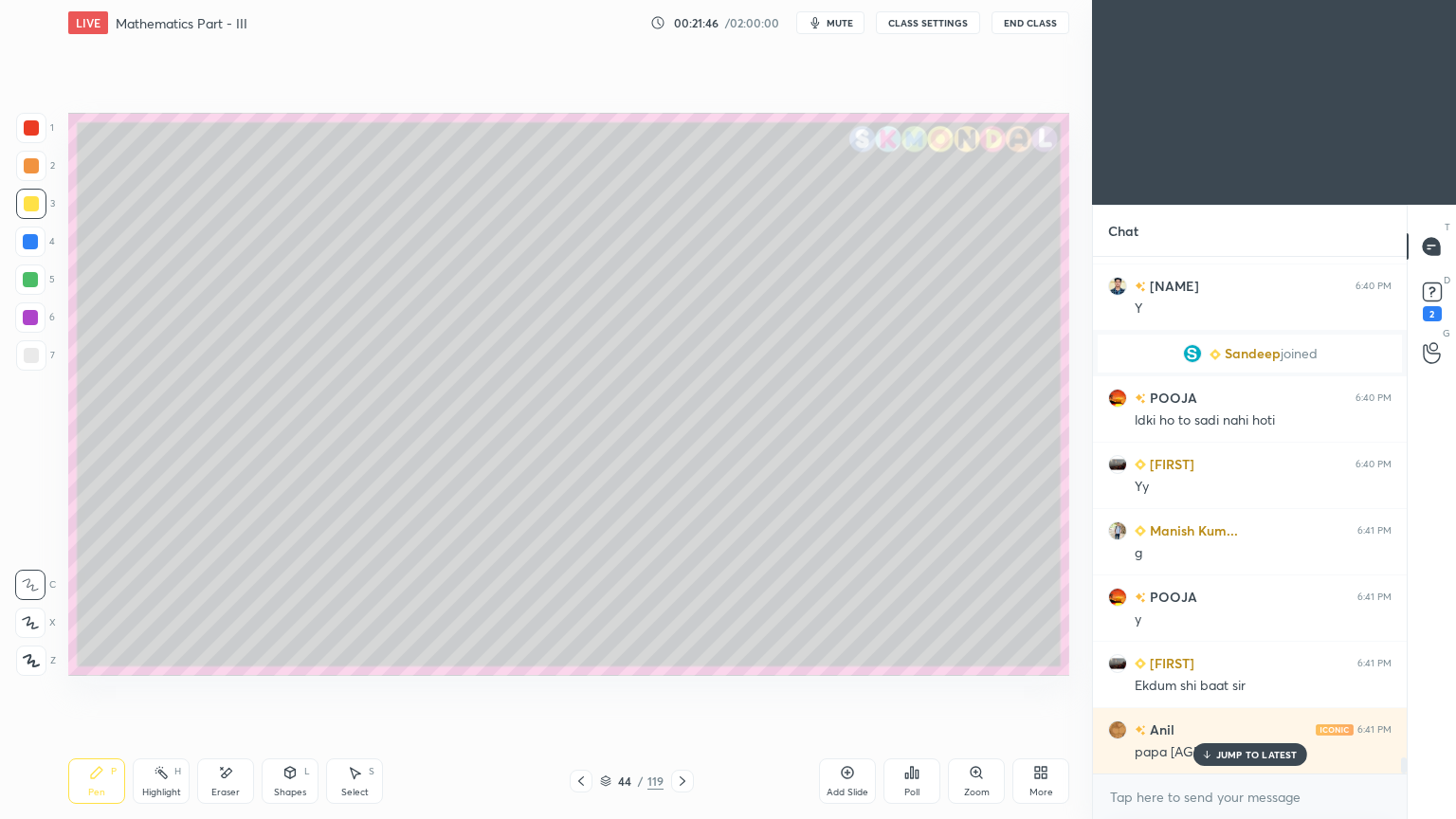 drag, startPoint x: 1238, startPoint y: 757, endPoint x: 1138, endPoint y: 717, distance: 107.7033 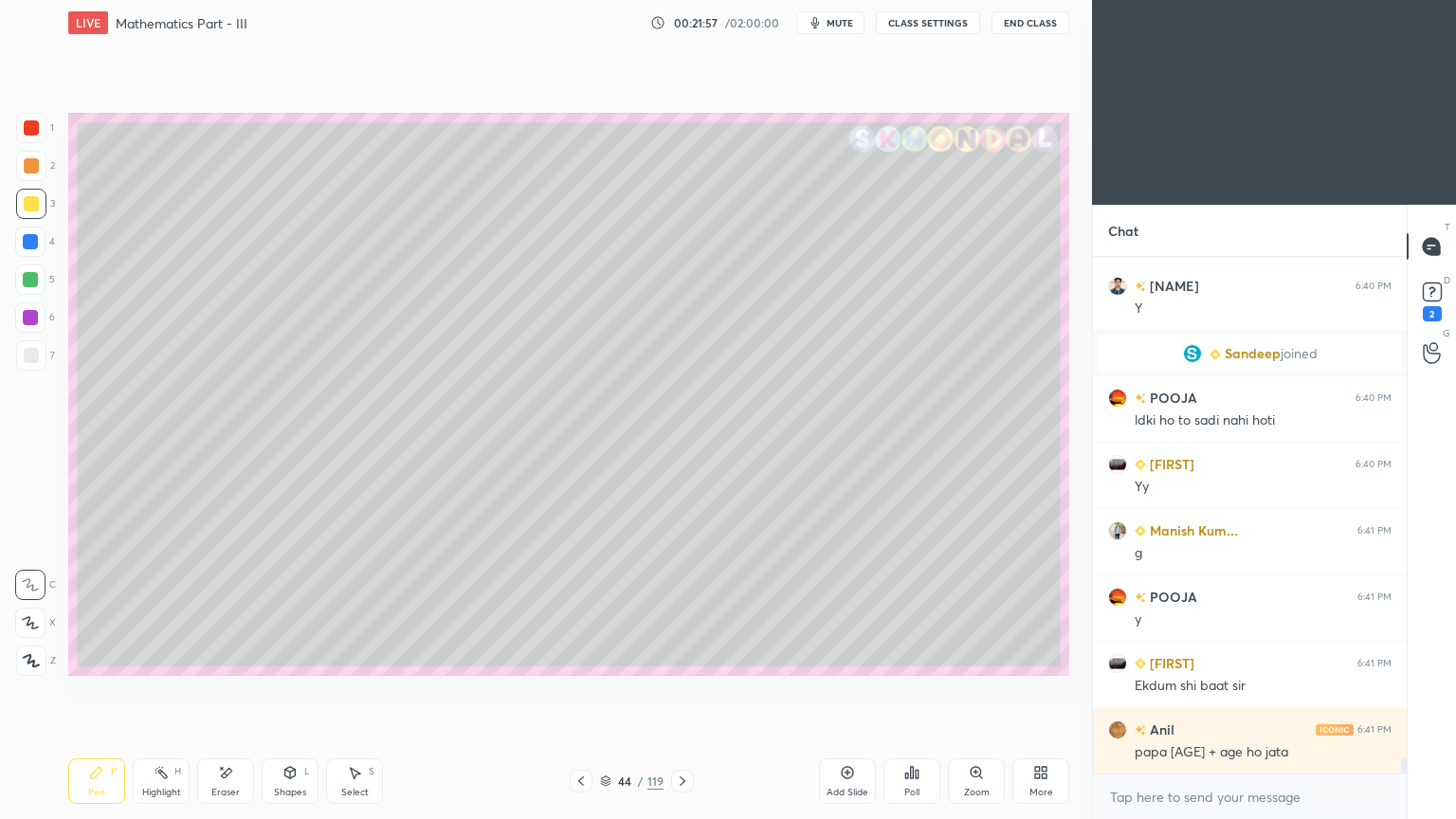 scroll, scrollTop: 16202, scrollLeft: 0, axis: vertical 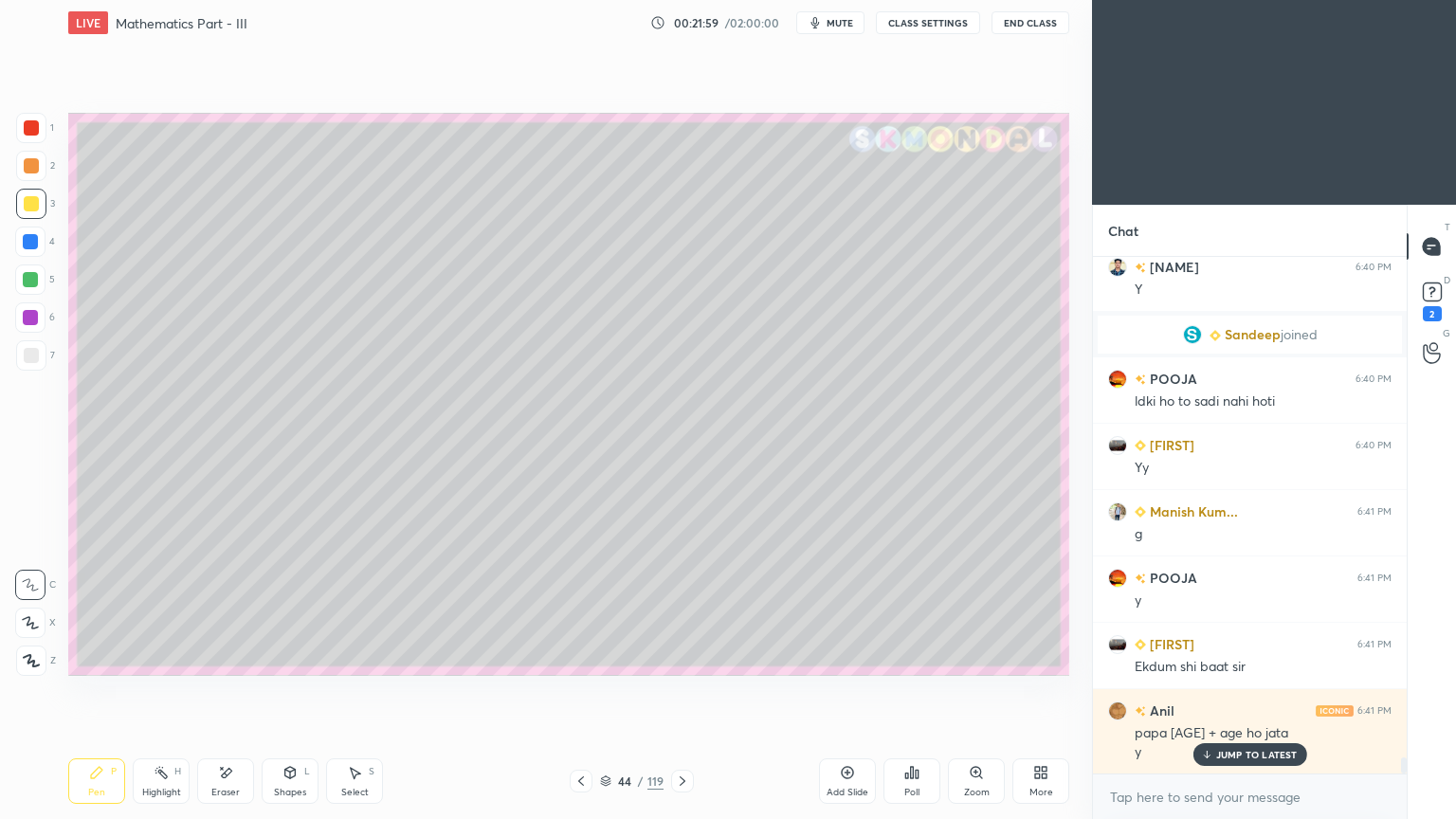 click on "Highlight" at bounding box center (161, 792) 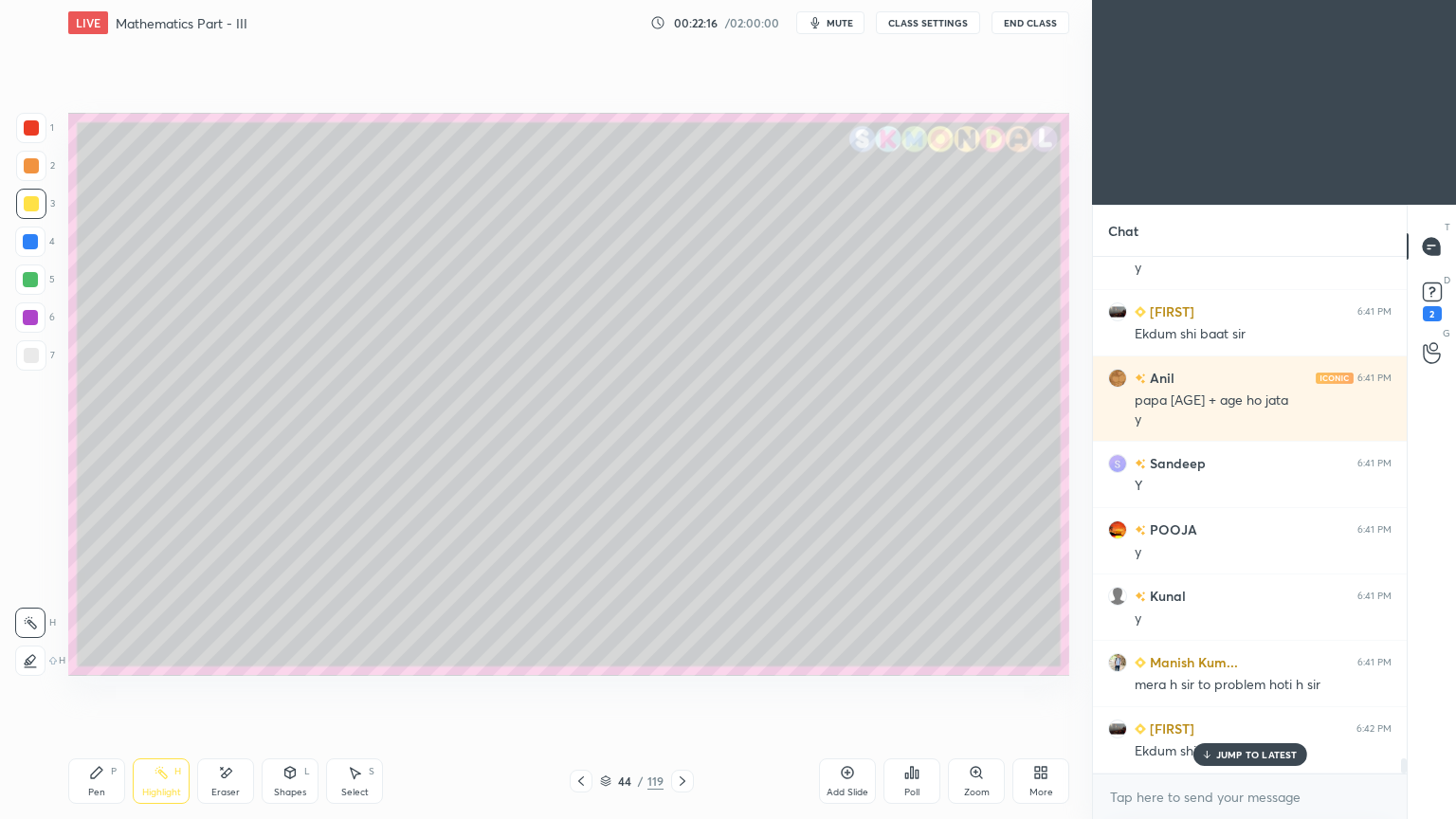scroll, scrollTop: 16600, scrollLeft: 0, axis: vertical 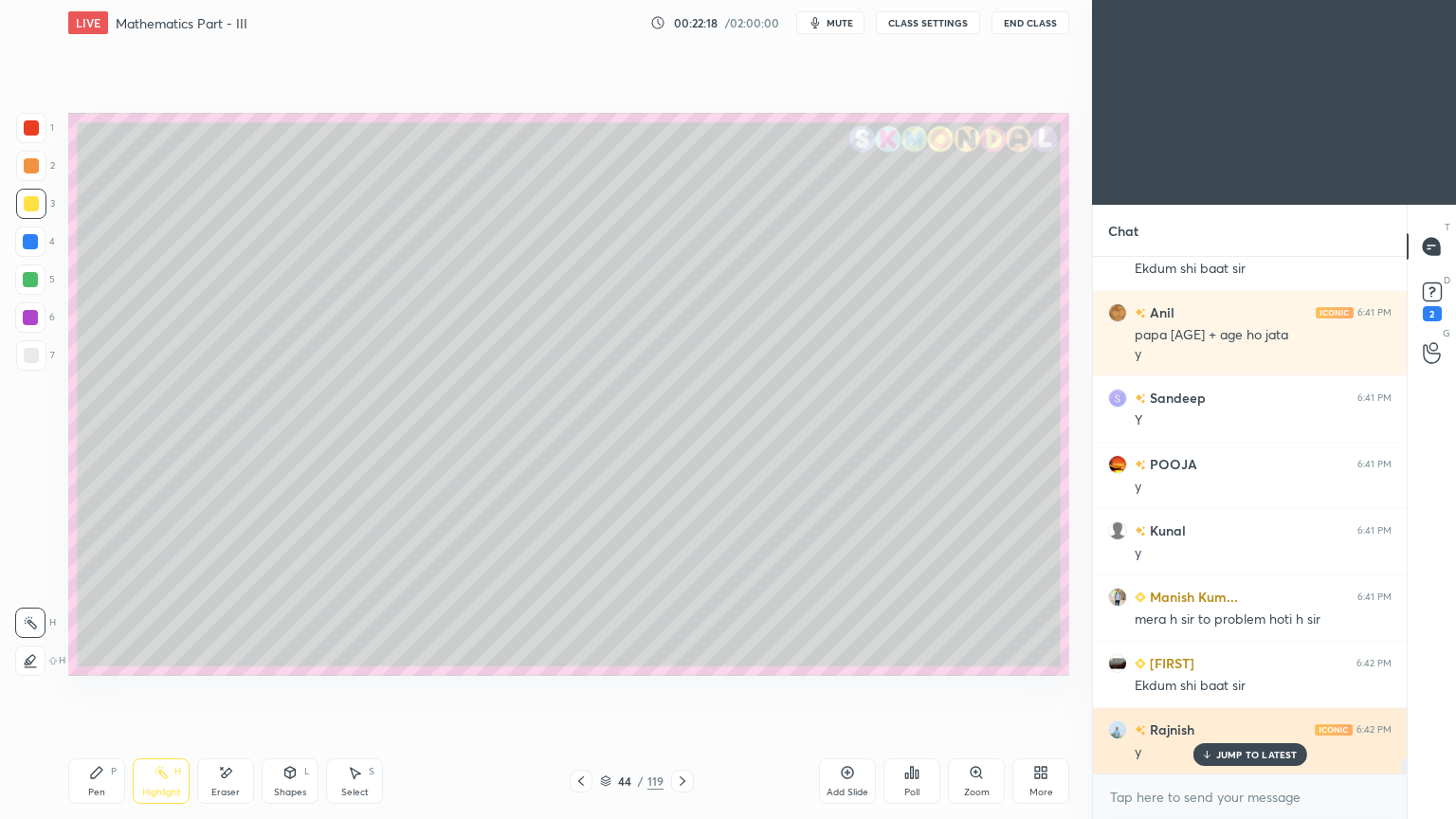click on "JUMP TO LATEST" at bounding box center [1257, 755] 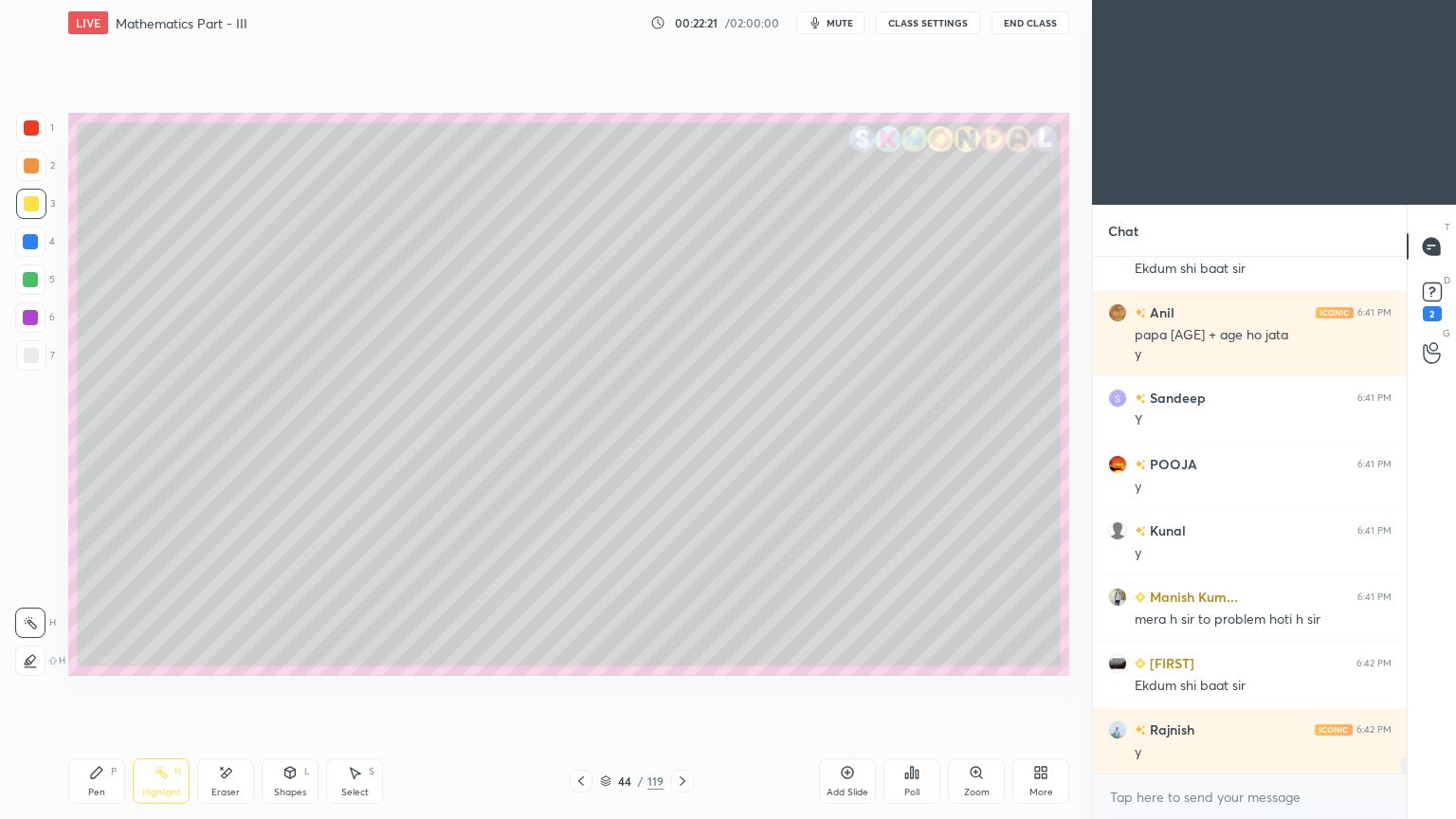 click on "Select" at bounding box center (355, 792) 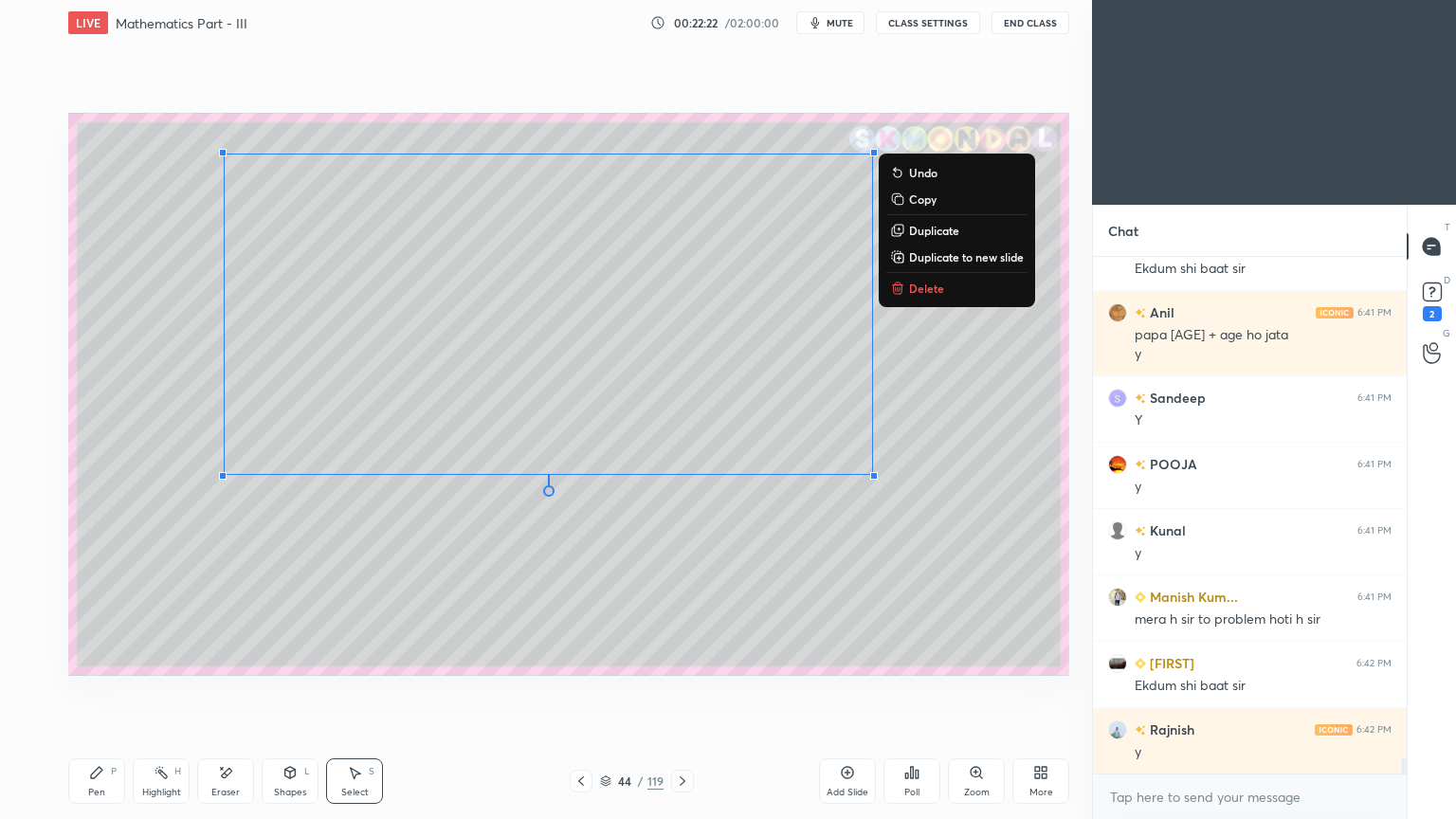 scroll, scrollTop: 16667, scrollLeft: 0, axis: vertical 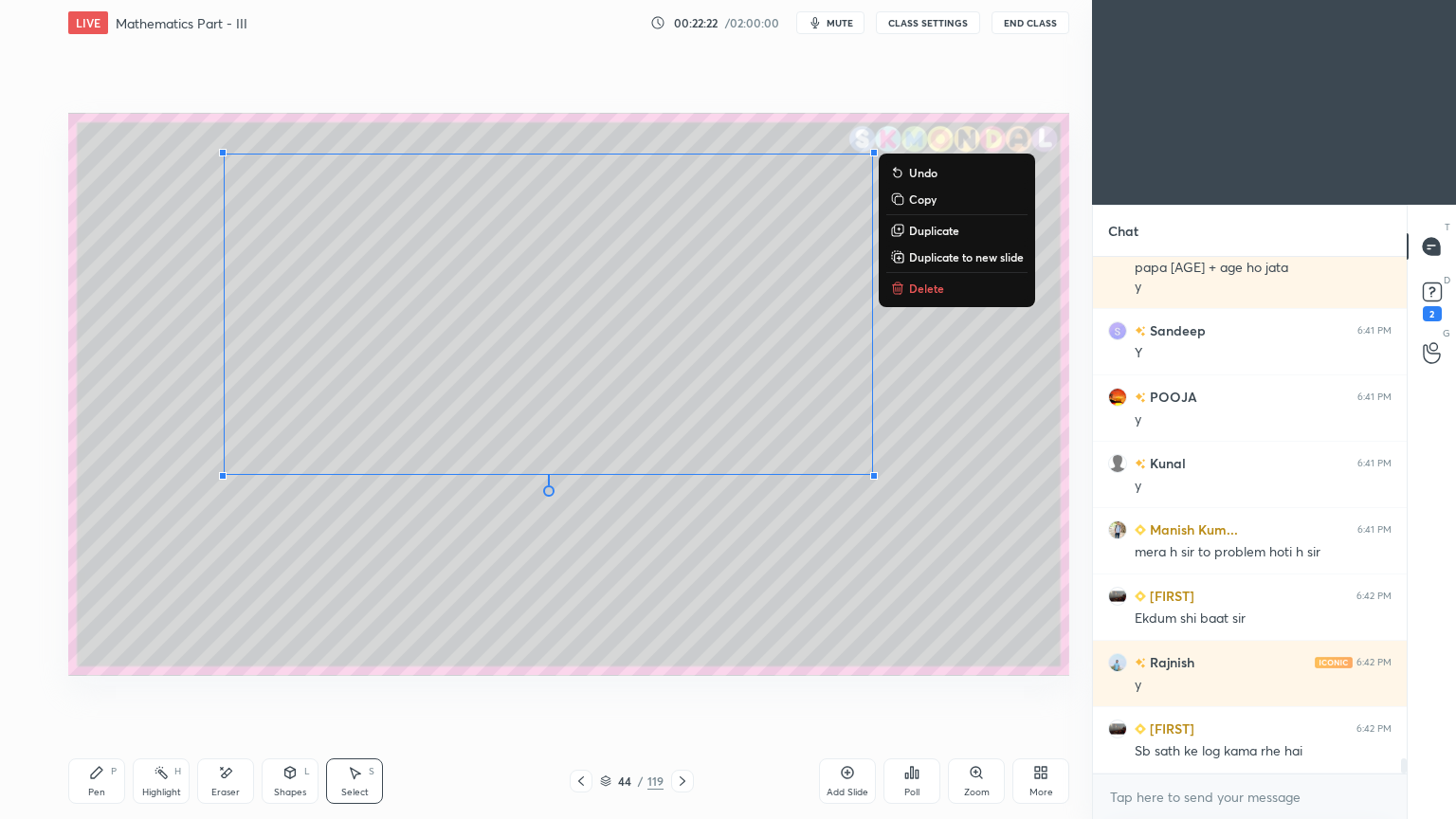 drag, startPoint x: 159, startPoint y: 143, endPoint x: 1090, endPoint y: 610, distance: 1041.5613 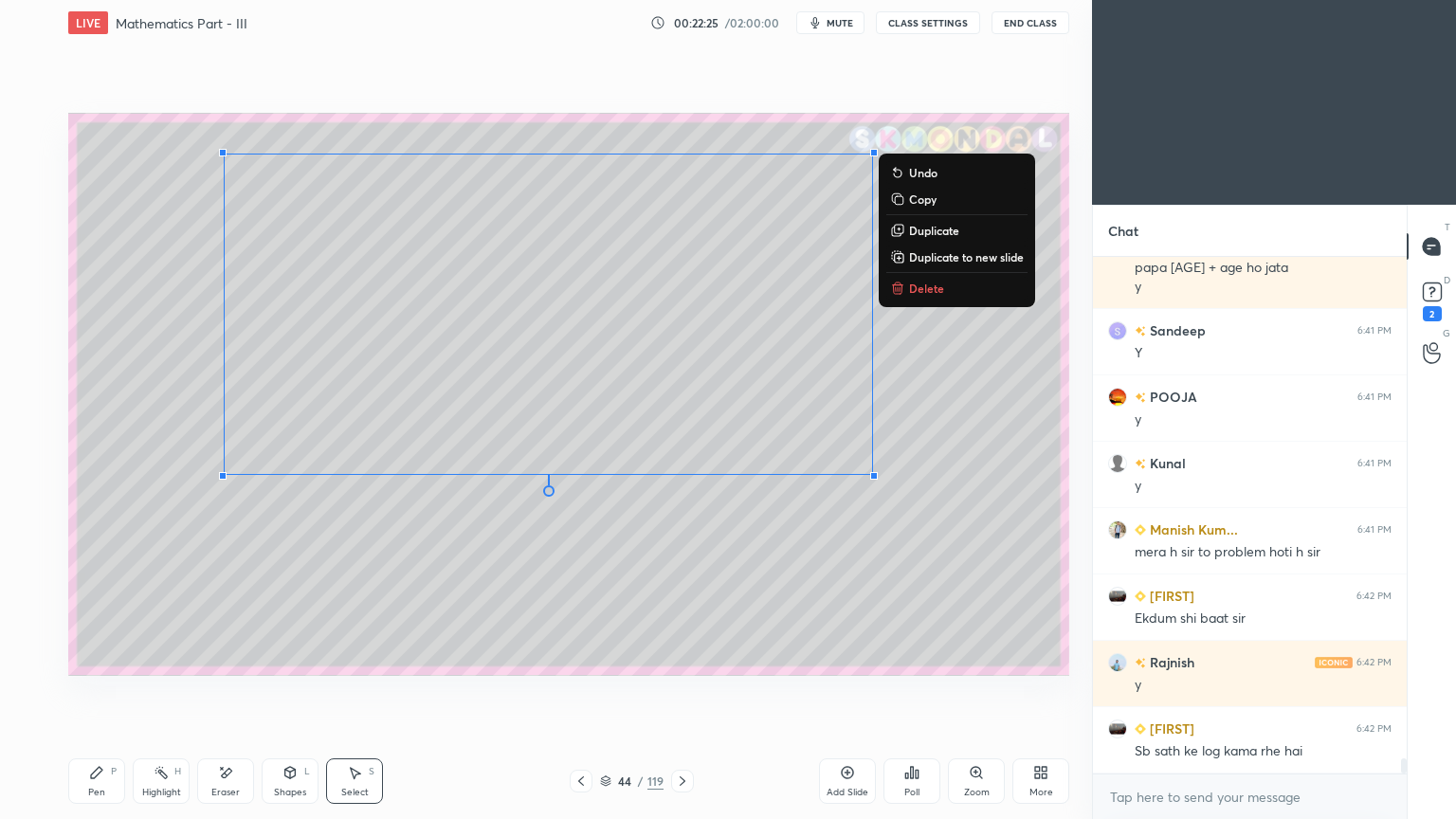 click on "Delete" at bounding box center (926, 288) 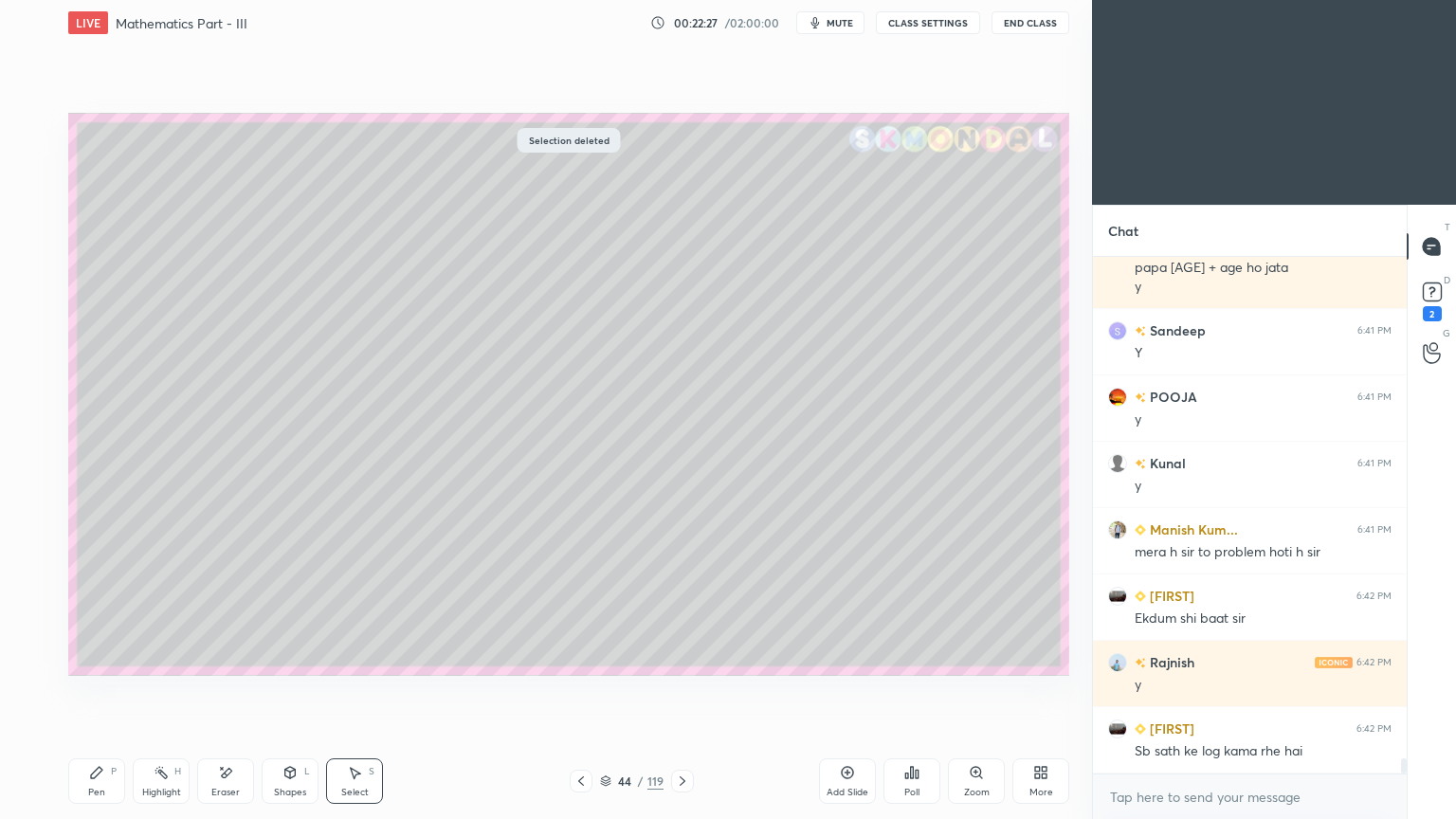 click on "Pen P" at bounding box center (97, 781) 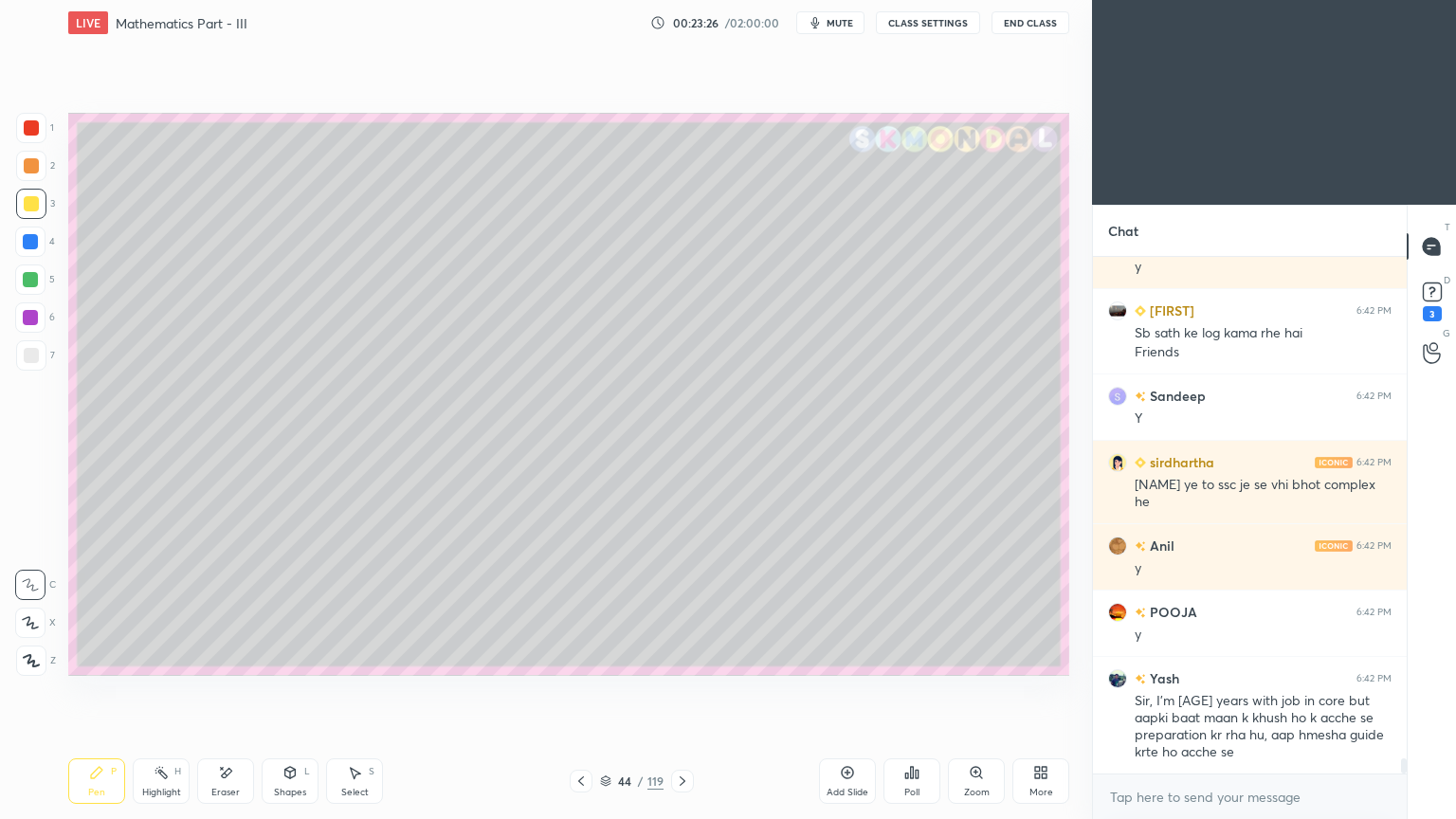 scroll, scrollTop: 17153, scrollLeft: 0, axis: vertical 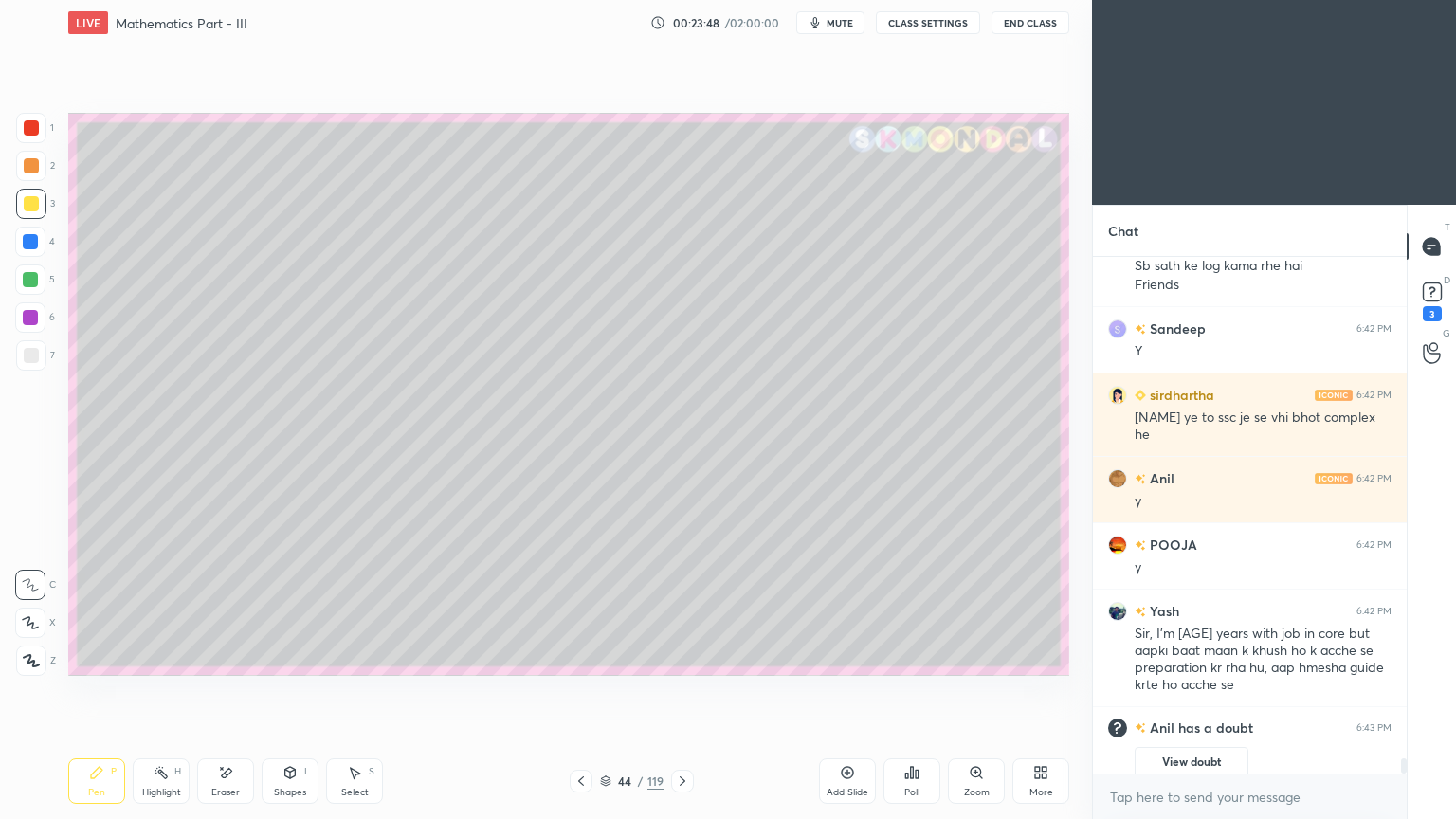 click 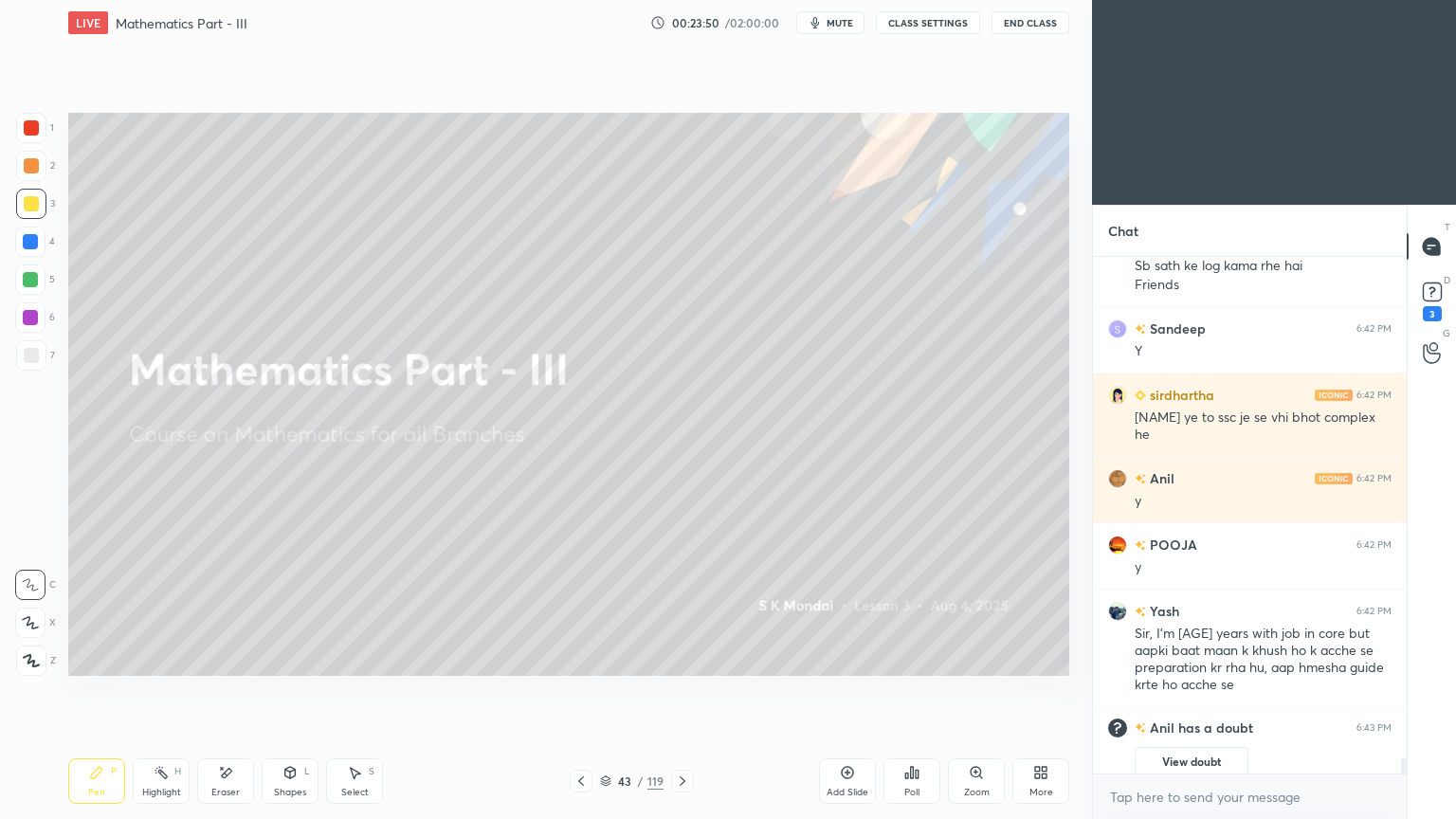 click 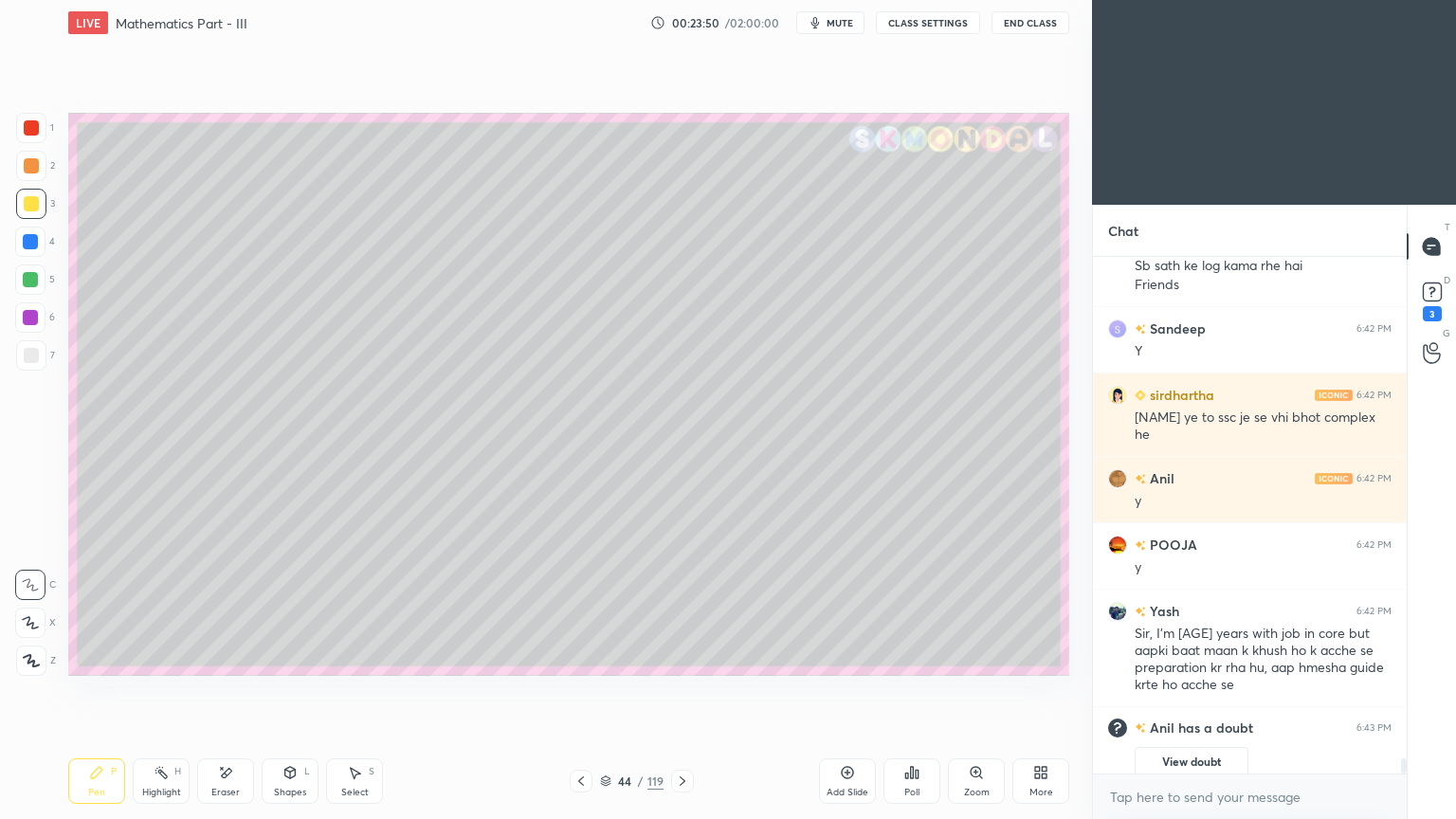 scroll, scrollTop: 16998, scrollLeft: 0, axis: vertical 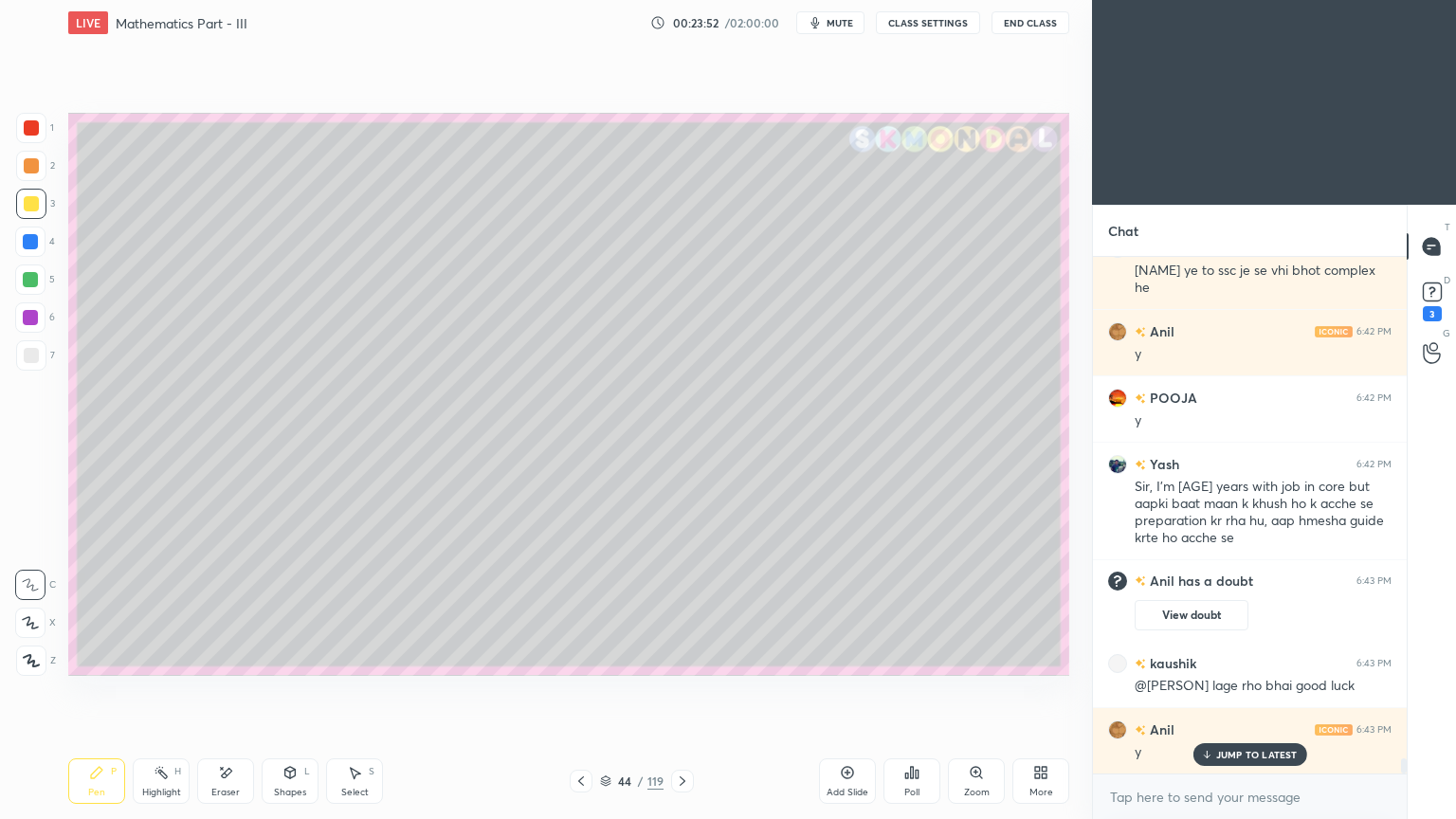 click at bounding box center [31, 204] 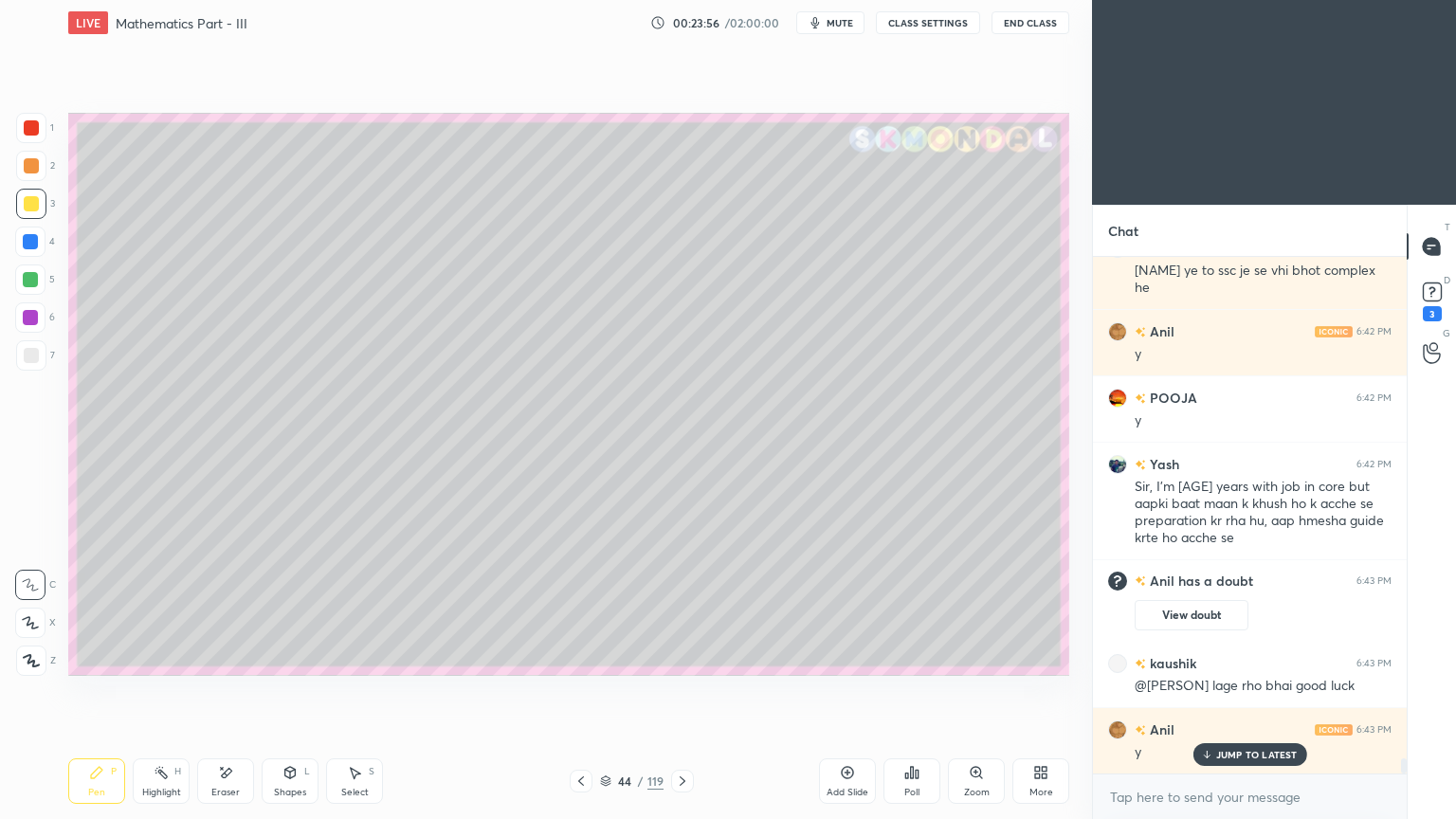 scroll, scrollTop: 17065, scrollLeft: 0, axis: vertical 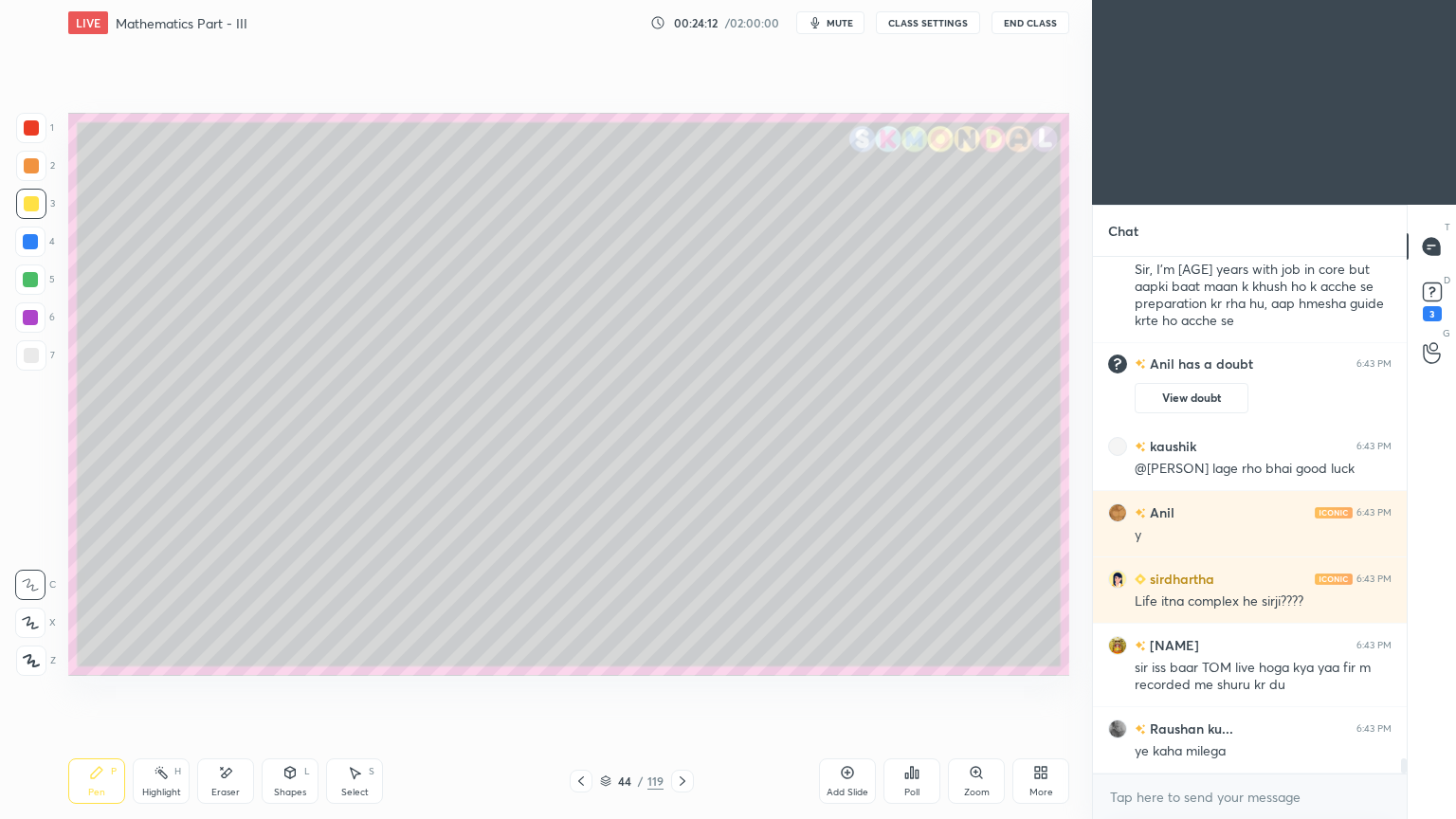 click at bounding box center [31, 204] 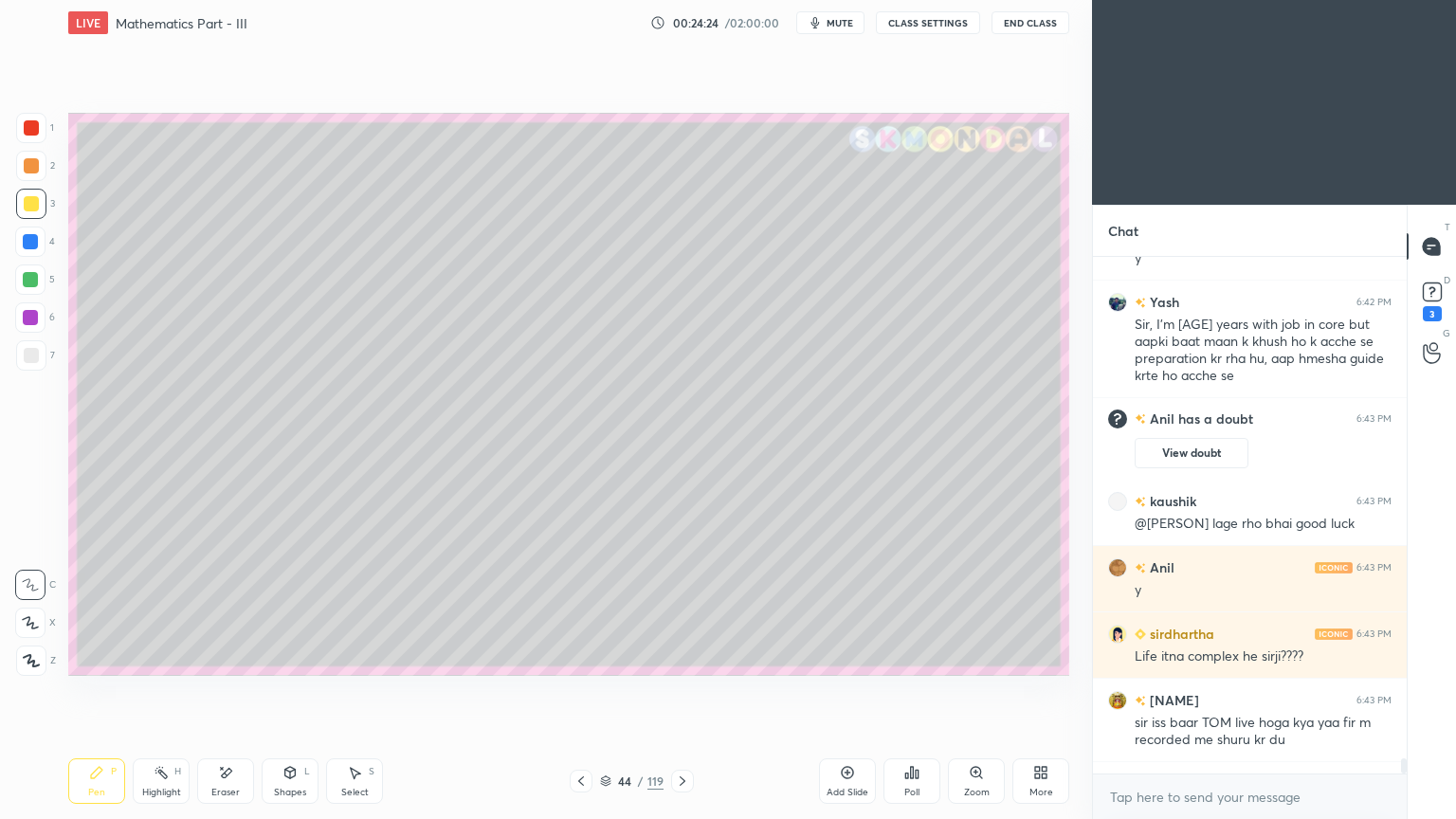 scroll, scrollTop: 17281, scrollLeft: 0, axis: vertical 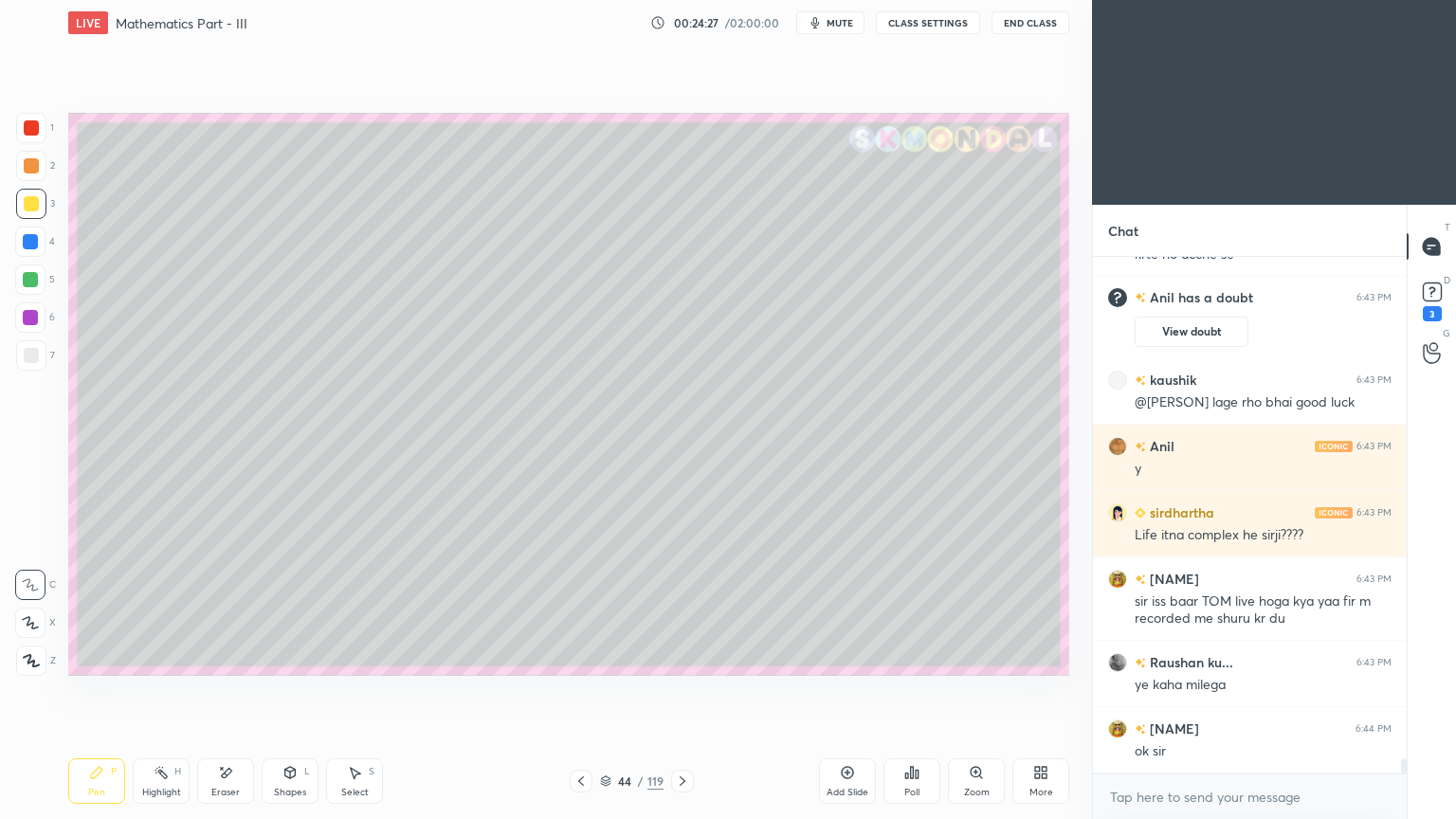 click 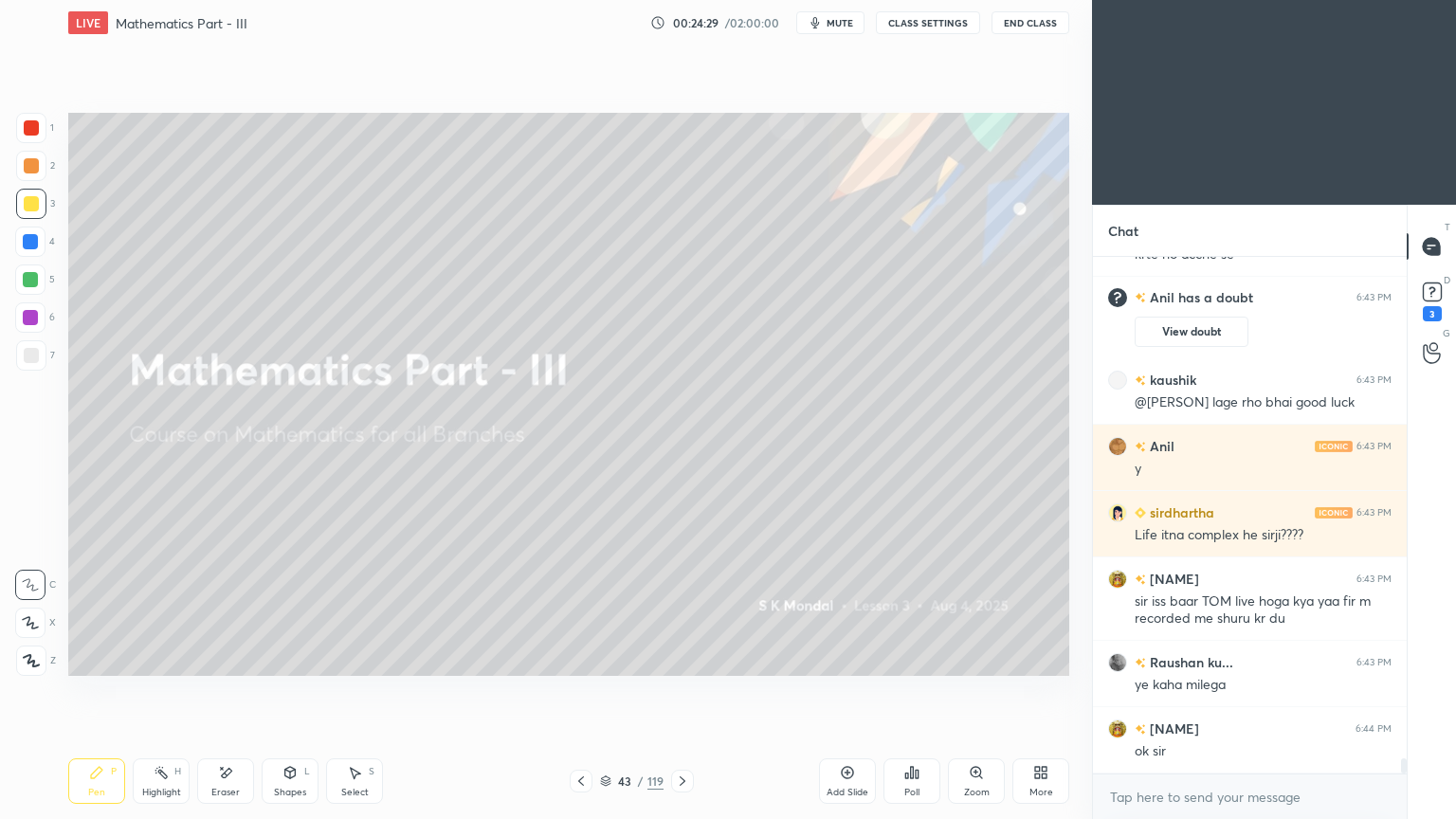 click on "Add Slide" at bounding box center (847, 781) 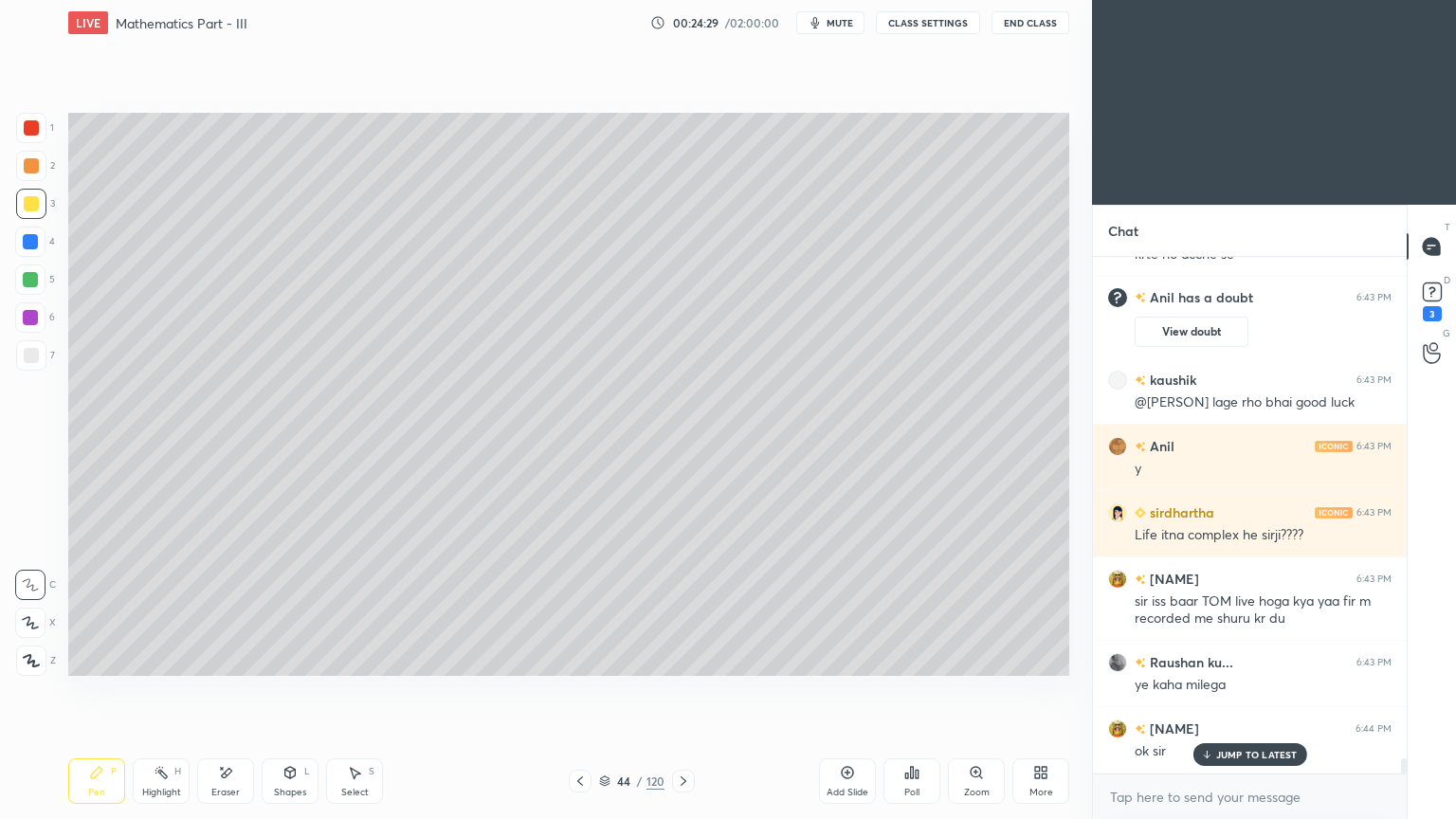 scroll, scrollTop: 17347, scrollLeft: 0, axis: vertical 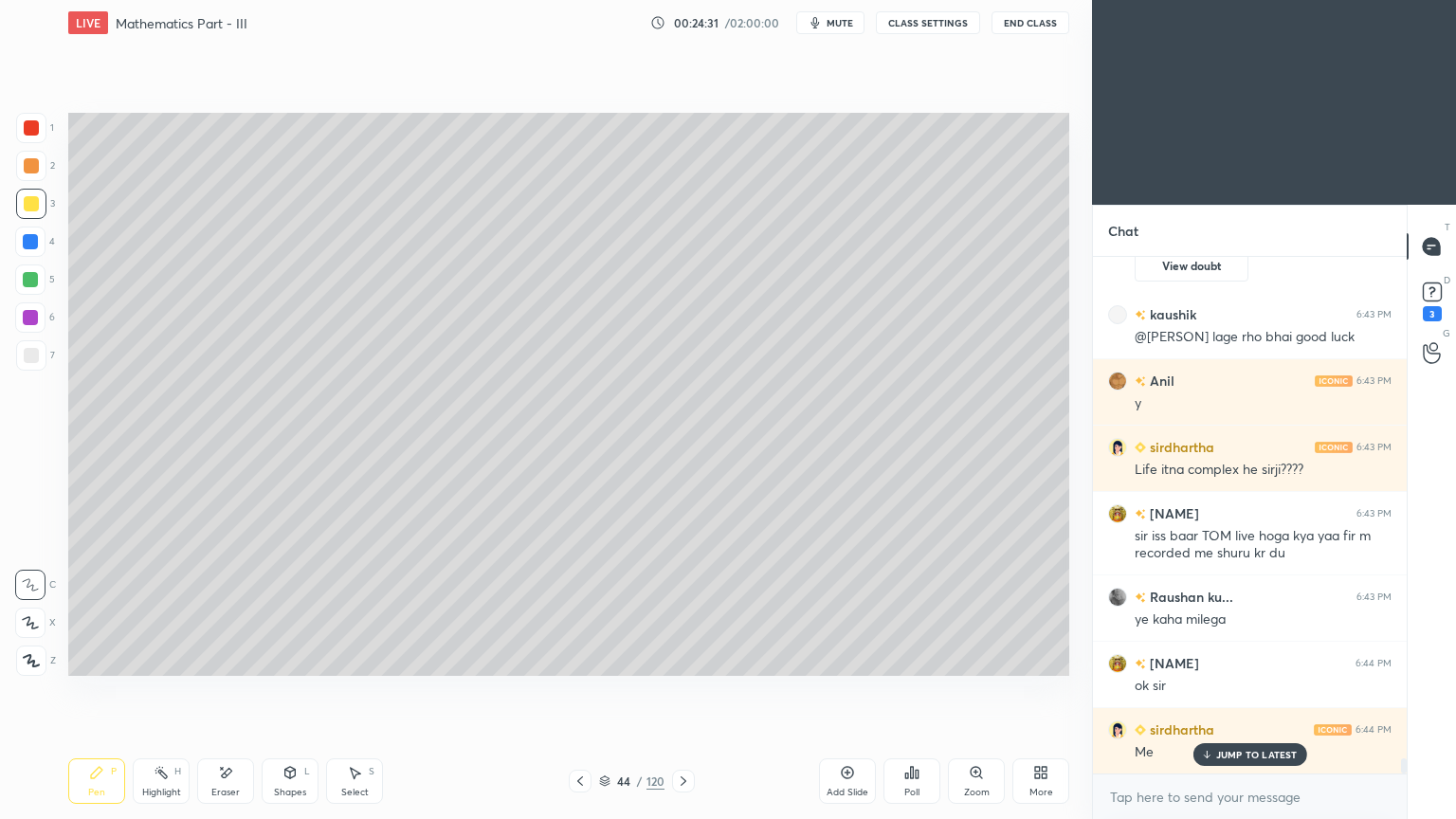 click at bounding box center [31, 204] 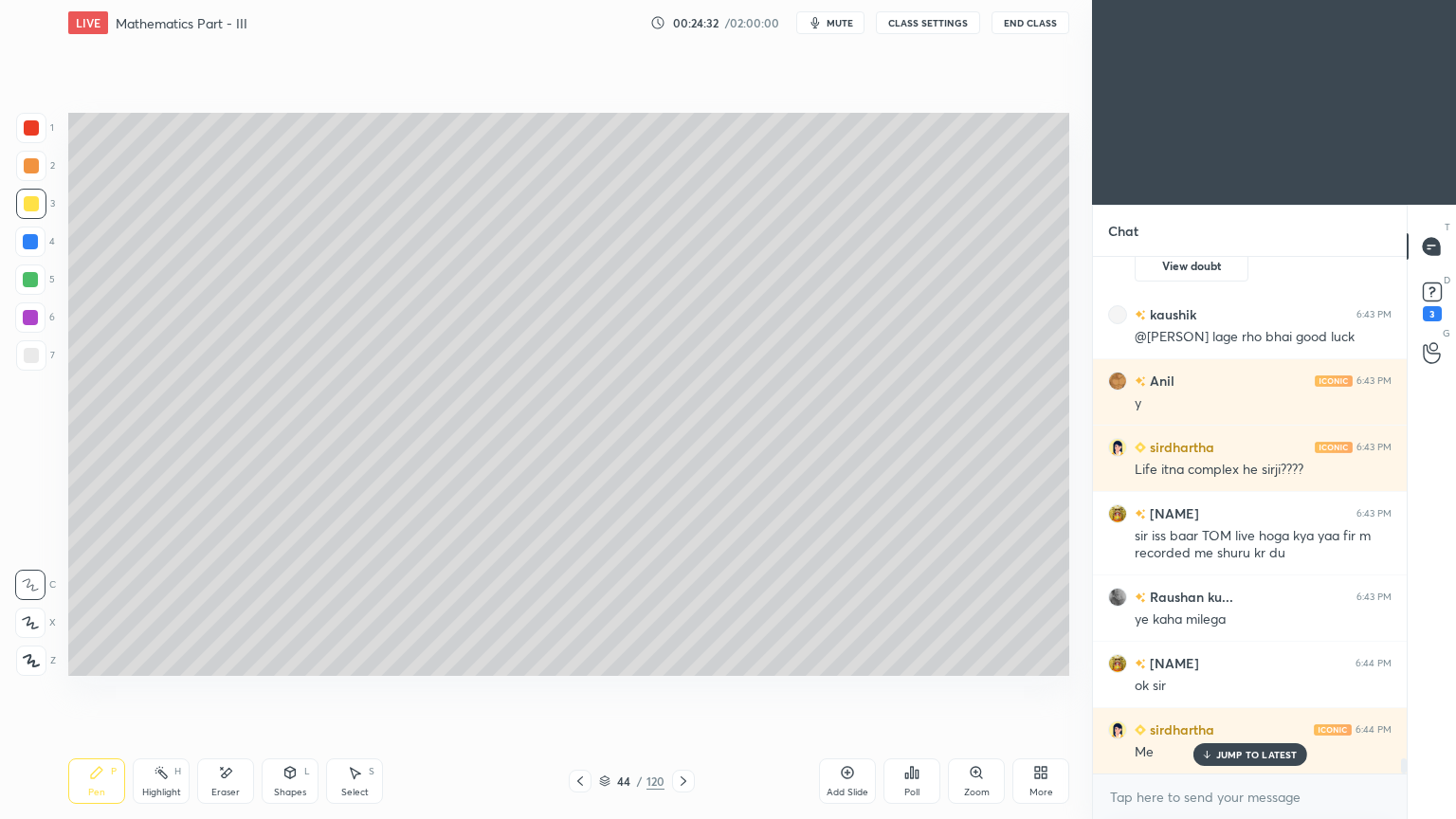 click 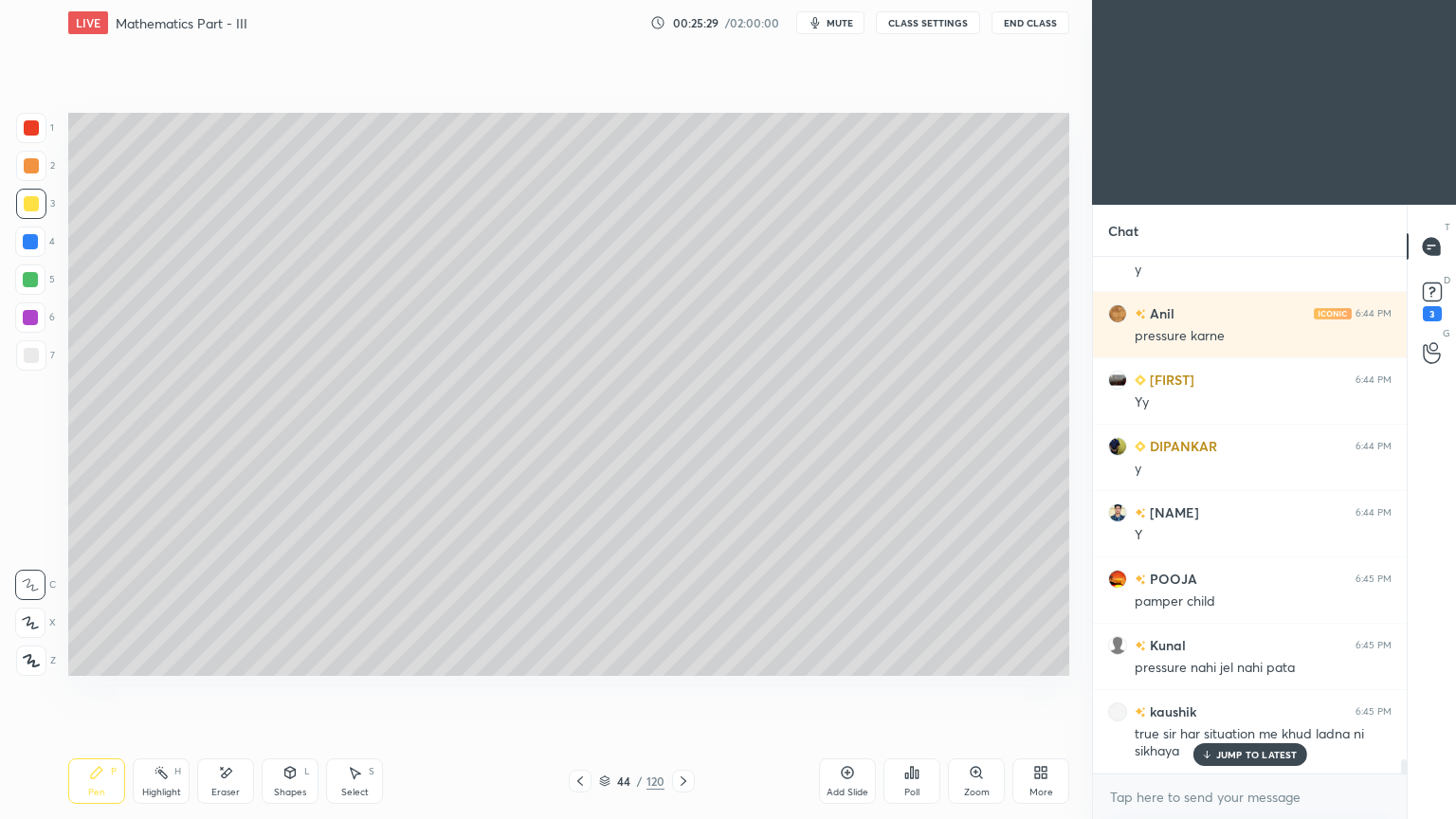 scroll, scrollTop: 18094, scrollLeft: 0, axis: vertical 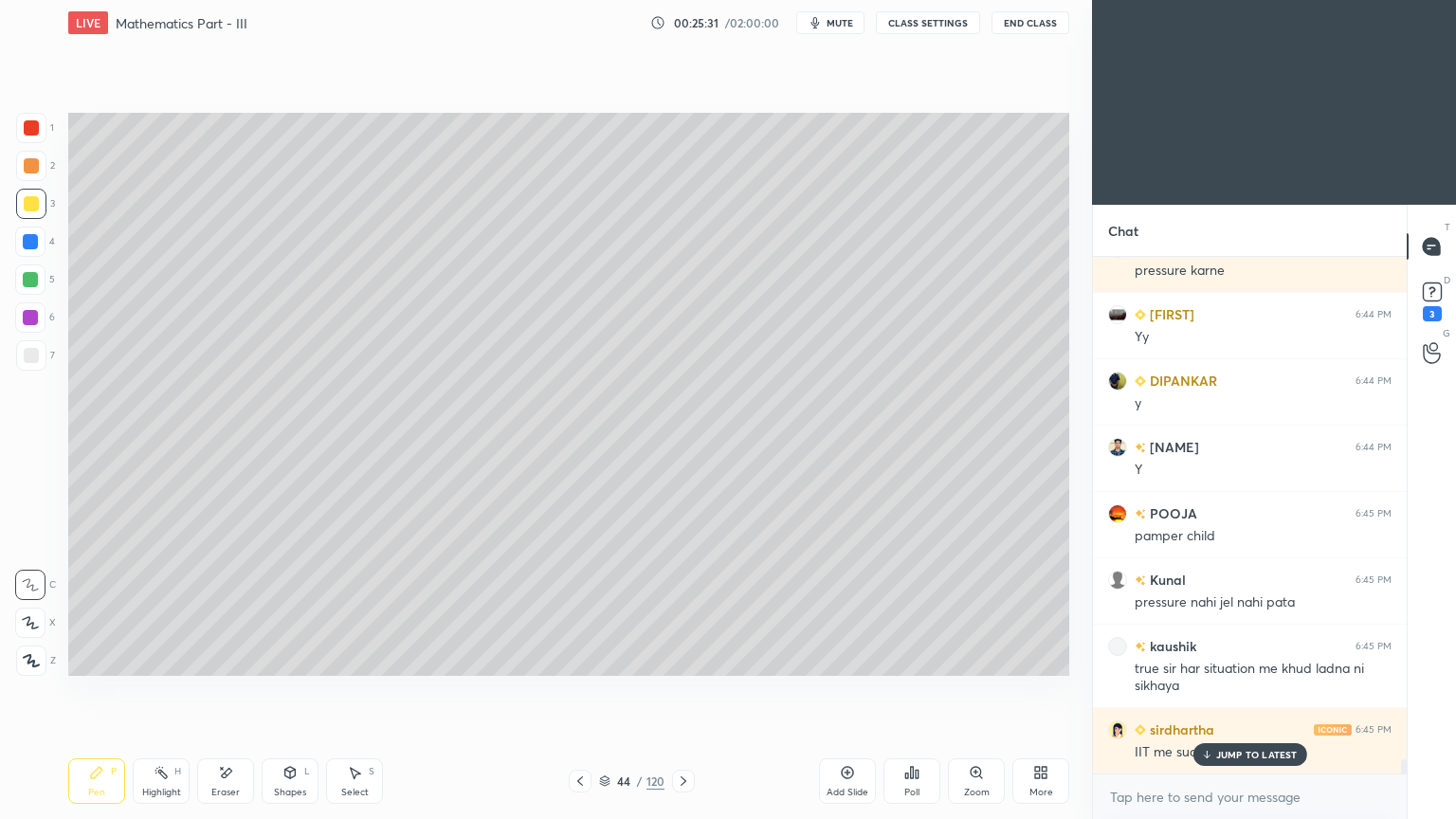 drag, startPoint x: 1232, startPoint y: 762, endPoint x: 959, endPoint y: 696, distance: 280.8647 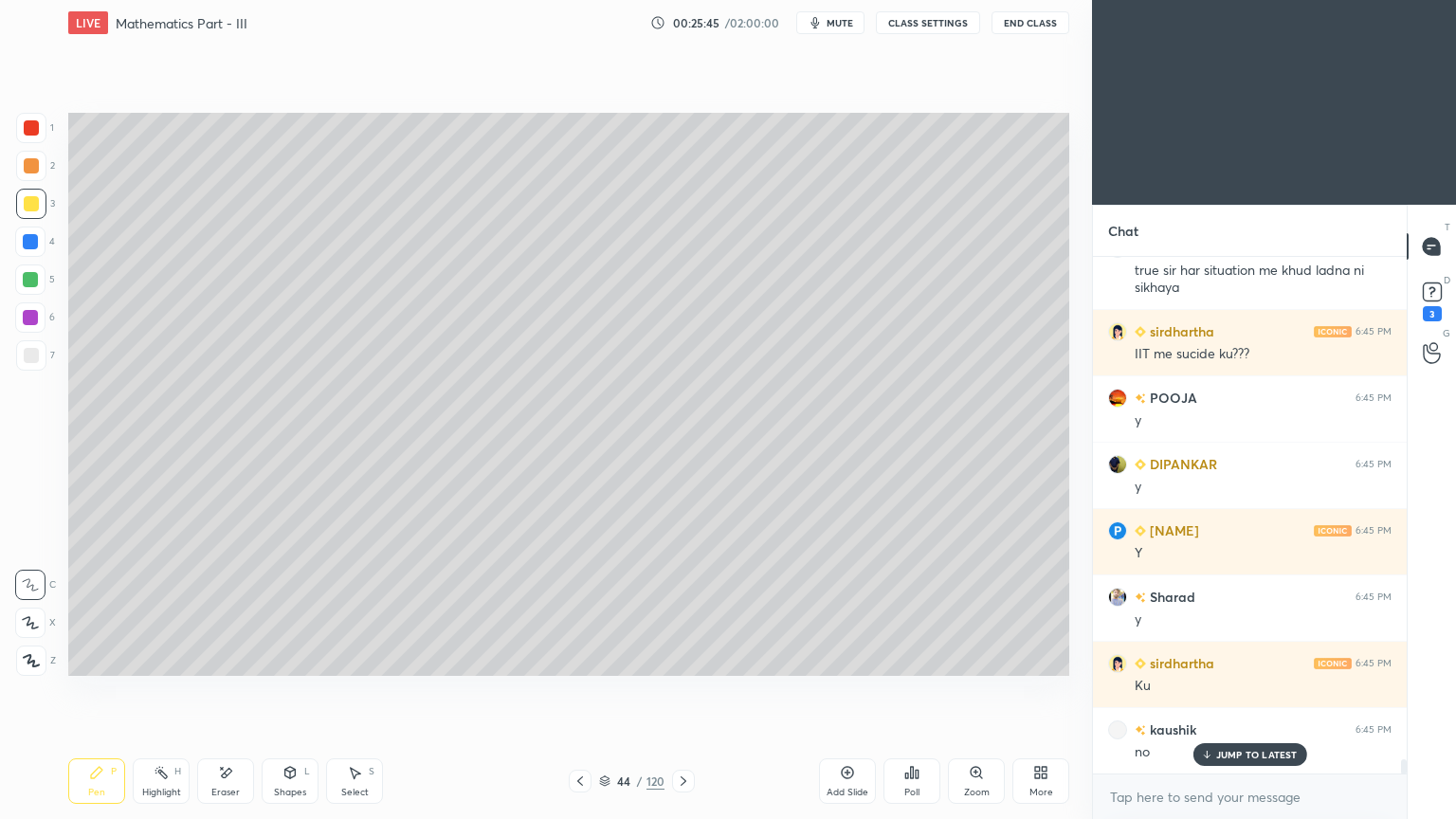 scroll, scrollTop: 18757, scrollLeft: 0, axis: vertical 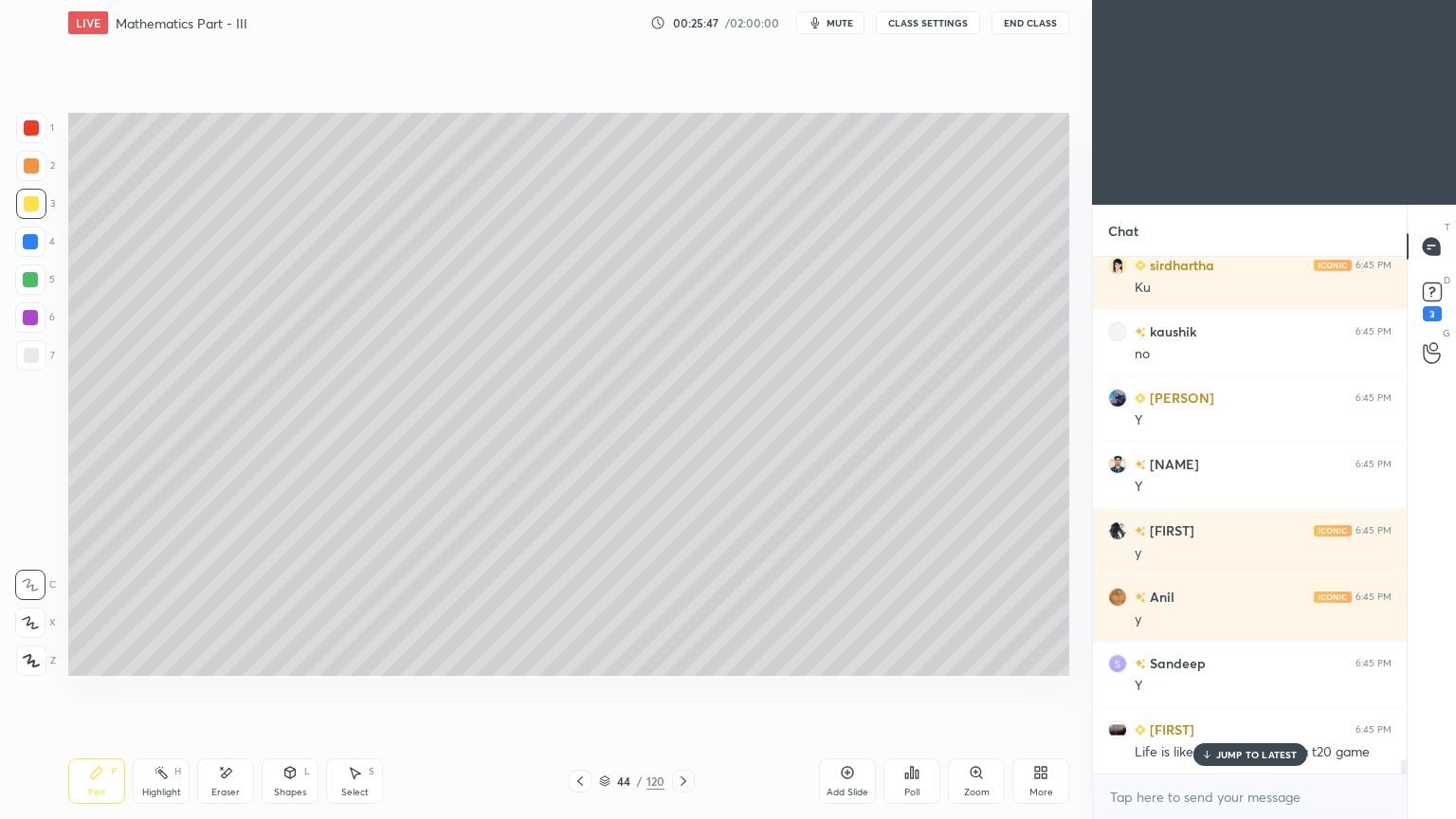 drag, startPoint x: 1236, startPoint y: 753, endPoint x: 1083, endPoint y: 717, distance: 157.17824 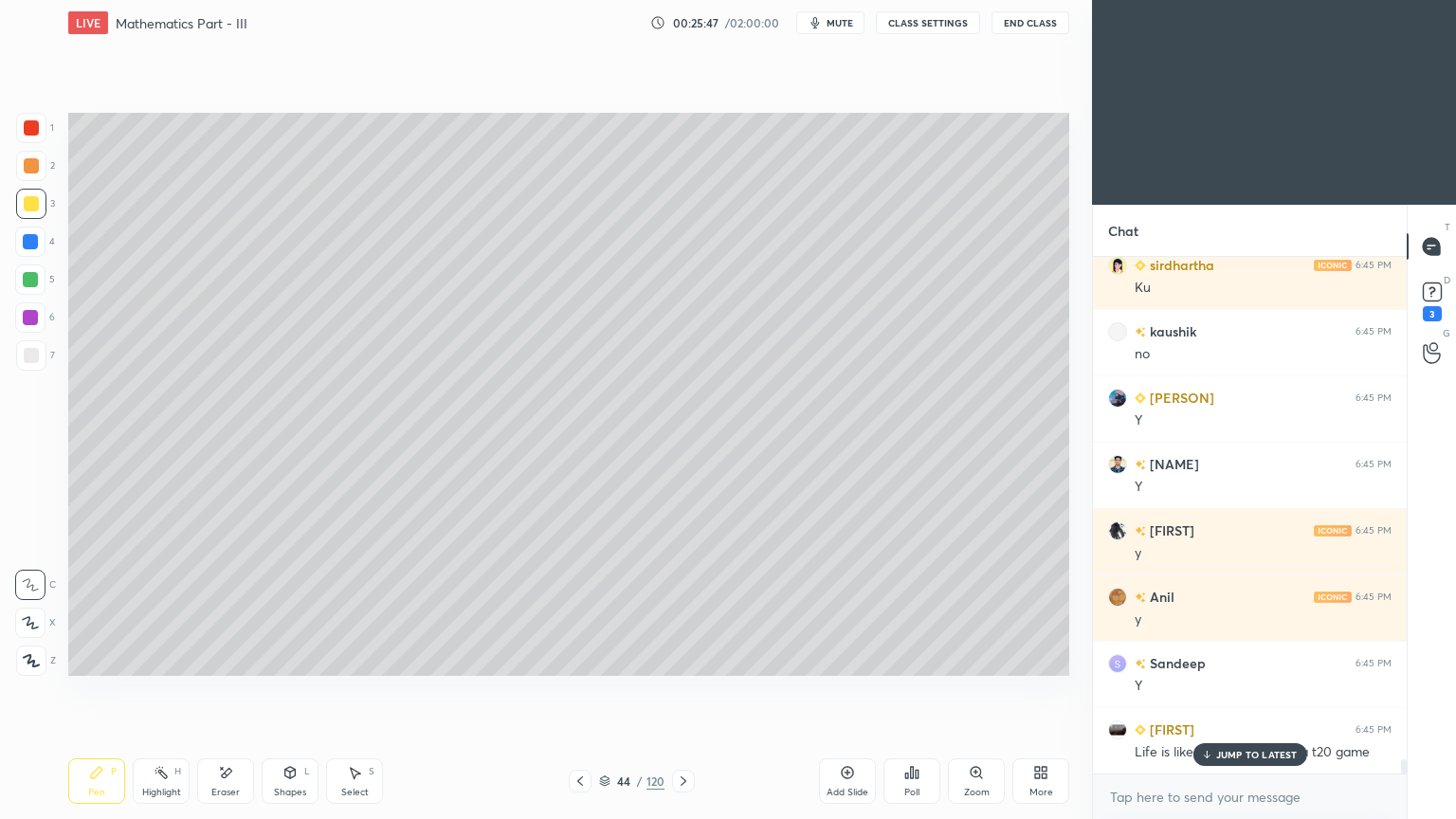 click on "JUMP TO LATEST" at bounding box center [1257, 755] 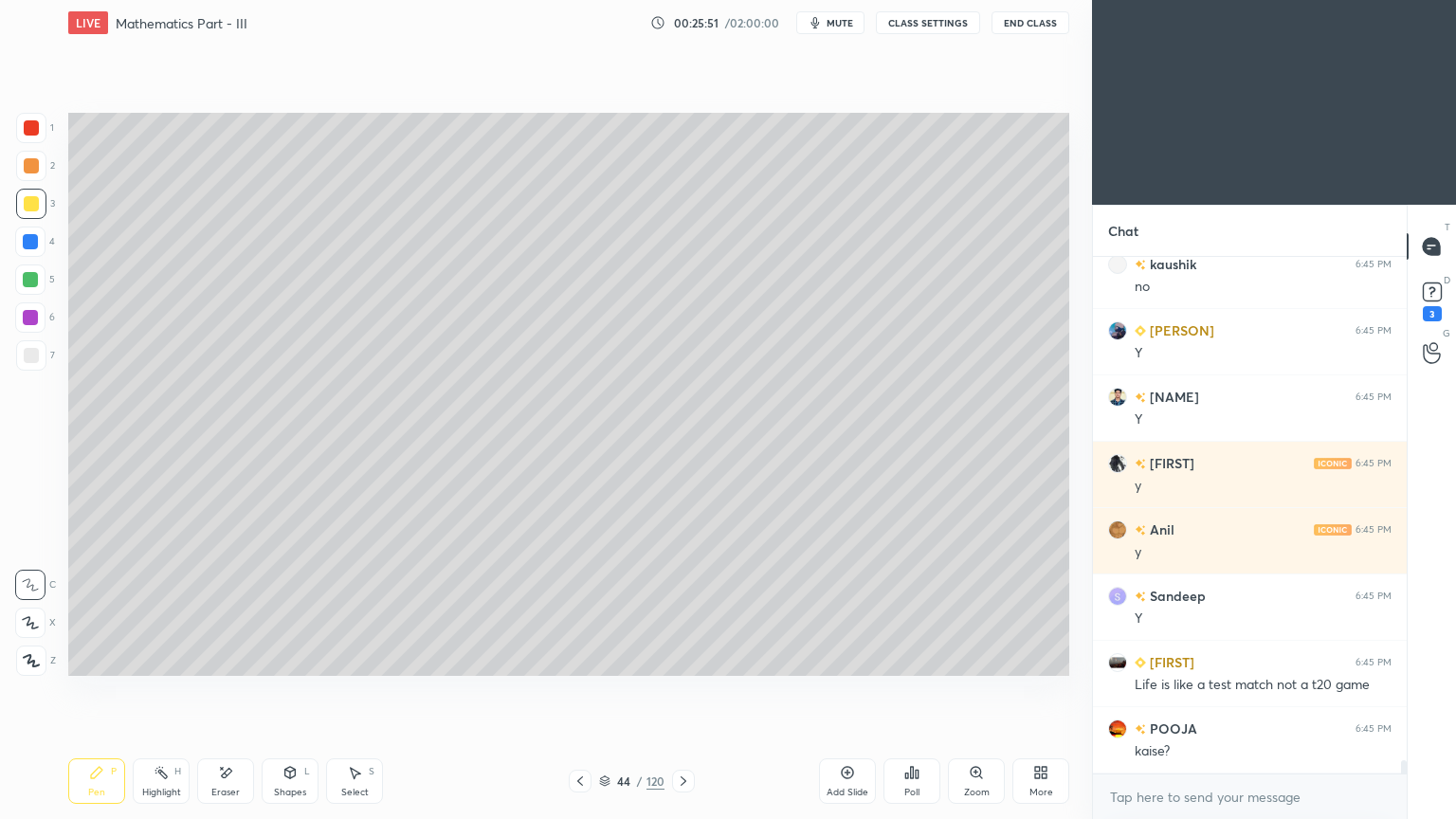scroll, scrollTop: 19023, scrollLeft: 0, axis: vertical 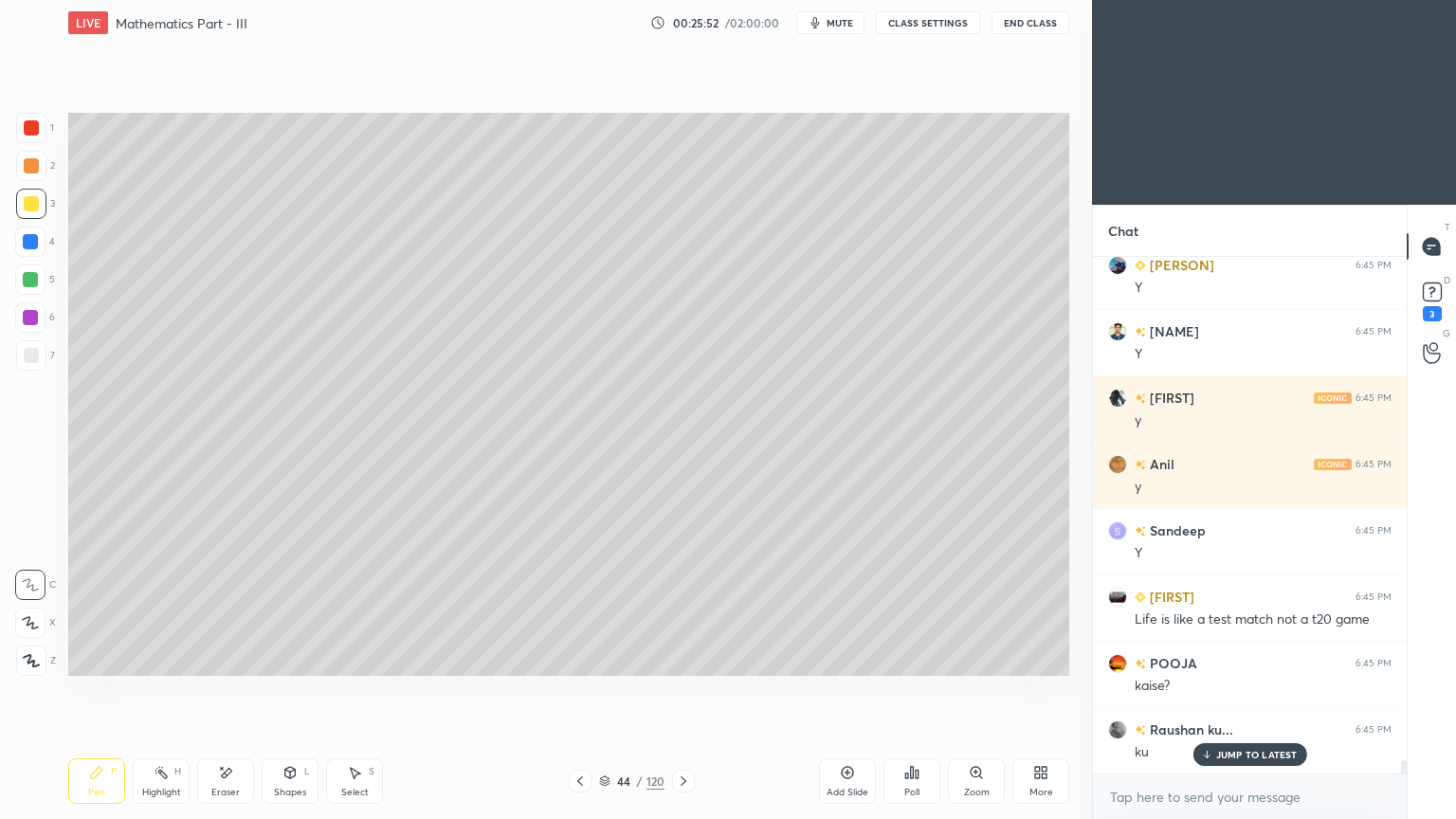 click at bounding box center [31, 204] 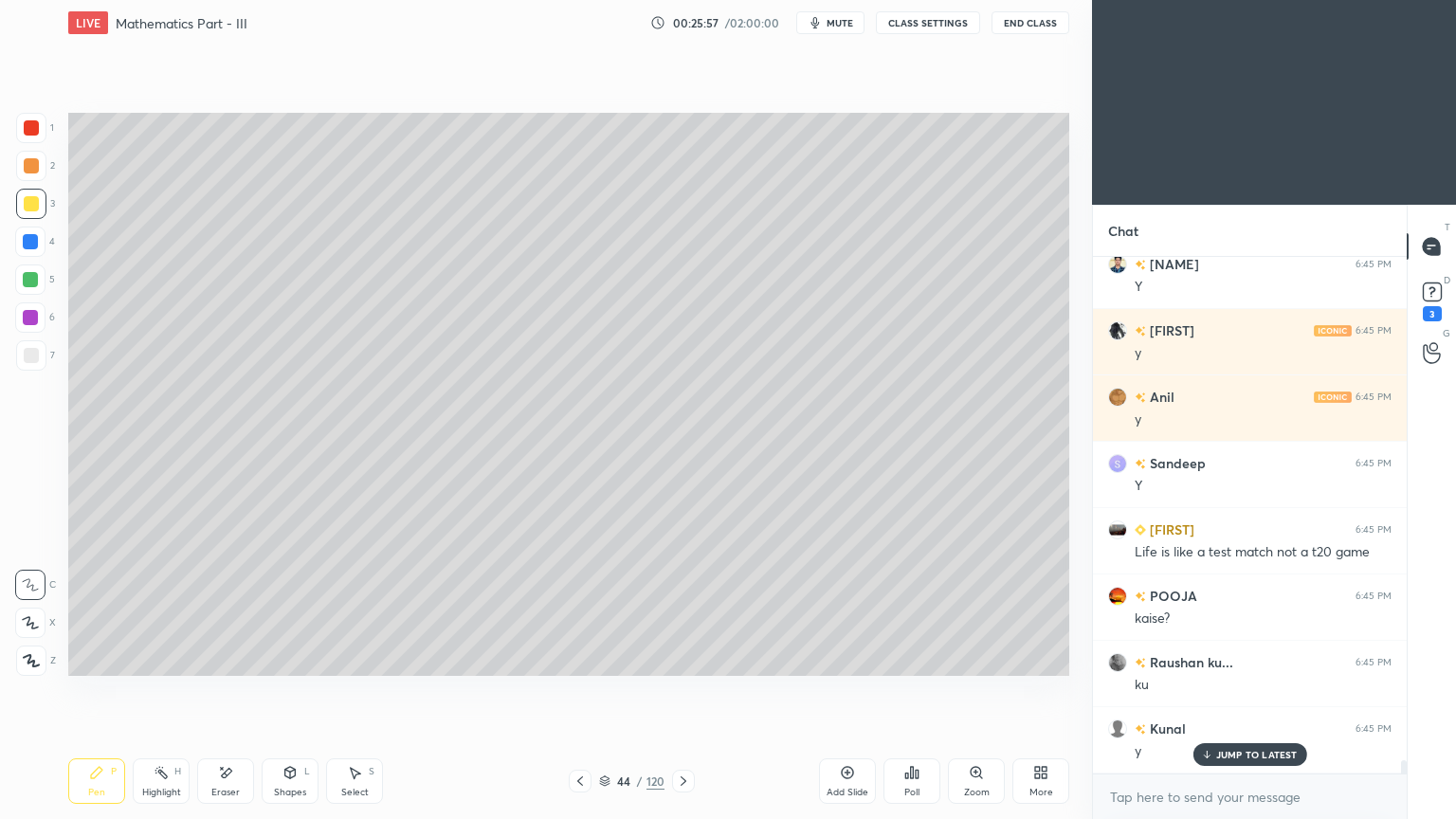 scroll, scrollTop: 19156, scrollLeft: 0, axis: vertical 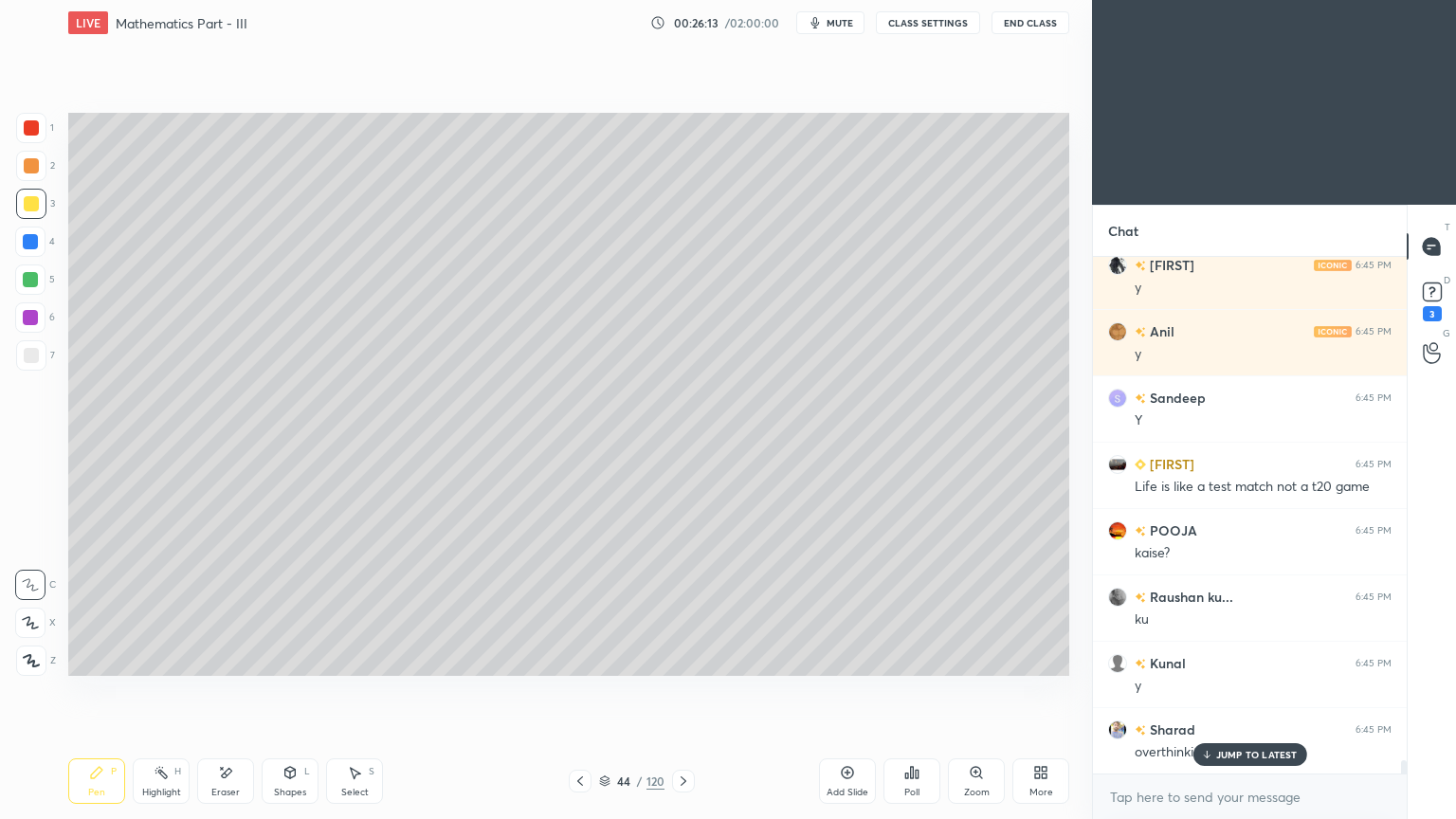 click on "JUMP TO LATEST" at bounding box center (1257, 755) 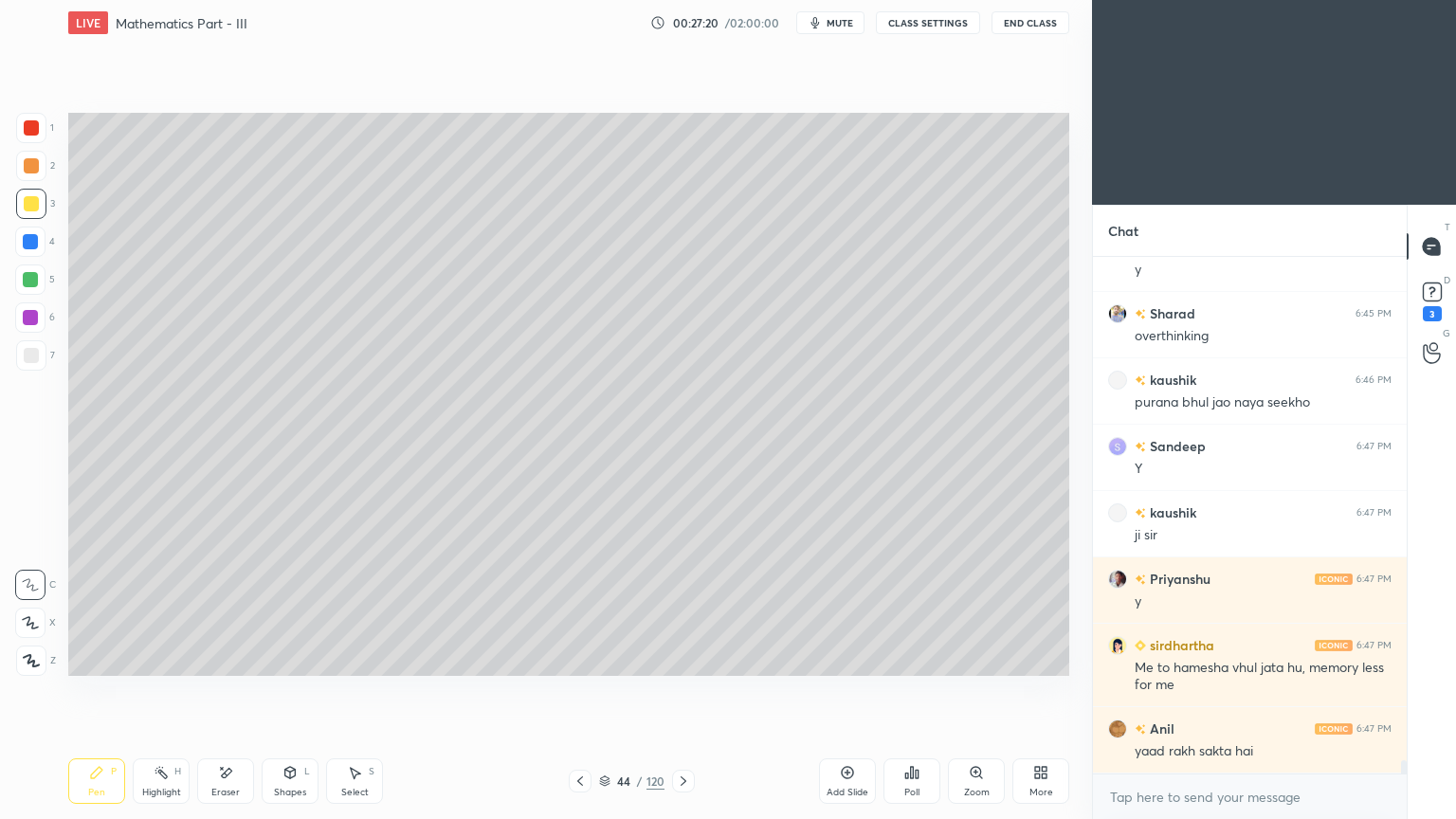scroll, scrollTop: 19637, scrollLeft: 0, axis: vertical 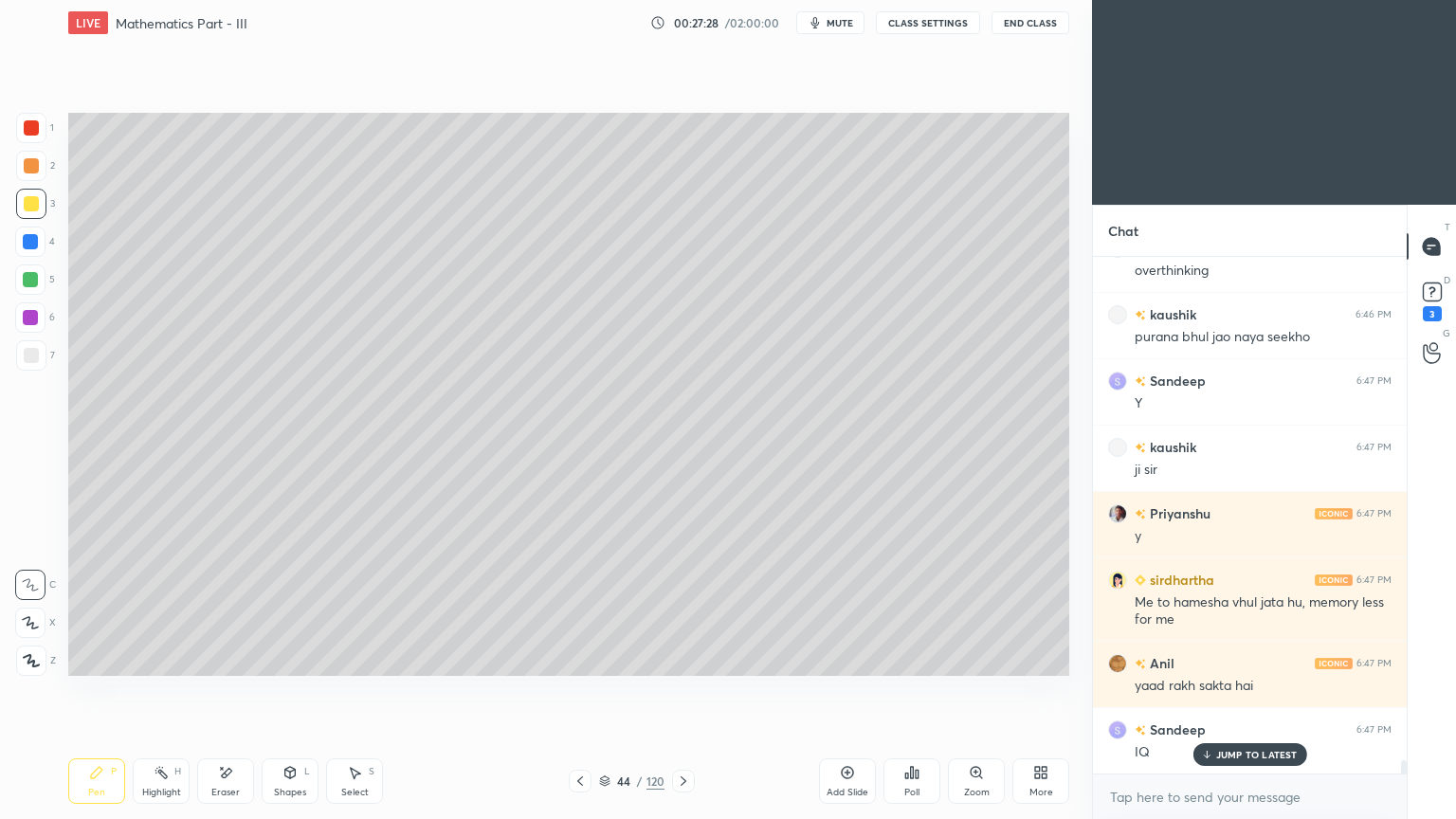 click on "JUMP TO LATEST" at bounding box center [1257, 755] 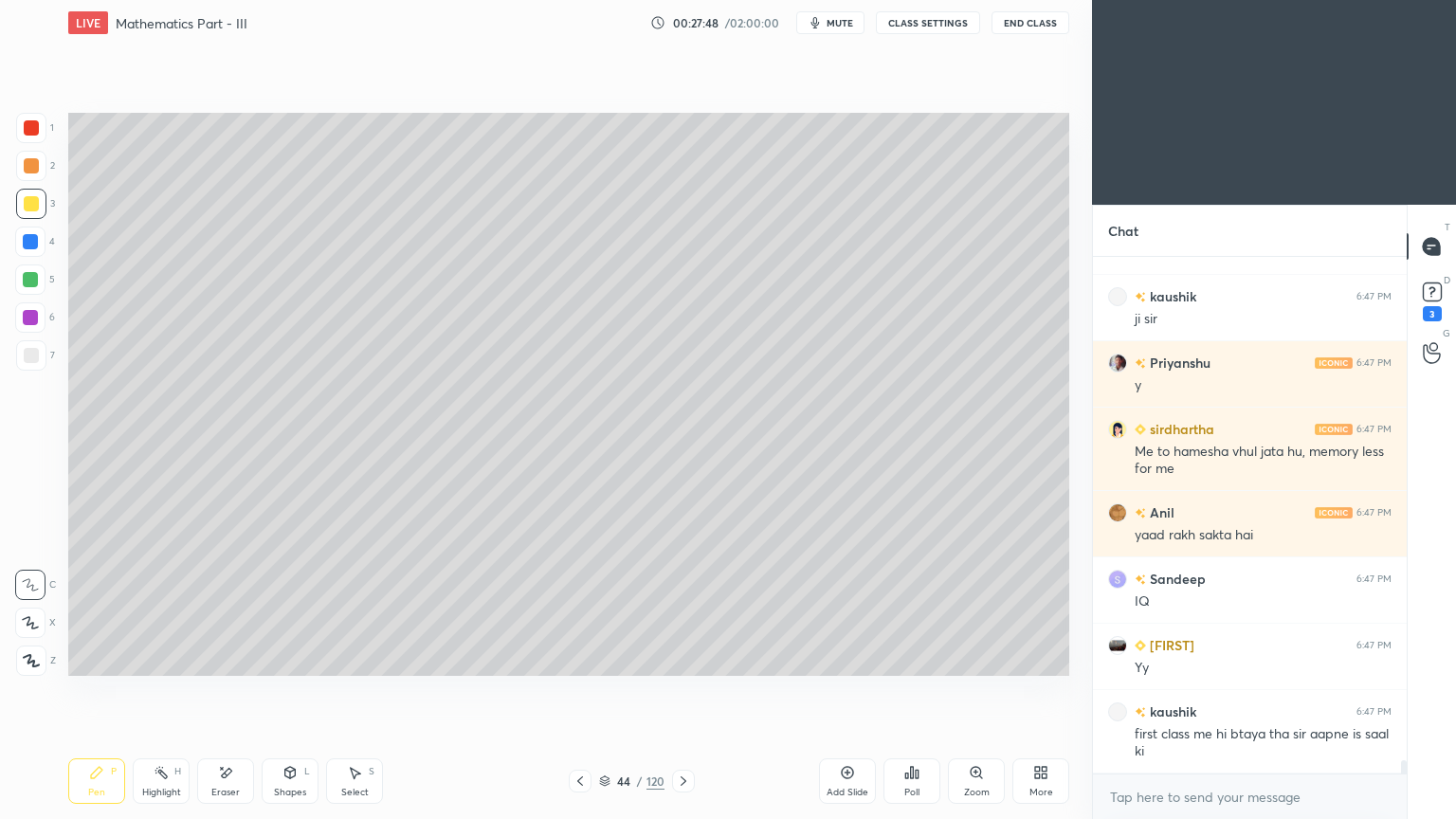 scroll, scrollTop: 19853, scrollLeft: 0, axis: vertical 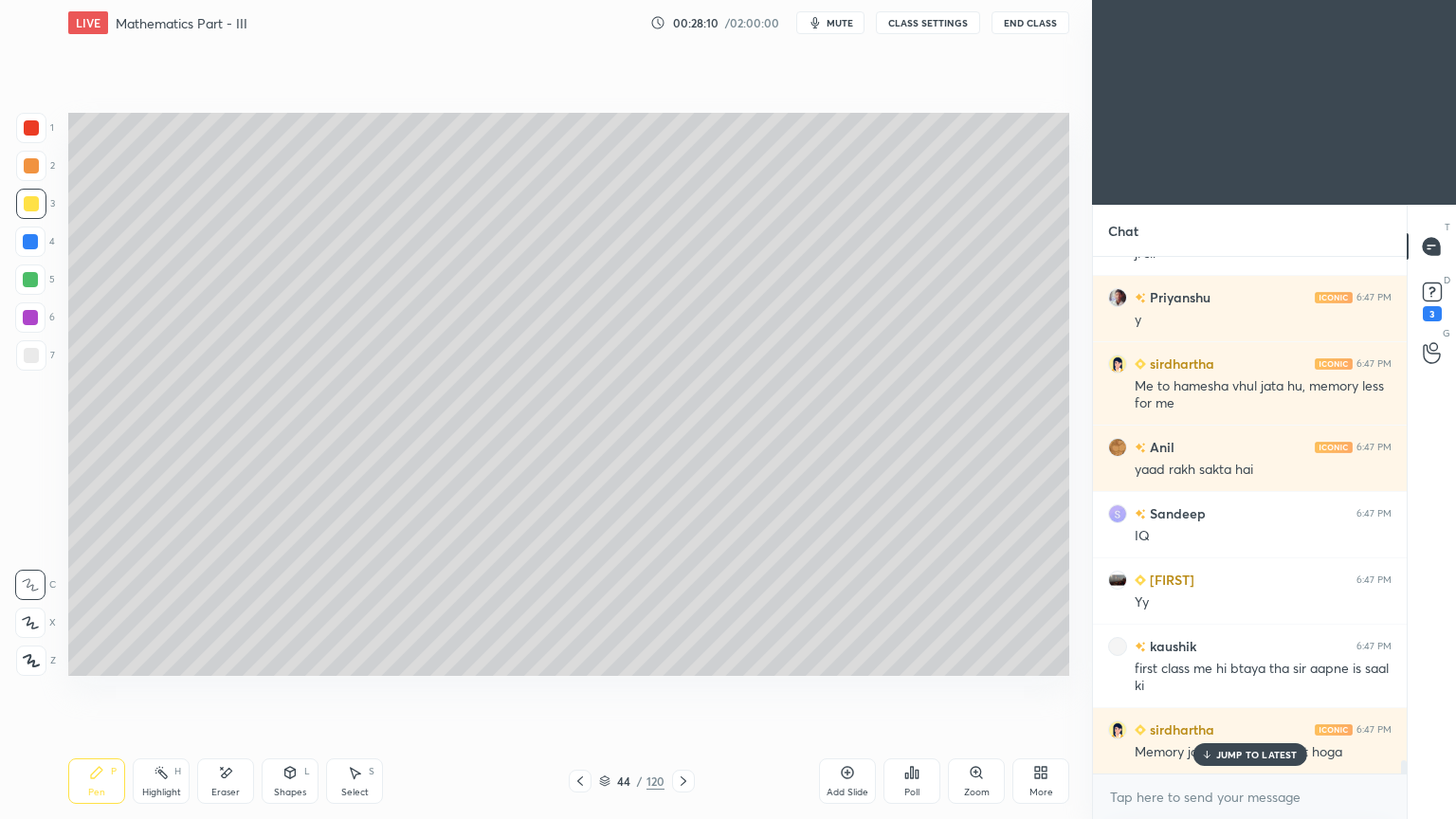 click on "JUMP TO LATEST" at bounding box center (1257, 755) 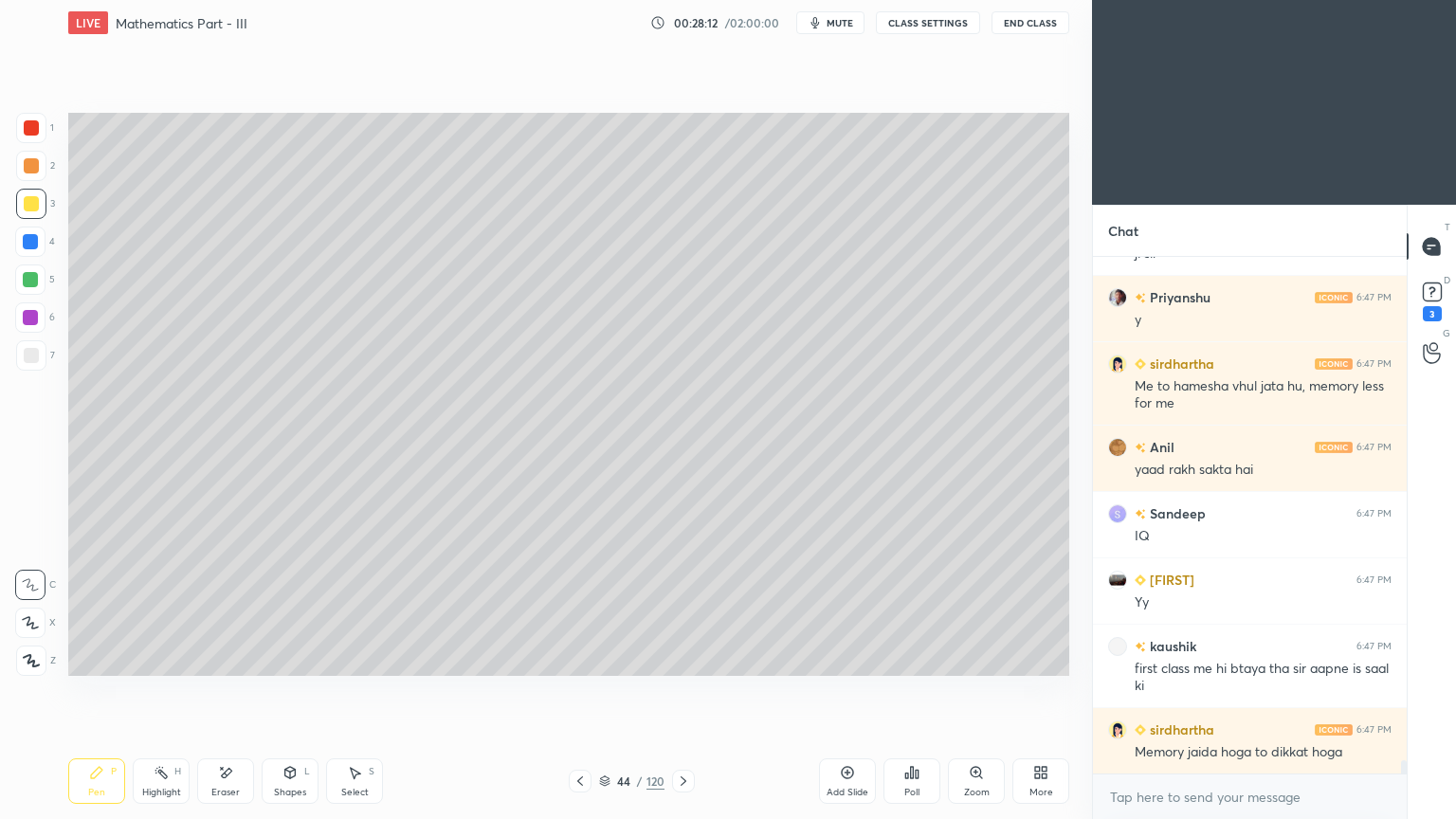 click on "[NUMBER] / [NUMBER]" at bounding box center (631, 781) 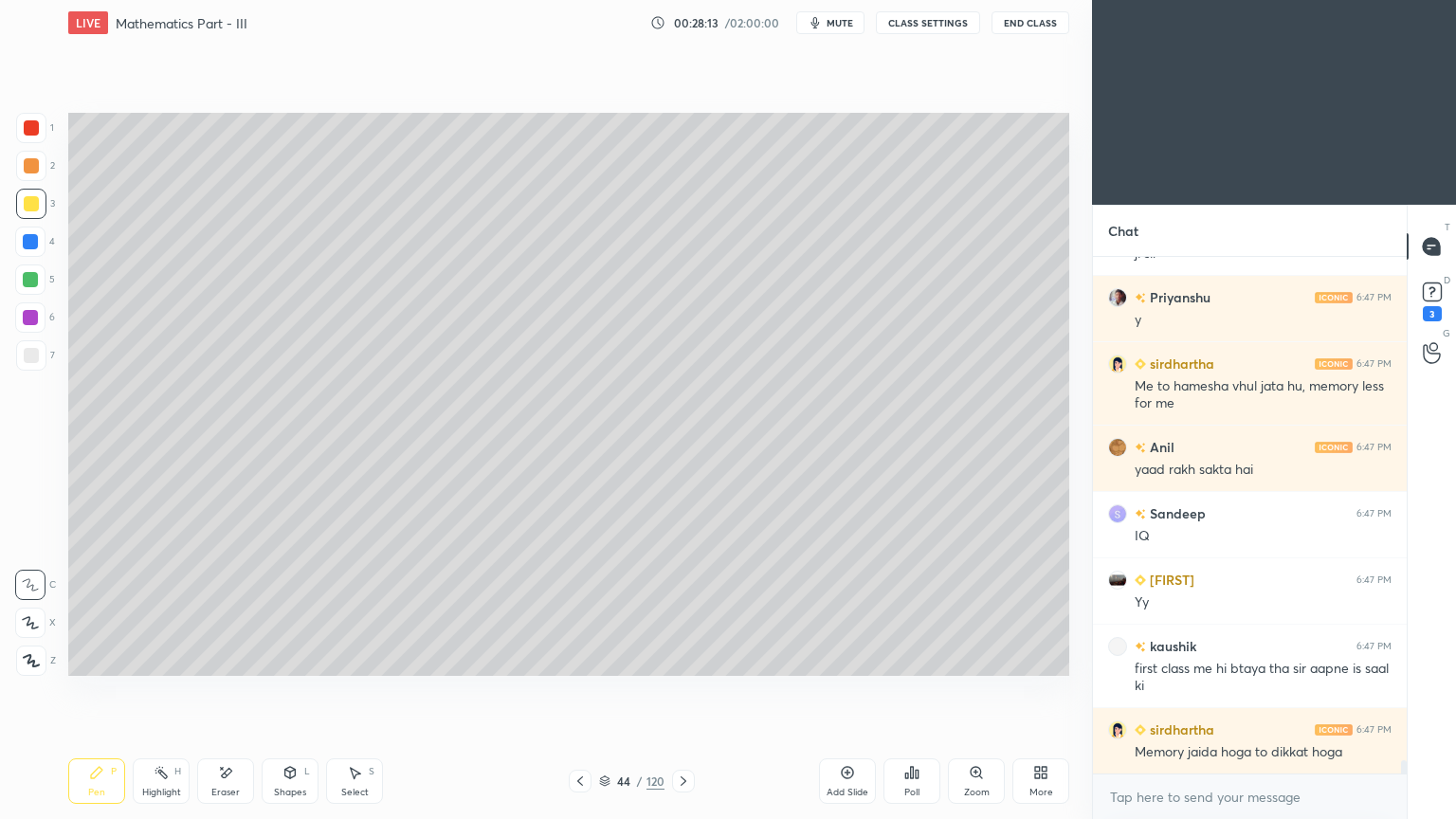 click 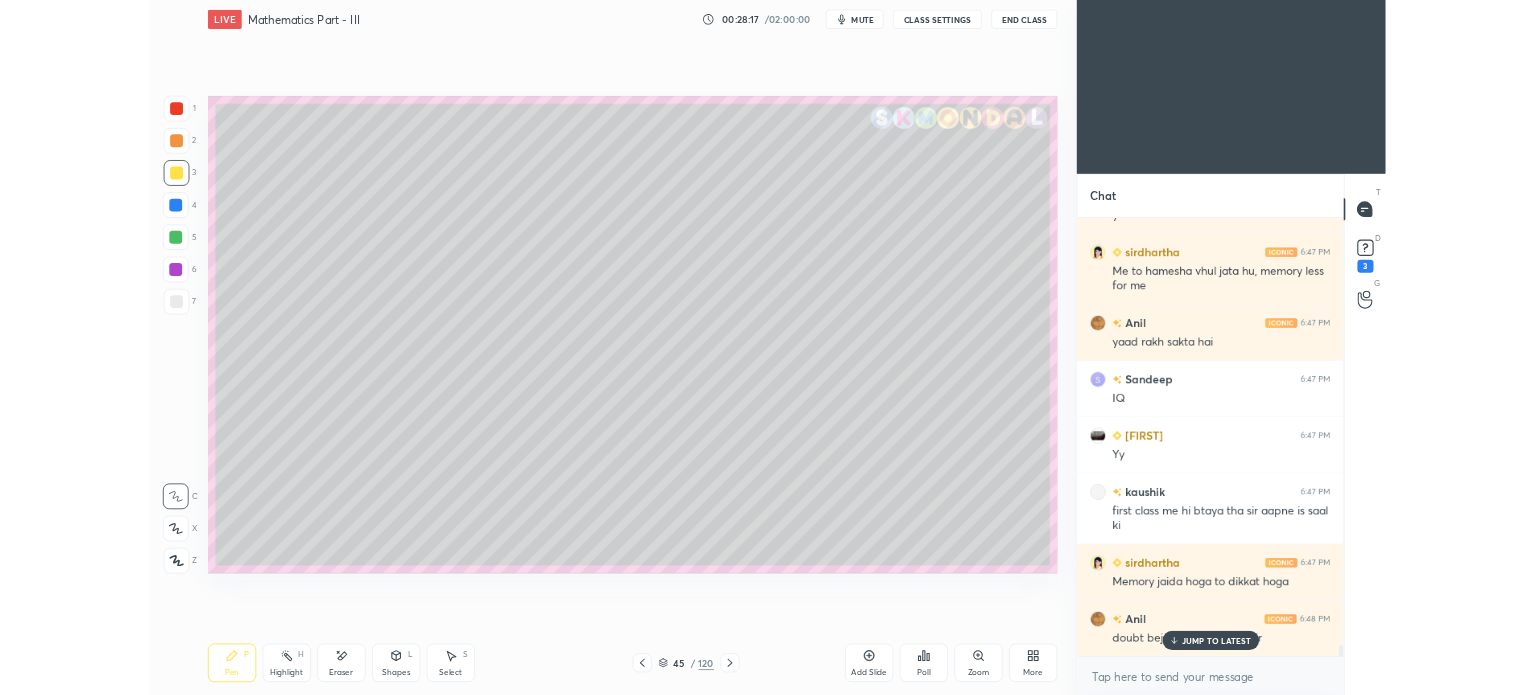 scroll, scrollTop: 21084, scrollLeft: 0, axis: vertical 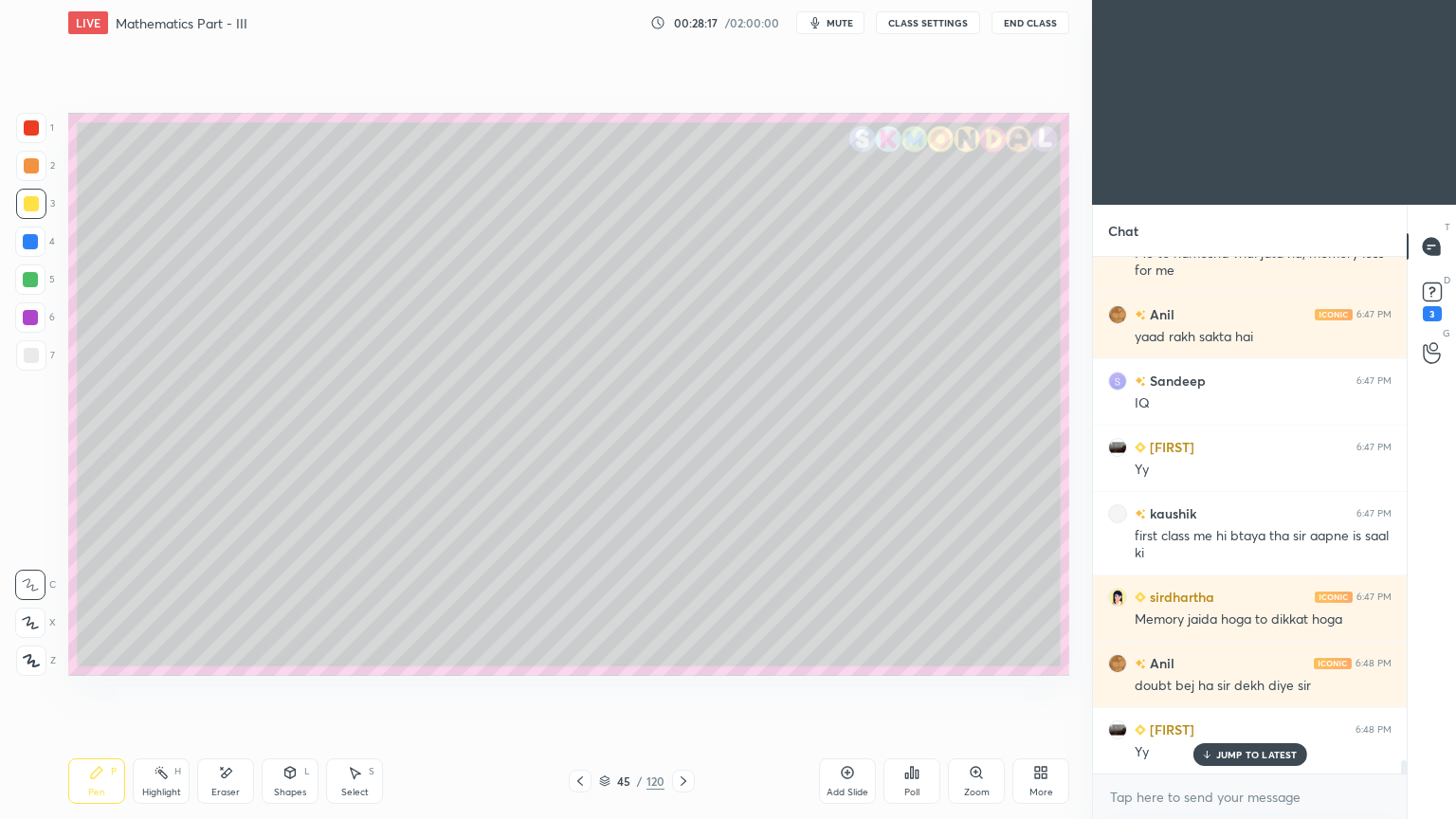 click on "Pen P" at bounding box center [97, 781] 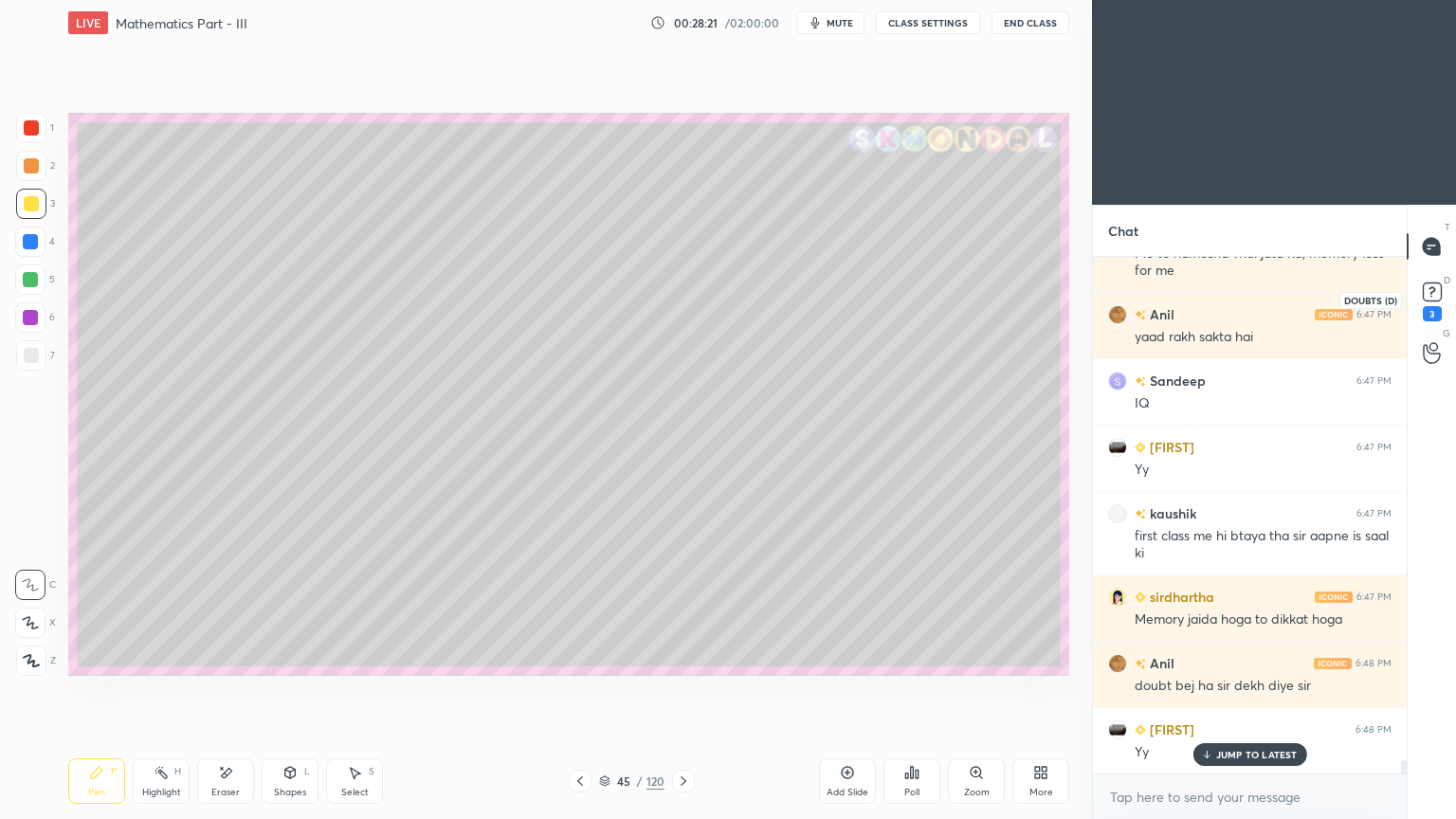 click 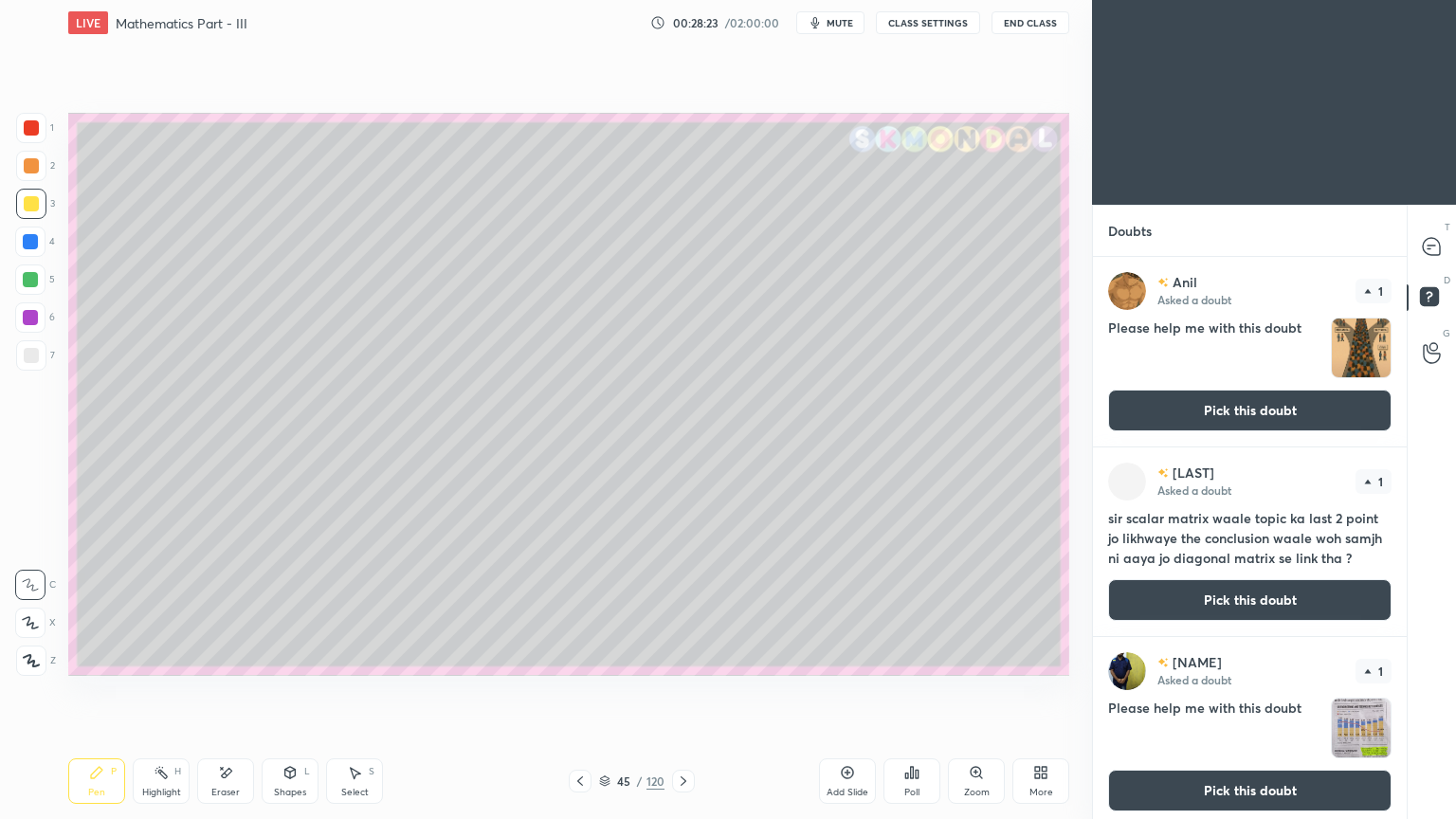 click 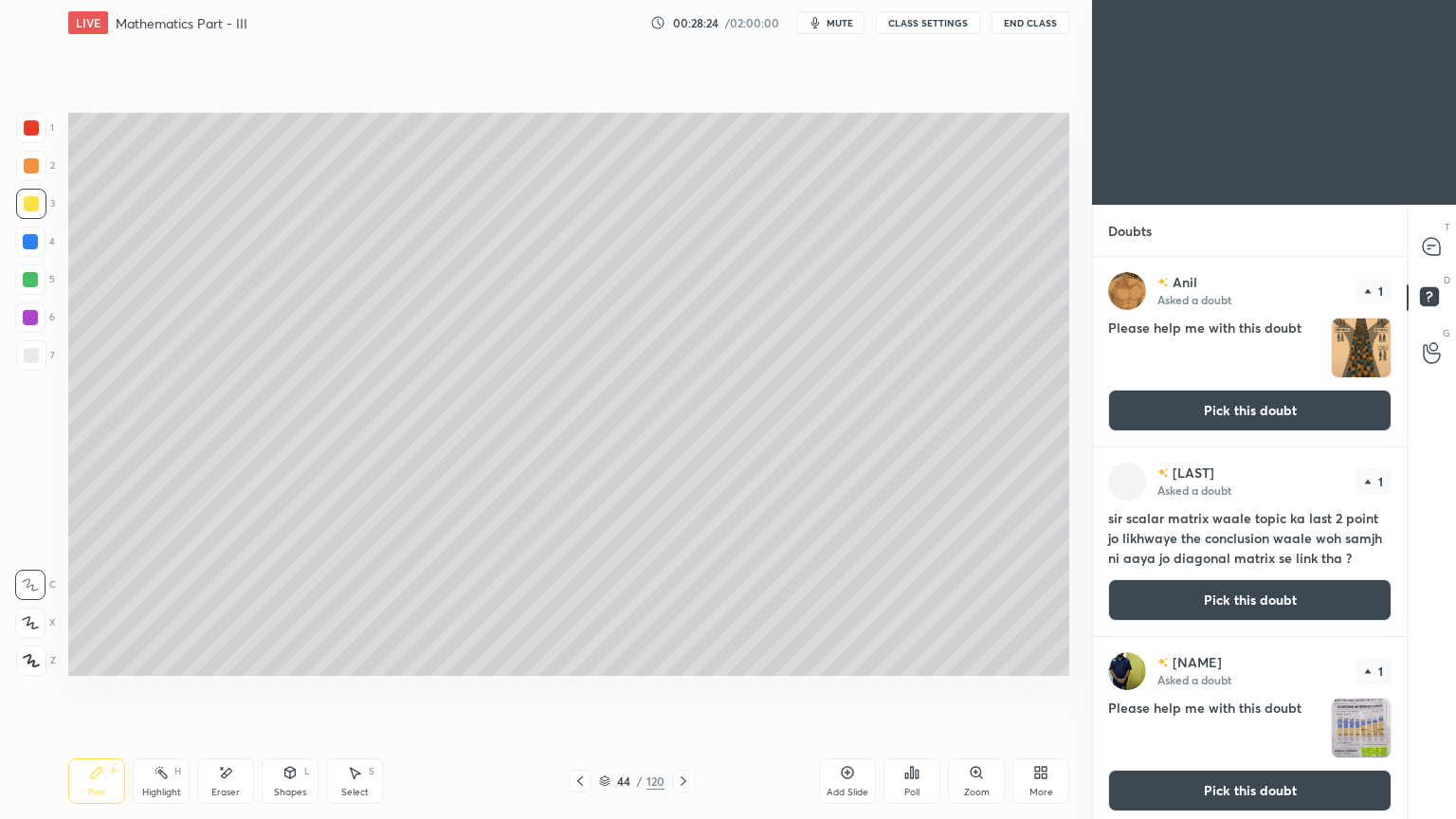 click on "Pick this doubt" at bounding box center [1249, 410] 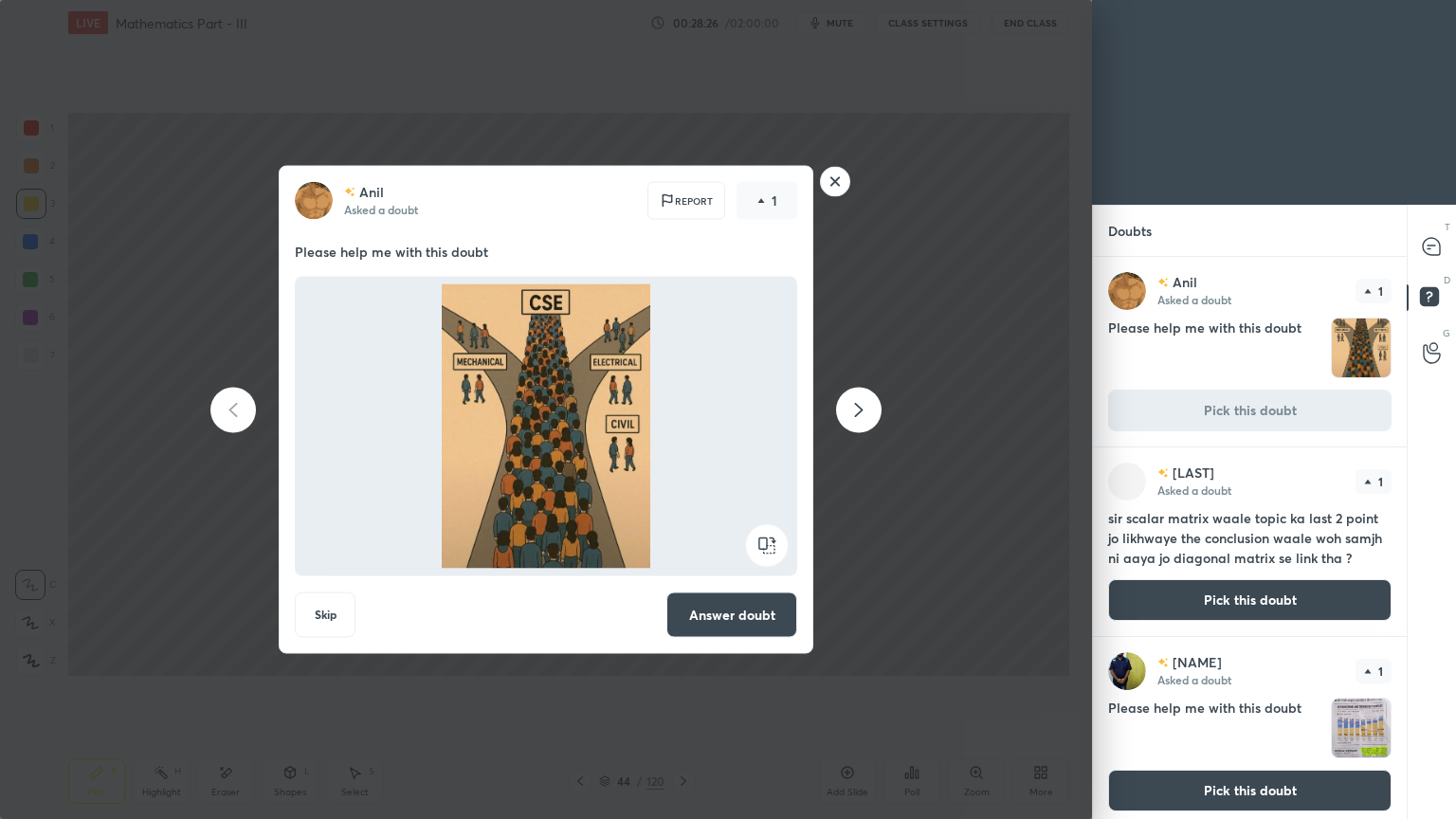 click on "Answer doubt" at bounding box center (732, 615) 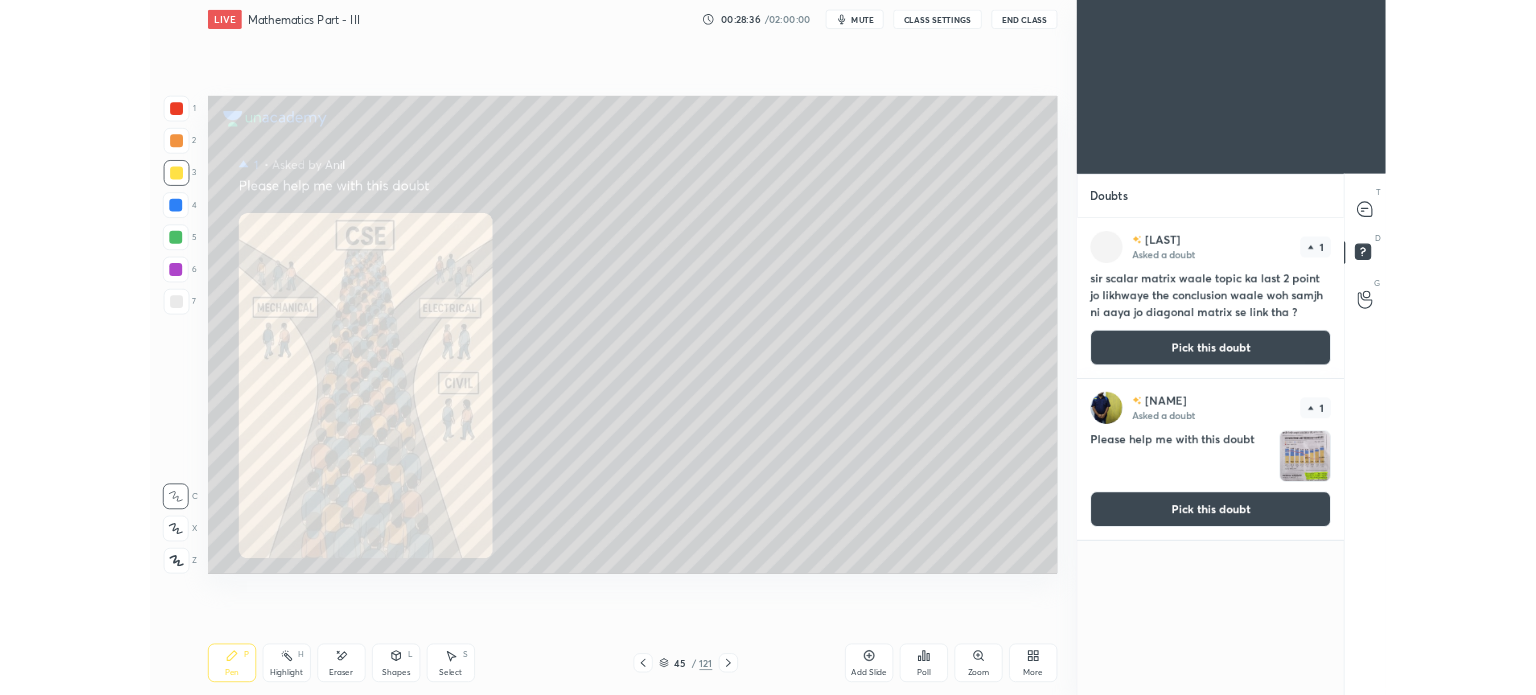 scroll, scrollTop: 567, scrollLeft: 1072, axis: both 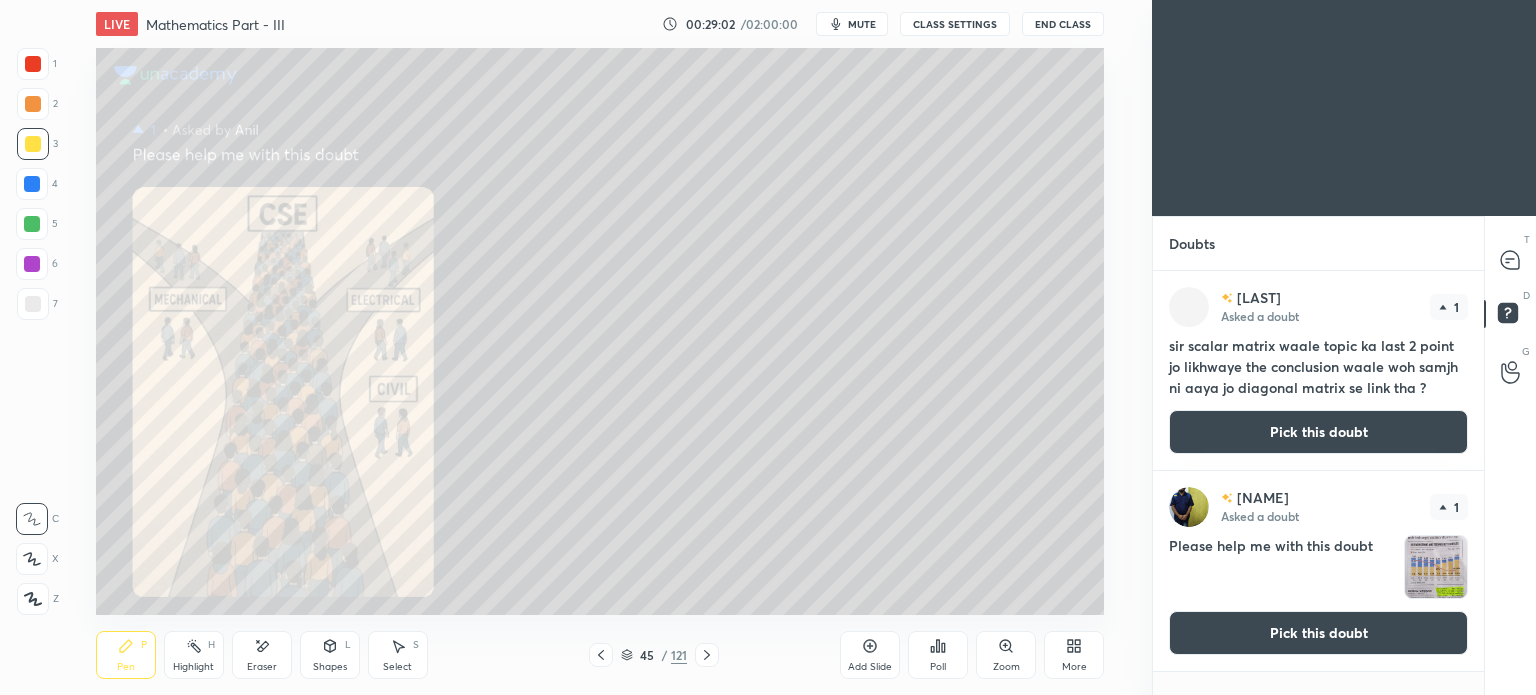 click on "Pick this doubt" at bounding box center (1318, 432) 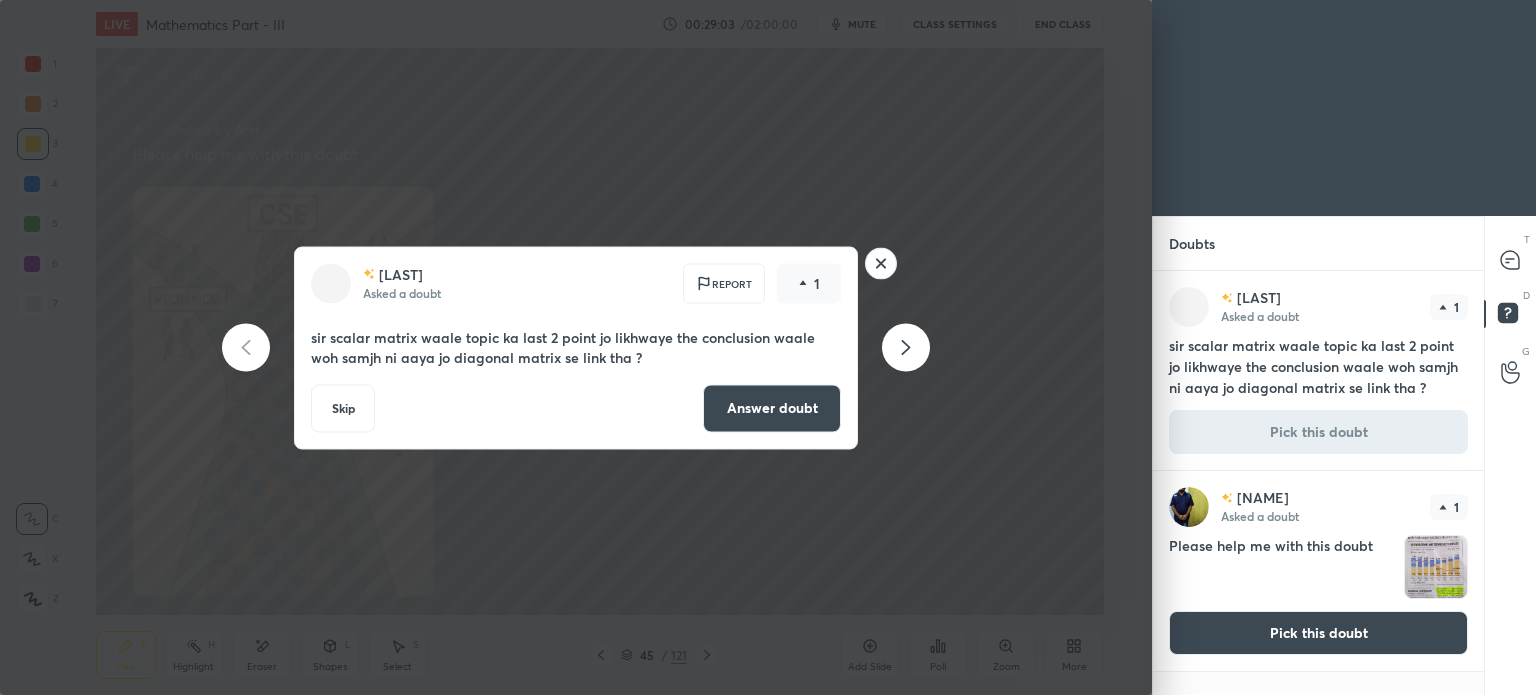 click on "[NAME] Asked a doubt Report 1 sir scalar matrix waale topic ka last 2 point jo likhwaye the conclusion waale woh samjh ni aaya jo diagonal matrix se link tha ? Skip Answer doubt" at bounding box center (576, 347) 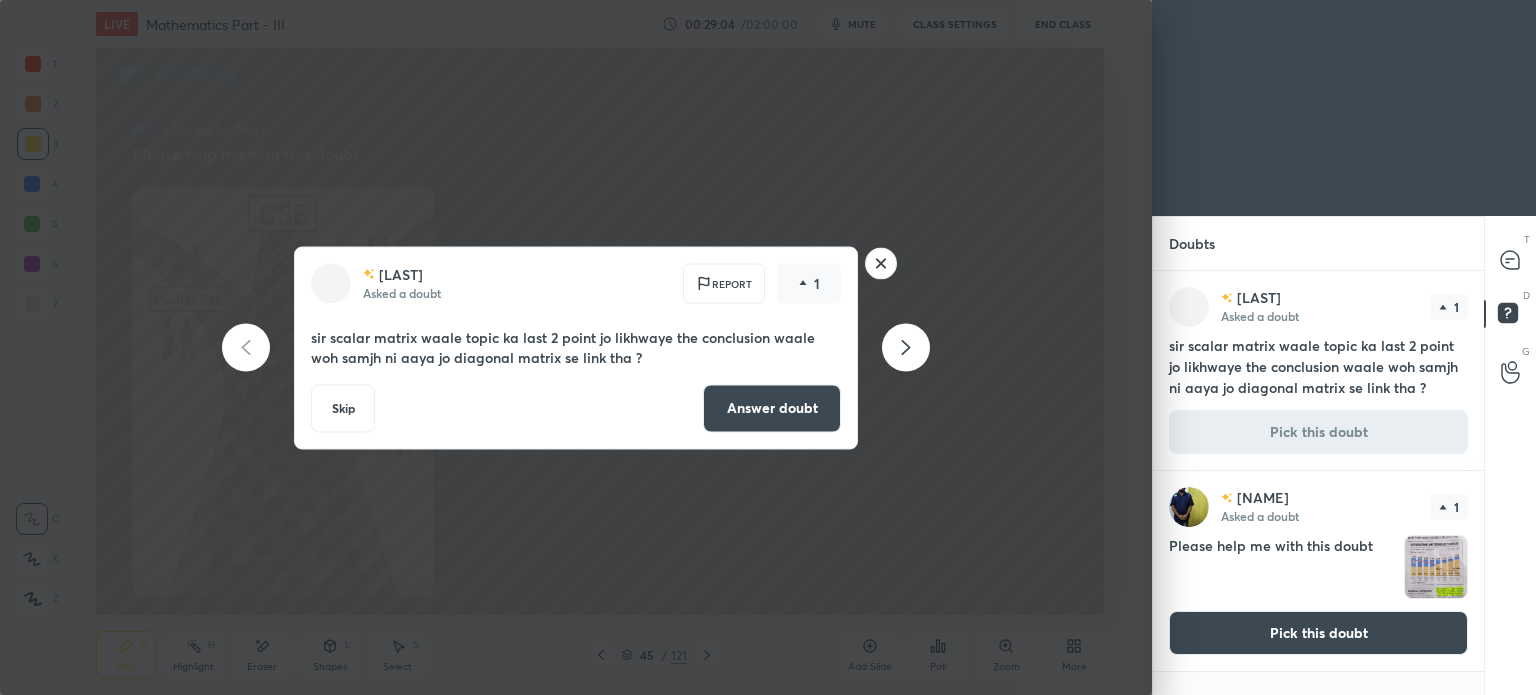 click on "Answer doubt" at bounding box center [772, 408] 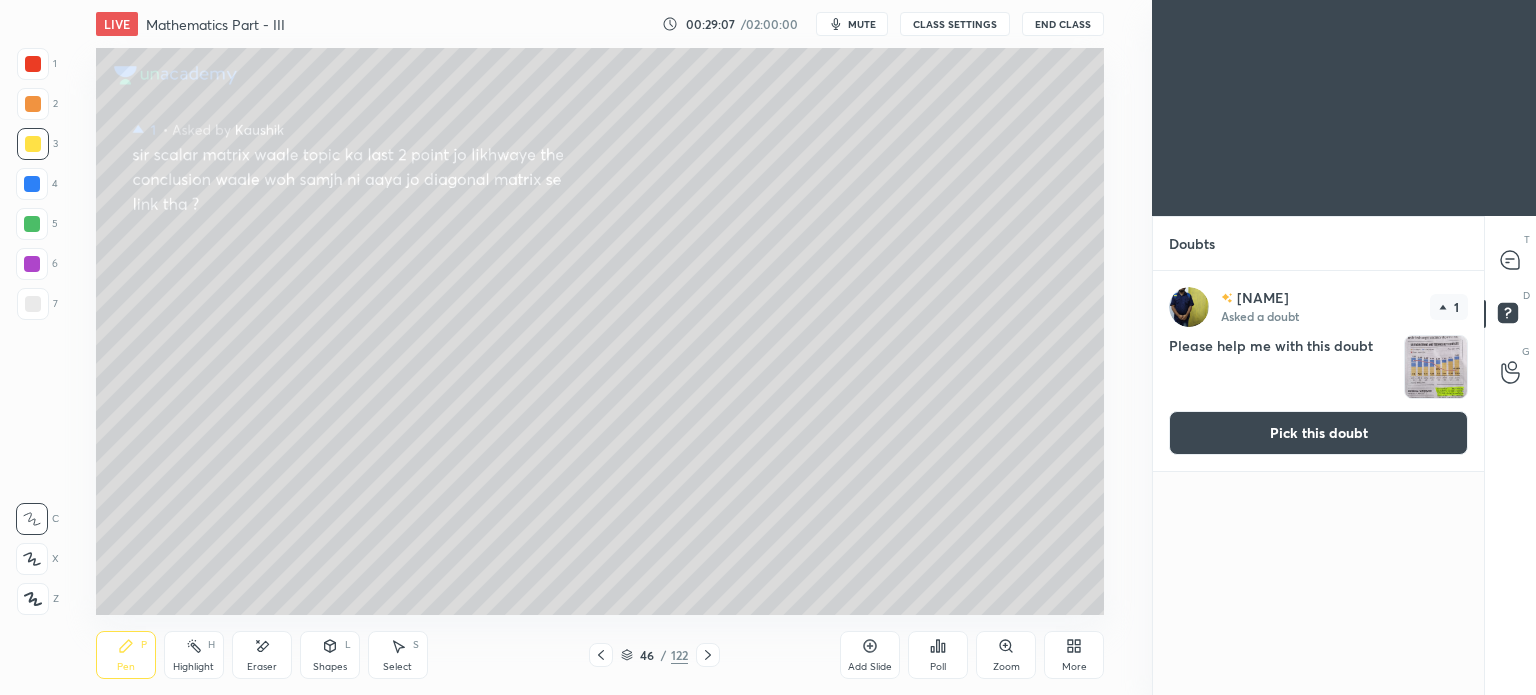 click on "Pick this doubt" at bounding box center (1318, 433) 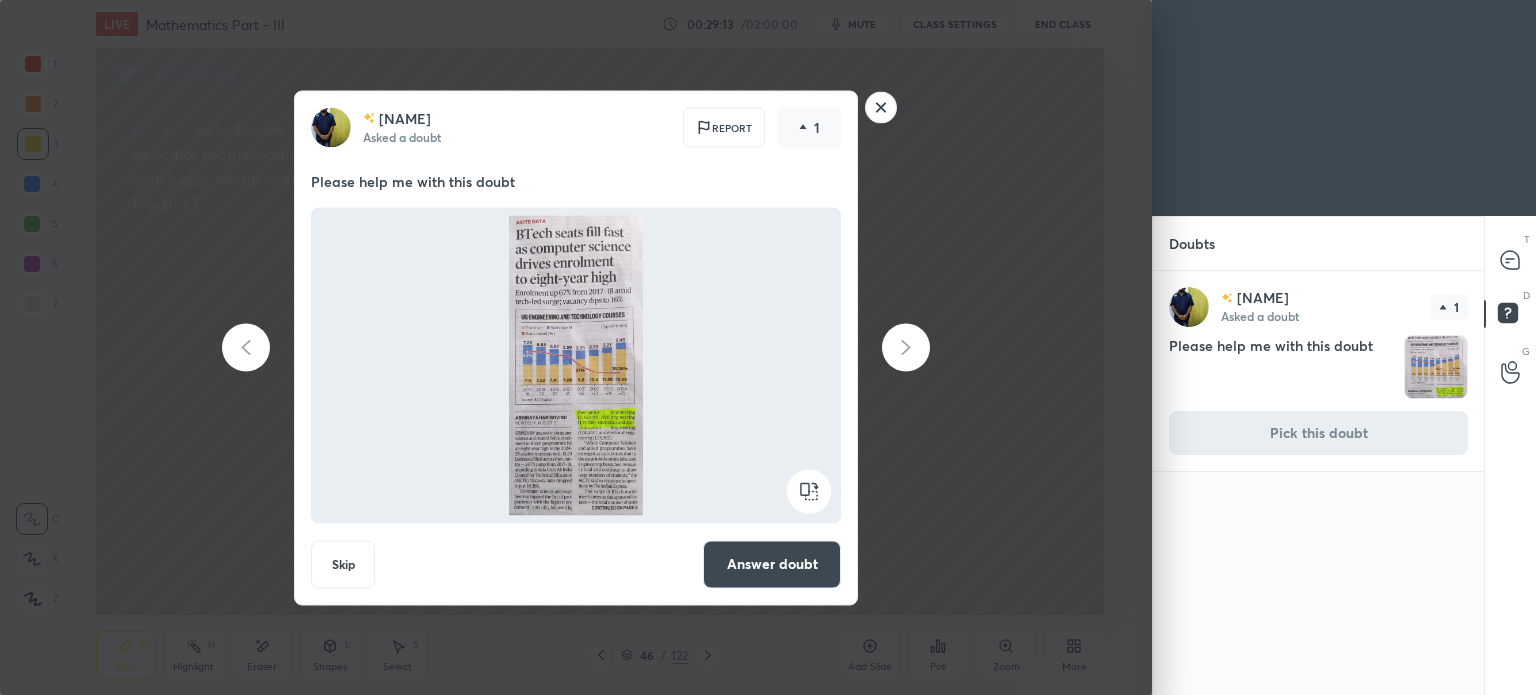 click on "Answer doubt" at bounding box center [772, 564] 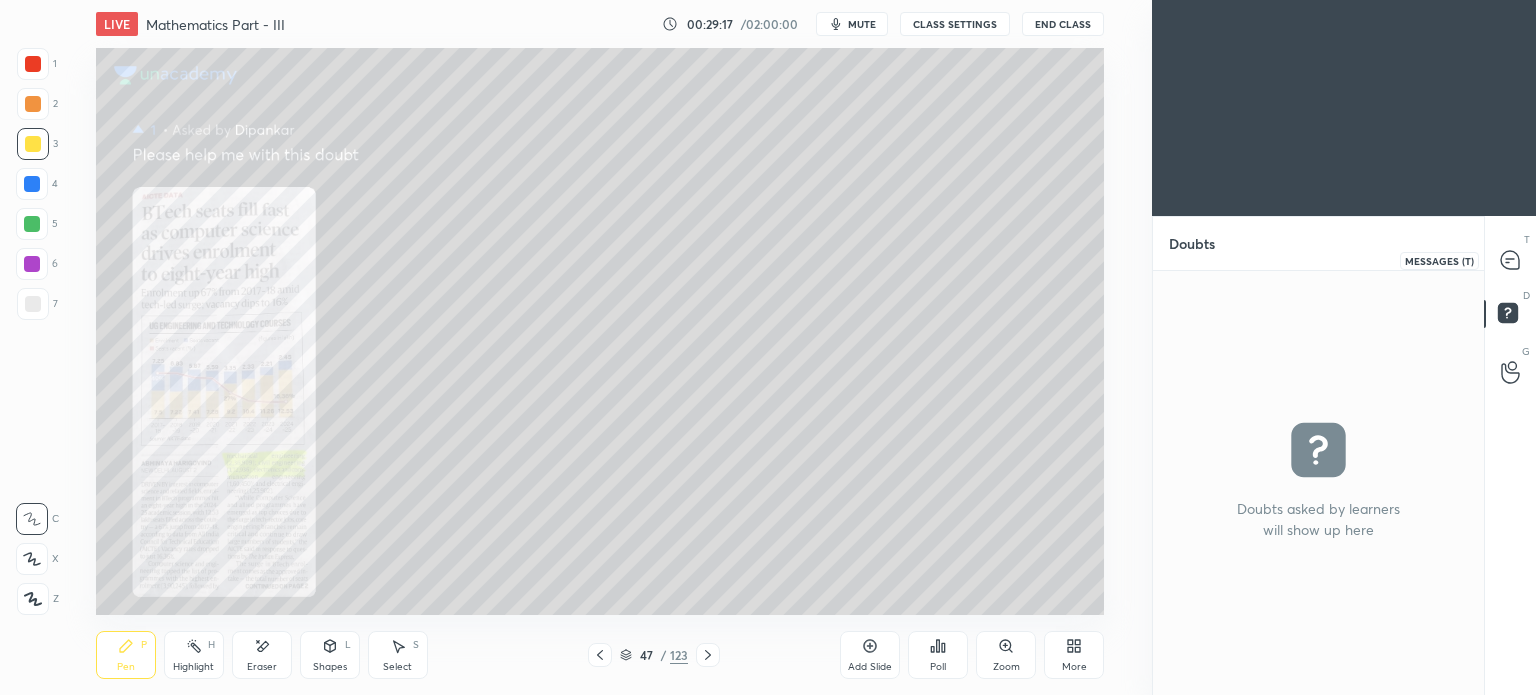 click 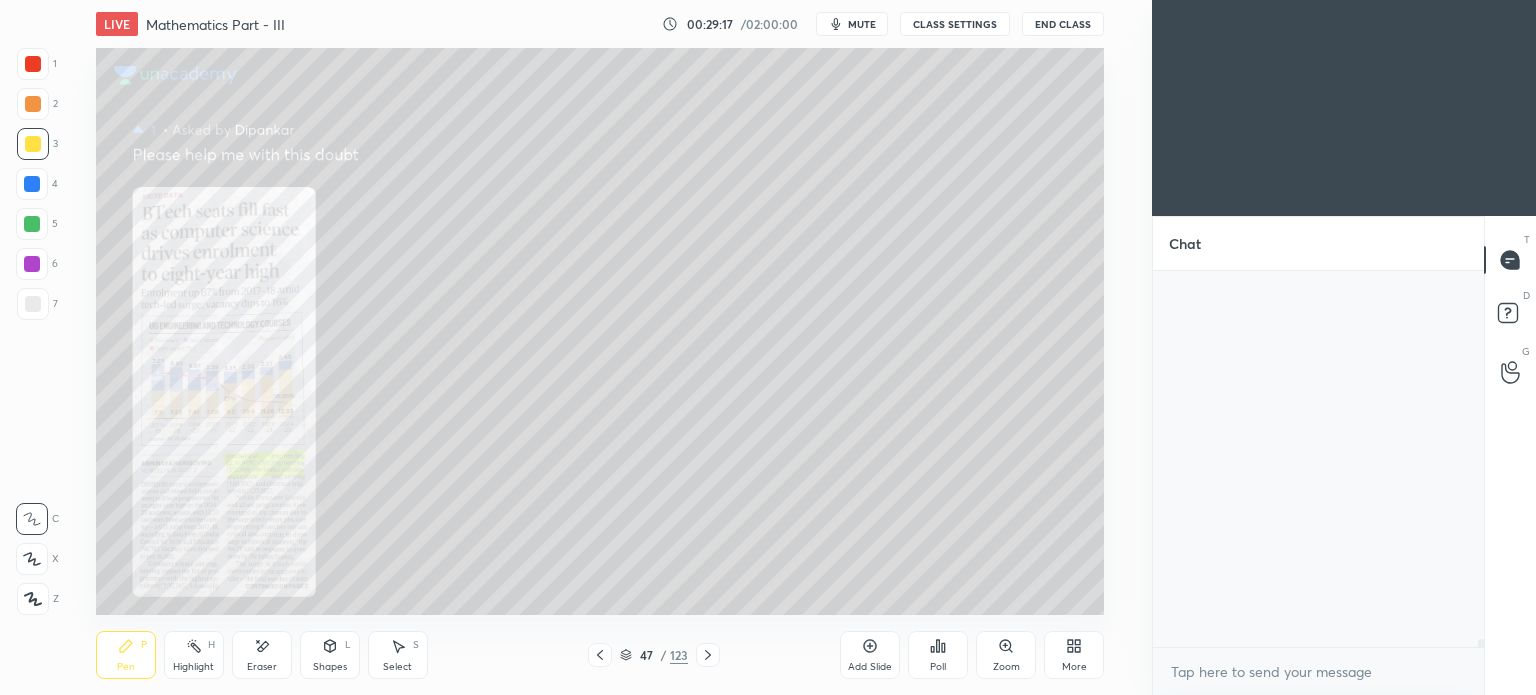scroll, scrollTop: 21616, scrollLeft: 0, axis: vertical 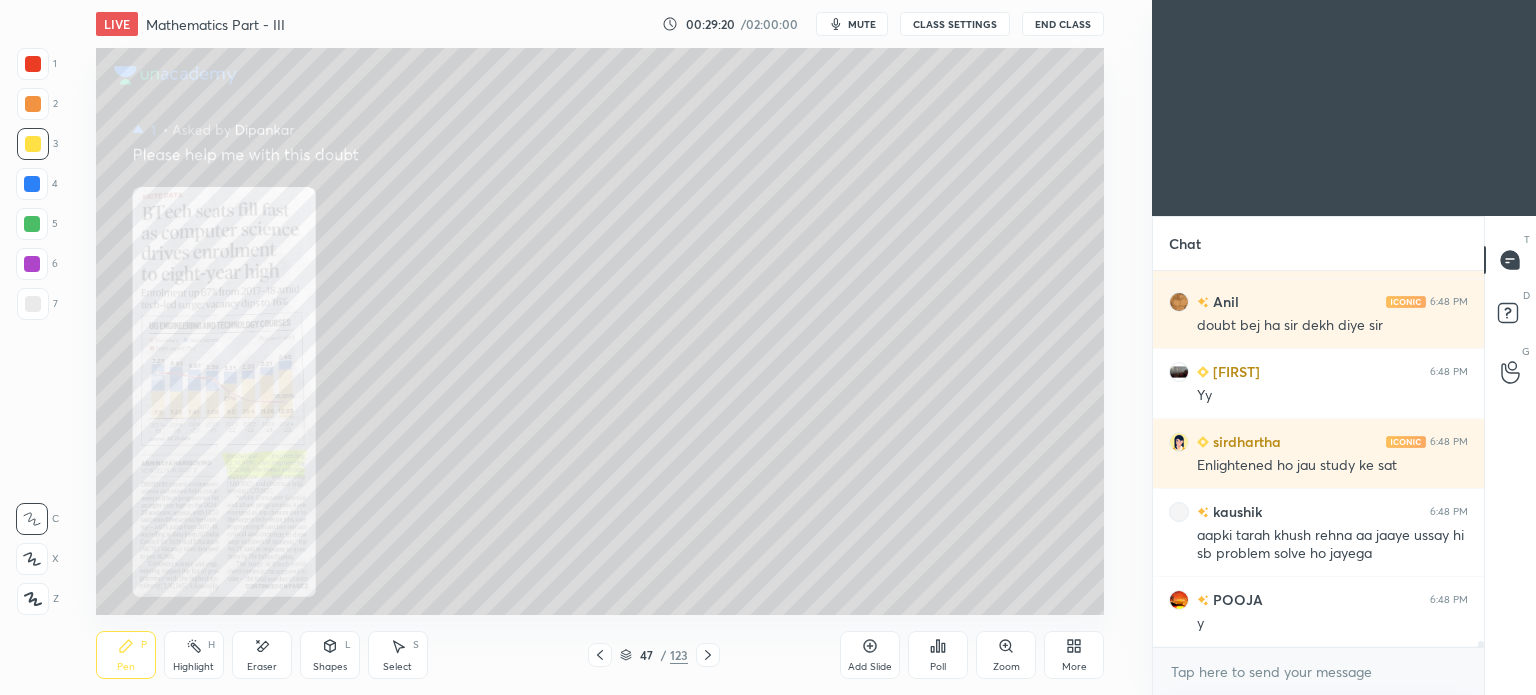 click on "Zoom" at bounding box center (1006, 655) 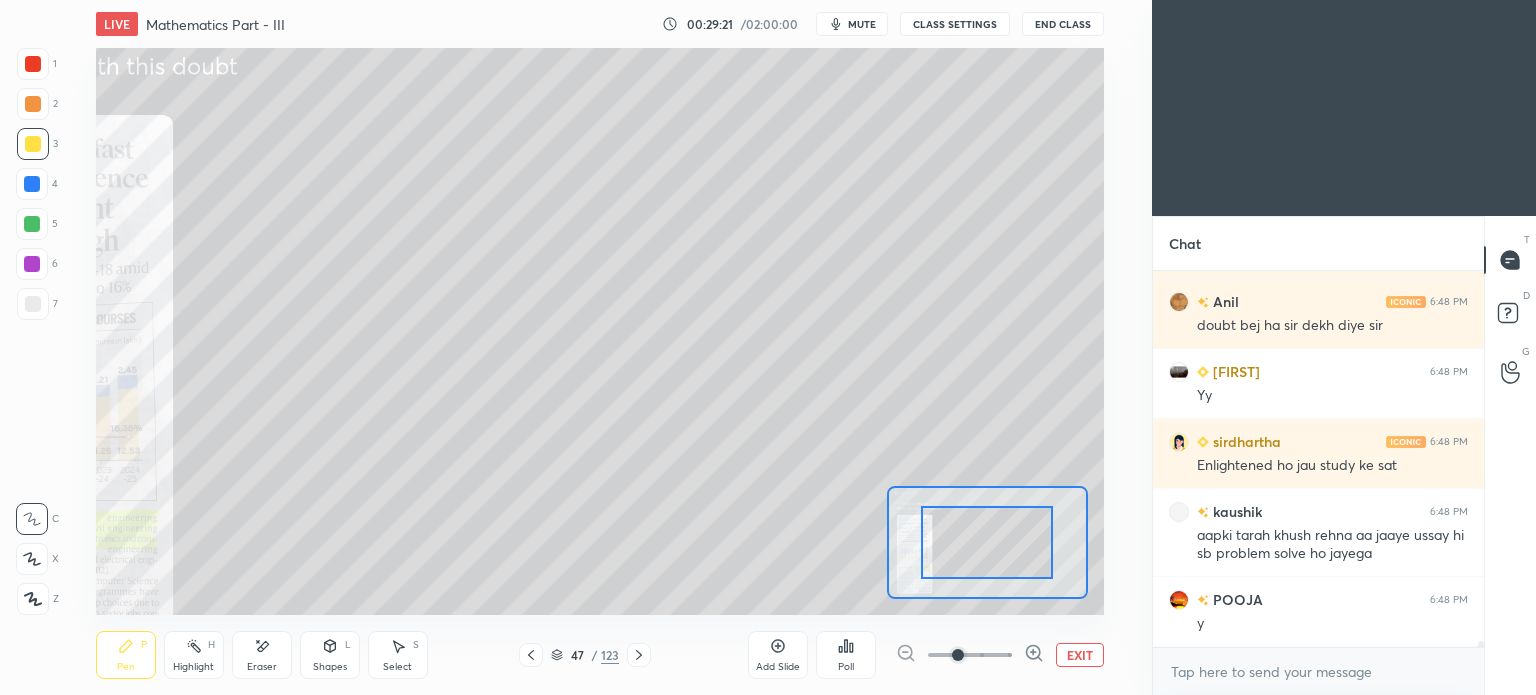 click at bounding box center (958, 655) 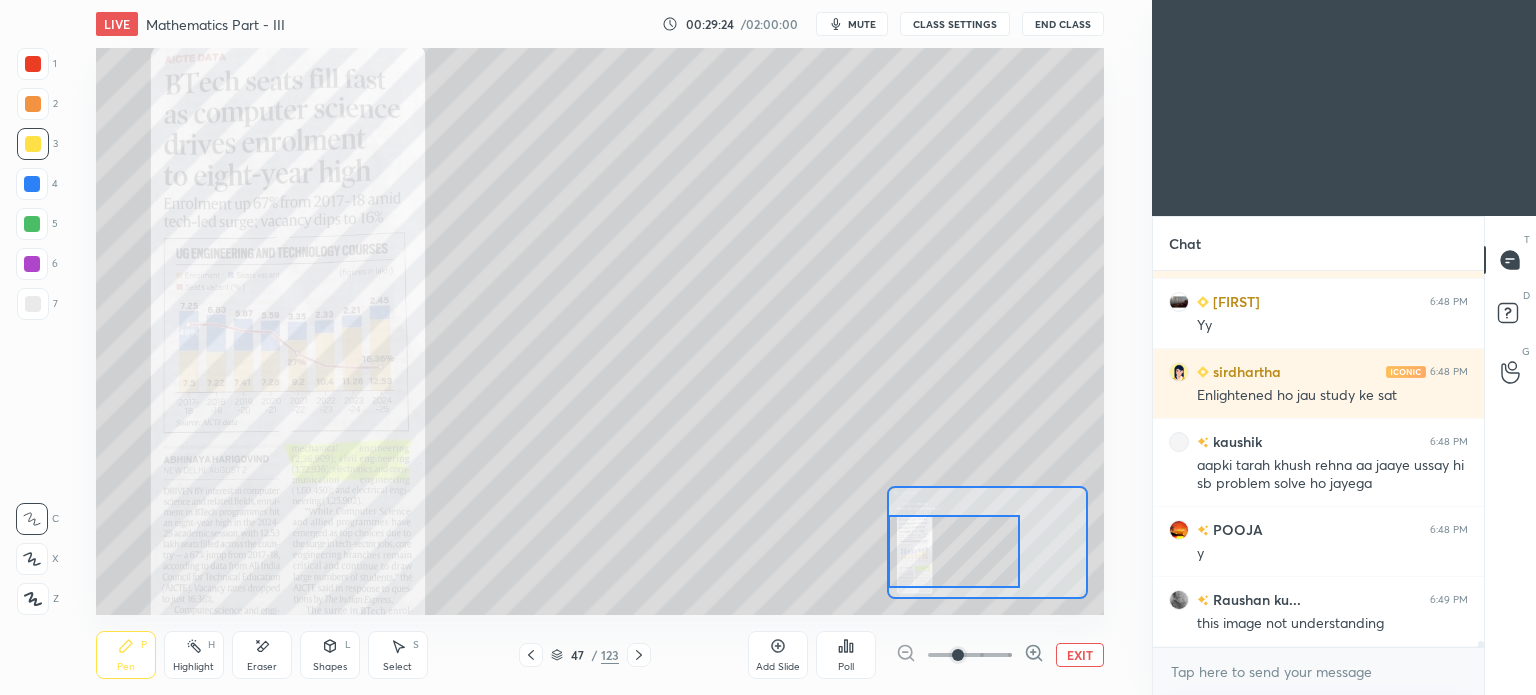 drag, startPoint x: 991, startPoint y: 549, endPoint x: 933, endPoint y: 555, distance: 58.30952 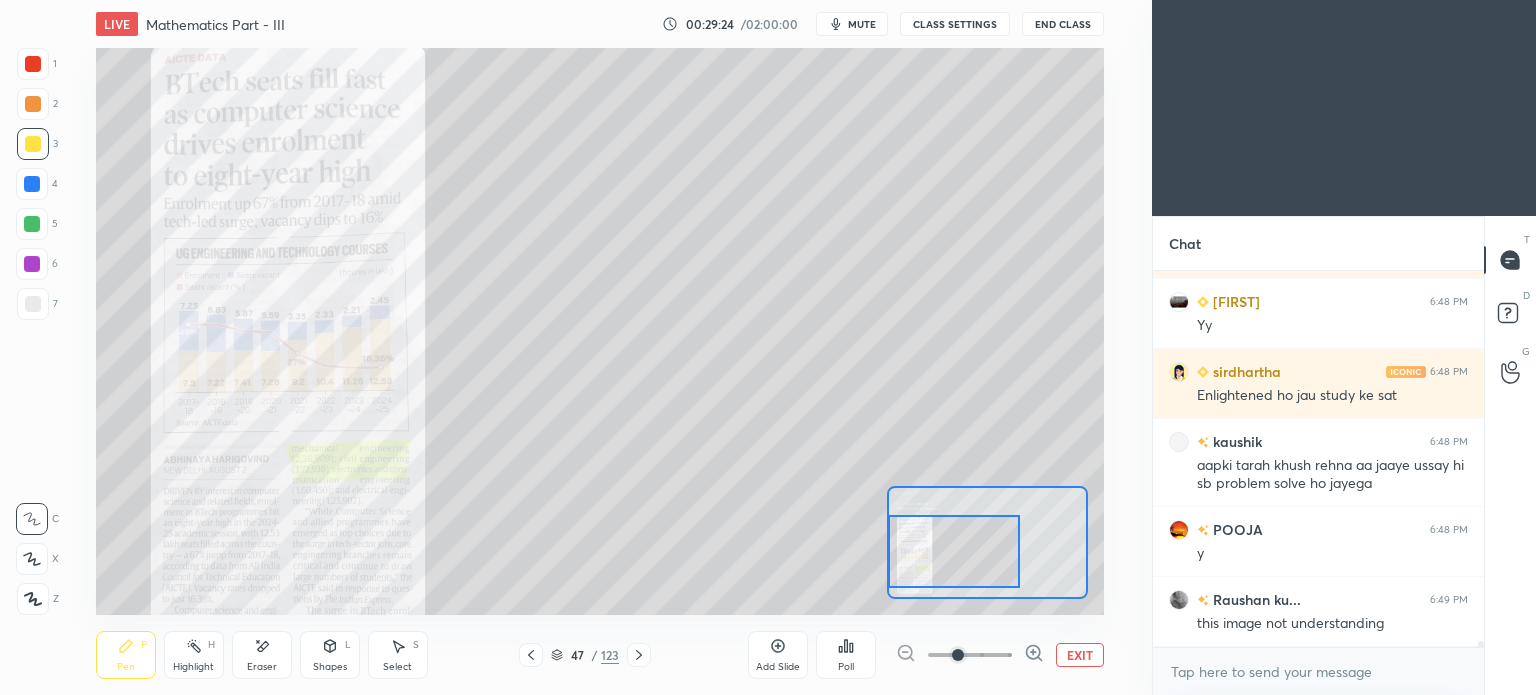 click at bounding box center [954, 551] 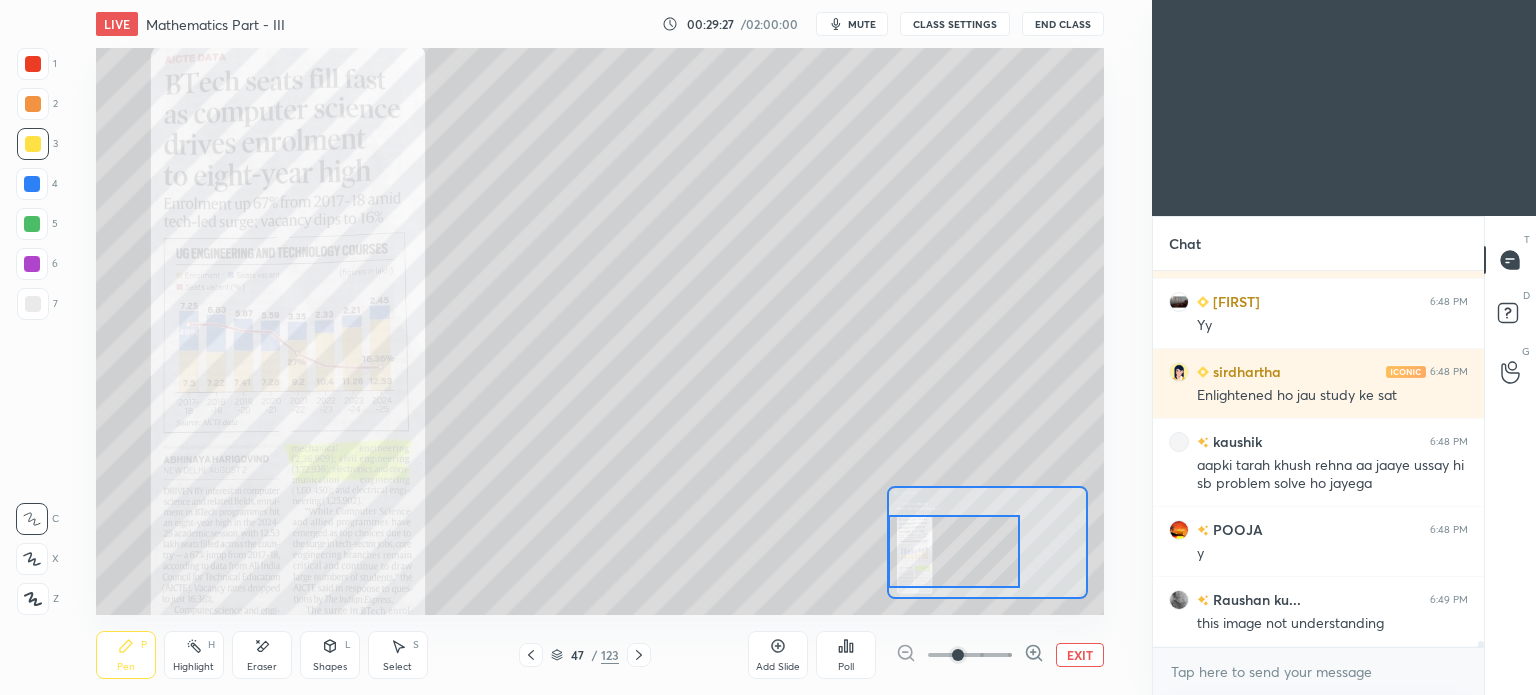 click 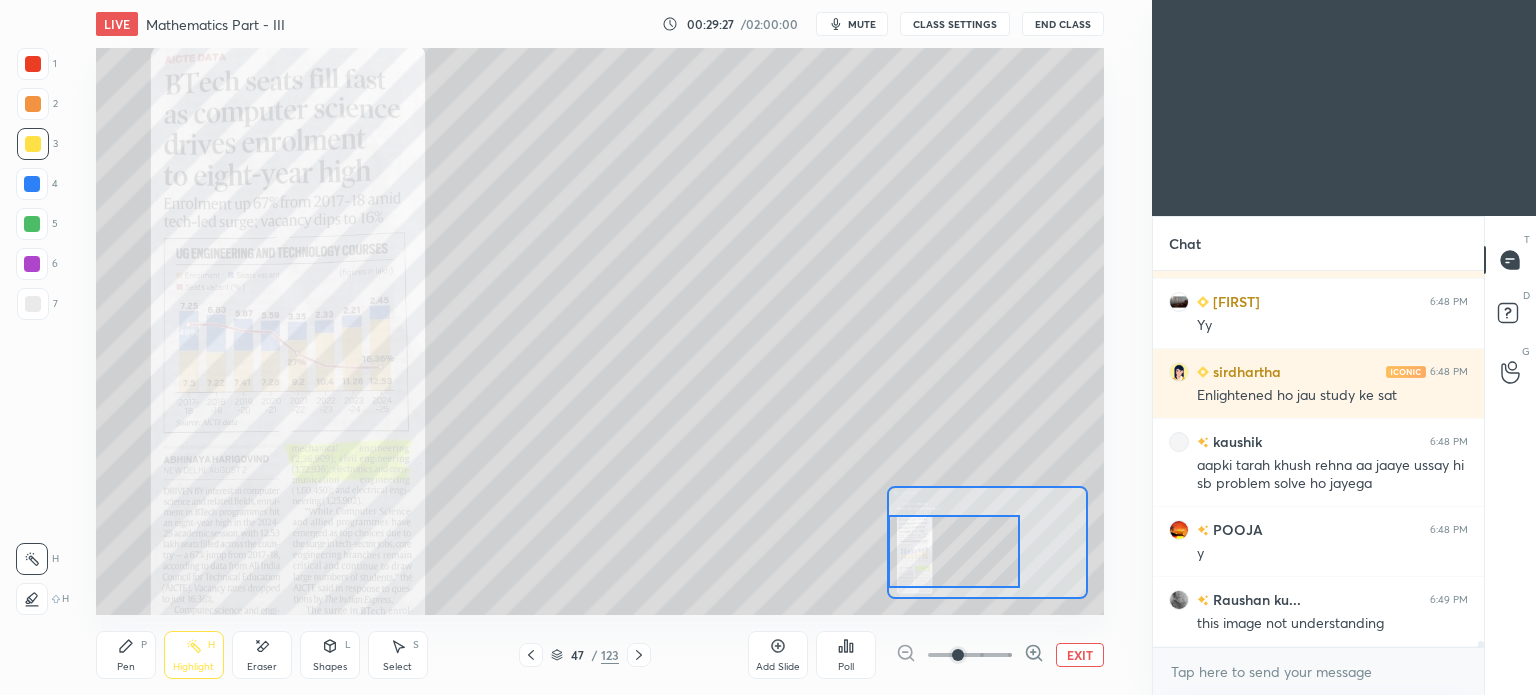 click 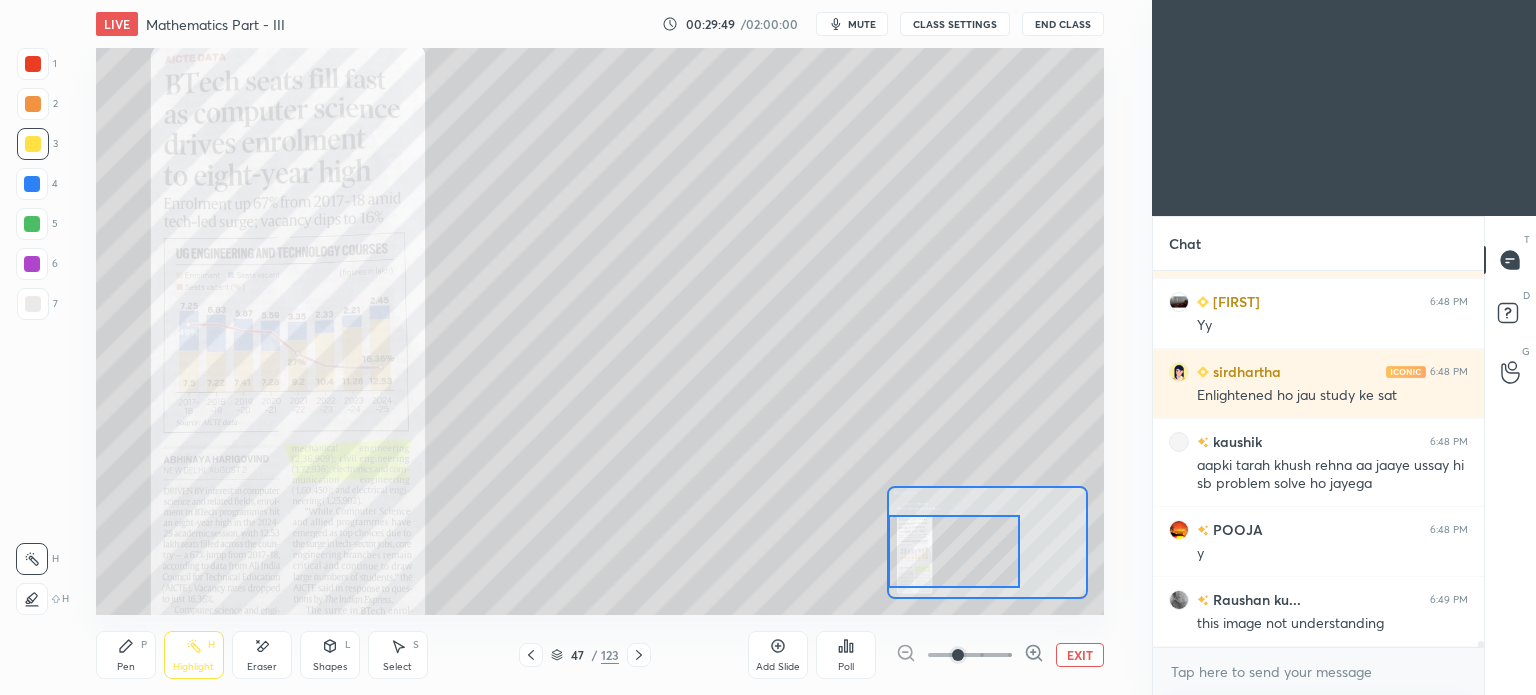scroll, scrollTop: 21834, scrollLeft: 0, axis: vertical 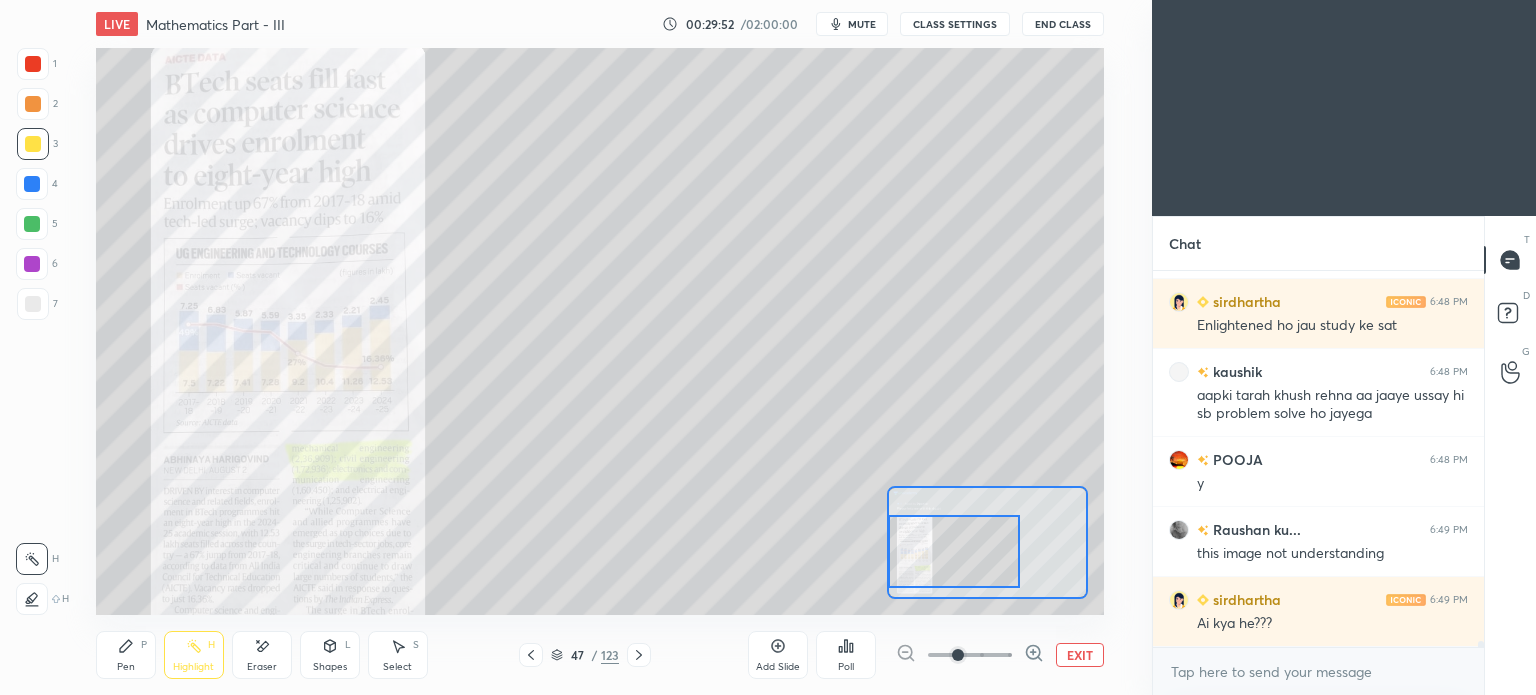 click on "EXIT" at bounding box center [1080, 655] 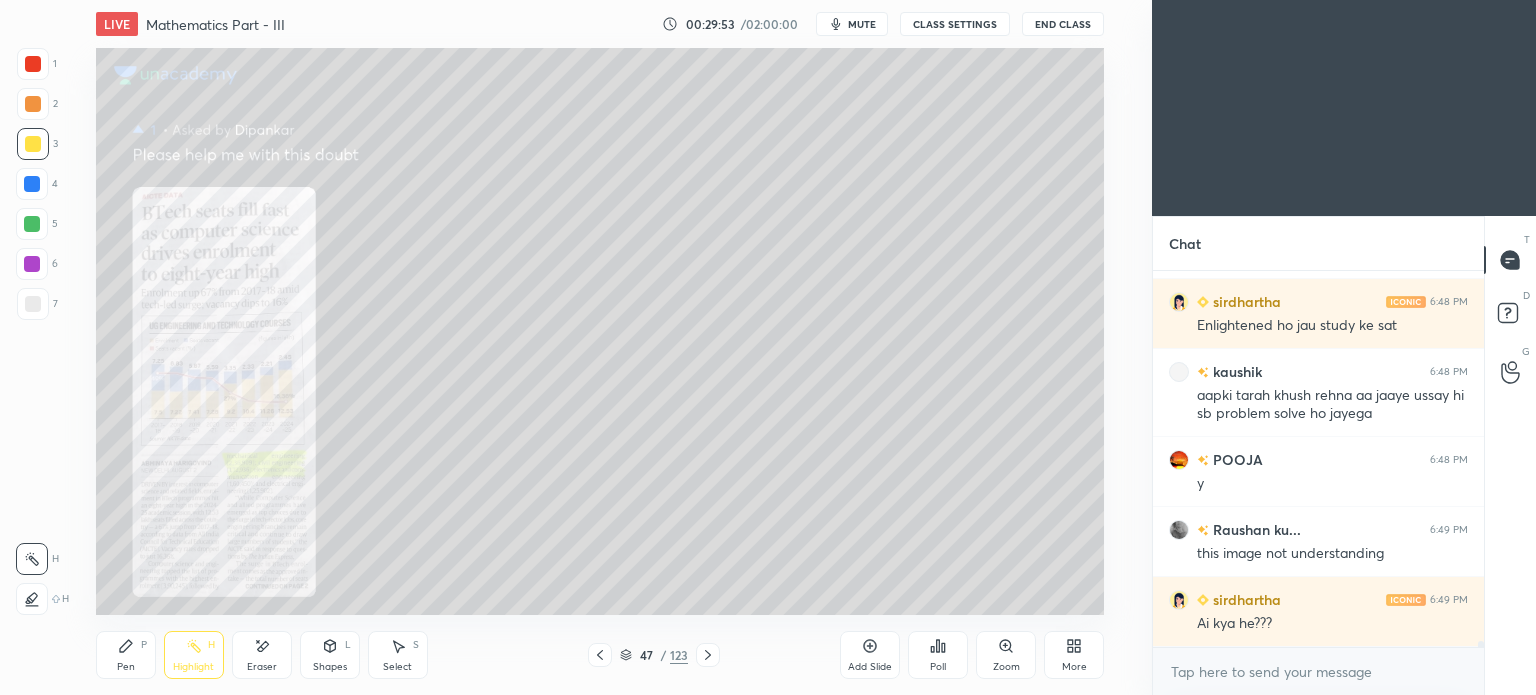 click 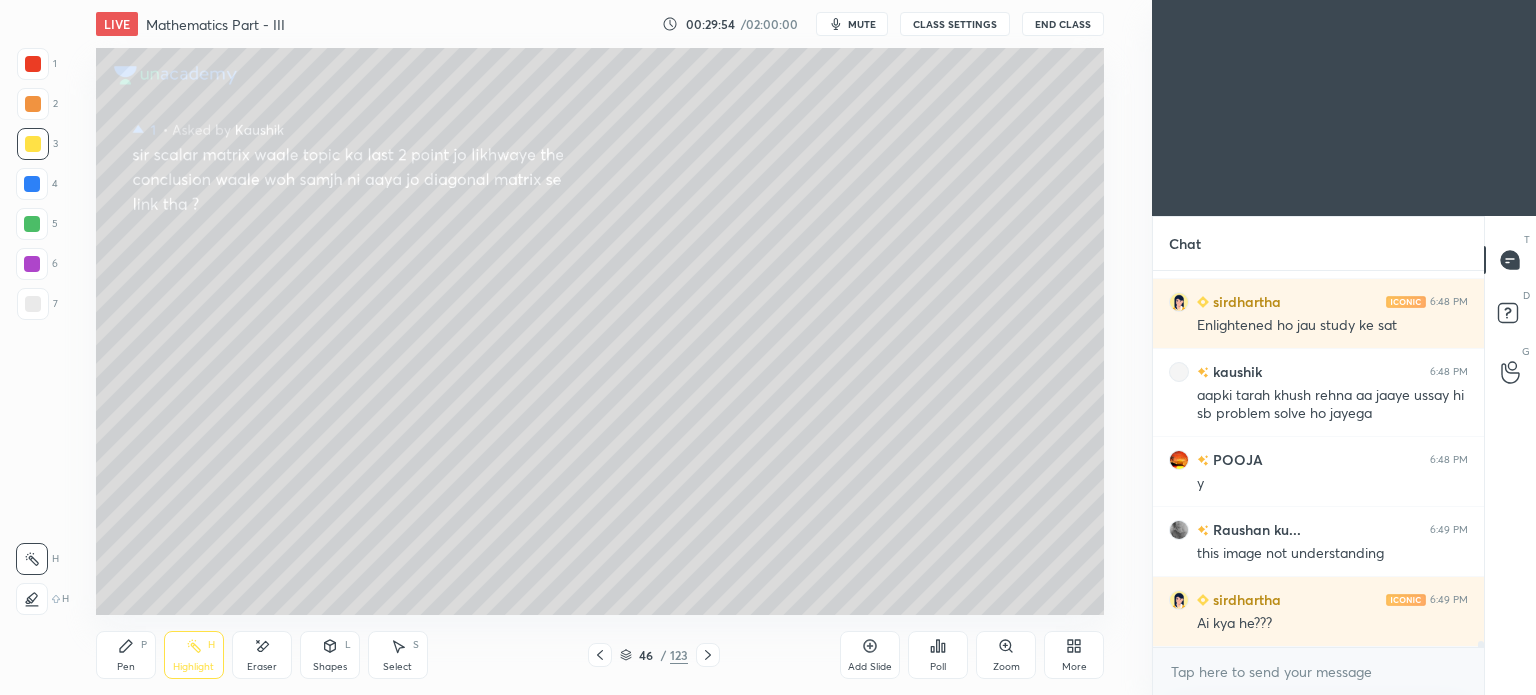 click 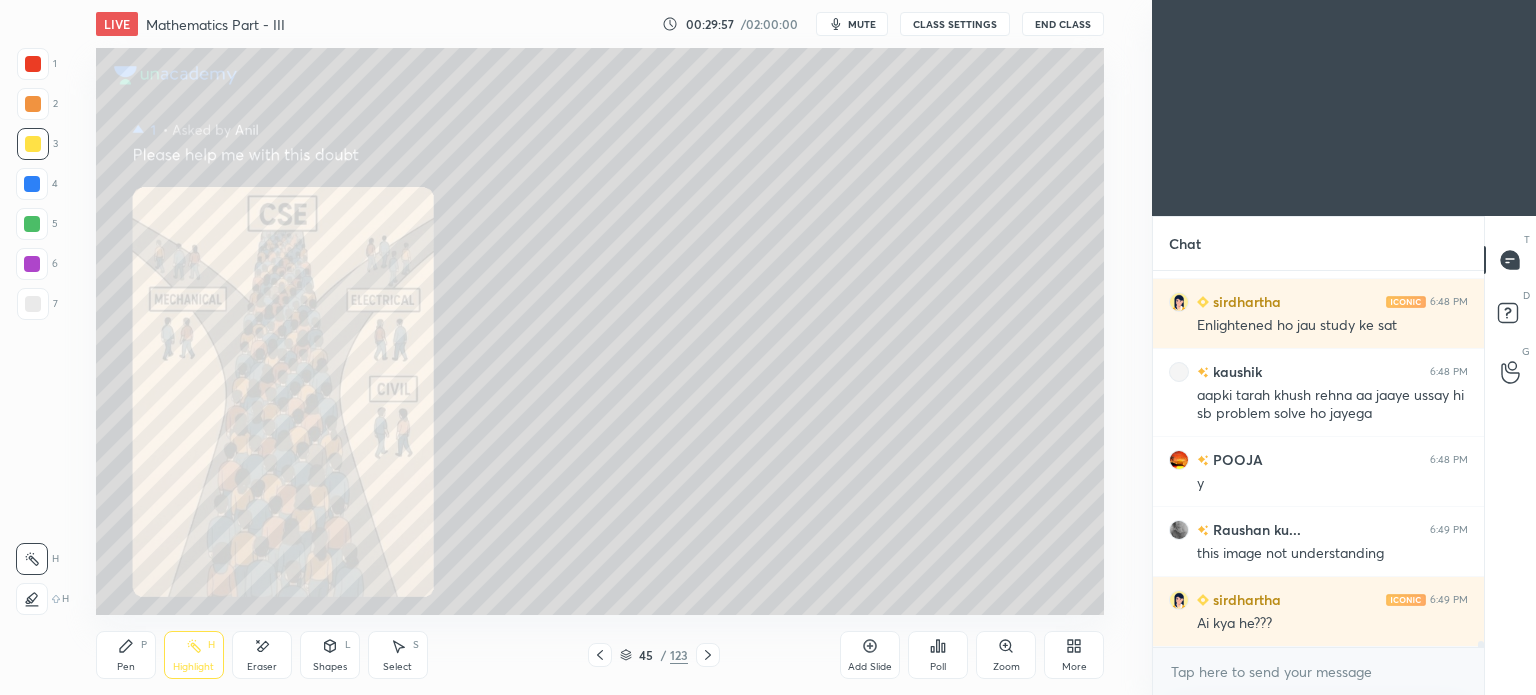 click on "More" at bounding box center (1074, 655) 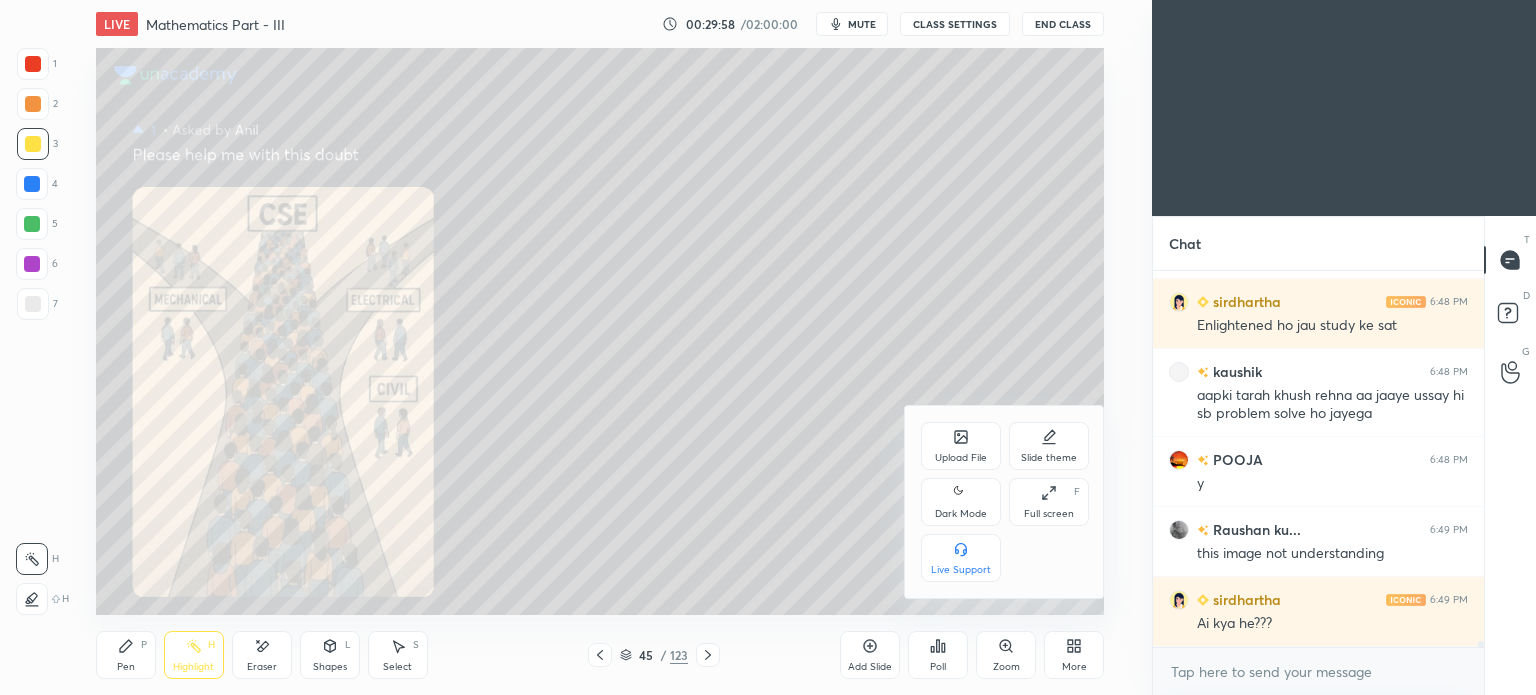 click on "Upload File" at bounding box center (961, 446) 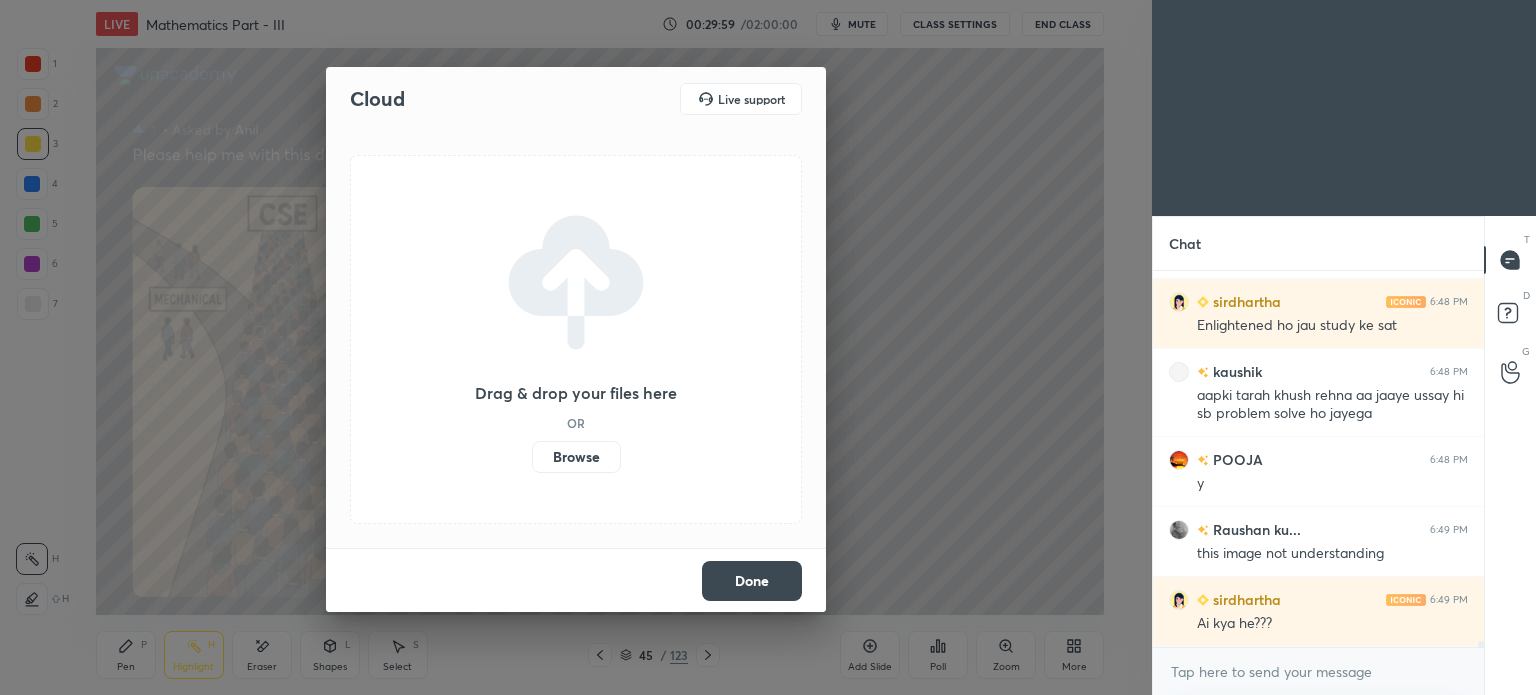 click on "Browse" at bounding box center [576, 457] 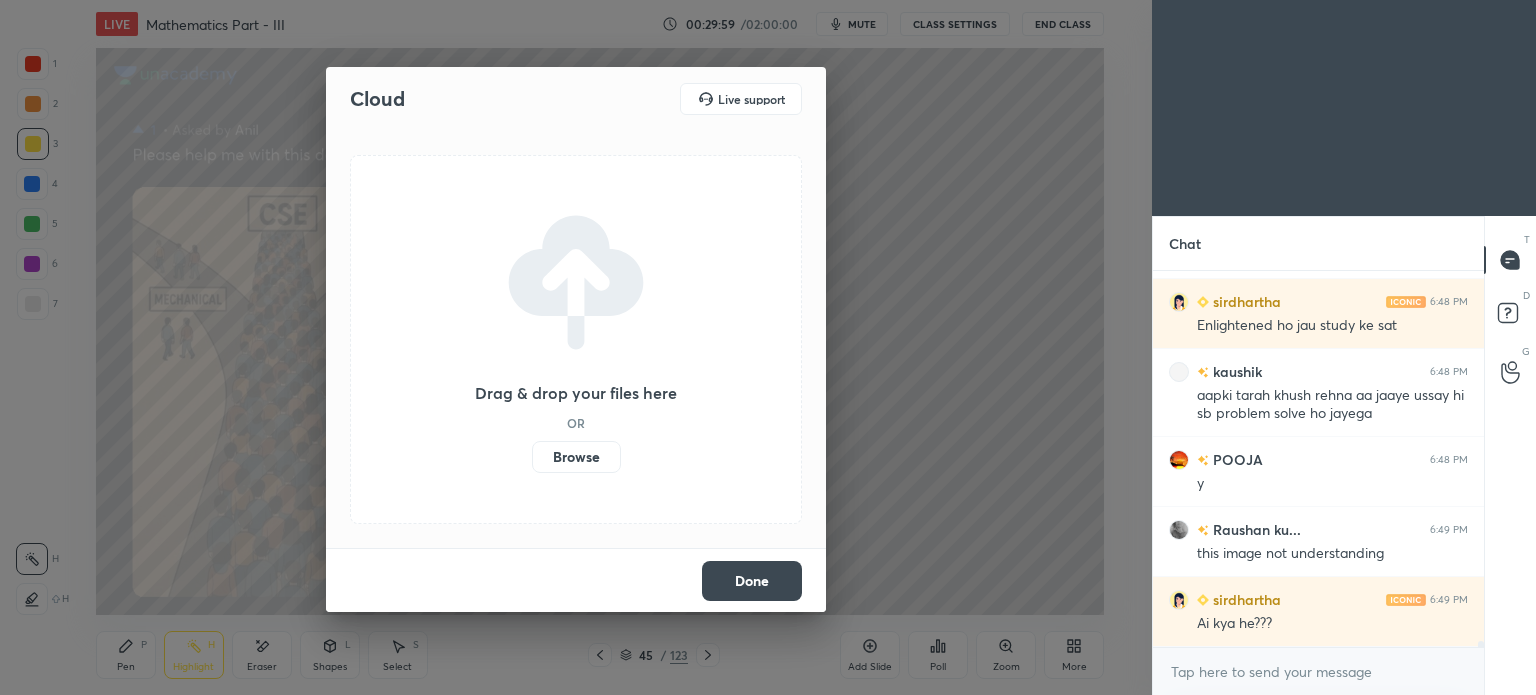 click on "Browse" at bounding box center [532, 457] 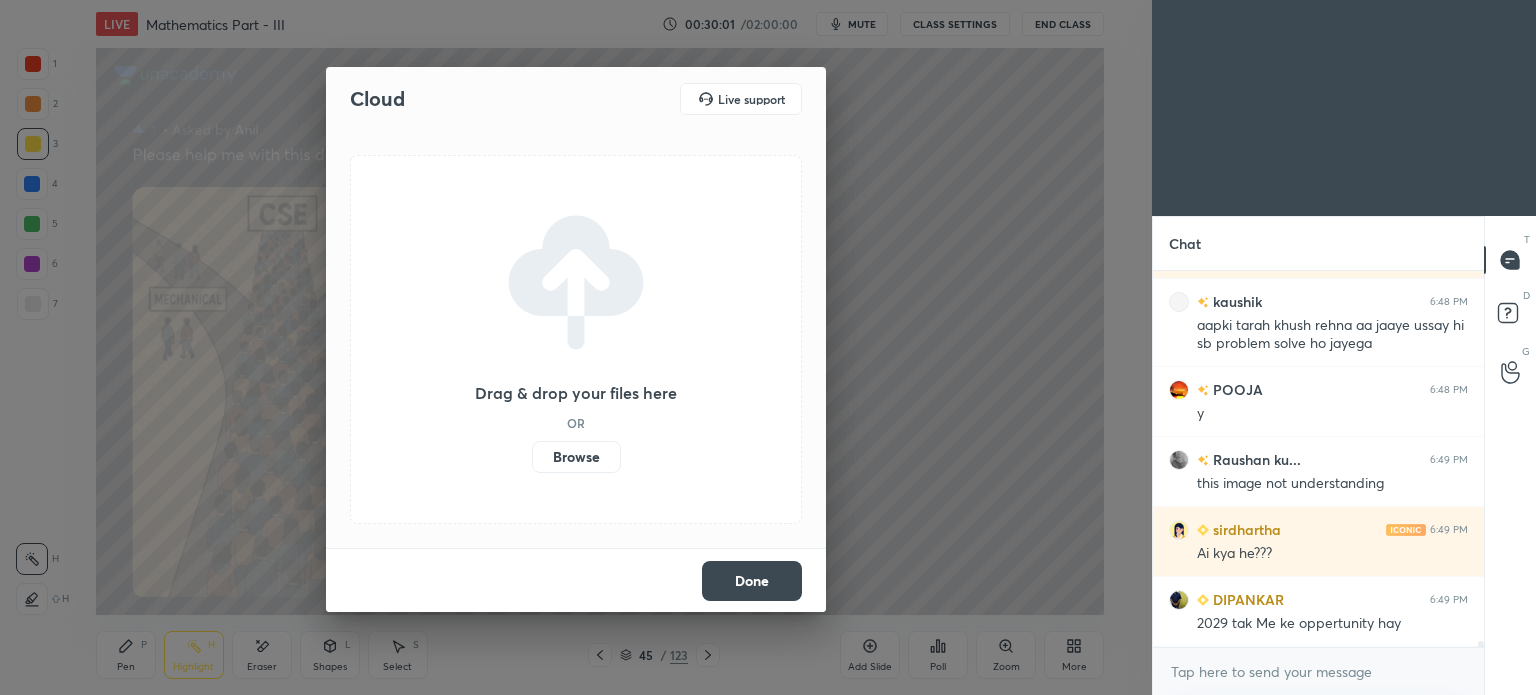 scroll, scrollTop: 21974, scrollLeft: 0, axis: vertical 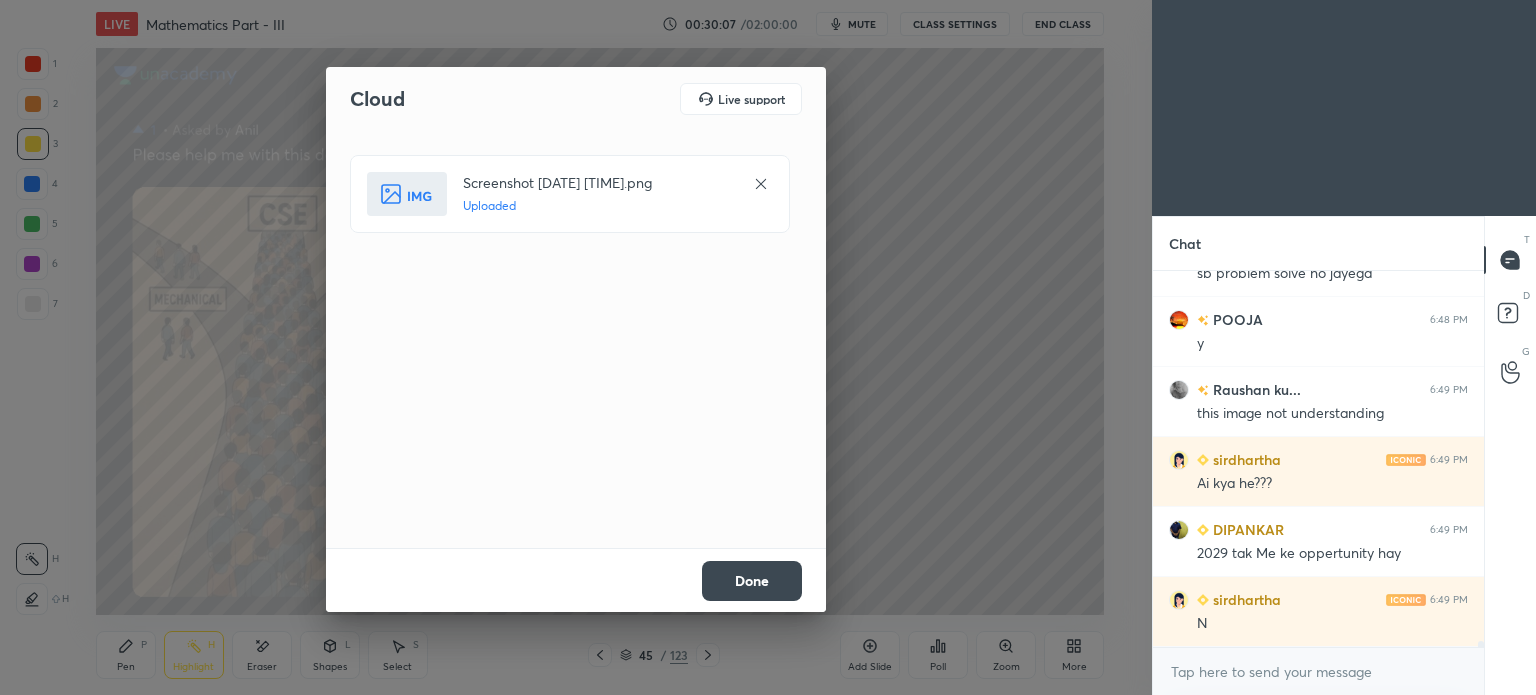 click on "Done" at bounding box center (752, 581) 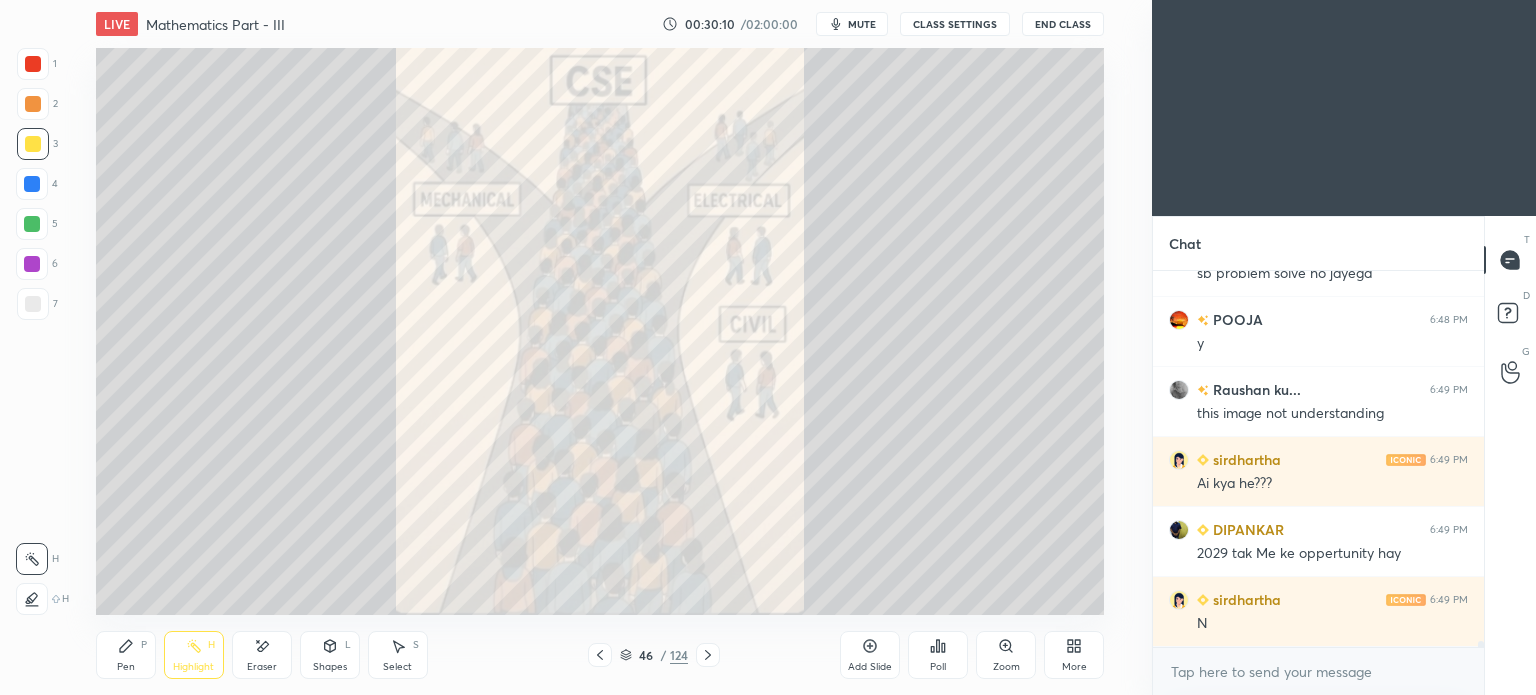 scroll, scrollTop: 22044, scrollLeft: 0, axis: vertical 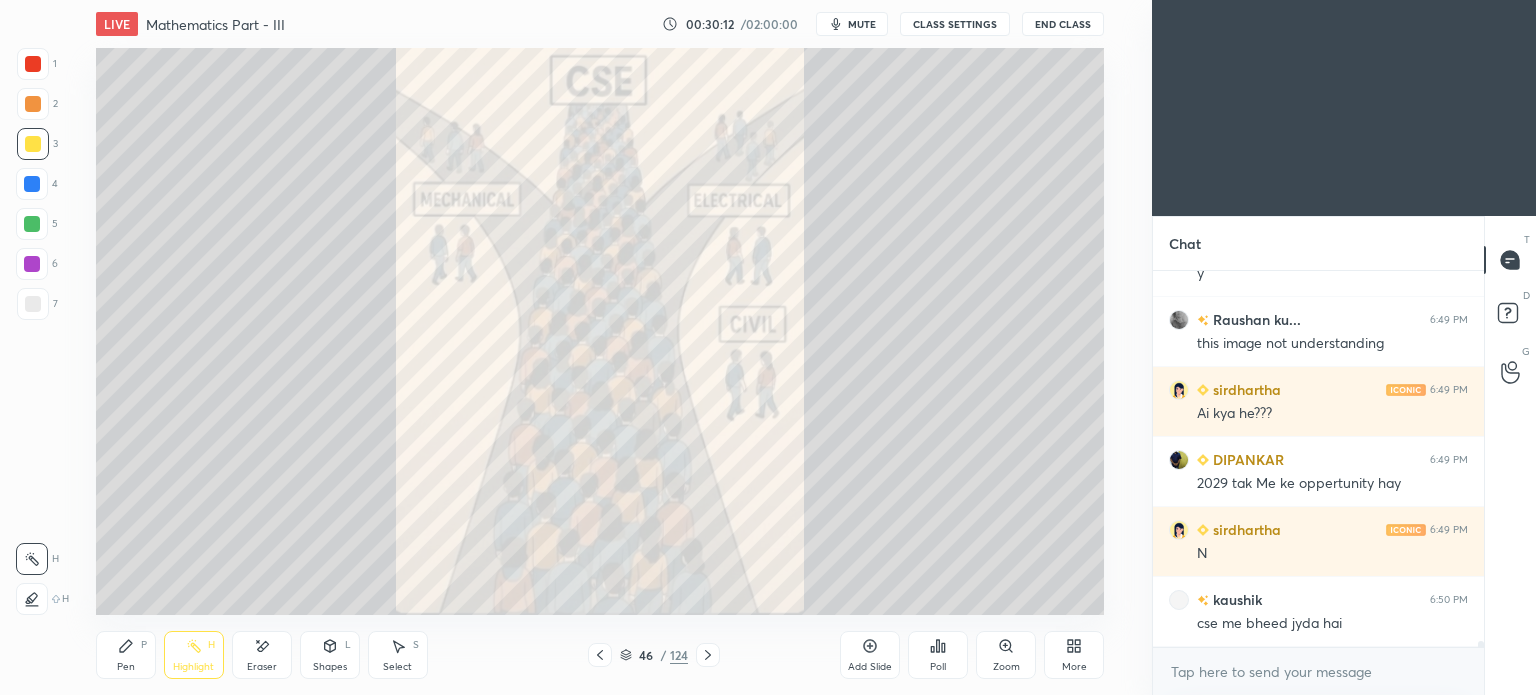 click on "Highlight H" at bounding box center [194, 655] 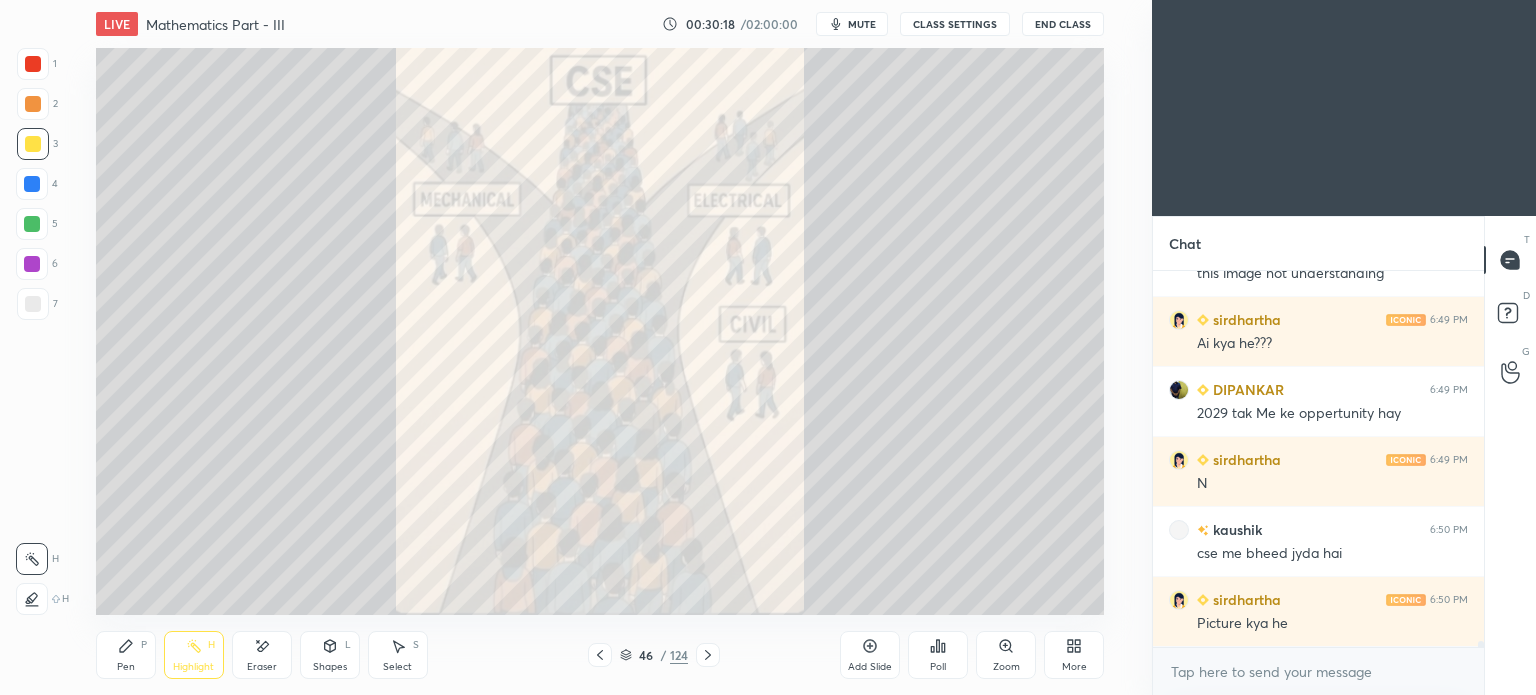 scroll, scrollTop: 22184, scrollLeft: 0, axis: vertical 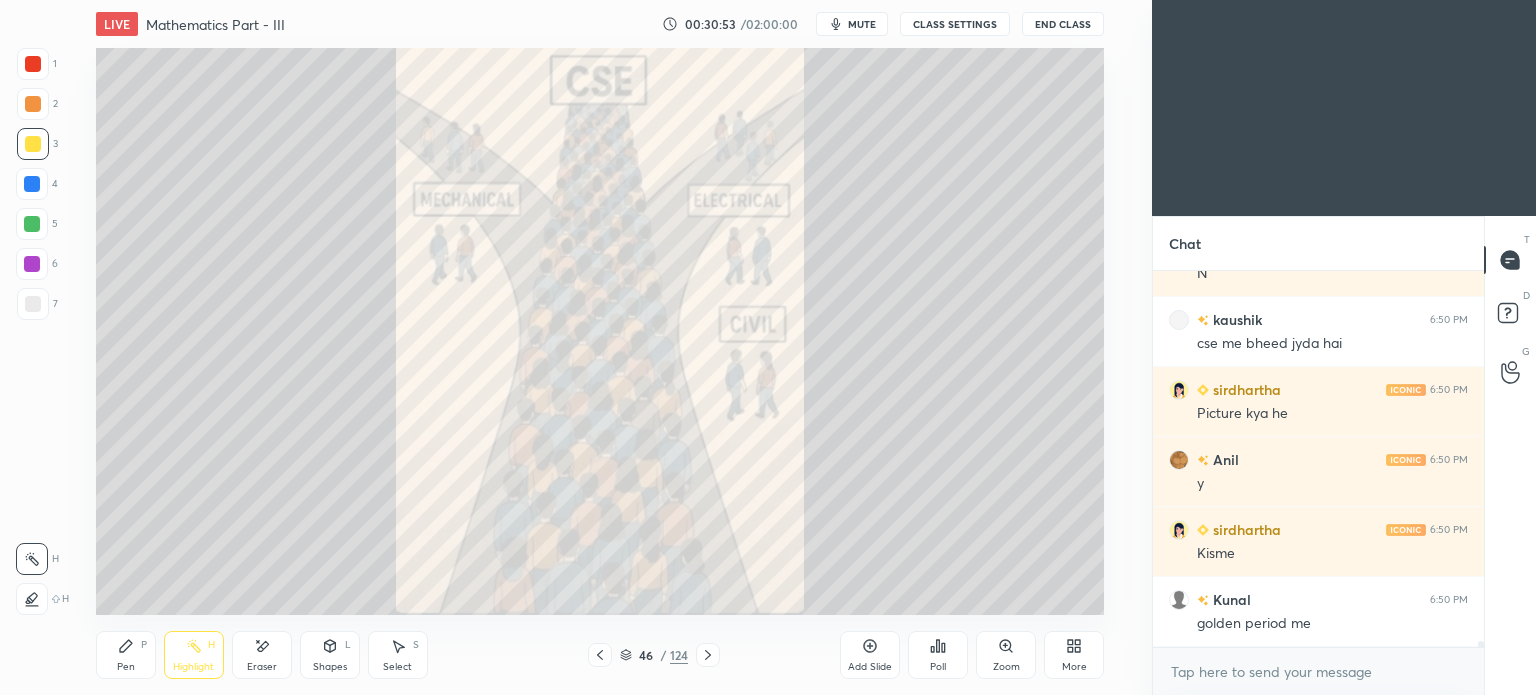 click on "More" at bounding box center [1074, 655] 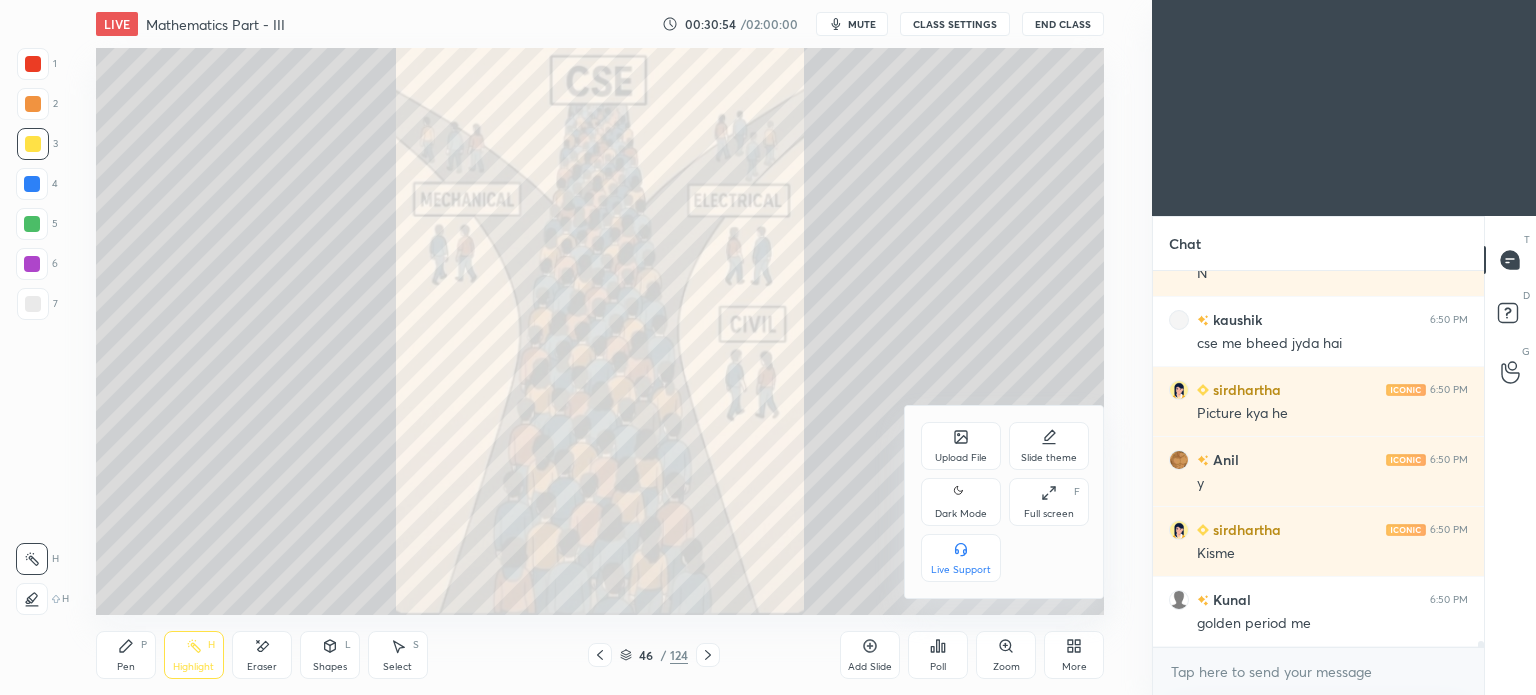 click 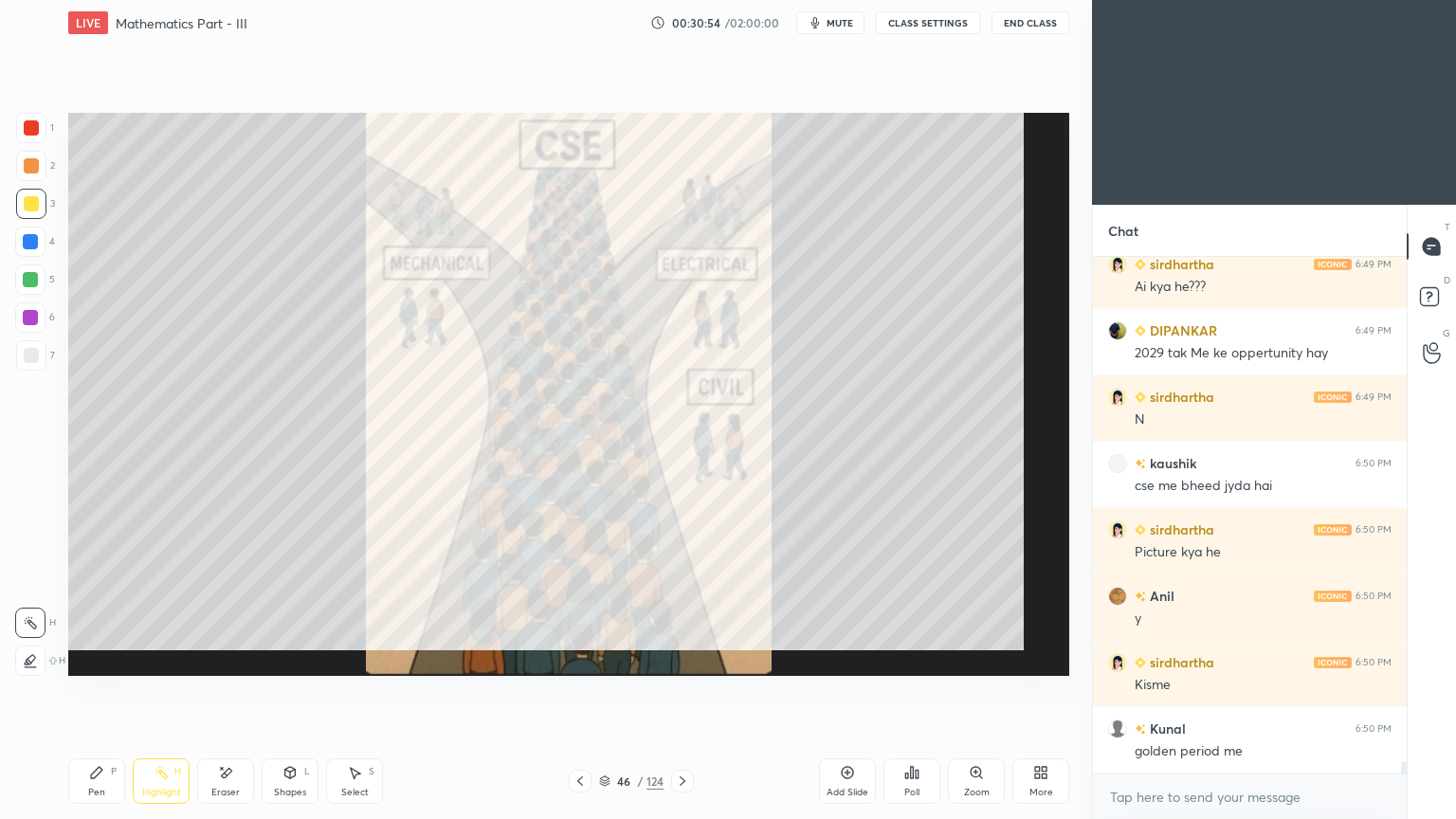 scroll, scrollTop: 94094, scrollLeft: 93776, axis: both 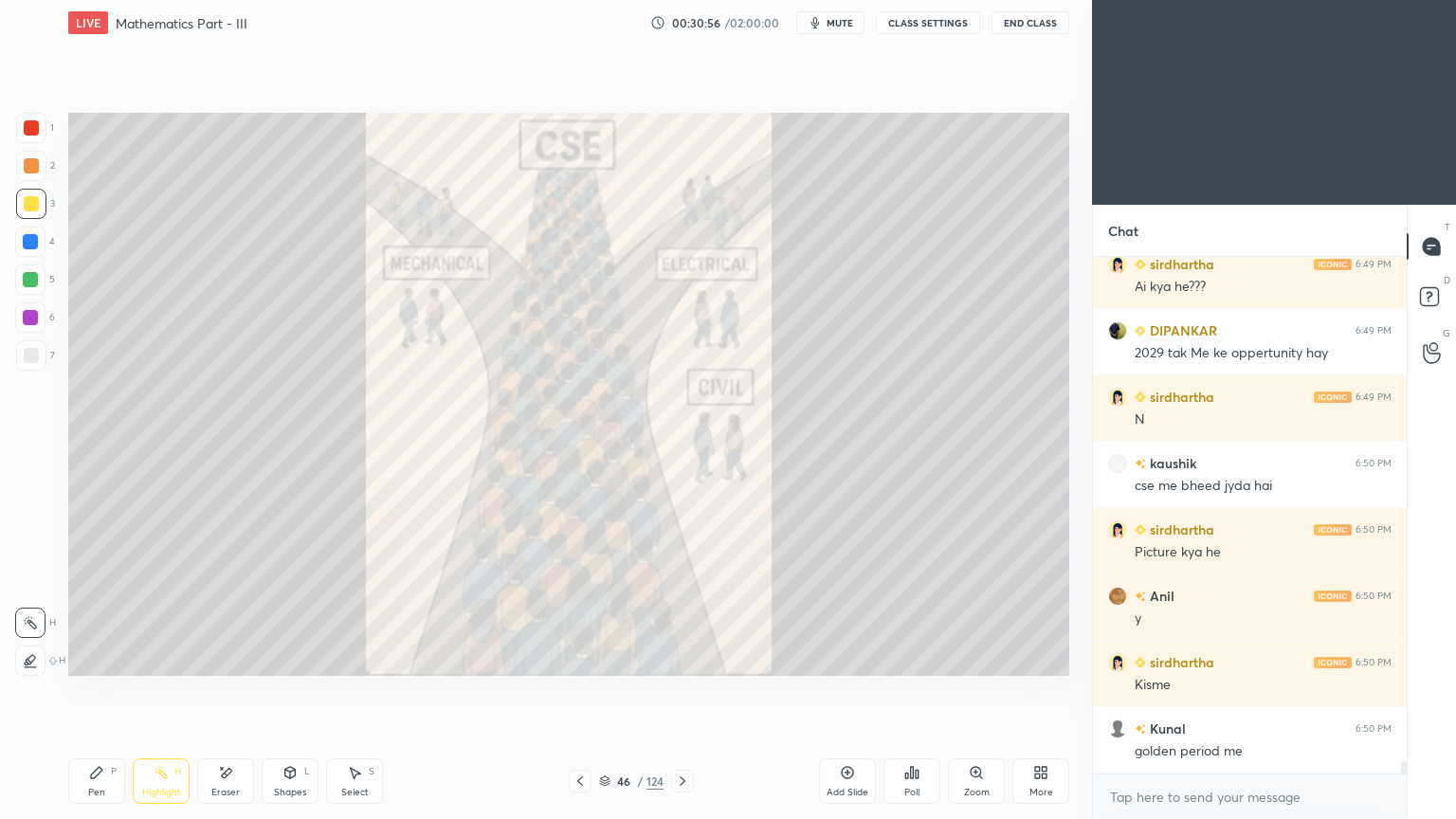 click at bounding box center [580, 781] 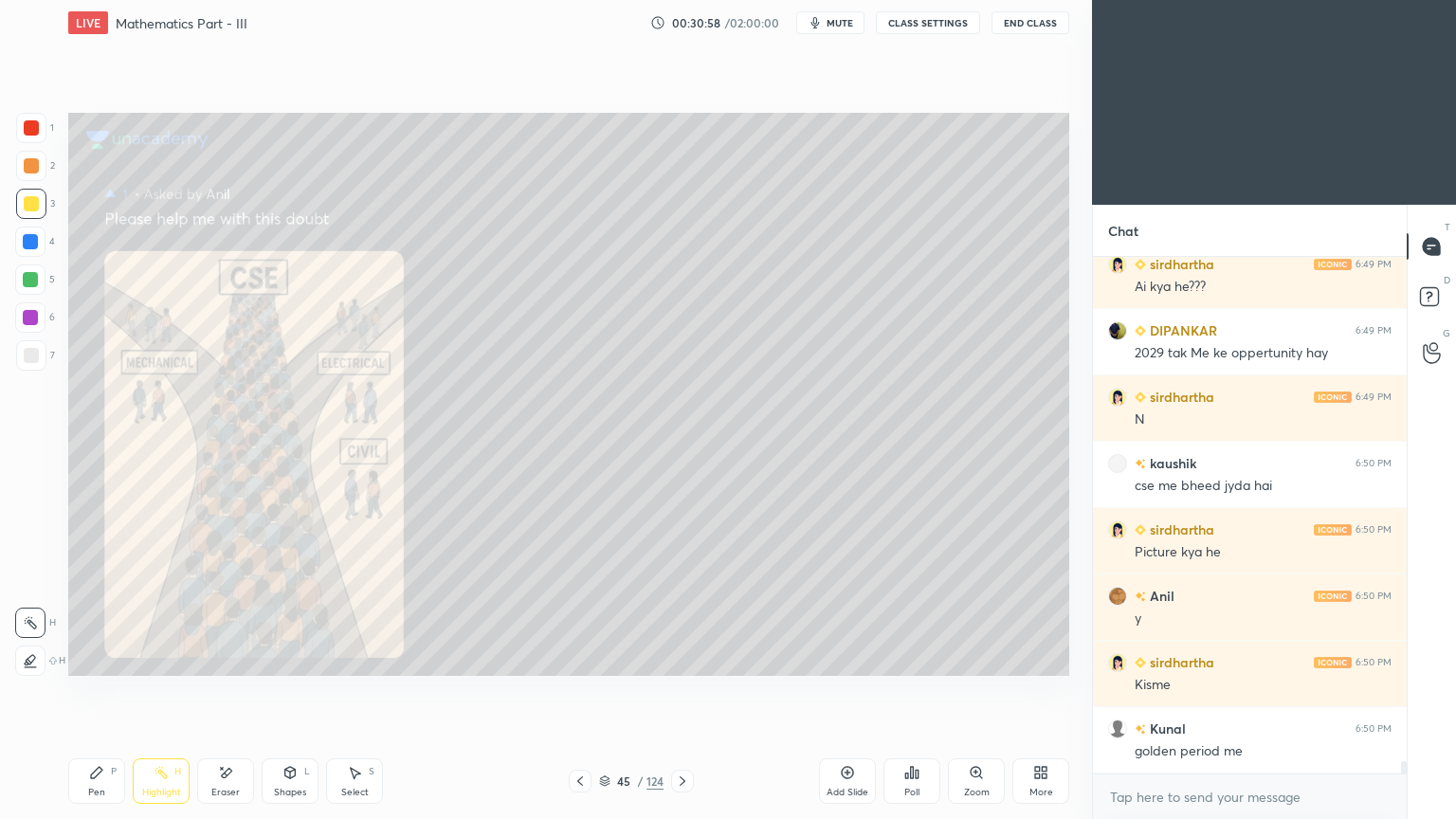 click at bounding box center (580, 781) 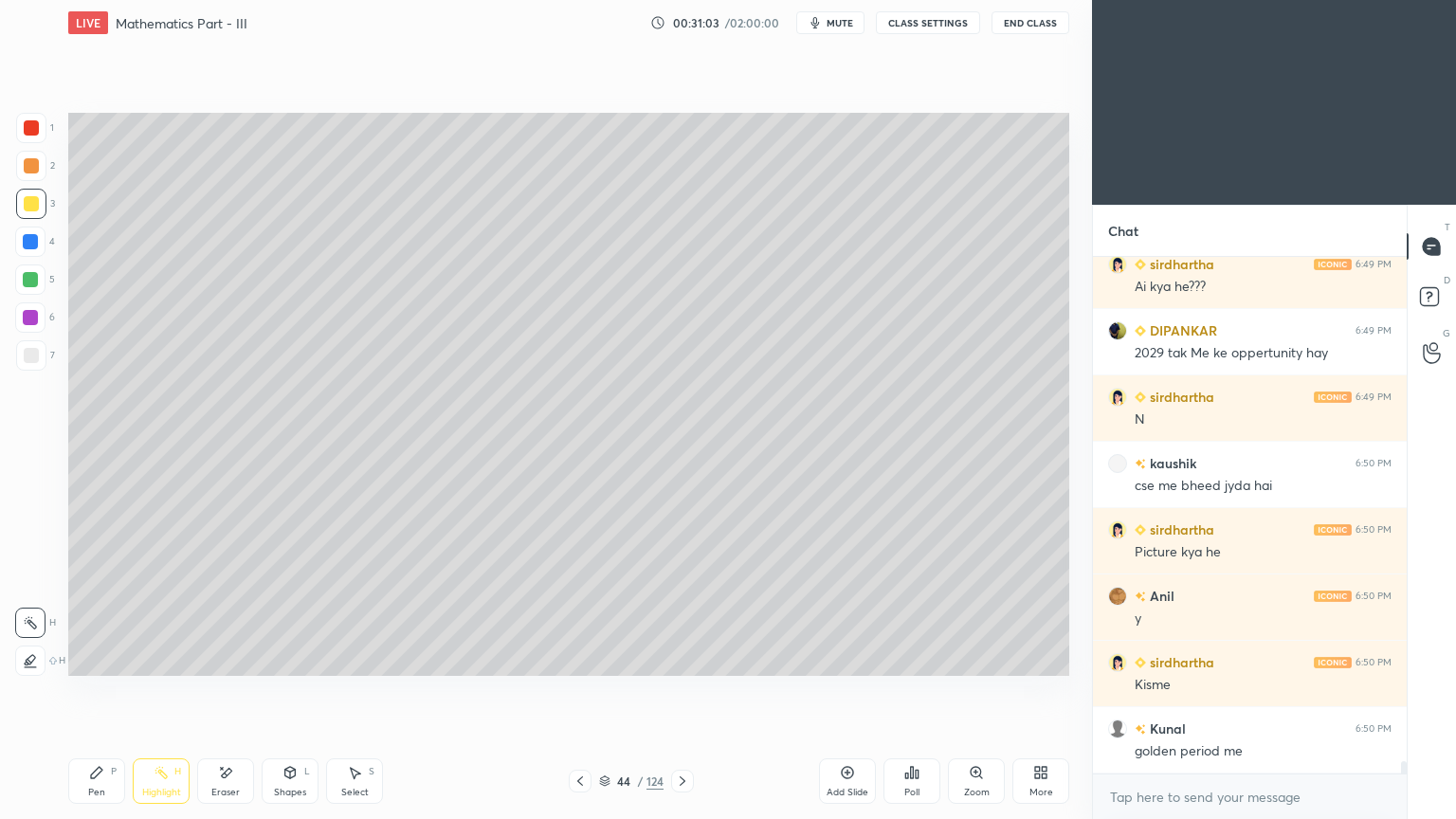 click 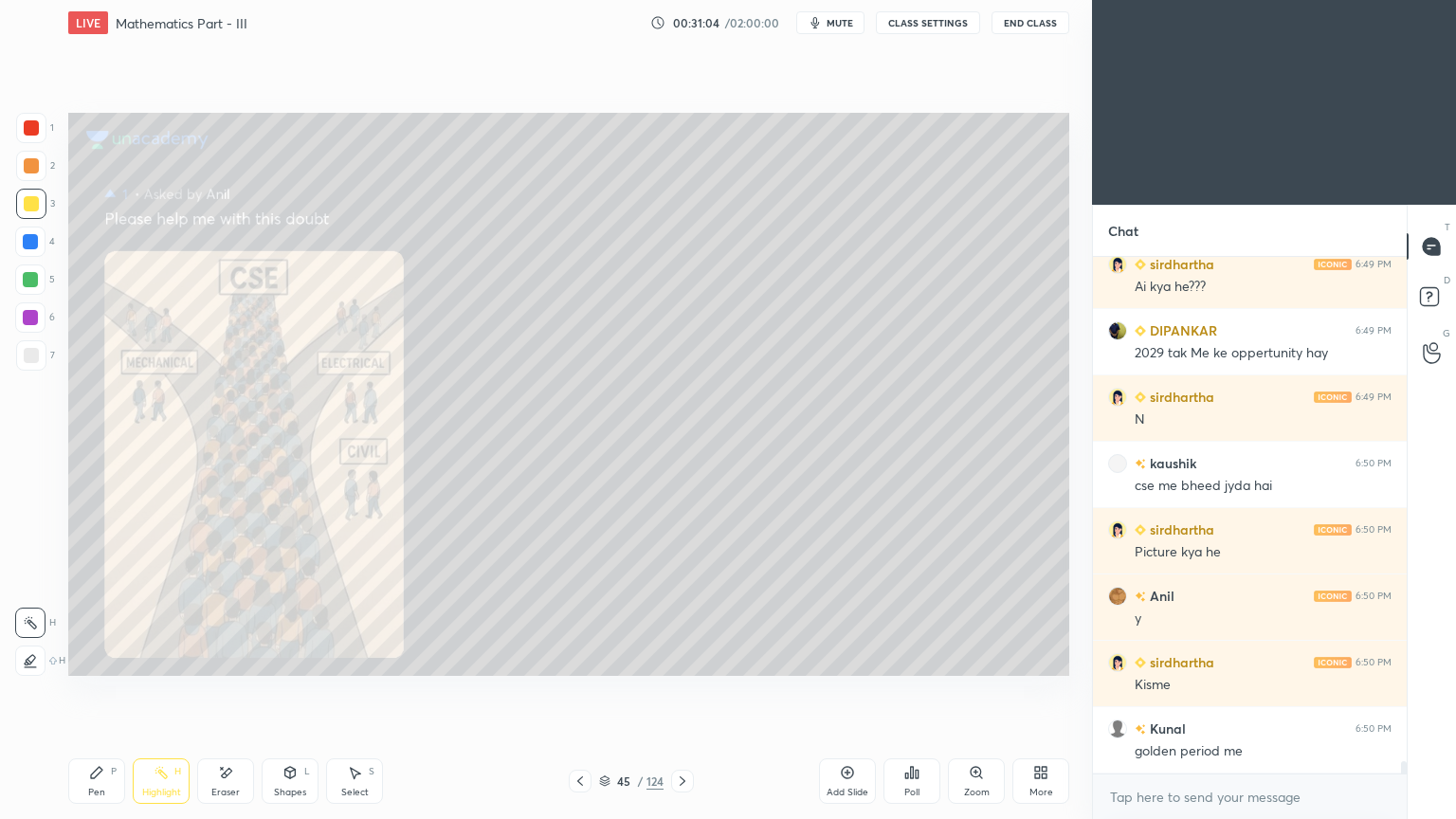 click 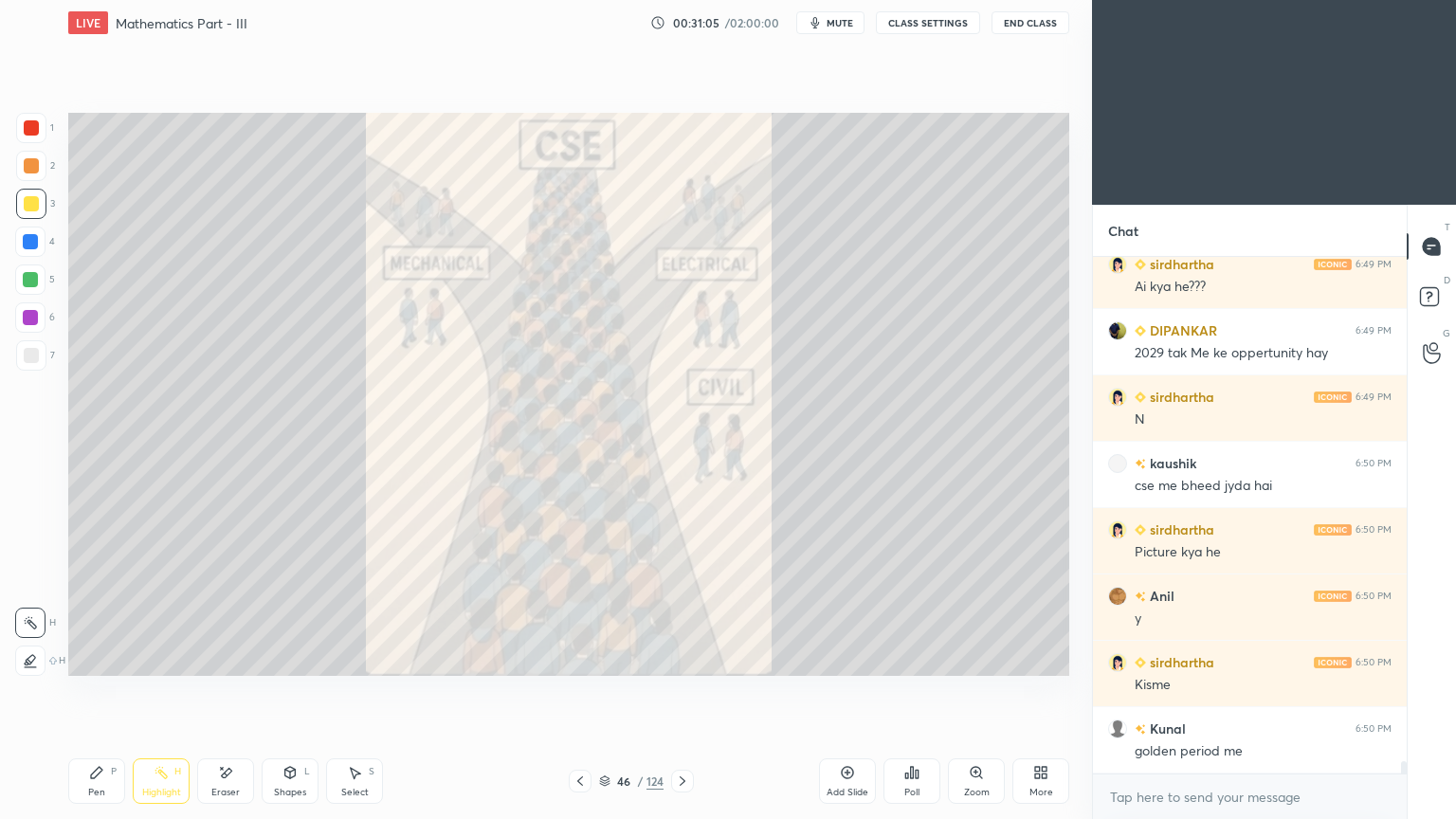 click 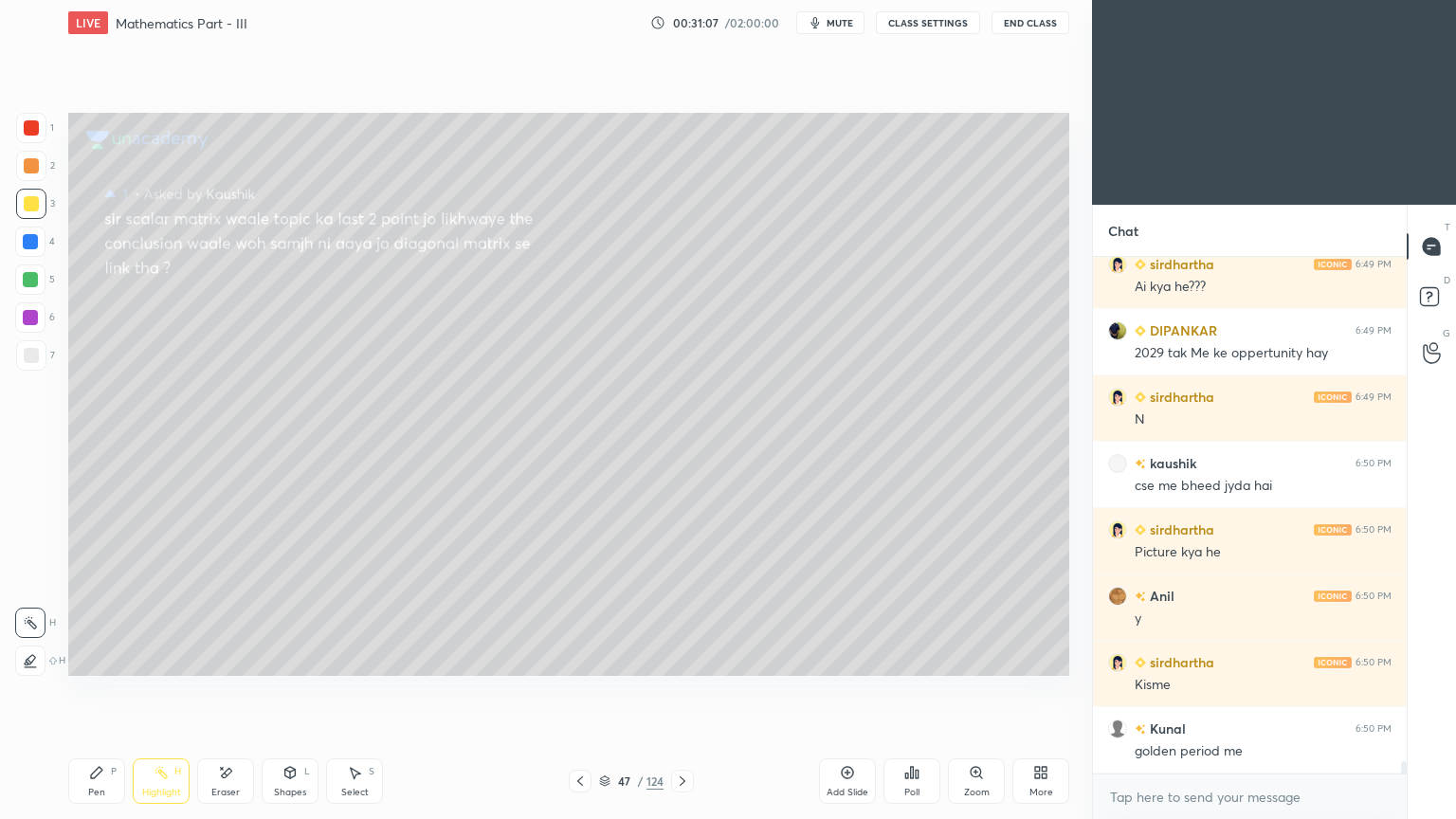 click on "Zoom" at bounding box center (976, 781) 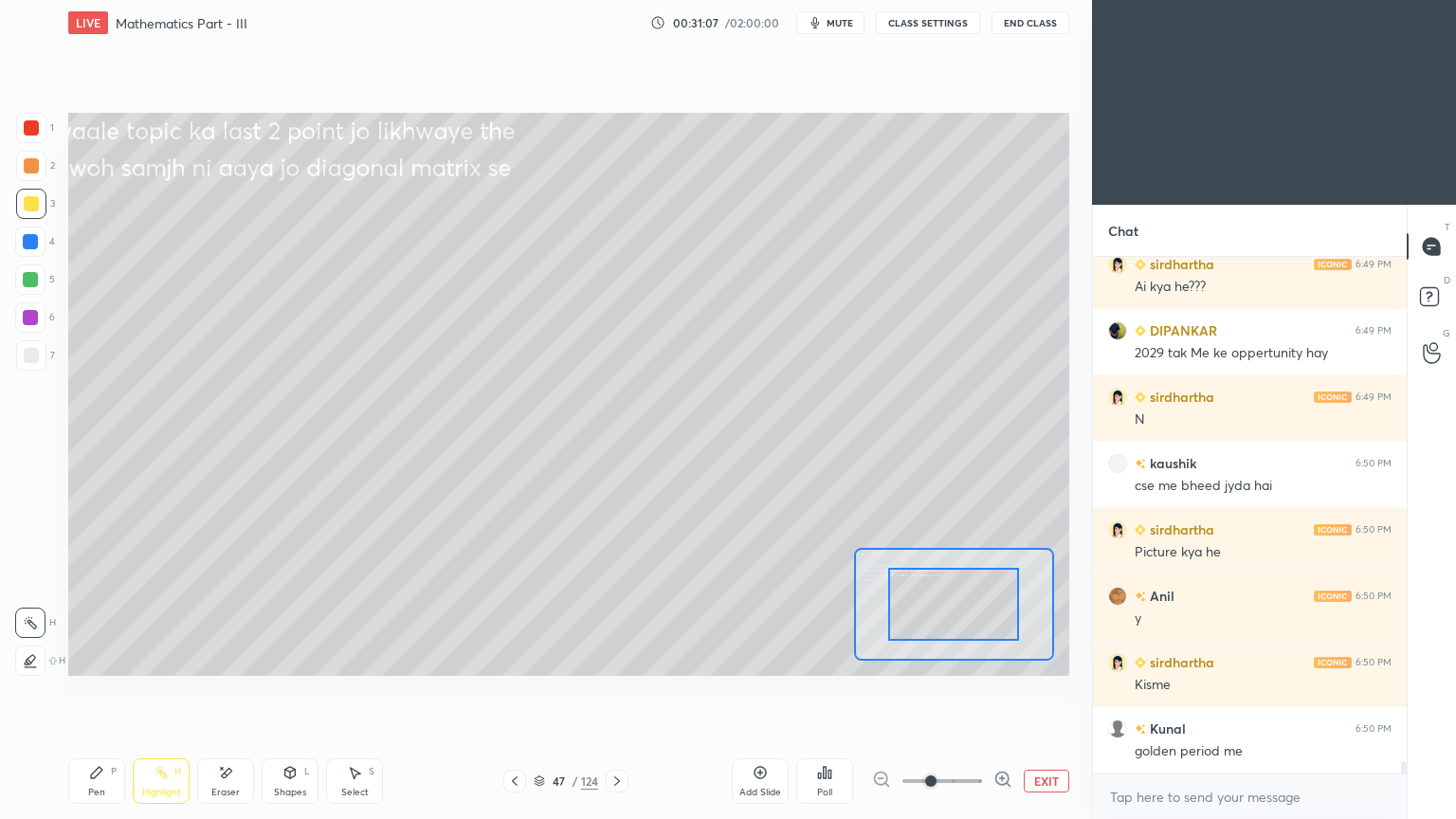click at bounding box center [942, 781] 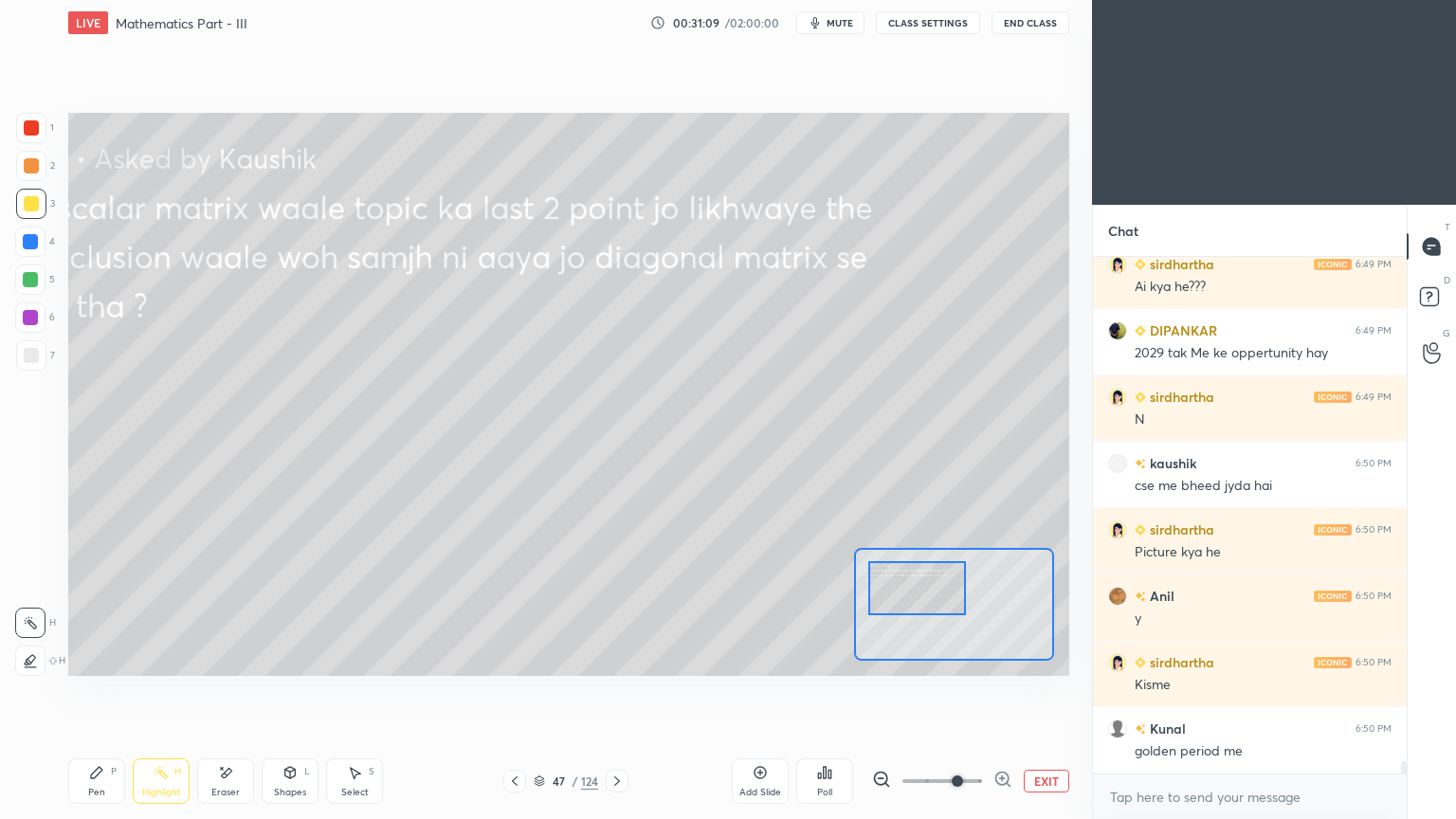 scroll, scrollTop: 21066, scrollLeft: 0, axis: vertical 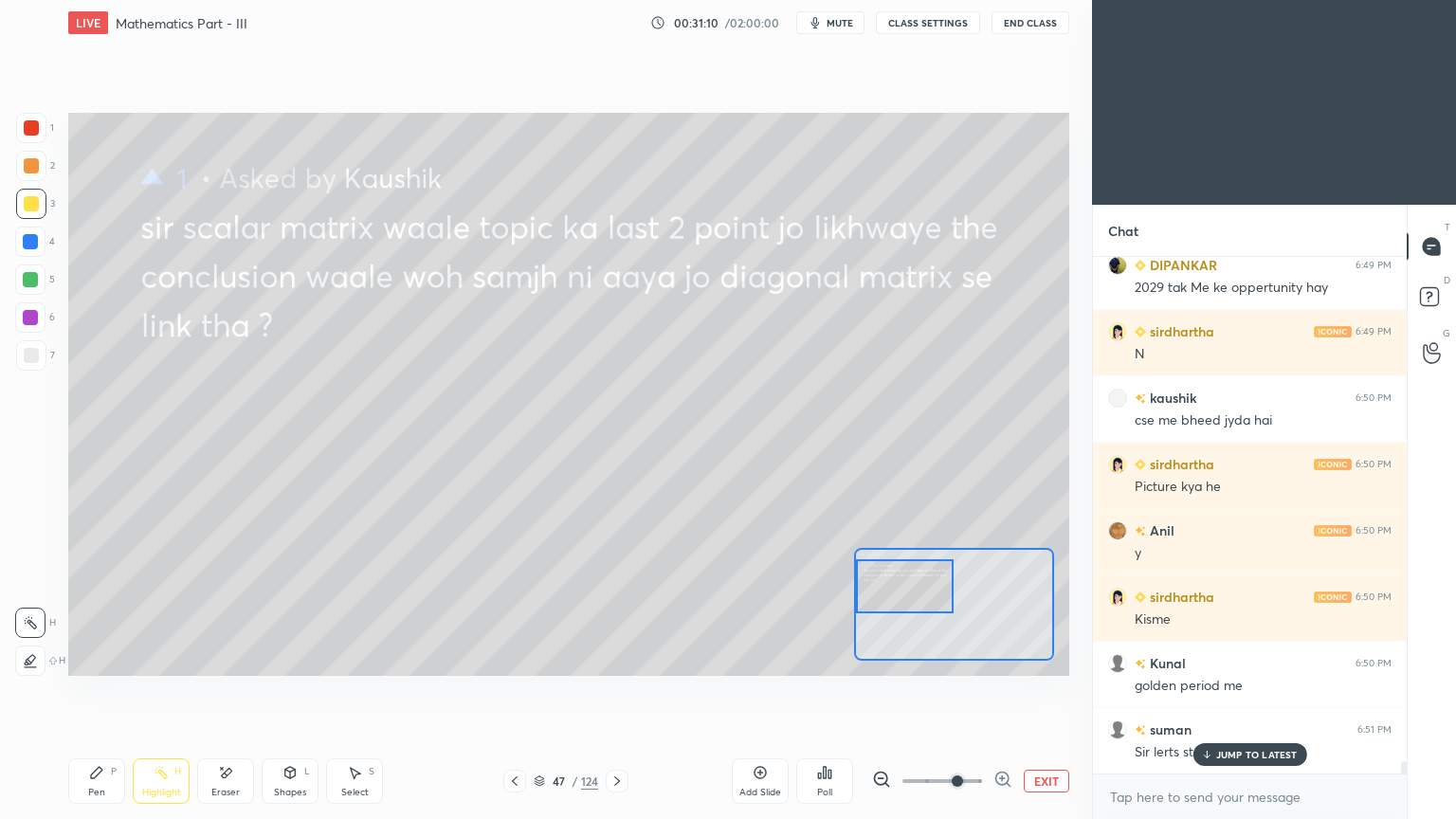 drag, startPoint x: 956, startPoint y: 592, endPoint x: 899, endPoint y: 574, distance: 59.77458 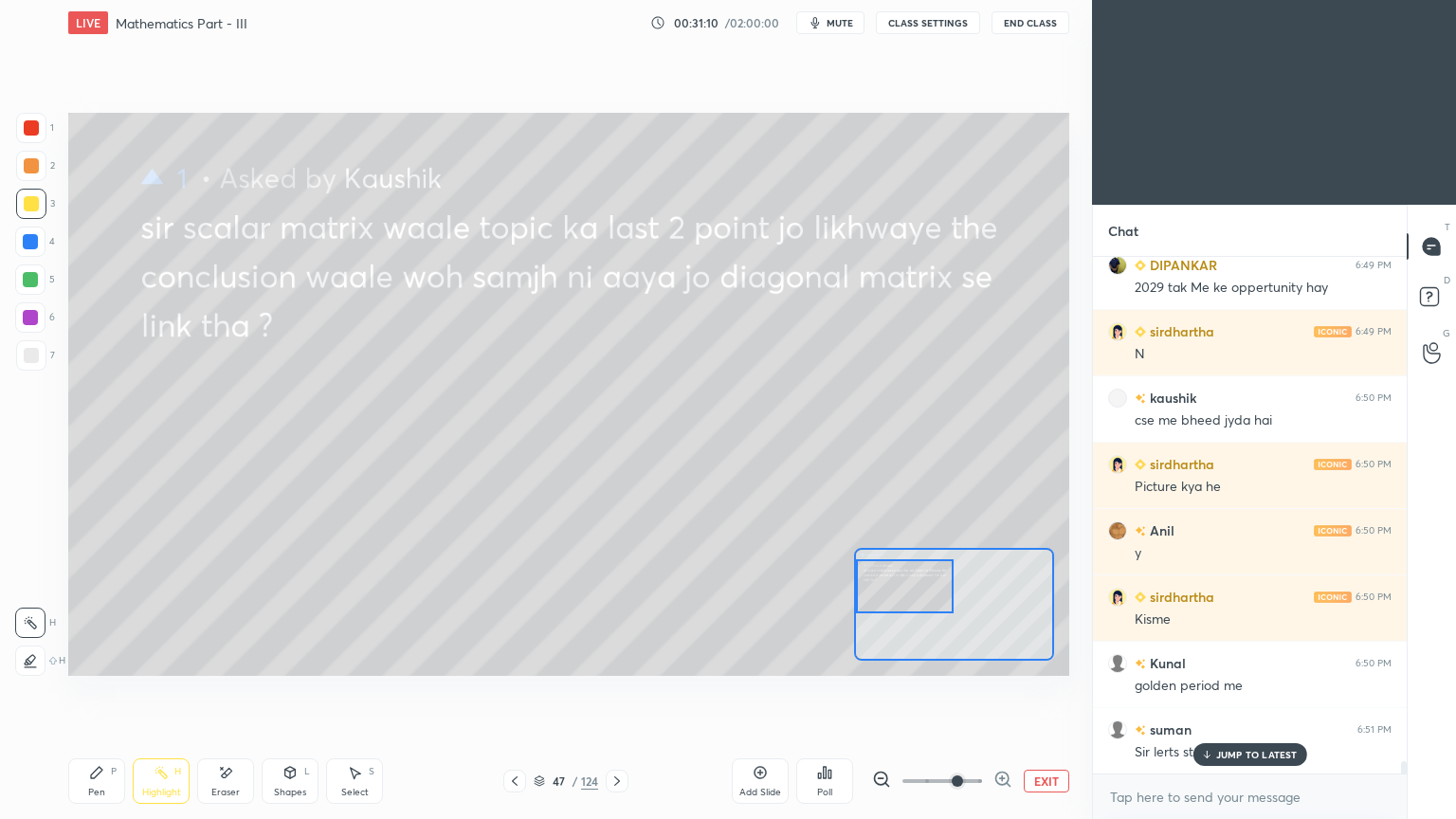 click at bounding box center (905, 586) 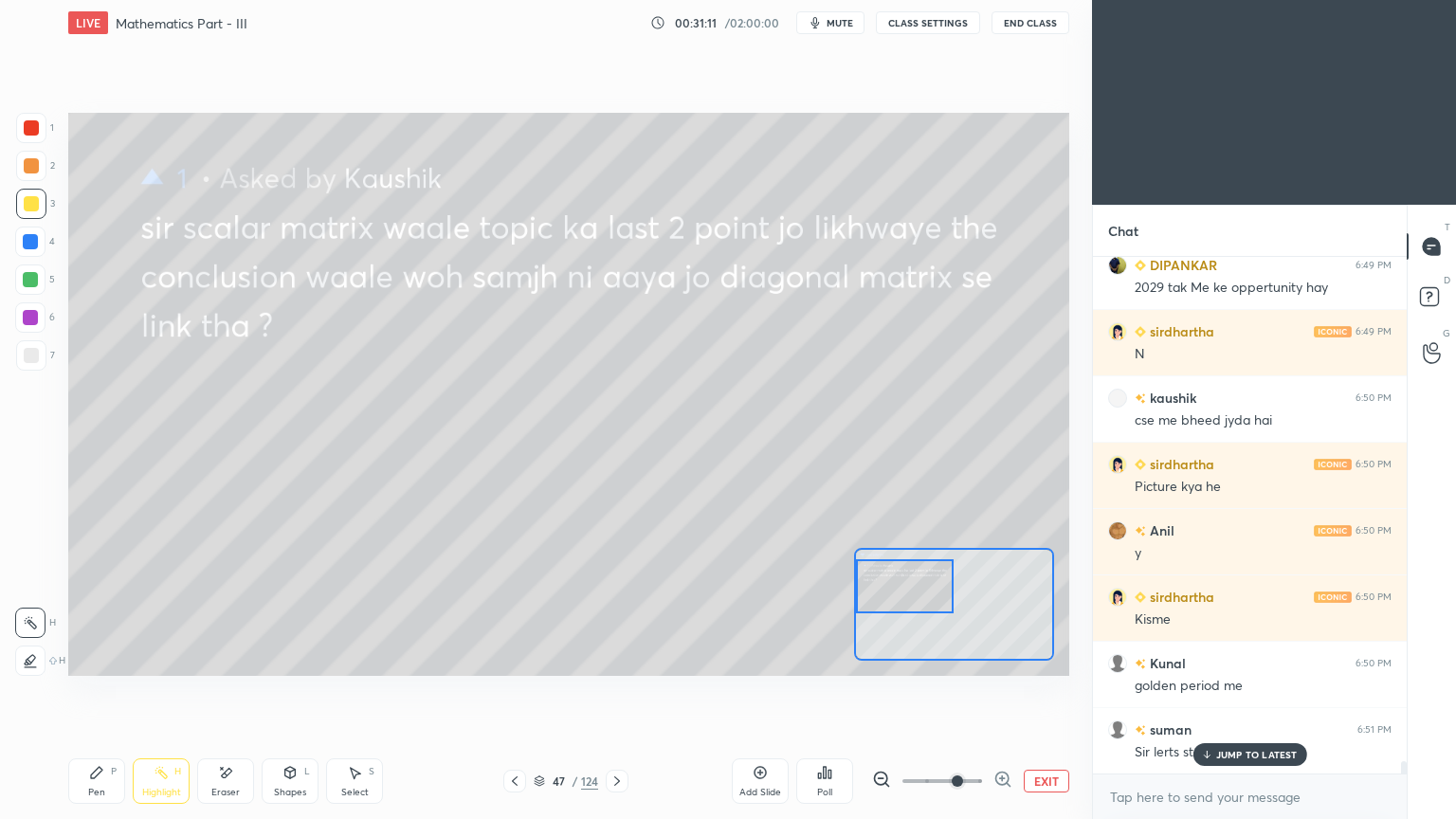 click on "JUMP TO LATEST" at bounding box center [1257, 755] 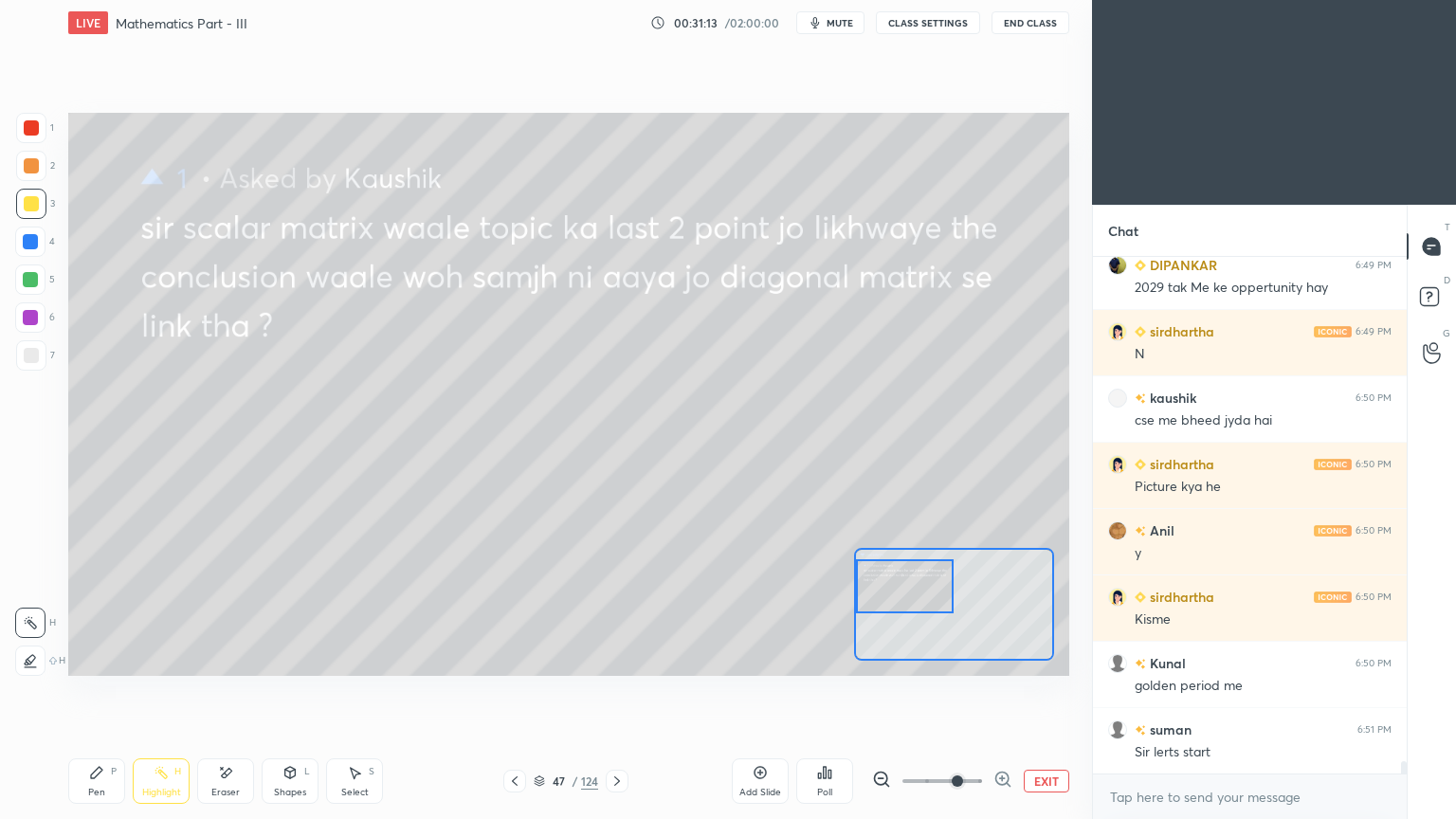 click at bounding box center (31, 204) 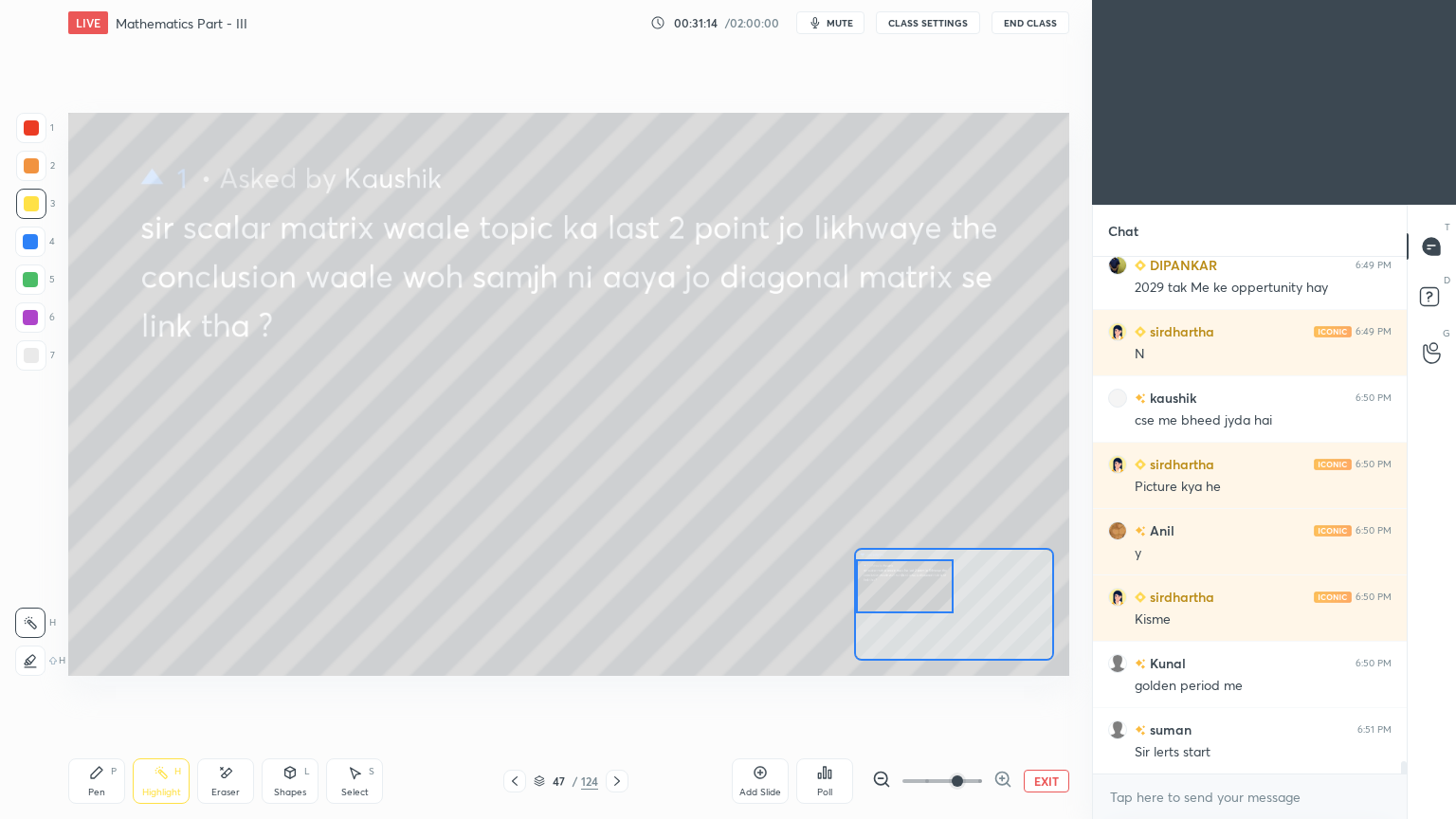 click on "Pen" at bounding box center (97, 792) 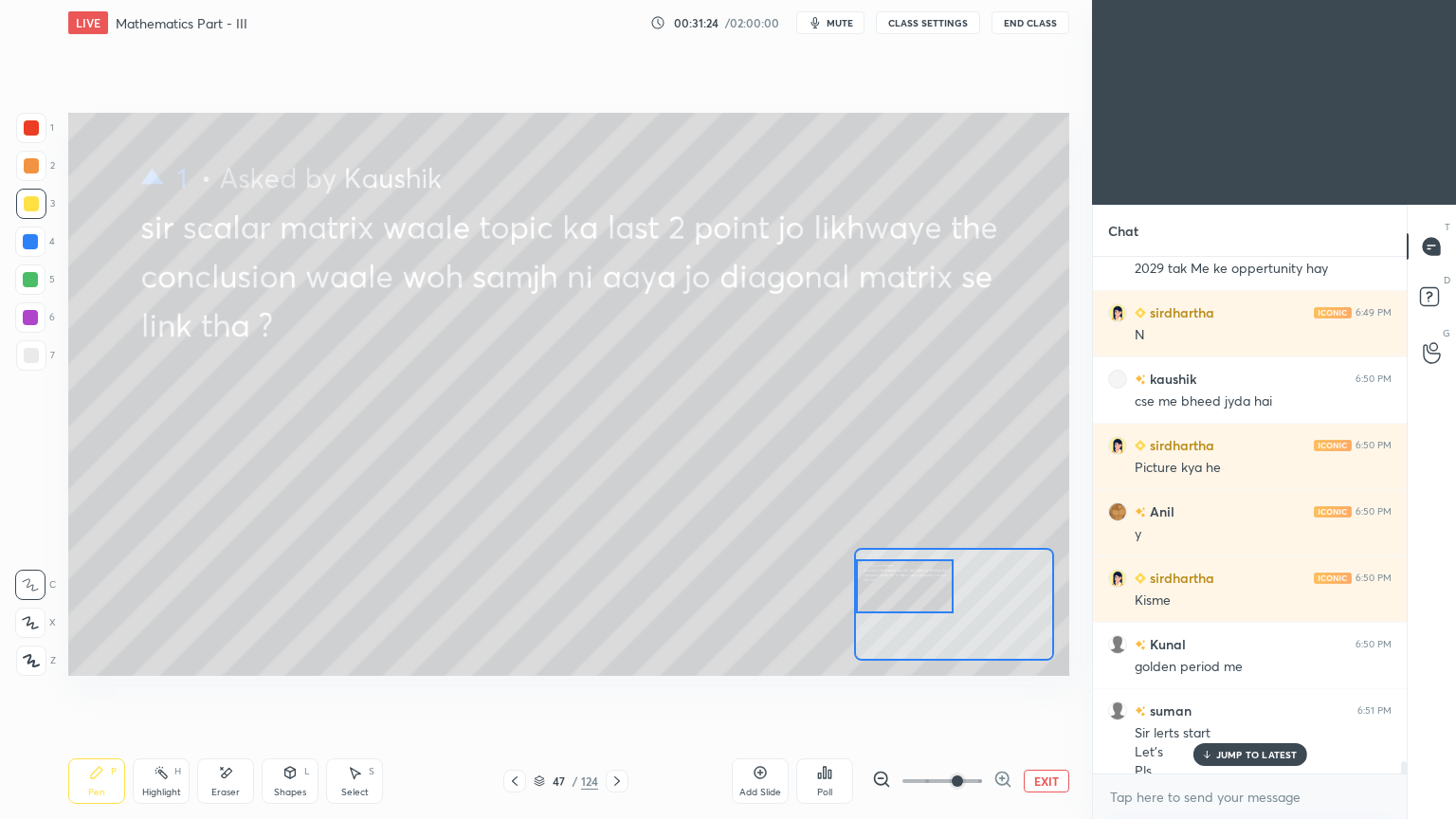 scroll, scrollTop: 21104, scrollLeft: 0, axis: vertical 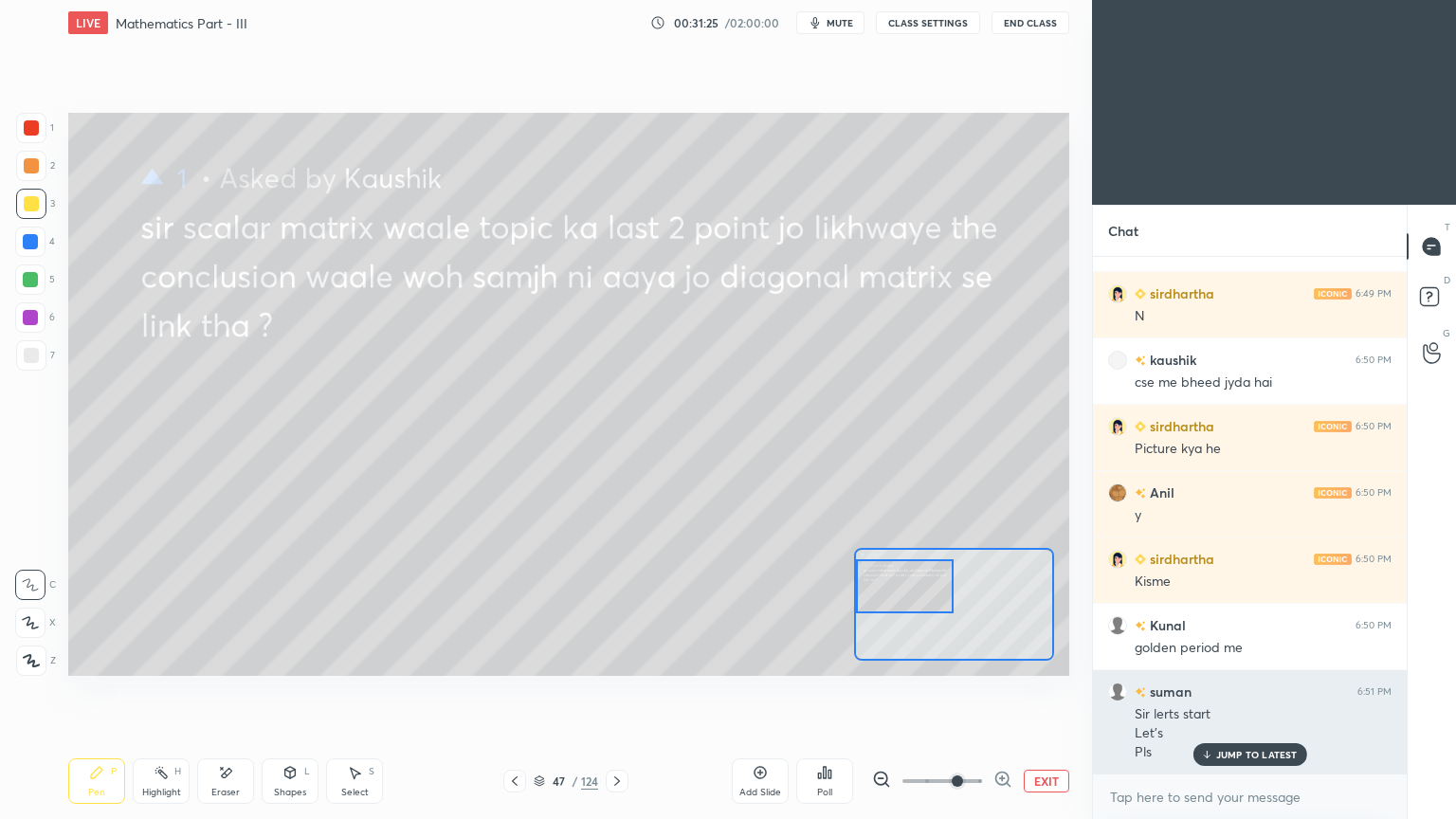 drag, startPoint x: 1242, startPoint y: 746, endPoint x: 1144, endPoint y: 729, distance: 99.46356 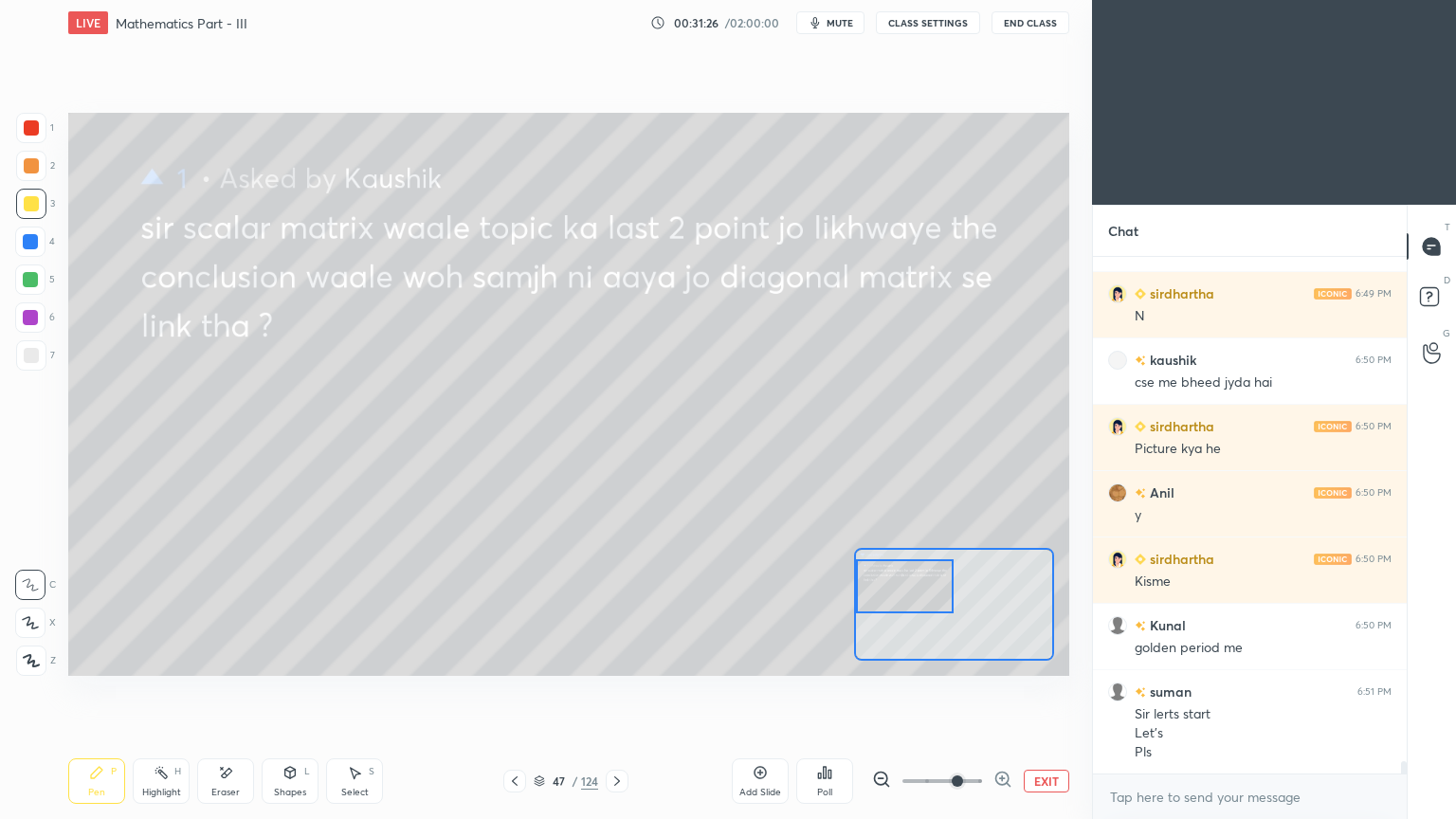 click on "EXIT" at bounding box center [1046, 781] 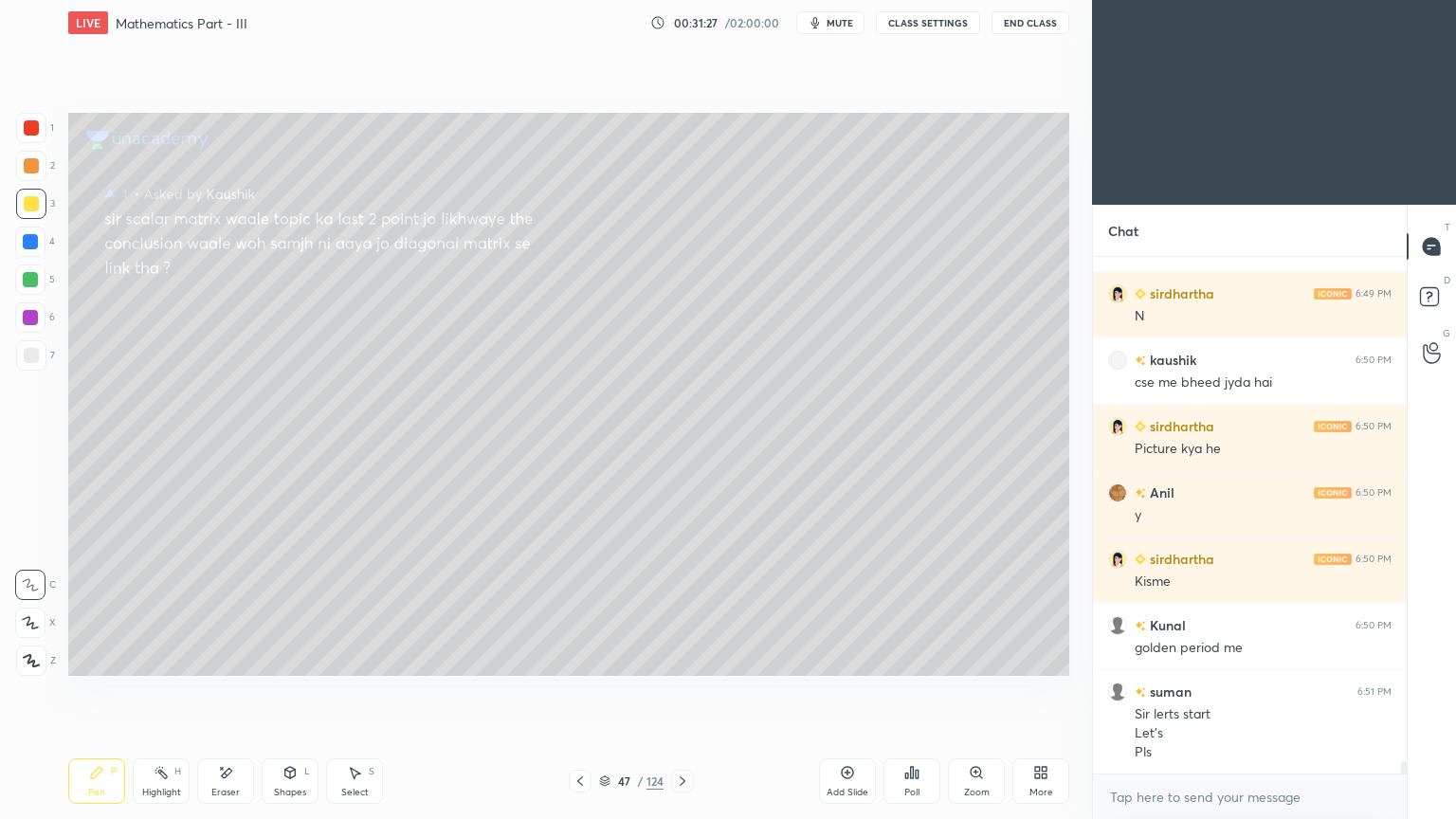 scroll, scrollTop: 21150, scrollLeft: 0, axis: vertical 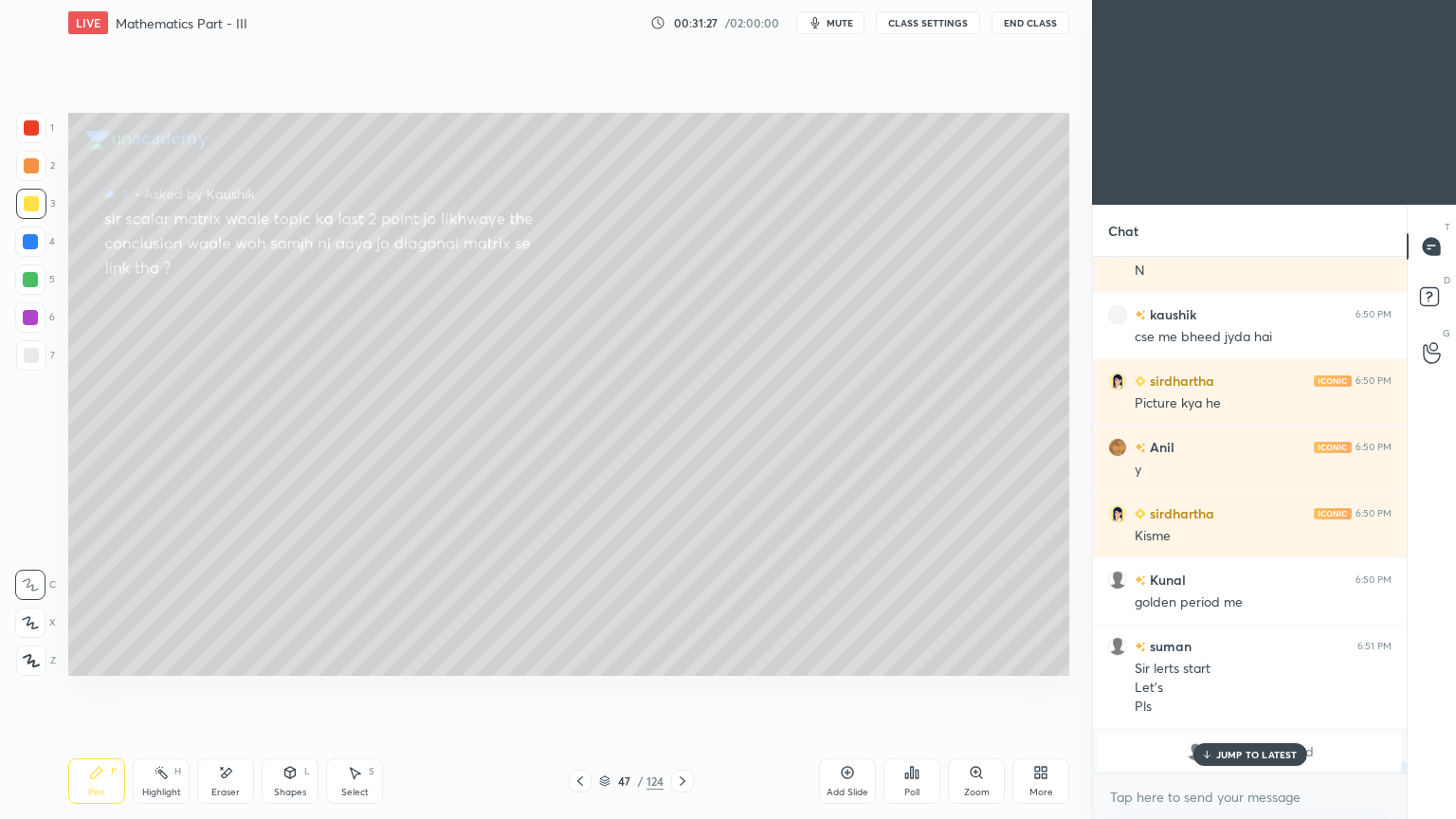 click 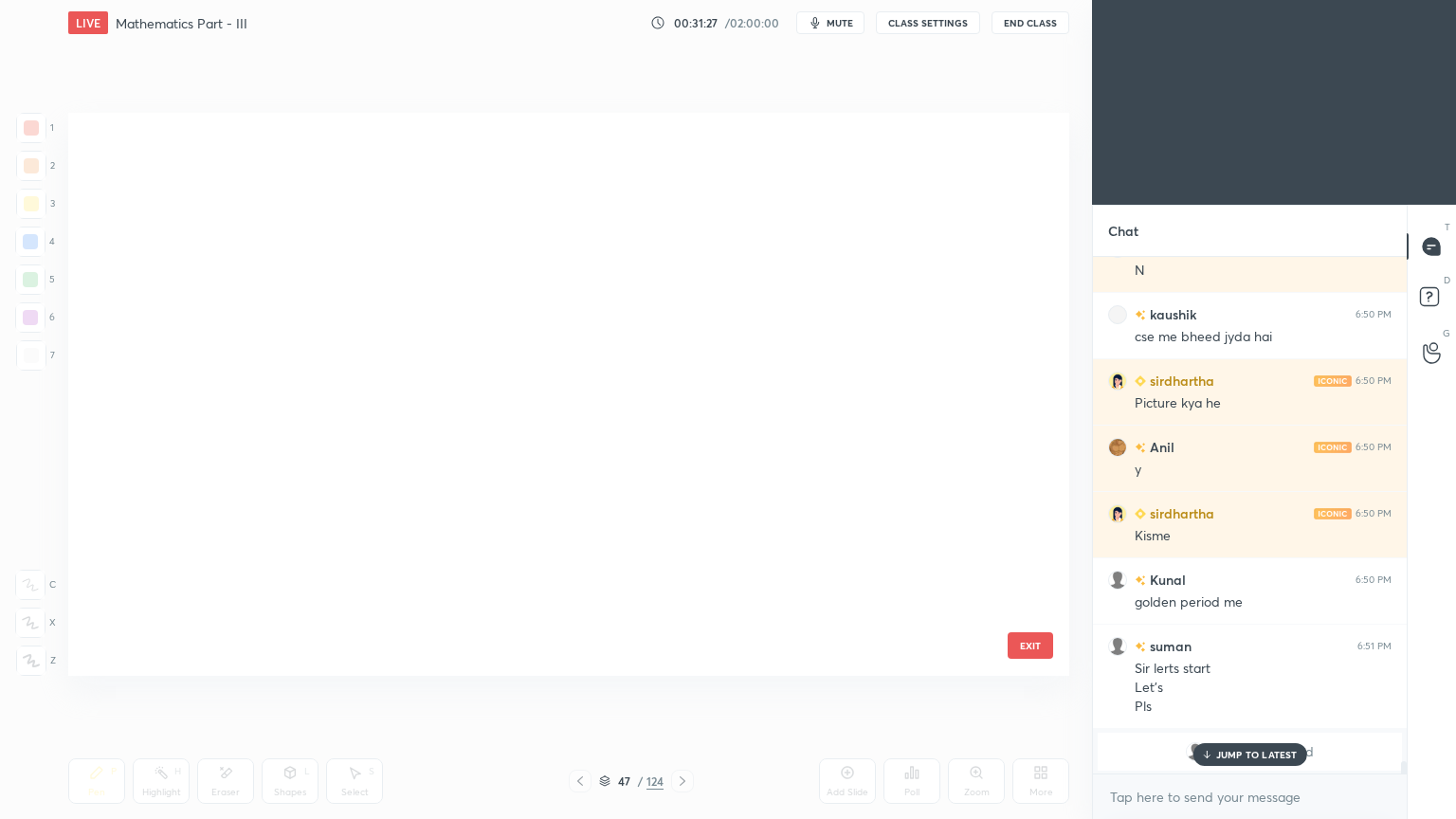 scroll, scrollTop: 557, scrollLeft: 992, axis: both 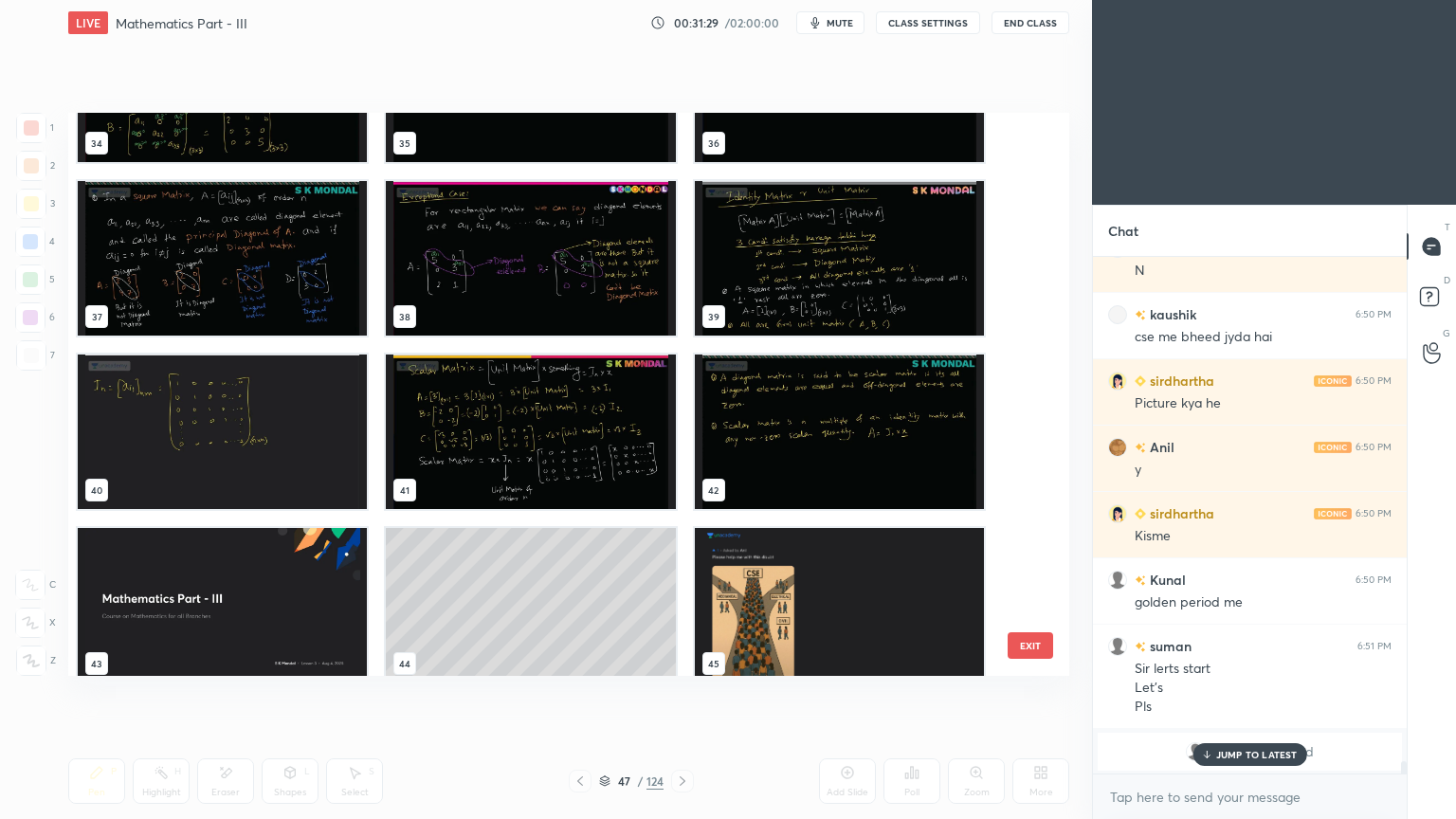 click at bounding box center [530, 431] 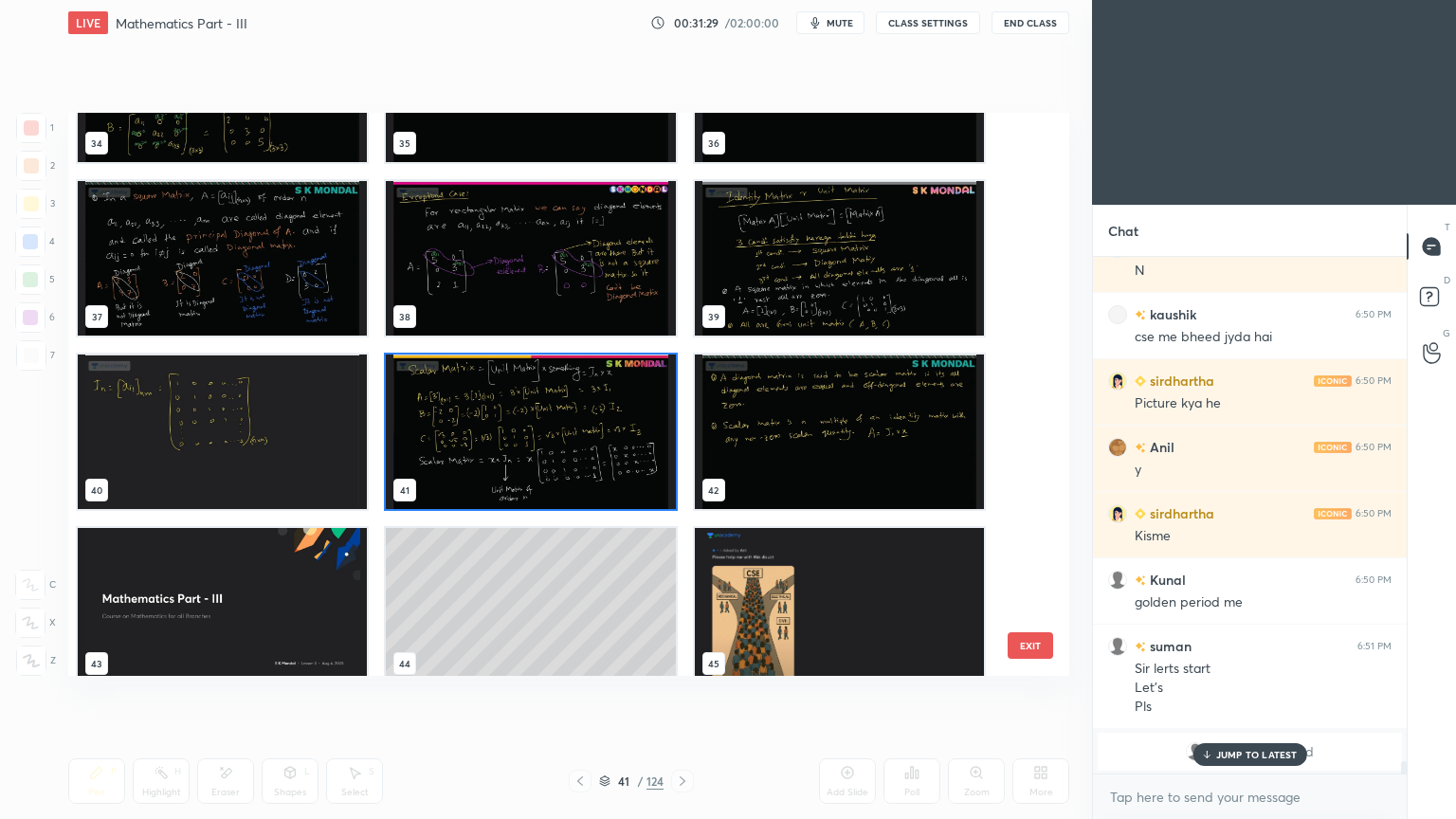 click at bounding box center [530, 431] 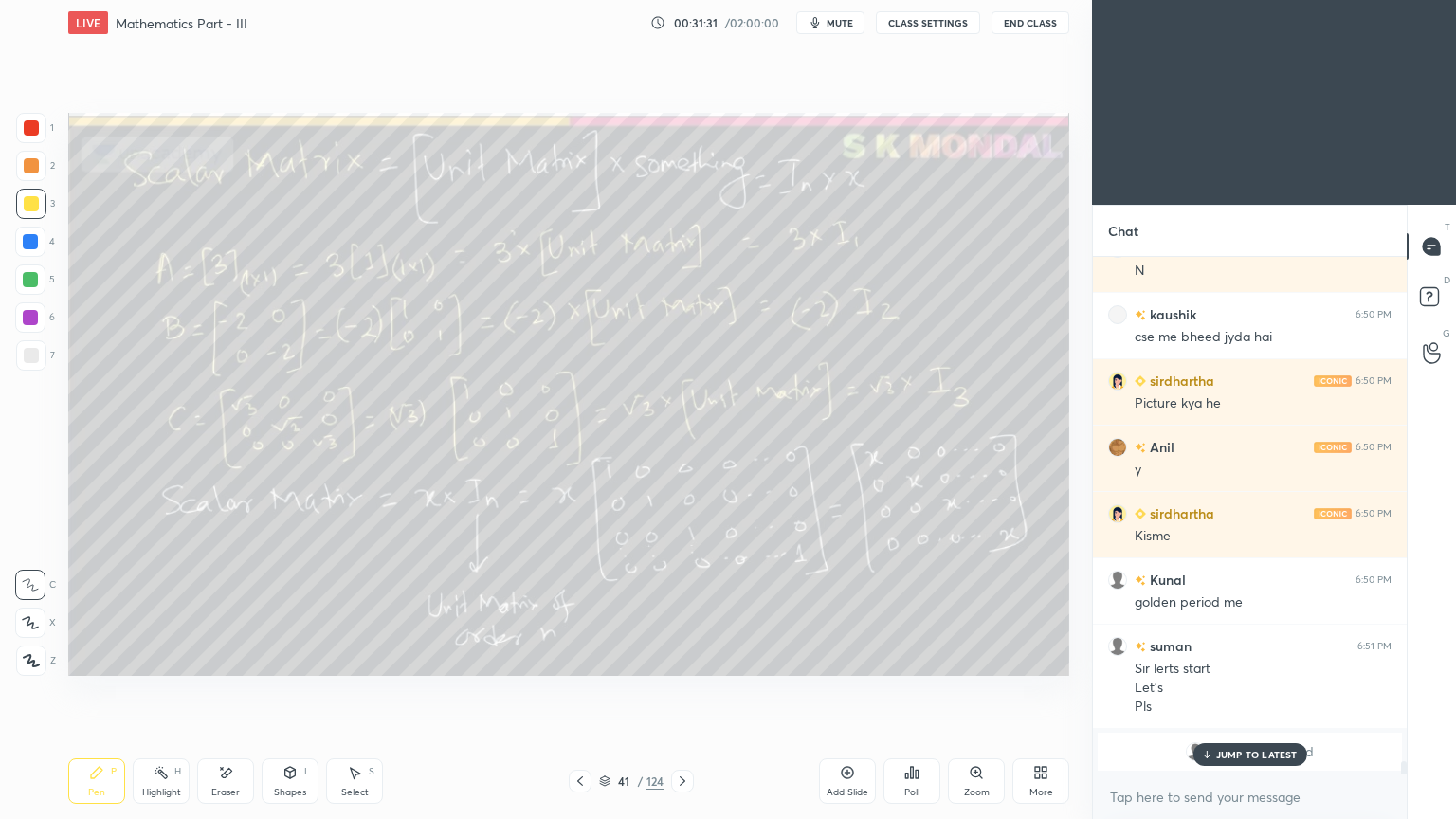 click on "Highlight H" at bounding box center (161, 781) 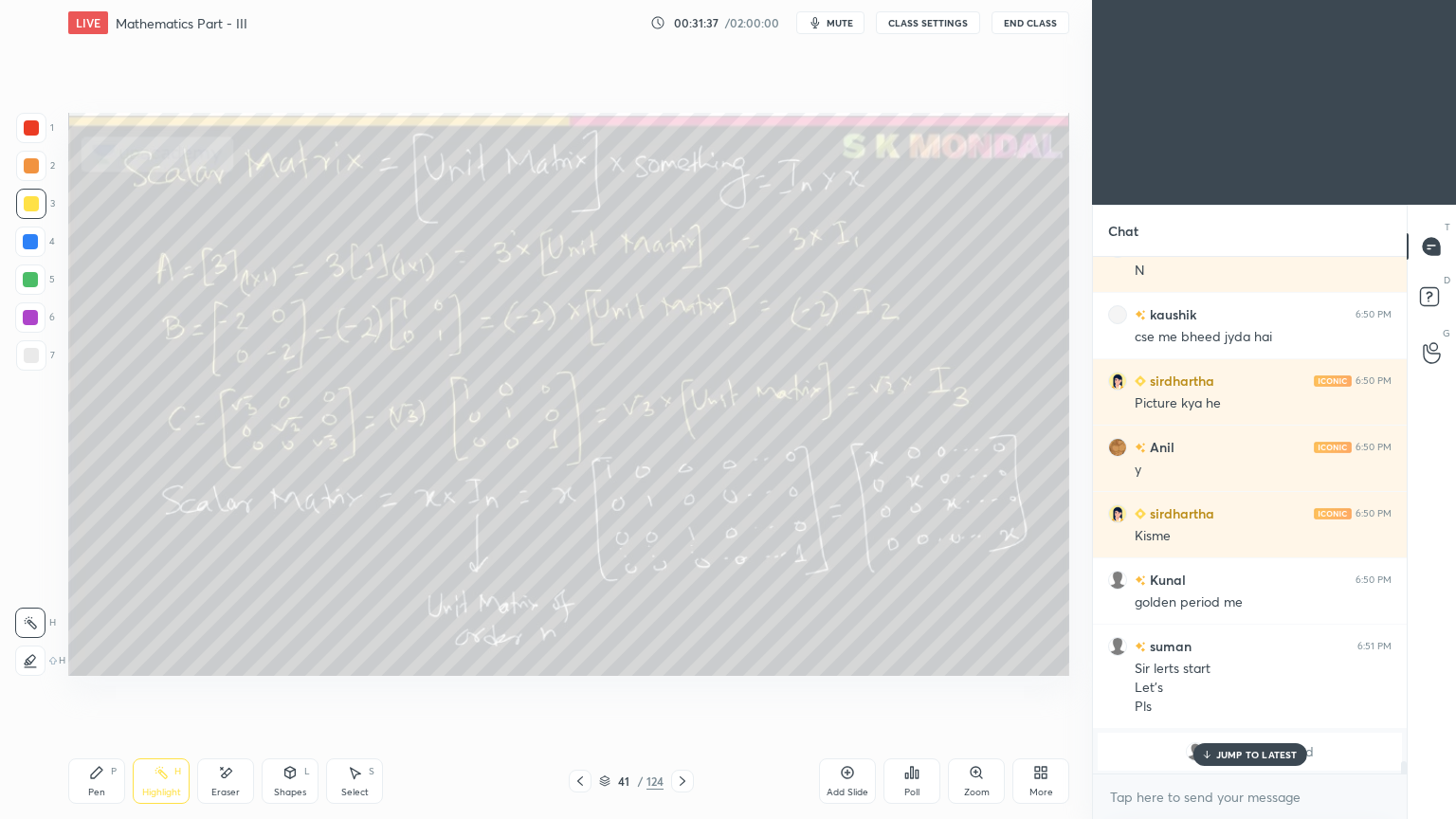 click 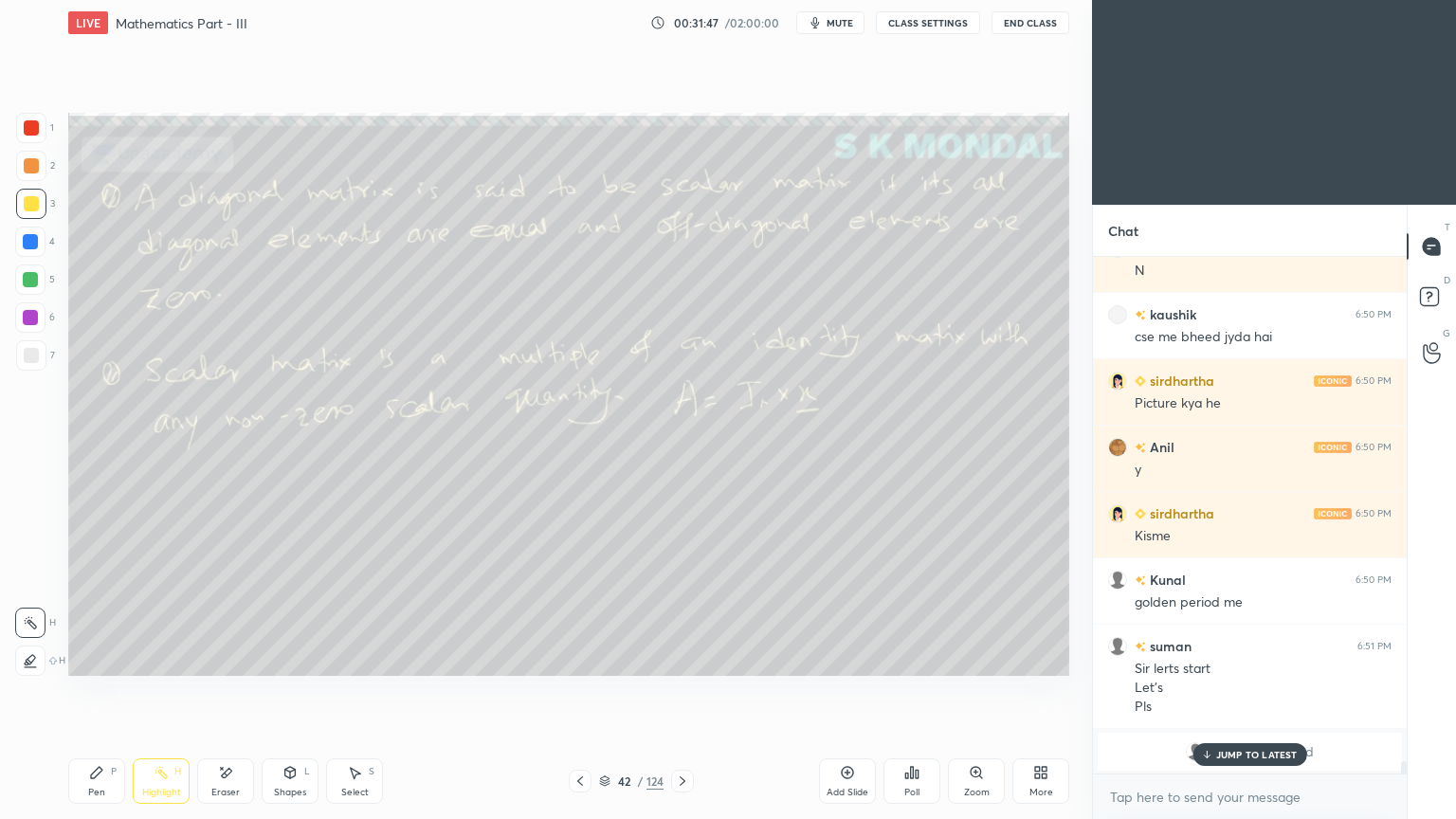 scroll, scrollTop: 19564, scrollLeft: 0, axis: vertical 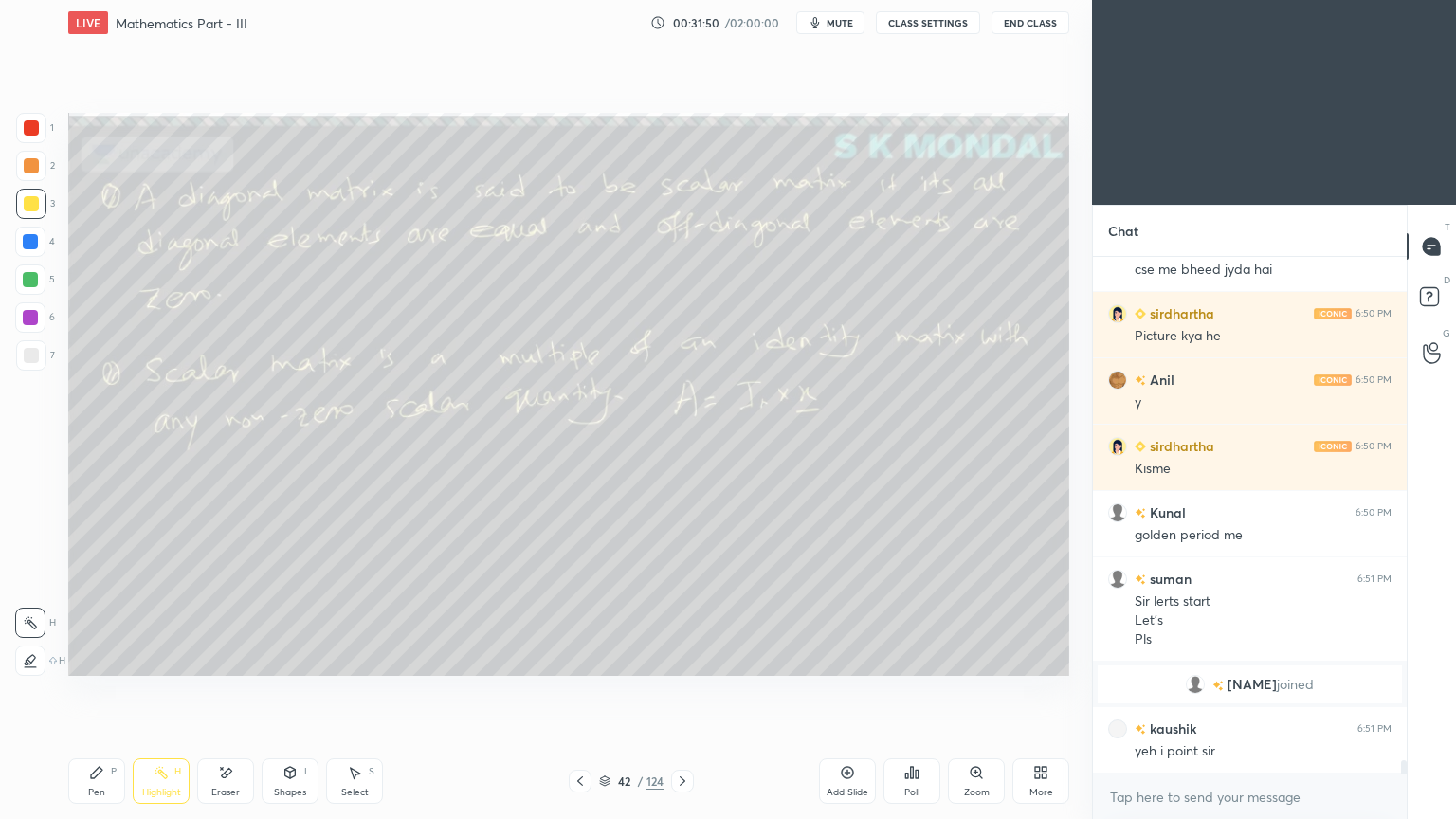 click on "Pen P" at bounding box center [97, 781] 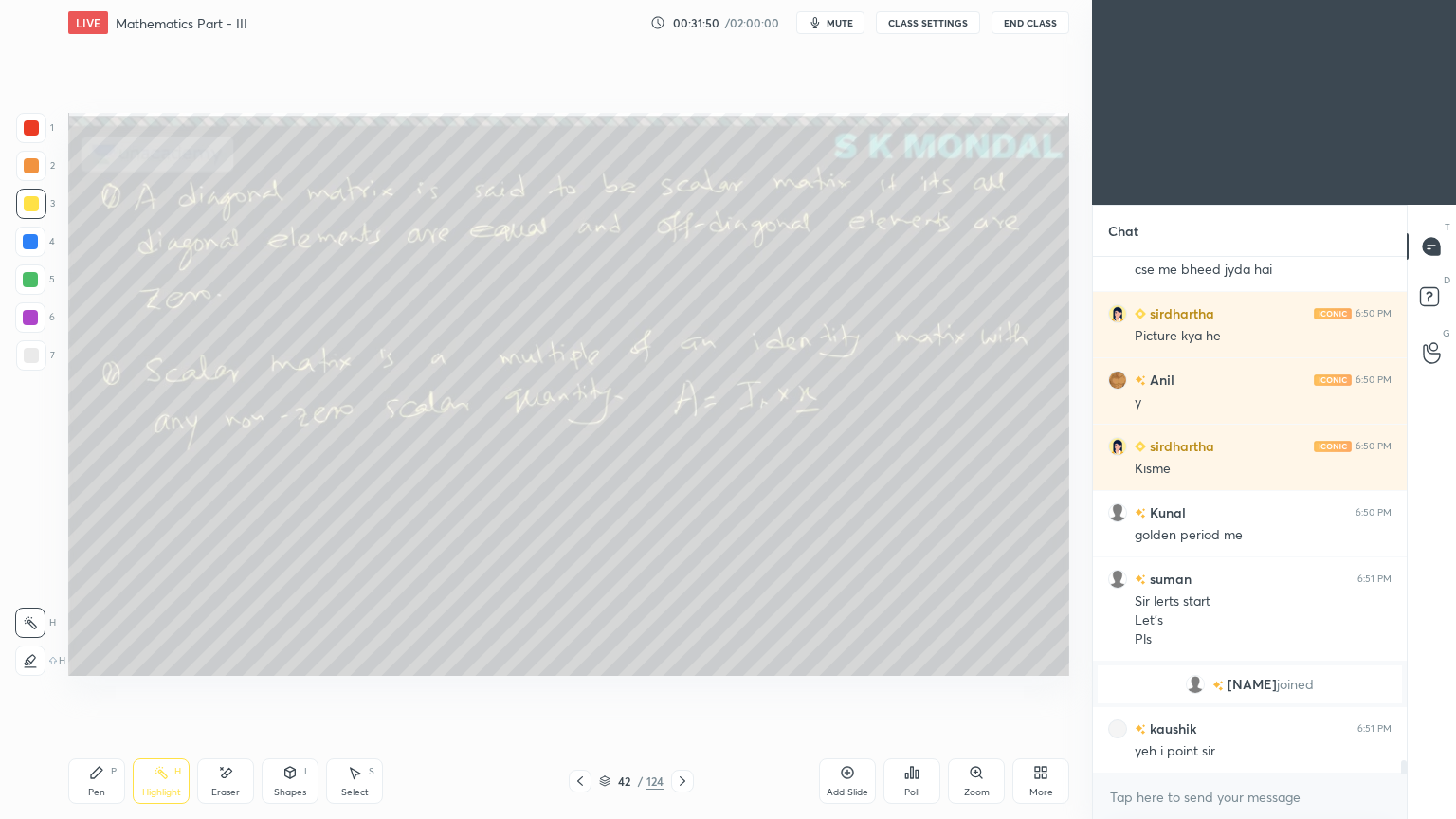click on "Pen P" at bounding box center (97, 781) 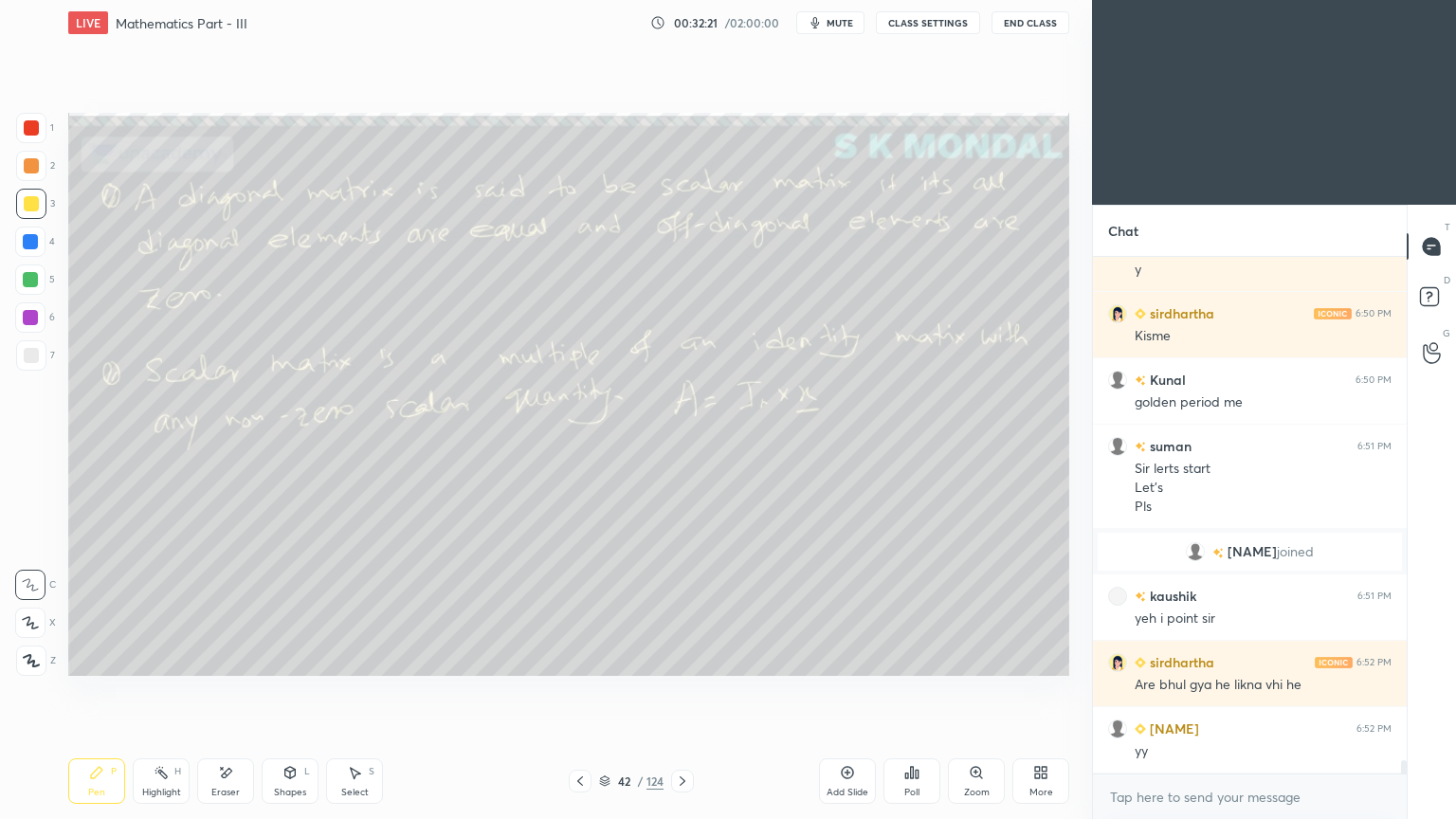scroll, scrollTop: 19762, scrollLeft: 0, axis: vertical 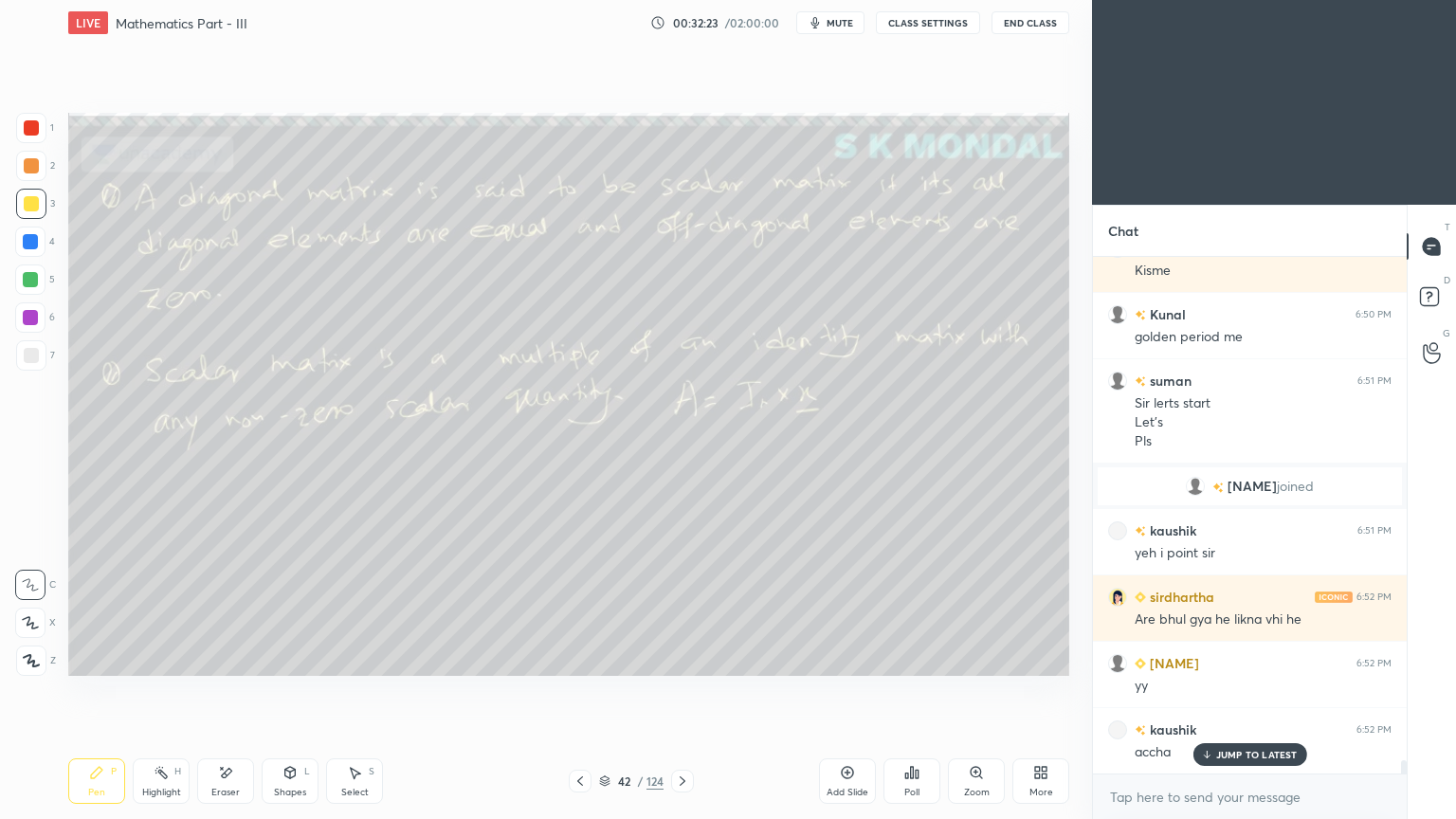 click 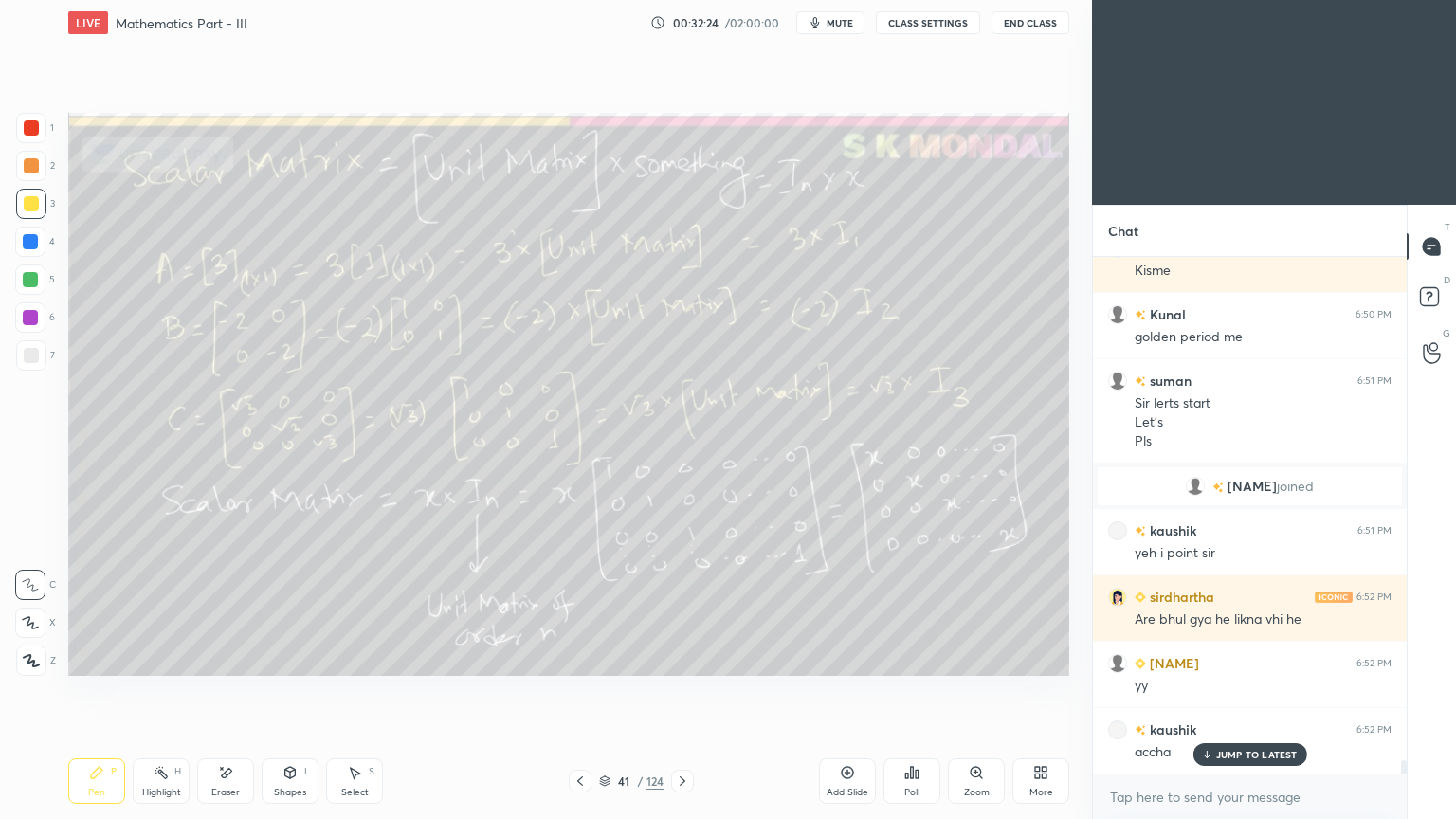 click on "Eraser" at bounding box center [226, 781] 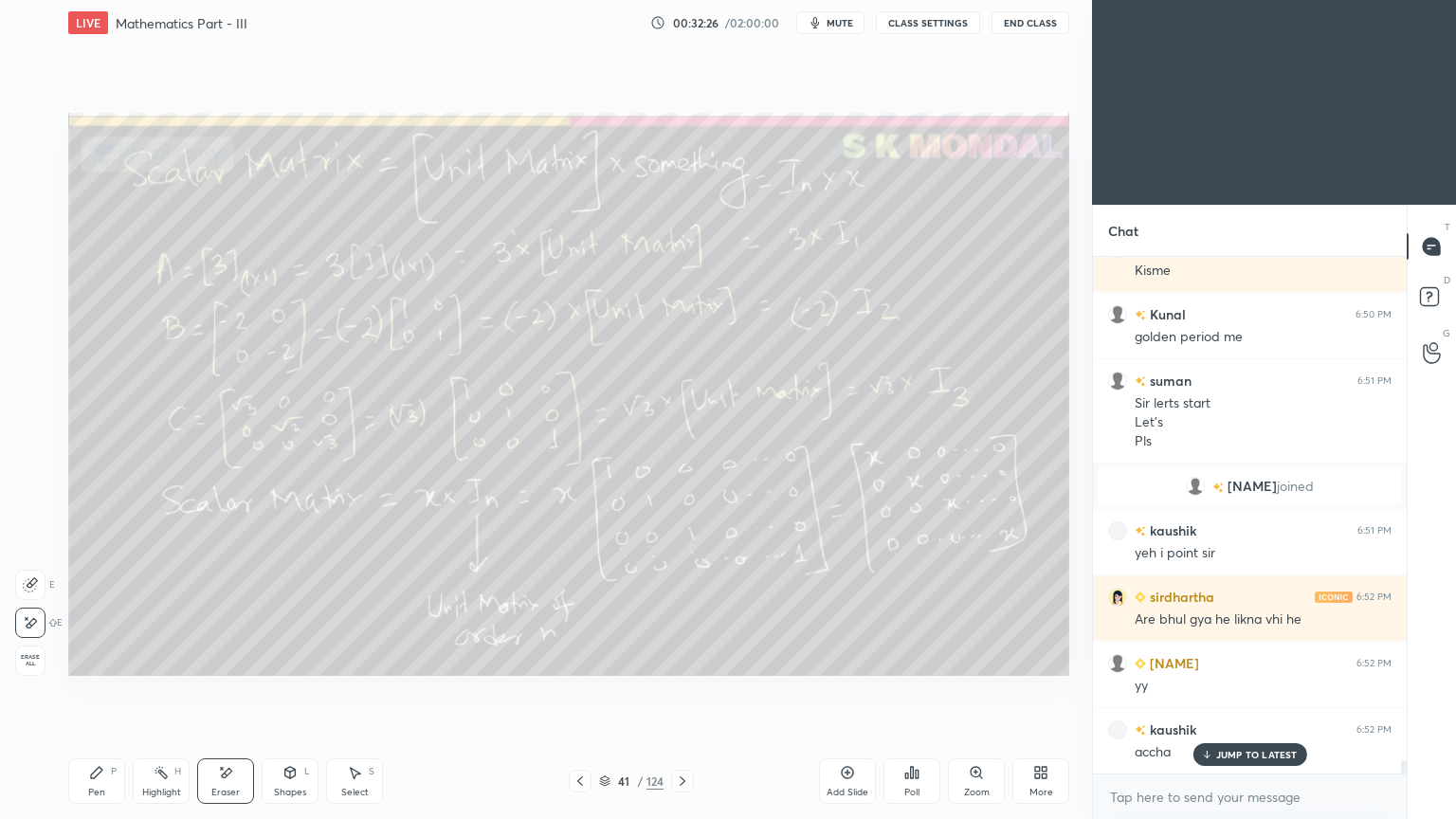 click 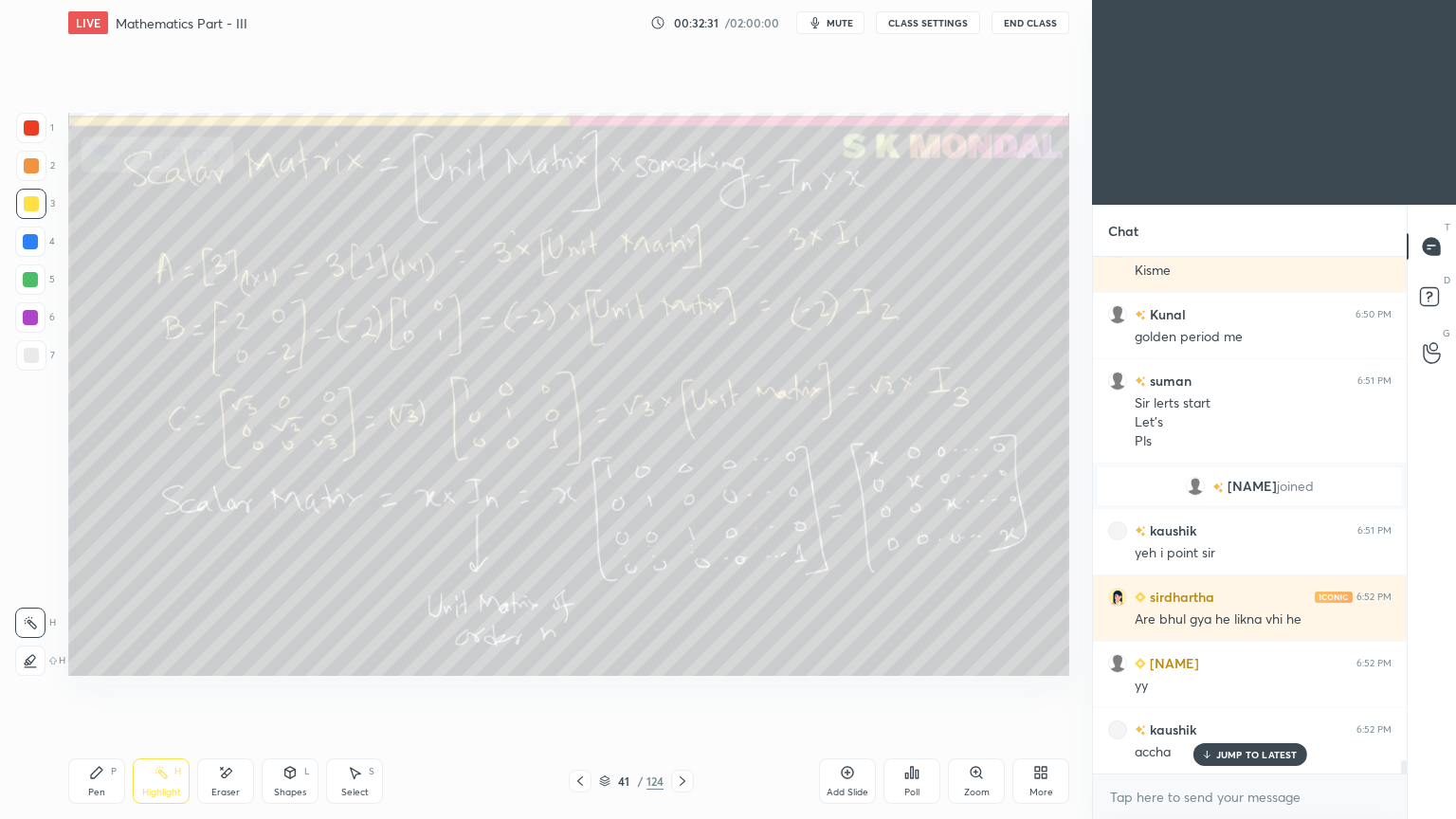 scroll, scrollTop: 19829, scrollLeft: 0, axis: vertical 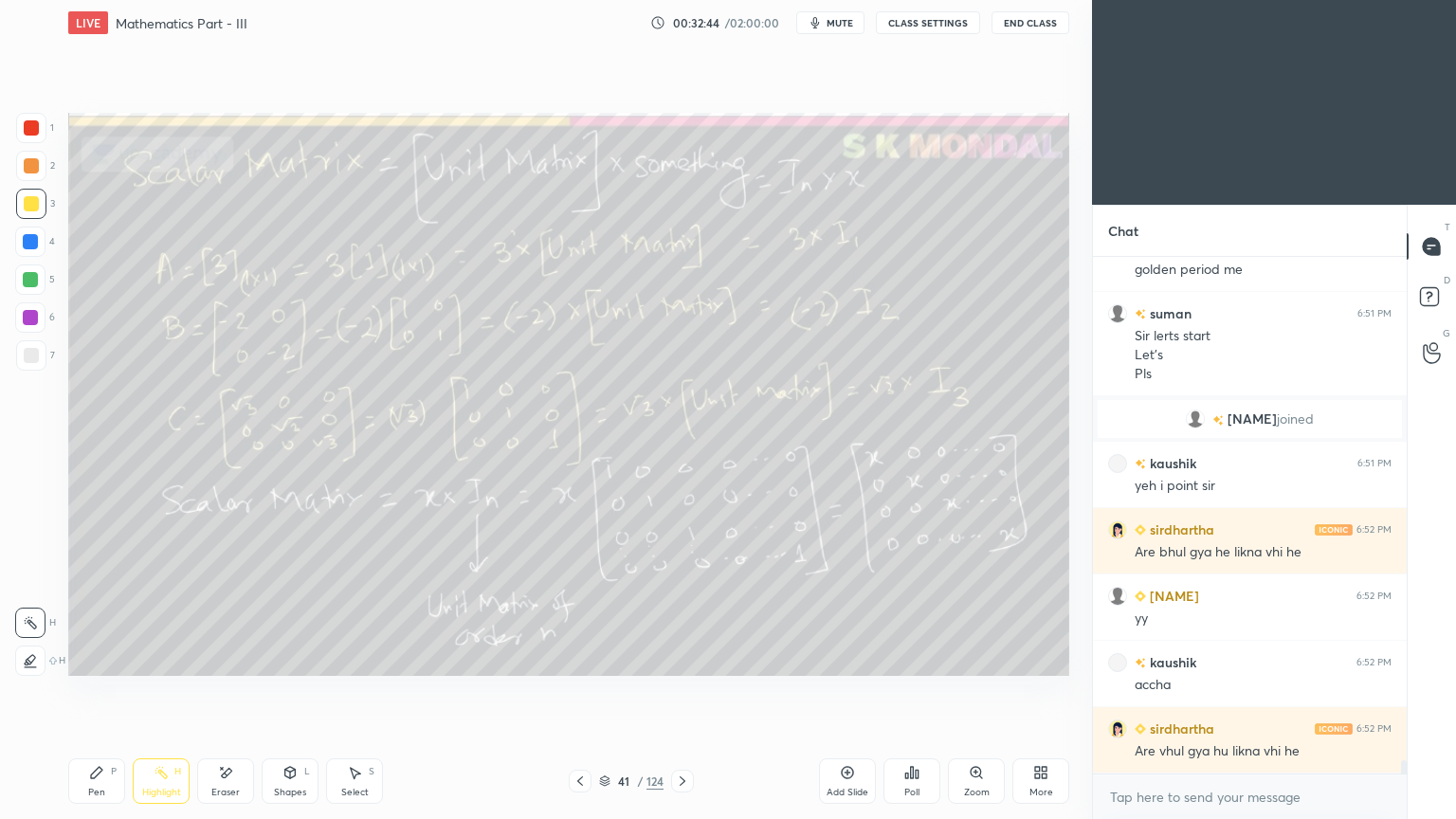 click 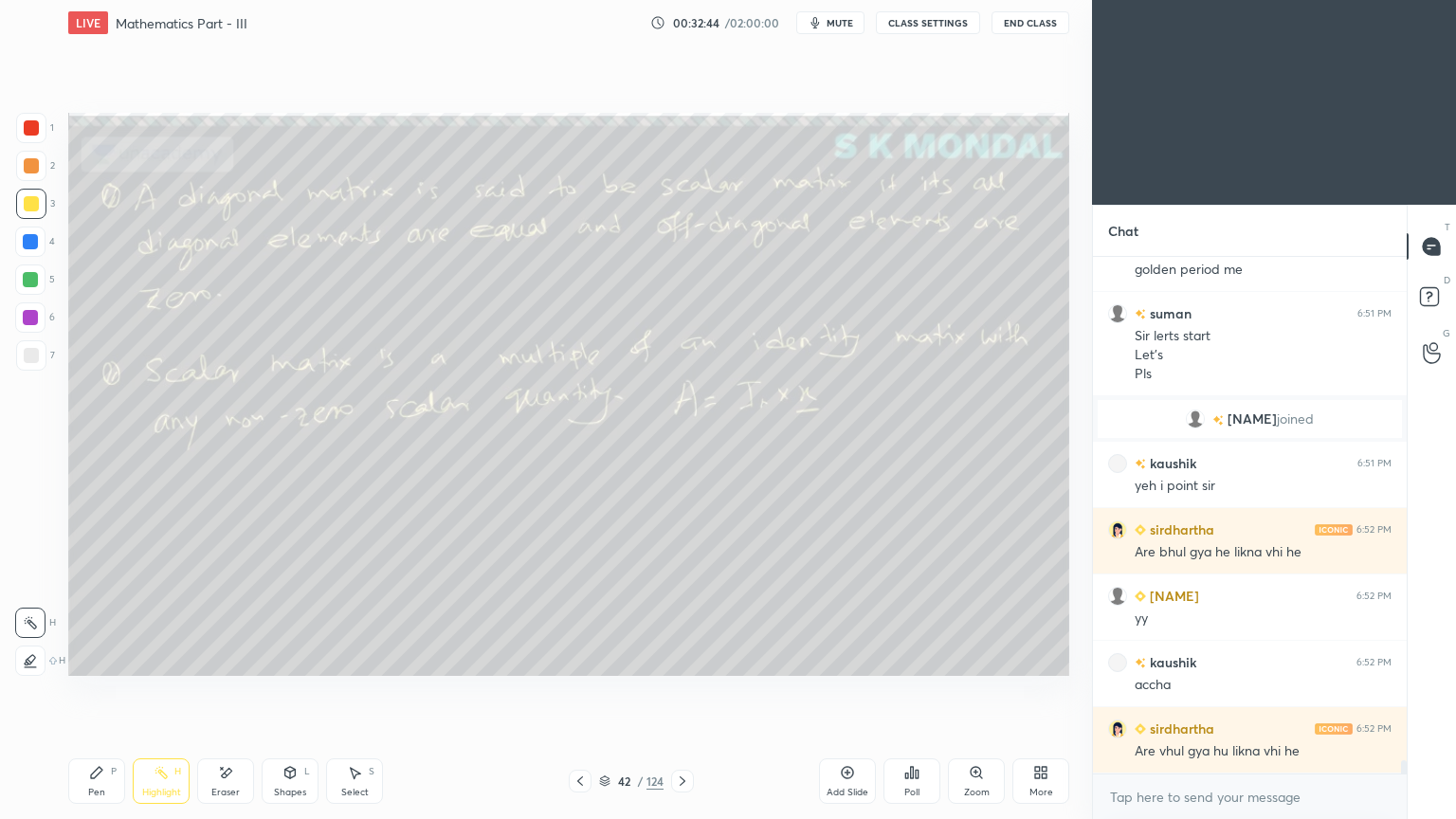 click 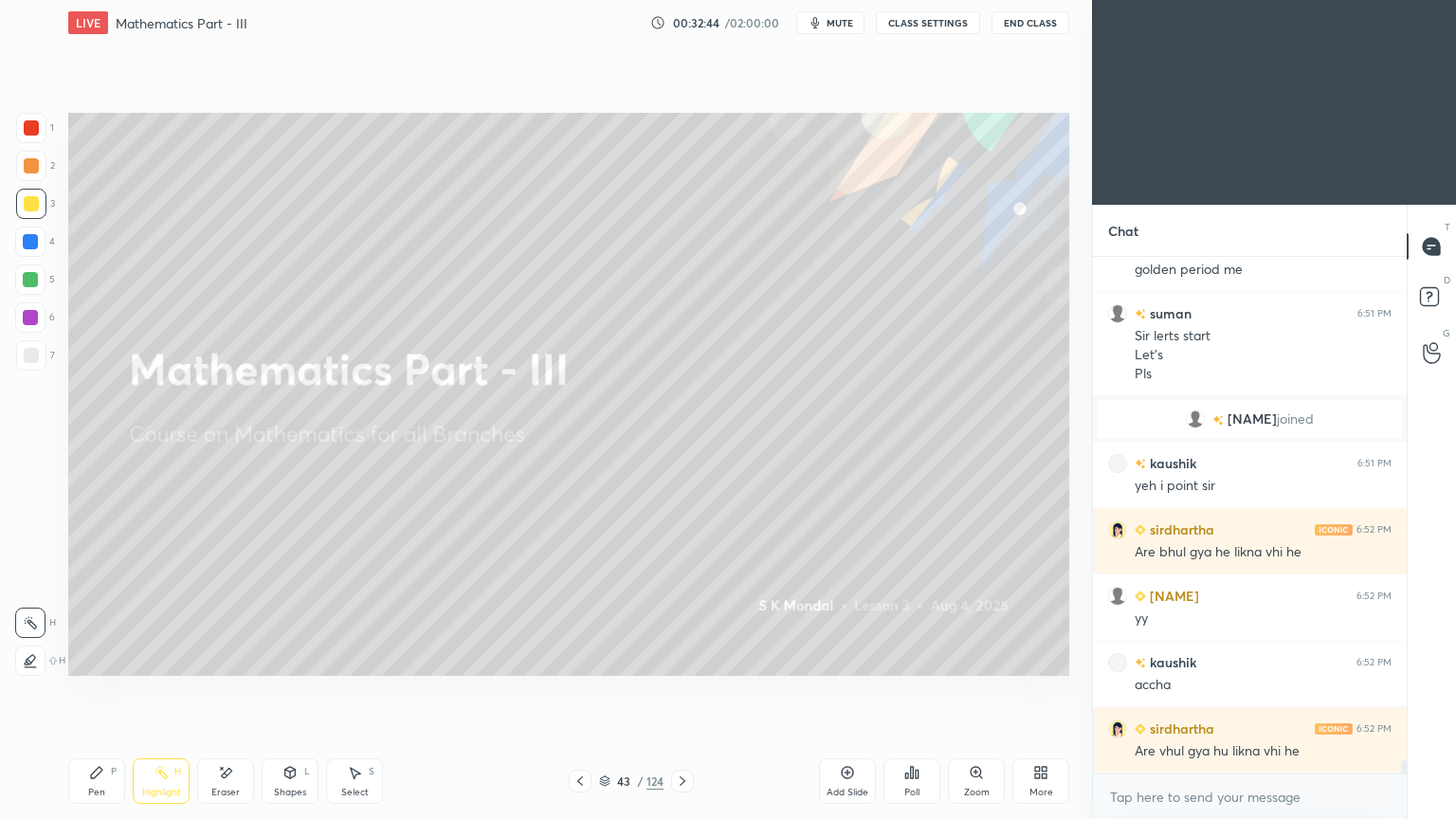 click 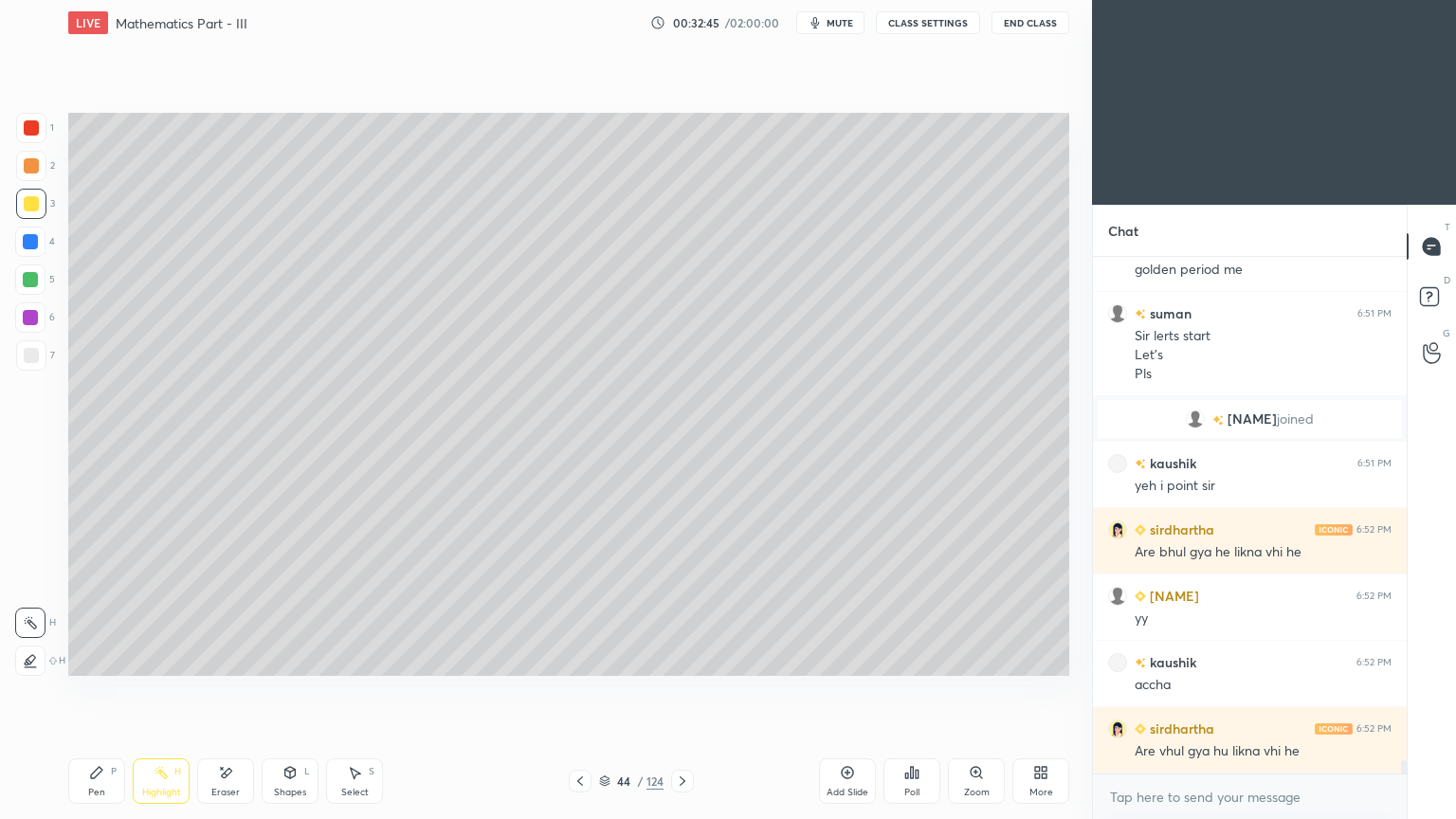 click 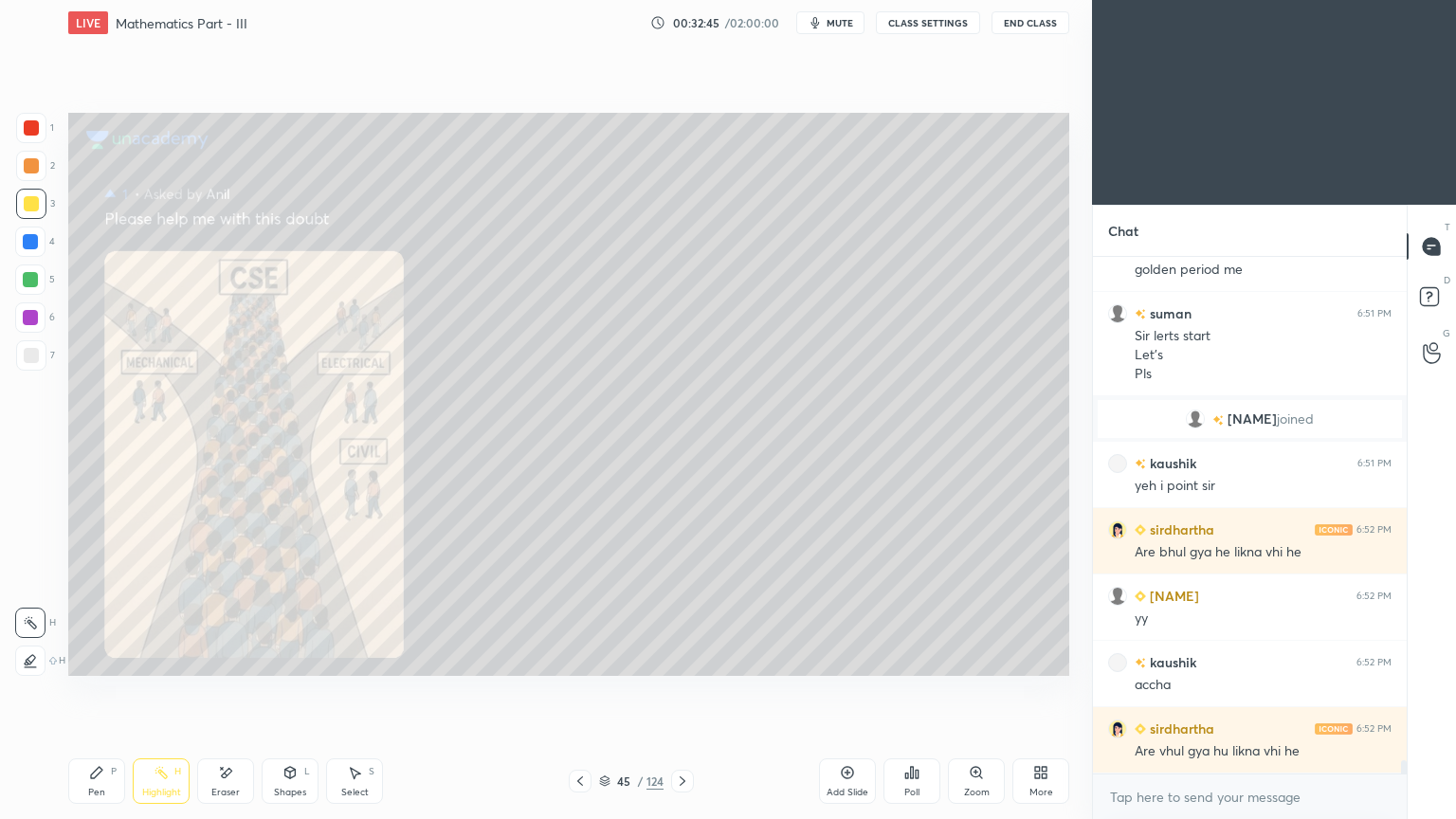 click 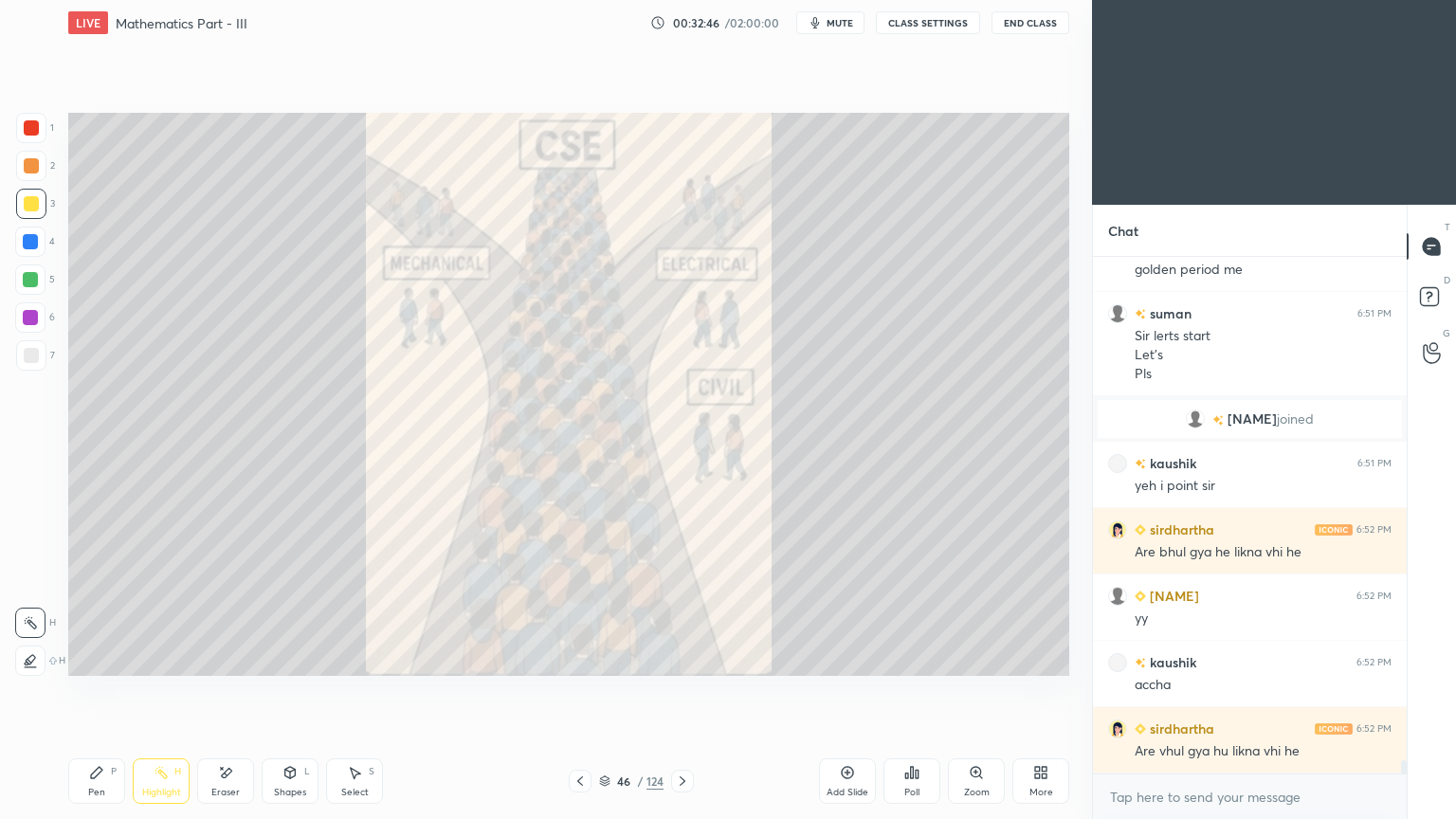 click 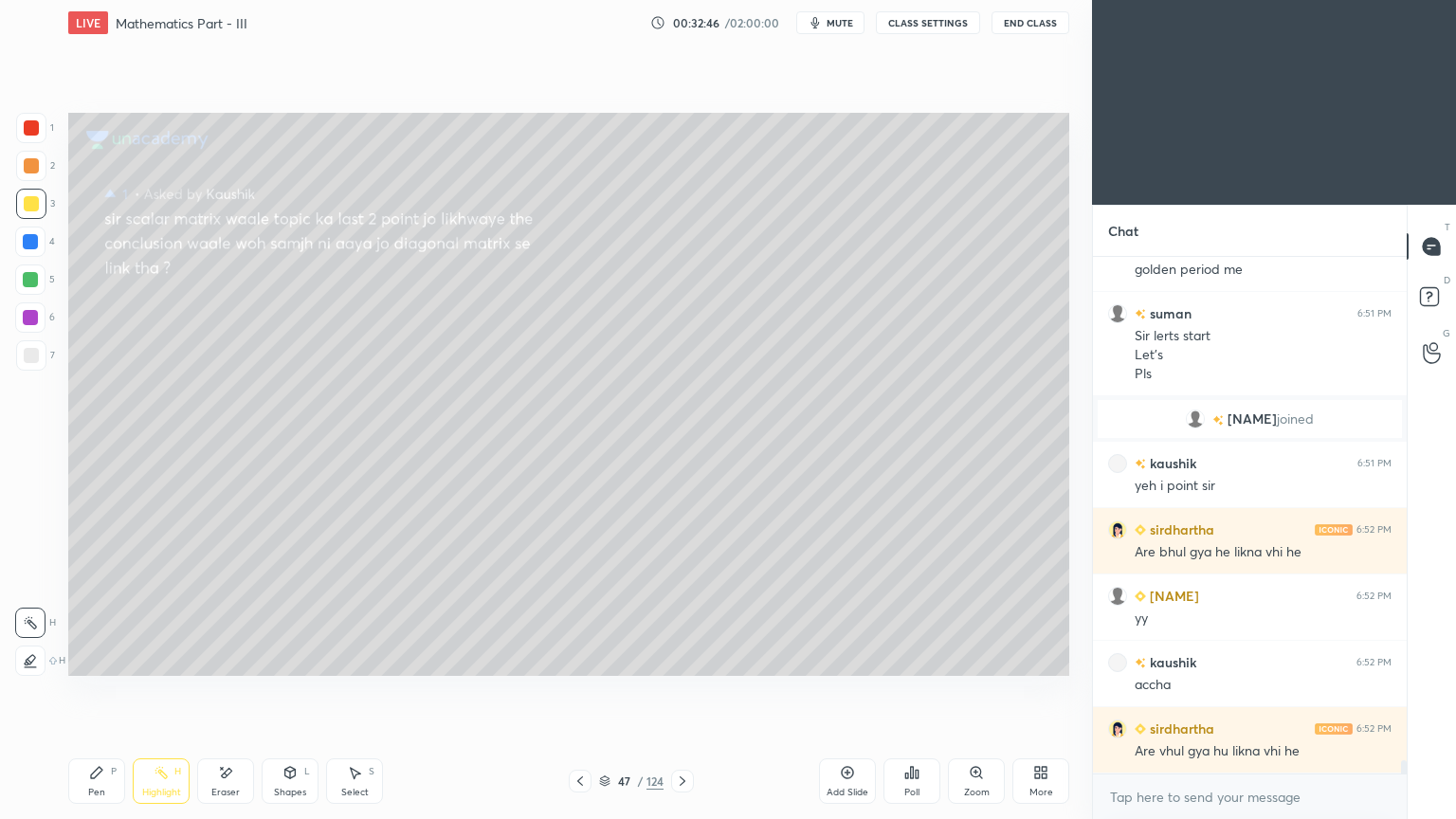 click 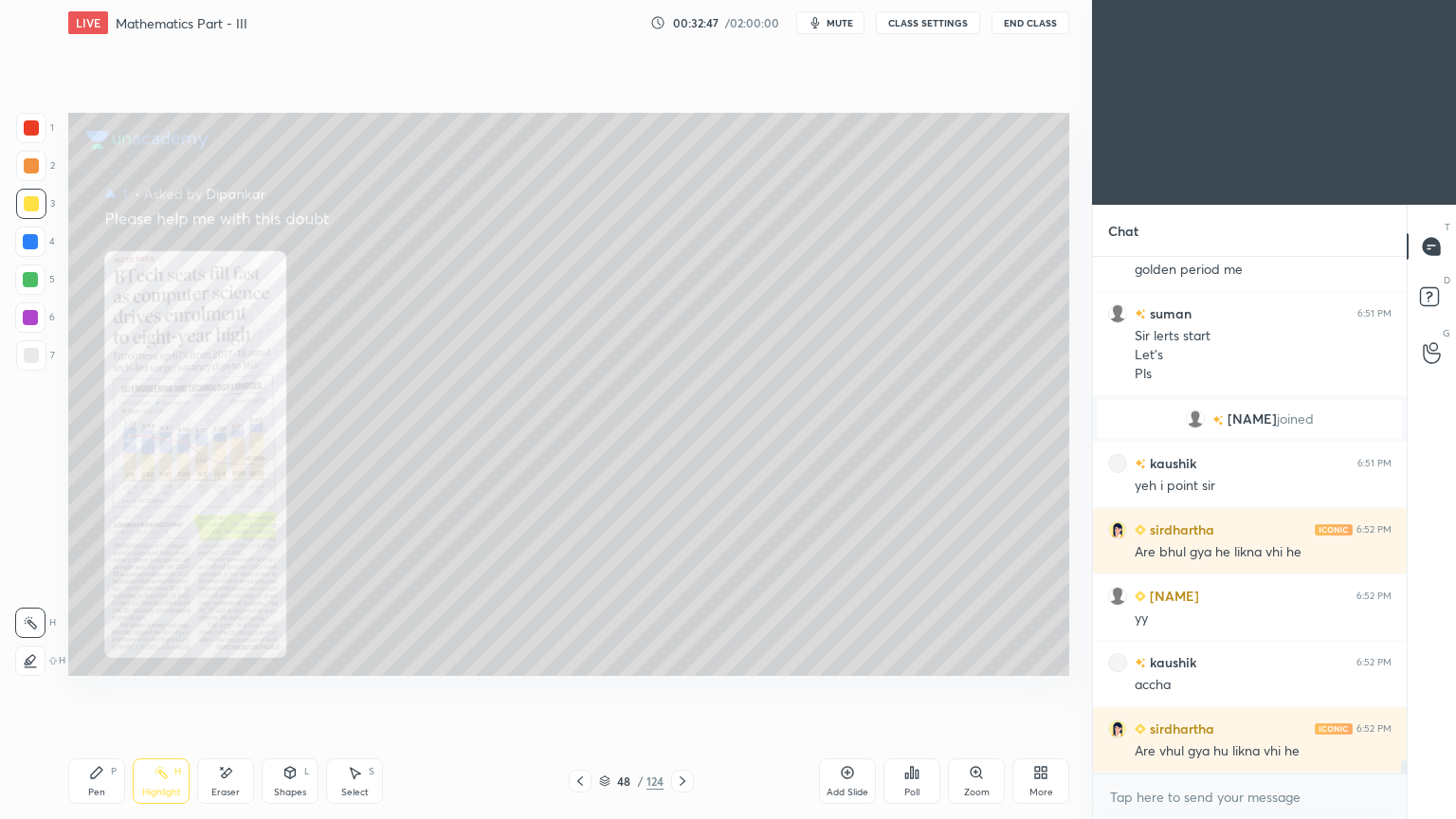 click 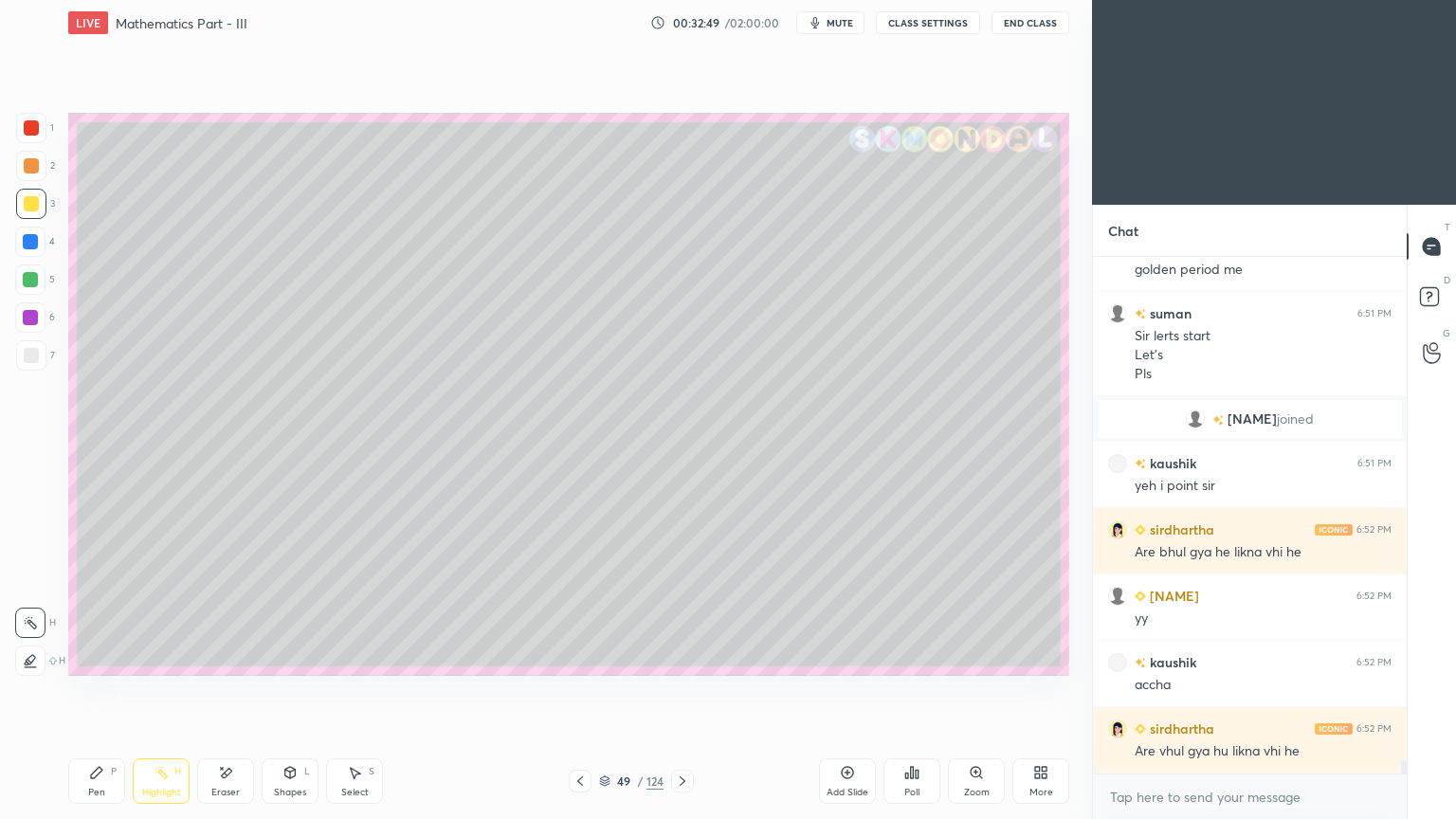 click on "Pen P" at bounding box center [97, 781] 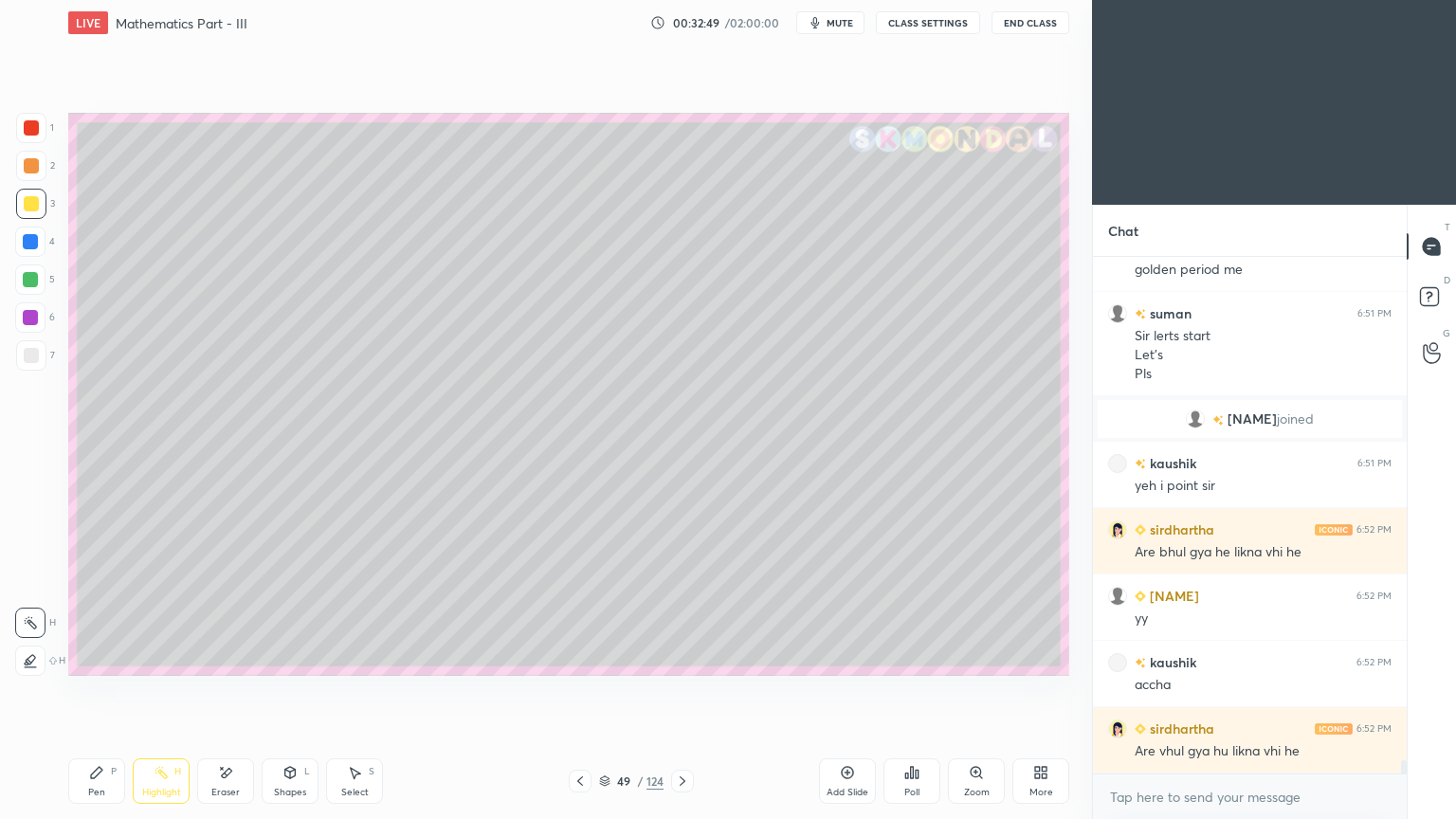 click on "Pen P" at bounding box center [97, 781] 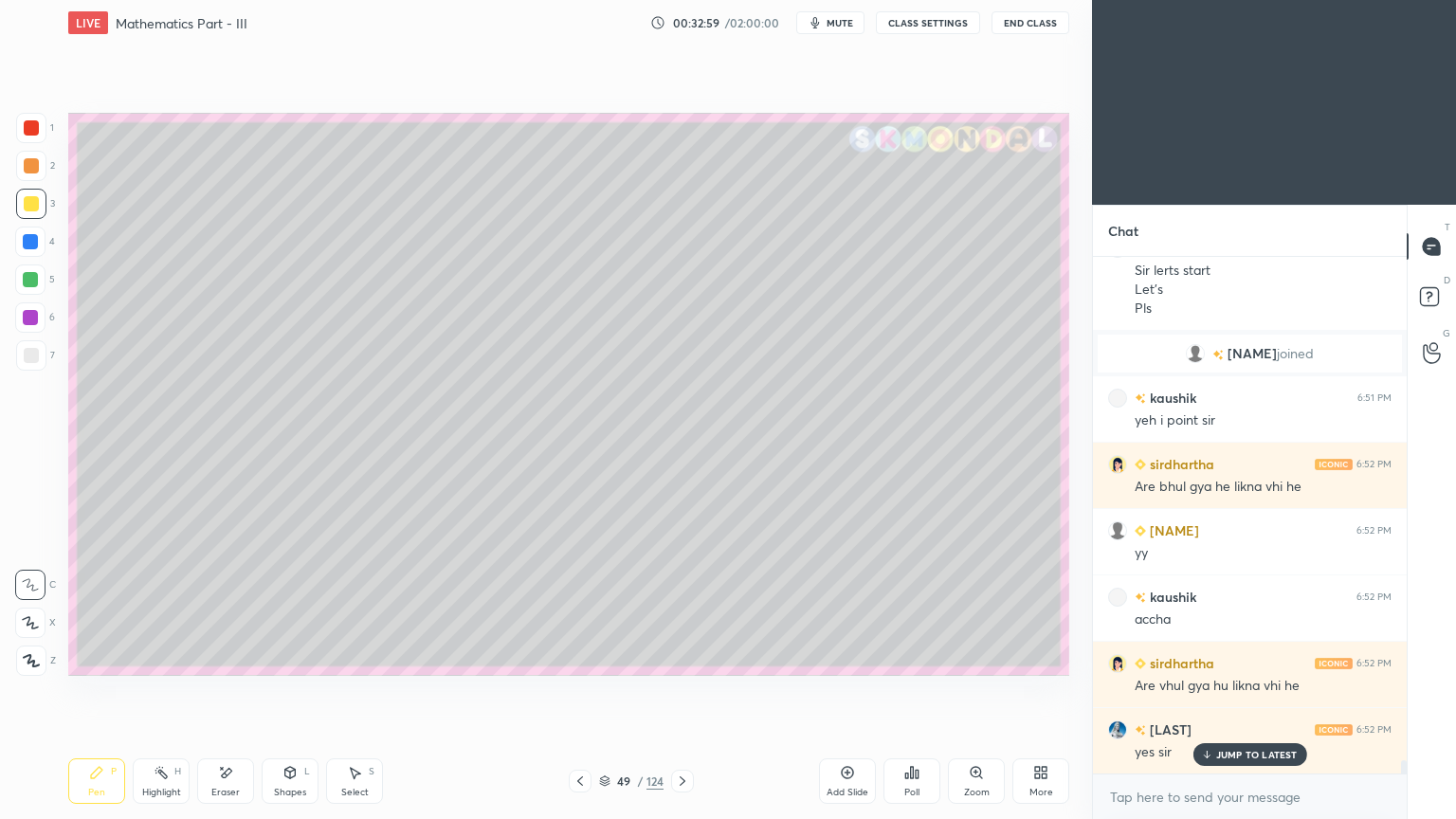 scroll, scrollTop: 19978, scrollLeft: 0, axis: vertical 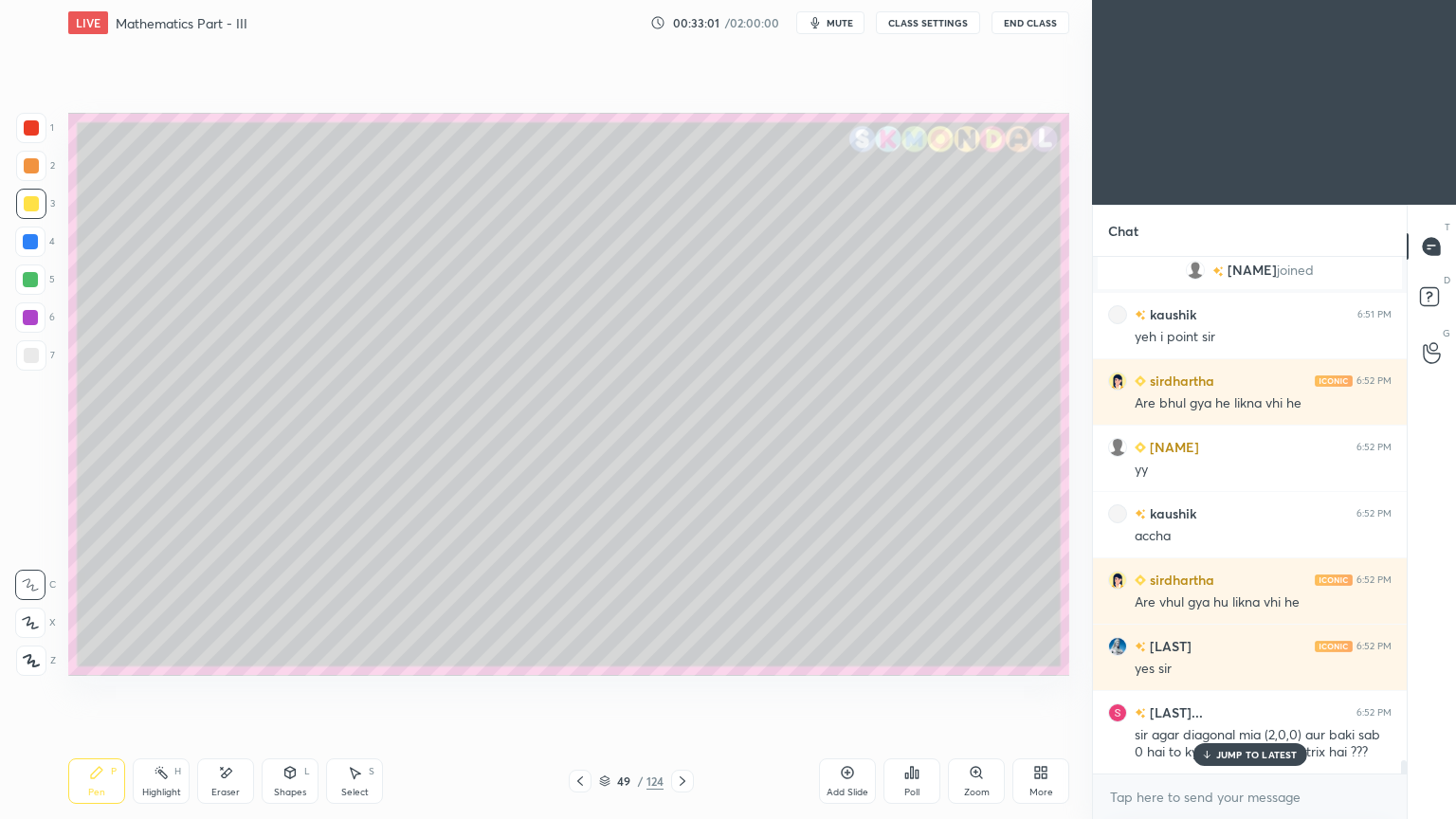 drag, startPoint x: 1236, startPoint y: 747, endPoint x: 1156, endPoint y: 732, distance: 81.394103 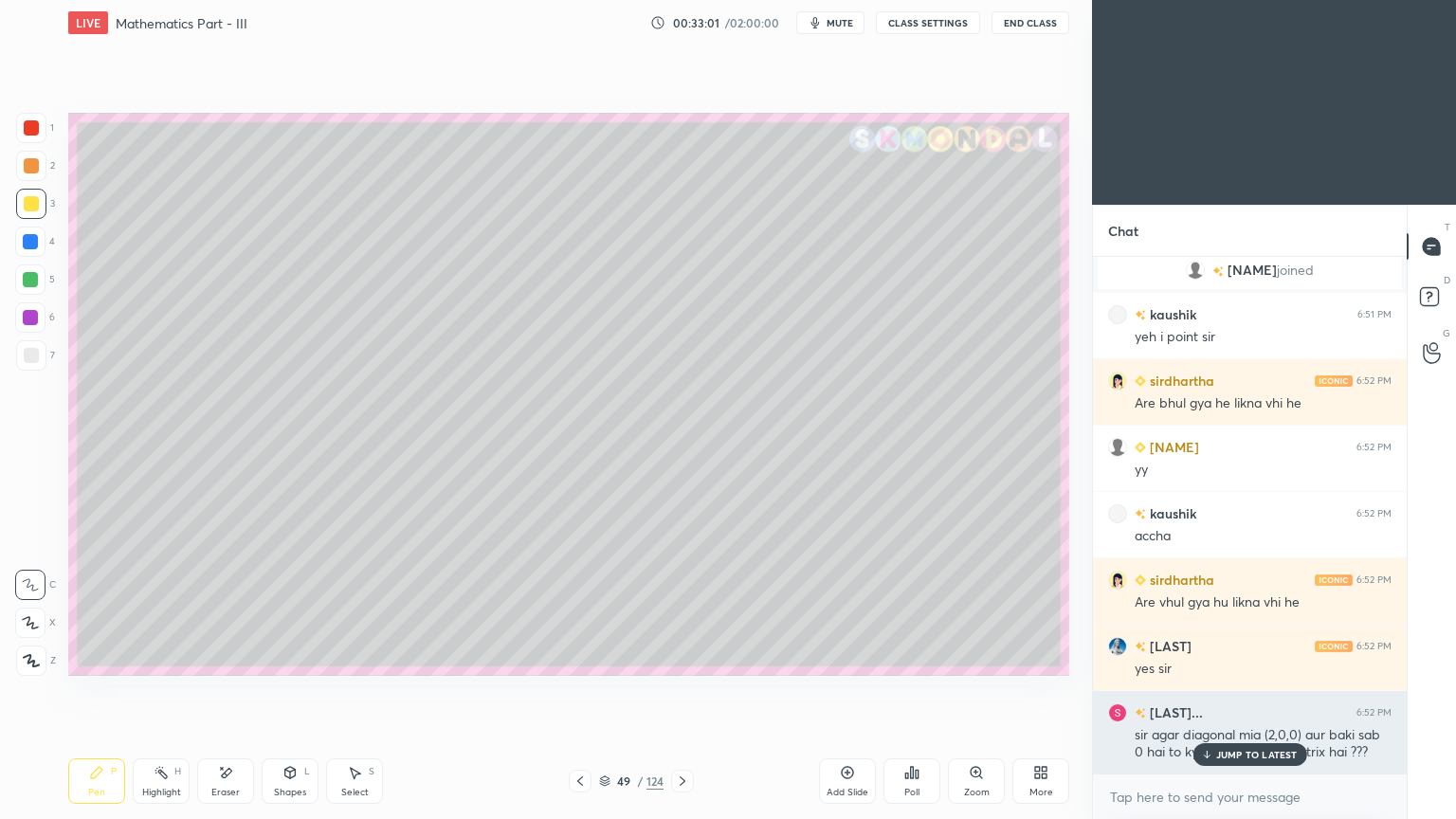 click on "JUMP TO LATEST" at bounding box center (1249, 755) 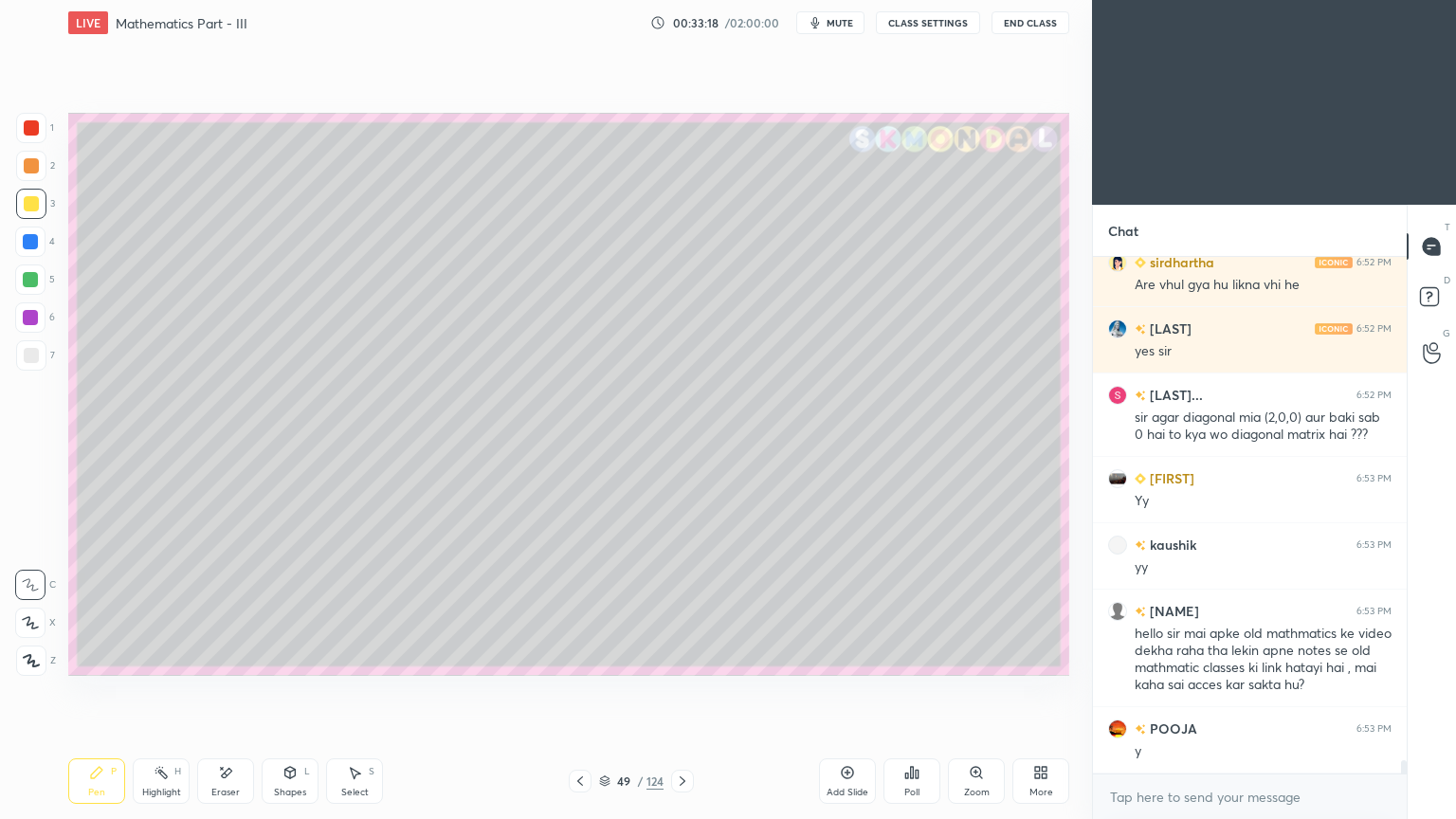 scroll, scrollTop: 20361, scrollLeft: 0, axis: vertical 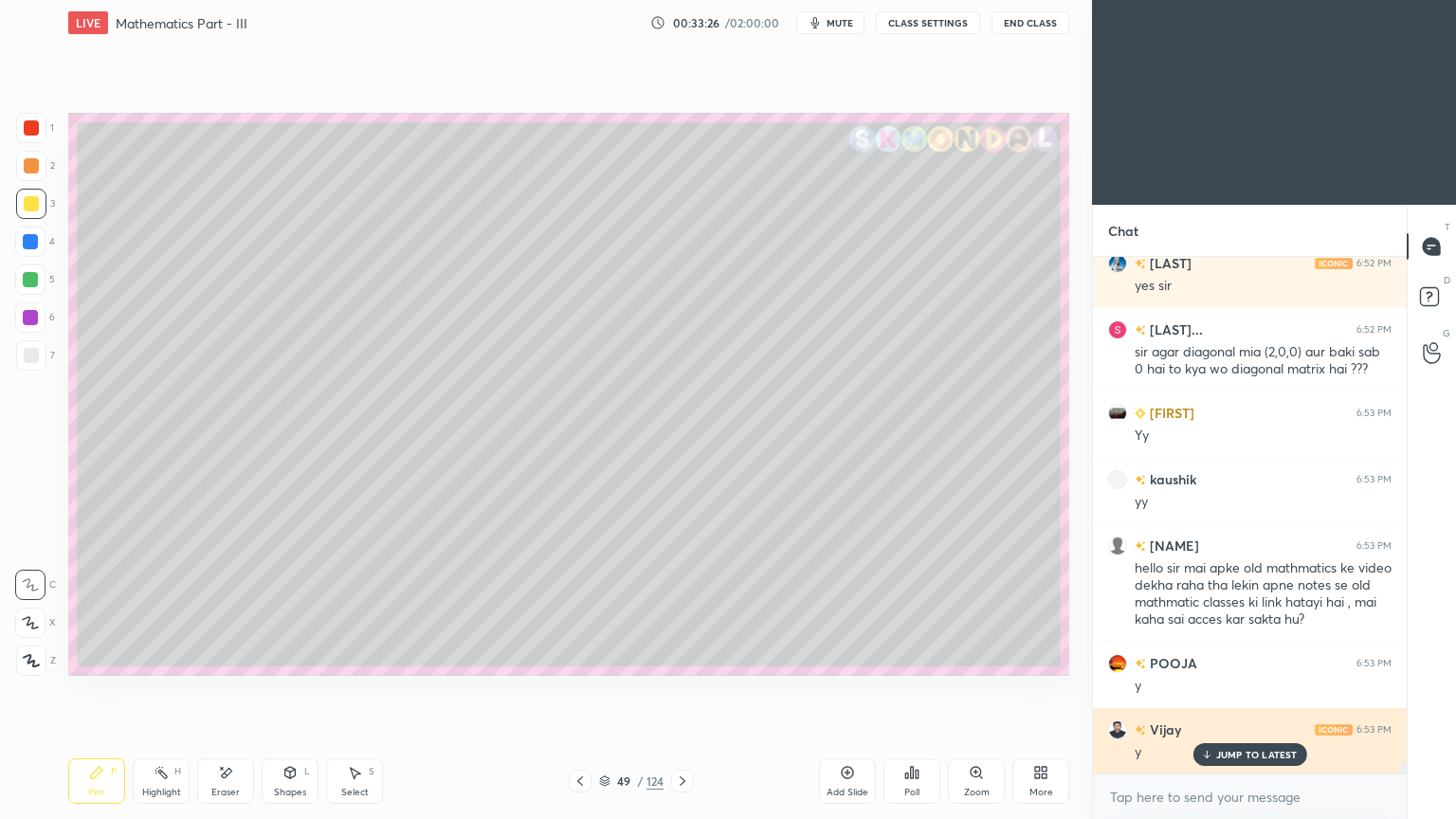 click on "y" at bounding box center [1263, 751] 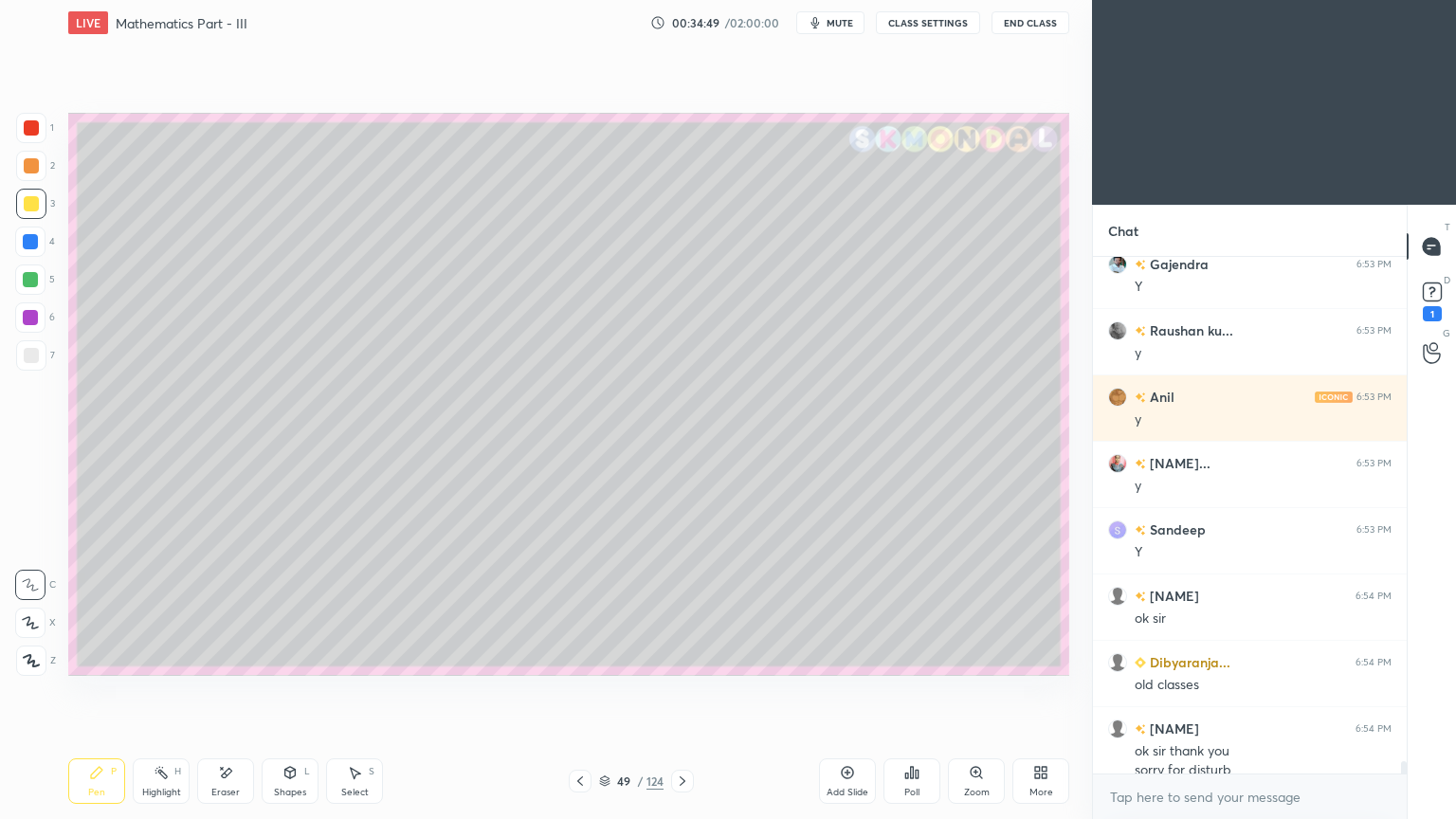 scroll, scrollTop: 20978, scrollLeft: 0, axis: vertical 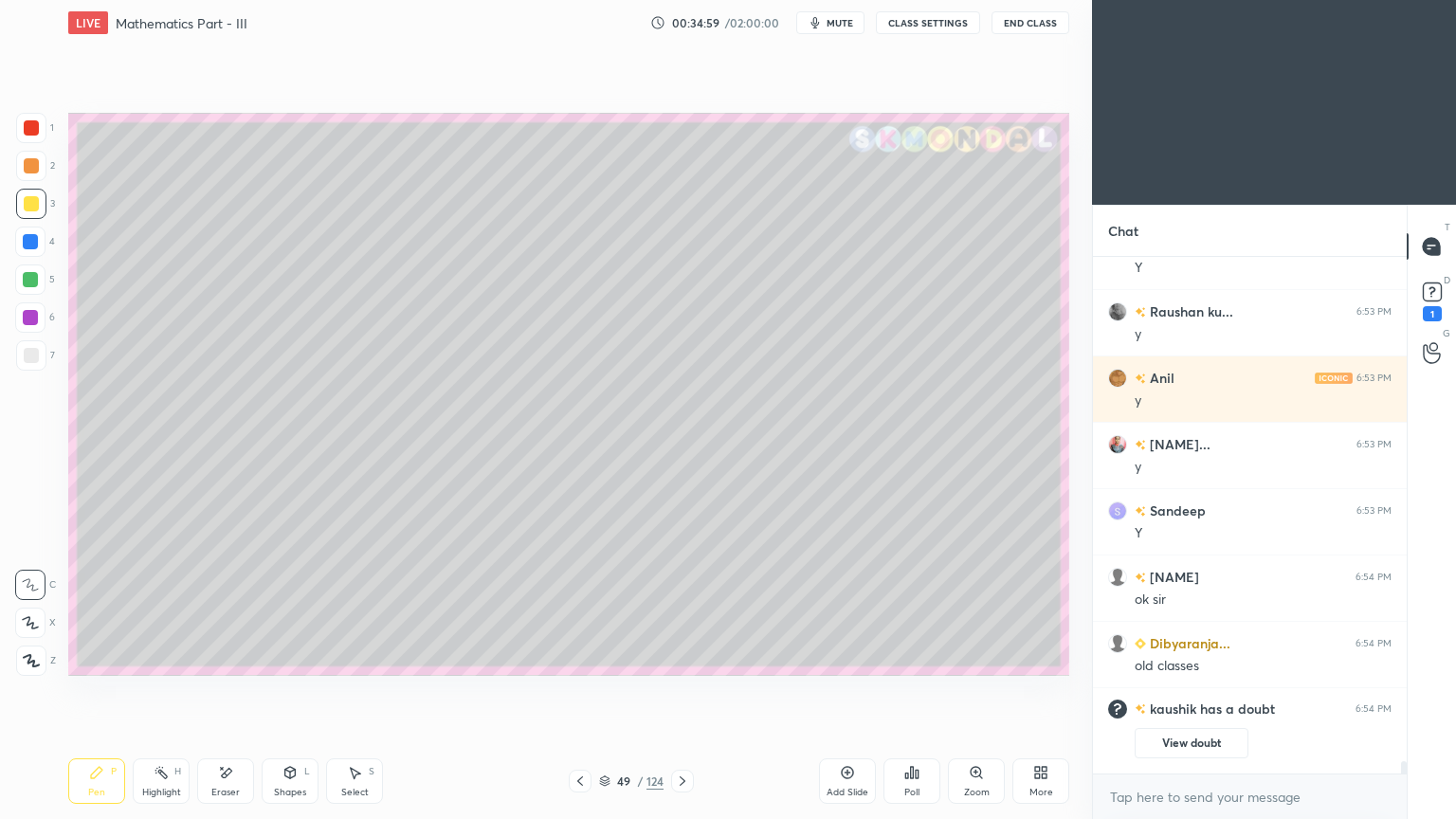 click on "Pen P" at bounding box center (97, 781) 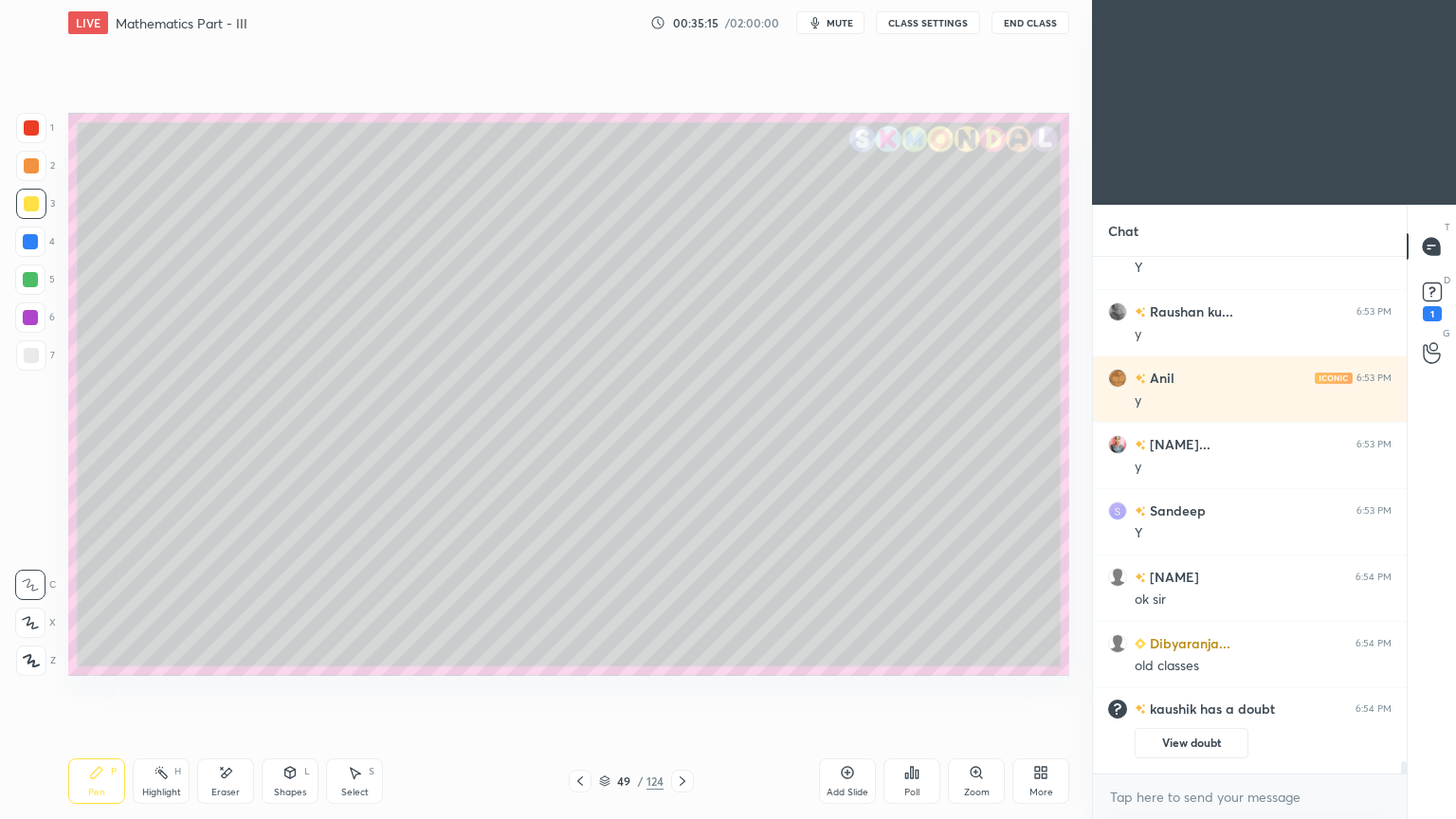 scroll, scrollTop: 20694, scrollLeft: 0, axis: vertical 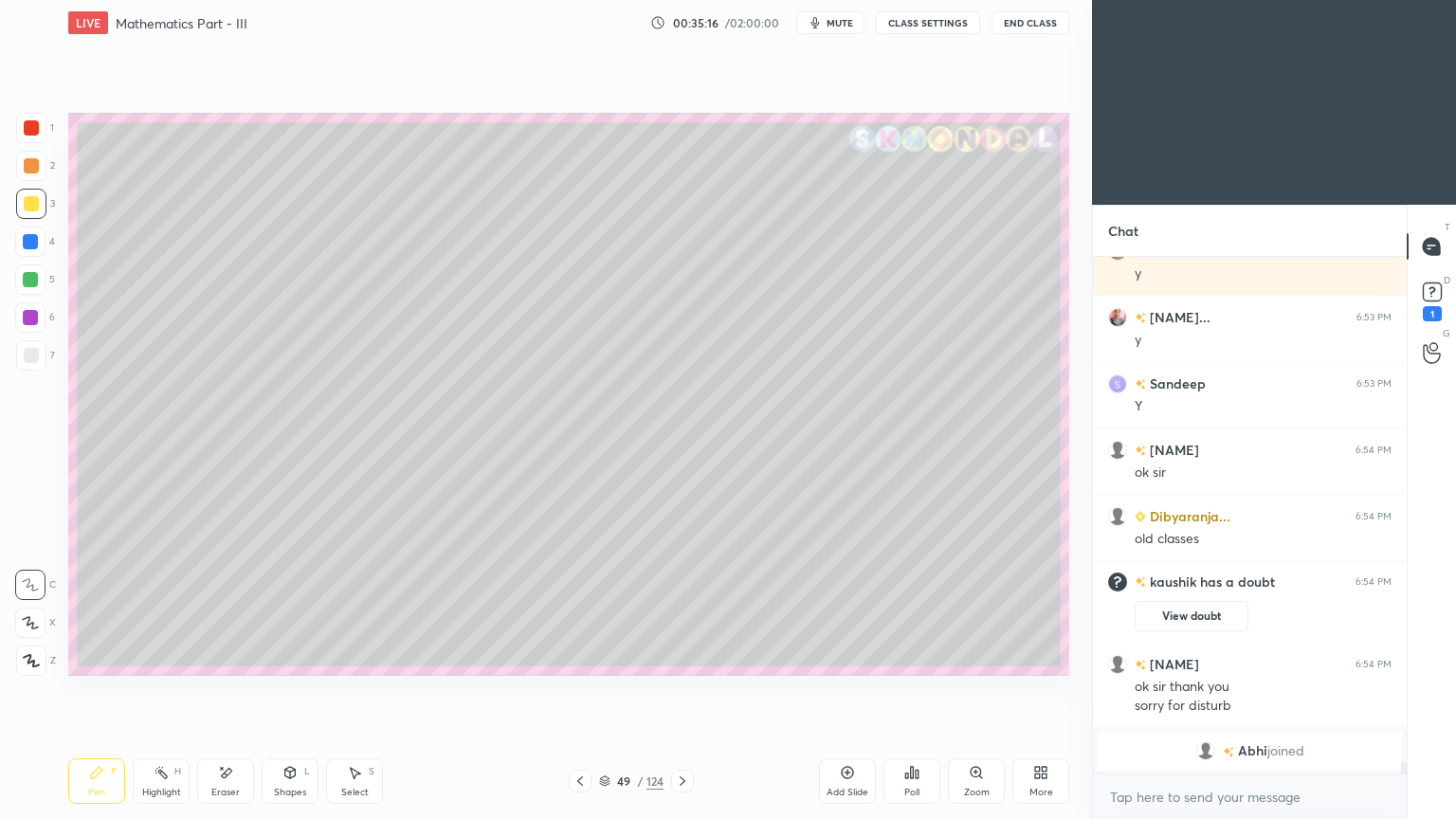 click at bounding box center (31, 355) 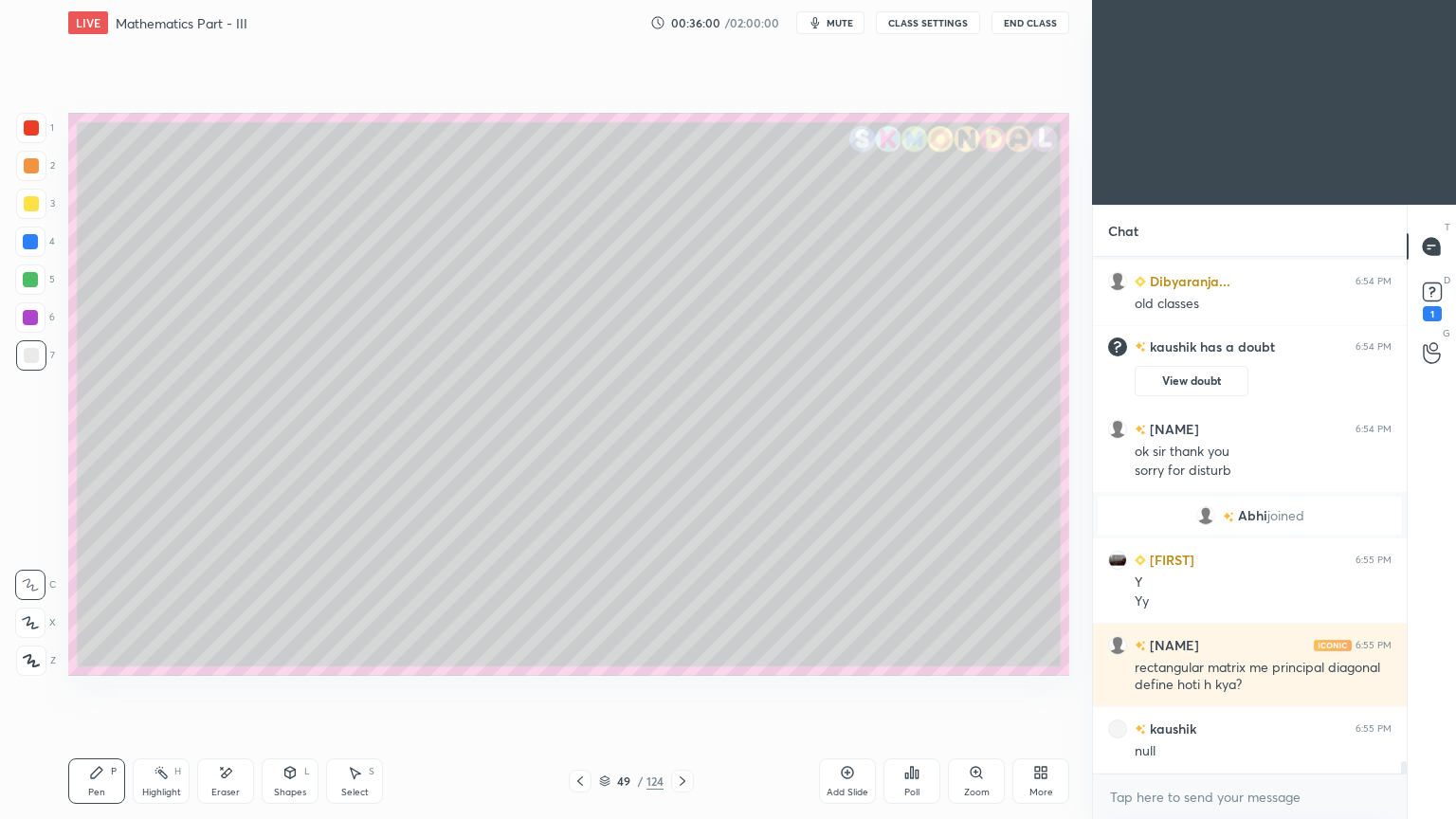scroll, scrollTop: 21062, scrollLeft: 0, axis: vertical 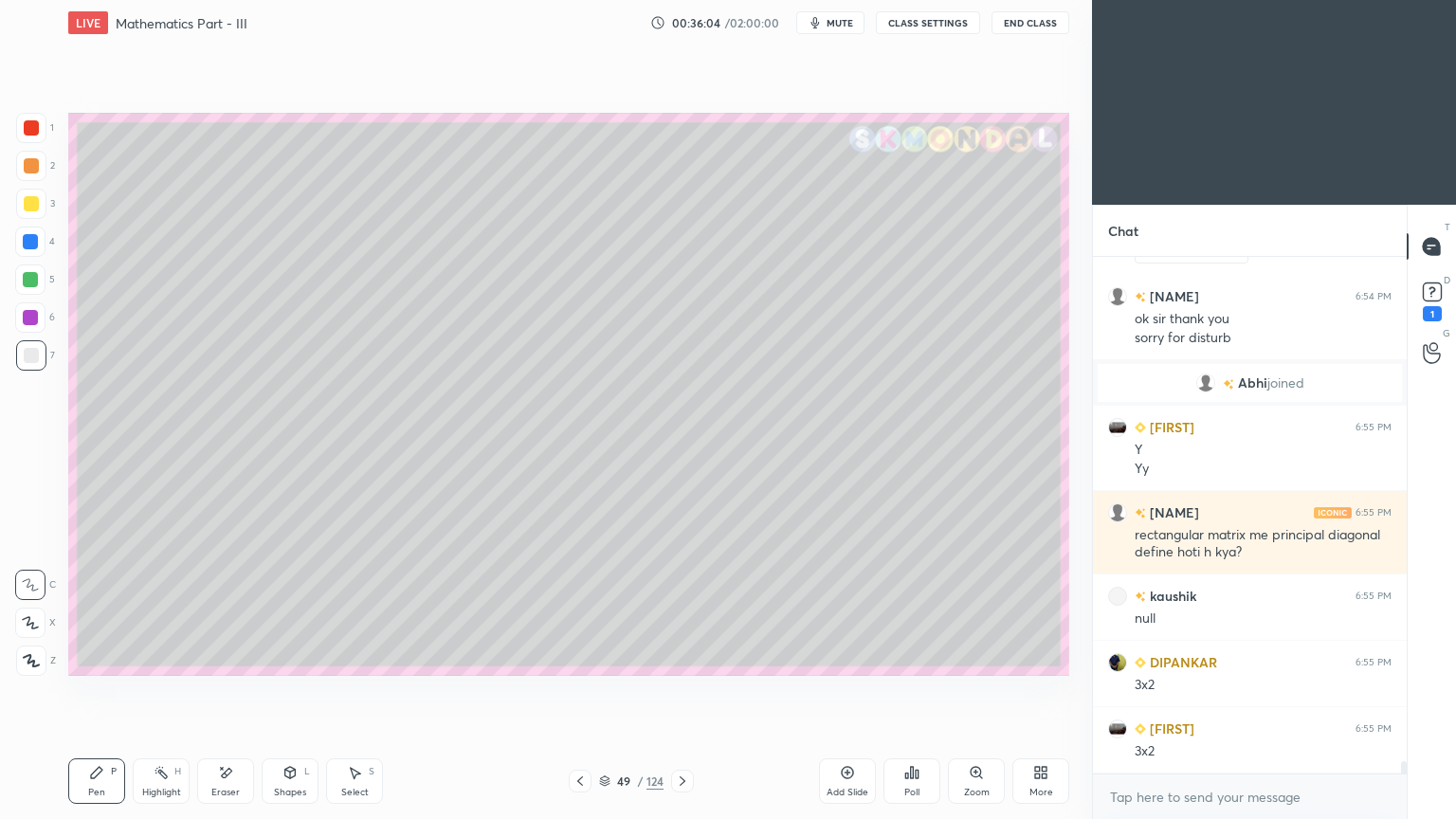 click on "Eraser" at bounding box center [226, 781] 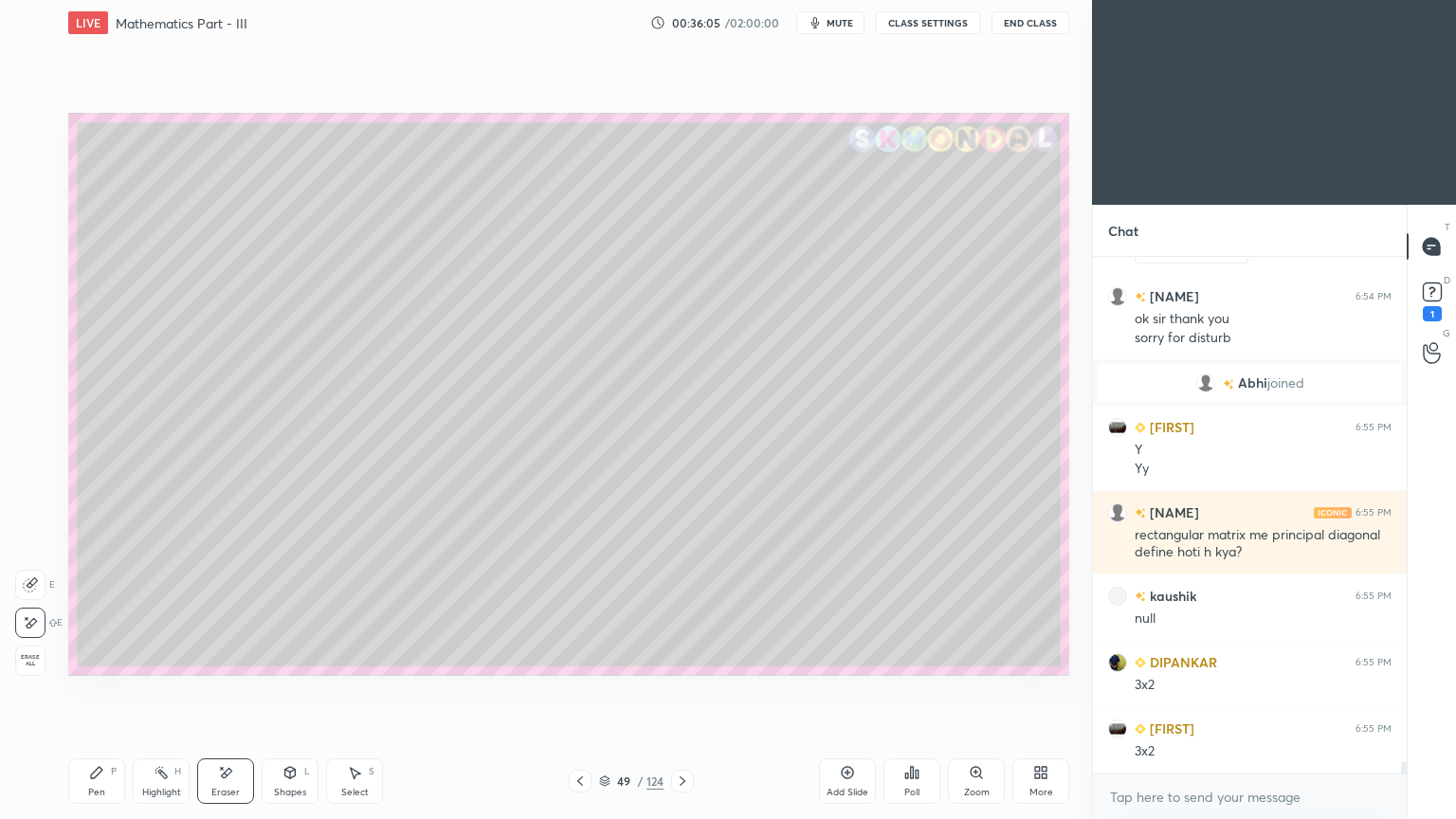 click on "Pen P" at bounding box center [97, 781] 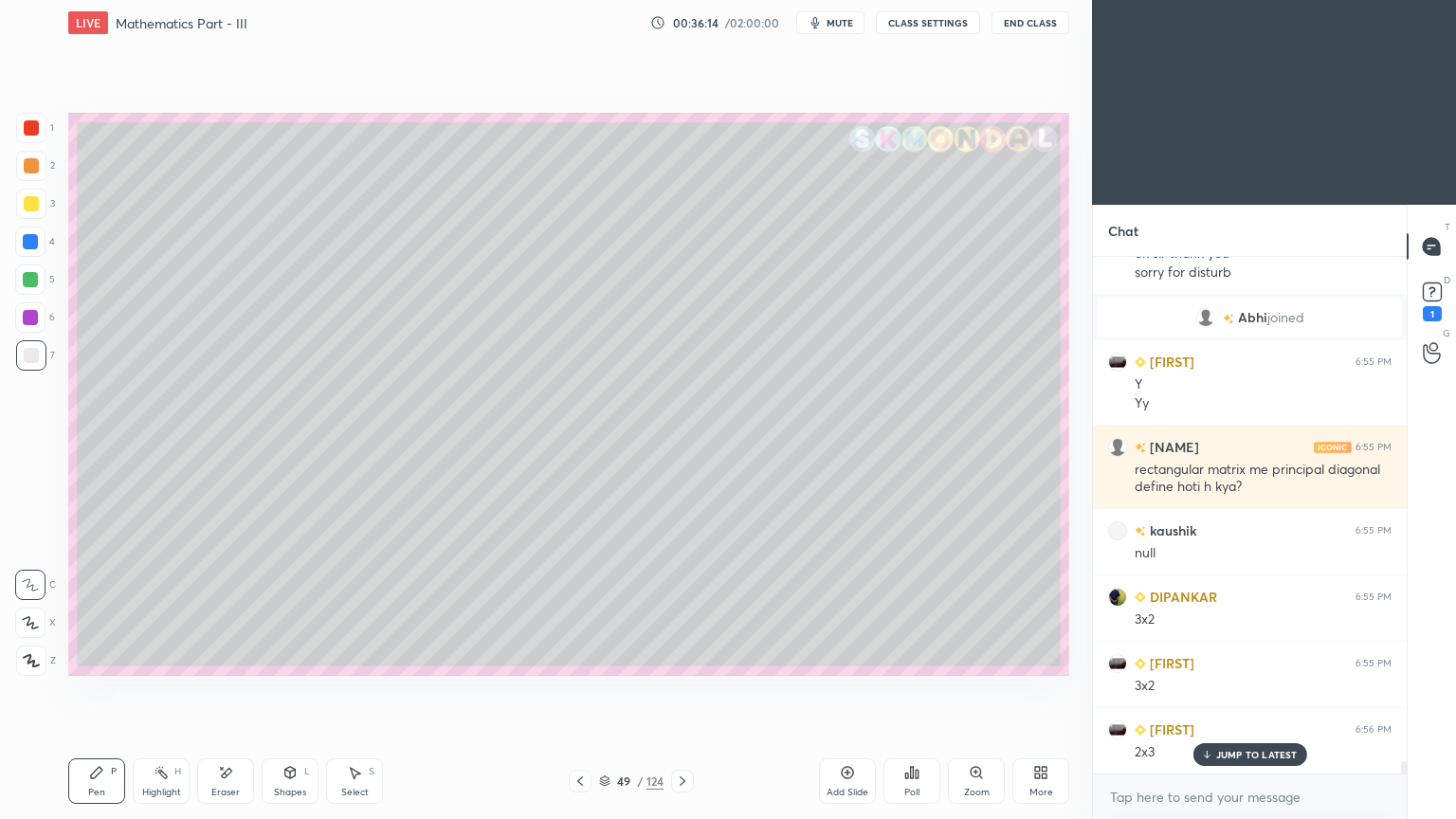 click on "Highlight H" at bounding box center (161, 781) 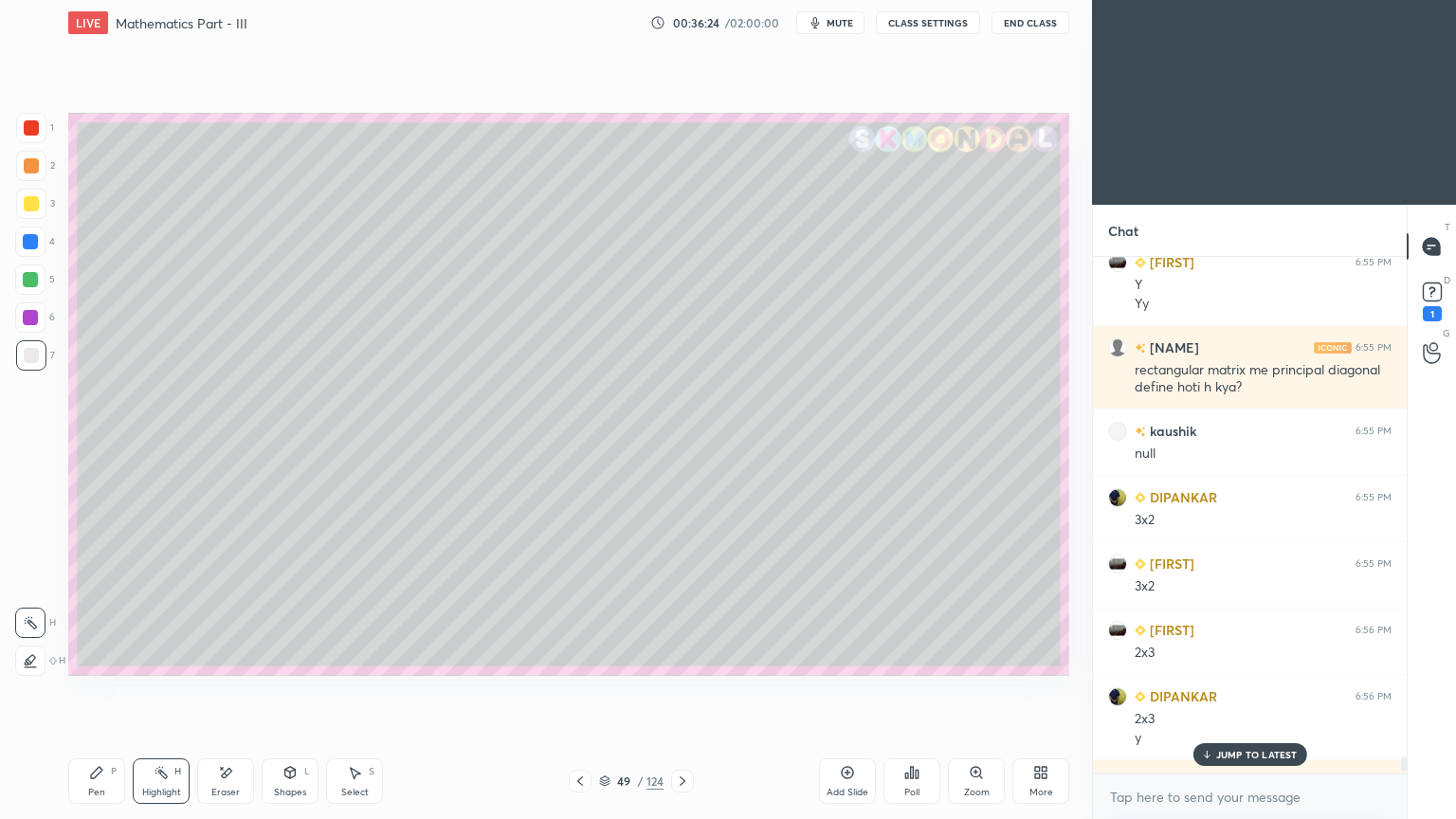 scroll, scrollTop: 21222, scrollLeft: 0, axis: vertical 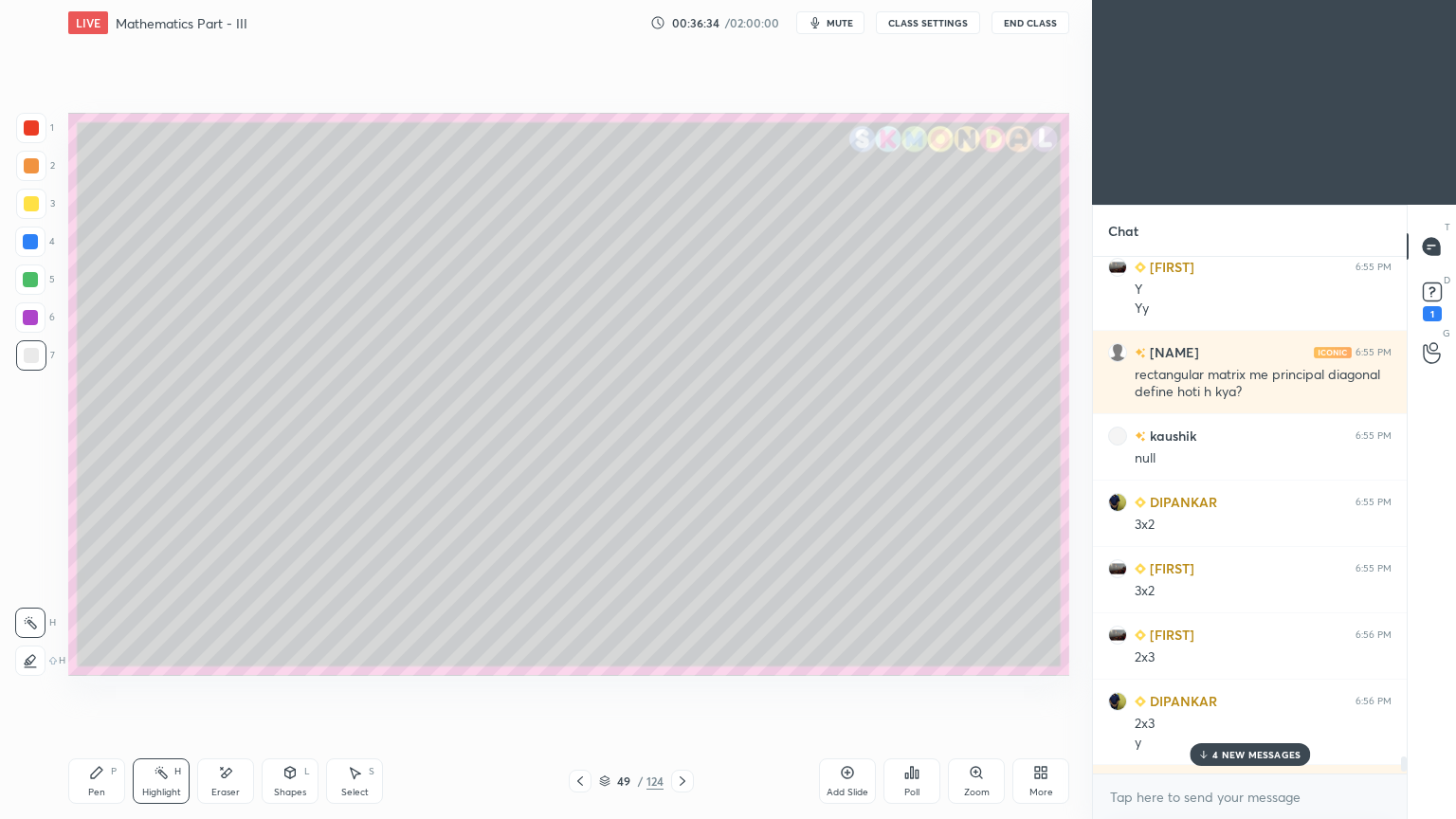 click on "mute" at bounding box center (840, 23) 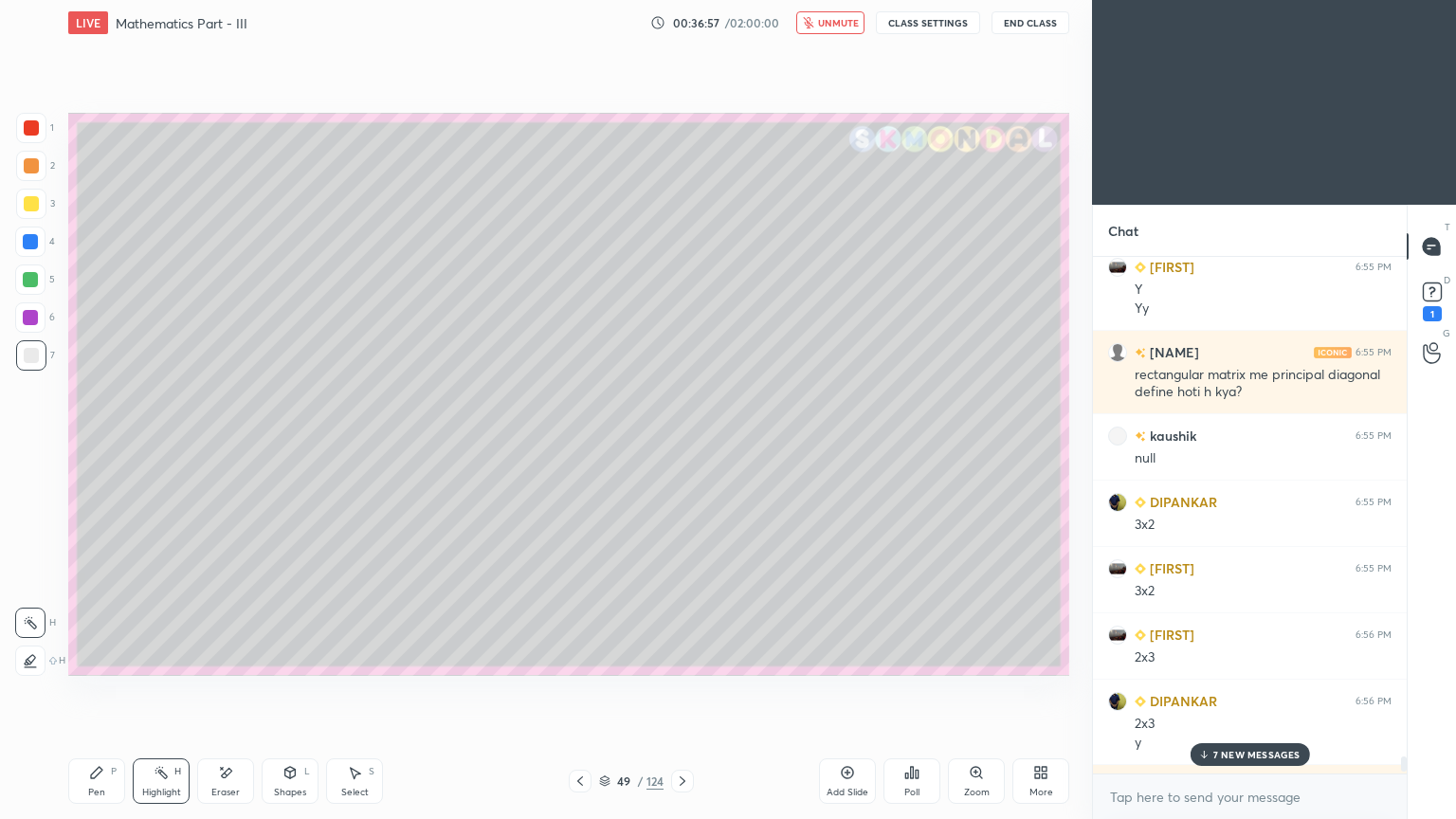 click on "unmute" at bounding box center (838, 23) 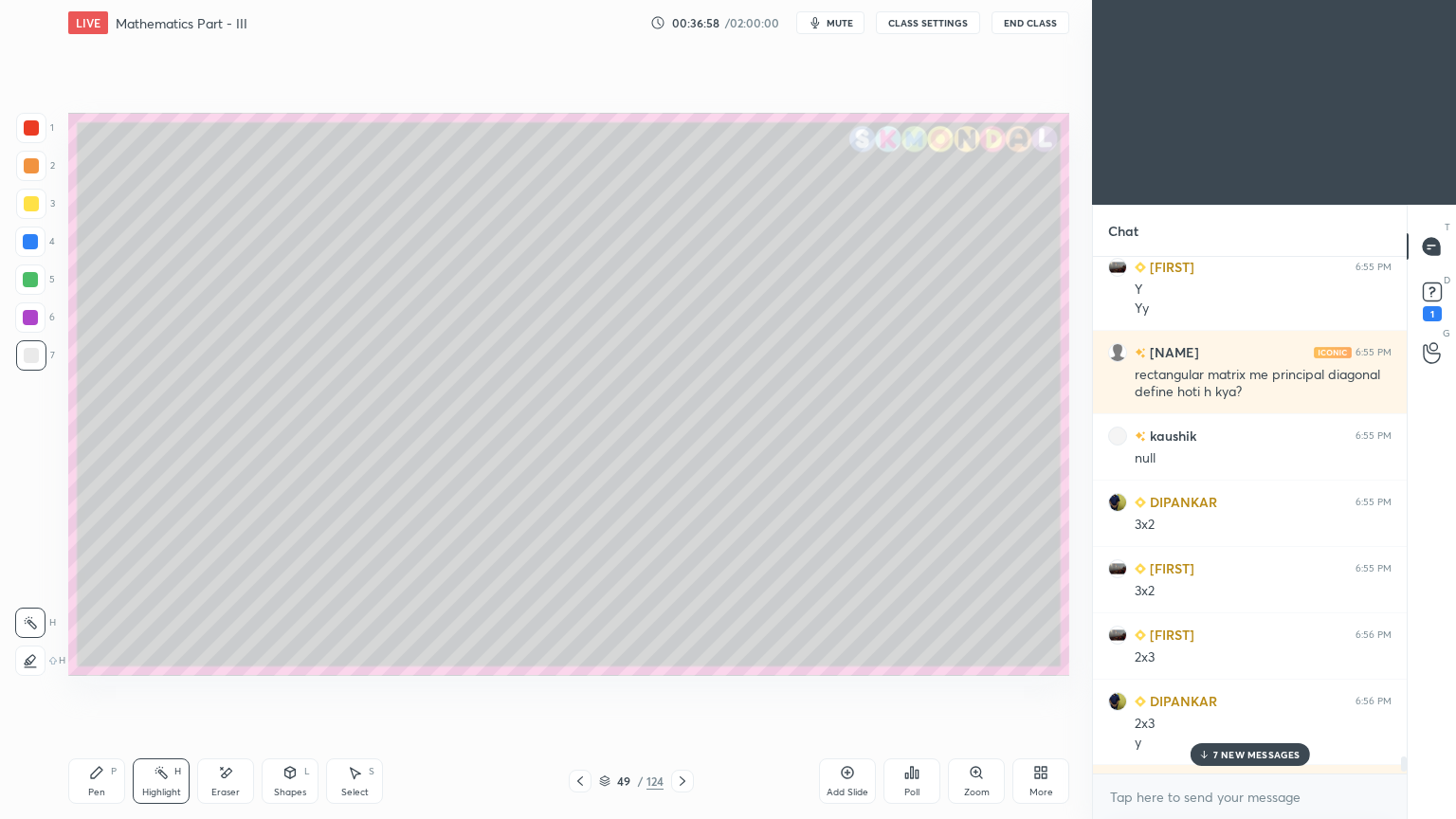 drag, startPoint x: 1228, startPoint y: 755, endPoint x: 853, endPoint y: 743, distance: 375.19195 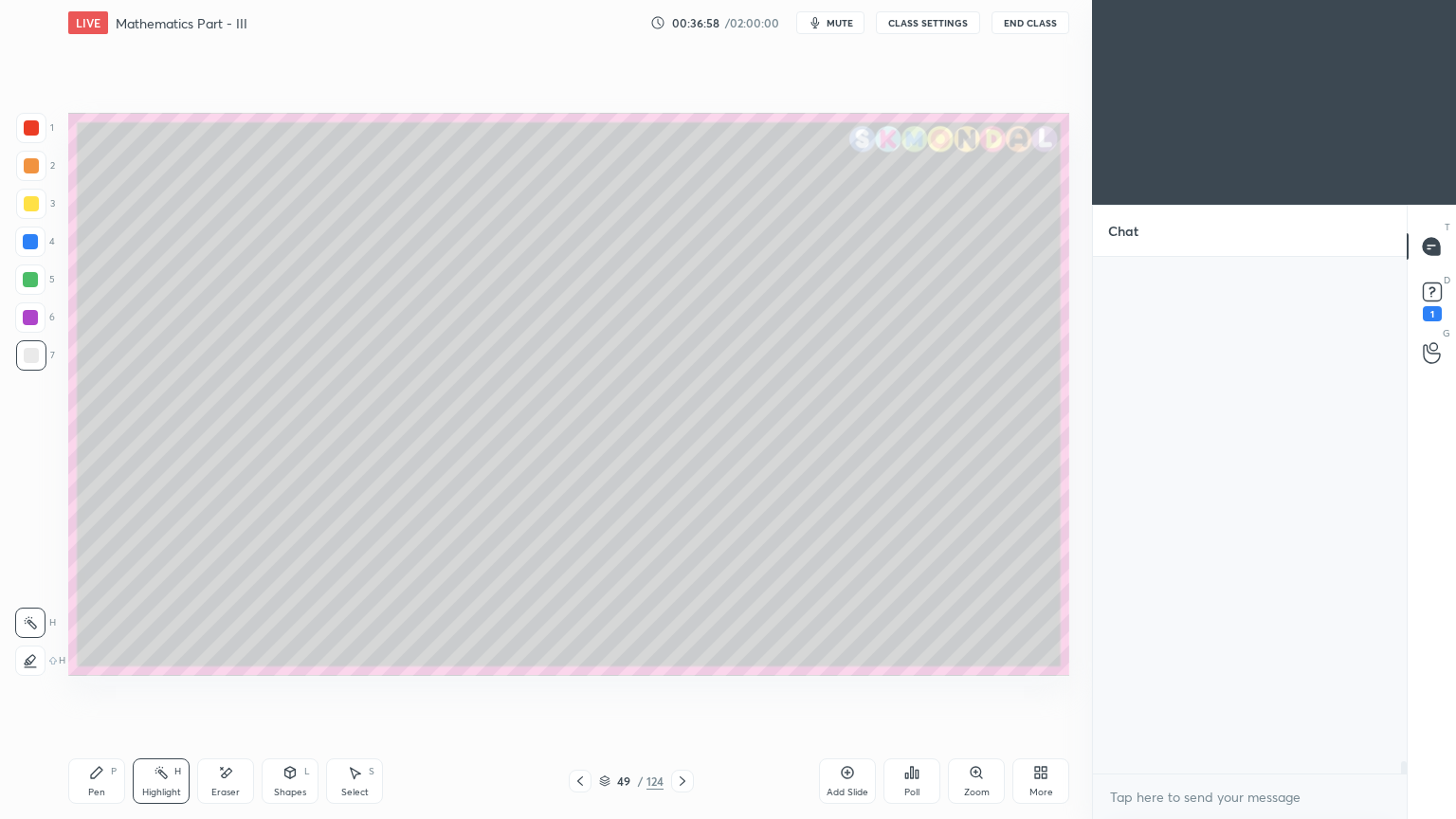 scroll, scrollTop: 21877, scrollLeft: 0, axis: vertical 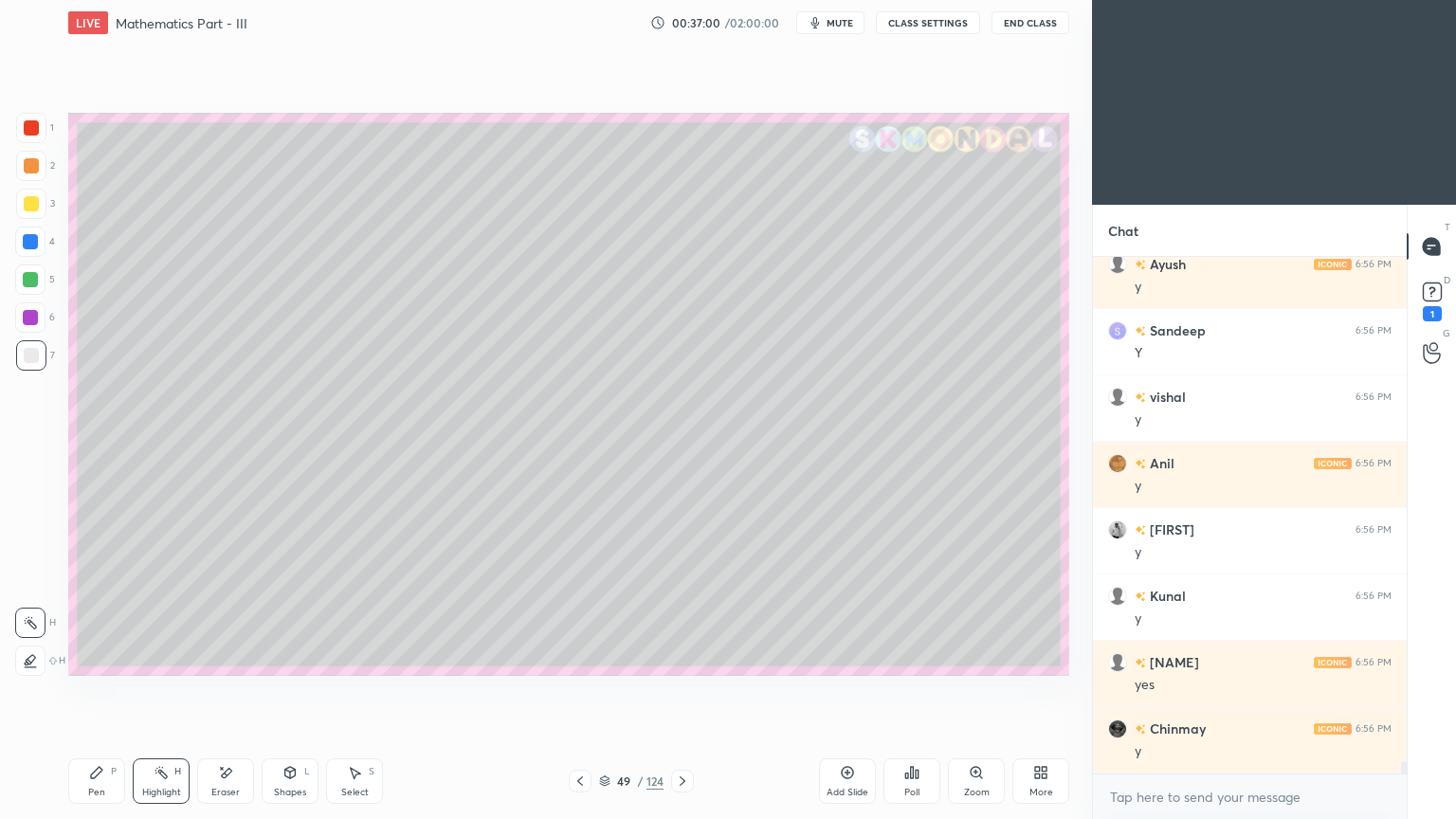 click on "Highlight" at bounding box center [161, 792] 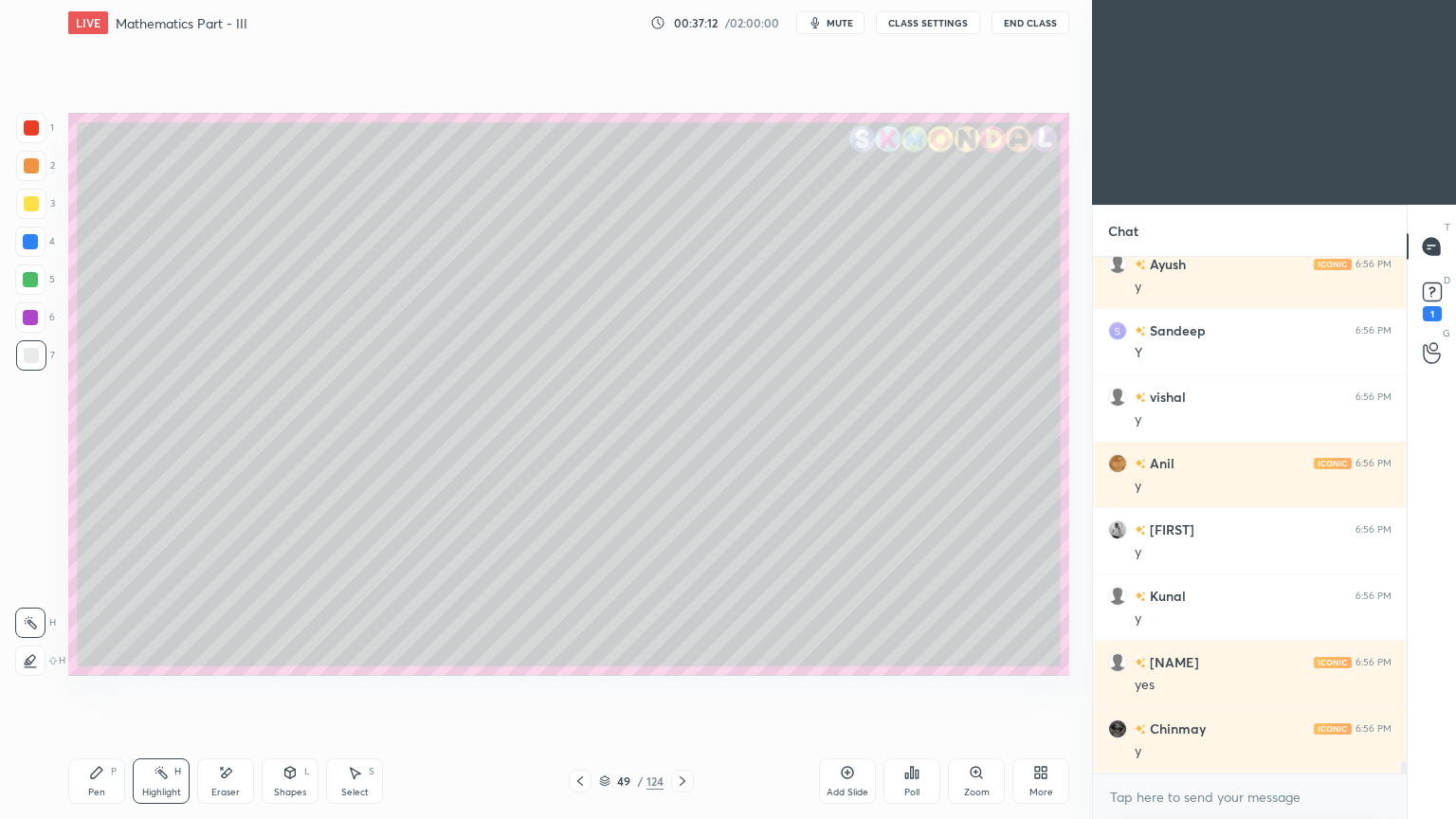 click on "Pen P" at bounding box center [97, 781] 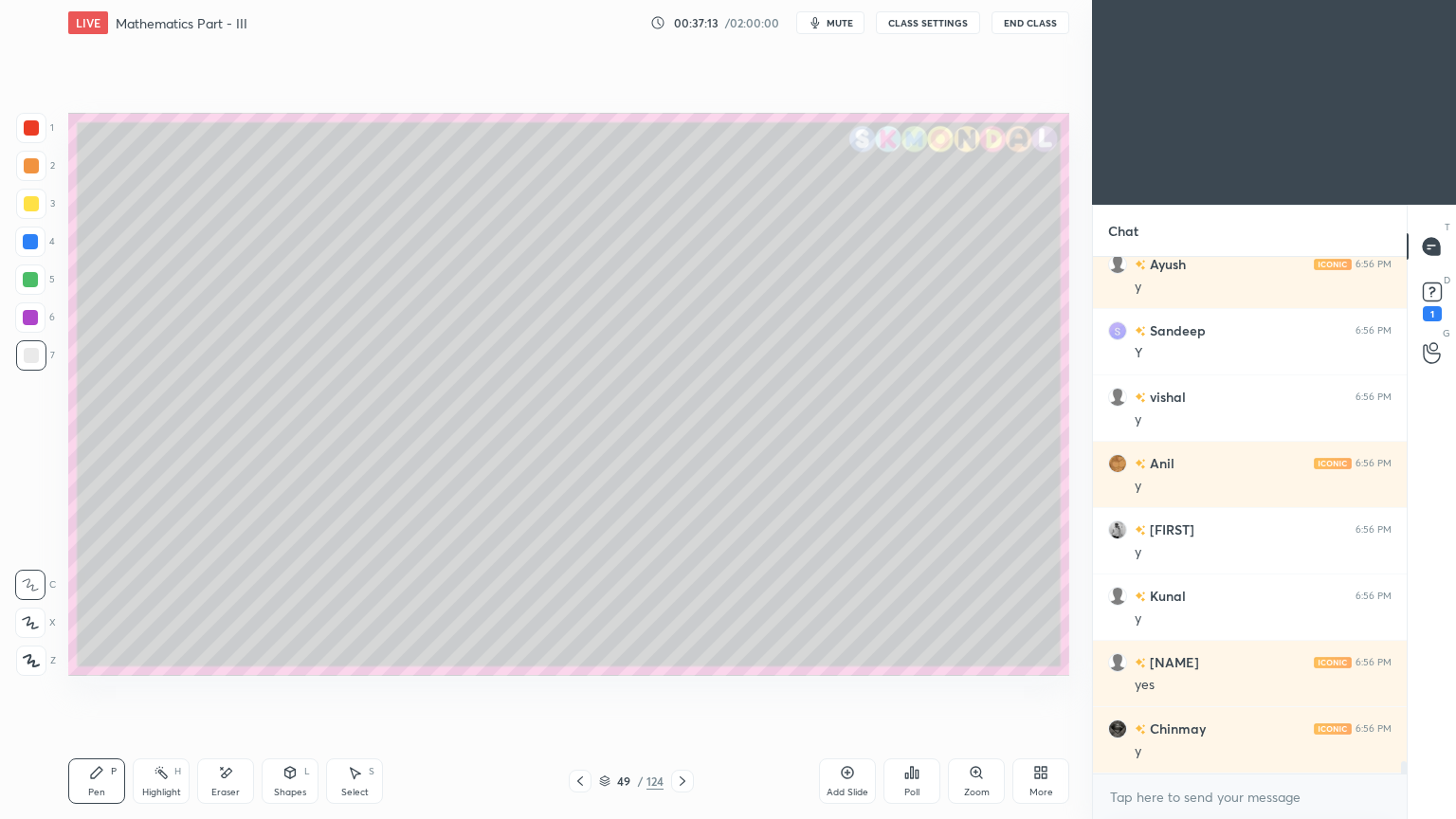 click at bounding box center (31, 204) 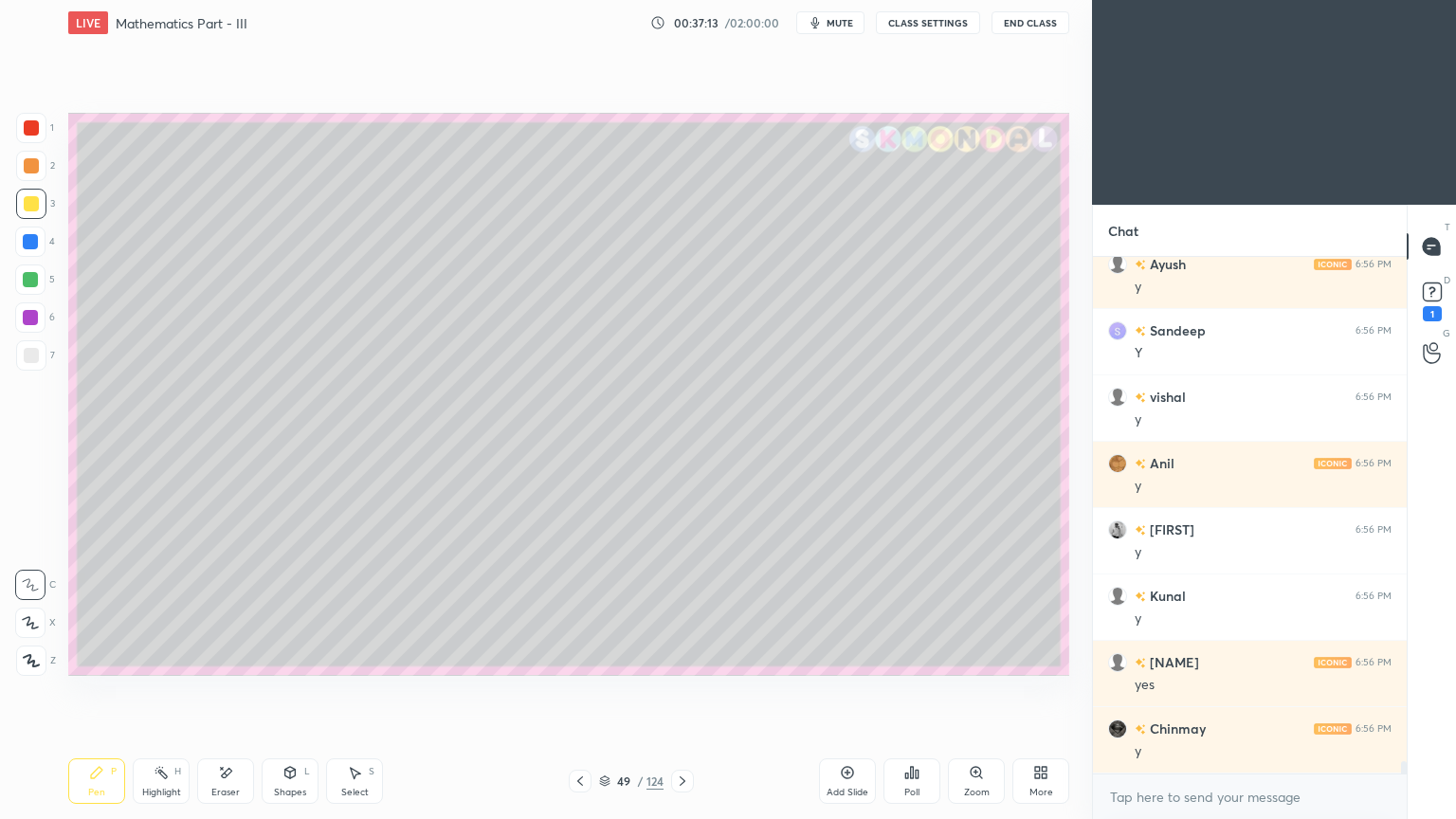 click at bounding box center (31, 204) 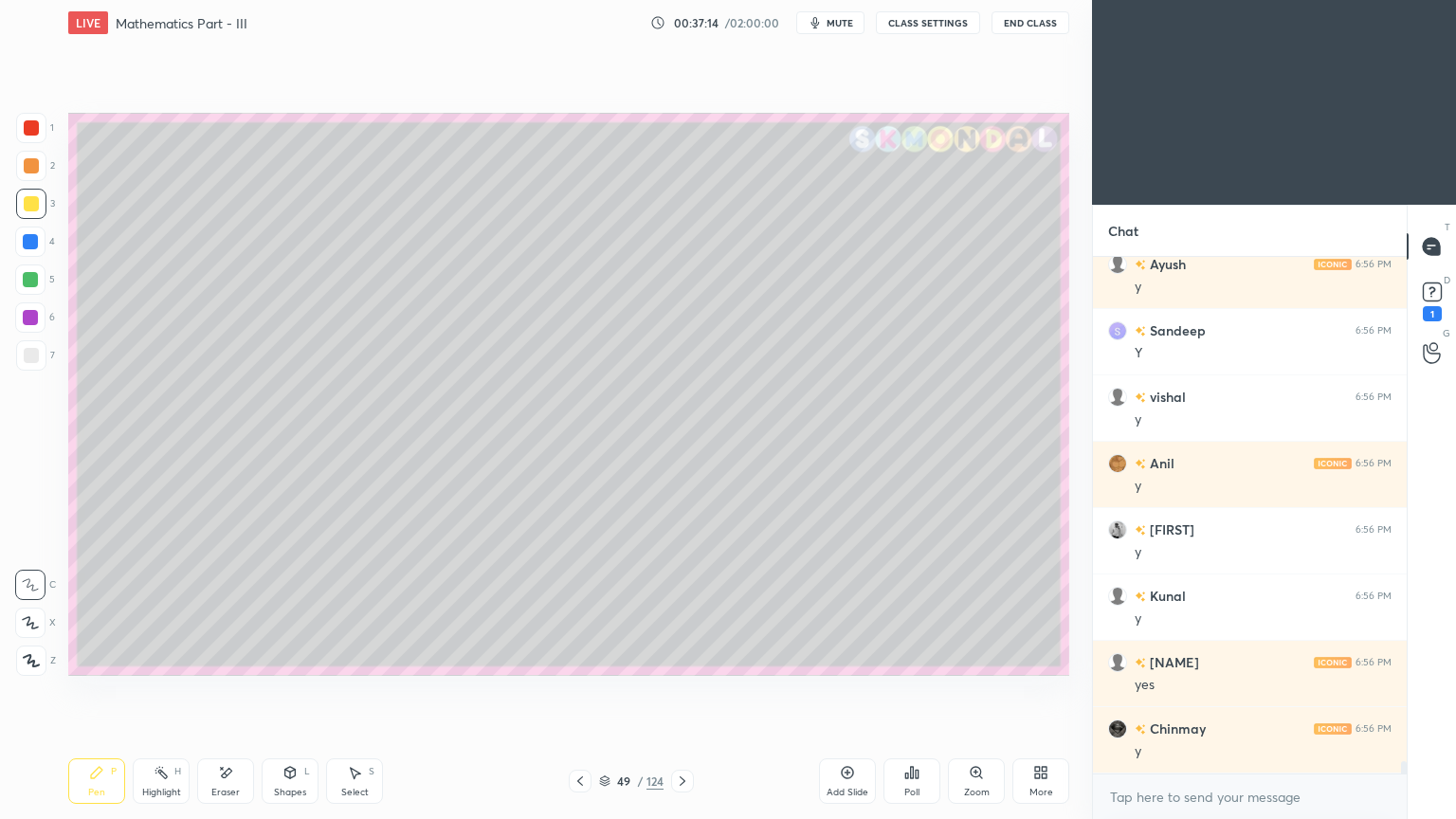 click 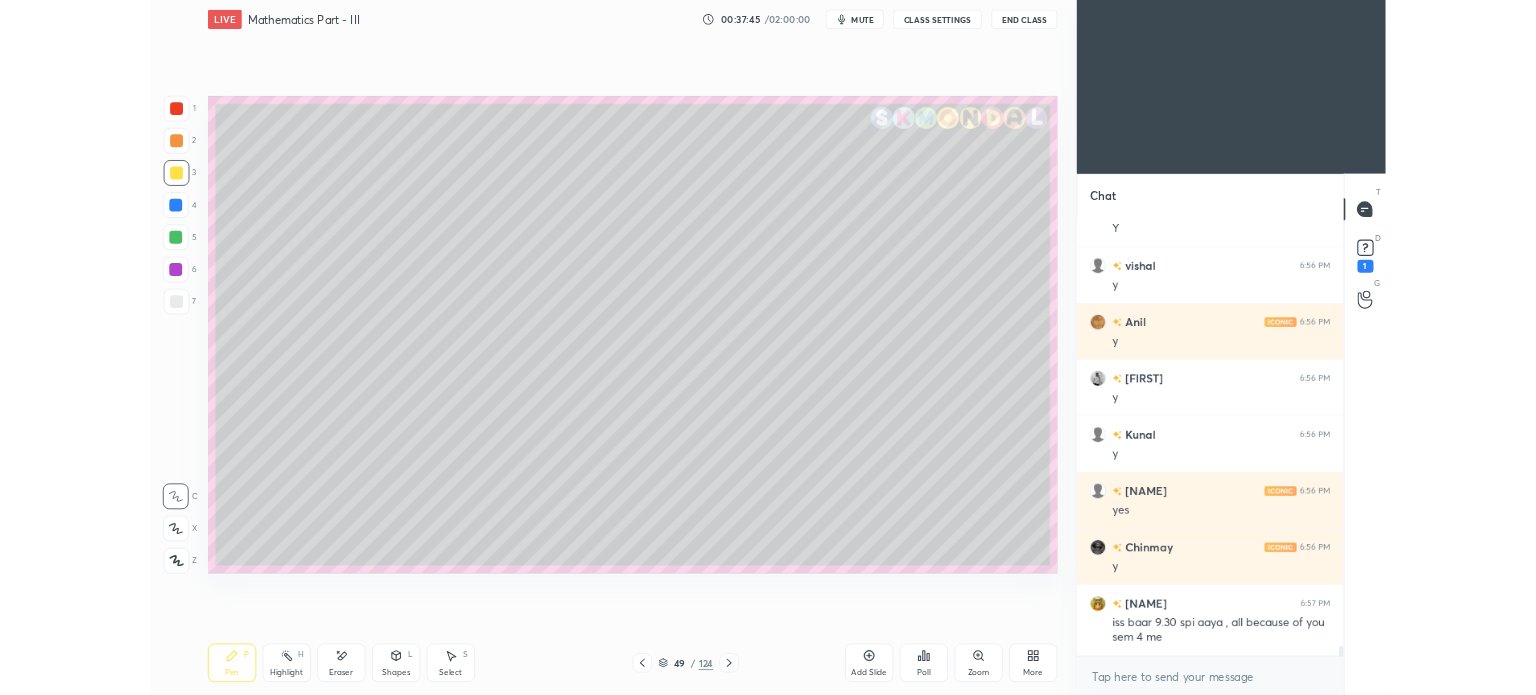 scroll, scrollTop: 23272, scrollLeft: 0, axis: vertical 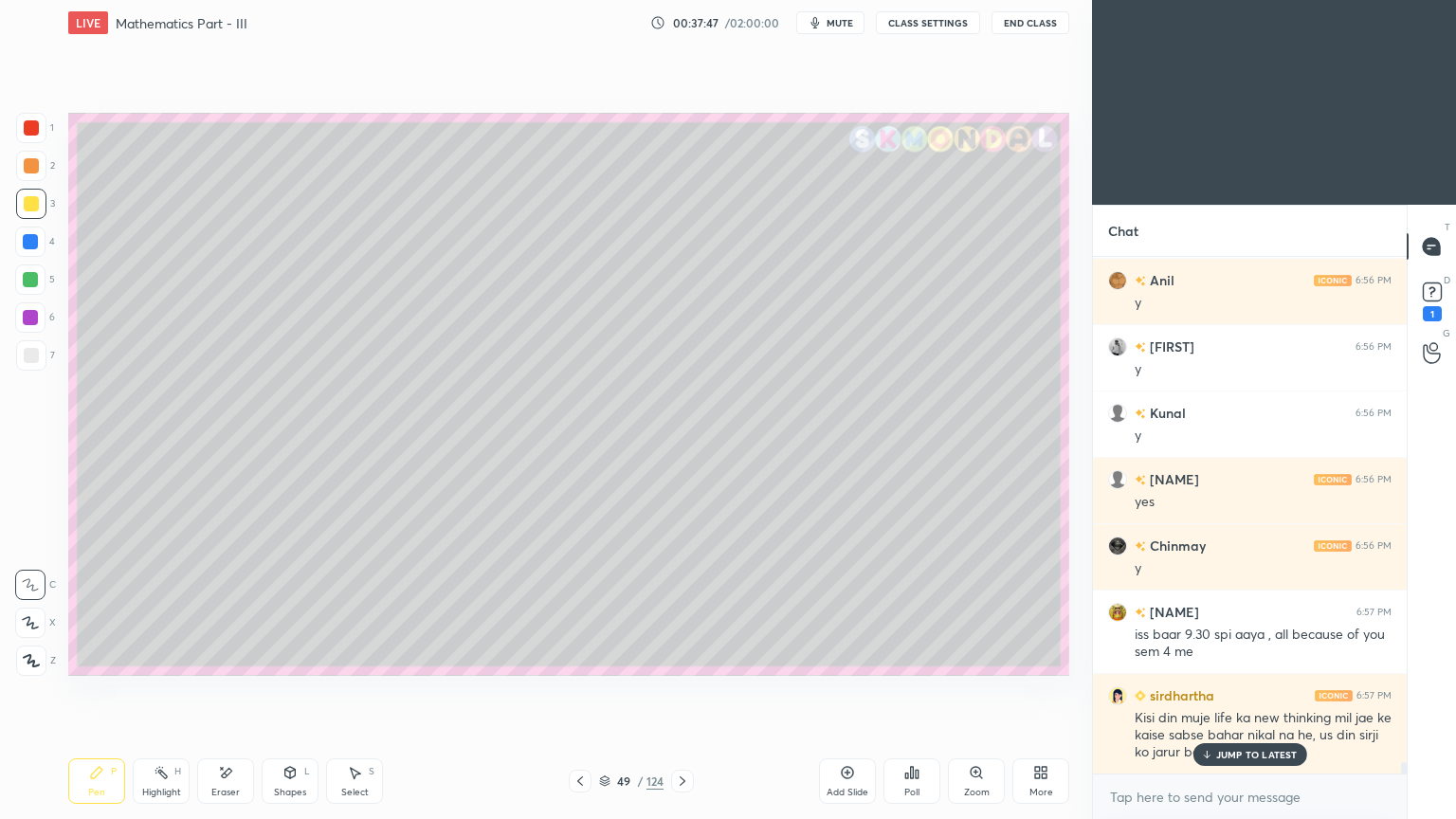 click on "JUMP TO LATEST" at bounding box center (1257, 755) 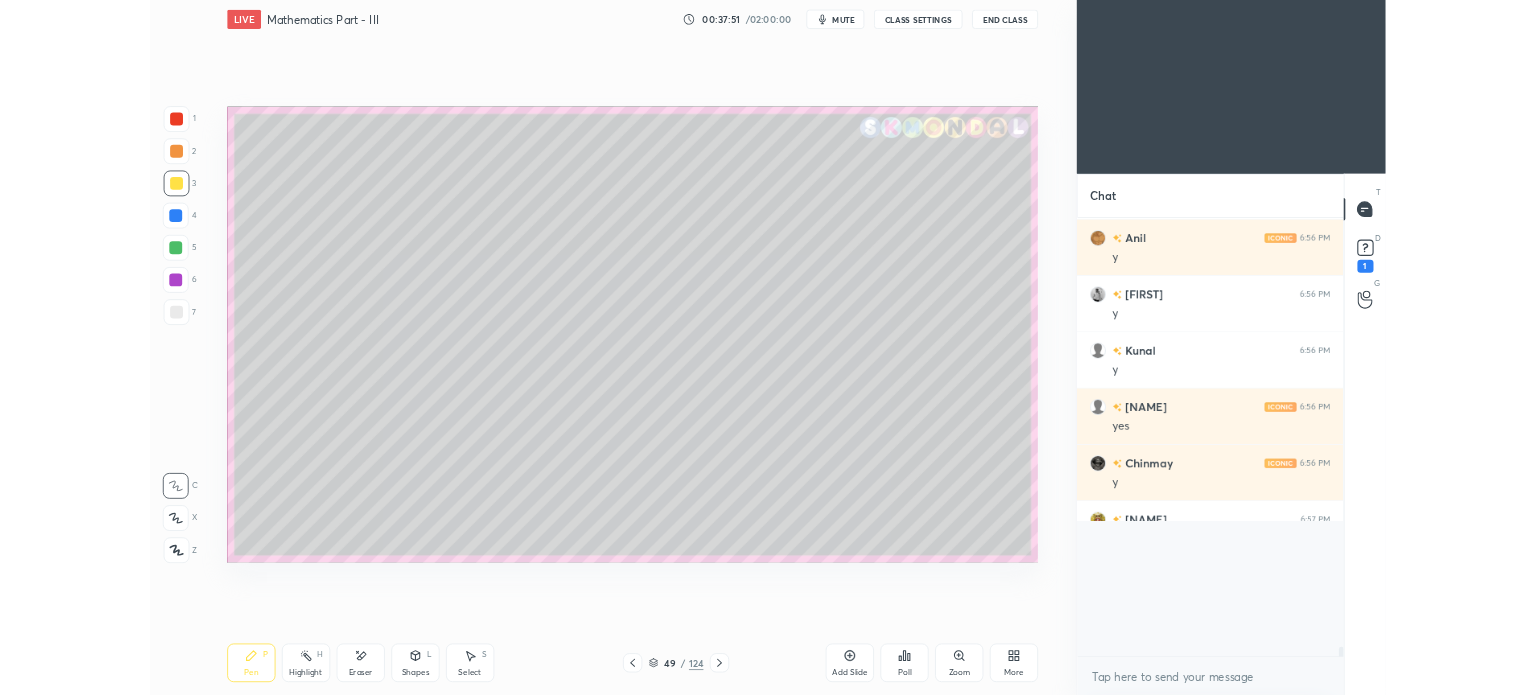scroll, scrollTop: 567, scrollLeft: 1072, axis: both 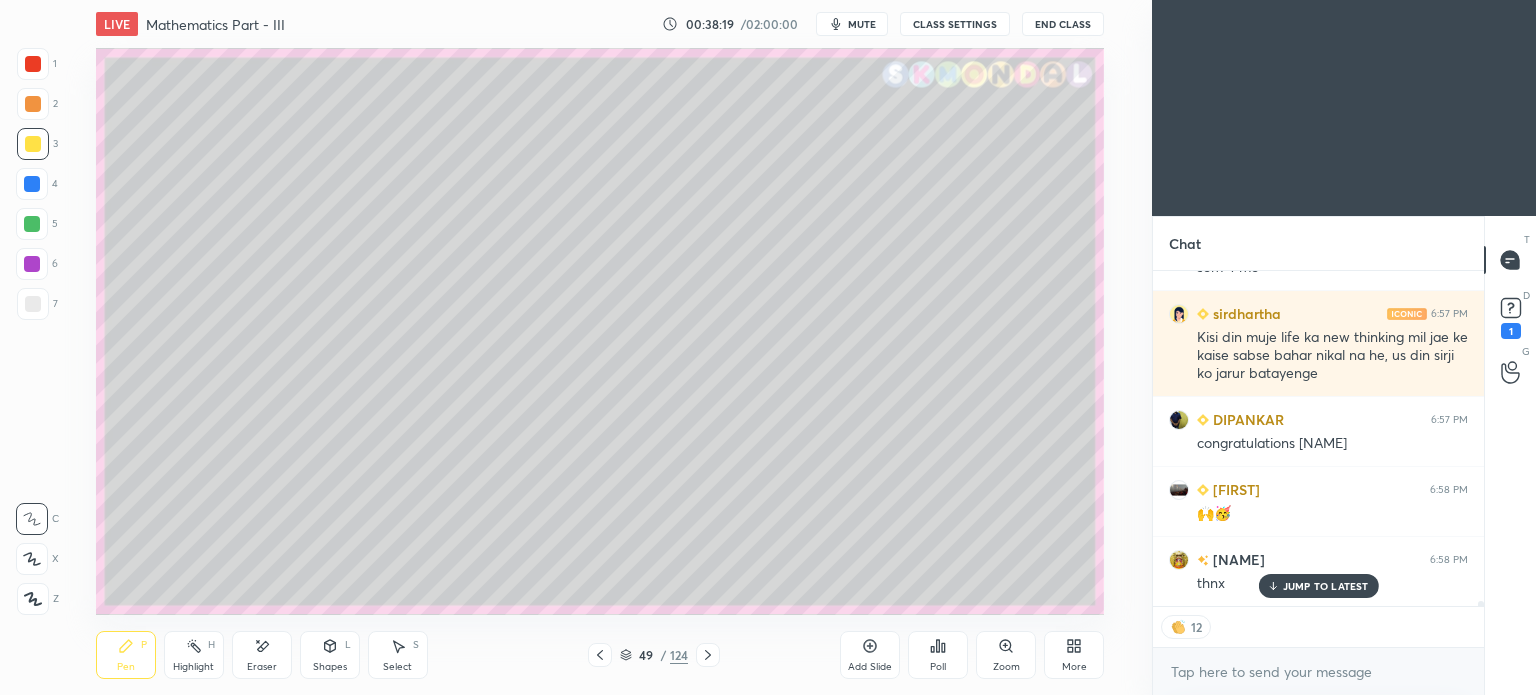 click on "JUMP TO LATEST" at bounding box center [1326, 586] 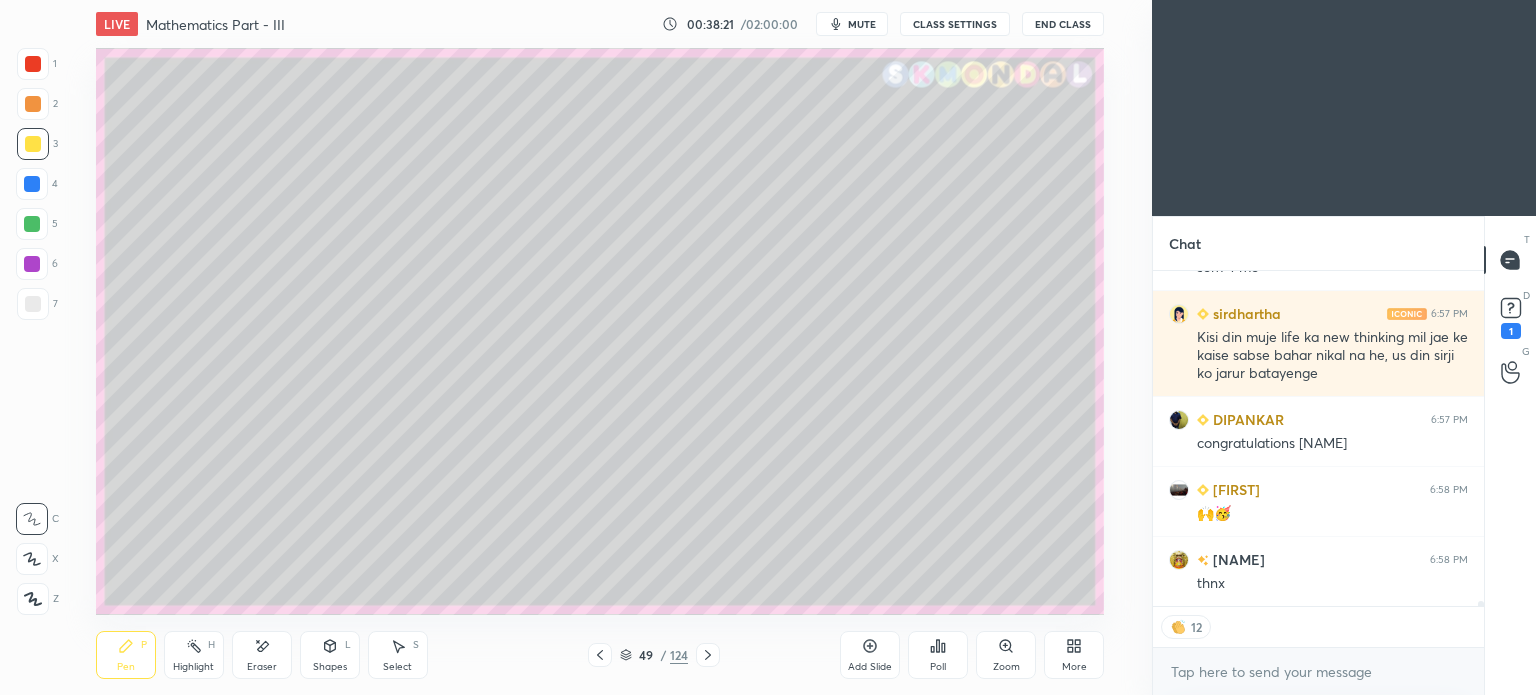 click 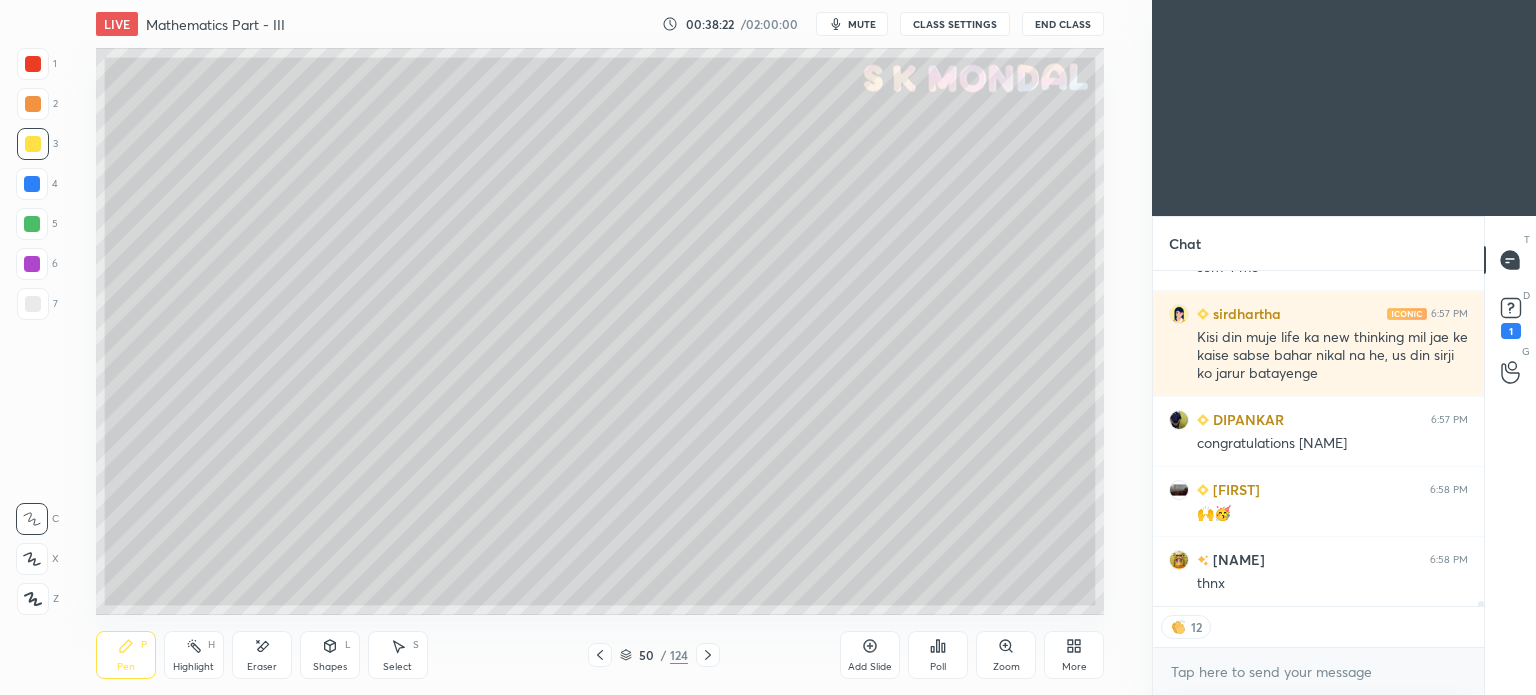 click 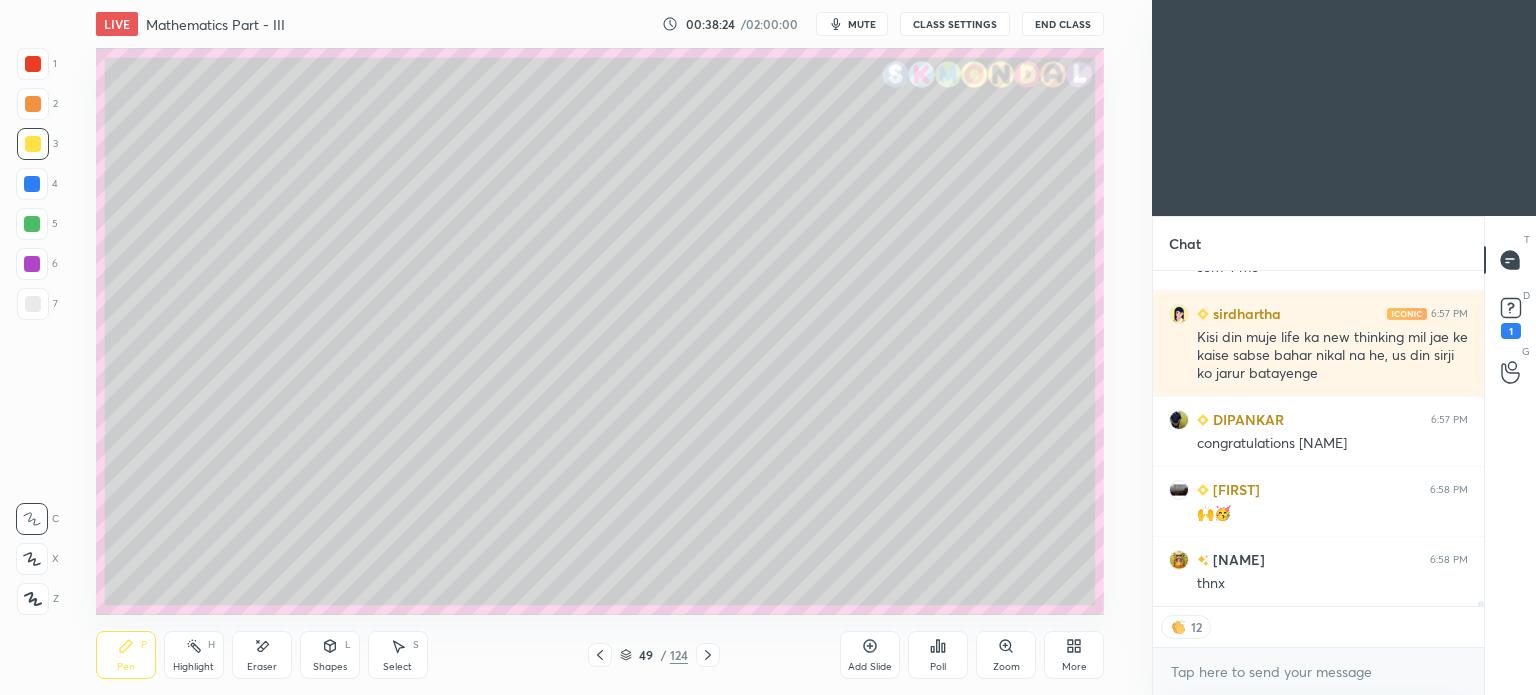 click on "More" at bounding box center [1074, 655] 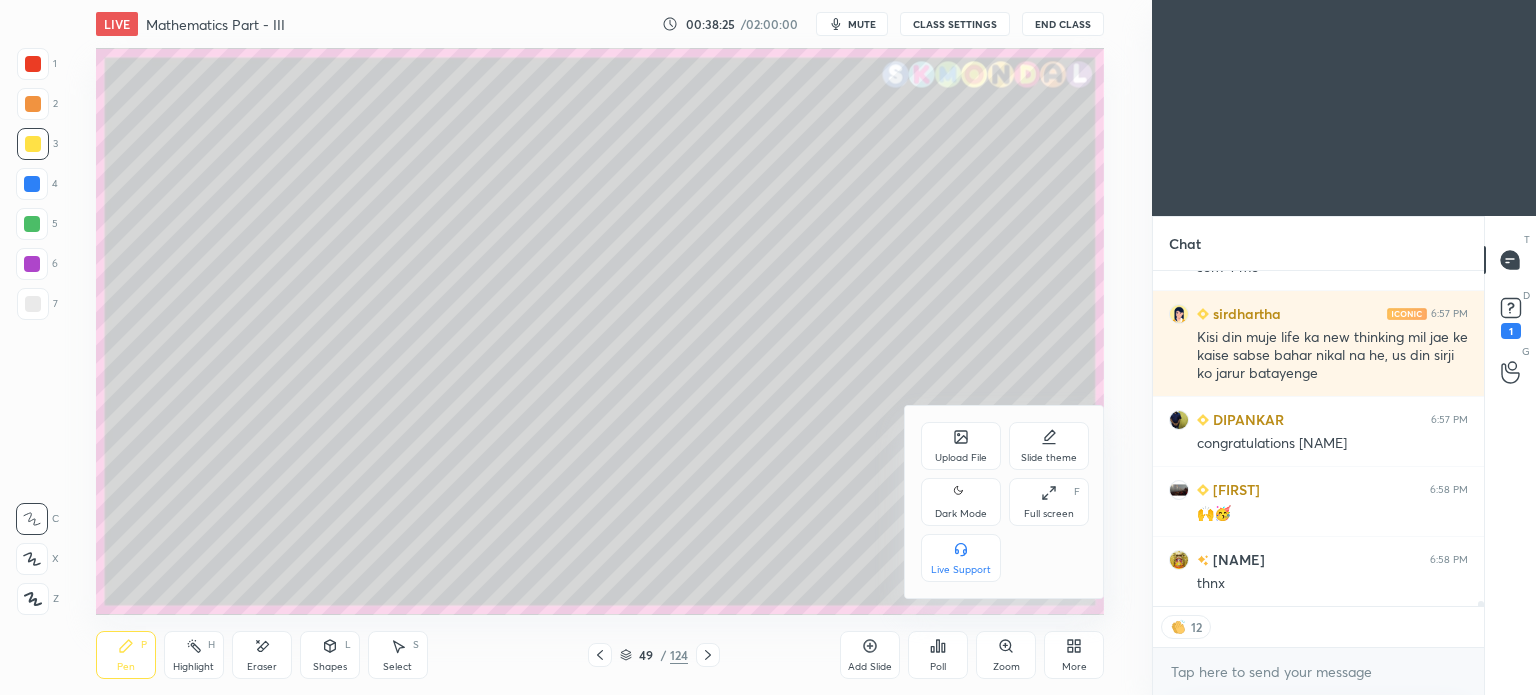 click 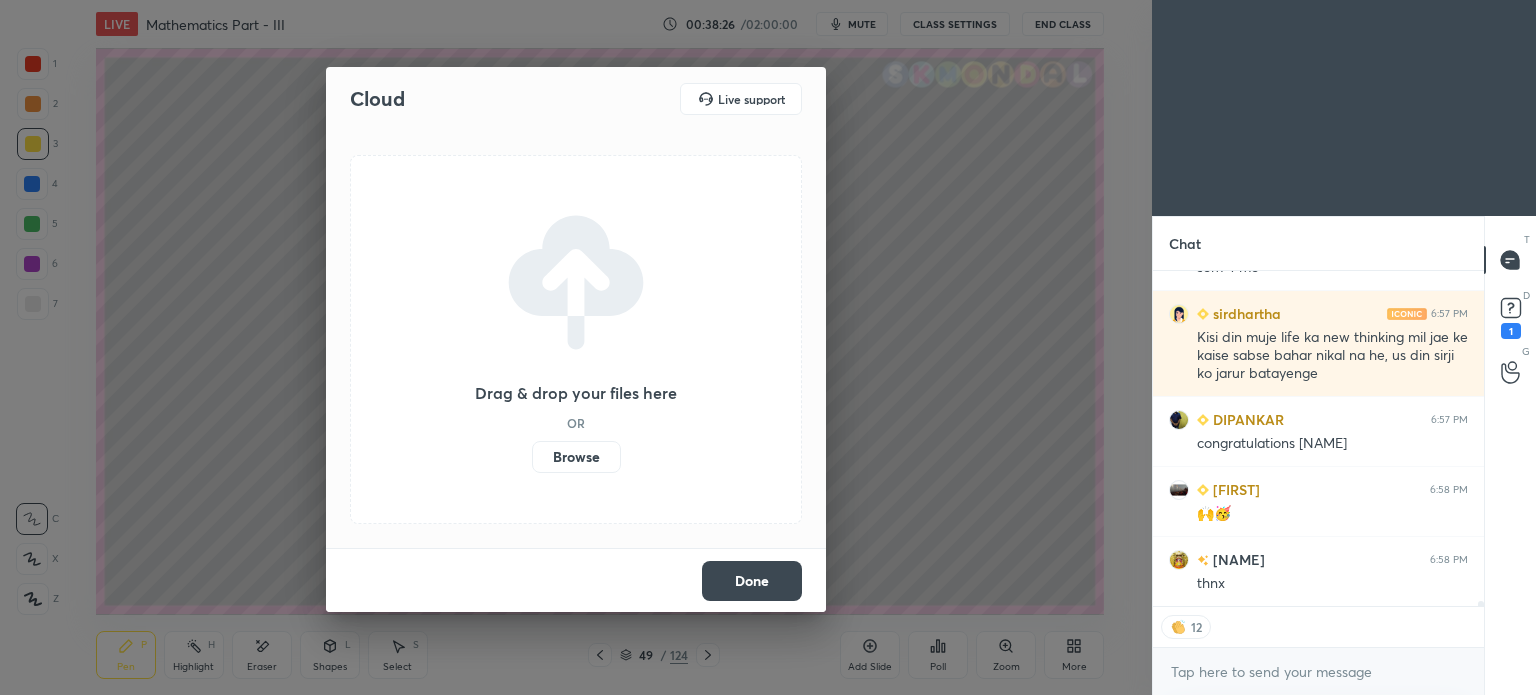 click on "Browse" at bounding box center (576, 457) 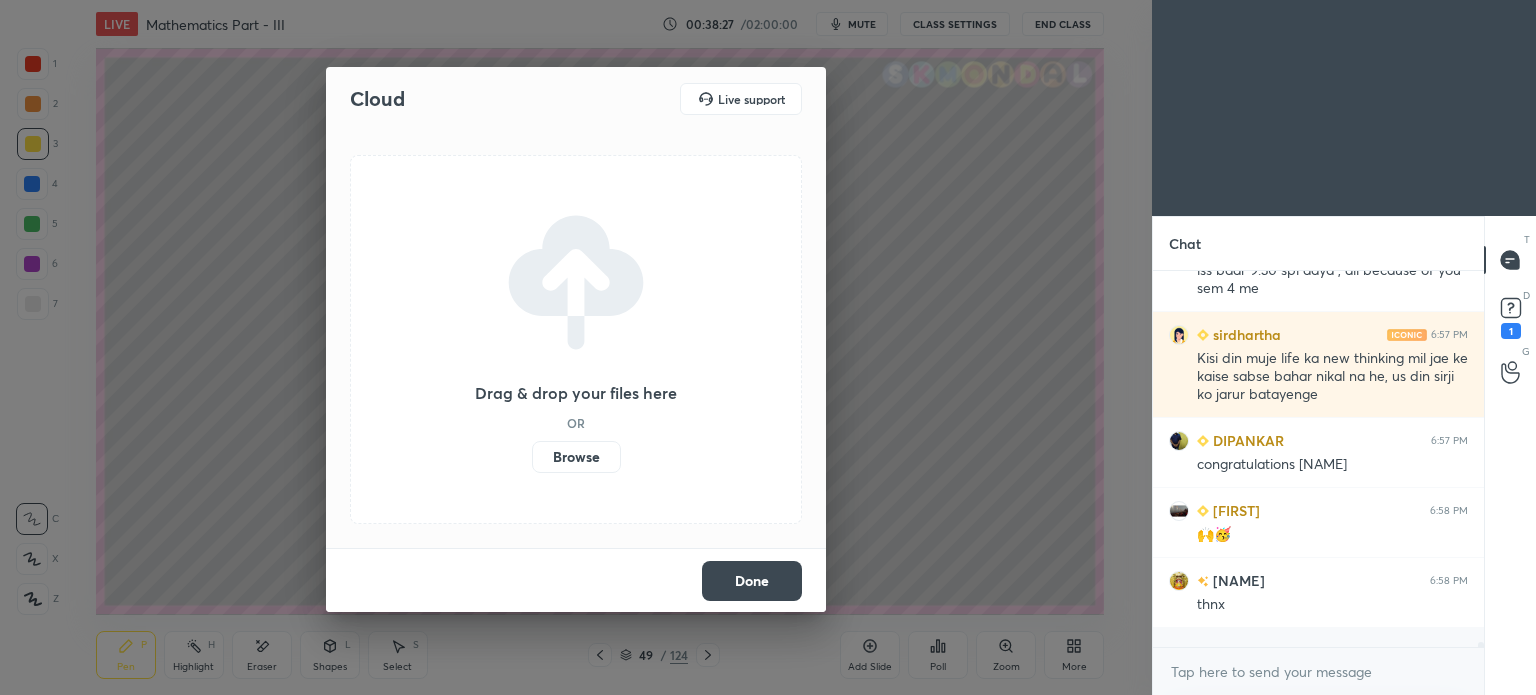 scroll, scrollTop: 5, scrollLeft: 6, axis: both 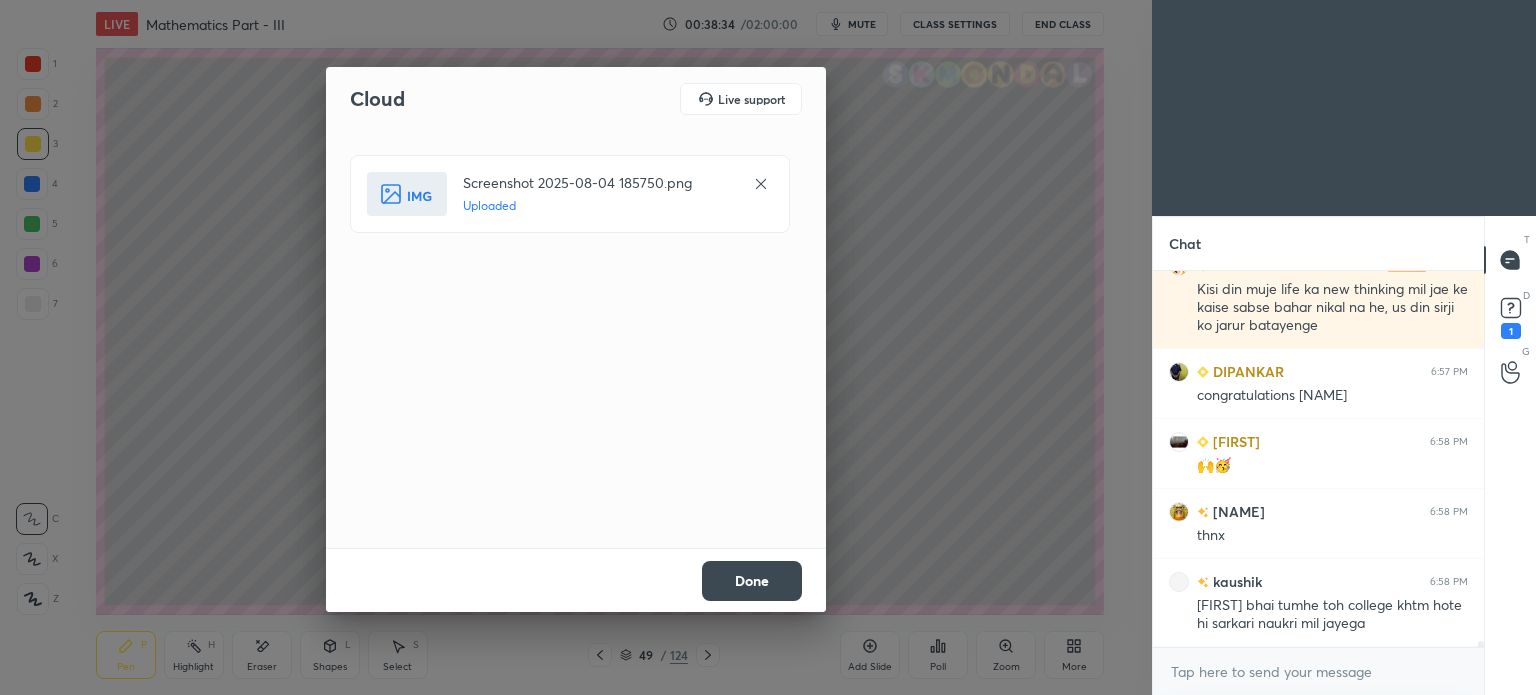 click on "Done" at bounding box center [752, 581] 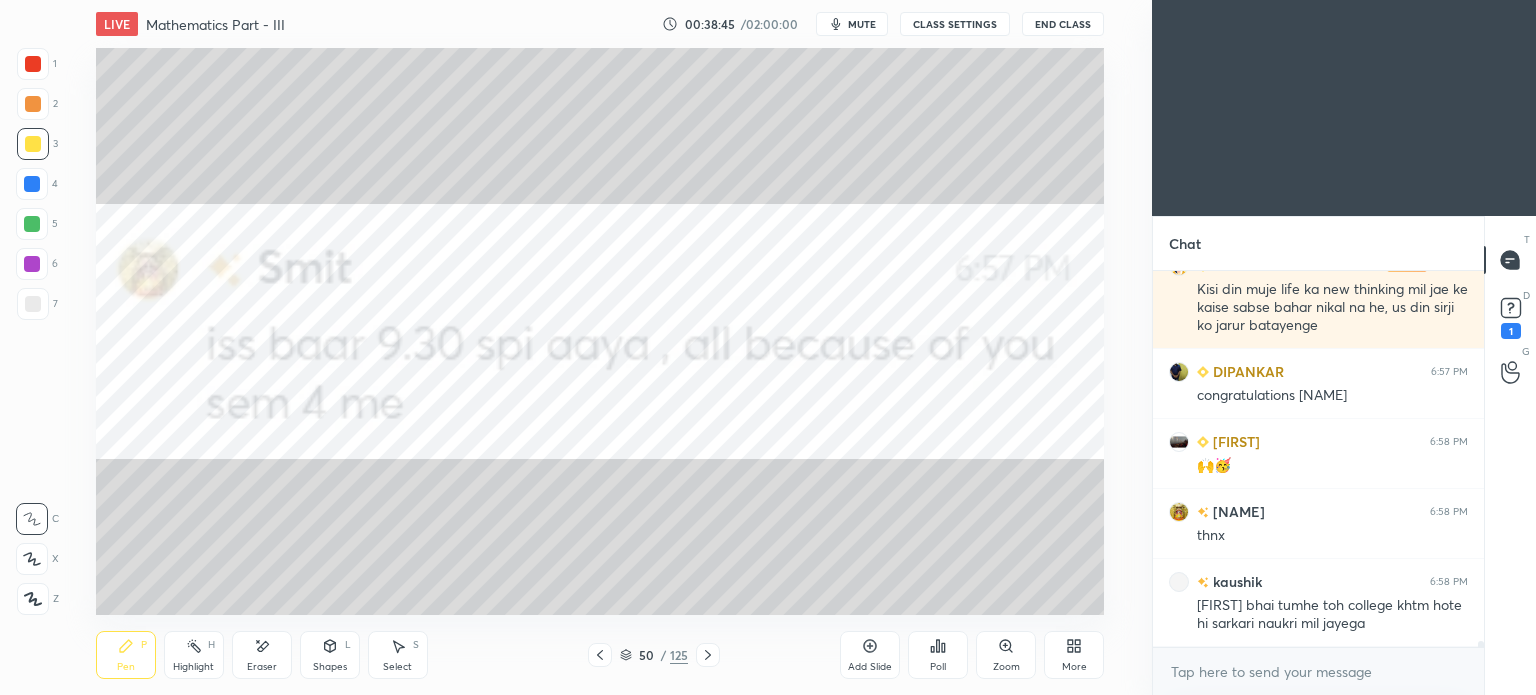 click at bounding box center [33, 144] 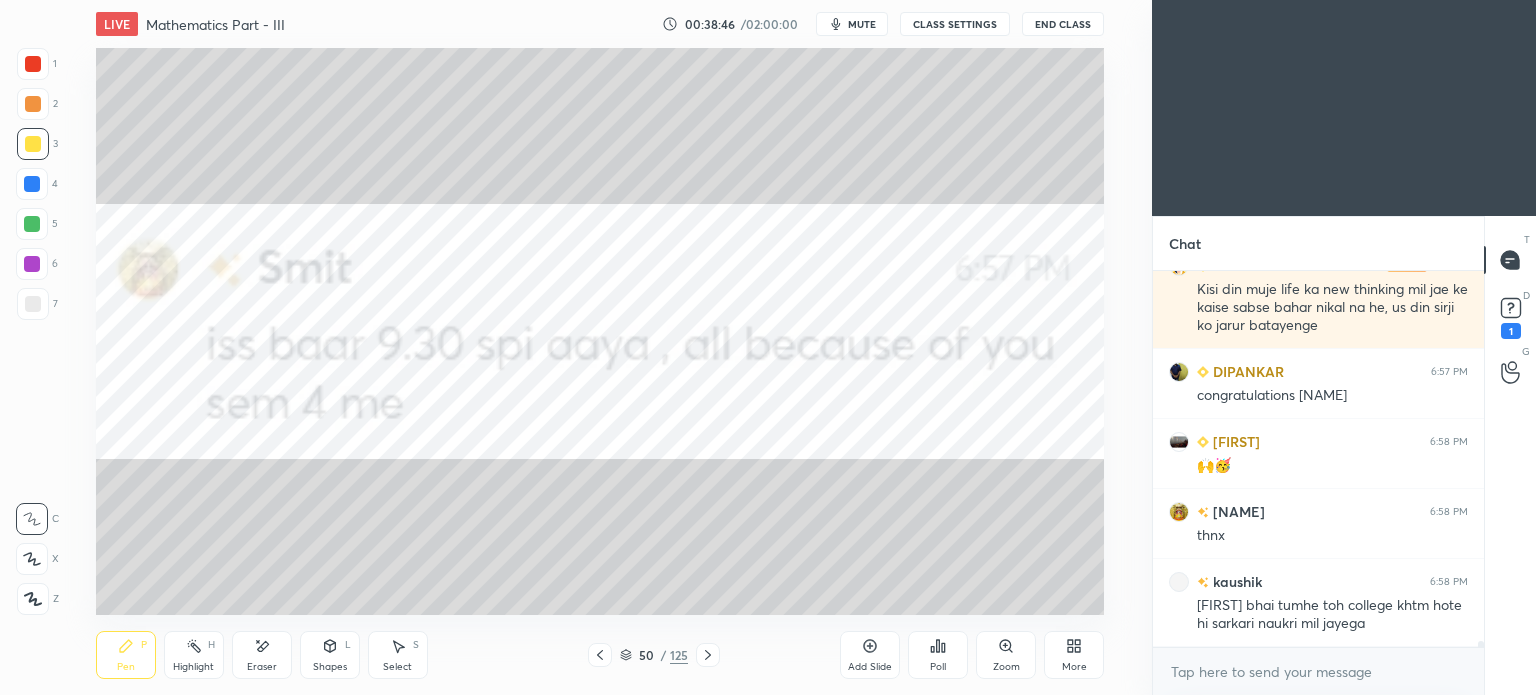 click on "Pen P" at bounding box center (126, 655) 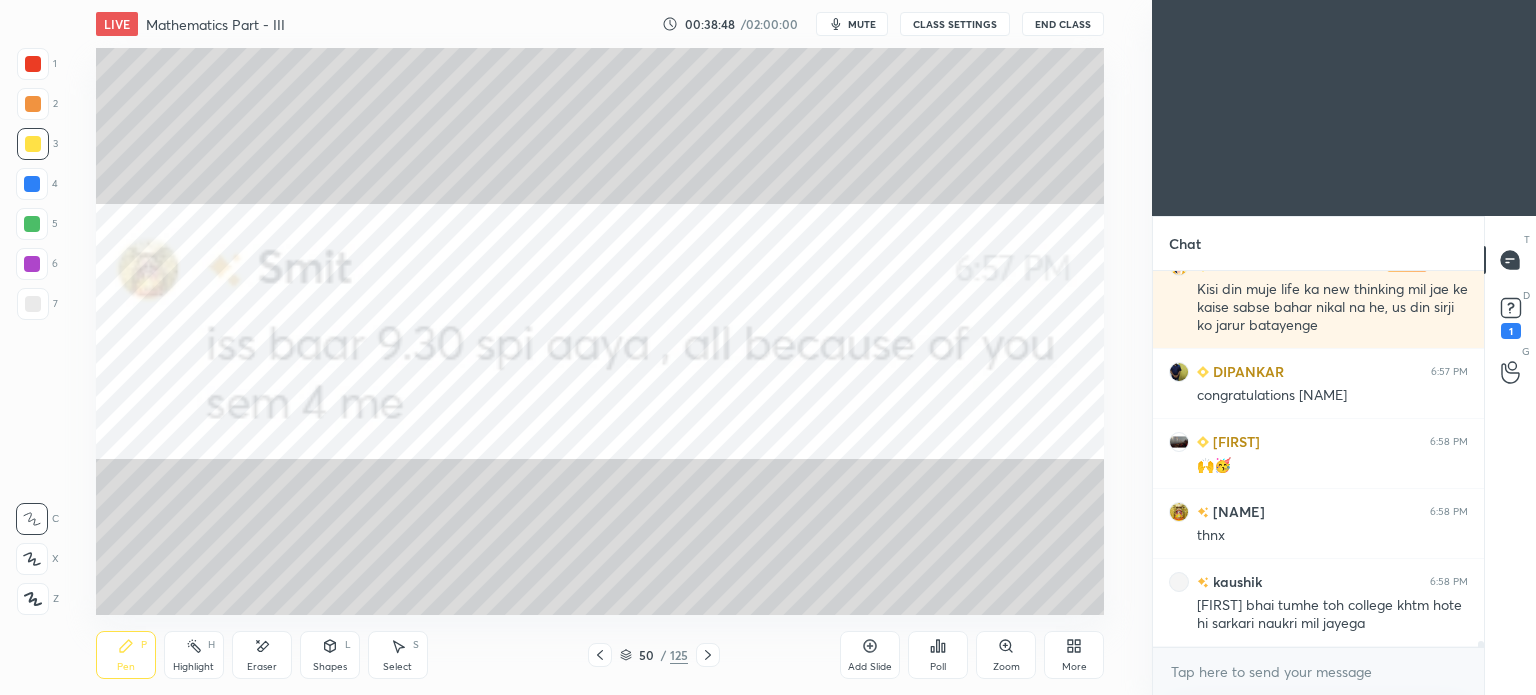 scroll, scrollTop: 23810, scrollLeft: 0, axis: vertical 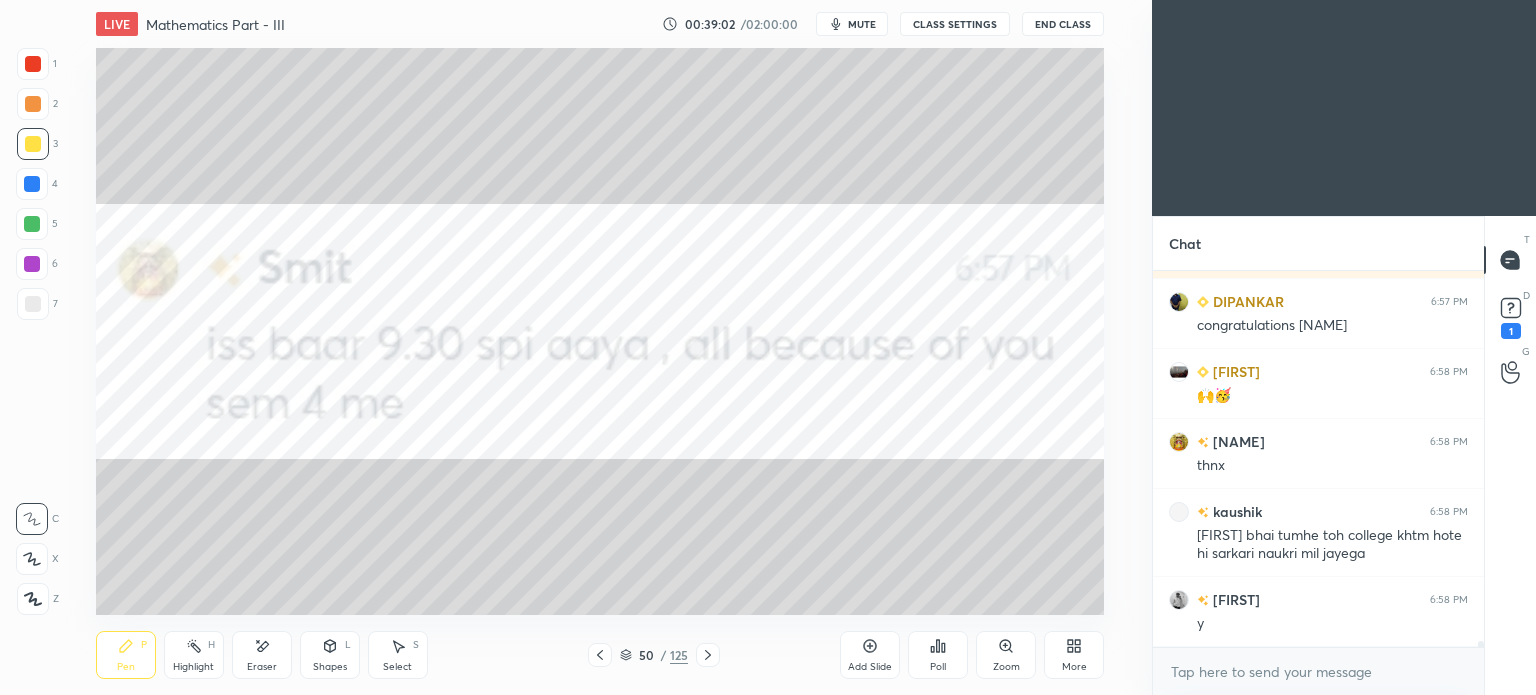 click 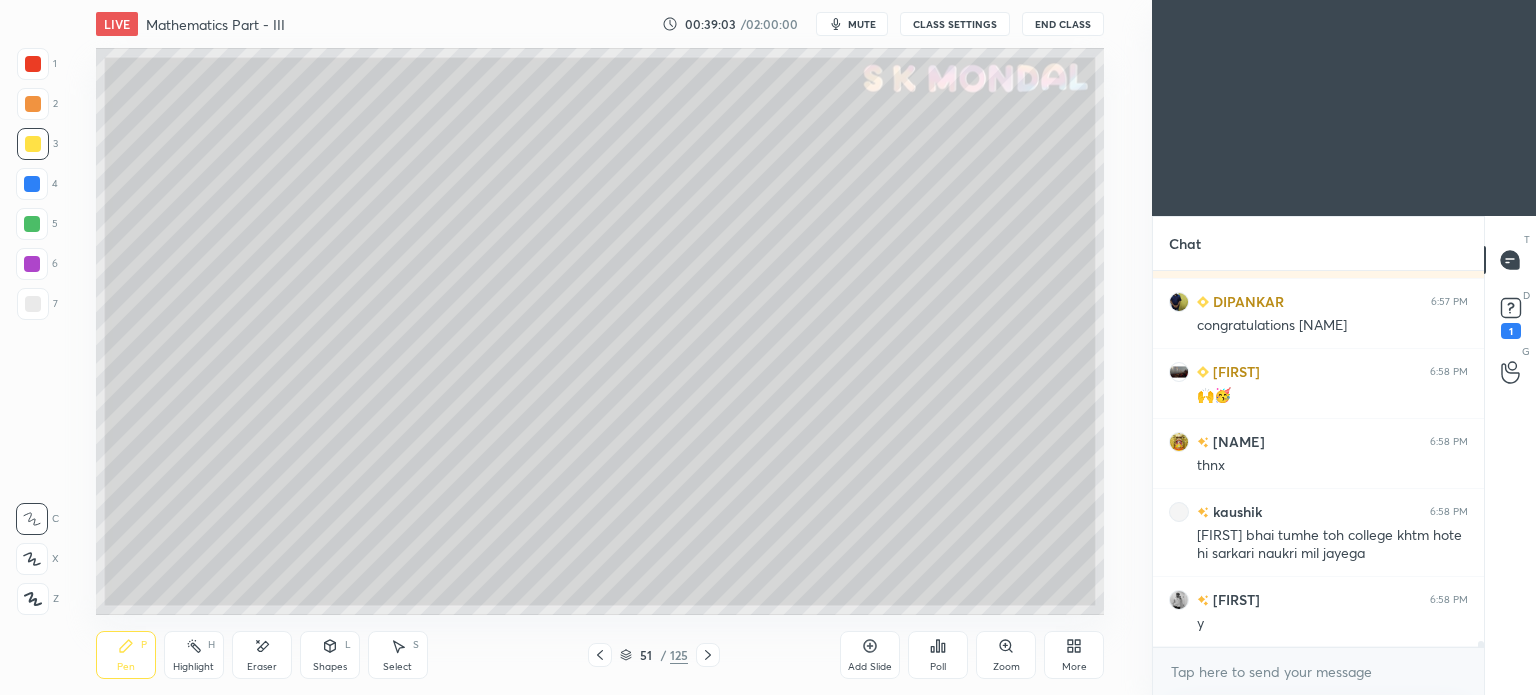 click 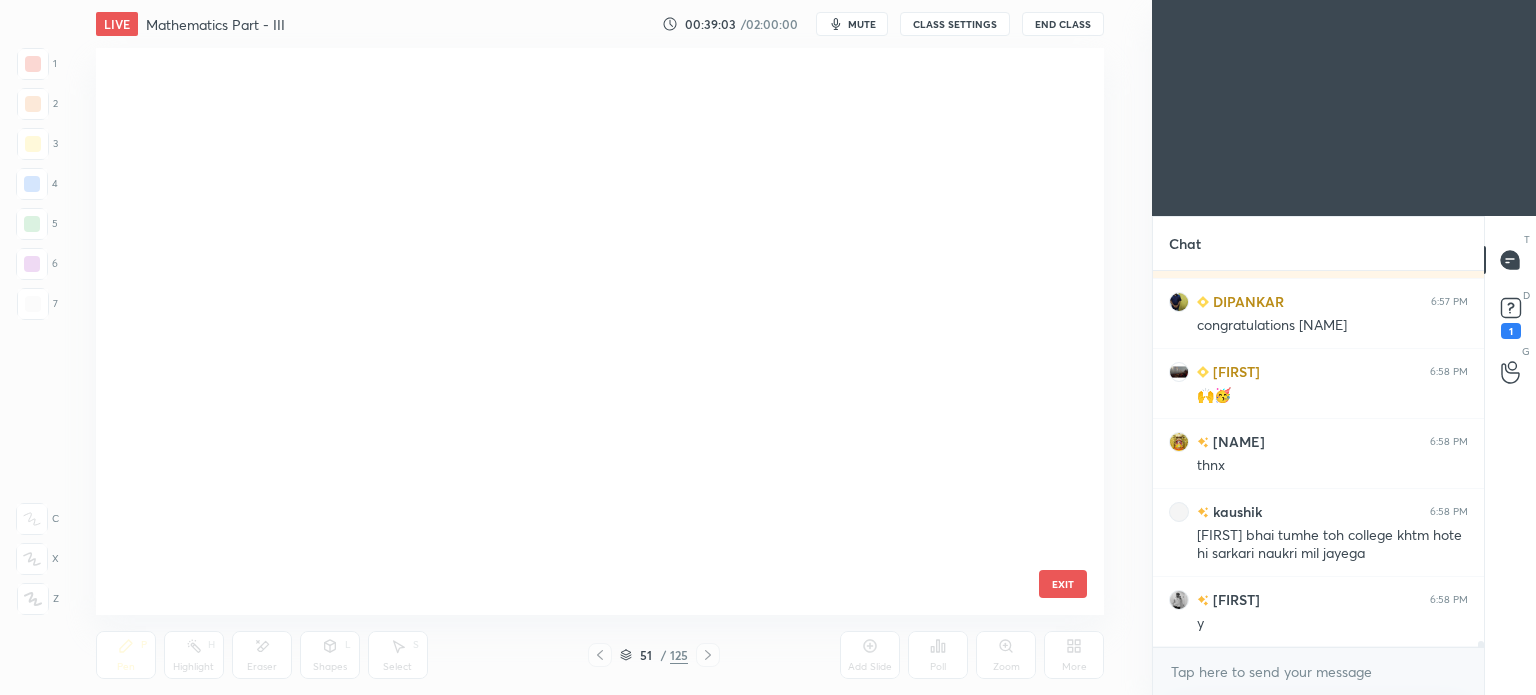 scroll, scrollTop: 2391, scrollLeft: 0, axis: vertical 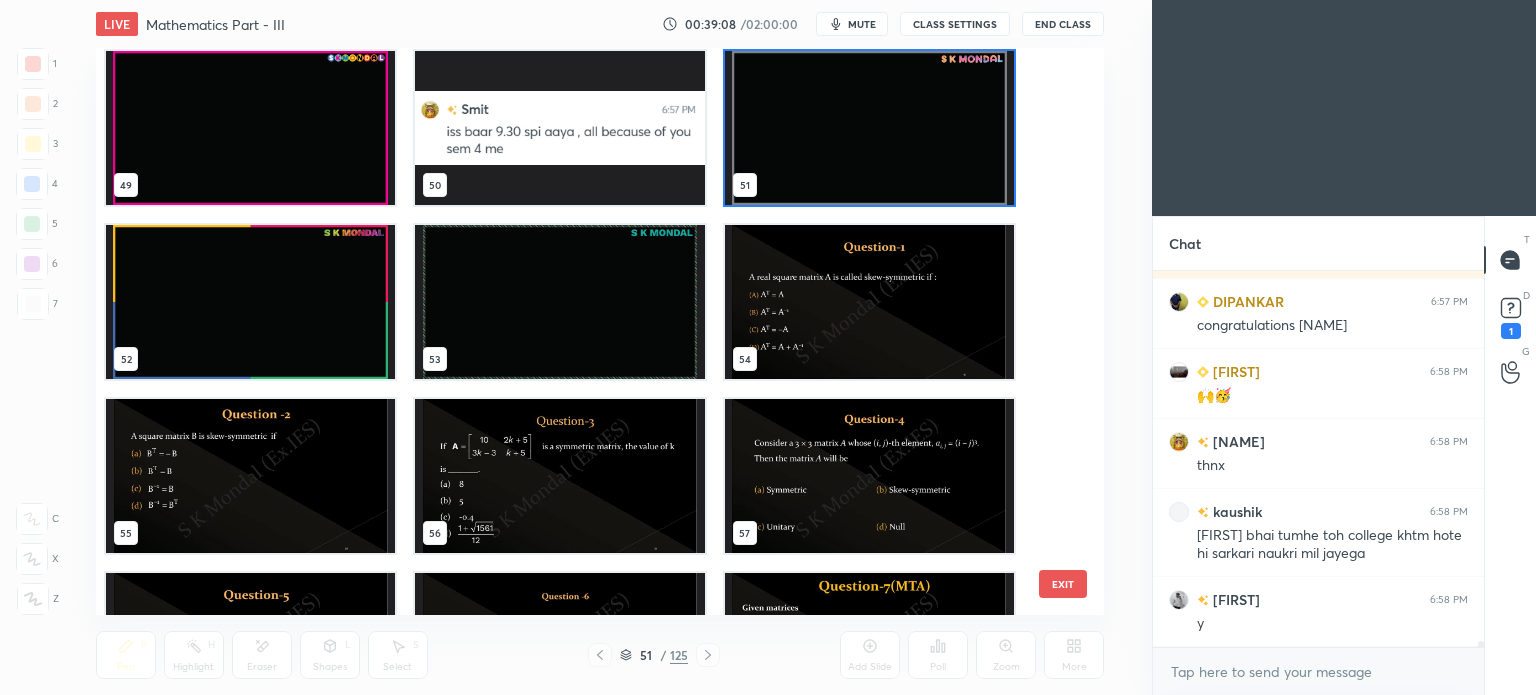 click at bounding box center [559, 128] 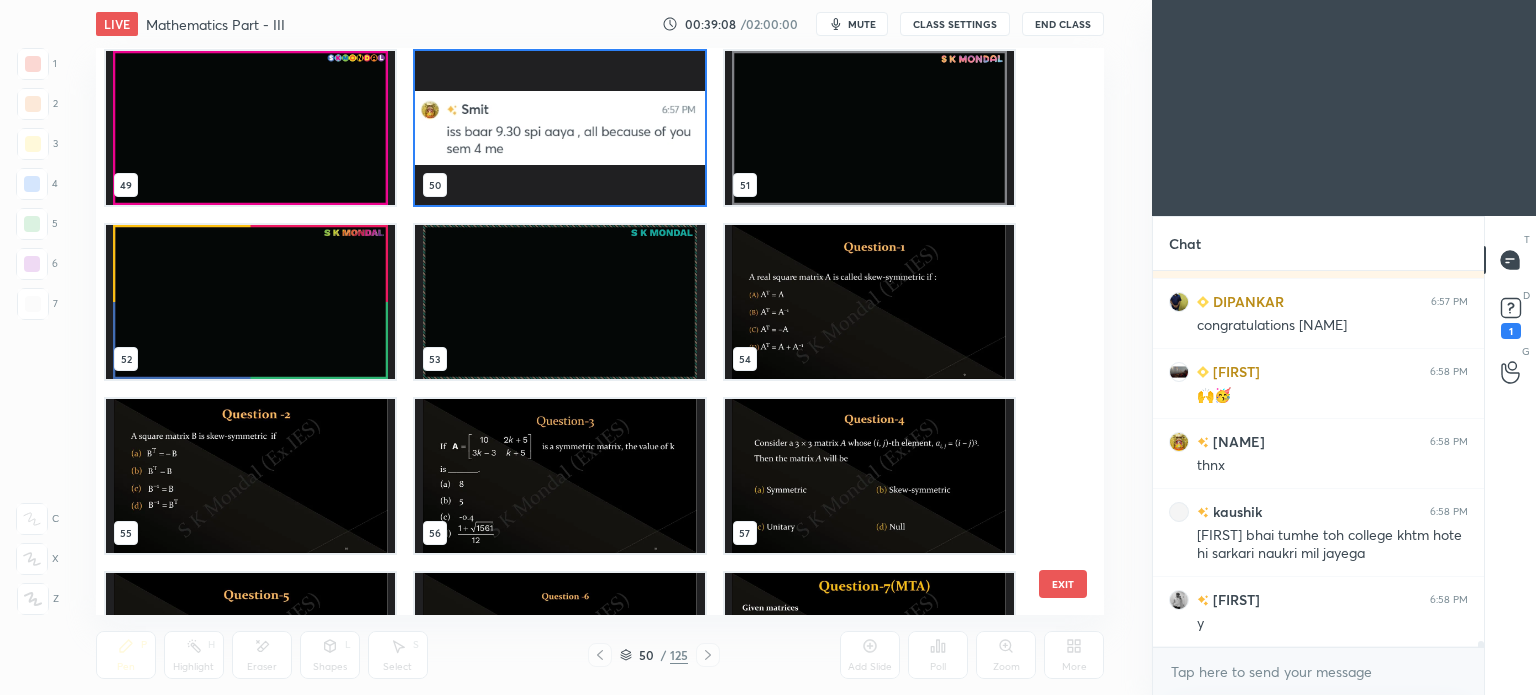 click at bounding box center [559, 128] 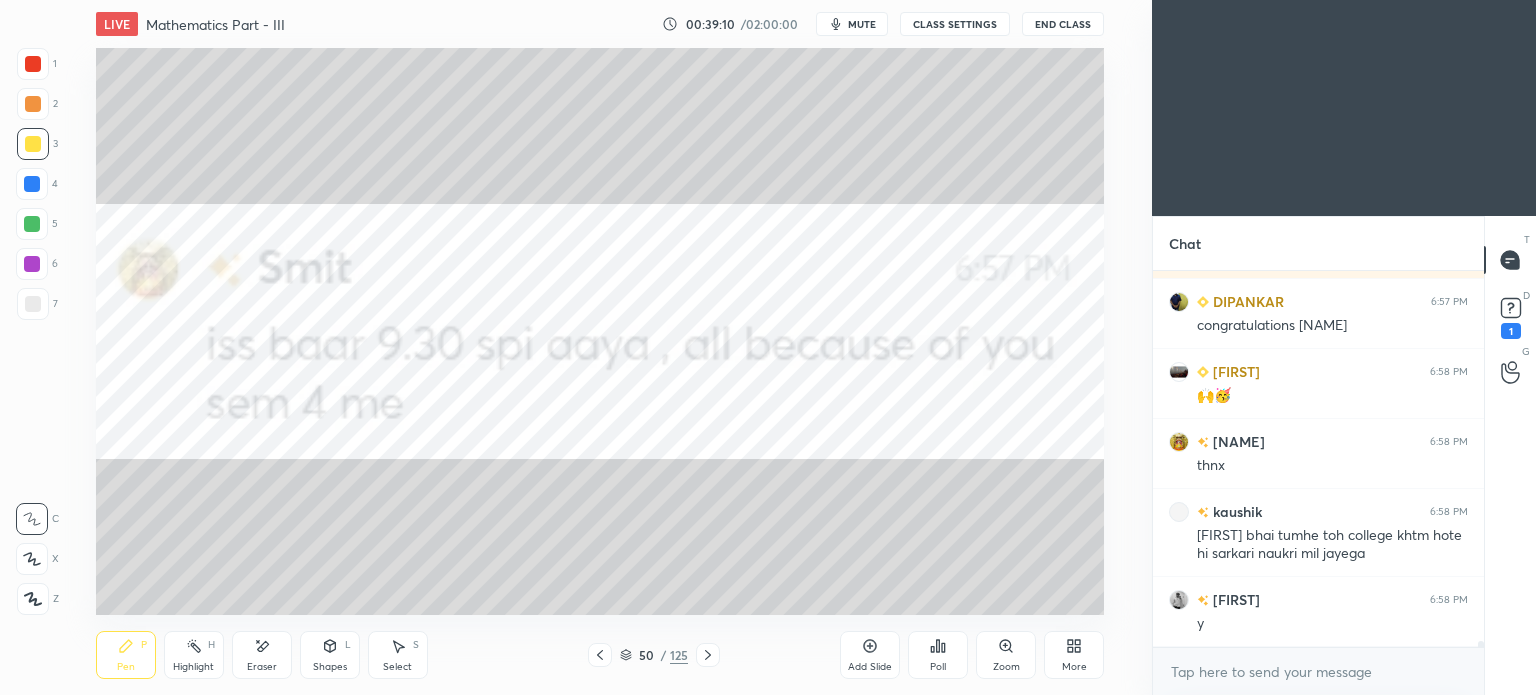 click 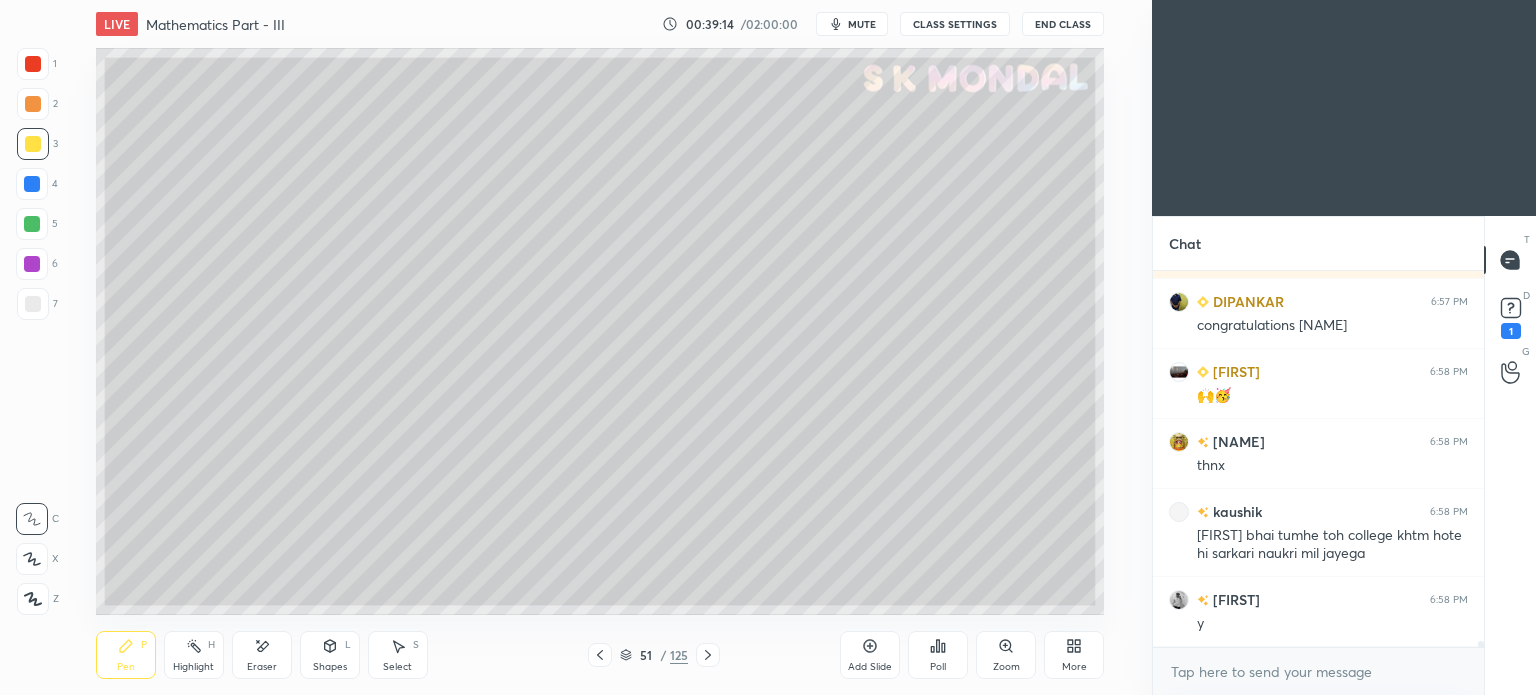 click at bounding box center (33, 144) 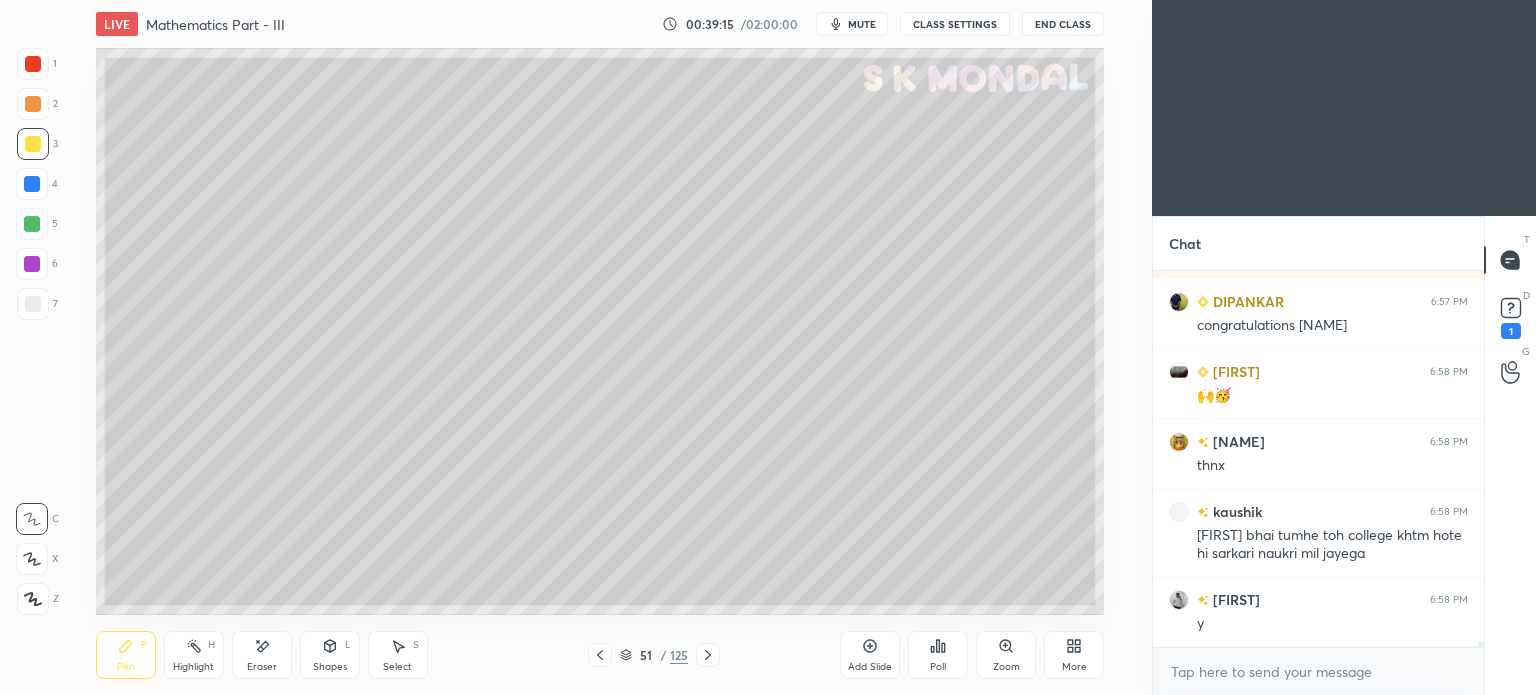 scroll, scrollTop: 23880, scrollLeft: 0, axis: vertical 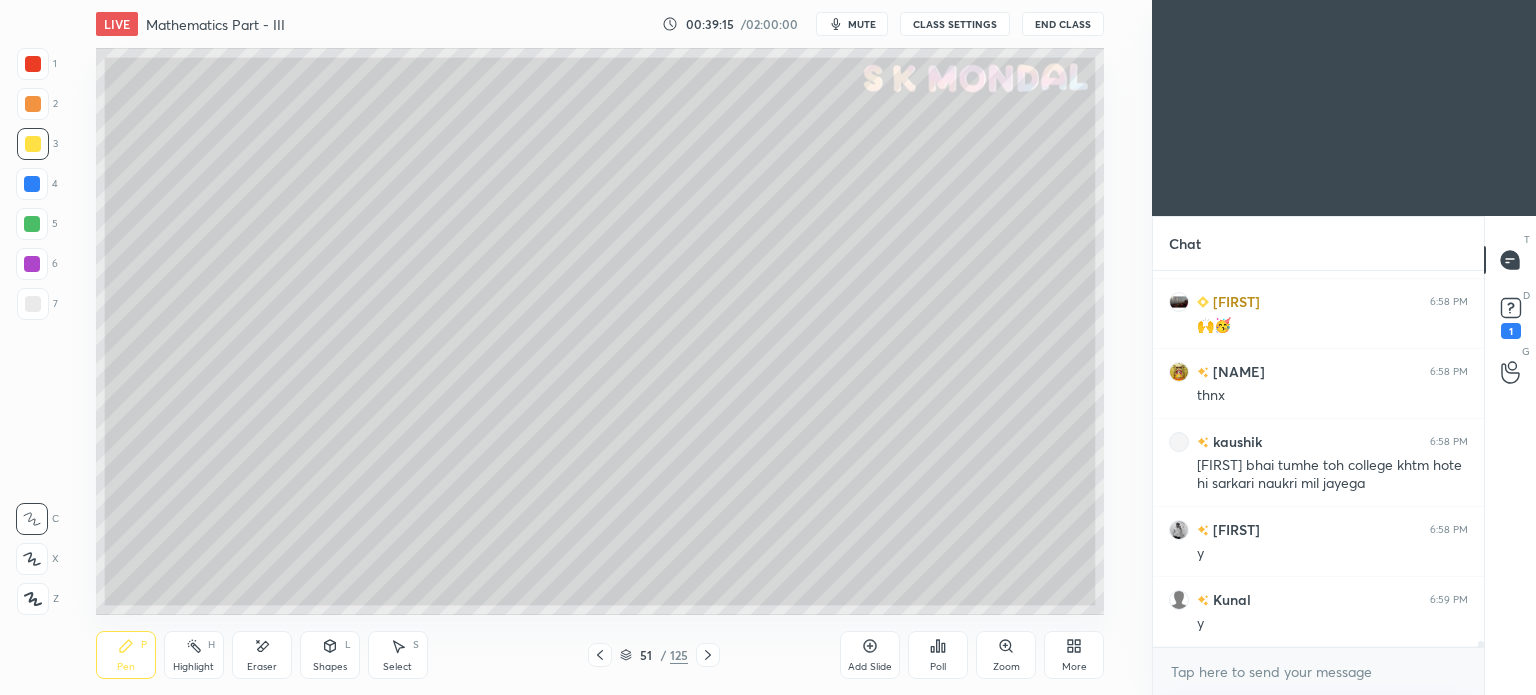 click on "Pen" at bounding box center (126, 667) 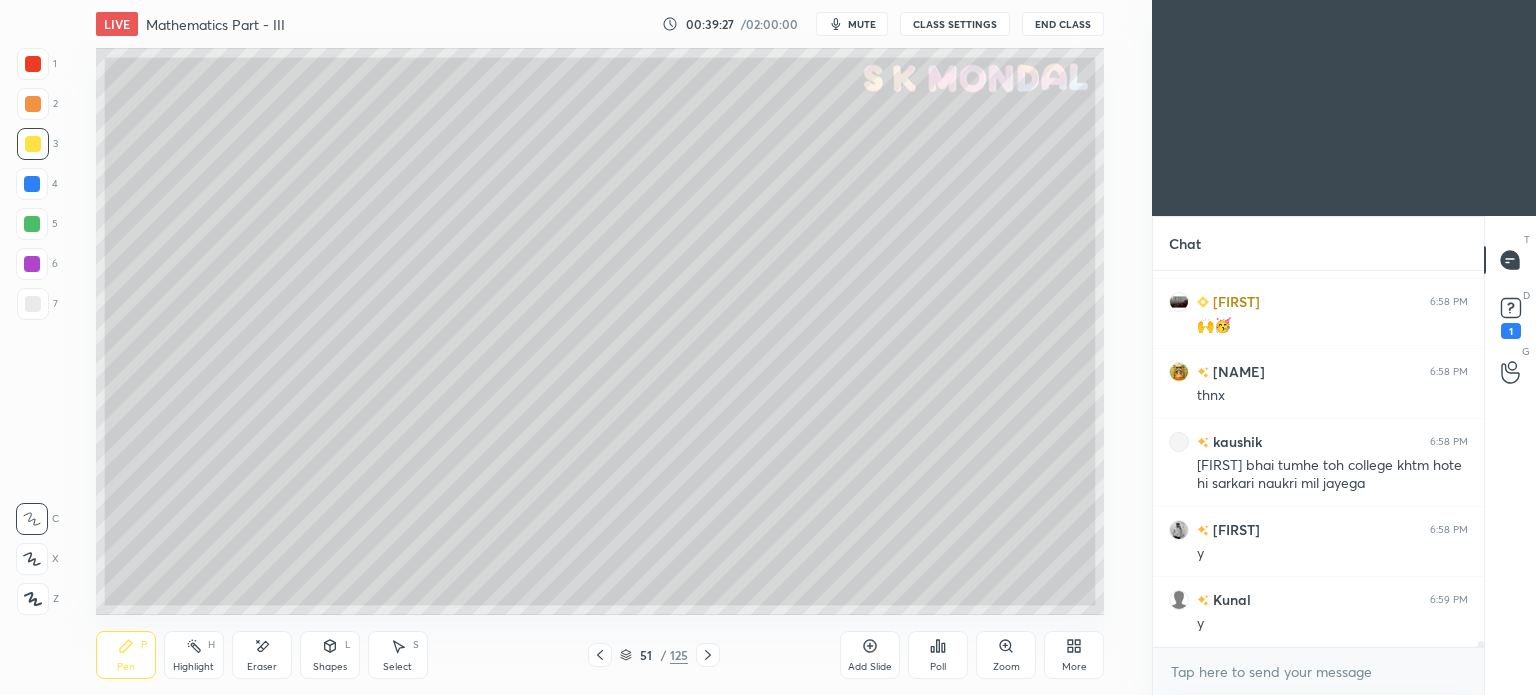 click at bounding box center [33, 304] 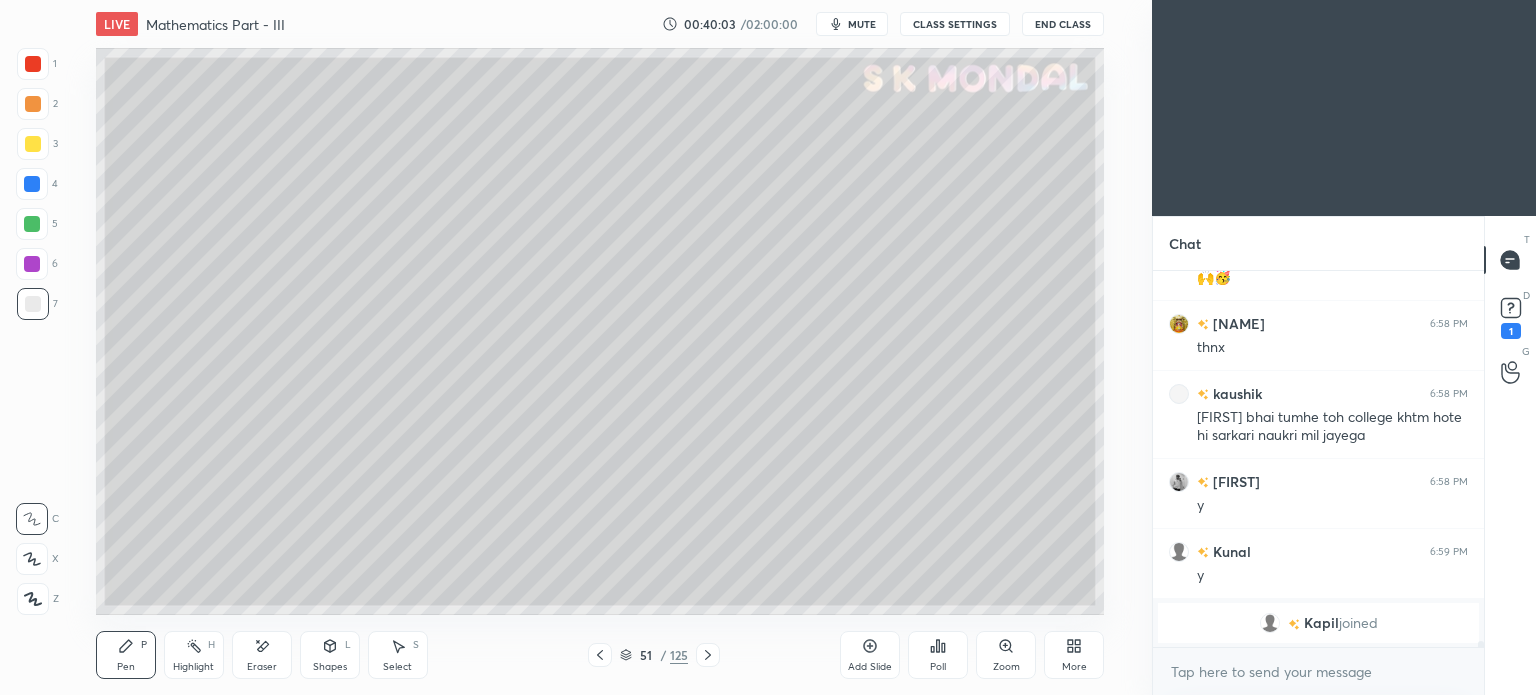 scroll, scrollTop: 23952, scrollLeft: 0, axis: vertical 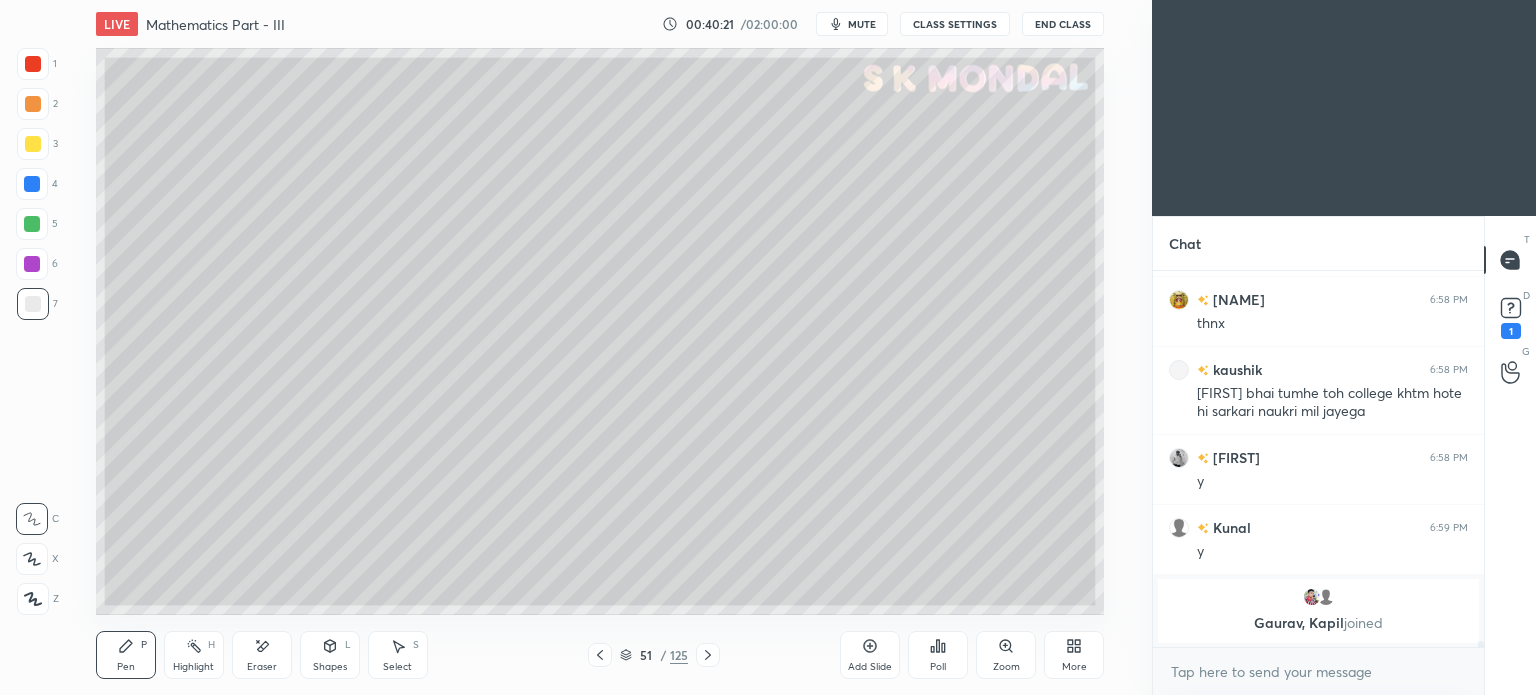 drag, startPoint x: 399, startPoint y: 663, endPoint x: 400, endPoint y: 617, distance: 46.010868 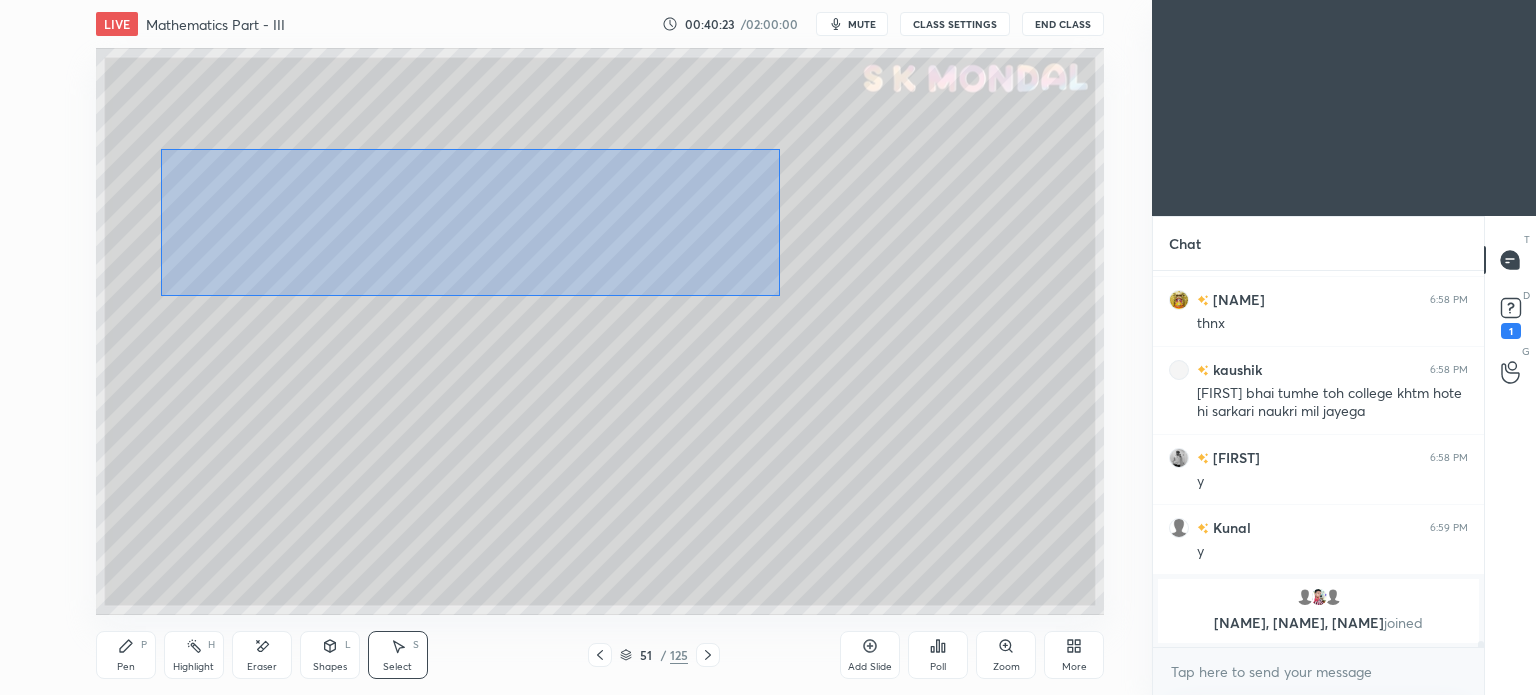drag, startPoint x: 160, startPoint y: 149, endPoint x: 780, endPoint y: 295, distance: 636.9584 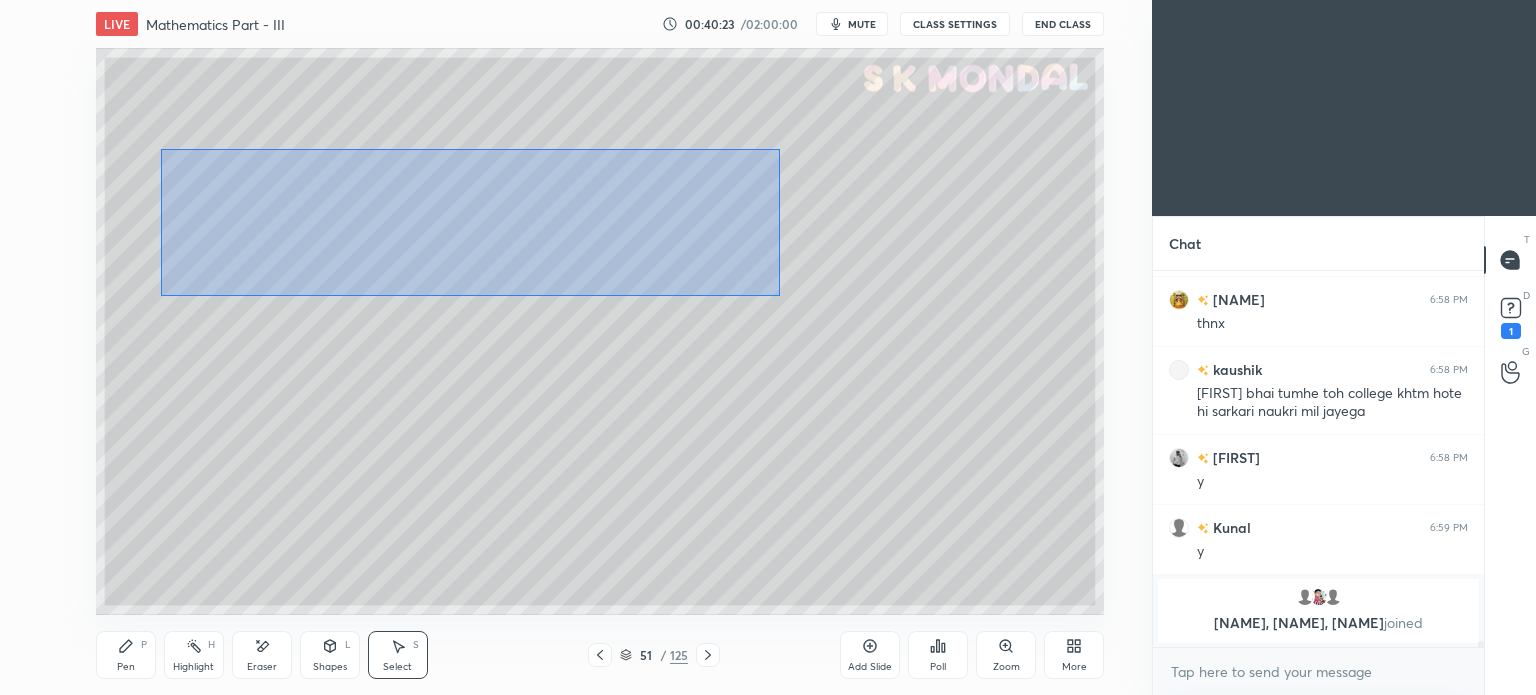 click on "0 ° Undo Copy Duplicate Duplicate to new slide Delete" at bounding box center (600, 331) 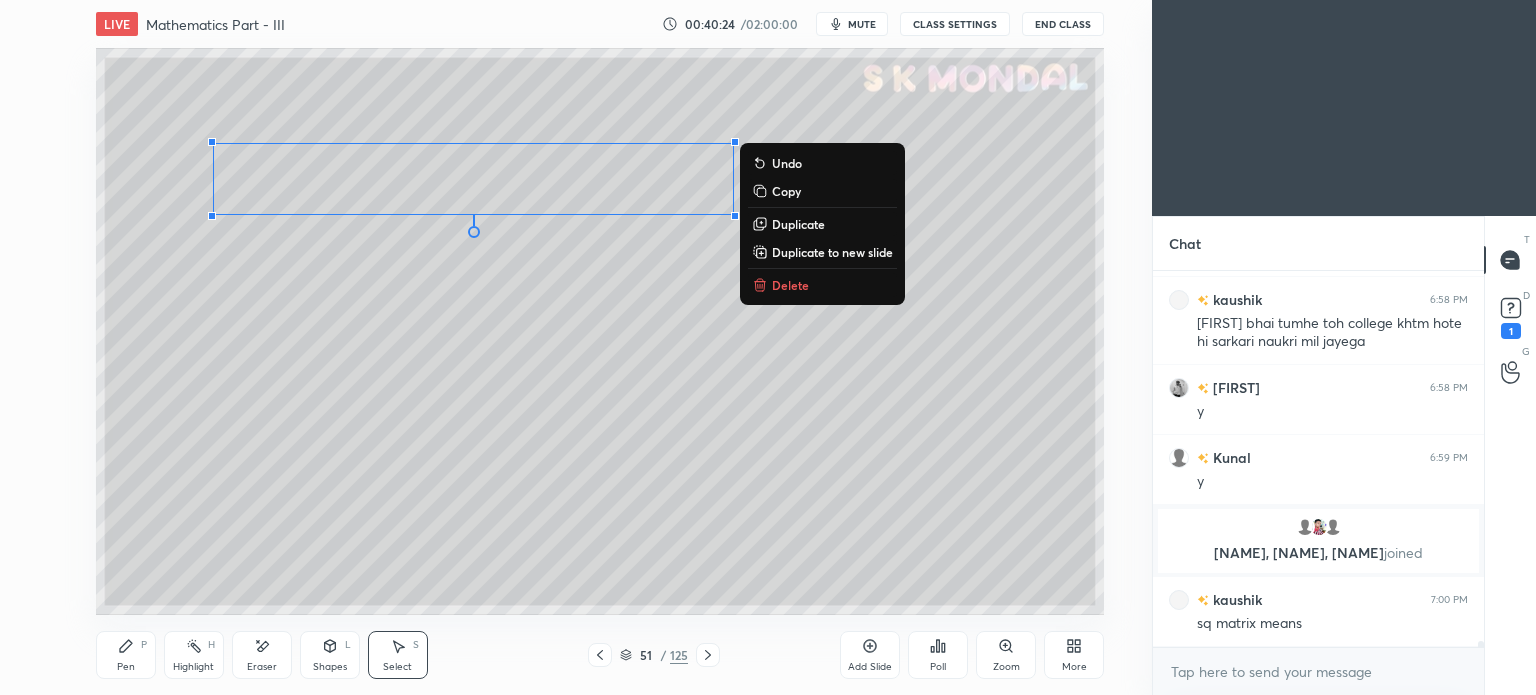 scroll, scrollTop: 23278, scrollLeft: 0, axis: vertical 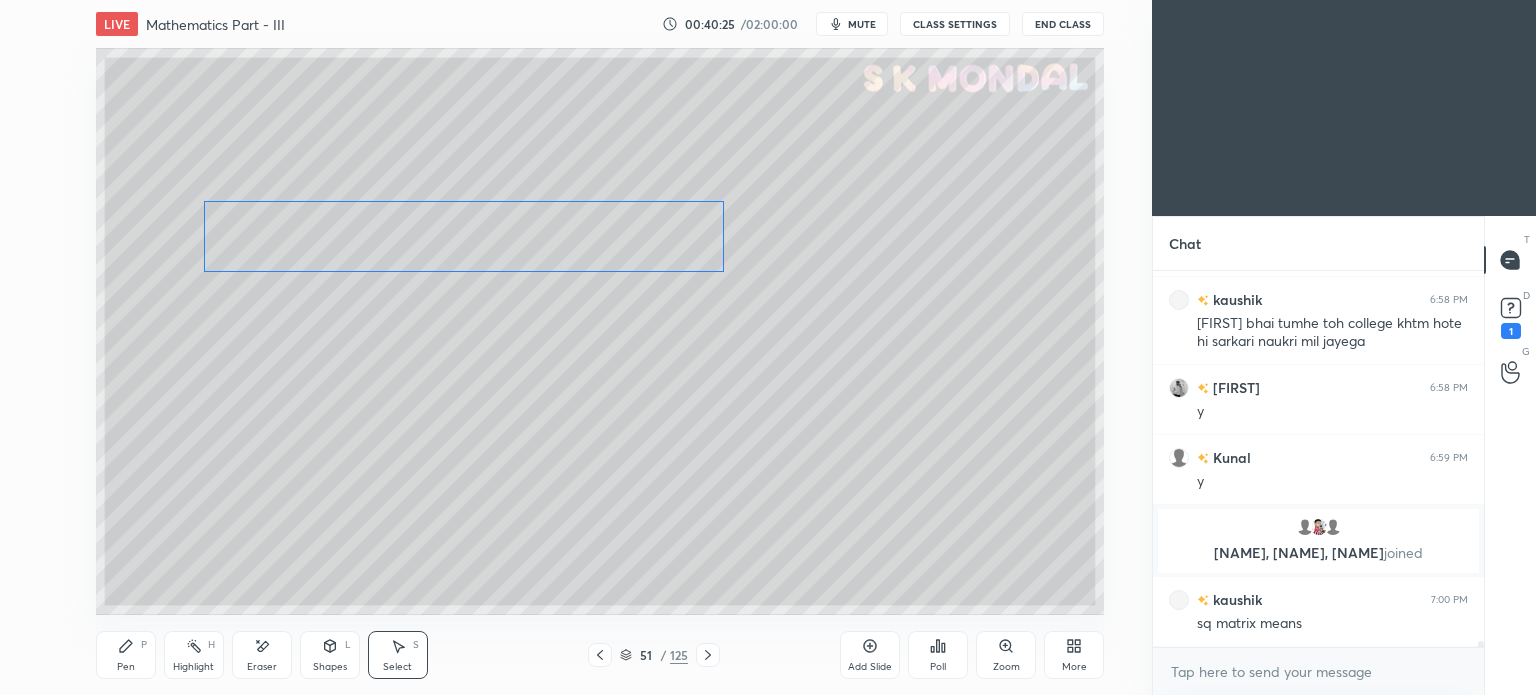 drag, startPoint x: 479, startPoint y: 176, endPoint x: 469, endPoint y: 234, distance: 58.855755 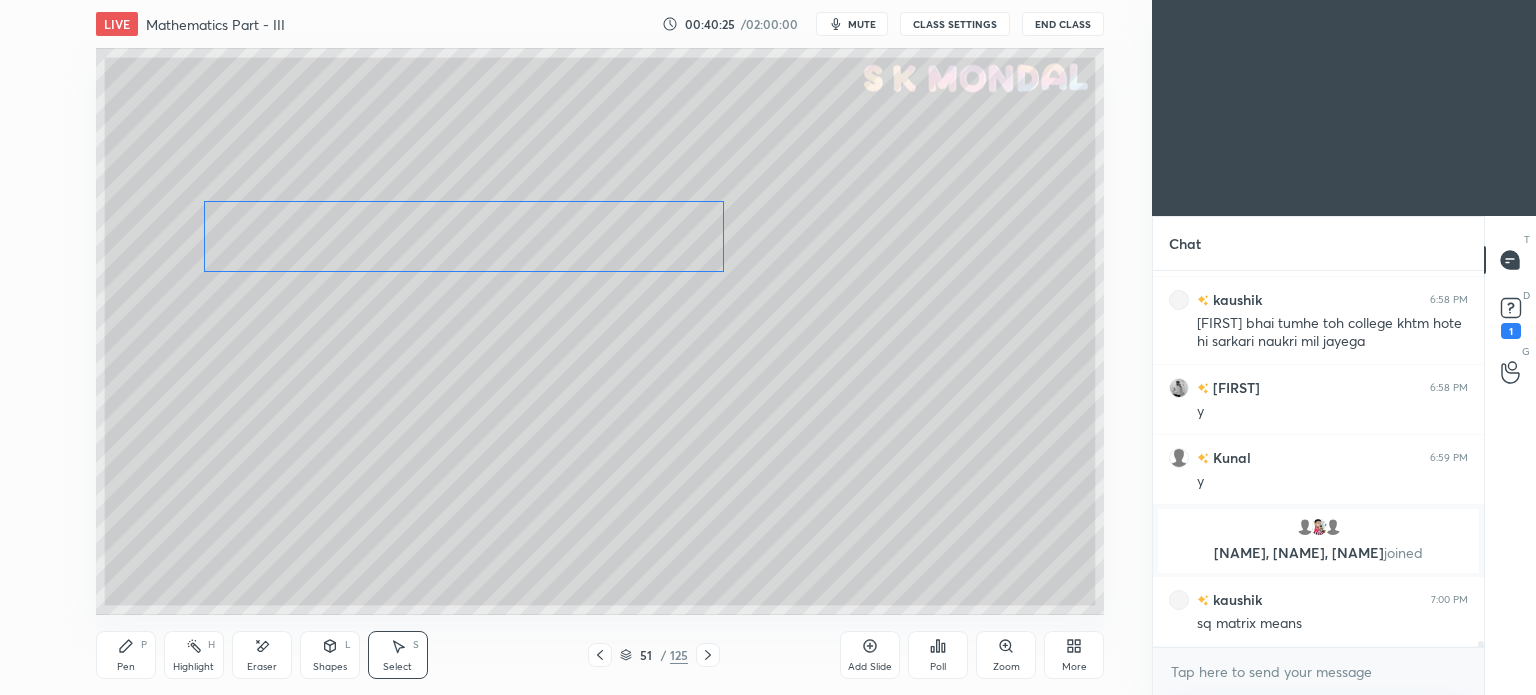 click on "0 ° Undo Copy Duplicate Duplicate to new slide Delete" at bounding box center [600, 331] 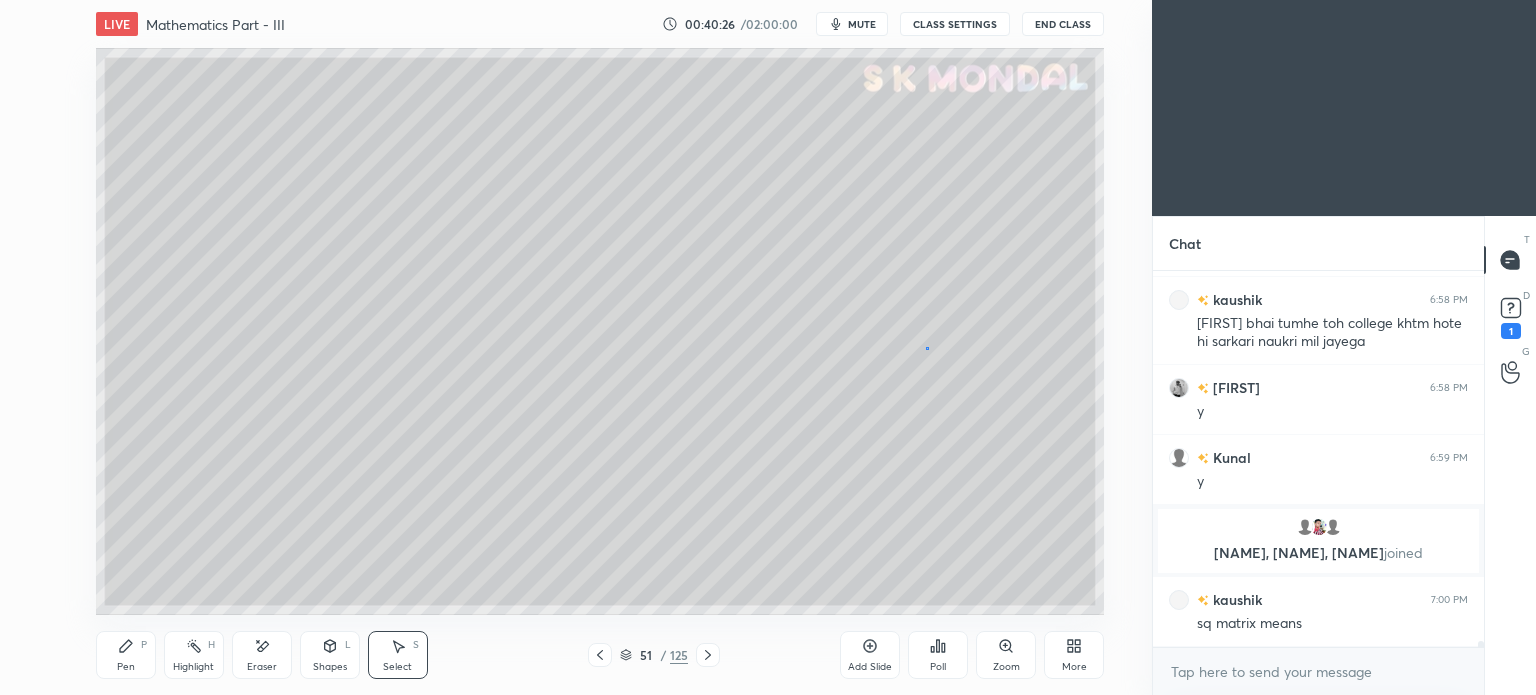 click on "0 ° Undo Copy Duplicate Duplicate to new slide Delete" at bounding box center (600, 331) 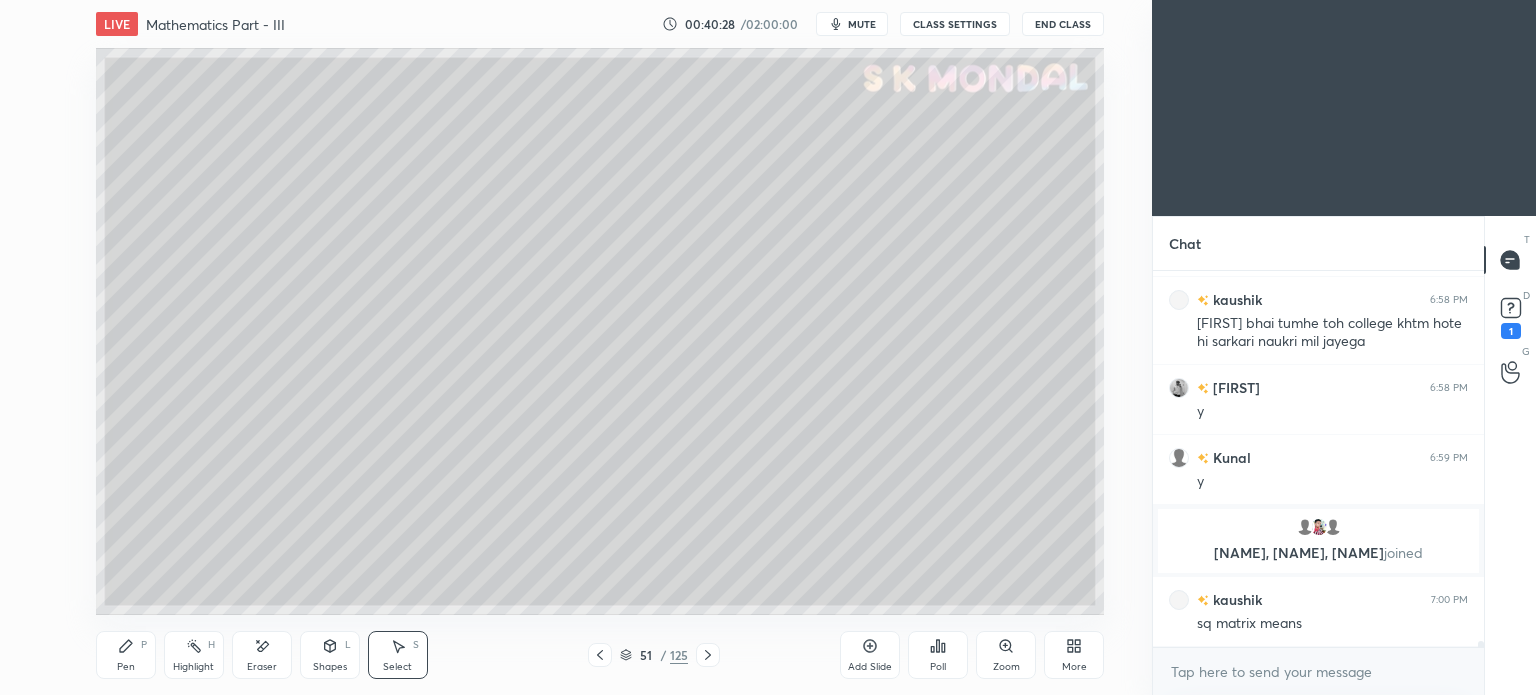 click on "Pen P" at bounding box center [126, 655] 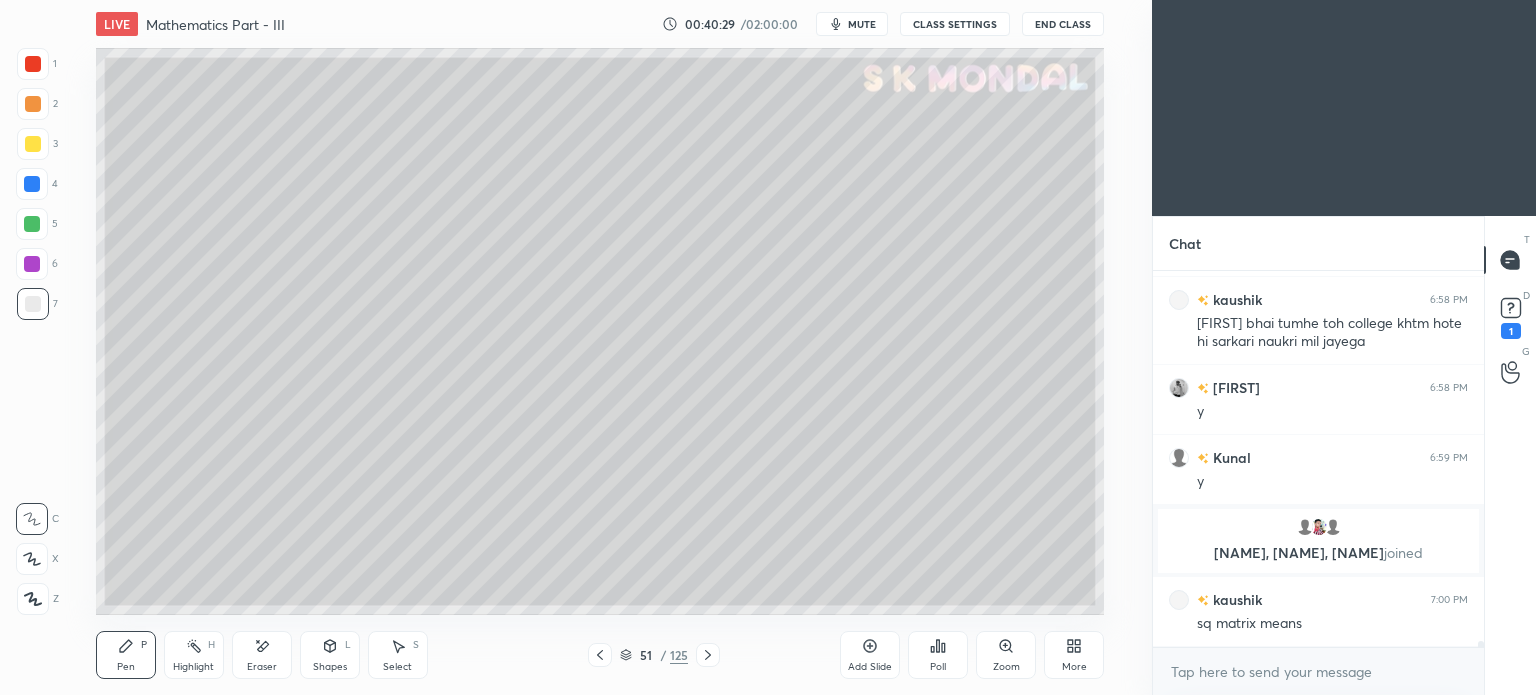 click at bounding box center [33, 304] 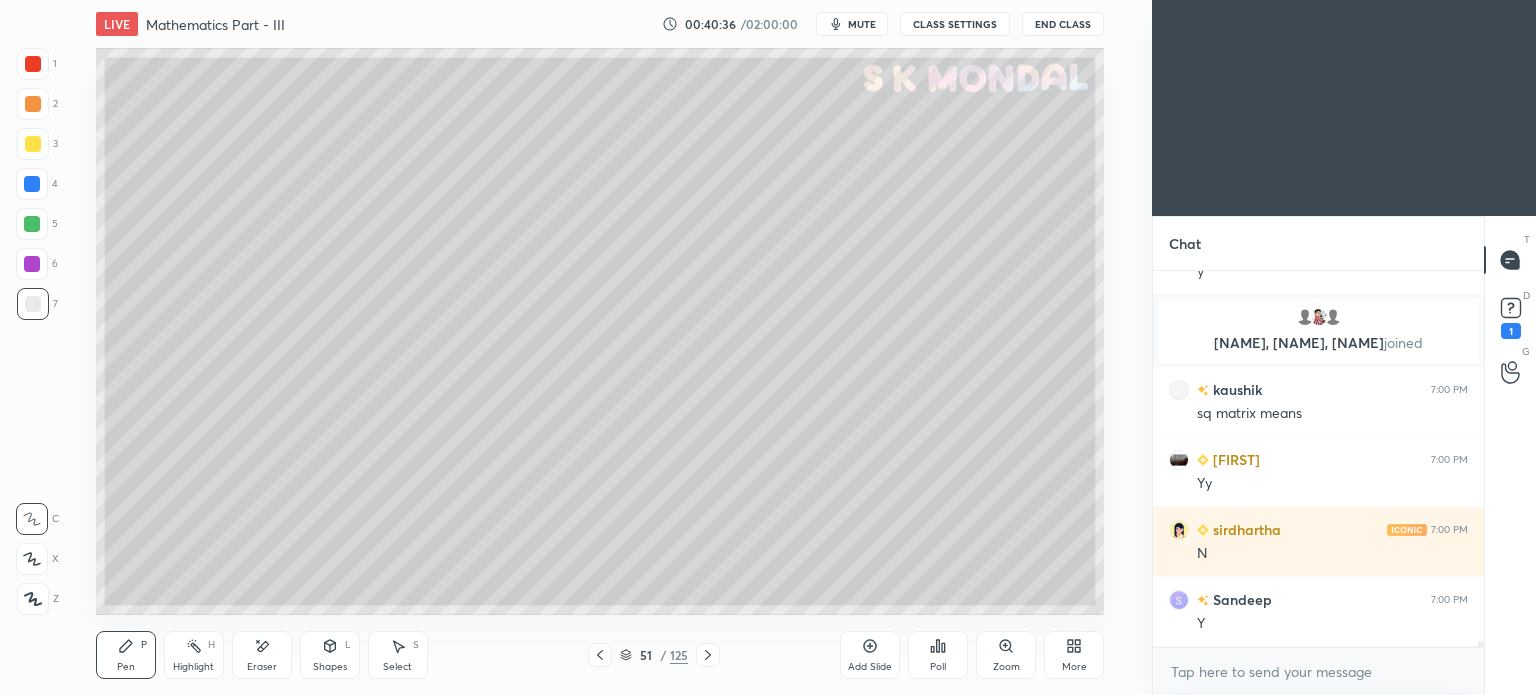scroll, scrollTop: 23558, scrollLeft: 0, axis: vertical 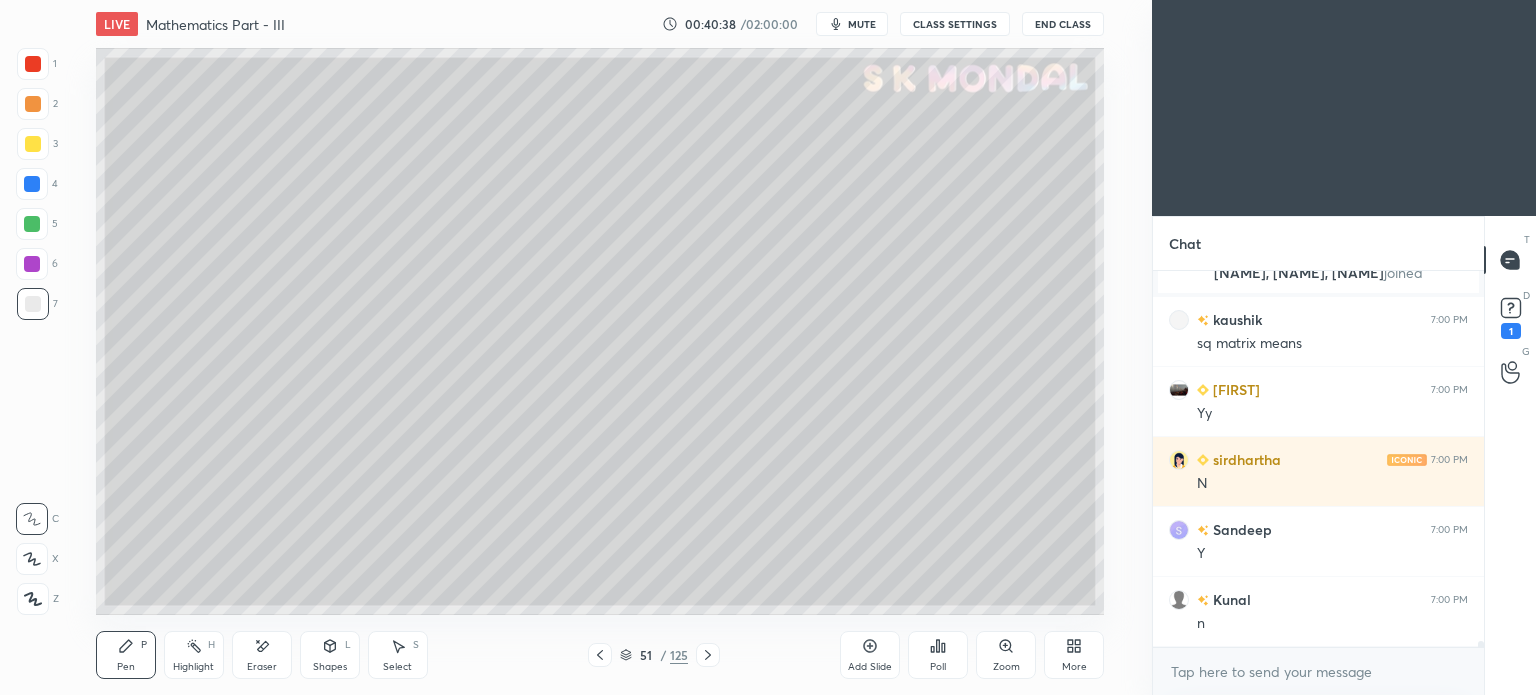 click at bounding box center (33, 104) 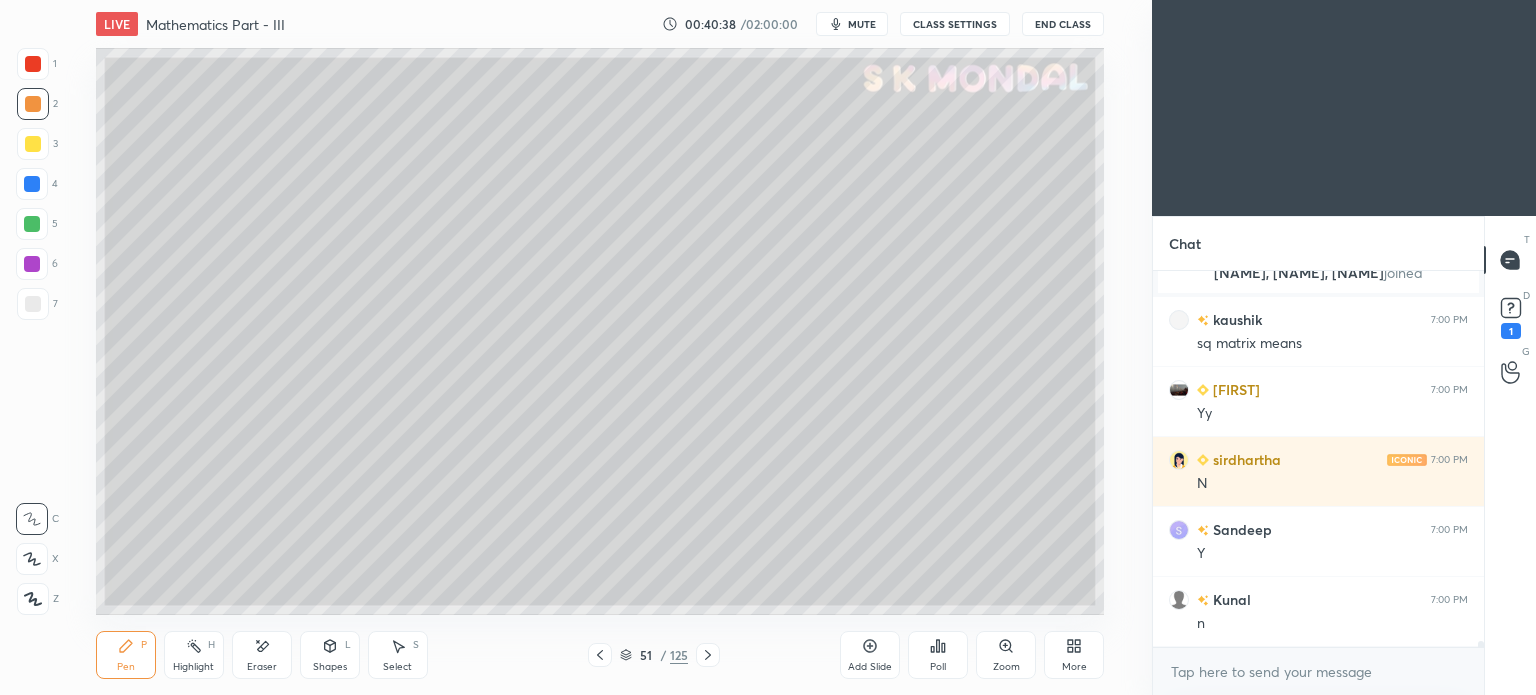 click at bounding box center (33, 104) 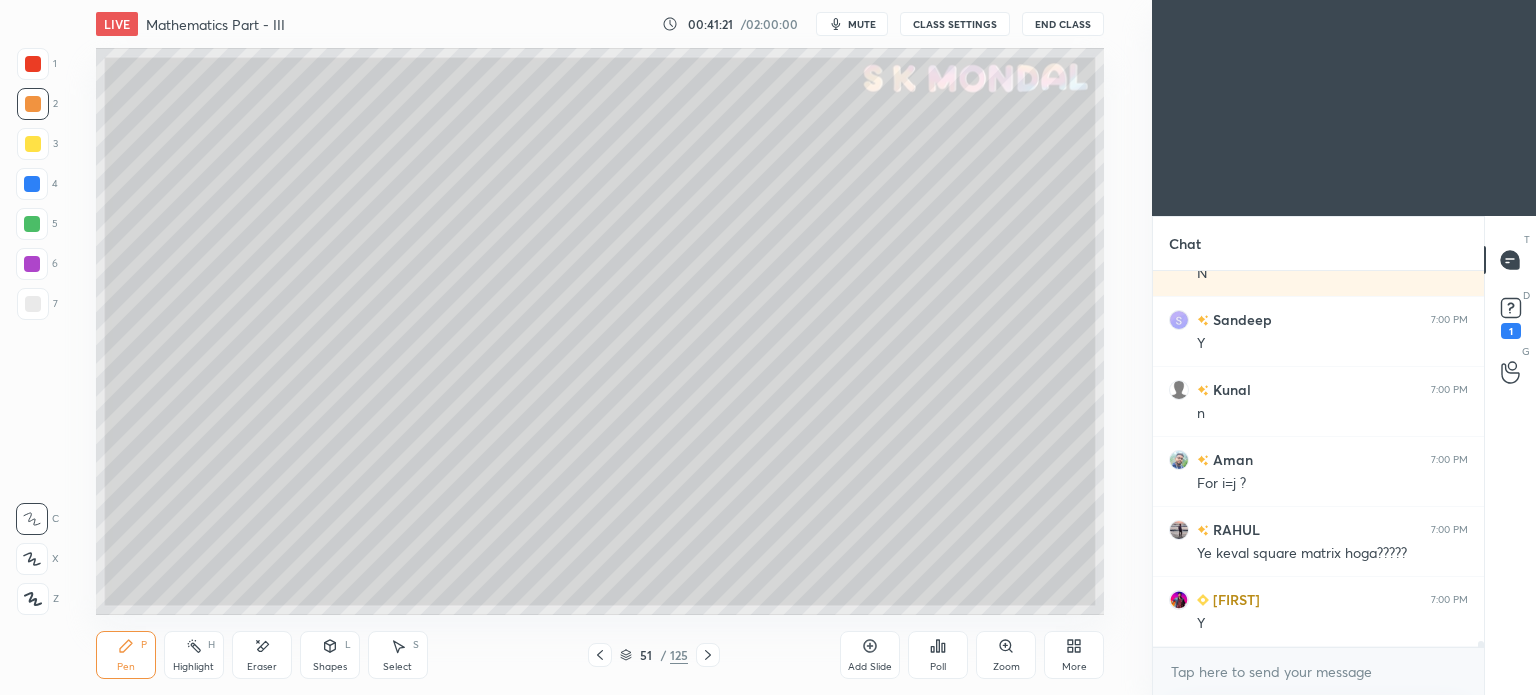 scroll, scrollTop: 23838, scrollLeft: 0, axis: vertical 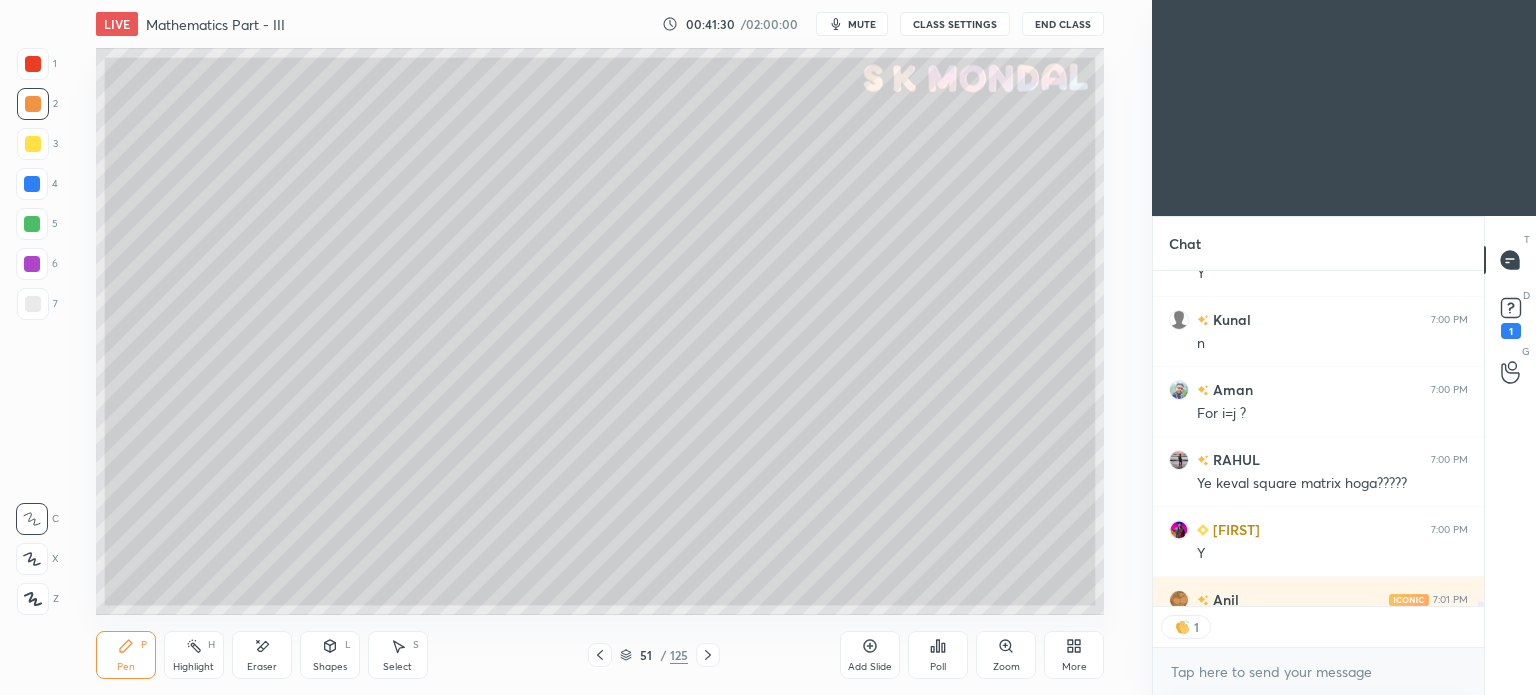 click 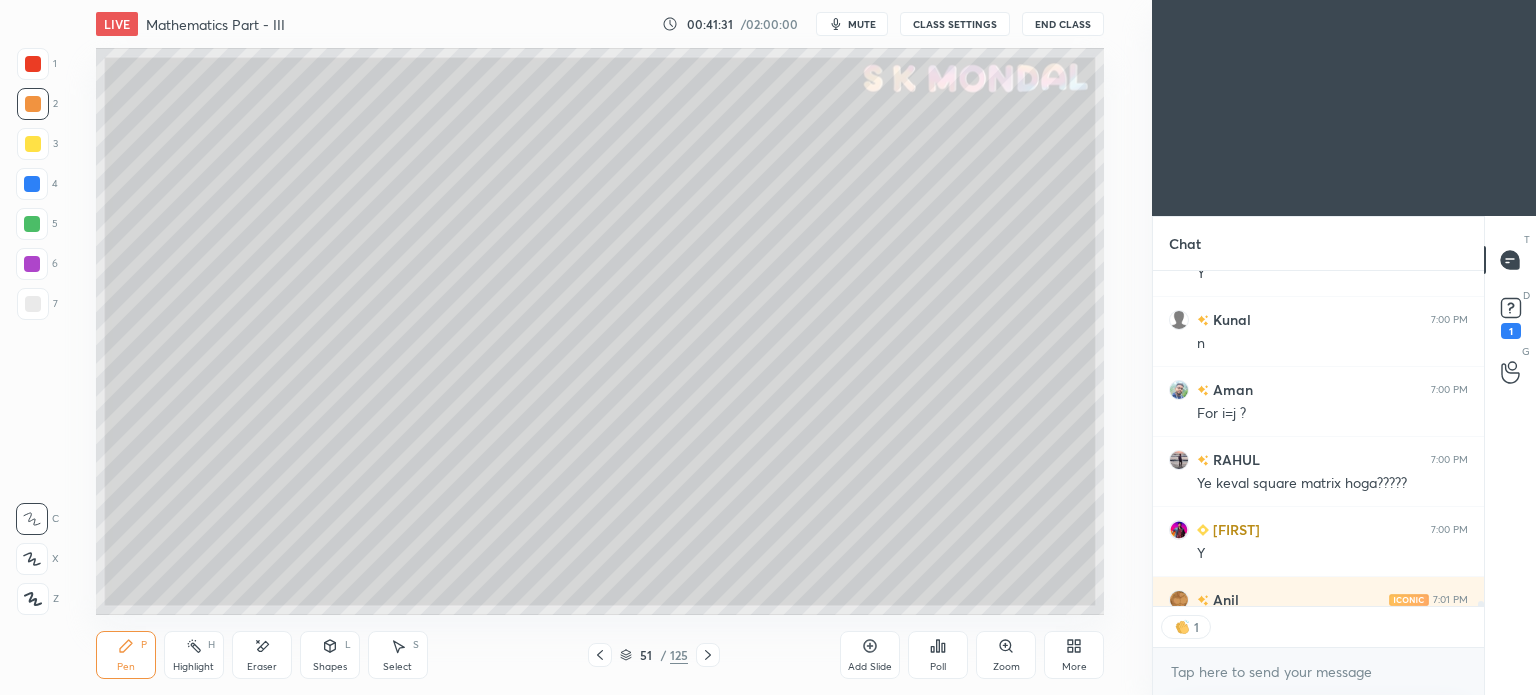 click at bounding box center (33, 304) 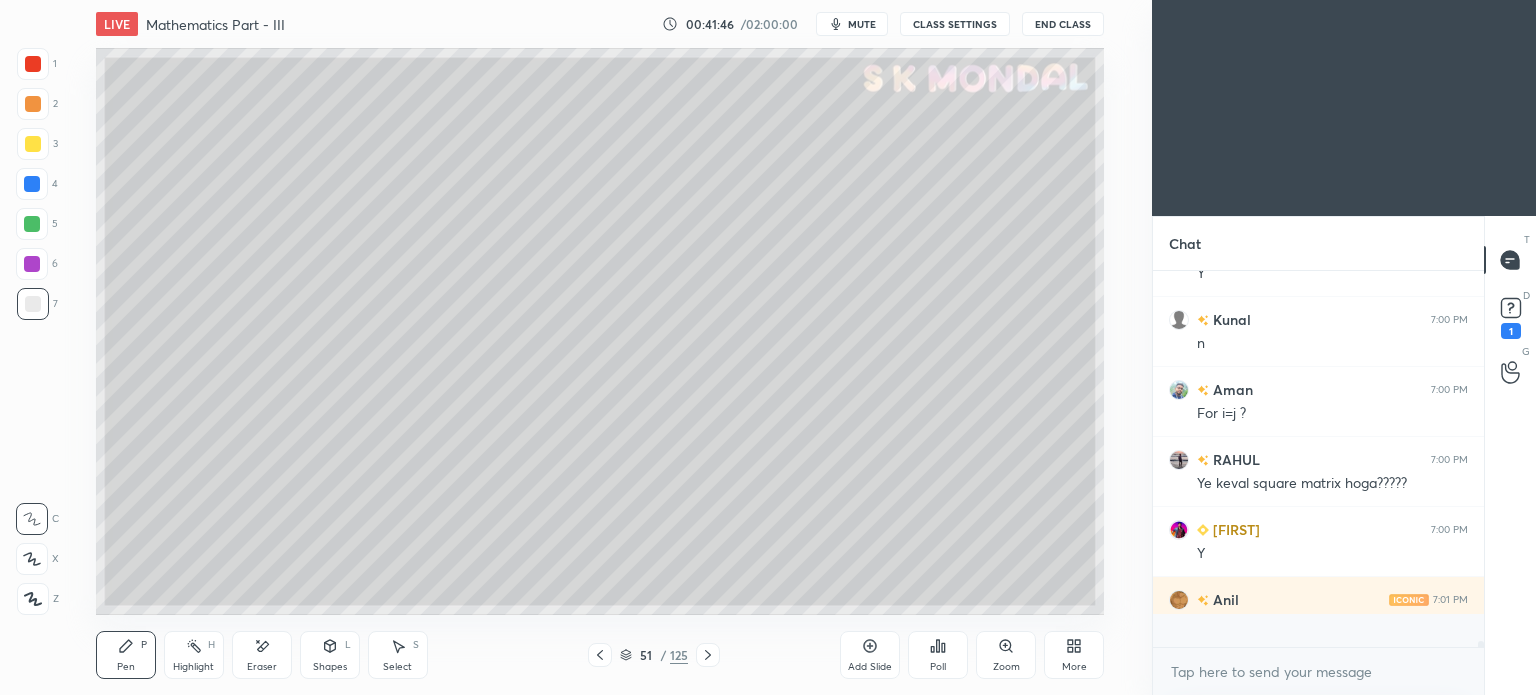 scroll, scrollTop: 5, scrollLeft: 6, axis: both 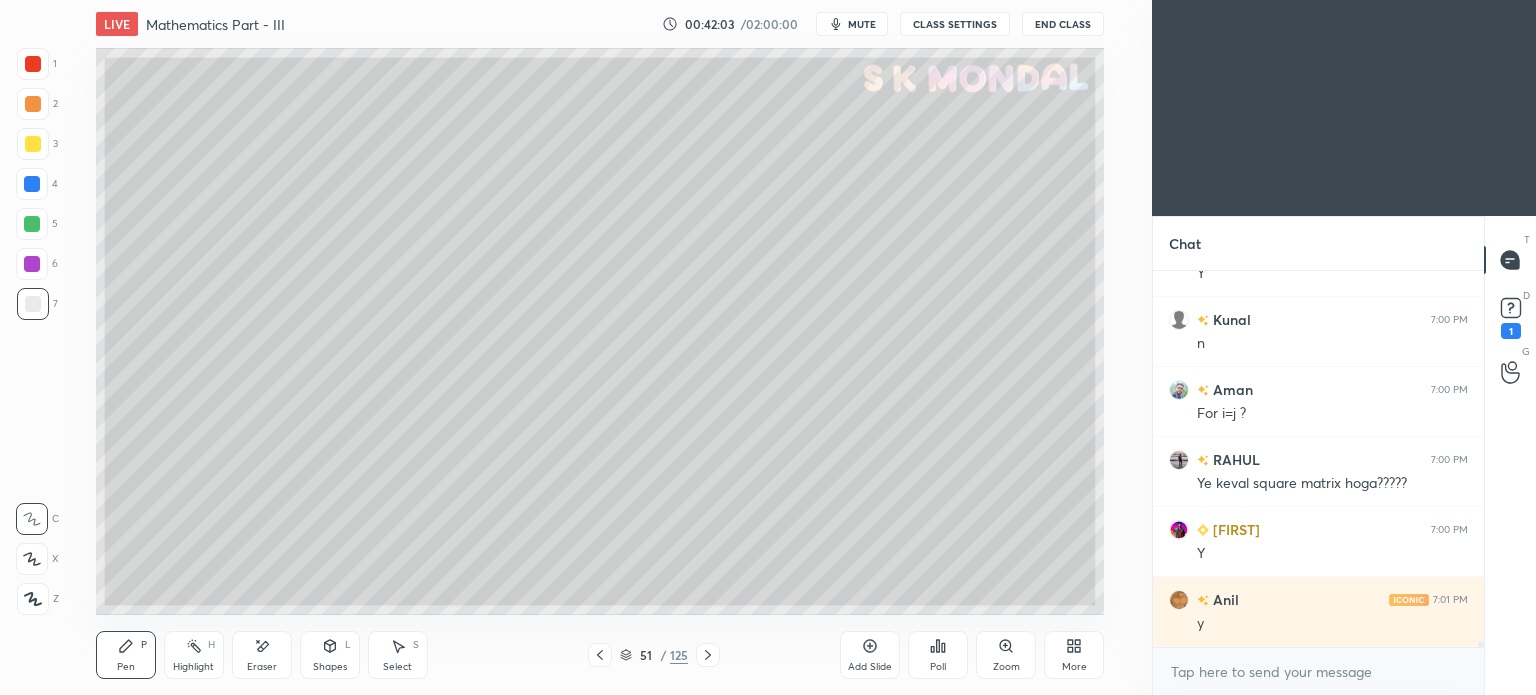 click on "Highlight H" at bounding box center (194, 655) 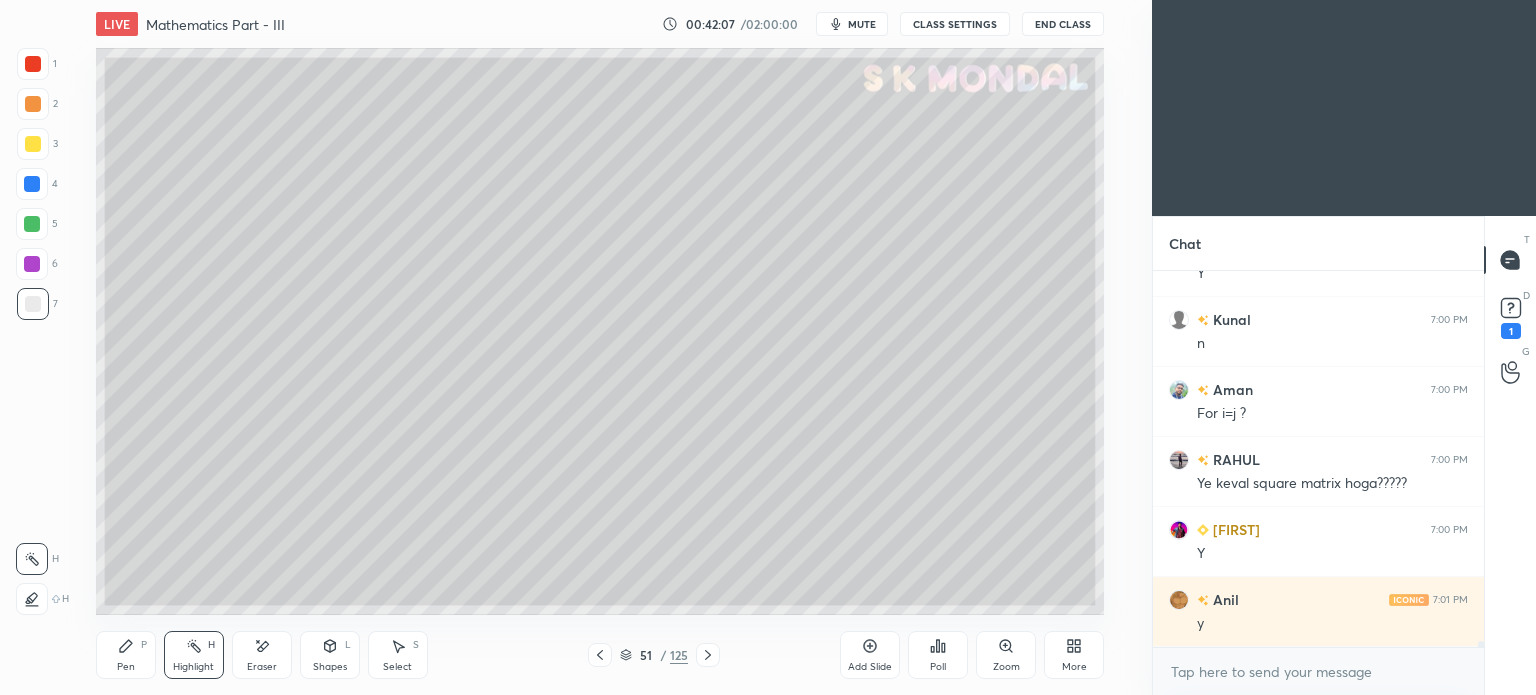 click 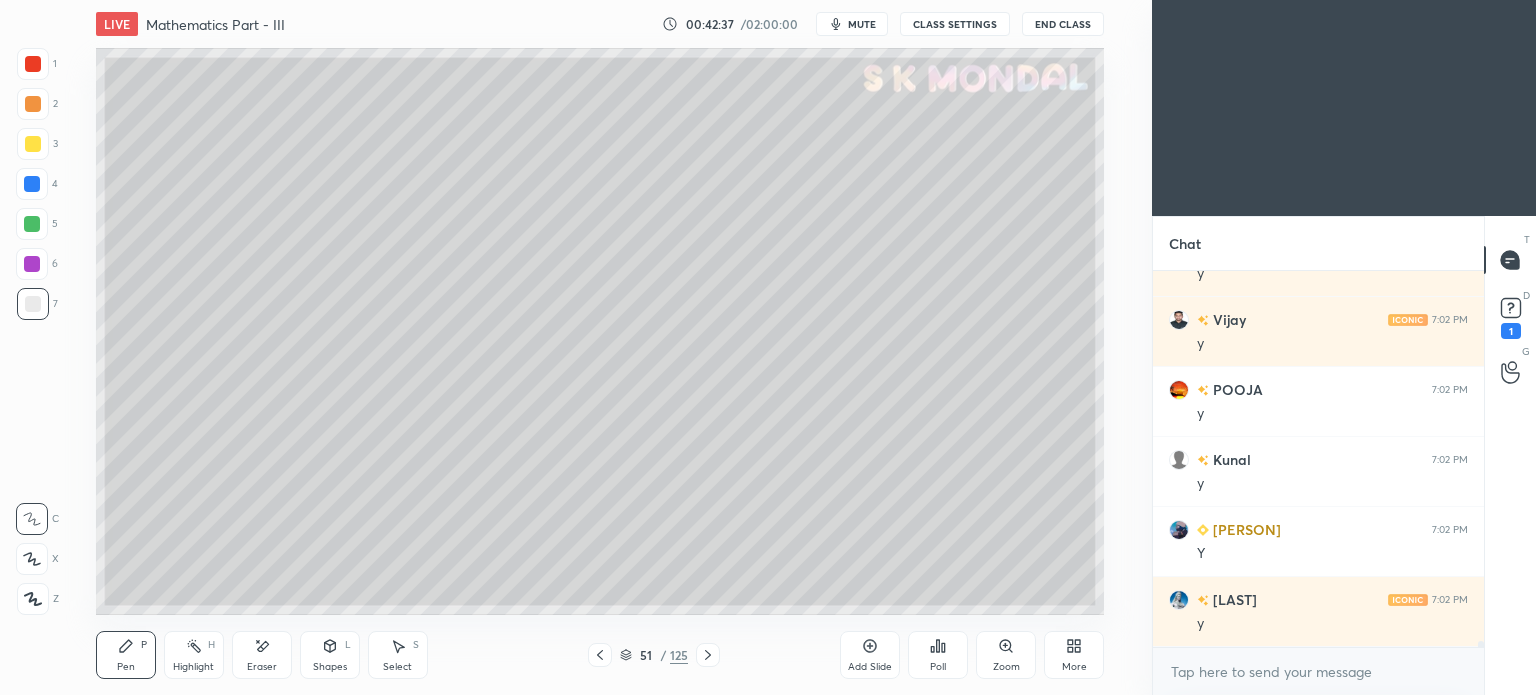 scroll, scrollTop: 24818, scrollLeft: 0, axis: vertical 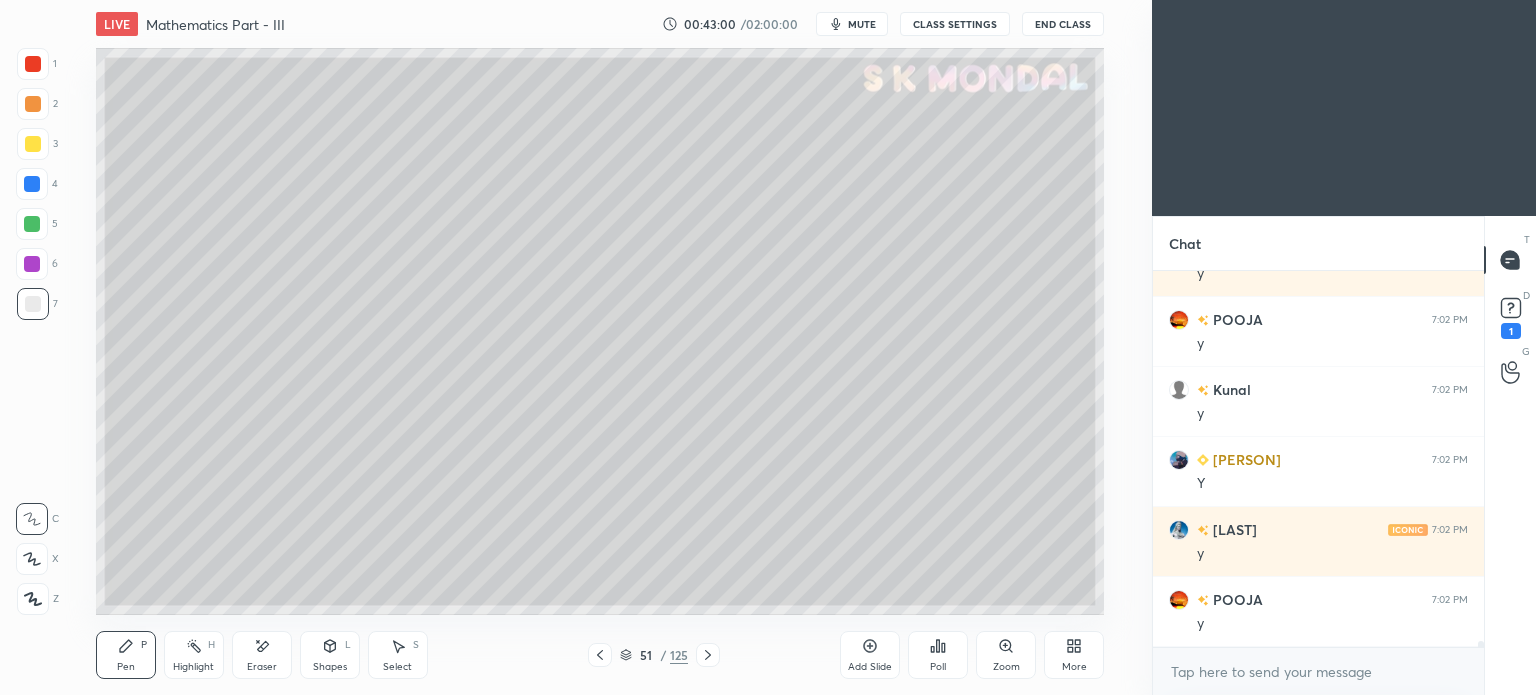 click on "Highlight H" at bounding box center [194, 655] 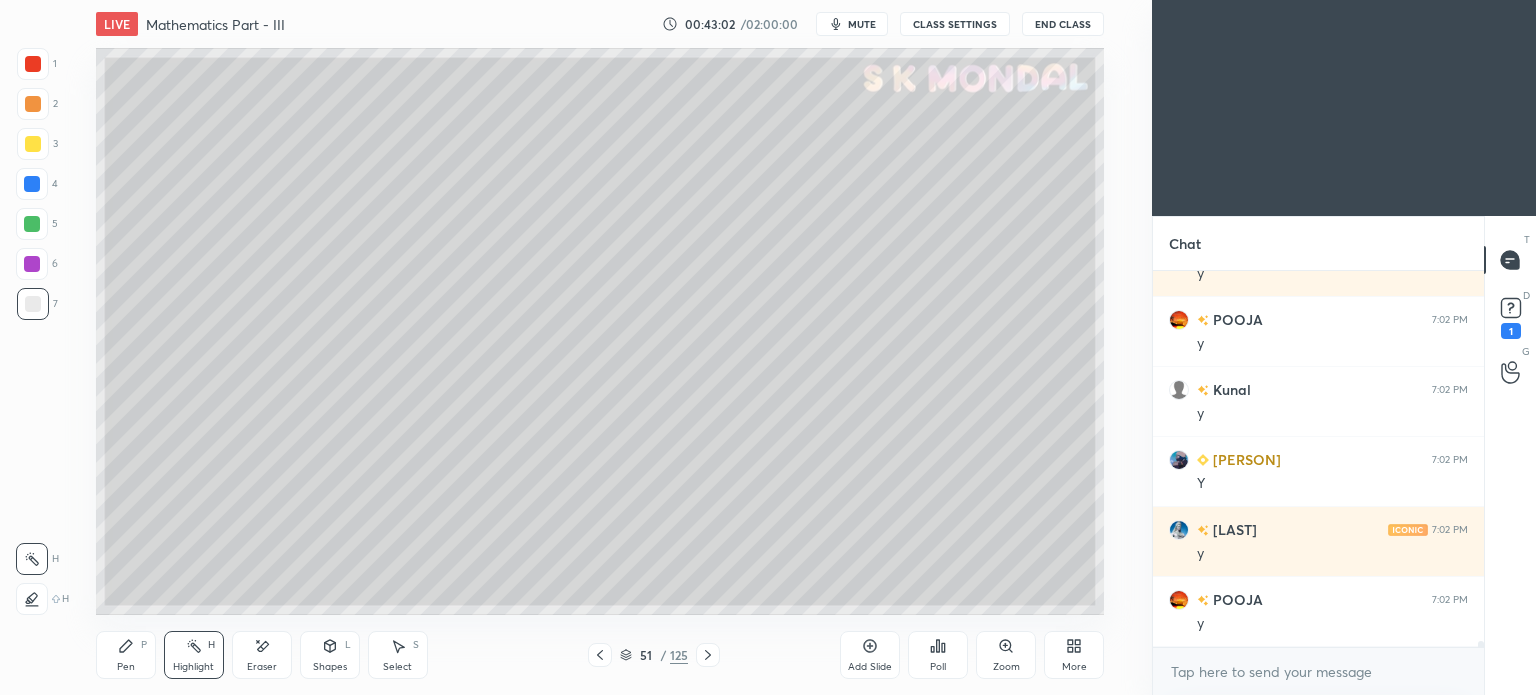 scroll, scrollTop: 24888, scrollLeft: 0, axis: vertical 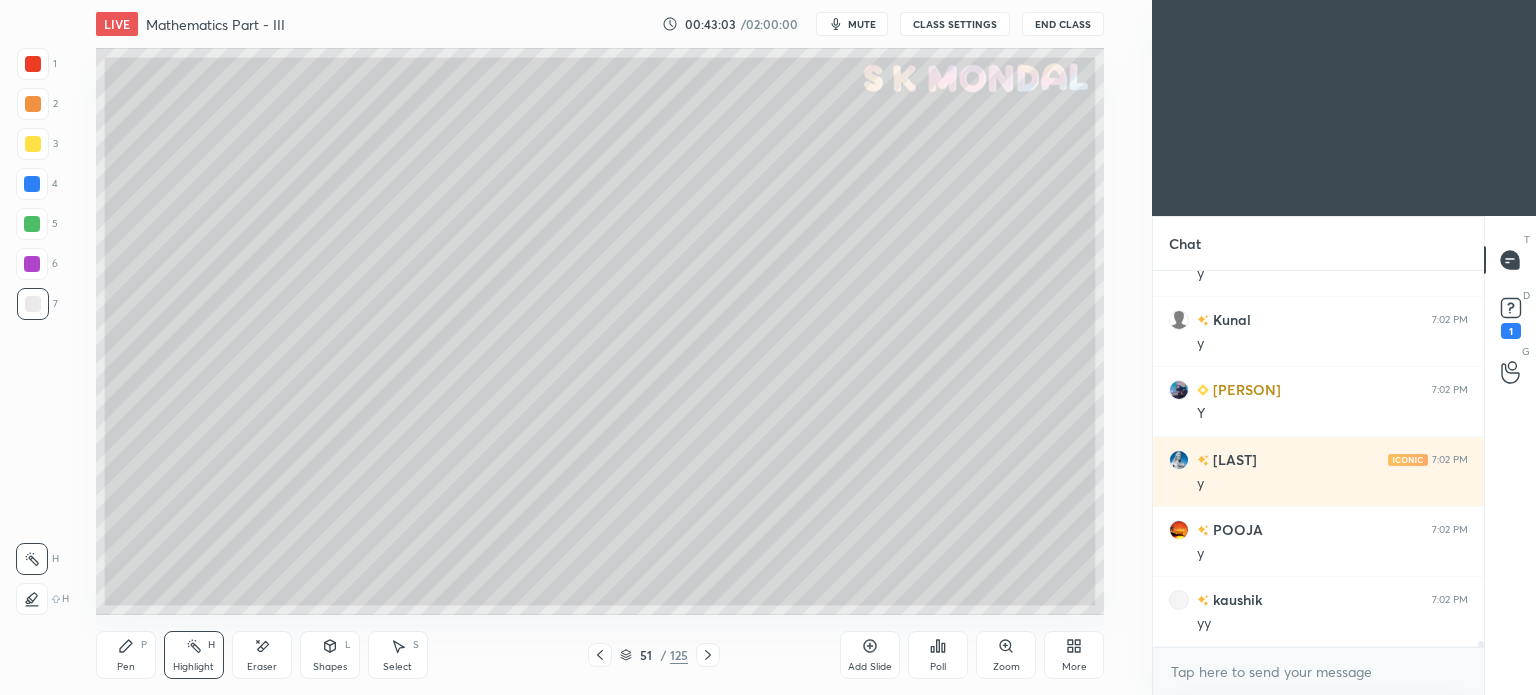 click on "Pen P" at bounding box center [126, 655] 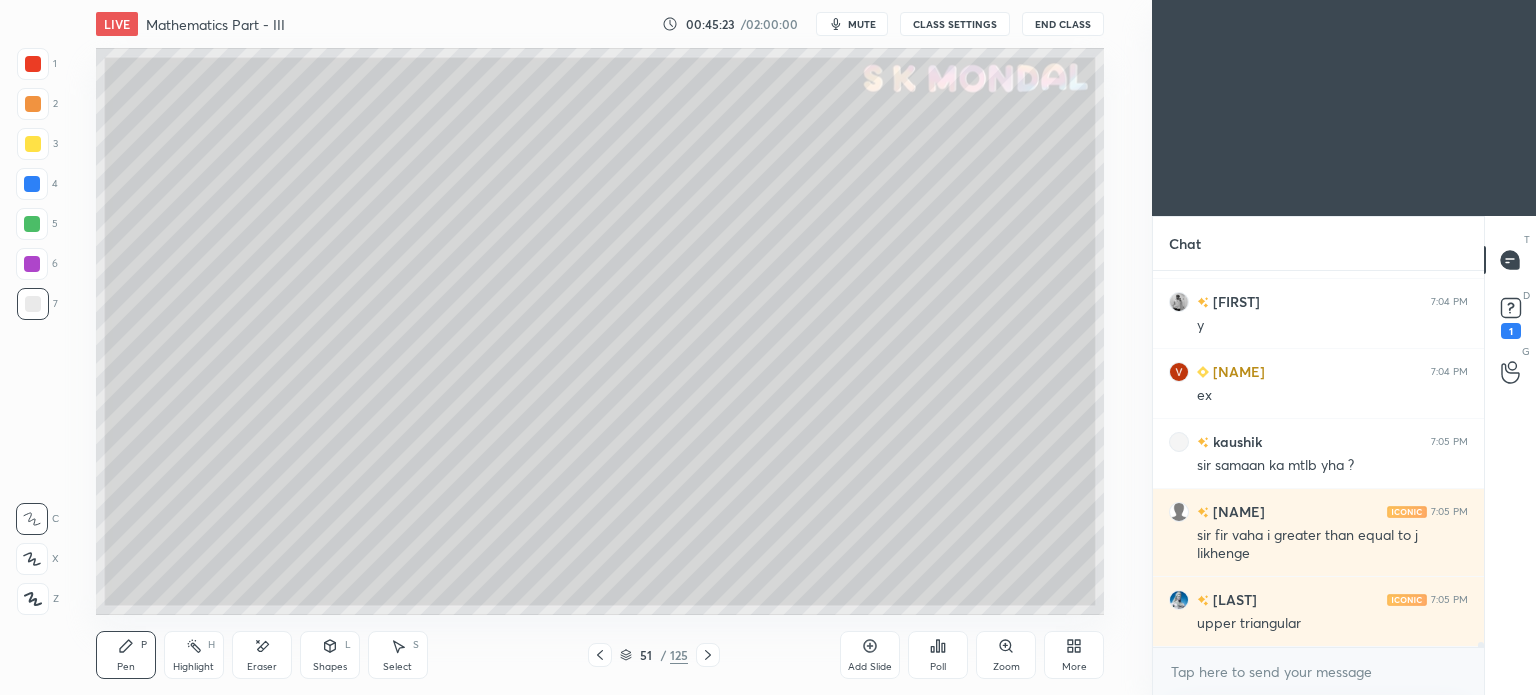 scroll, scrollTop: 26114, scrollLeft: 0, axis: vertical 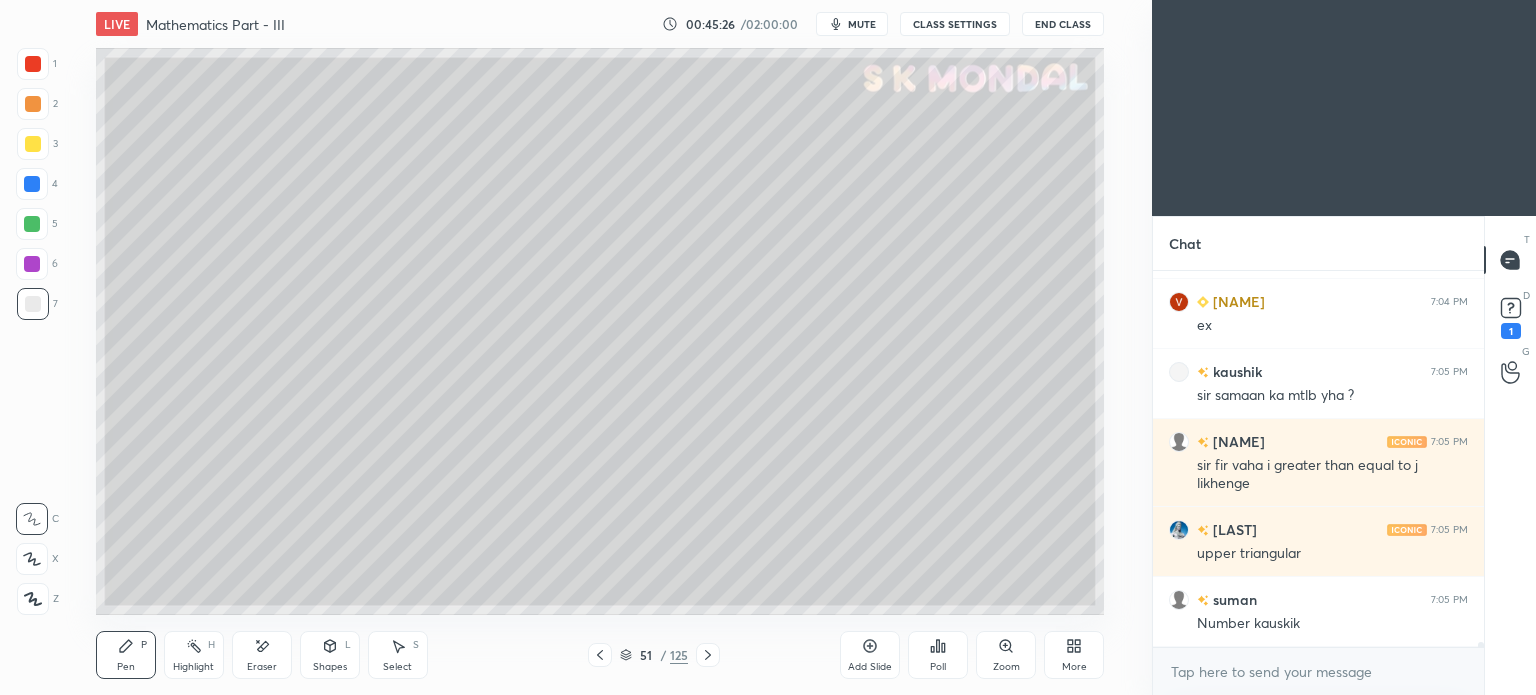 click on "Highlight H" at bounding box center (194, 655) 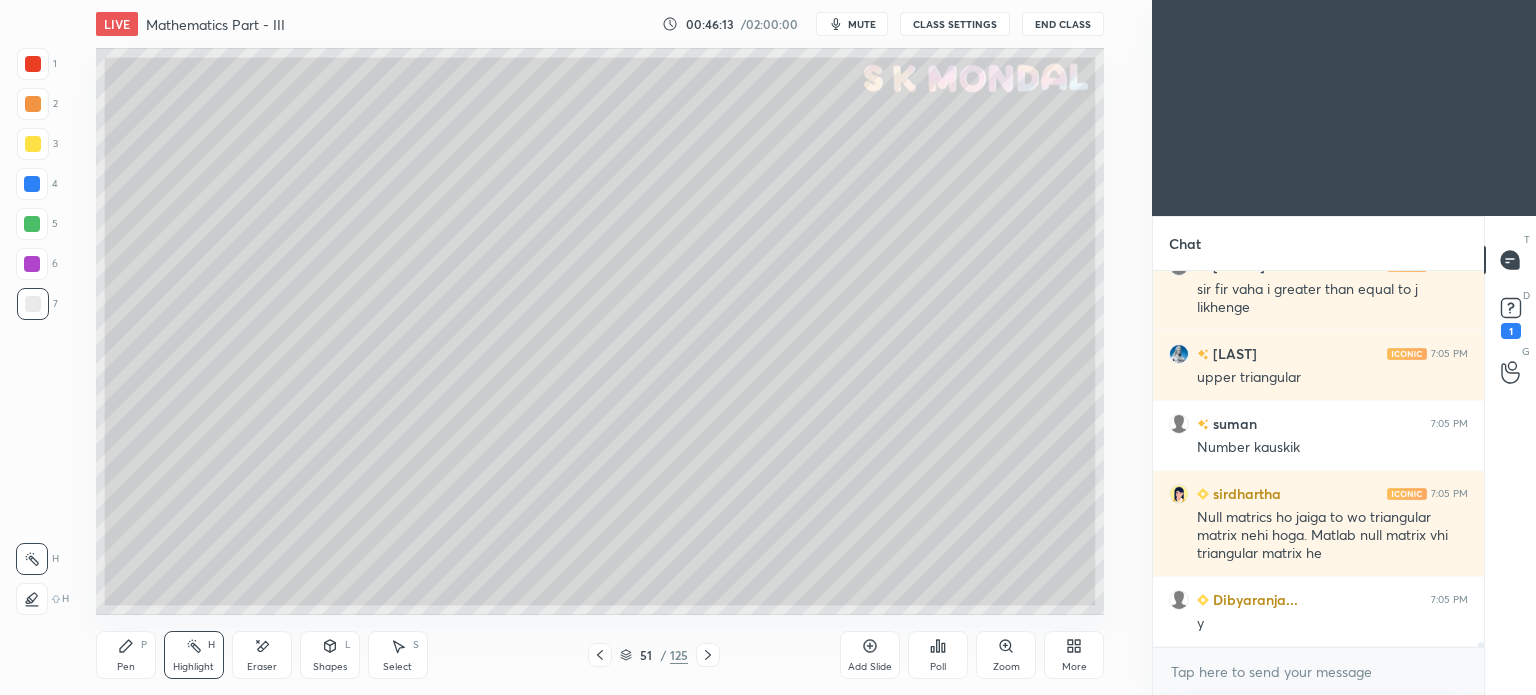 scroll, scrollTop: 26360, scrollLeft: 0, axis: vertical 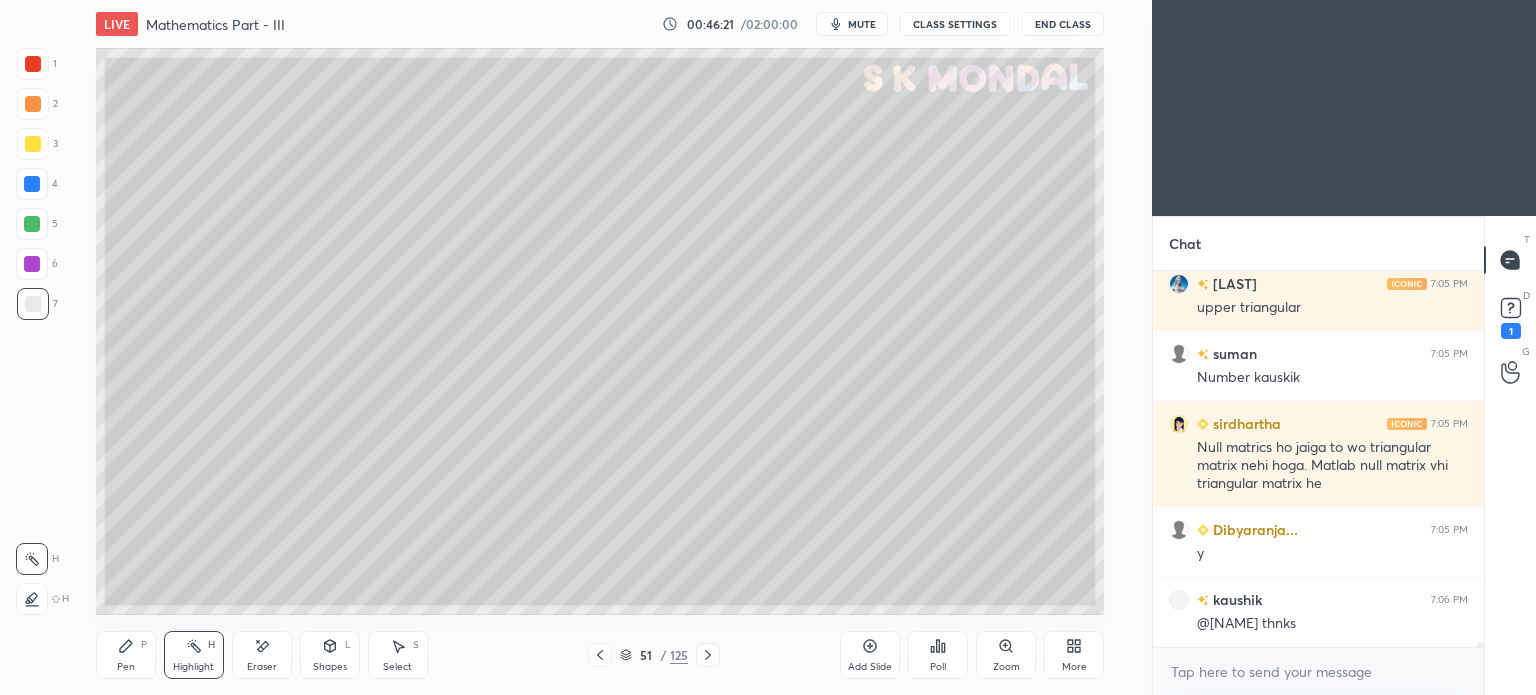 click on "Highlight H" at bounding box center (194, 655) 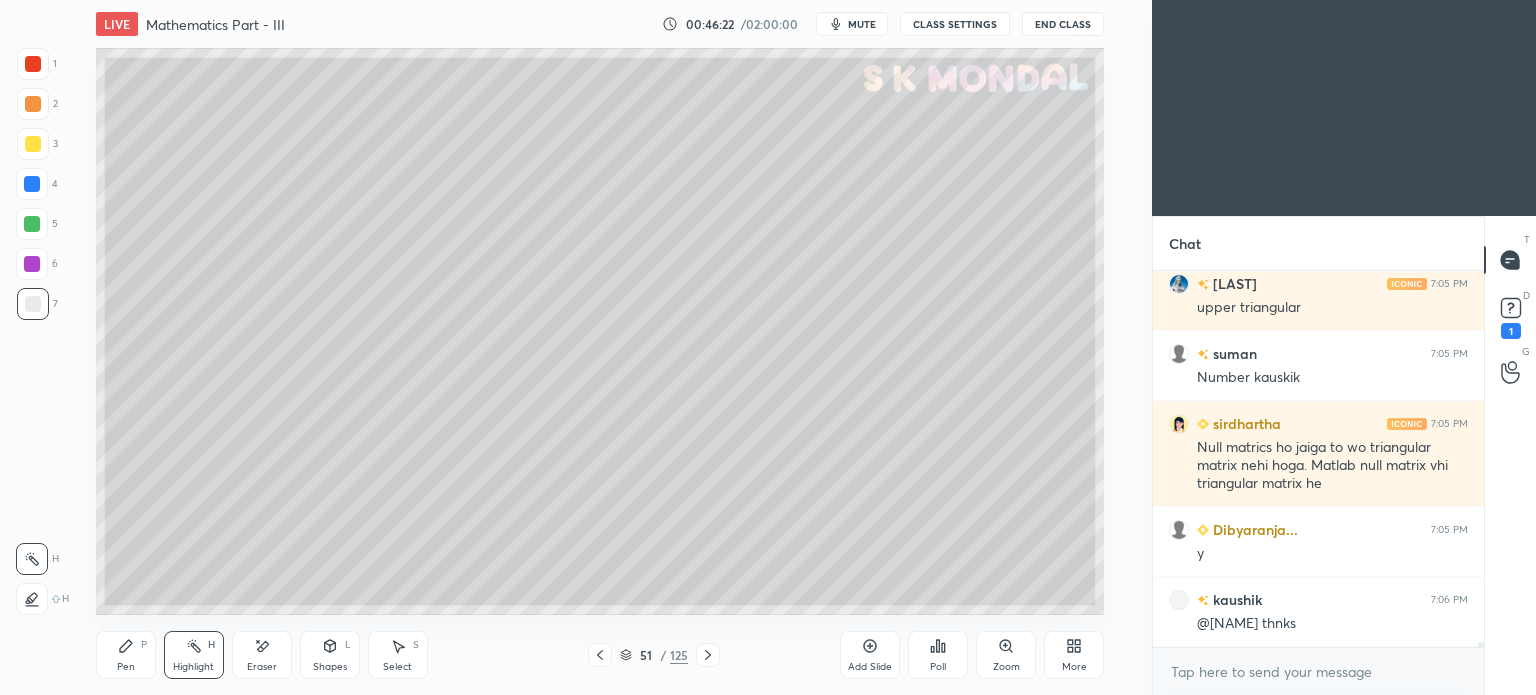 click 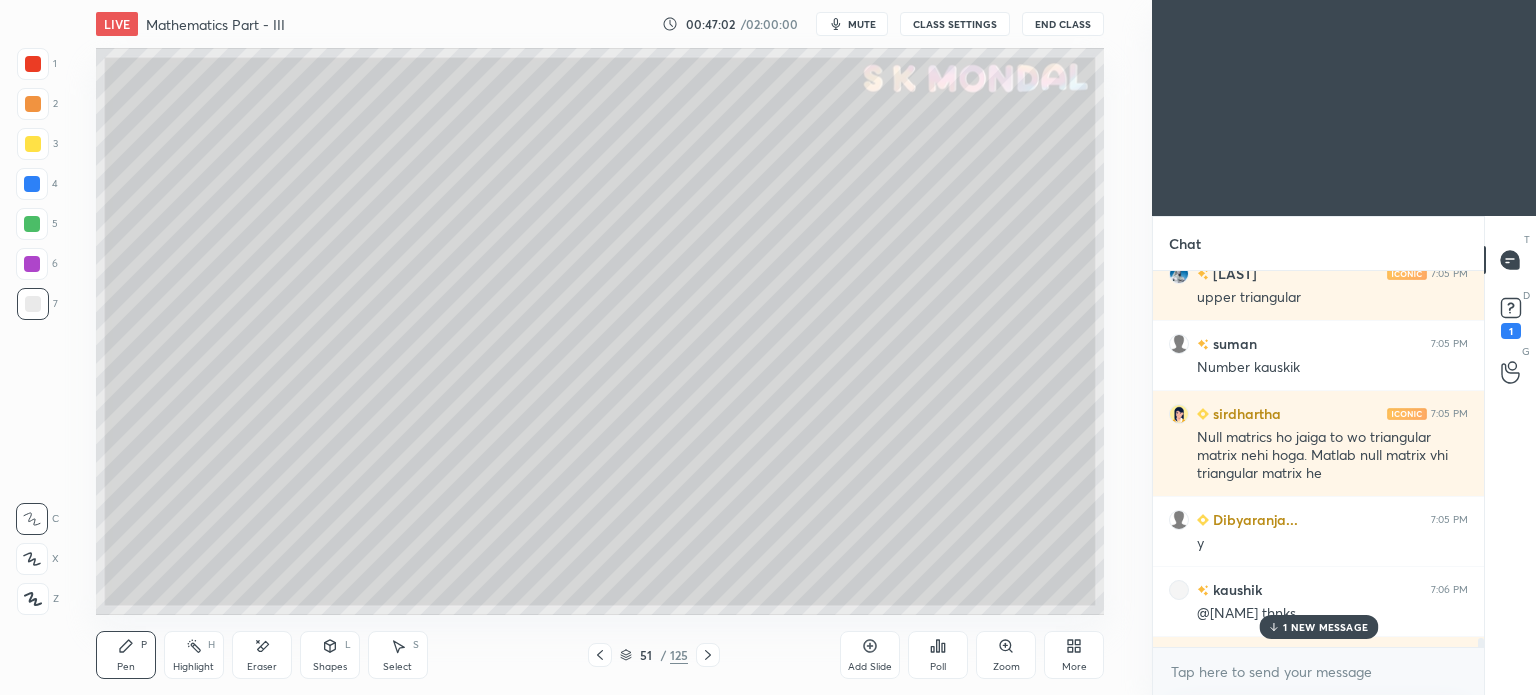 scroll, scrollTop: 26570, scrollLeft: 0, axis: vertical 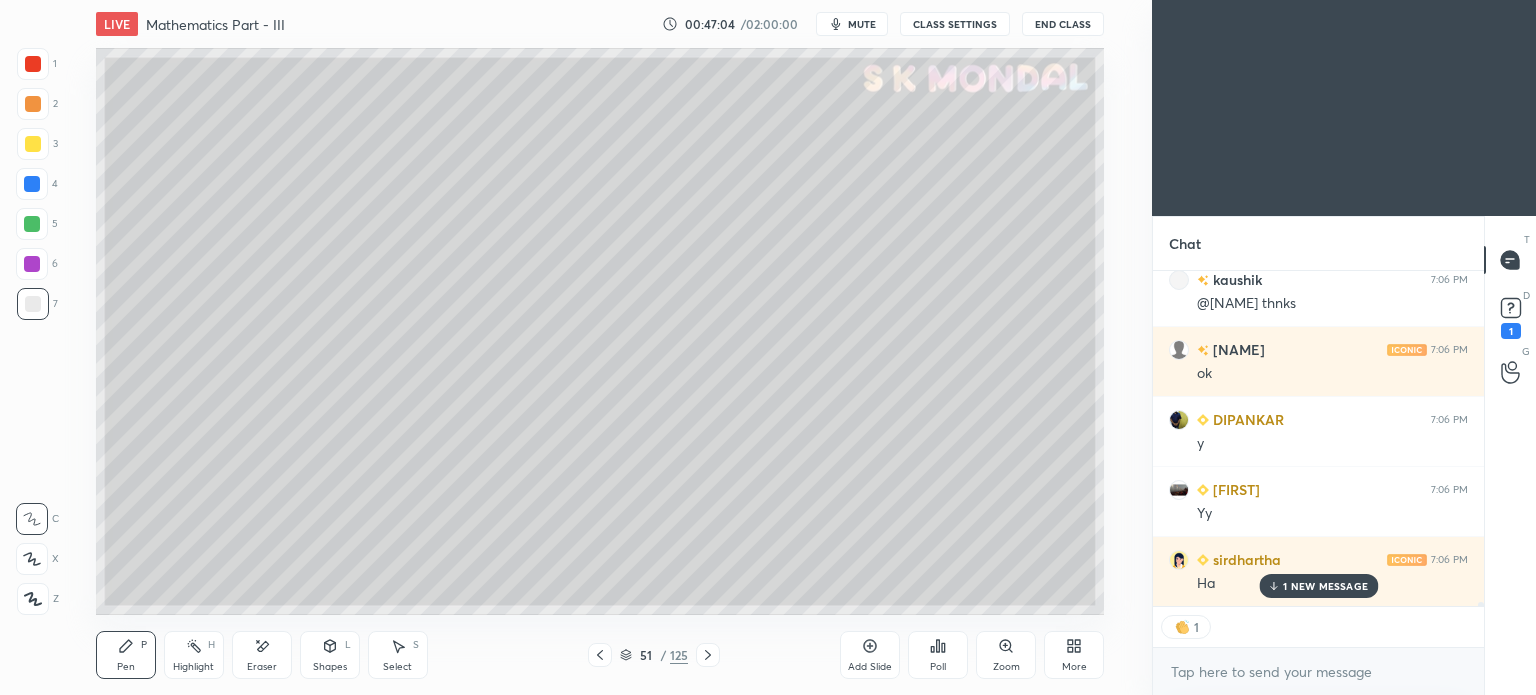 click on "1 NEW MESSAGE" at bounding box center [1325, 586] 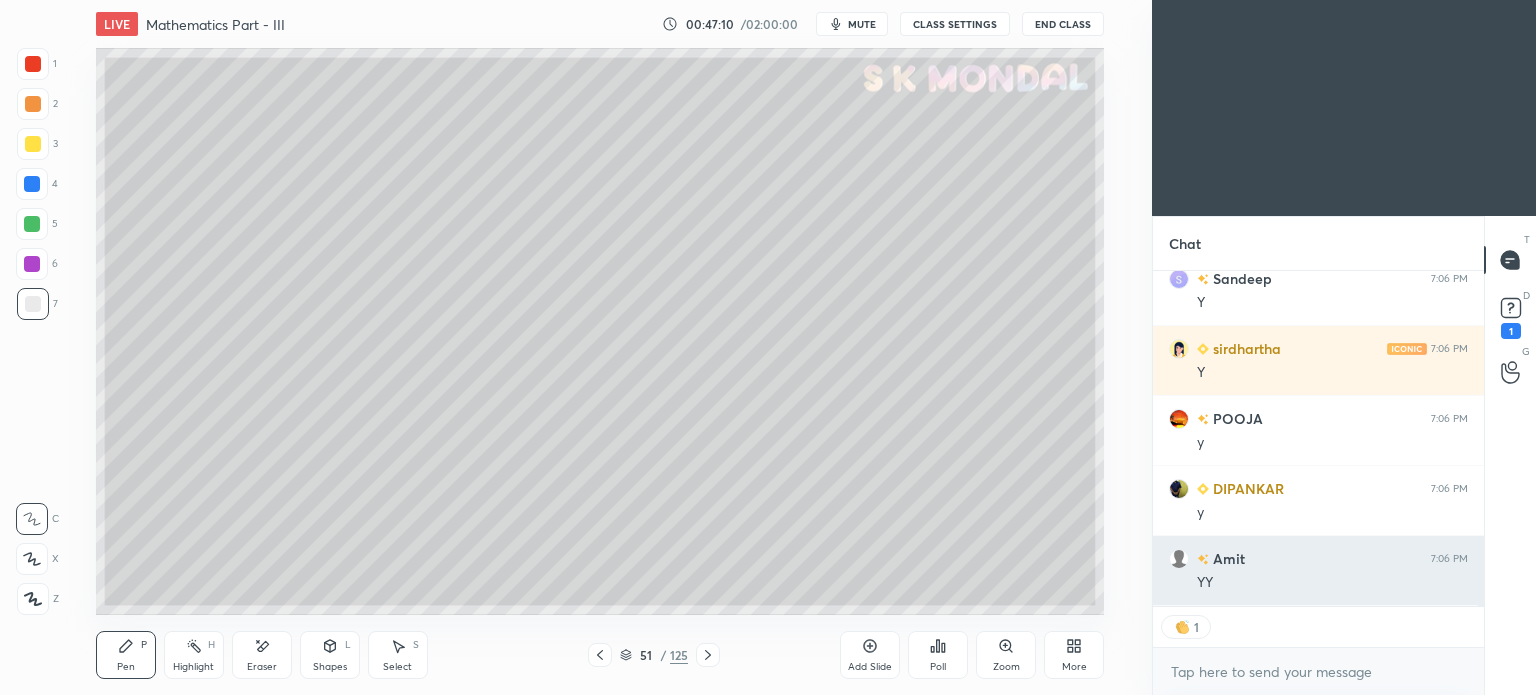 scroll, scrollTop: 27100, scrollLeft: 0, axis: vertical 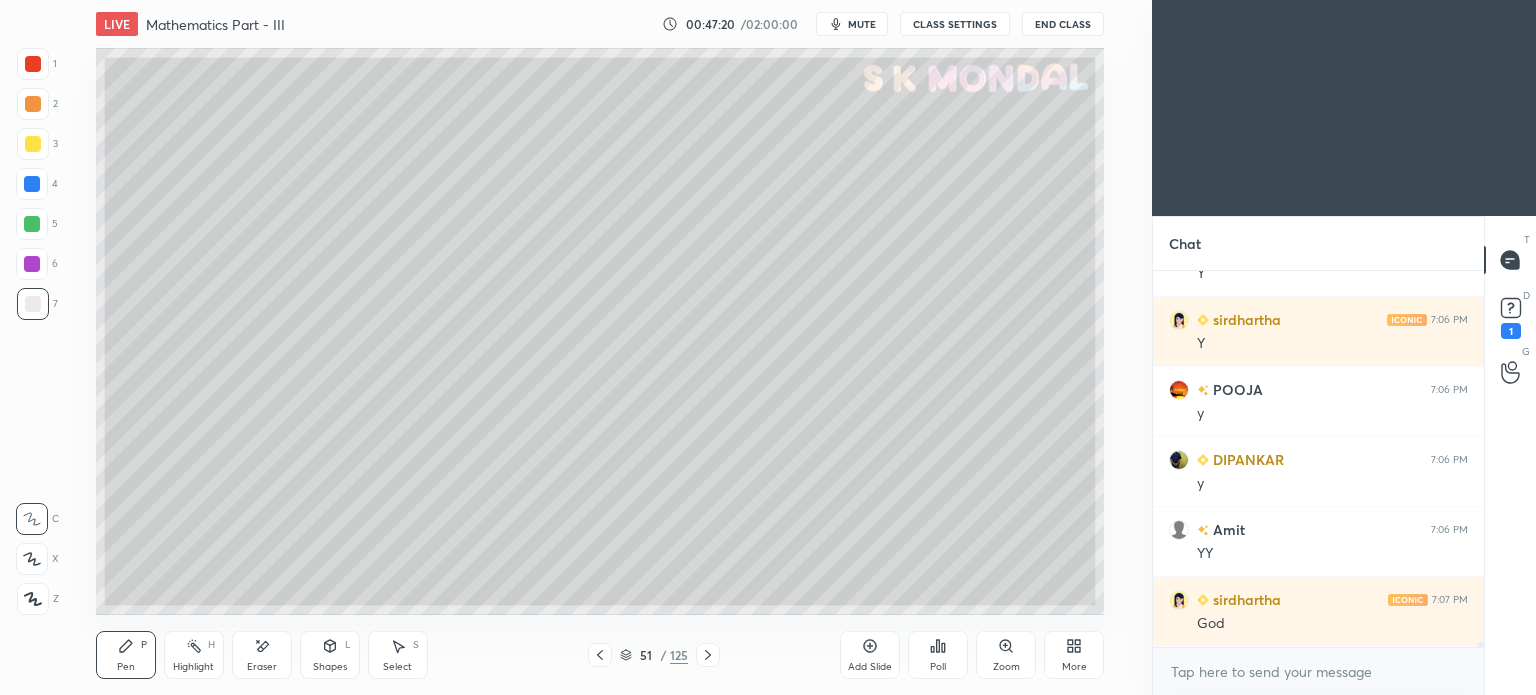 click on "Select S" at bounding box center [398, 655] 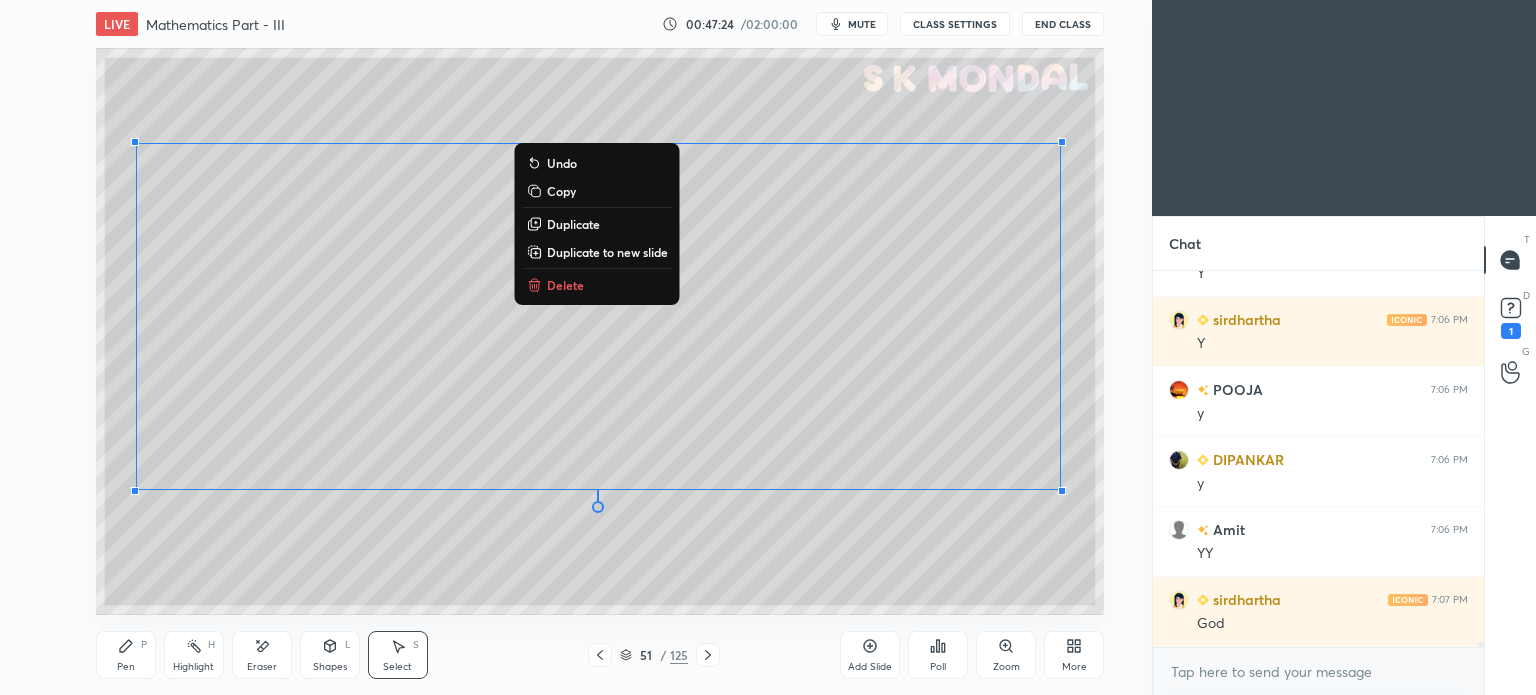 drag, startPoint x: 125, startPoint y: 156, endPoint x: 1111, endPoint y: 578, distance: 1072.5111 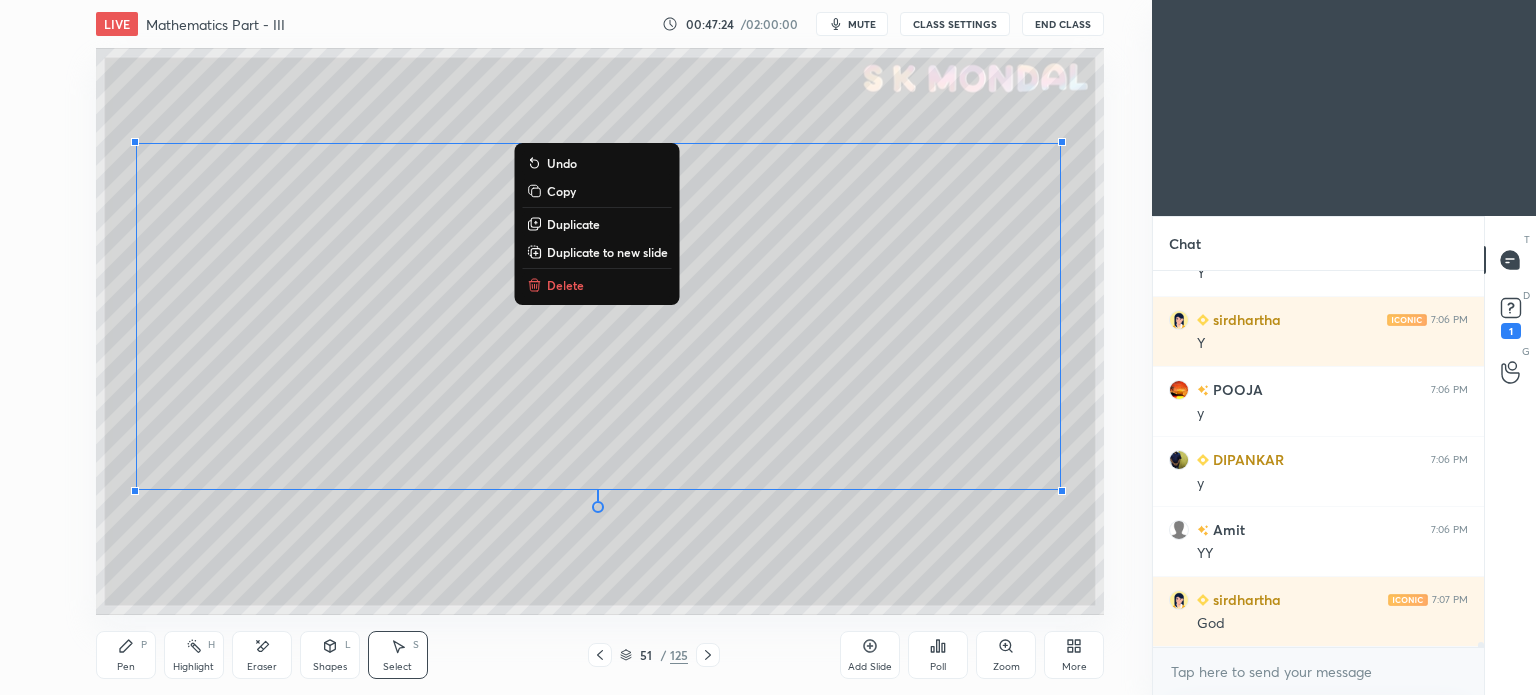 click on "0 ° Undo Copy Duplicate Duplicate to new slide Delete Setting up your live class Poll for   secs No correct answer Start poll" at bounding box center (600, 331) 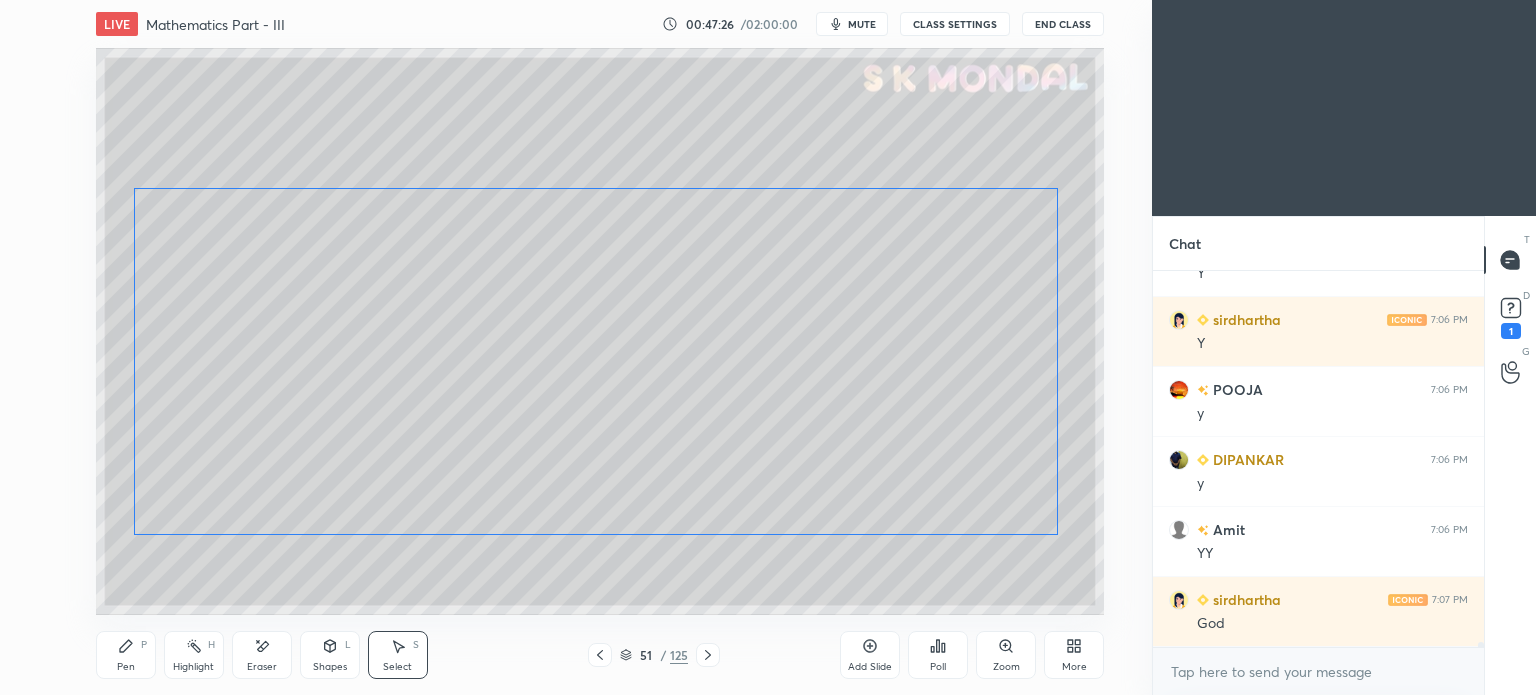 click on "0 ° Undo Copy Duplicate Duplicate to new slide Delete" at bounding box center (600, 331) 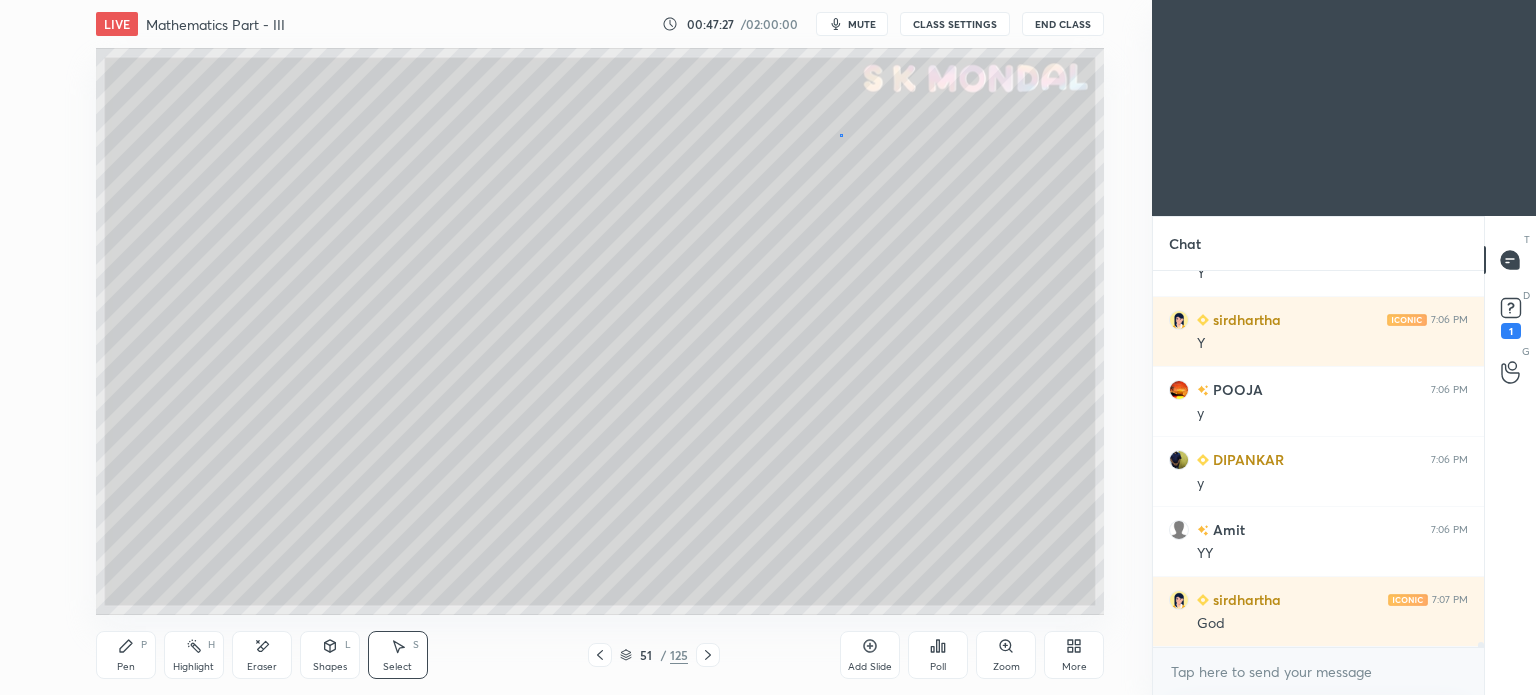 click on "0 ° Undo Copy Duplicate Duplicate to new slide Delete" at bounding box center [600, 331] 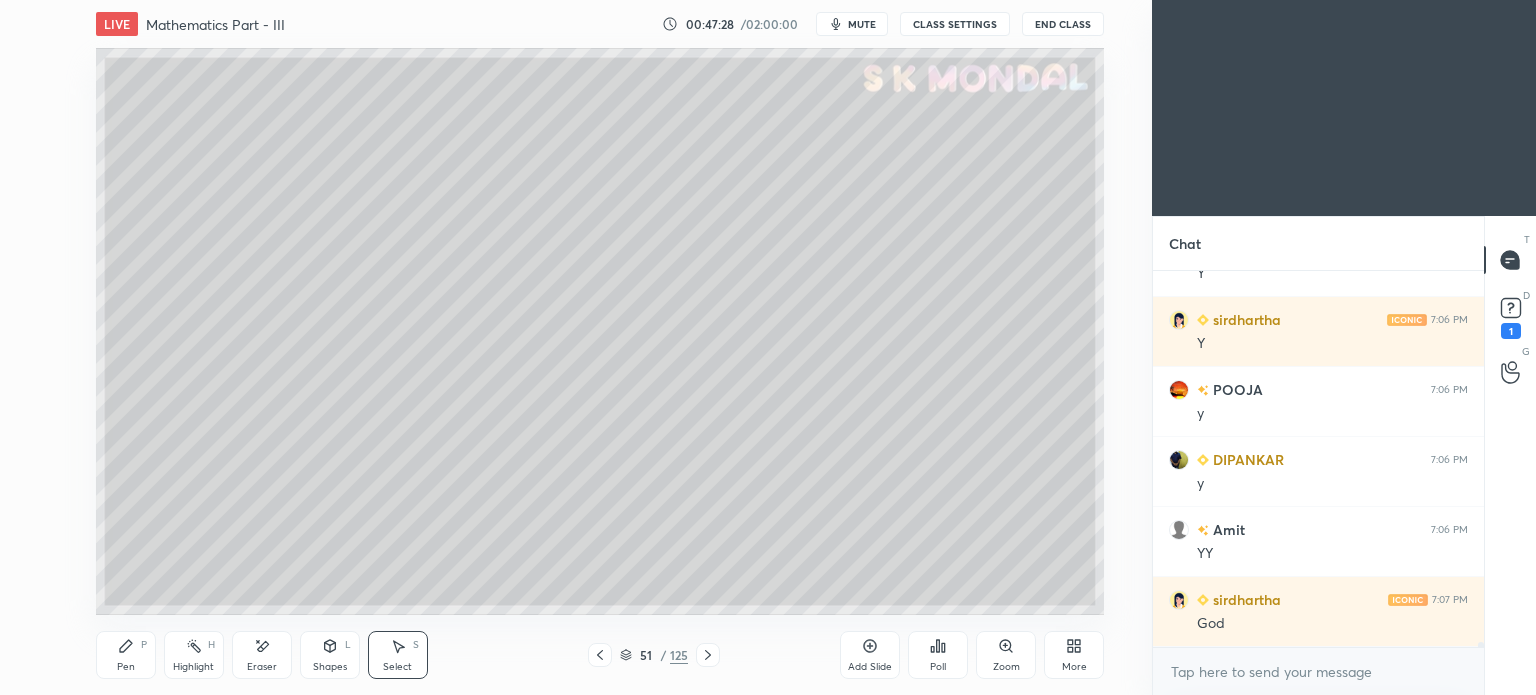click on "Eraser" at bounding box center (262, 667) 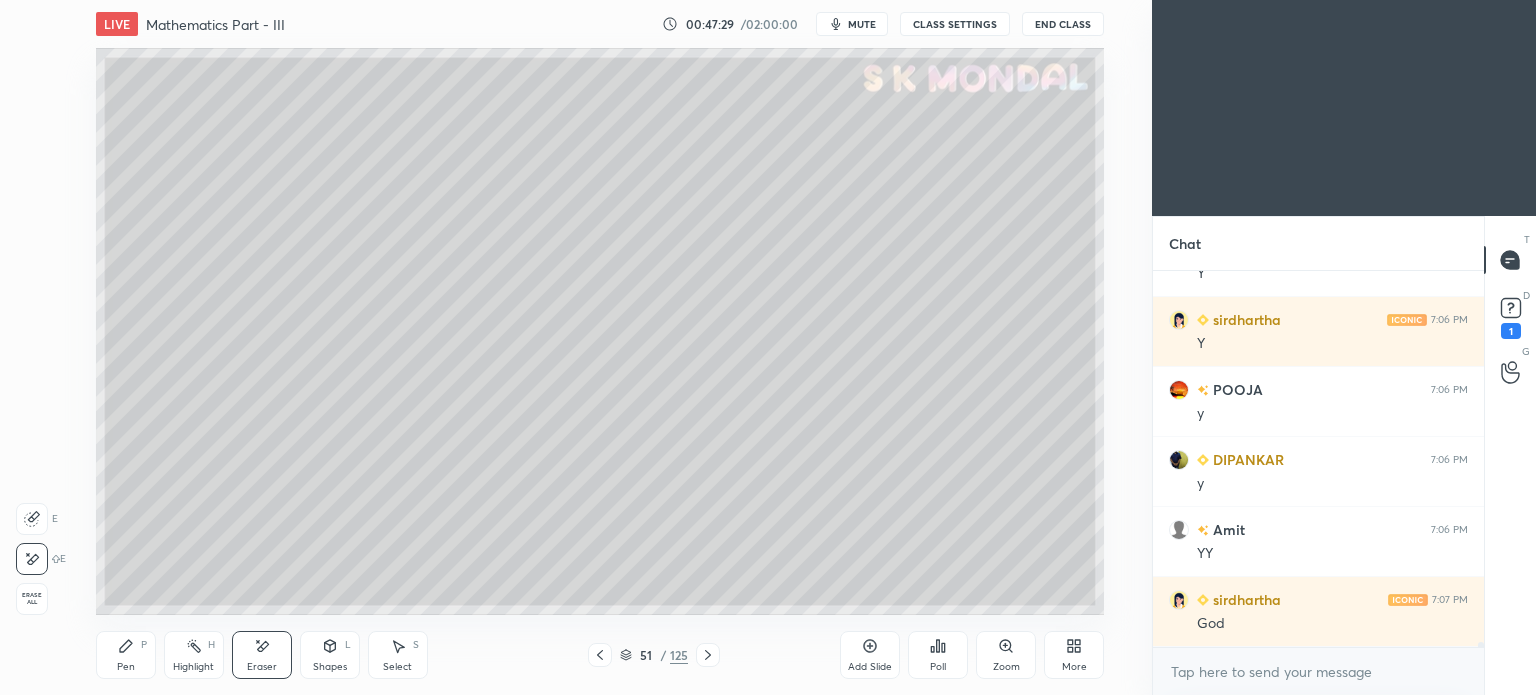click 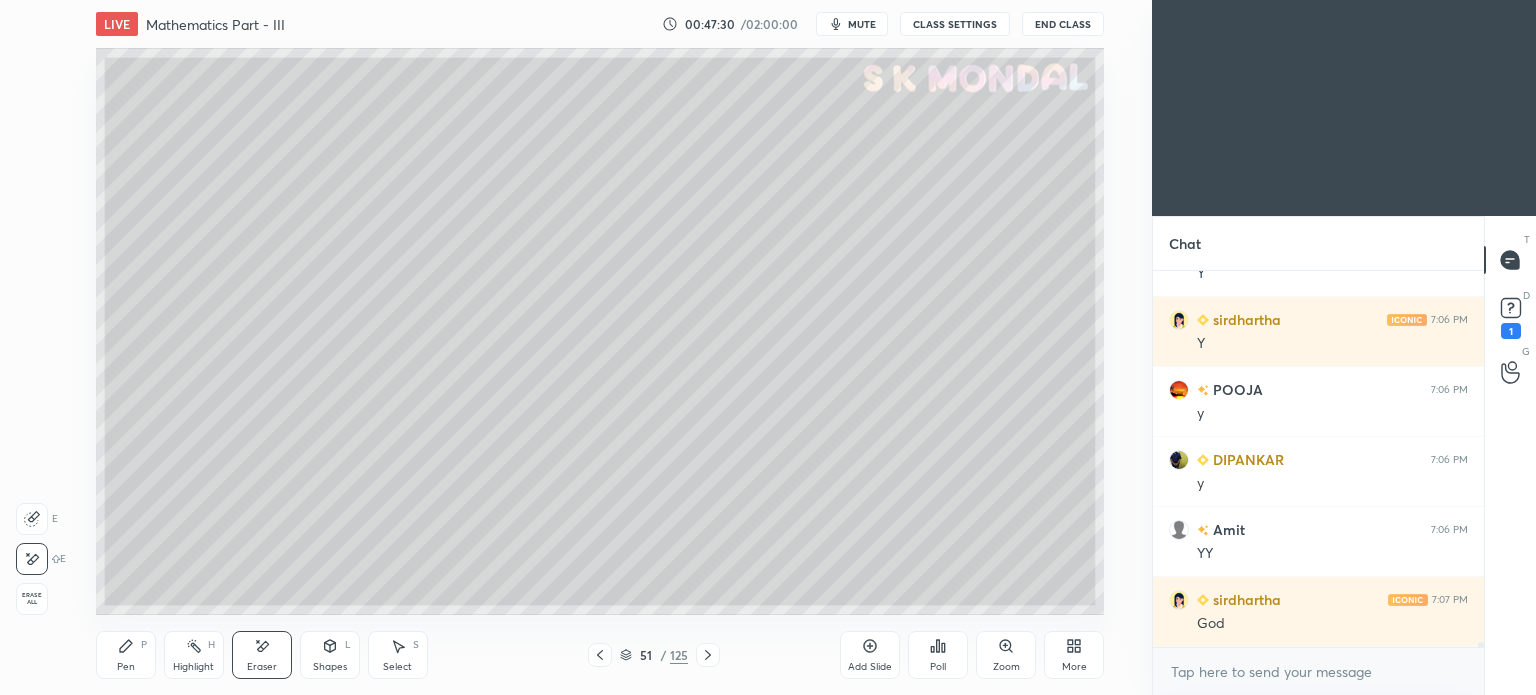 scroll, scrollTop: 27130, scrollLeft: 0, axis: vertical 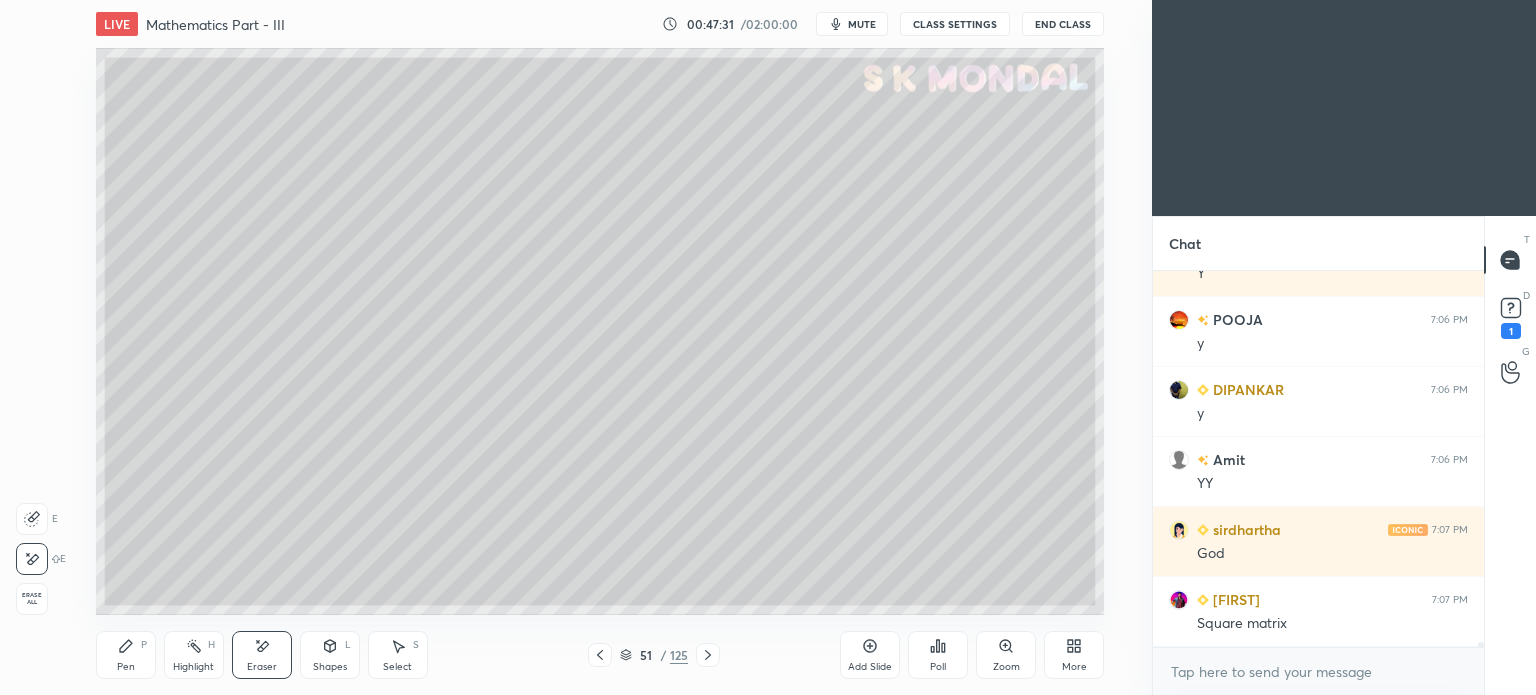 click on "Pen P" at bounding box center (126, 655) 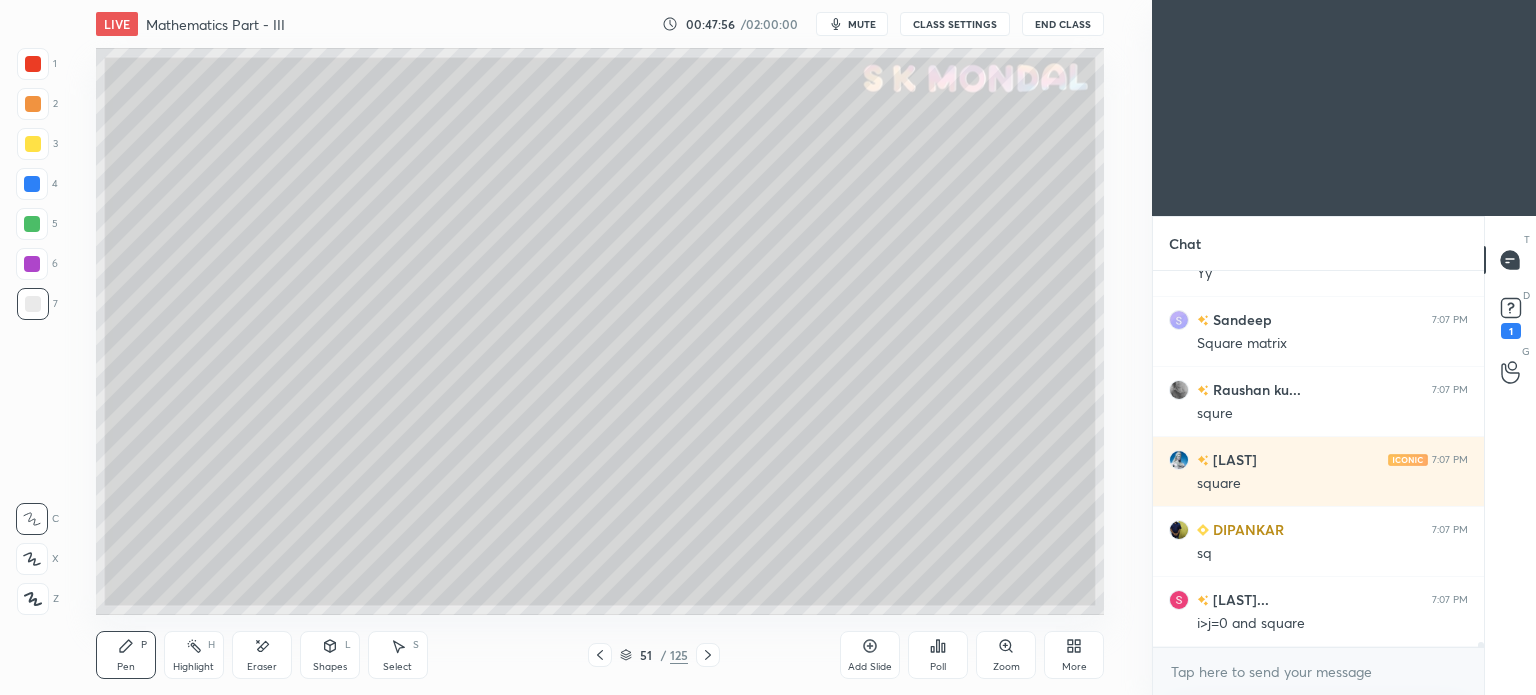 scroll, scrollTop: 27900, scrollLeft: 0, axis: vertical 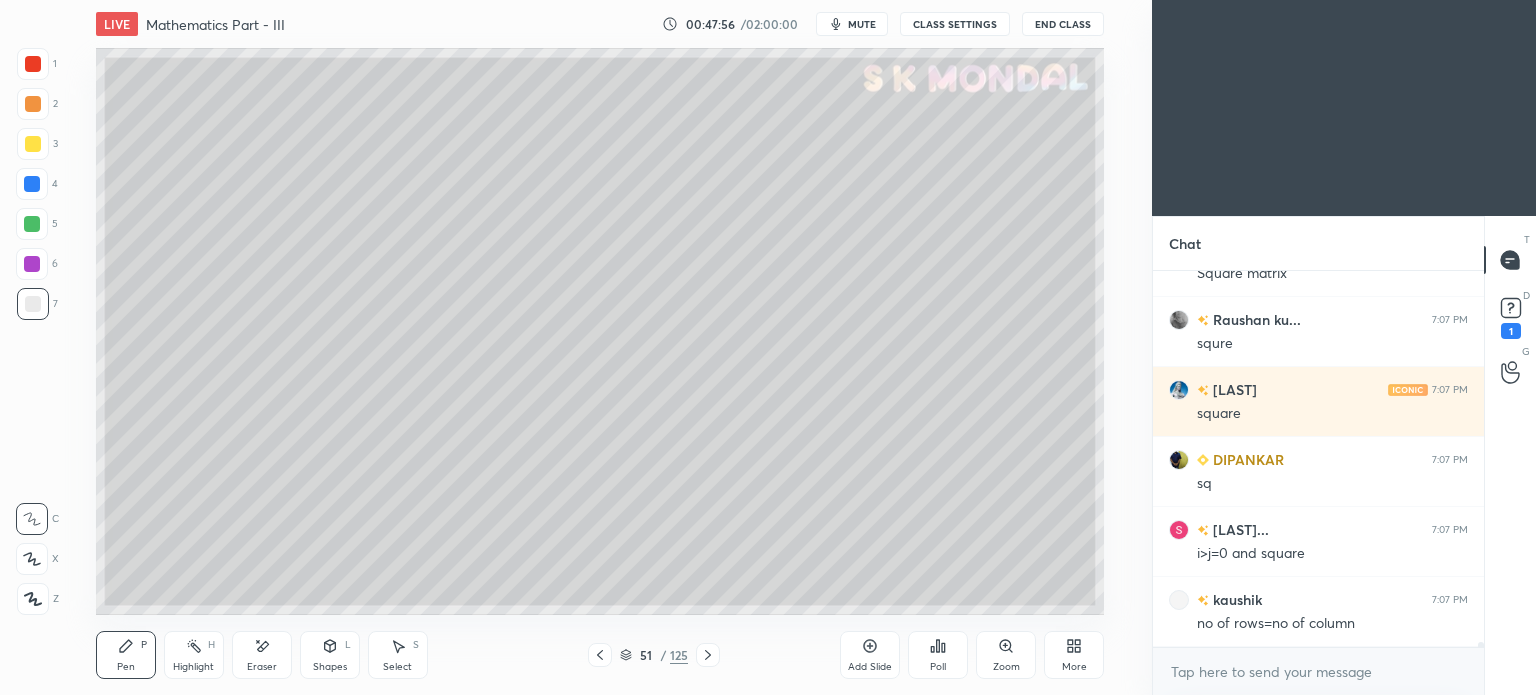 click at bounding box center (33, 144) 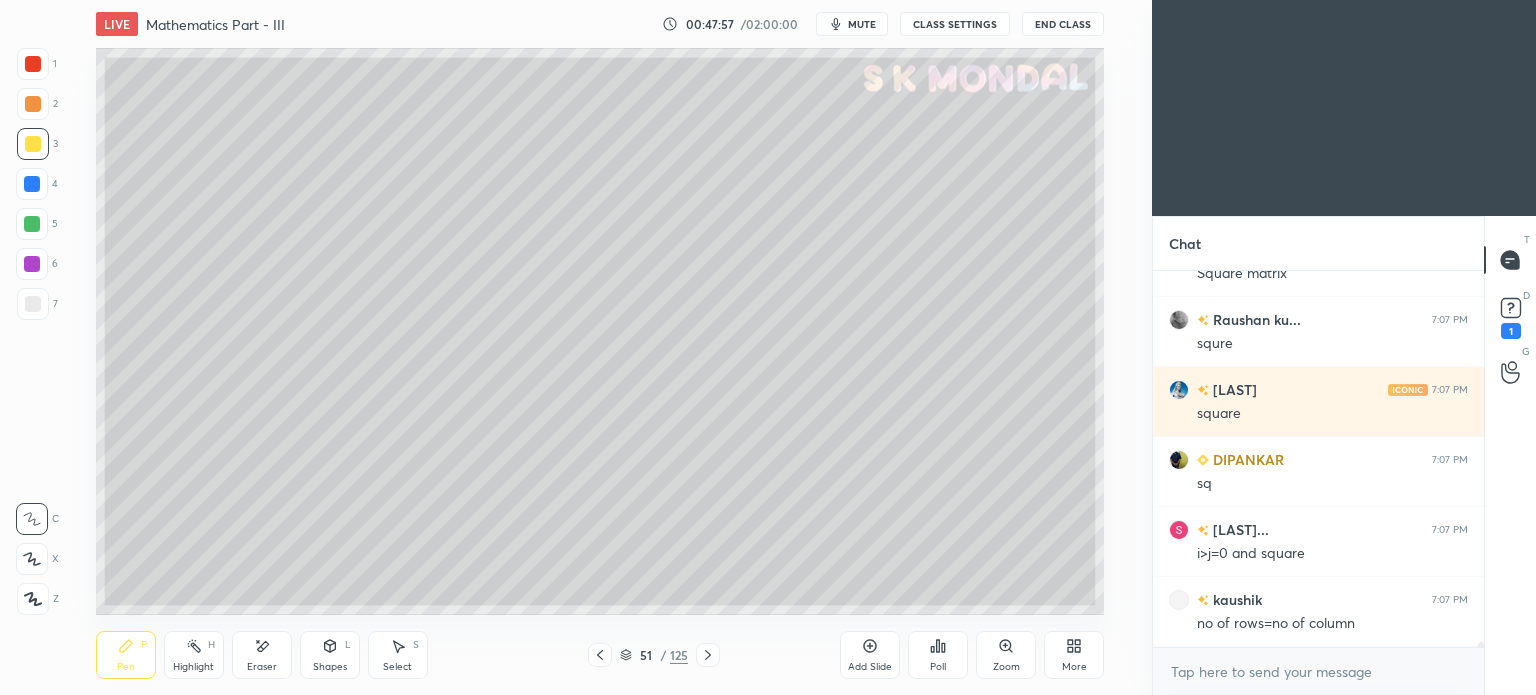 click at bounding box center [32, 224] 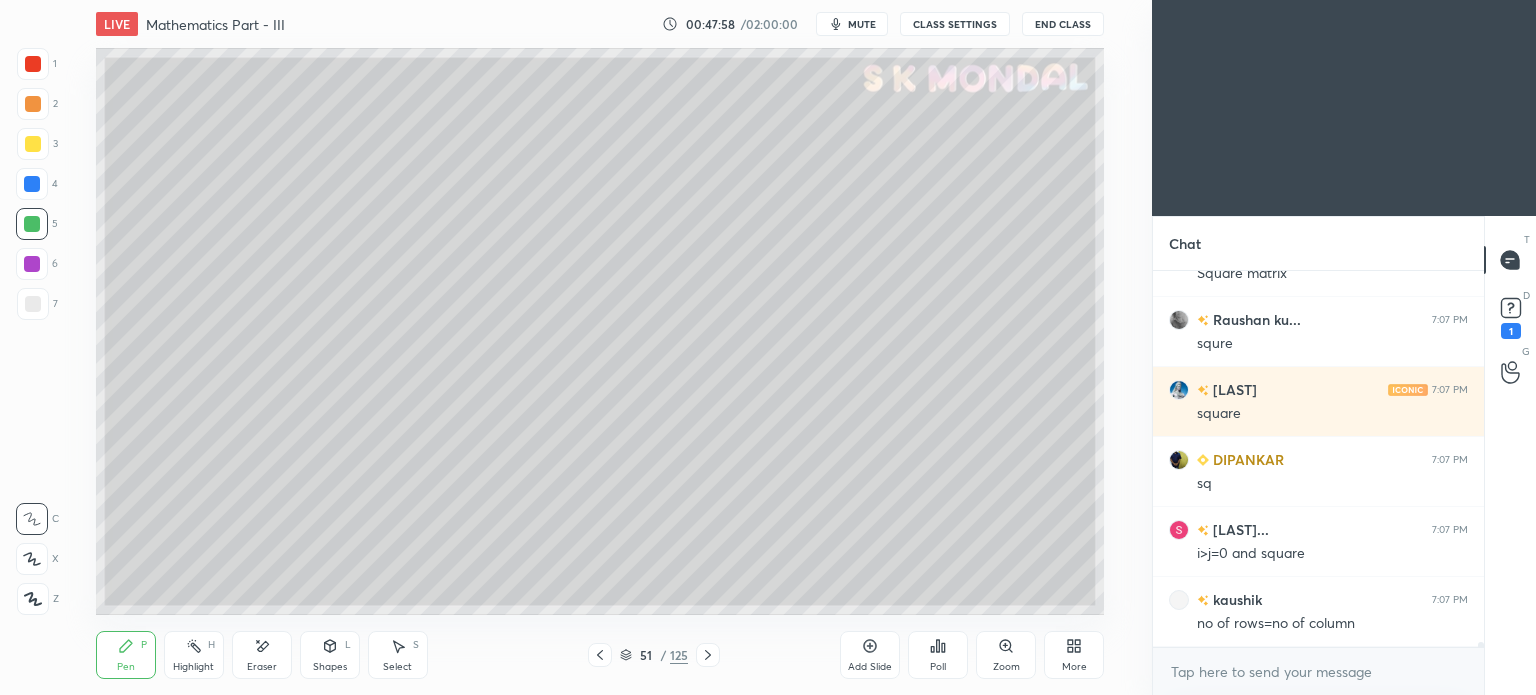 click at bounding box center (33, 104) 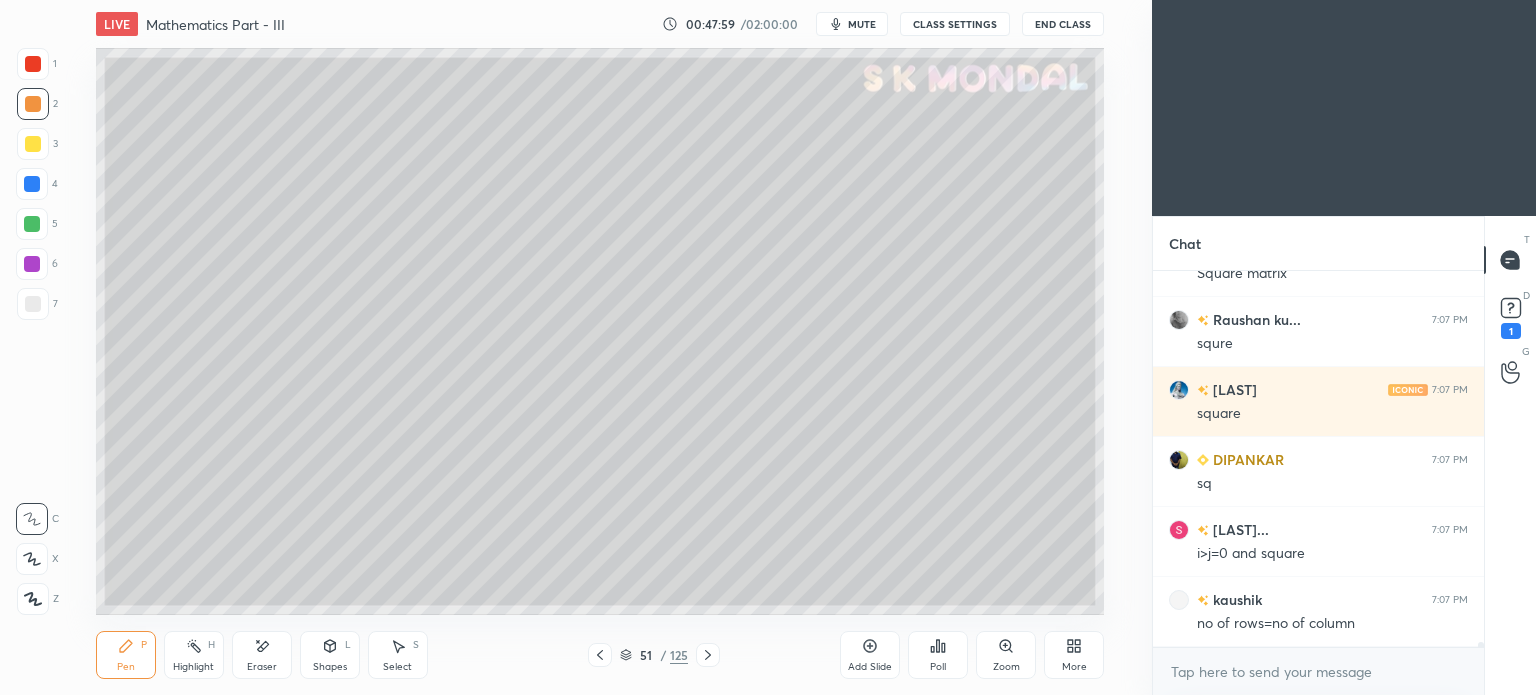 click at bounding box center (33, 304) 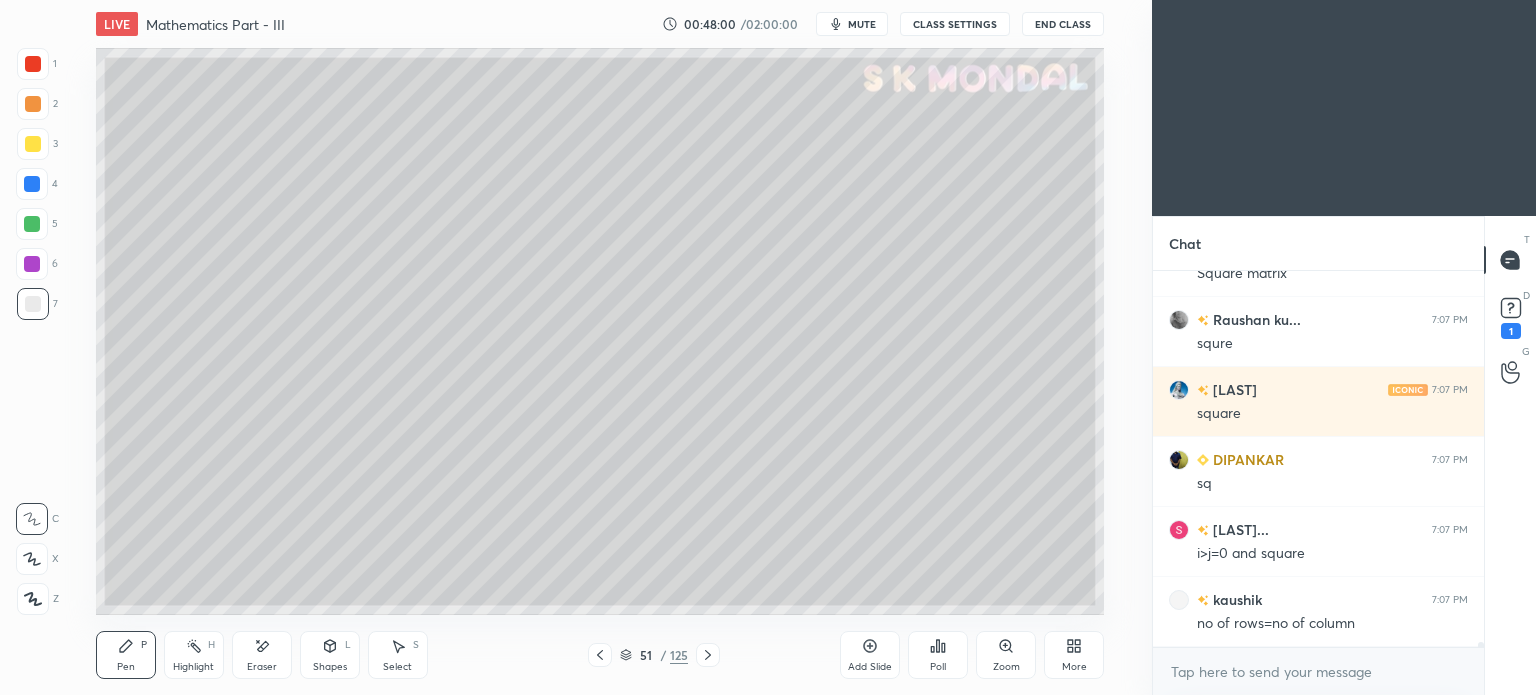 click 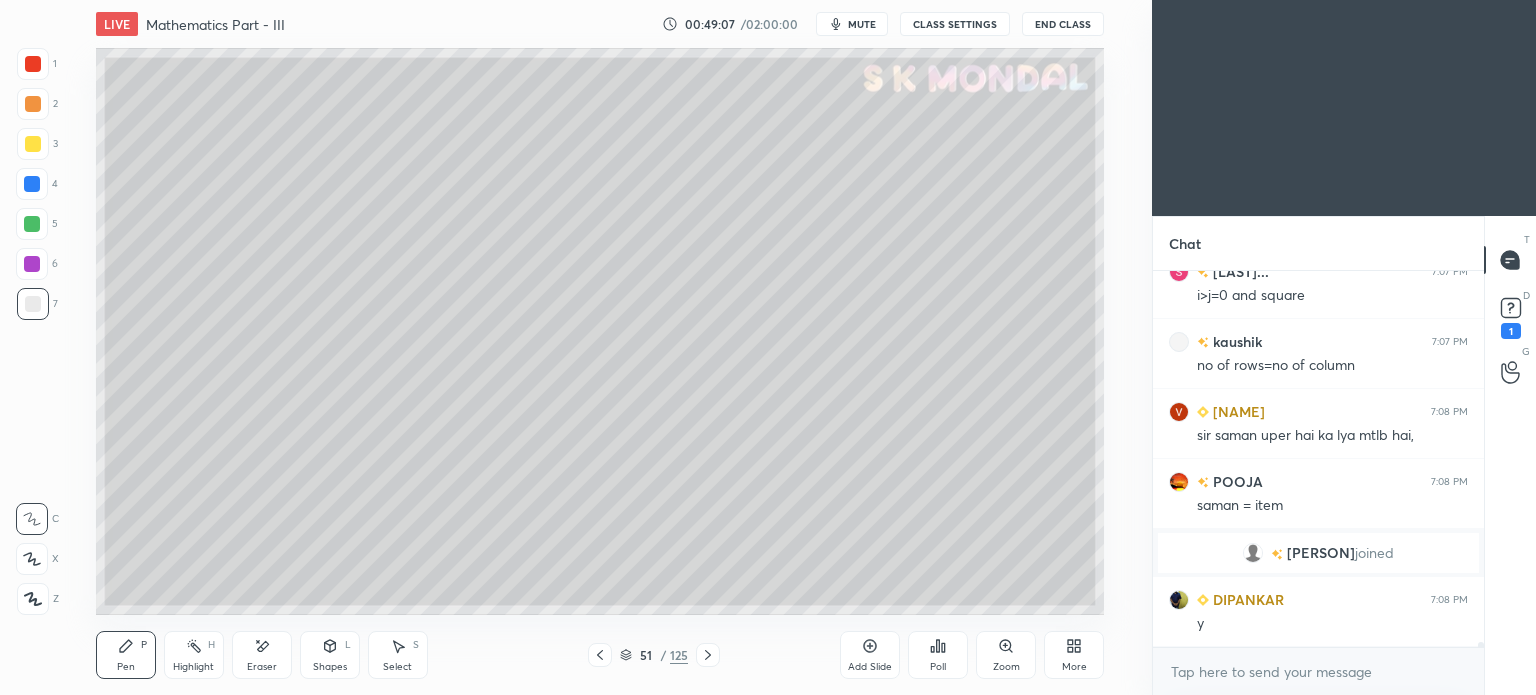 scroll, scrollTop: 26702, scrollLeft: 0, axis: vertical 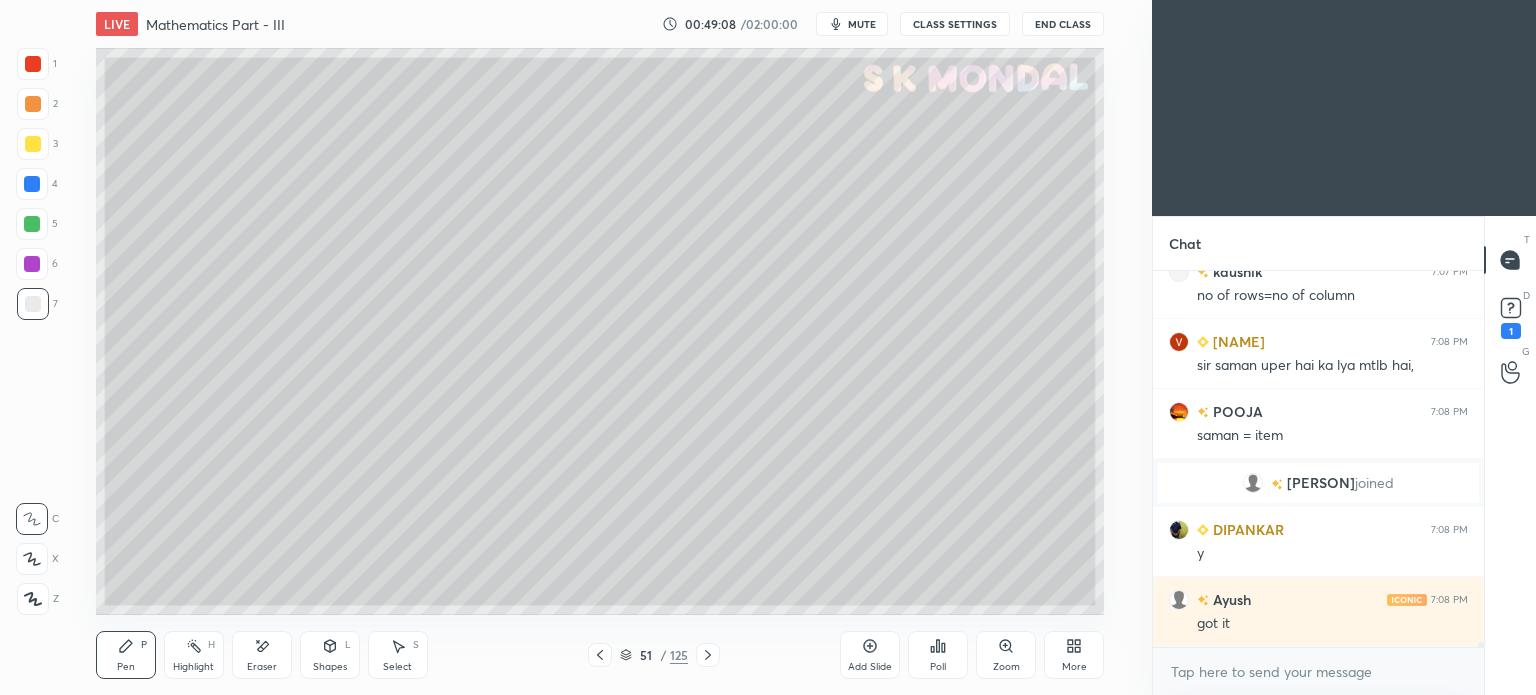 click 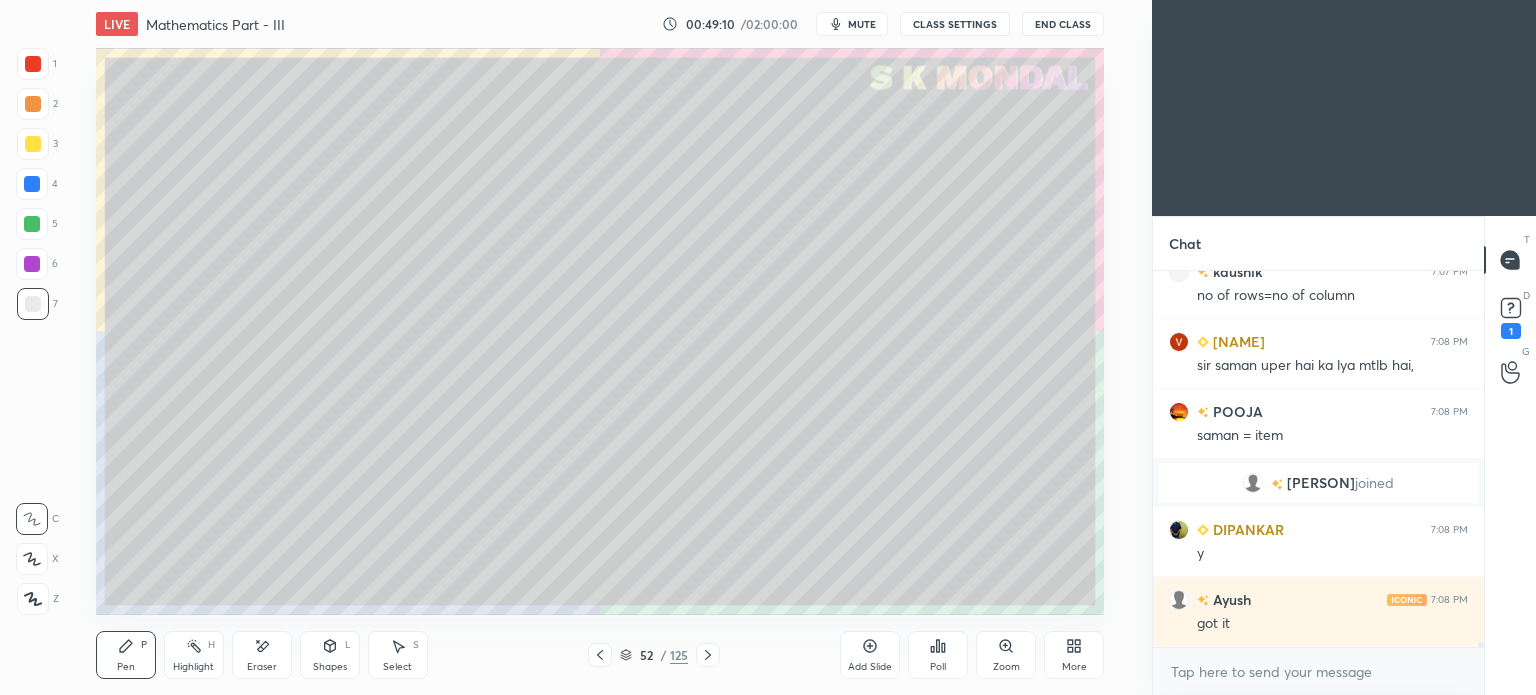 scroll, scrollTop: 26772, scrollLeft: 0, axis: vertical 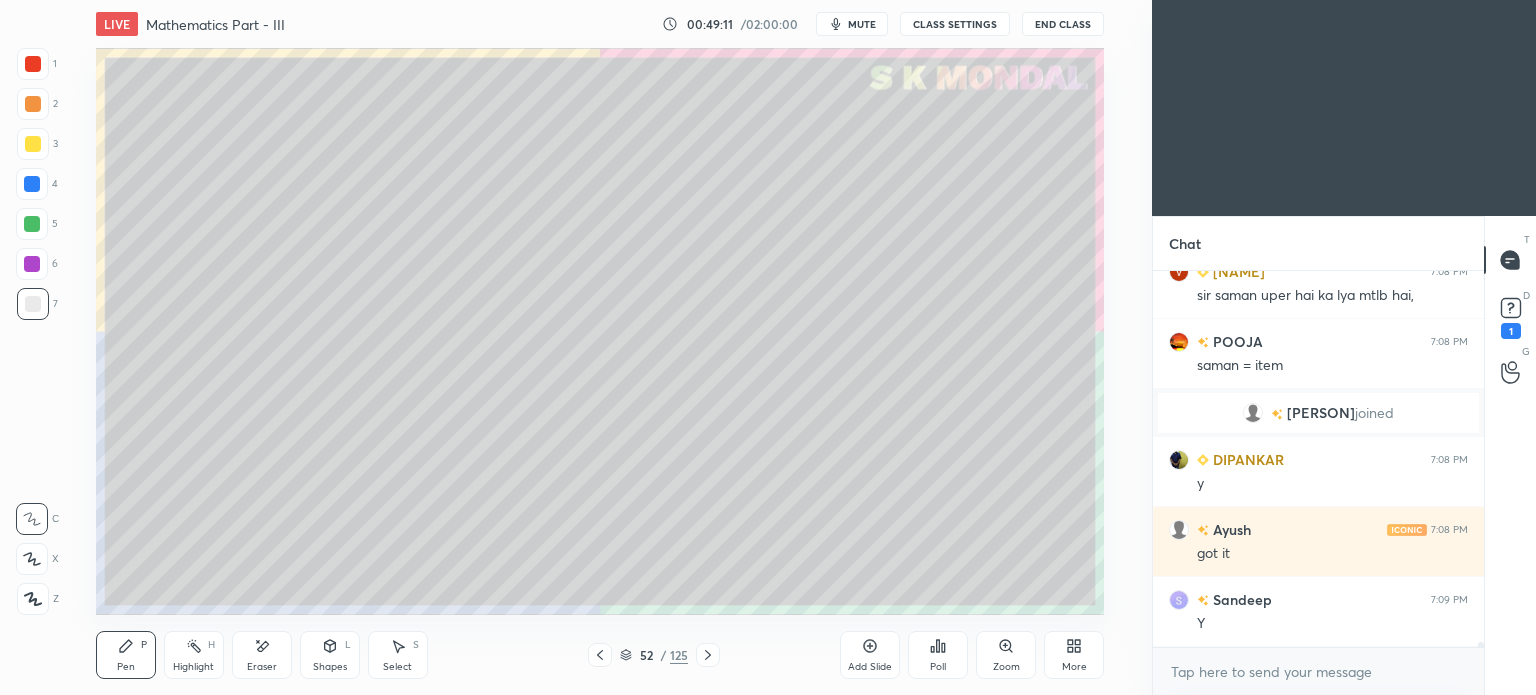 click at bounding box center [33, 144] 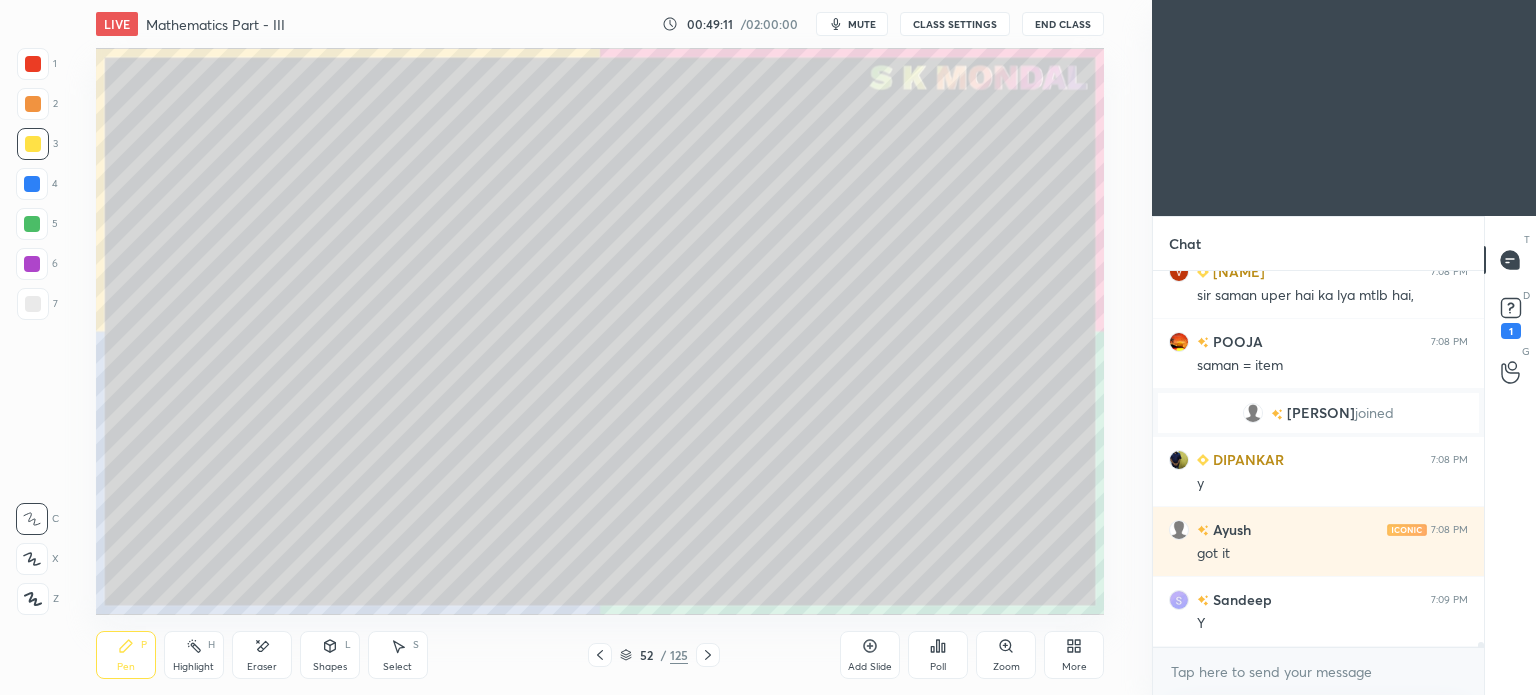 click at bounding box center [33, 104] 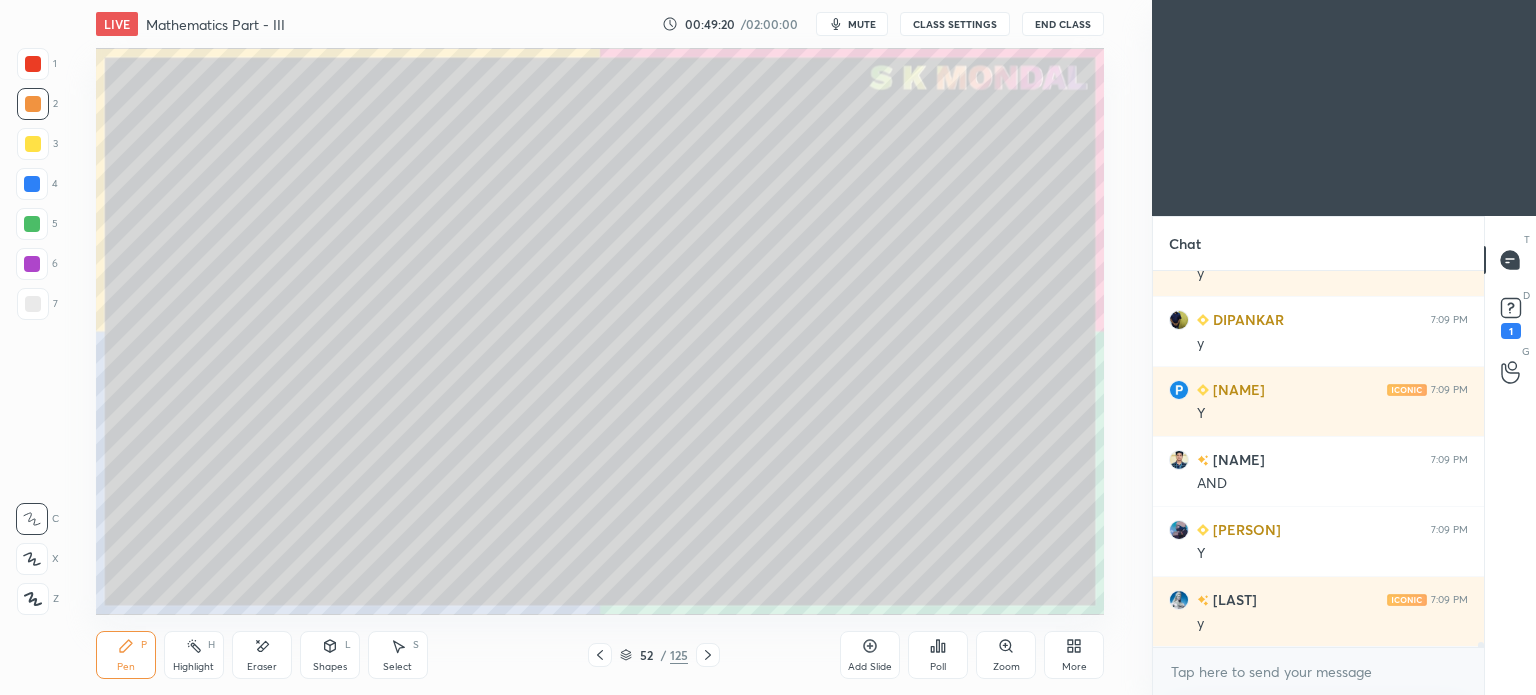 scroll, scrollTop: 27262, scrollLeft: 0, axis: vertical 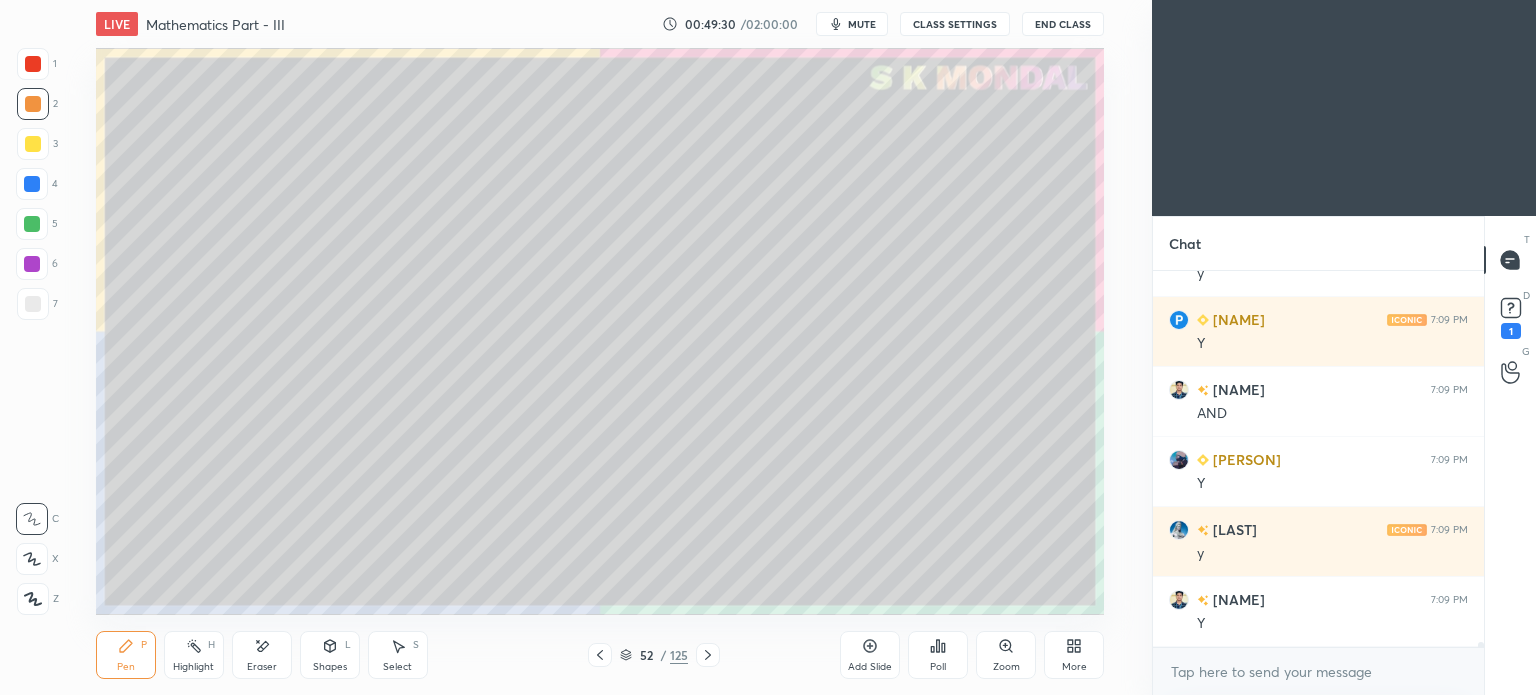 click at bounding box center [33, 304] 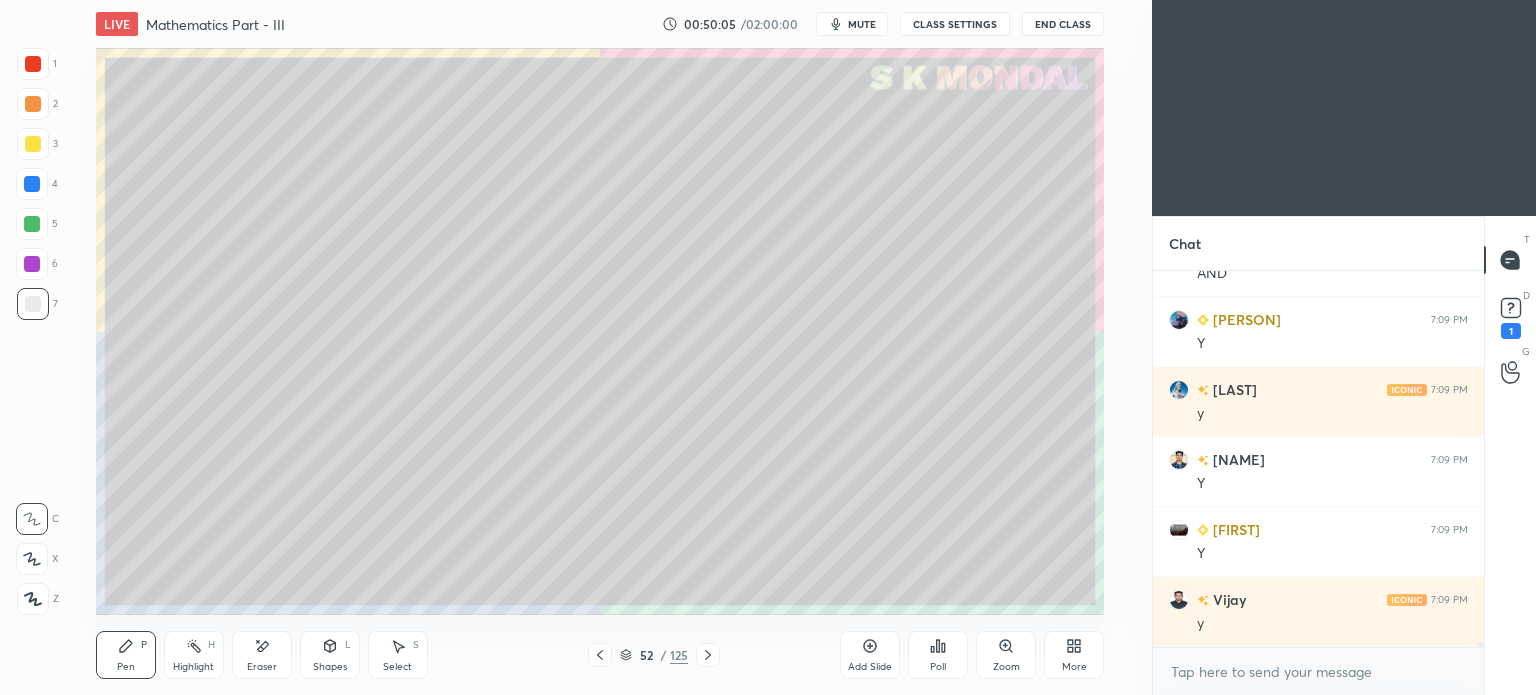 scroll, scrollTop: 27472, scrollLeft: 0, axis: vertical 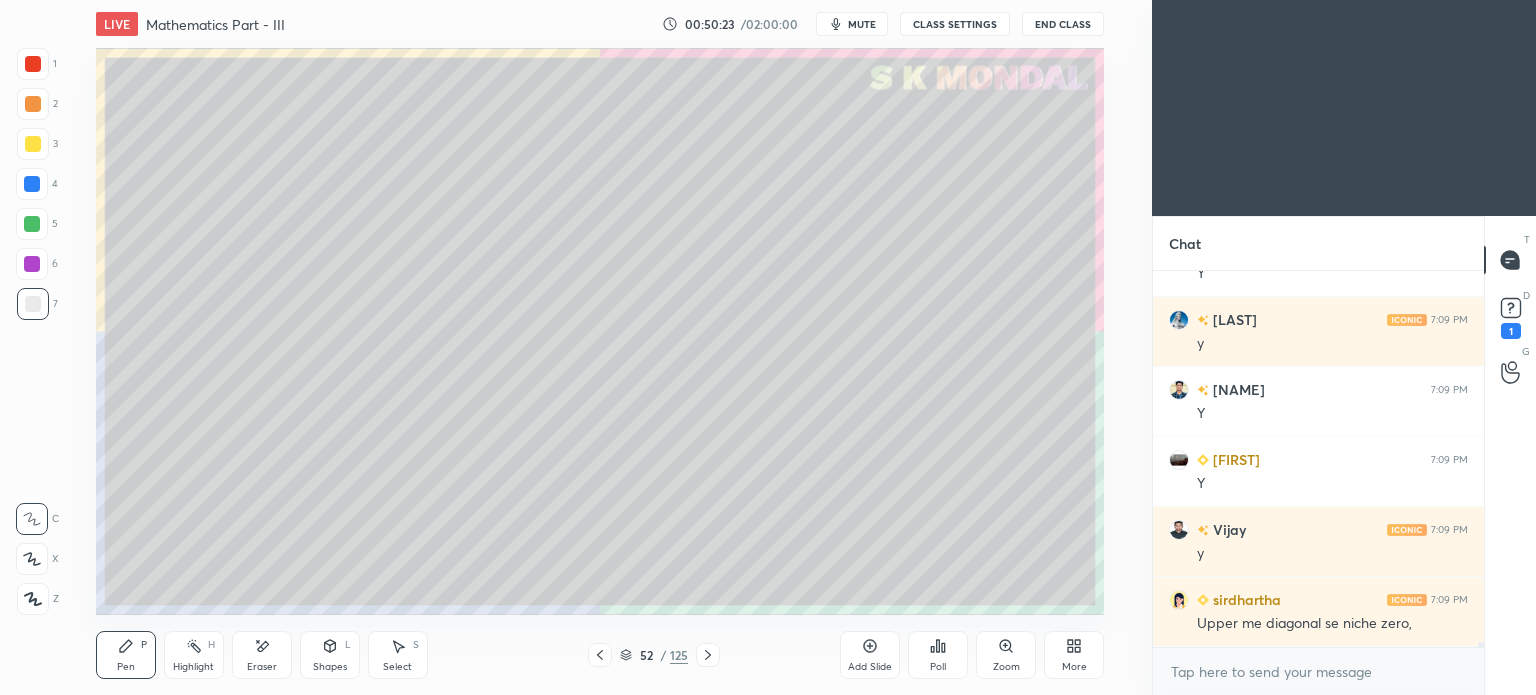 click at bounding box center (32, 224) 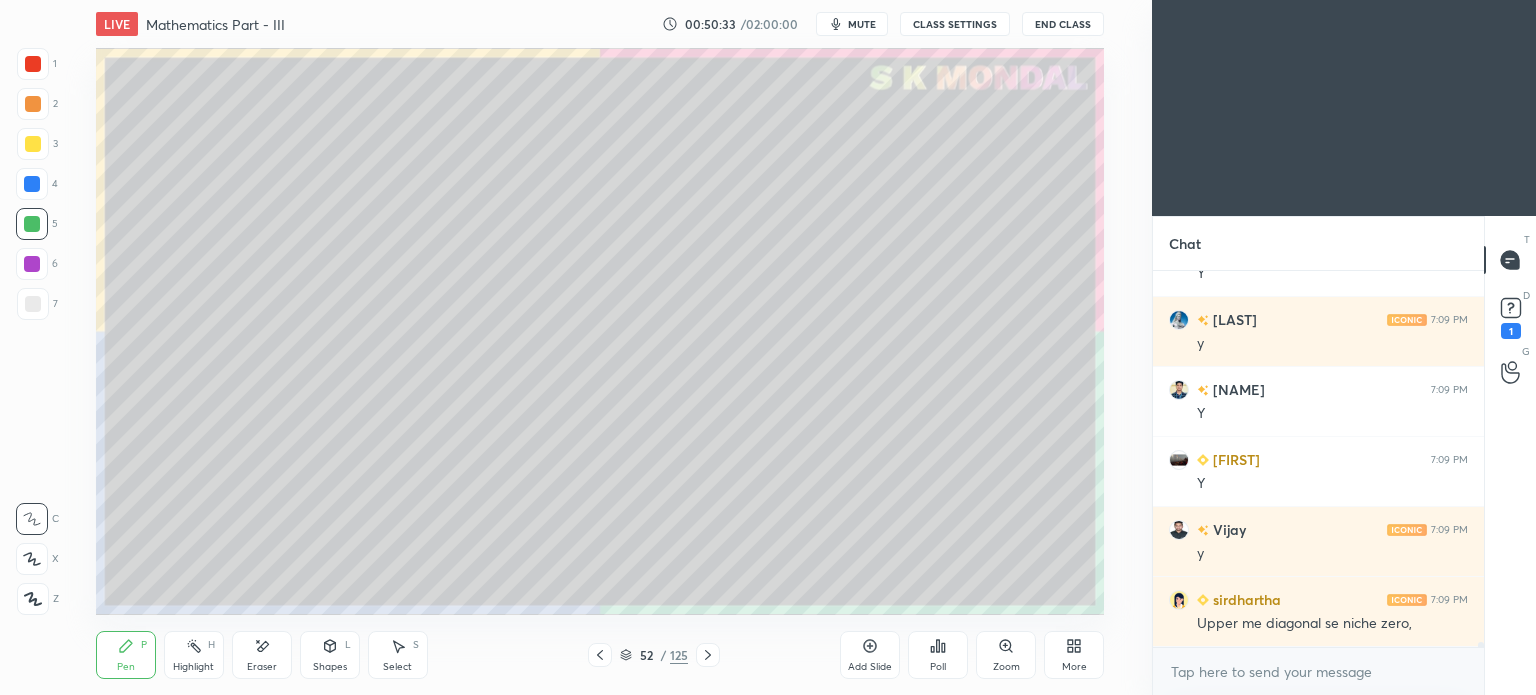click at bounding box center (33, 304) 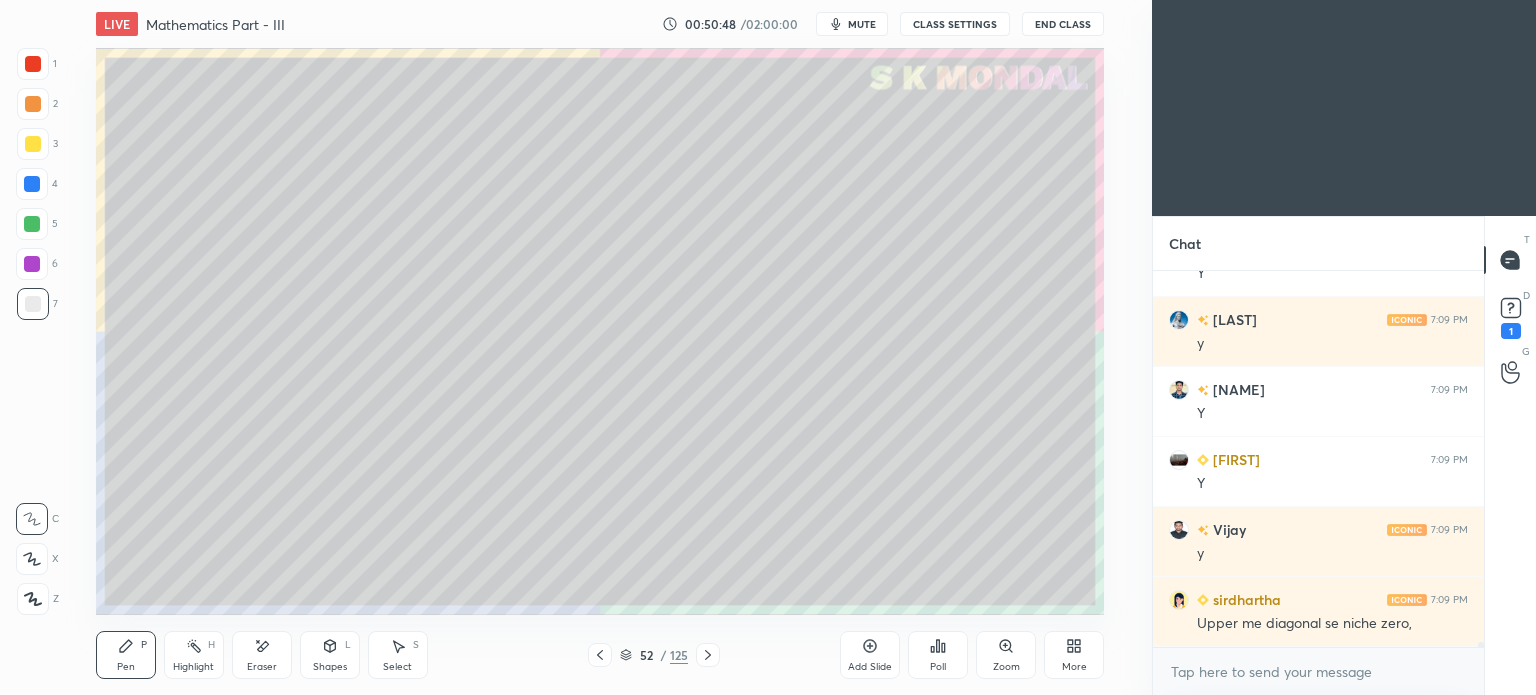 click on "Highlight H" at bounding box center (194, 655) 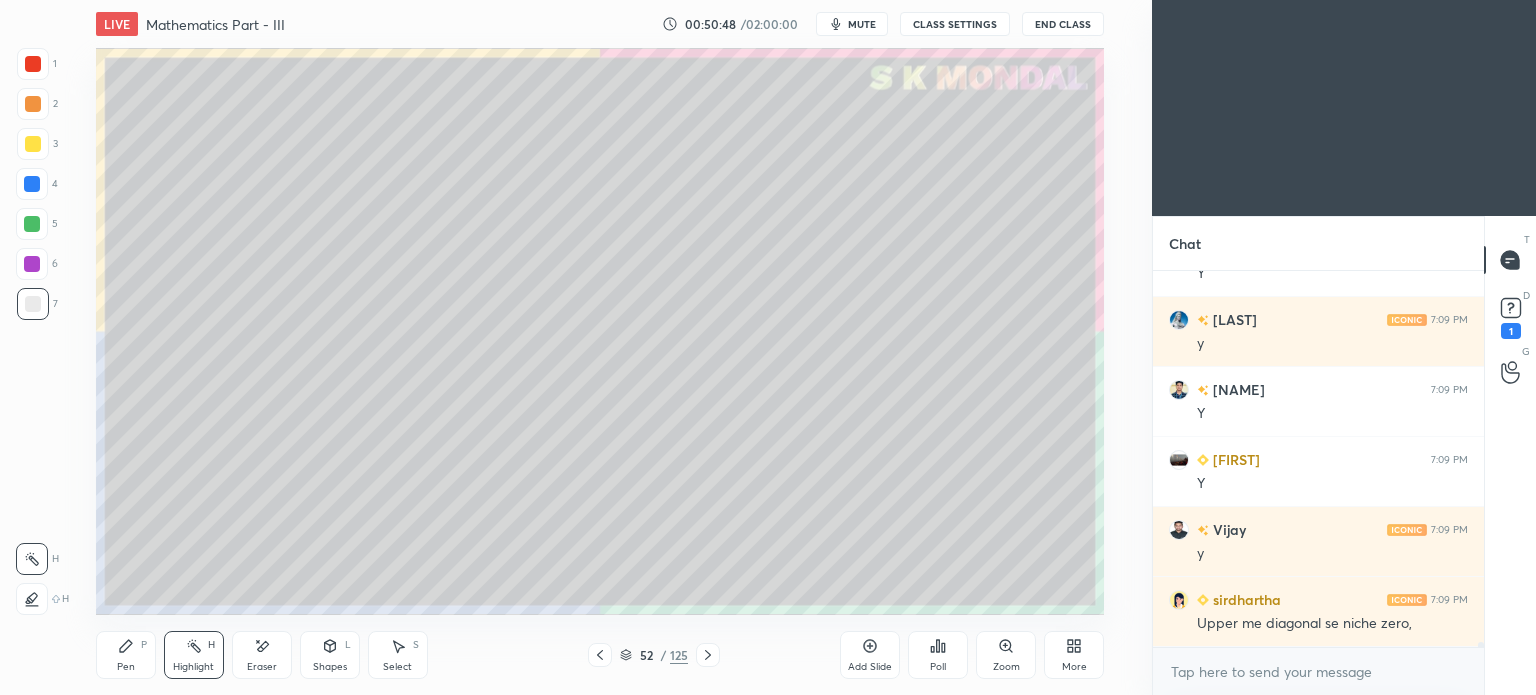 click on "H" at bounding box center (211, 645) 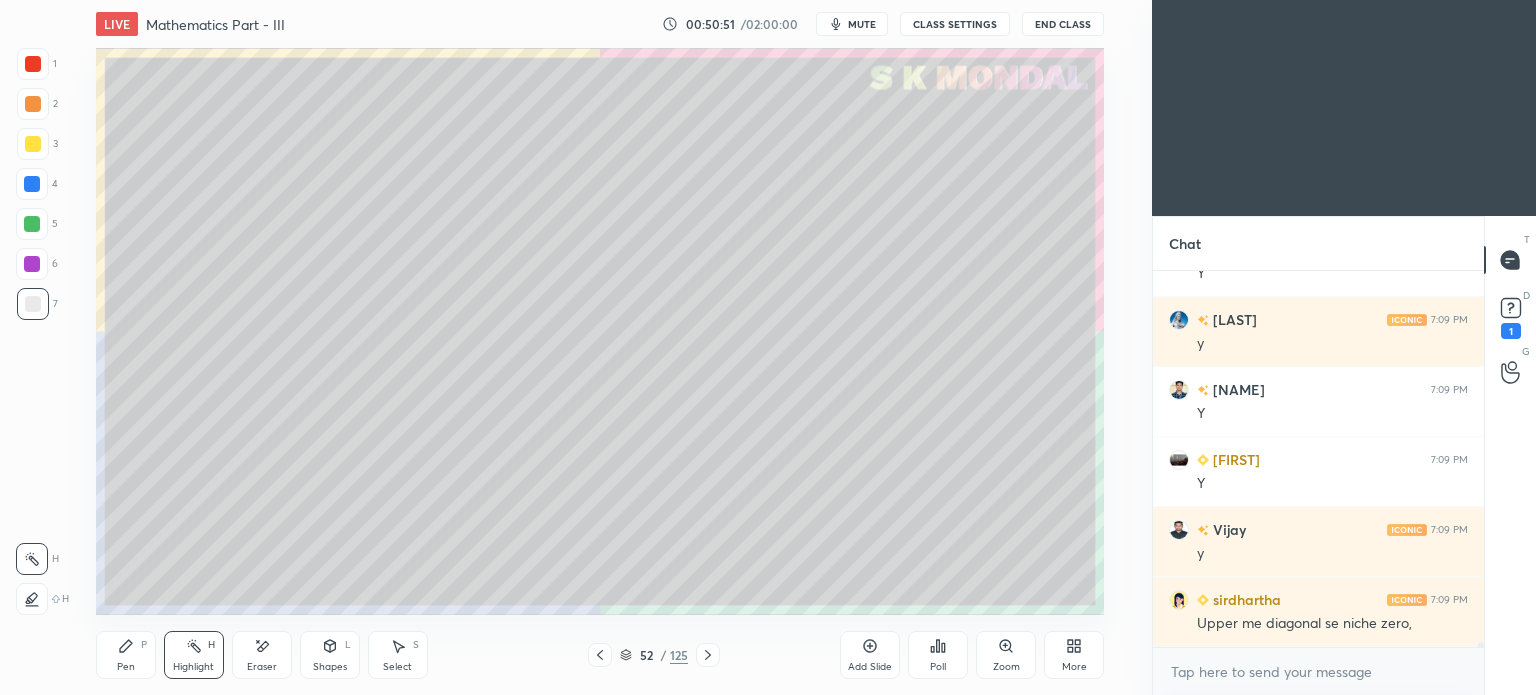 click on "Pen P" at bounding box center [126, 655] 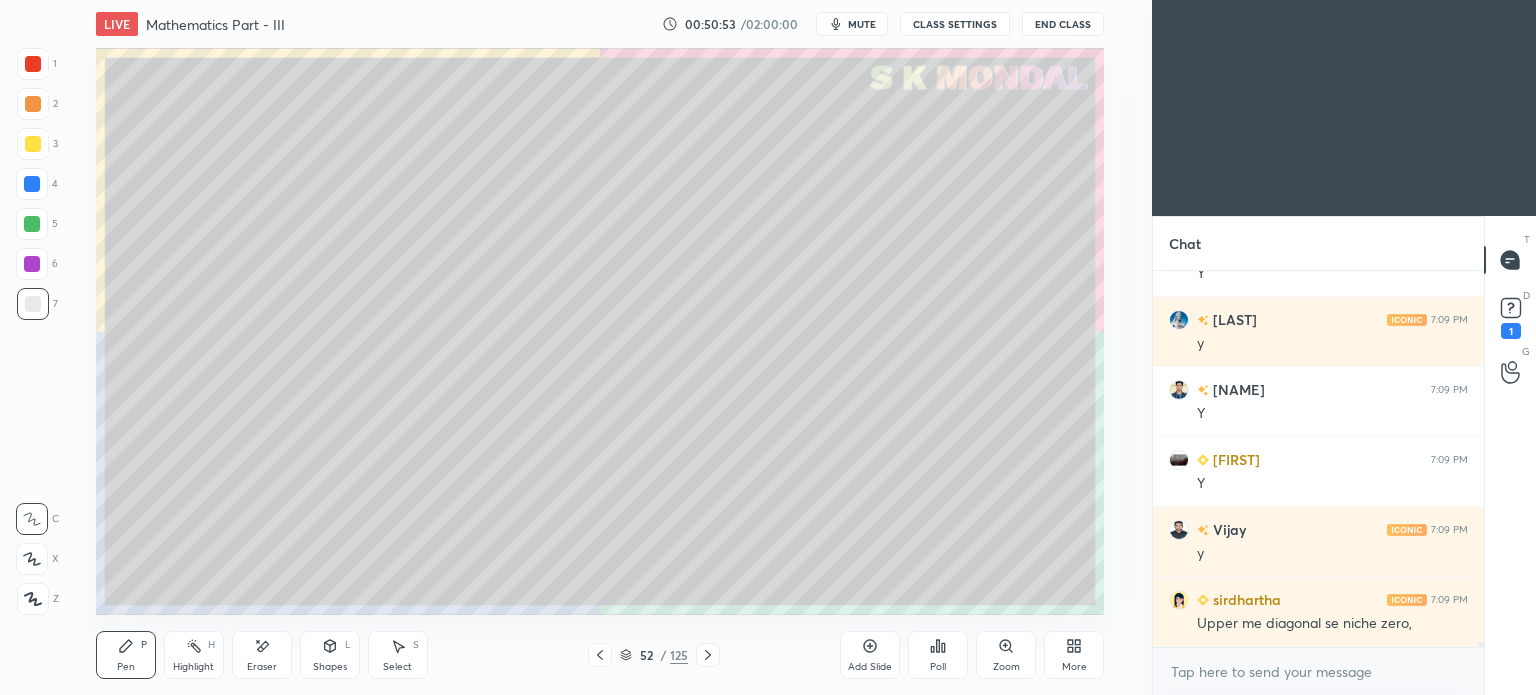 click on "Eraser" at bounding box center (262, 655) 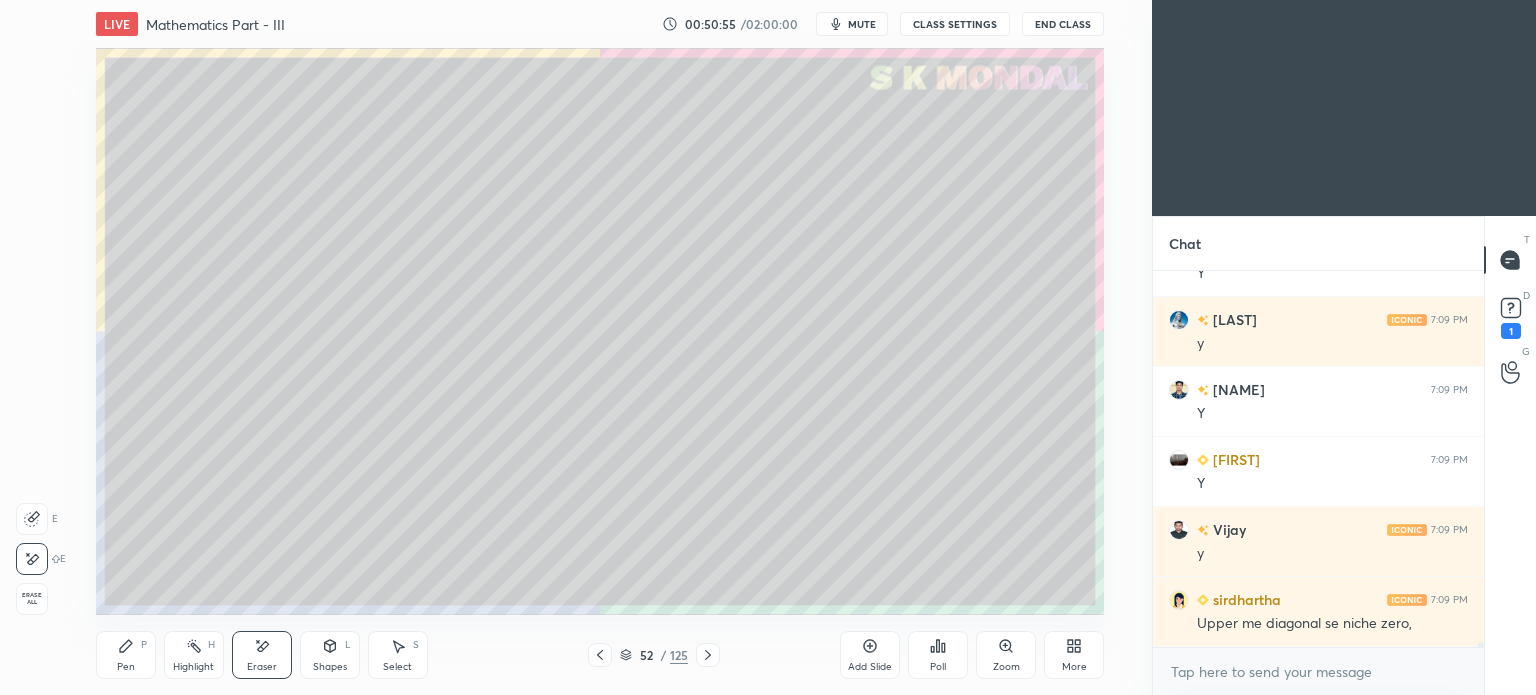 click on "Pen P" at bounding box center [126, 655] 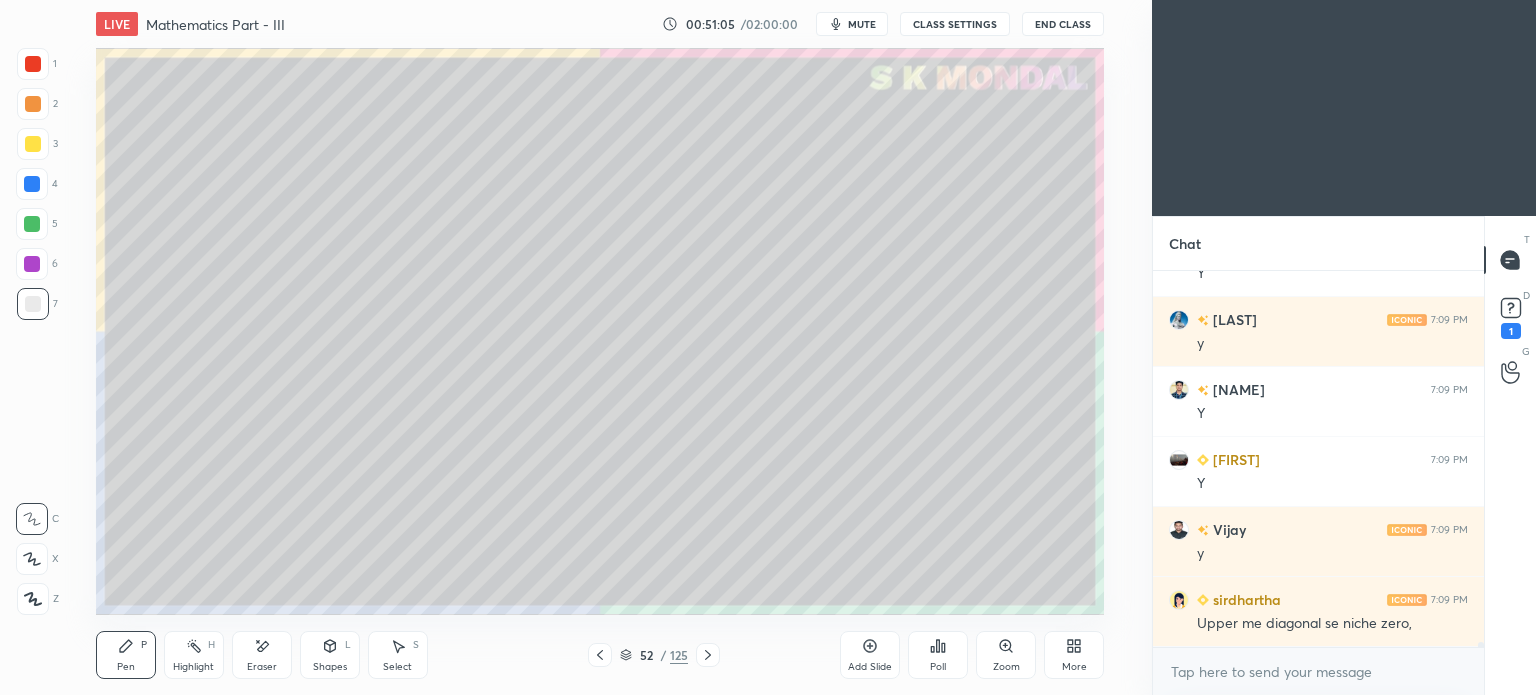 click on "Eraser" at bounding box center (262, 655) 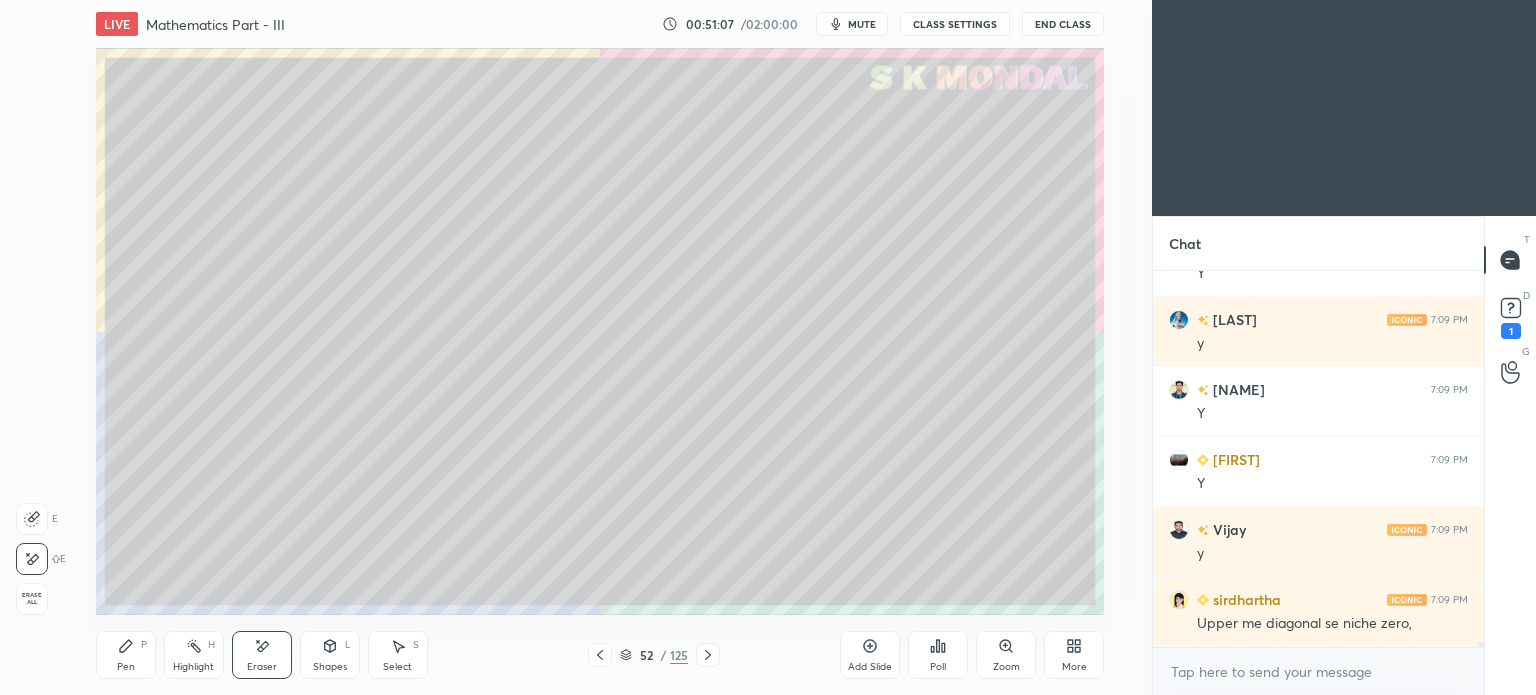 click on "Pen" at bounding box center (126, 667) 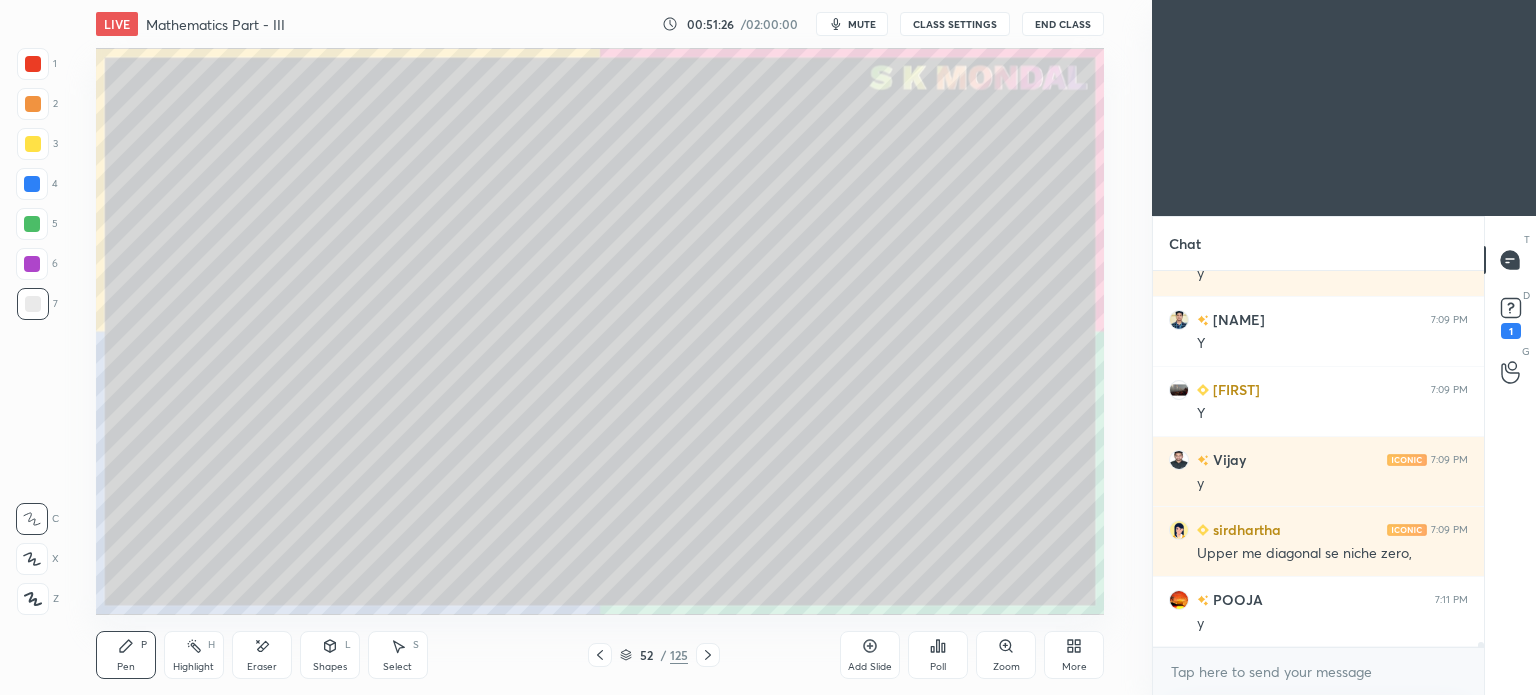 scroll, scrollTop: 27590, scrollLeft: 0, axis: vertical 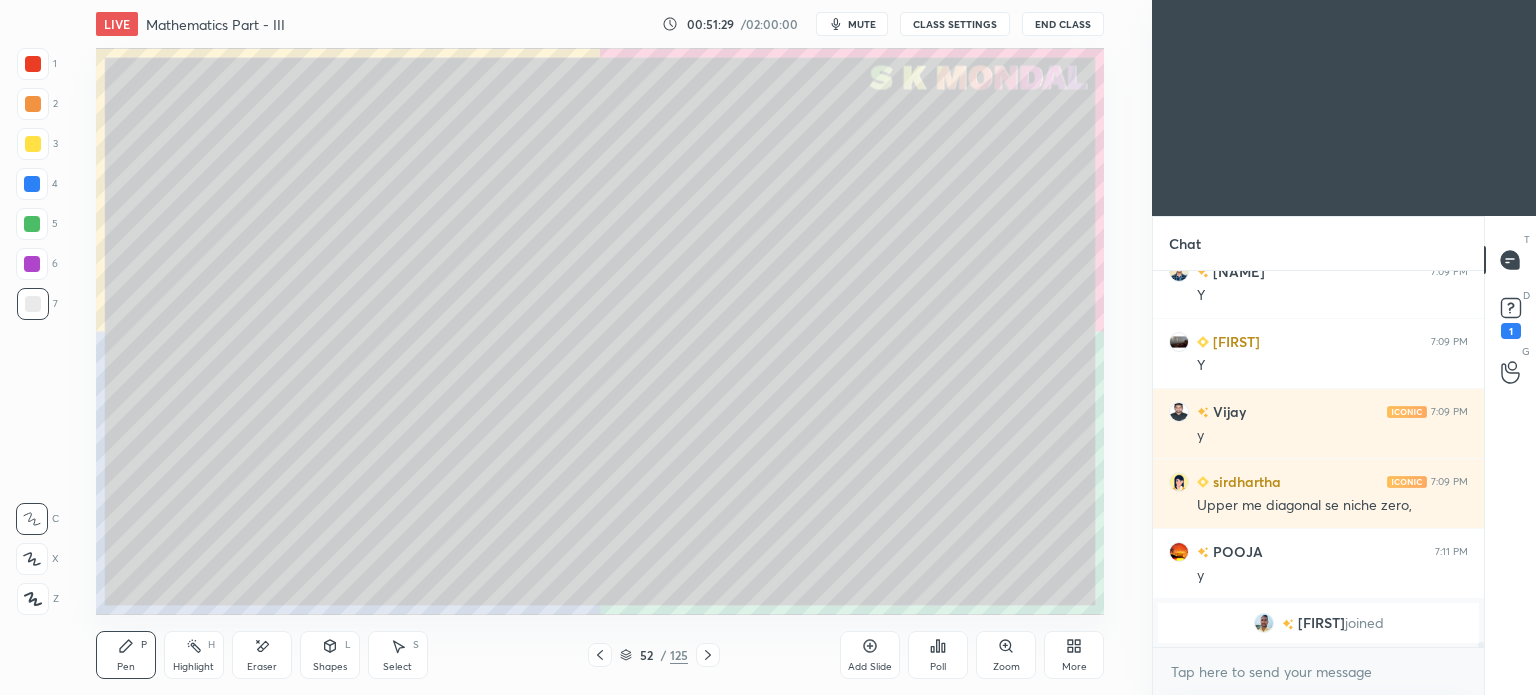 click on "Highlight" at bounding box center [193, 667] 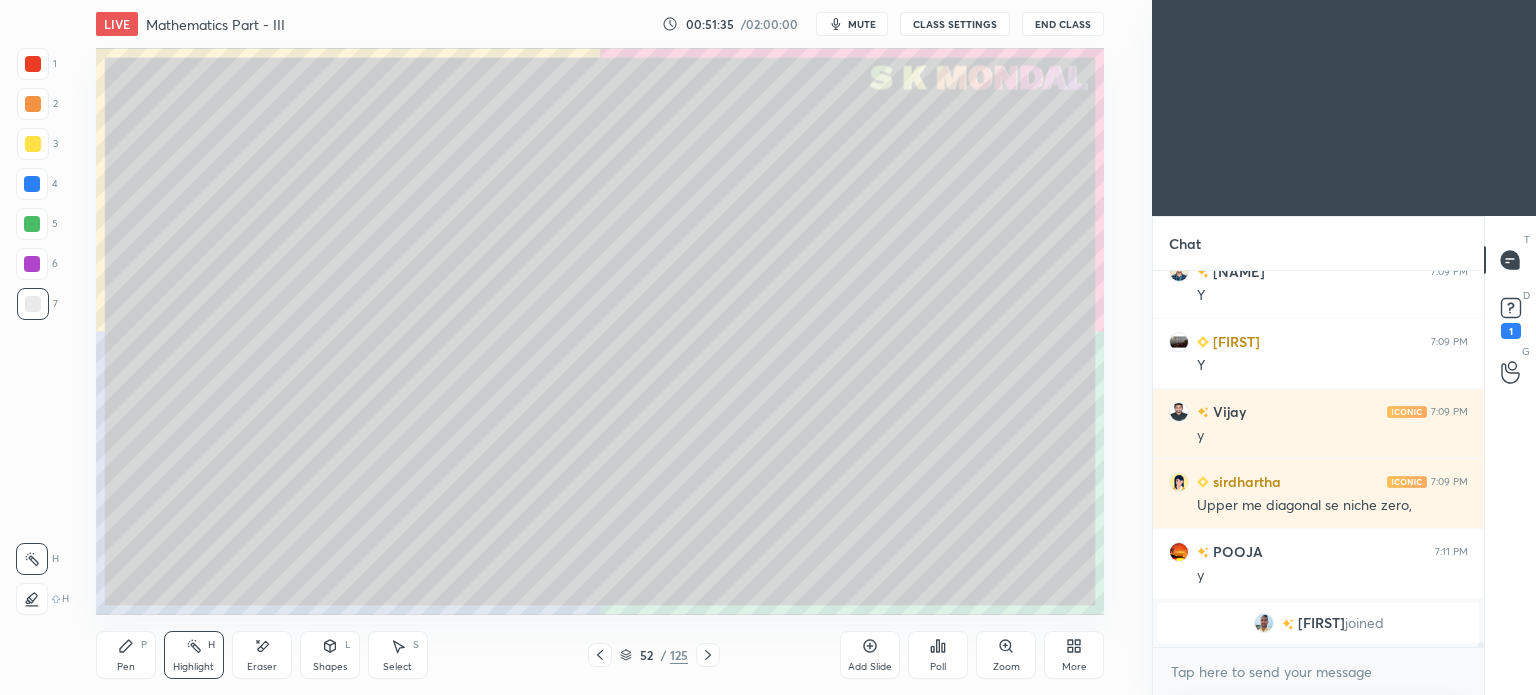 click on "Pen P" at bounding box center [126, 655] 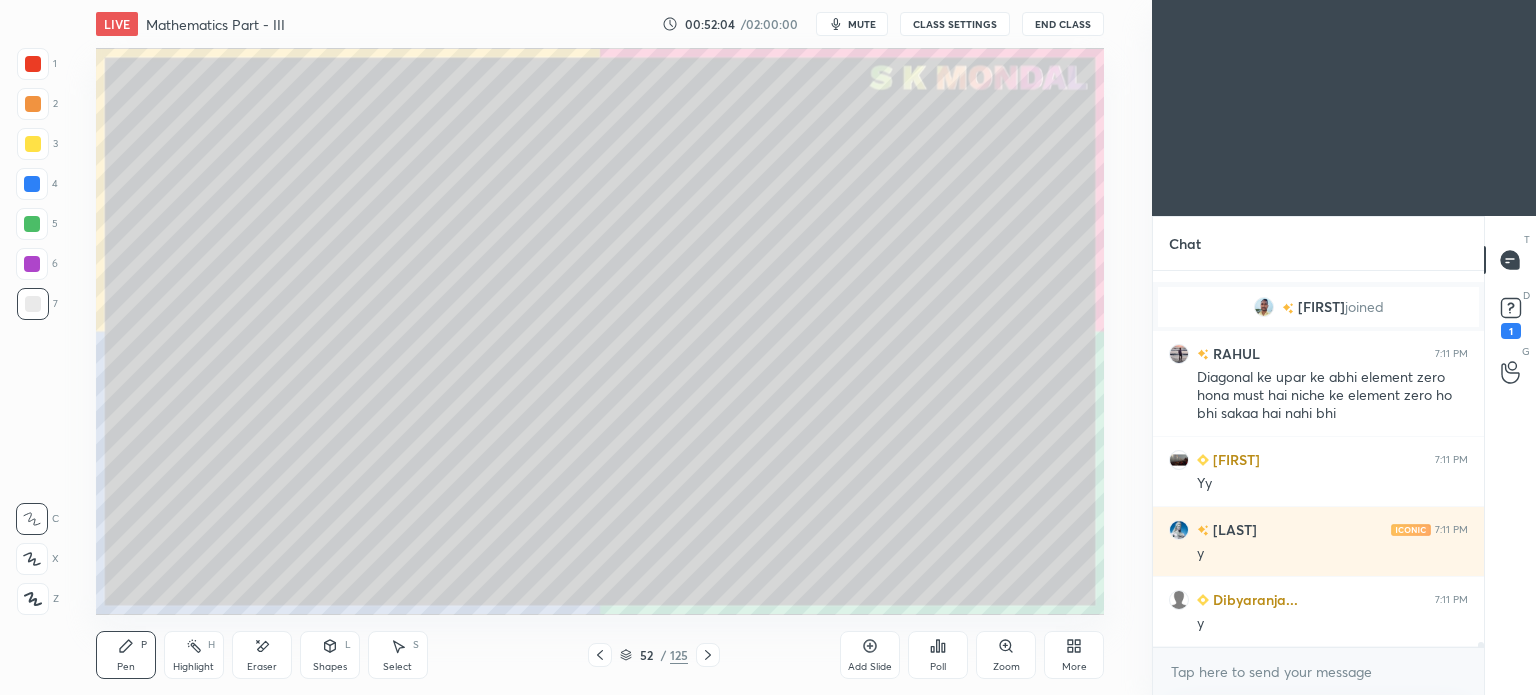 scroll, scrollTop: 27676, scrollLeft: 0, axis: vertical 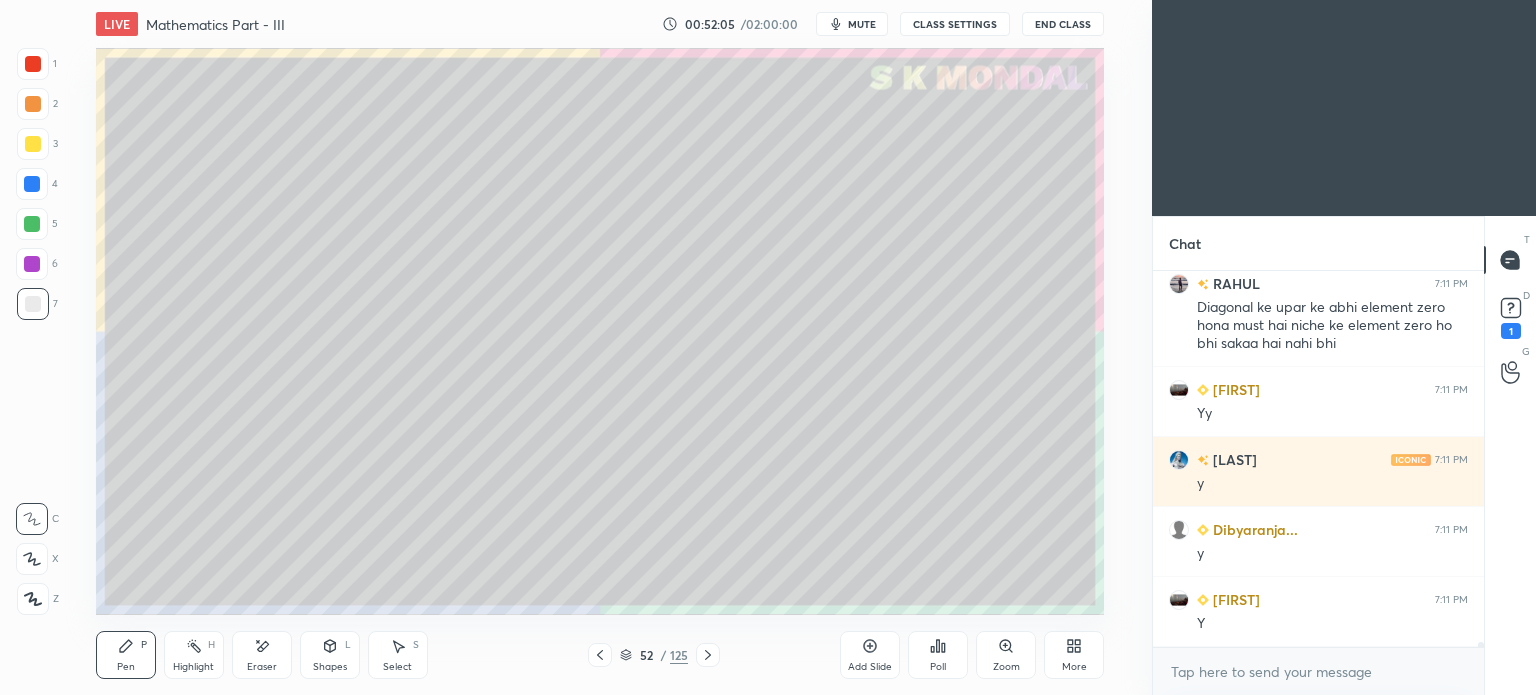 click at bounding box center [33, 304] 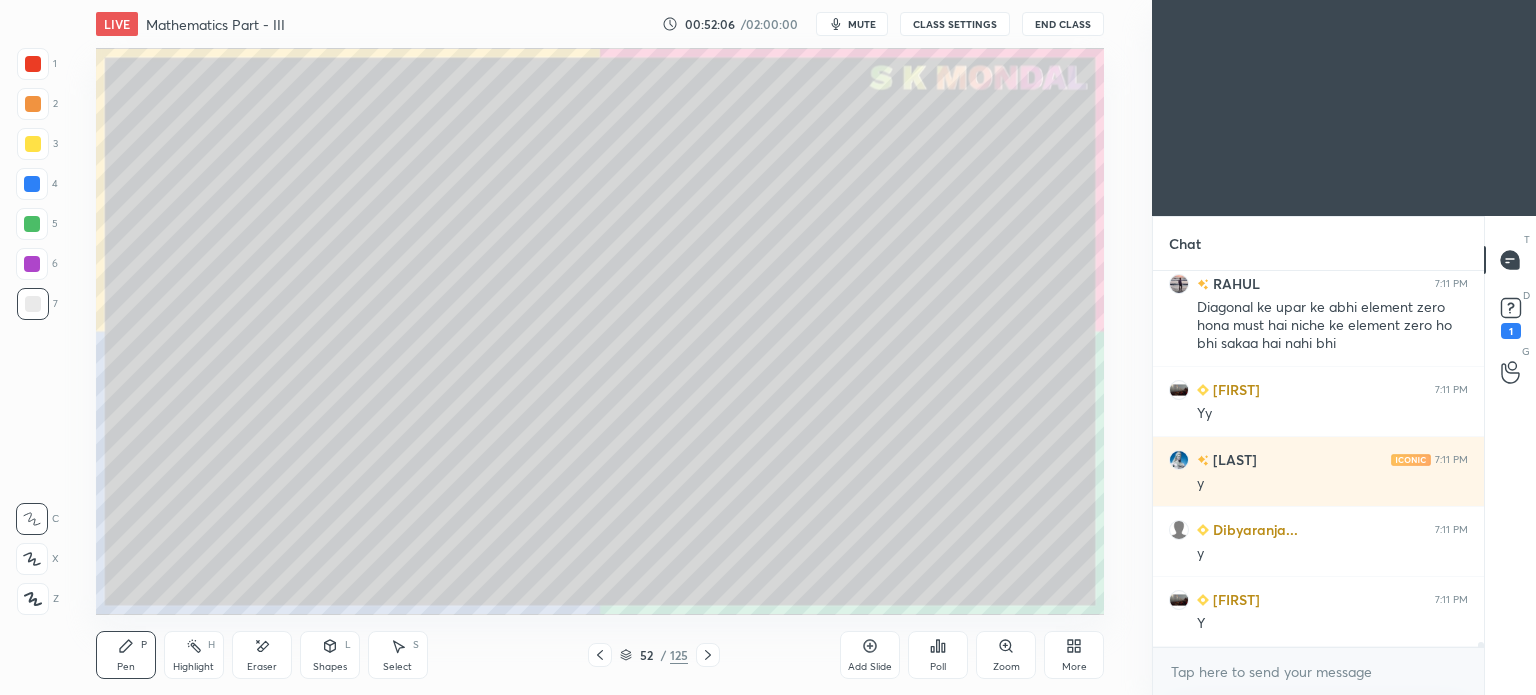 click 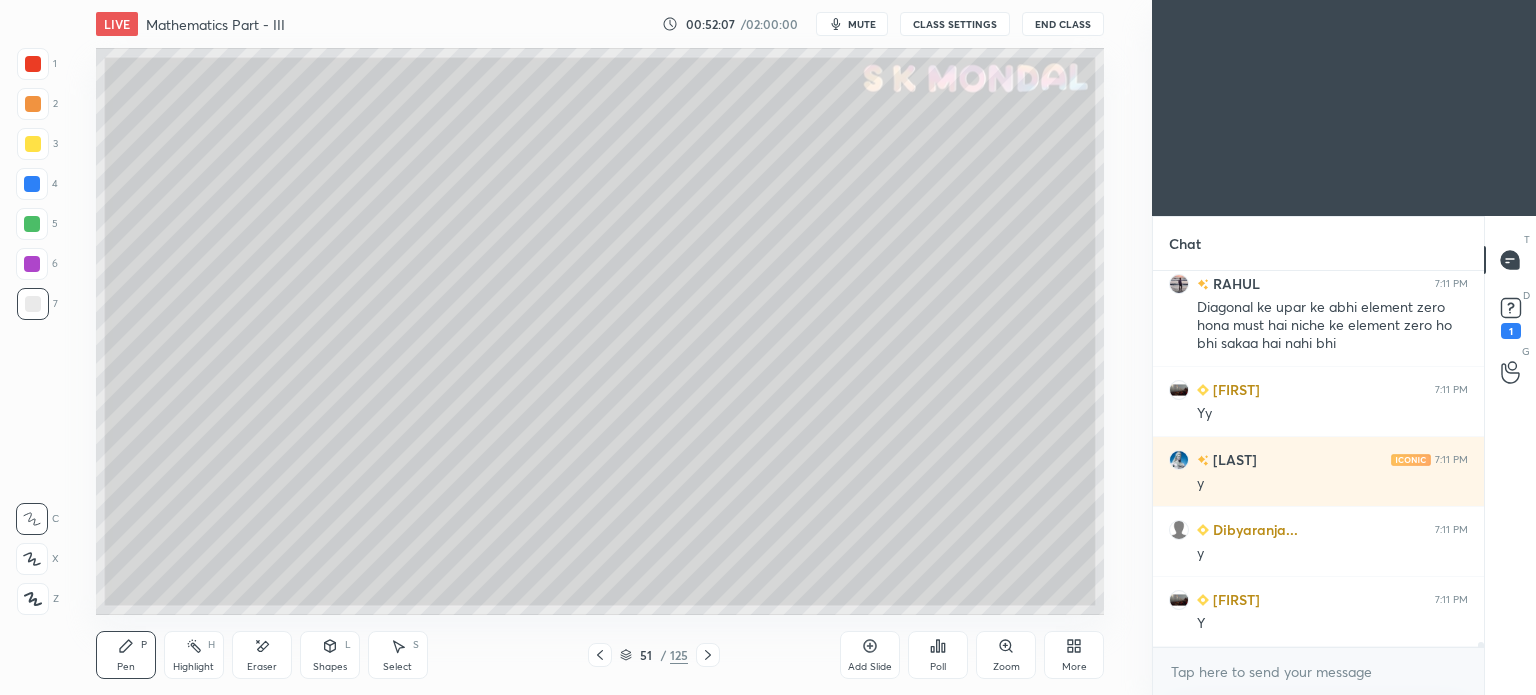 click on "Highlight H" at bounding box center (194, 655) 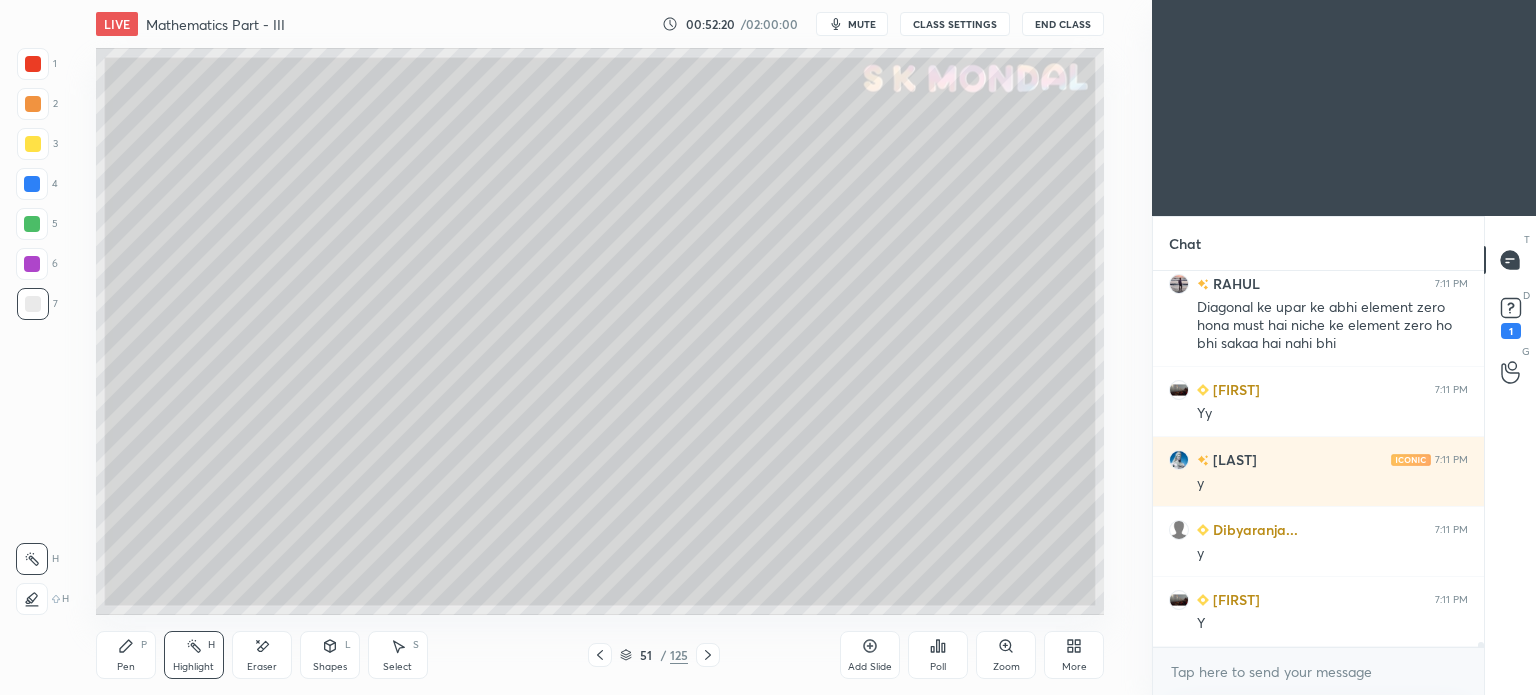 scroll, scrollTop: 27764, scrollLeft: 0, axis: vertical 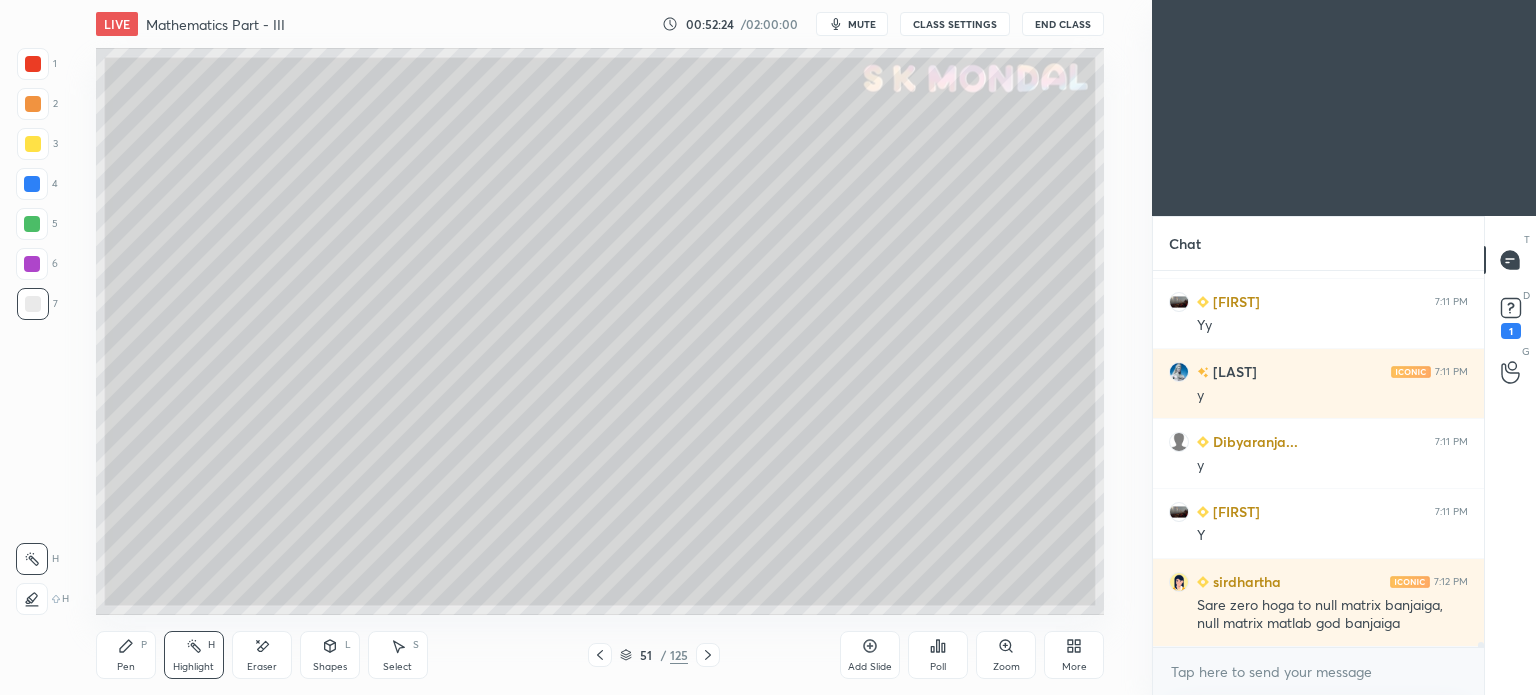 click 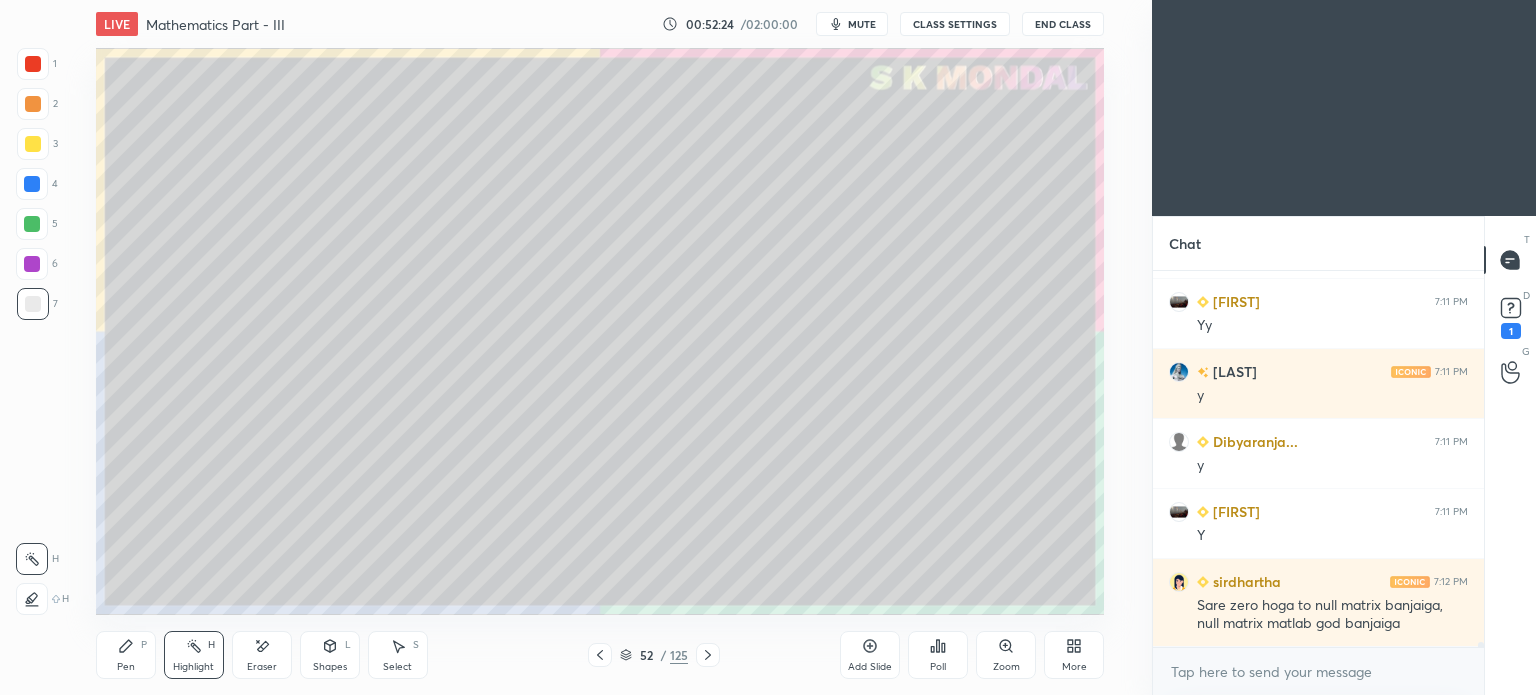 scroll, scrollTop: 27834, scrollLeft: 0, axis: vertical 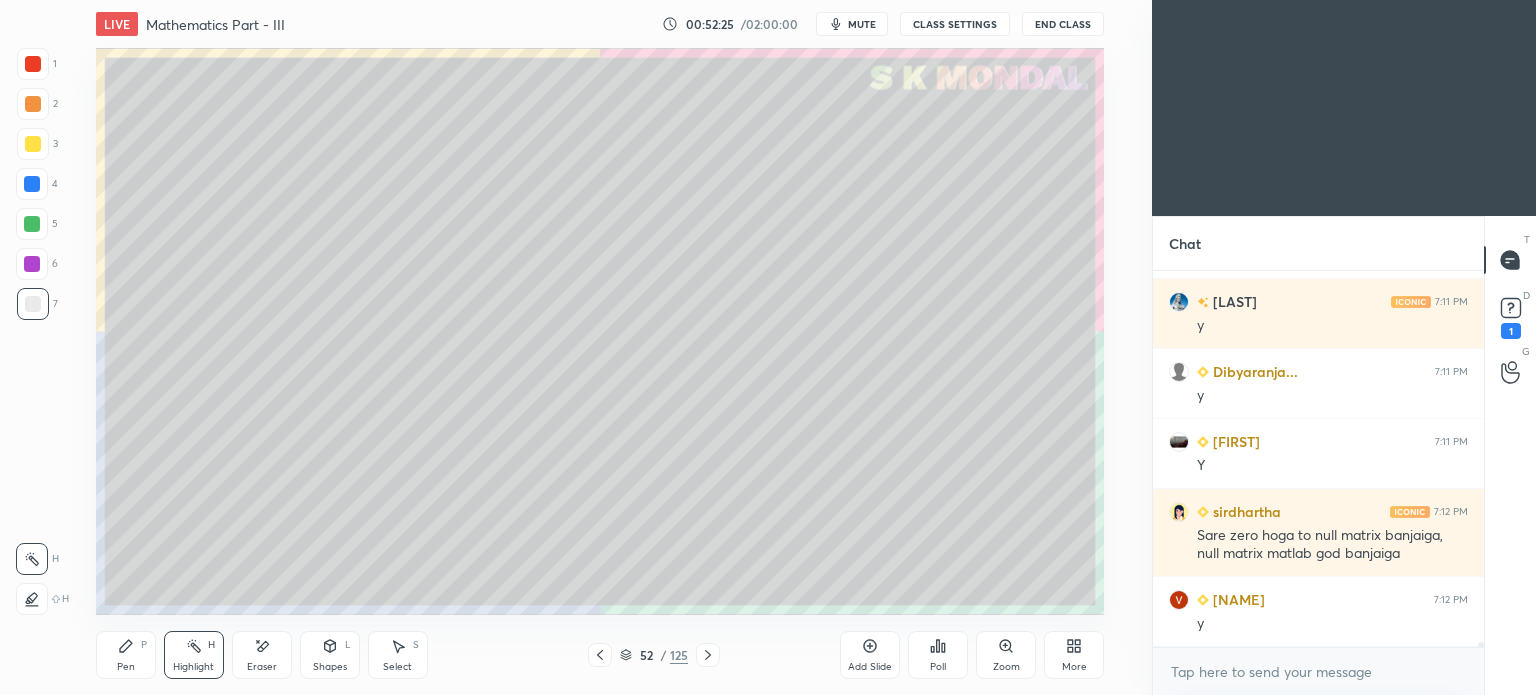 click on "Pen" at bounding box center [126, 667] 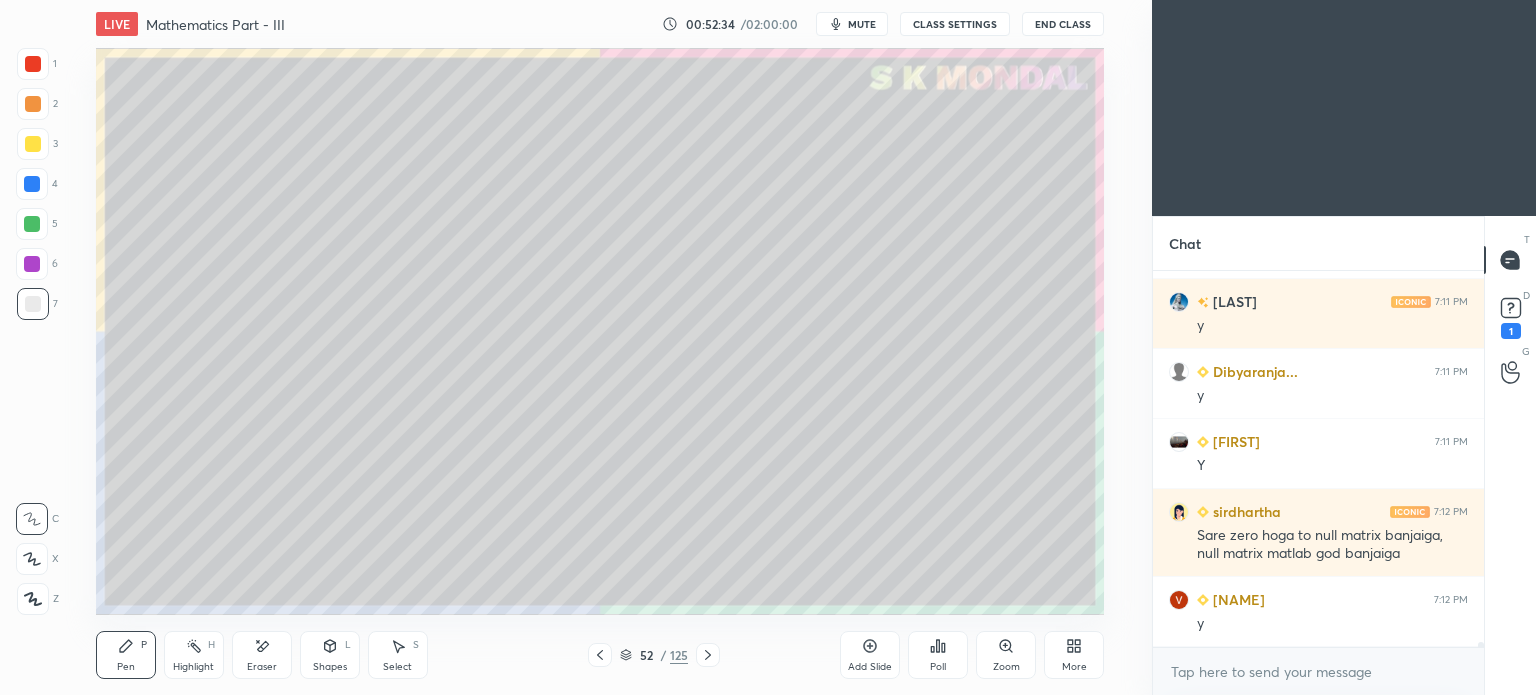 click 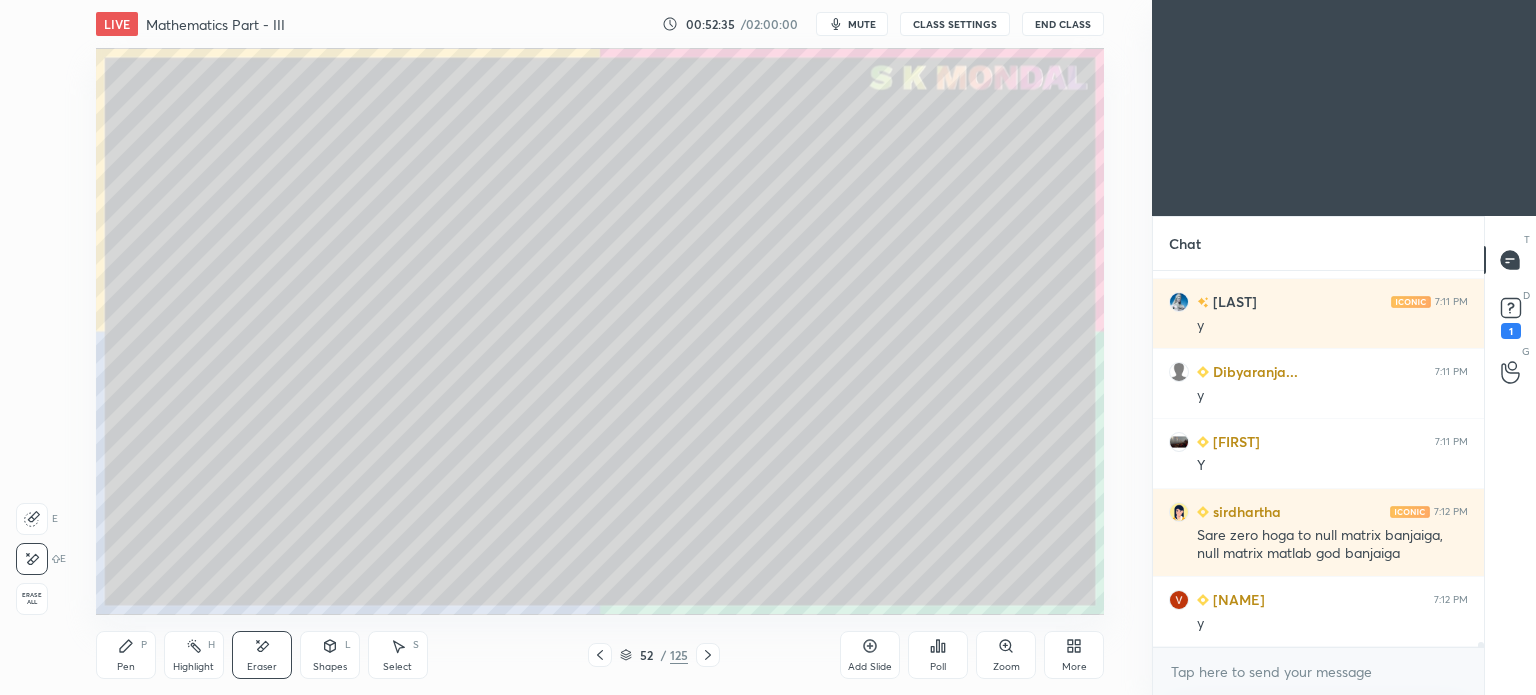 click on "Pen P" at bounding box center [126, 655] 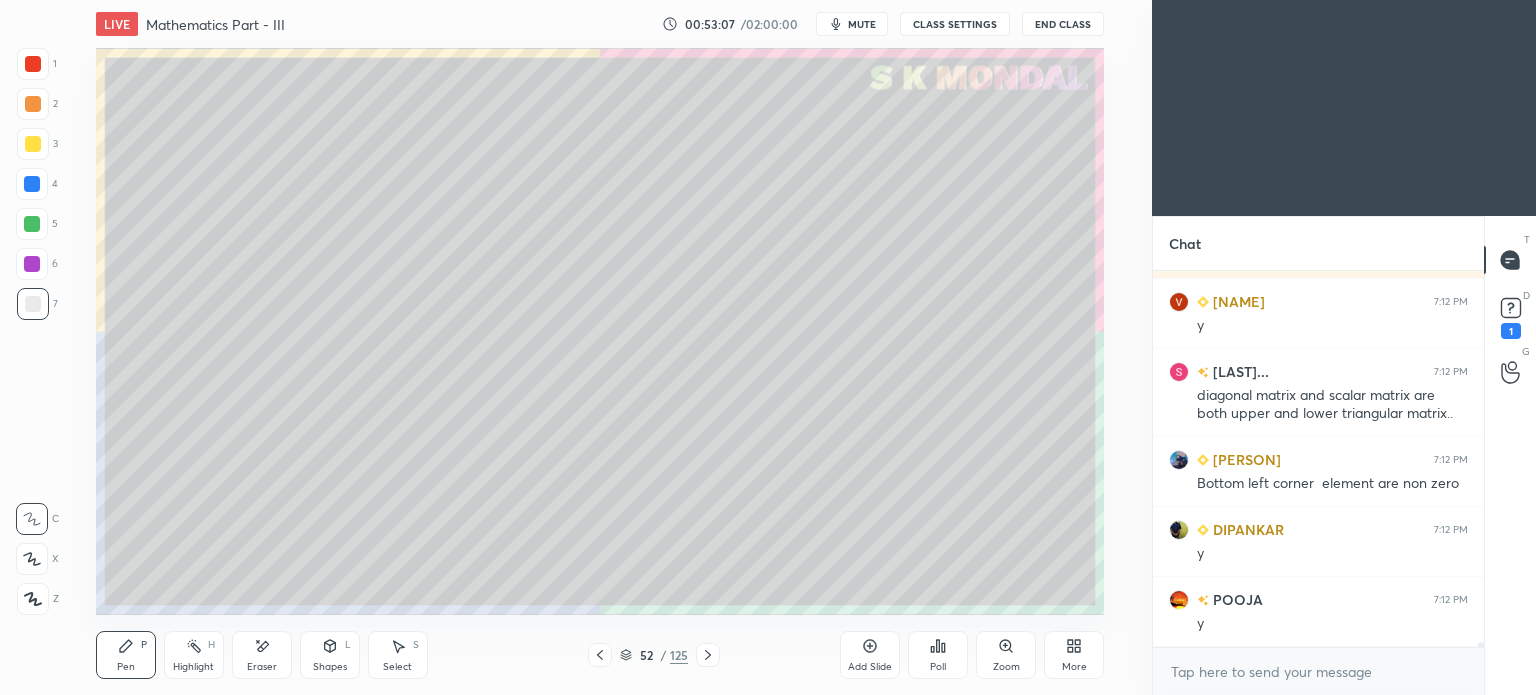scroll, scrollTop: 28202, scrollLeft: 0, axis: vertical 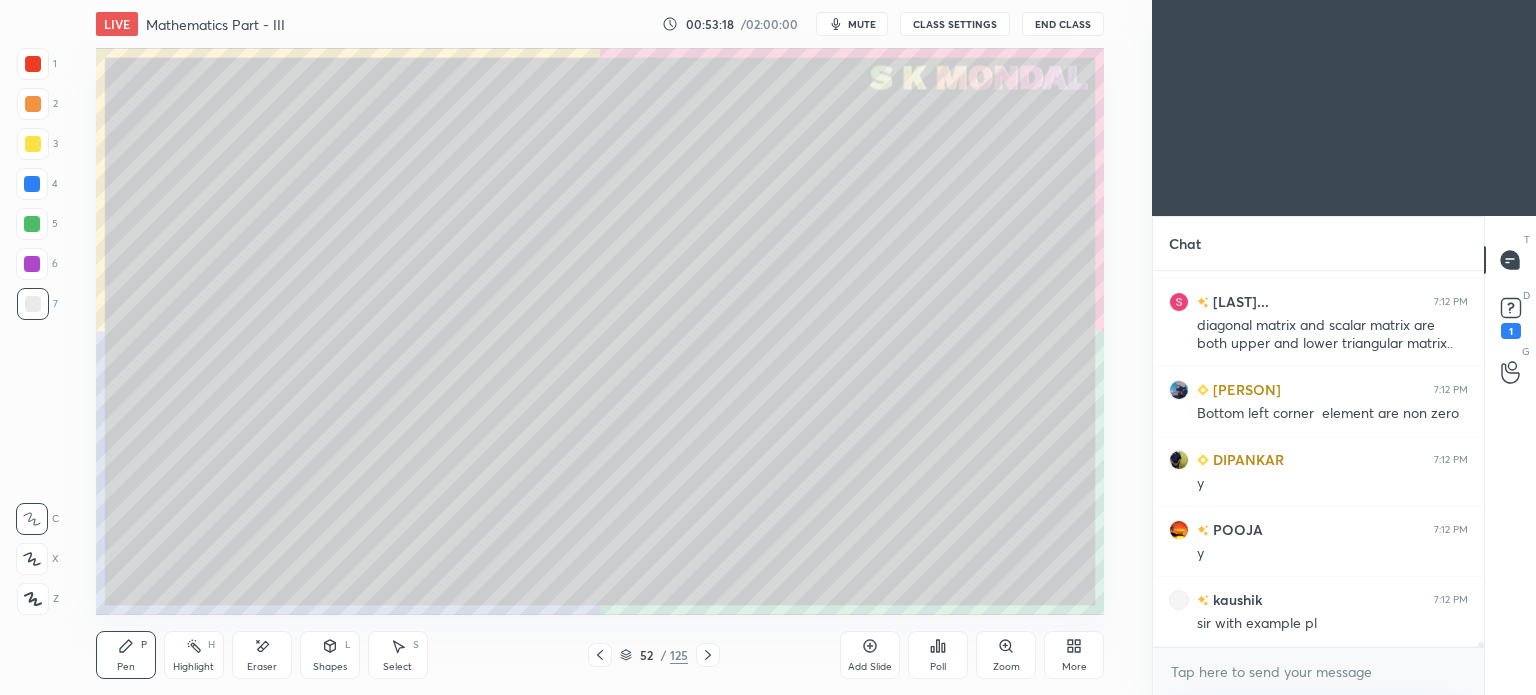 click on "Highlight H" at bounding box center (194, 655) 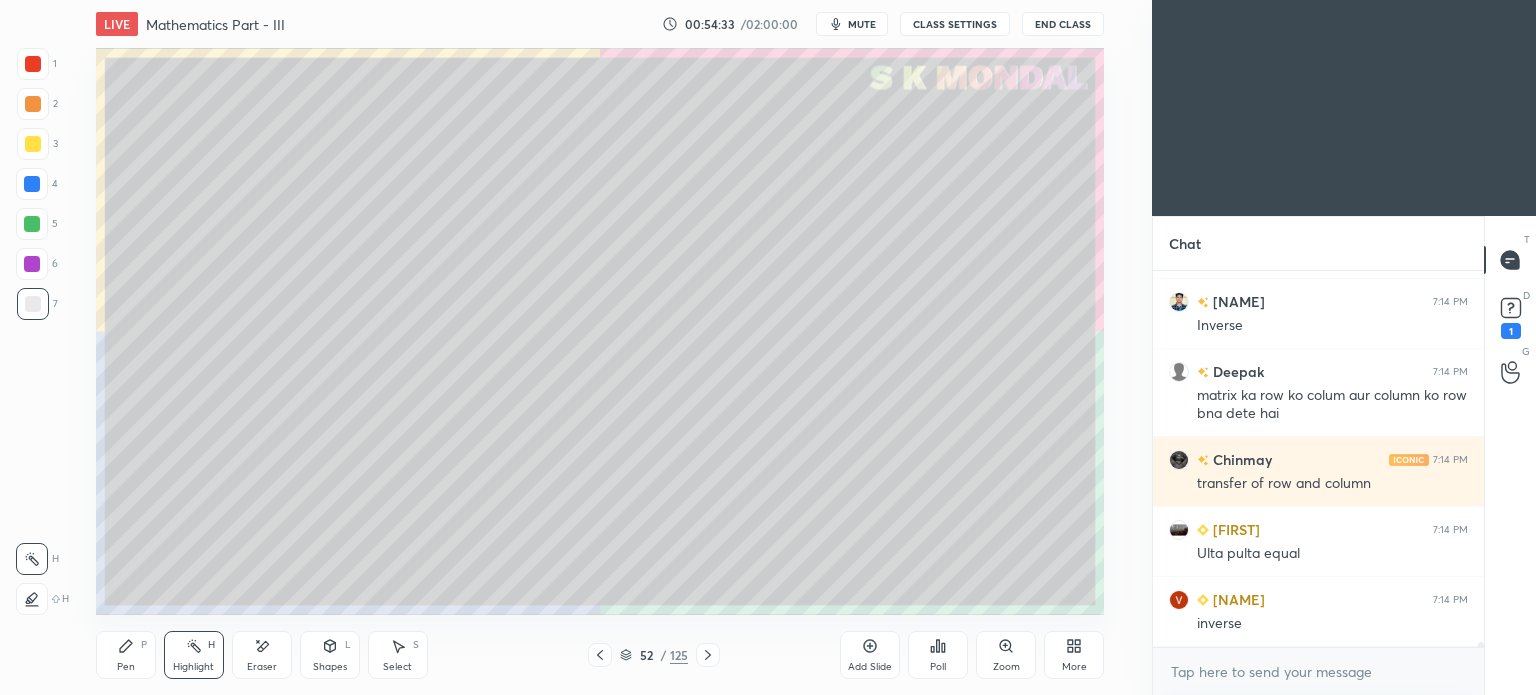 scroll, scrollTop: 29588, scrollLeft: 0, axis: vertical 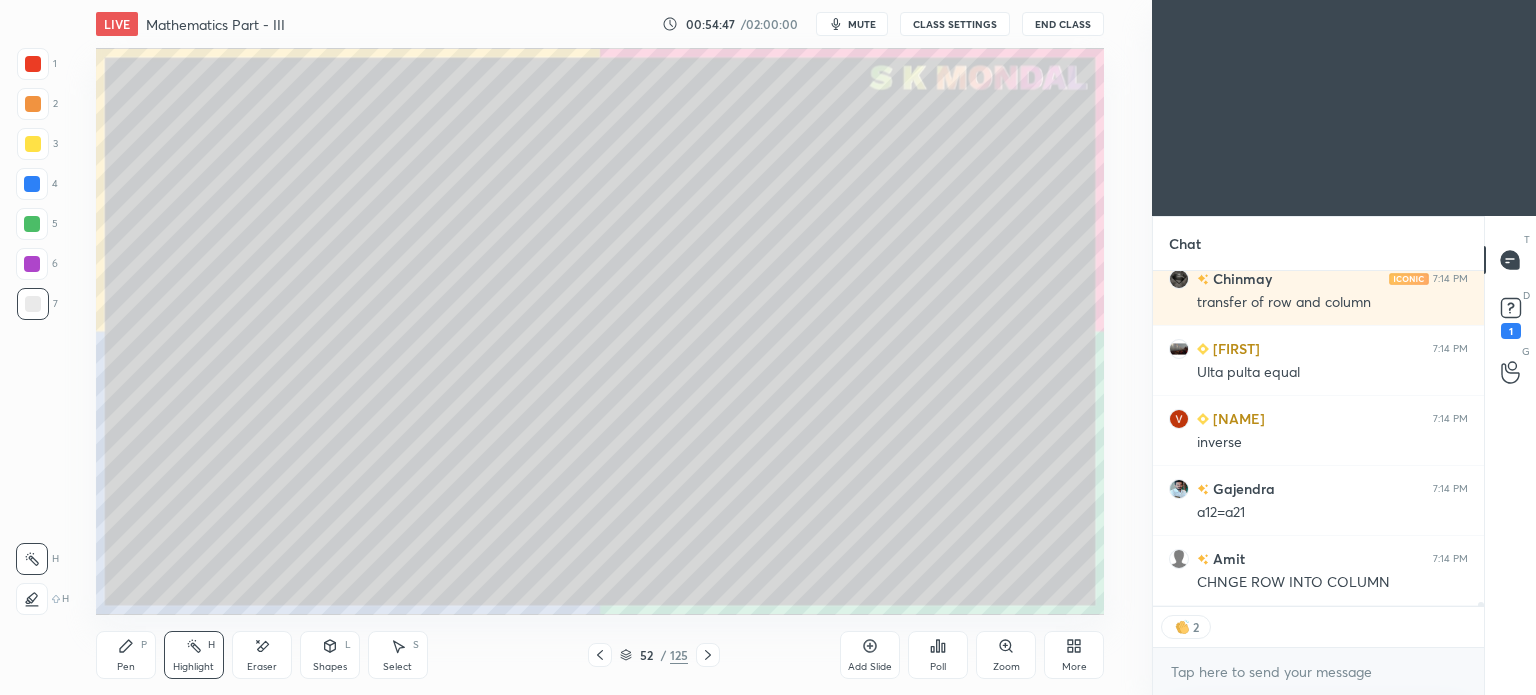 click on "[NUMBER] / [NUMBER]" at bounding box center [654, 655] 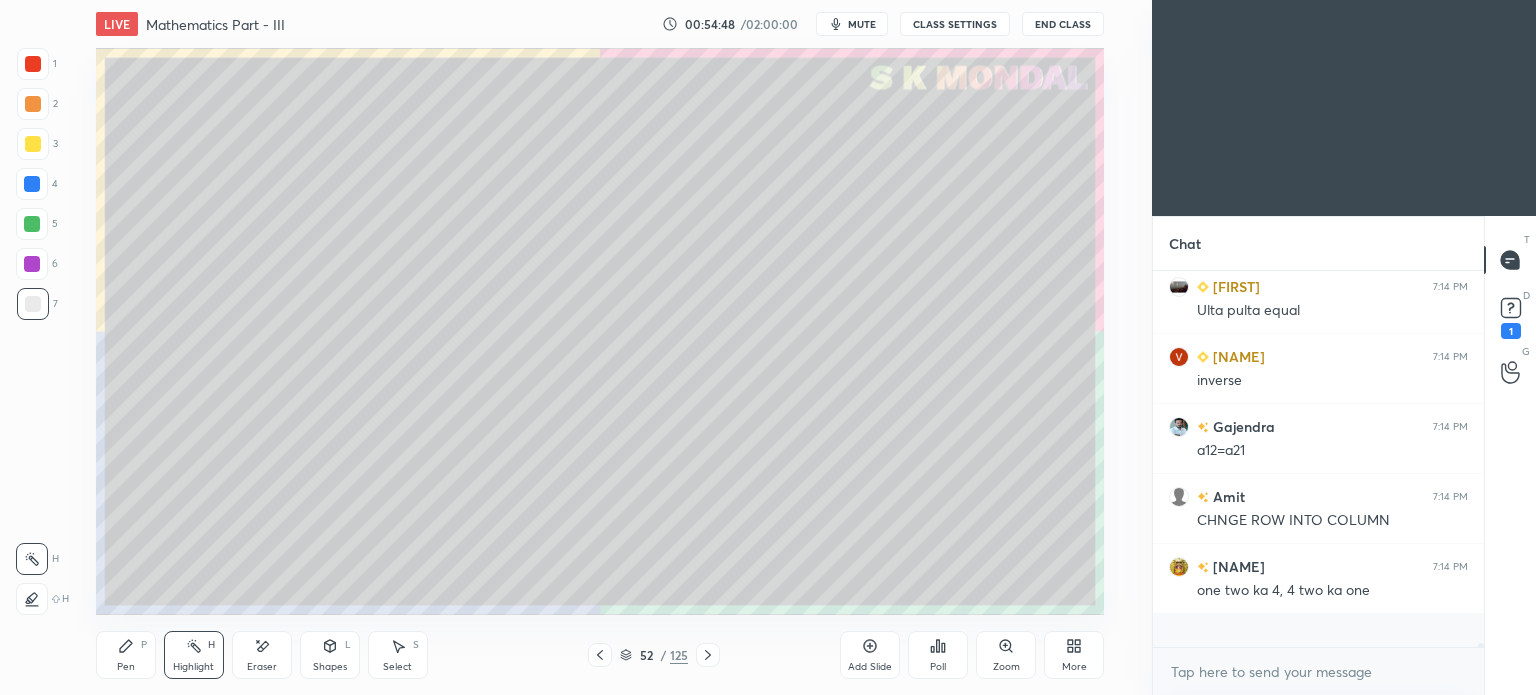 scroll, scrollTop: 5, scrollLeft: 6, axis: both 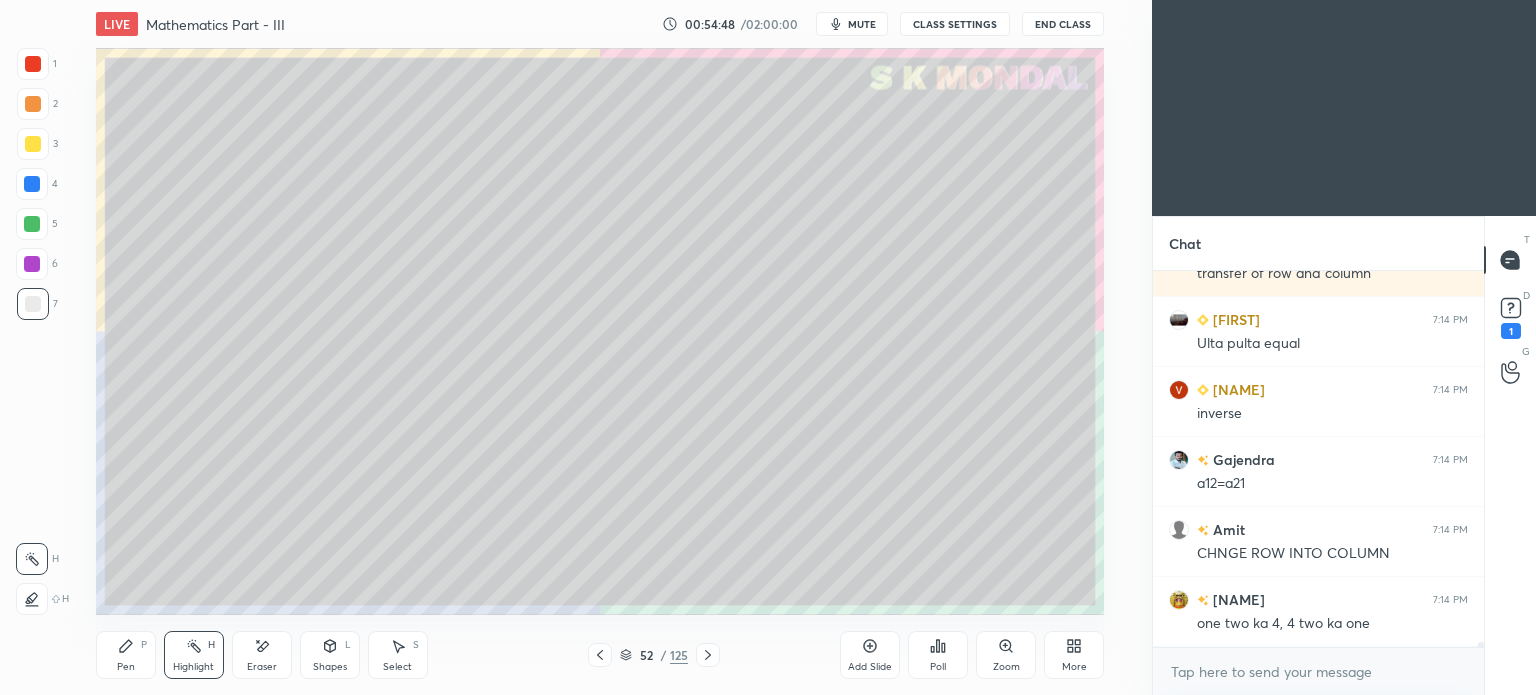 click 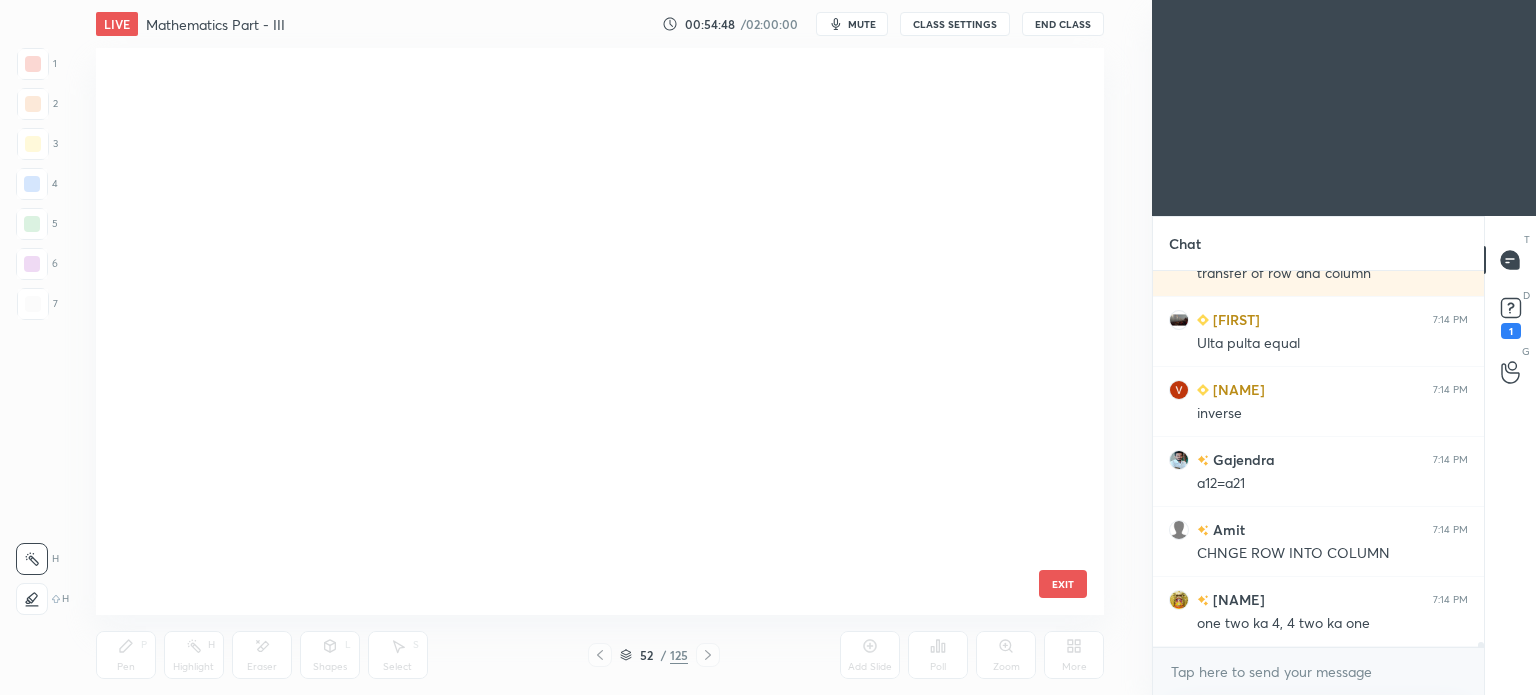 scroll, scrollTop: 2564, scrollLeft: 0, axis: vertical 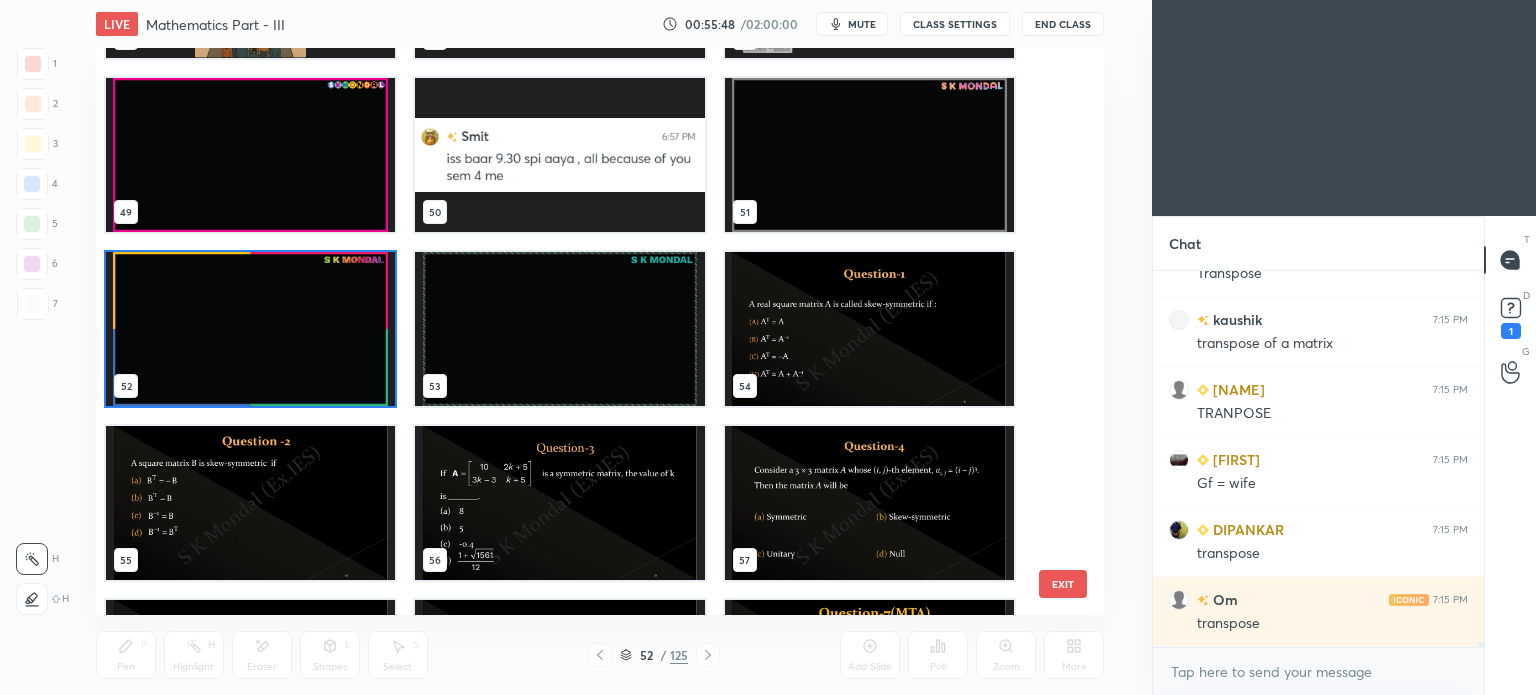 click at bounding box center [868, 155] 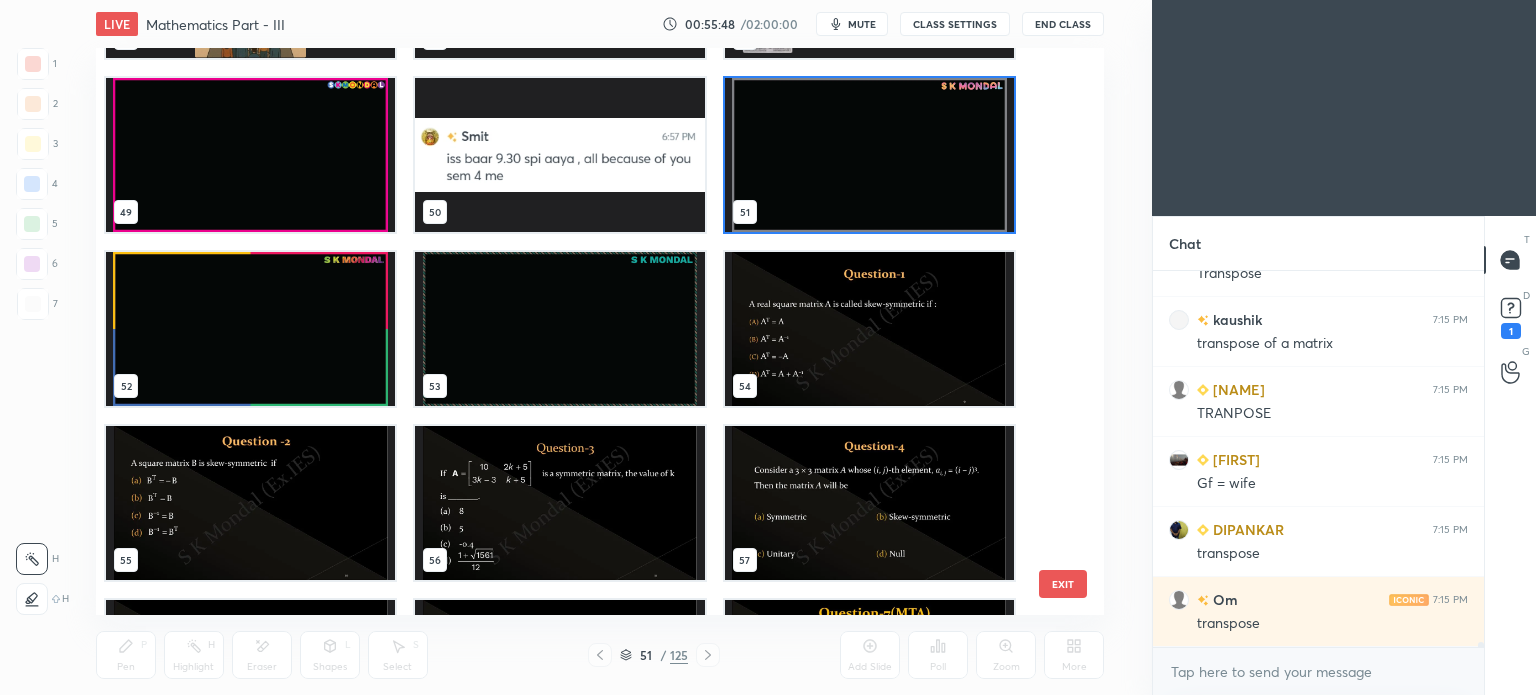 click at bounding box center (868, 155) 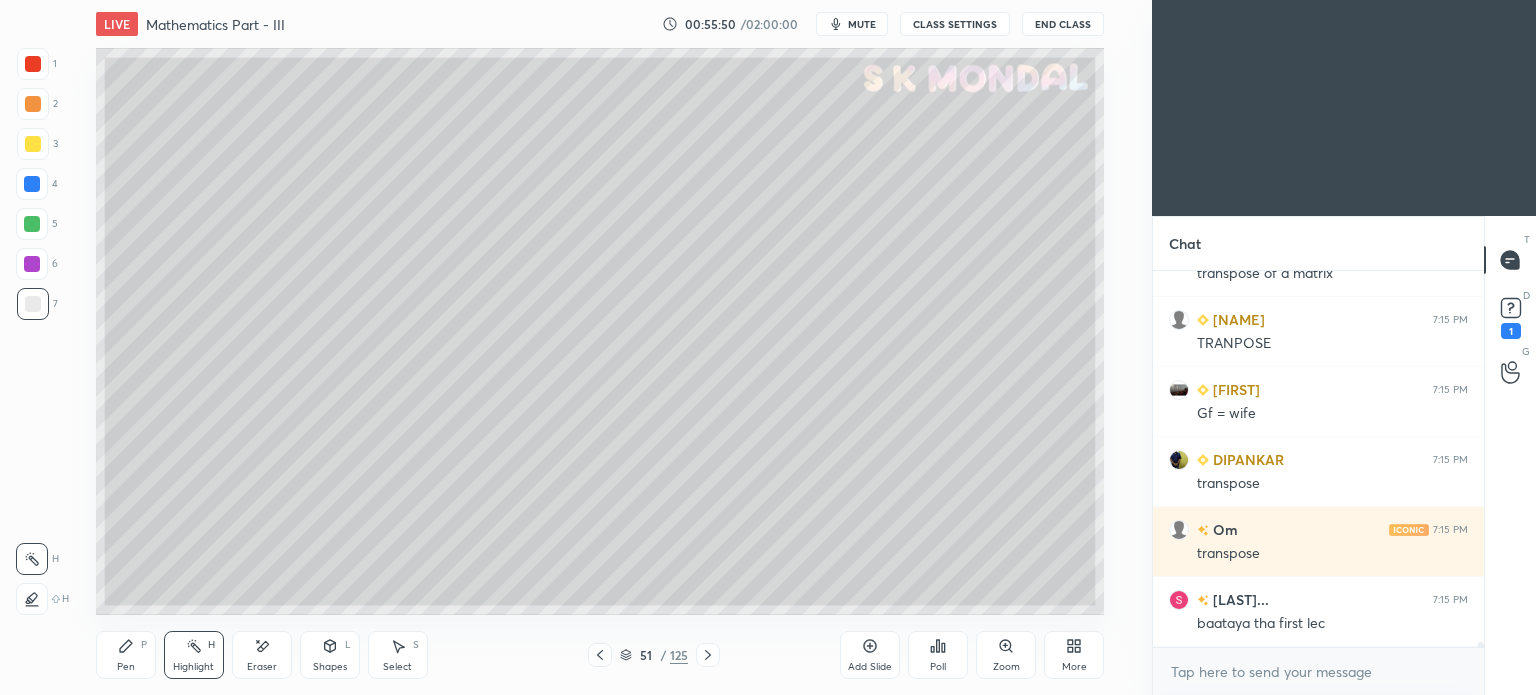 click at bounding box center (708, 655) 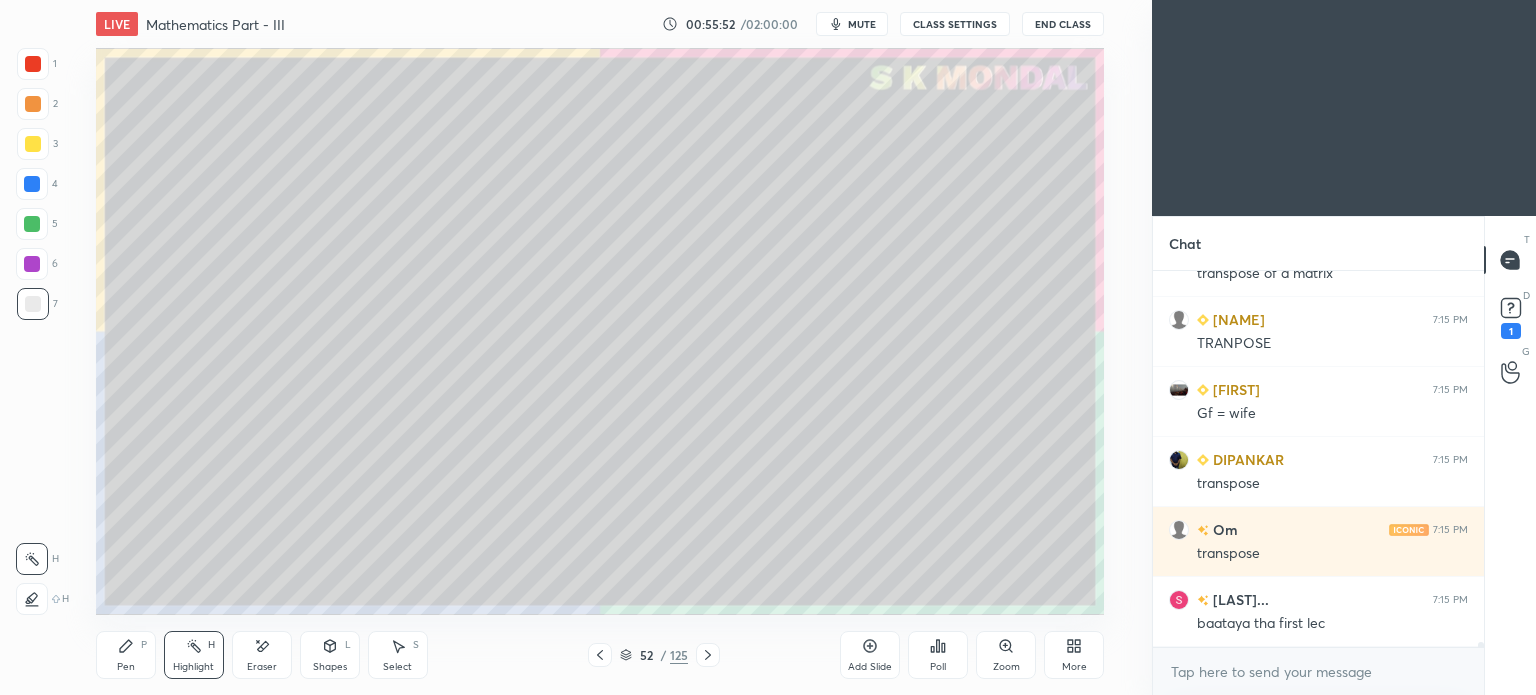 click at bounding box center (708, 655) 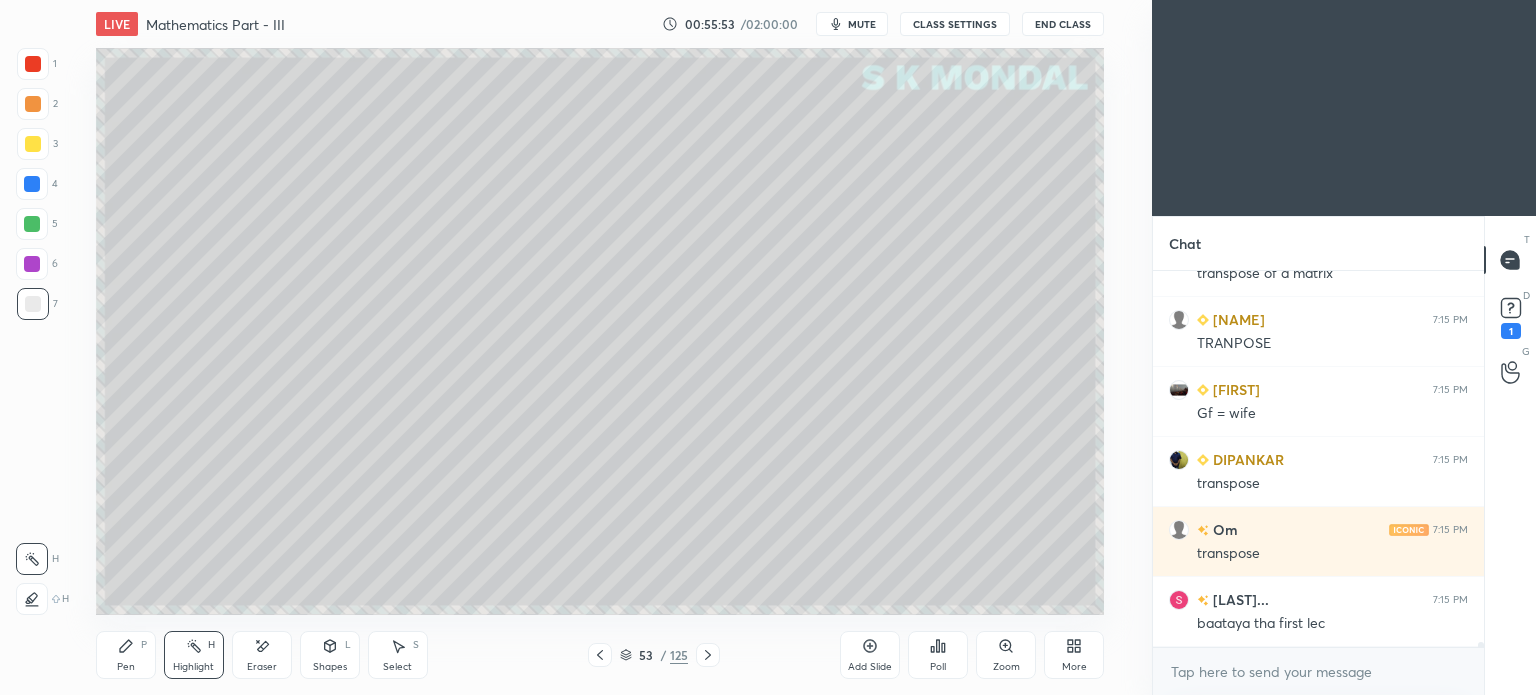 click 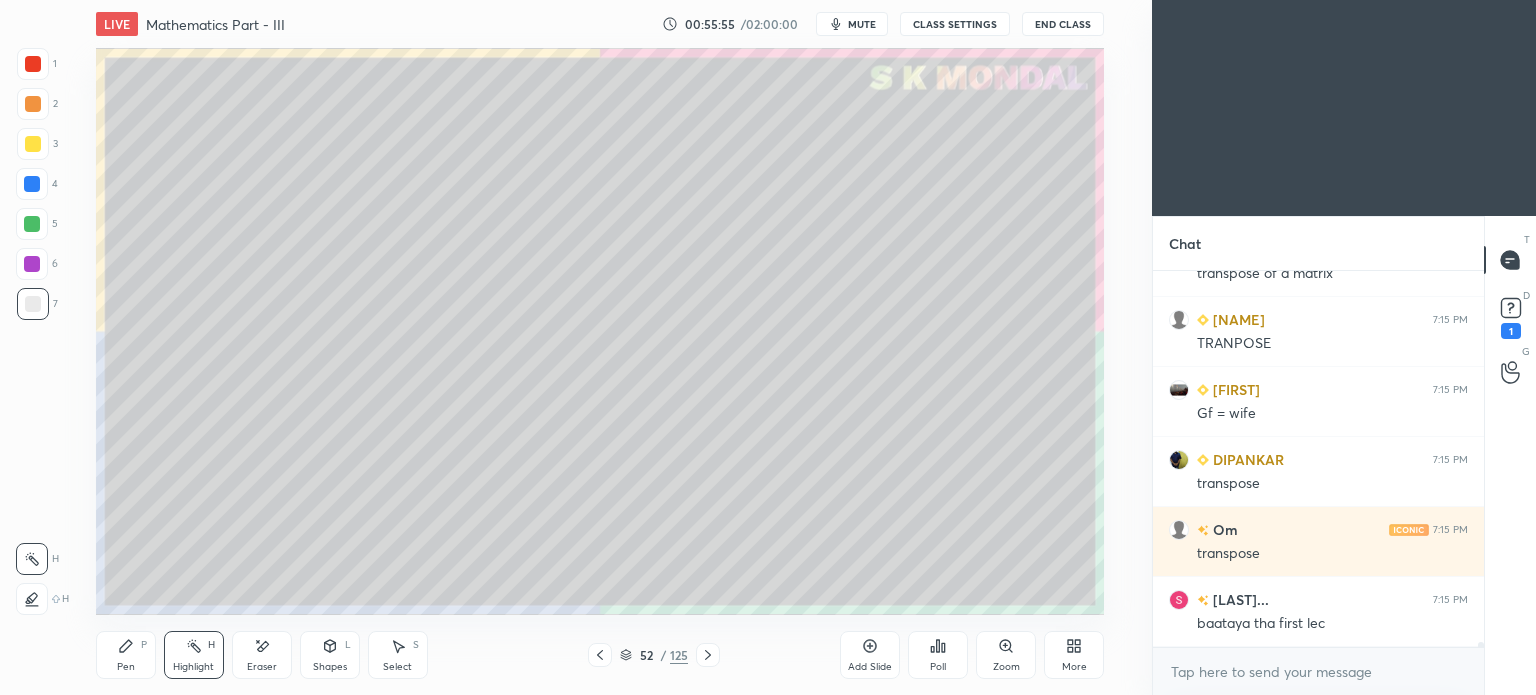click 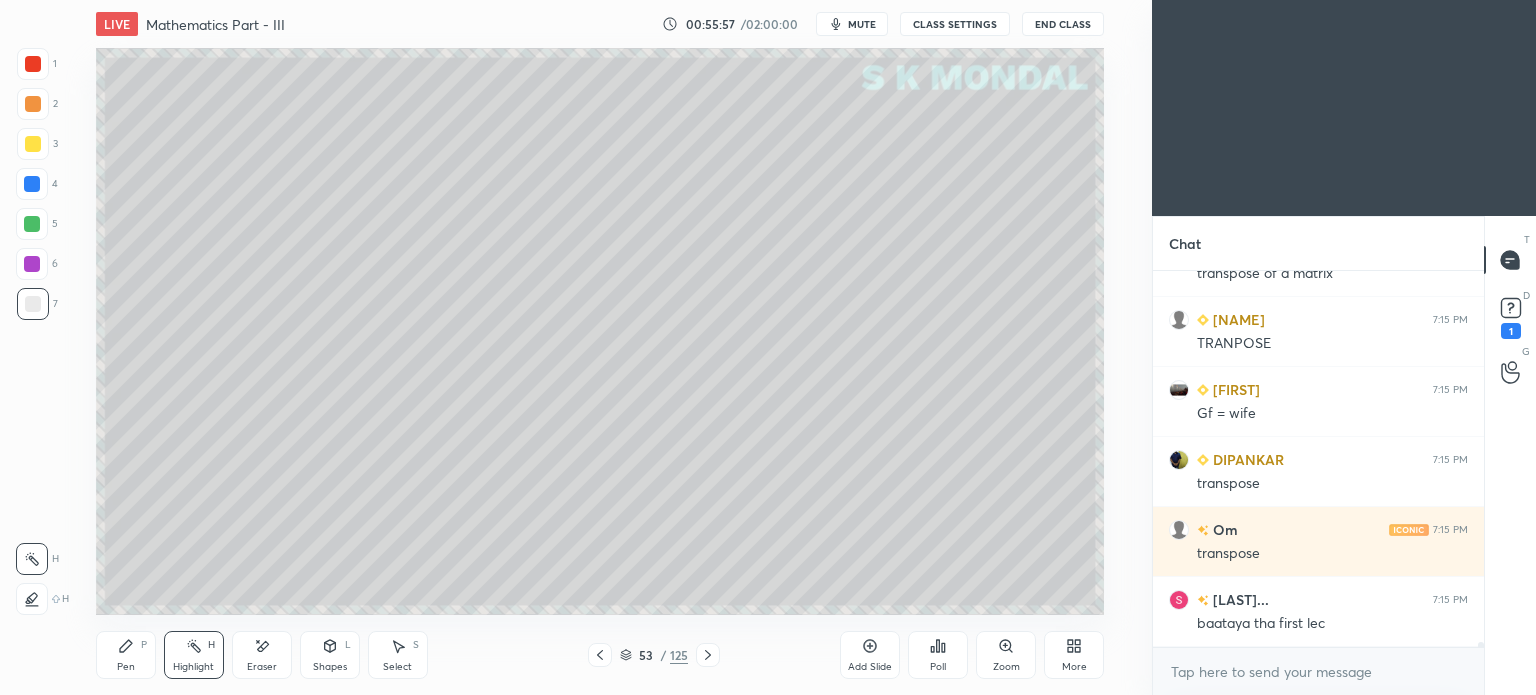 click at bounding box center [33, 144] 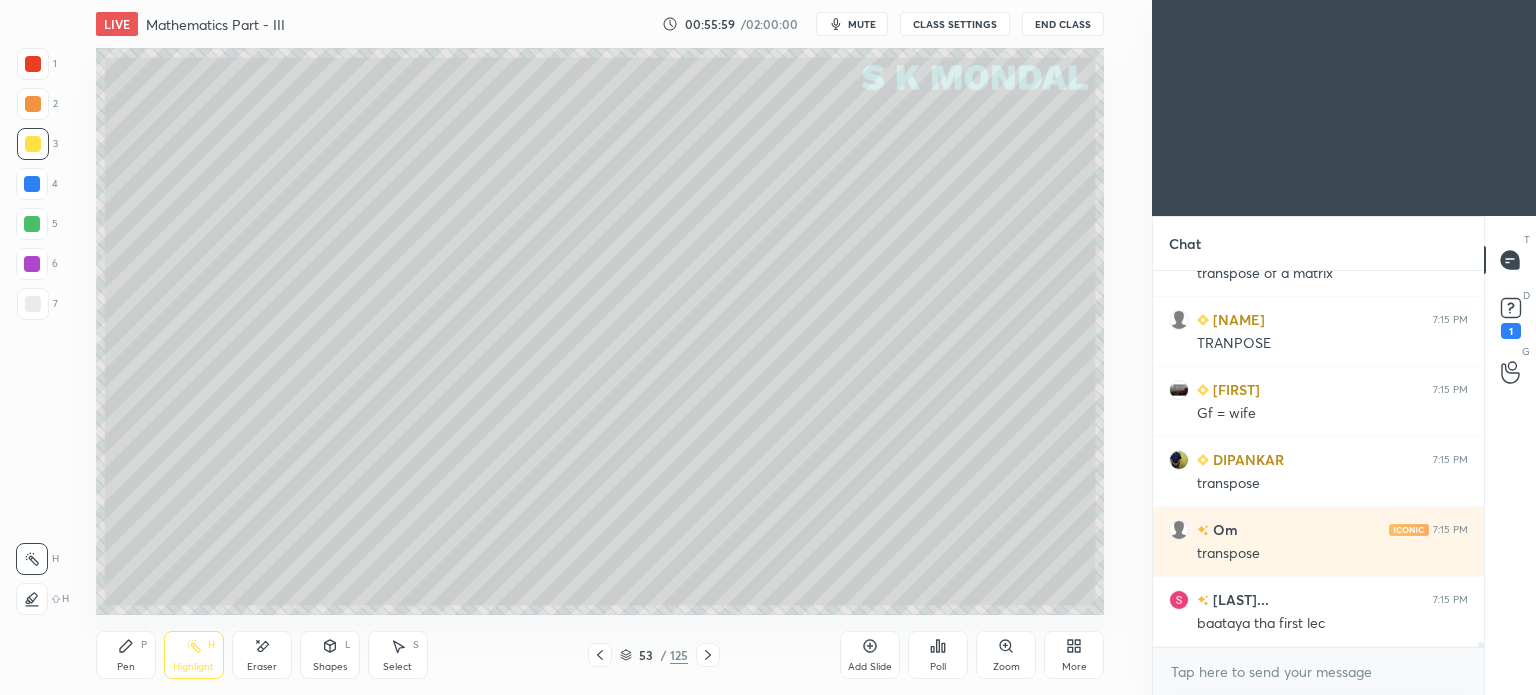 click on "Pen" at bounding box center [126, 667] 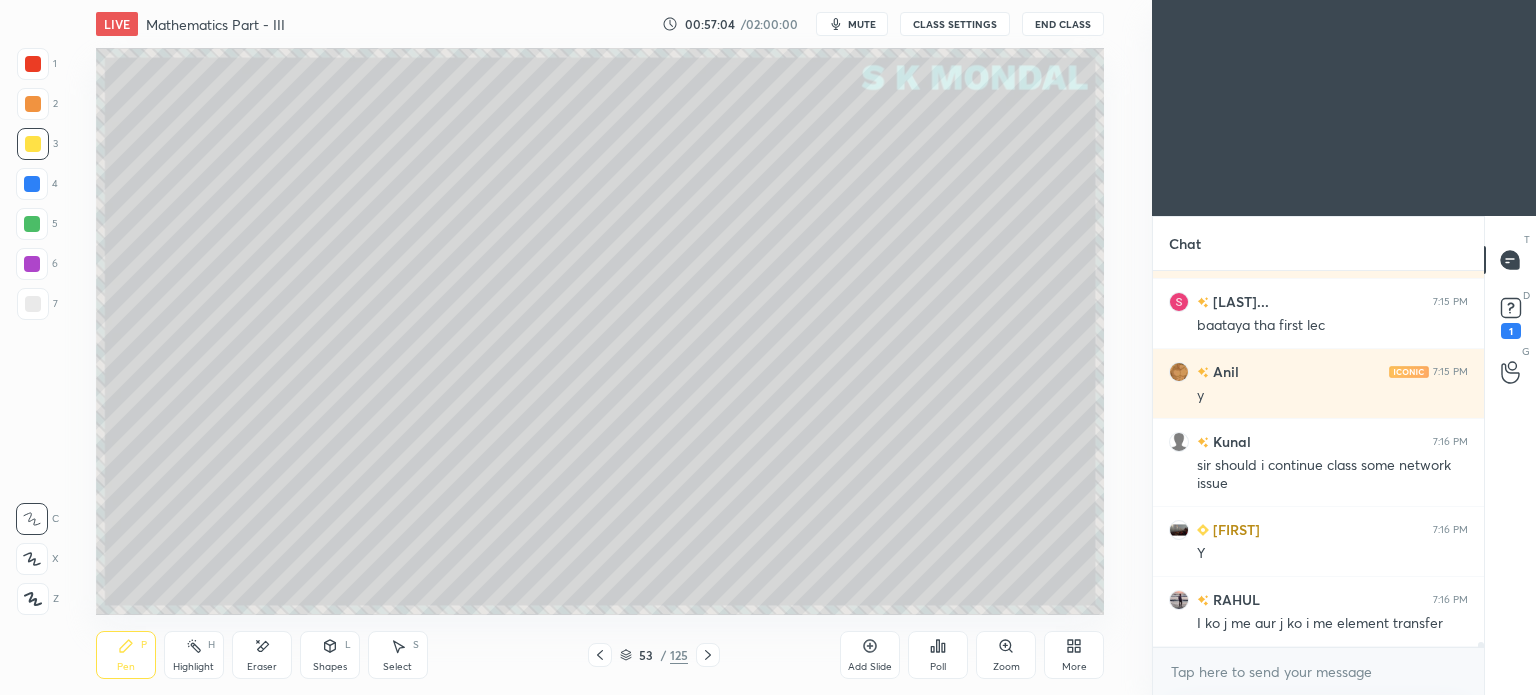 scroll, scrollTop: 30914, scrollLeft: 0, axis: vertical 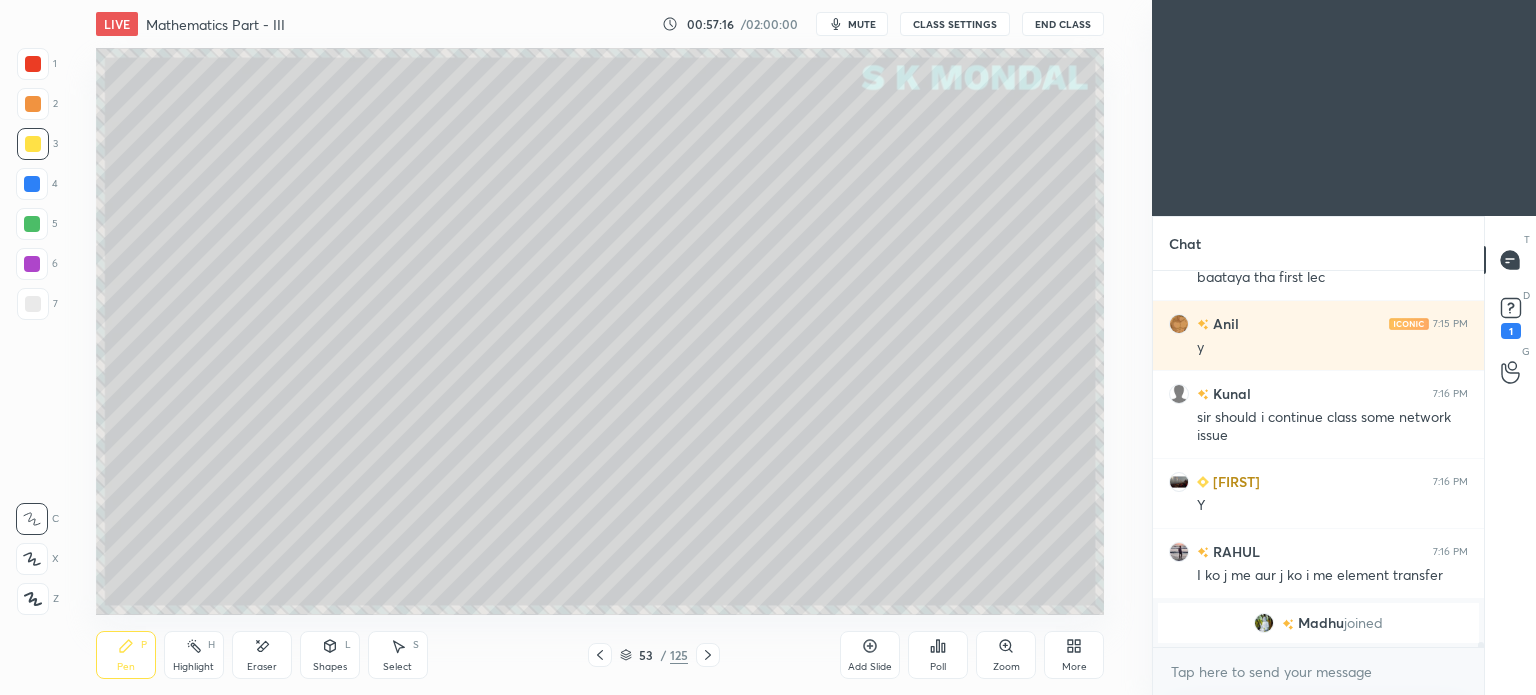 click at bounding box center (33, 304) 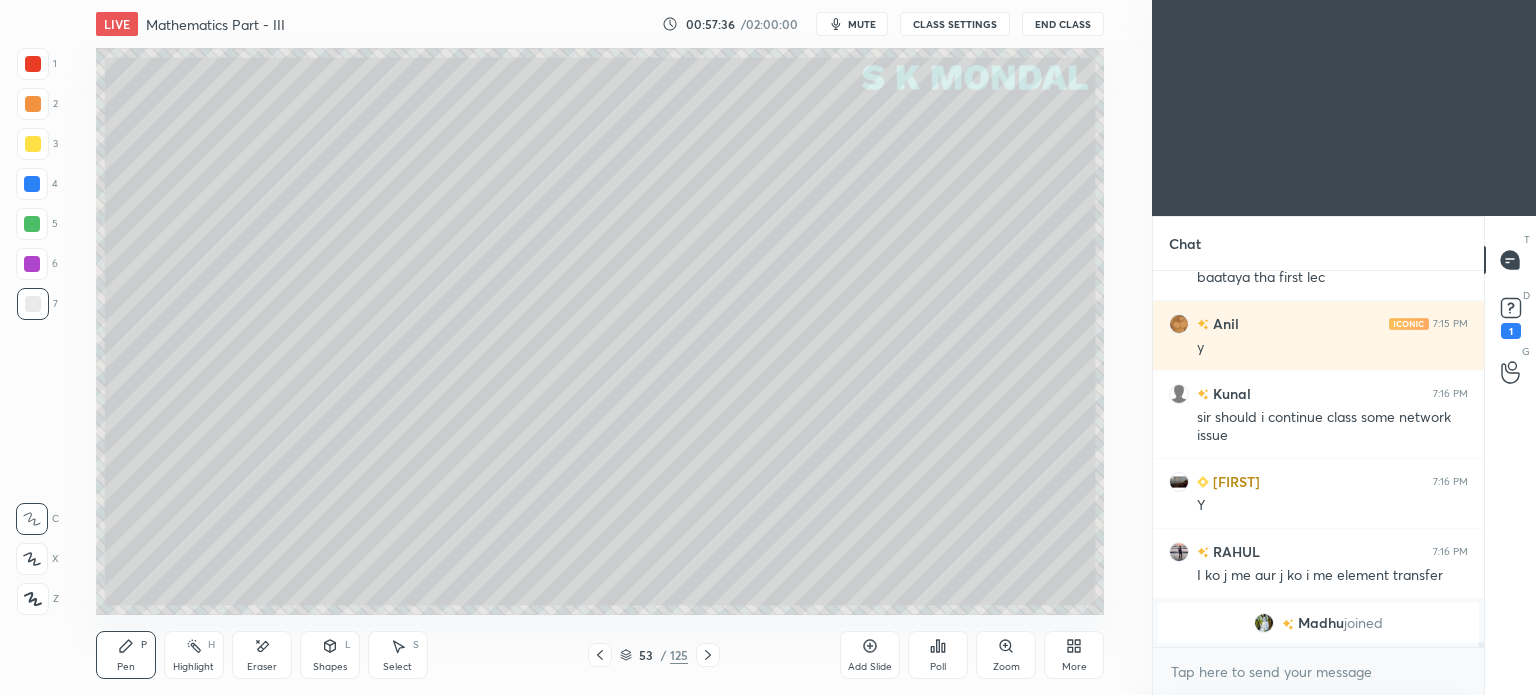 click on "Eraser" at bounding box center (262, 667) 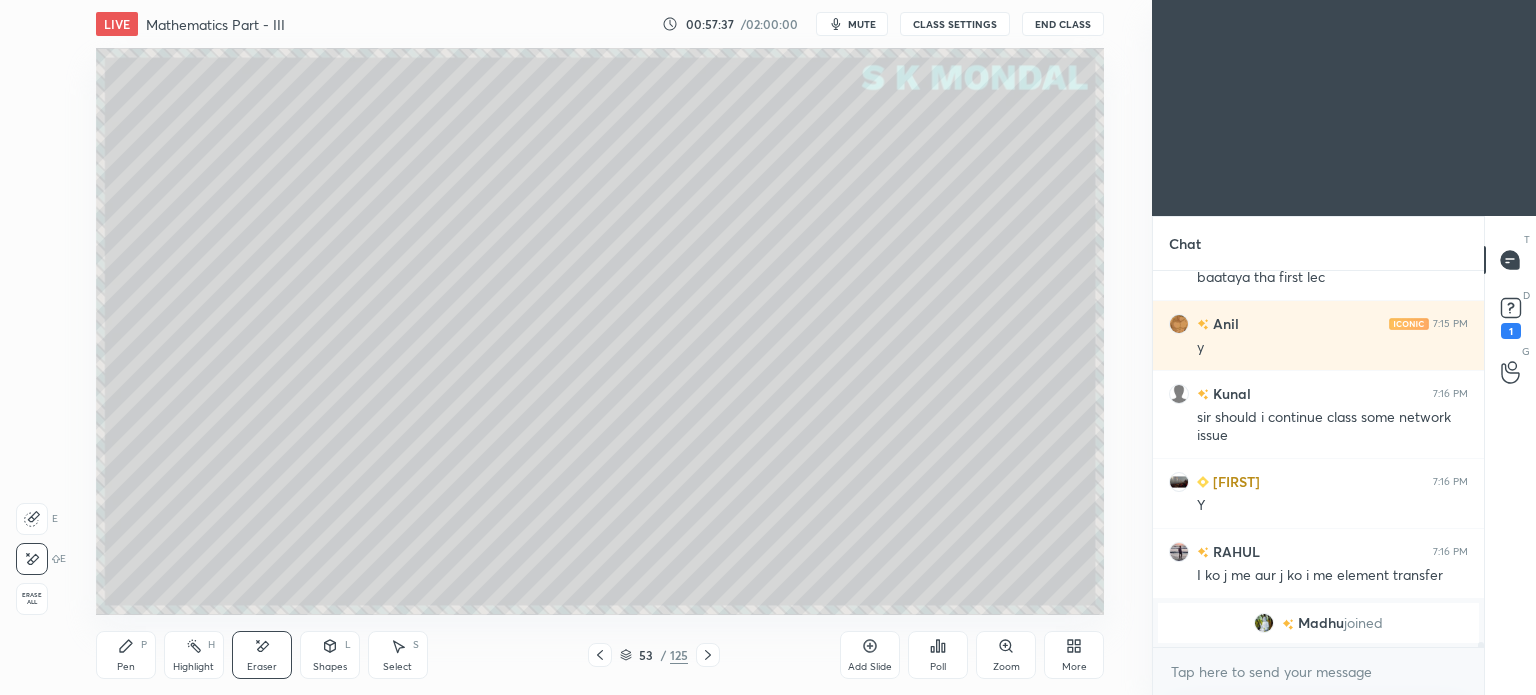 click 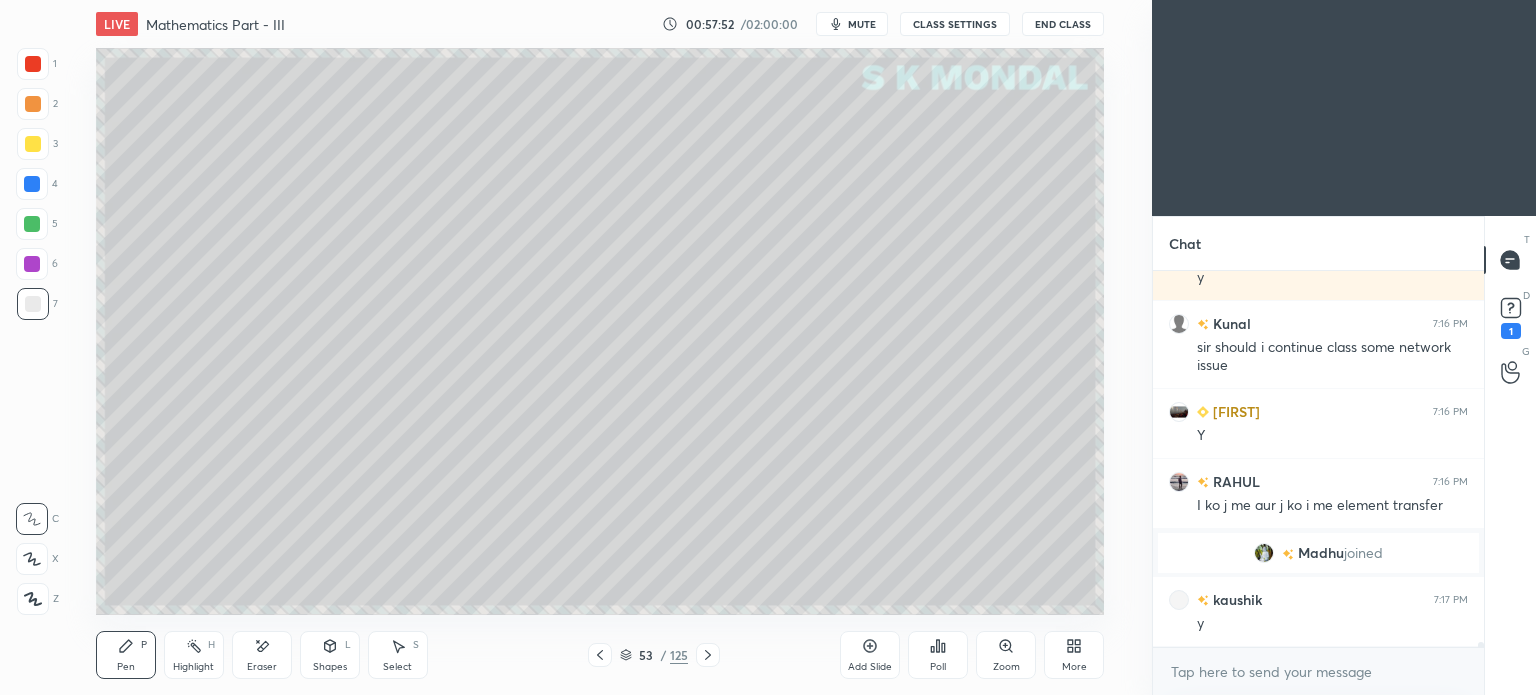 scroll, scrollTop: 29880, scrollLeft: 0, axis: vertical 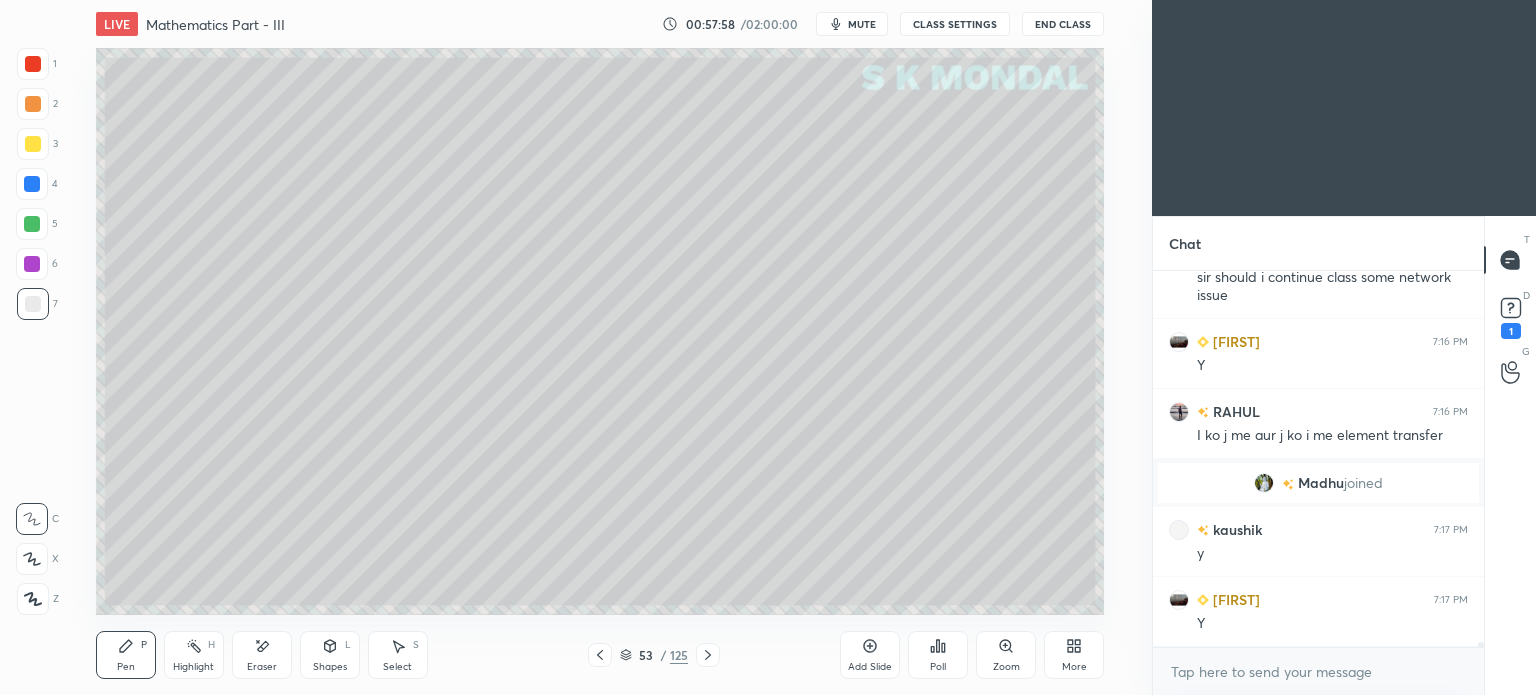 click 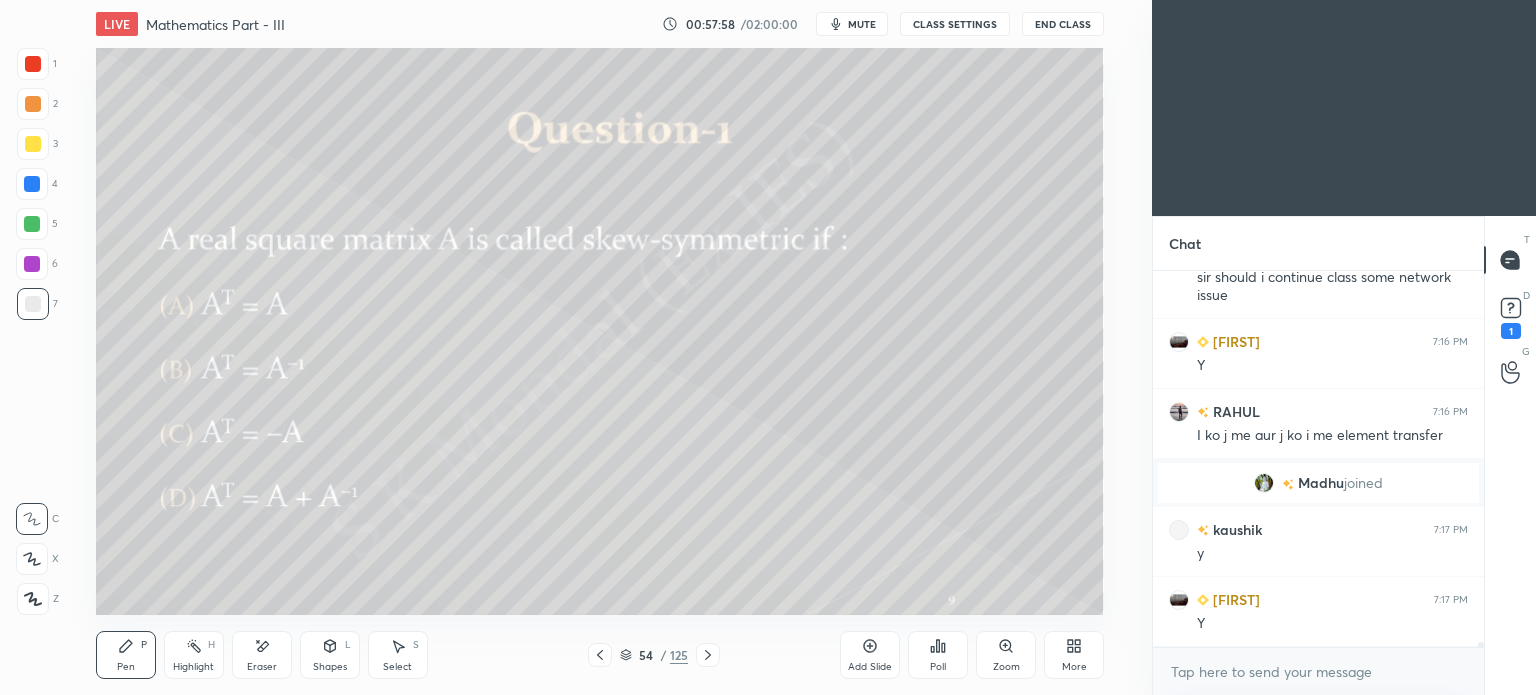 scroll, scrollTop: 30020, scrollLeft: 0, axis: vertical 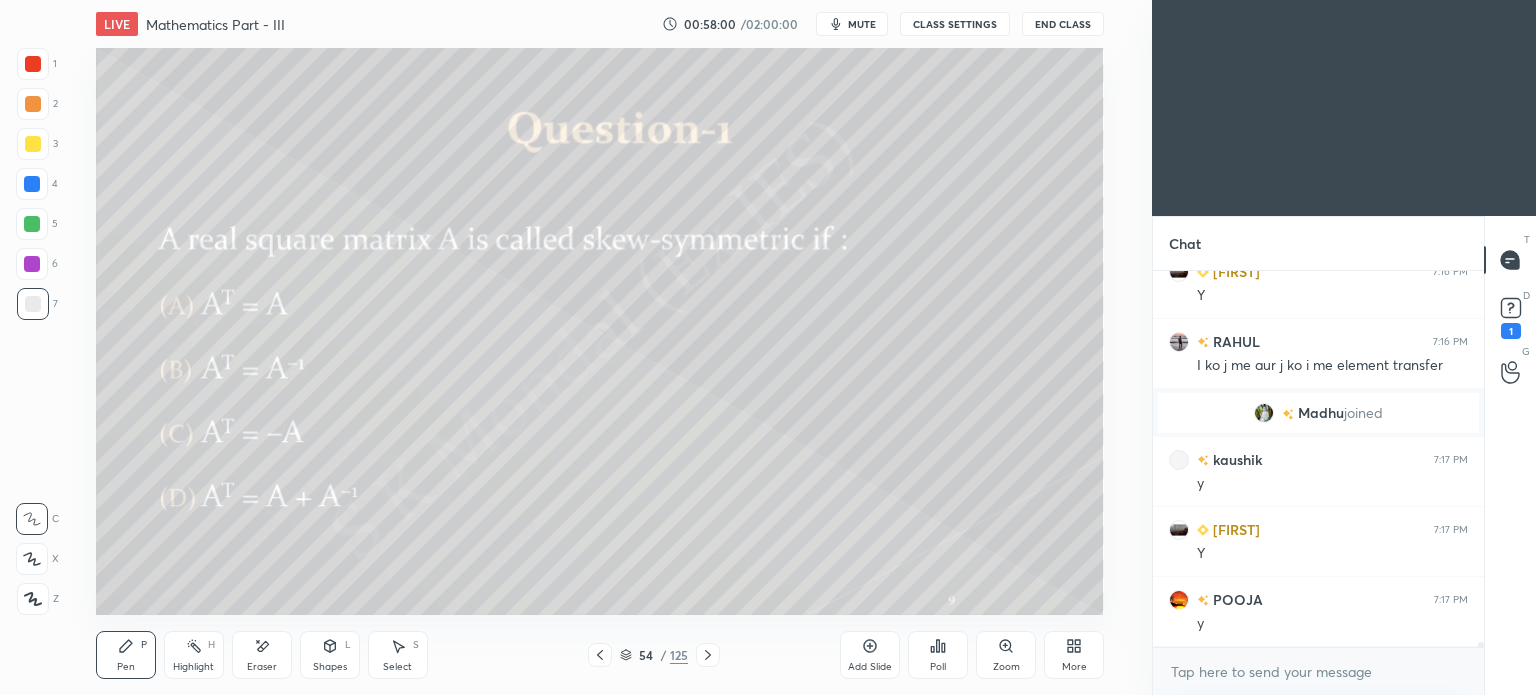 click 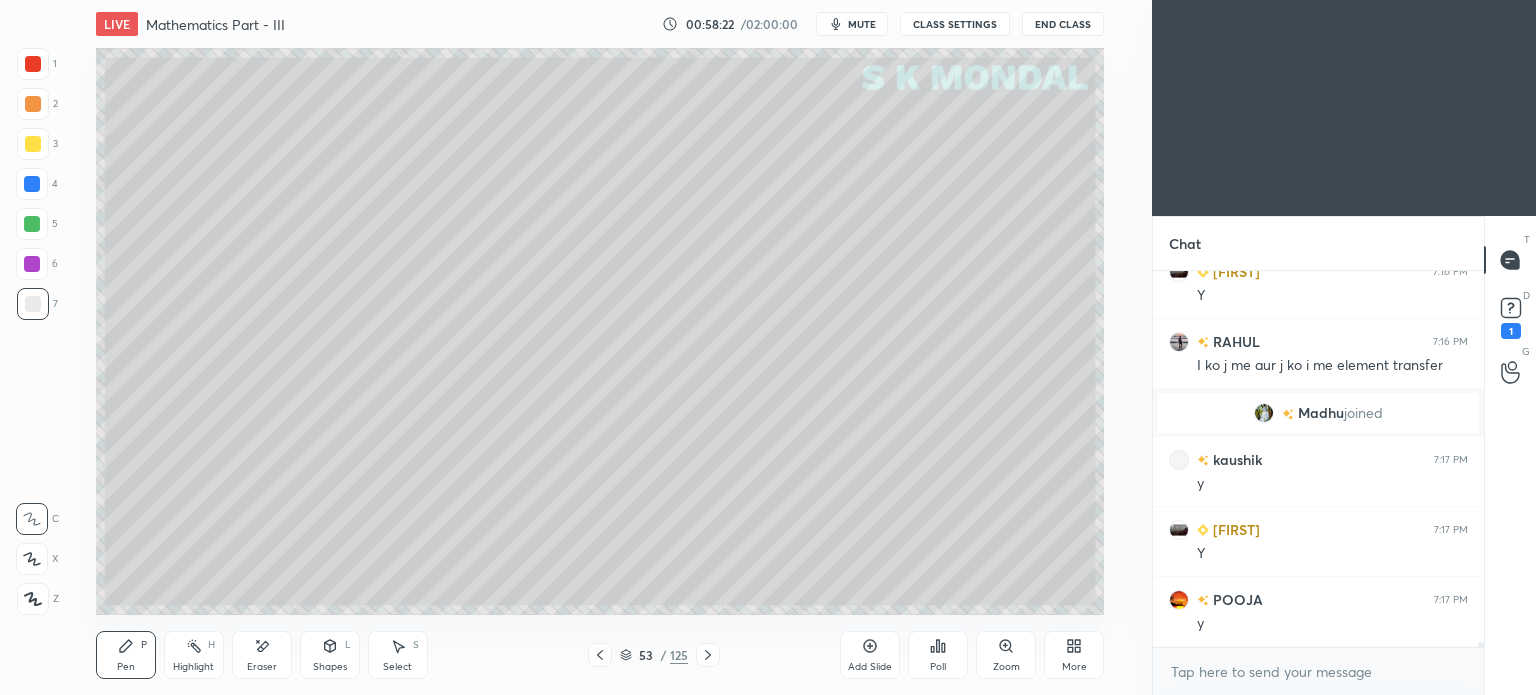 scroll, scrollTop: 30090, scrollLeft: 0, axis: vertical 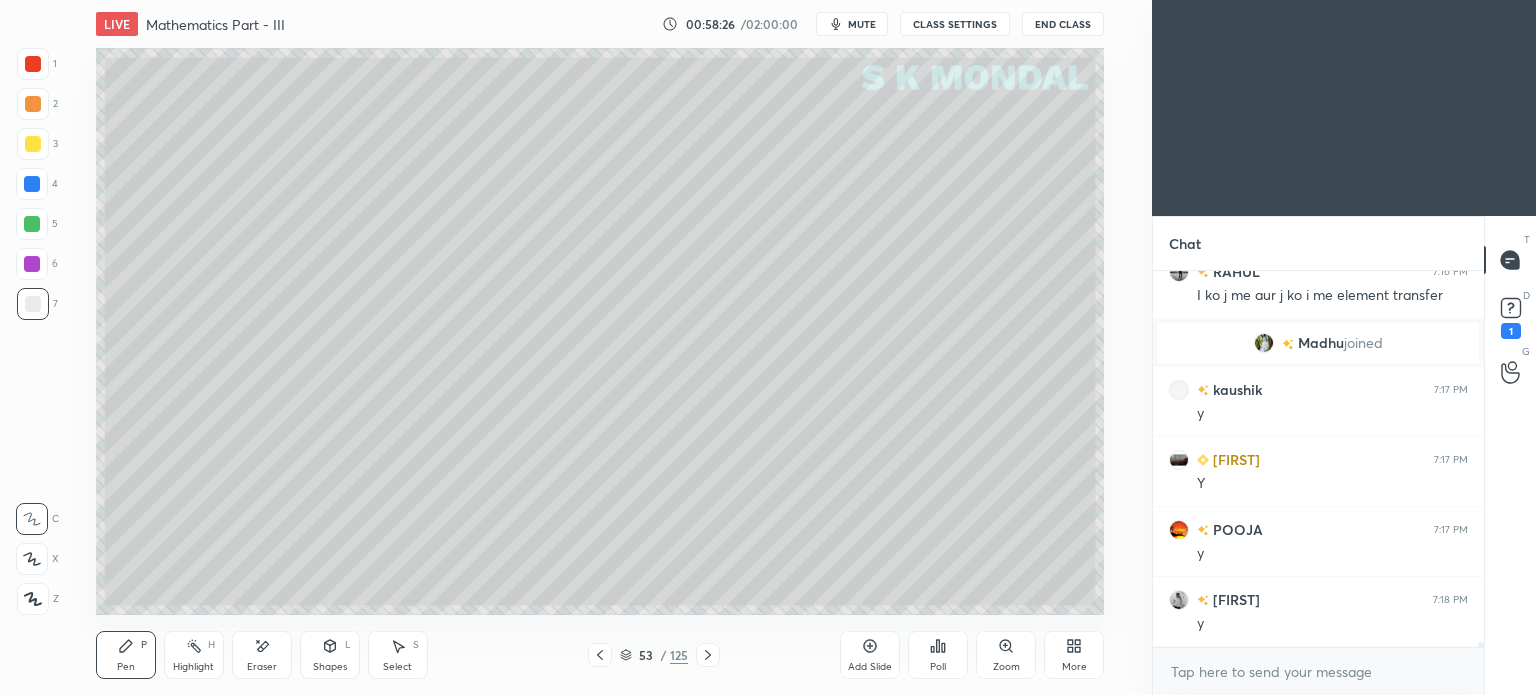 click 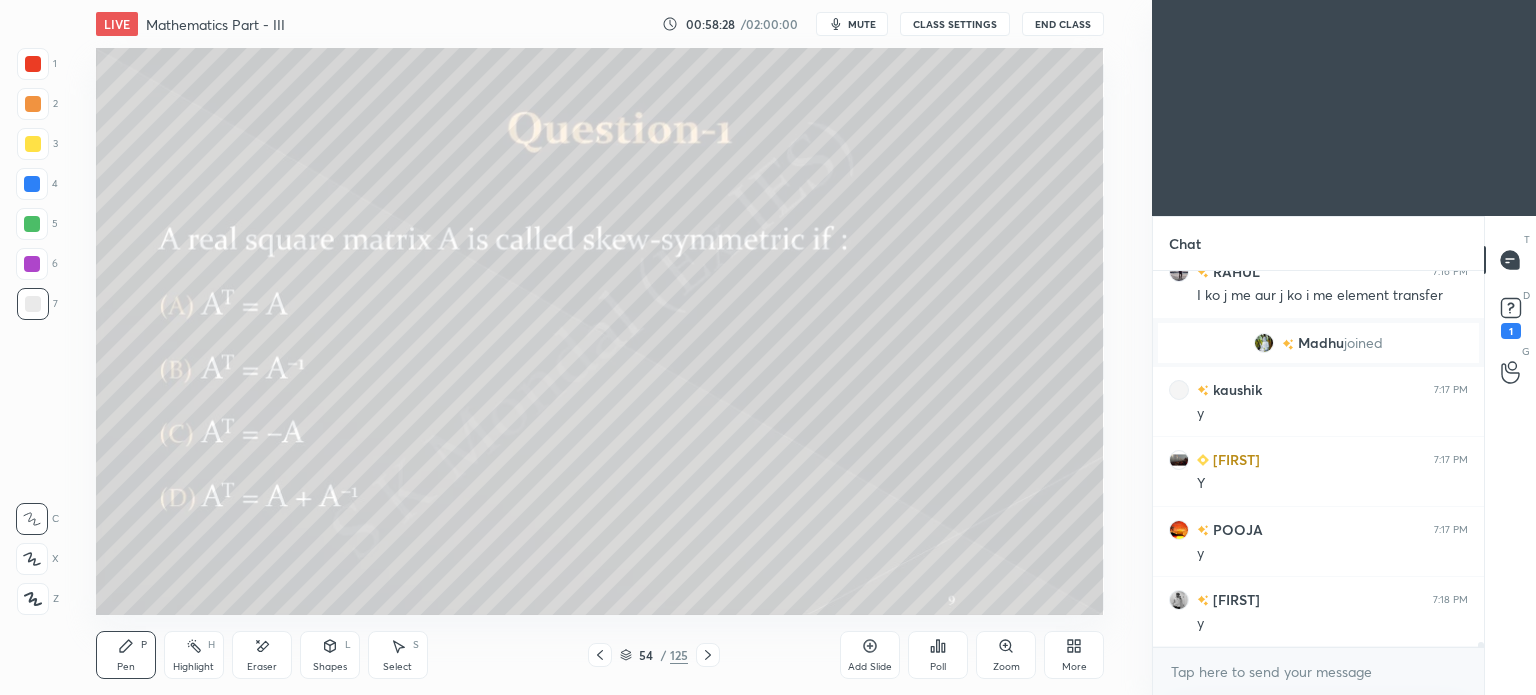 click 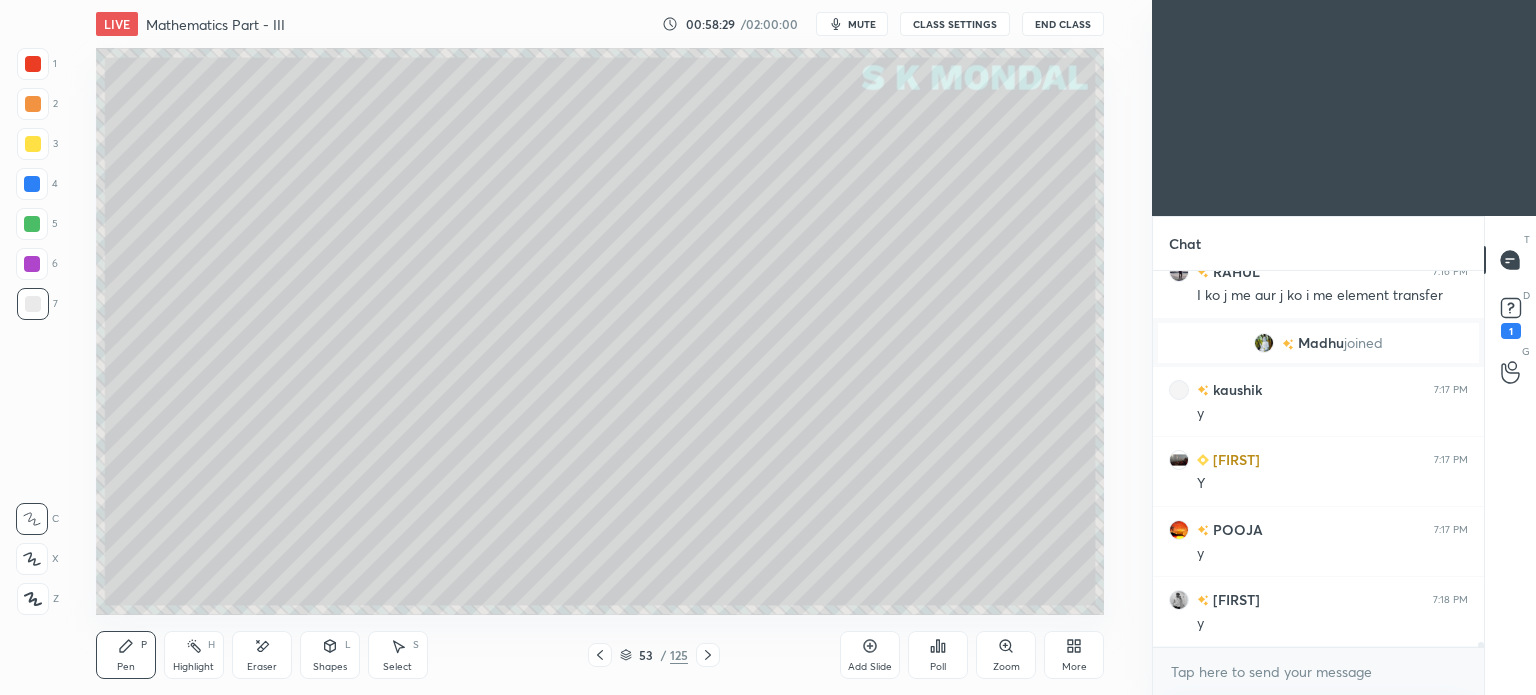 click on "More" at bounding box center (1074, 655) 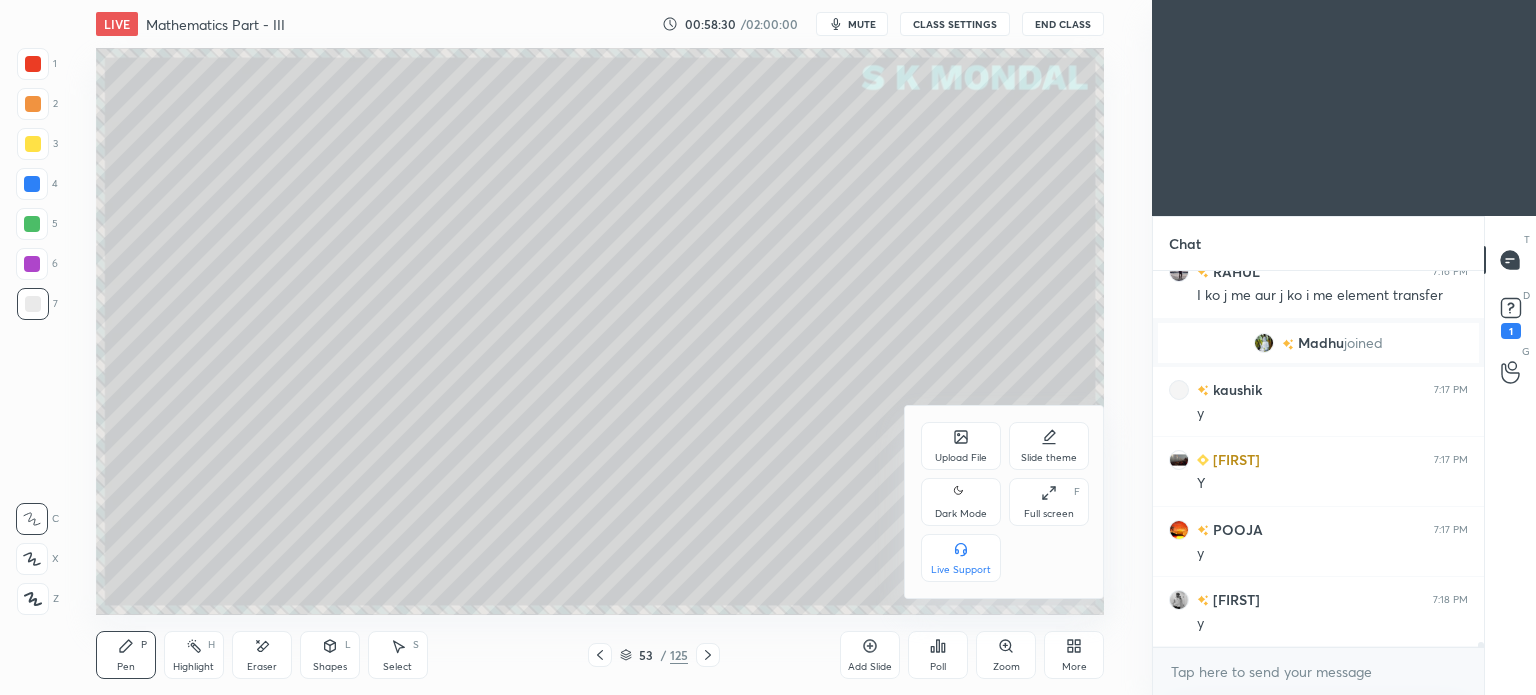 scroll, scrollTop: 30160, scrollLeft: 0, axis: vertical 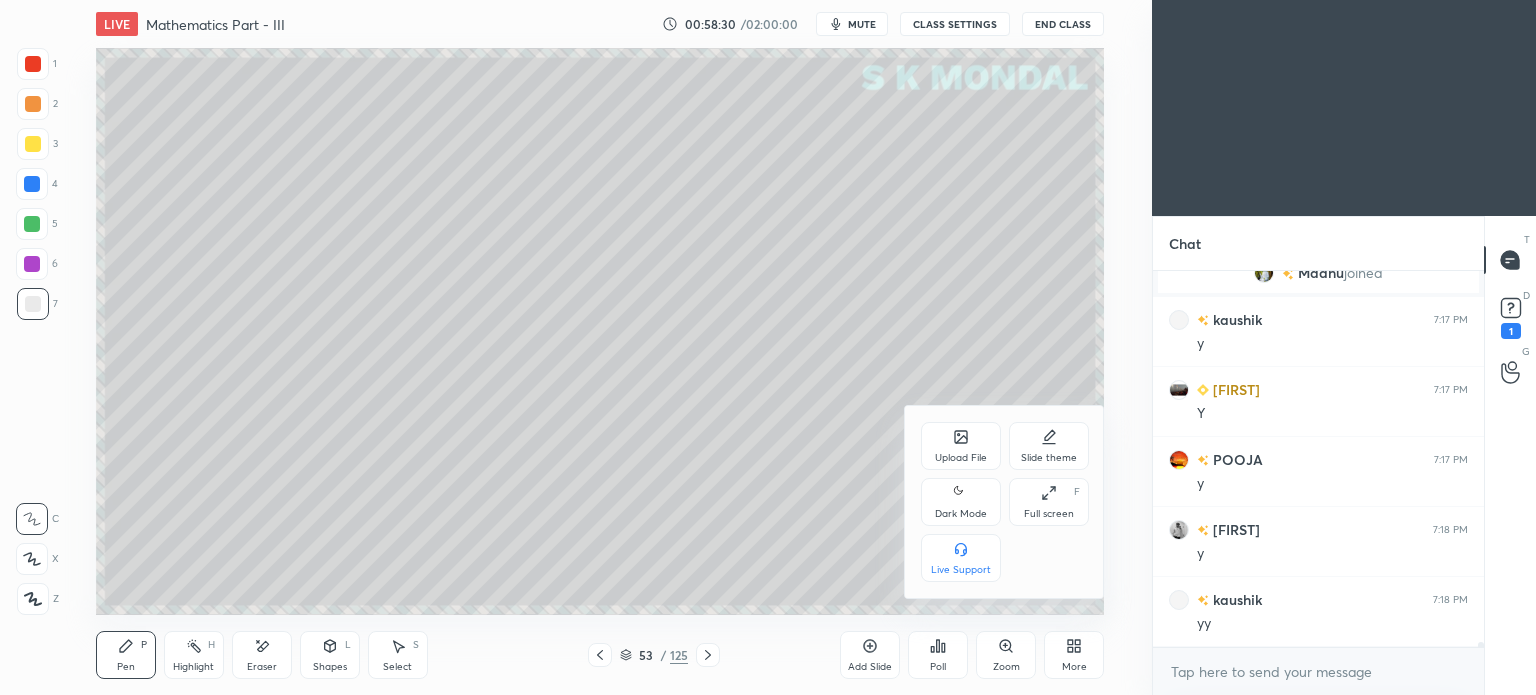 click on "Upload File" at bounding box center (961, 446) 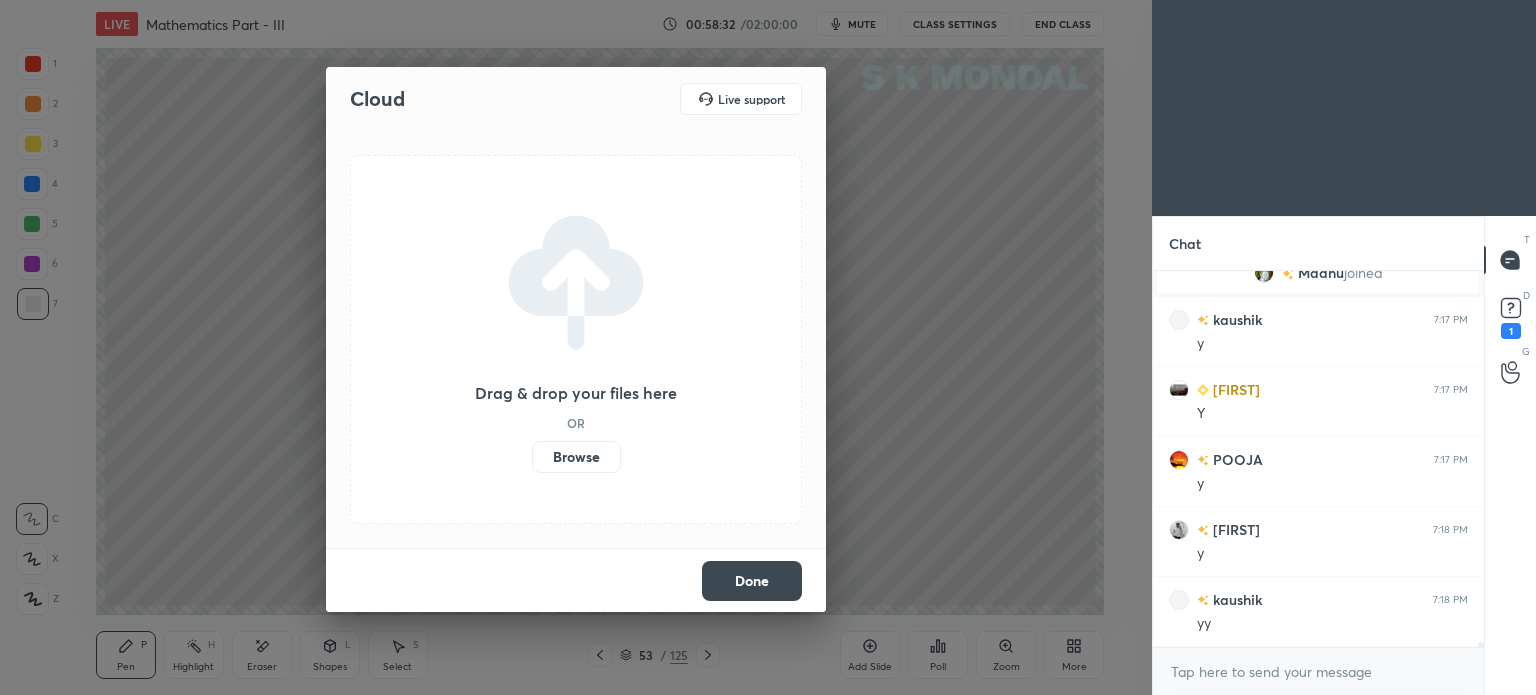 click on "Browse" at bounding box center (576, 457) 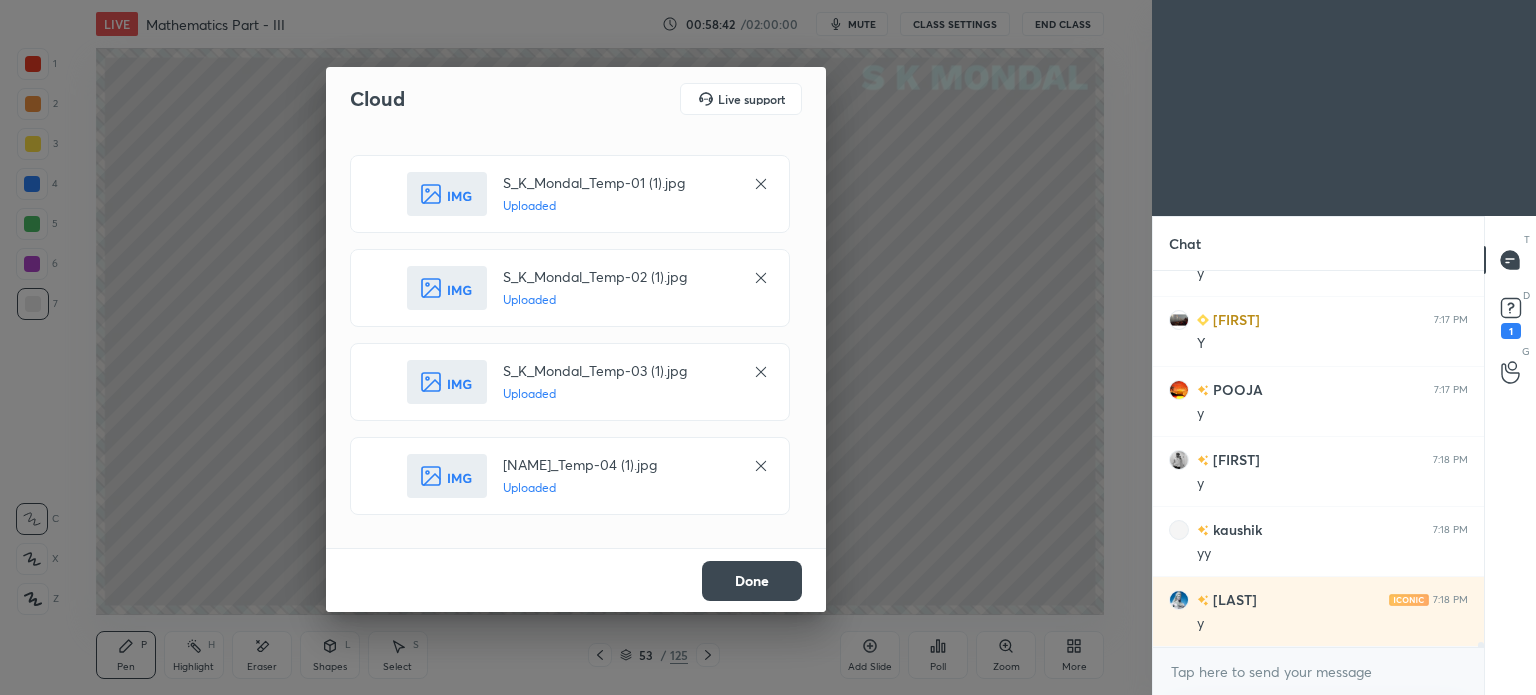 click on "Done" at bounding box center (752, 581) 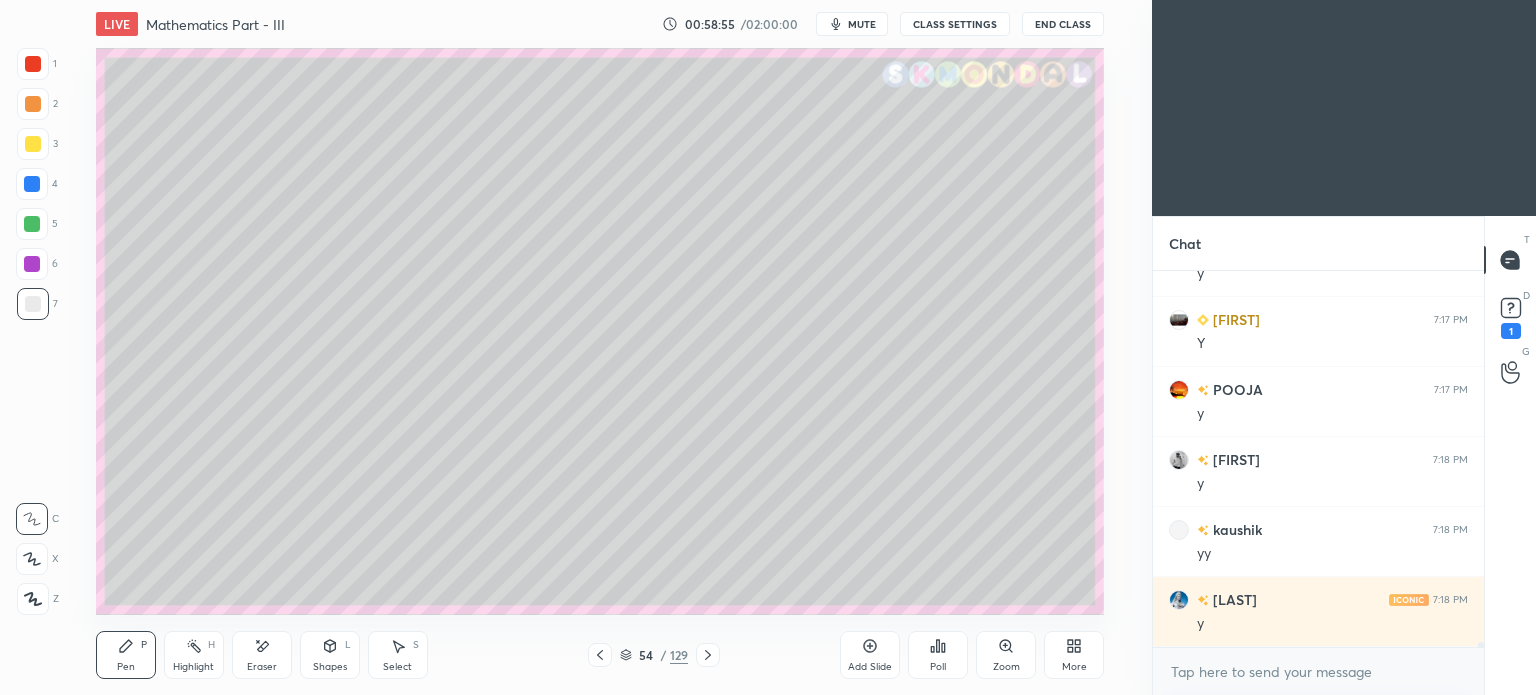 scroll, scrollTop: 30300, scrollLeft: 0, axis: vertical 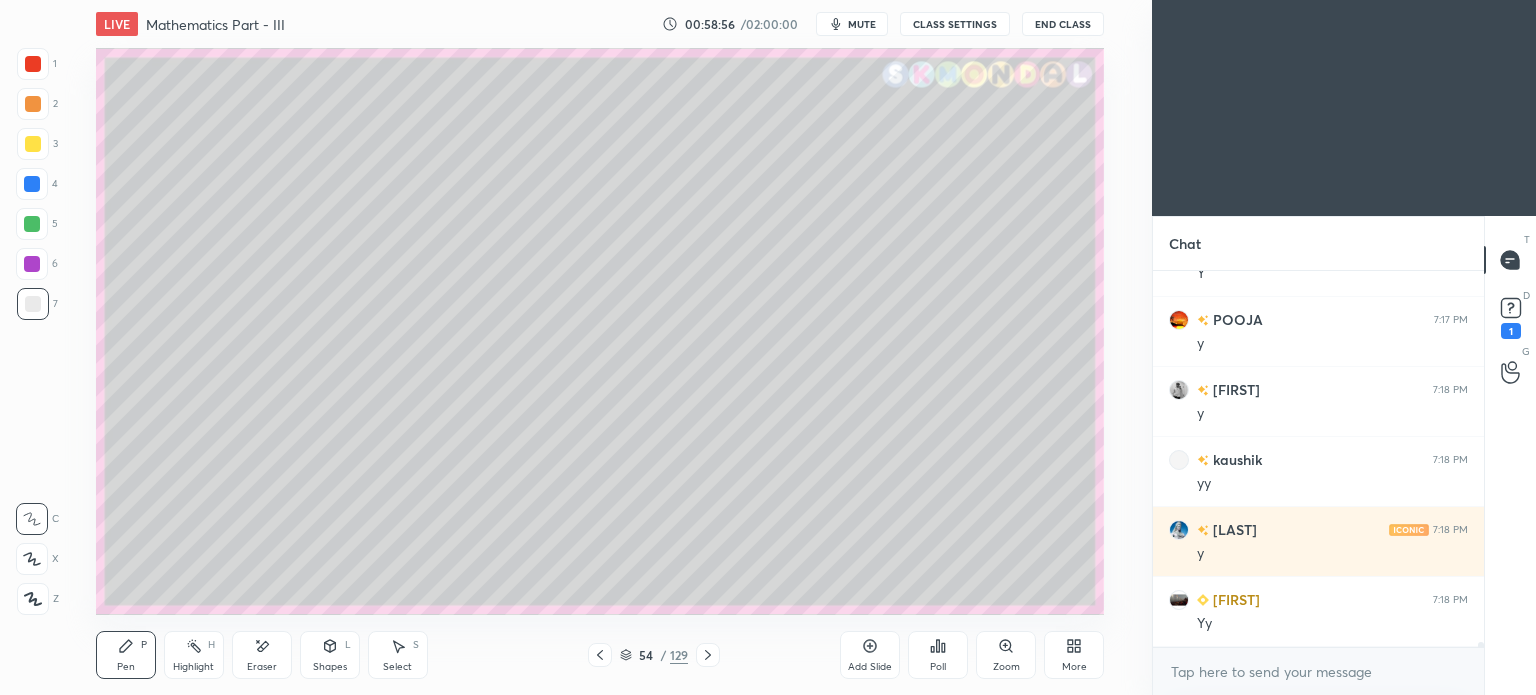 click at bounding box center (33, 144) 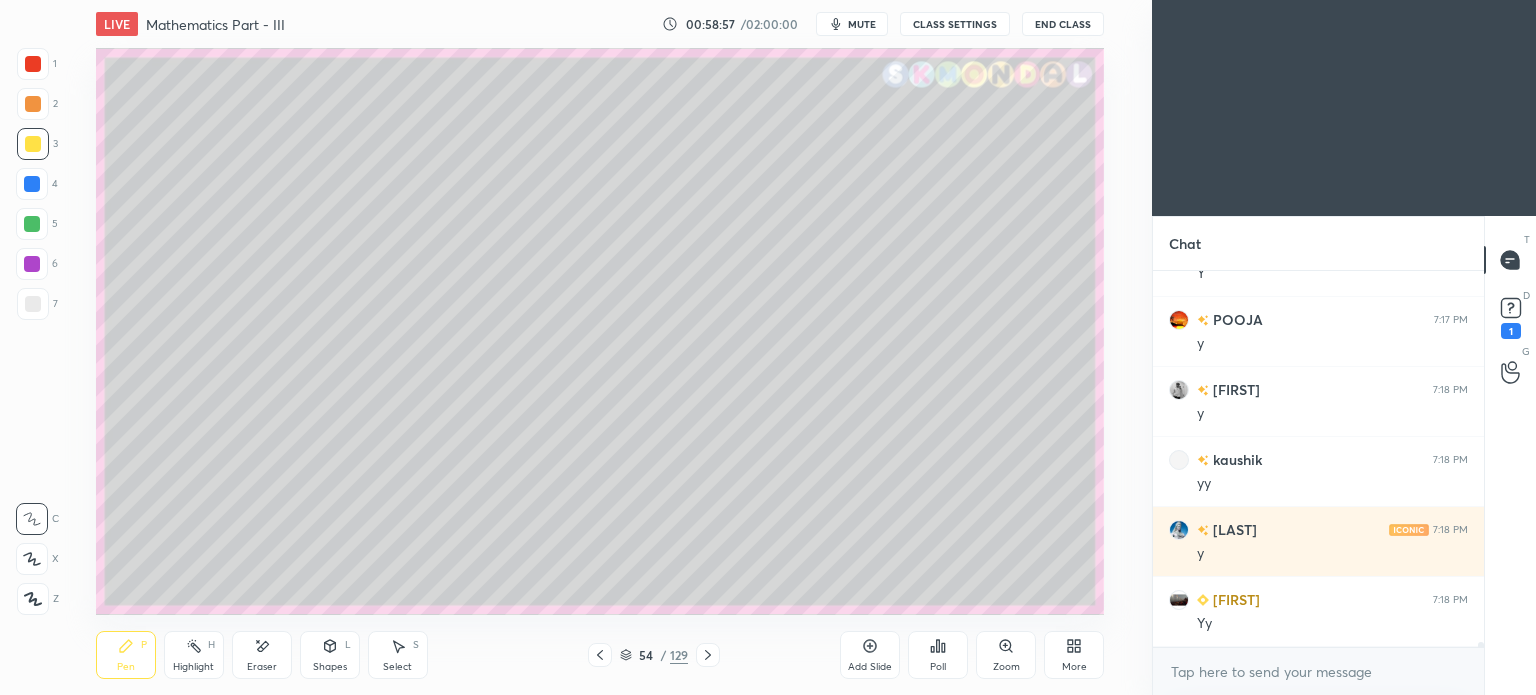 click on "Pen P" at bounding box center (126, 655) 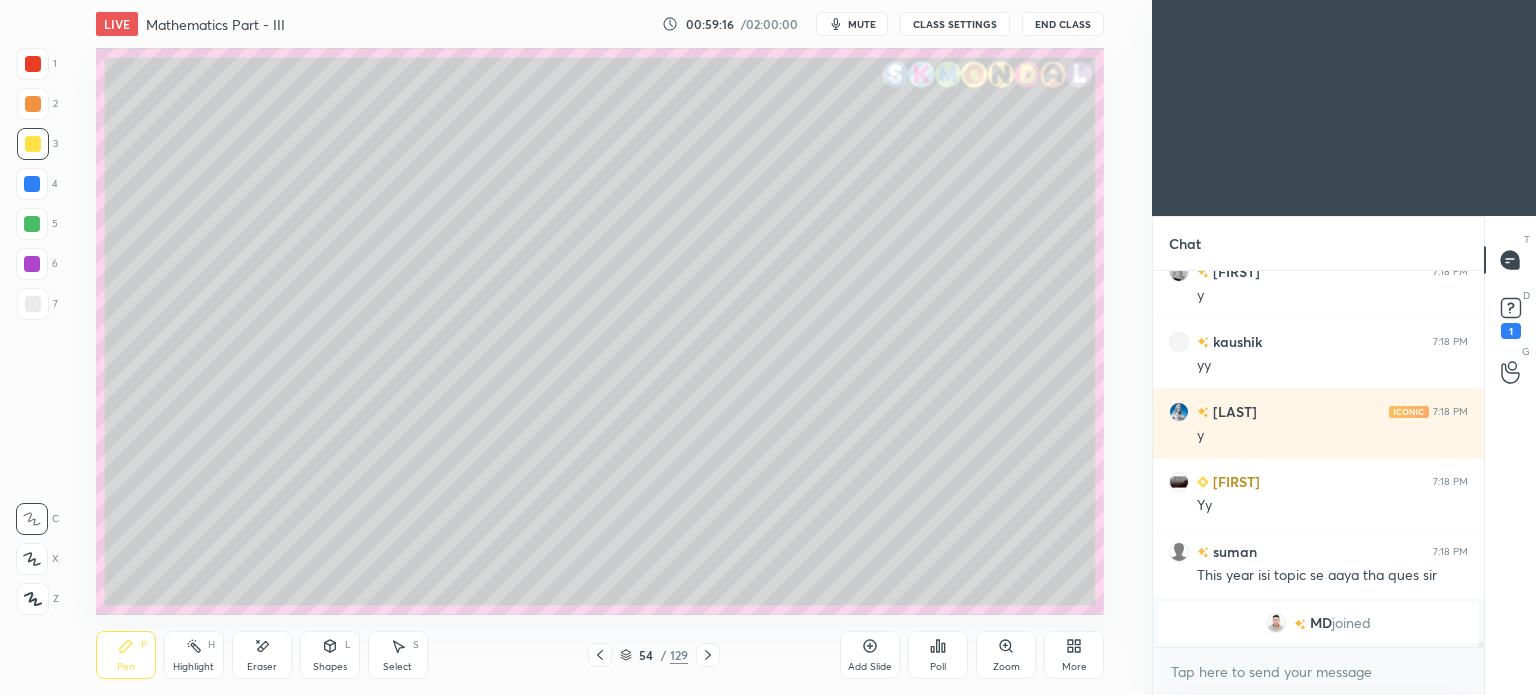 scroll, scrollTop: 30328, scrollLeft: 0, axis: vertical 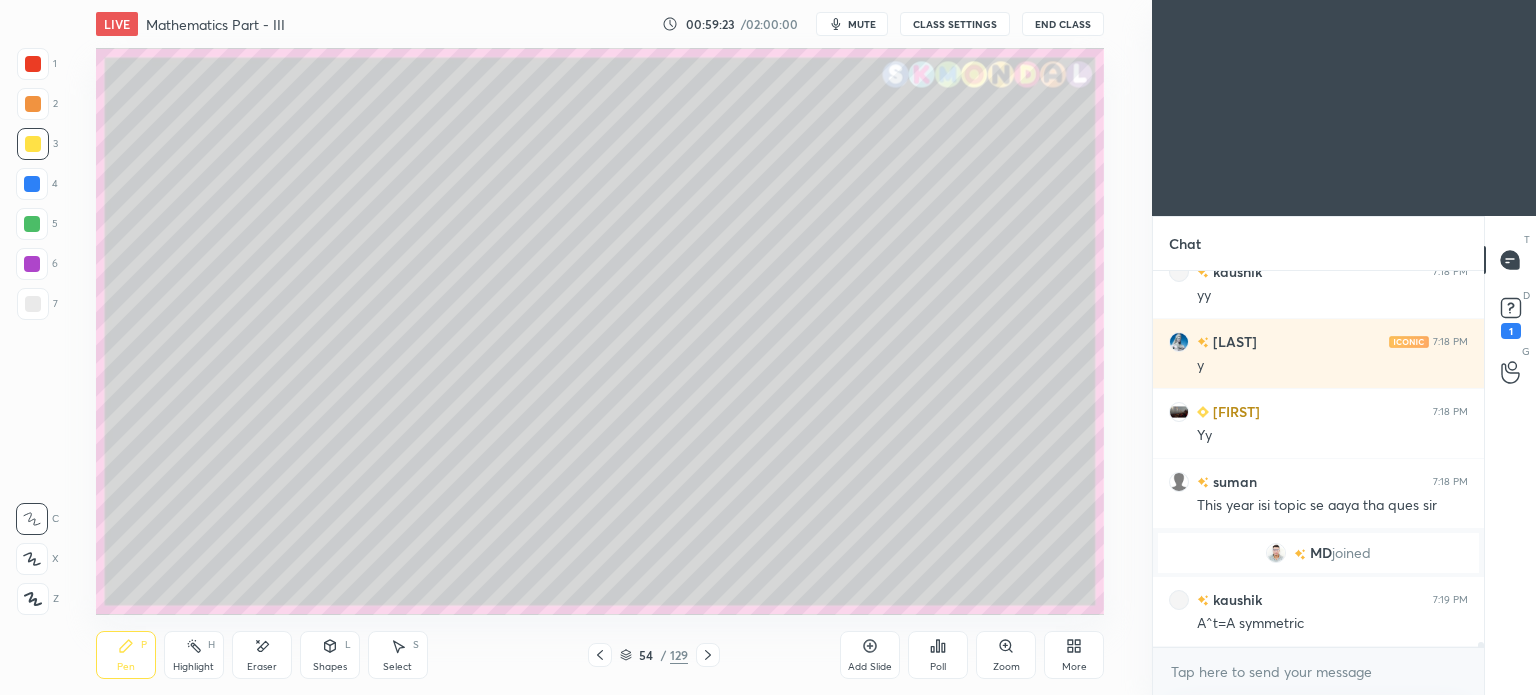 click on "Shapes L" at bounding box center [330, 655] 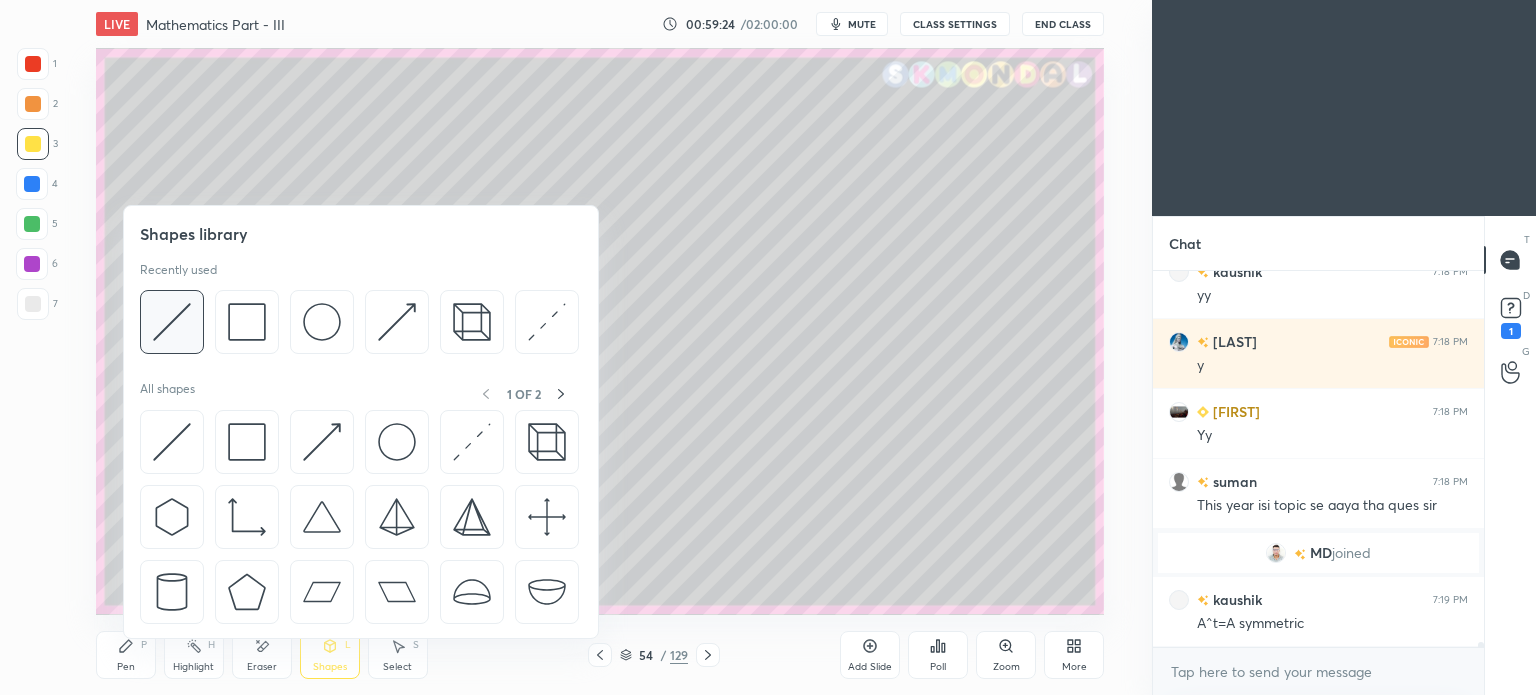 click at bounding box center [172, 322] 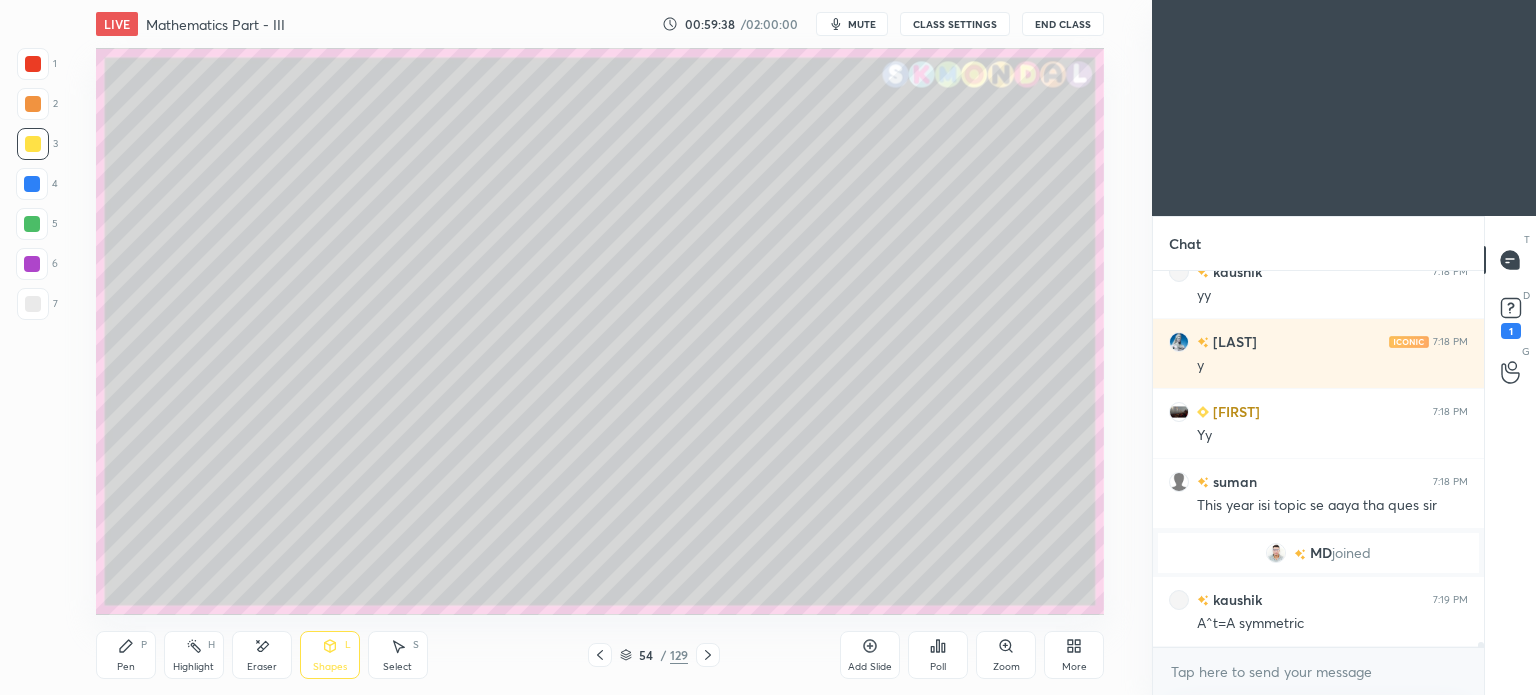 click on "Highlight" at bounding box center (193, 667) 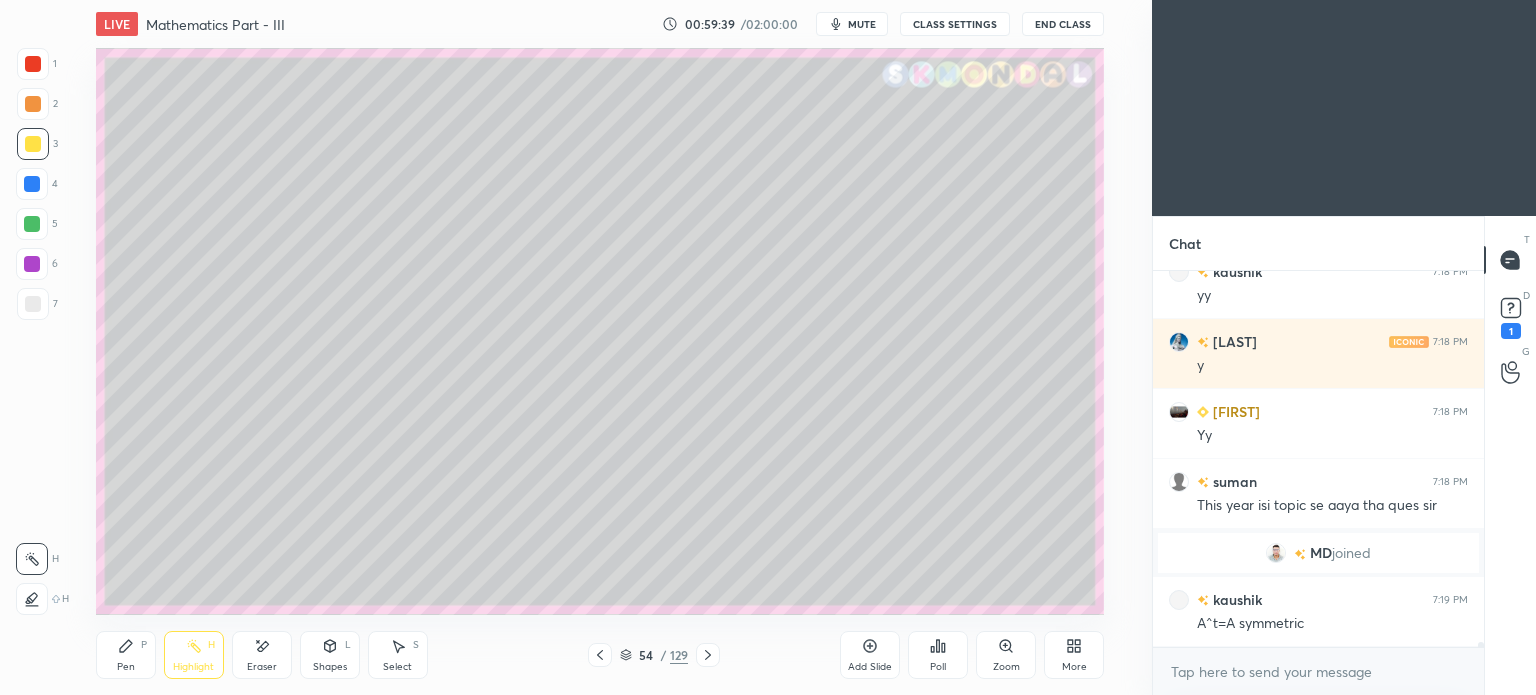 click on "Eraser" at bounding box center [262, 655] 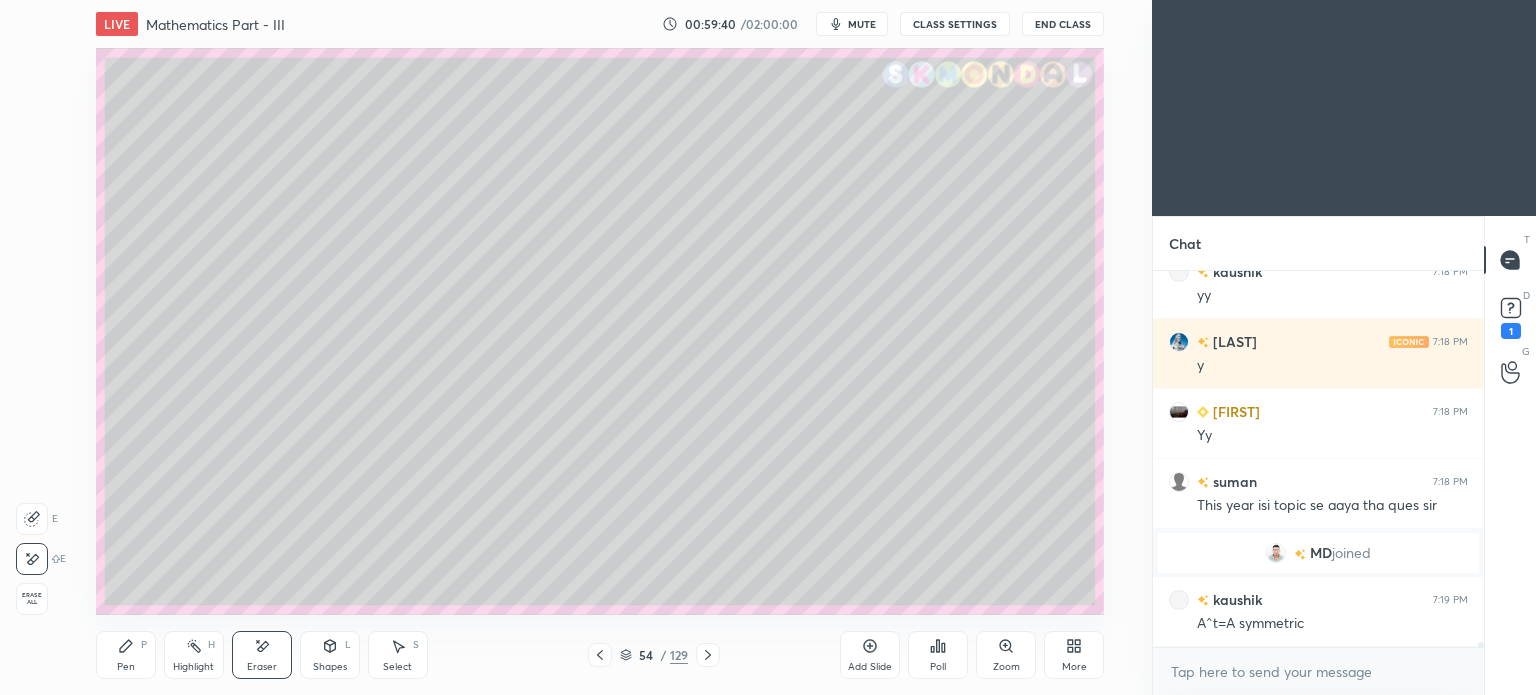 click 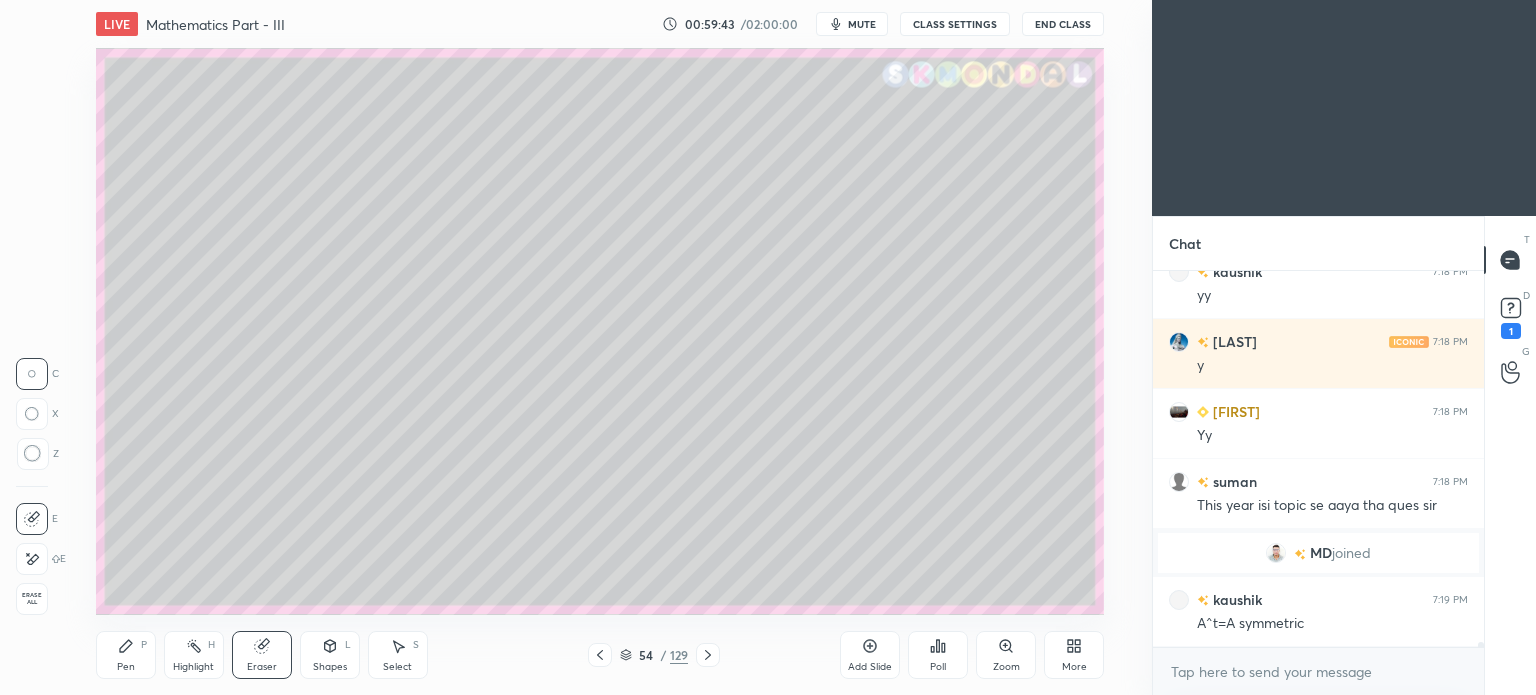 click on "Pen" at bounding box center (126, 667) 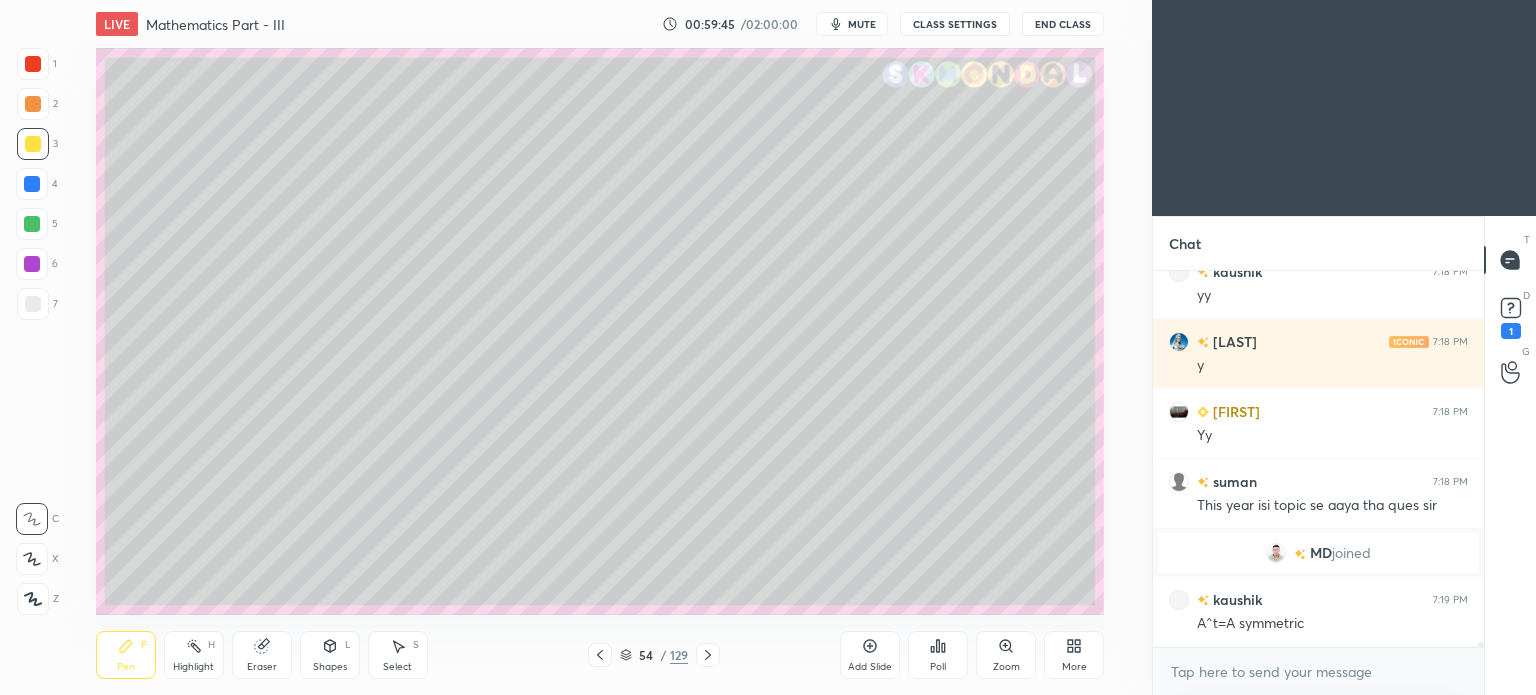 scroll, scrollTop: 30398, scrollLeft: 0, axis: vertical 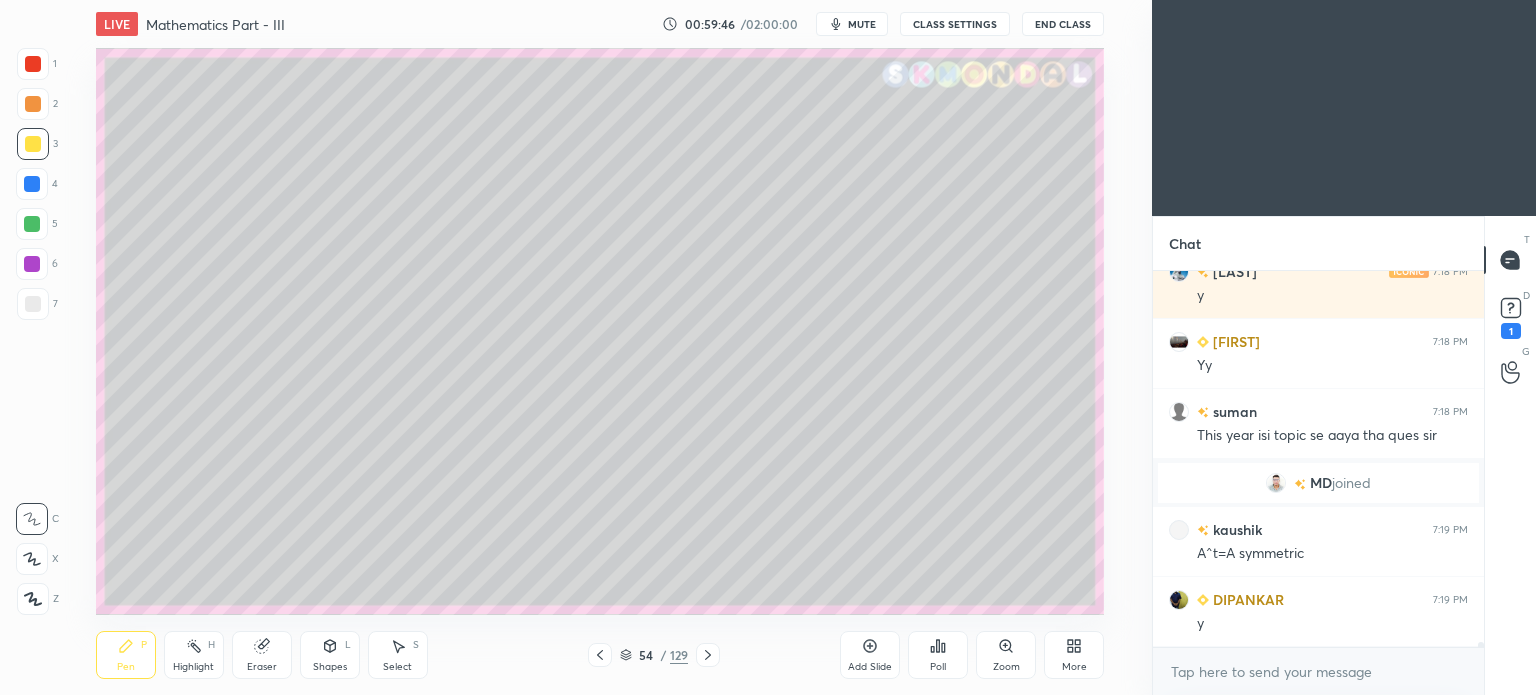 click at bounding box center [33, 304] 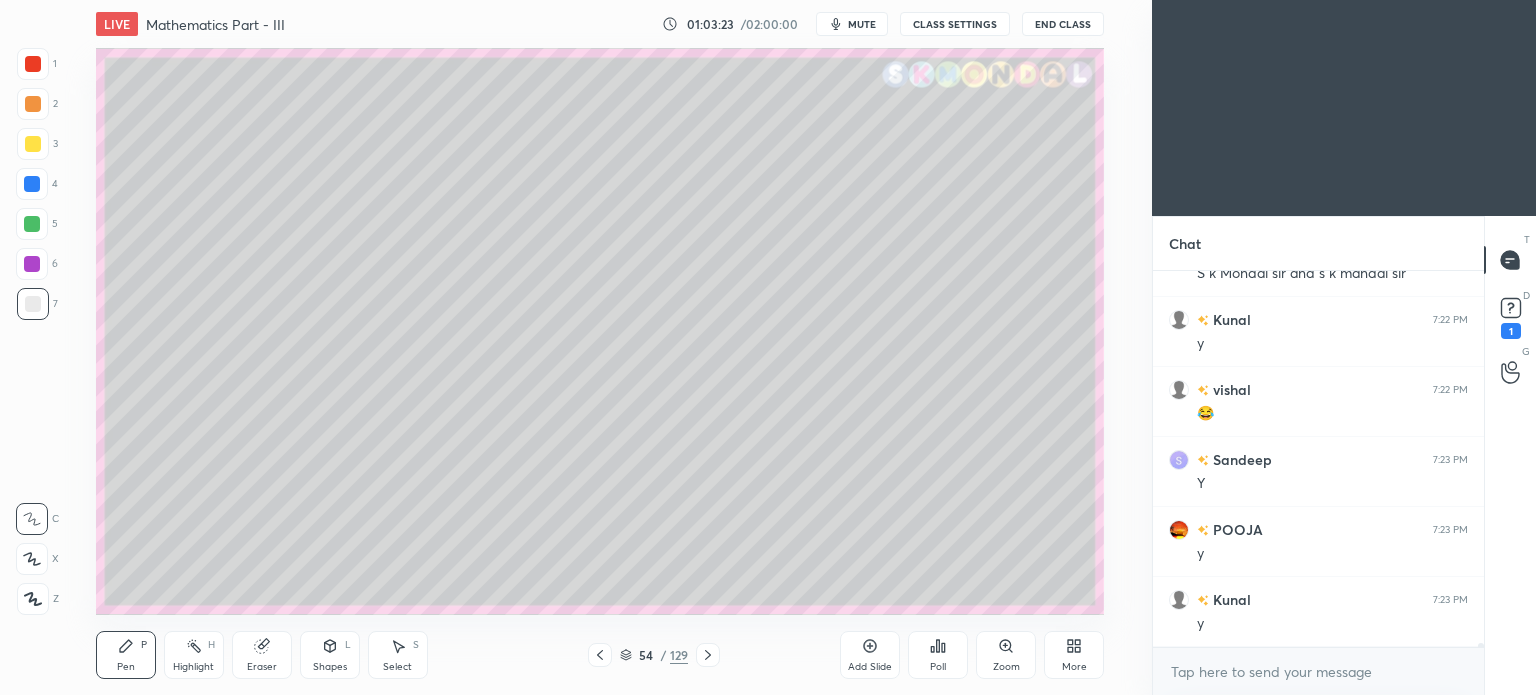 scroll, scrollTop: 32968, scrollLeft: 0, axis: vertical 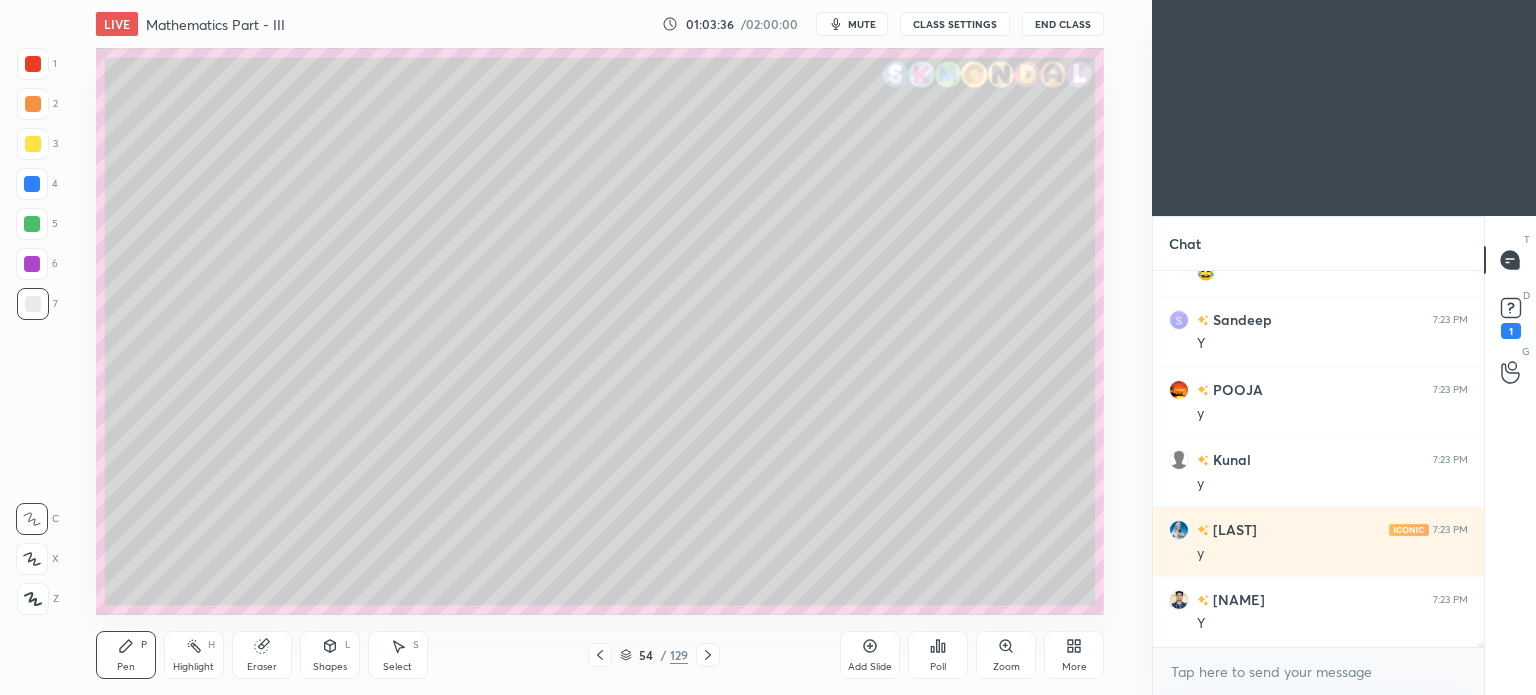click at bounding box center (33, 144) 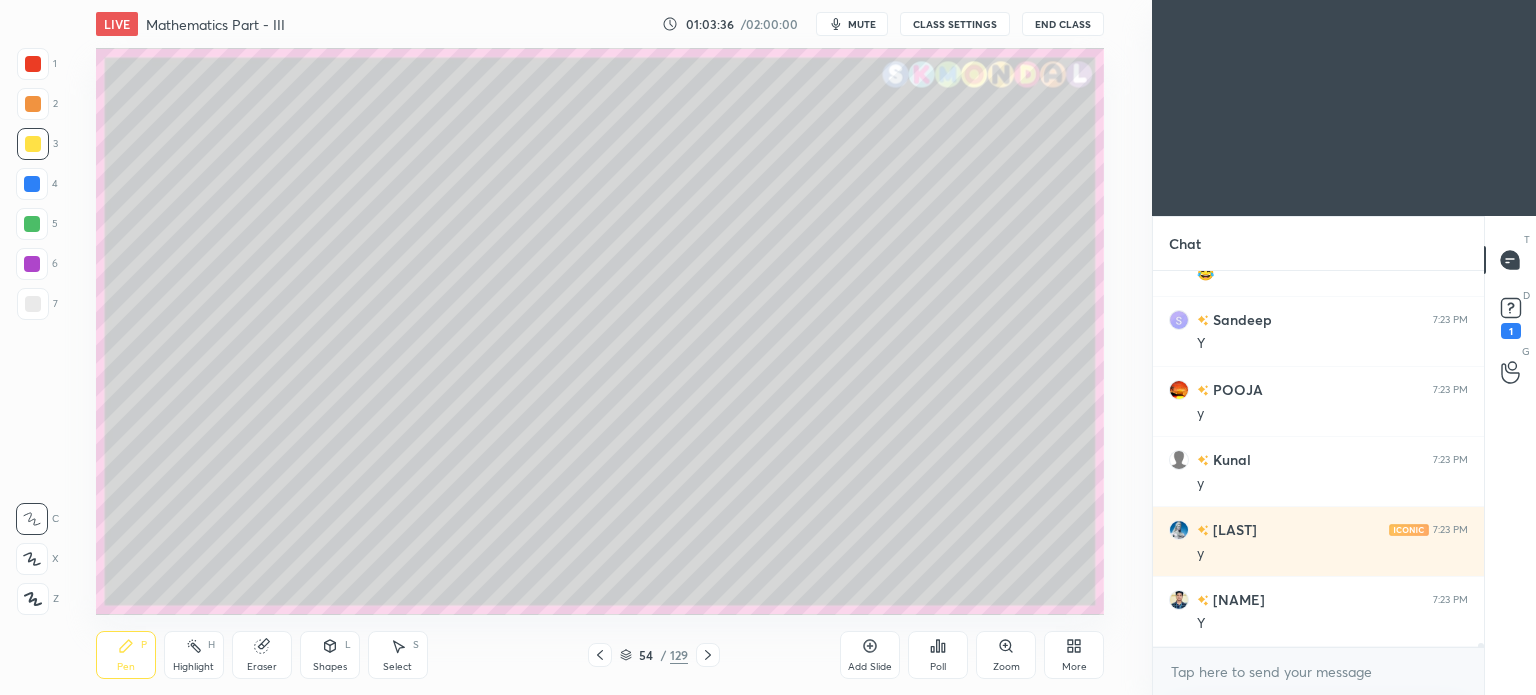click at bounding box center [33, 144] 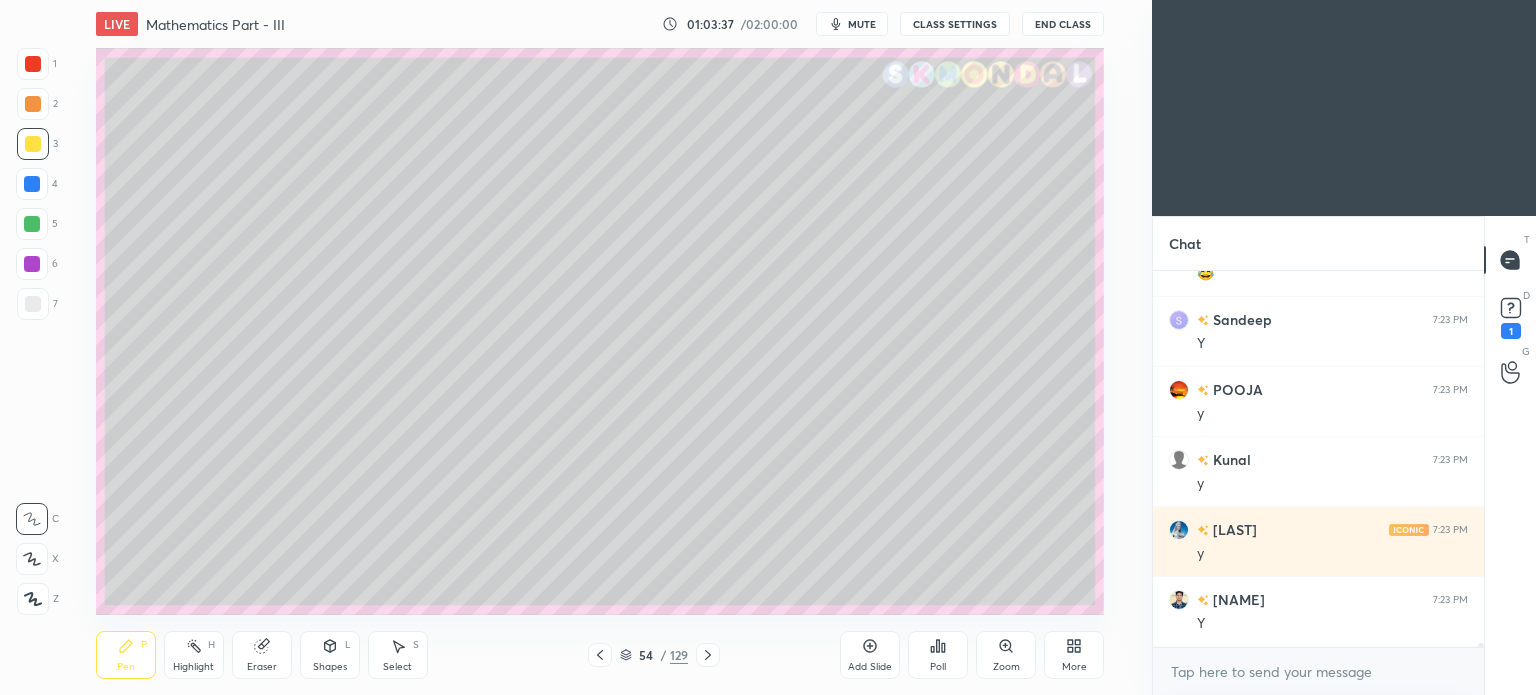 click 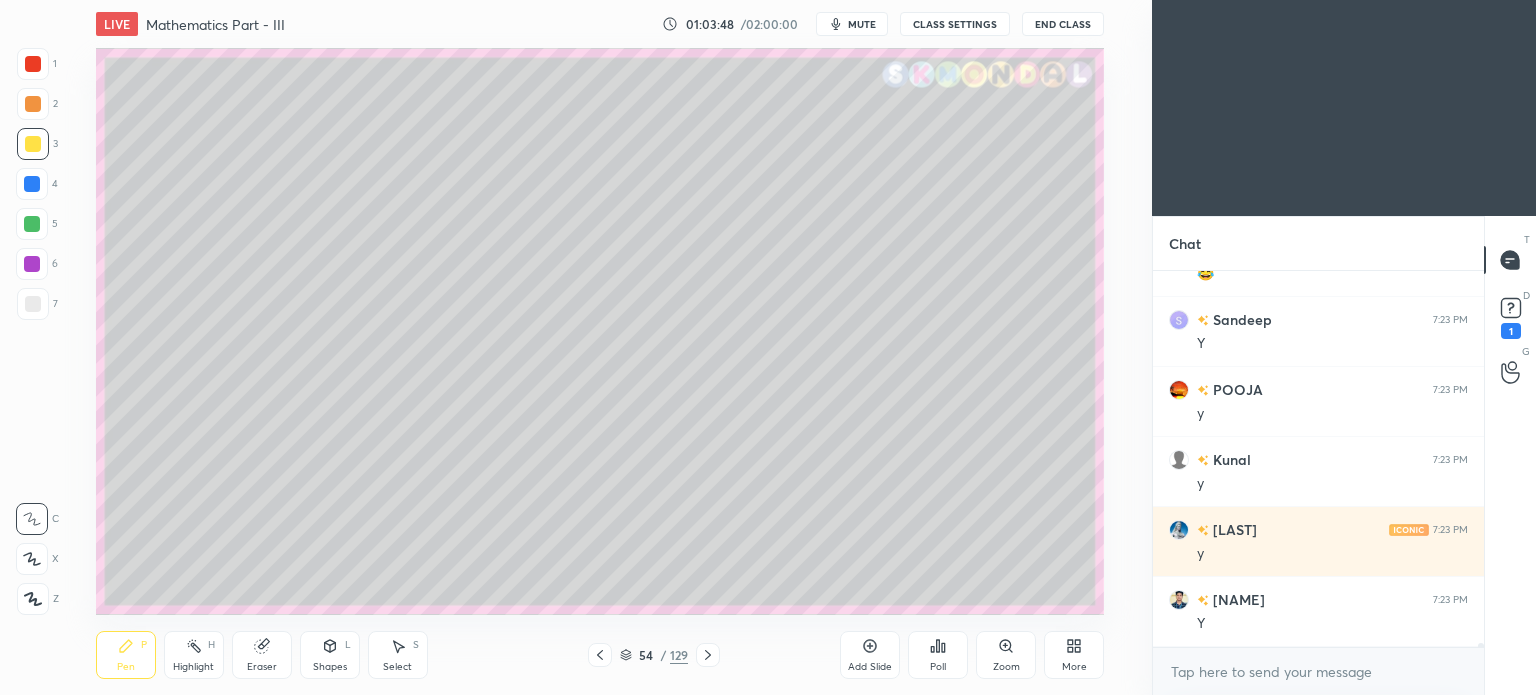 click at bounding box center (33, 304) 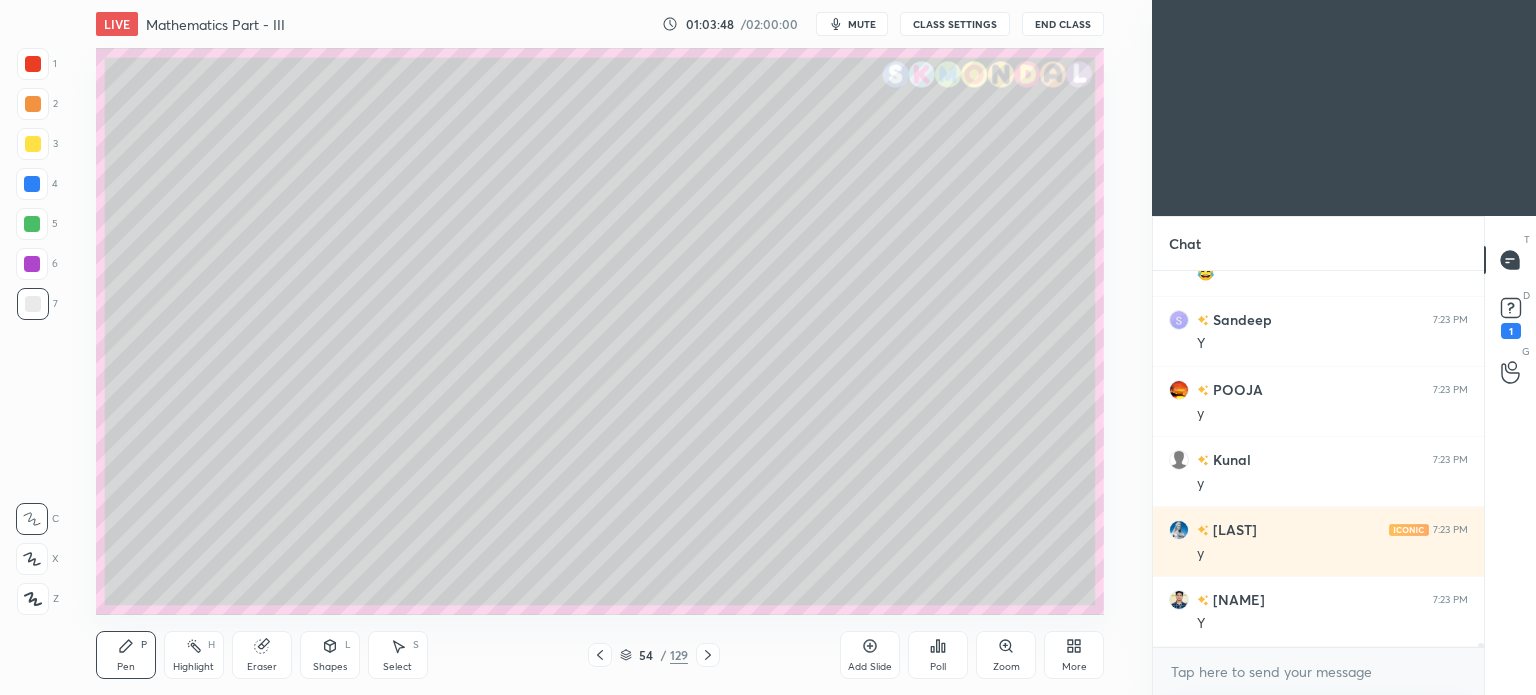 click at bounding box center (33, 304) 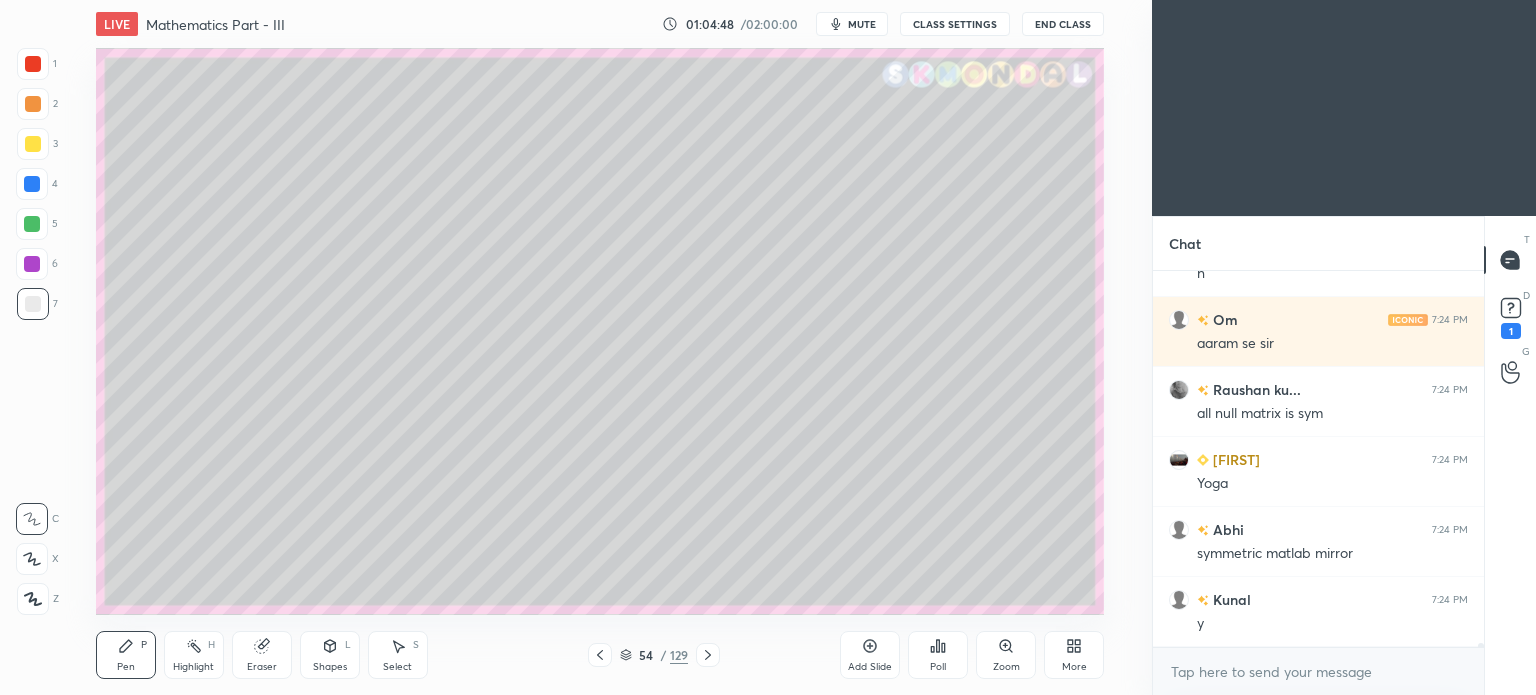 scroll, scrollTop: 33878, scrollLeft: 0, axis: vertical 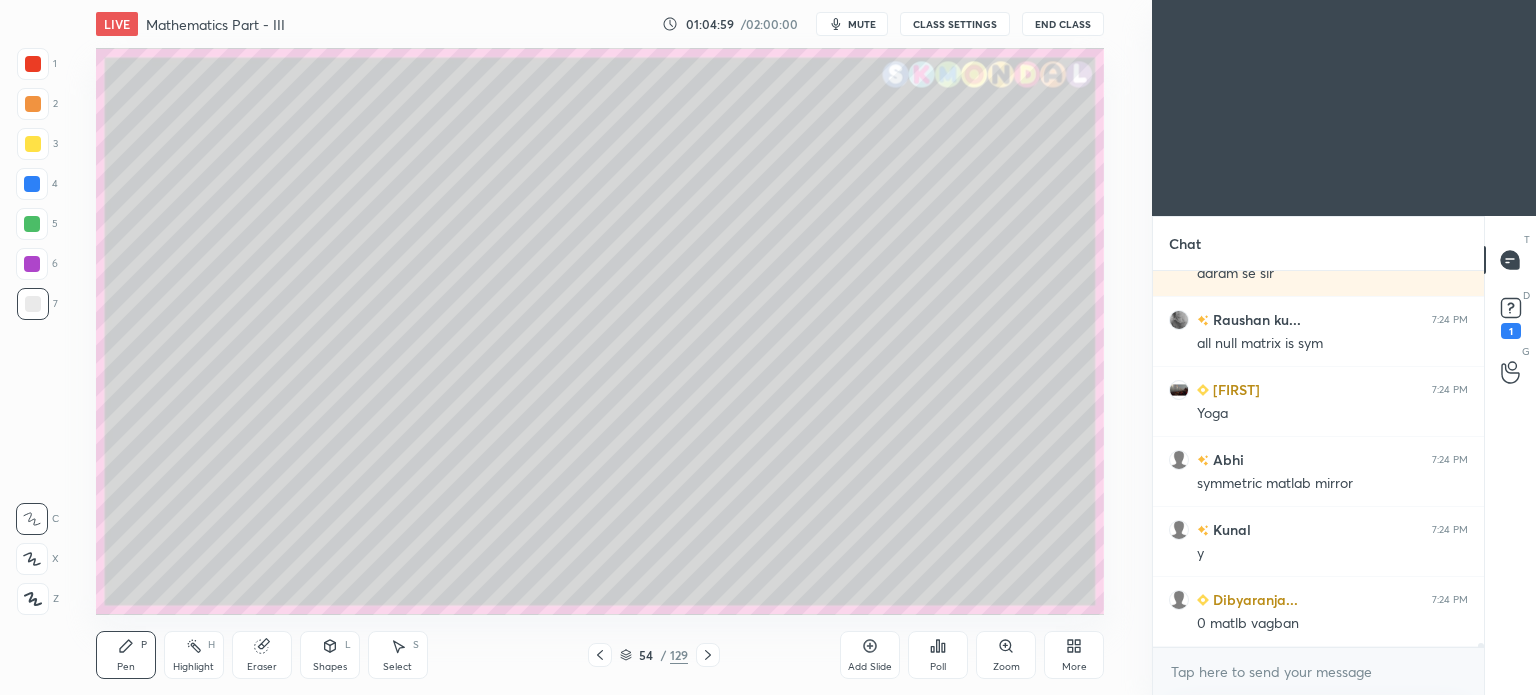 click at bounding box center (33, 144) 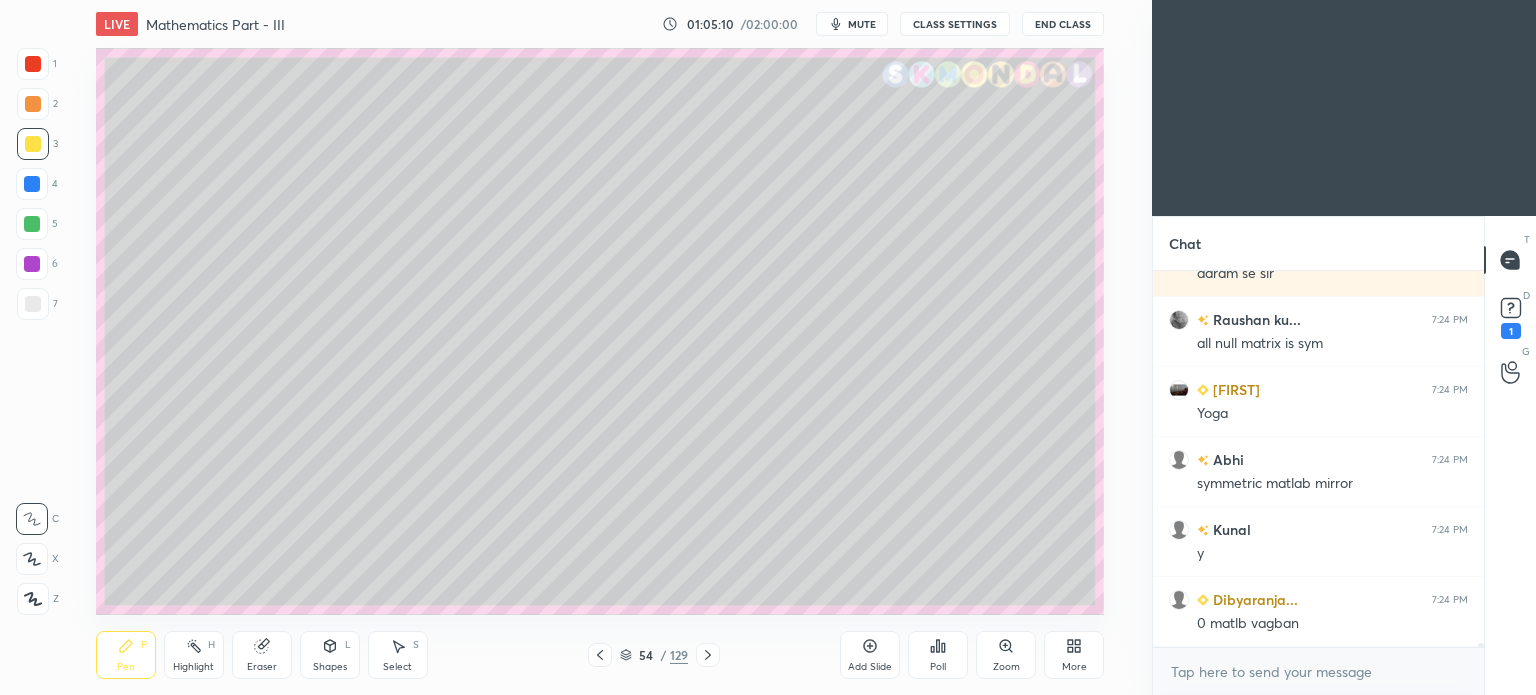 click at bounding box center [33, 304] 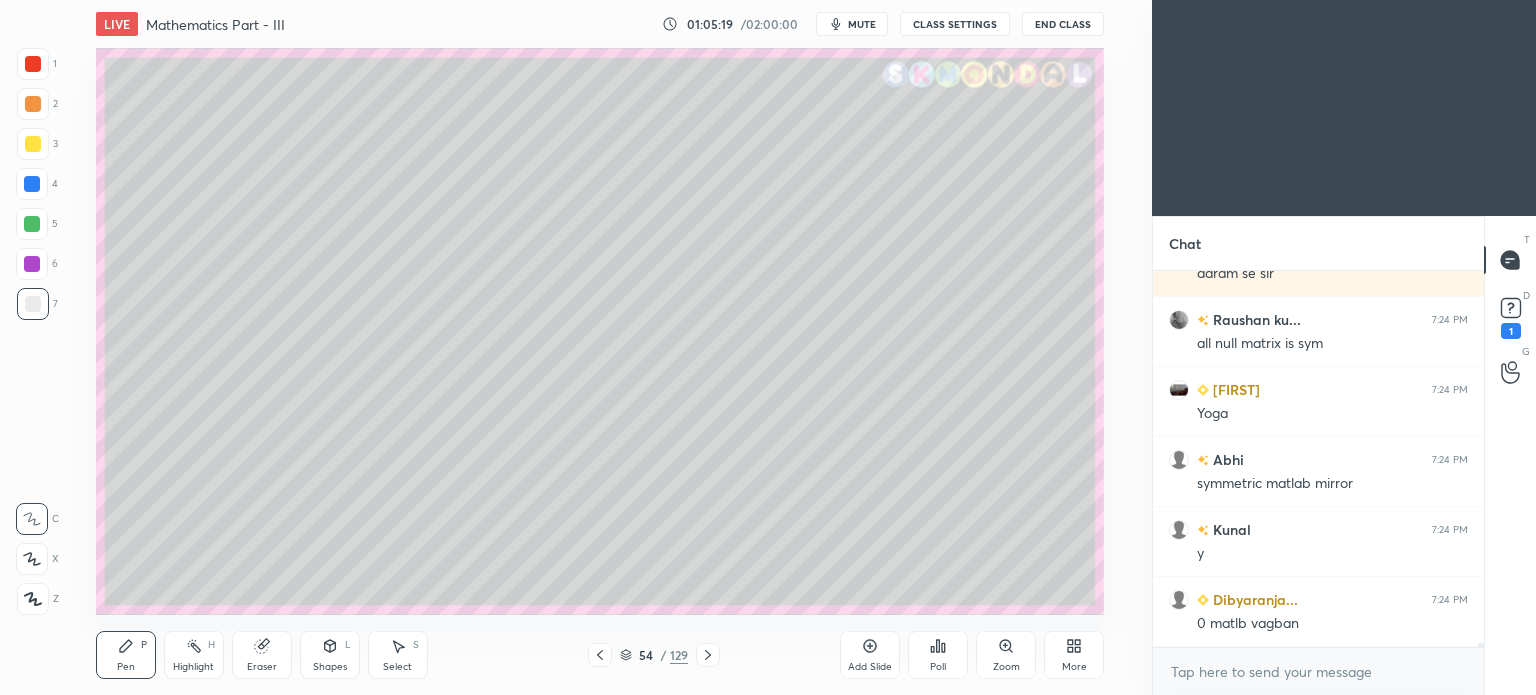 click on "Eraser" at bounding box center [262, 655] 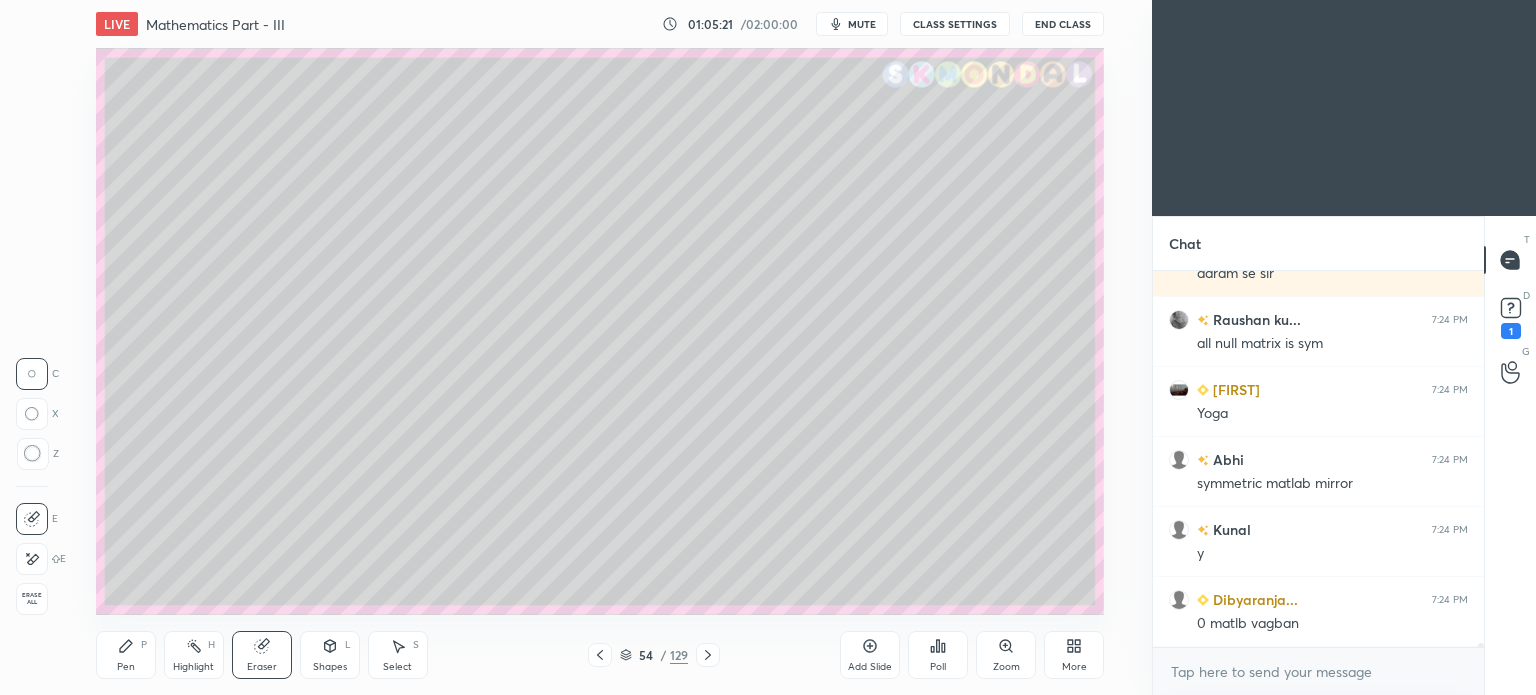click on "Pen" at bounding box center (126, 667) 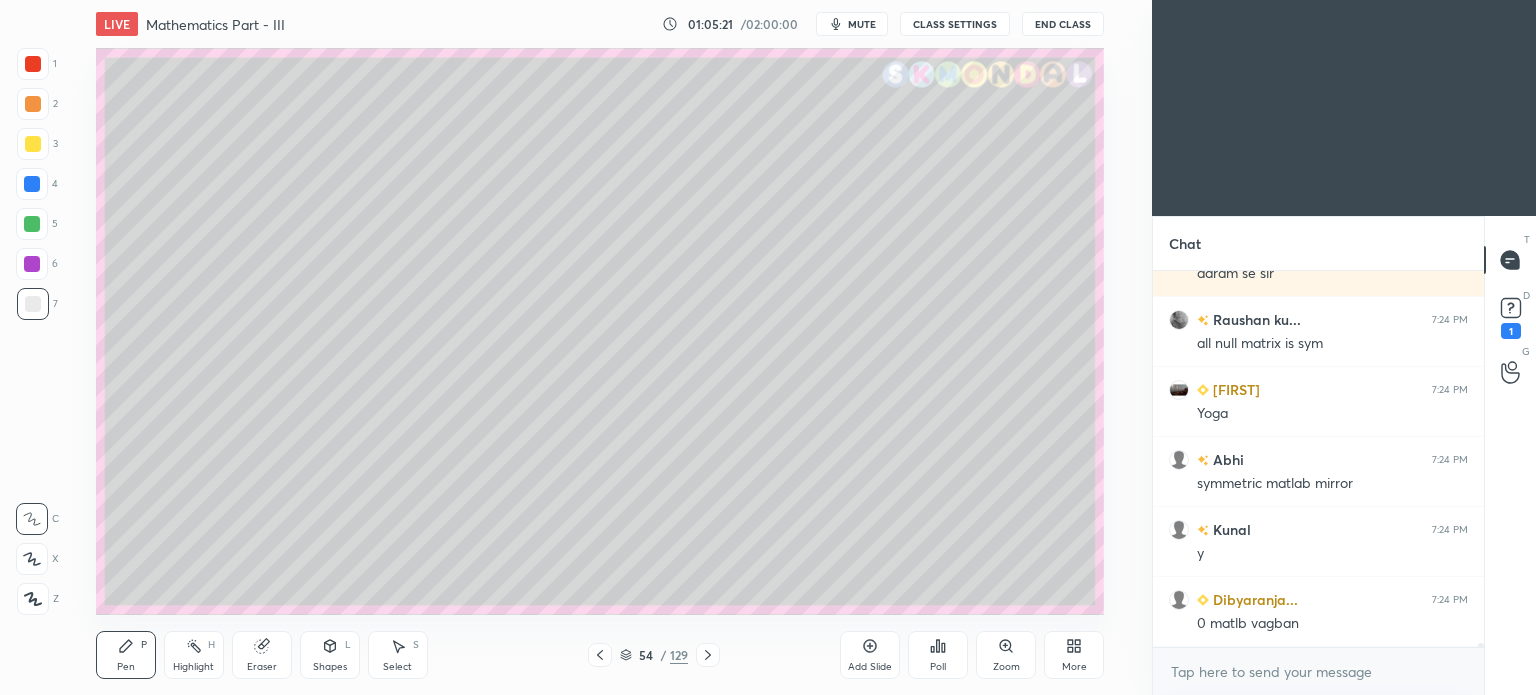 click on "Pen P" at bounding box center (126, 655) 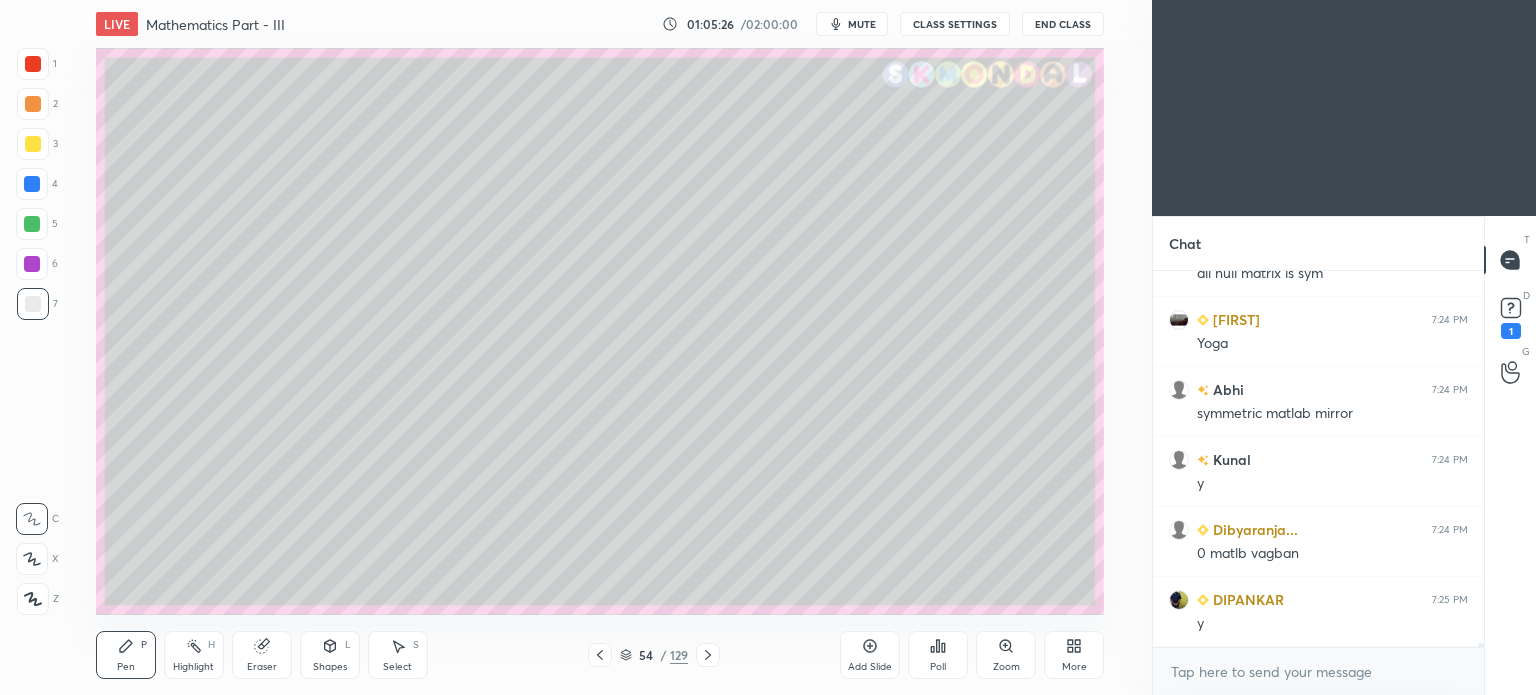 scroll, scrollTop: 34036, scrollLeft: 0, axis: vertical 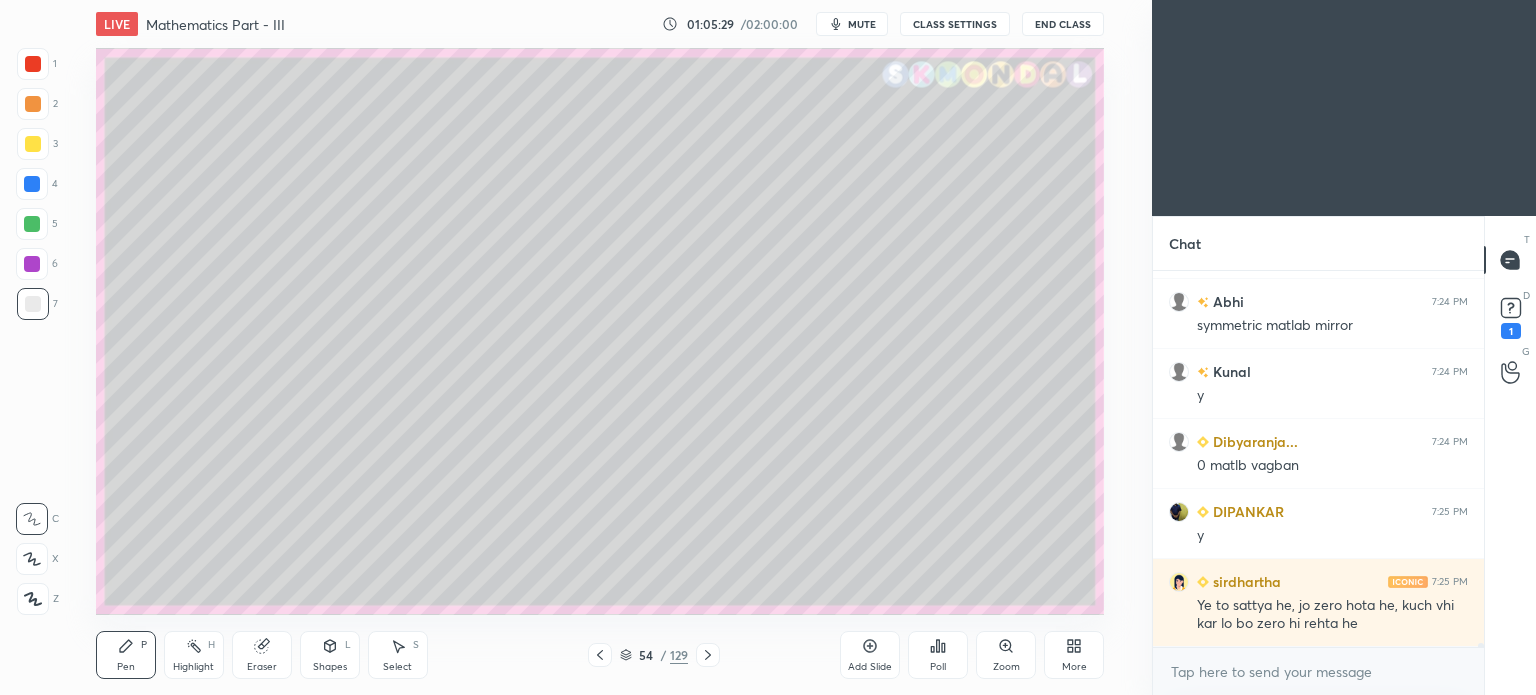 click at bounding box center (32, 224) 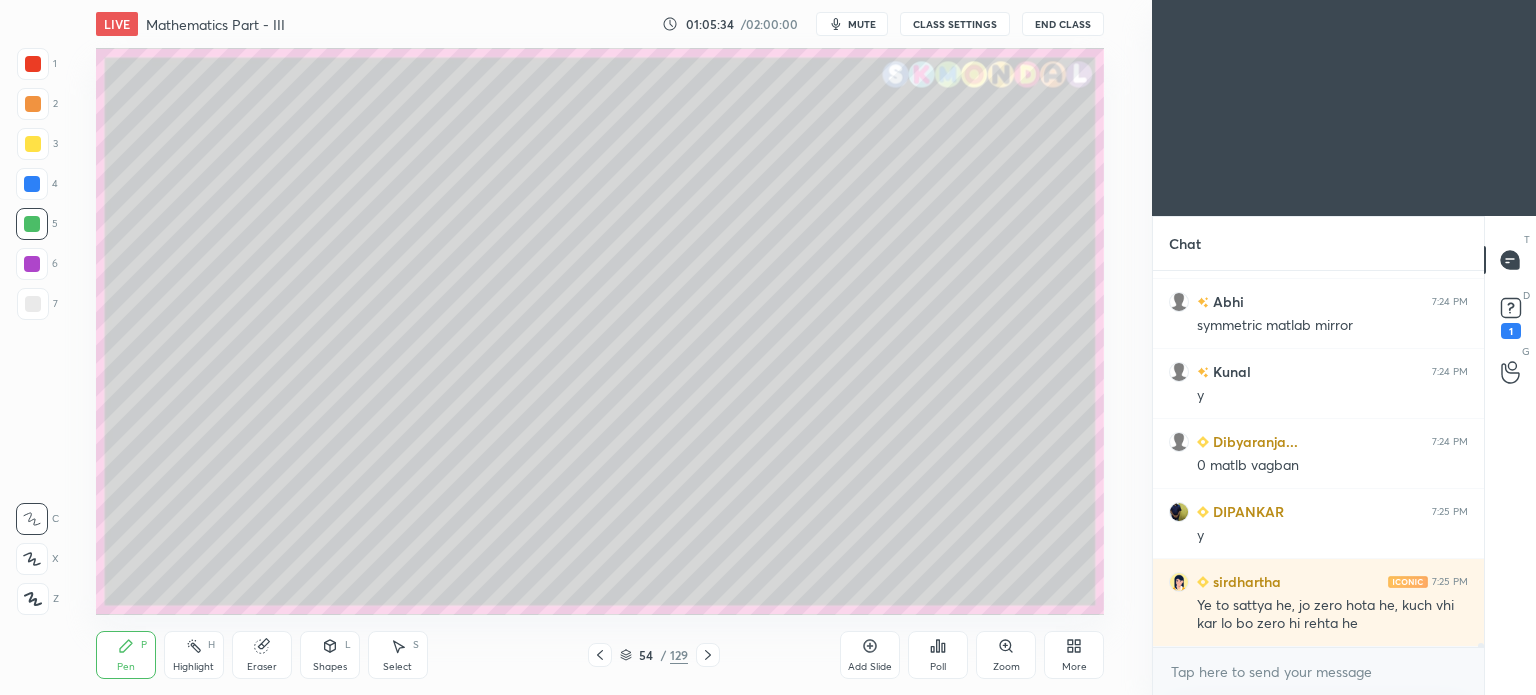 click at bounding box center (33, 304) 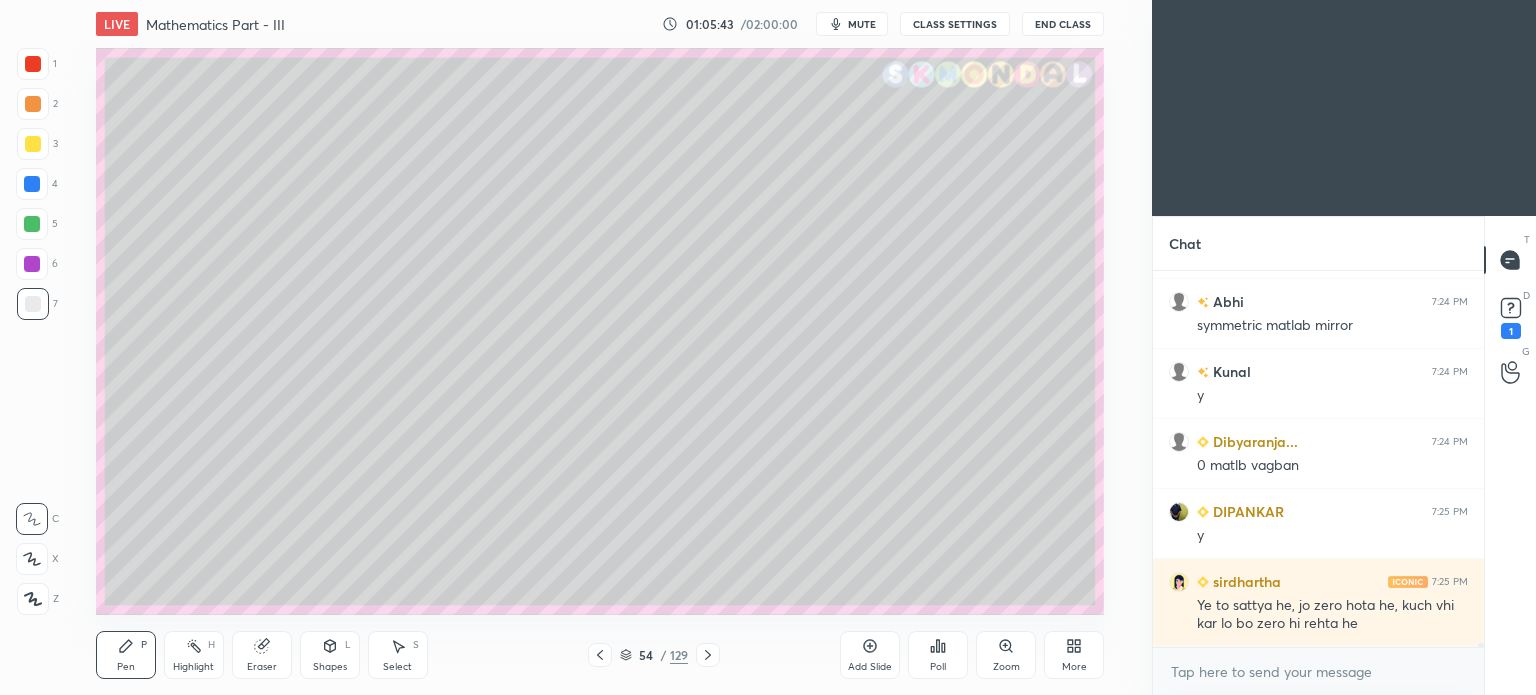 click 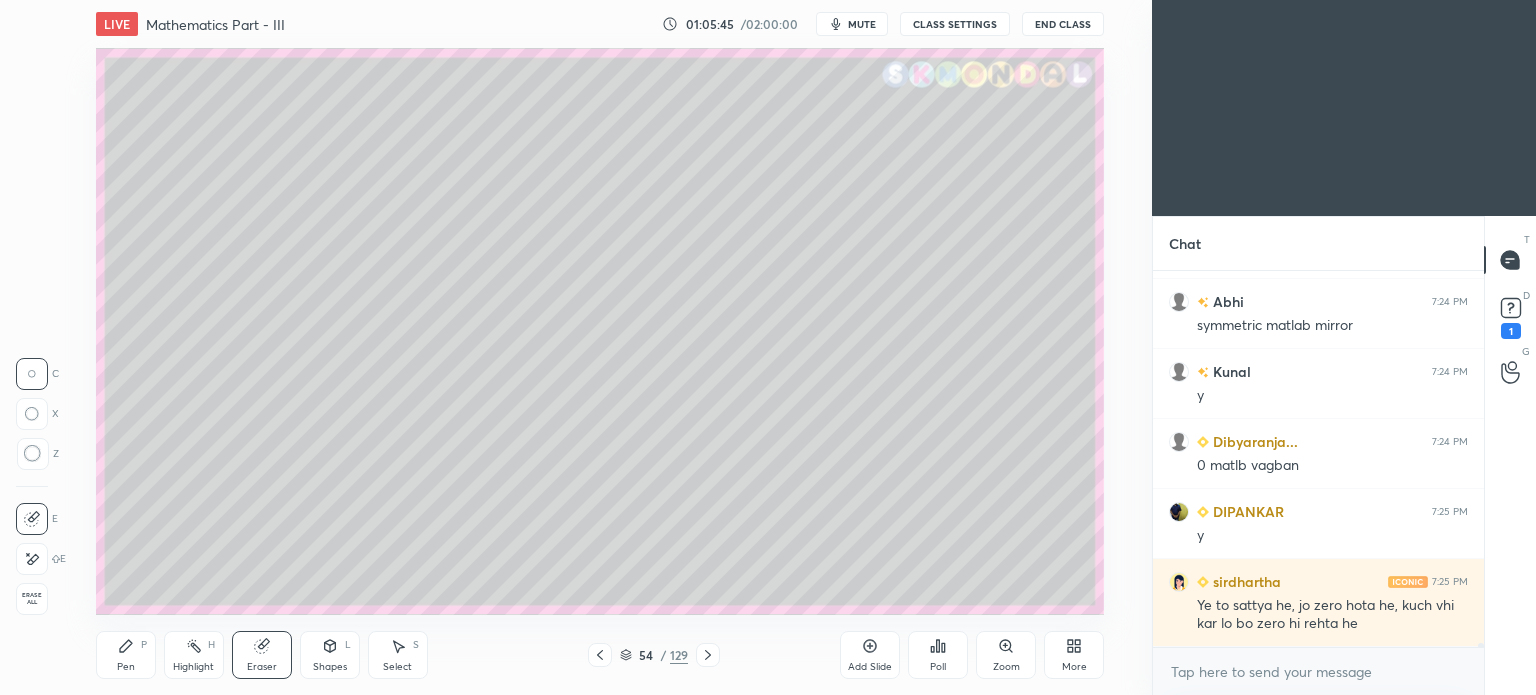 click on "Pen P" at bounding box center (126, 655) 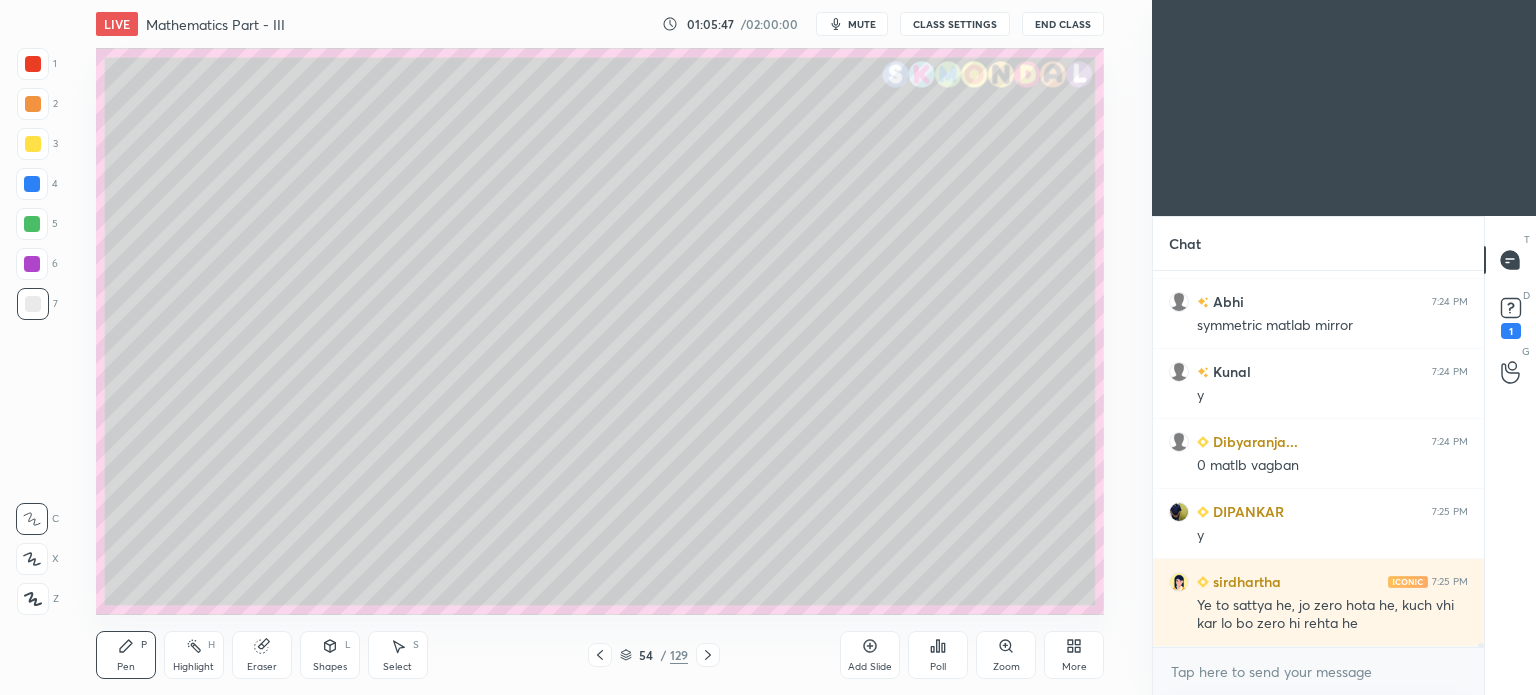 click at bounding box center (33, 104) 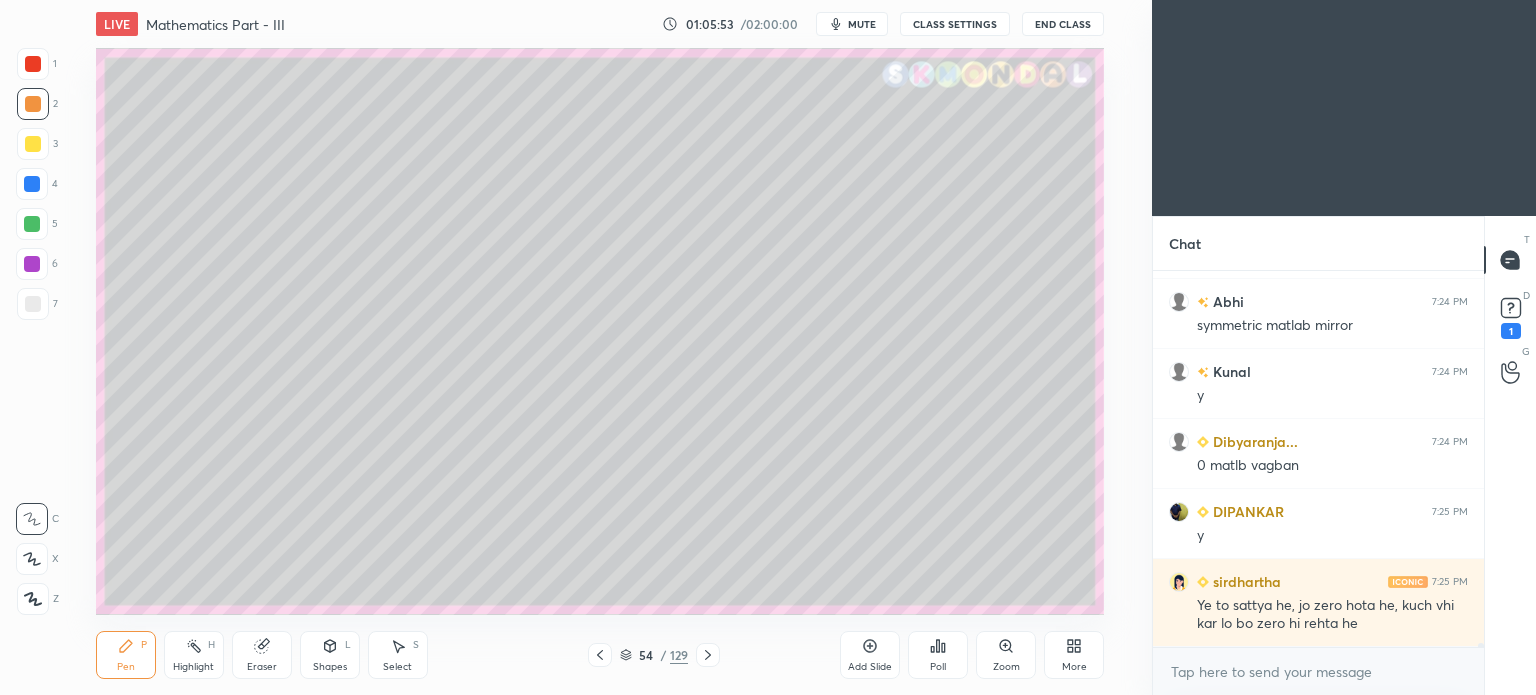 click at bounding box center [33, 304] 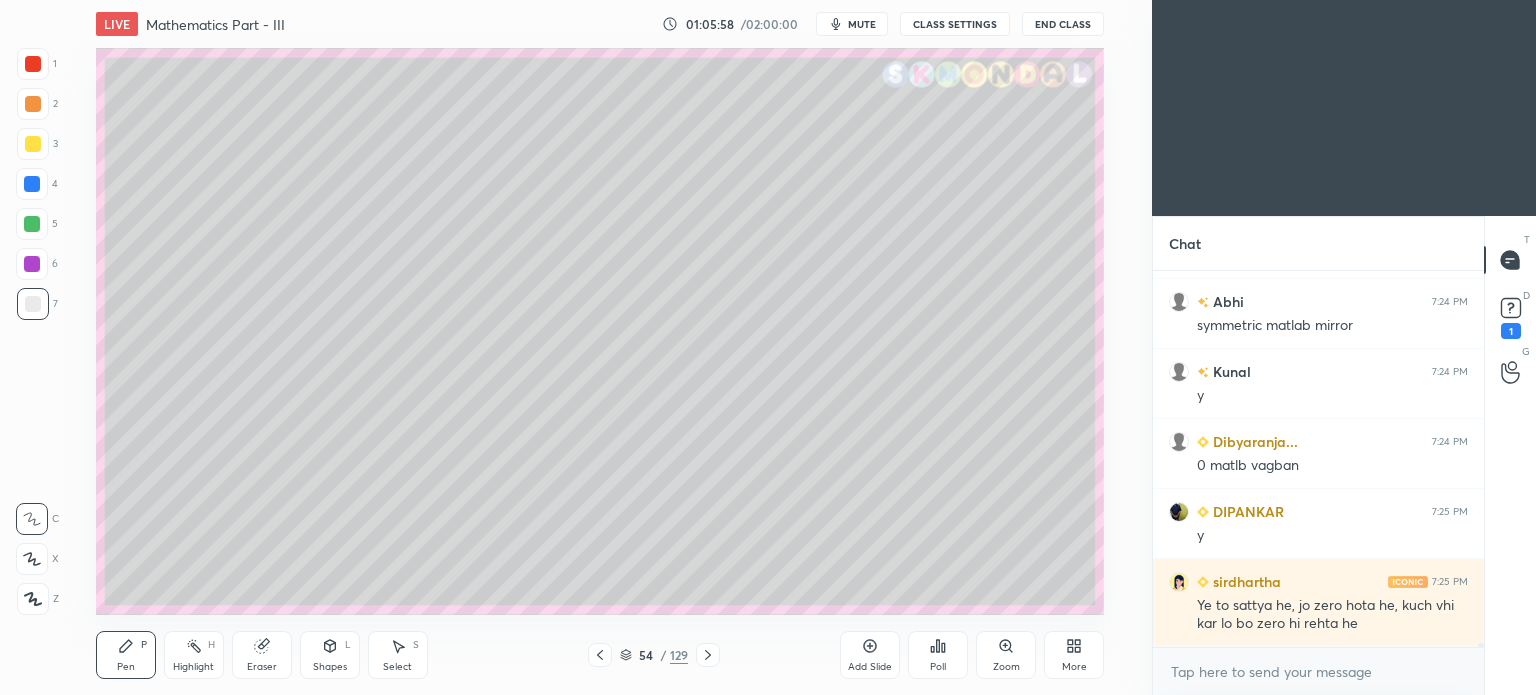 scroll, scrollTop: 34084, scrollLeft: 0, axis: vertical 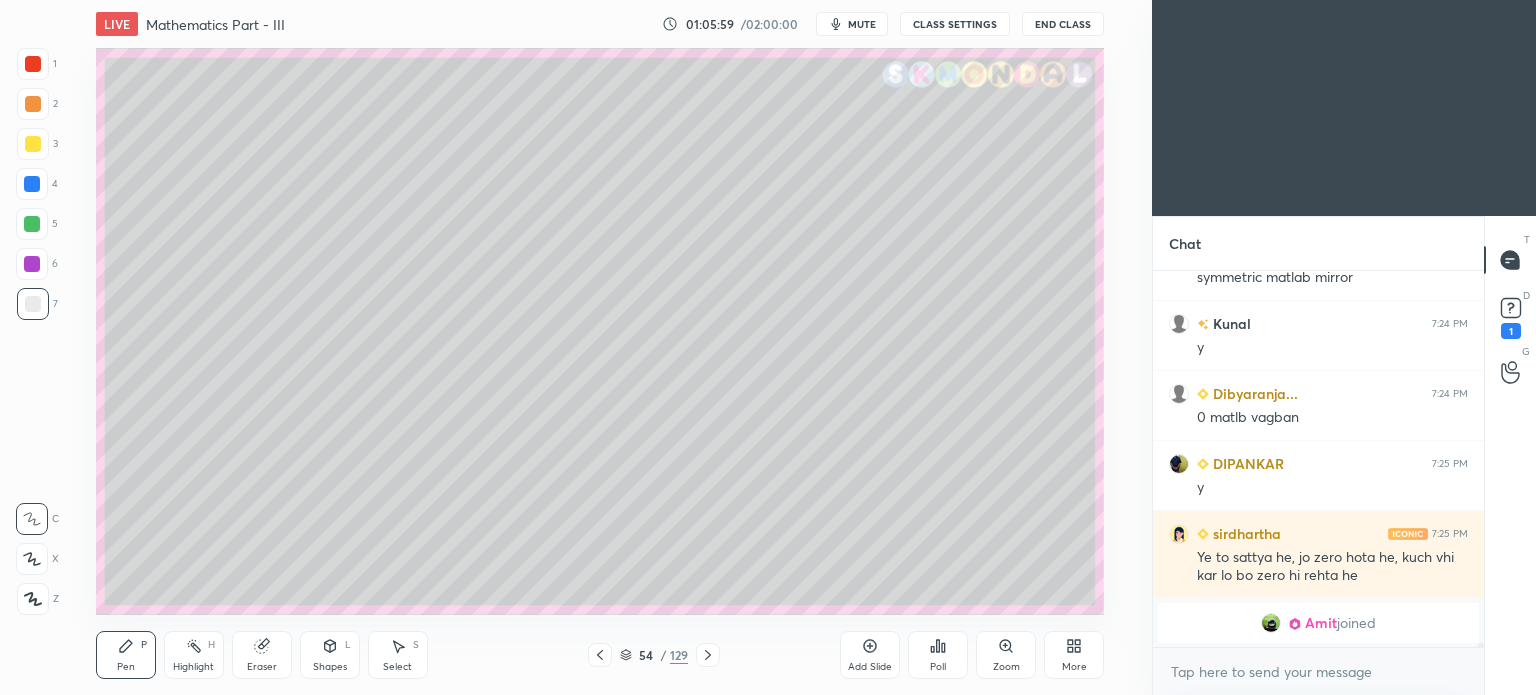 click on "Highlight H" at bounding box center (194, 655) 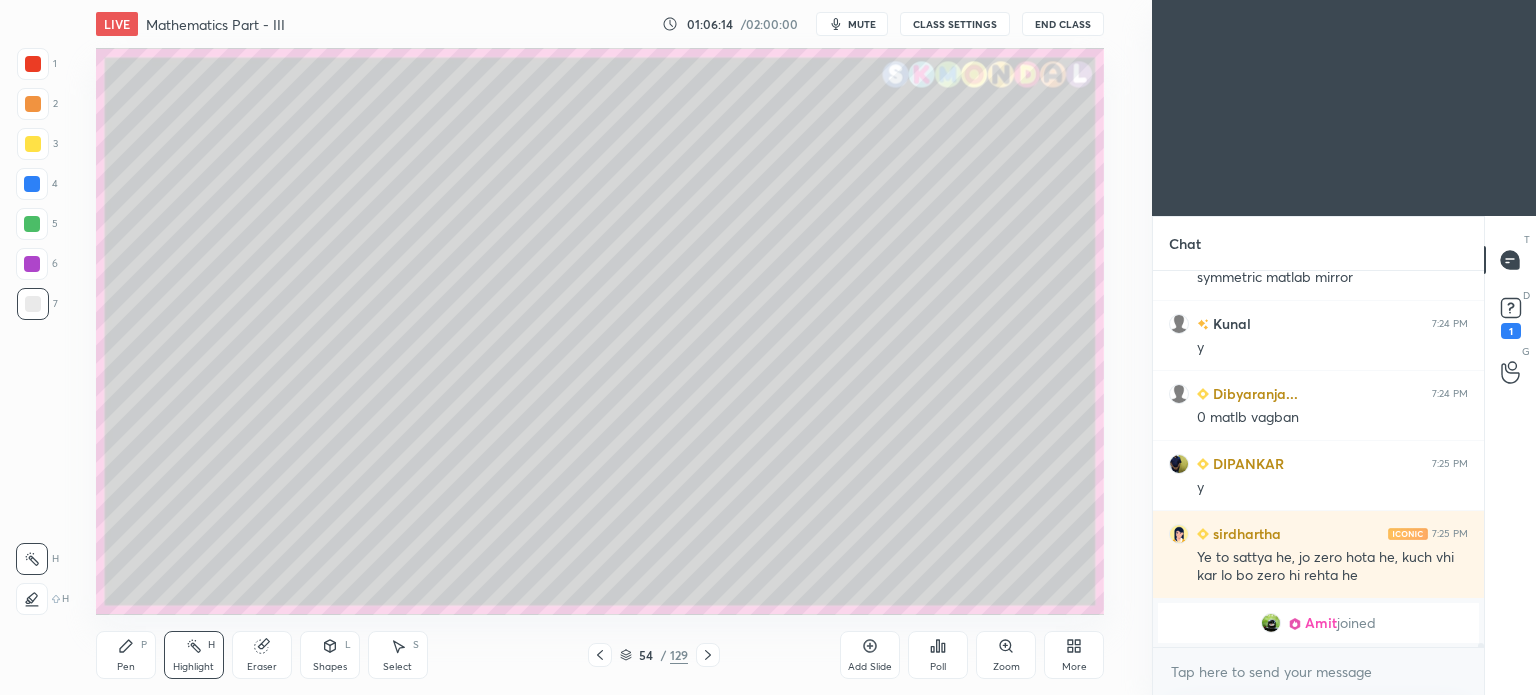 click on "Highlight H" at bounding box center [194, 655] 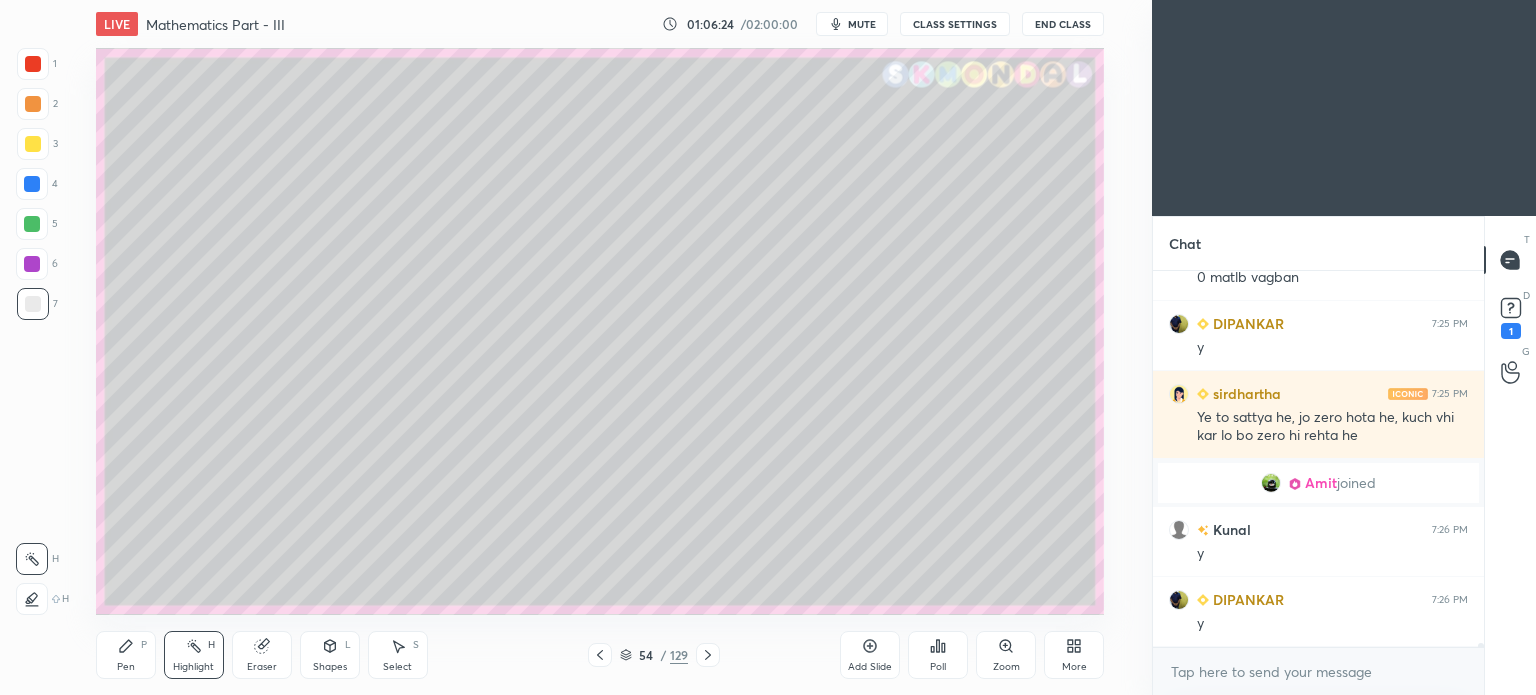 scroll, scrollTop: 33320, scrollLeft: 0, axis: vertical 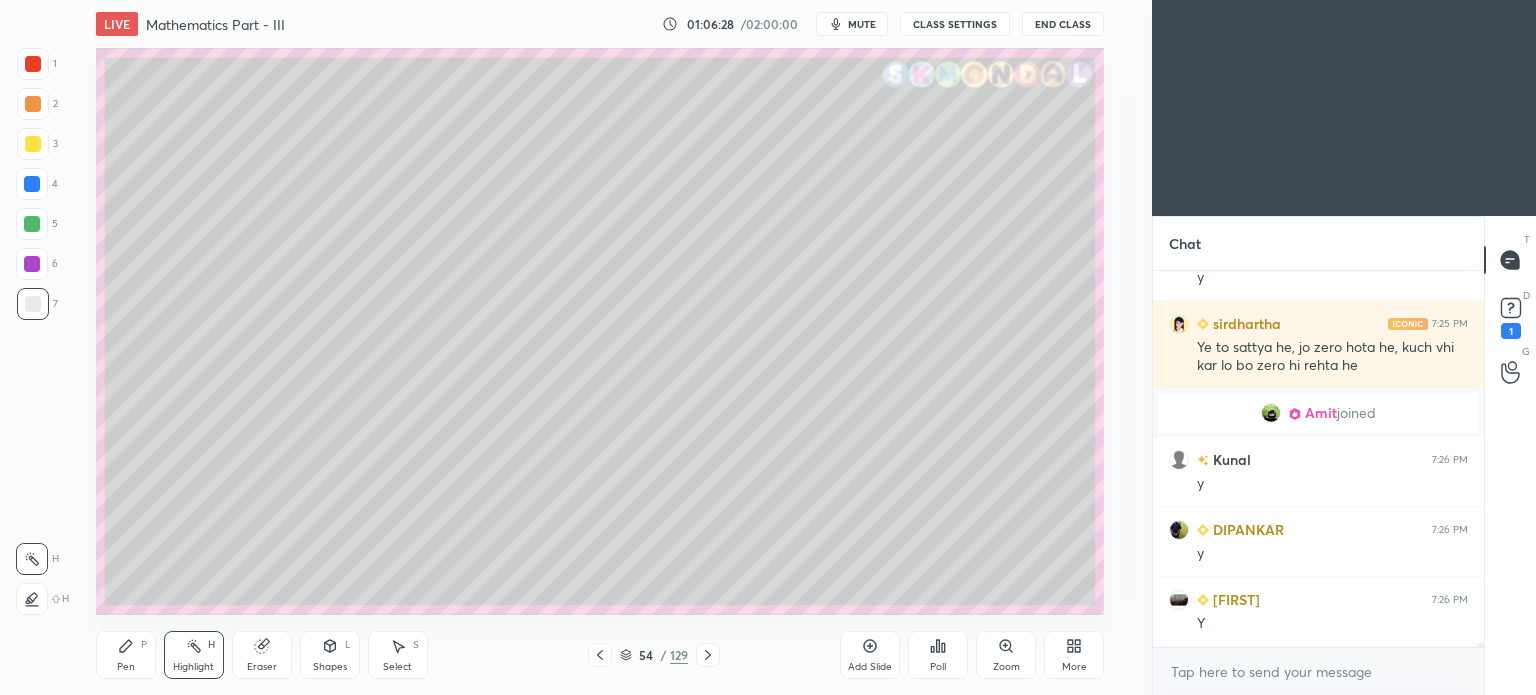 click on "Pen P" at bounding box center (126, 655) 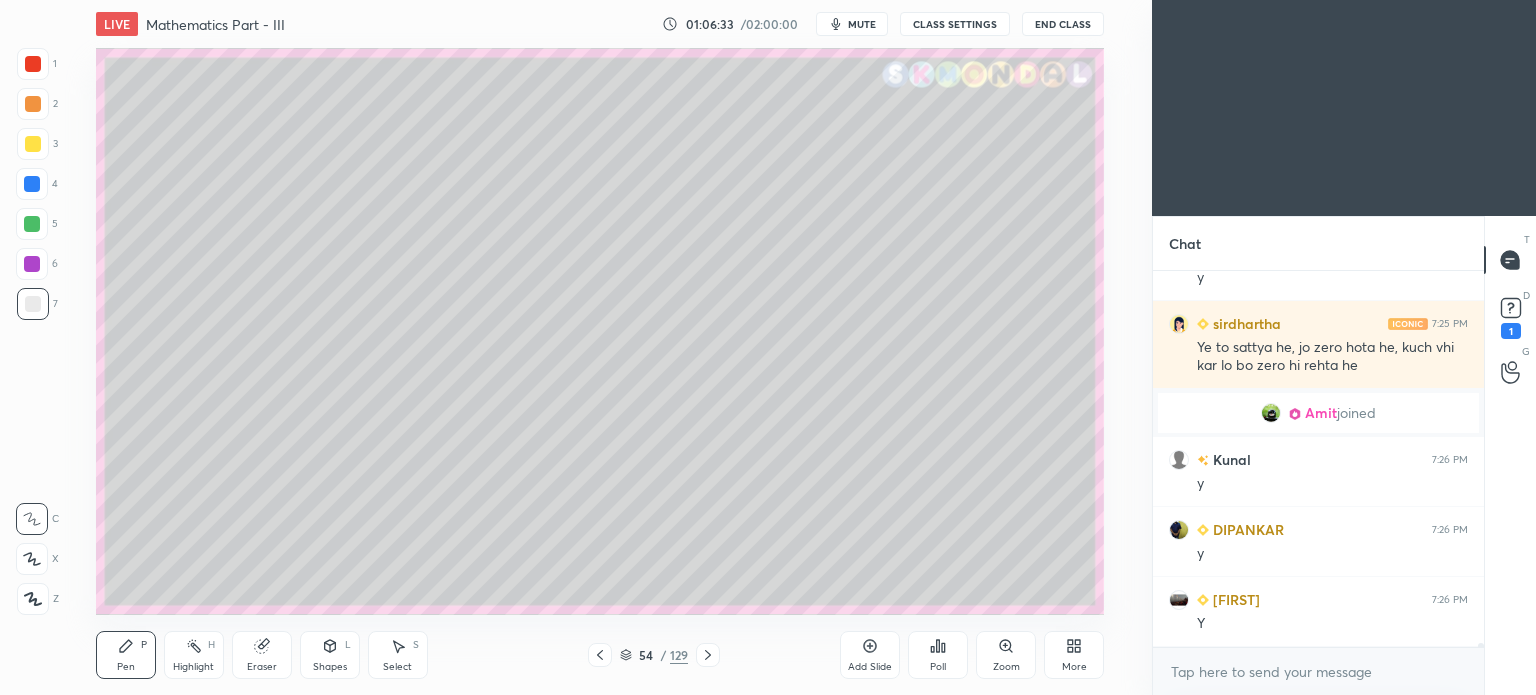 click at bounding box center (32, 264) 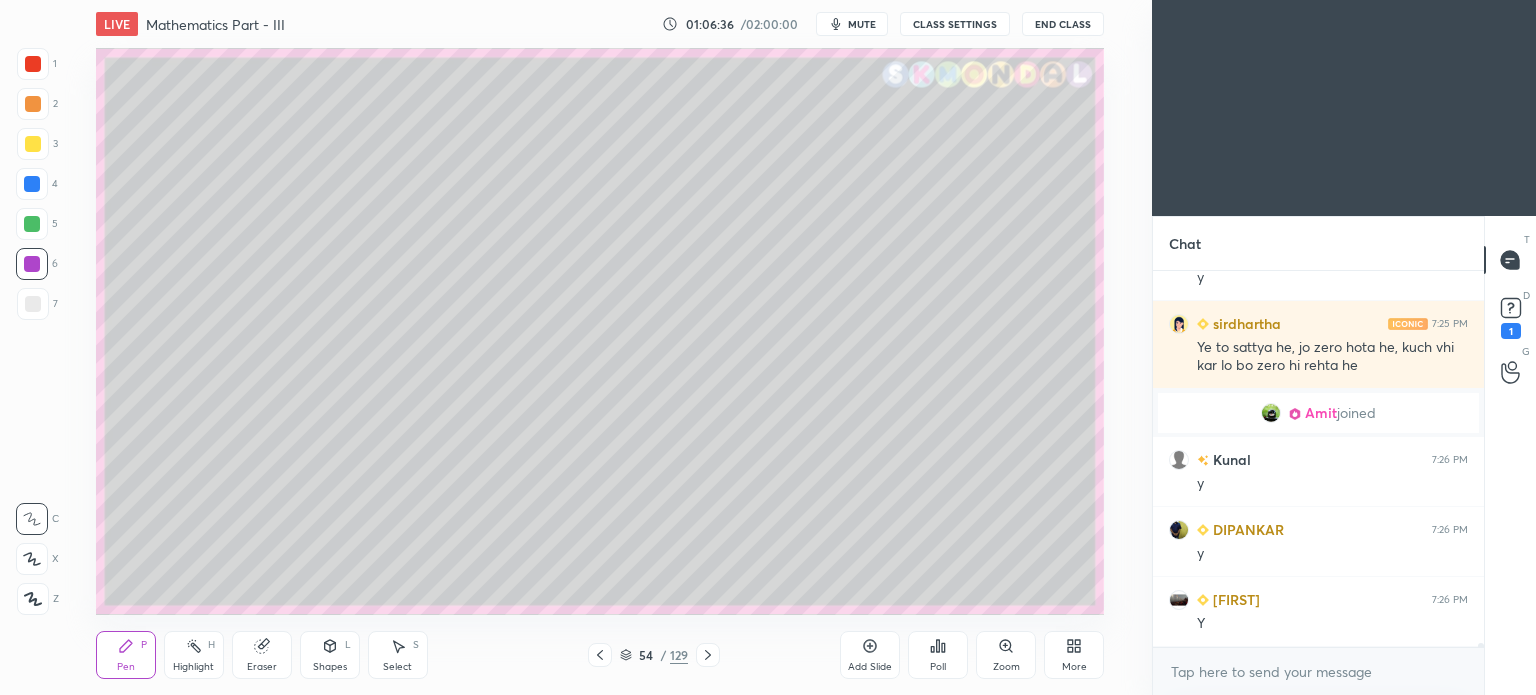 scroll, scrollTop: 33390, scrollLeft: 0, axis: vertical 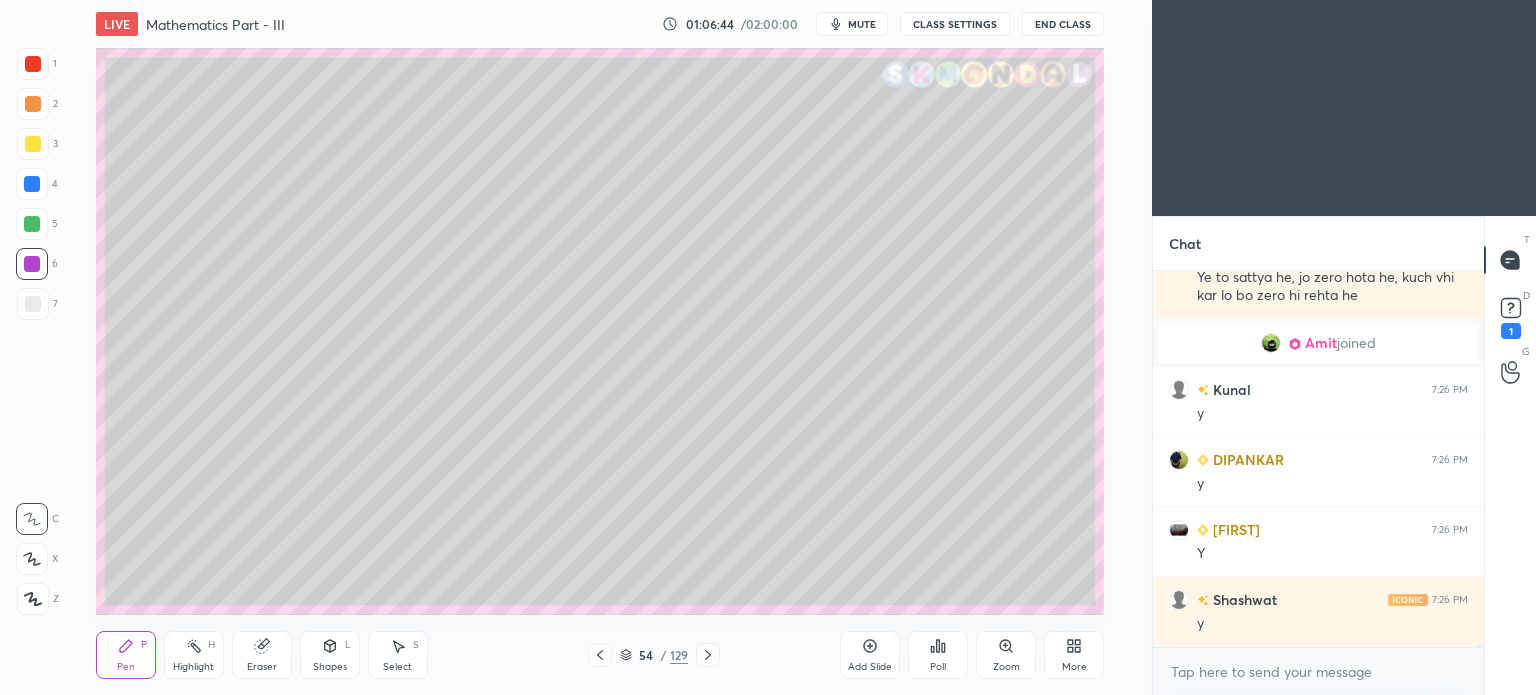 click at bounding box center (33, 304) 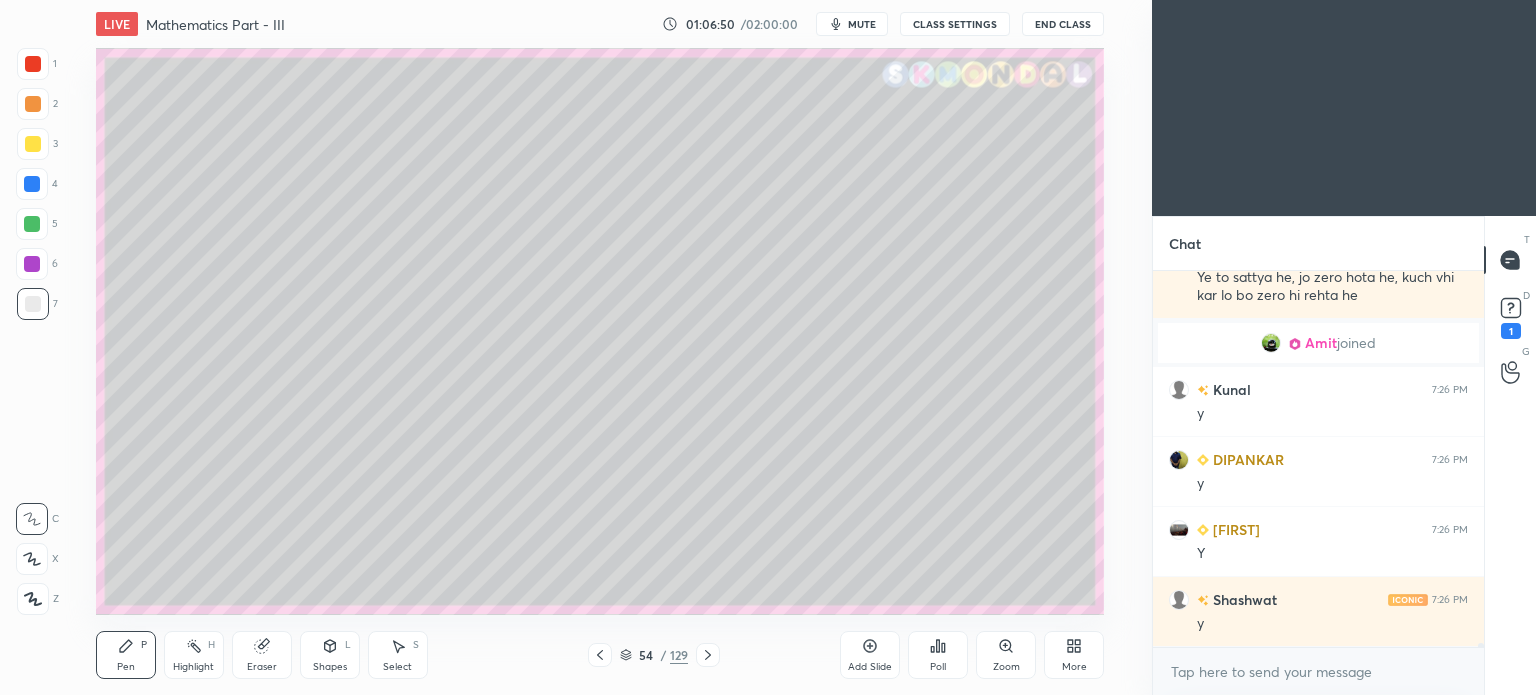 click at bounding box center [32, 224] 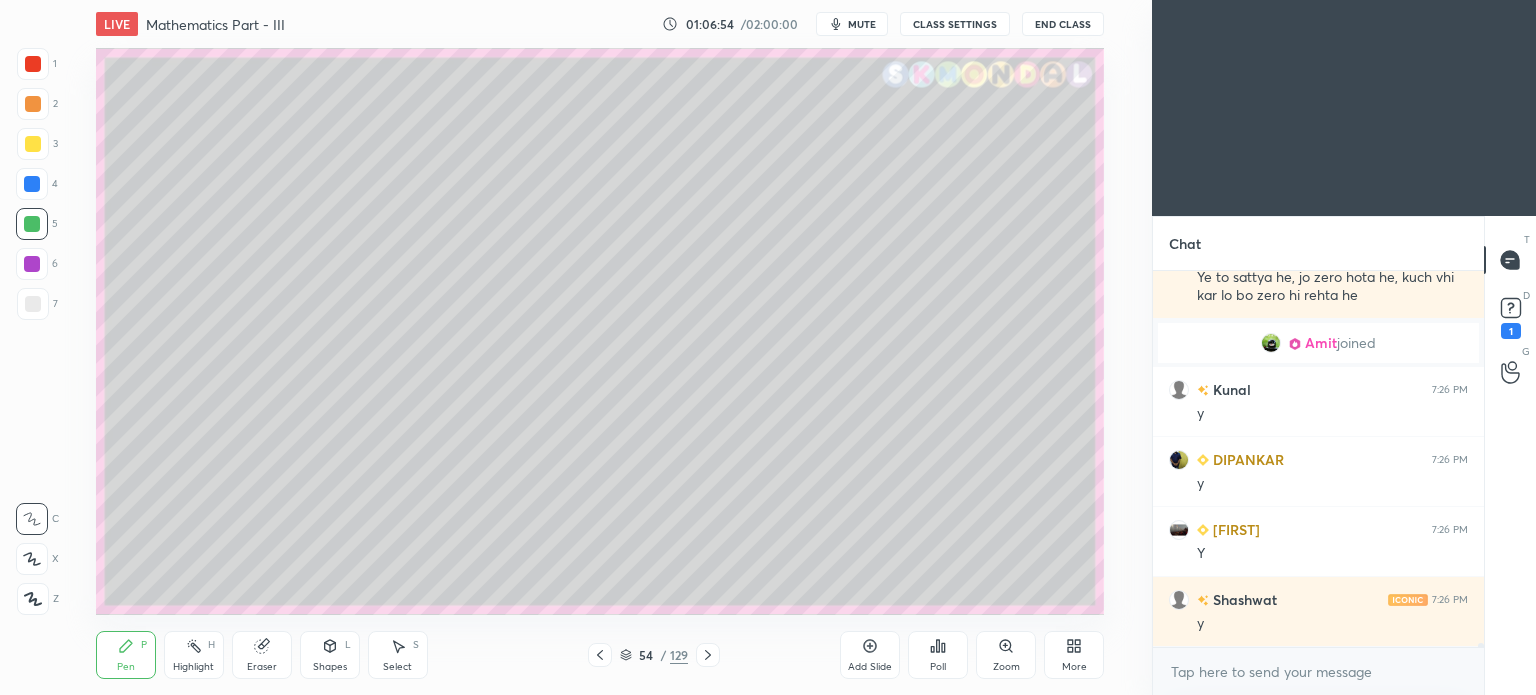 click at bounding box center [33, 304] 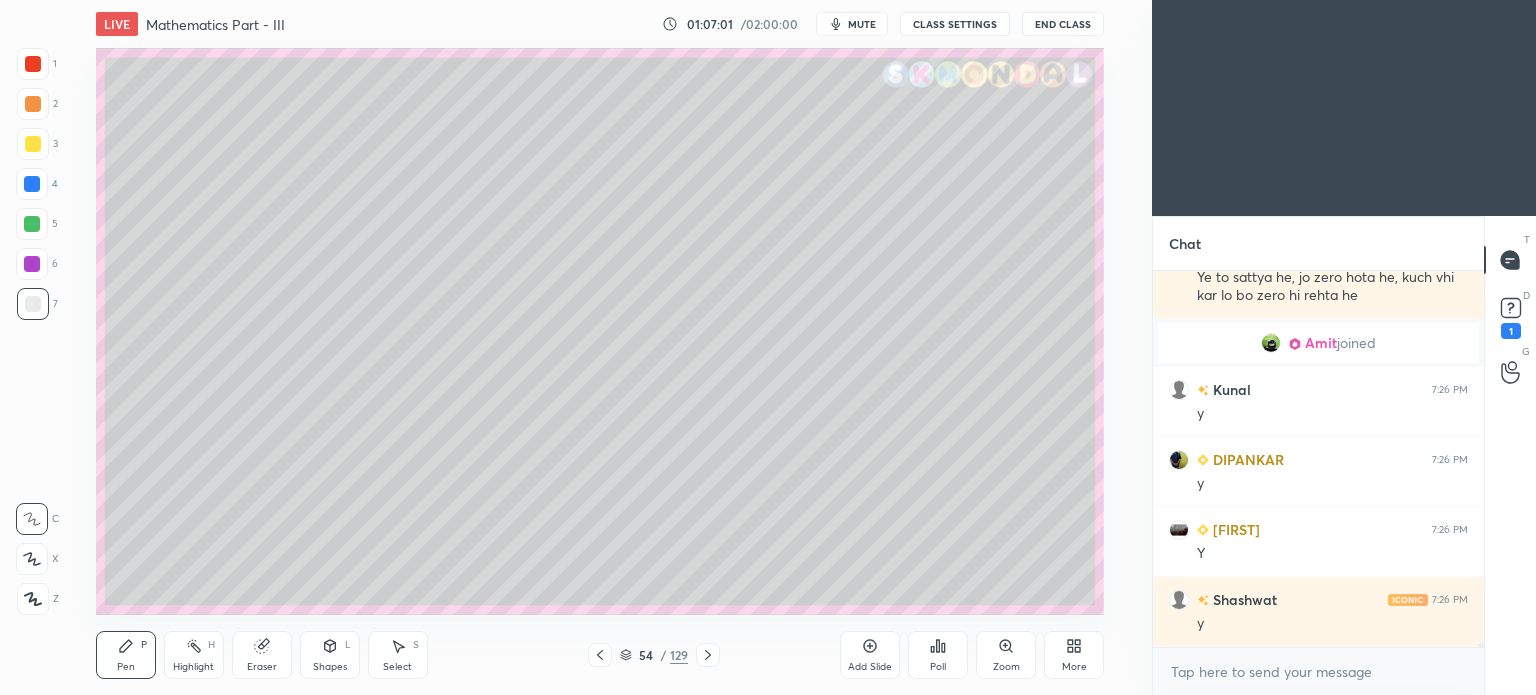 scroll, scrollTop: 33460, scrollLeft: 0, axis: vertical 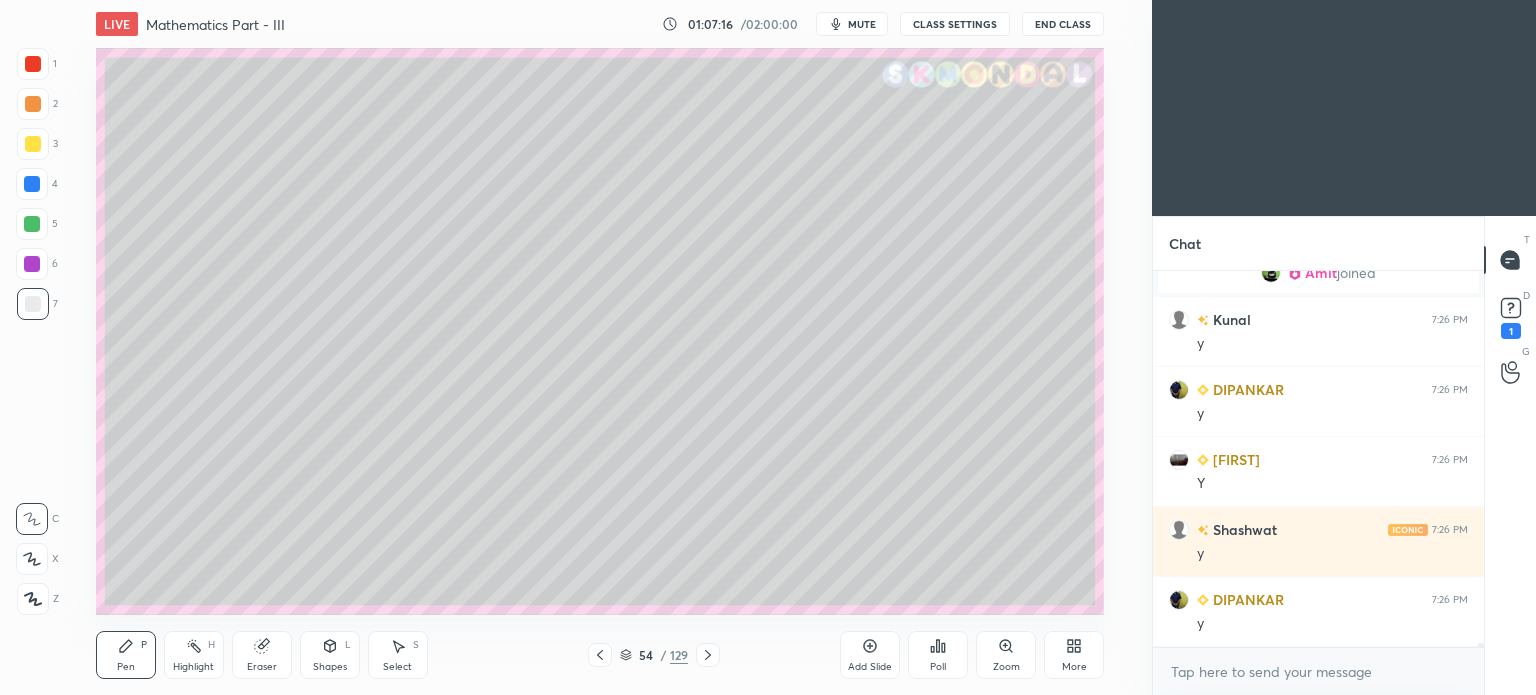 click at bounding box center (33, 144) 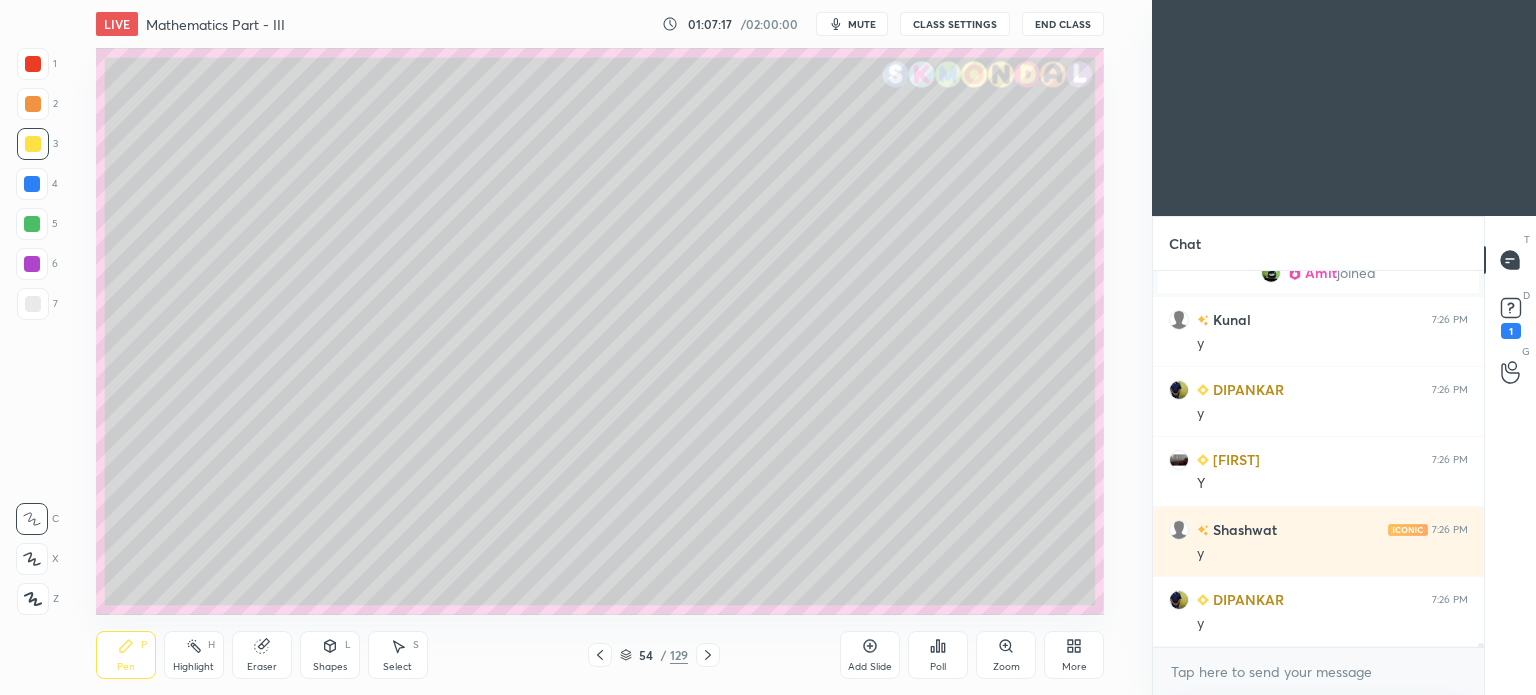 click on "Pen P" at bounding box center (126, 655) 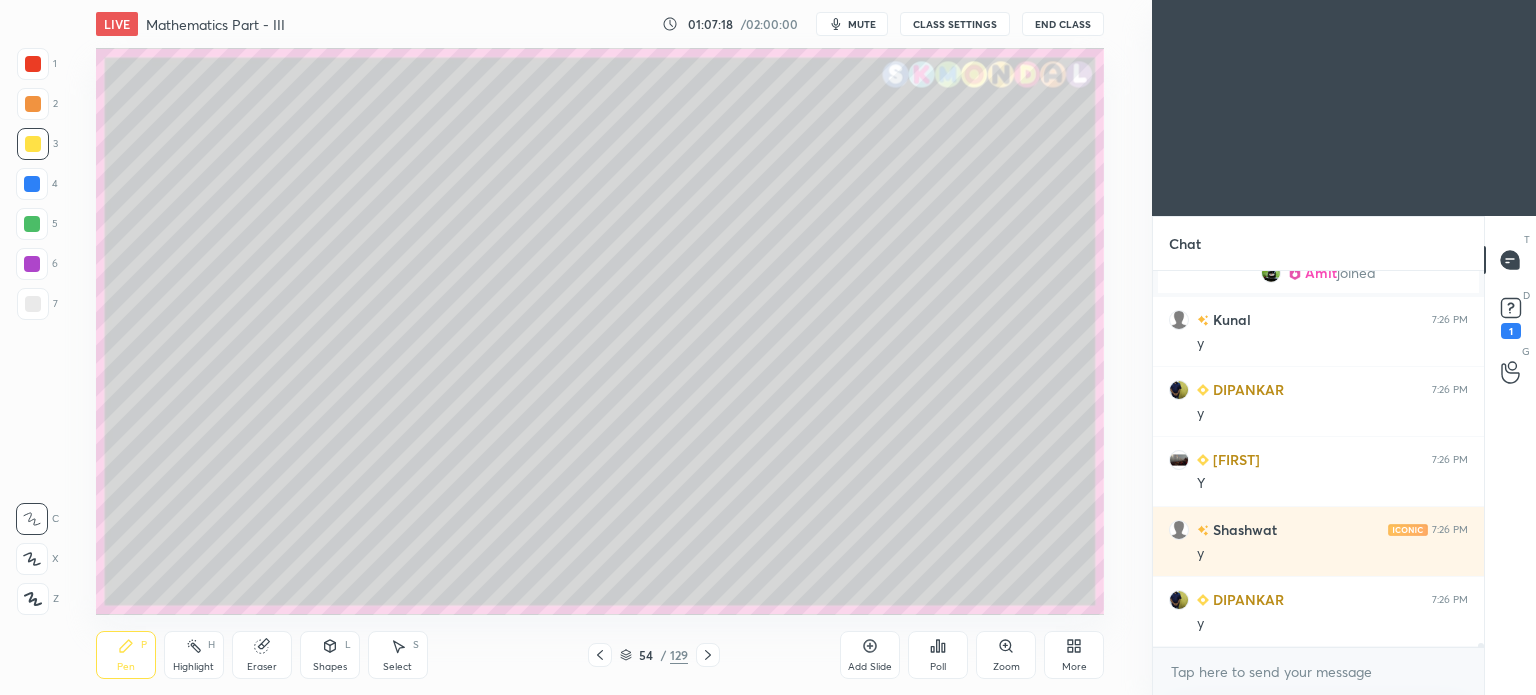 scroll, scrollTop: 33530, scrollLeft: 0, axis: vertical 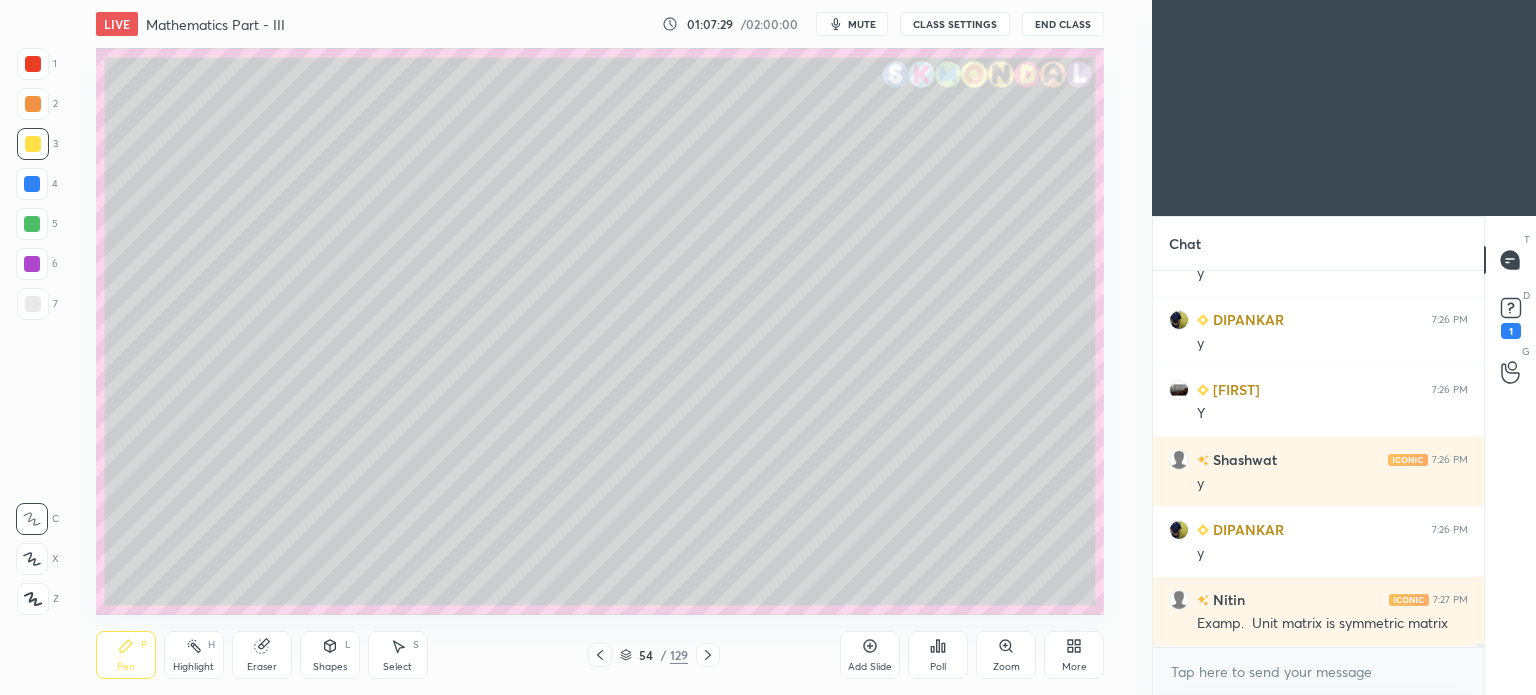 click on "7" at bounding box center (37, 308) 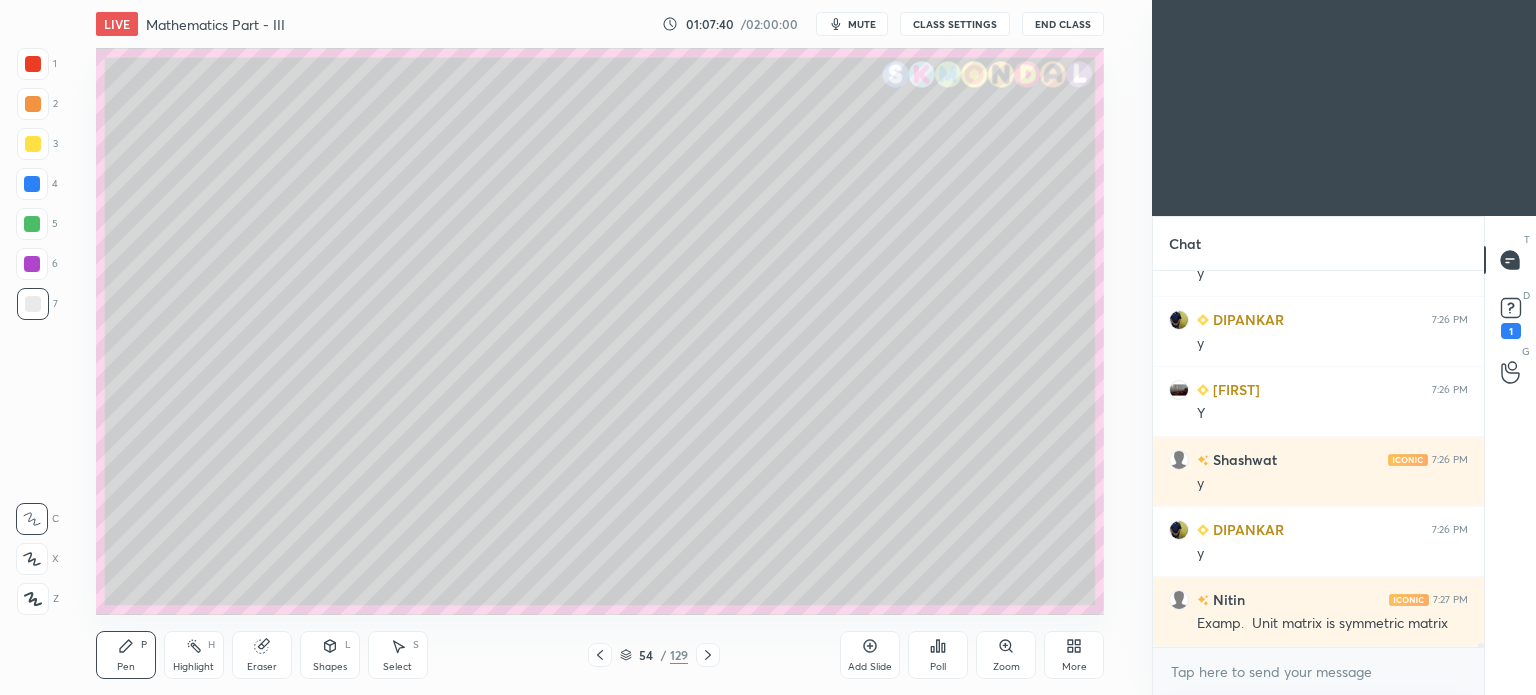 click on "Select" at bounding box center (397, 667) 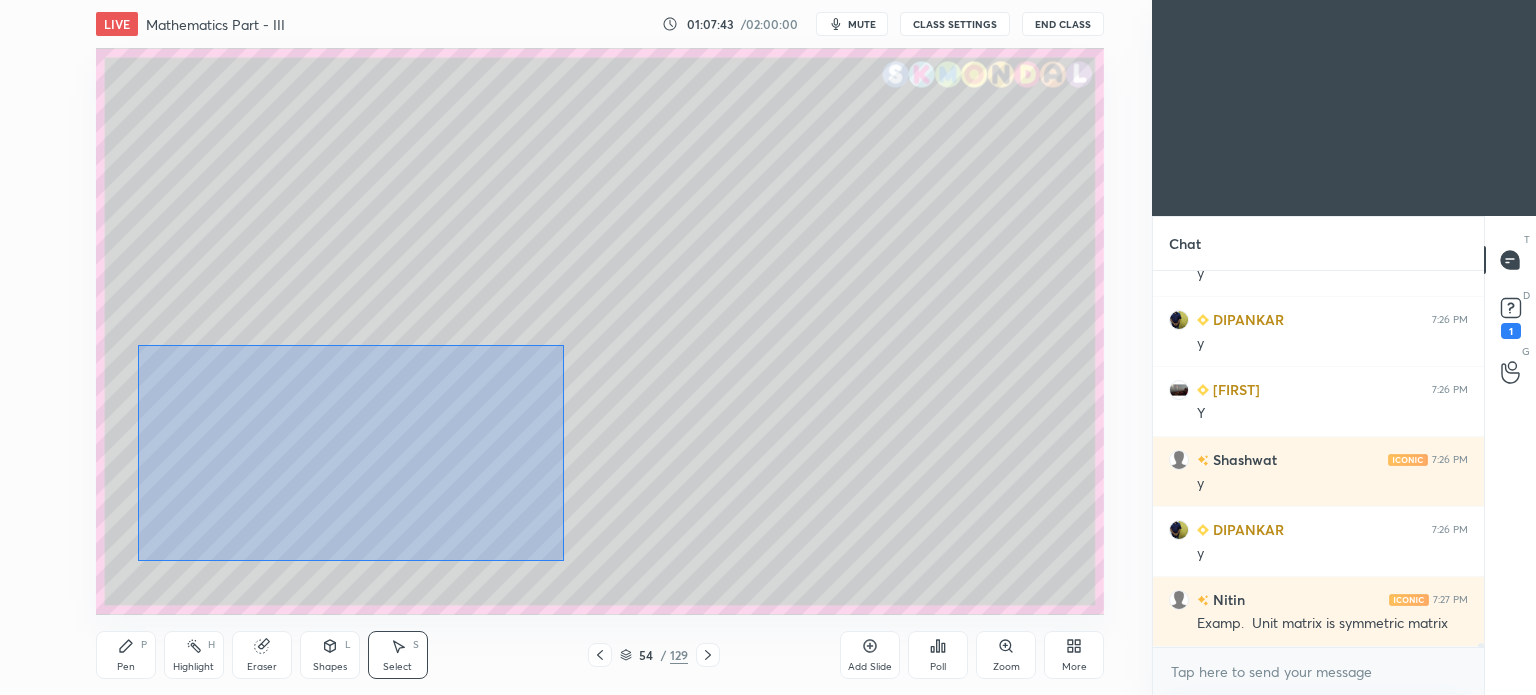 drag, startPoint x: 137, startPoint y: 344, endPoint x: 564, endPoint y: 560, distance: 478.52377 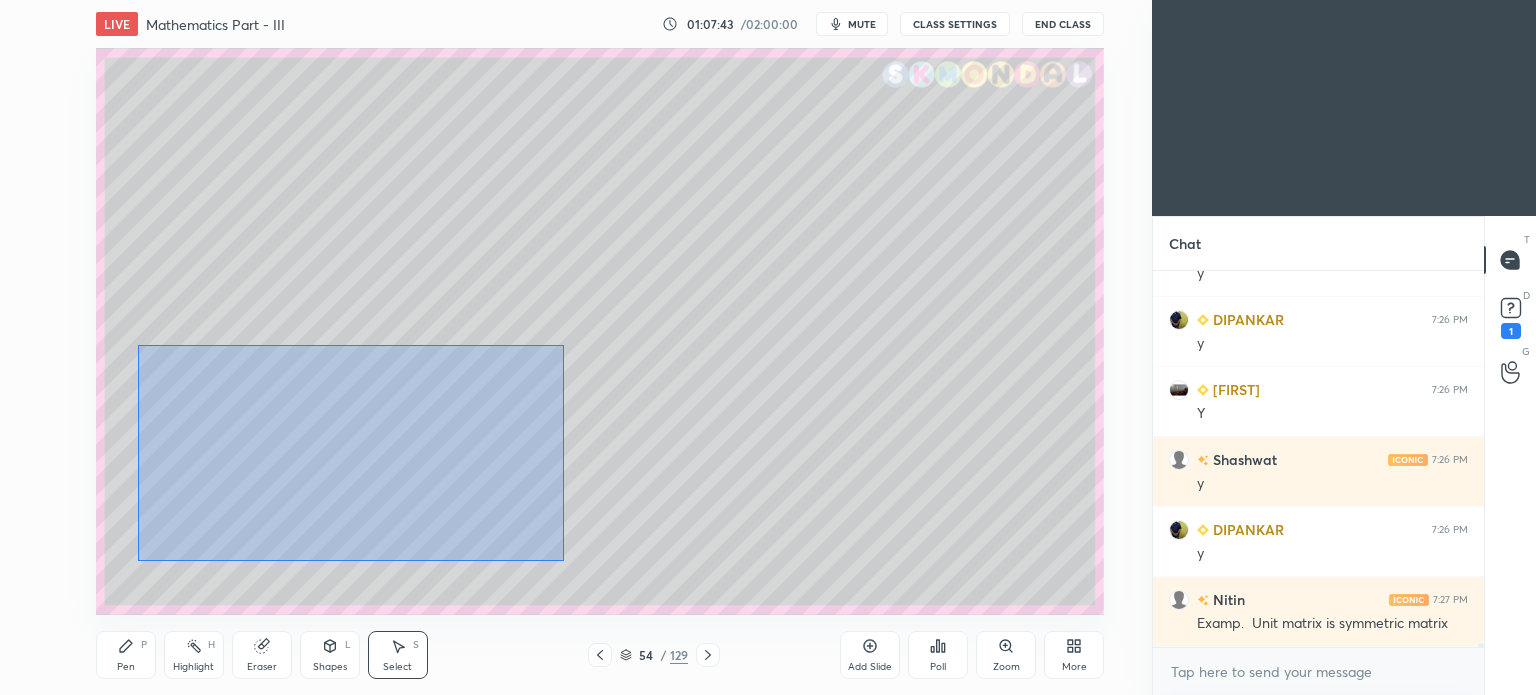 click on "0 ° Undo Copy Duplicate Duplicate to new slide Delete" at bounding box center (600, 331) 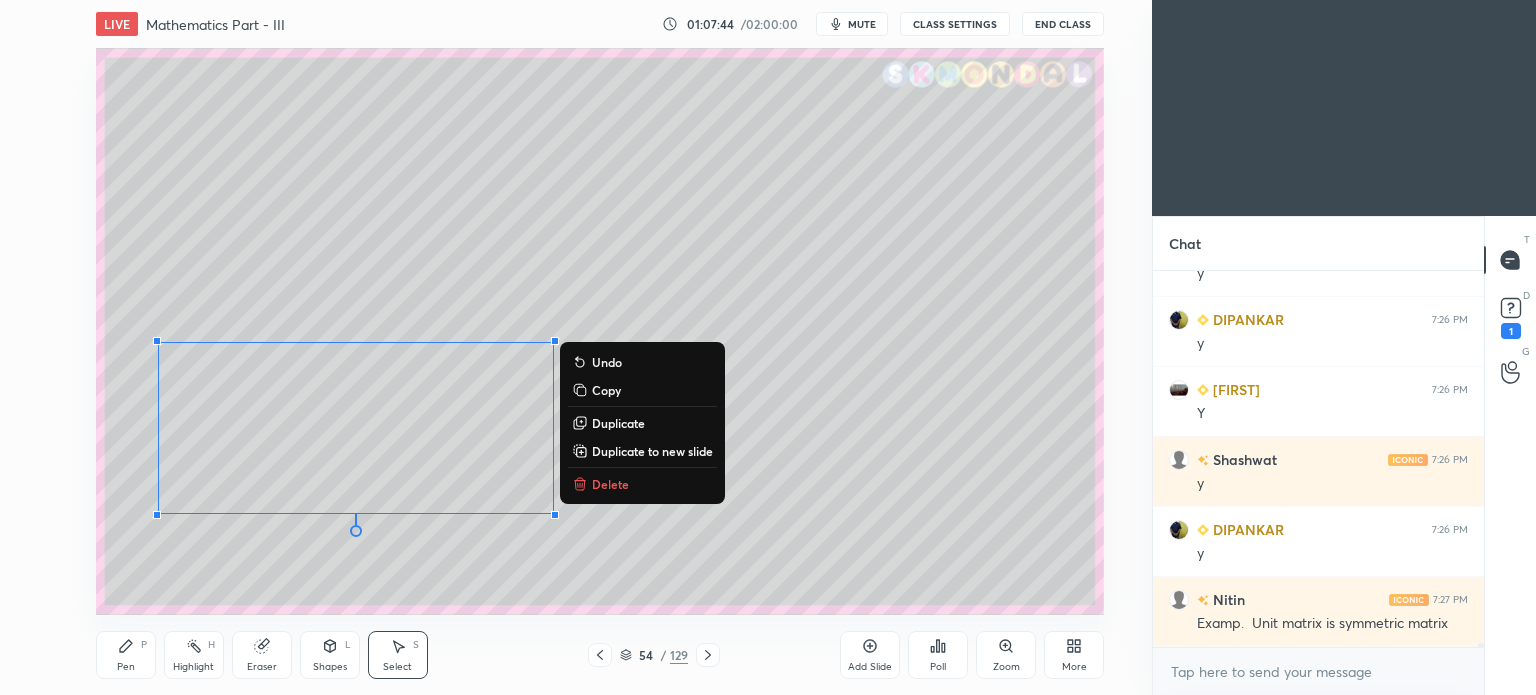 drag, startPoint x: 621, startPoint y: 419, endPoint x: 560, endPoint y: 418, distance: 61.008198 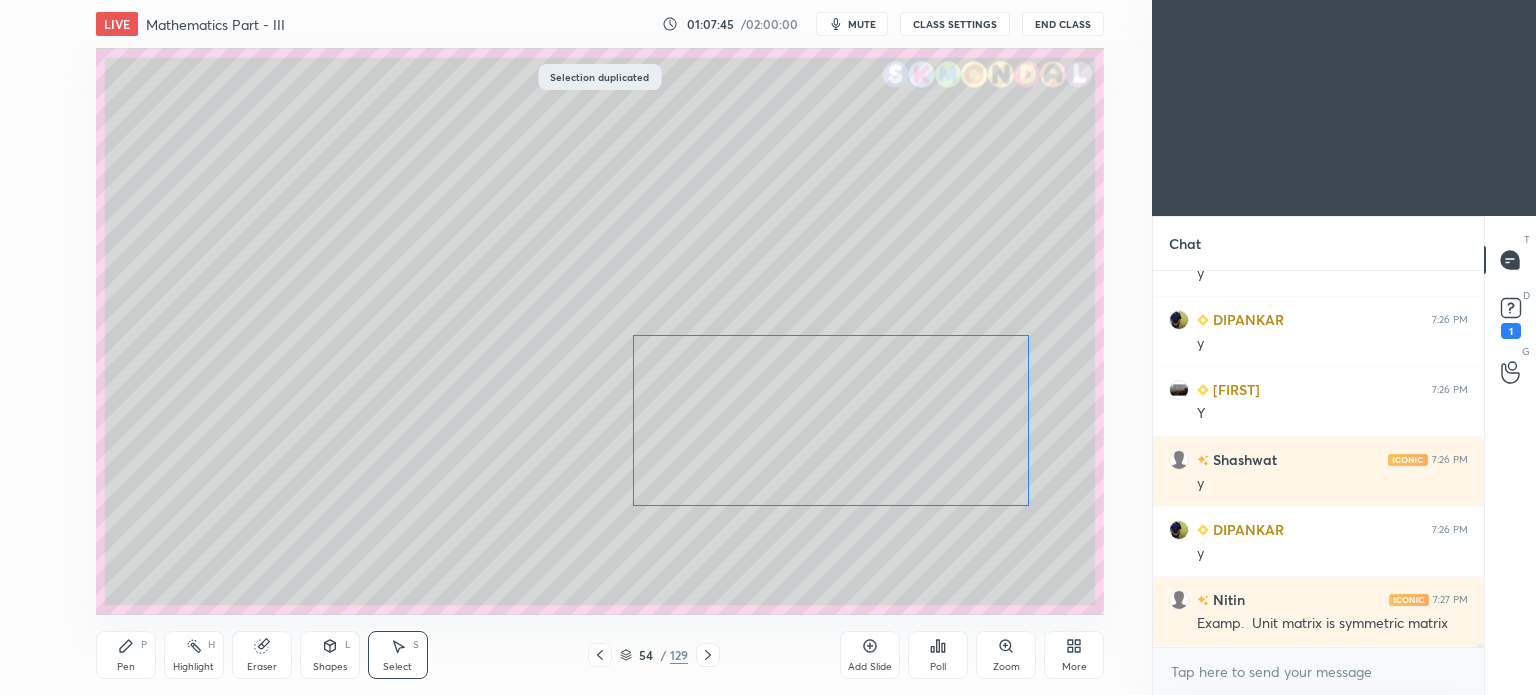 drag, startPoint x: 604, startPoint y: 432, endPoint x: 955, endPoint y: 387, distance: 353.87286 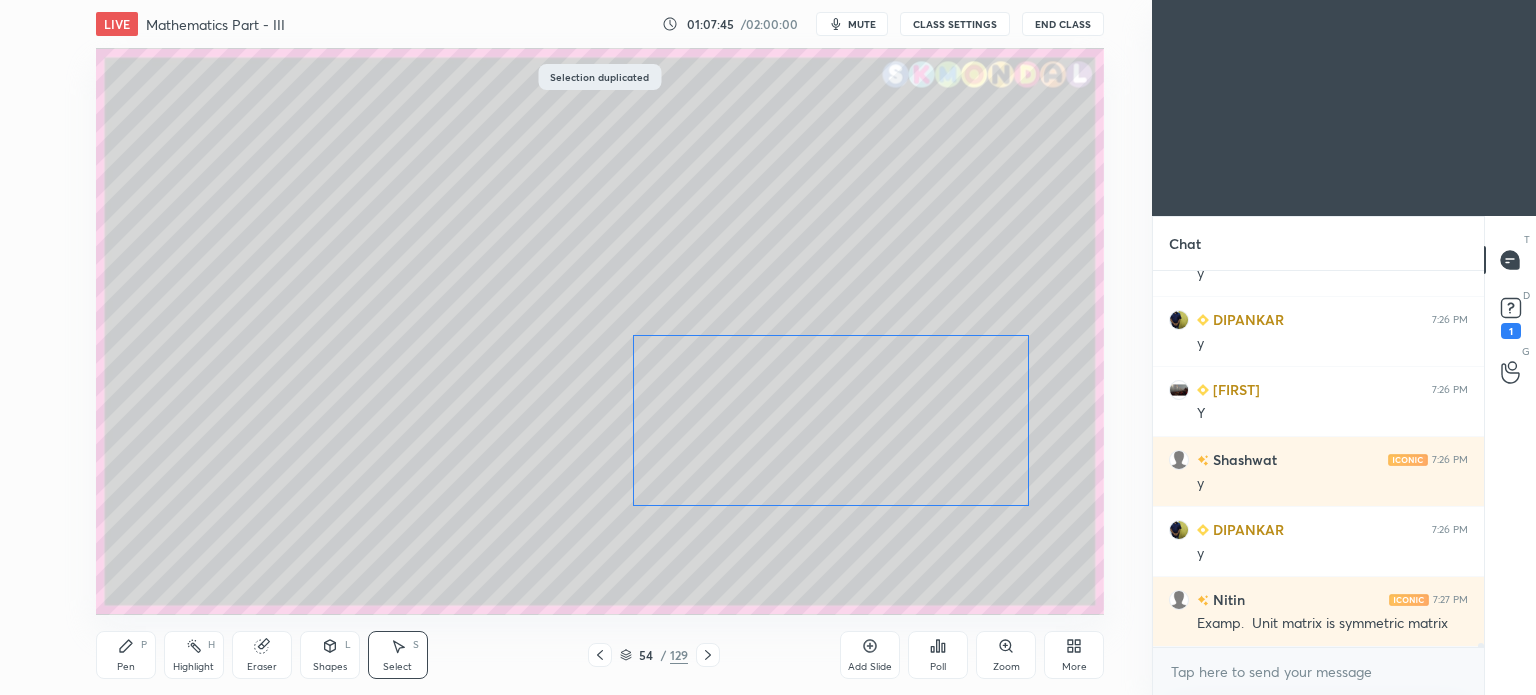 click on "0 ° Undo Copy Duplicate Duplicate to new slide Delete" at bounding box center (600, 331) 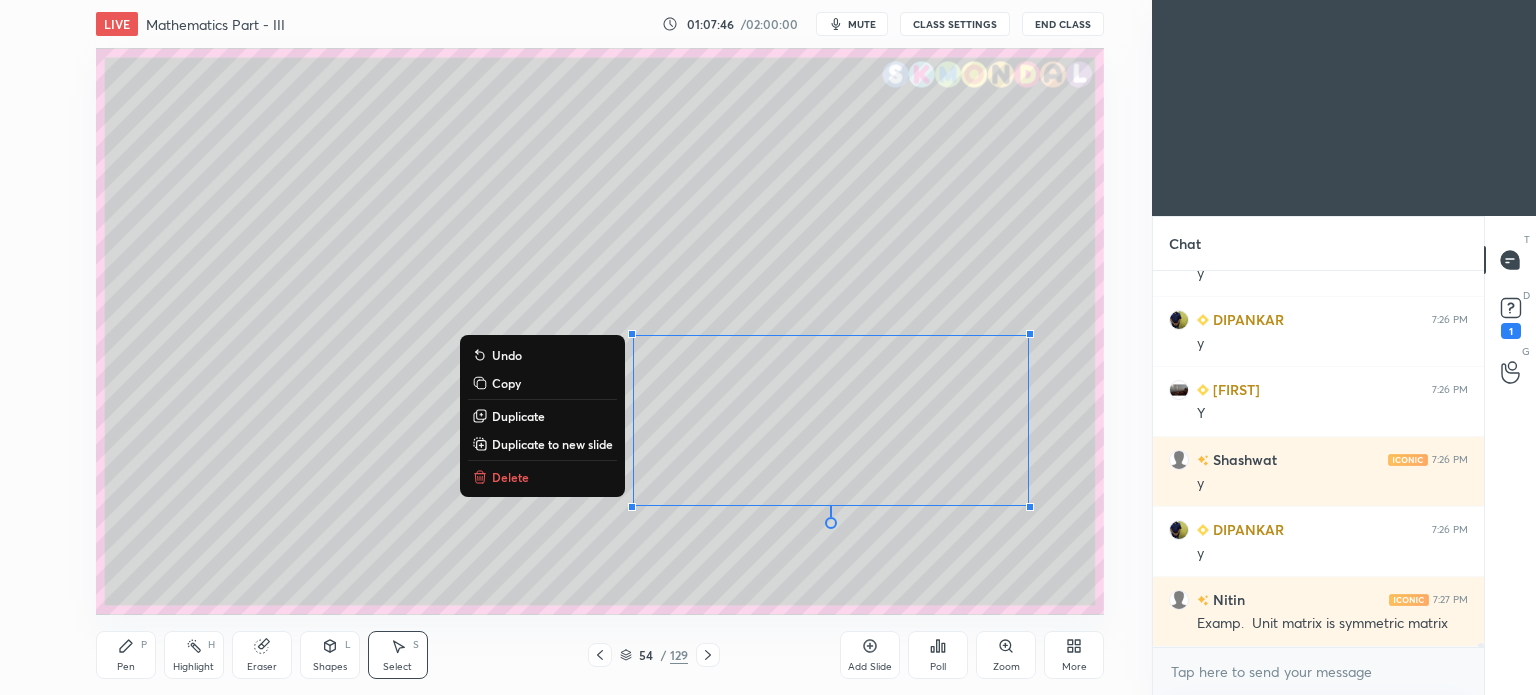 click on "0 ° Undo Copy Duplicate Duplicate to new slide Delete" at bounding box center [600, 331] 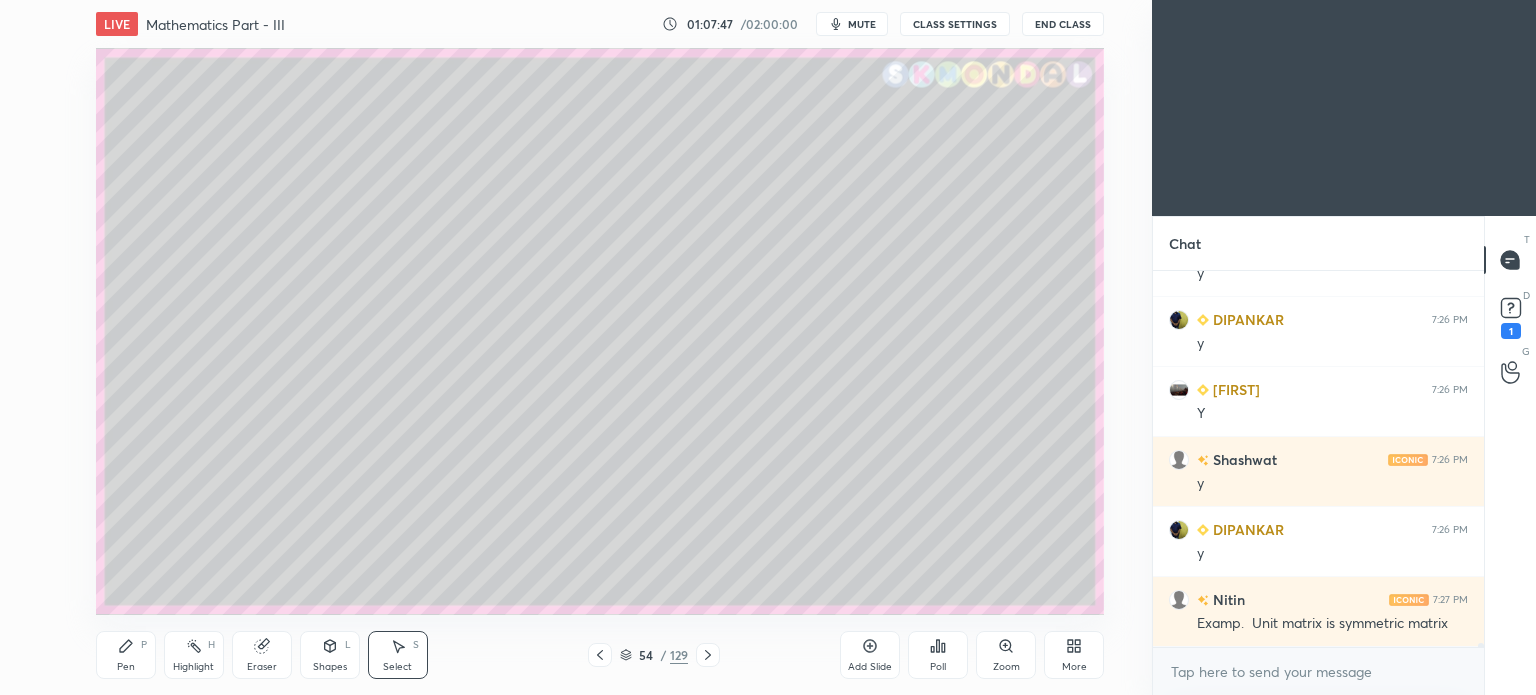 click on "Pen" at bounding box center (126, 667) 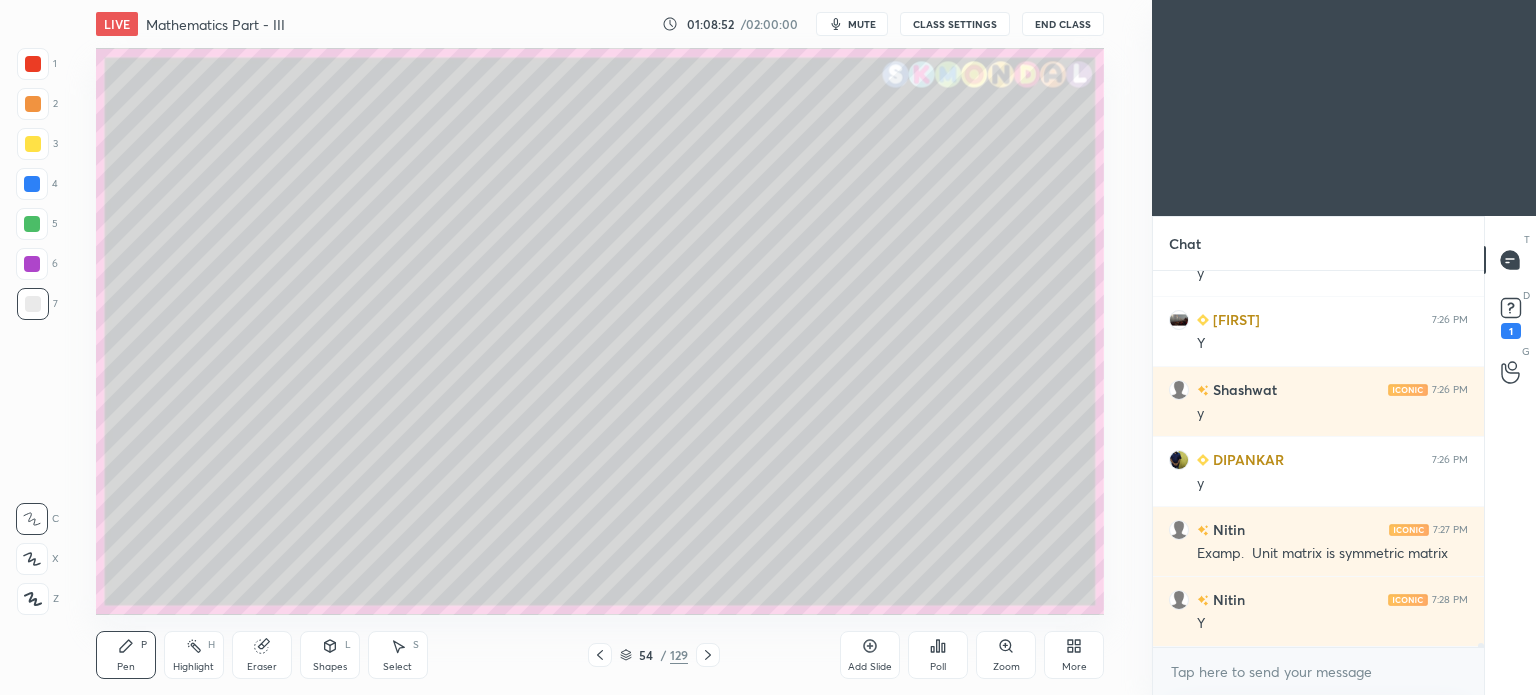 scroll, scrollTop: 33688, scrollLeft: 0, axis: vertical 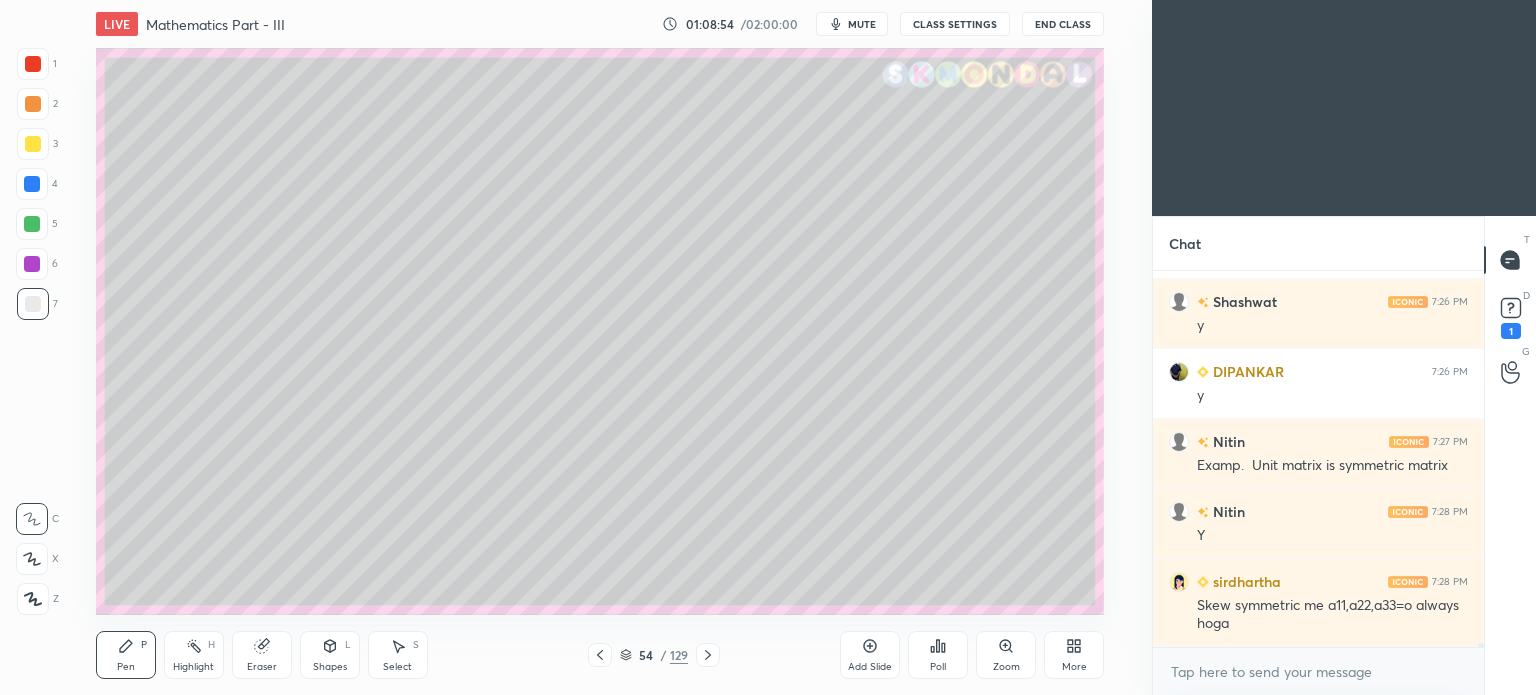 click at bounding box center [33, 144] 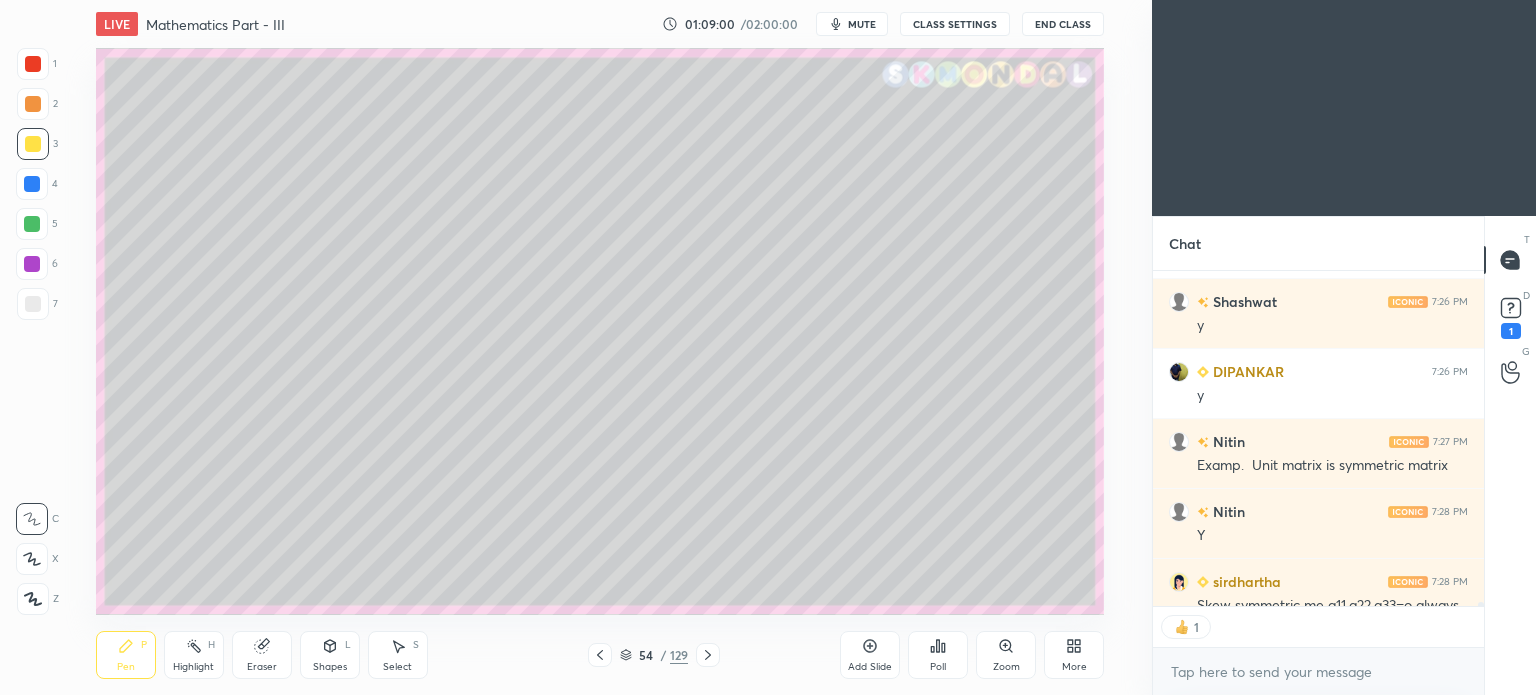 scroll, scrollTop: 6, scrollLeft: 6, axis: both 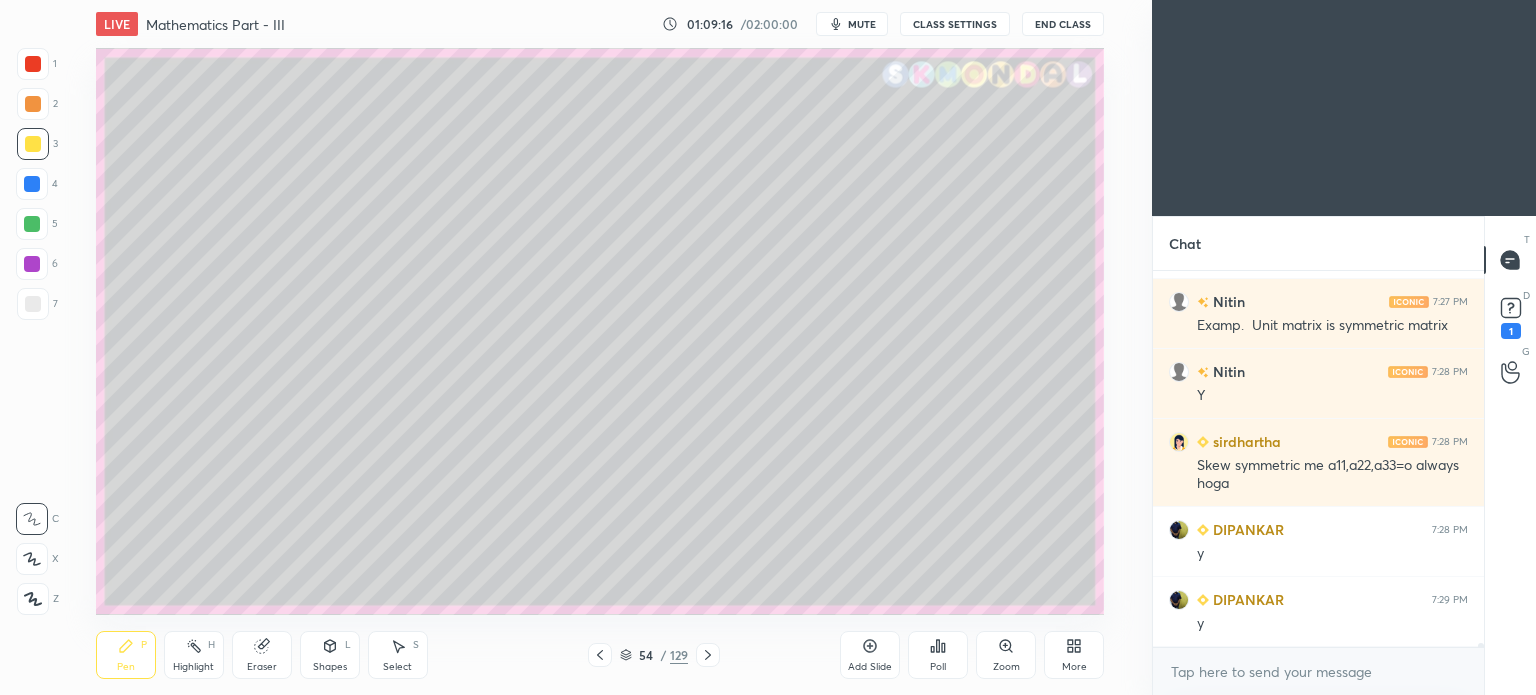 click on "Highlight H" at bounding box center (194, 655) 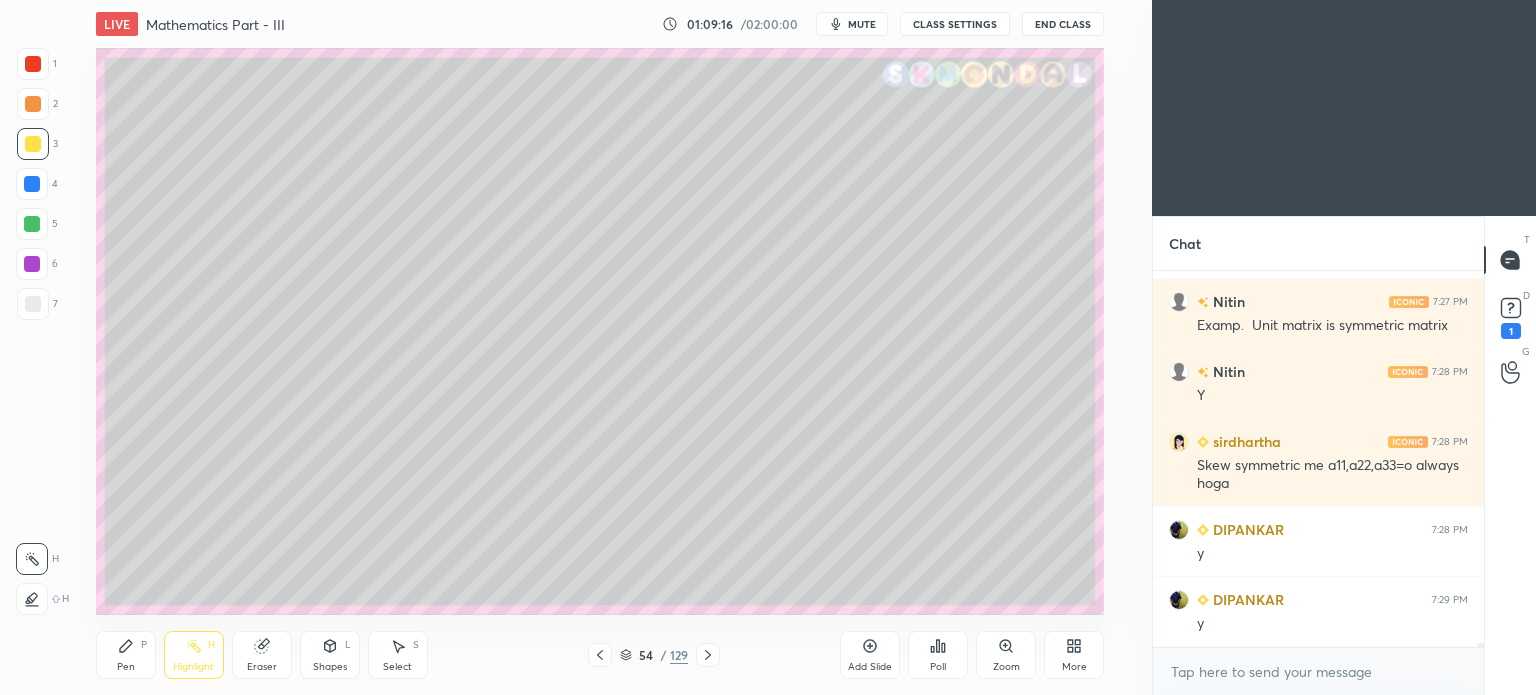 click on "Highlight" at bounding box center [193, 667] 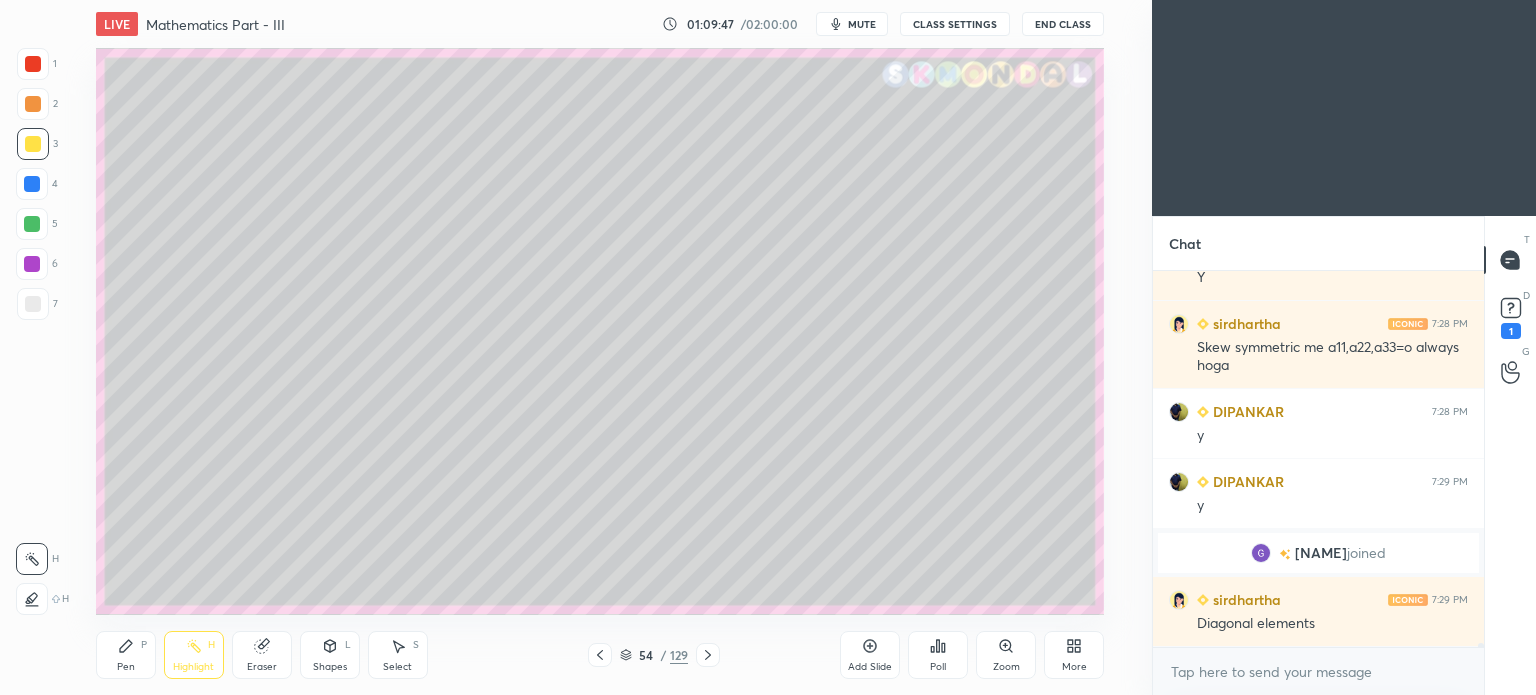 scroll, scrollTop: 33726, scrollLeft: 0, axis: vertical 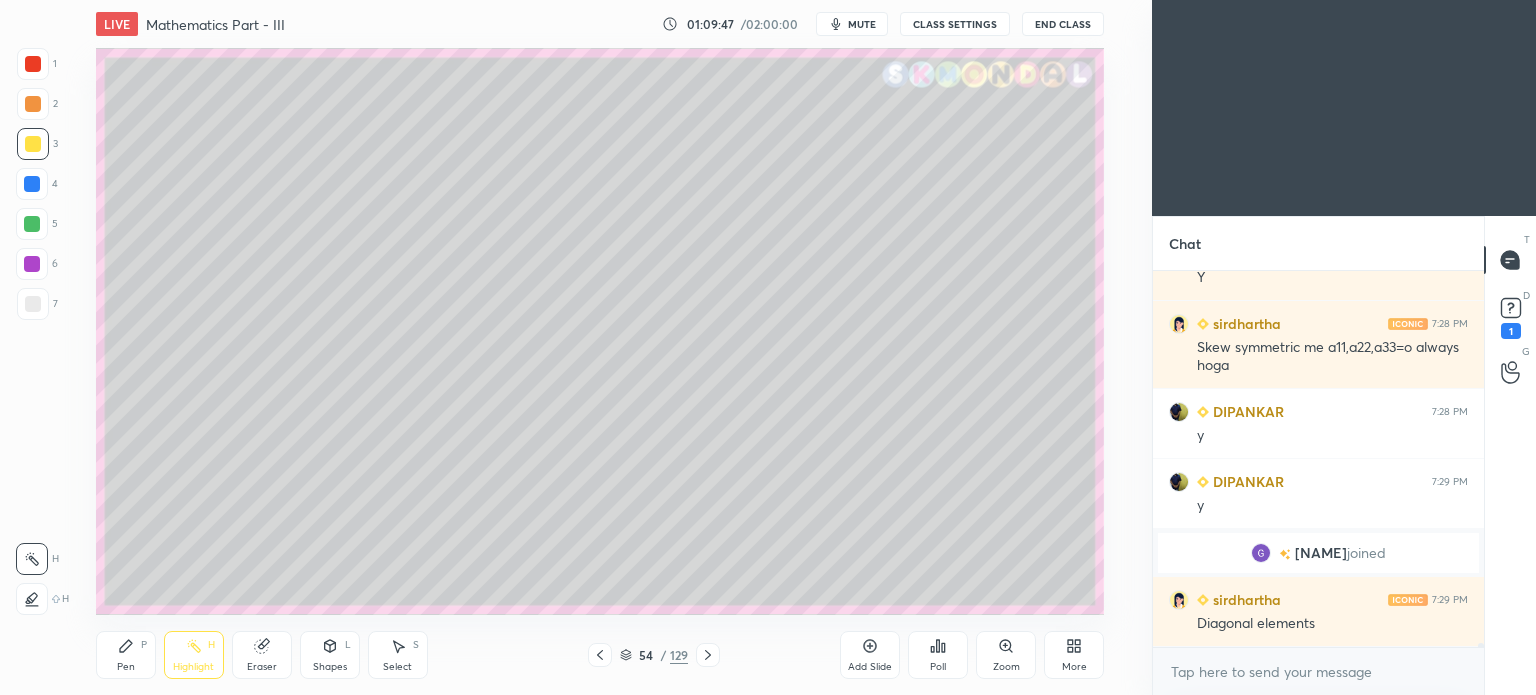 click on "Eraser" at bounding box center [262, 667] 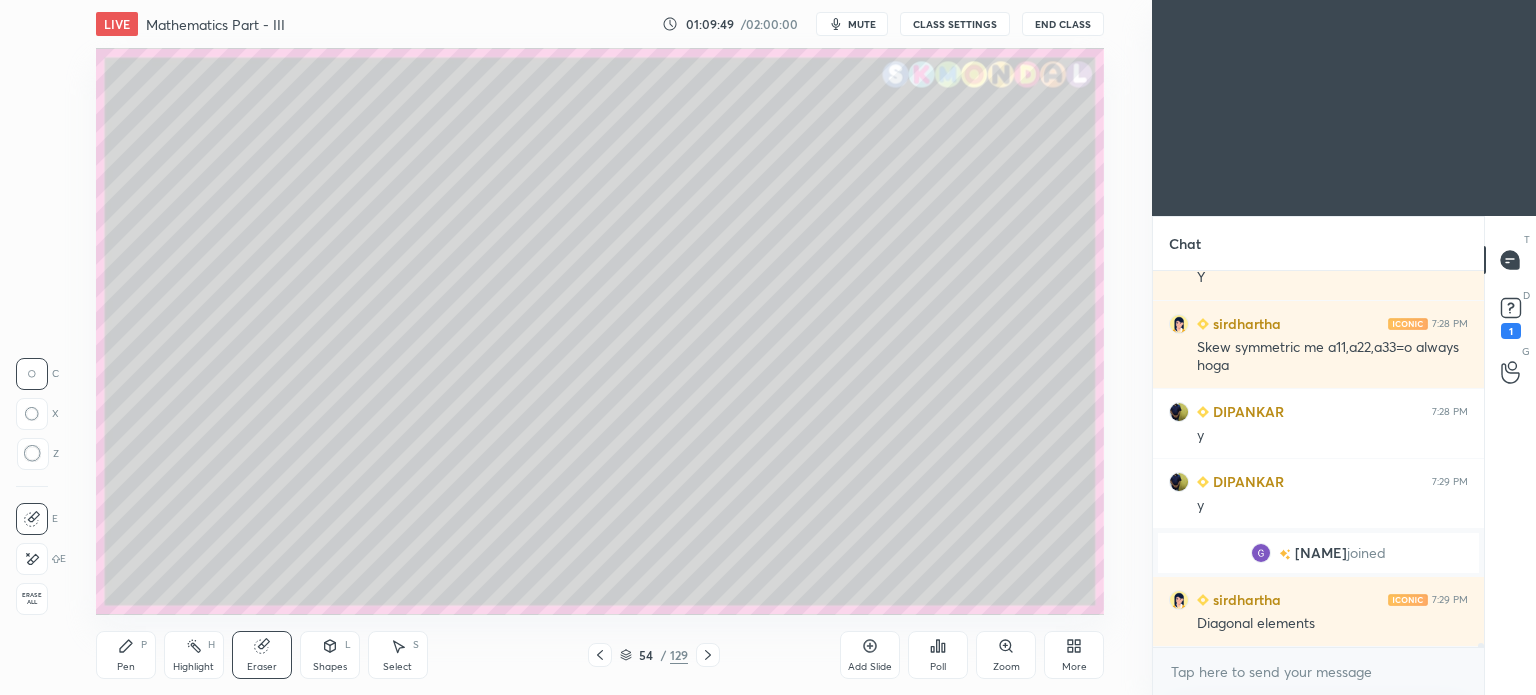 click on "Pen P" at bounding box center [126, 655] 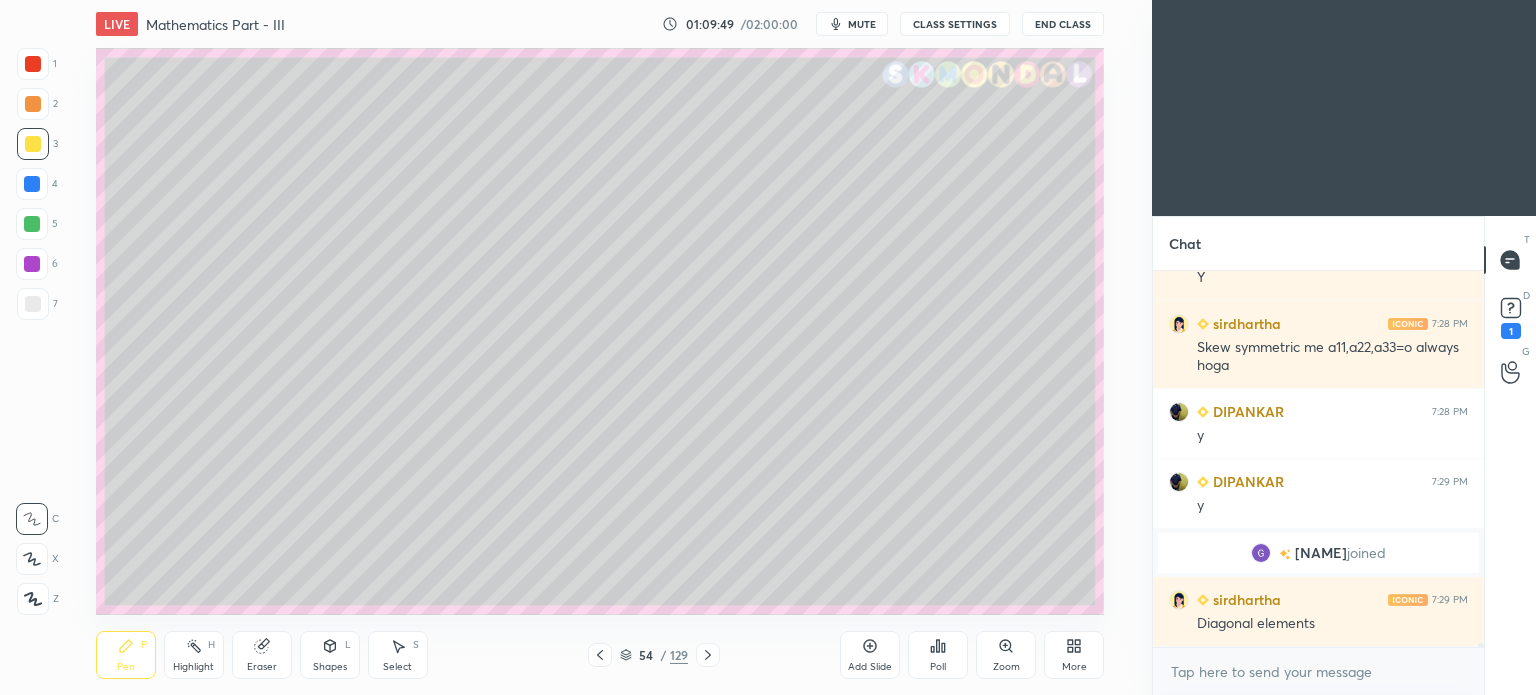 click on "Pen P" at bounding box center [126, 655] 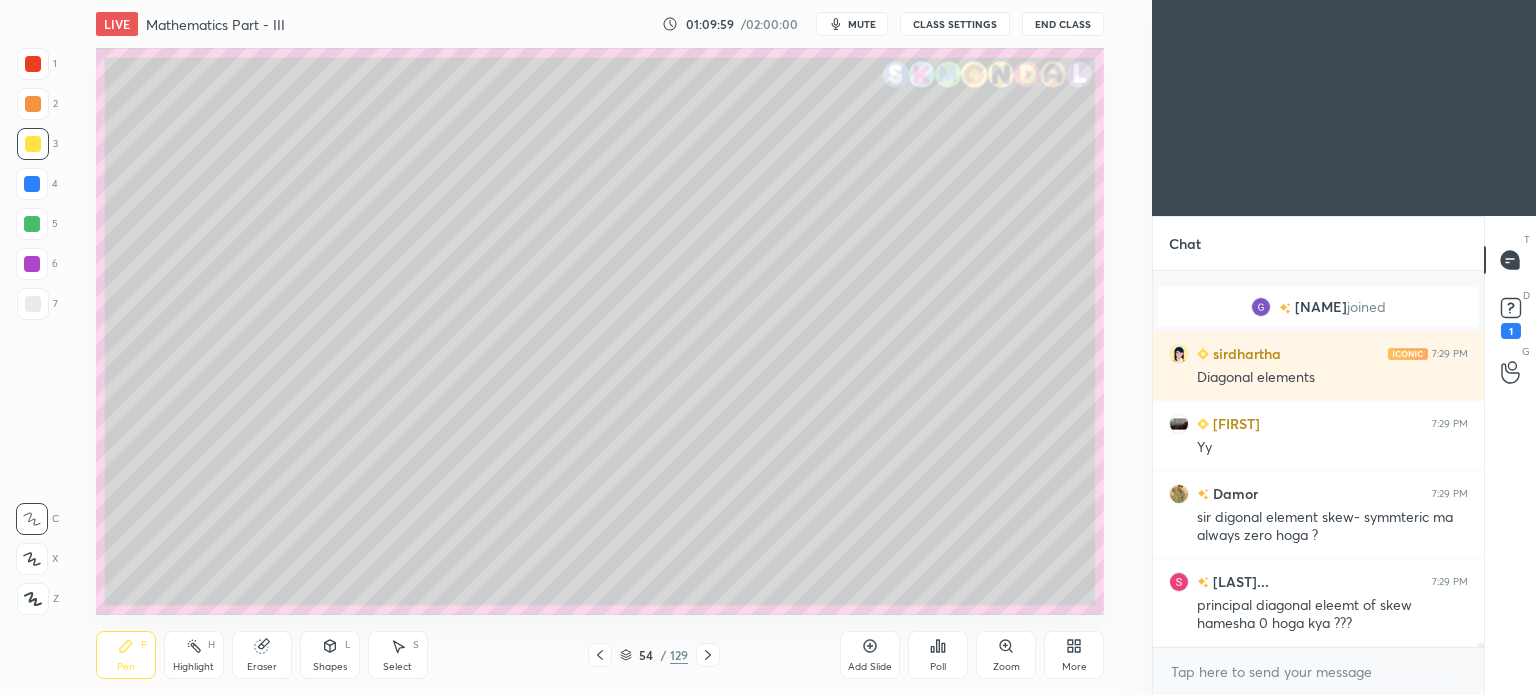 scroll, scrollTop: 34042, scrollLeft: 0, axis: vertical 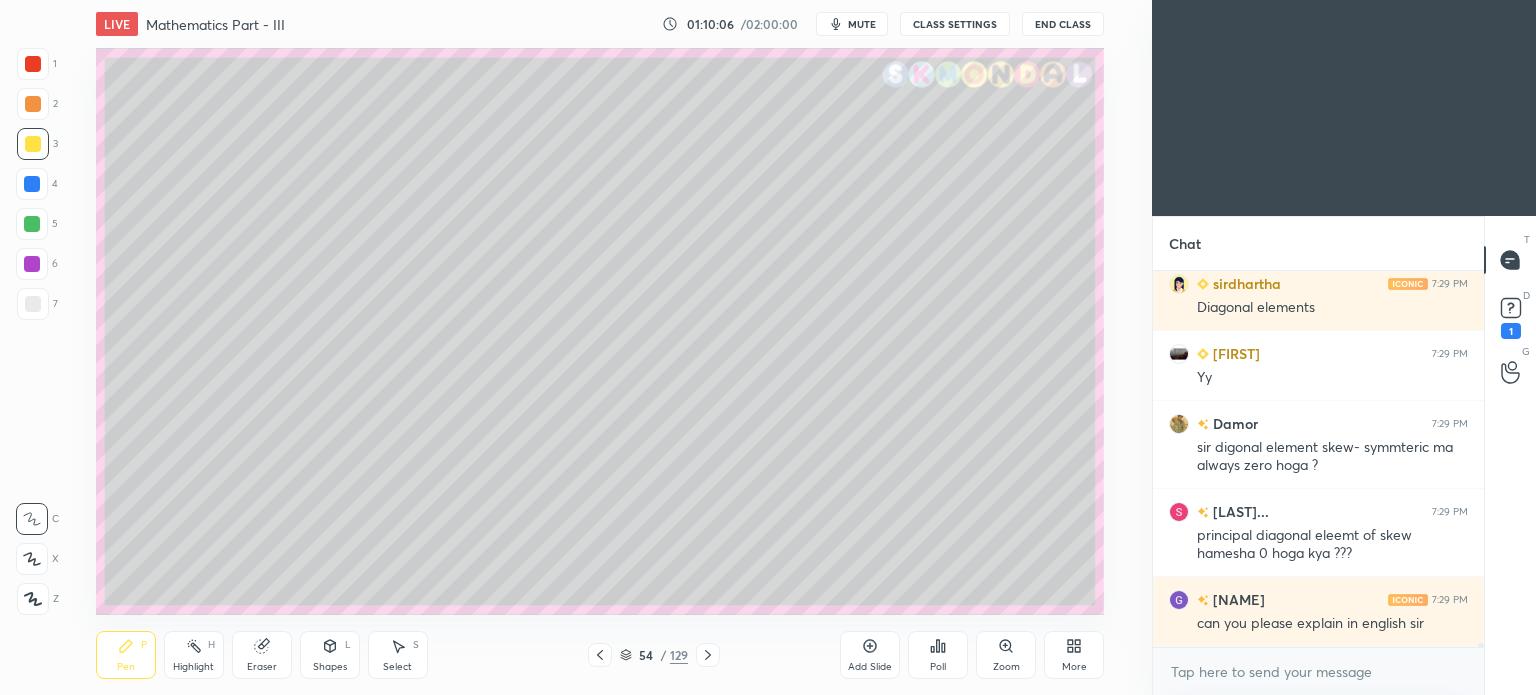 click on "Highlight H" at bounding box center [194, 655] 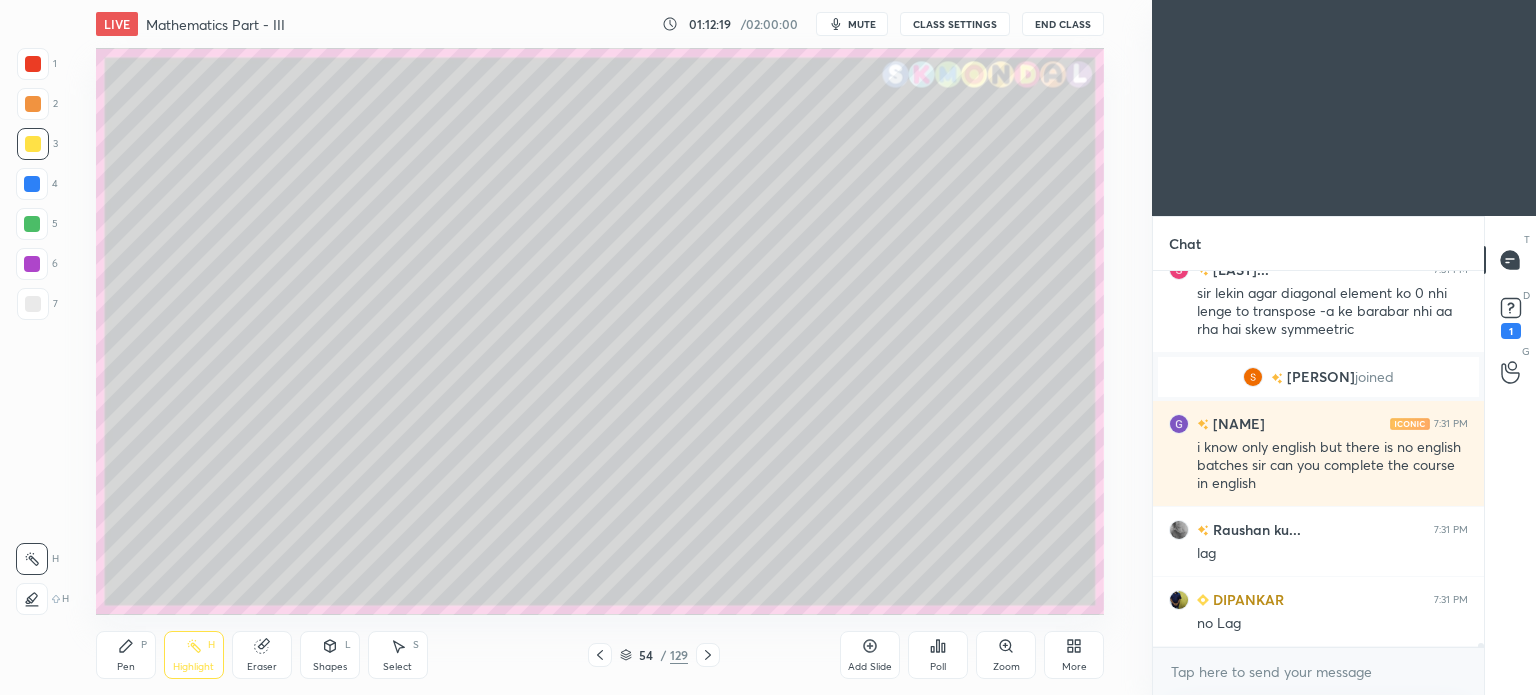 scroll, scrollTop: 34614, scrollLeft: 0, axis: vertical 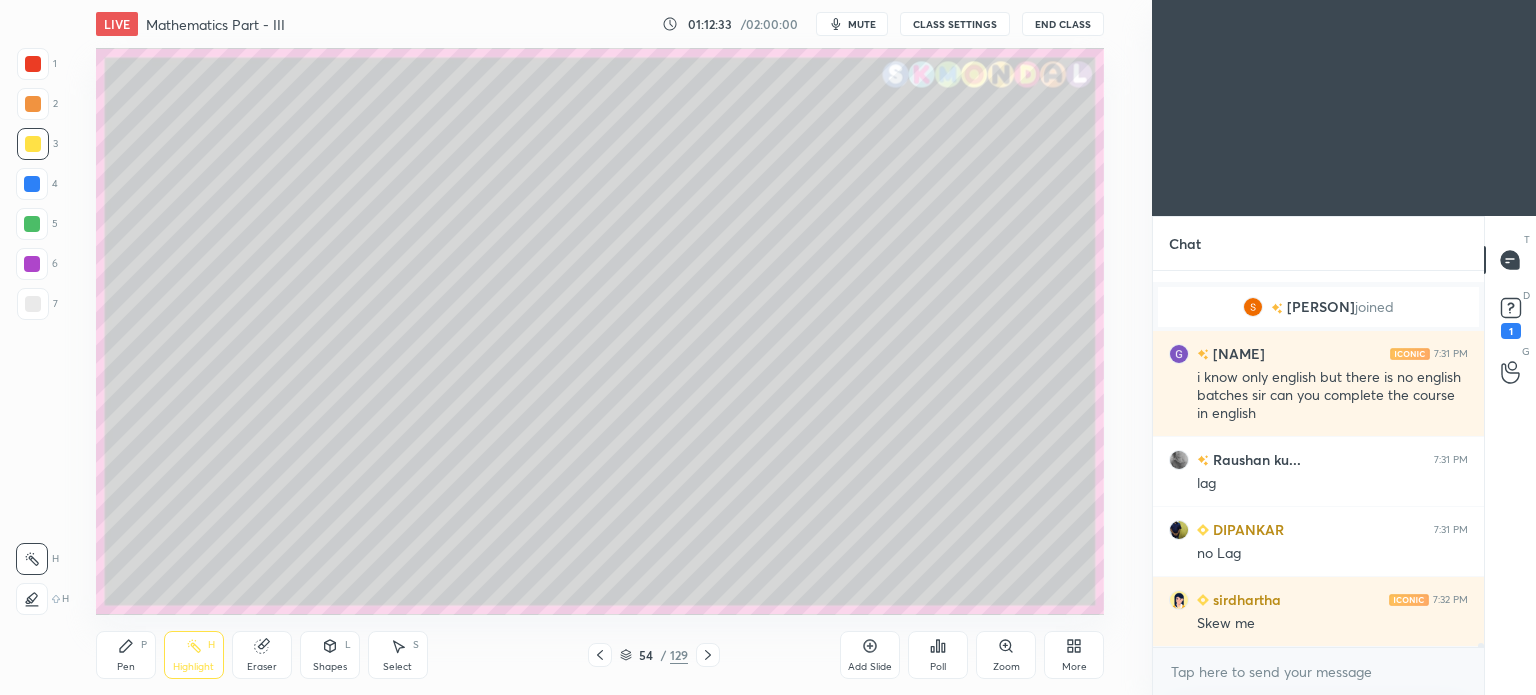 click on "Eraser" at bounding box center (262, 667) 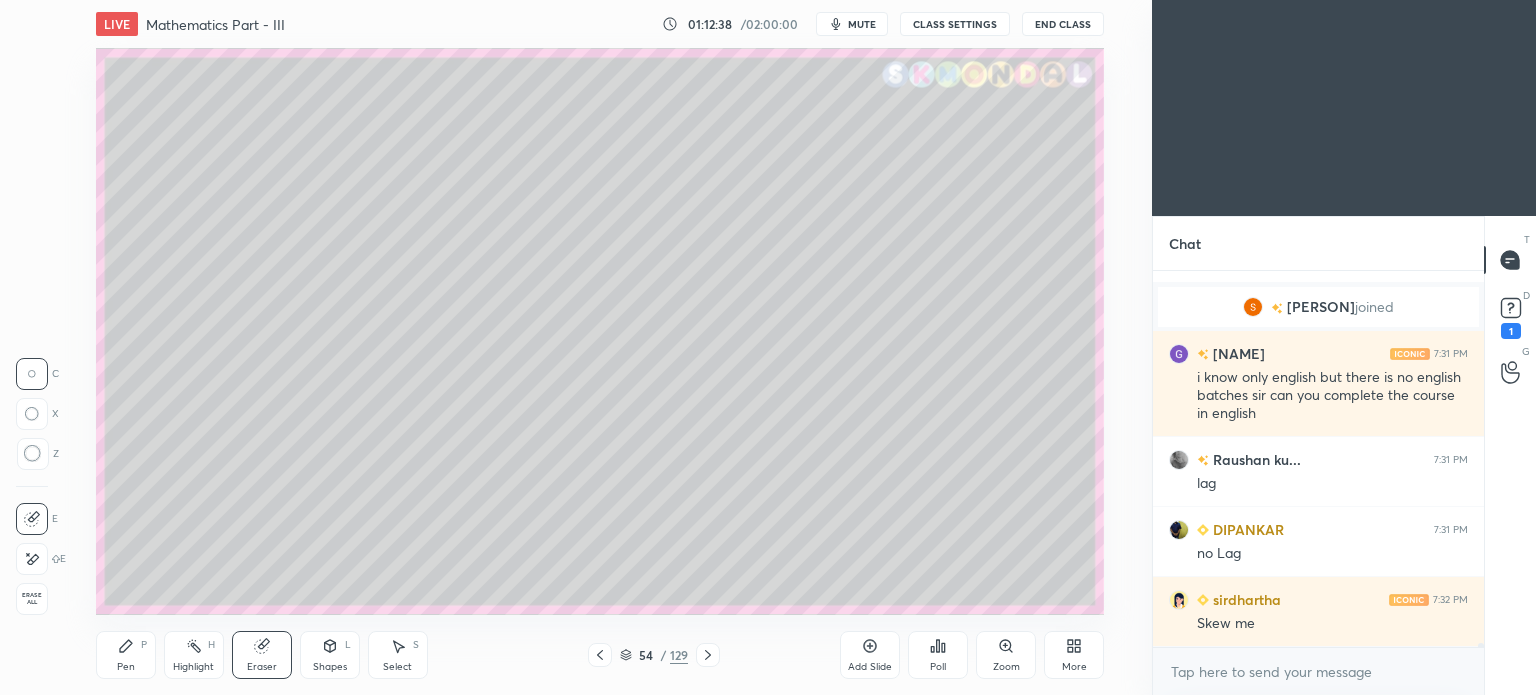 click 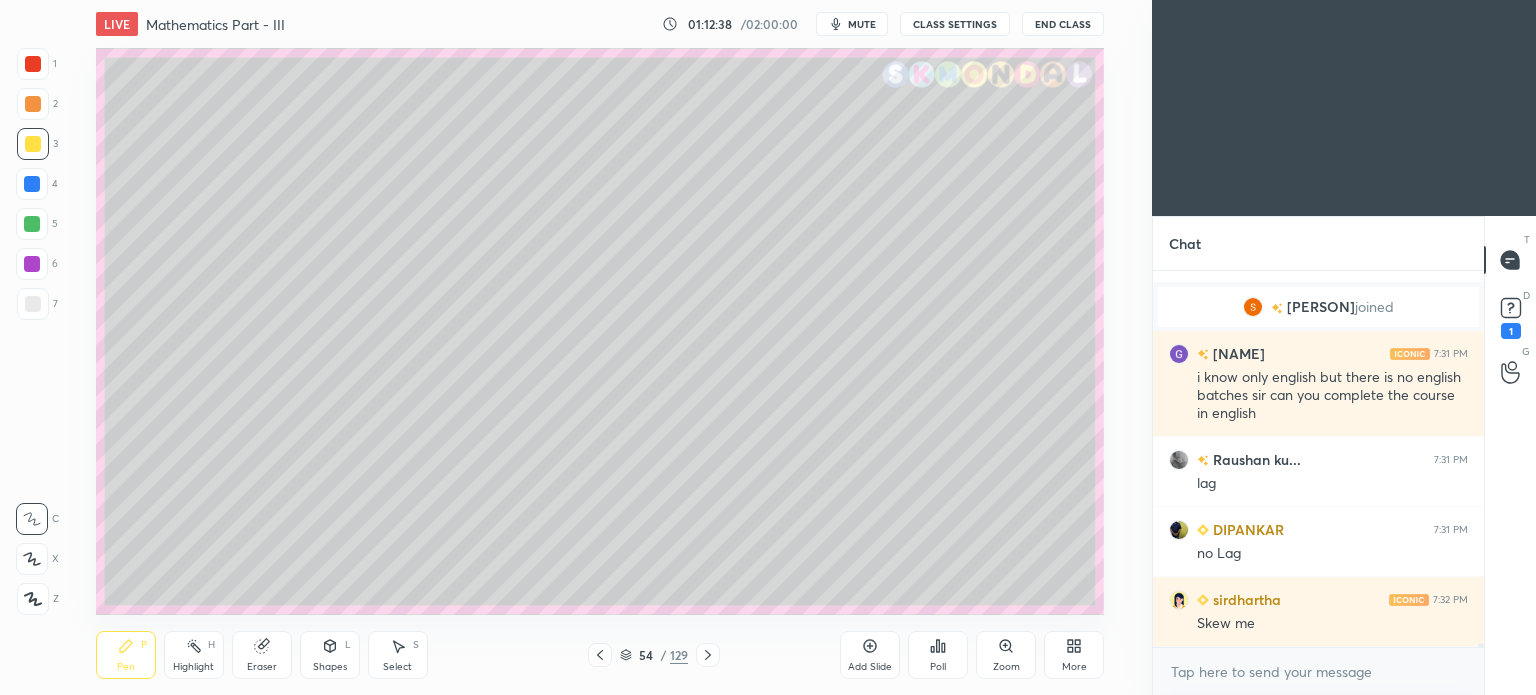 click on "Pen P" at bounding box center (126, 655) 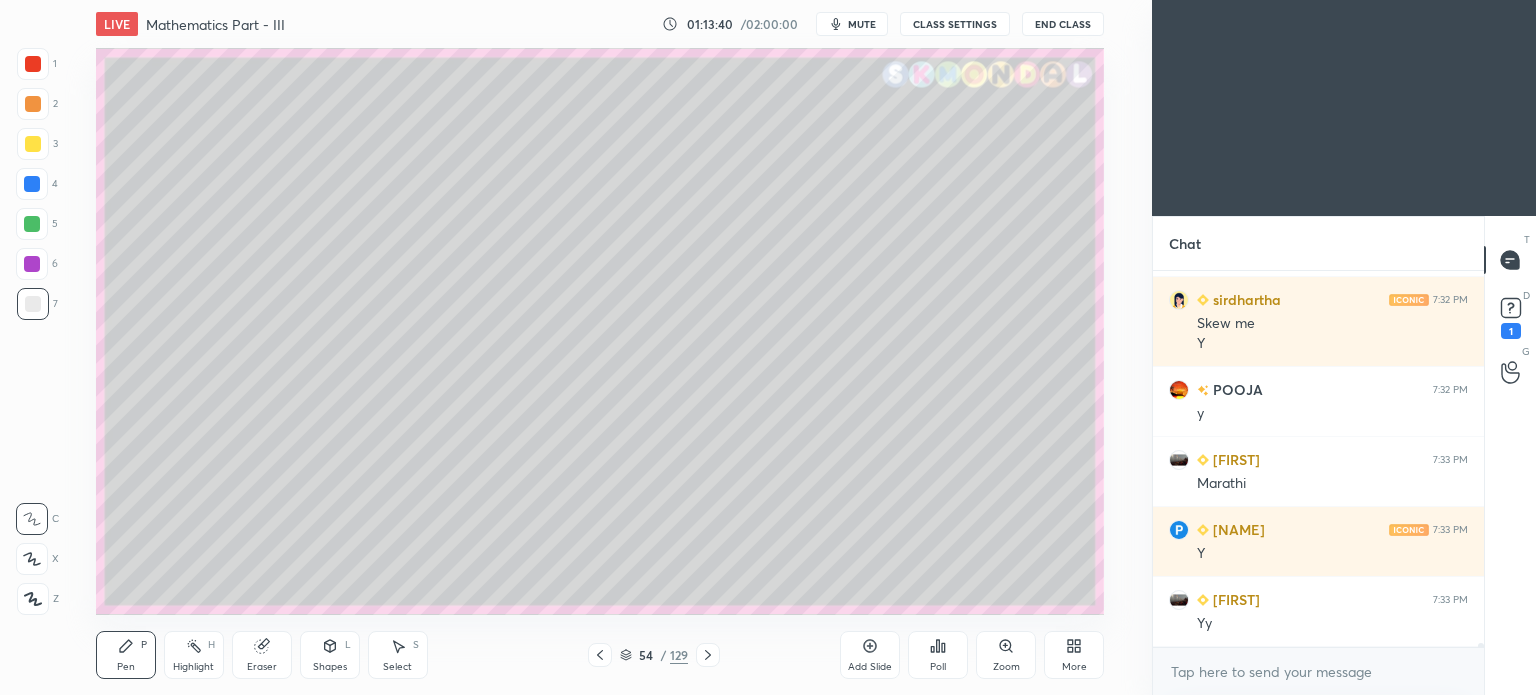 scroll, scrollTop: 34984, scrollLeft: 0, axis: vertical 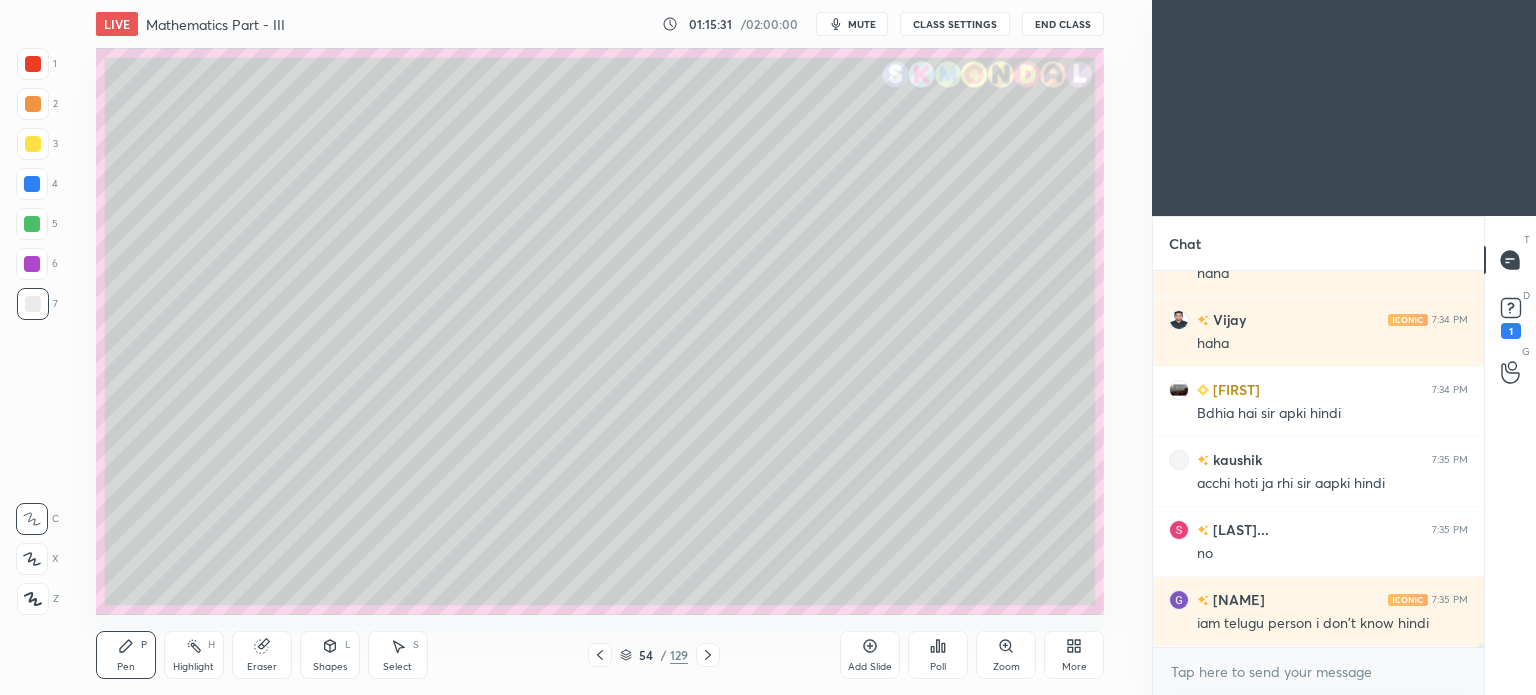 click at bounding box center [708, 655] 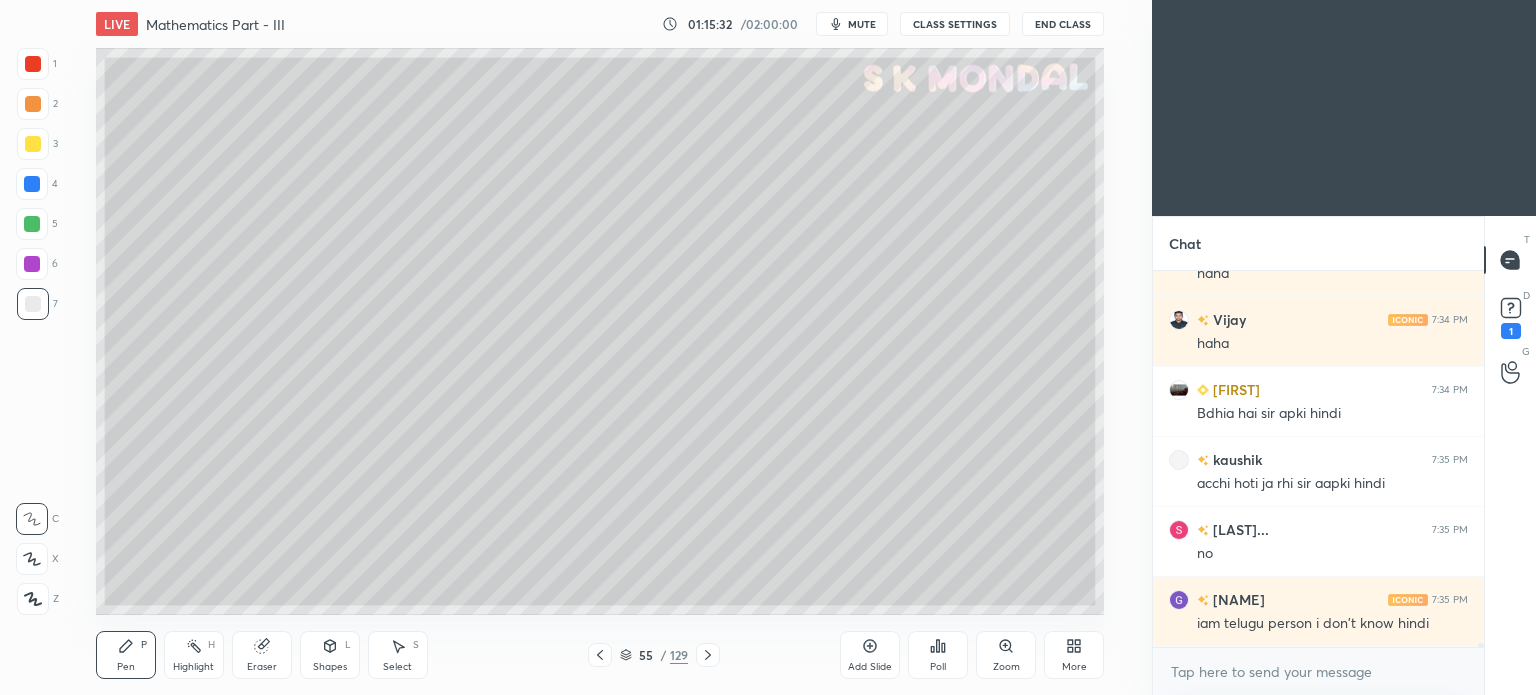scroll, scrollTop: 35720, scrollLeft: 0, axis: vertical 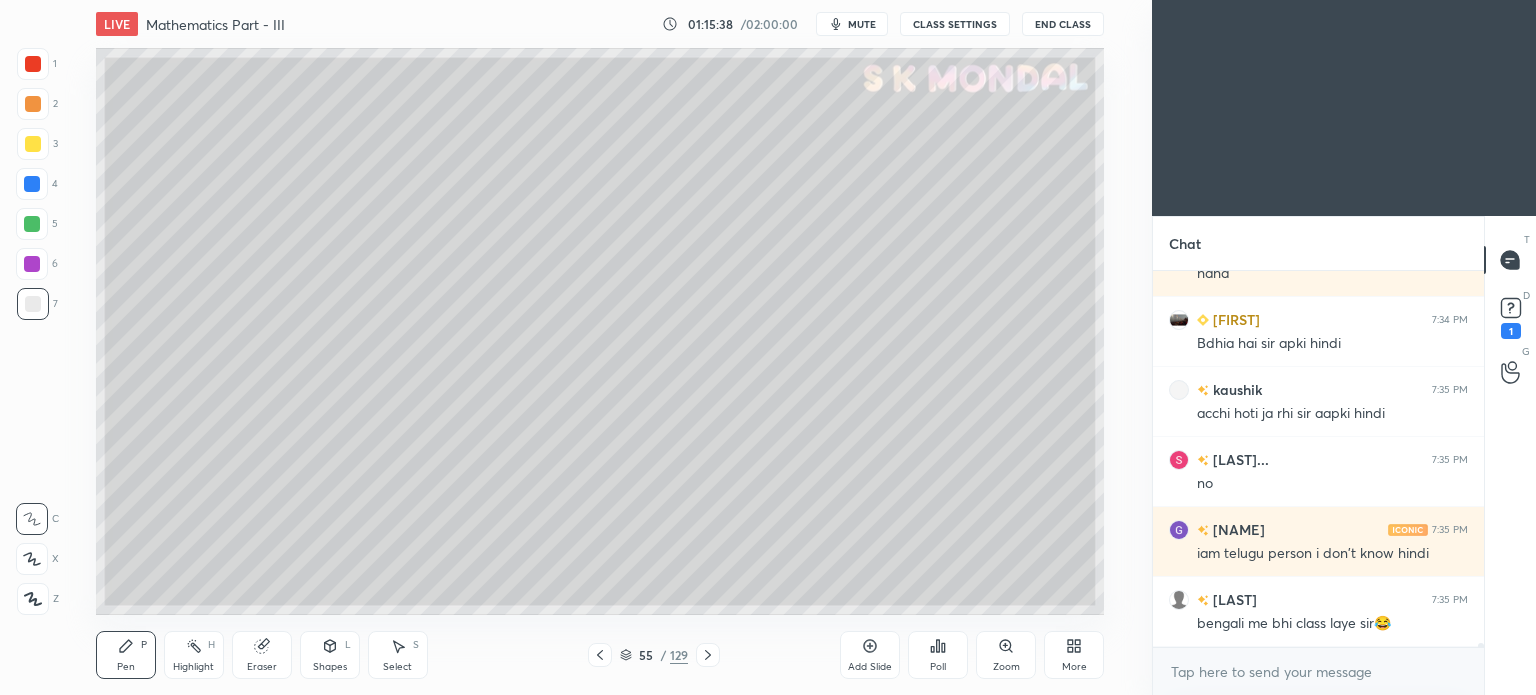 click at bounding box center (33, 144) 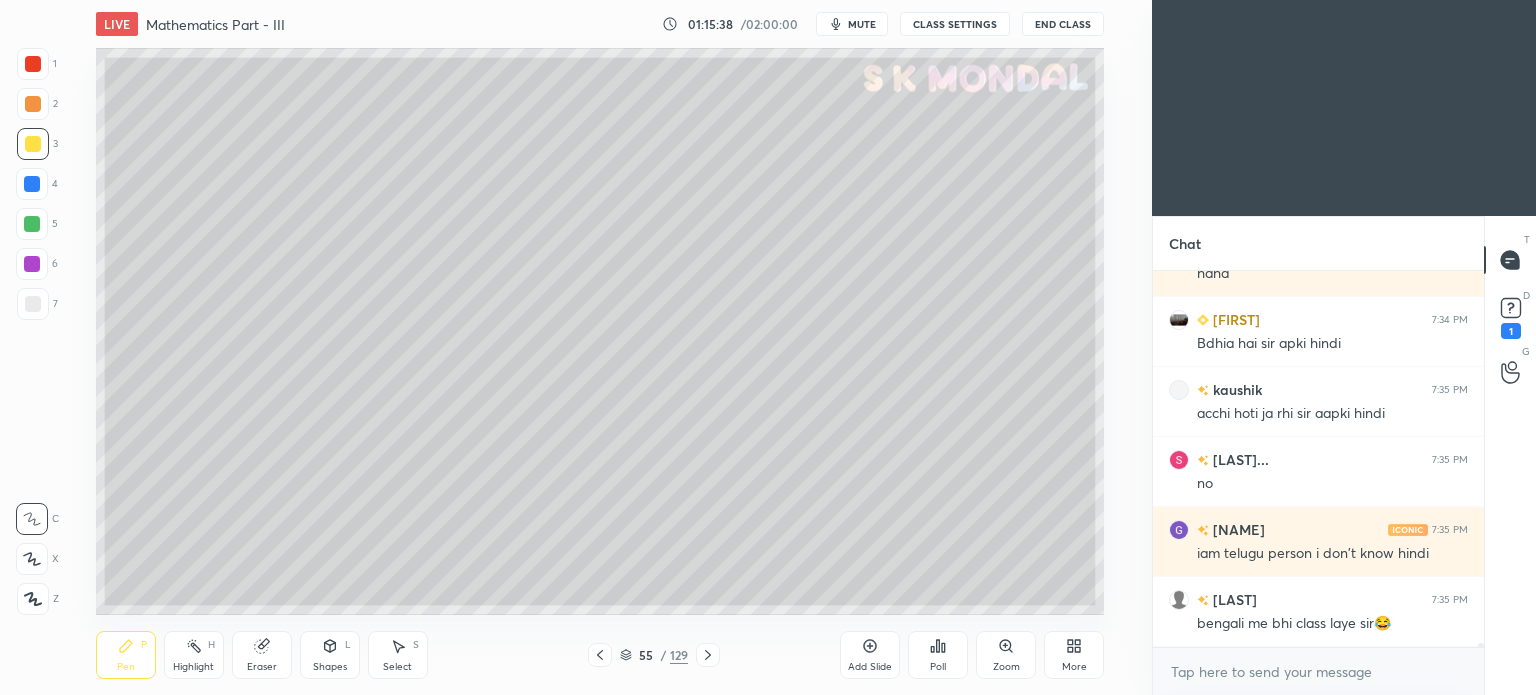 click on "Pen P" at bounding box center [126, 655] 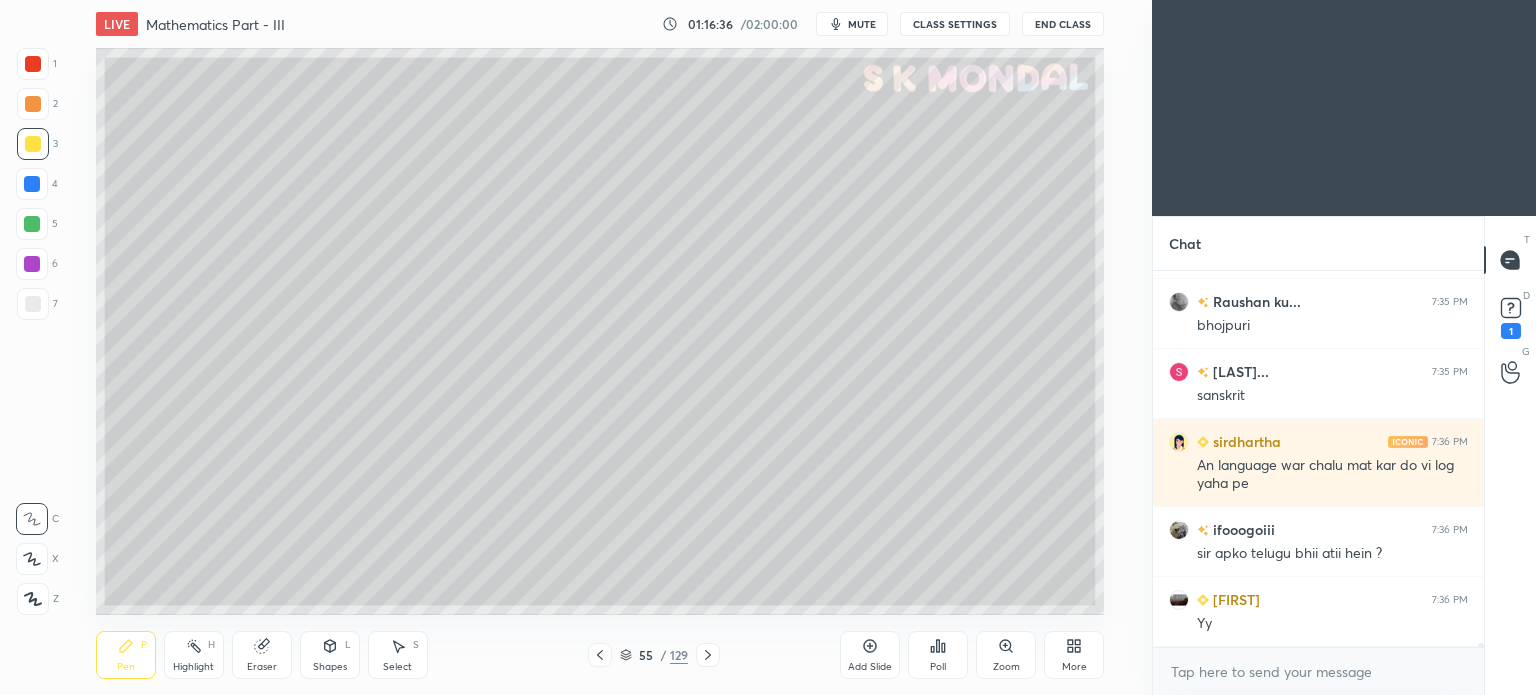 scroll, scrollTop: 36264, scrollLeft: 0, axis: vertical 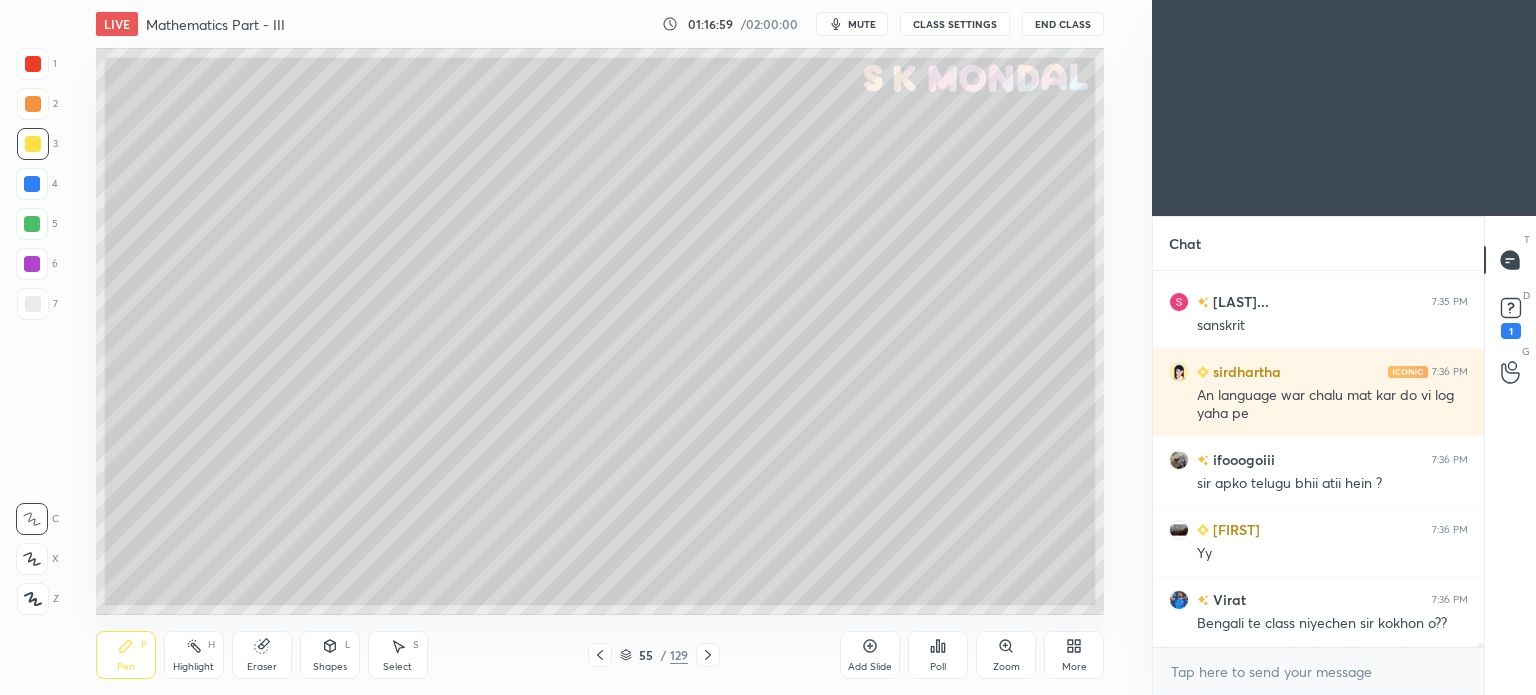click at bounding box center (33, 304) 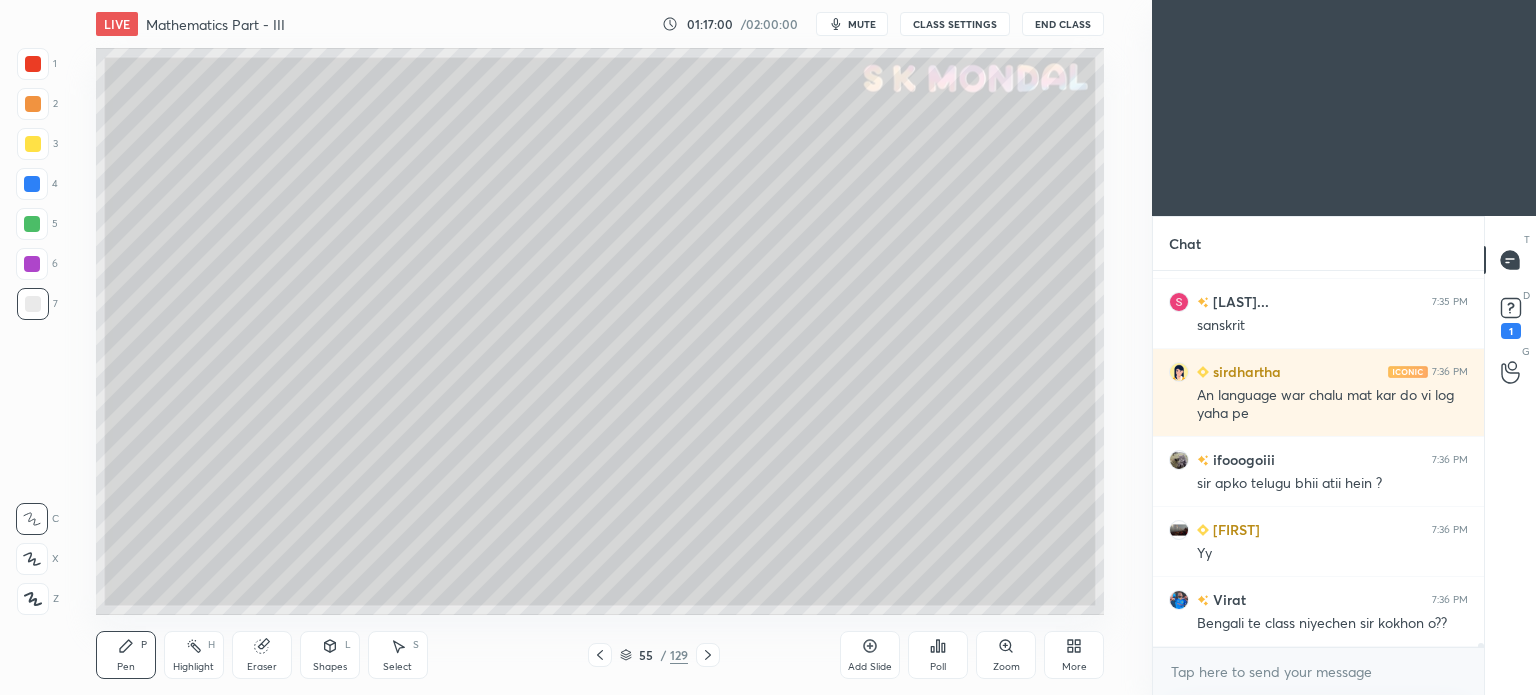 scroll, scrollTop: 36334, scrollLeft: 0, axis: vertical 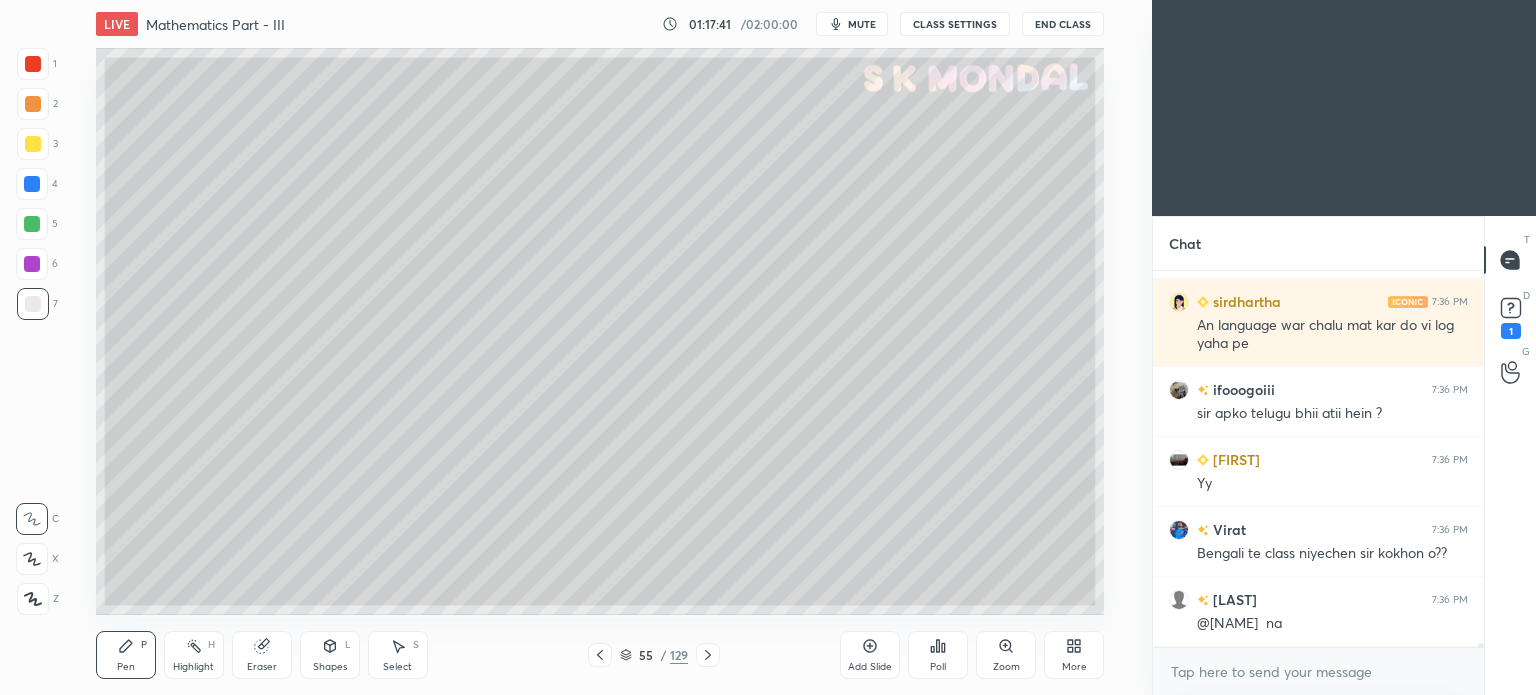 click on "Eraser" at bounding box center [262, 655] 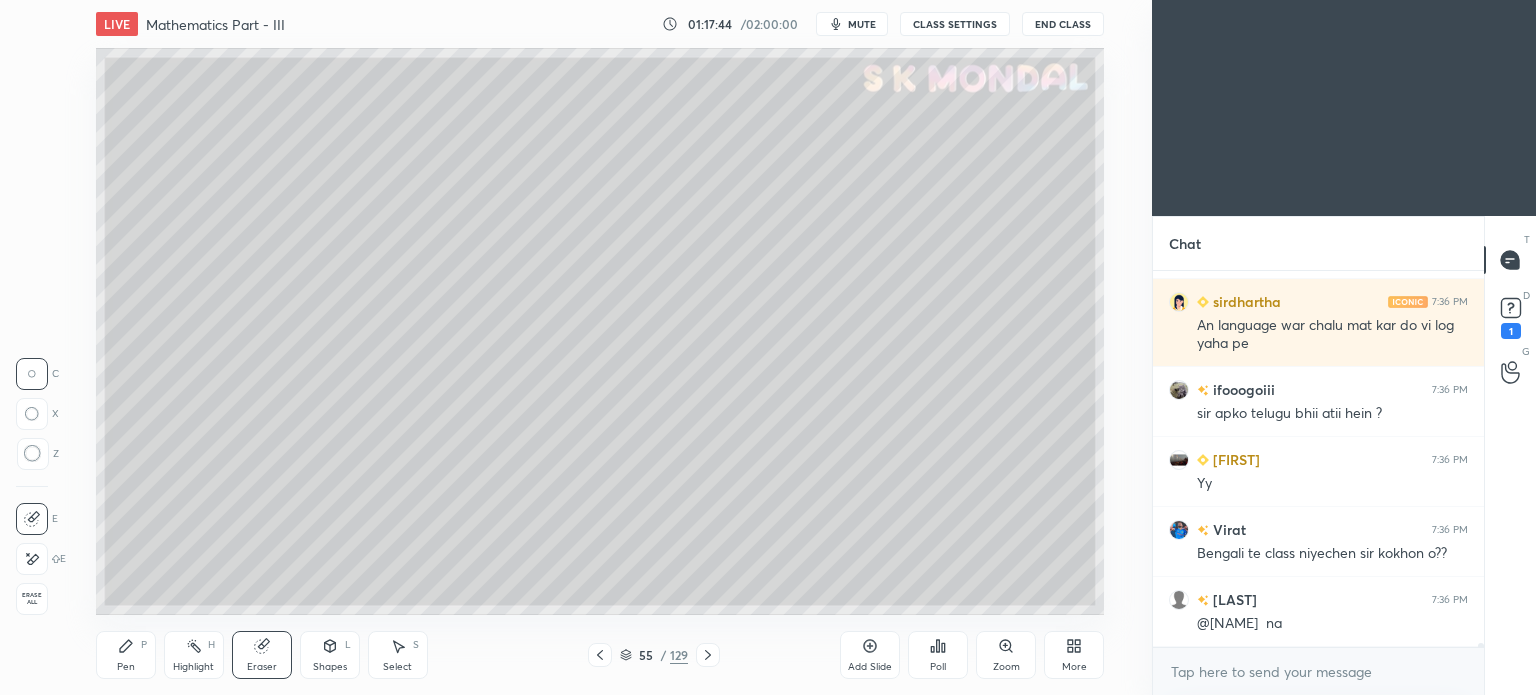 click on "Highlight" at bounding box center (193, 667) 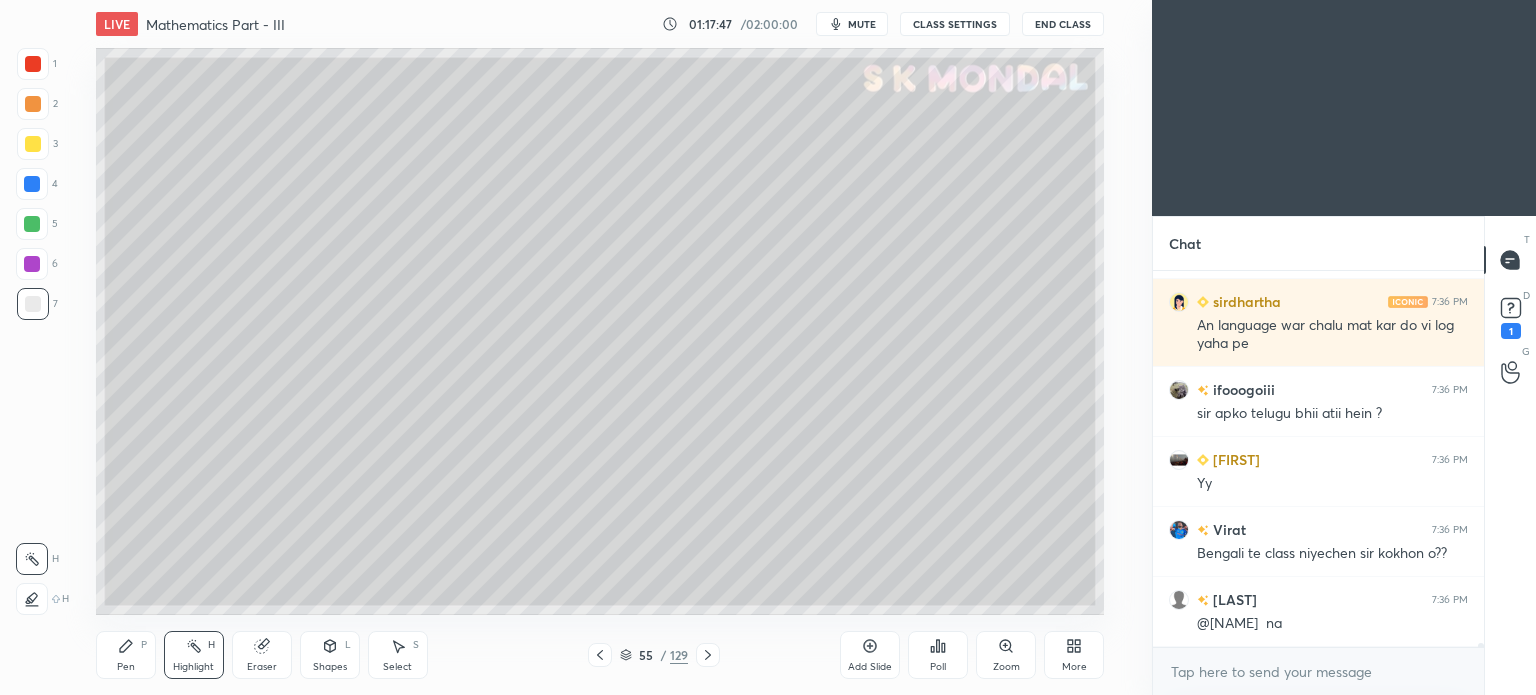 click on "Eraser" at bounding box center (262, 655) 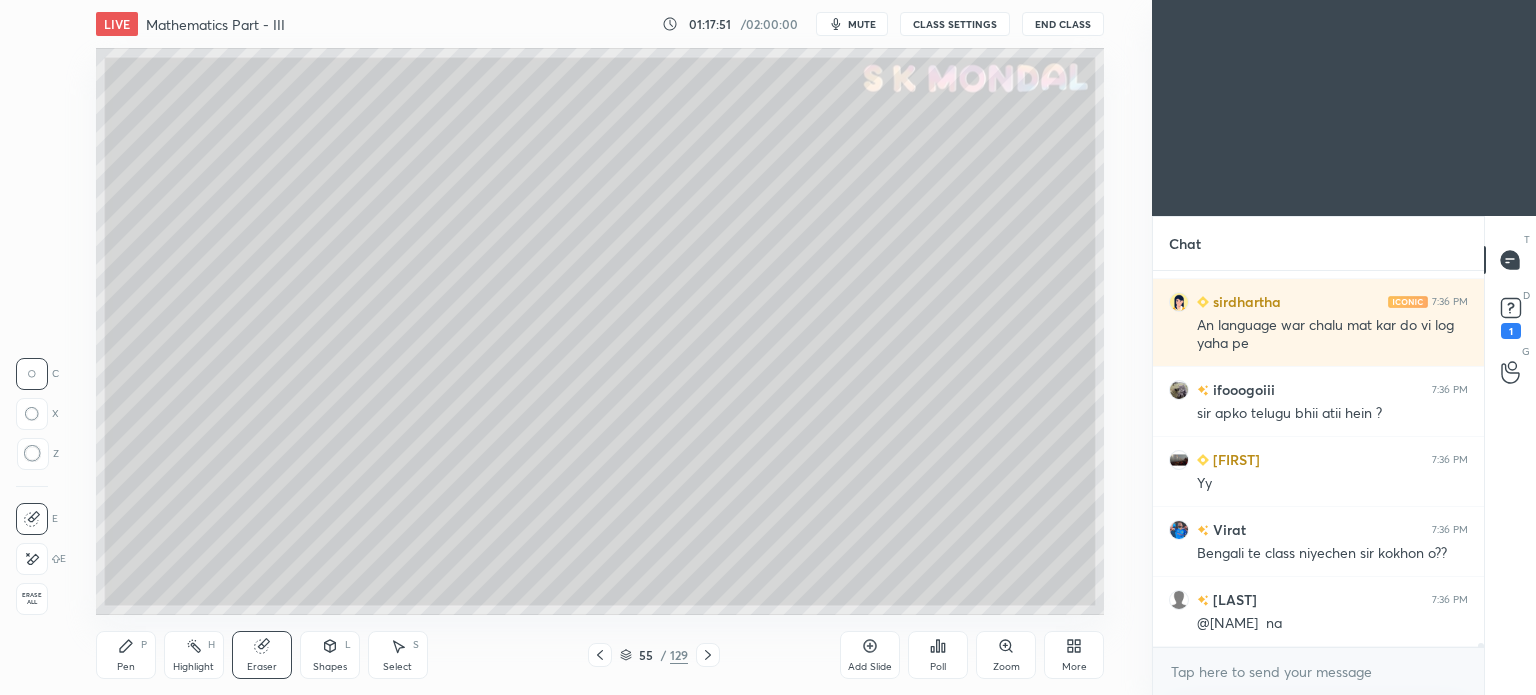 click on "Highlight" at bounding box center (193, 667) 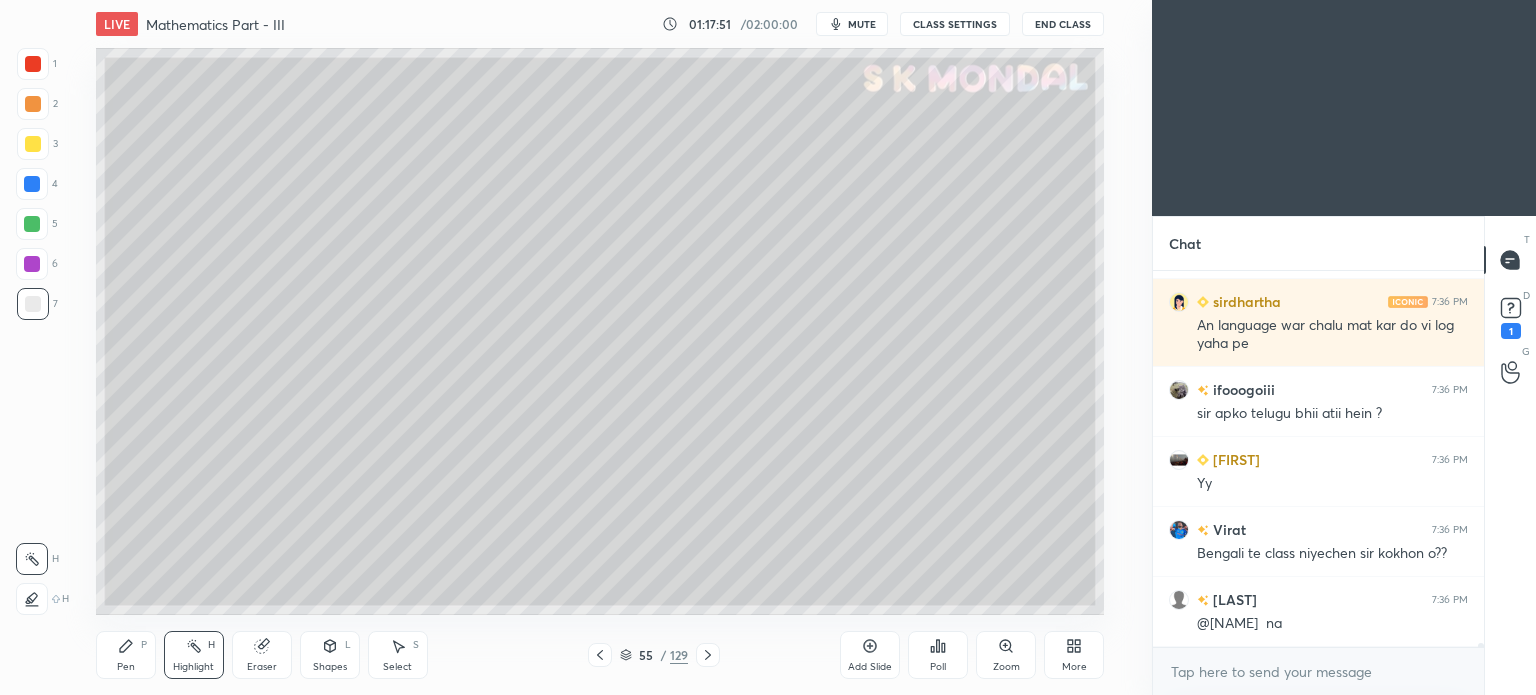 click 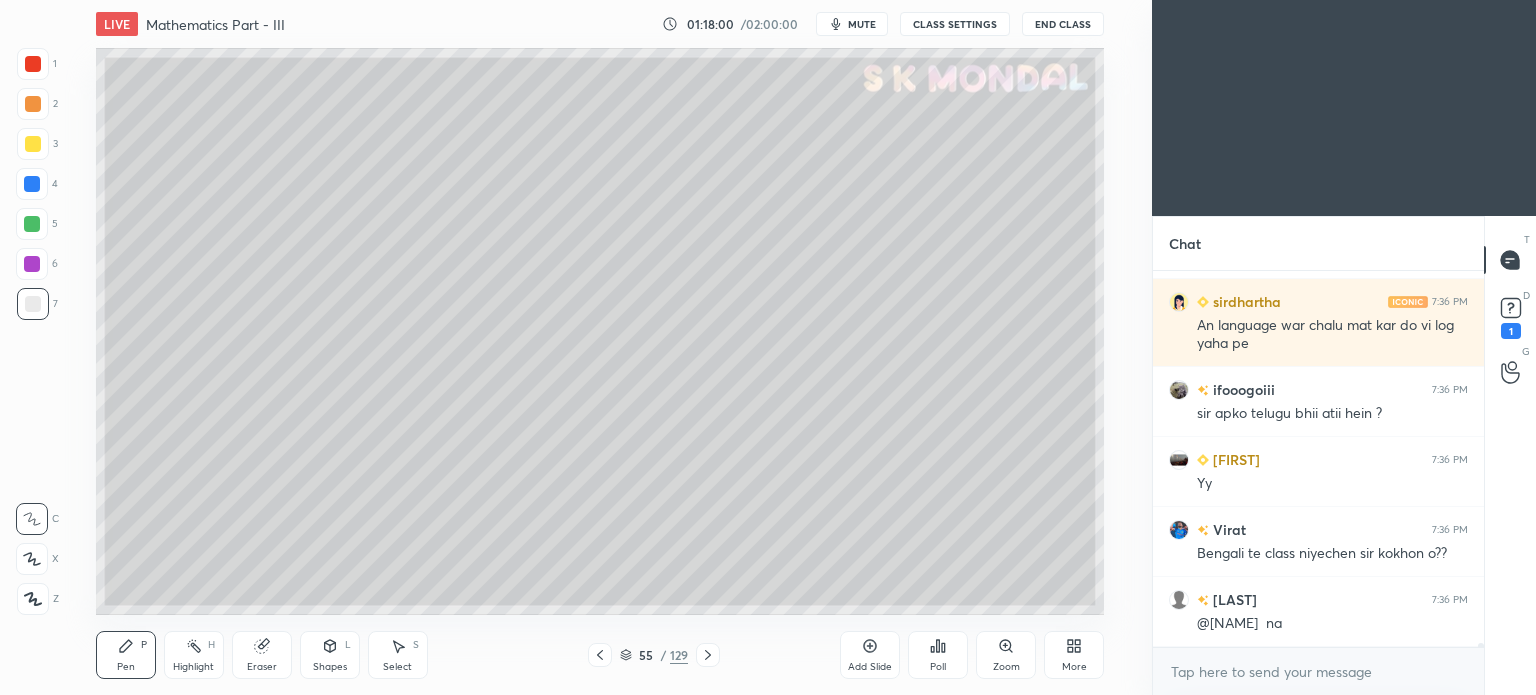 click on "Eraser" at bounding box center (262, 655) 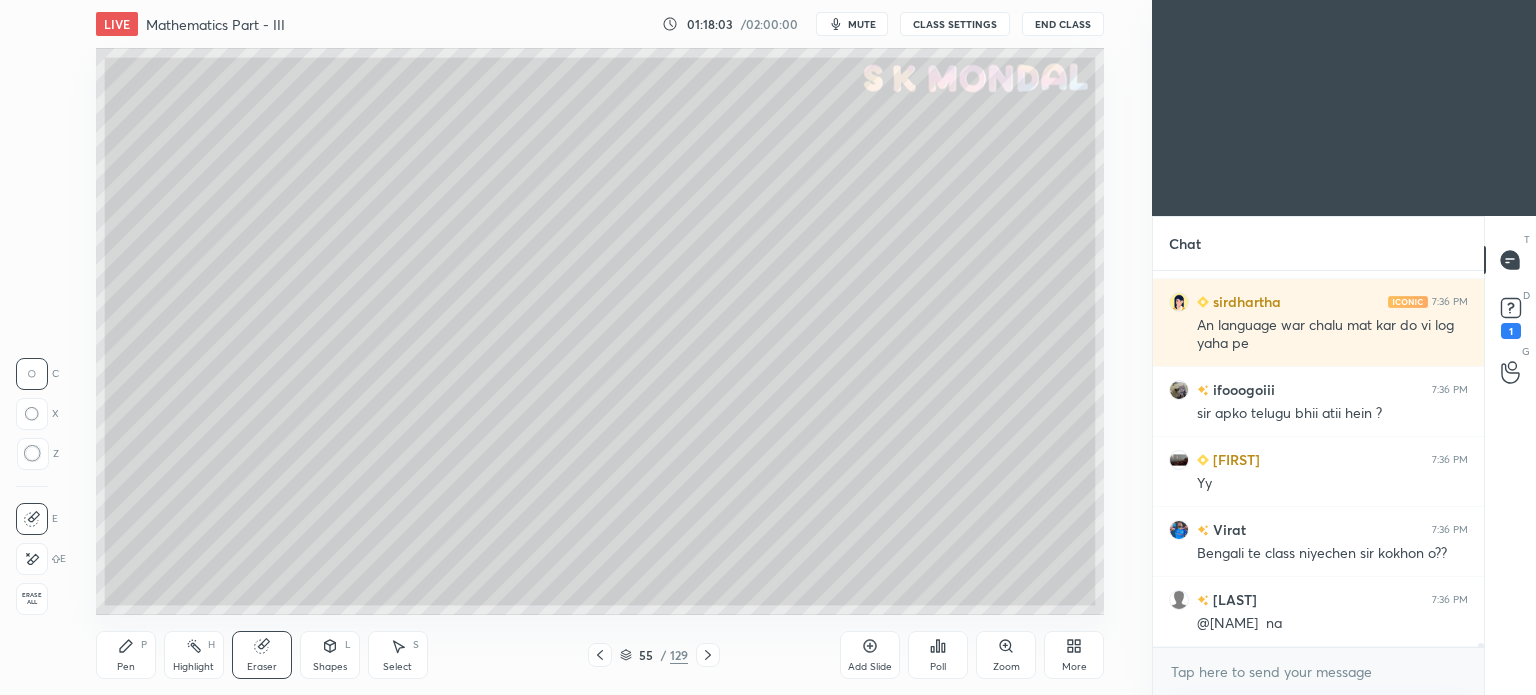 click on "Pen P" at bounding box center [126, 655] 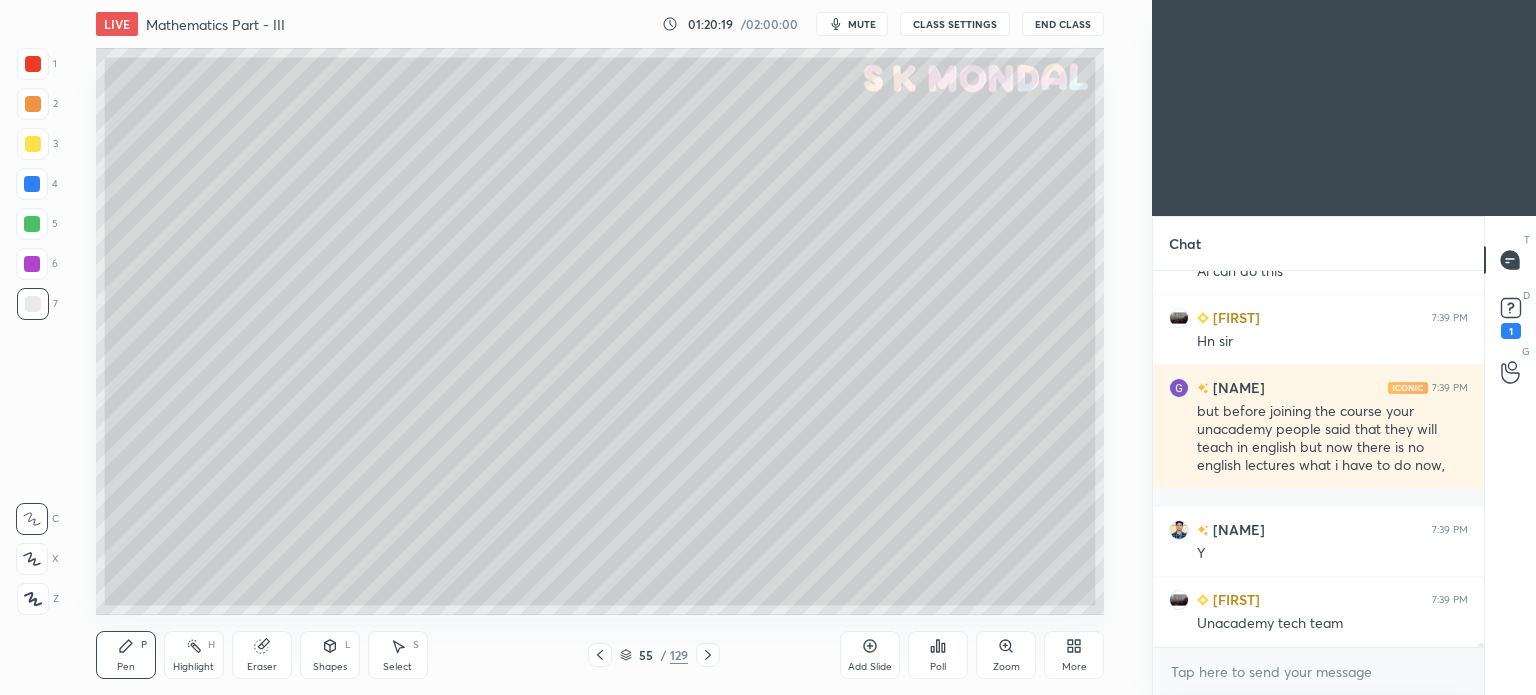 scroll, scrollTop: 36914, scrollLeft: 0, axis: vertical 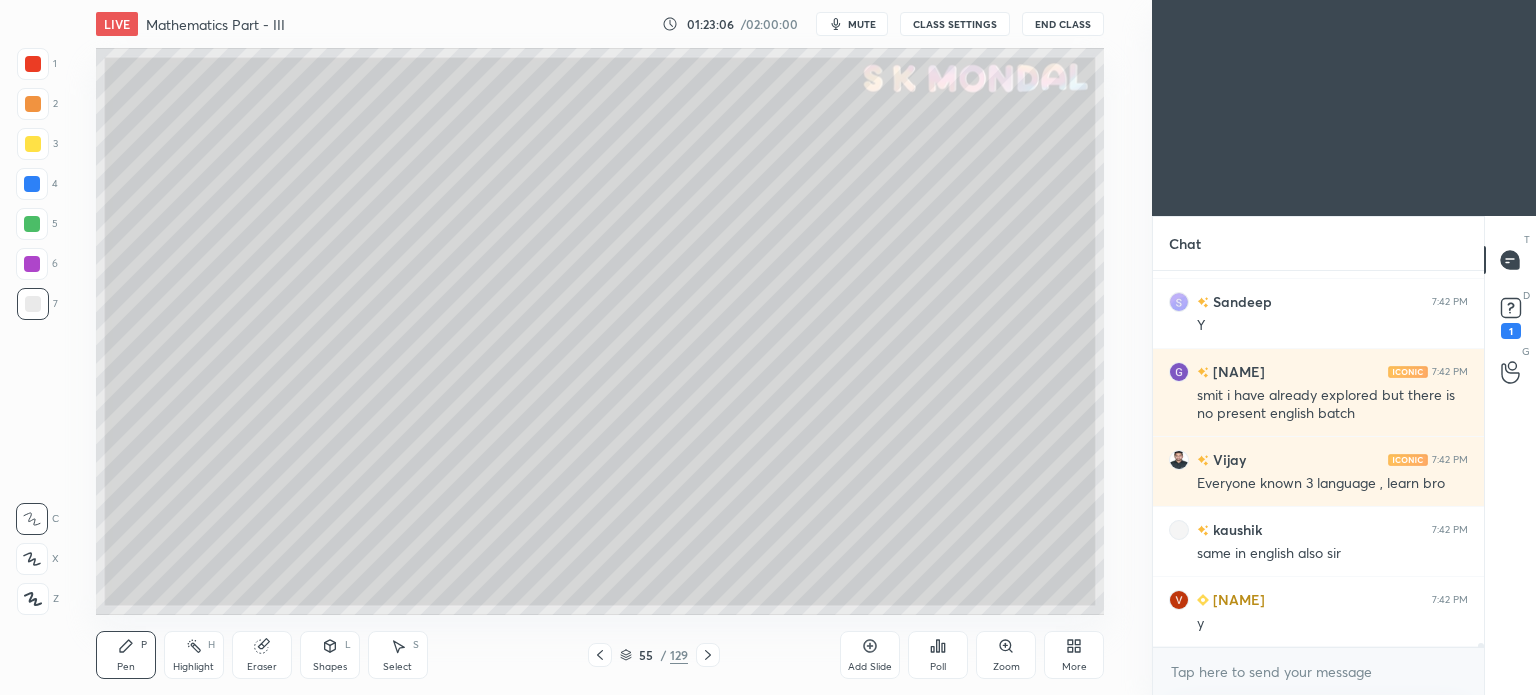 click on "More" at bounding box center (1074, 655) 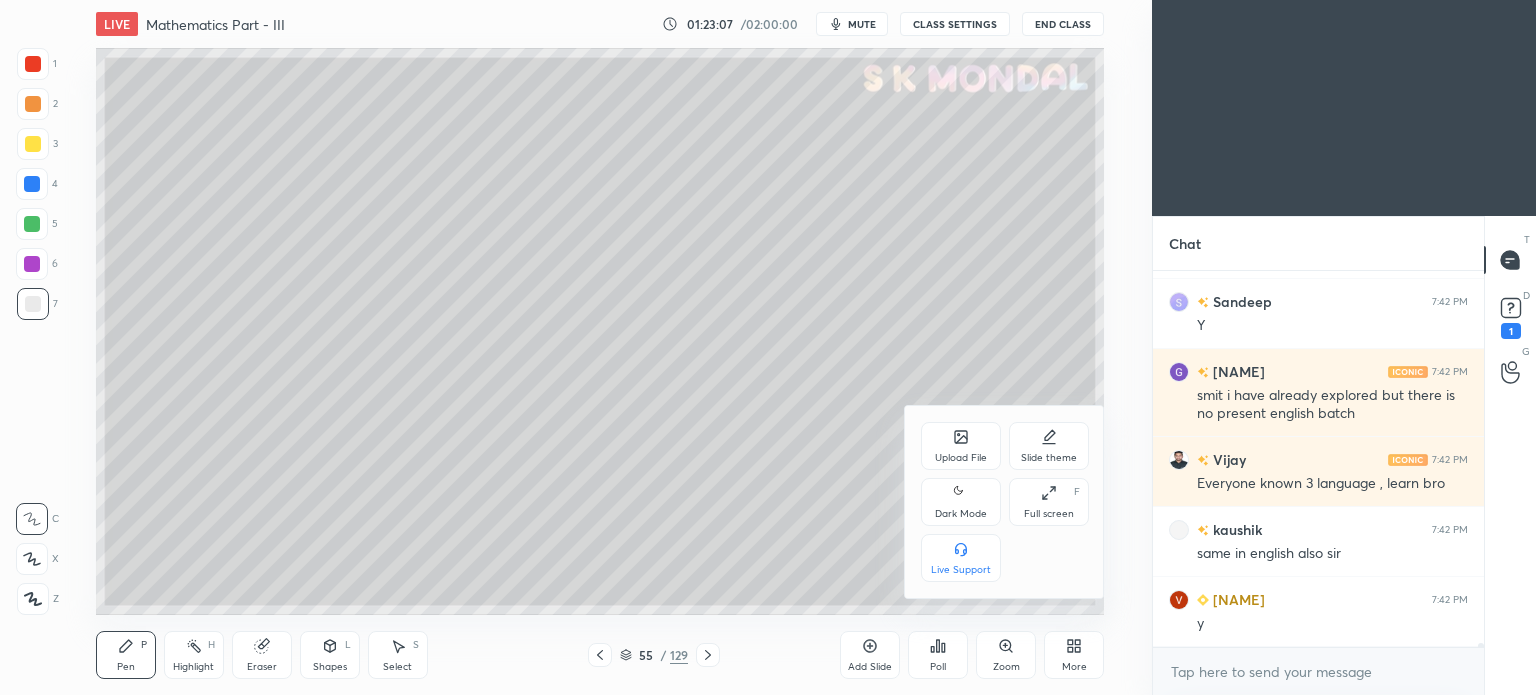click on "Full screen F" at bounding box center (1049, 502) 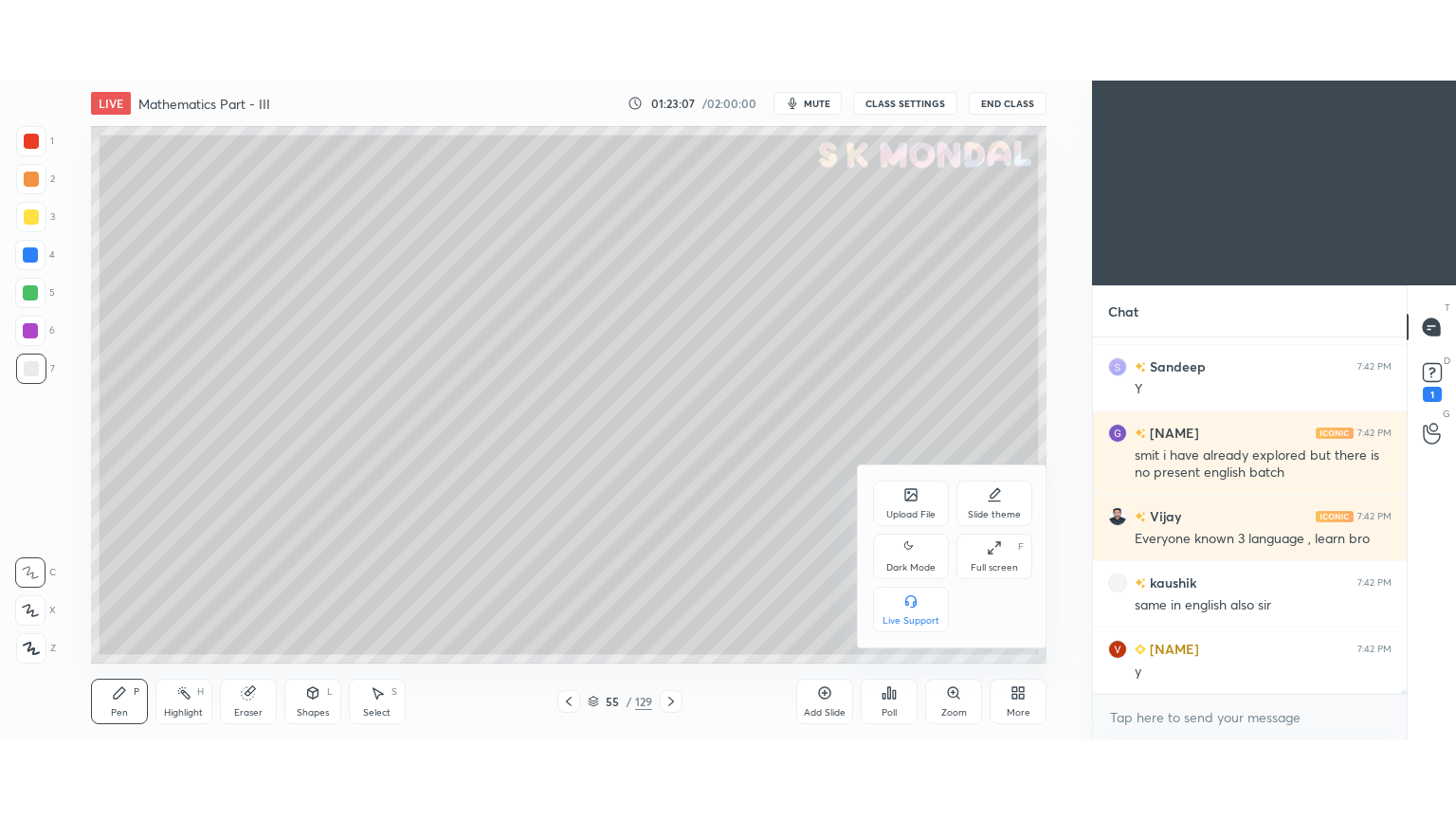 scroll, scrollTop: 94094, scrollLeft: 93776, axis: both 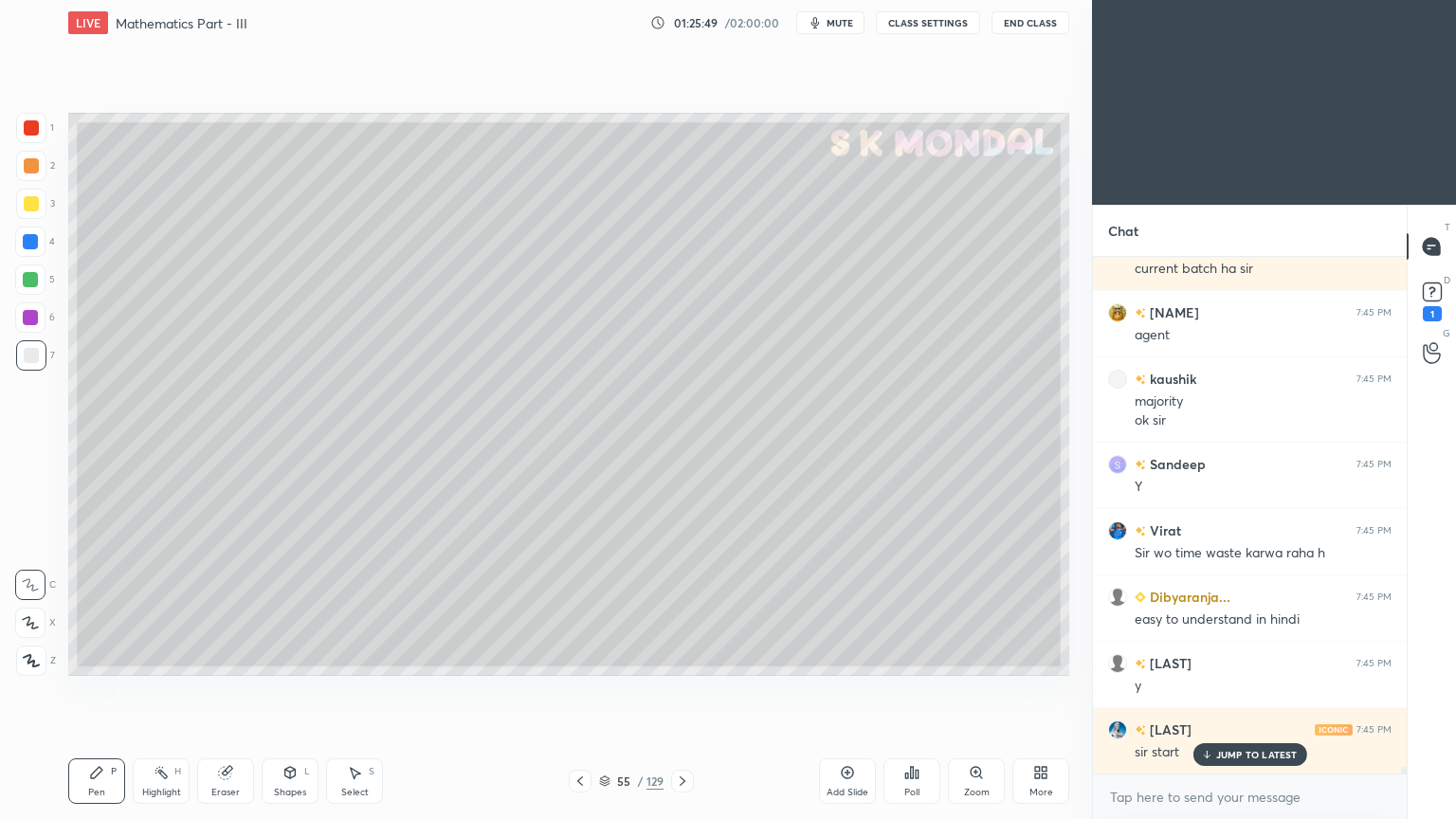 click on "Highlight H" at bounding box center [161, 781] 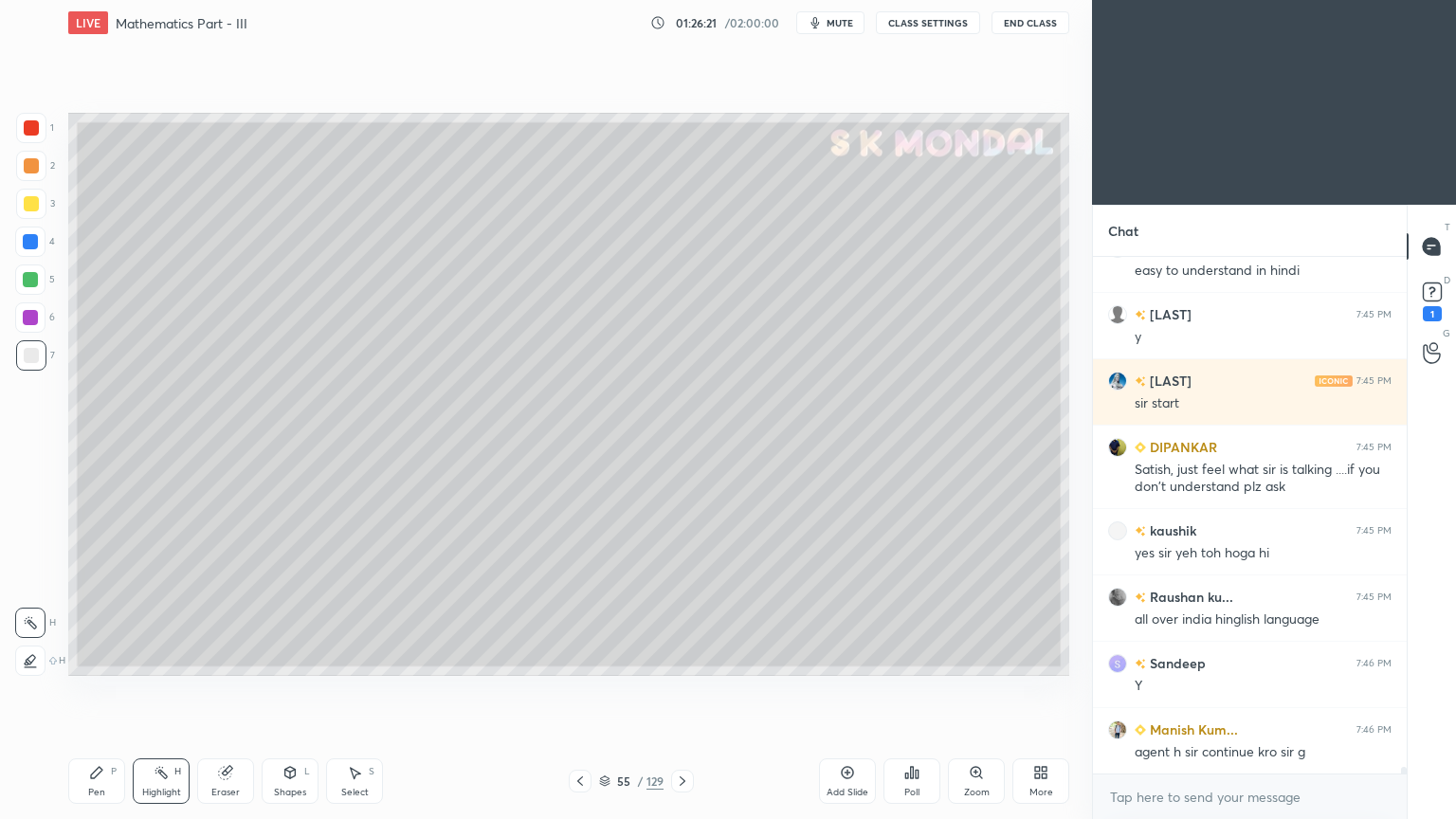 scroll, scrollTop: 37574, scrollLeft: 0, axis: vertical 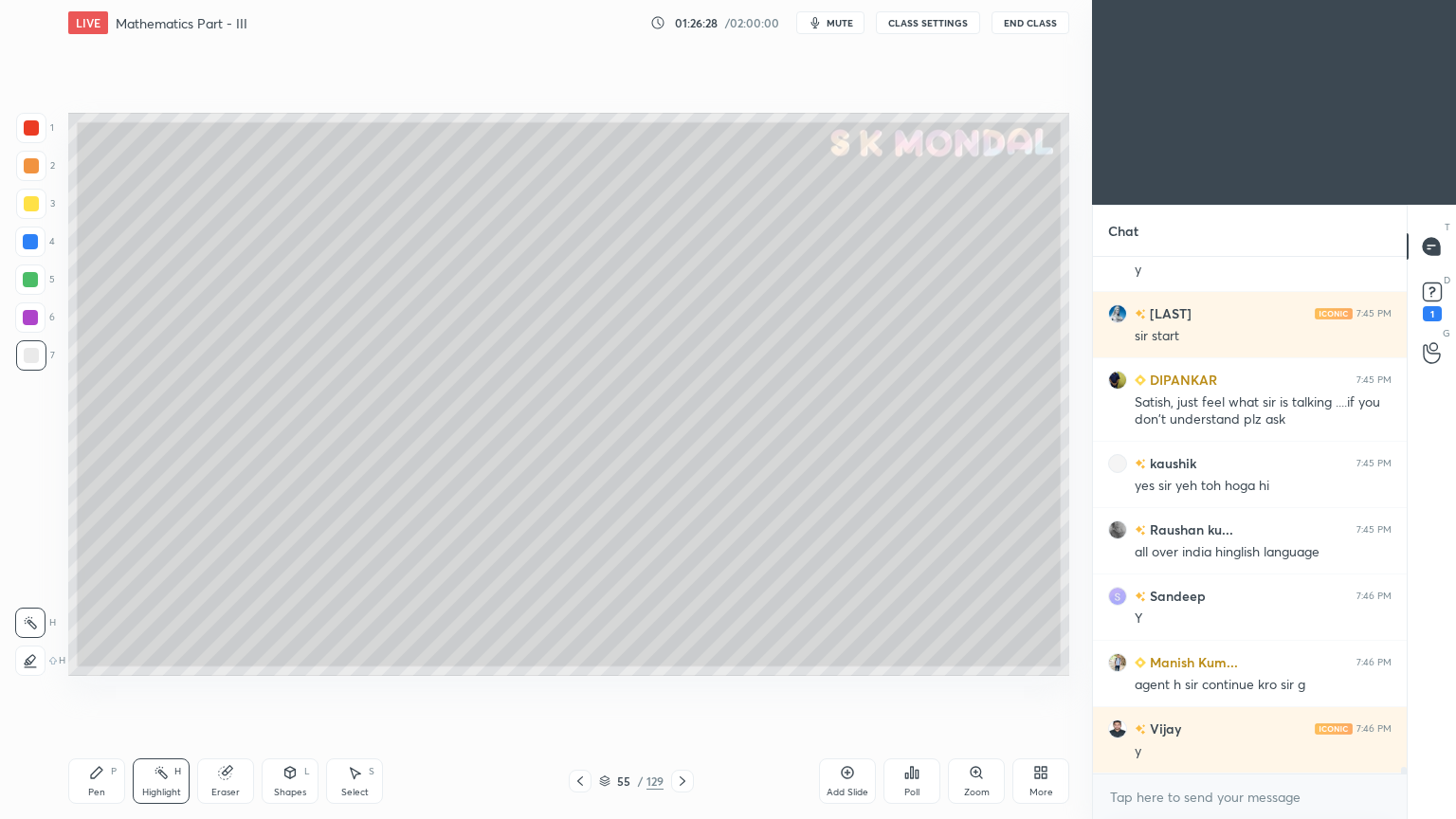 click 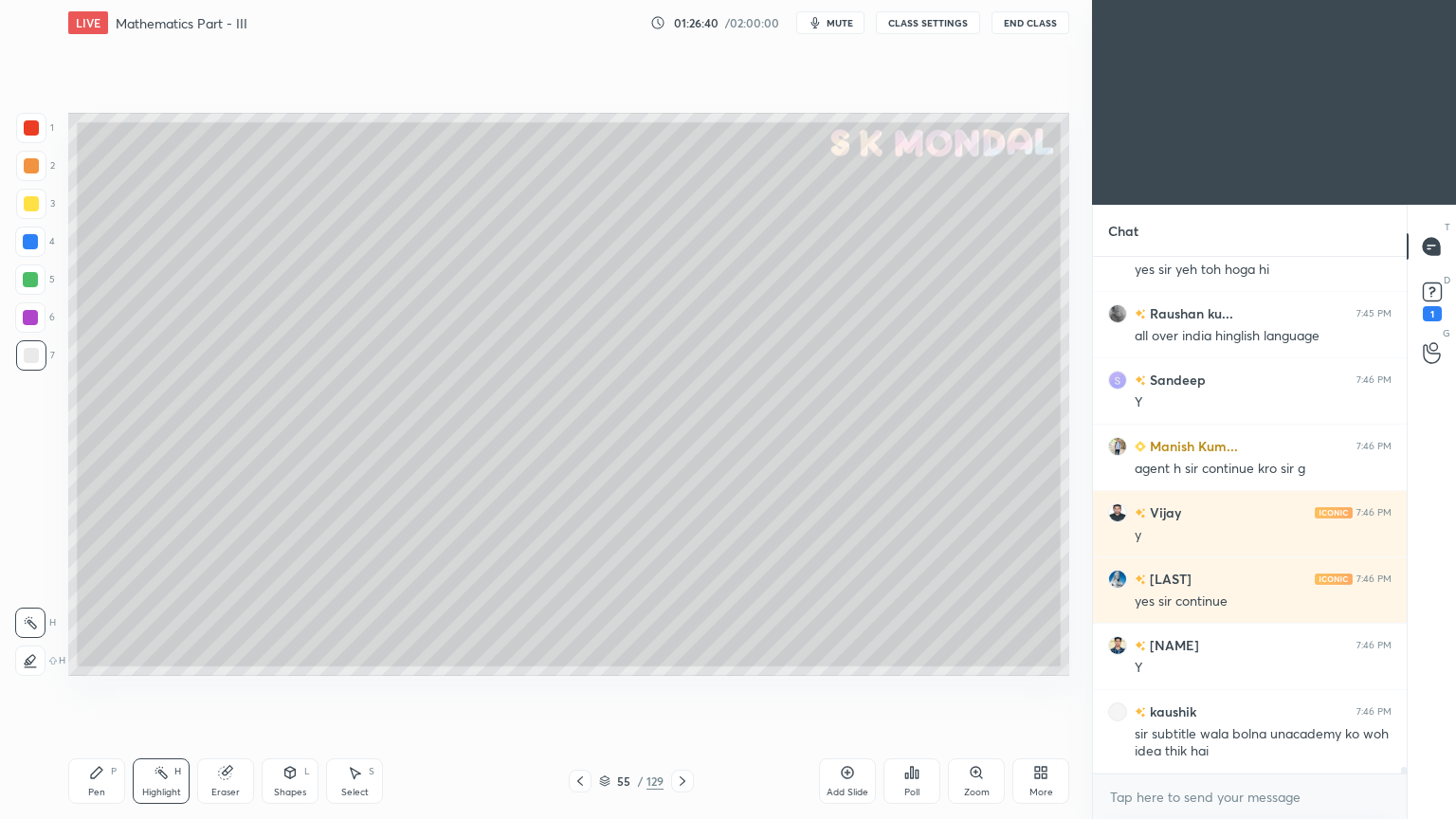 scroll, scrollTop: 37856, scrollLeft: 0, axis: vertical 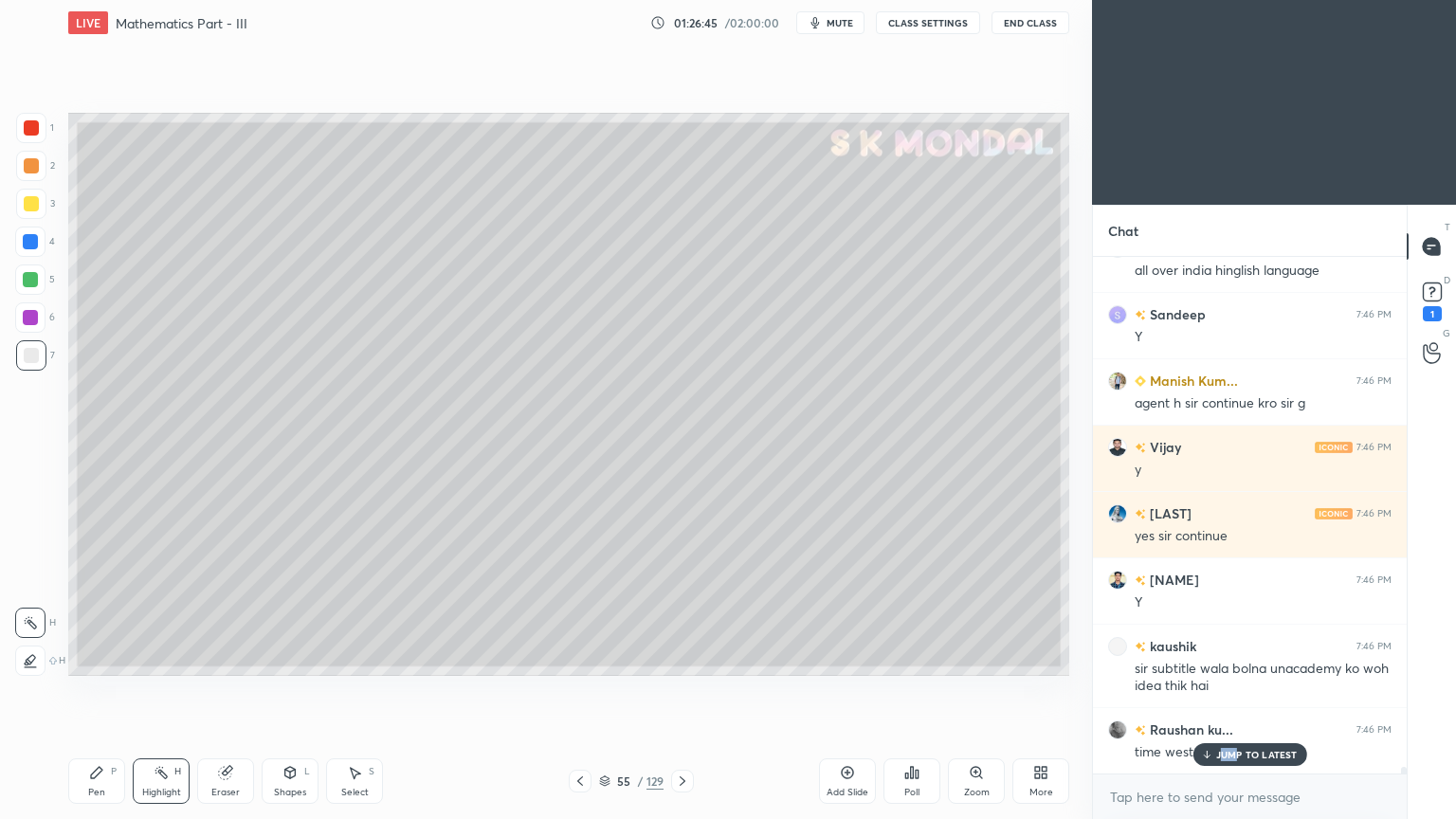 drag, startPoint x: 1236, startPoint y: 755, endPoint x: 955, endPoint y: 686, distance: 289.3475 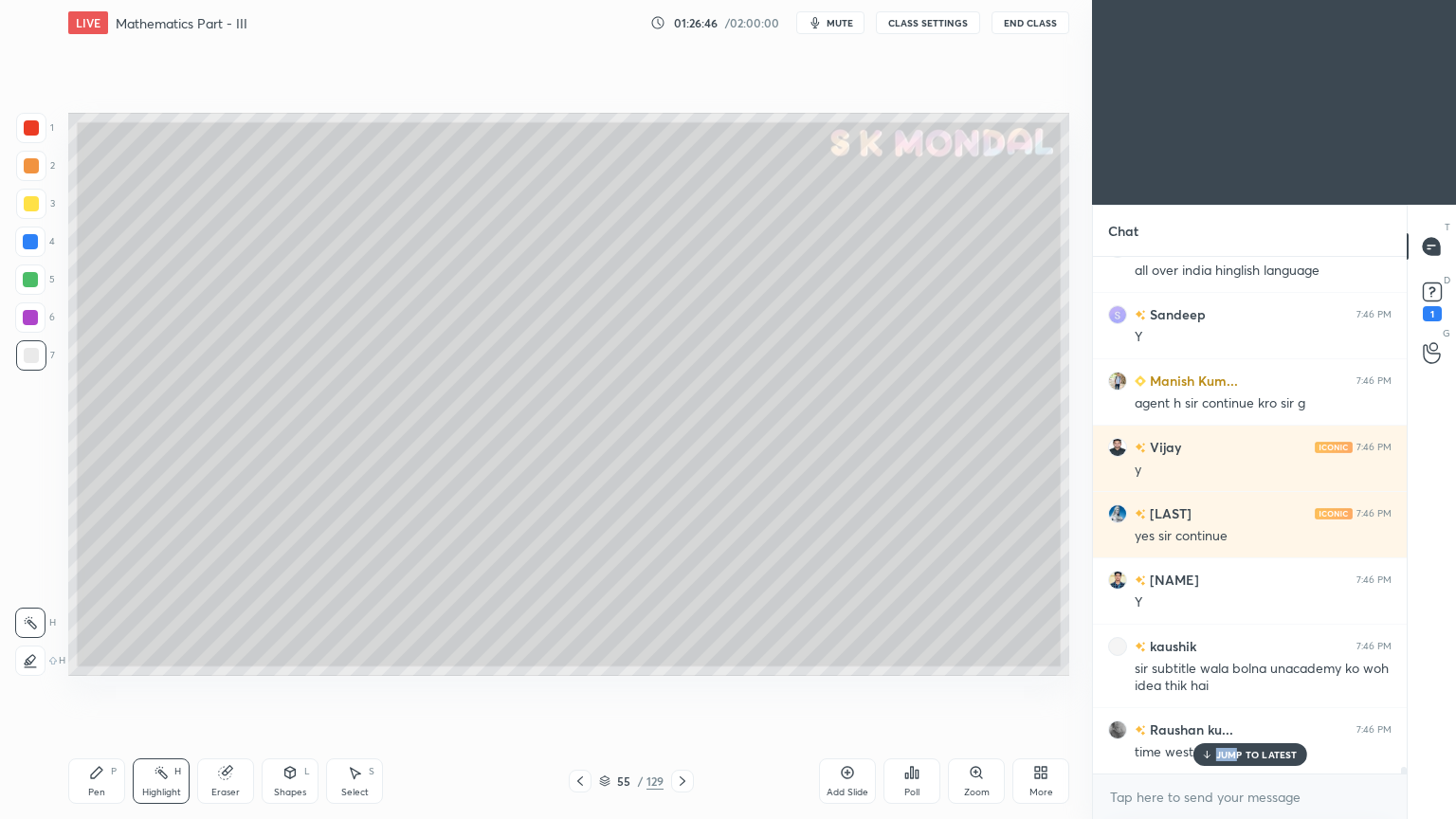 click on "JUMP TO LATEST" at bounding box center [1257, 755] 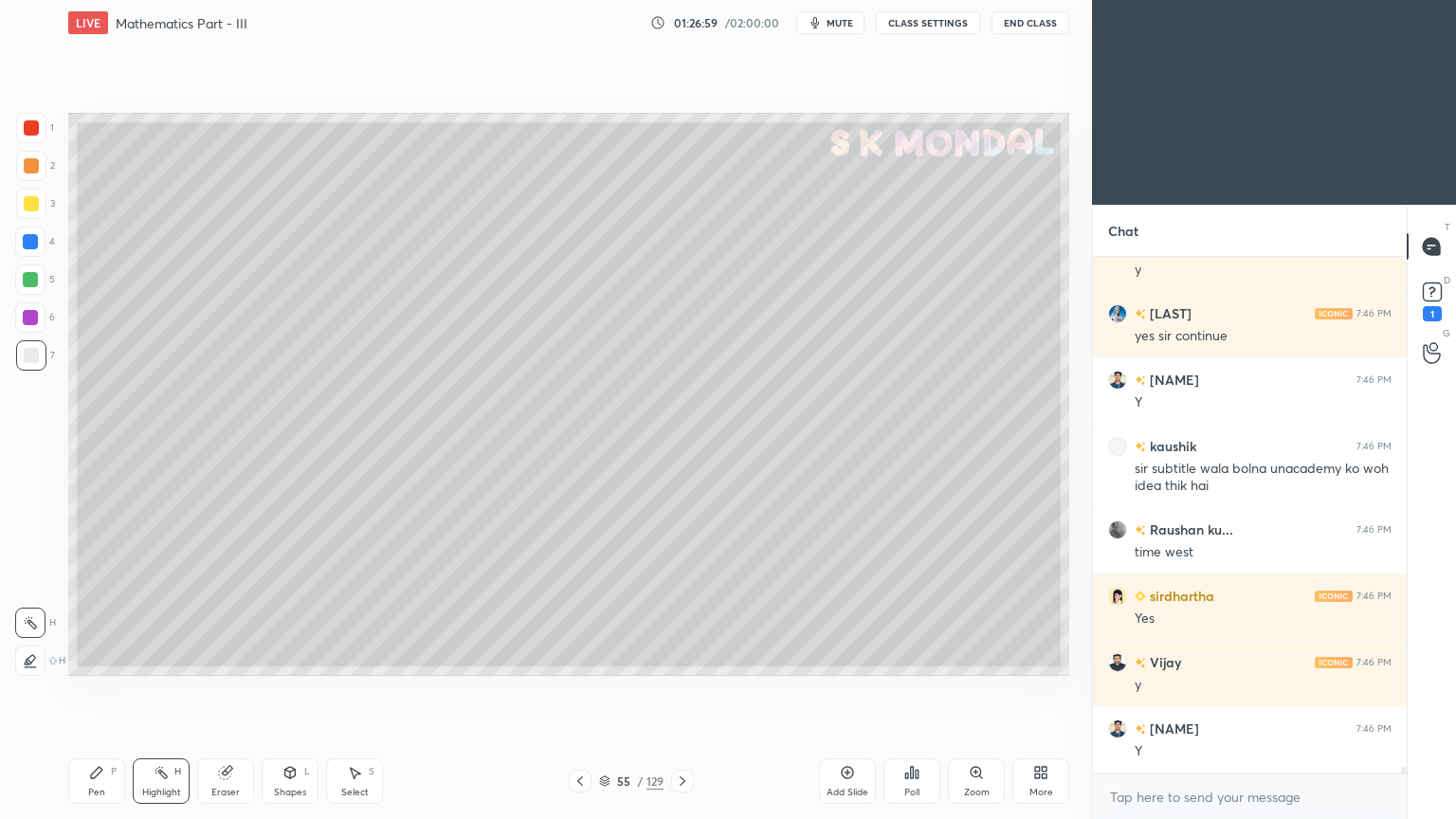 scroll, scrollTop: 38121, scrollLeft: 0, axis: vertical 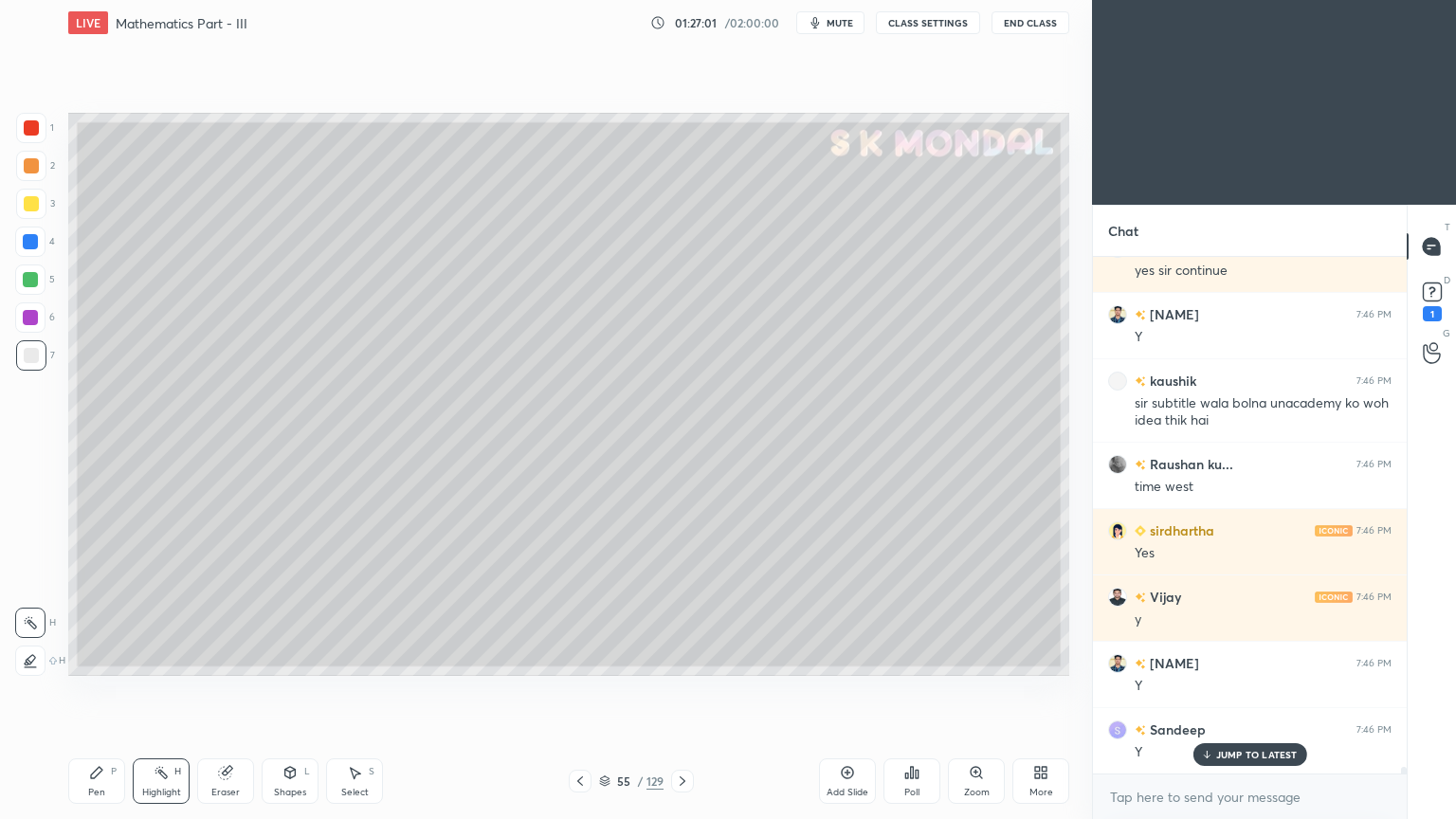 drag, startPoint x: 1240, startPoint y: 758, endPoint x: 1005, endPoint y: 680, distance: 247.60654 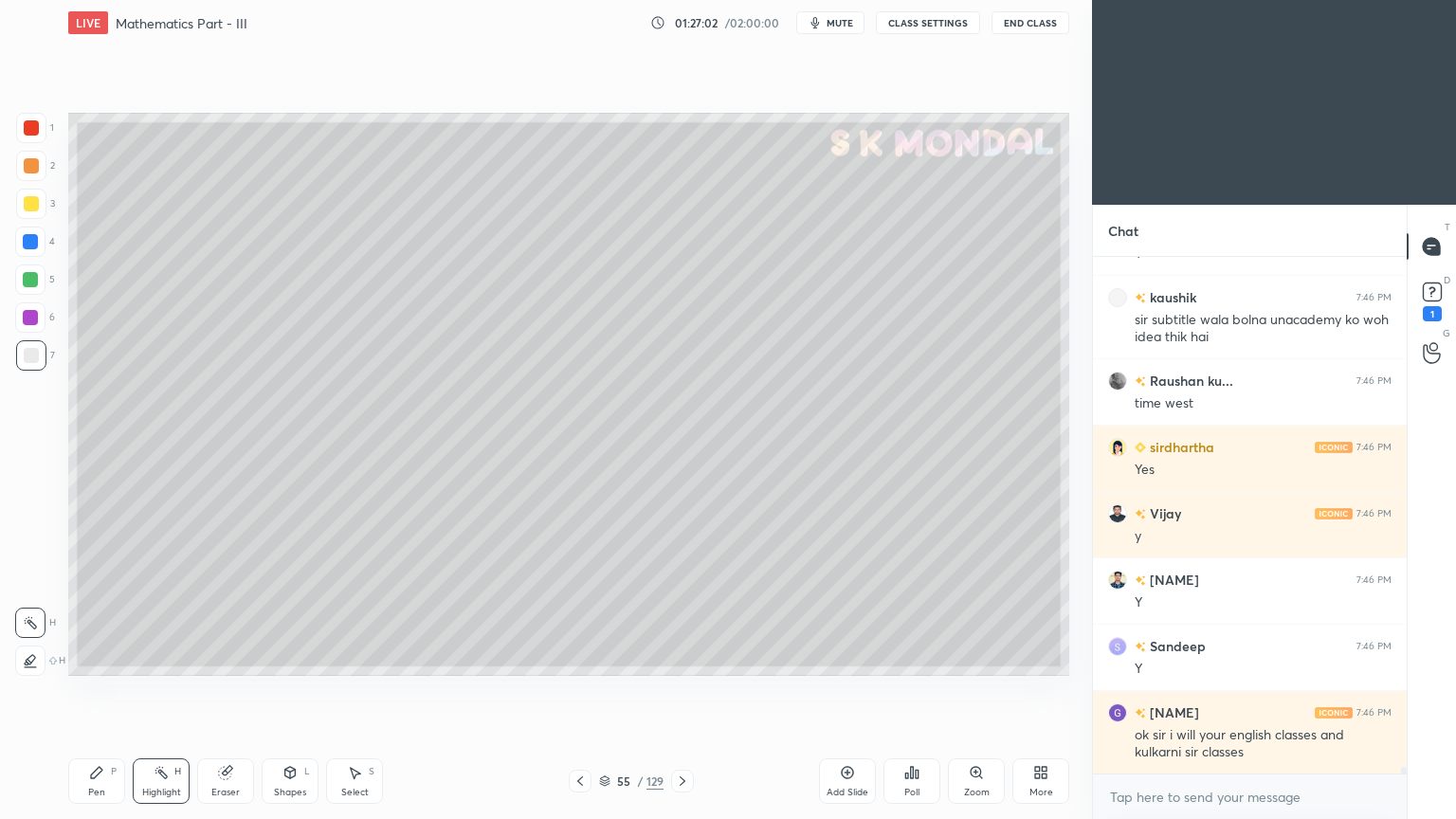 scroll, scrollTop: 38272, scrollLeft: 0, axis: vertical 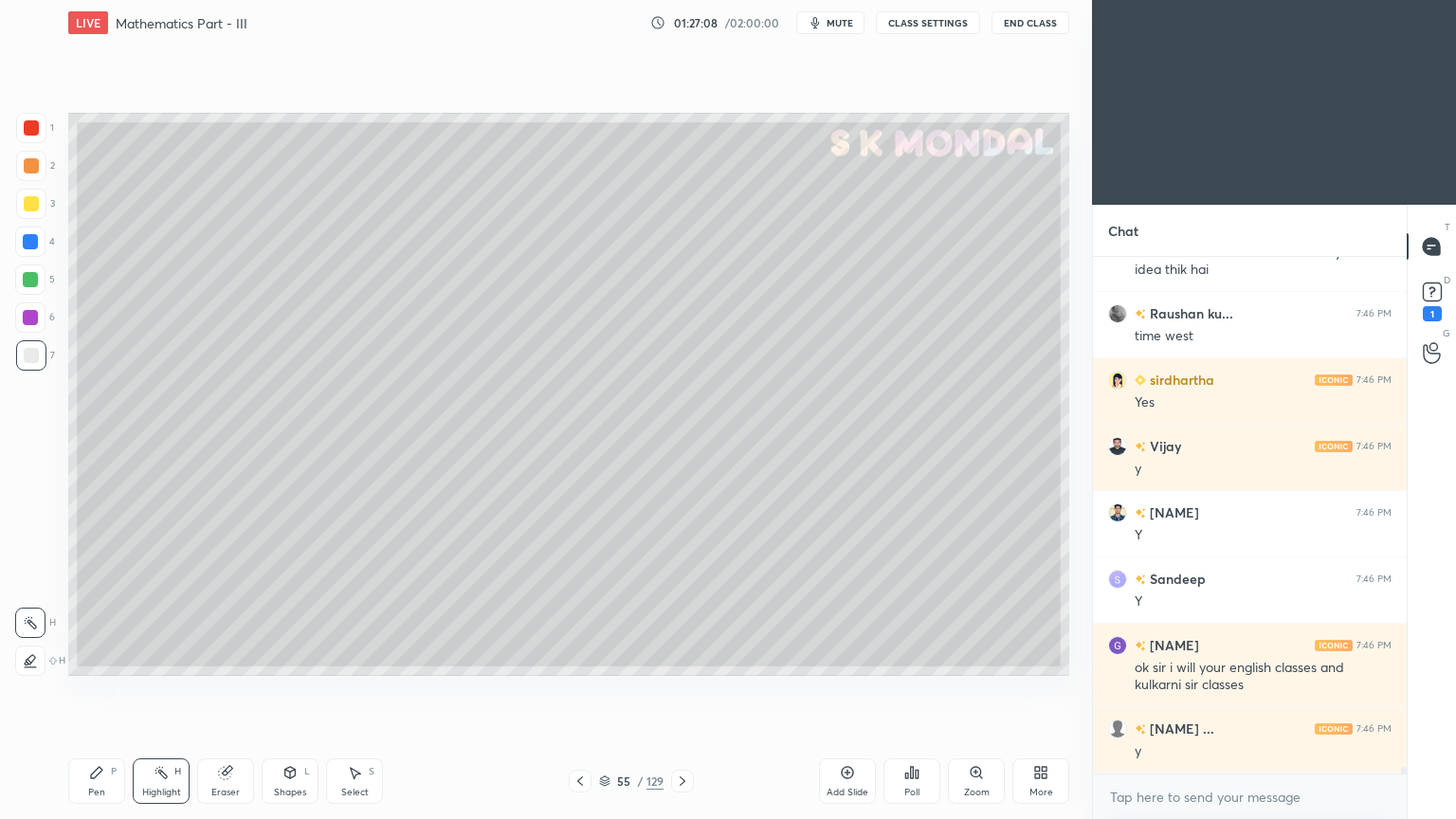 click on "Pen P" at bounding box center (97, 781) 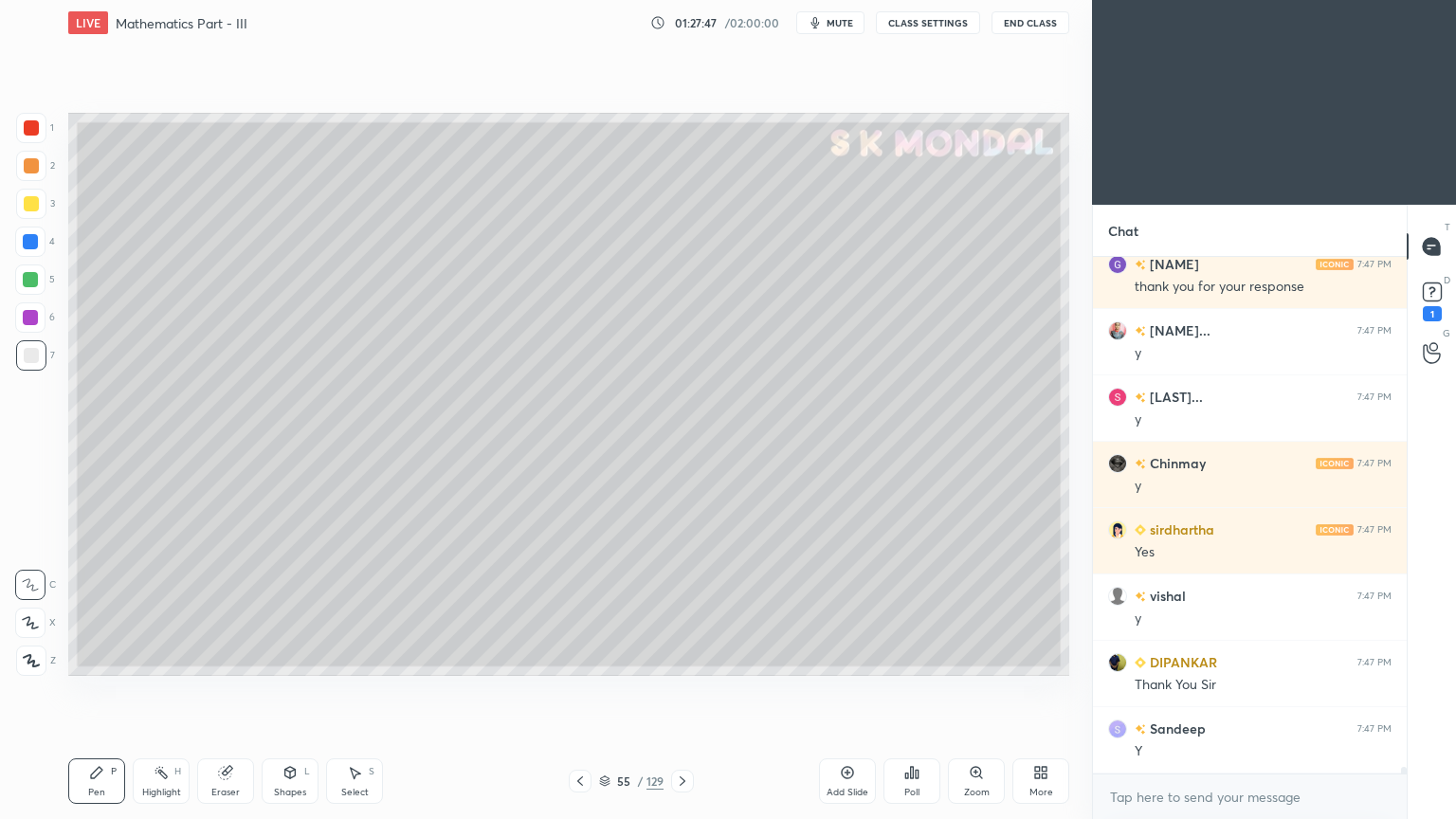 scroll, scrollTop: 38886, scrollLeft: 0, axis: vertical 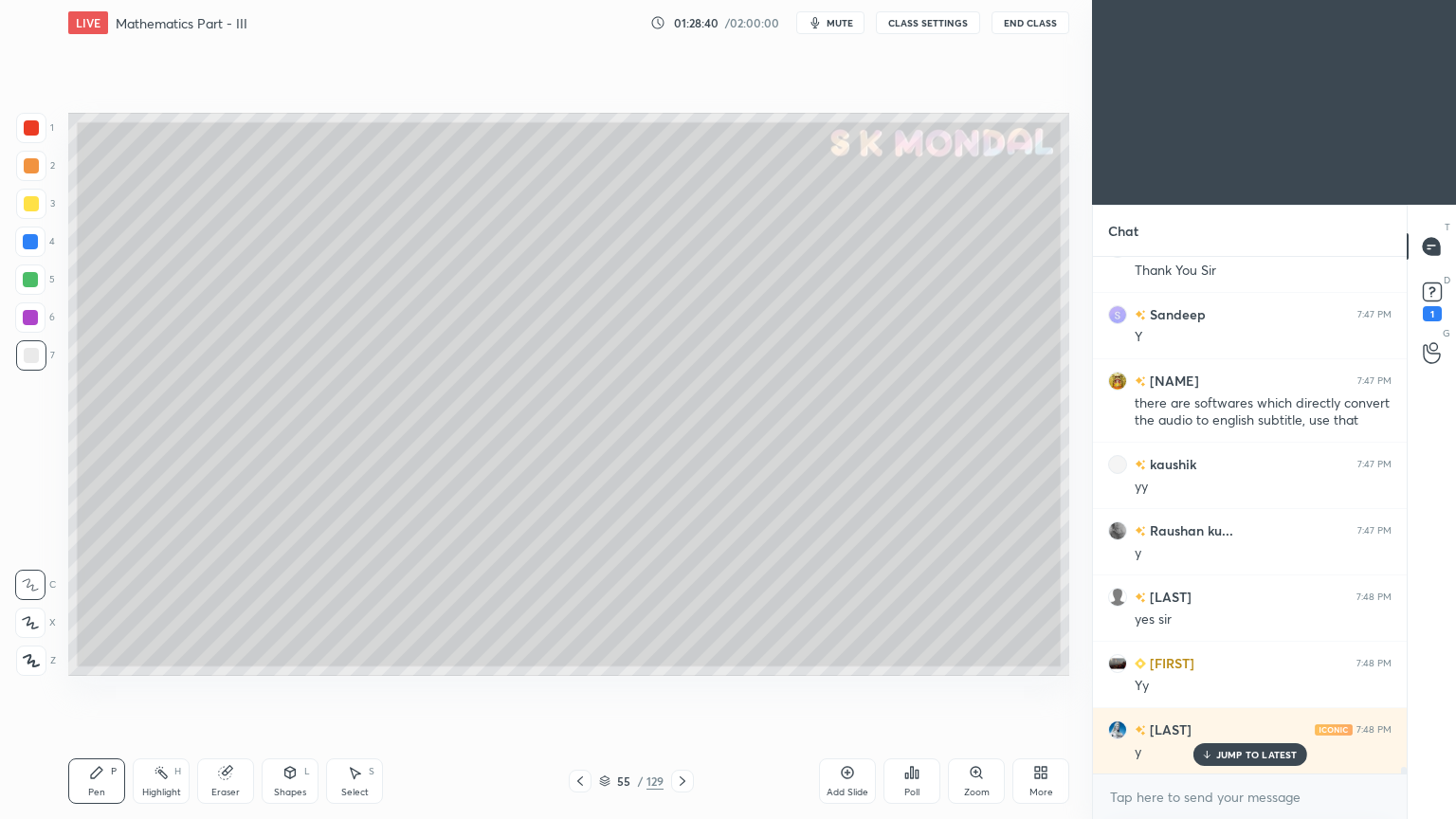 click on "JUMP TO LATEST" at bounding box center [1257, 755] 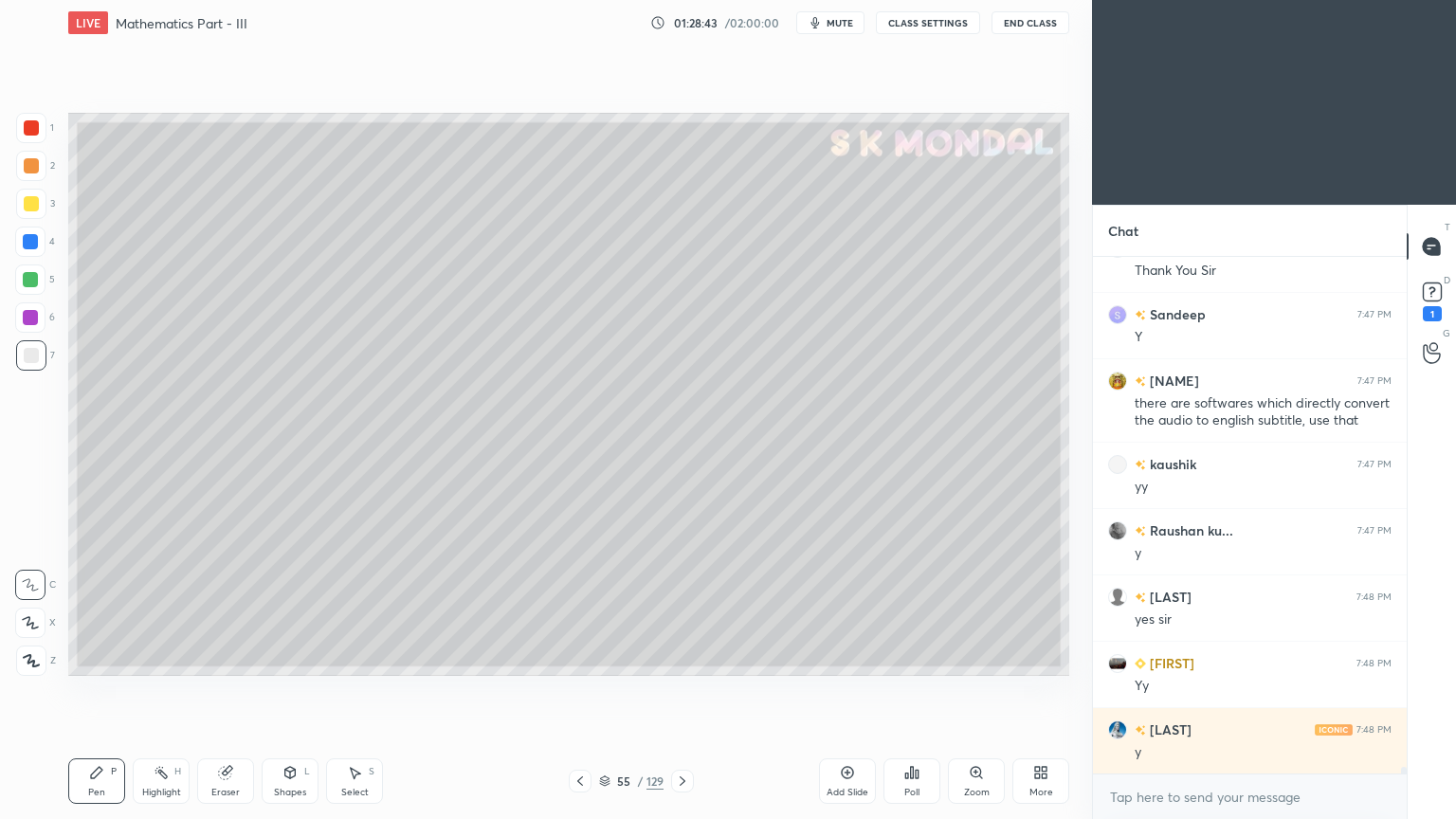click 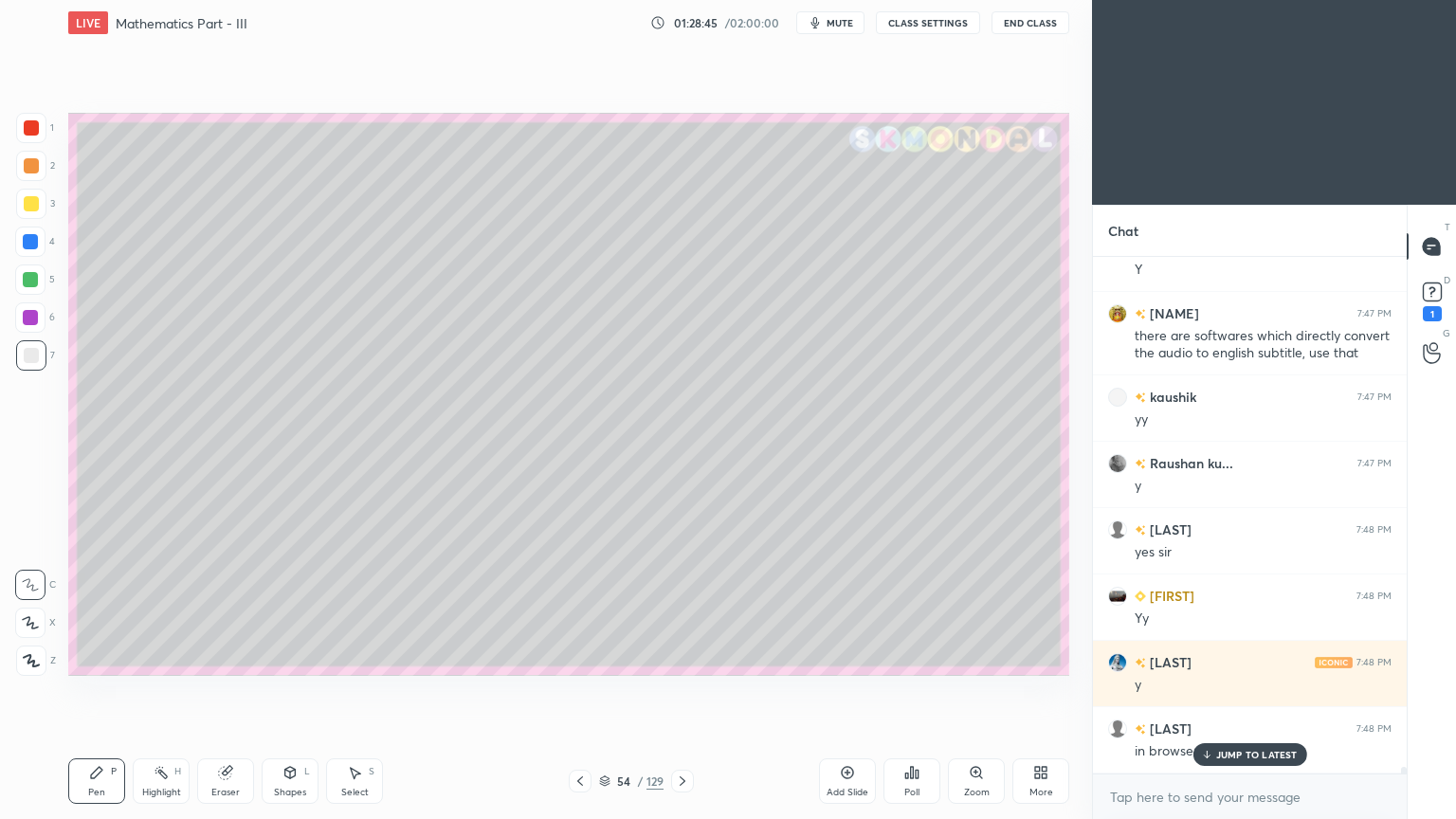 scroll, scrollTop: 39350, scrollLeft: 0, axis: vertical 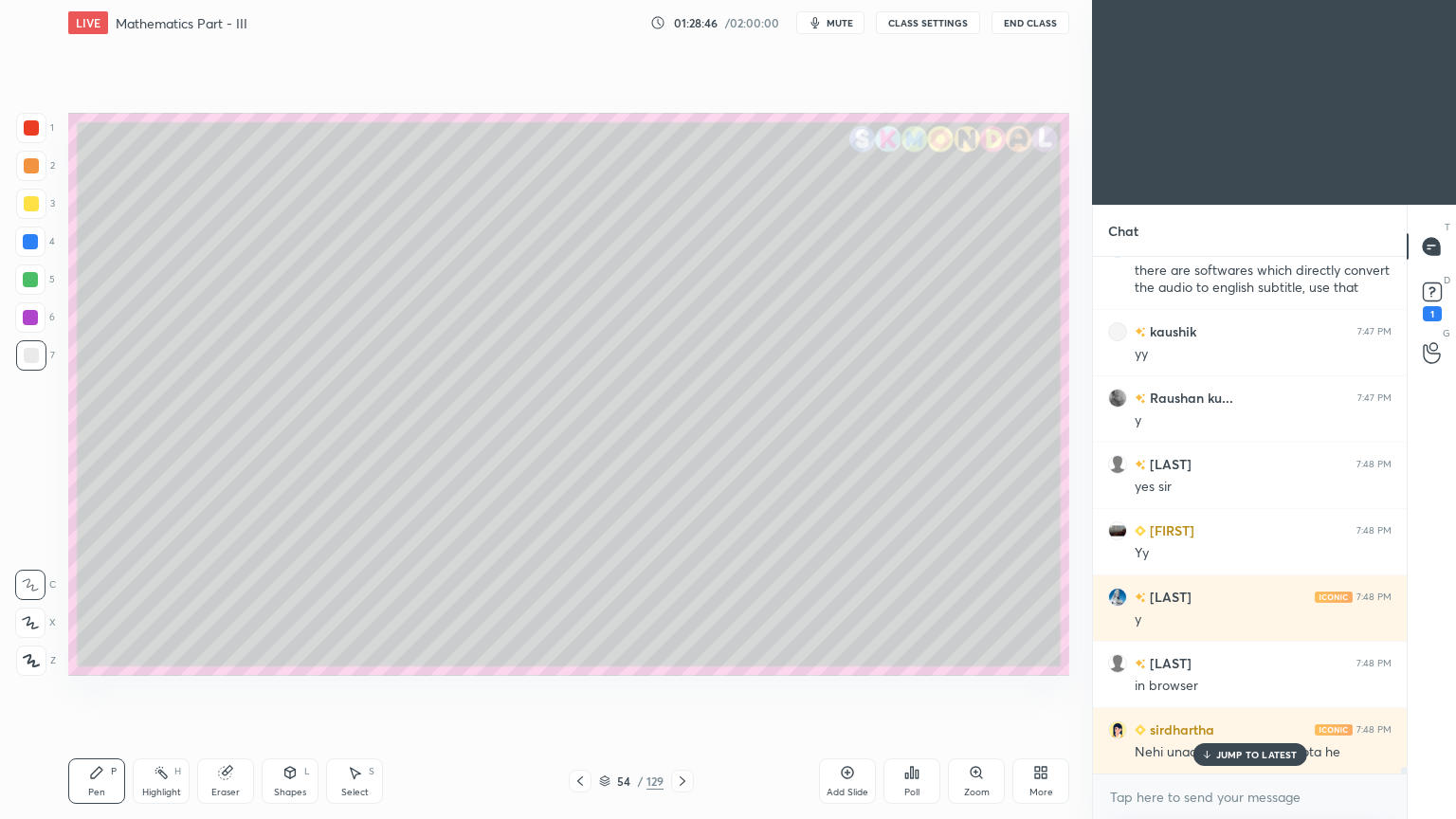 click on "JUMP TO LATEST" at bounding box center (1257, 755) 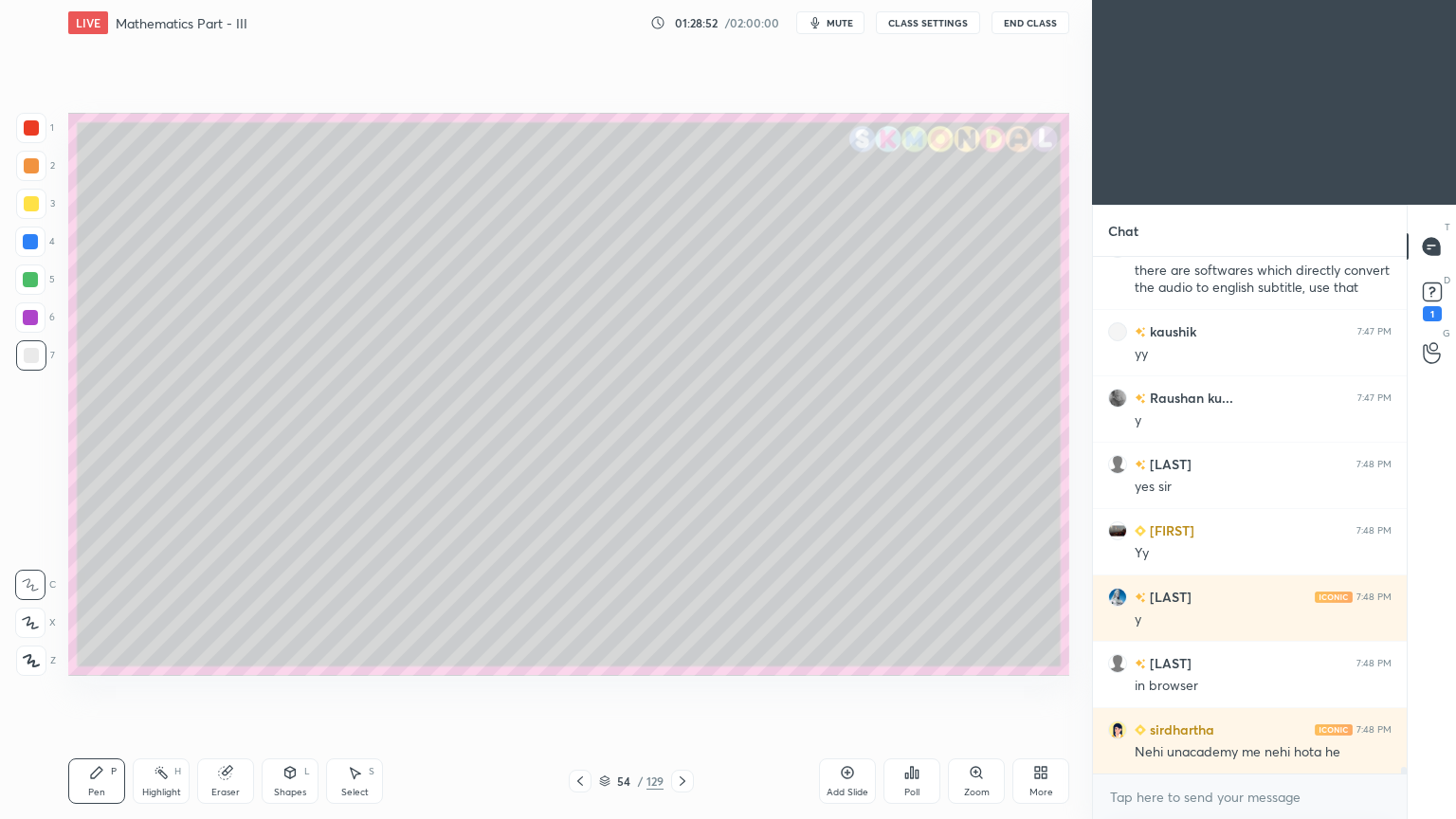 click 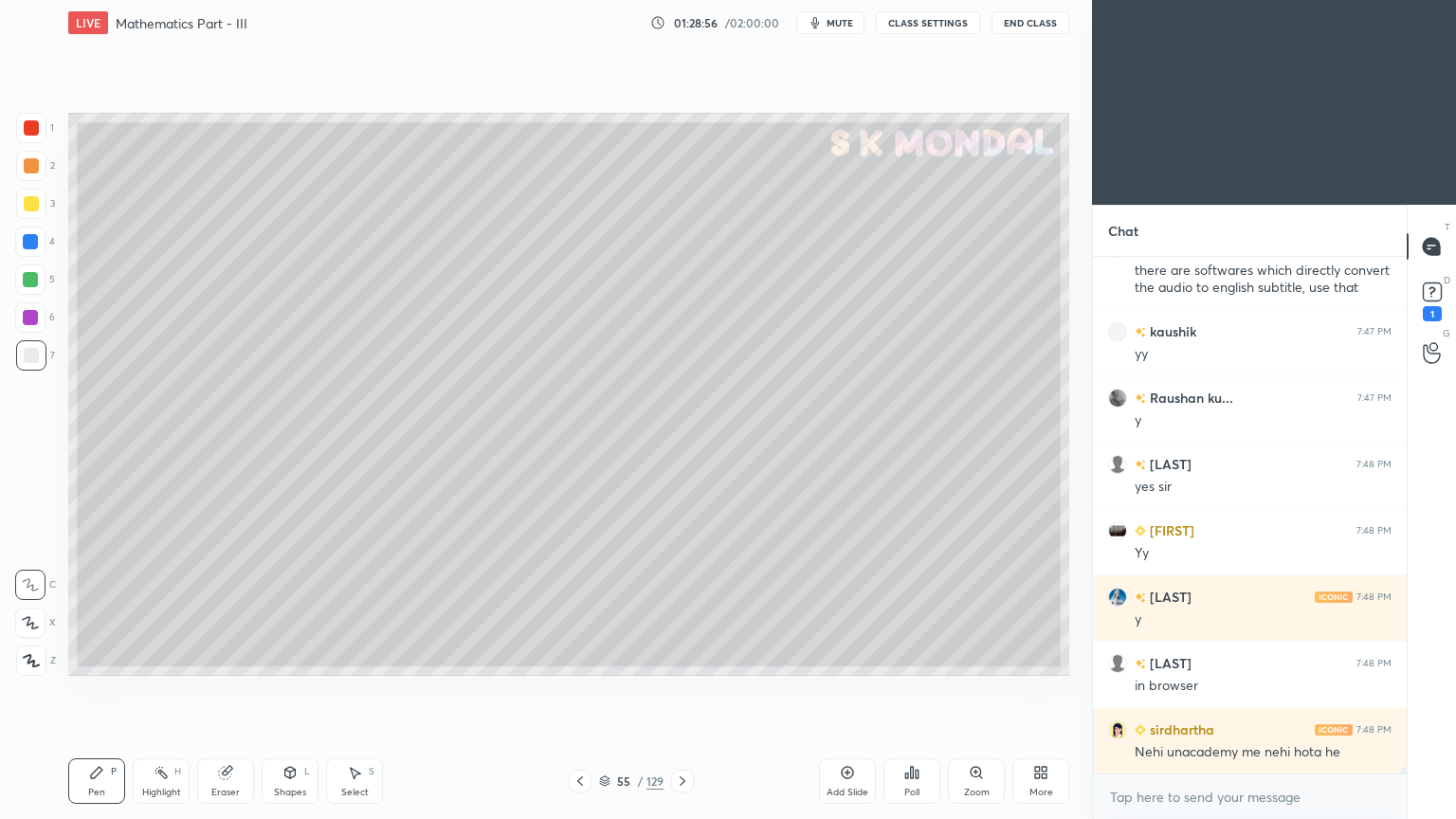 scroll, scrollTop: 39417, scrollLeft: 0, axis: vertical 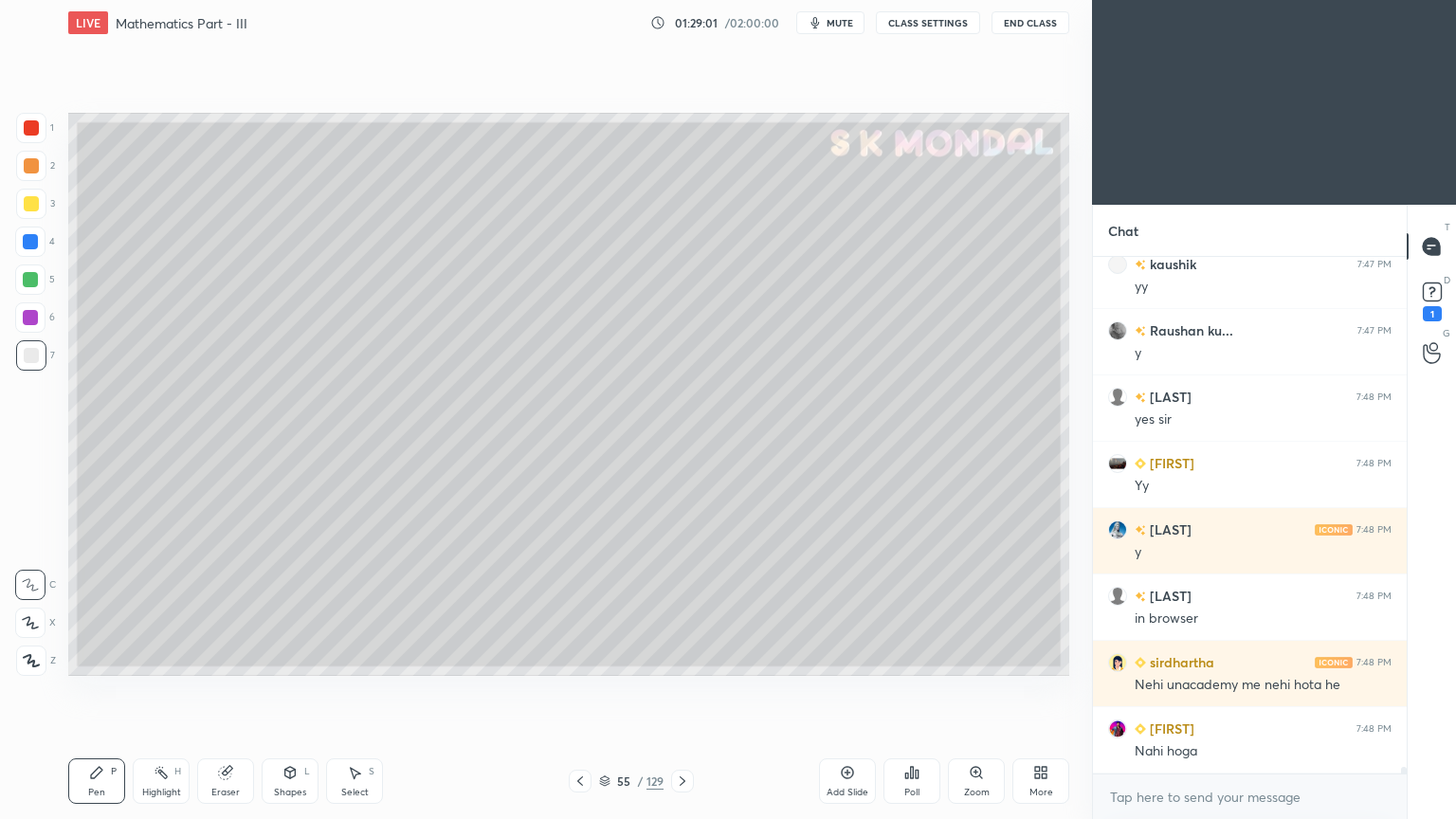 click at bounding box center [682, 781] 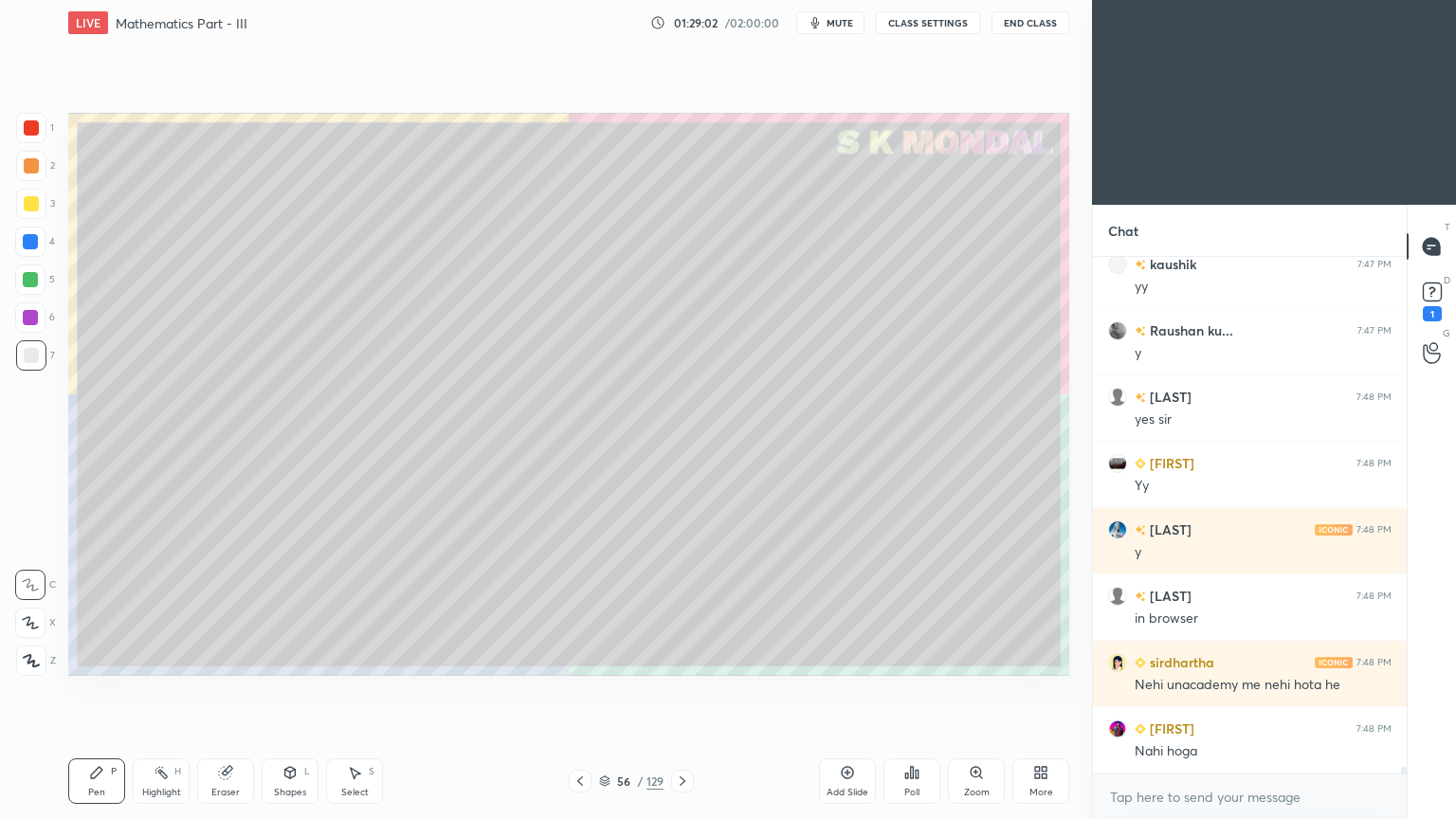 click 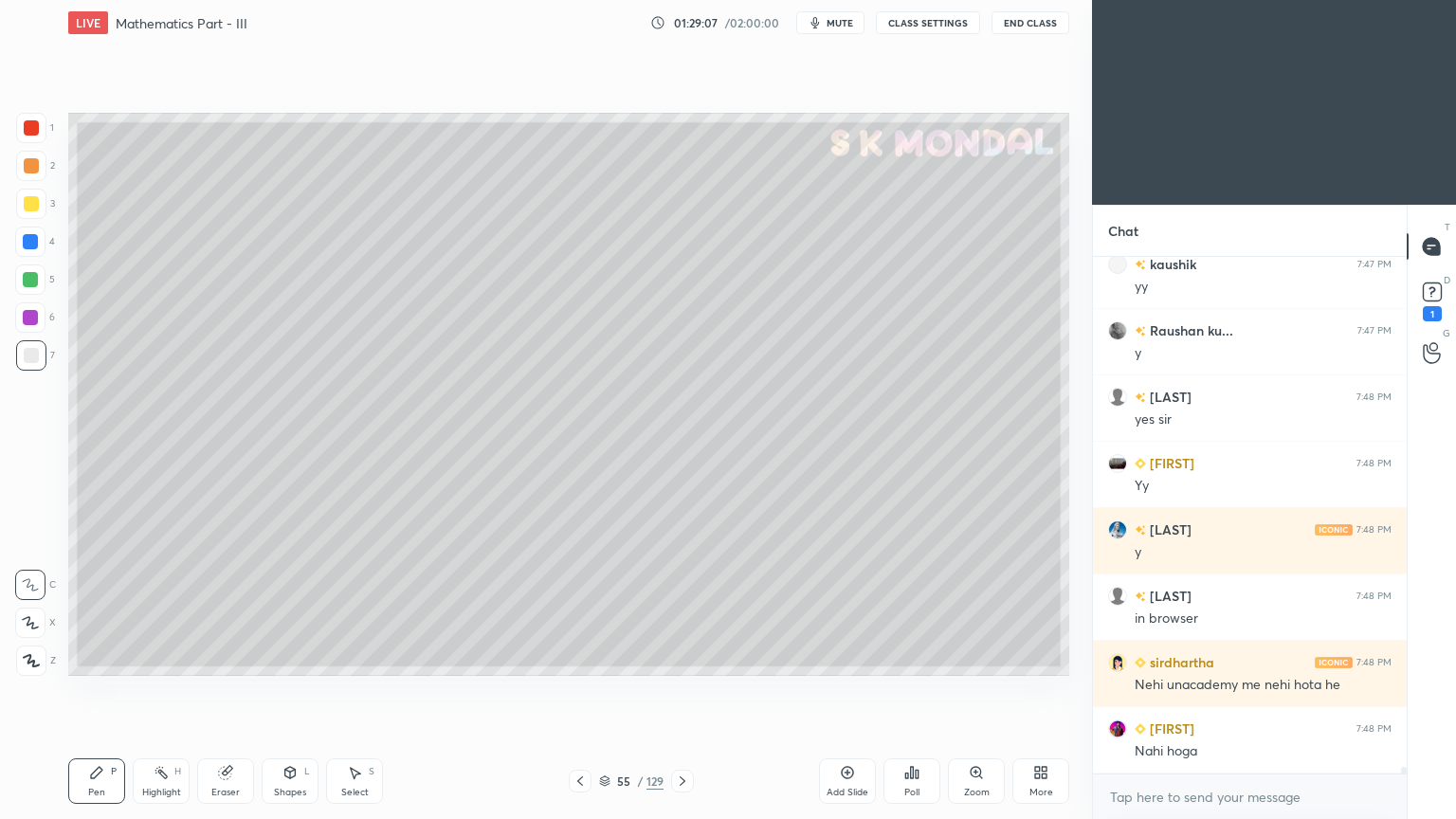 scroll, scrollTop: 39483, scrollLeft: 0, axis: vertical 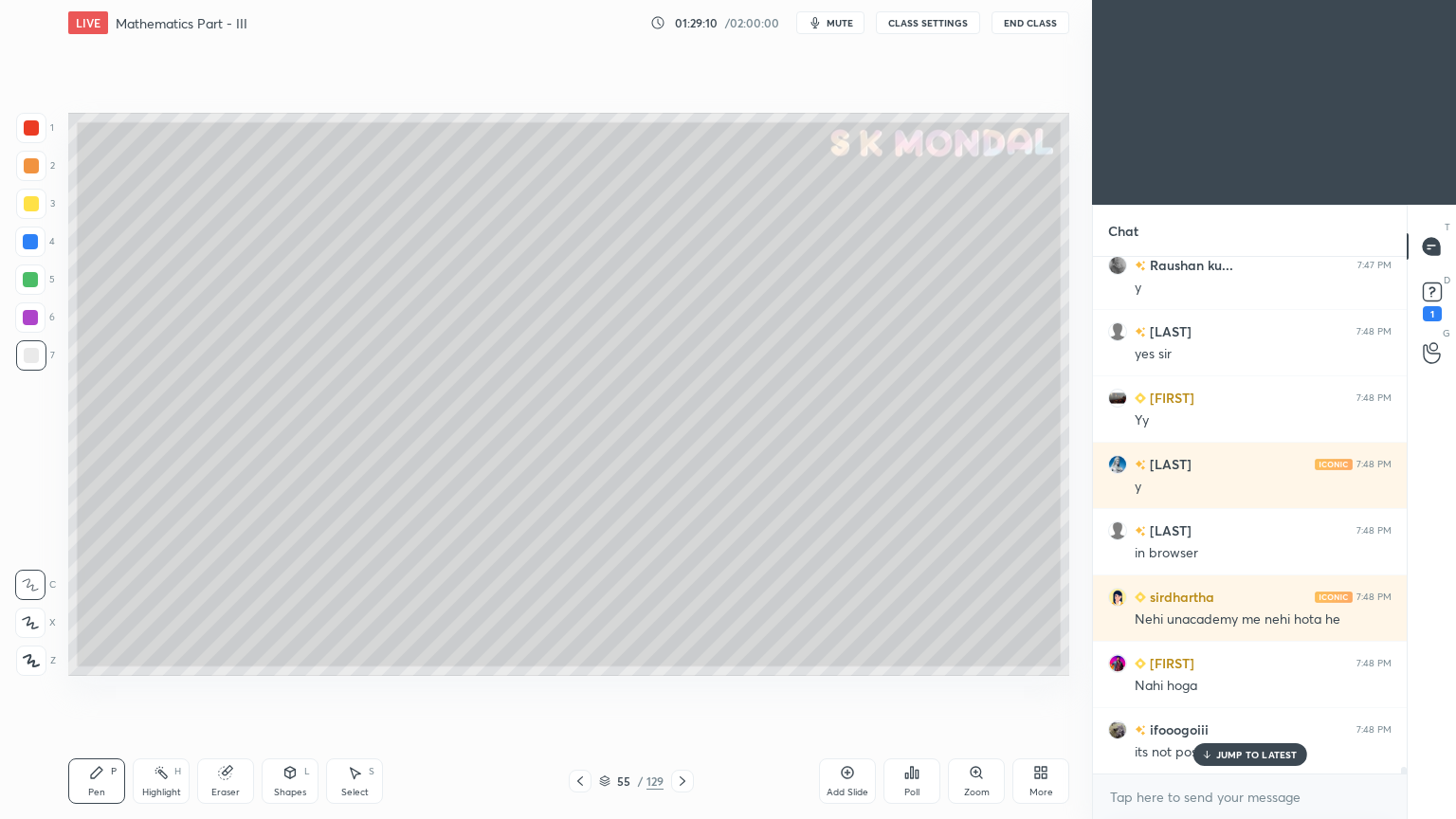 click on "JUMP TO LATEST" at bounding box center (1257, 755) 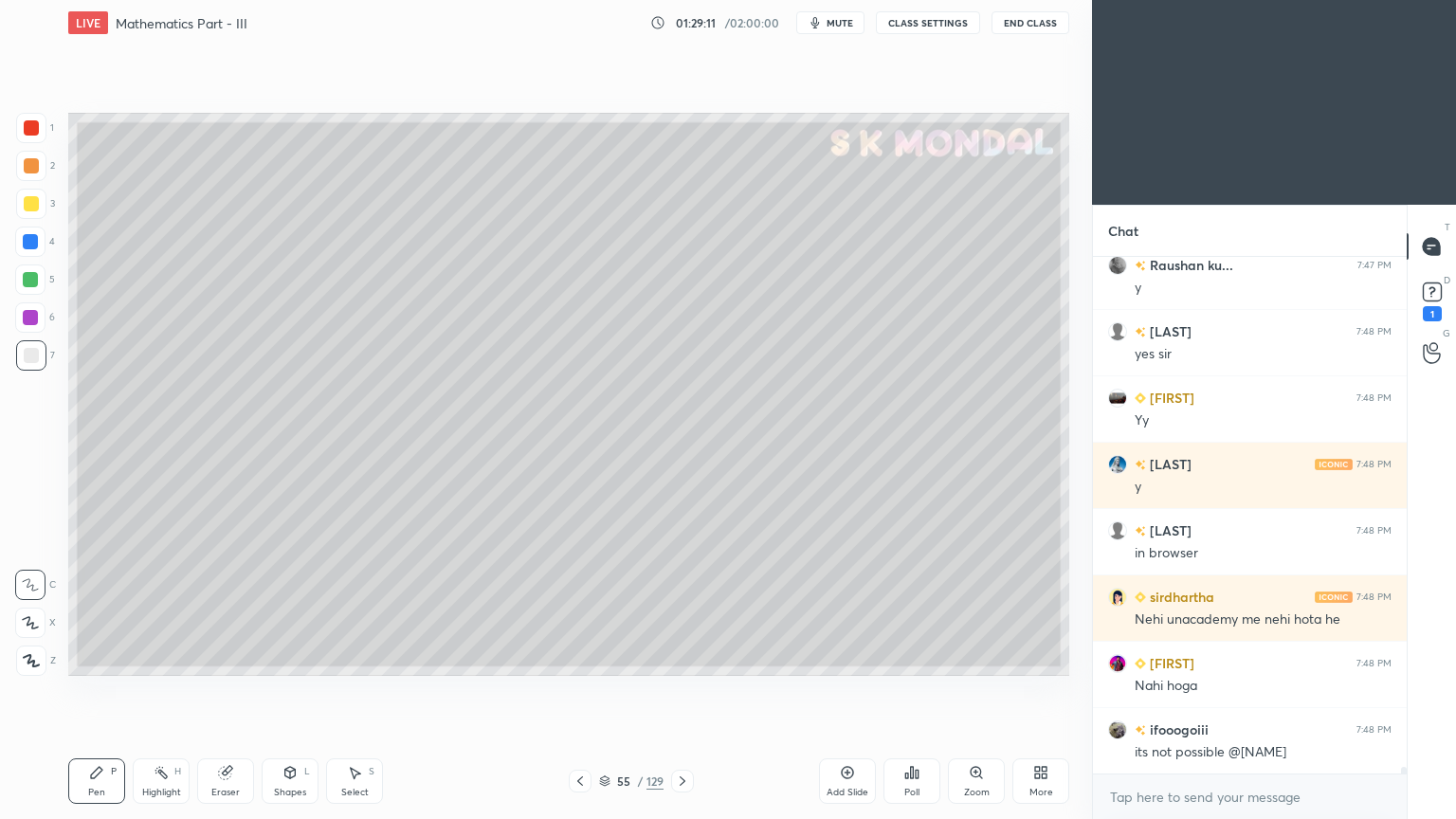 click 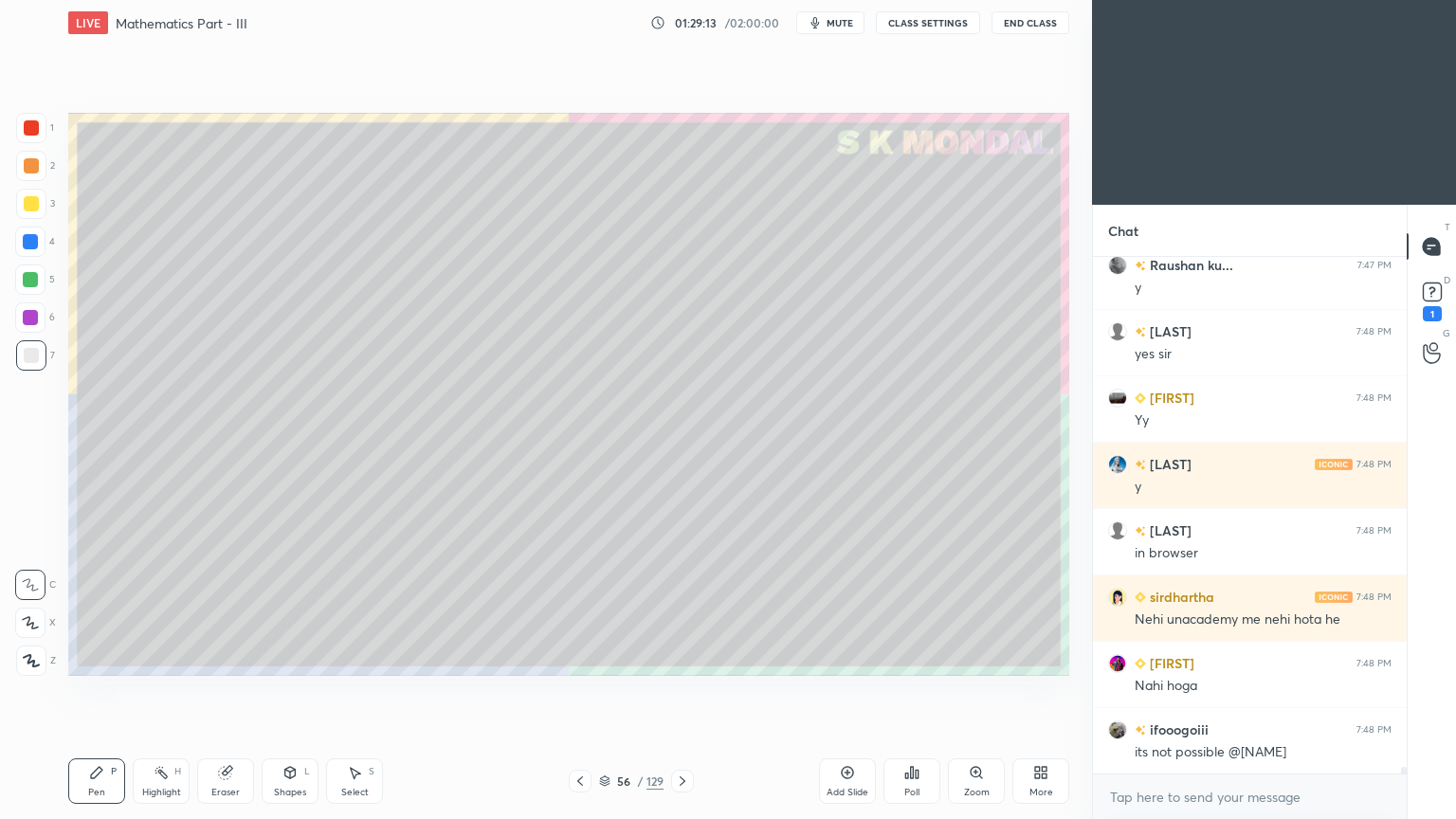 click at bounding box center [31, 204] 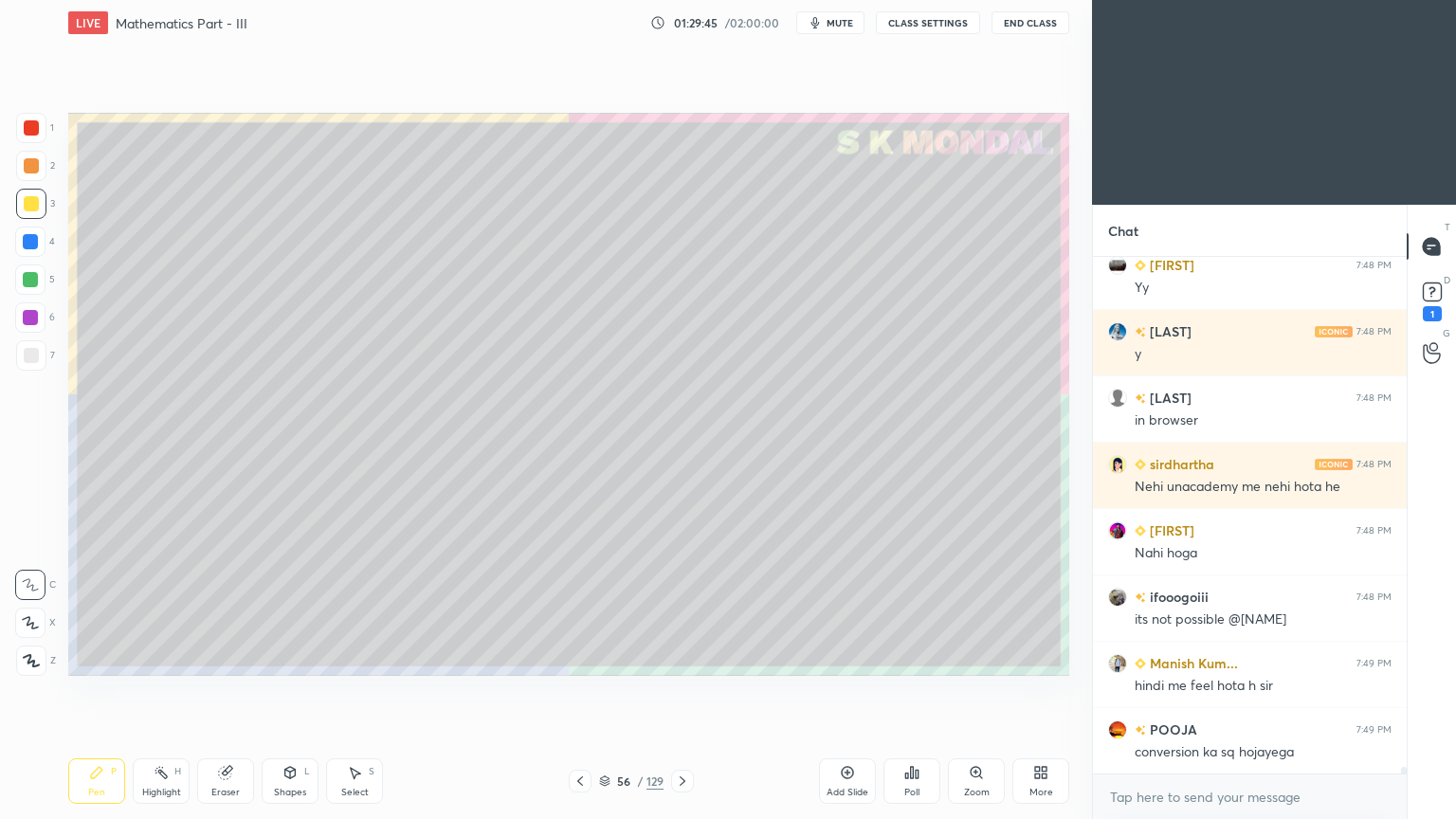 scroll, scrollTop: 39683, scrollLeft: 0, axis: vertical 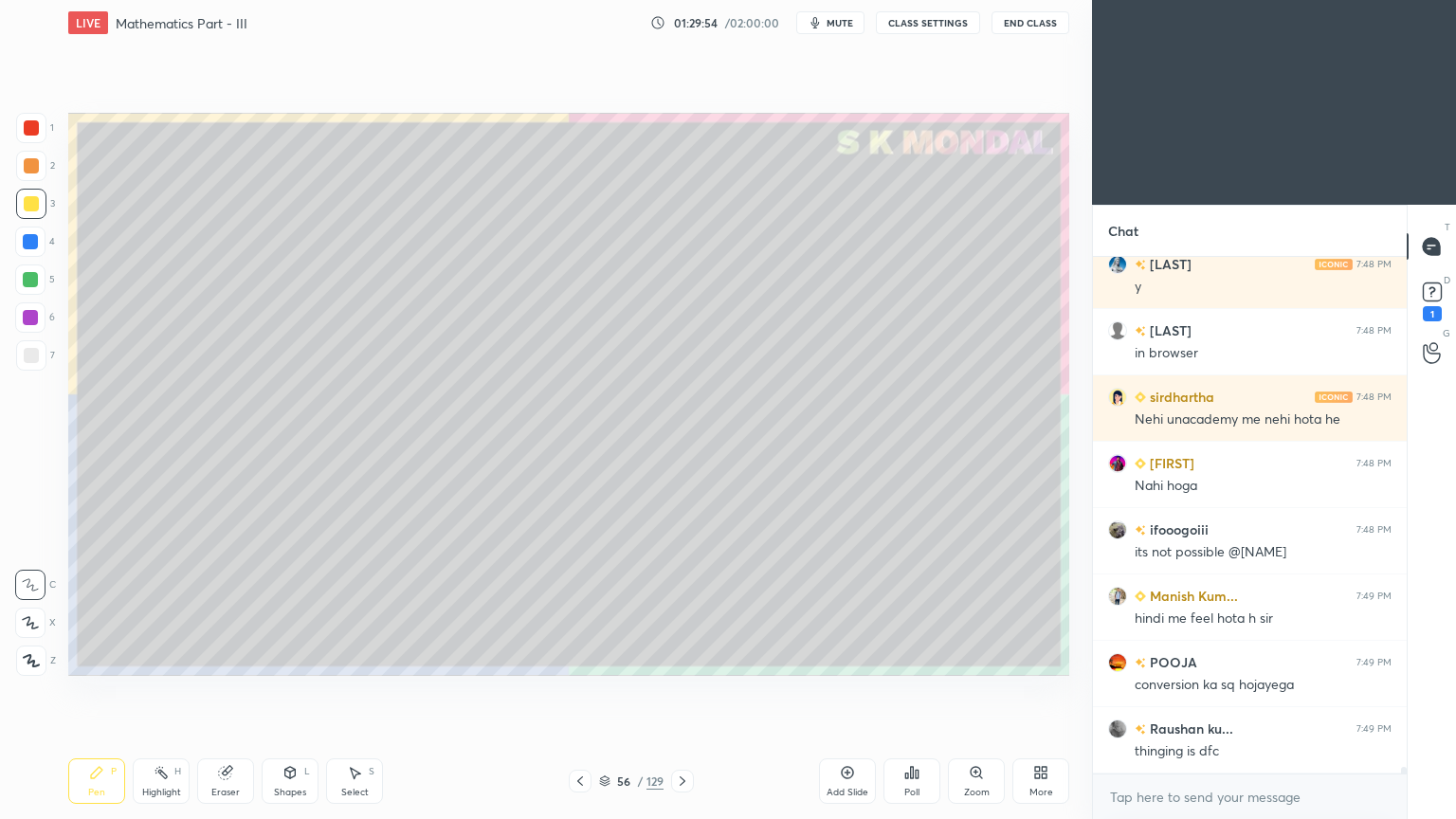 click at bounding box center (31, 355) 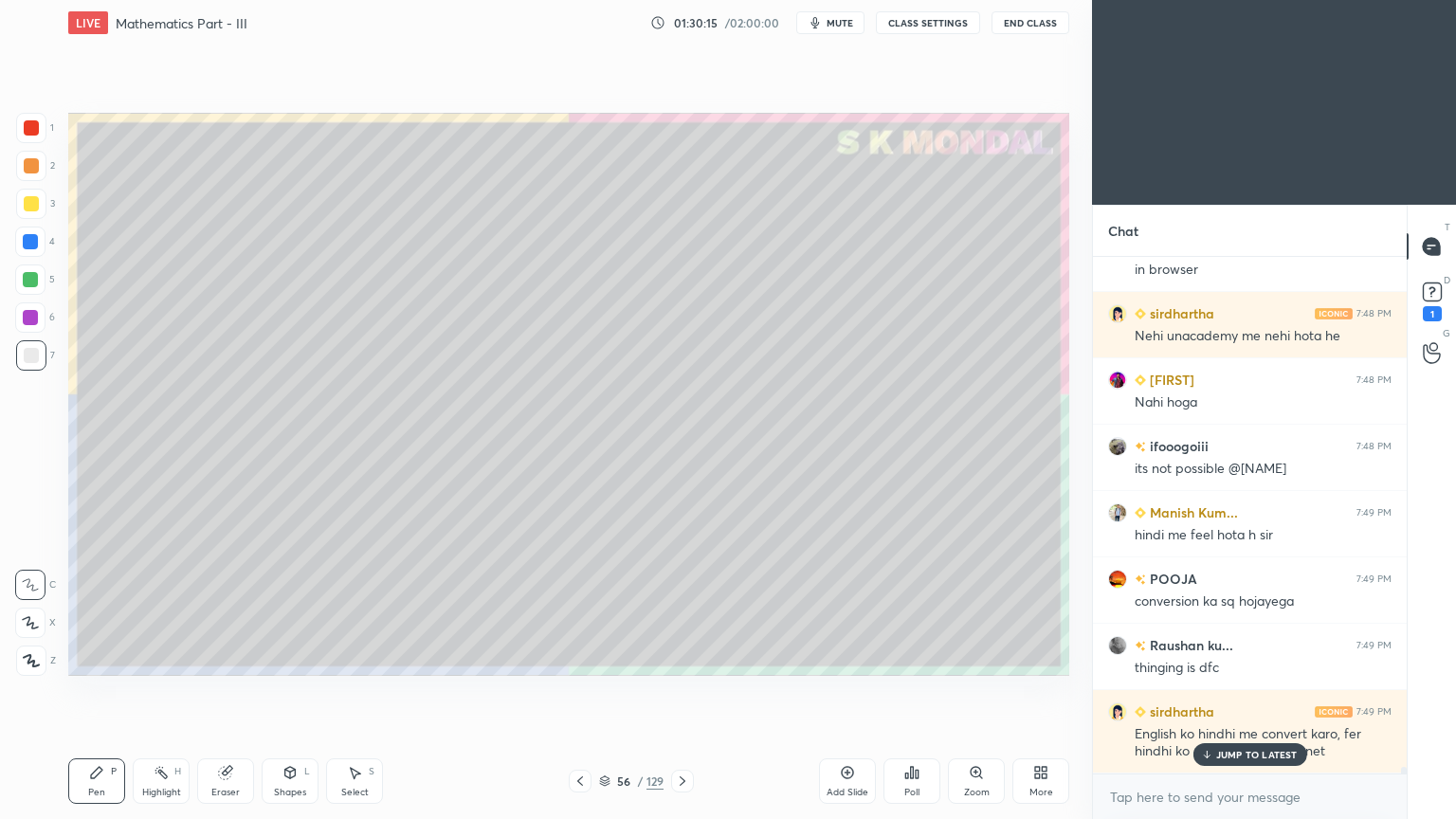 scroll, scrollTop: 39831, scrollLeft: 0, axis: vertical 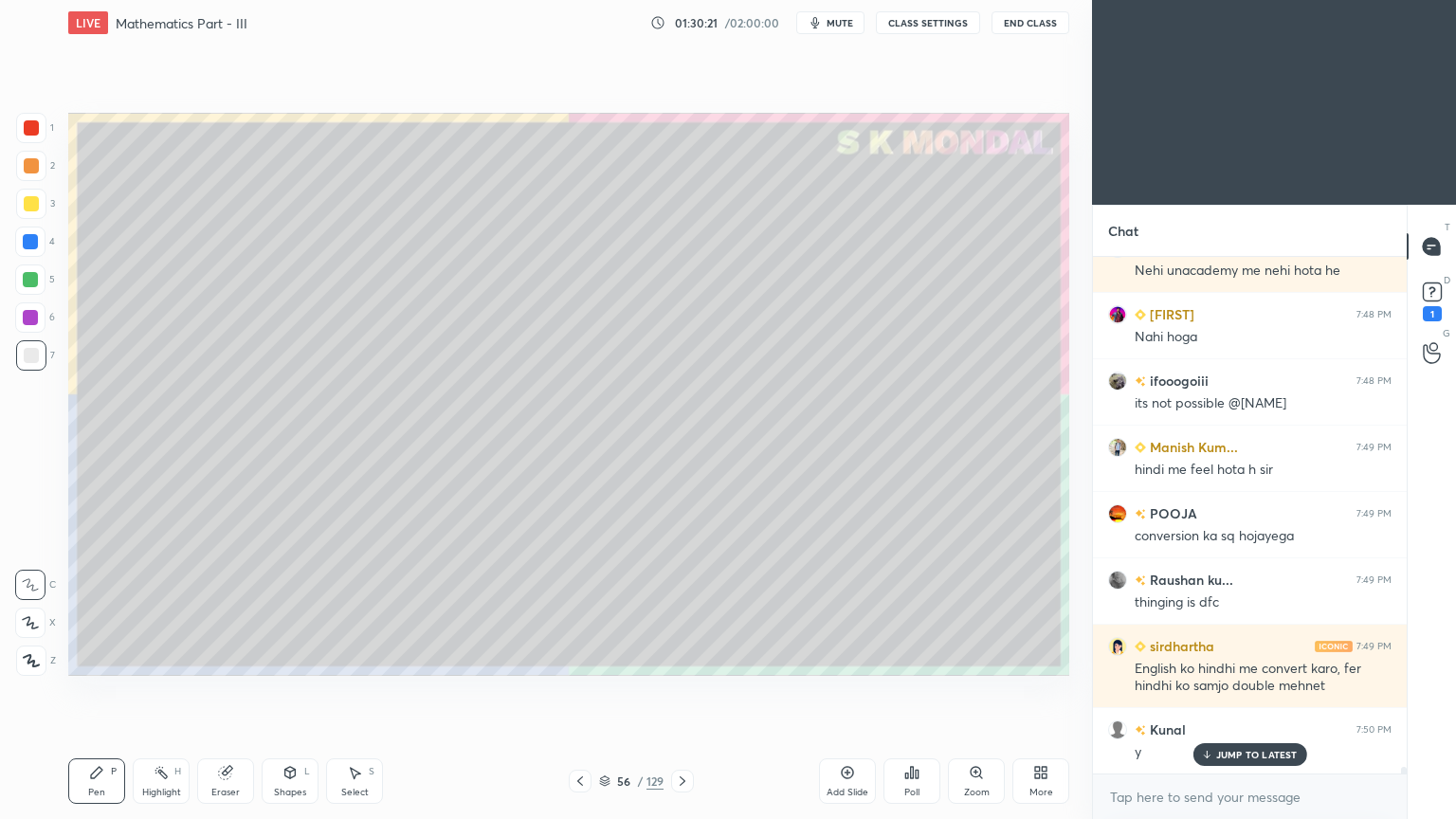 click 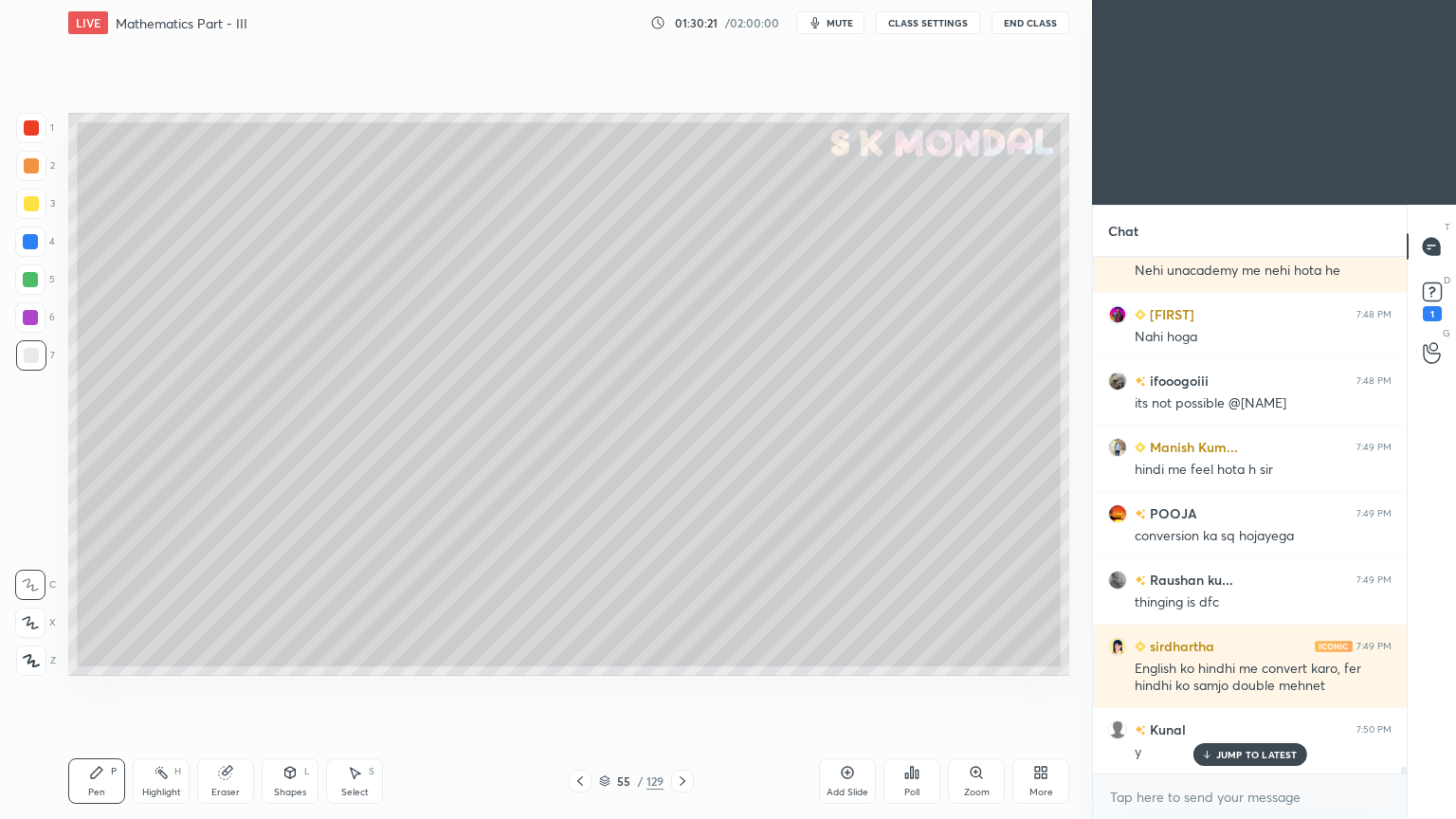 click 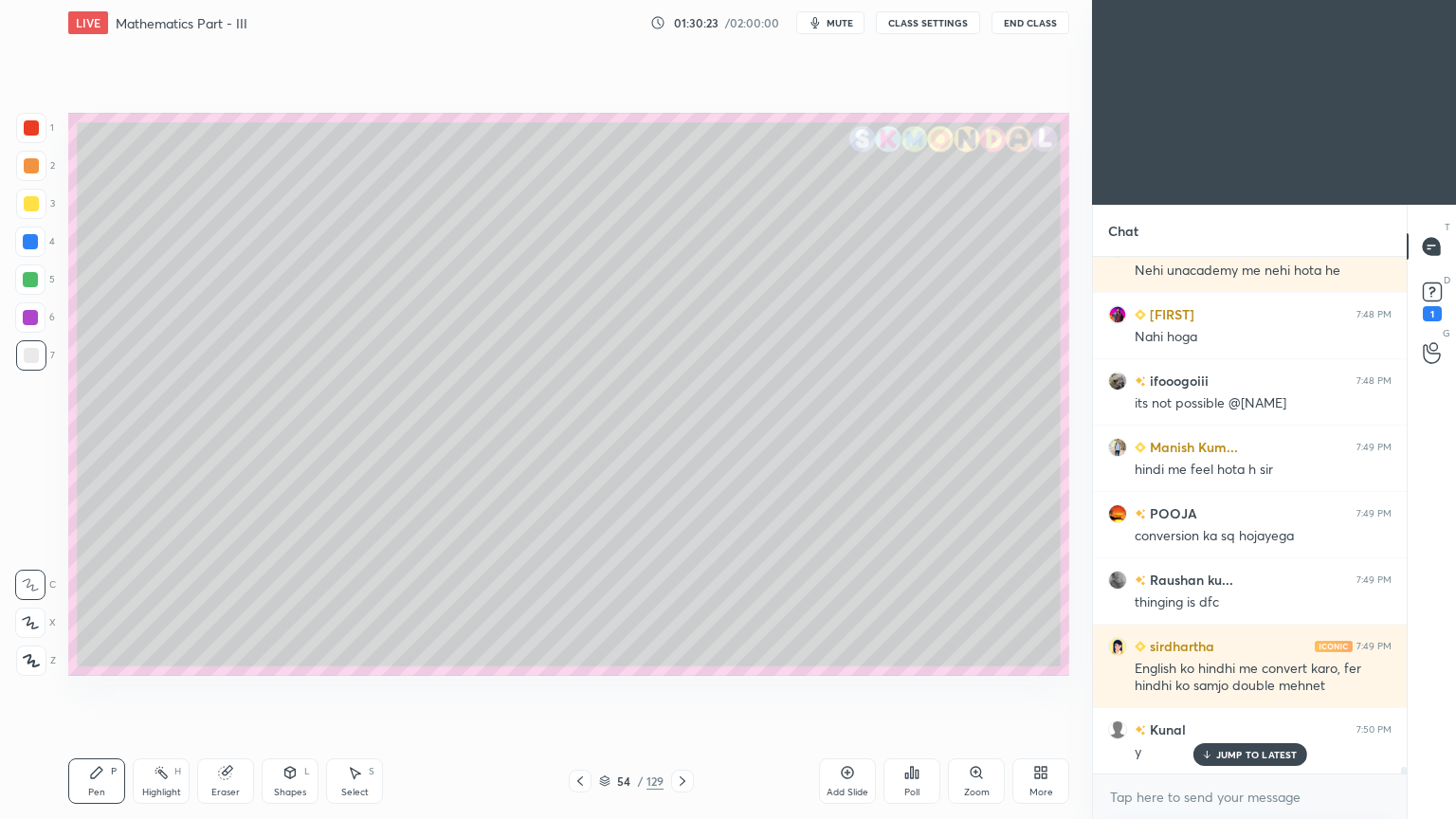 click on "Highlight" at bounding box center (161, 792) 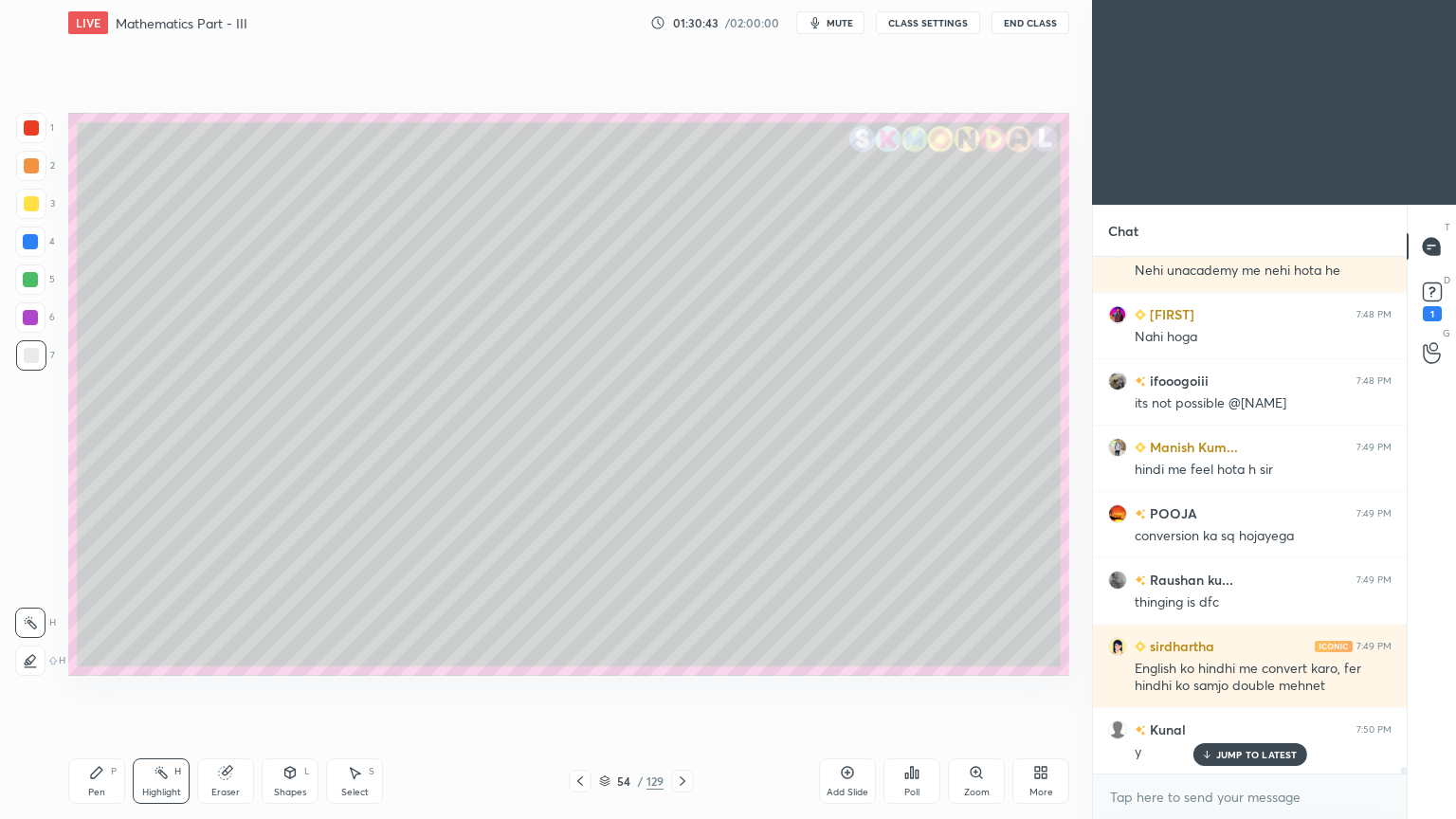 scroll, scrollTop: 39877, scrollLeft: 0, axis: vertical 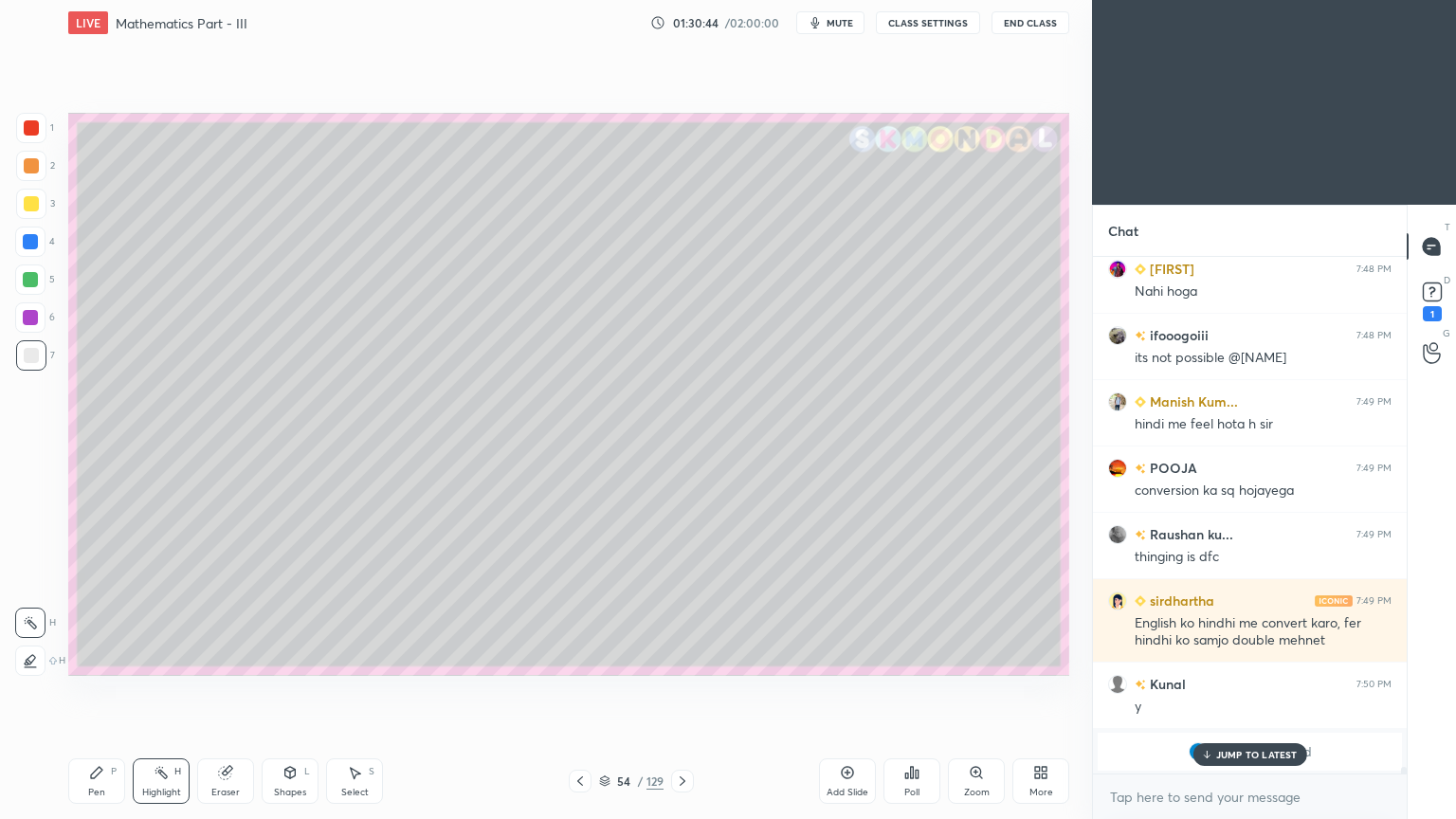click 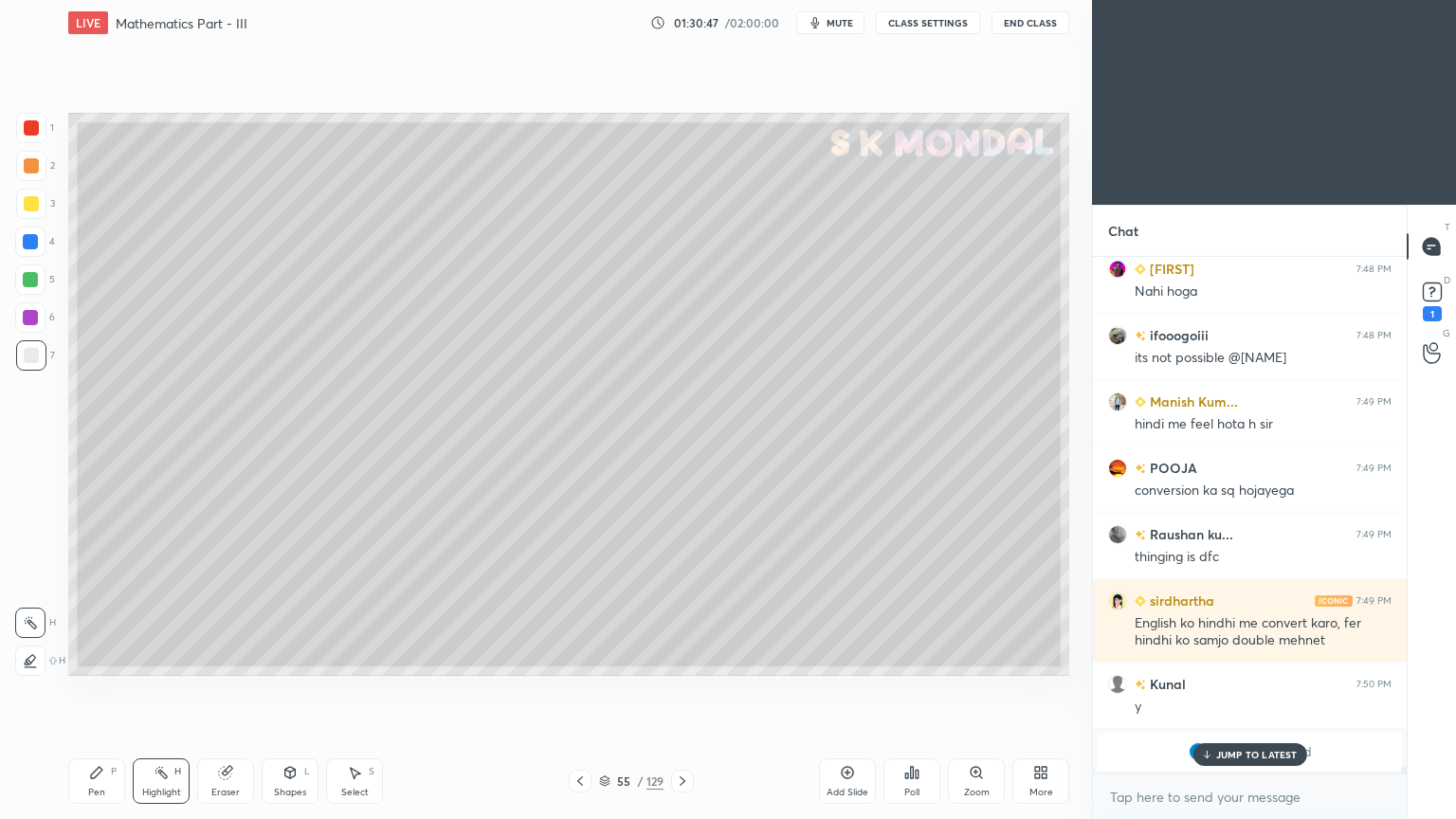 click 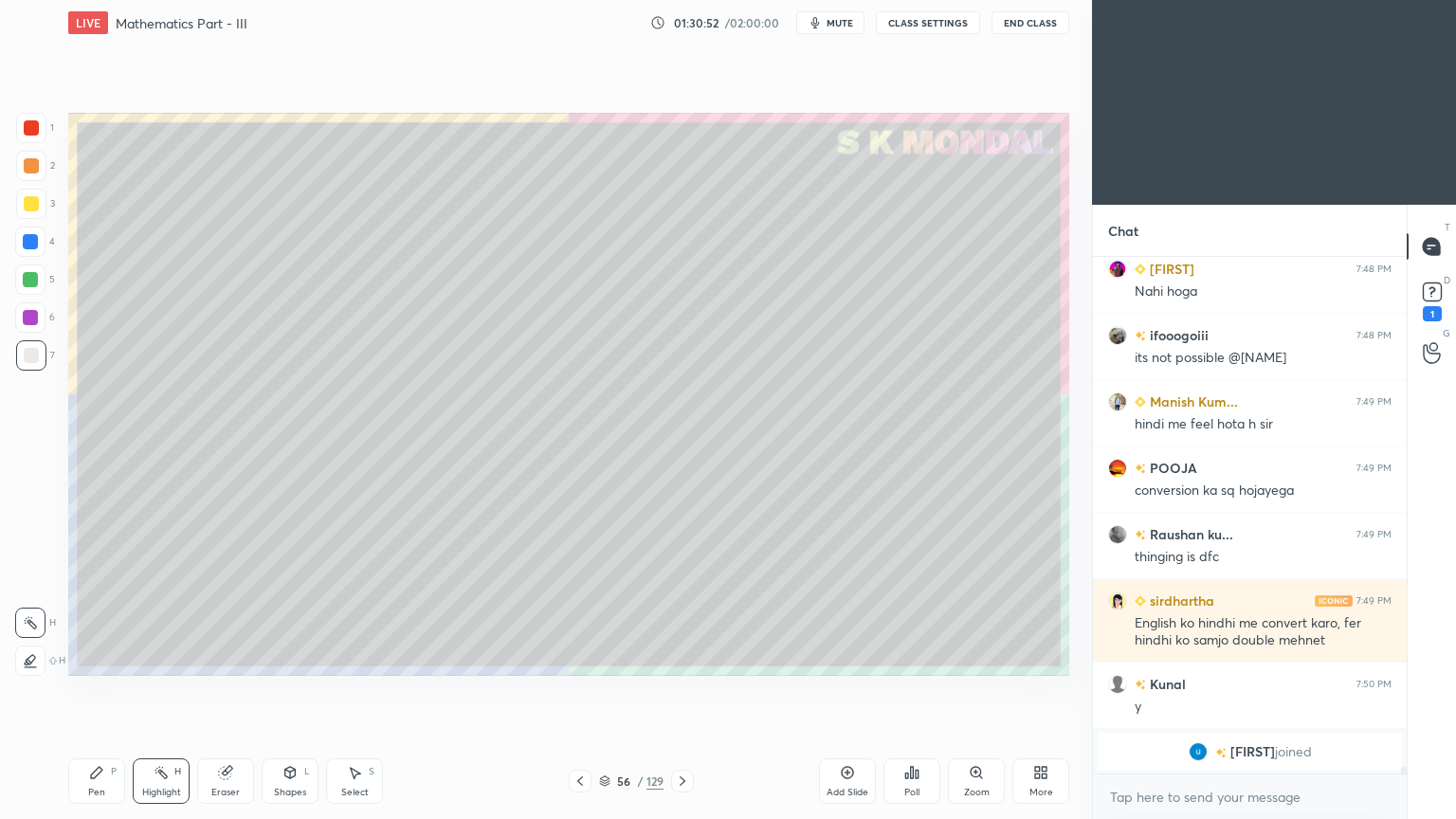 scroll, scrollTop: 39944, scrollLeft: 0, axis: vertical 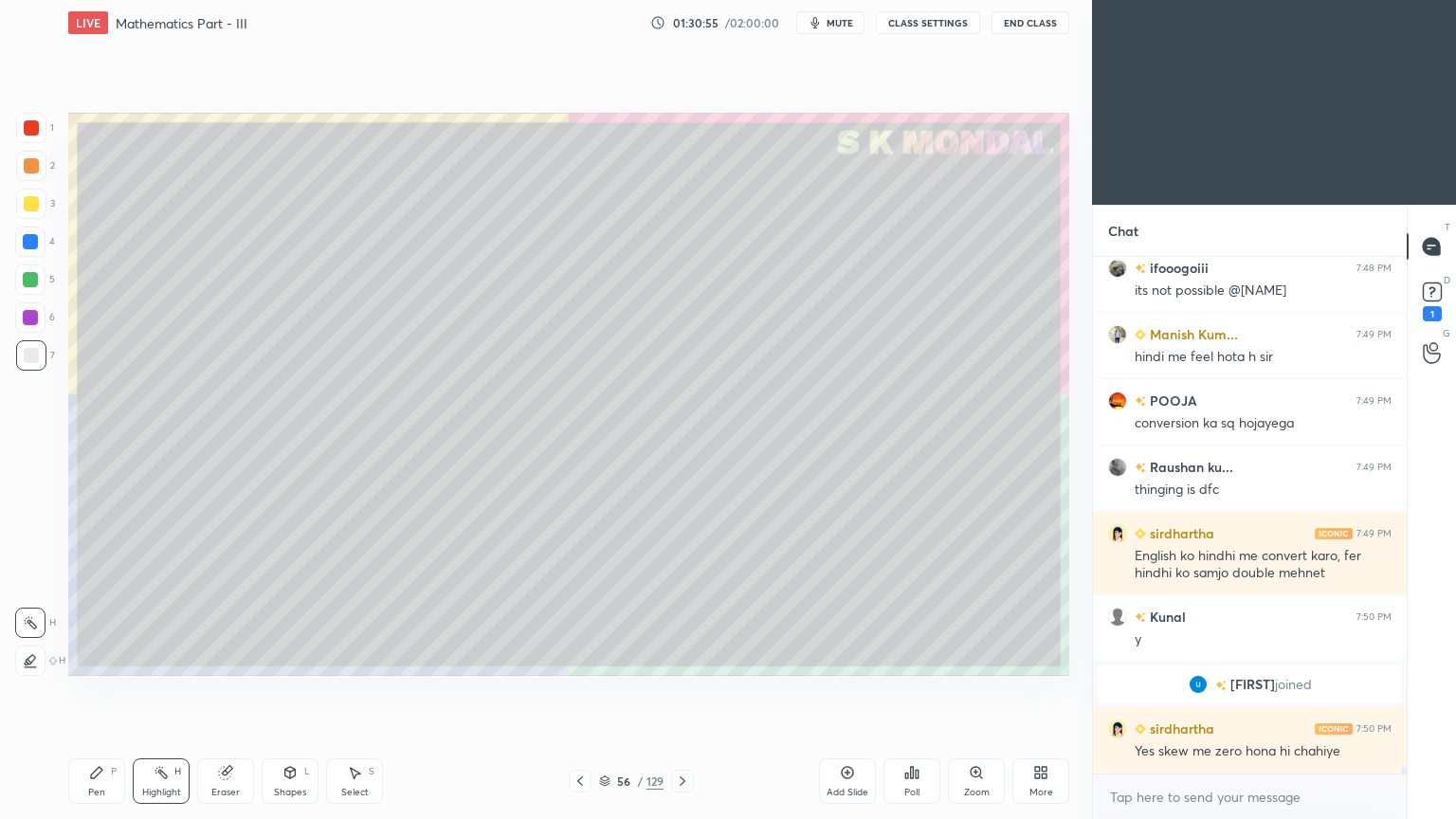 click on "Pen P" at bounding box center [97, 781] 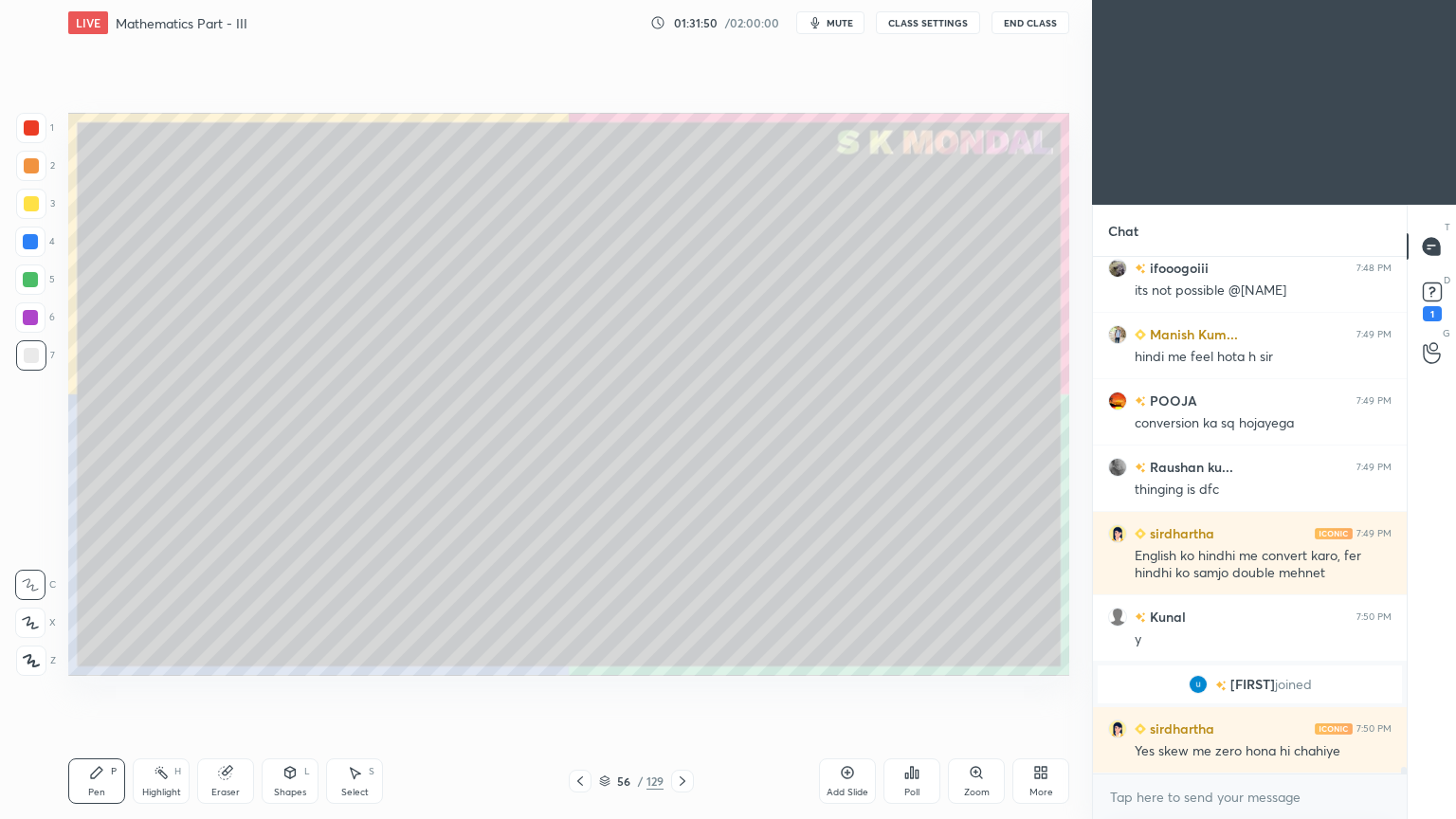 click 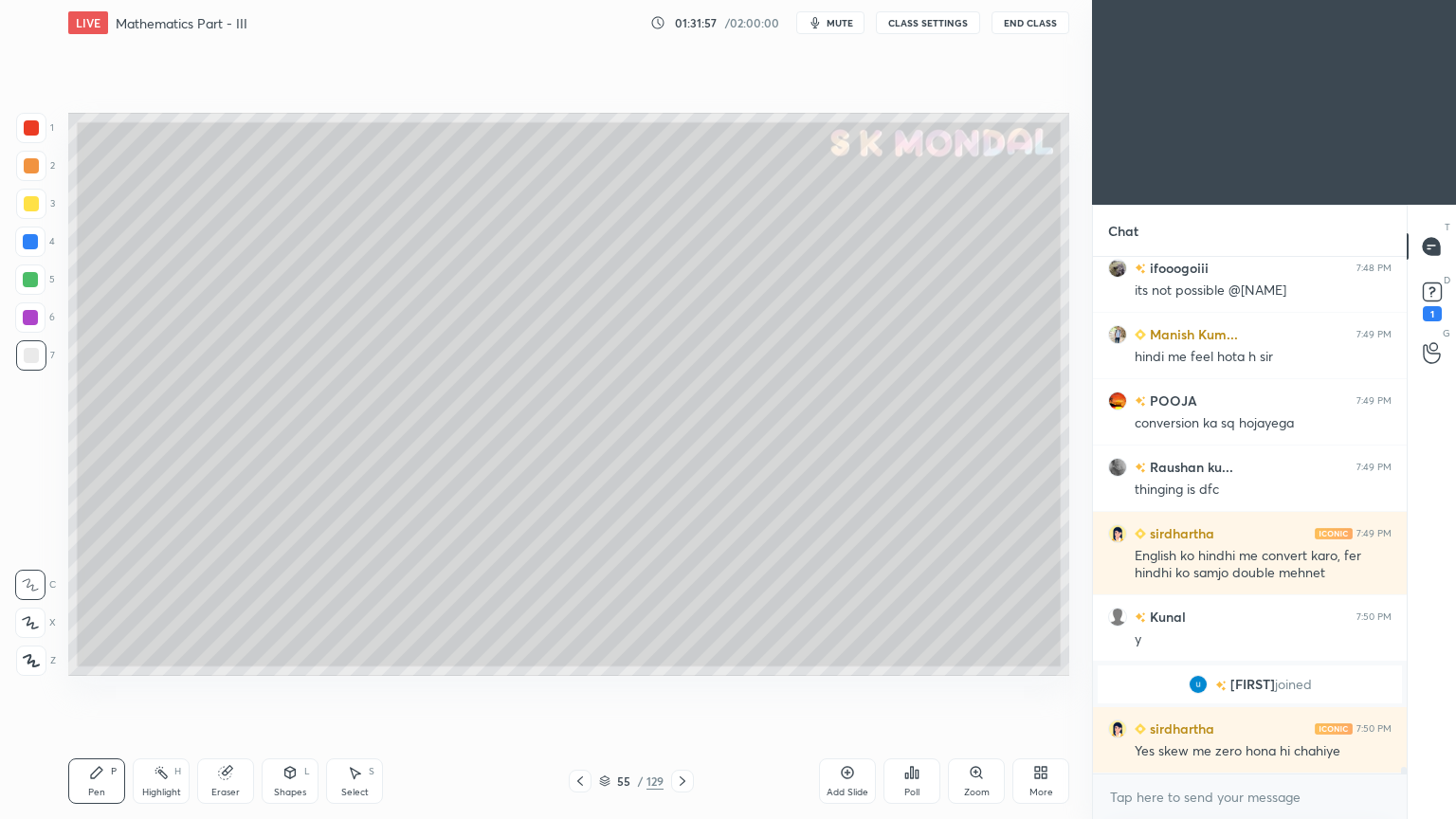click 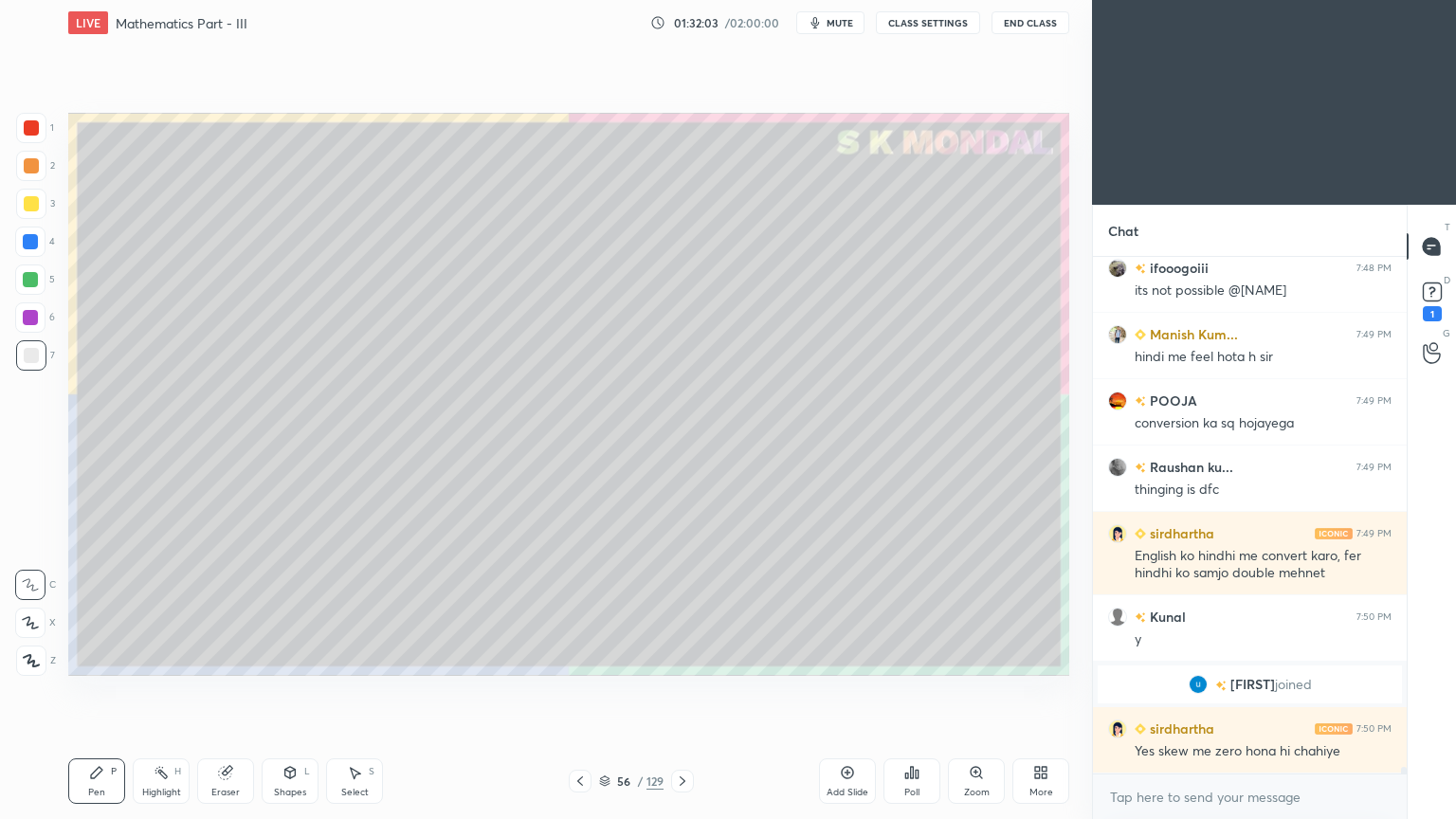 click at bounding box center [682, 781] 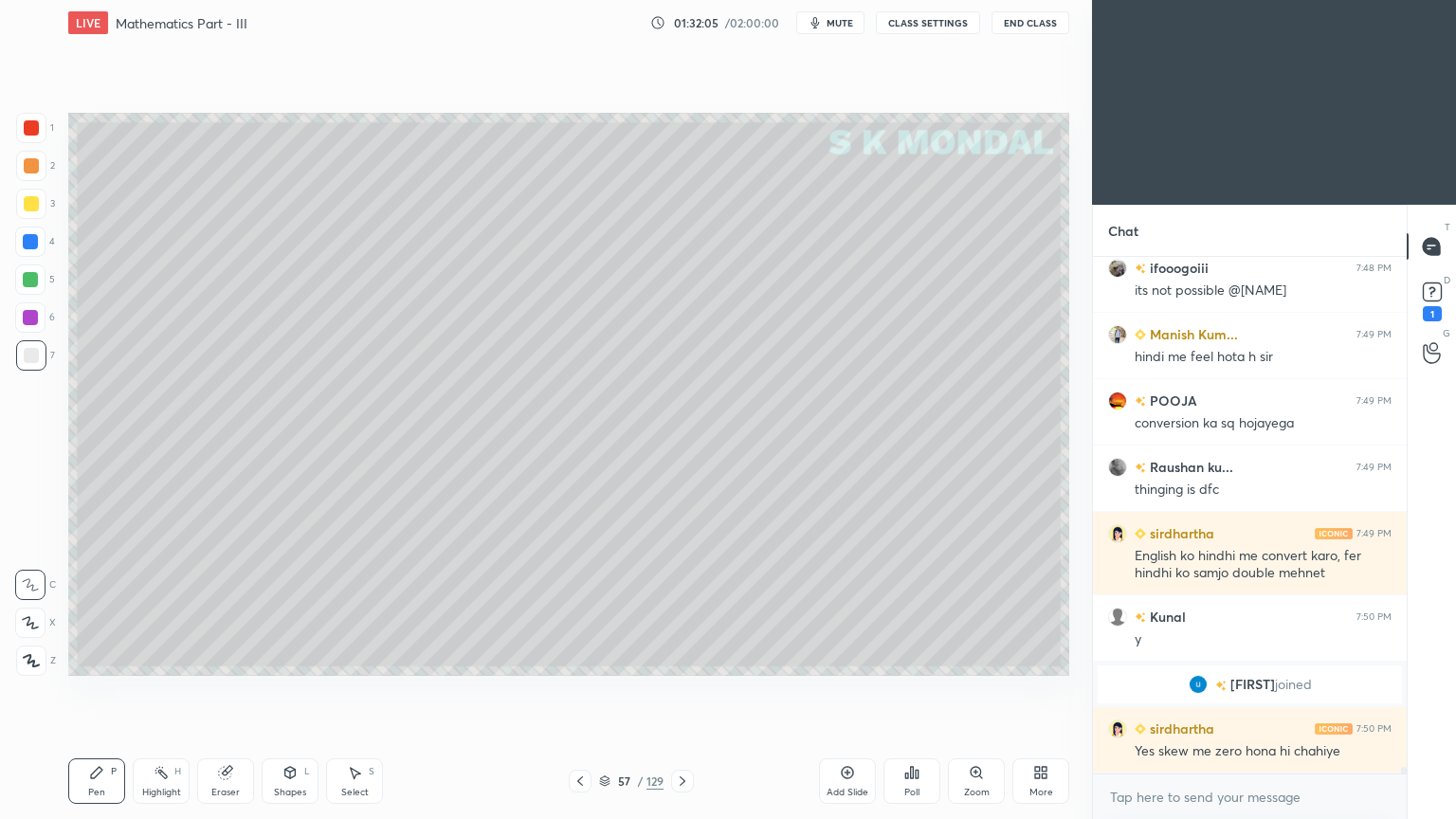 click at bounding box center (682, 781) 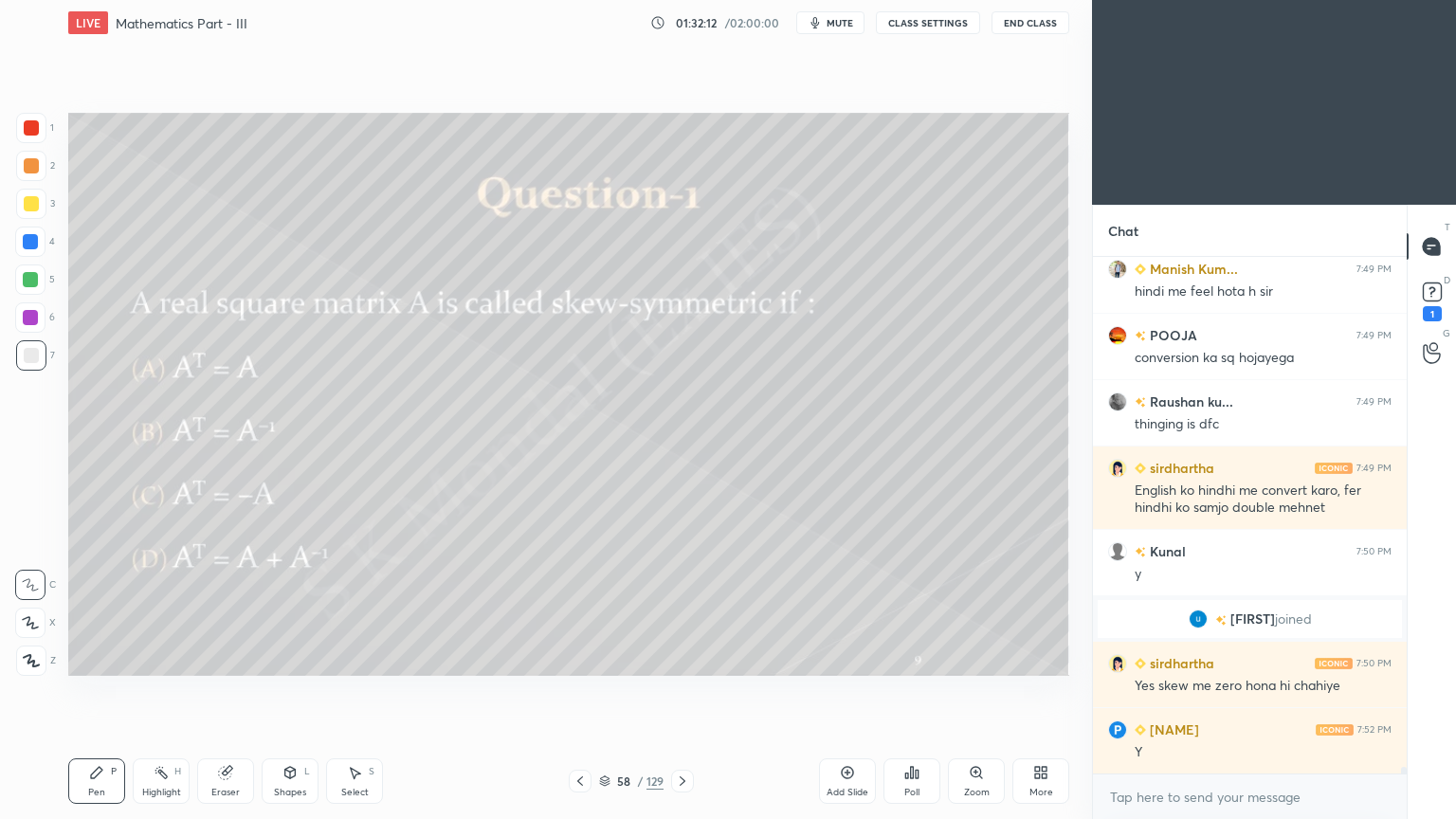 scroll, scrollTop: 40077, scrollLeft: 0, axis: vertical 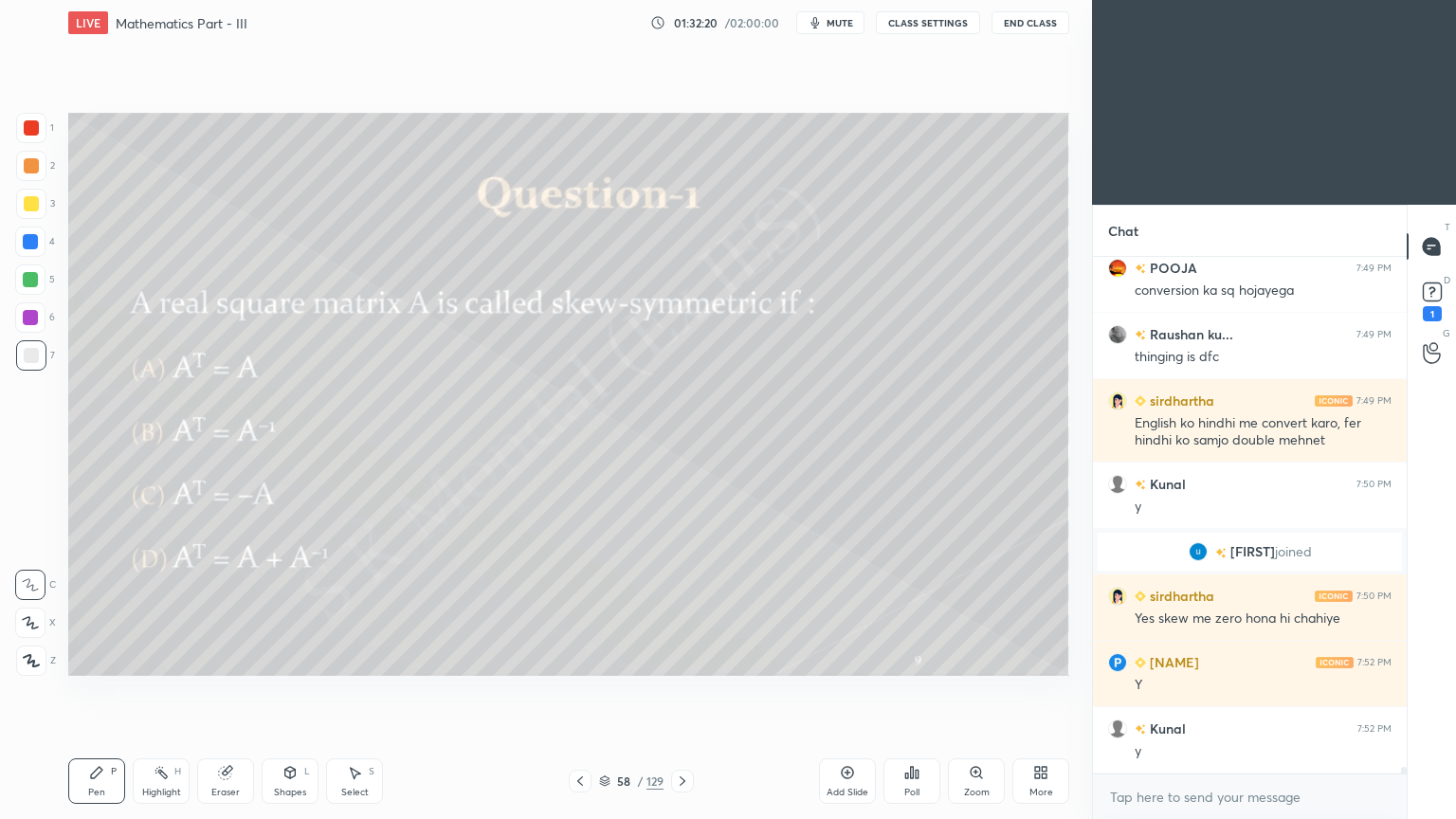 click on "Poll" at bounding box center [912, 781] 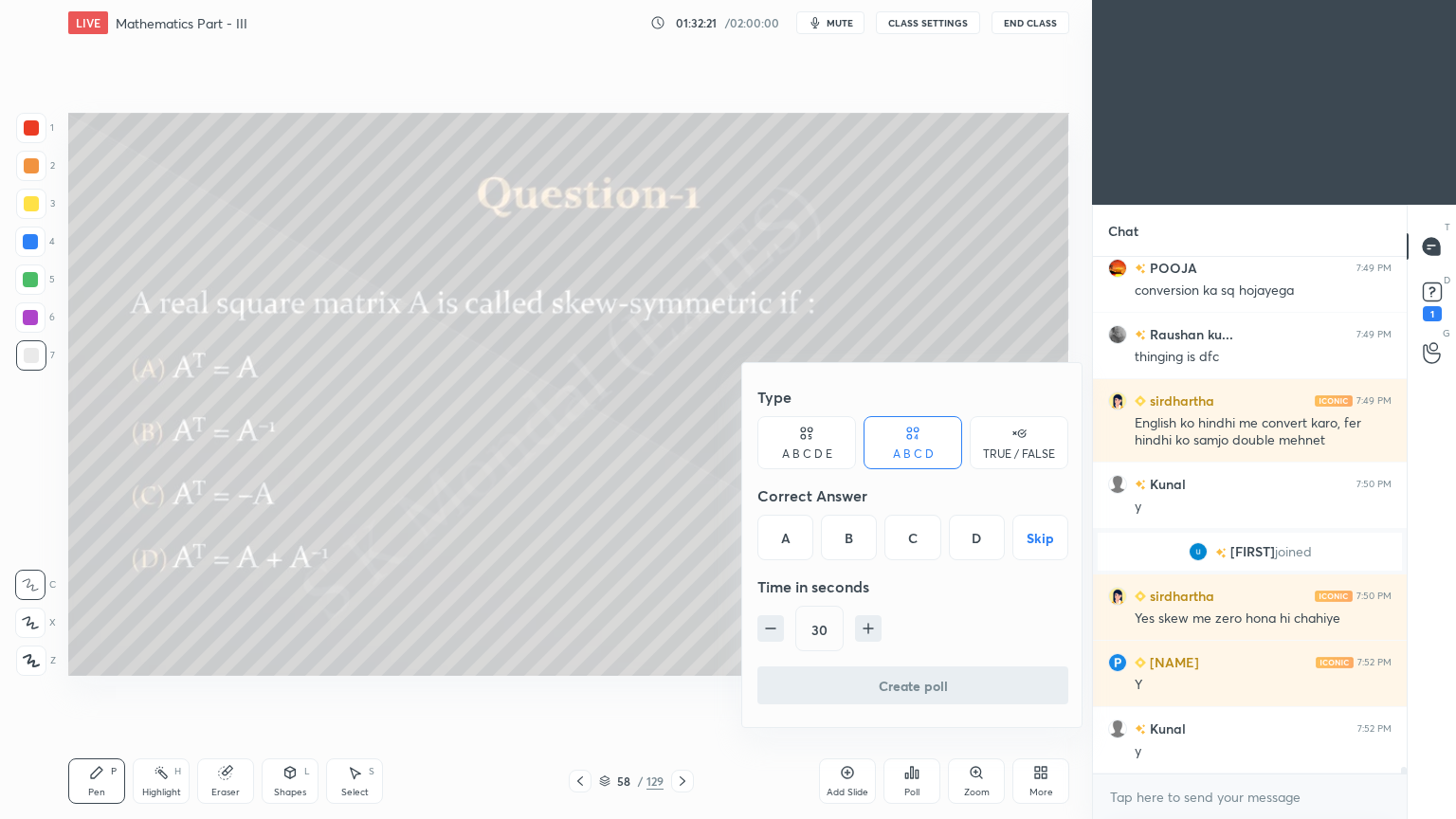 click on "C" at bounding box center (912, 537) 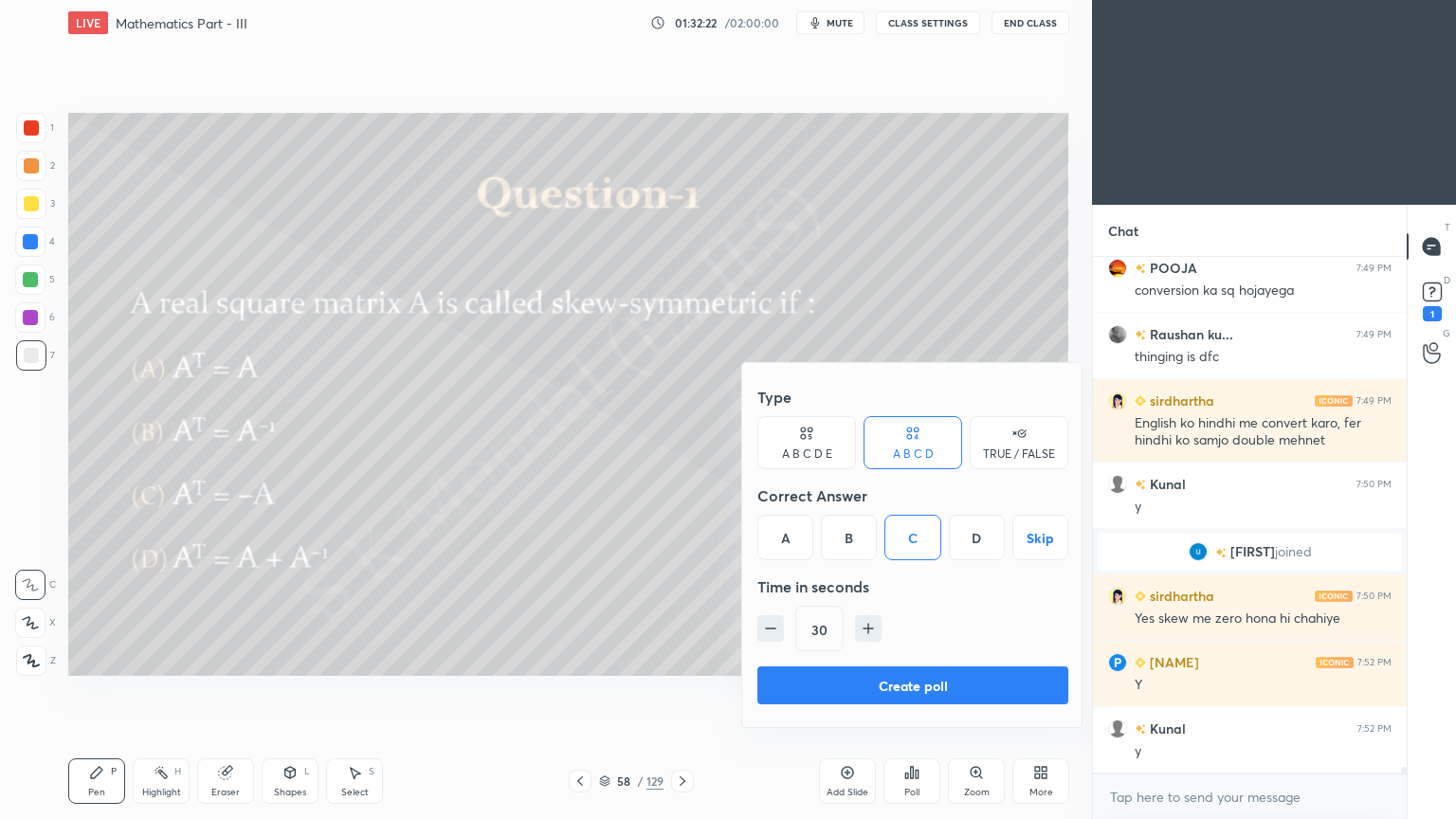 click on "Create poll" at bounding box center [913, 685] 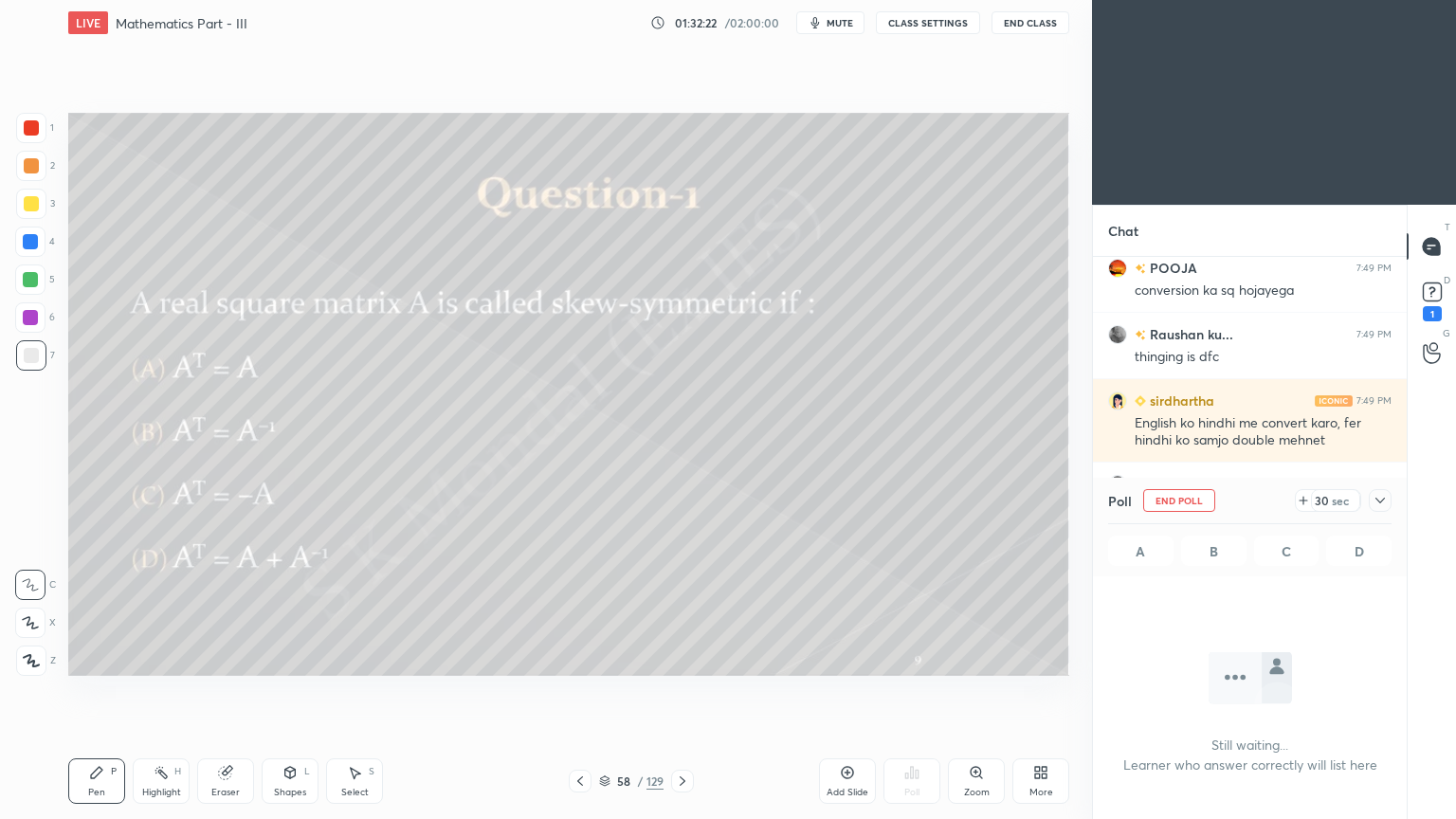 scroll, scrollTop: 480, scrollLeft: 308, axis: both 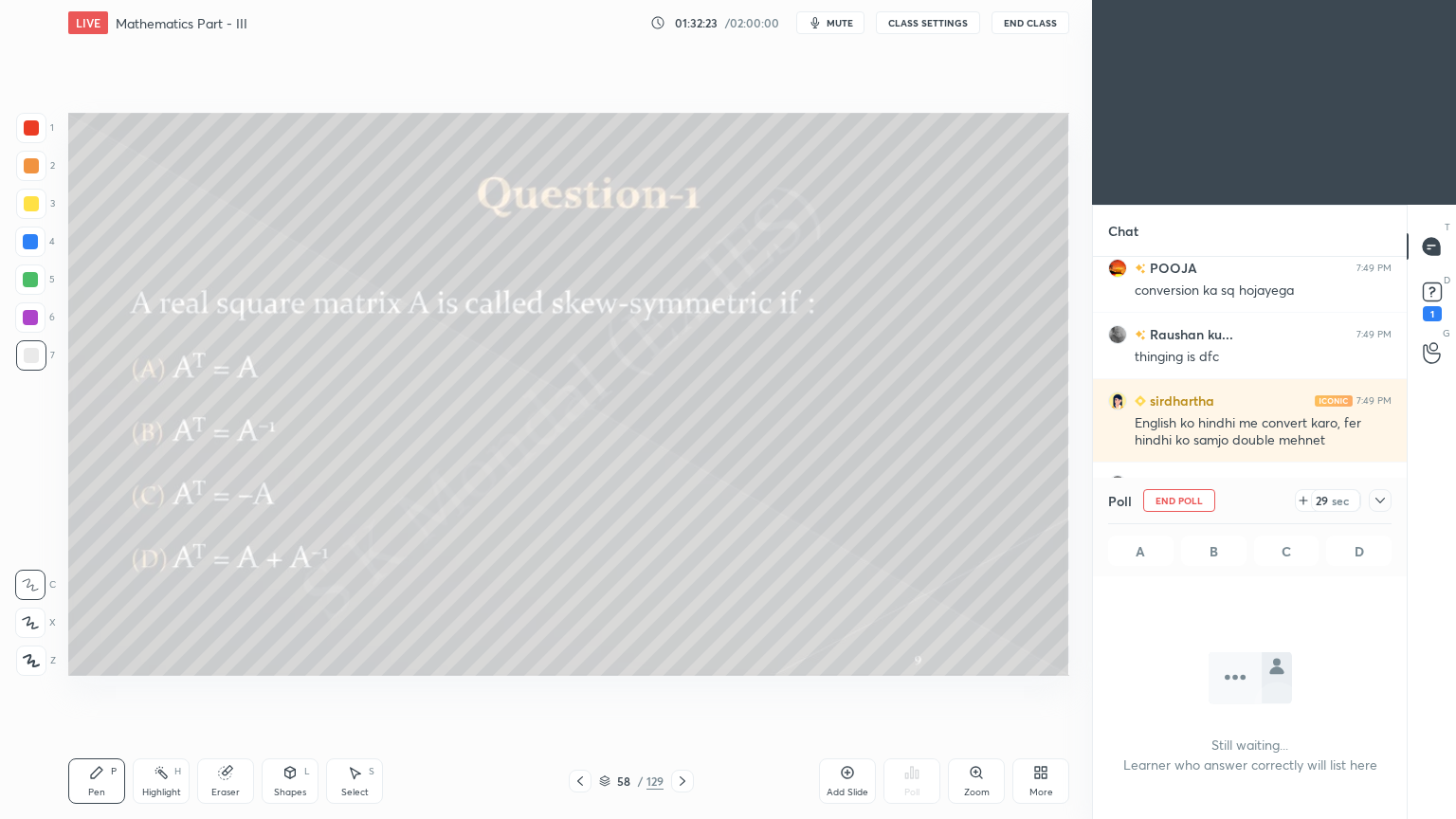 click 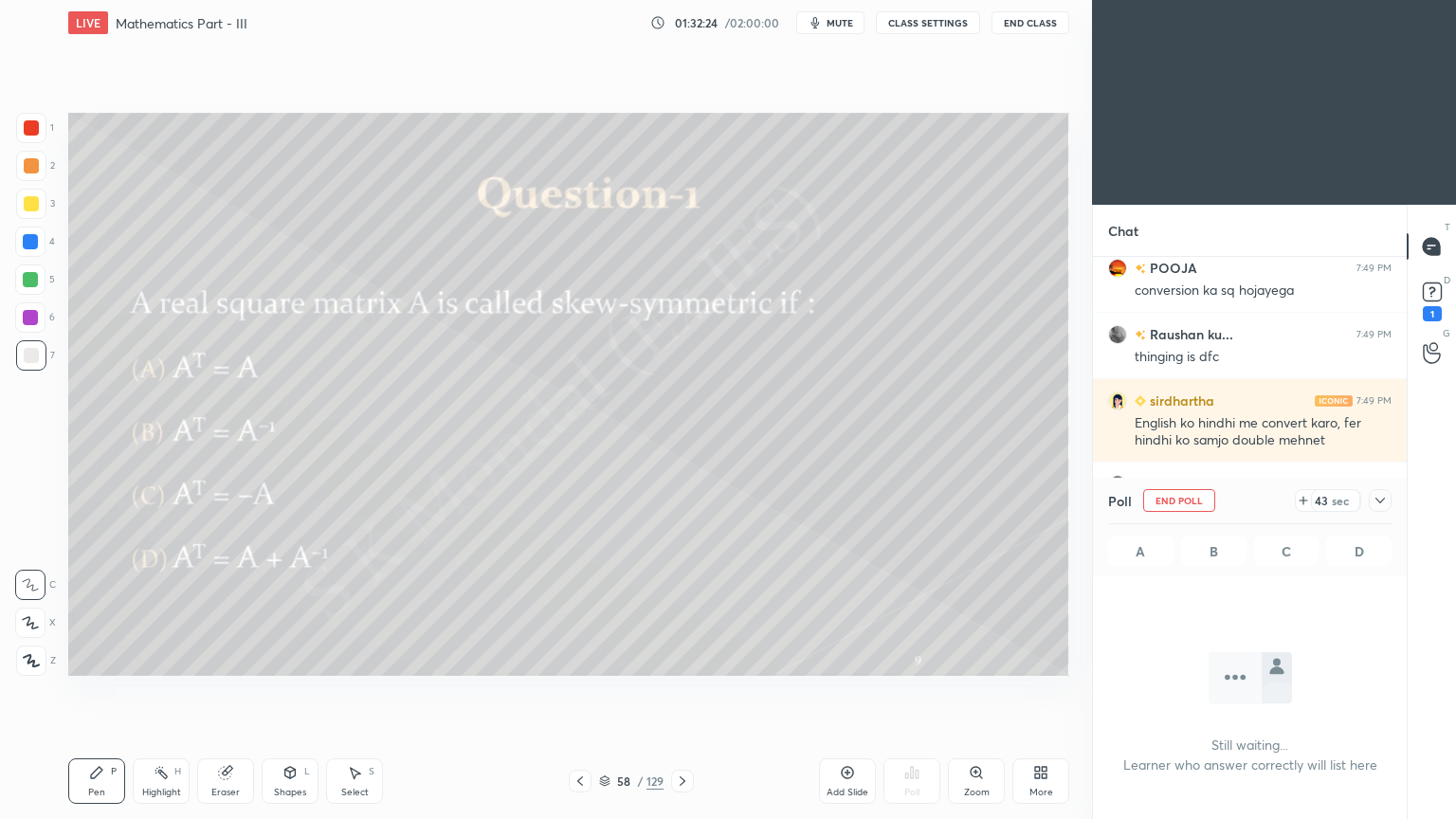 click 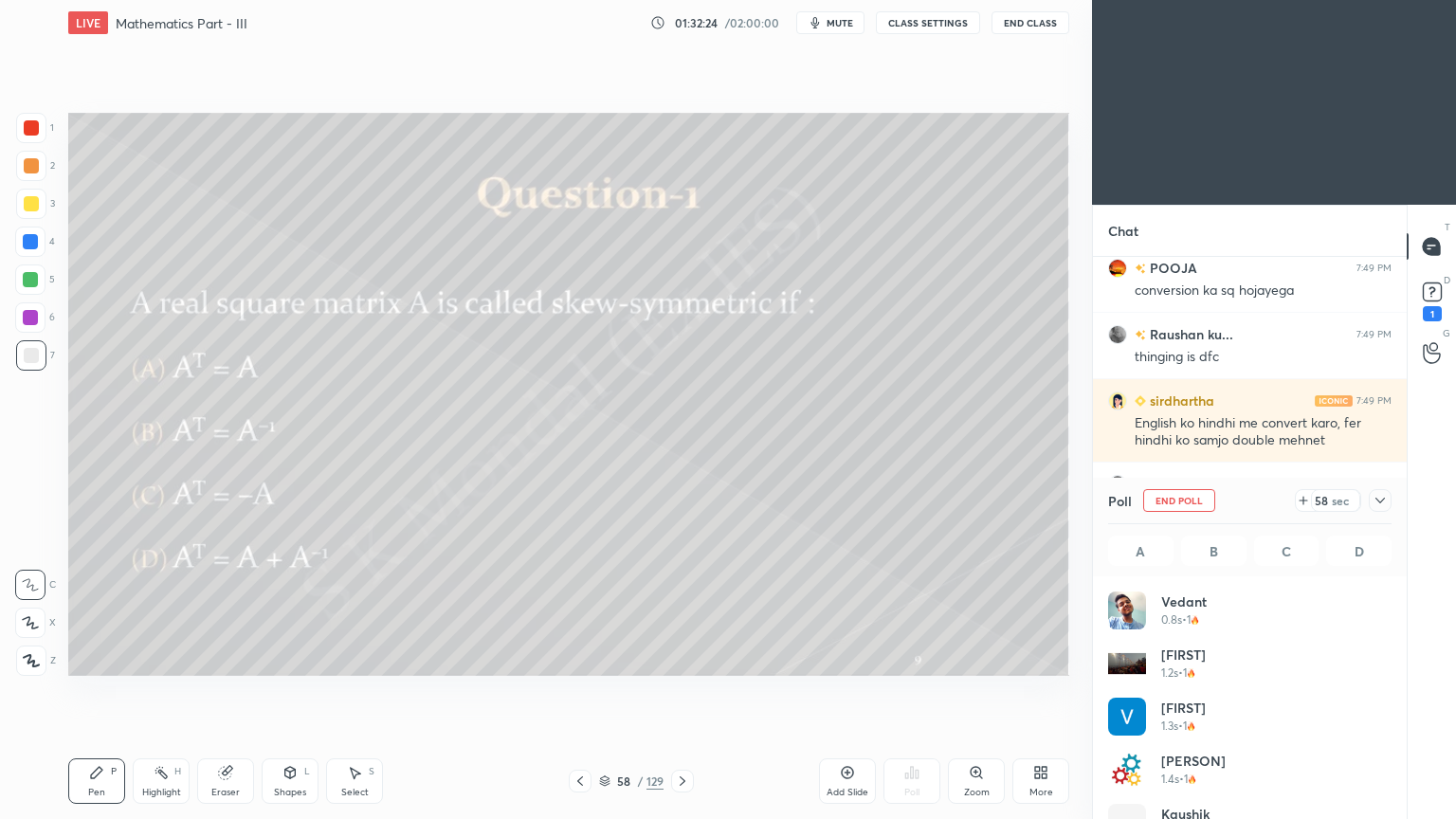 scroll, scrollTop: 40241, scrollLeft: 0, axis: vertical 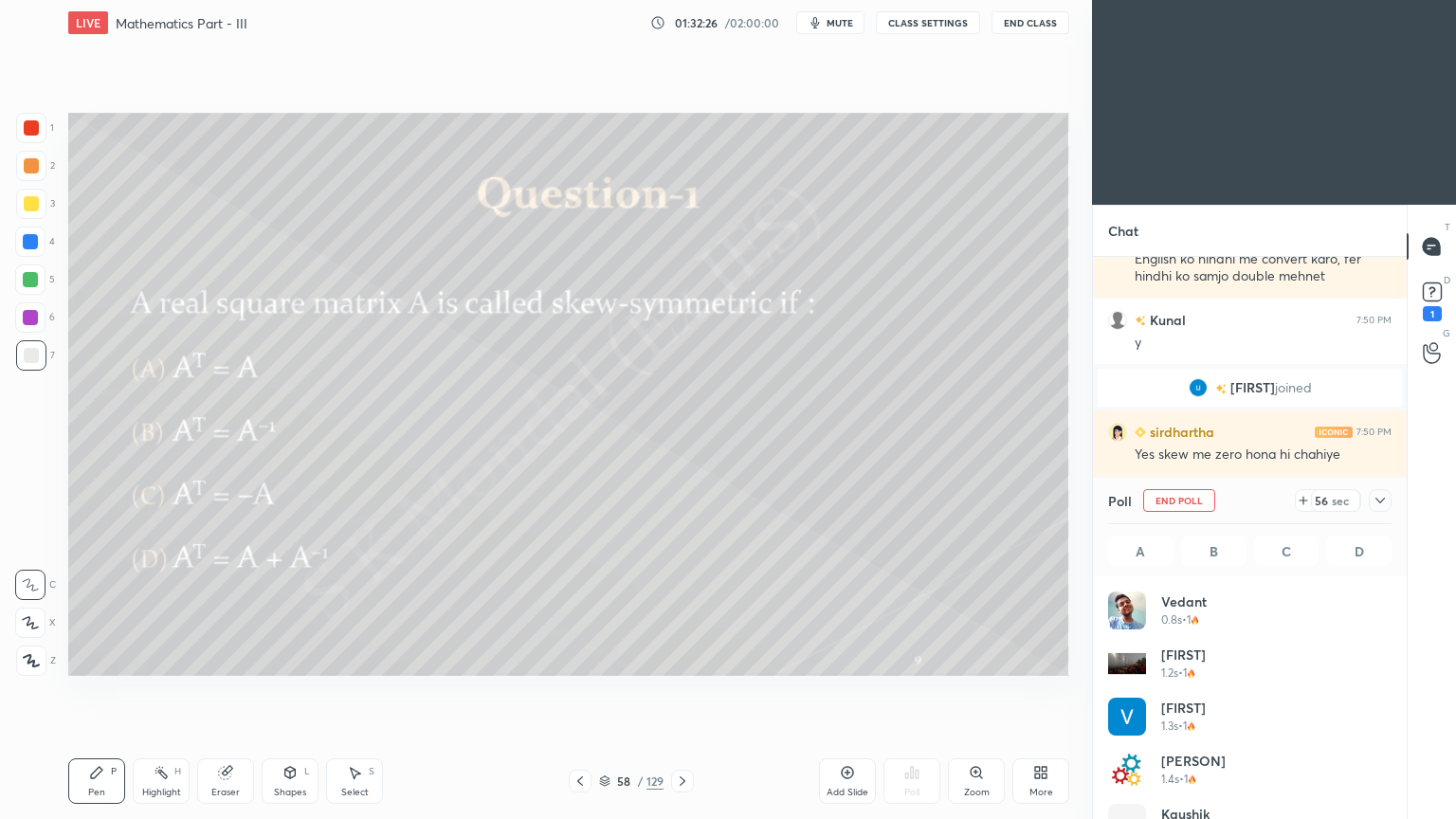 click at bounding box center (31, 204) 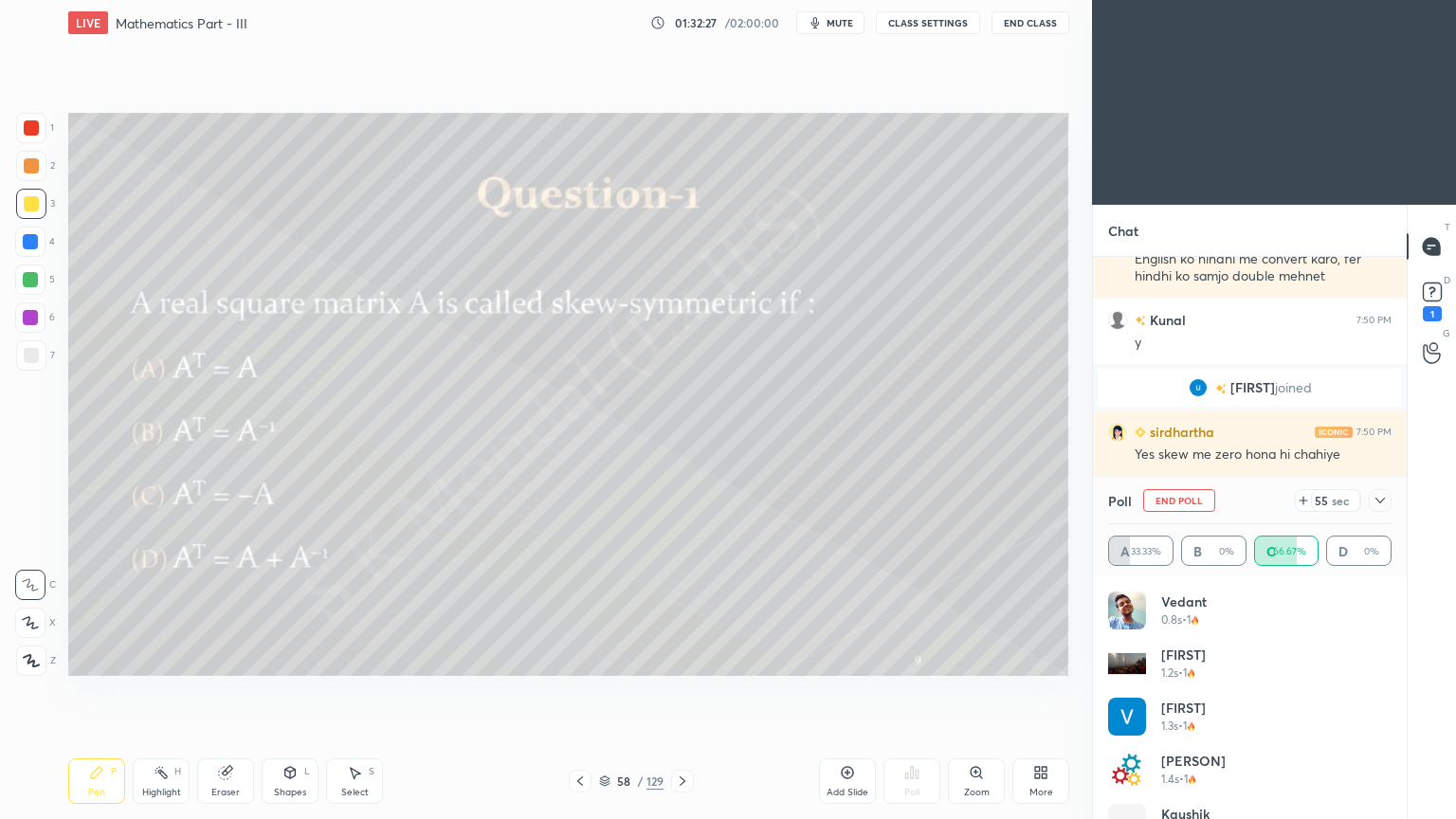 click on "Pen P" at bounding box center (97, 781) 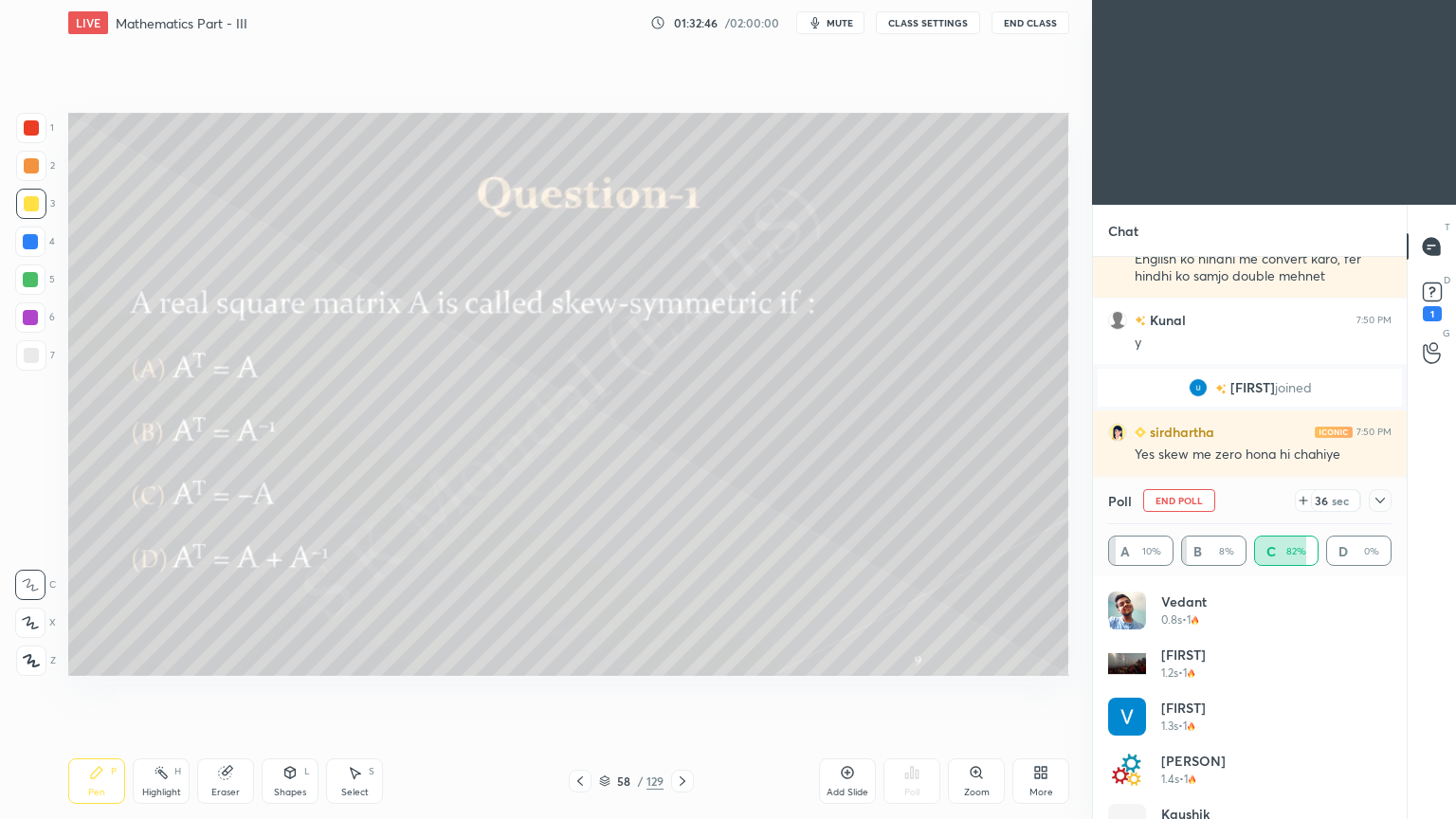 scroll, scrollTop: 40286, scrollLeft: 0, axis: vertical 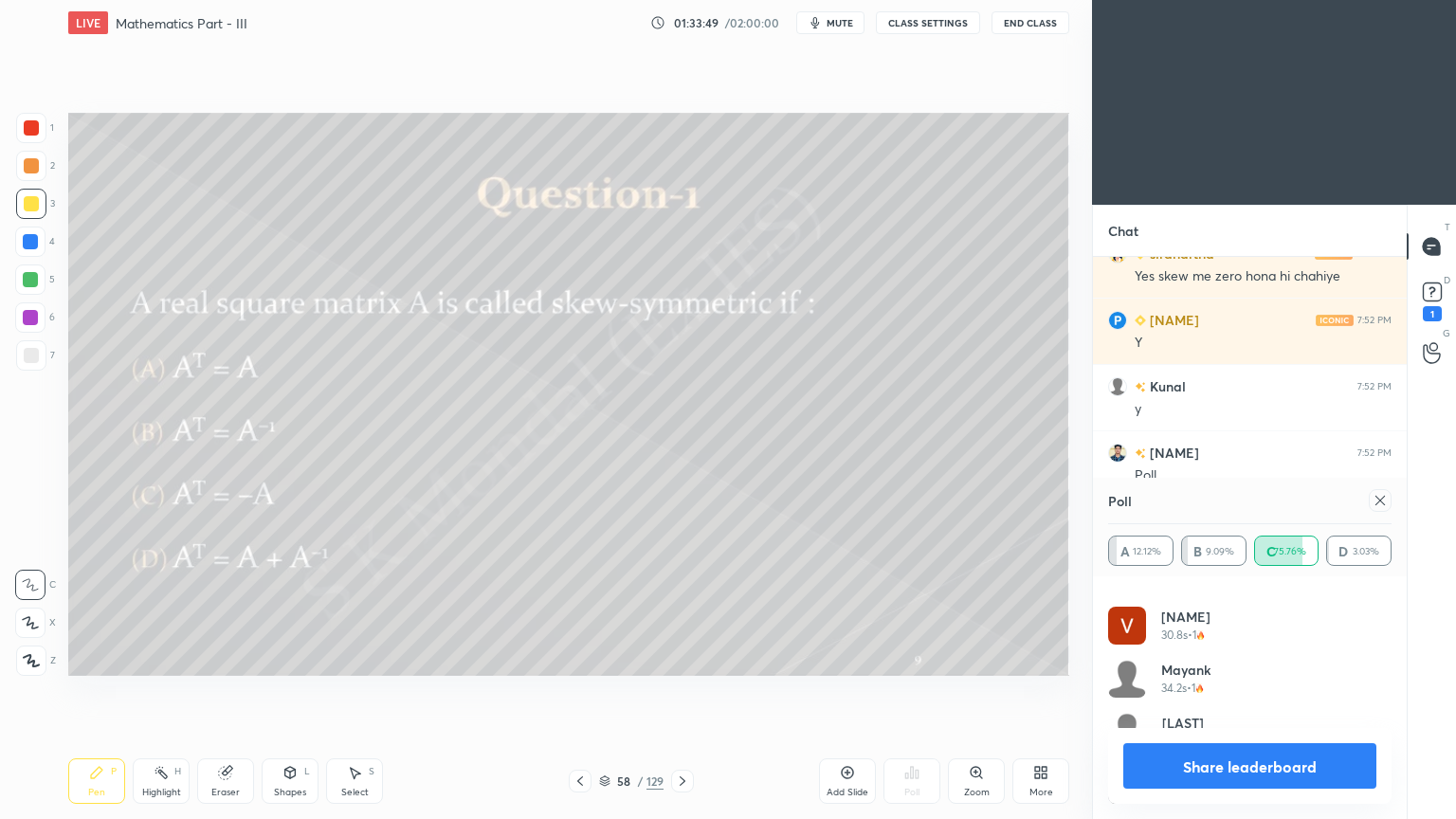click on "Share leaderboard" at bounding box center [1249, 766] 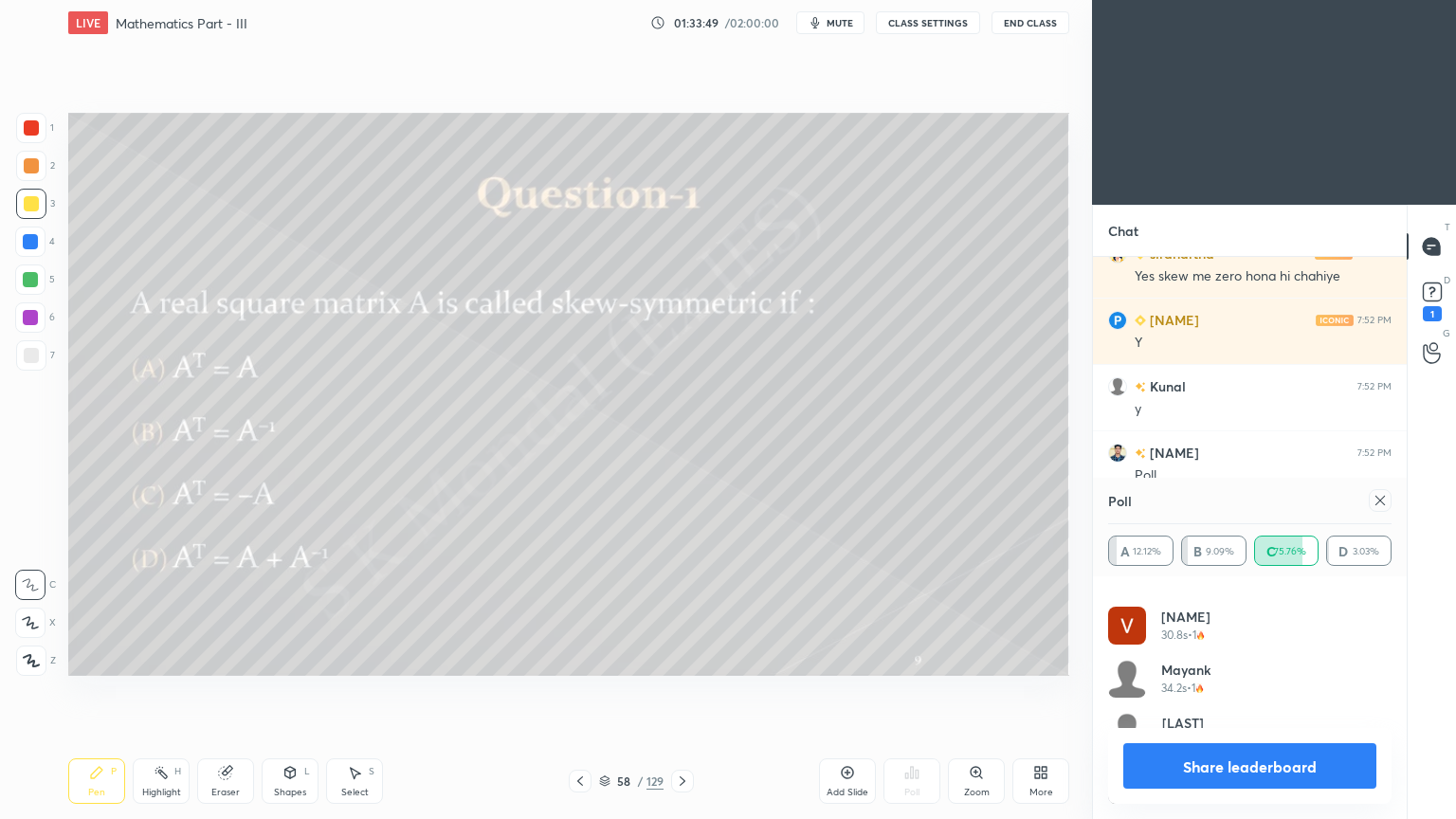 scroll, scrollTop: 115, scrollLeft: 278, axis: both 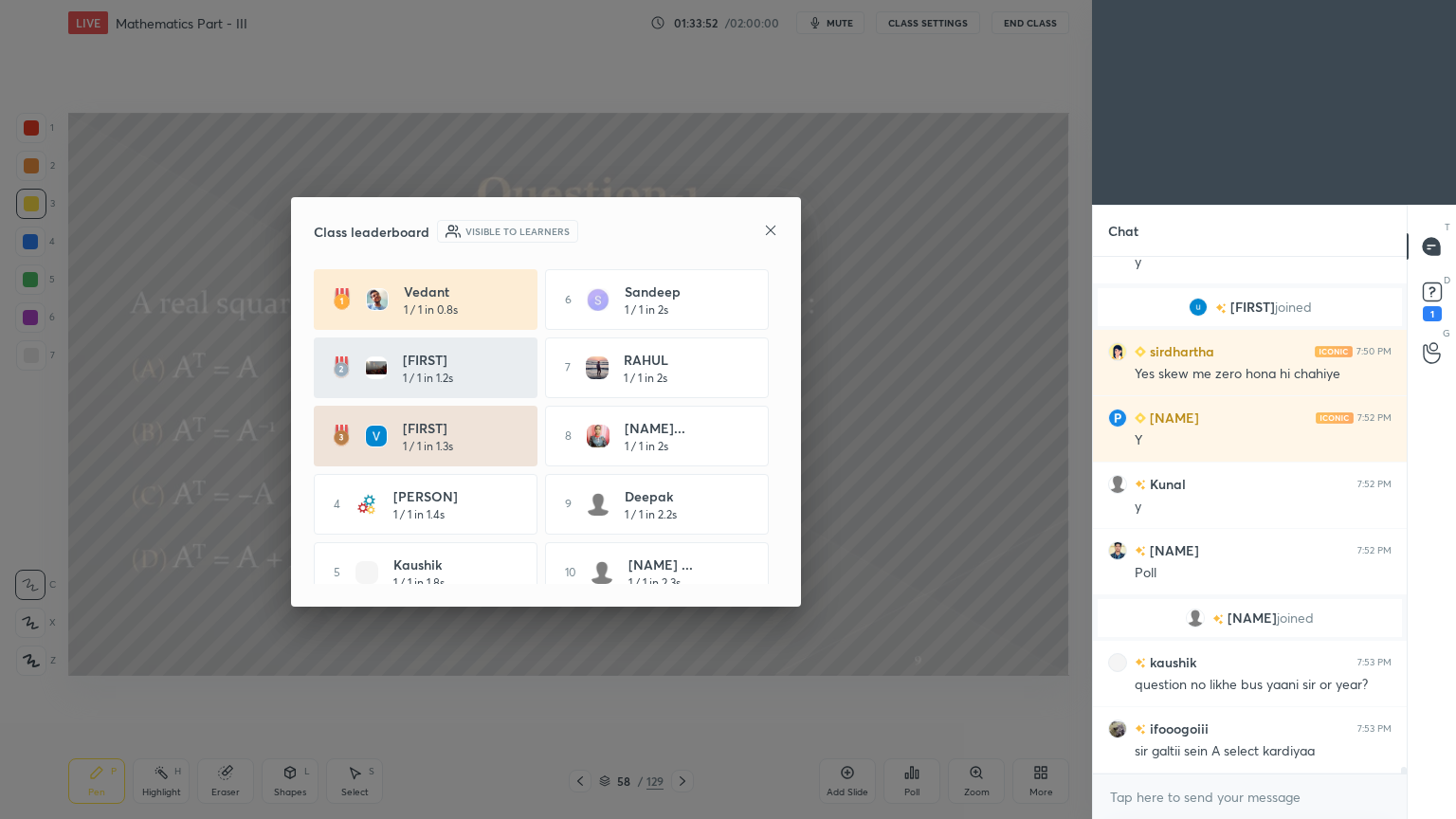 click 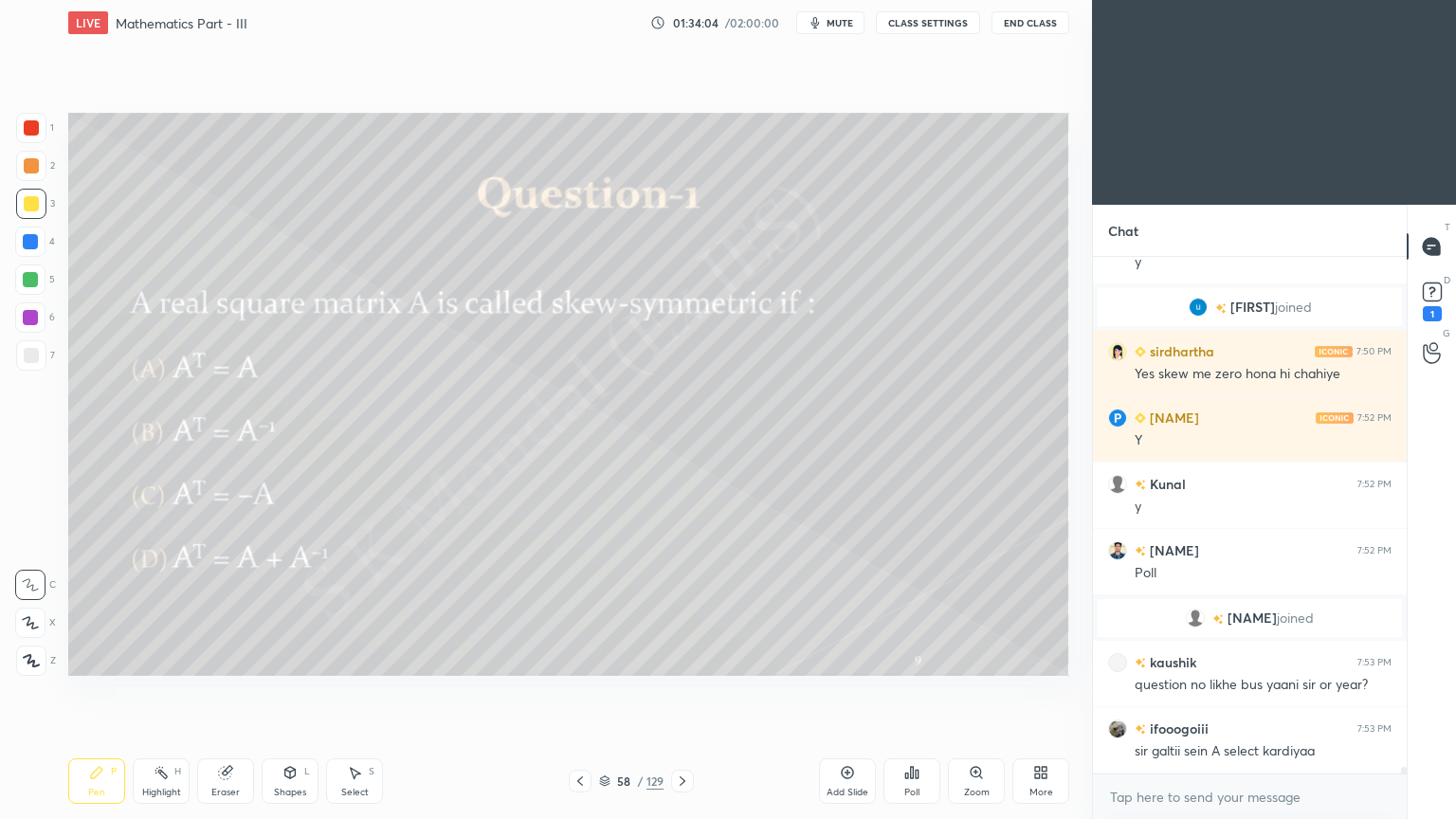 click at bounding box center [682, 781] 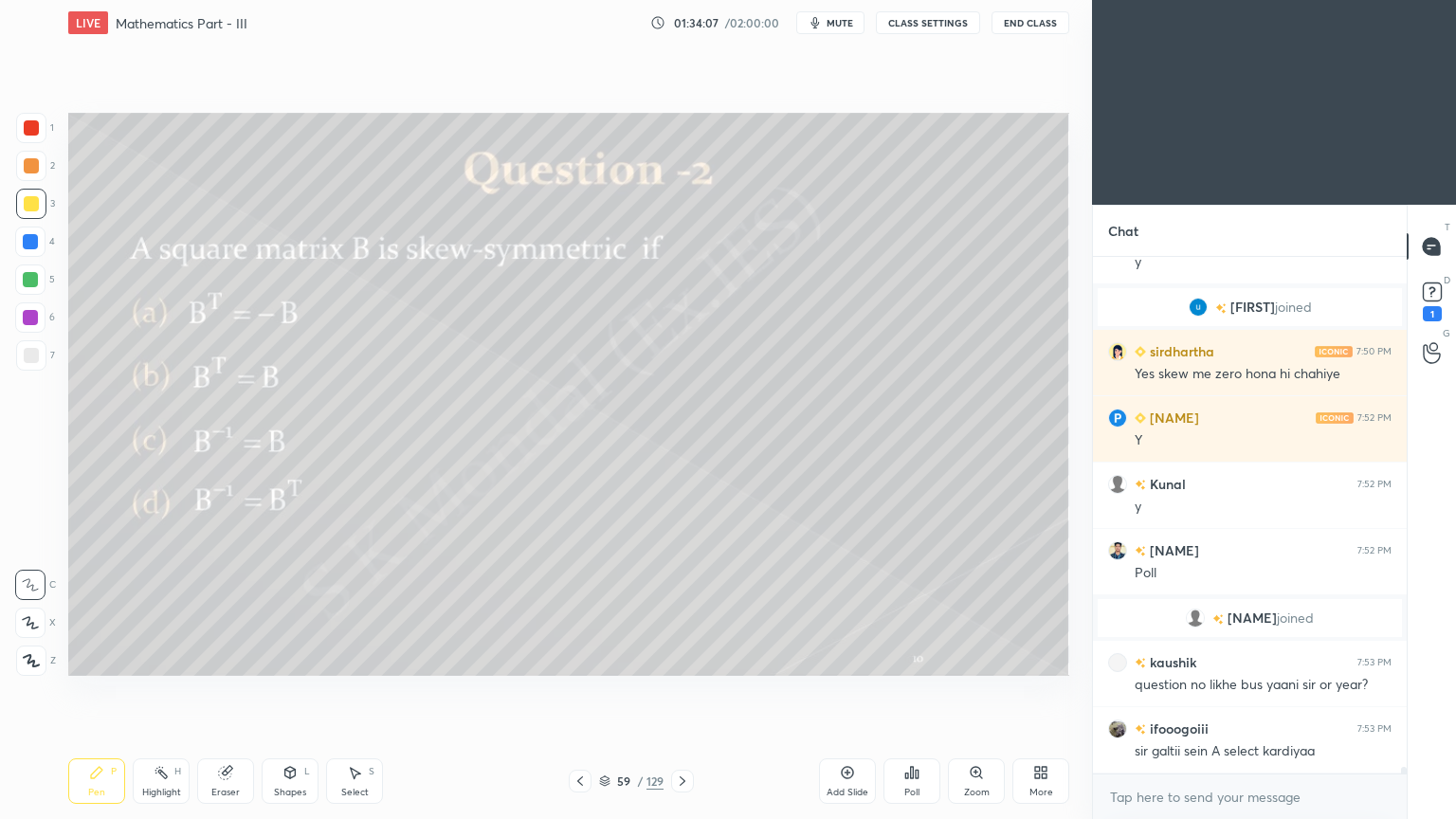 click on "Poll" at bounding box center (912, 781) 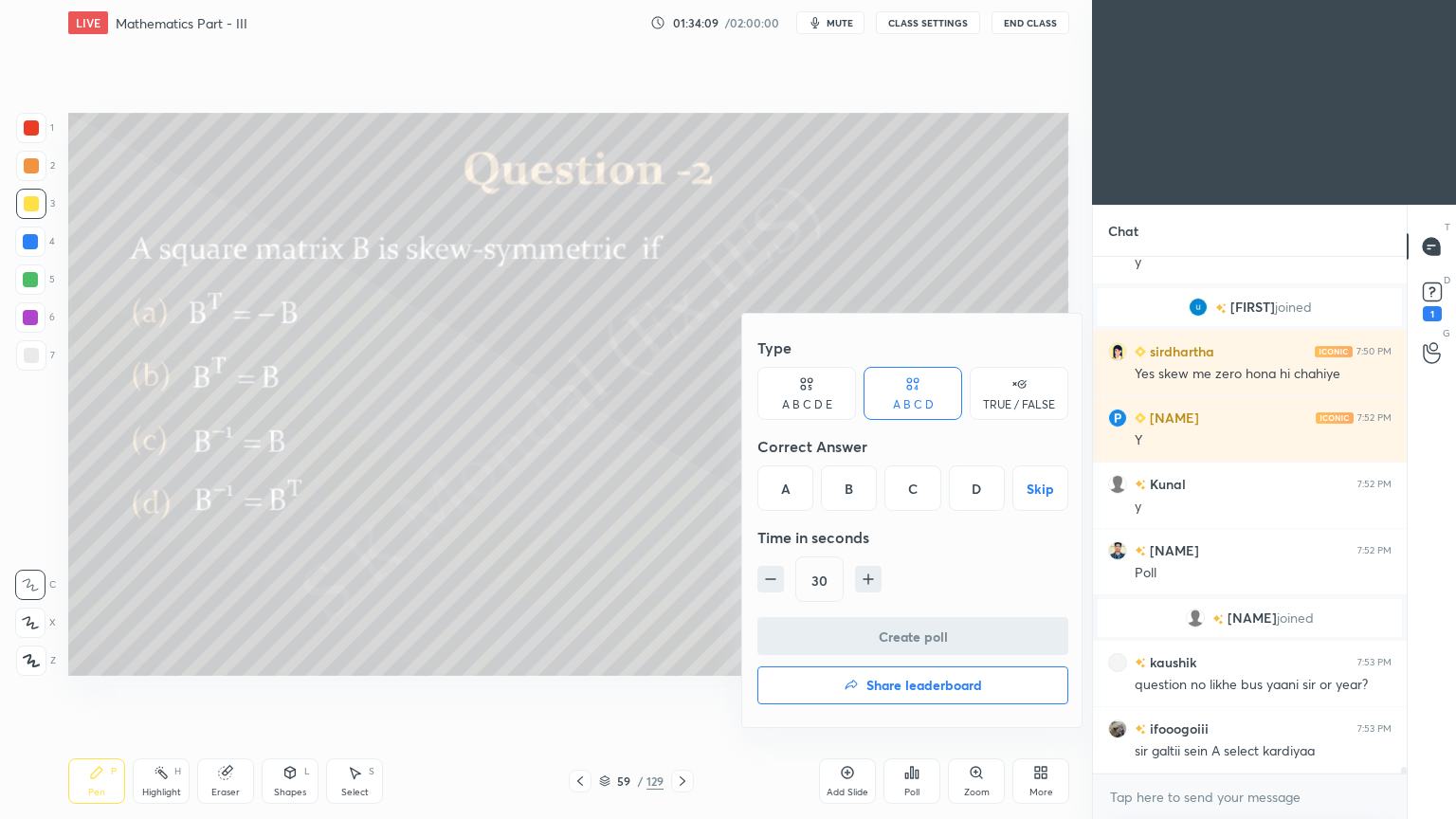 click on "A" at bounding box center [785, 488] 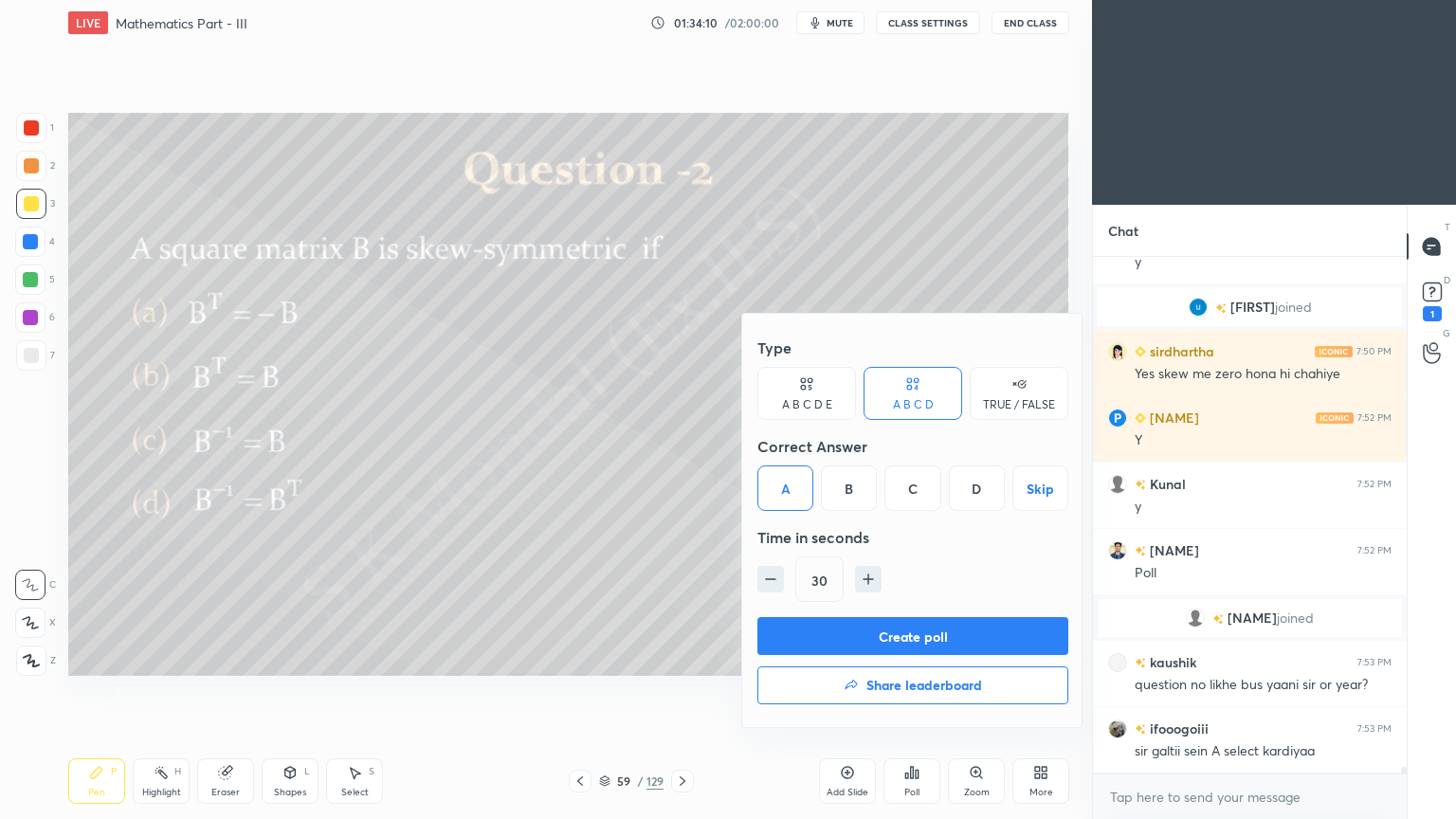 click on "Create poll" at bounding box center [913, 636] 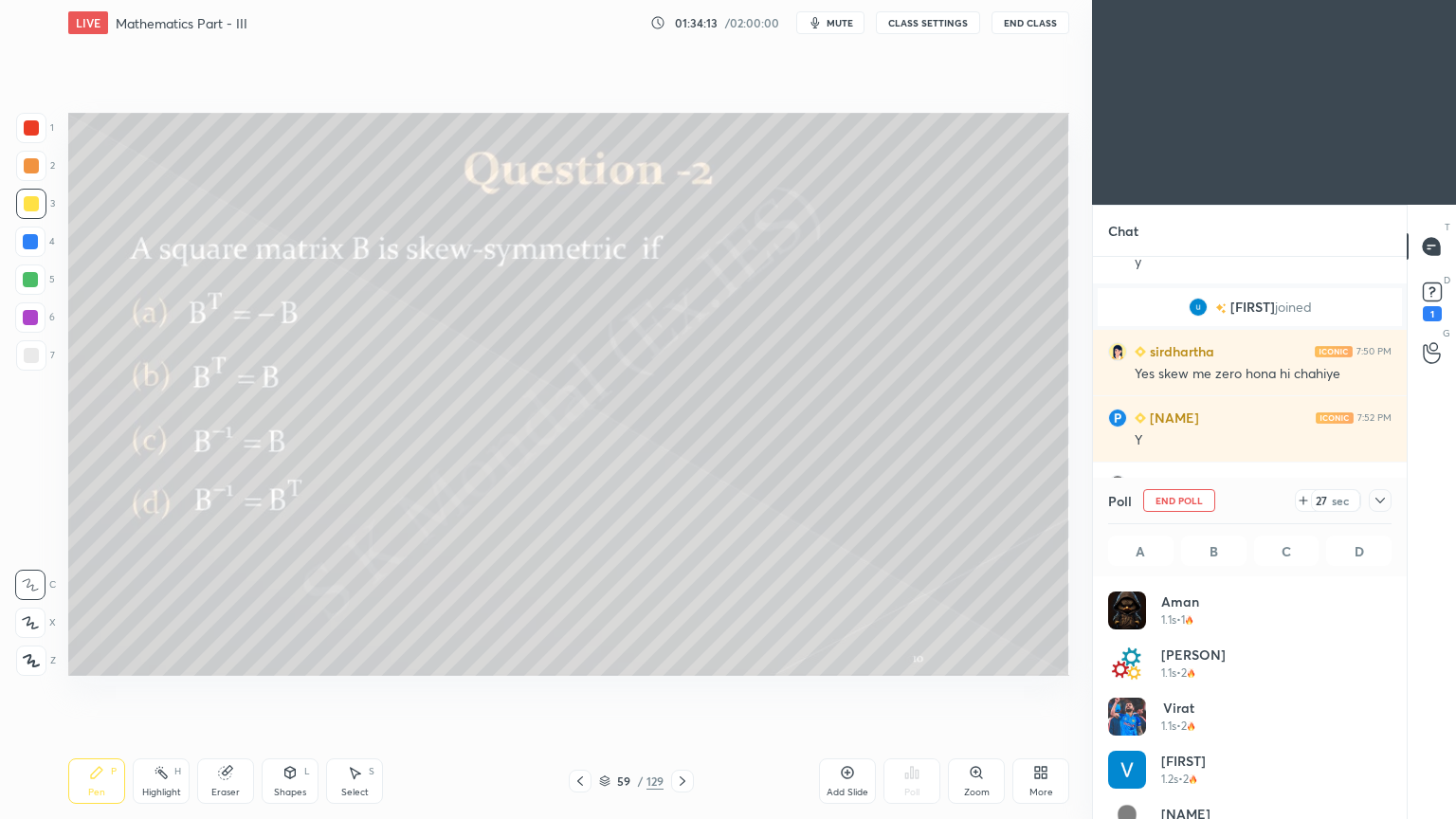 click 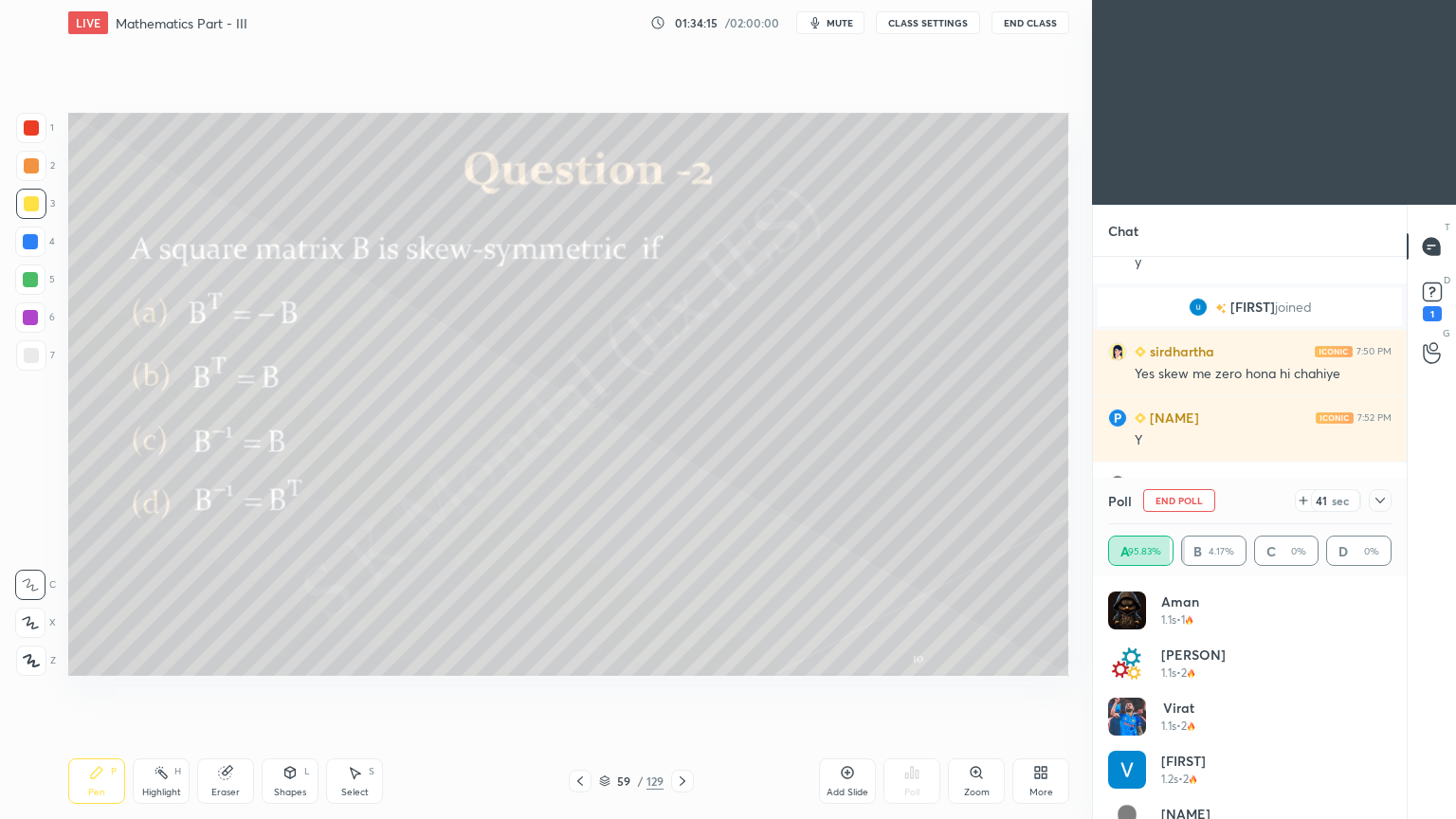 click at bounding box center [31, 204] 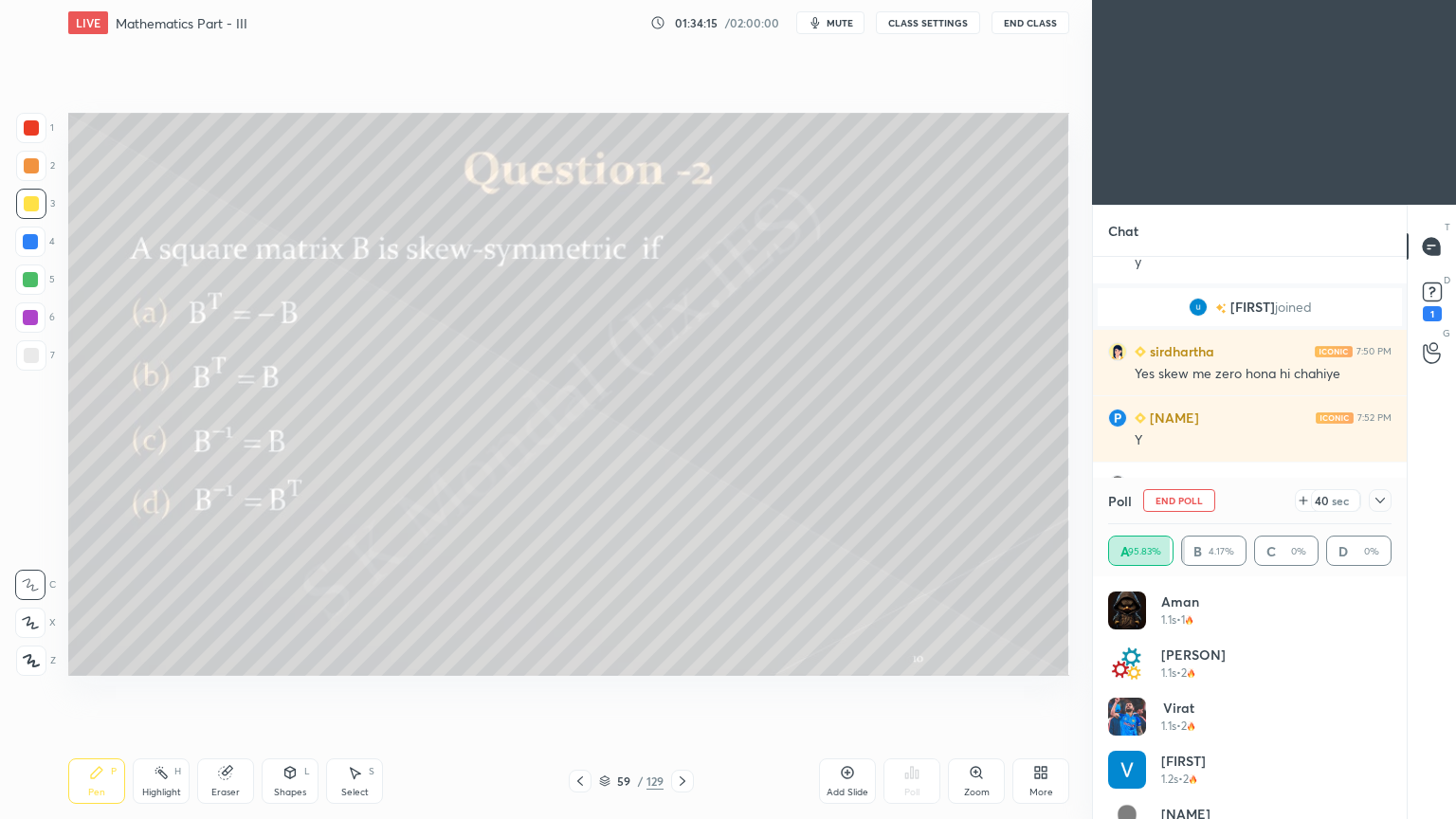 click 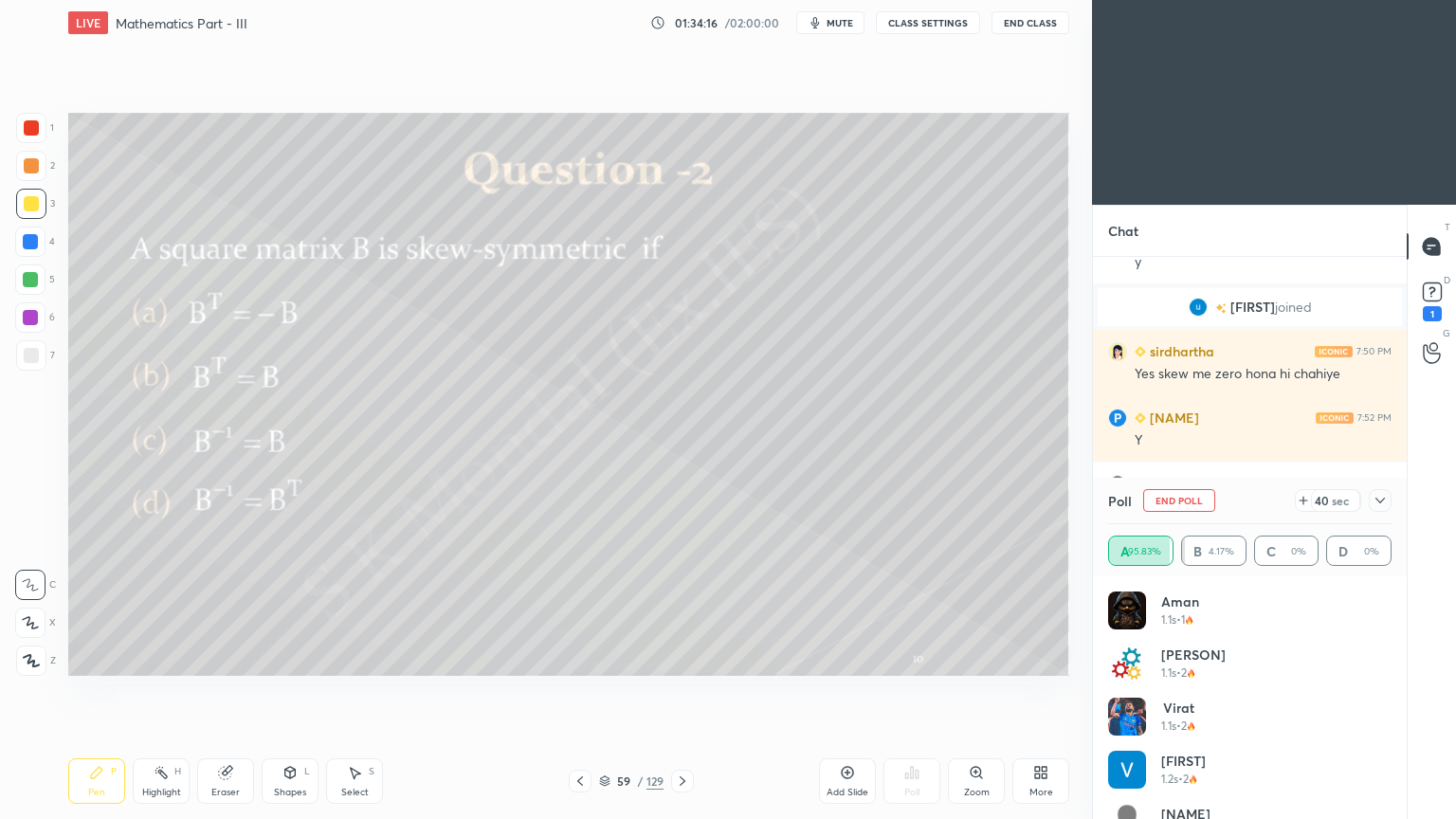 click 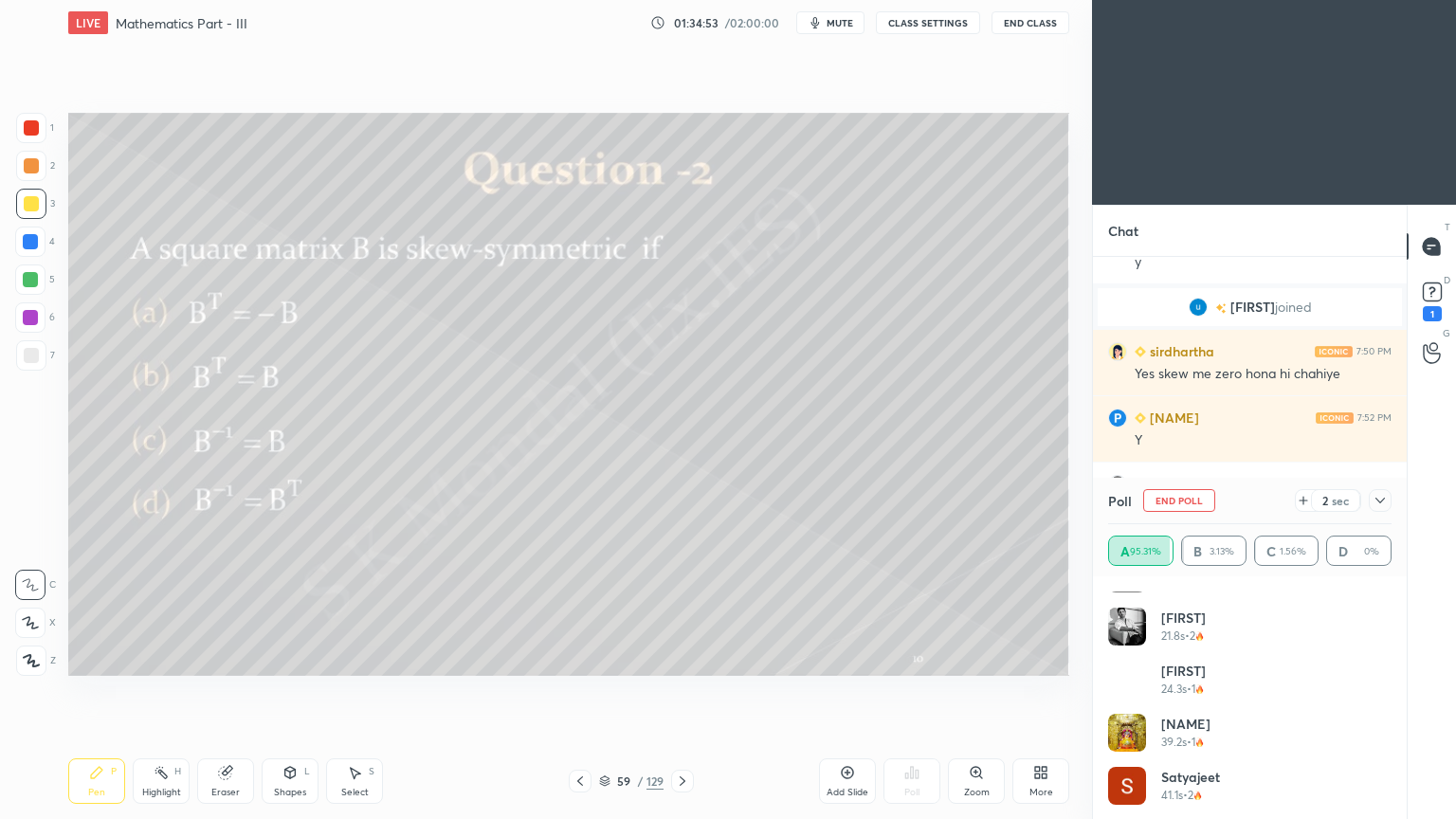 scroll, scrollTop: 3064, scrollLeft: 0, axis: vertical 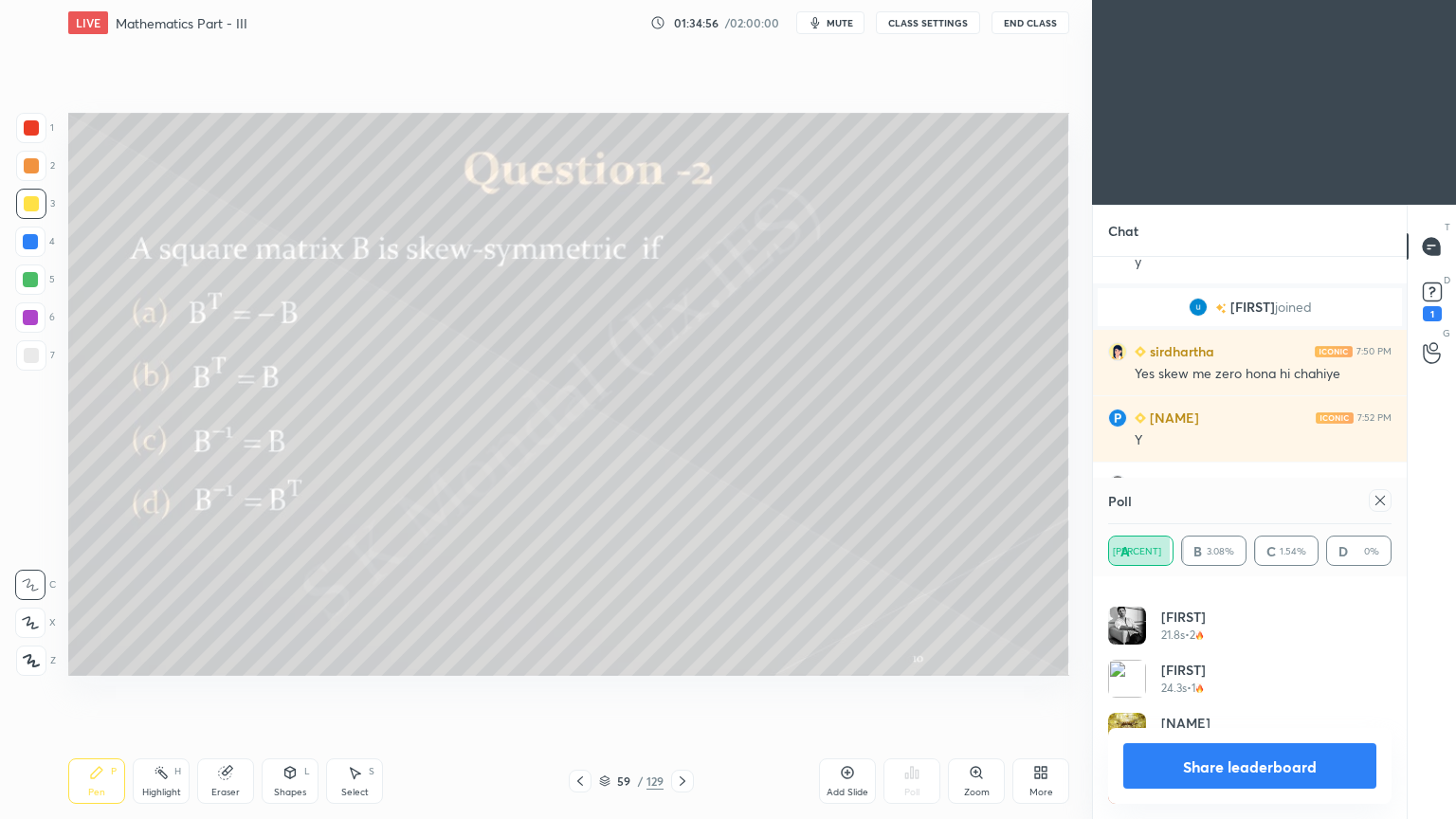 click on "Share leaderboard" at bounding box center [1249, 766] 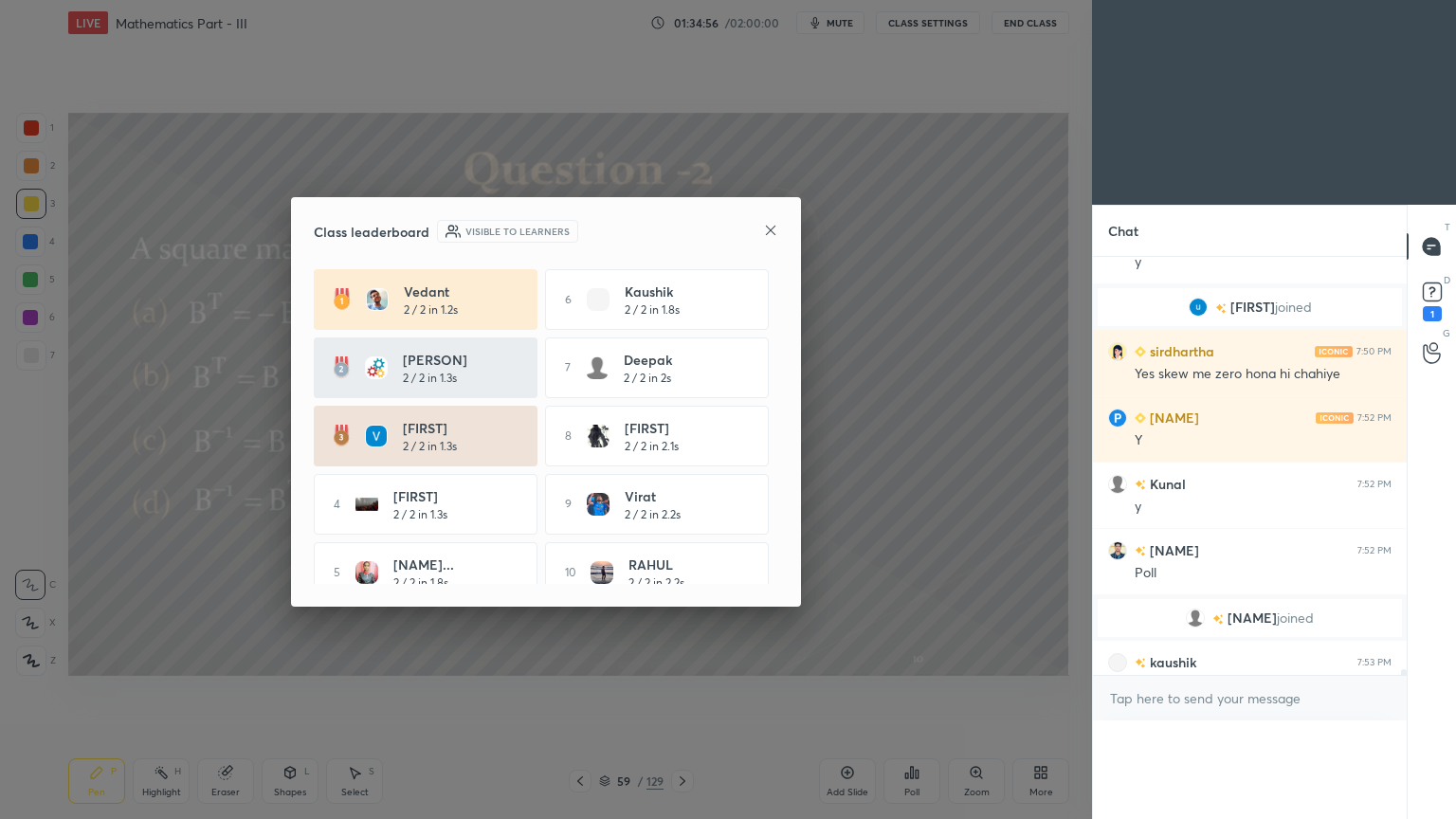 scroll, scrollTop: 84, scrollLeft: 278, axis: both 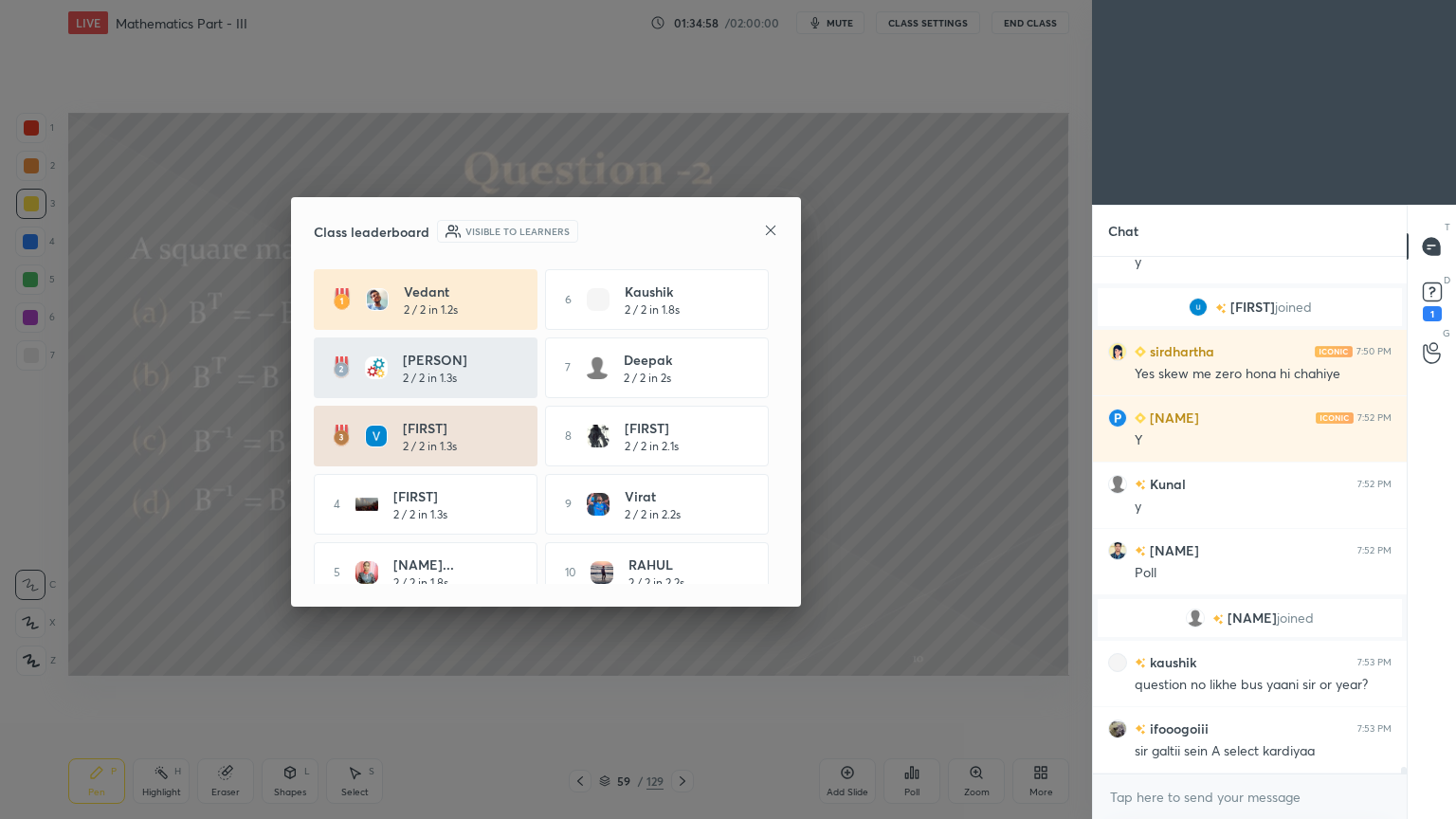 click 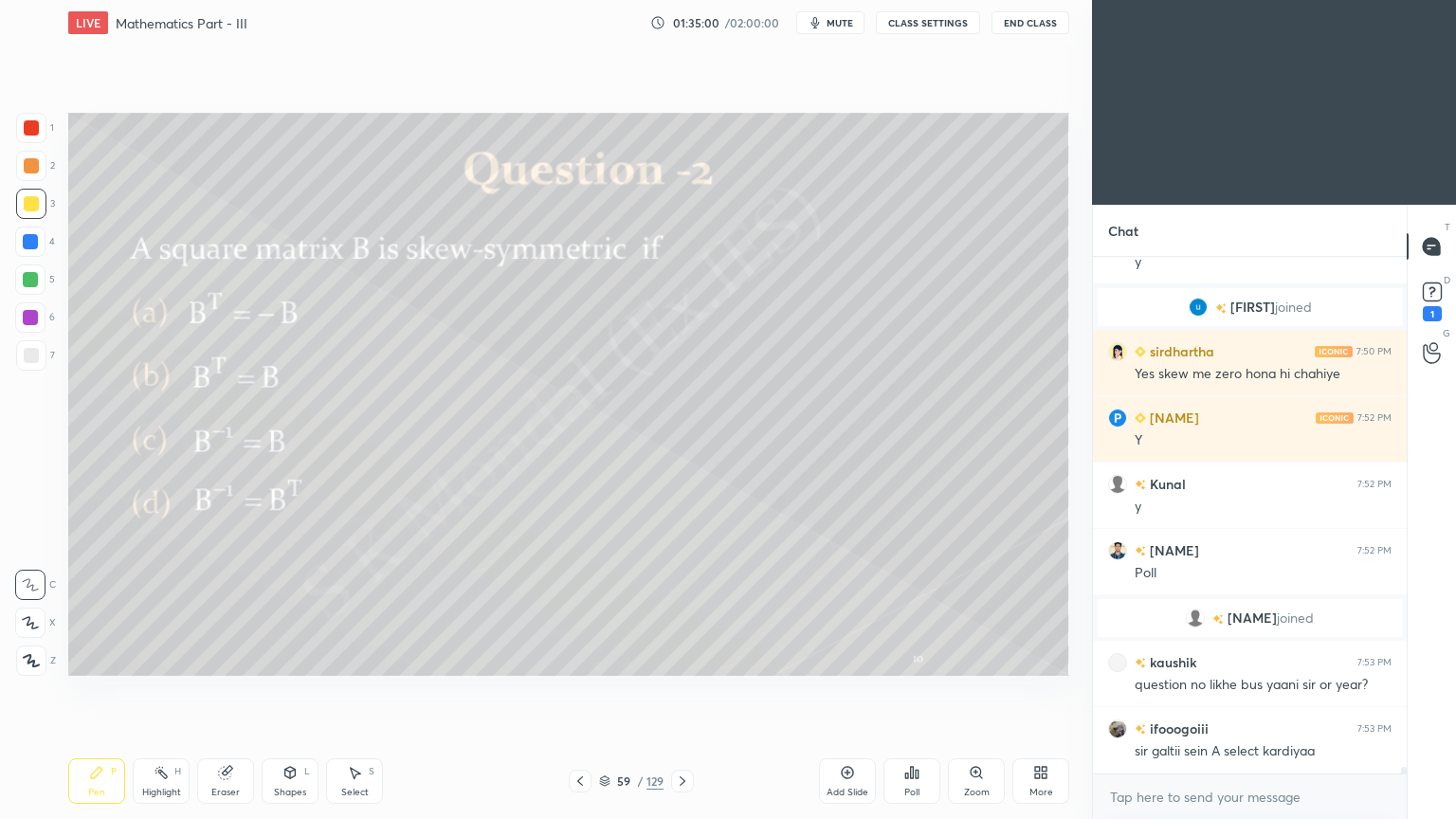 click on "Pen" at bounding box center [97, 792] 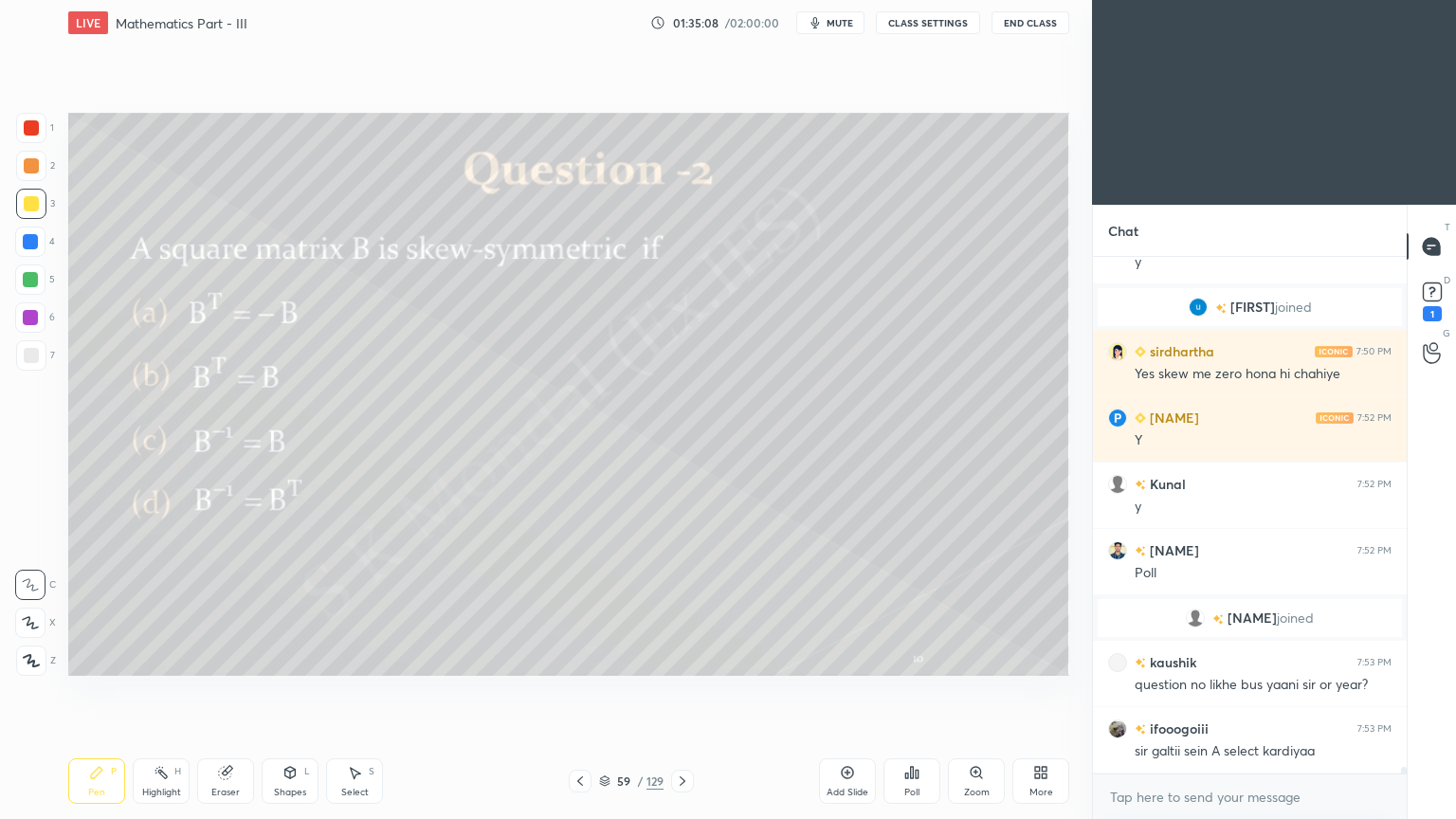 scroll, scrollTop: 40388, scrollLeft: 0, axis: vertical 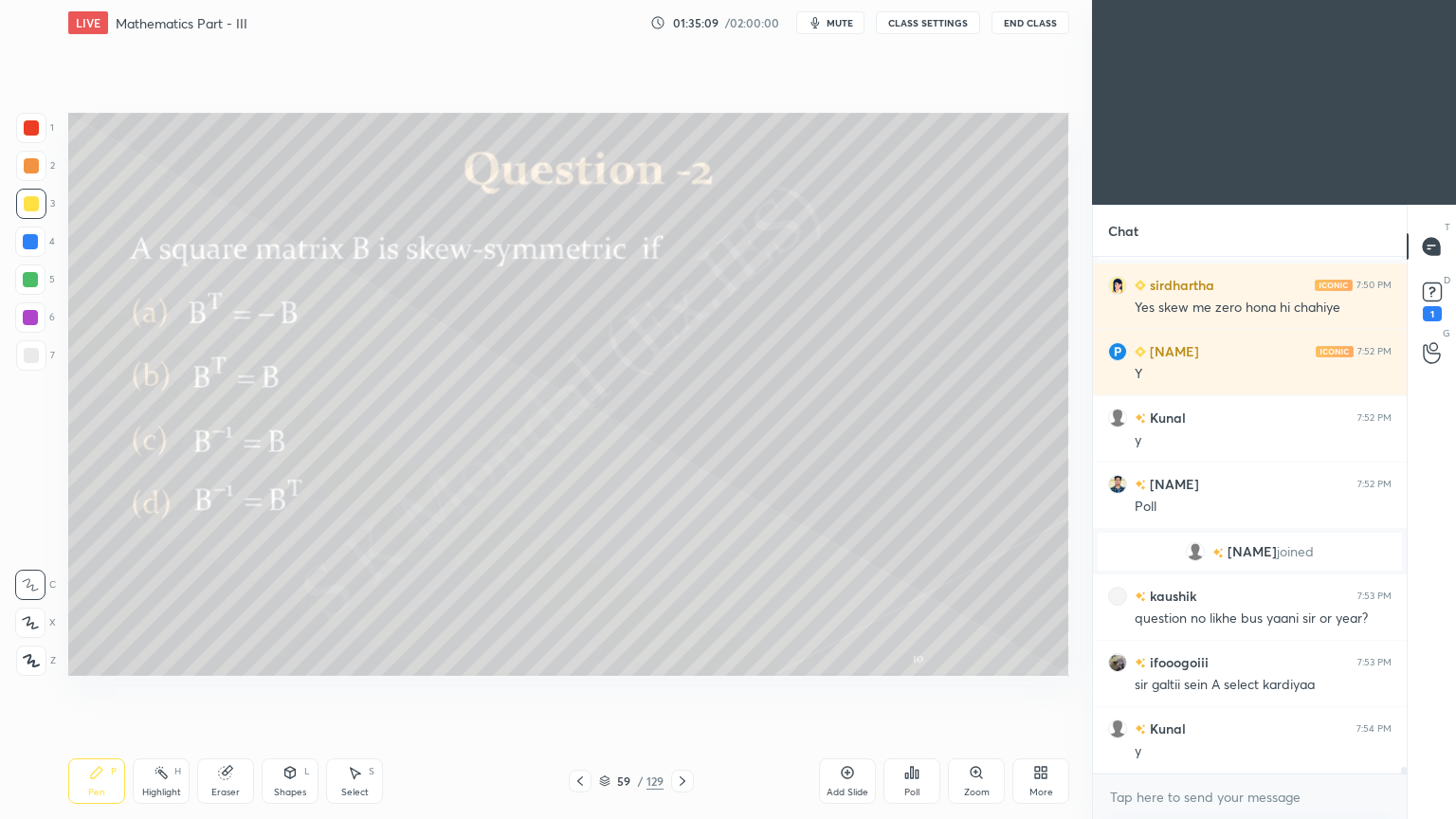 click 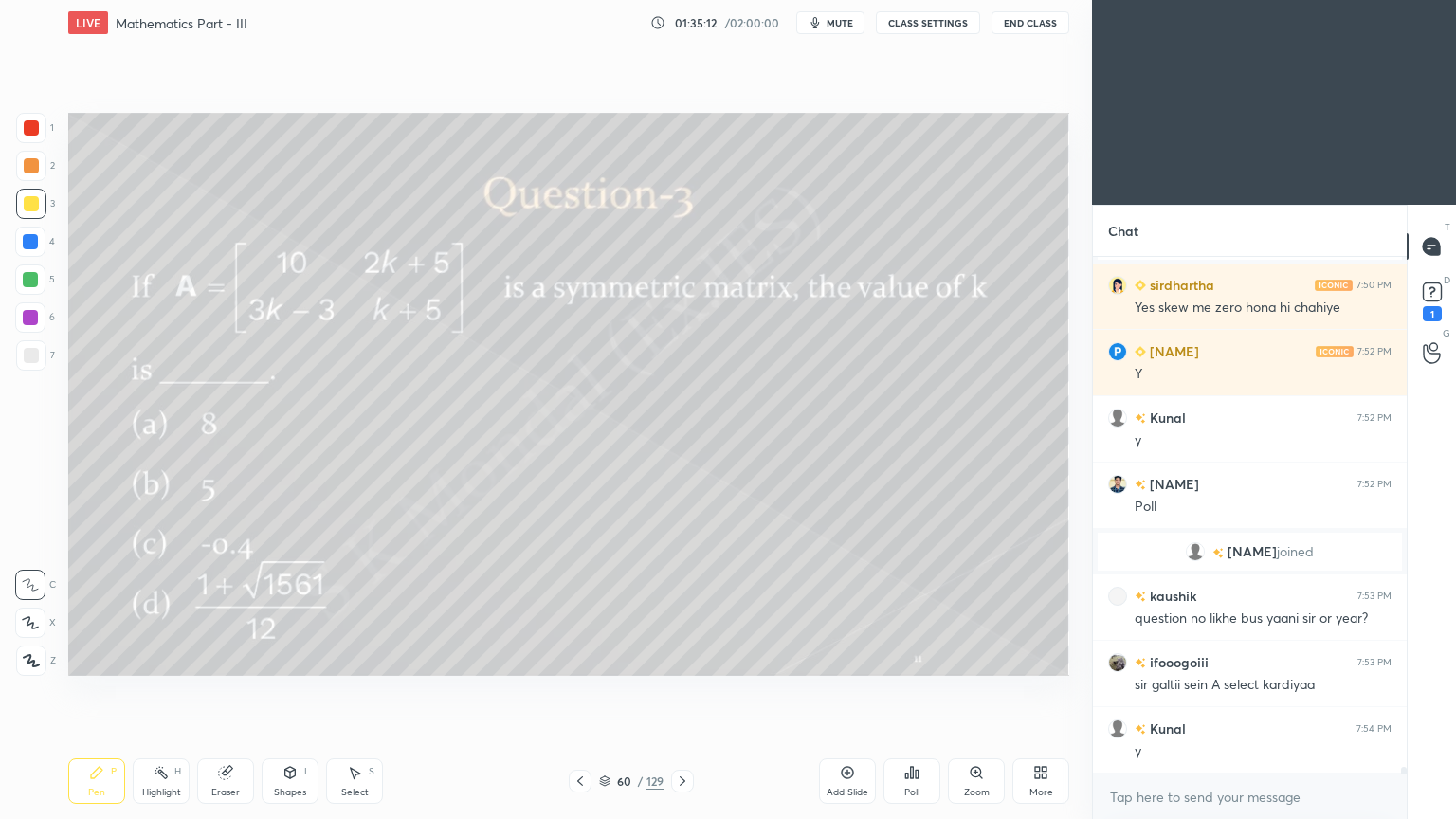 click on "Poll" at bounding box center (912, 781) 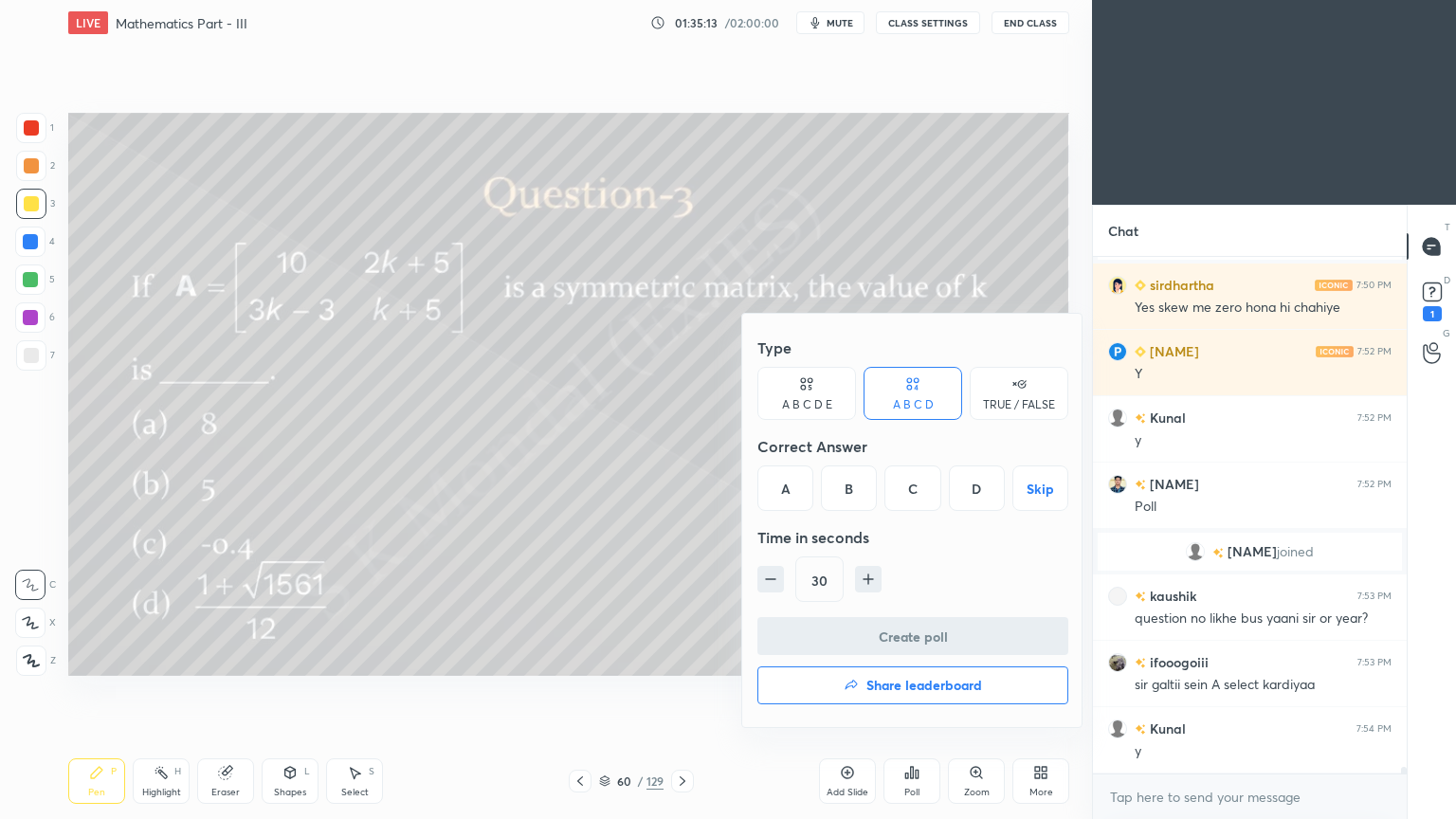 click on "A" at bounding box center [785, 488] 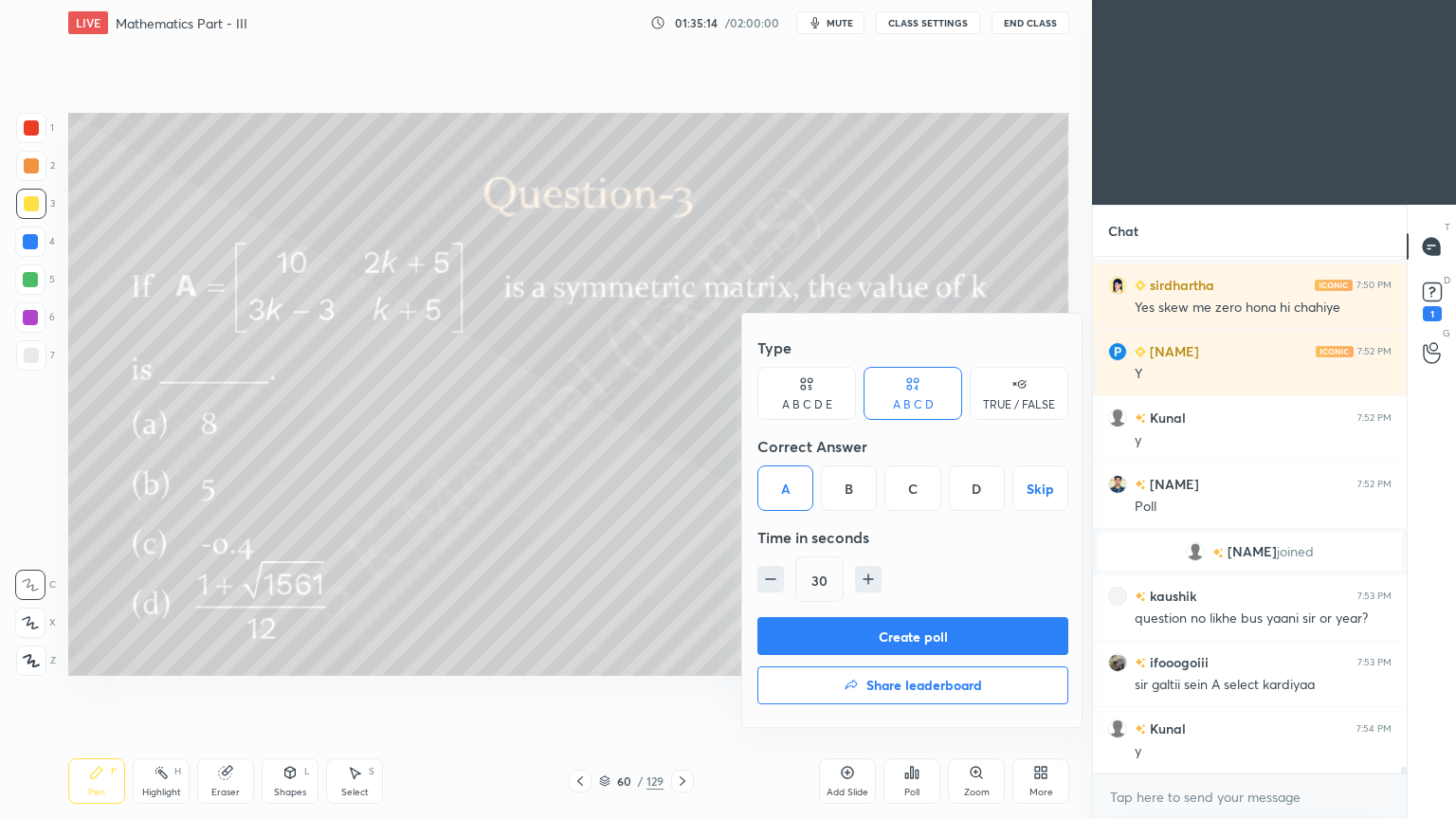 click on "Create poll" at bounding box center (913, 636) 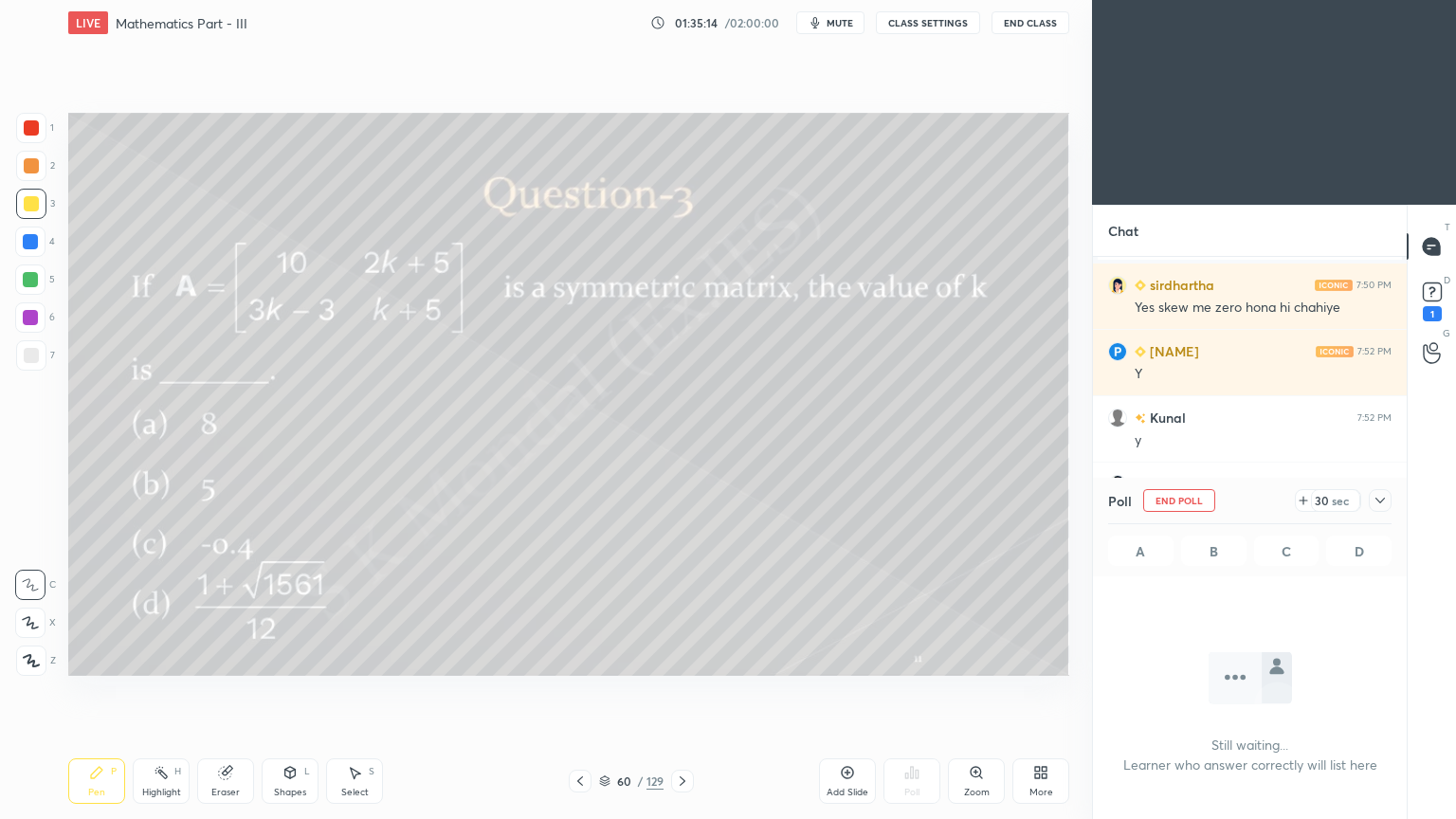 scroll, scrollTop: 435, scrollLeft: 308, axis: both 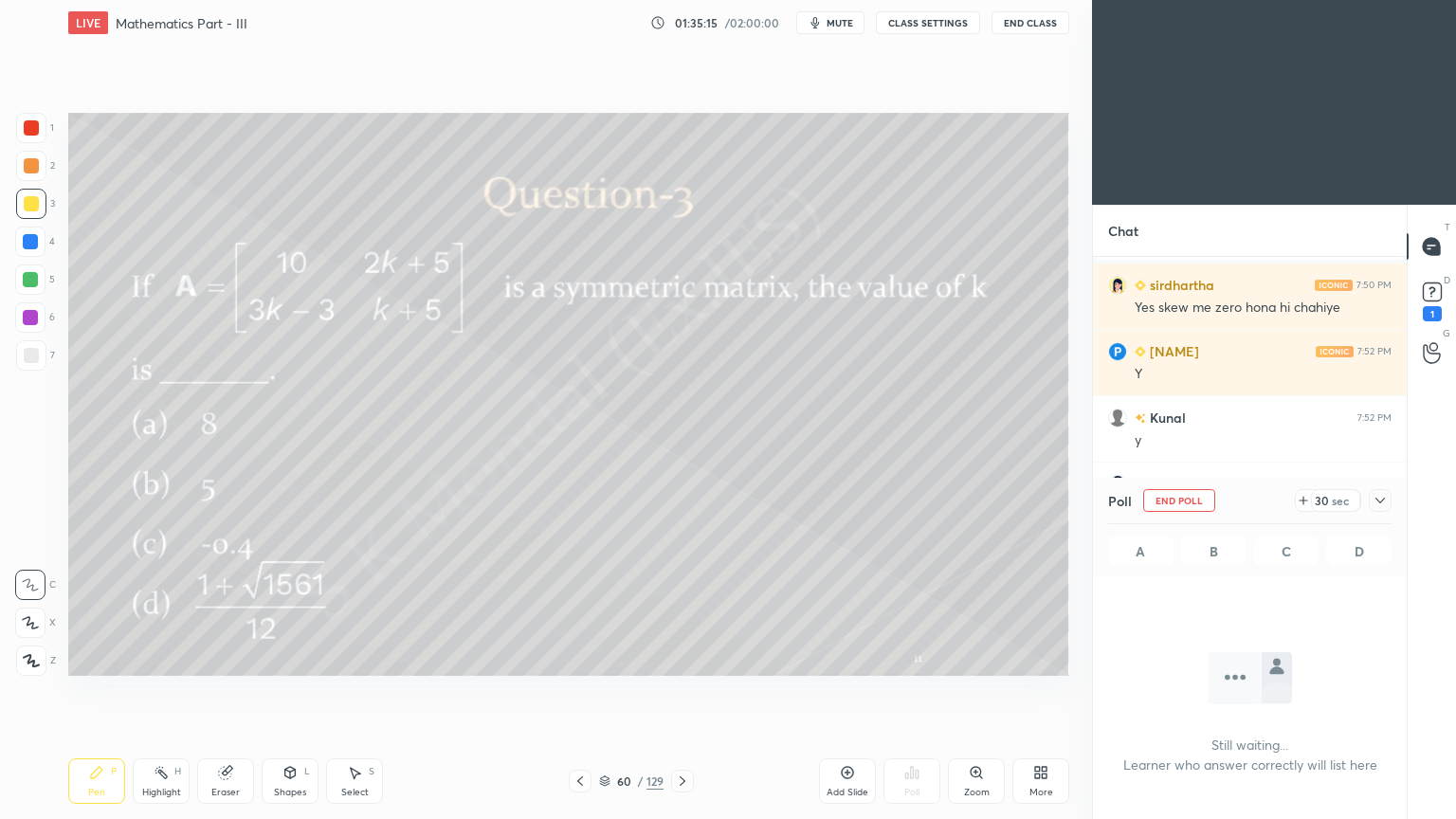 click 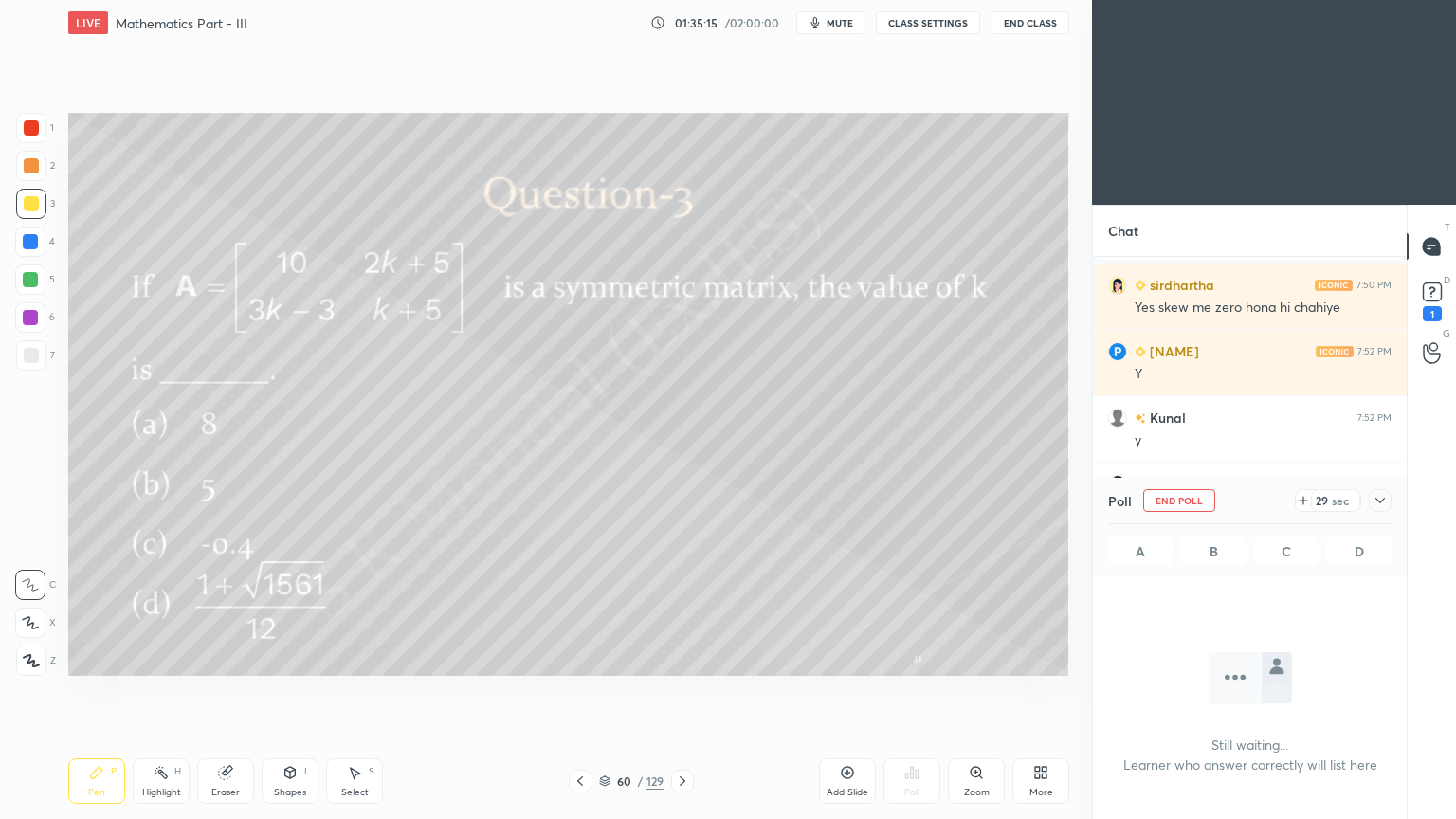 click 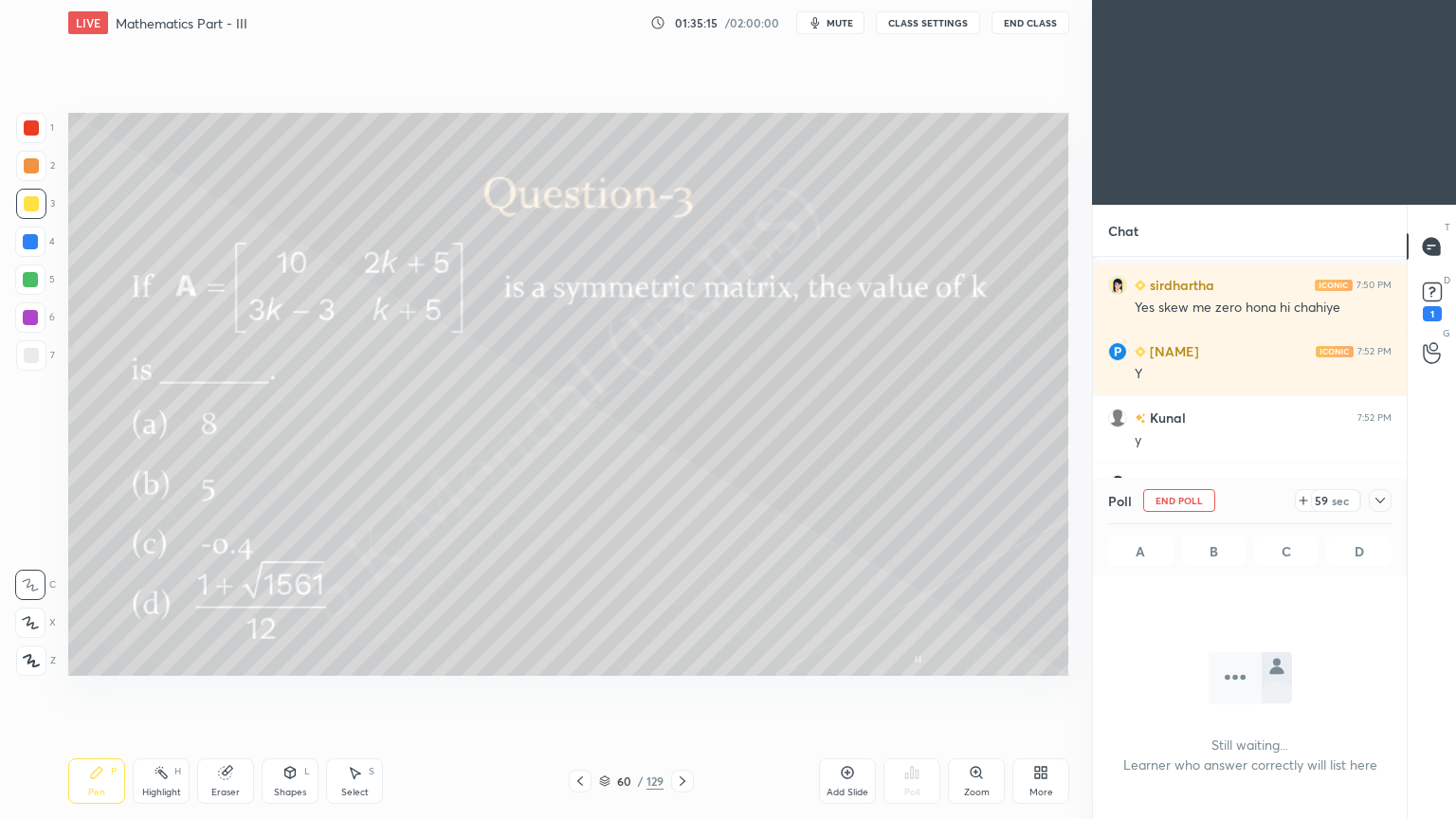 click 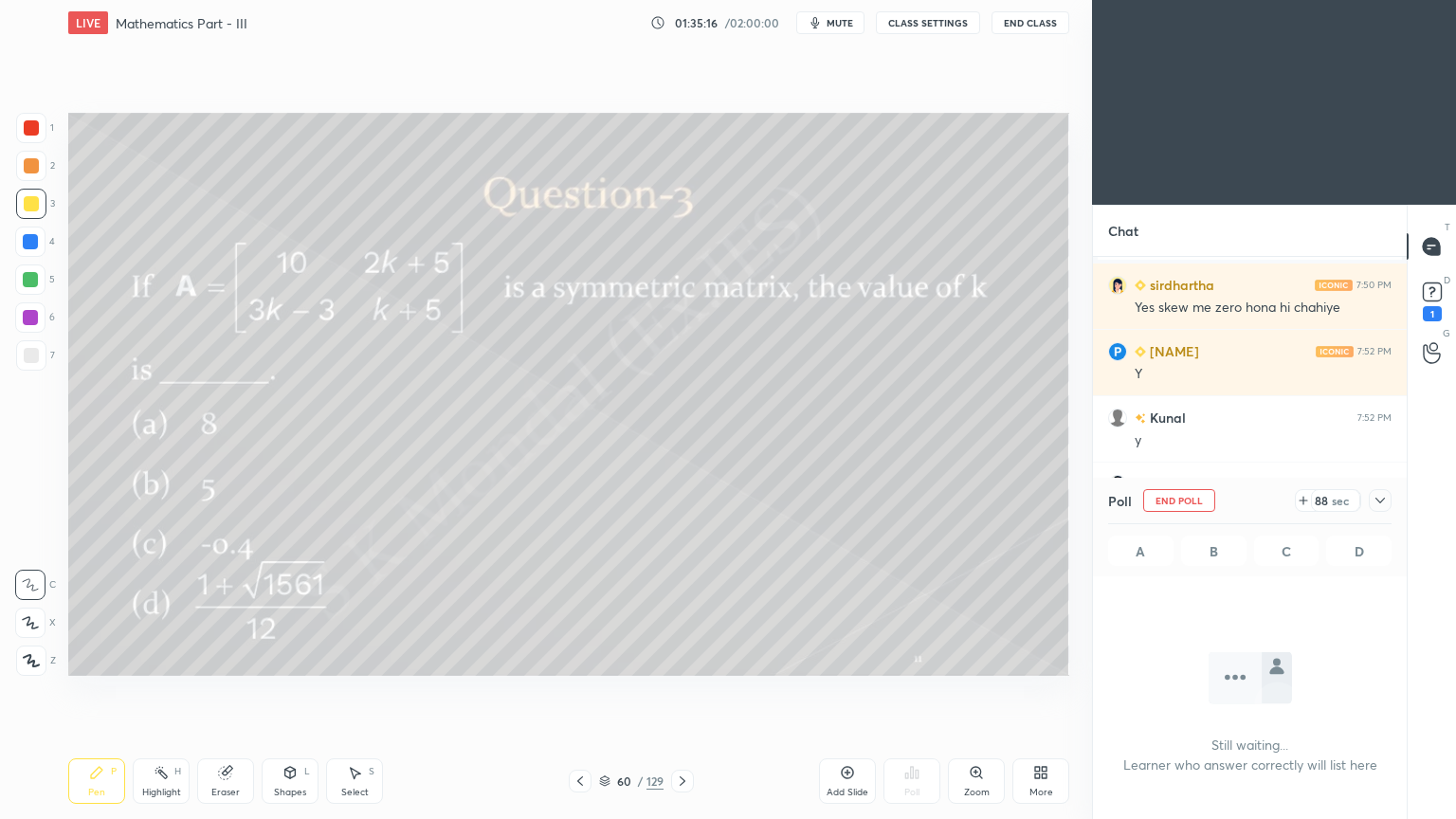click 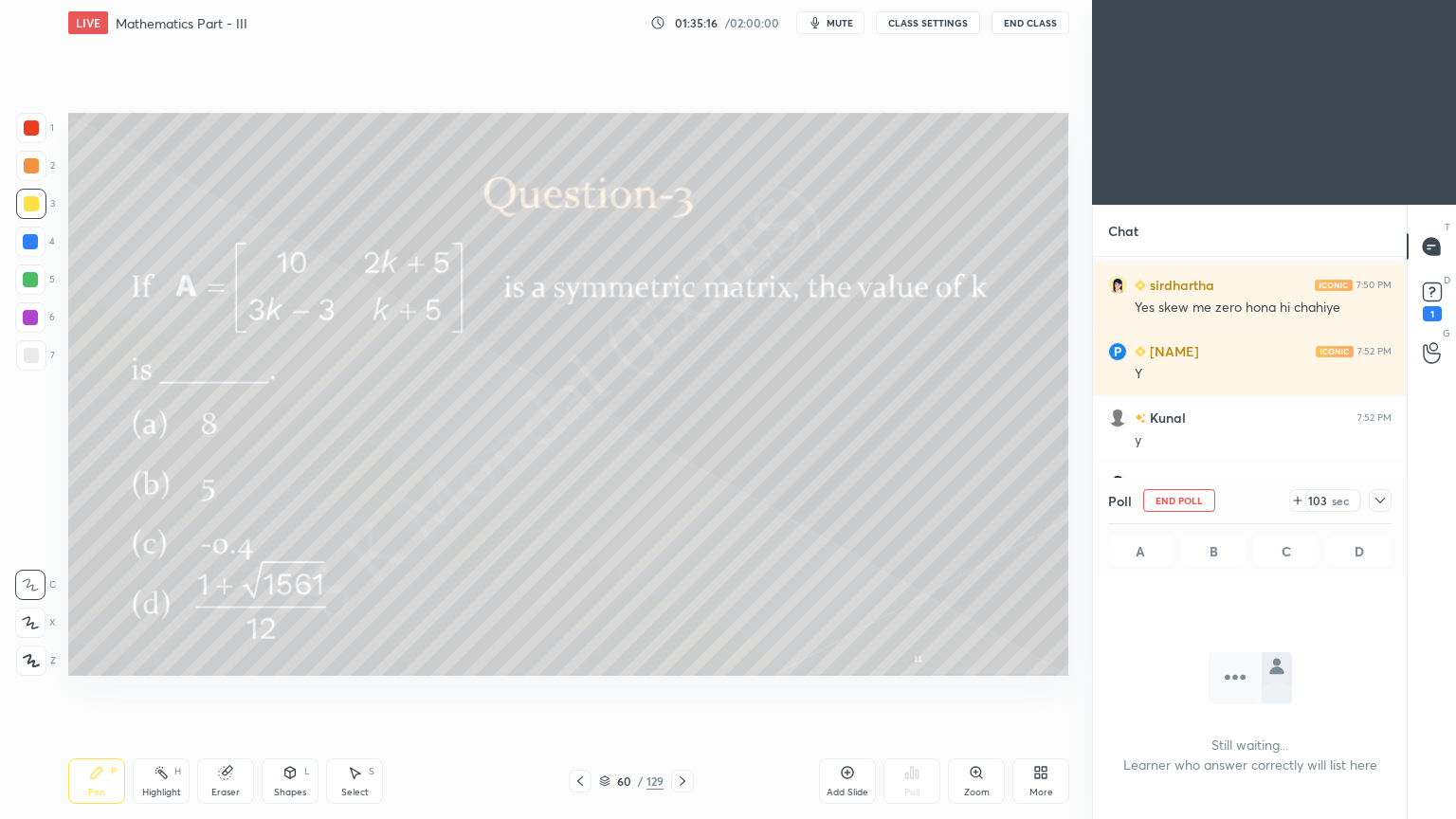 click 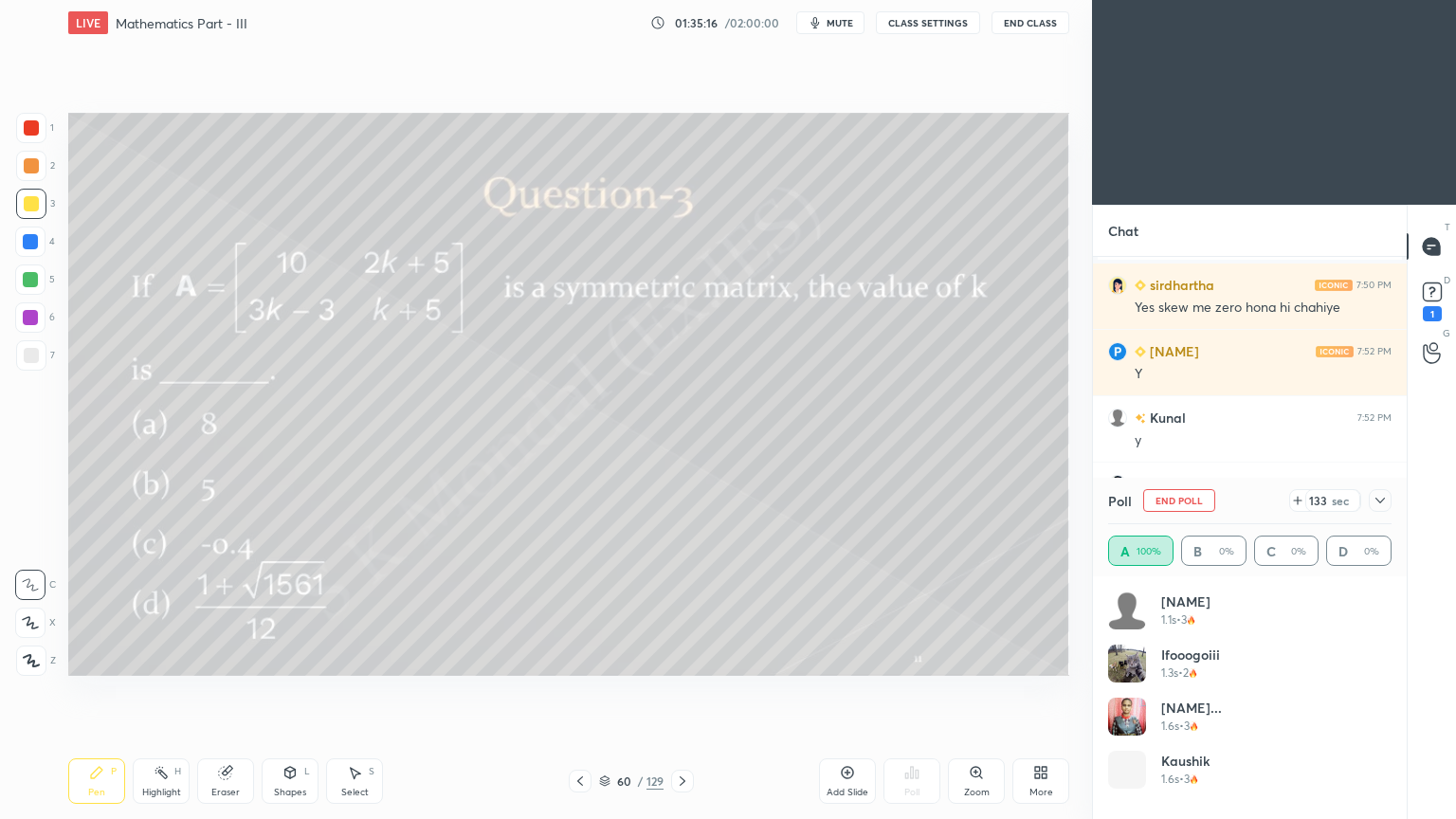scroll, scrollTop: 6, scrollLeft: 6, axis: both 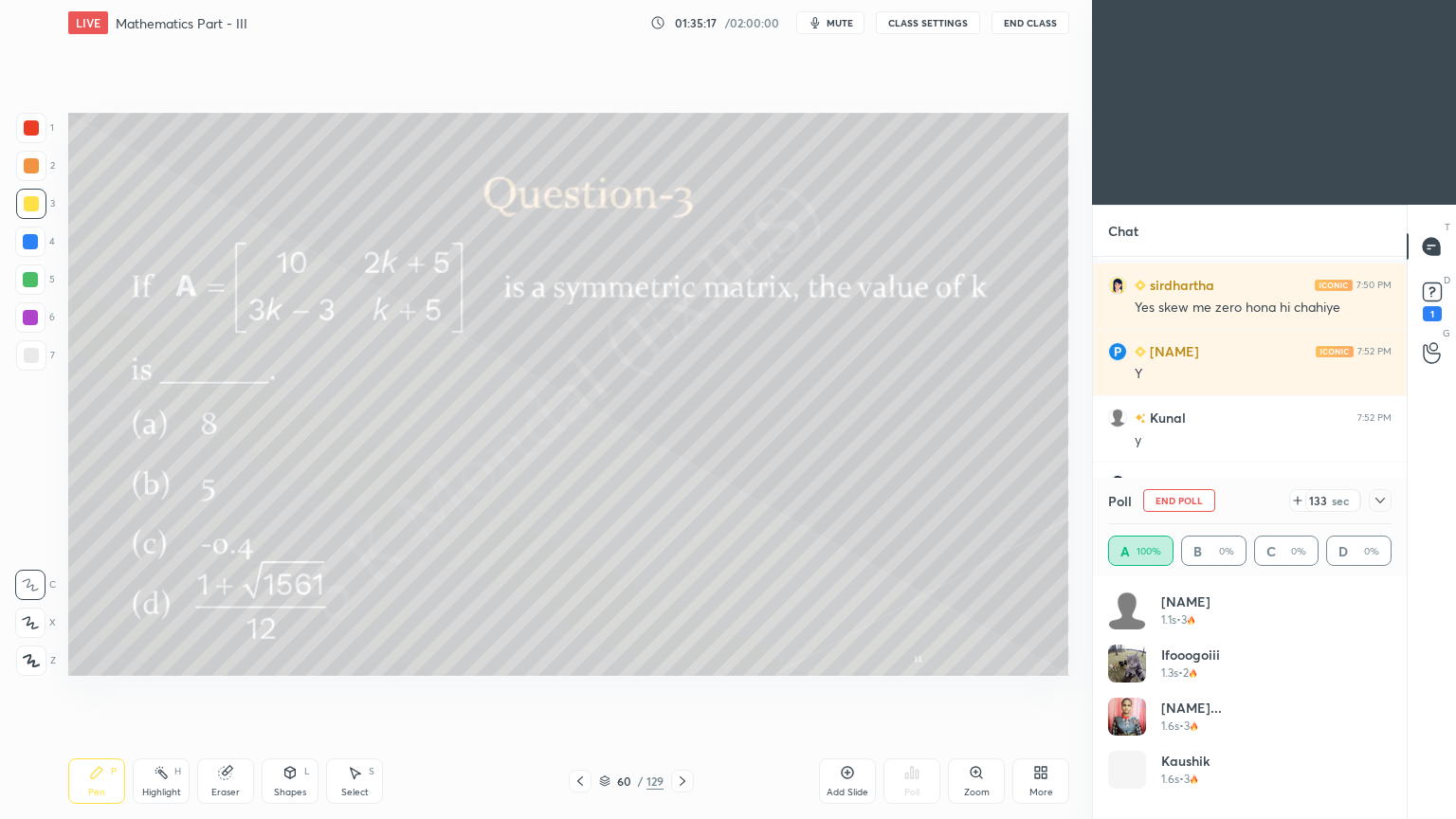 click 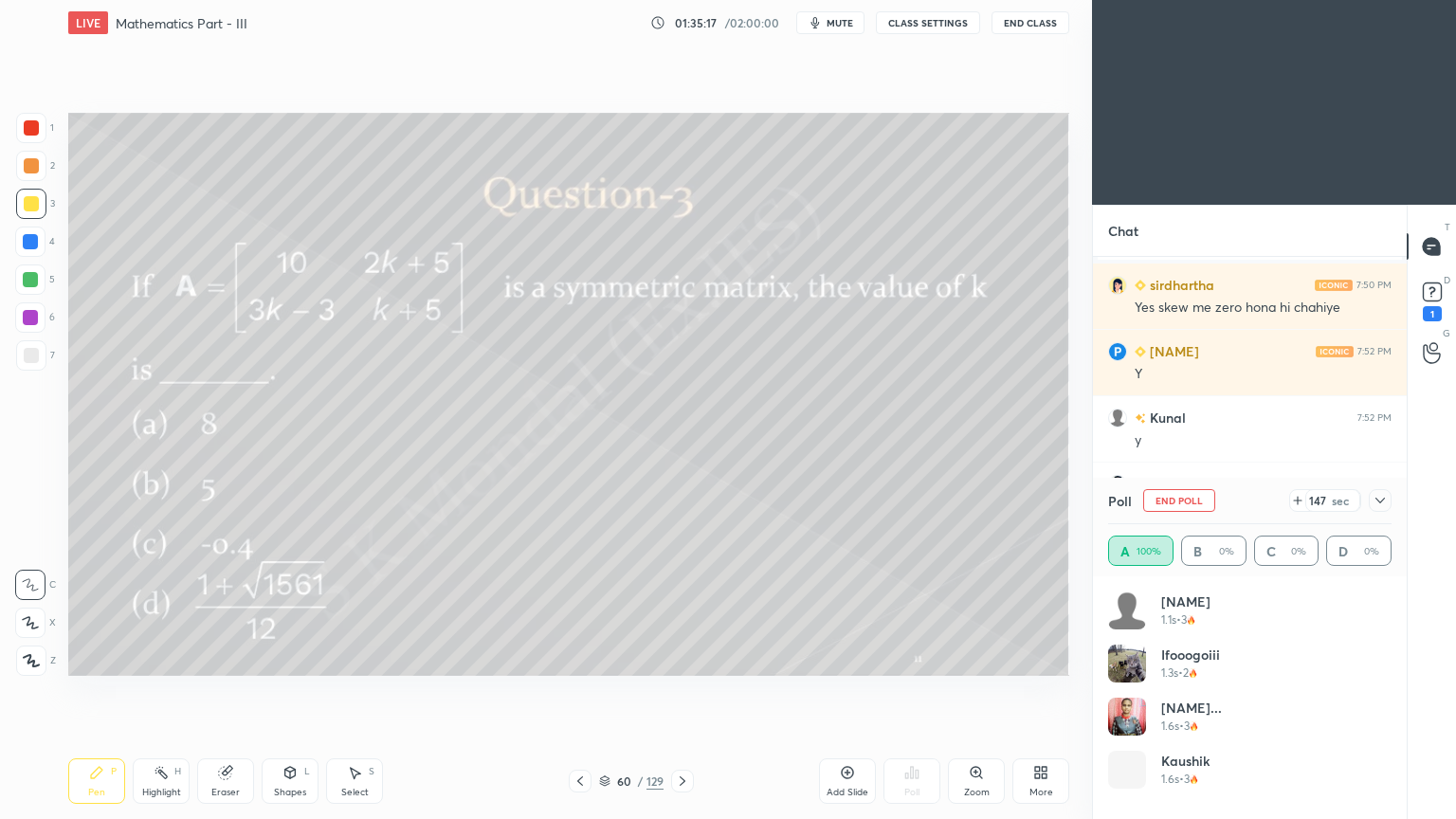 click 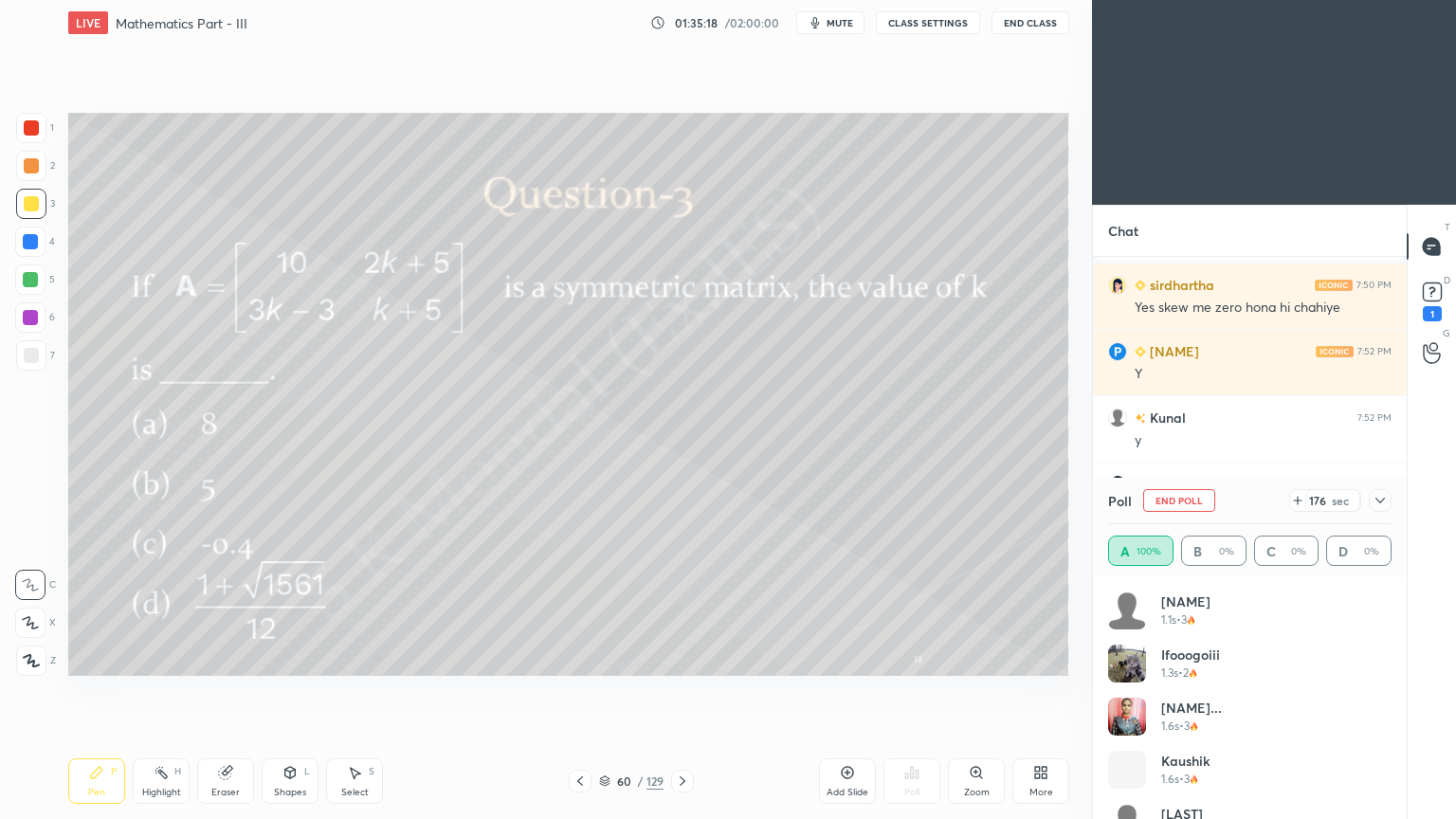 click 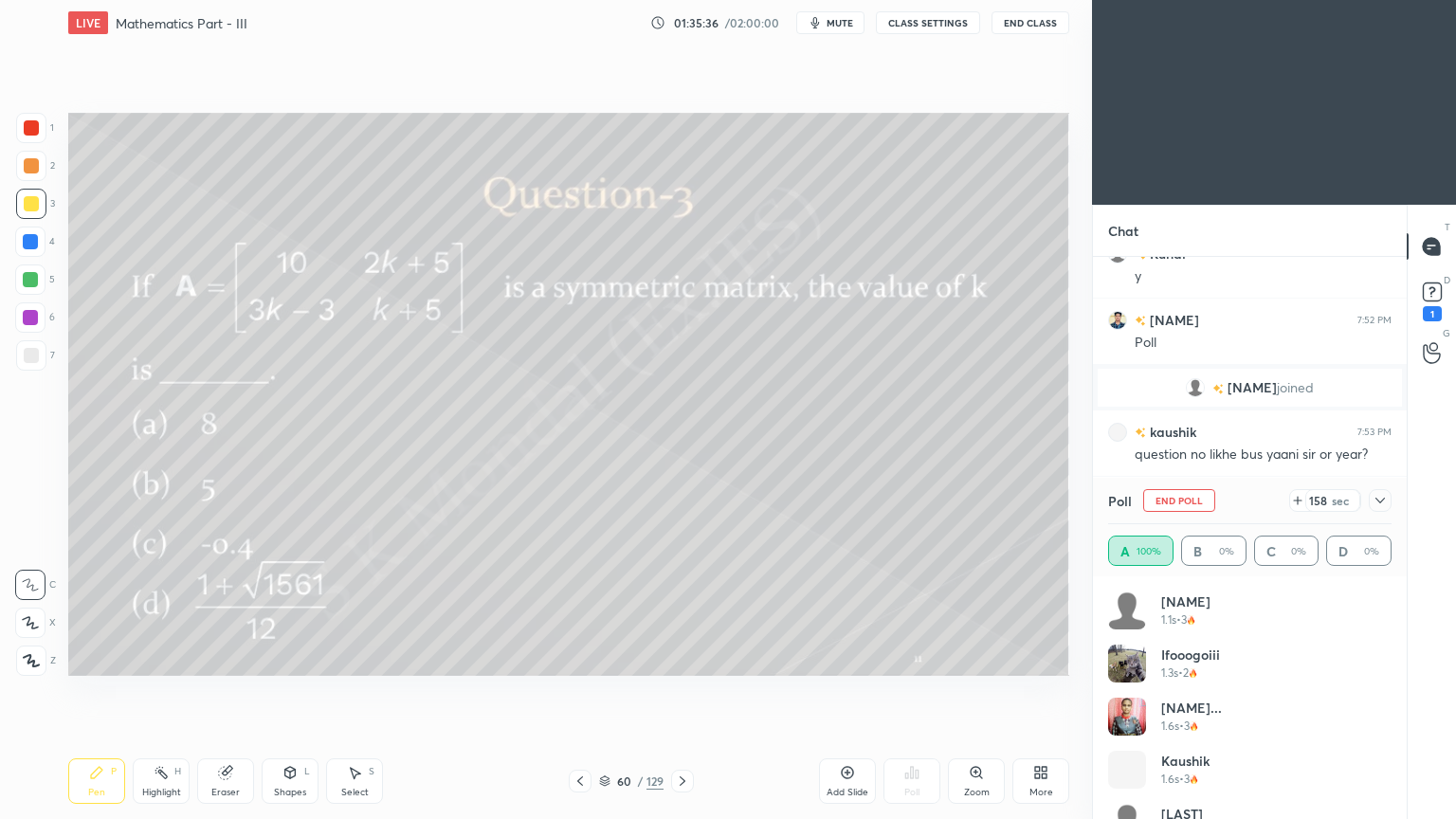 scroll, scrollTop: 40571, scrollLeft: 0, axis: vertical 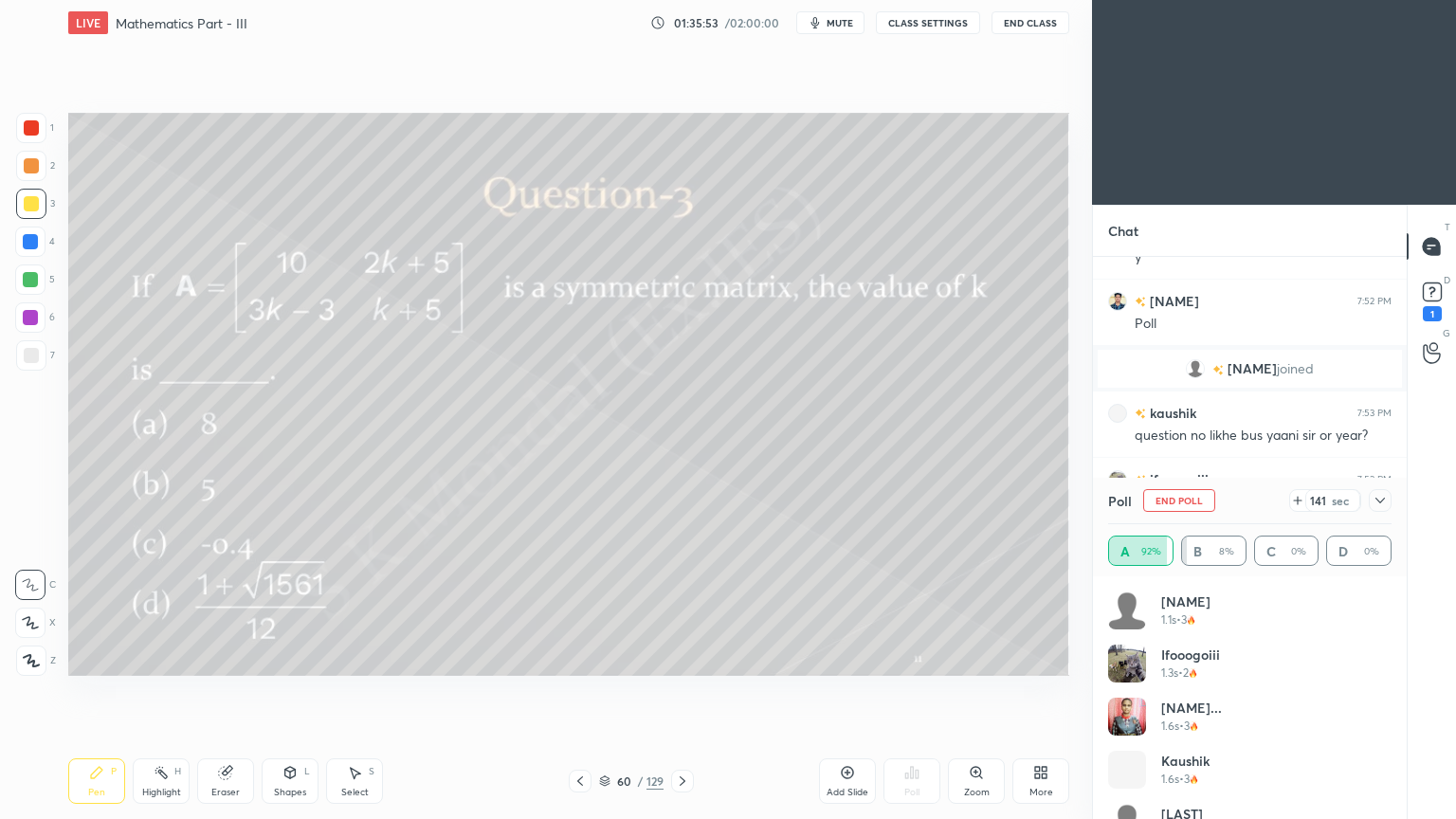 click at bounding box center [30, 318] 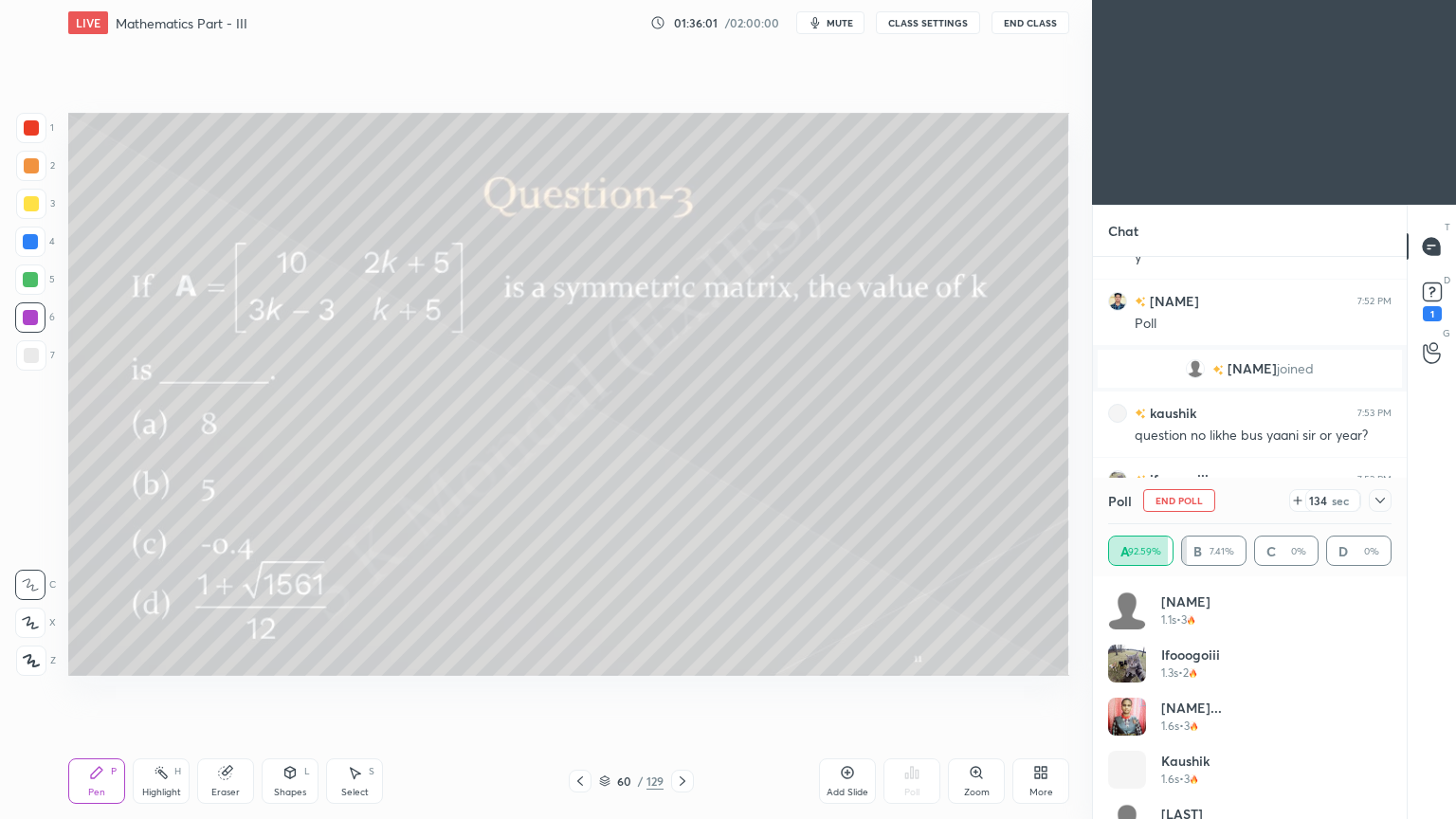 click at bounding box center (31, 355) 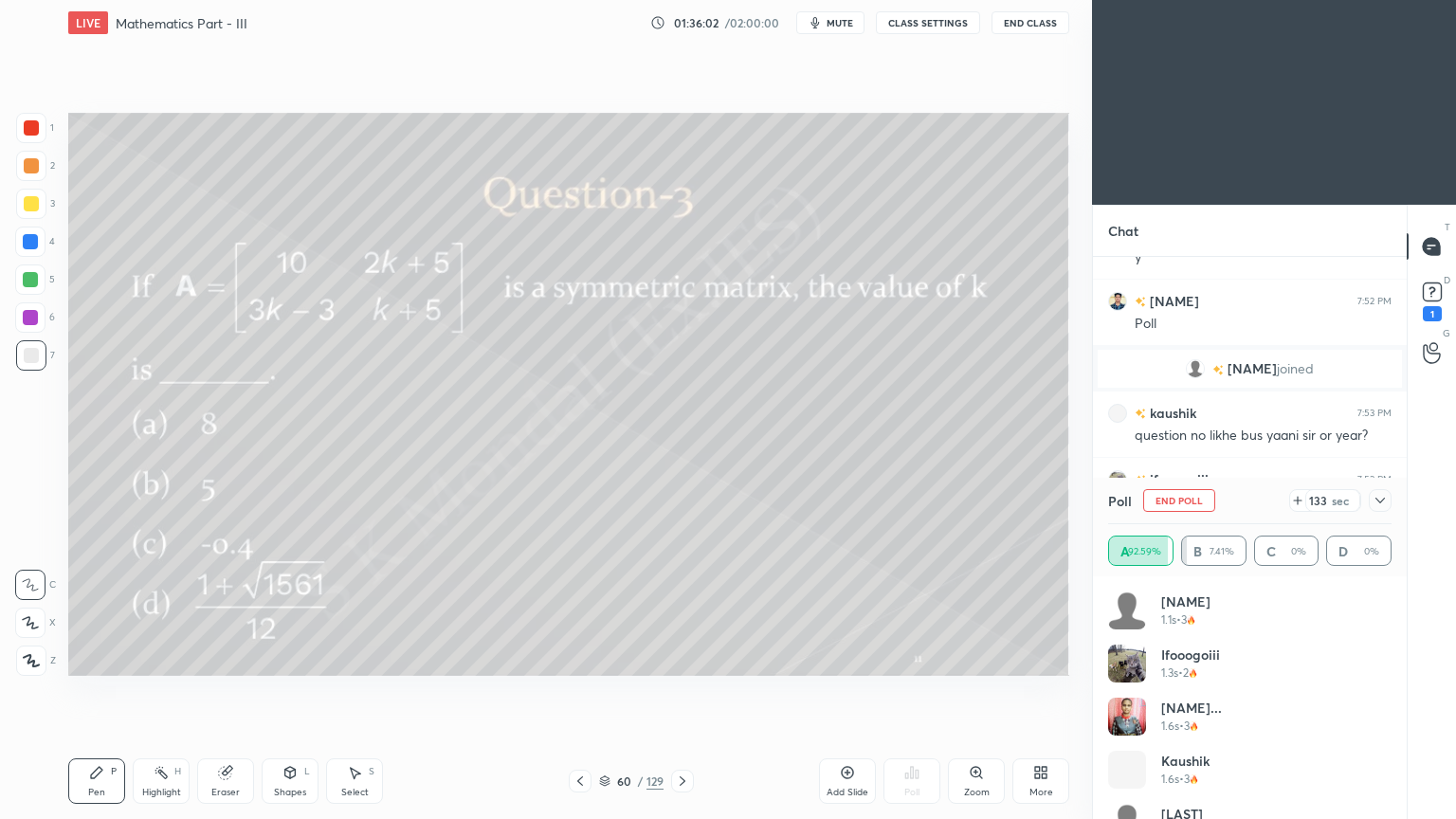 click at bounding box center (31, 204) 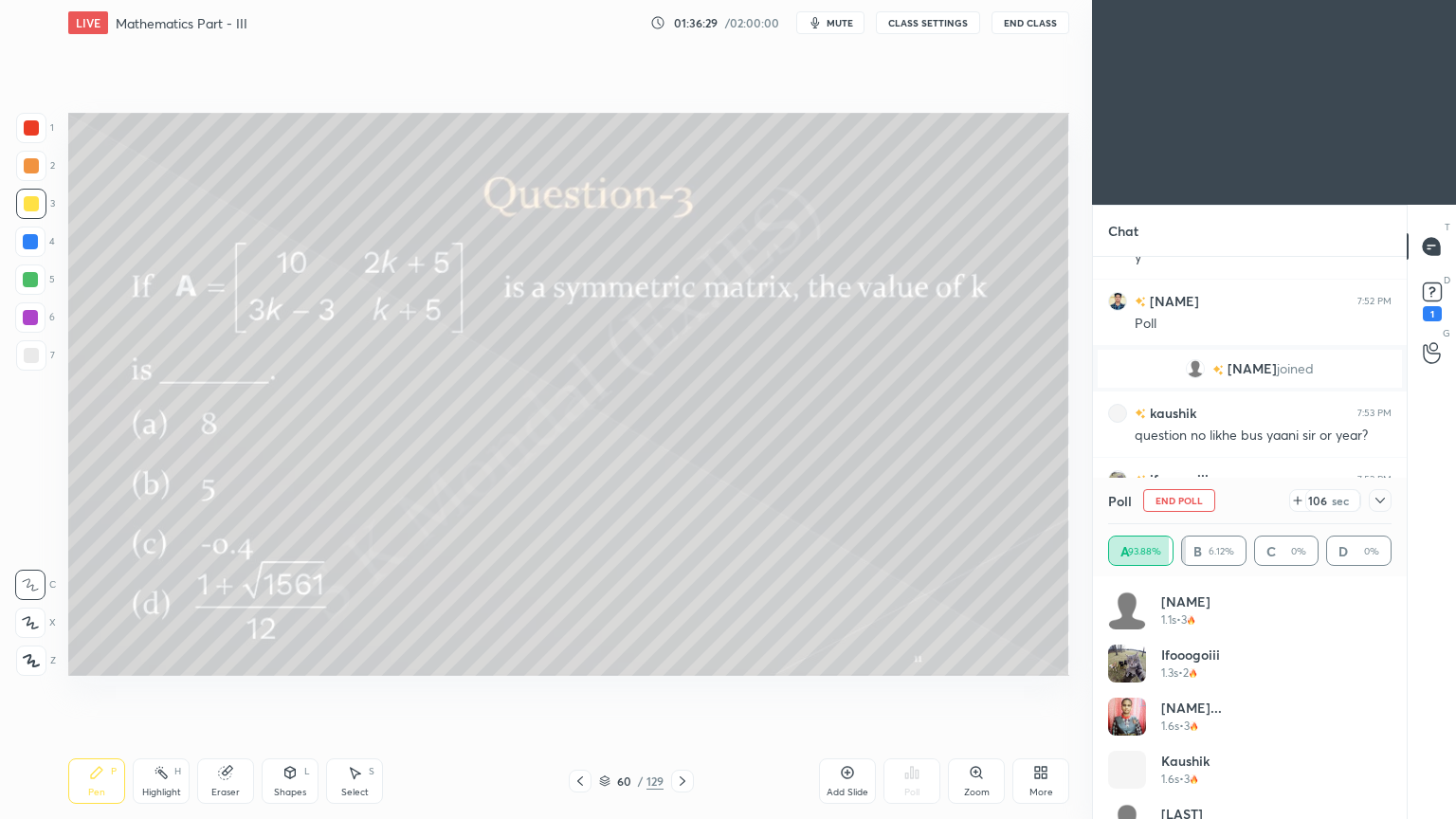 scroll, scrollTop: 40654, scrollLeft: 0, axis: vertical 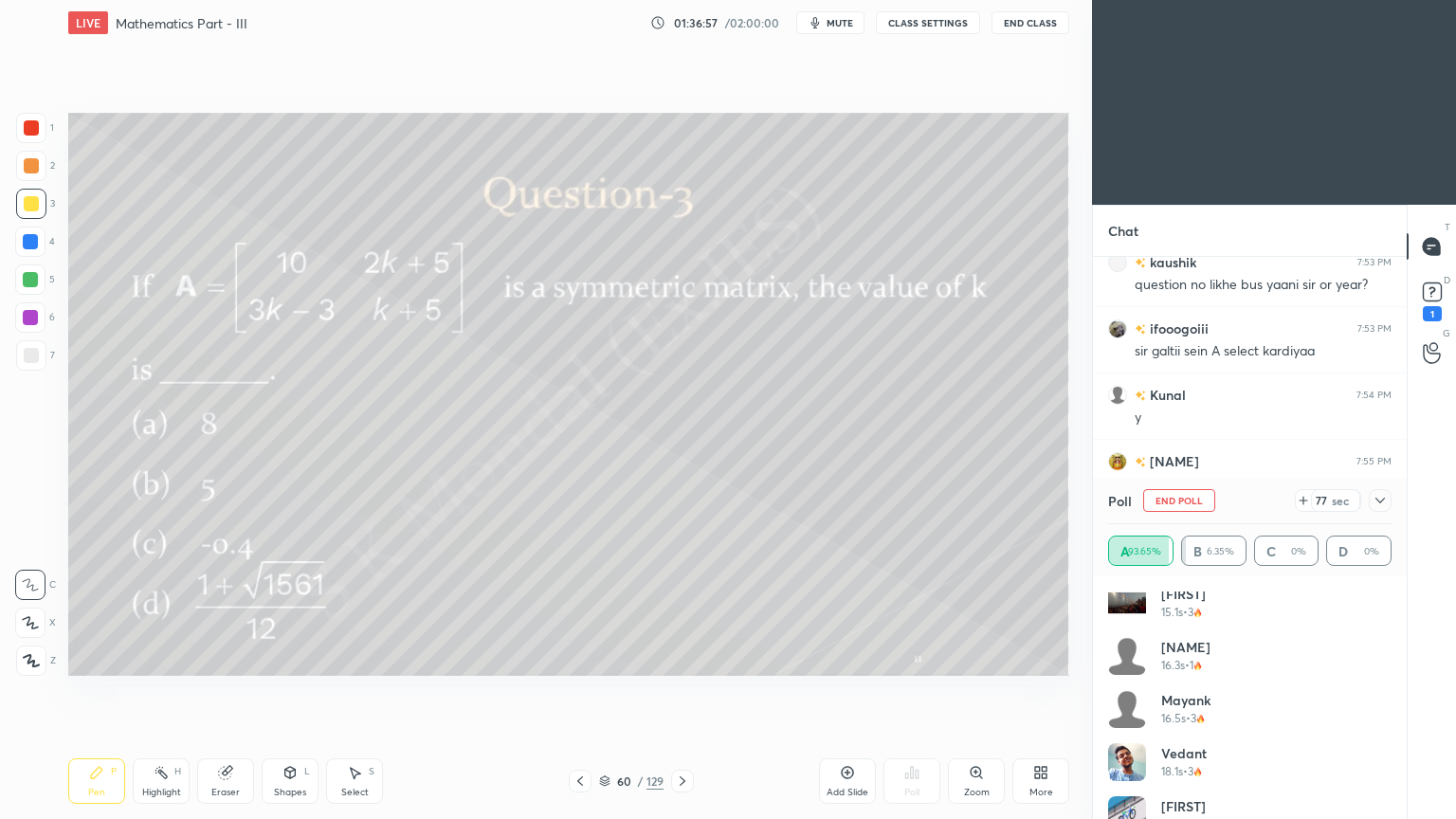 click on "End Poll" at bounding box center (1179, 500) 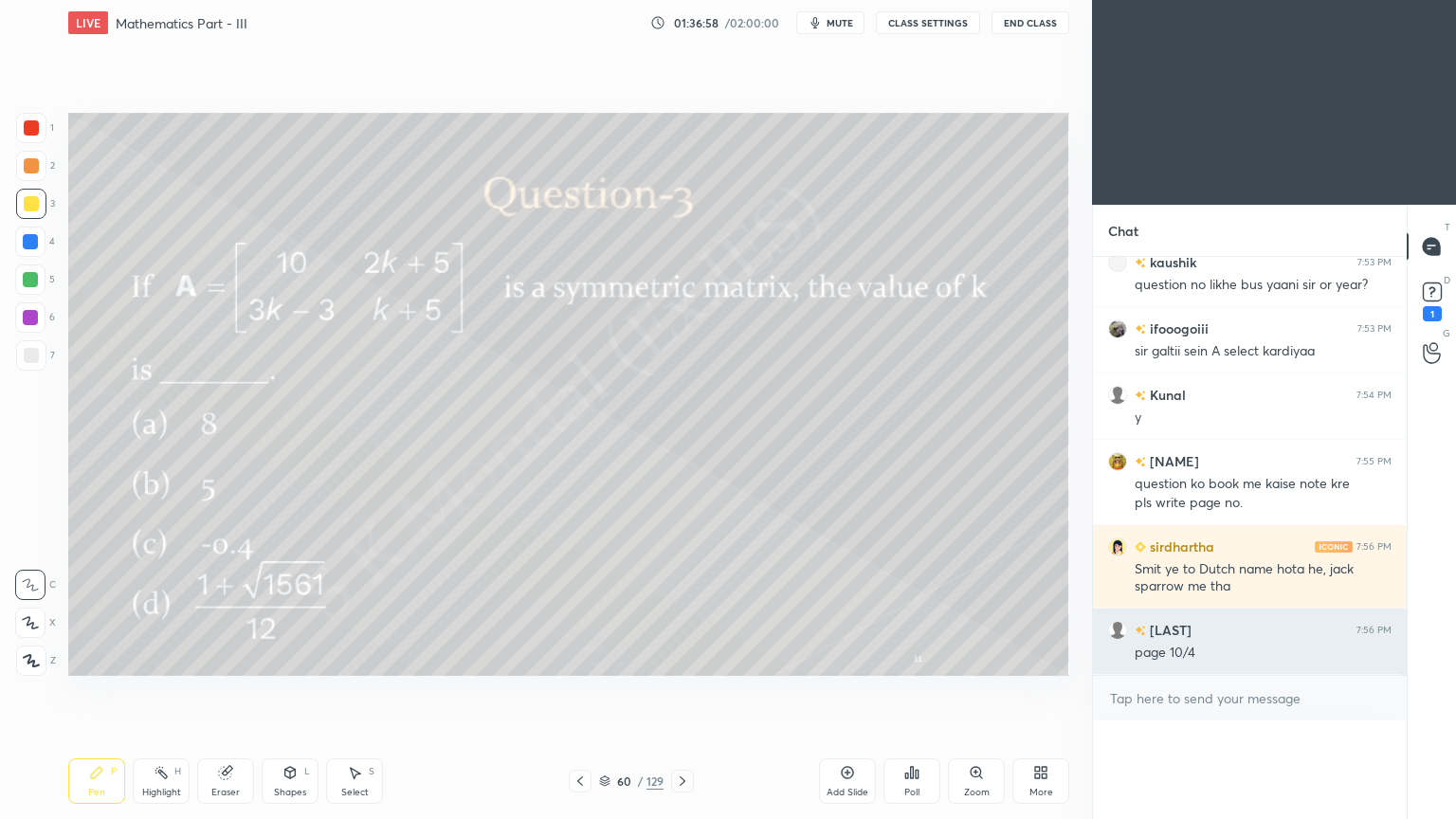 scroll, scrollTop: 0, scrollLeft: 0, axis: both 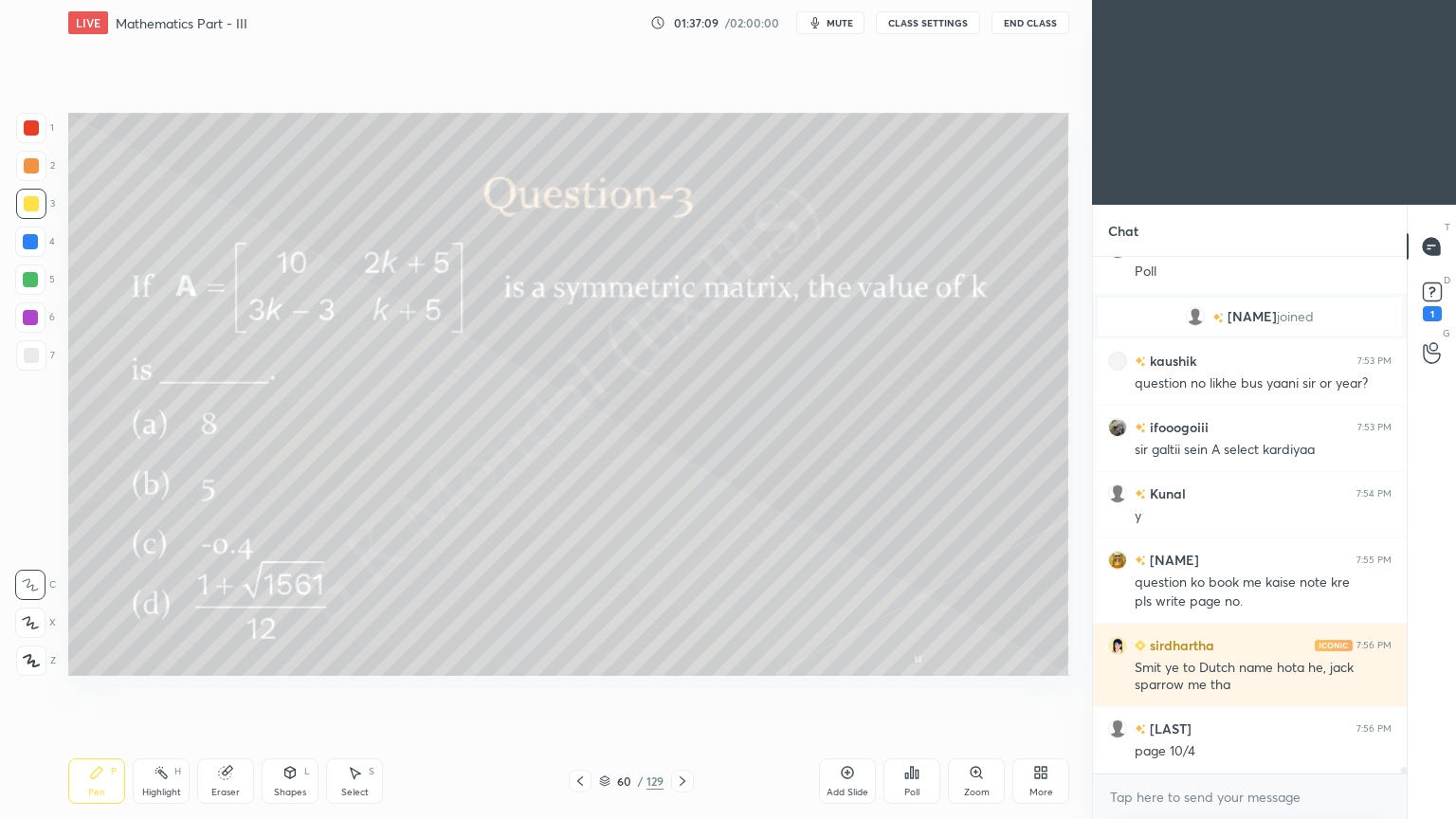 click 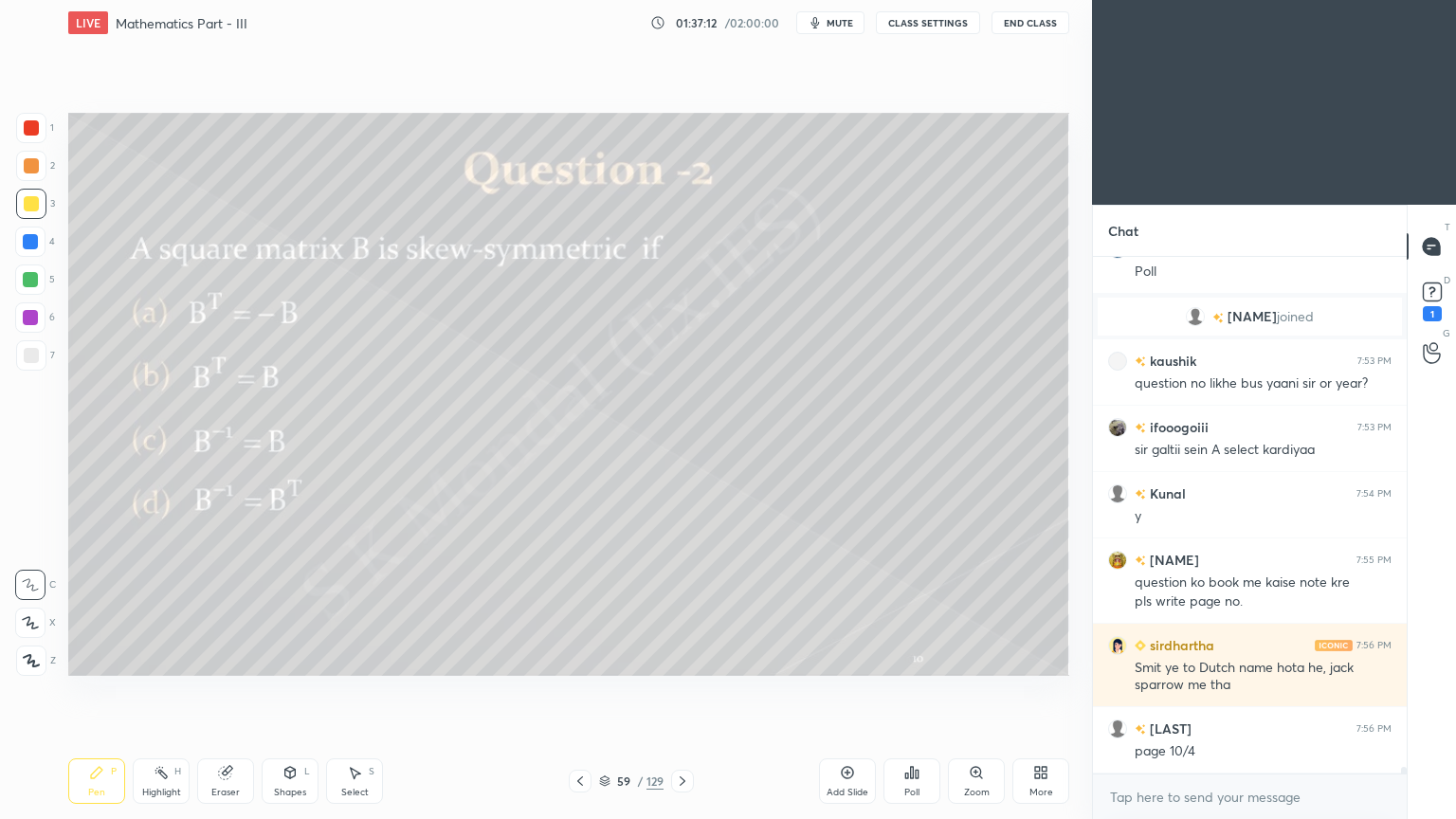 click 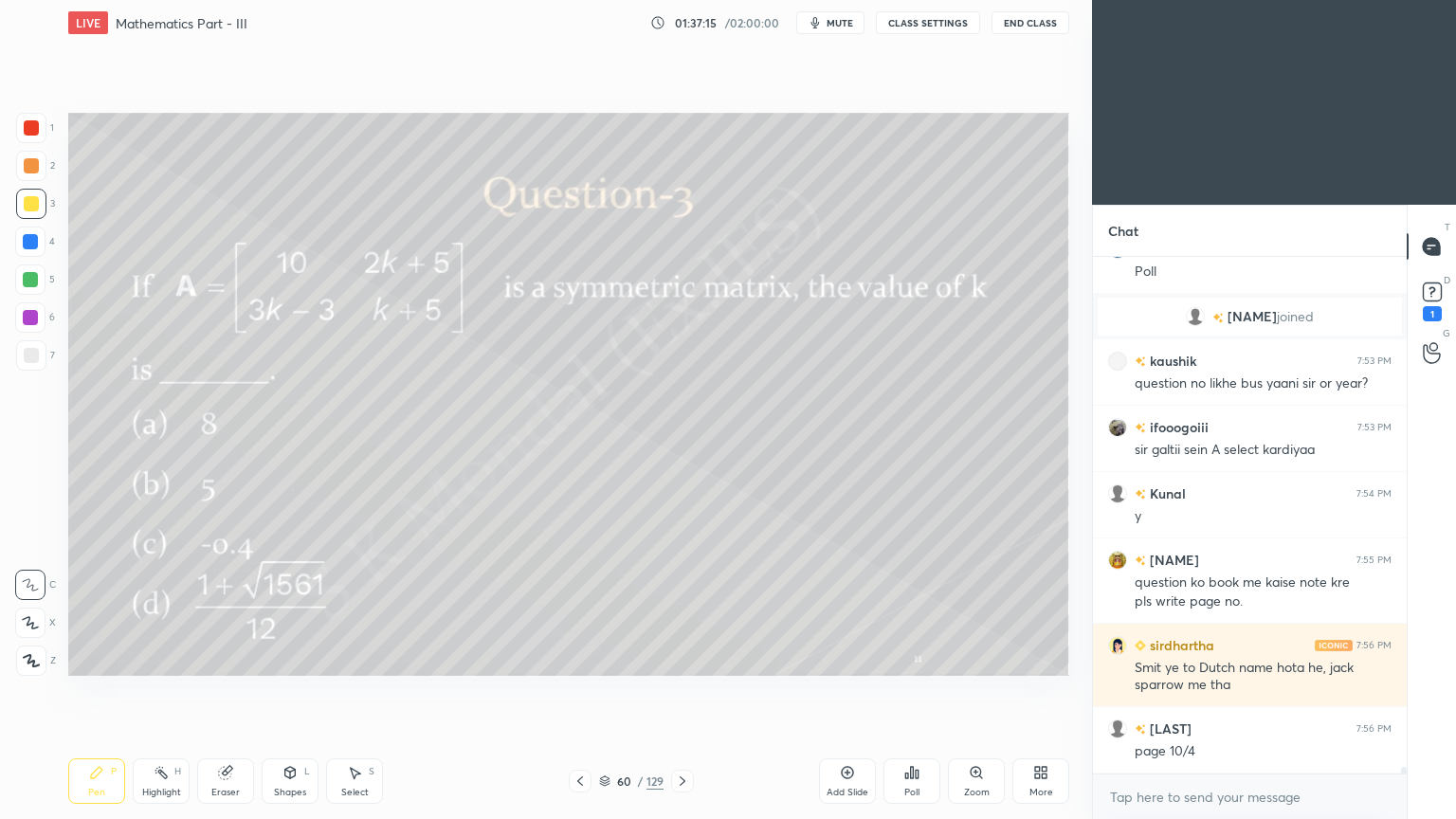 scroll, scrollTop: 40688, scrollLeft: 0, axis: vertical 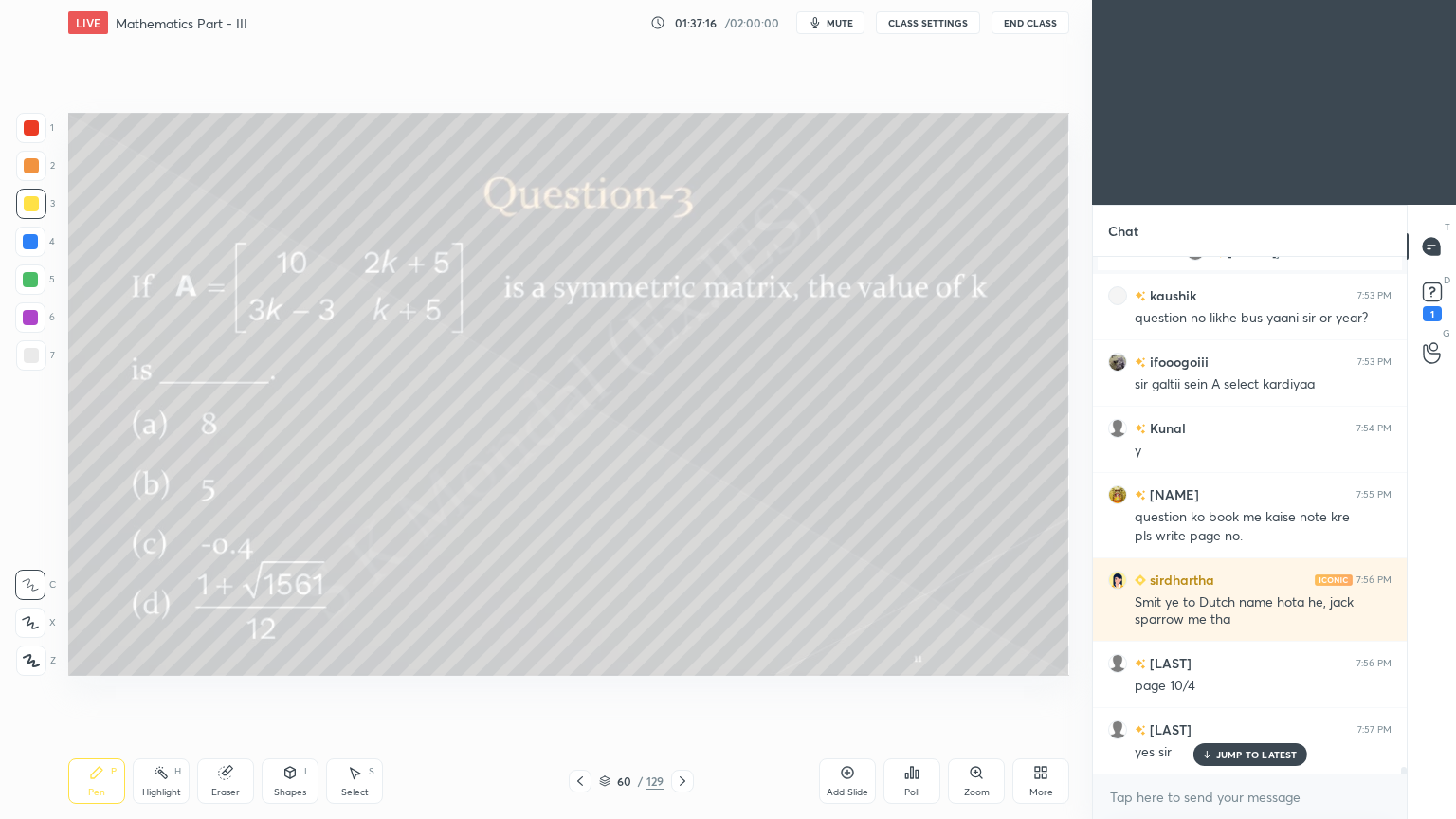 click on "JUMP TO LATEST" at bounding box center (1257, 755) 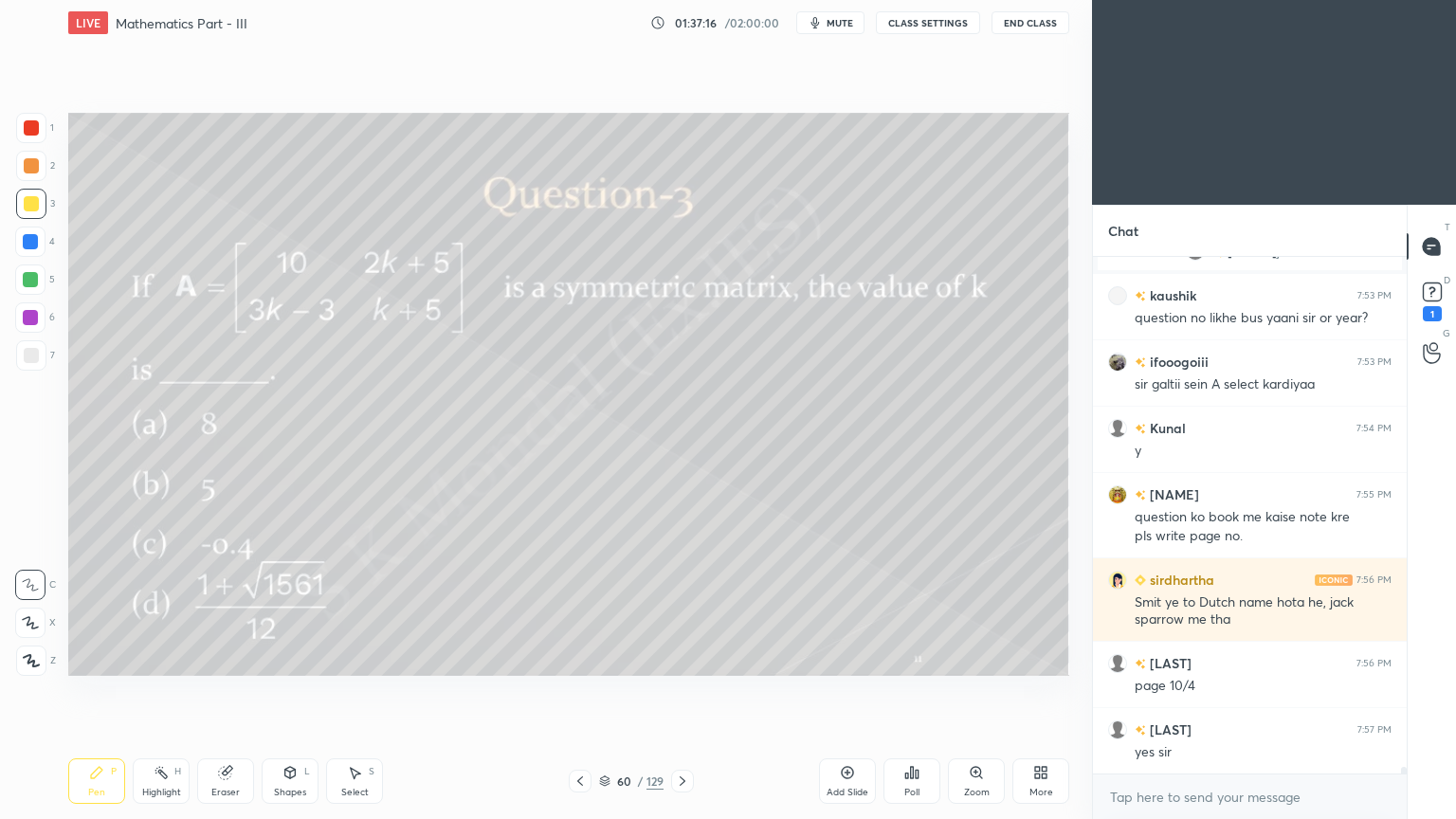 scroll, scrollTop: 40756, scrollLeft: 0, axis: vertical 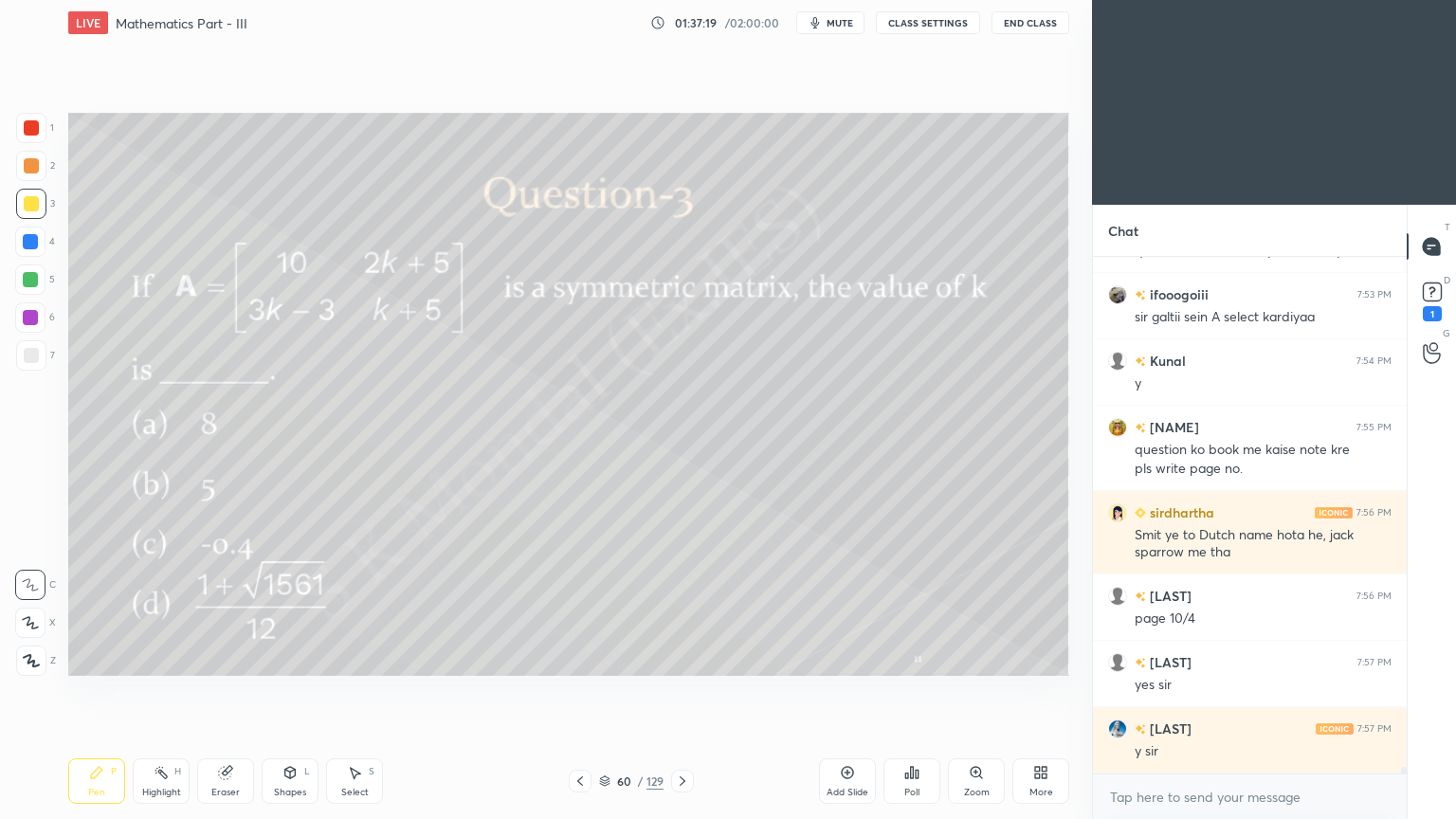 click at bounding box center (682, 781) 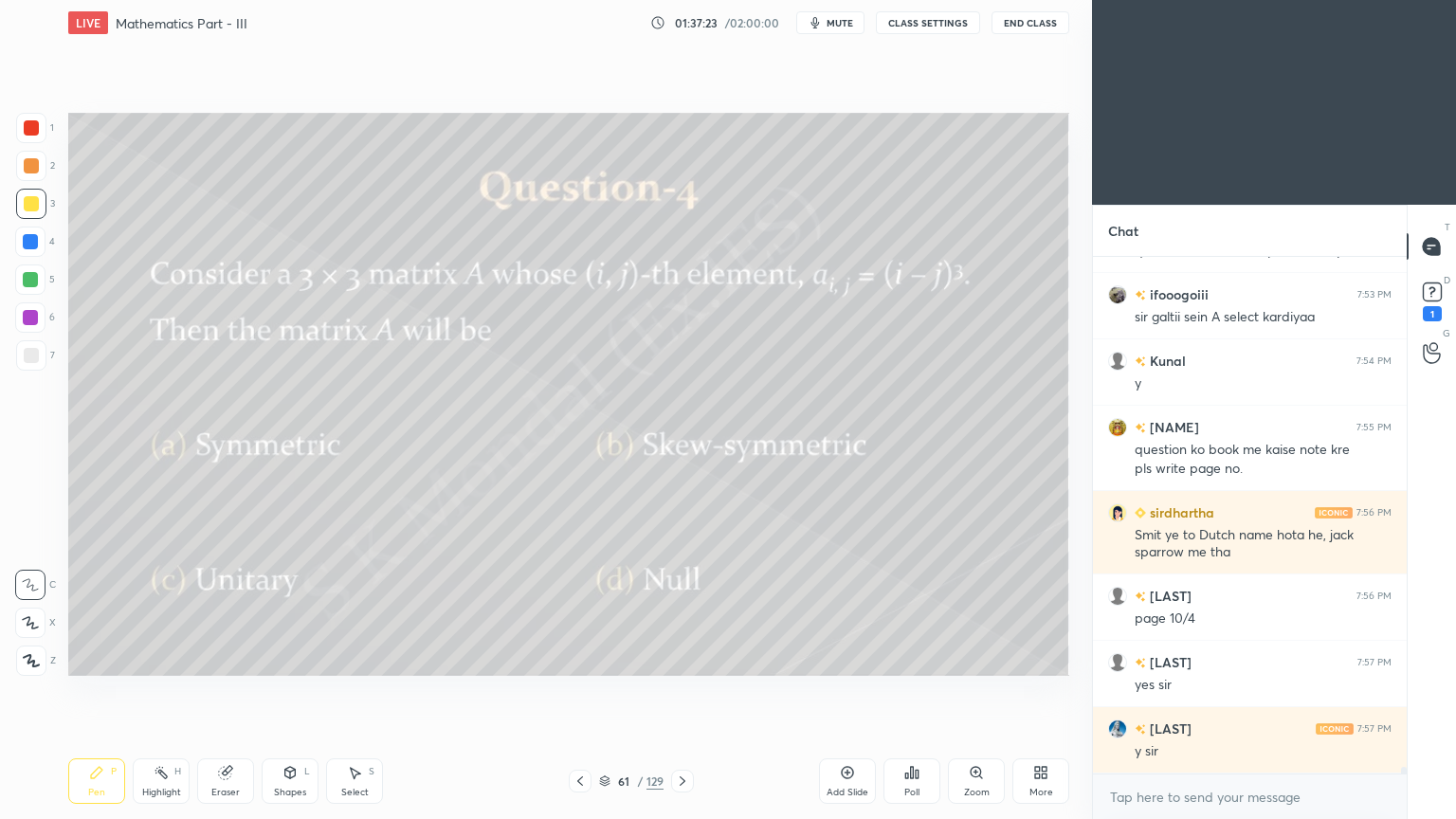 scroll, scrollTop: 40821, scrollLeft: 0, axis: vertical 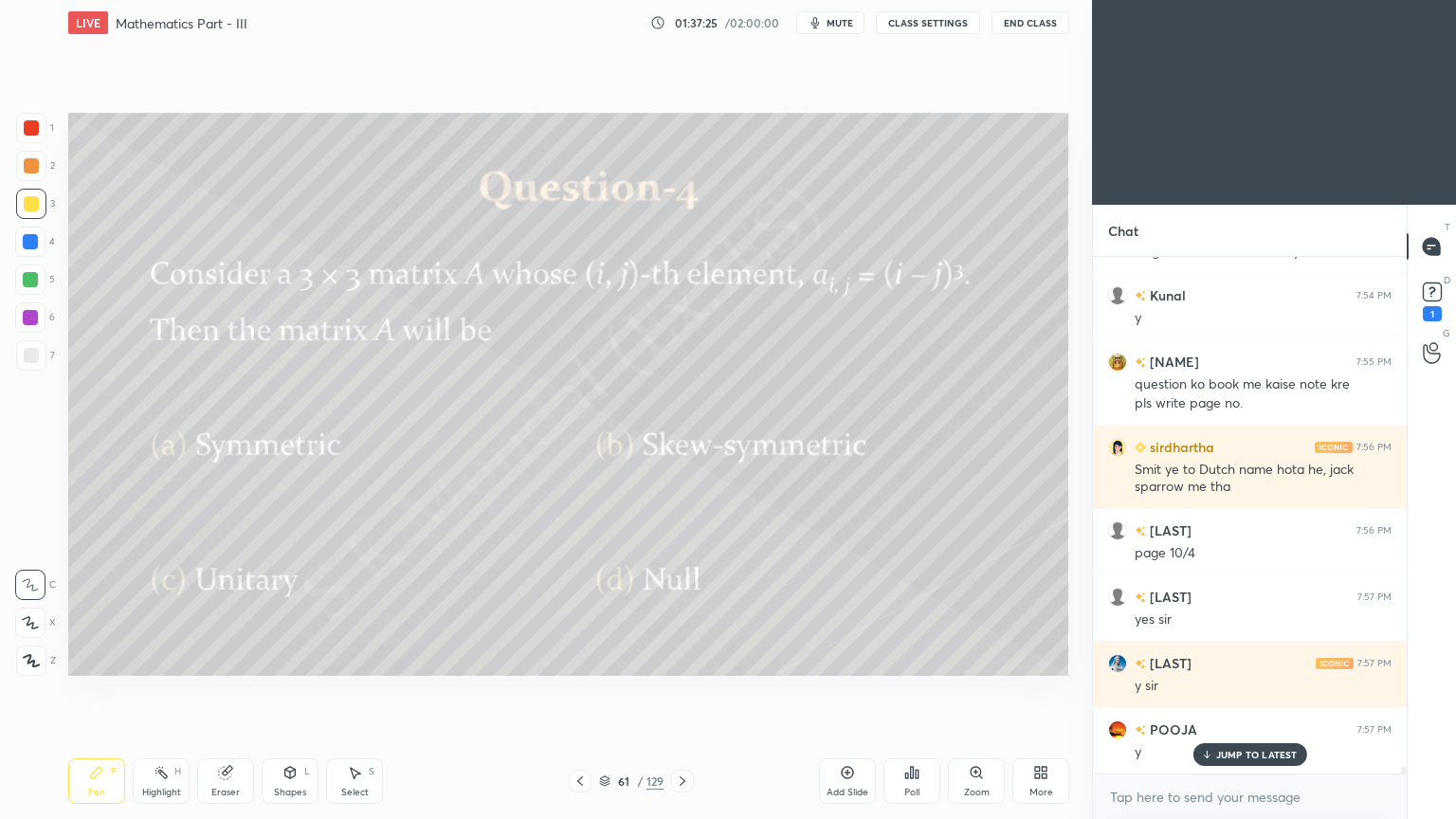 click on "Poll" at bounding box center (912, 781) 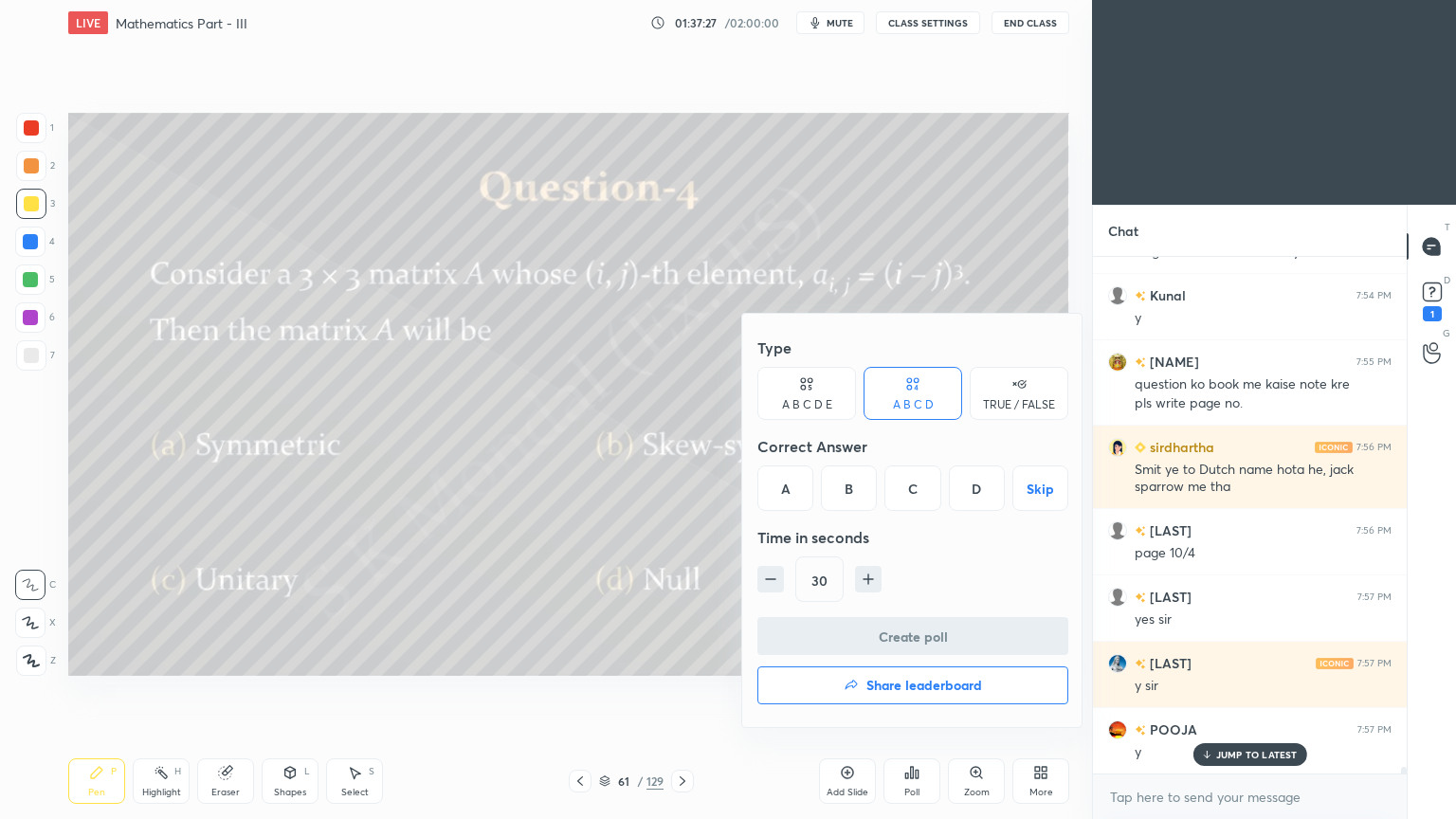 click on "B" at bounding box center (848, 488) 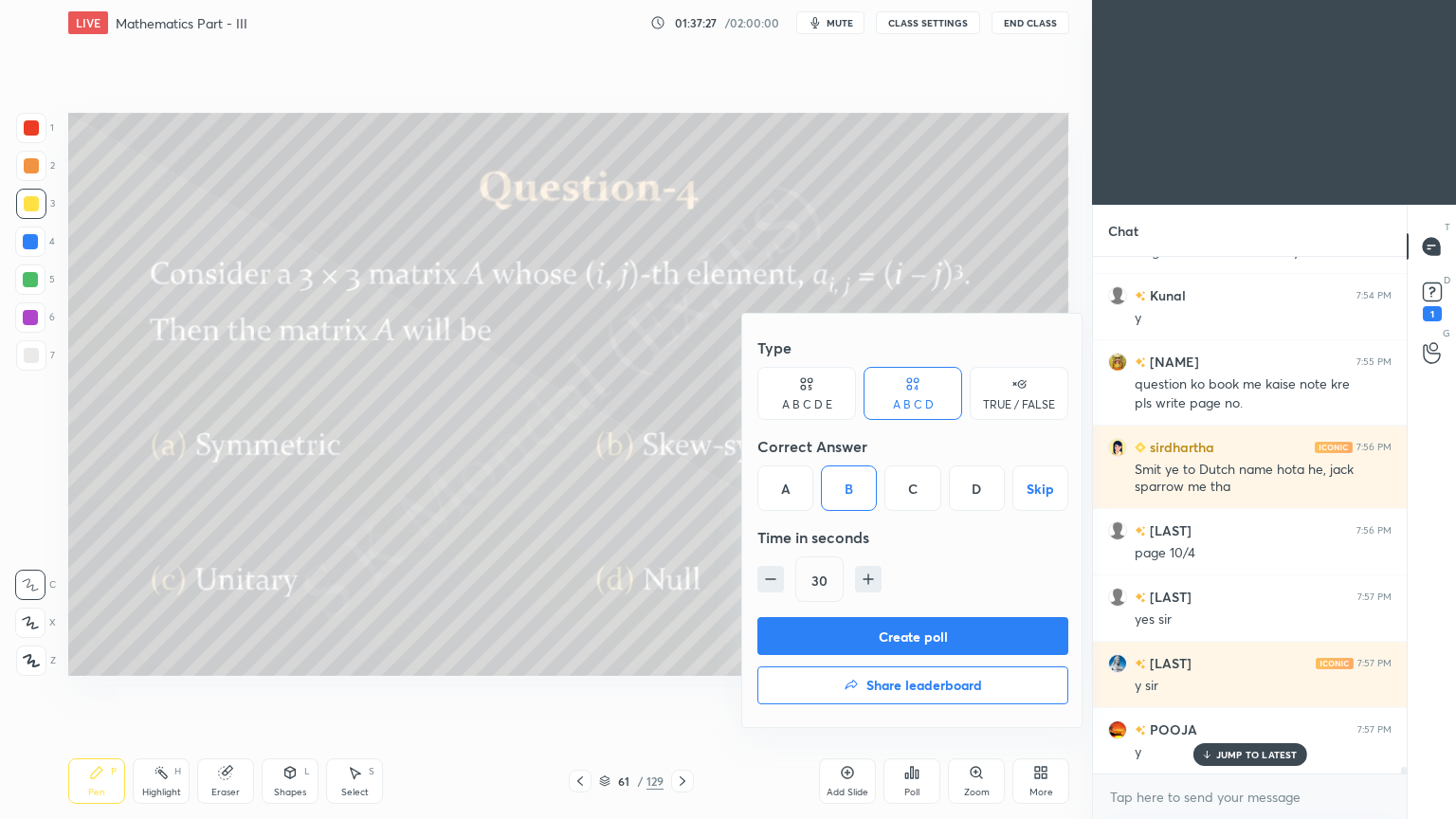 click on "Create poll" at bounding box center [913, 636] 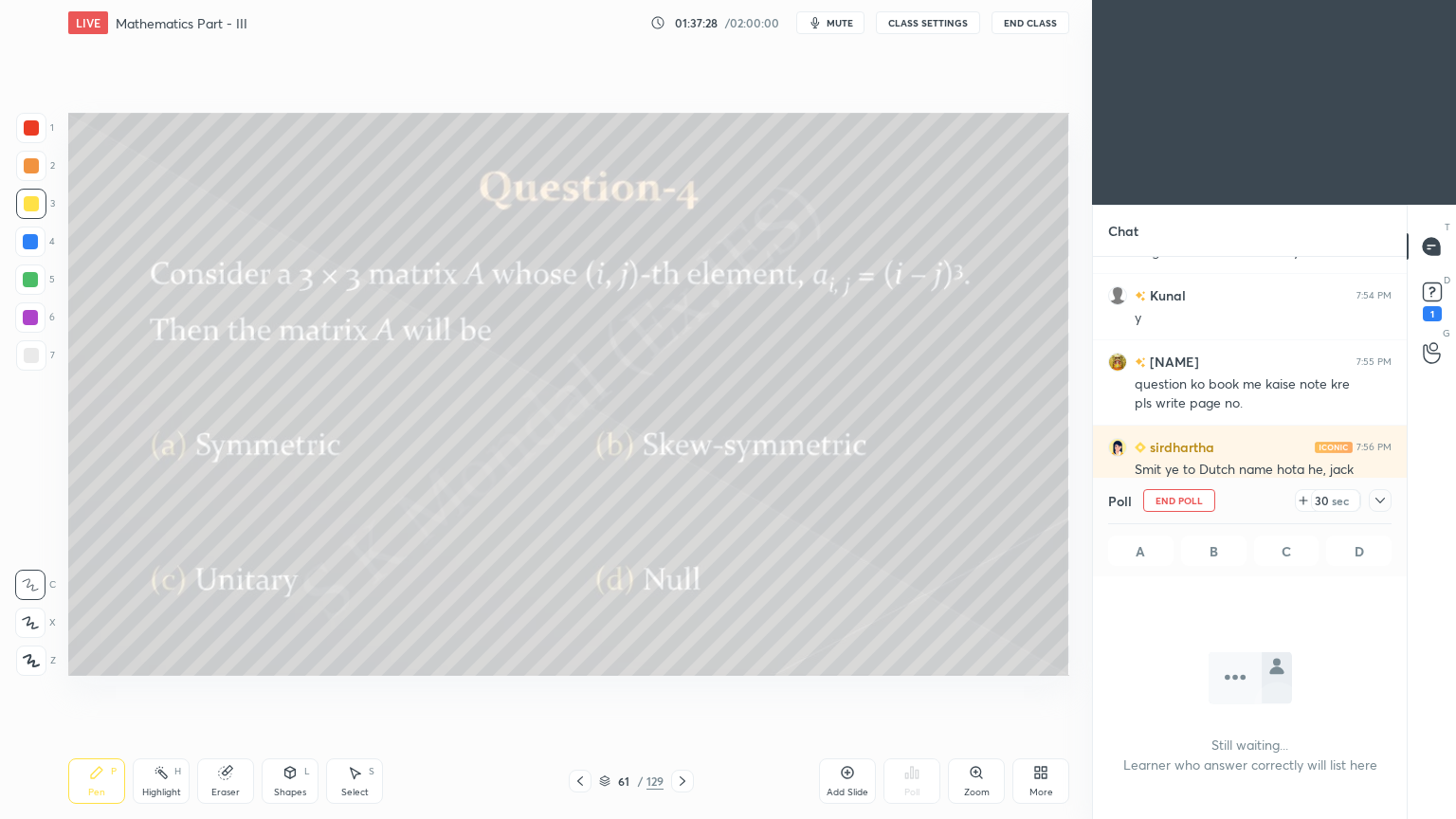 scroll, scrollTop: 422, scrollLeft: 308, axis: both 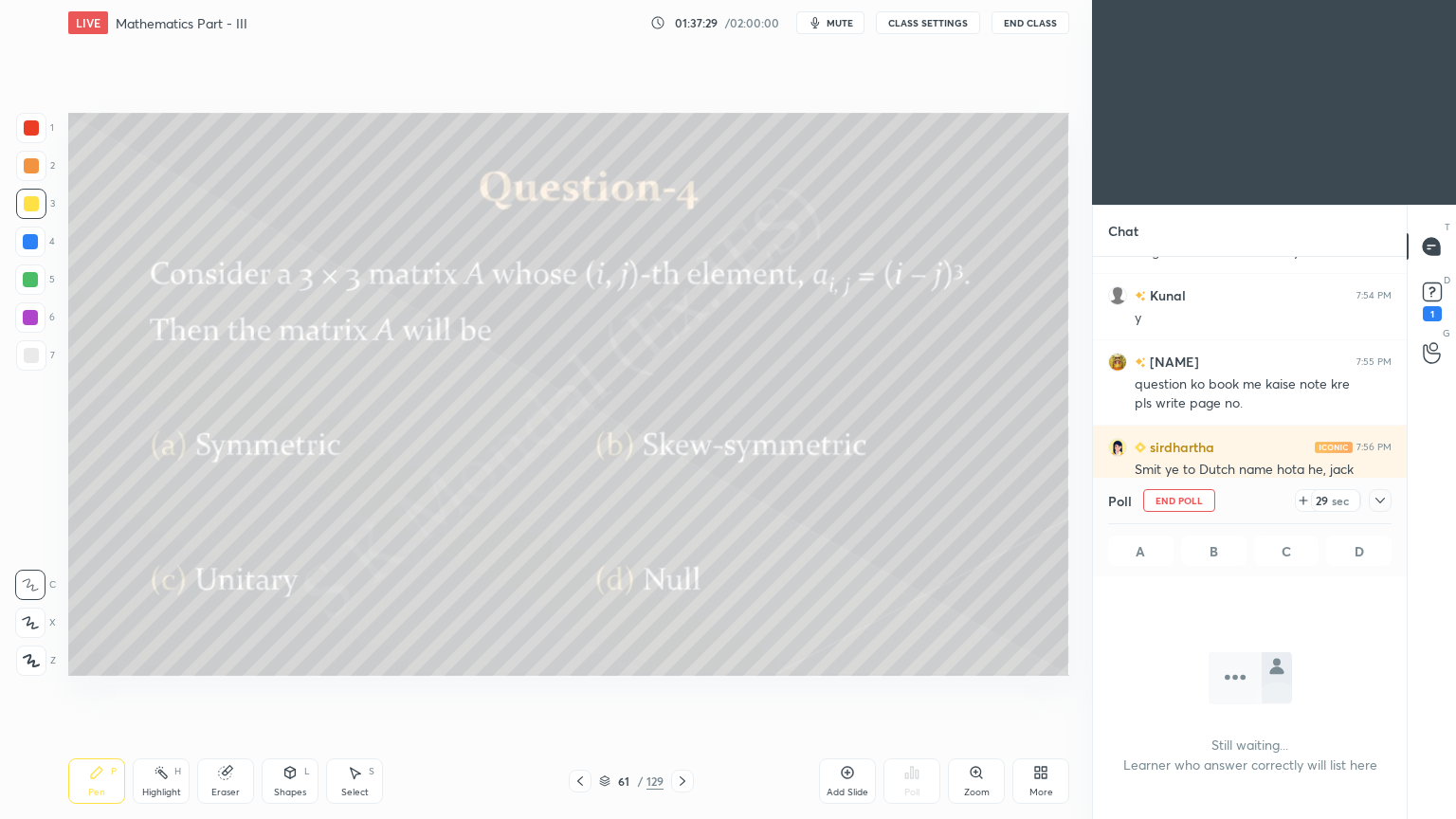 click 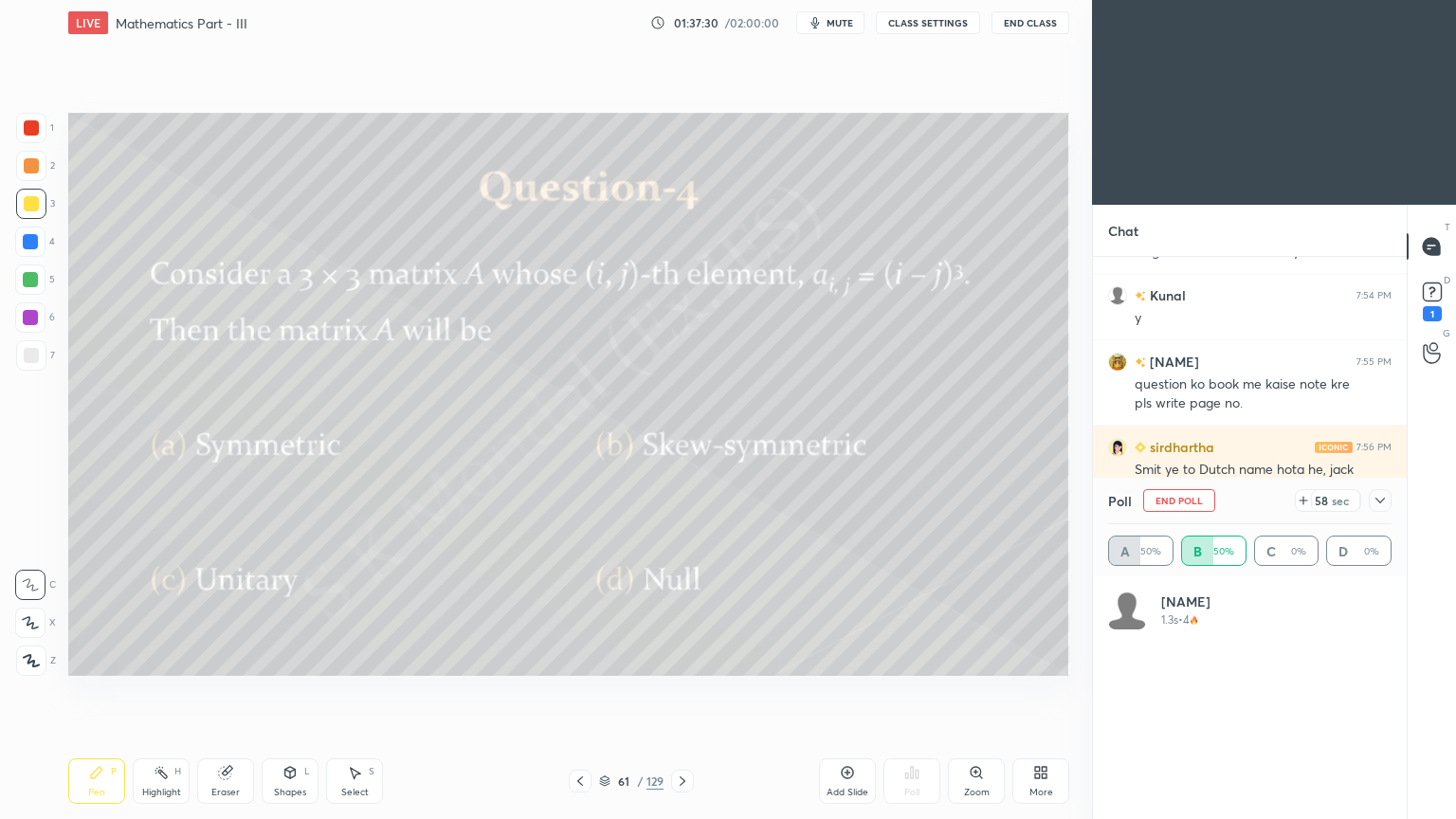click 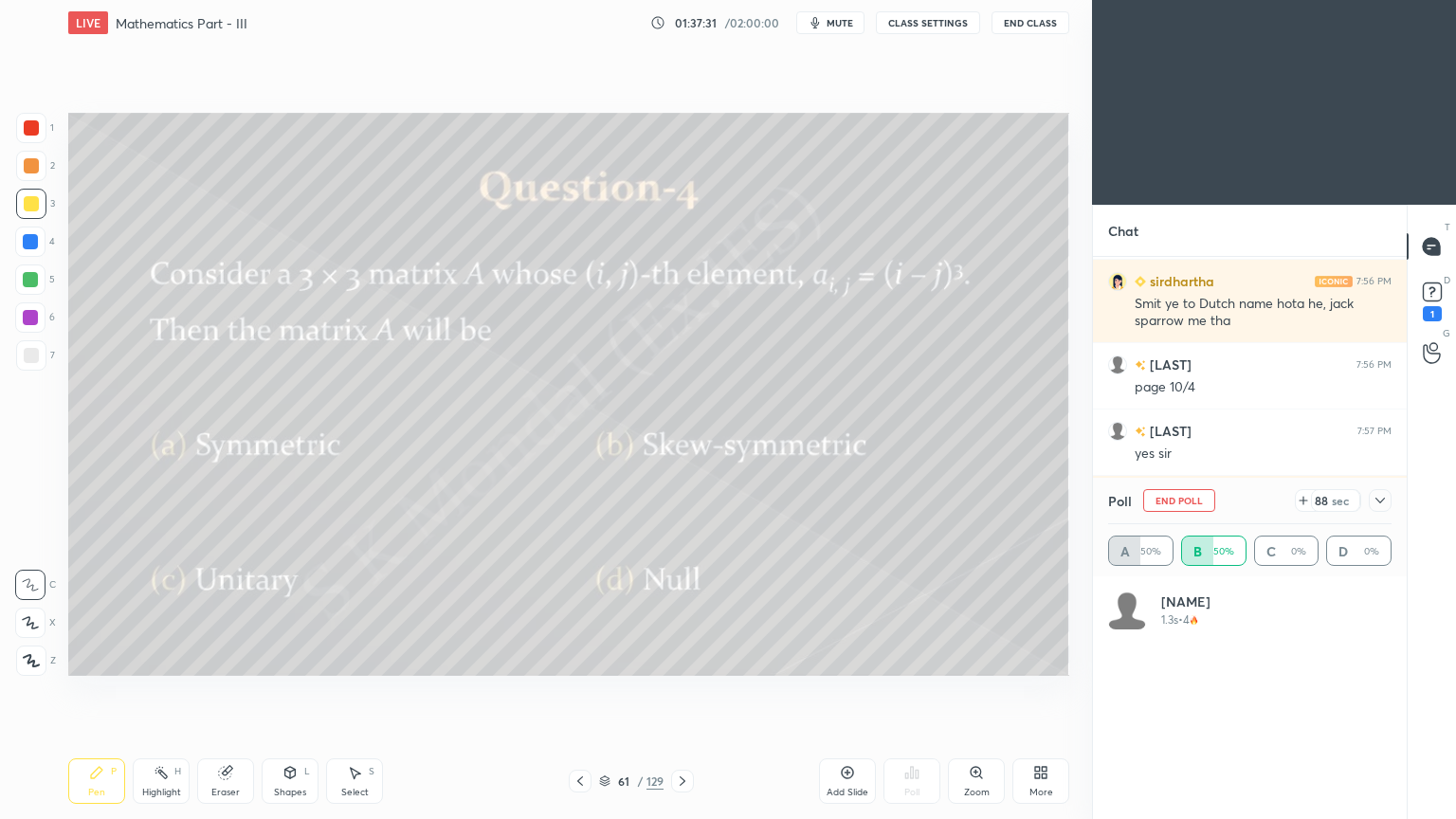 click 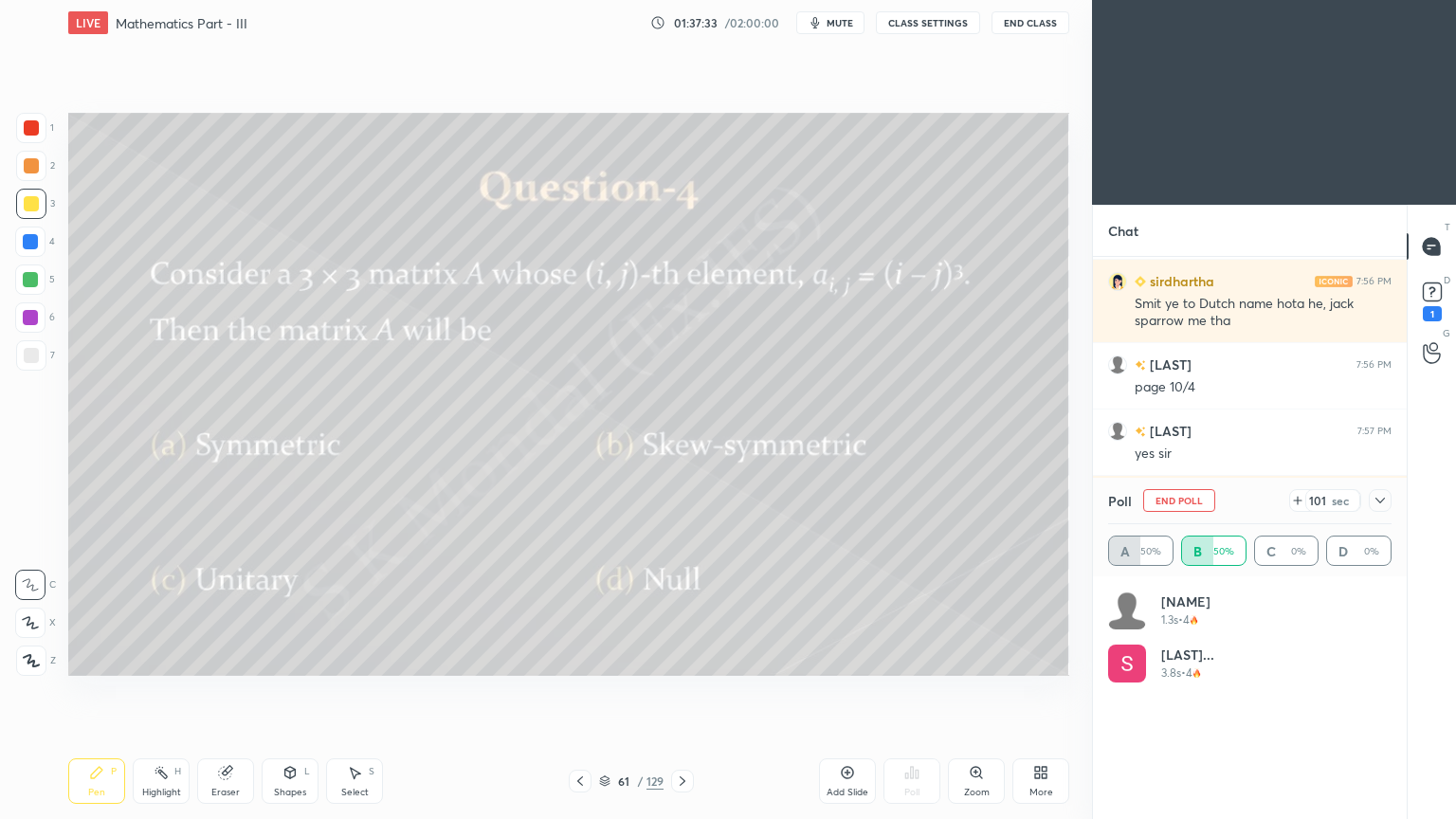 click on "Pen P" at bounding box center [97, 781] 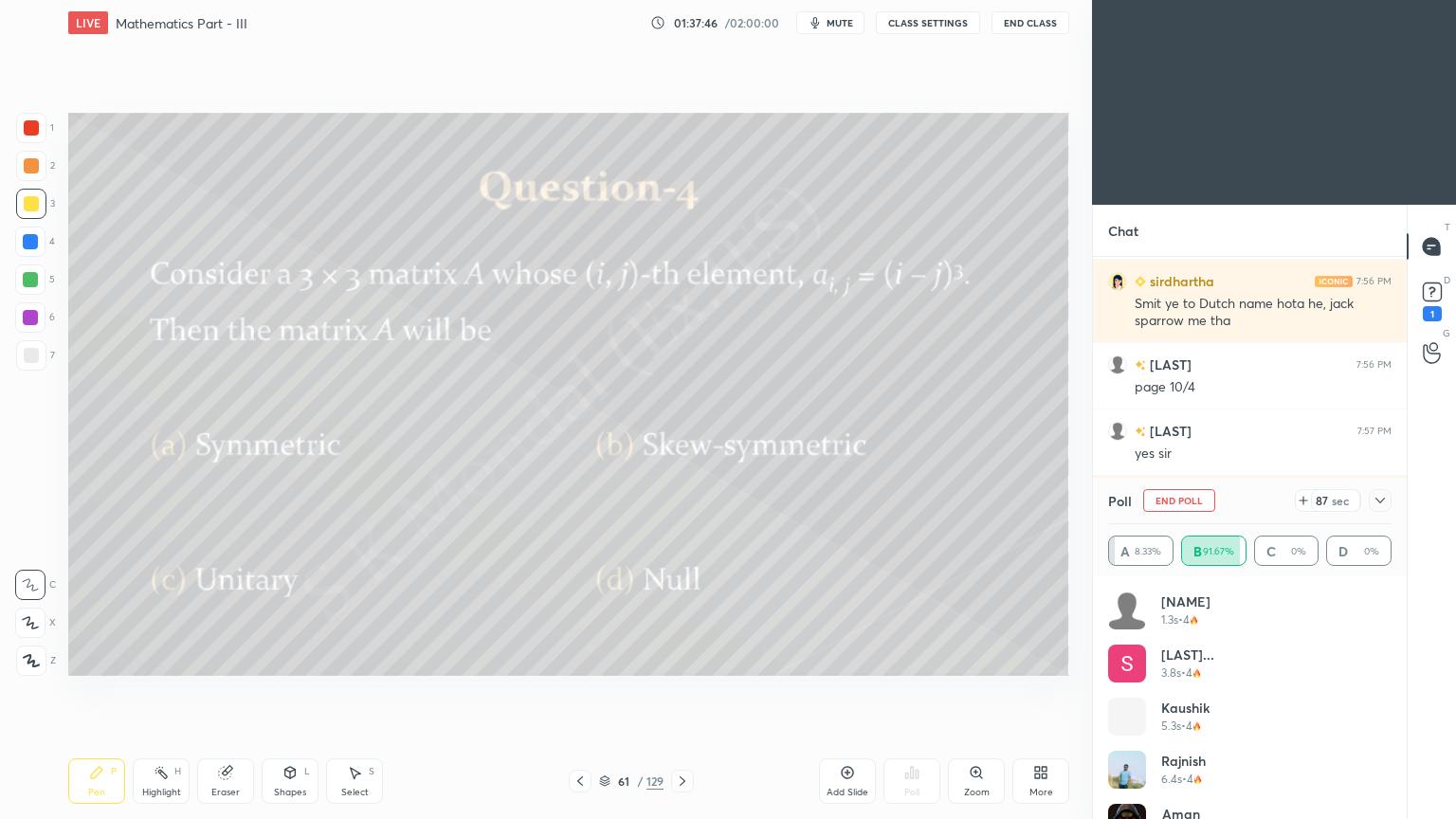 click on "Select" at bounding box center [355, 792] 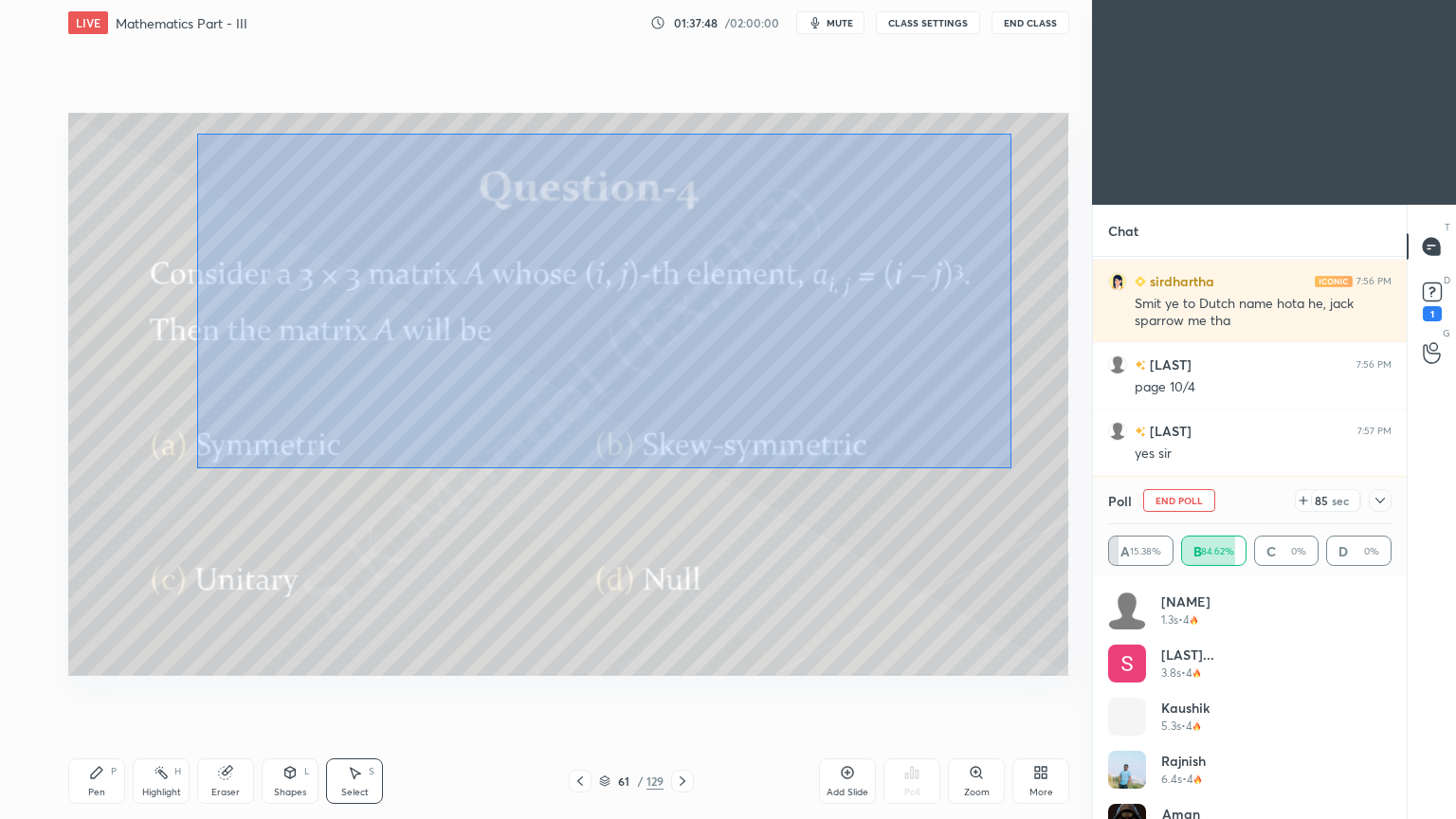 drag, startPoint x: 197, startPoint y: 133, endPoint x: 1011, endPoint y: 467, distance: 879.85908 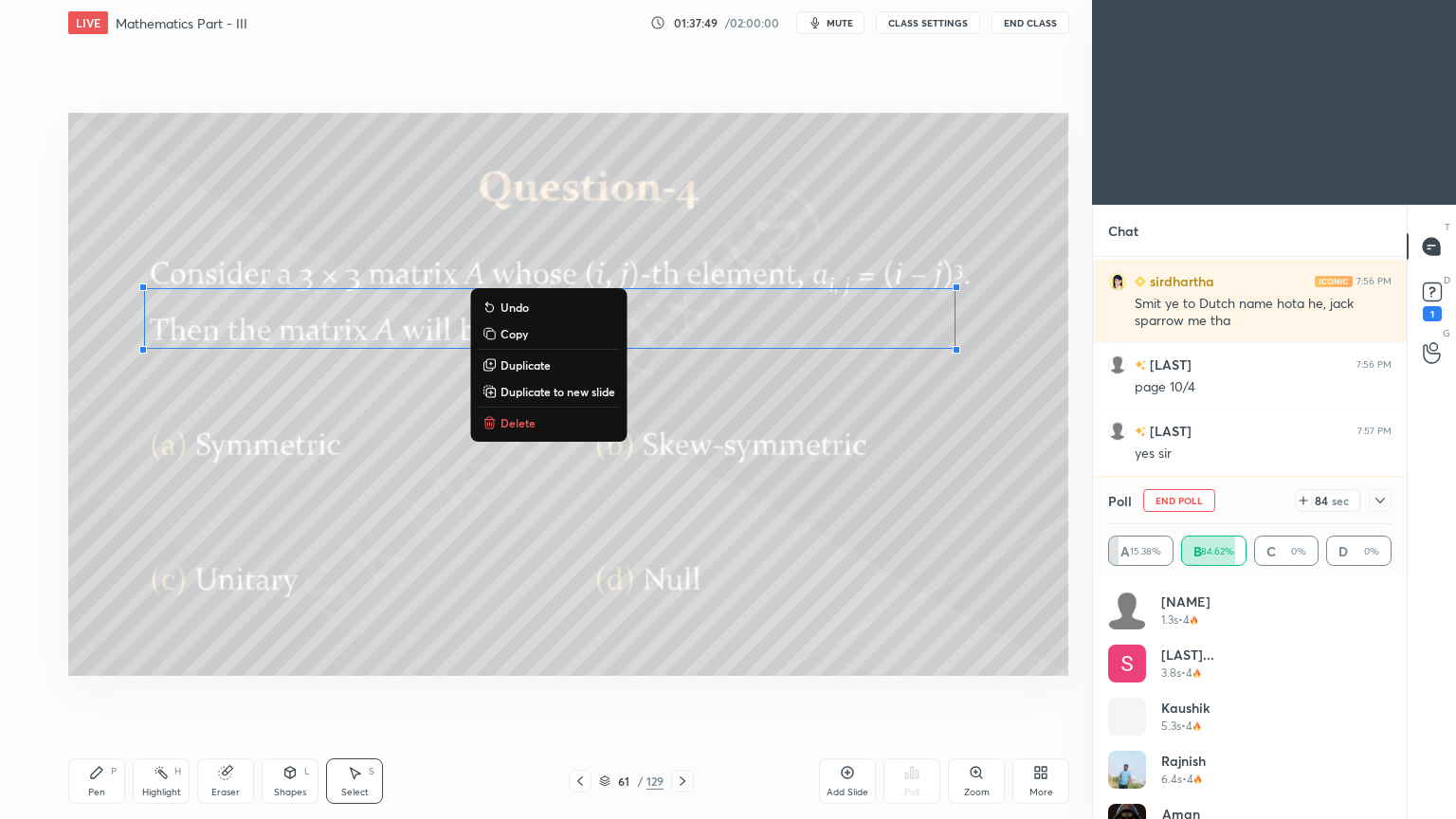 click on "Delete" at bounding box center (518, 423) 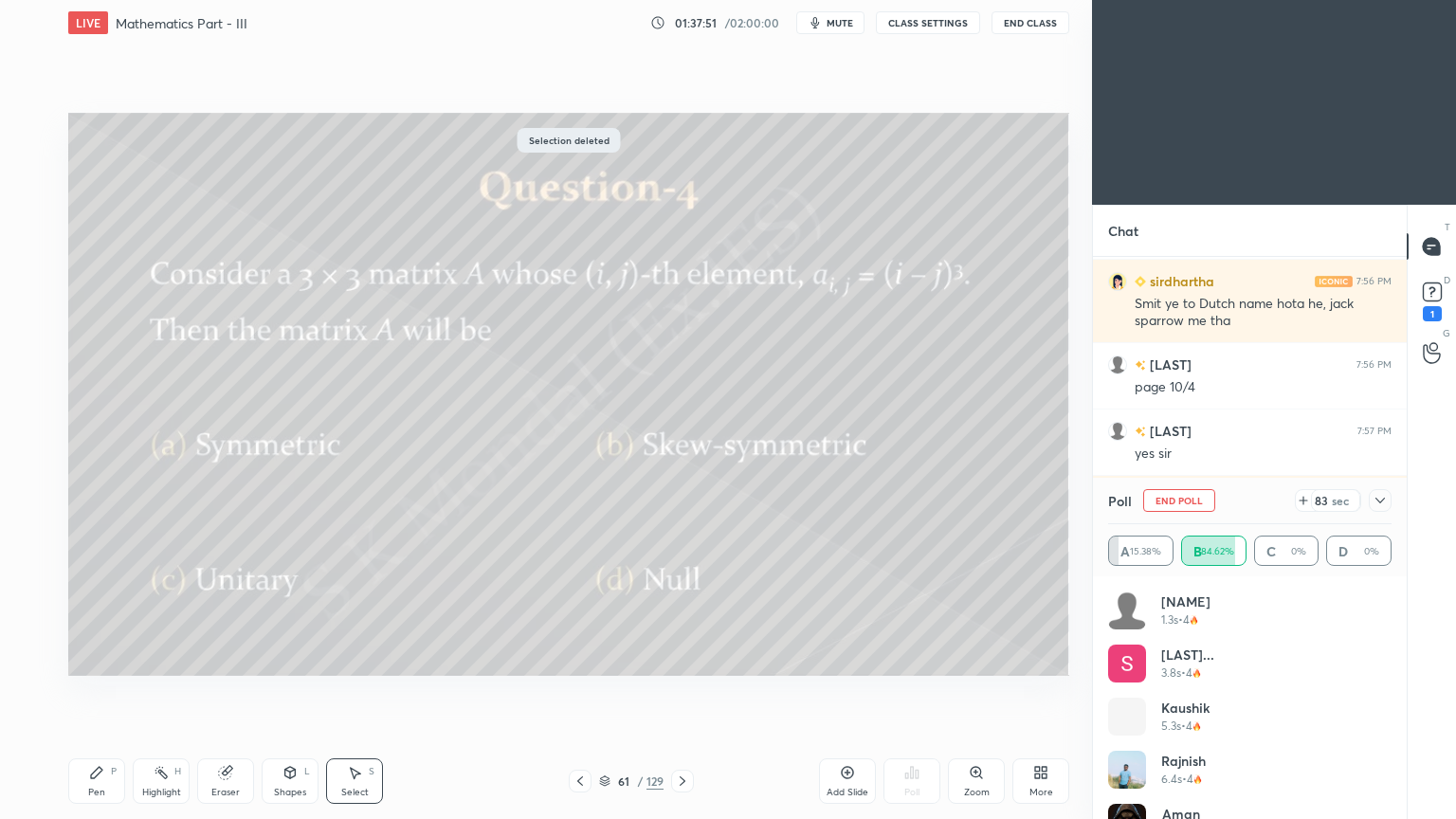 click on "Pen P" at bounding box center (97, 781) 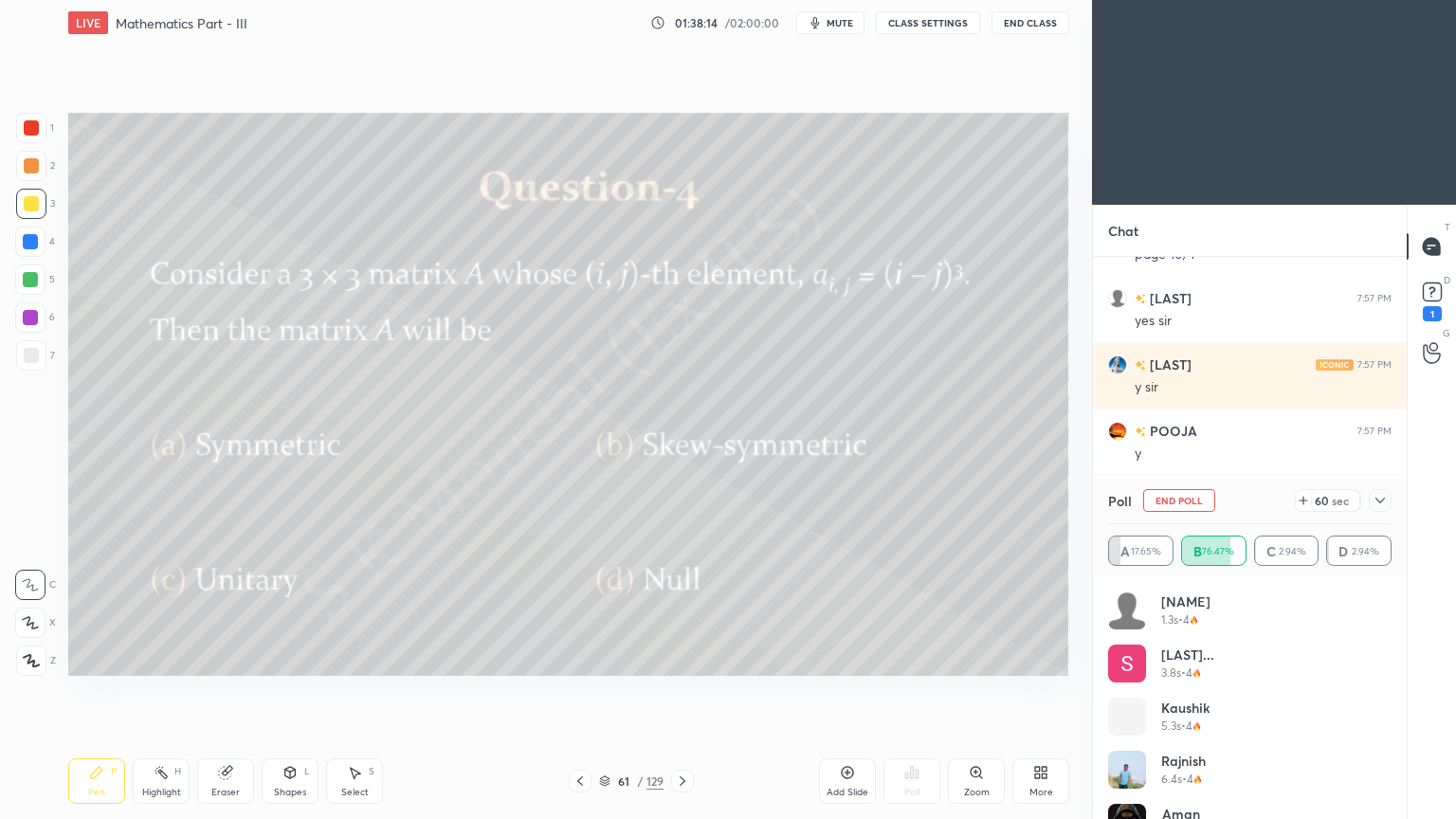 scroll, scrollTop: 41165, scrollLeft: 0, axis: vertical 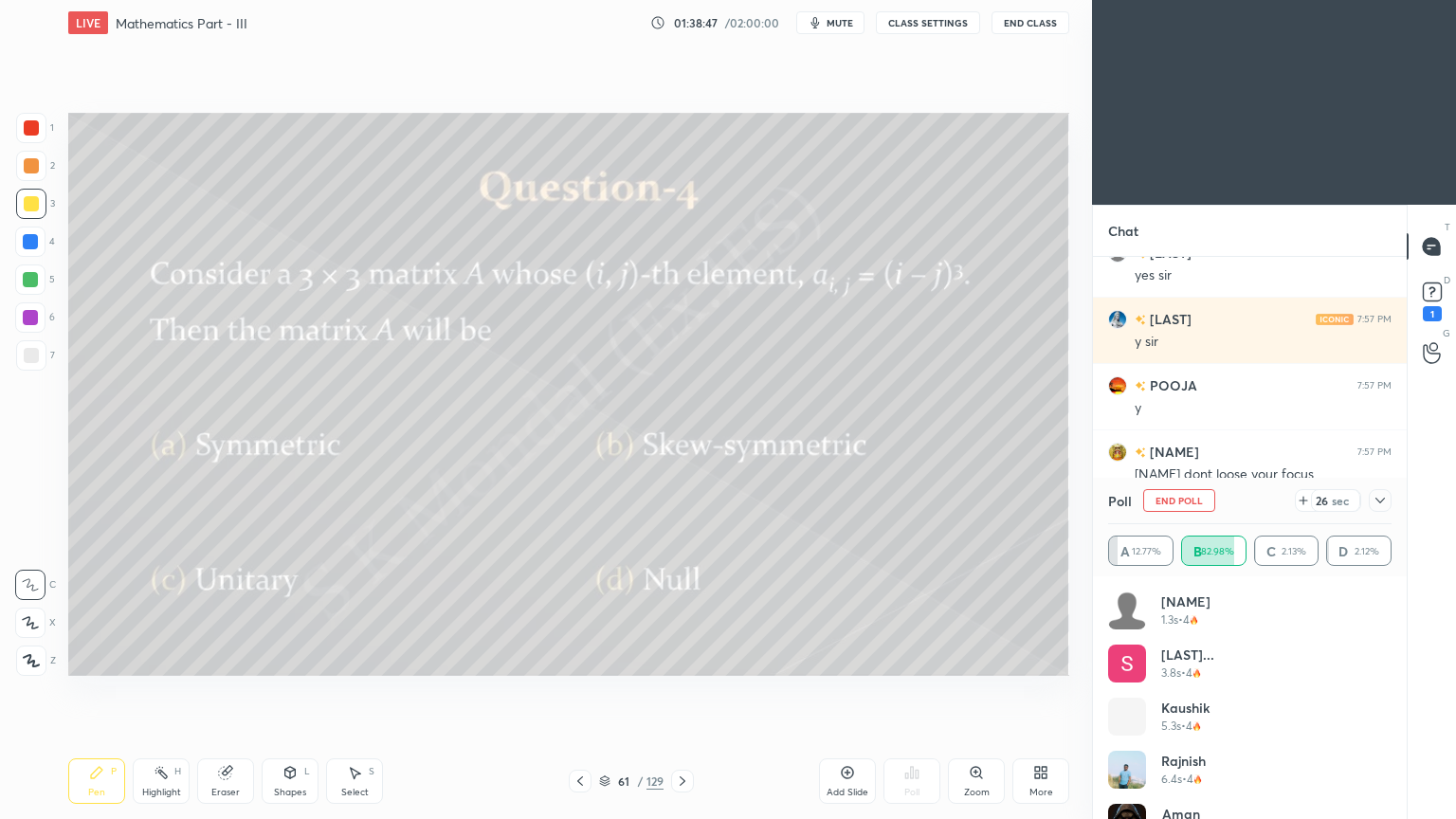 click on "Highlight" at bounding box center (161, 792) 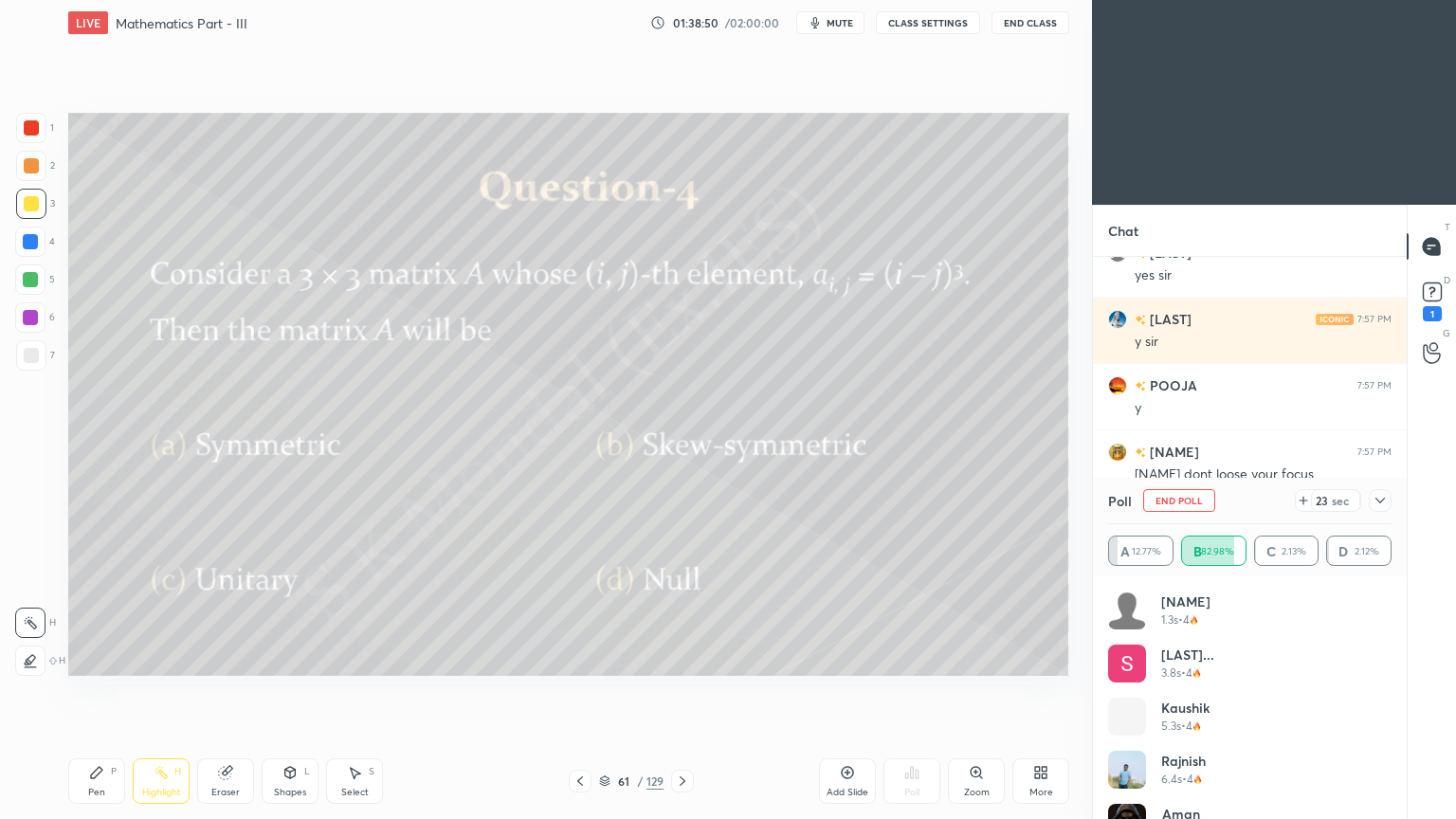 scroll, scrollTop: 41188, scrollLeft: 0, axis: vertical 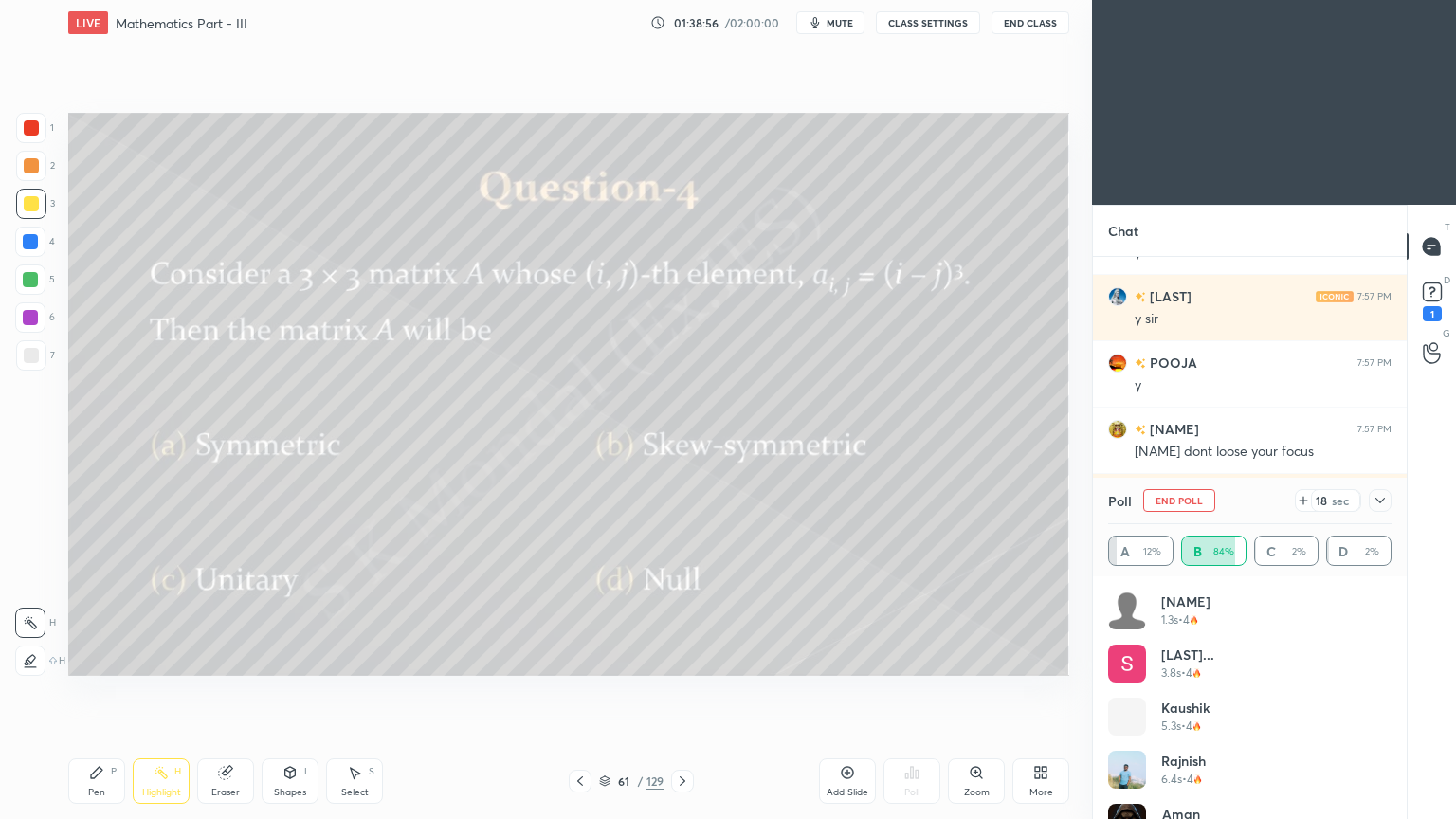click on "Pen" at bounding box center (97, 792) 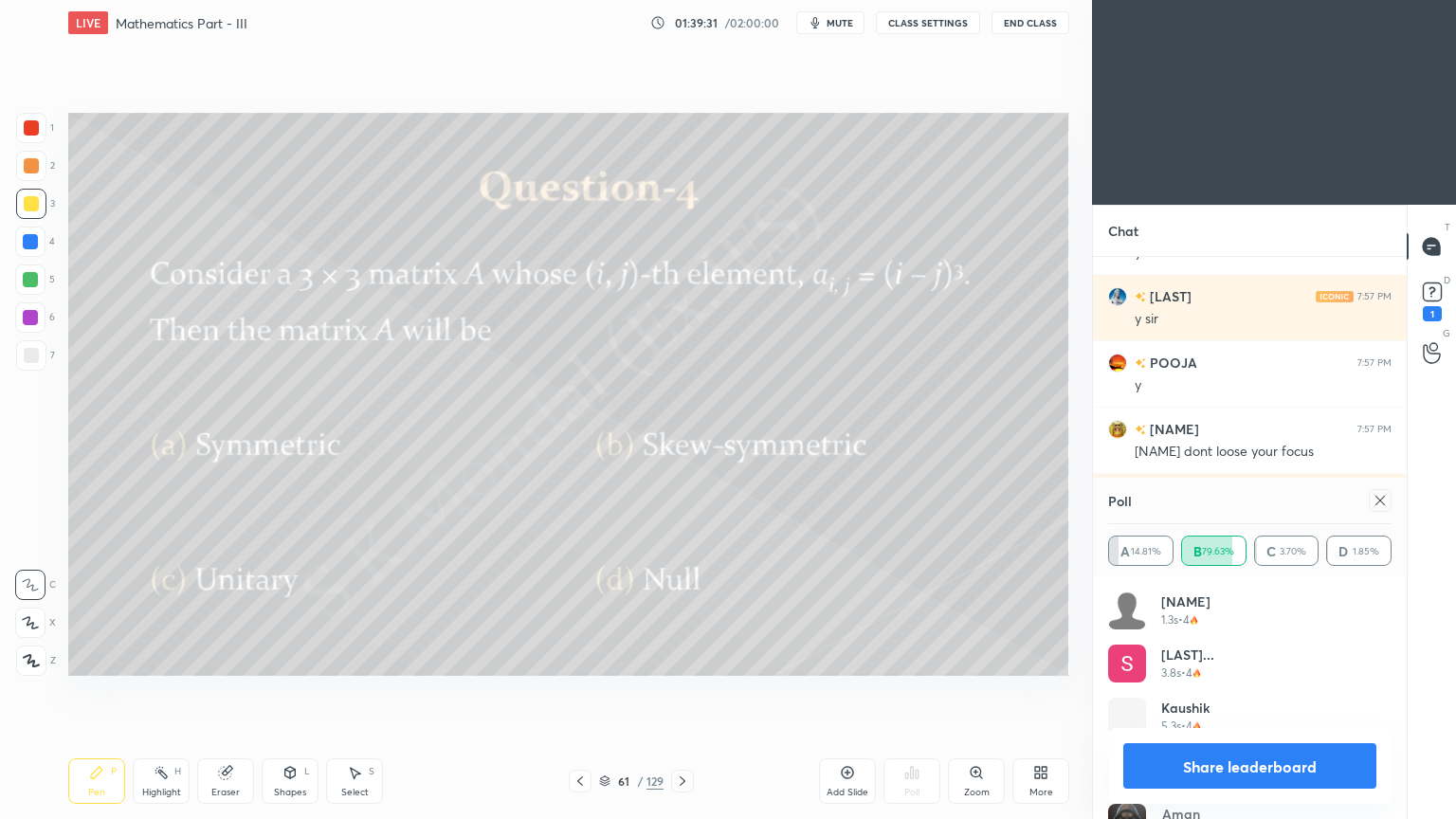 click on "Share leaderboard" at bounding box center (1249, 766) 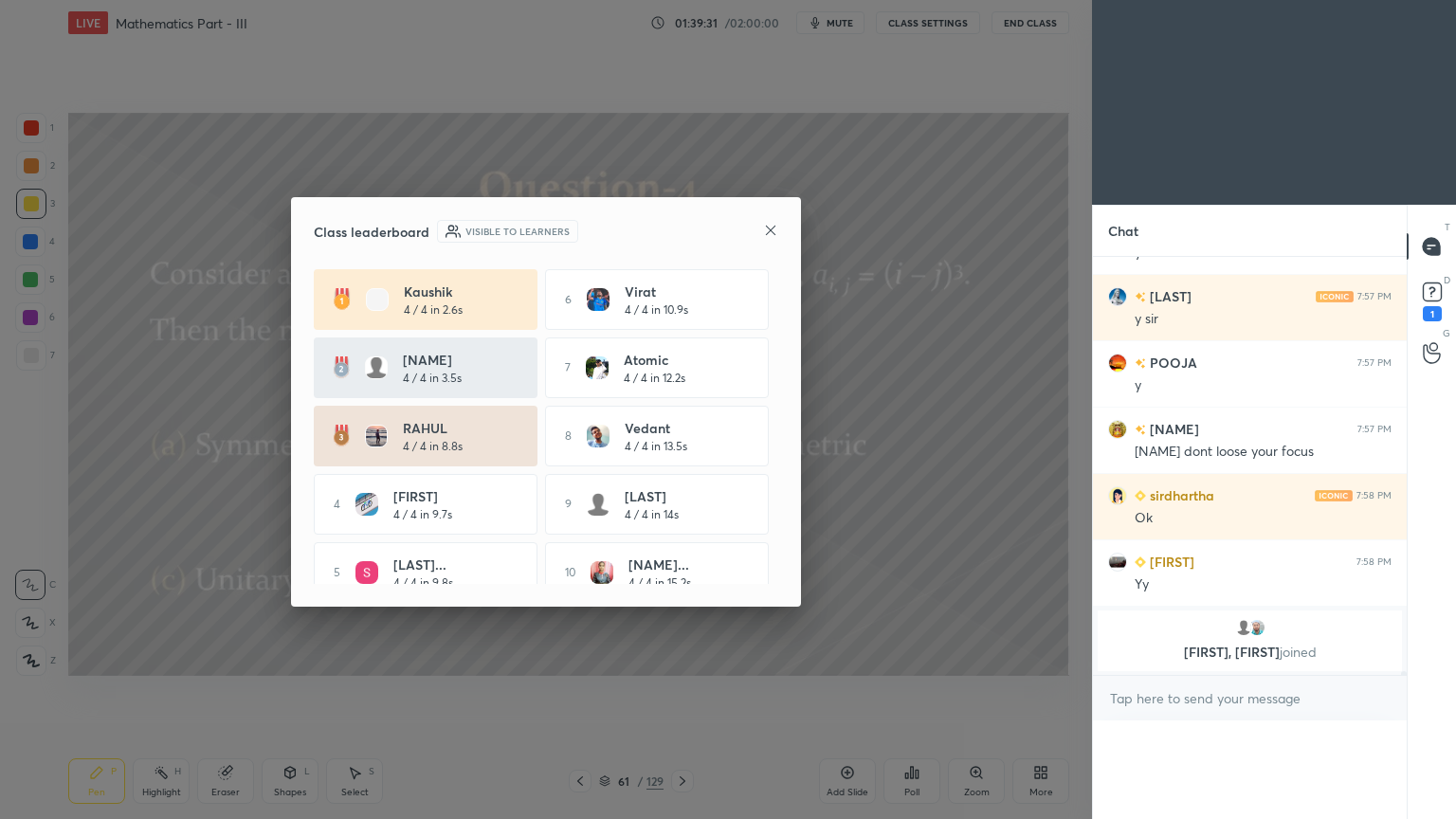 scroll, scrollTop: 444, scrollLeft: 308, axis: both 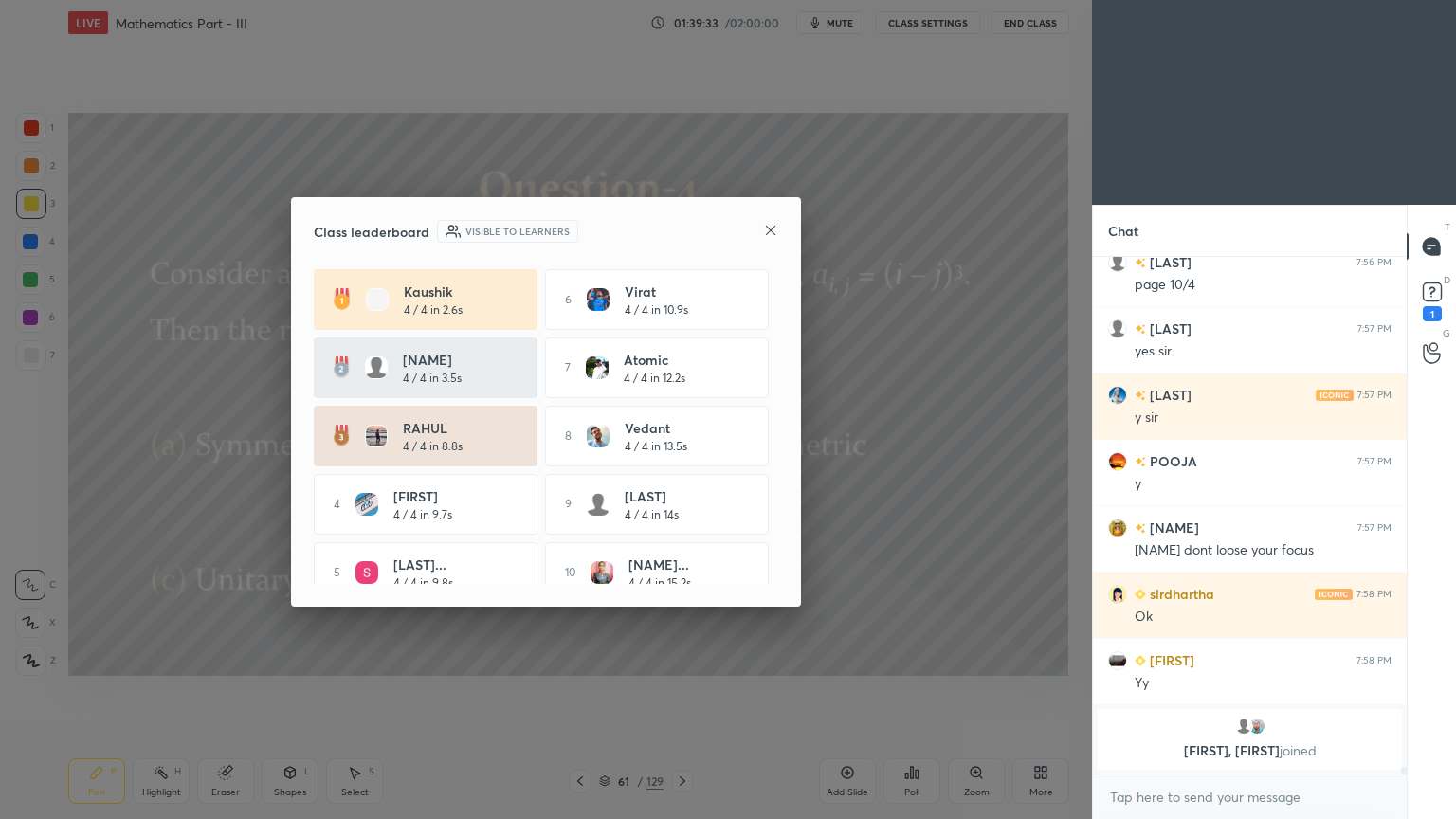 click on "Class leaderboard Visible to learners" at bounding box center [546, 231] 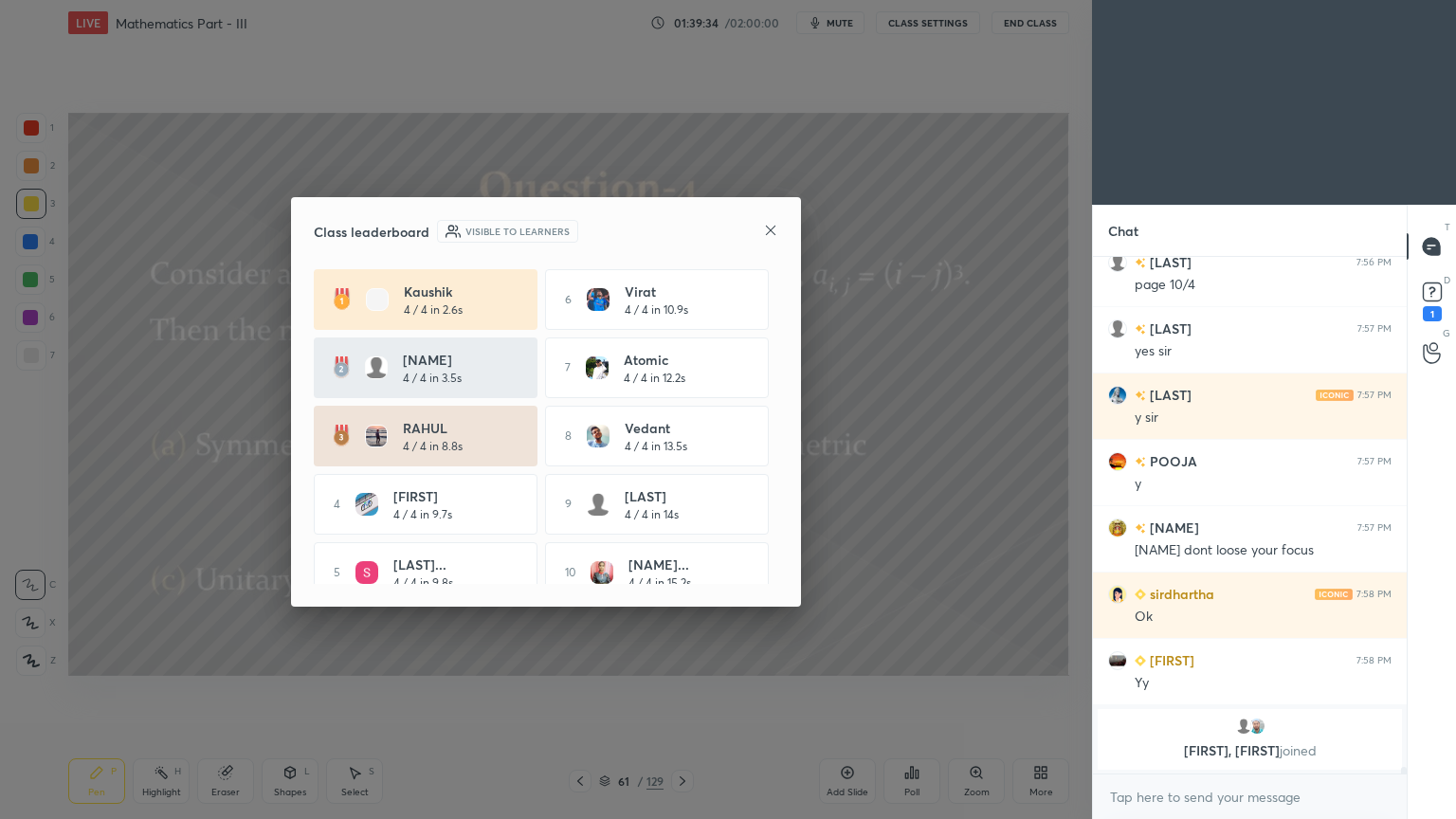 click 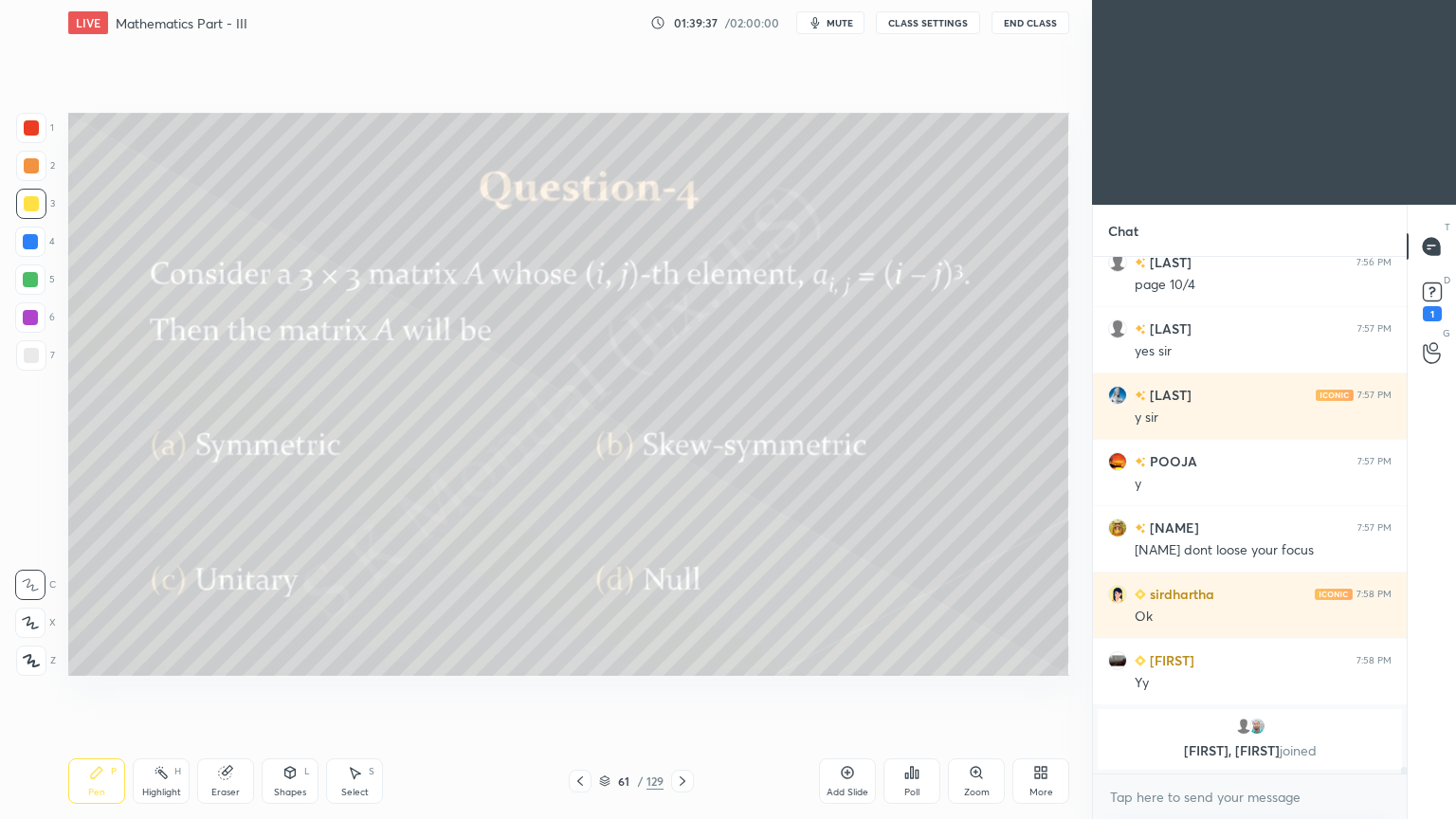 click 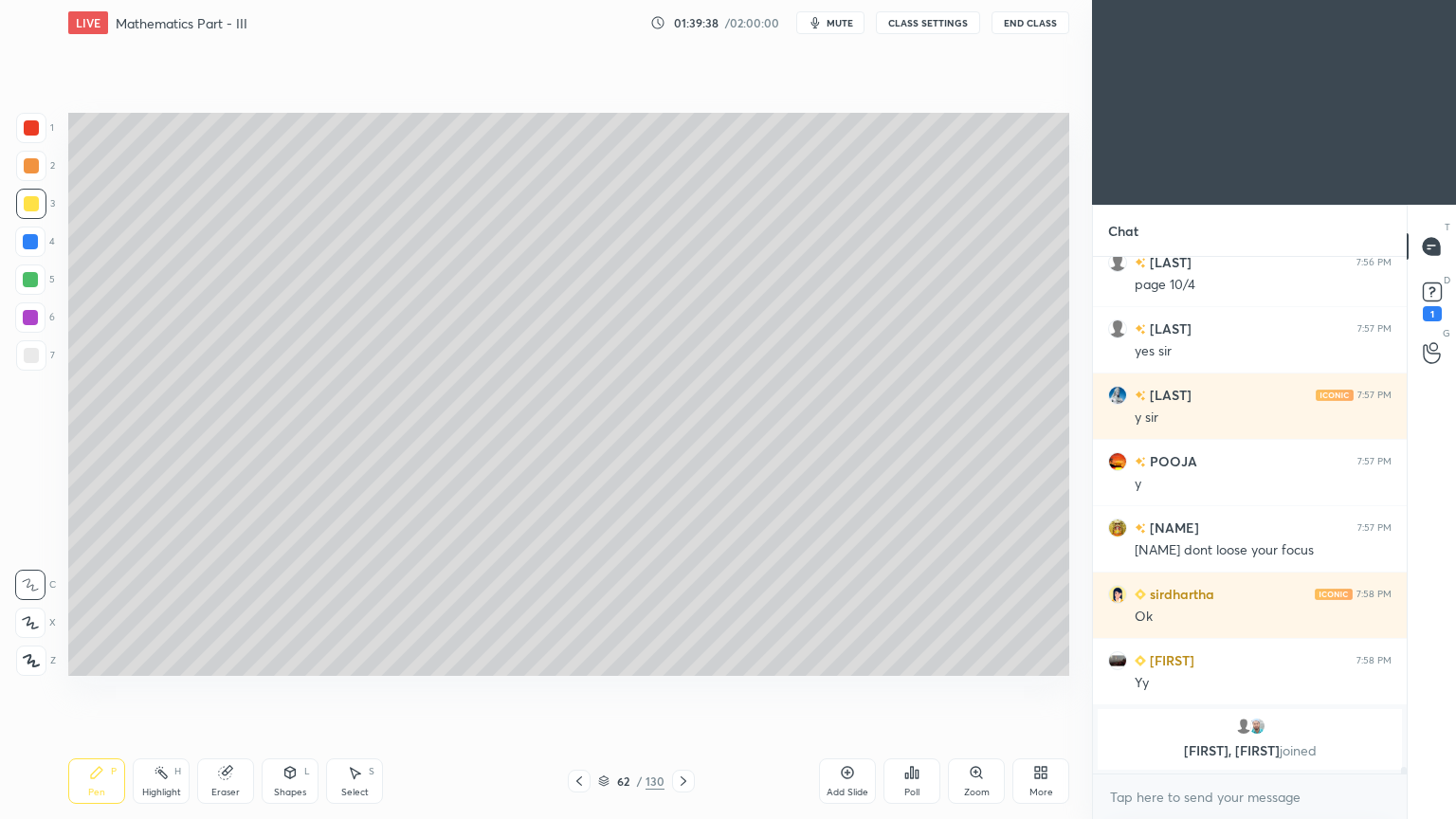 click at bounding box center (31, 204) 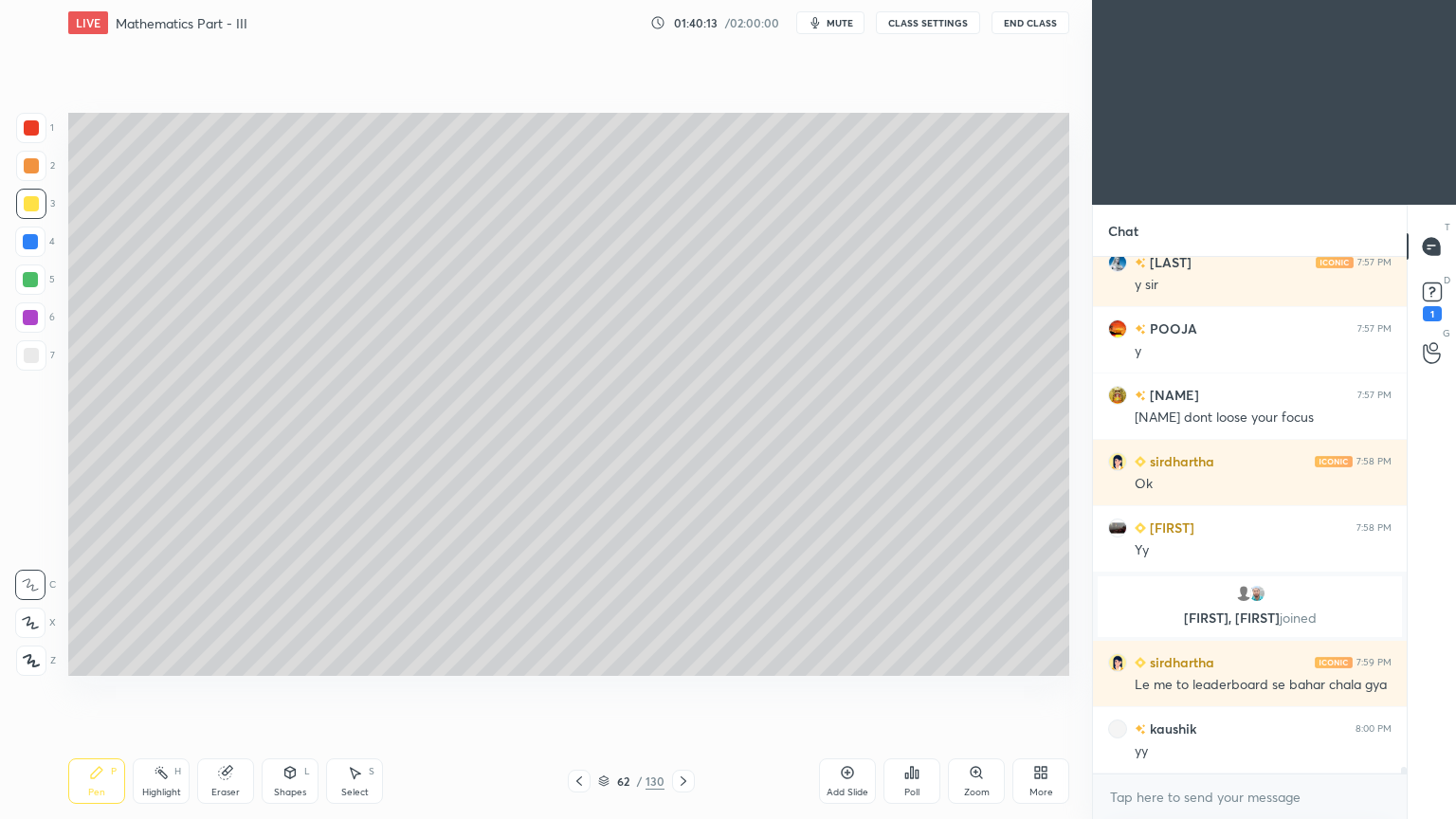 scroll, scrollTop: 39426, scrollLeft: 0, axis: vertical 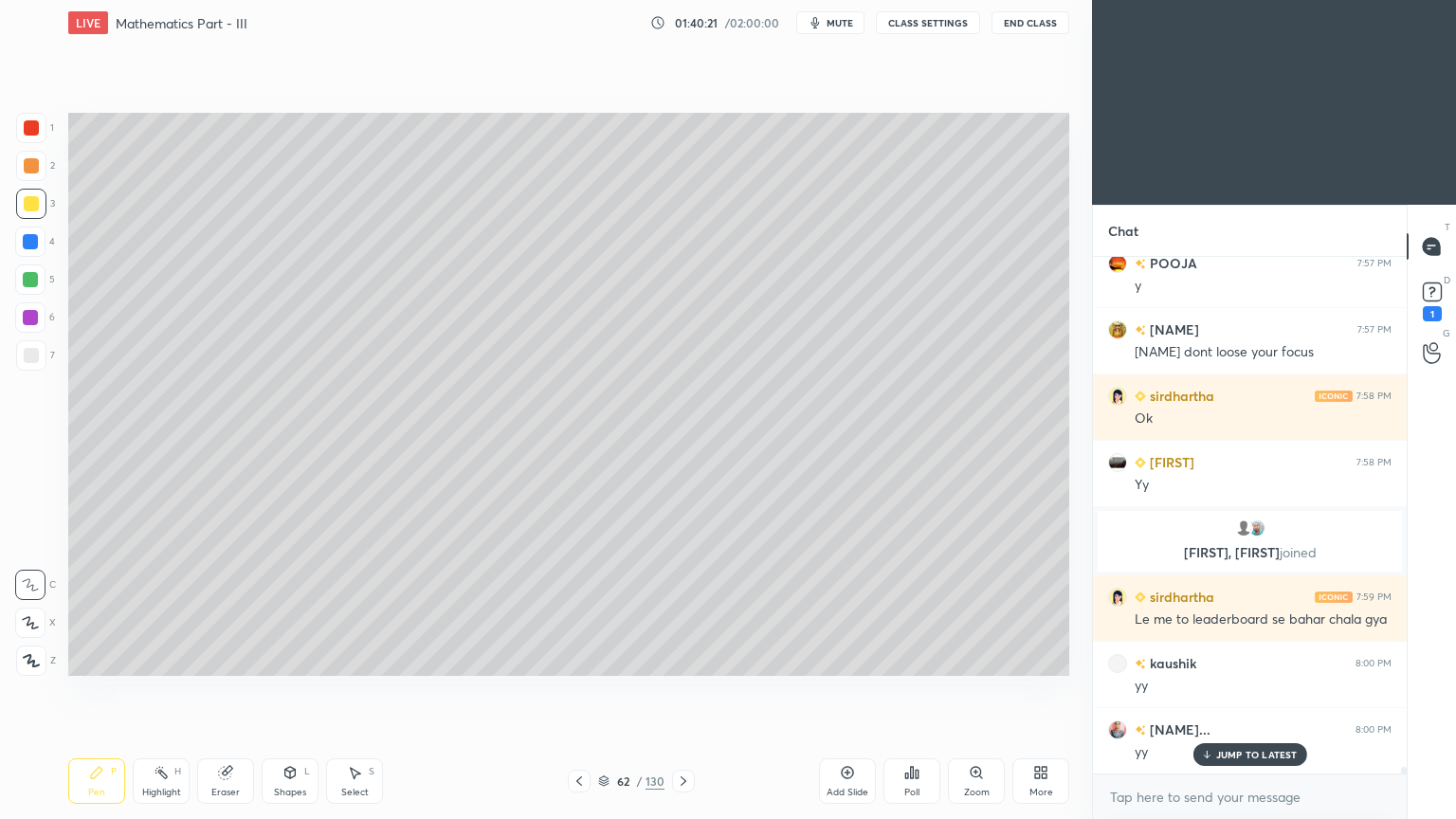 click on "Eraser" at bounding box center [226, 781] 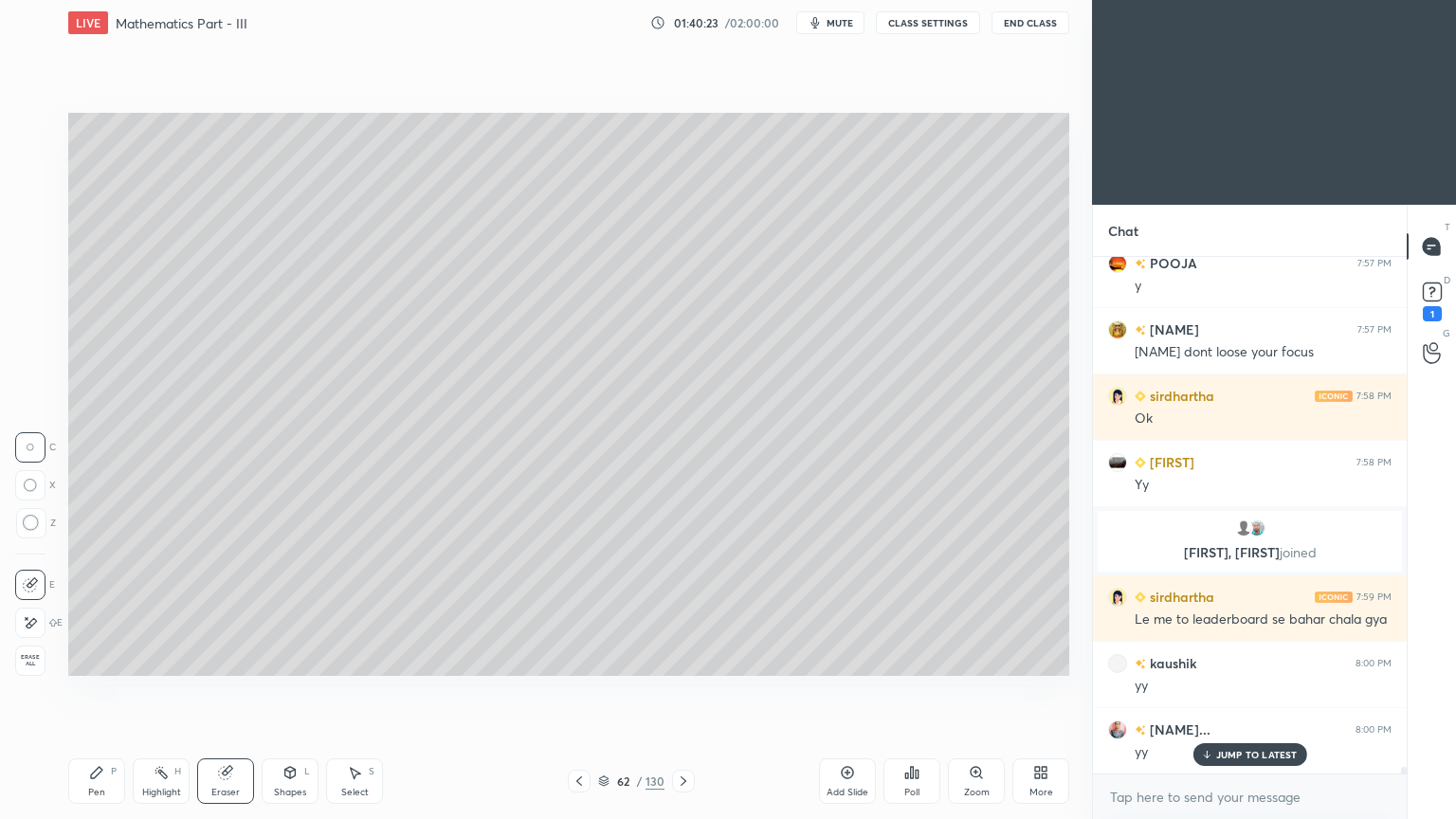 click on "Pen P" at bounding box center [97, 781] 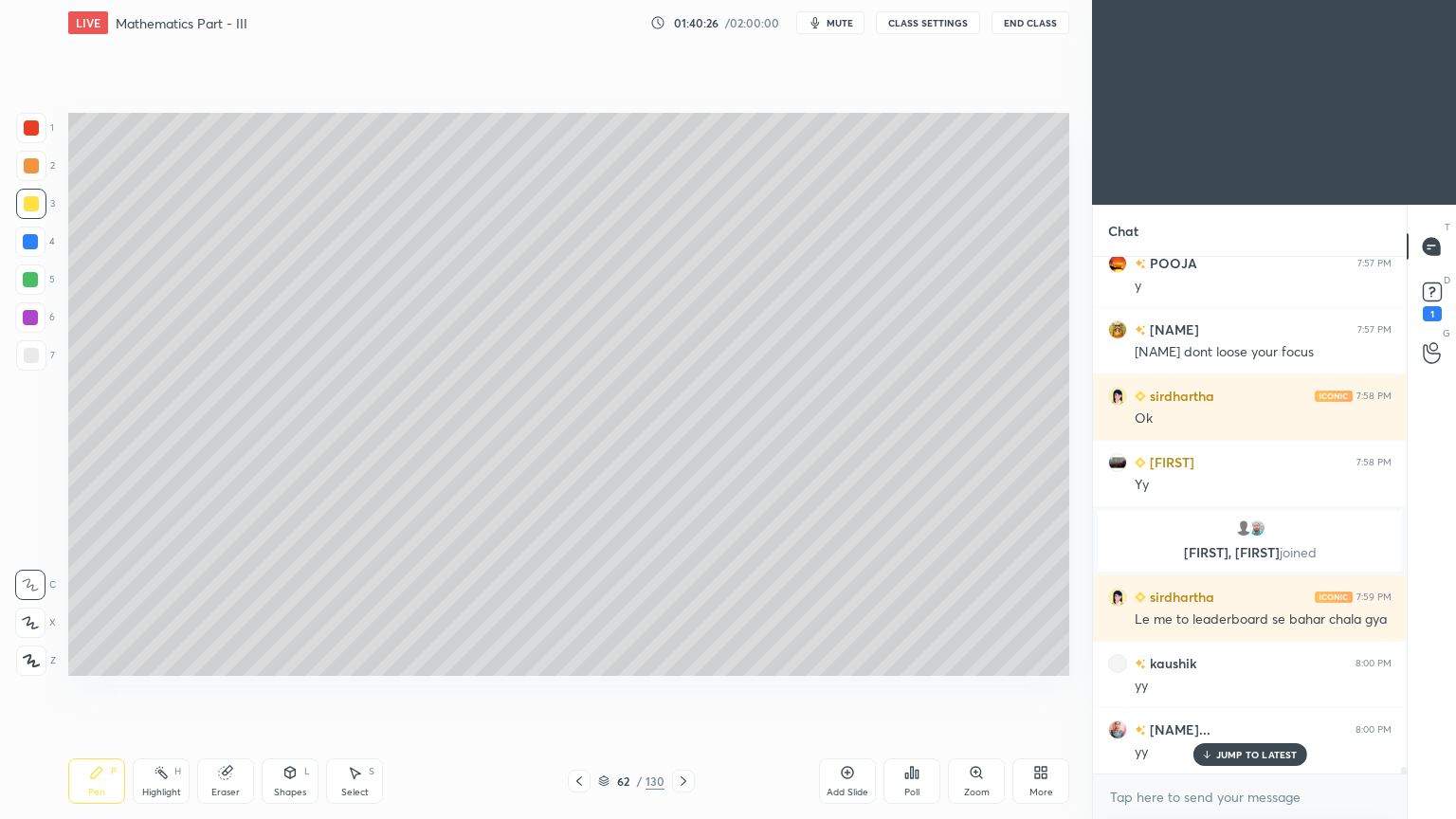click on "Eraser" at bounding box center [226, 792] 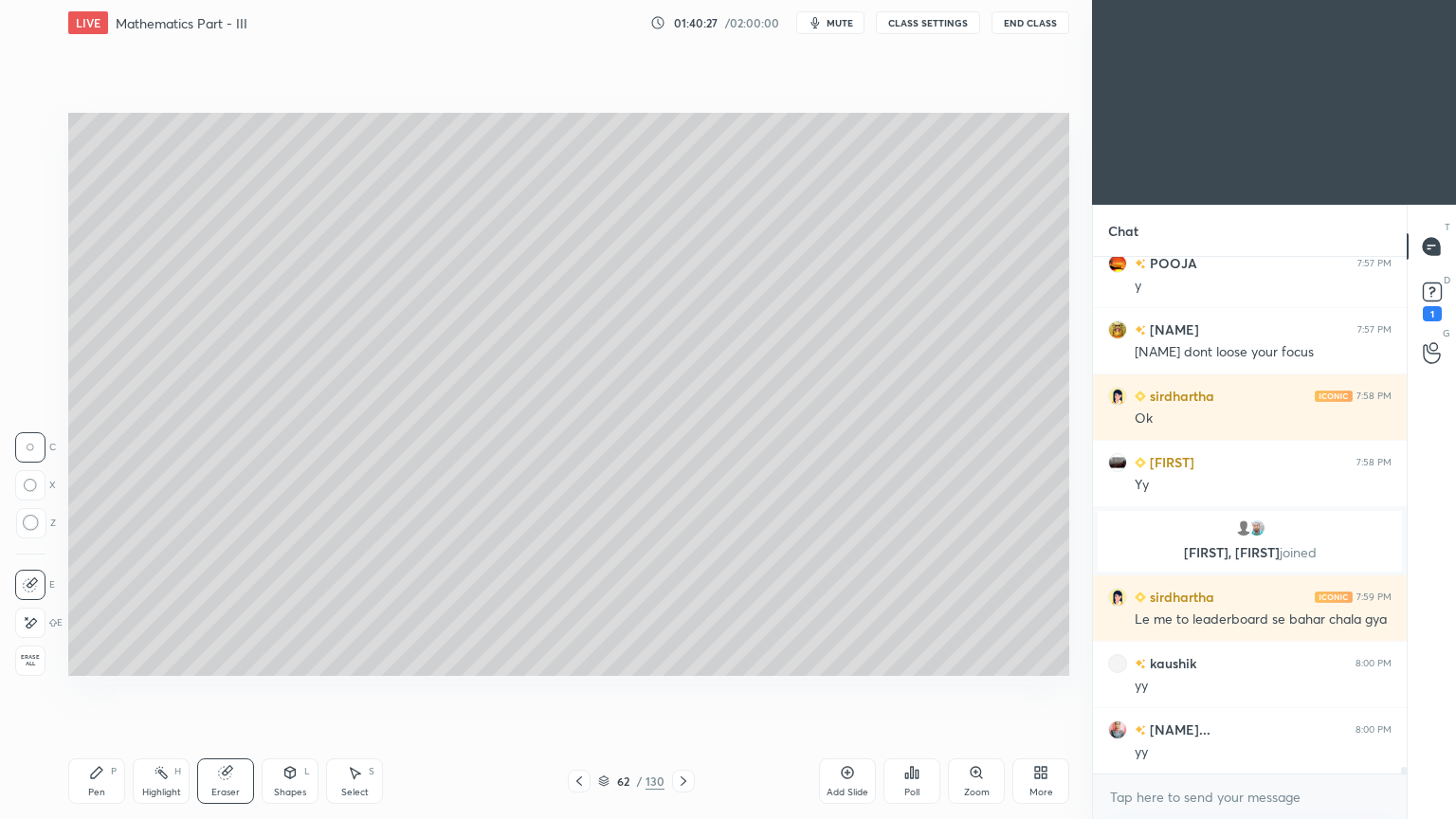 scroll, scrollTop: 39493, scrollLeft: 0, axis: vertical 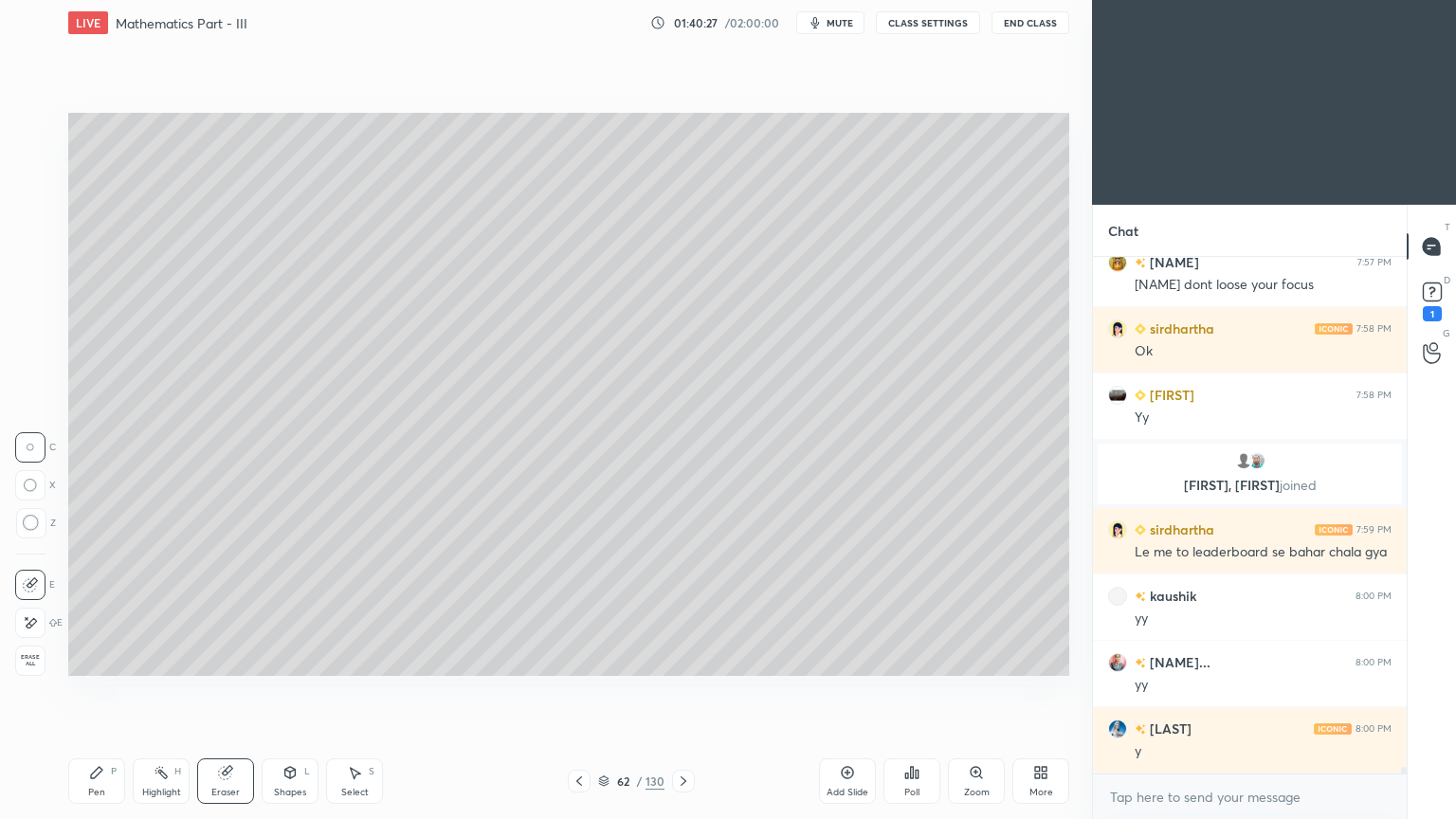click on "Pen P" at bounding box center [97, 781] 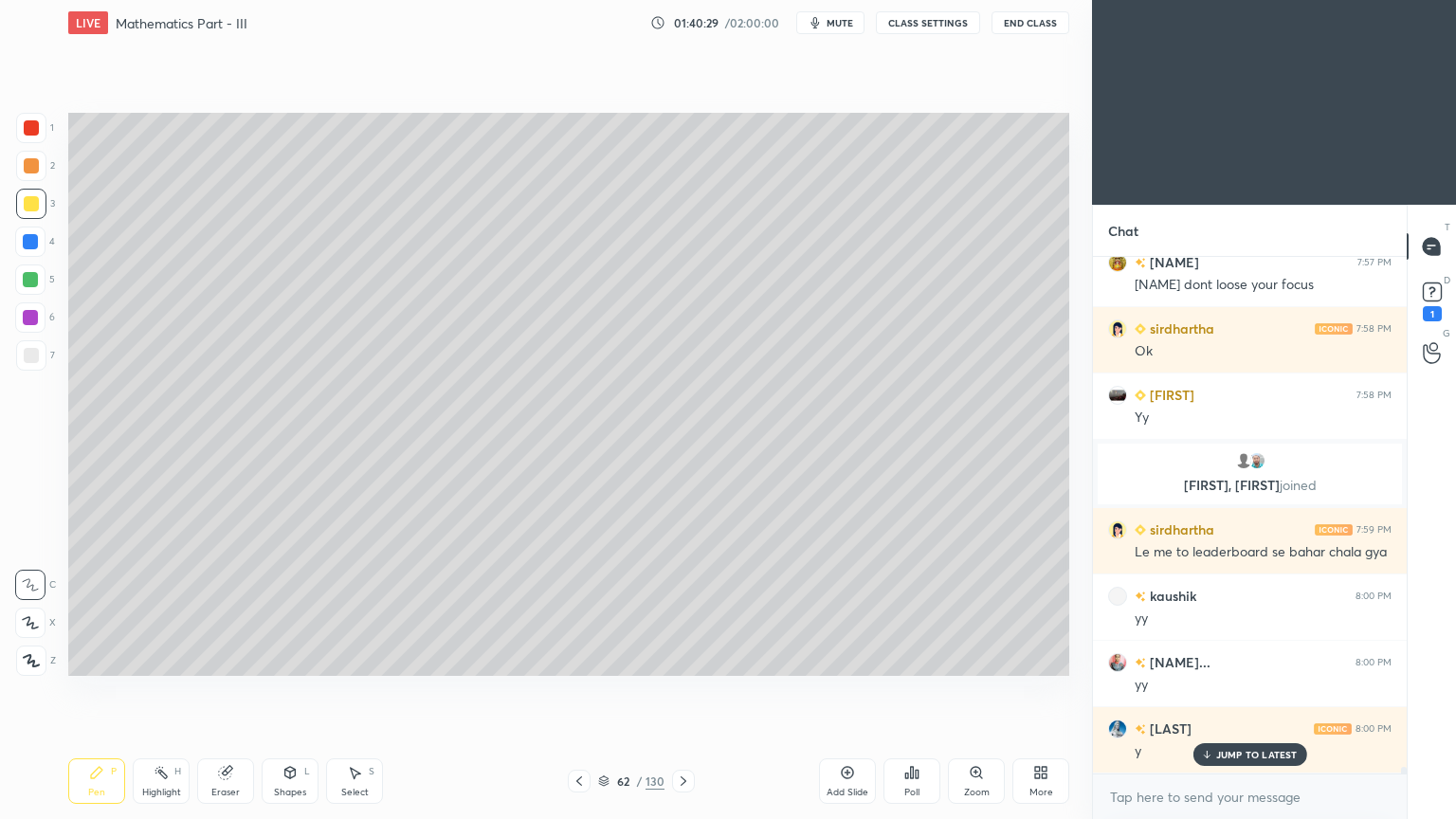 scroll, scrollTop: 39558, scrollLeft: 0, axis: vertical 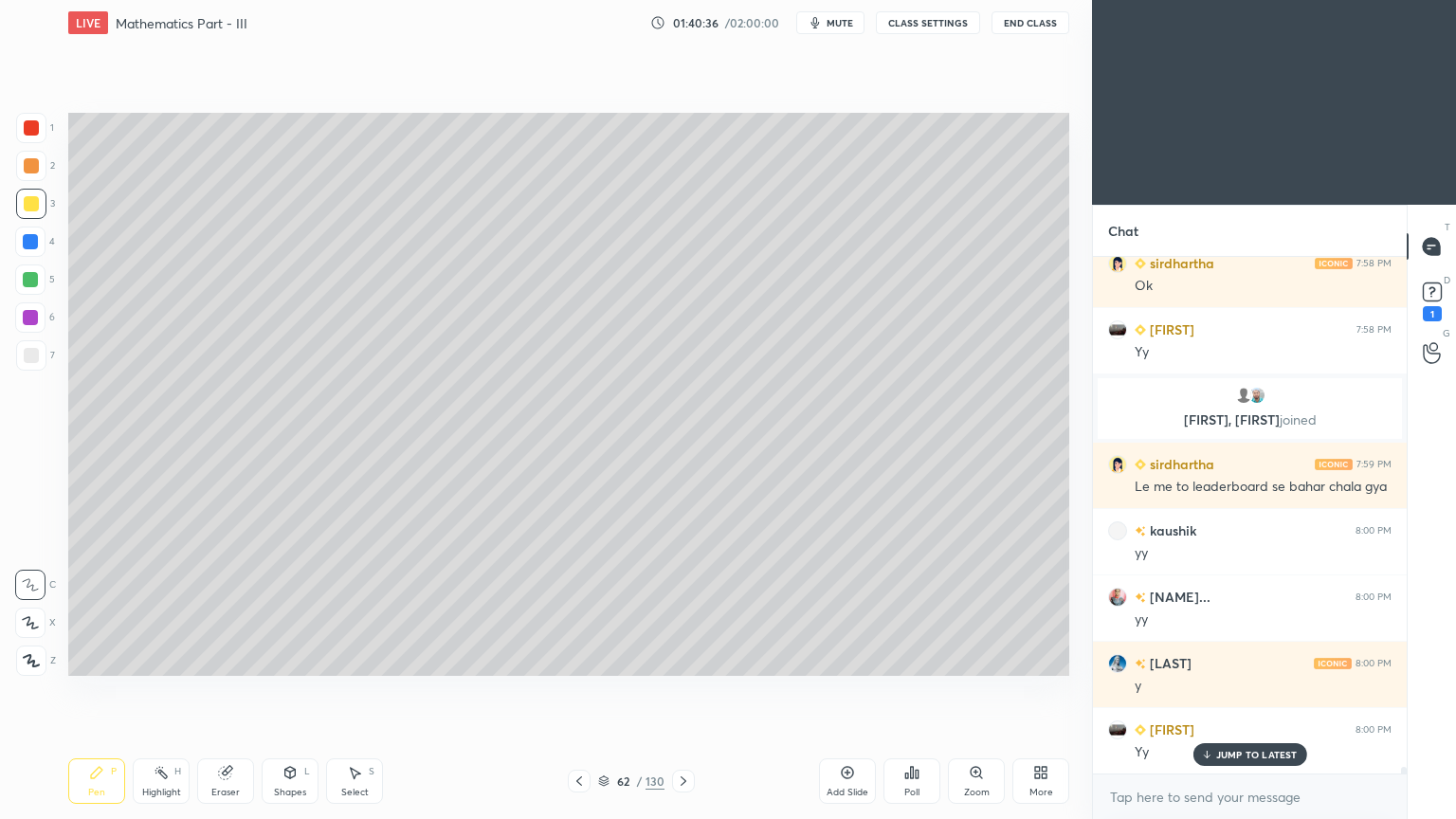 click 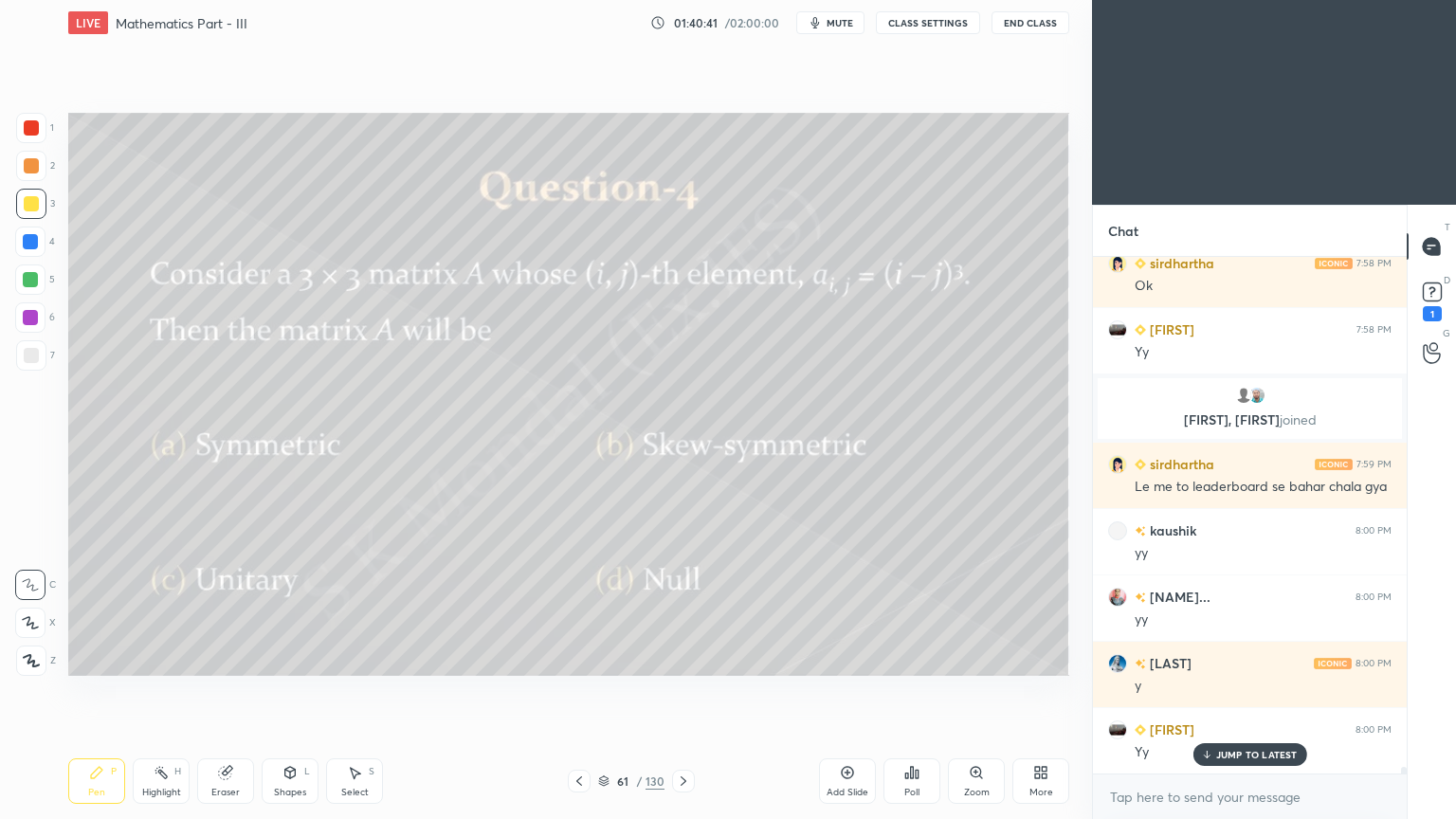scroll, scrollTop: 39626, scrollLeft: 0, axis: vertical 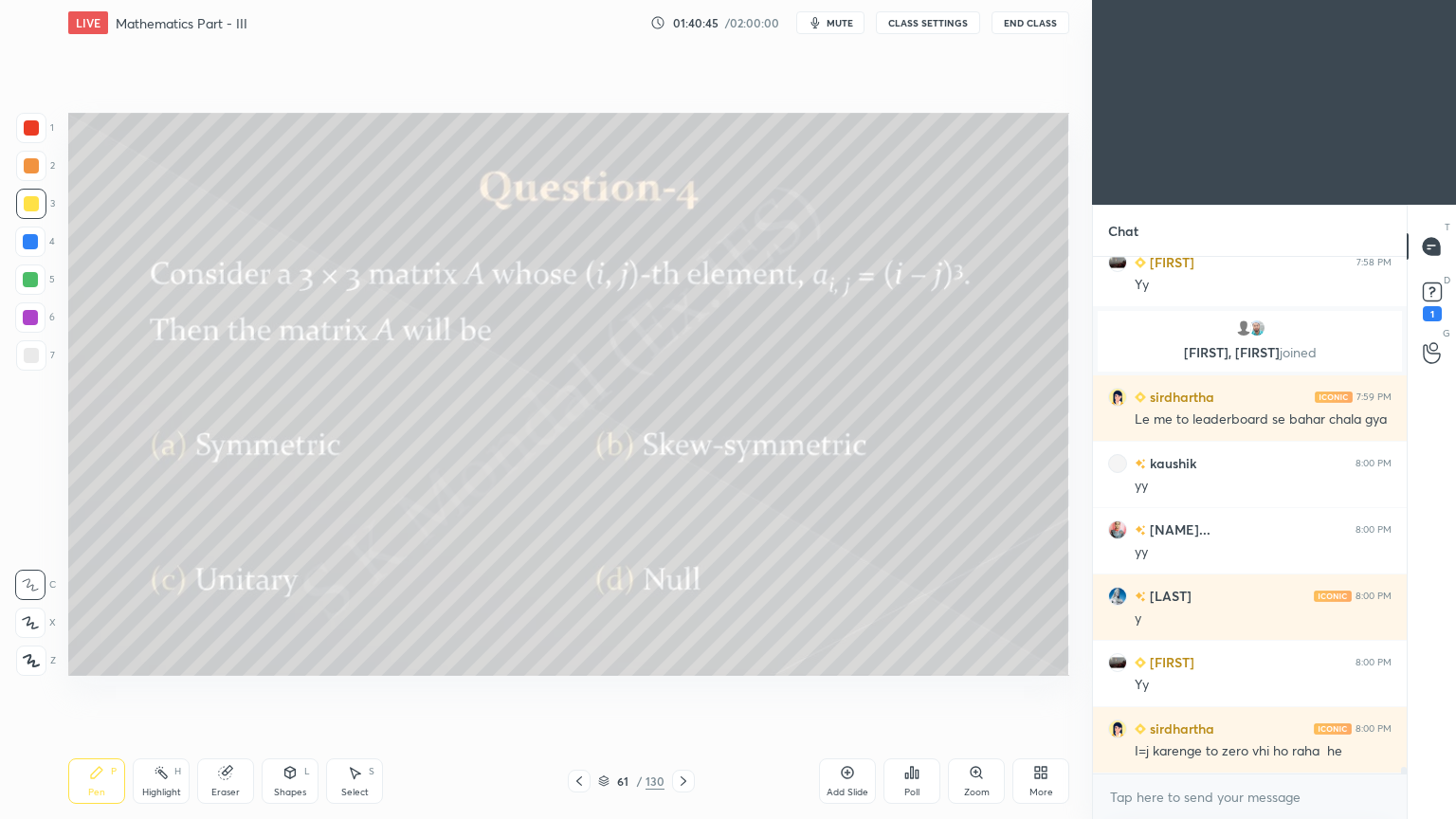 click 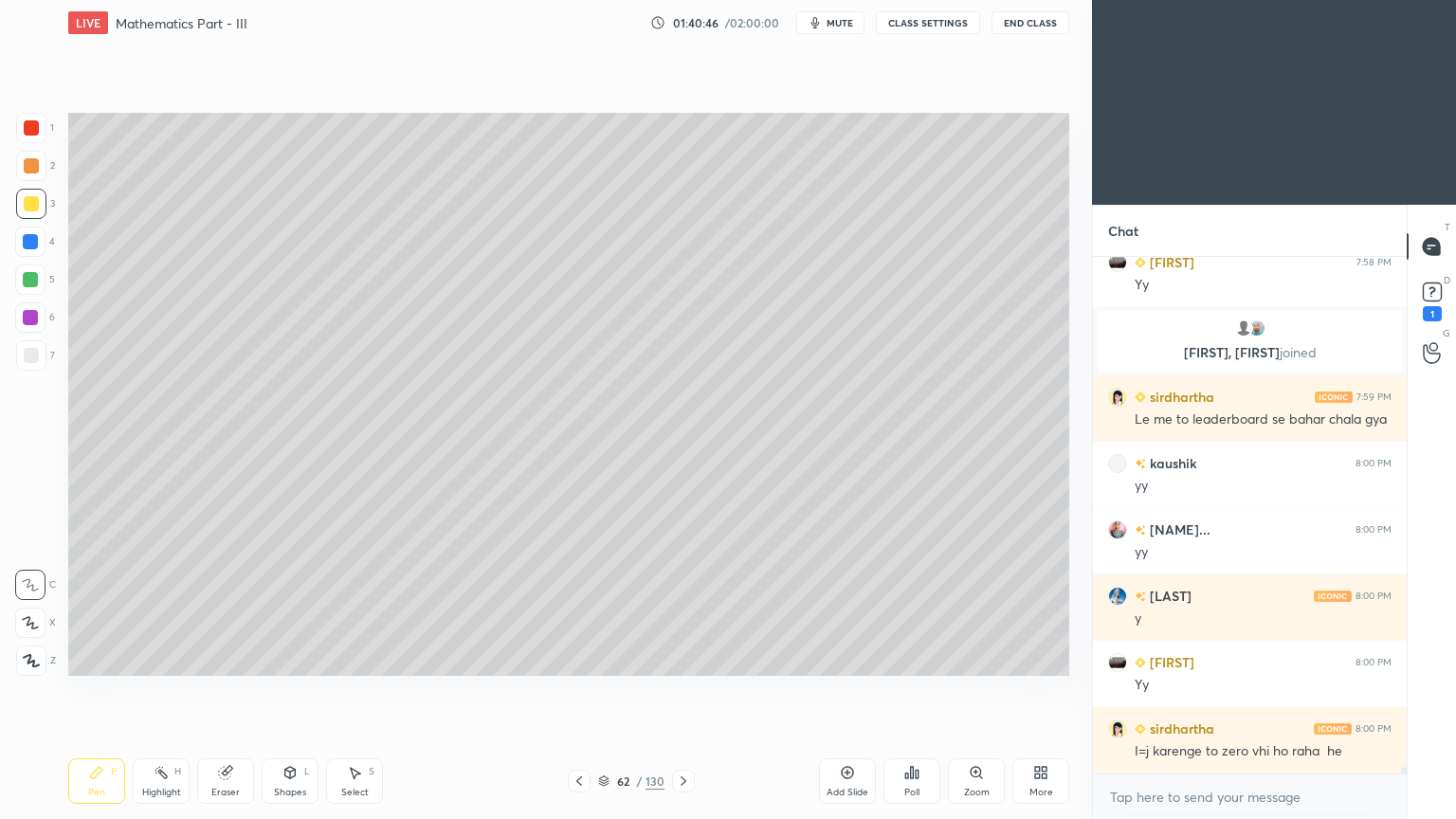 click on "Highlight" at bounding box center (161, 792) 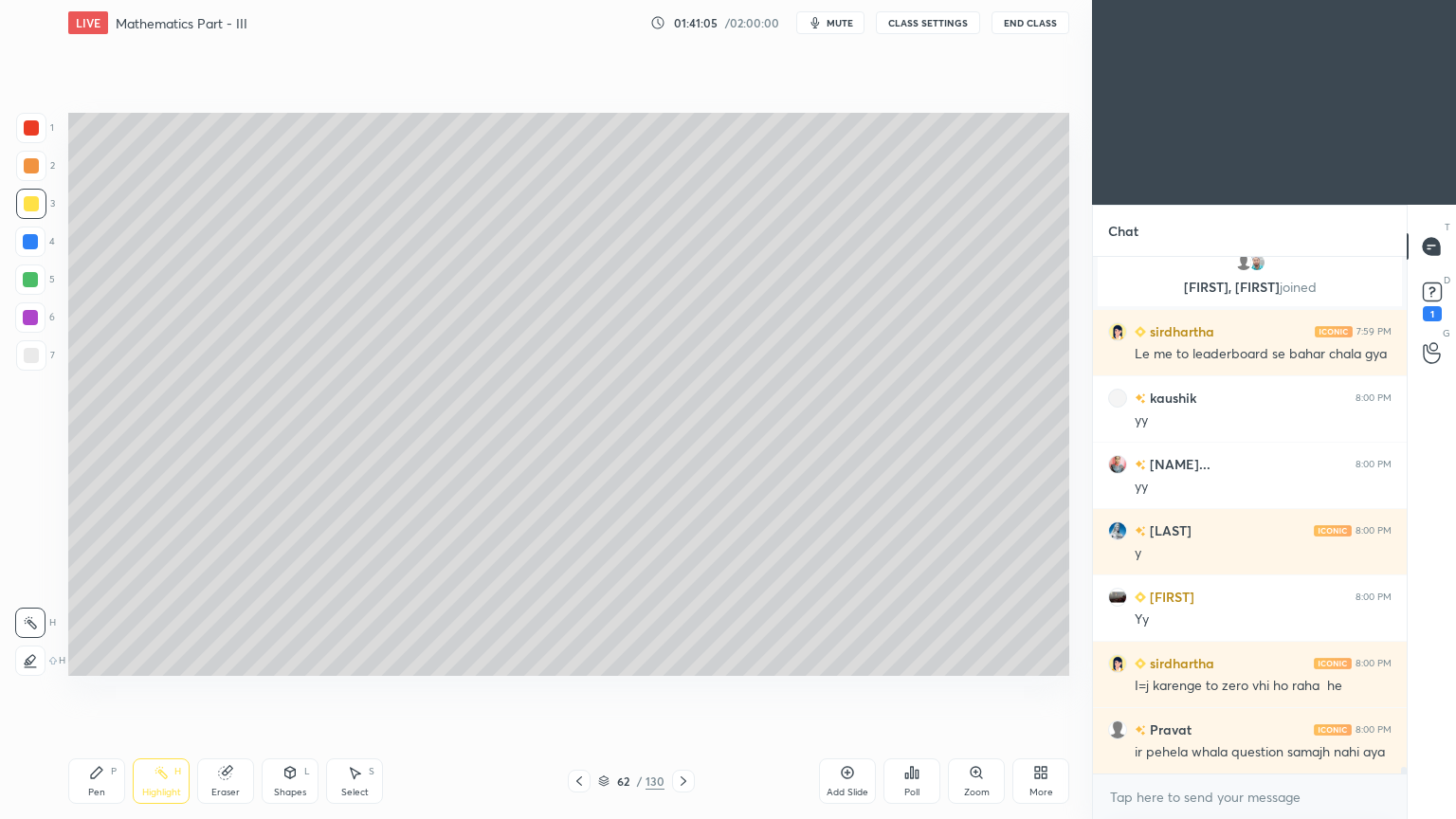 scroll, scrollTop: 39702, scrollLeft: 0, axis: vertical 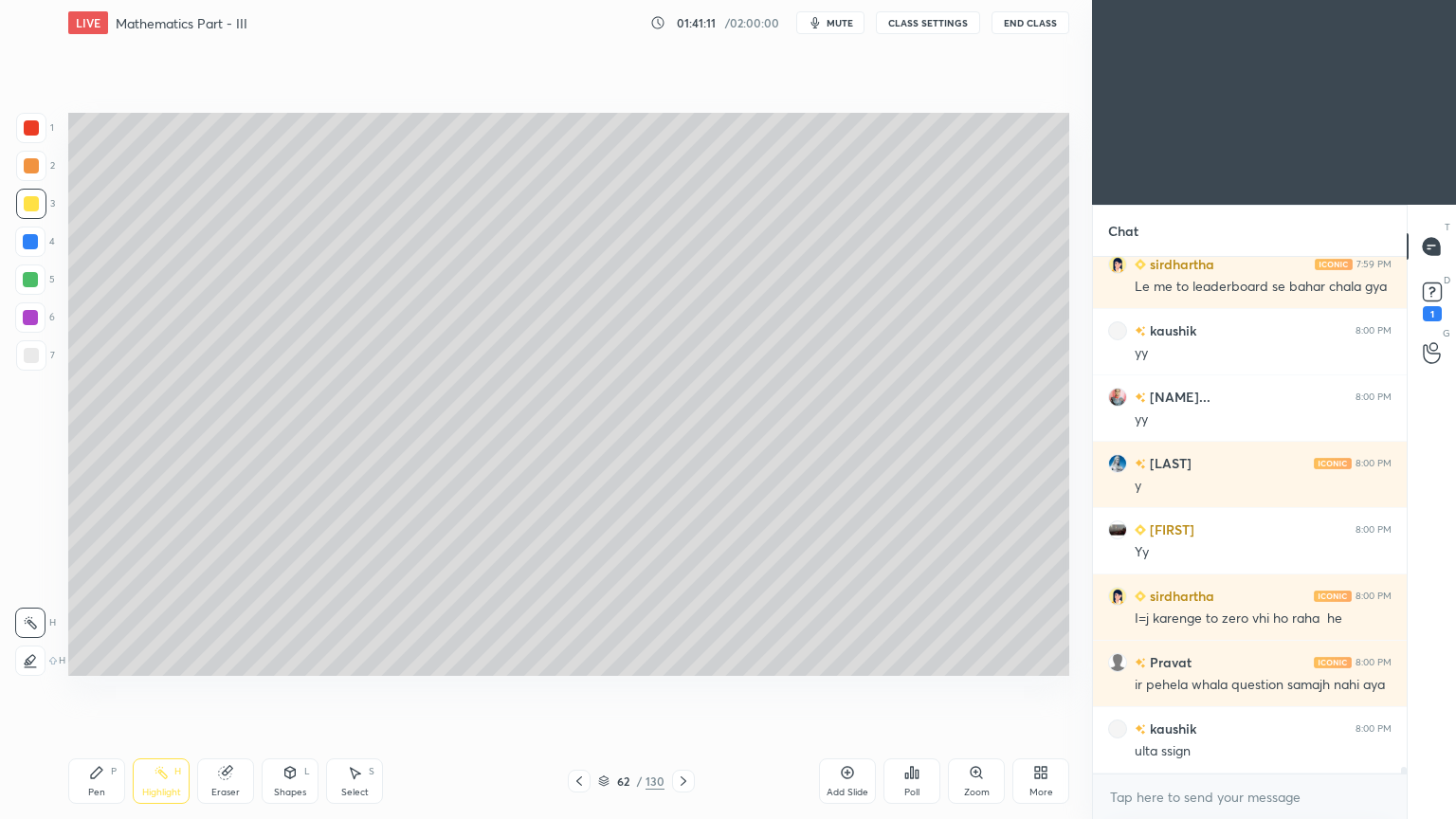 click on "Pen P" at bounding box center [97, 781] 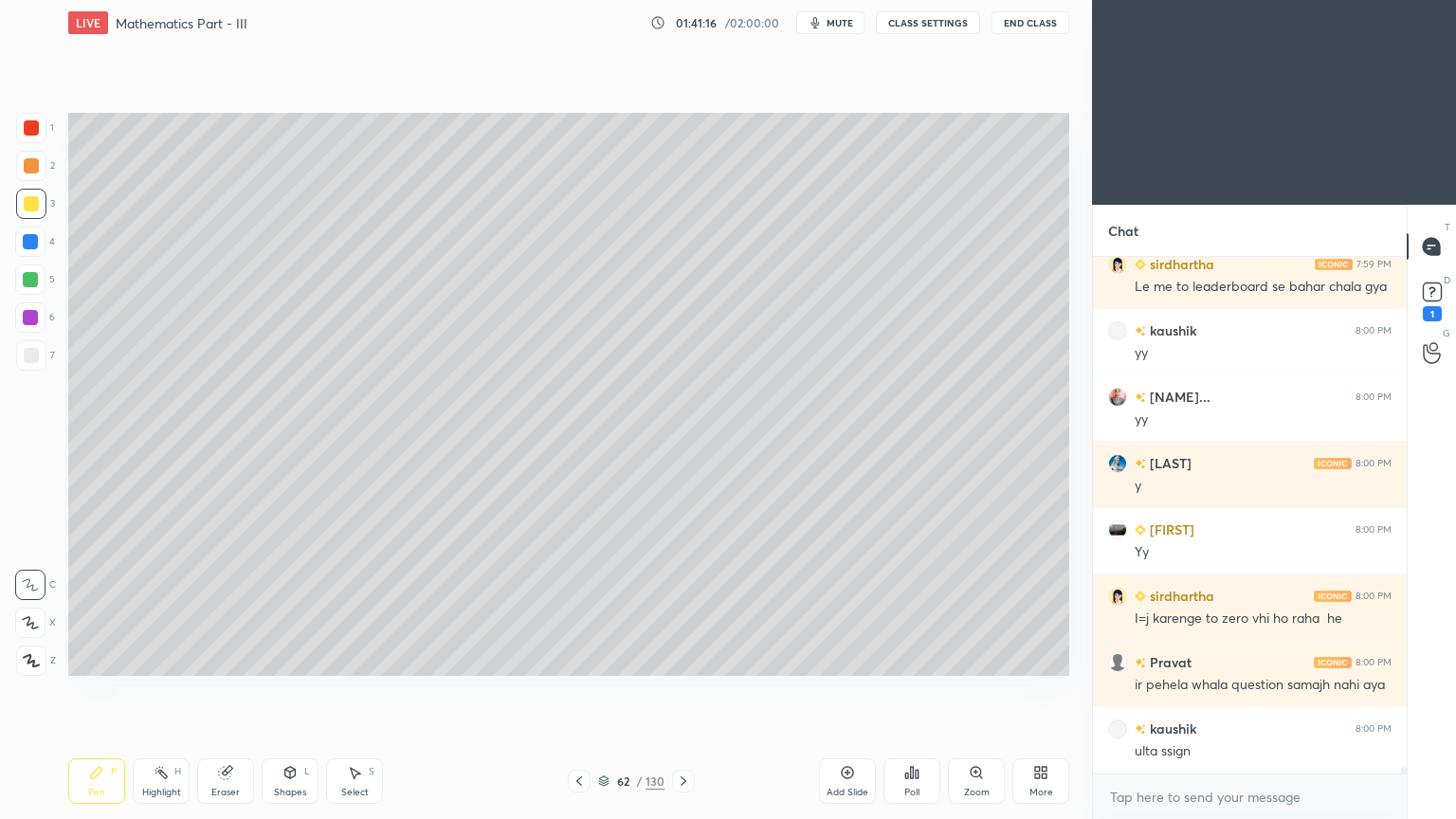 click at bounding box center (31, 355) 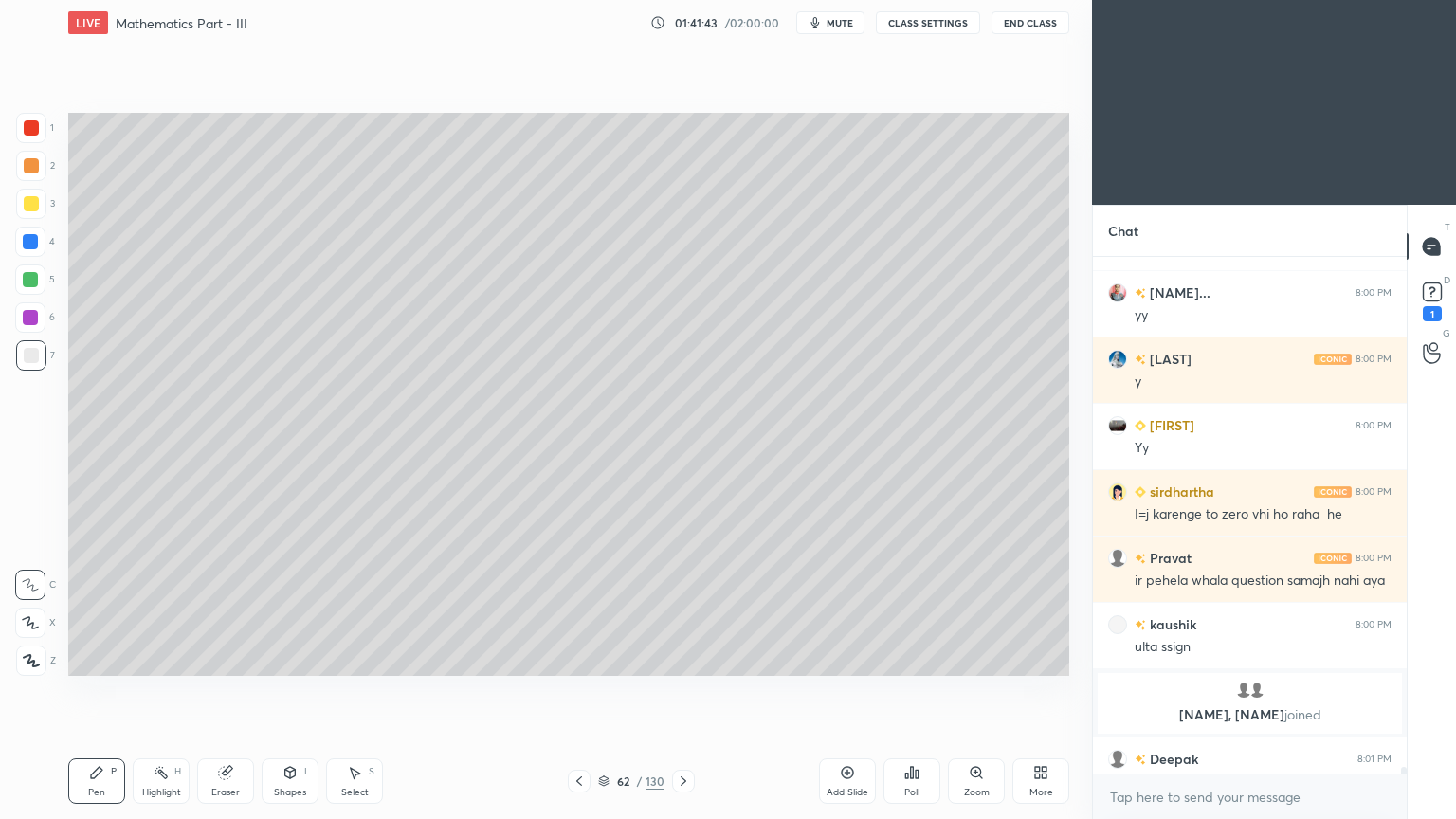 scroll, scrollTop: 39800, scrollLeft: 0, axis: vertical 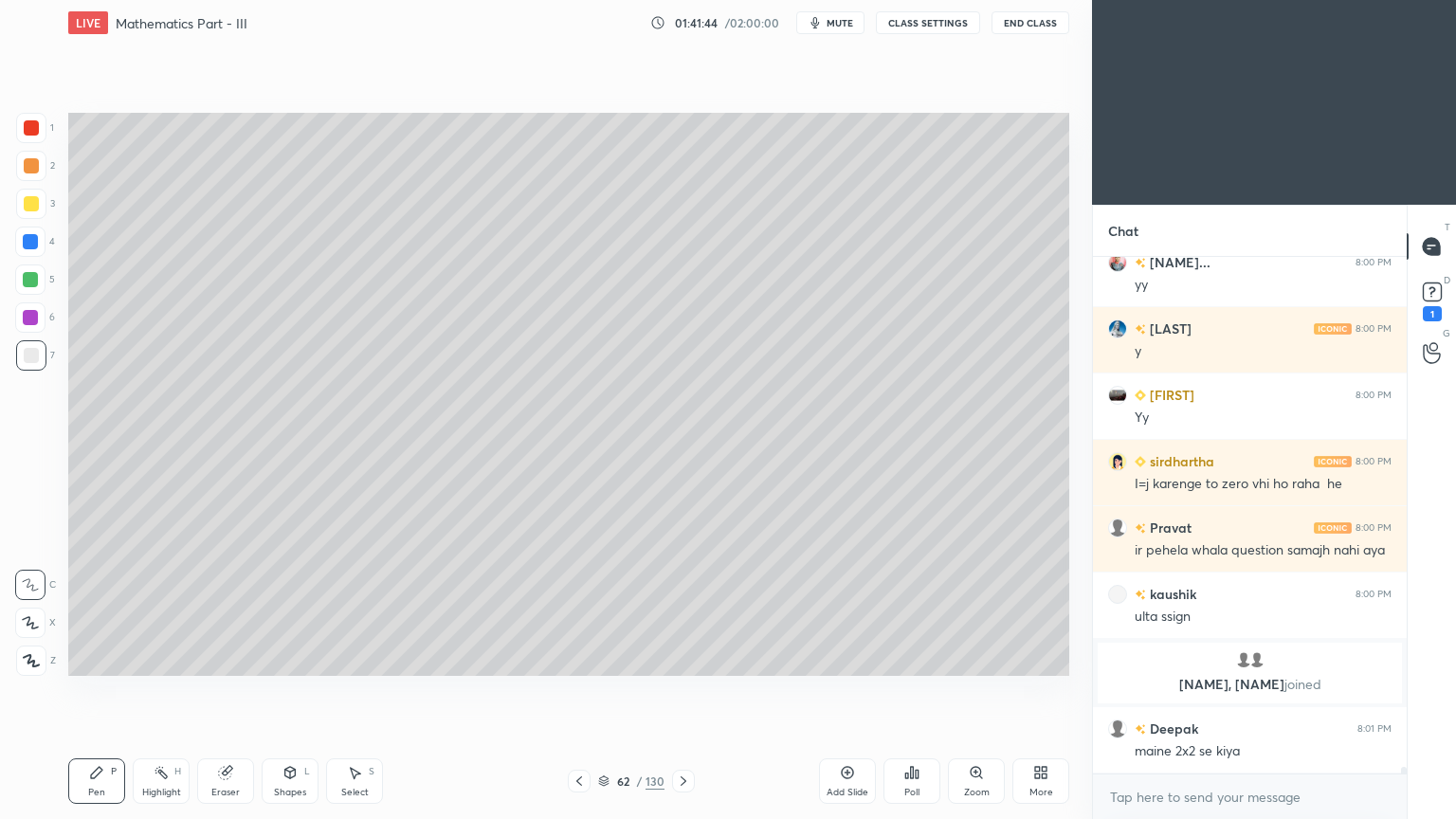 click at bounding box center [31, 204] 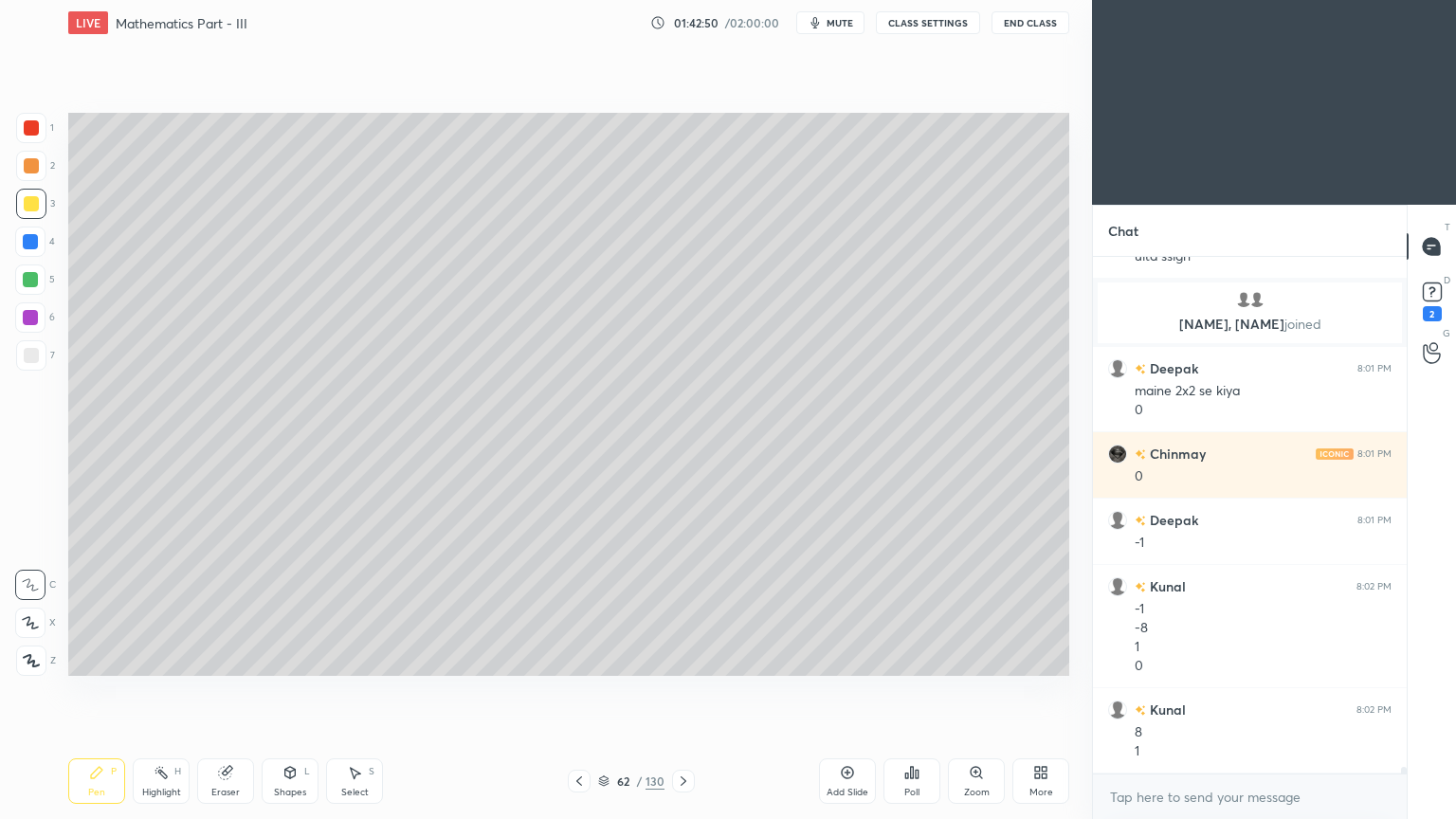 scroll, scrollTop: 40226, scrollLeft: 0, axis: vertical 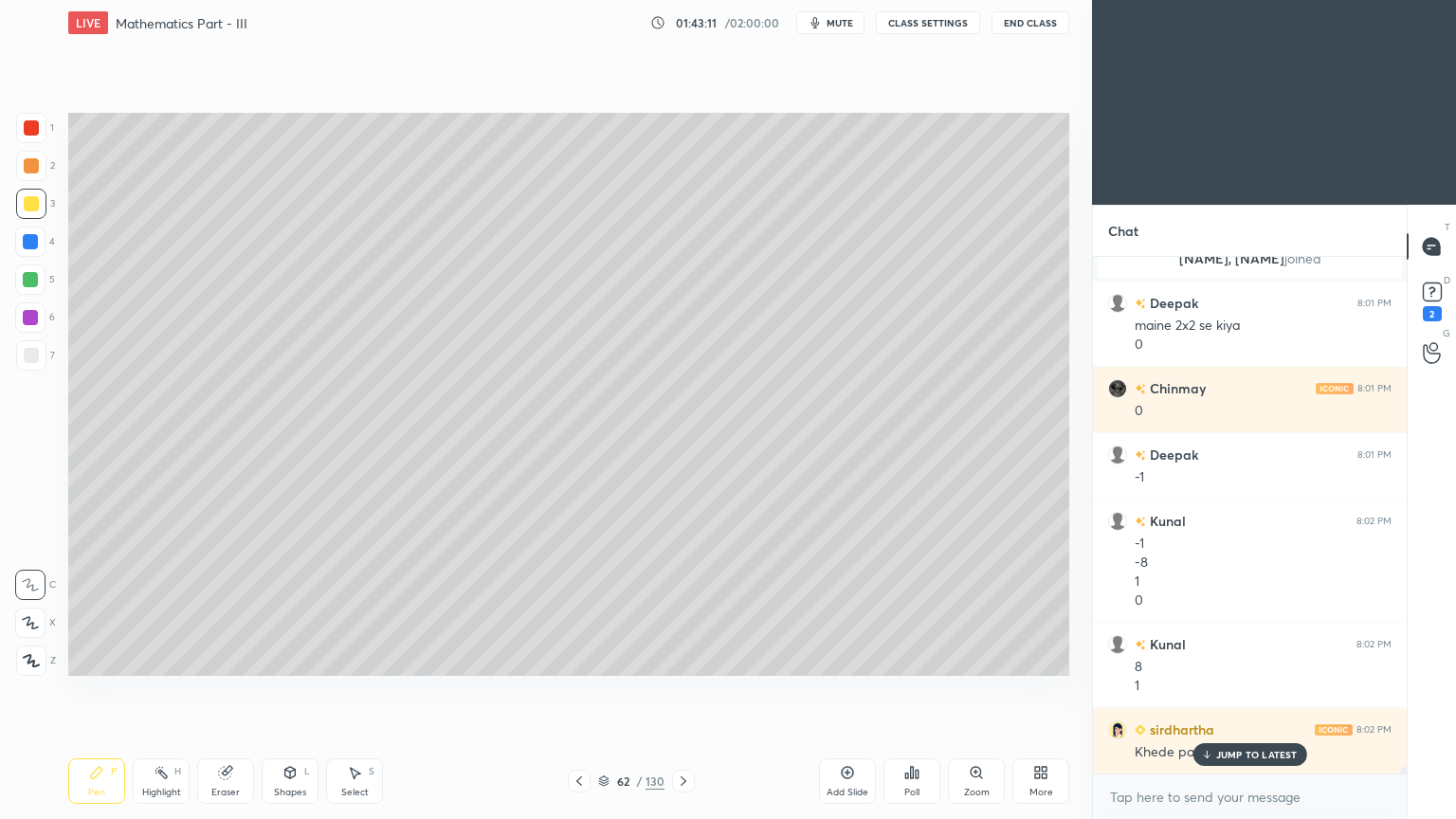 click on "Eraser" at bounding box center [226, 781] 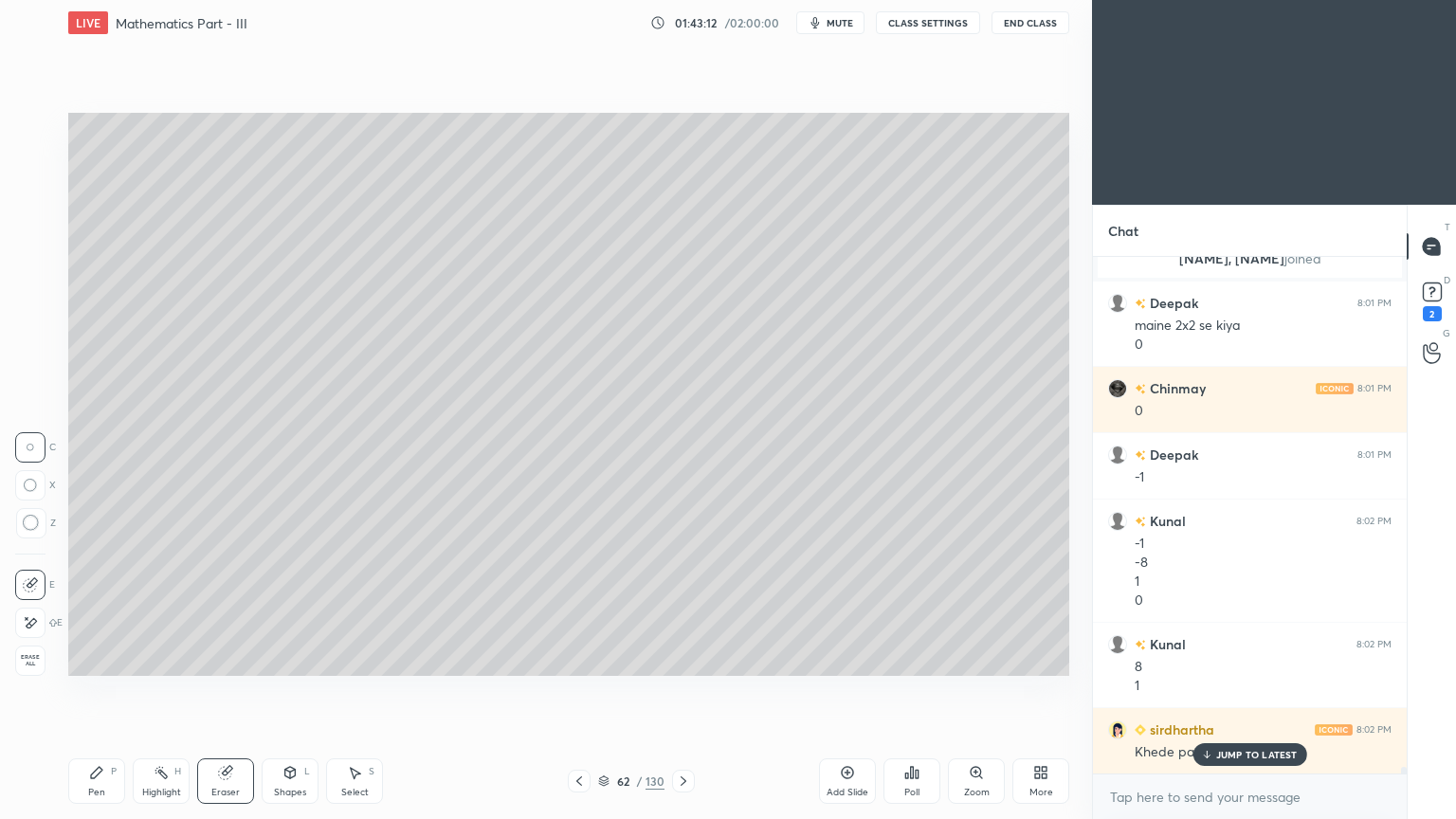 click 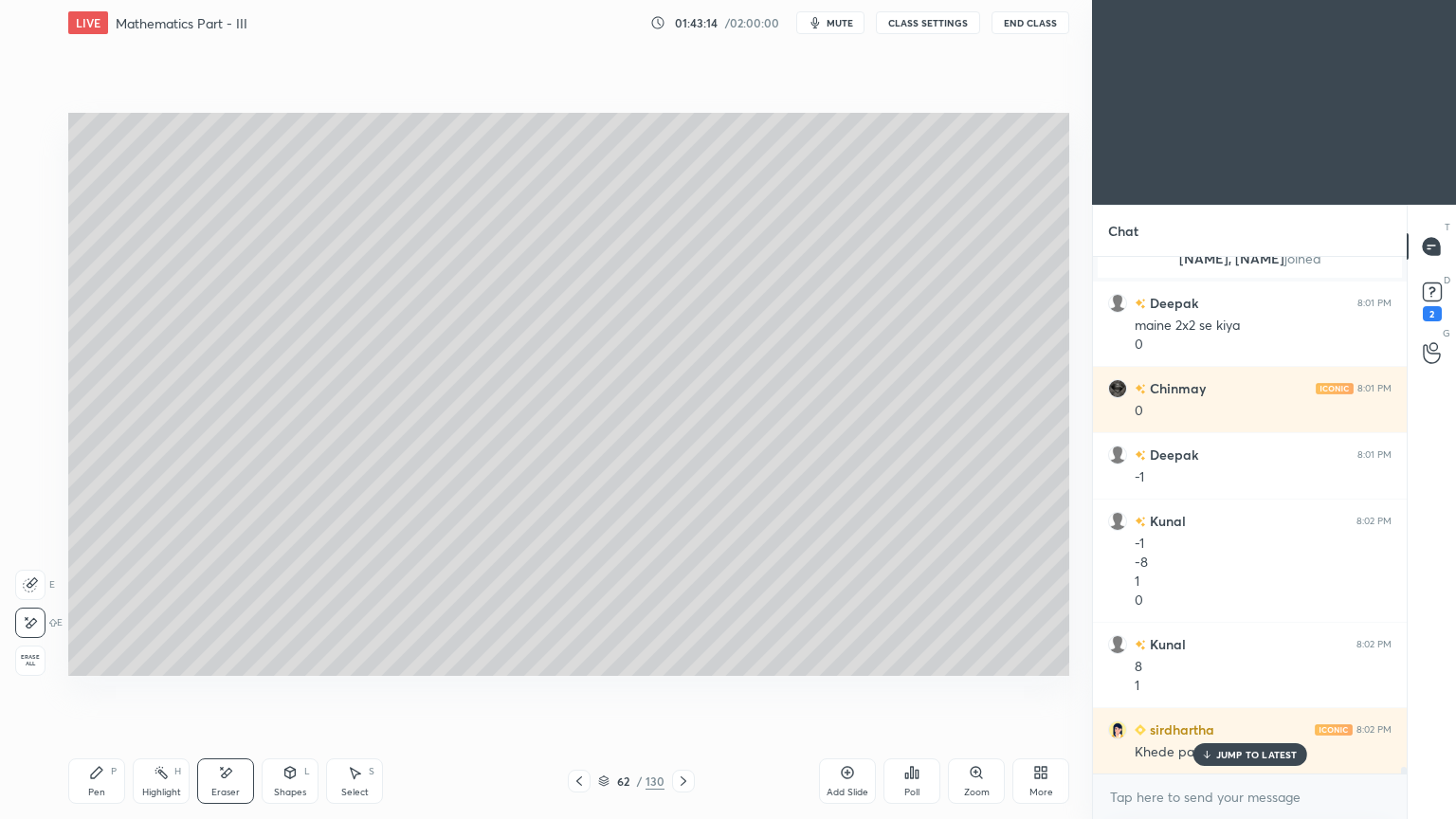 click on "Pen P" at bounding box center (97, 781) 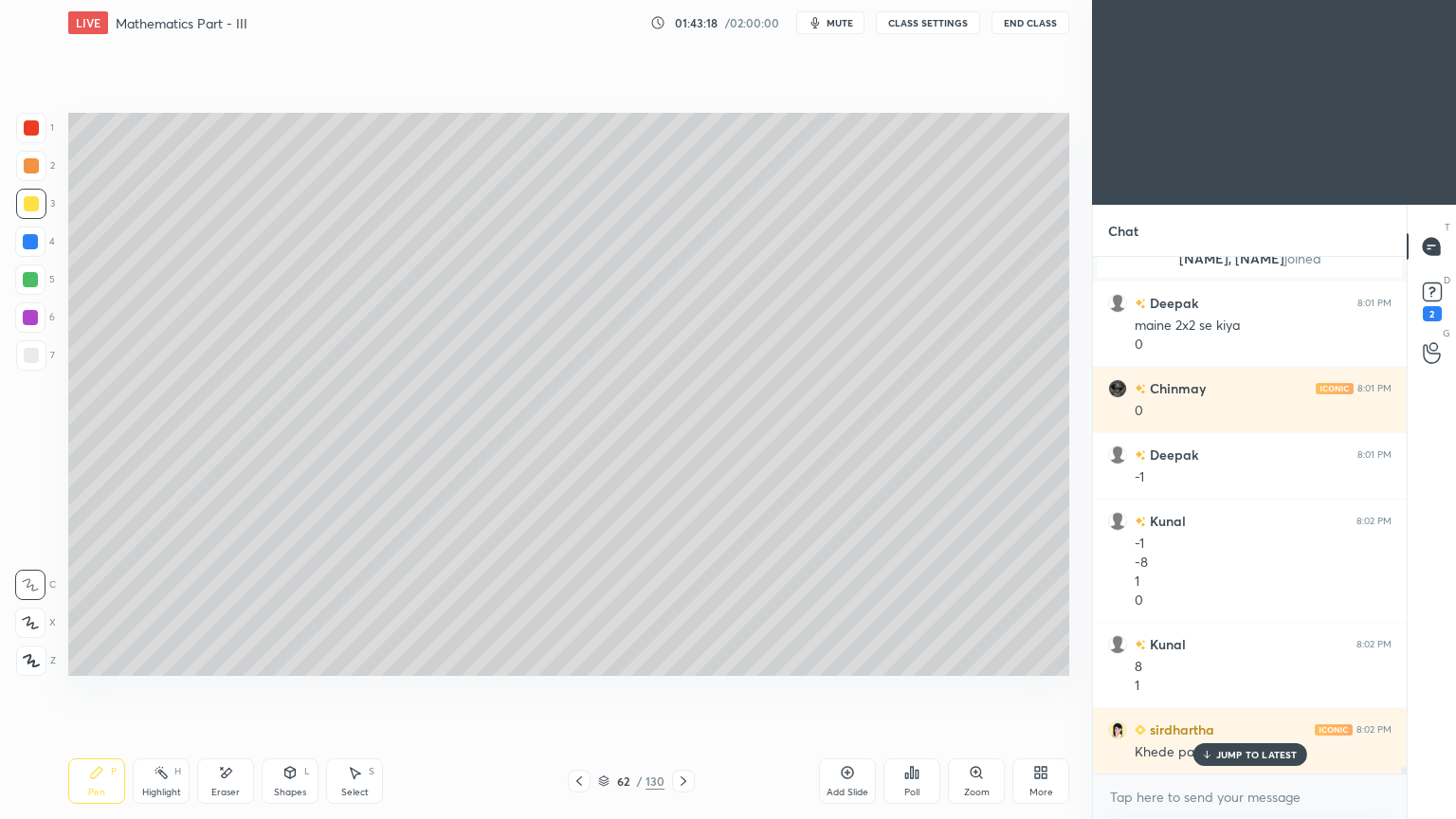click 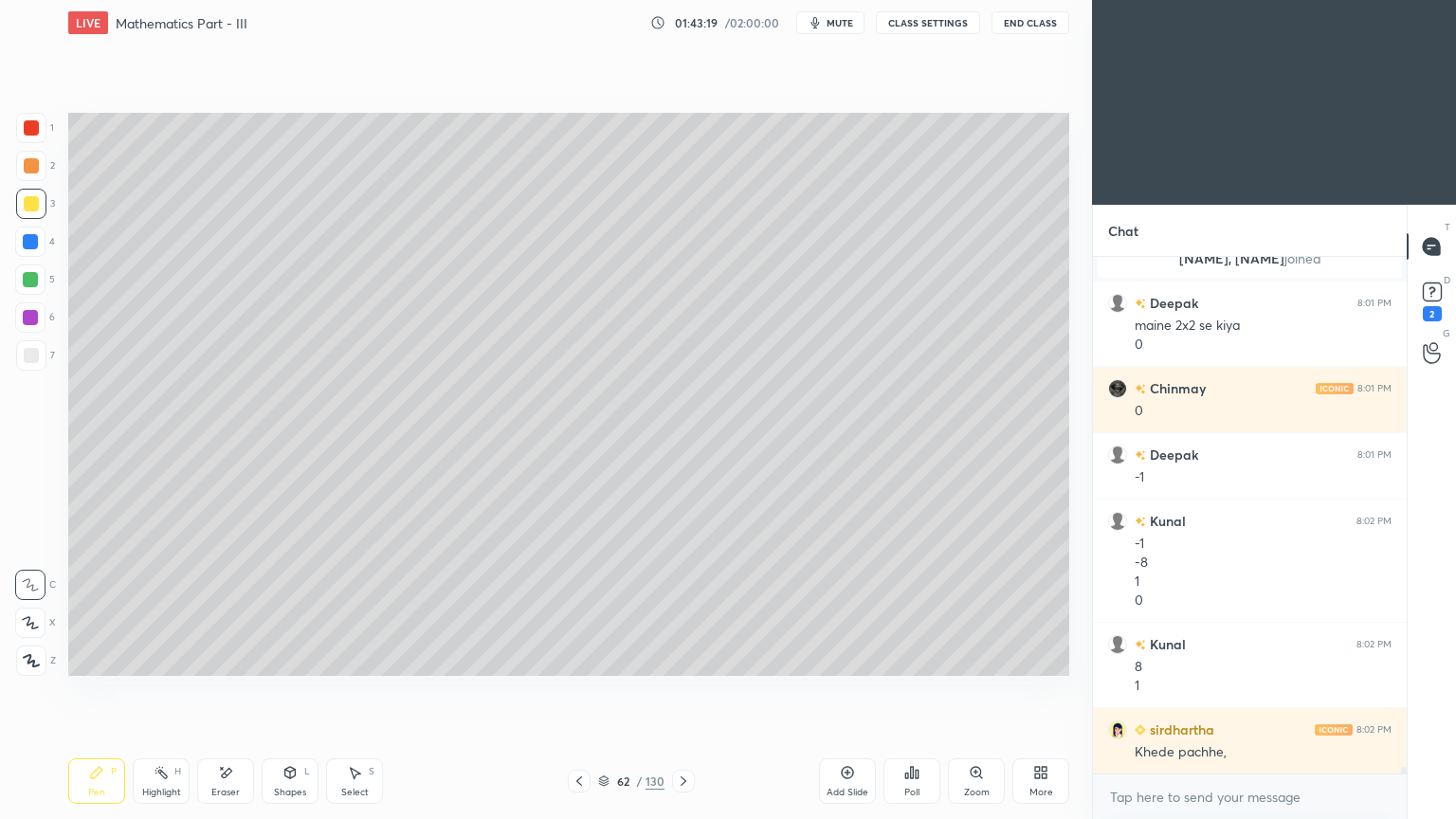drag, startPoint x: 356, startPoint y: 792, endPoint x: 363, endPoint y: 784, distance: 10.630146 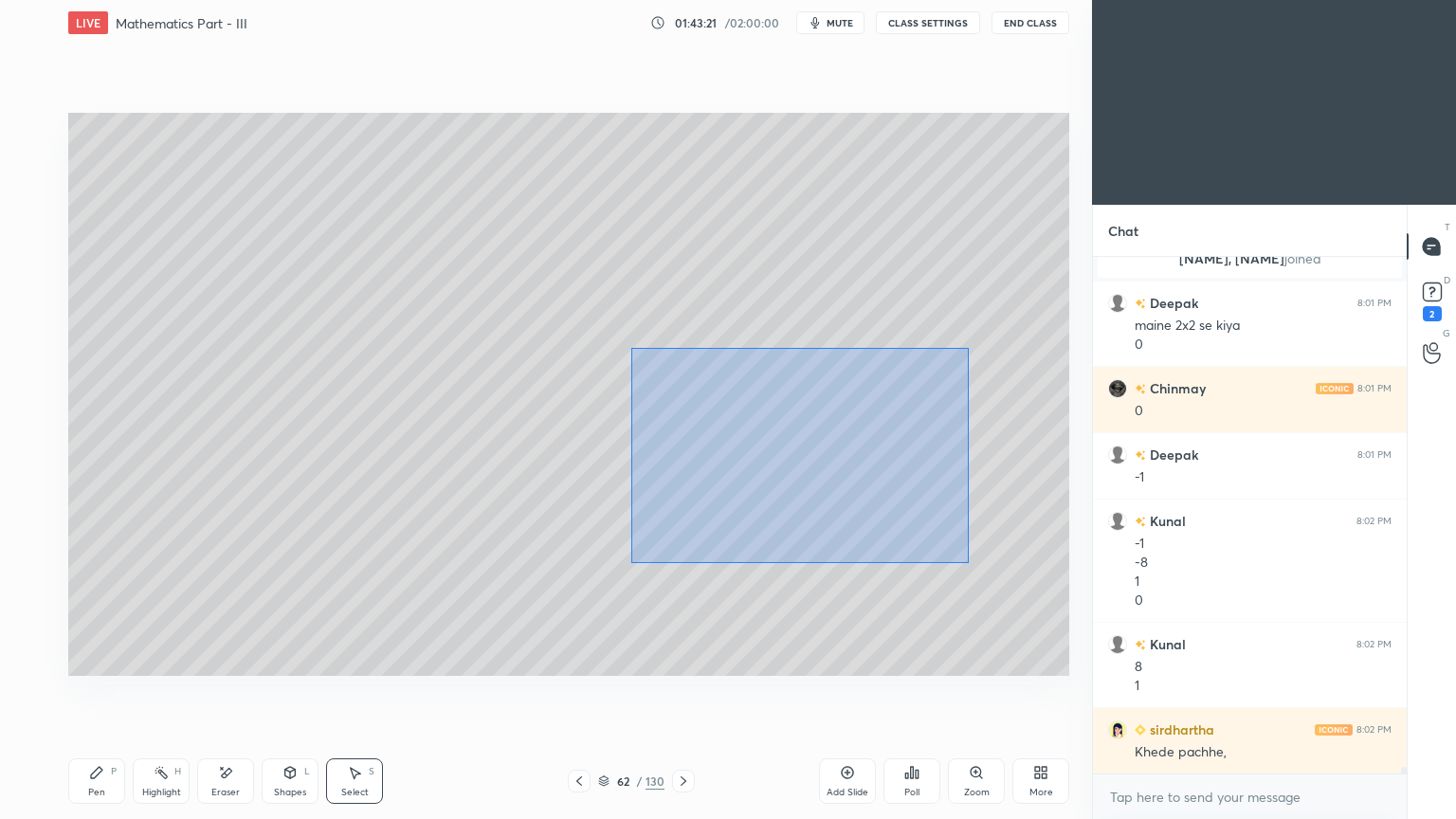 drag, startPoint x: 631, startPoint y: 348, endPoint x: 969, endPoint y: 562, distance: 400.05 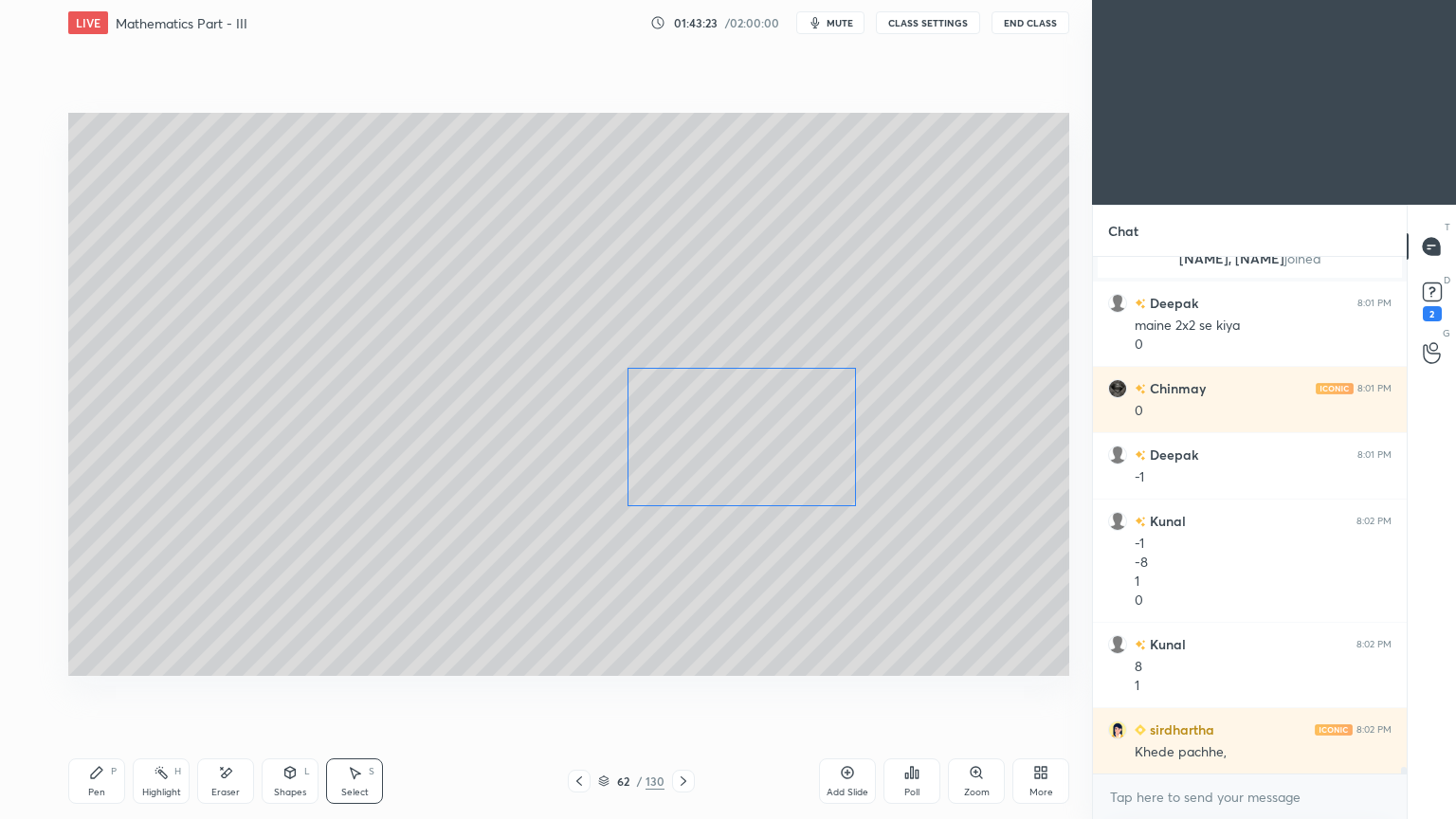 drag, startPoint x: 827, startPoint y: 434, endPoint x: 784, endPoint y: 440, distance: 43.41659 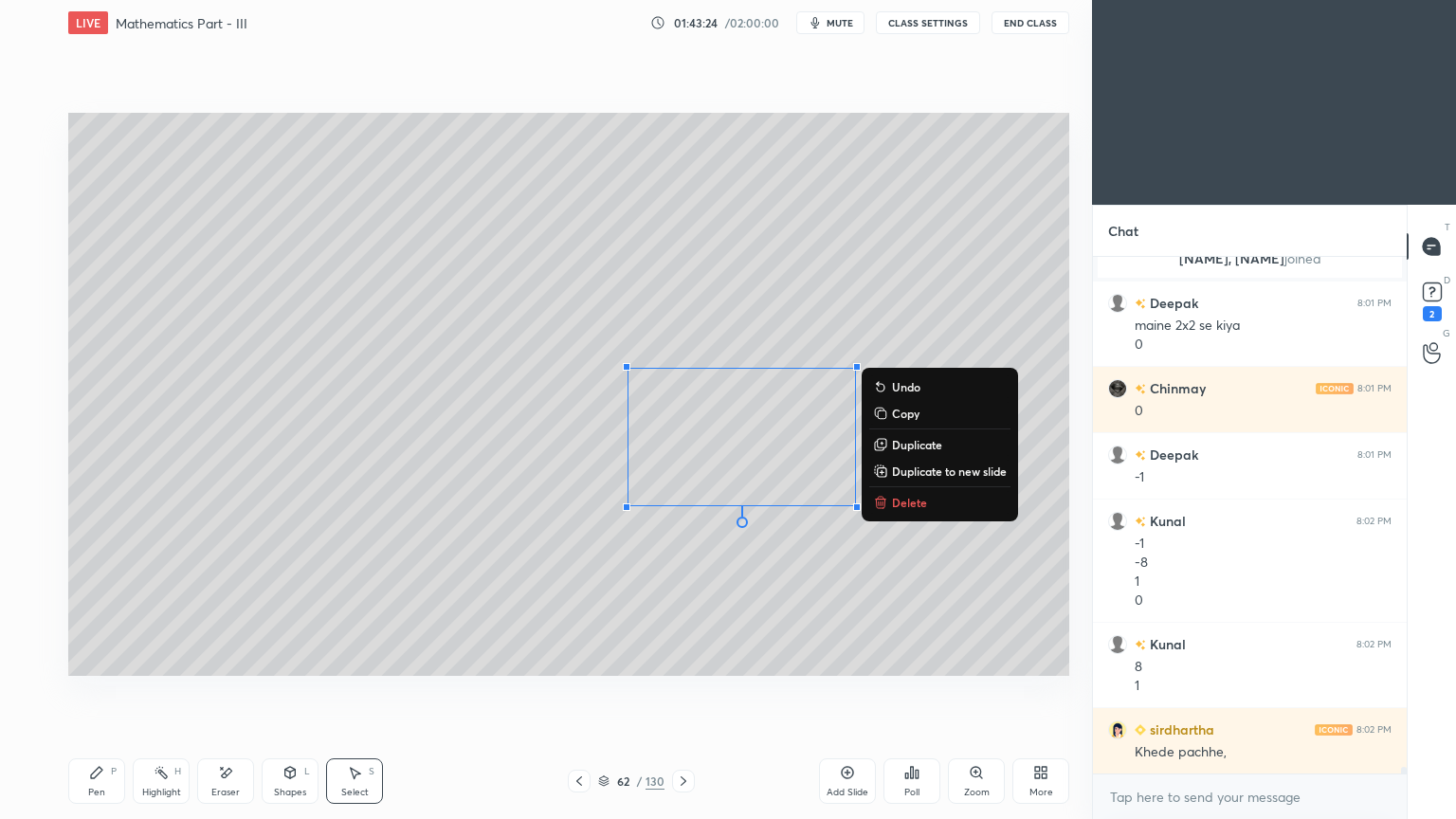 click on "0 ° Undo Copy Duplicate Duplicate to new slide Delete" at bounding box center [569, 394] 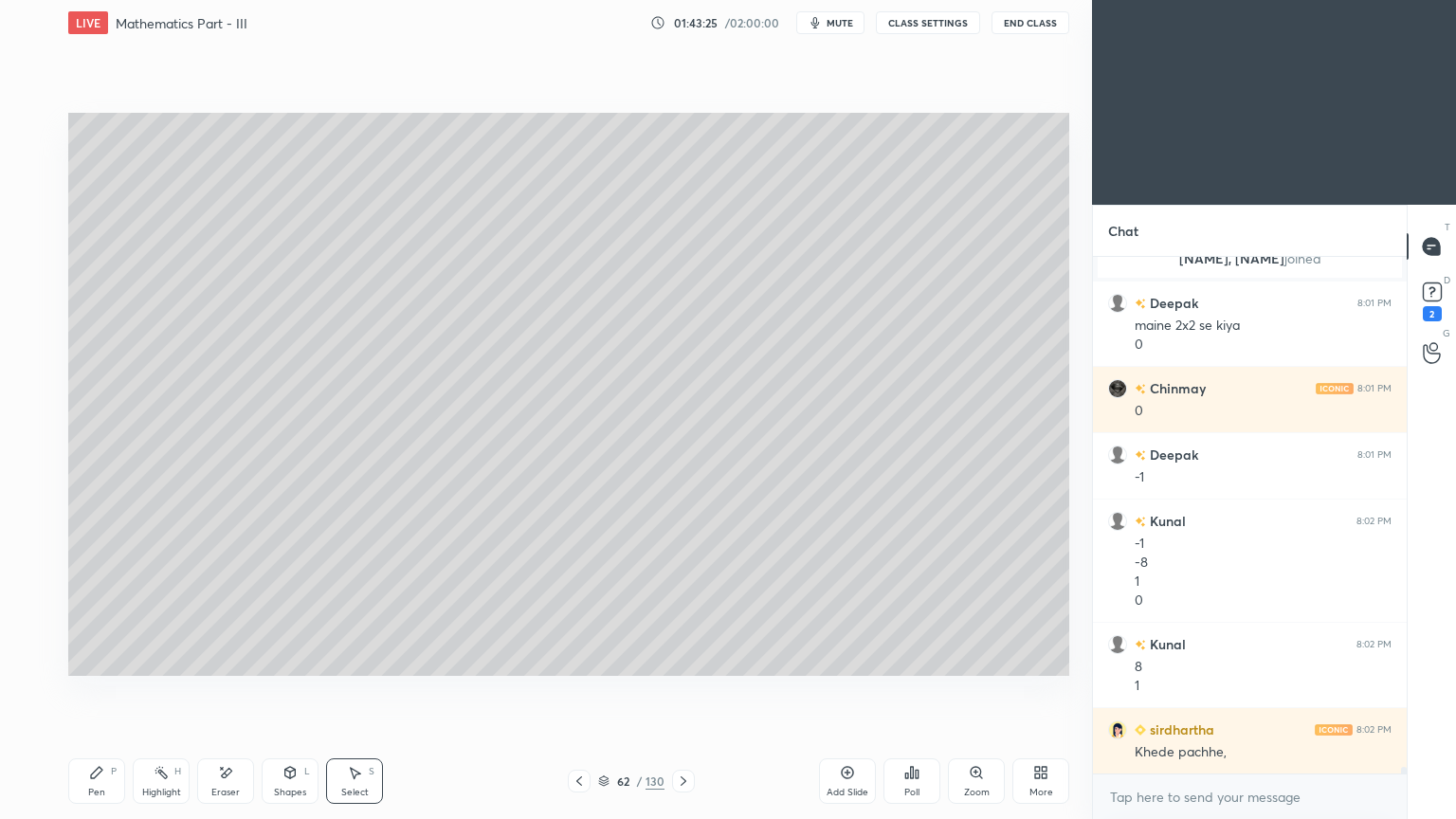 click on "Pen P" at bounding box center [97, 781] 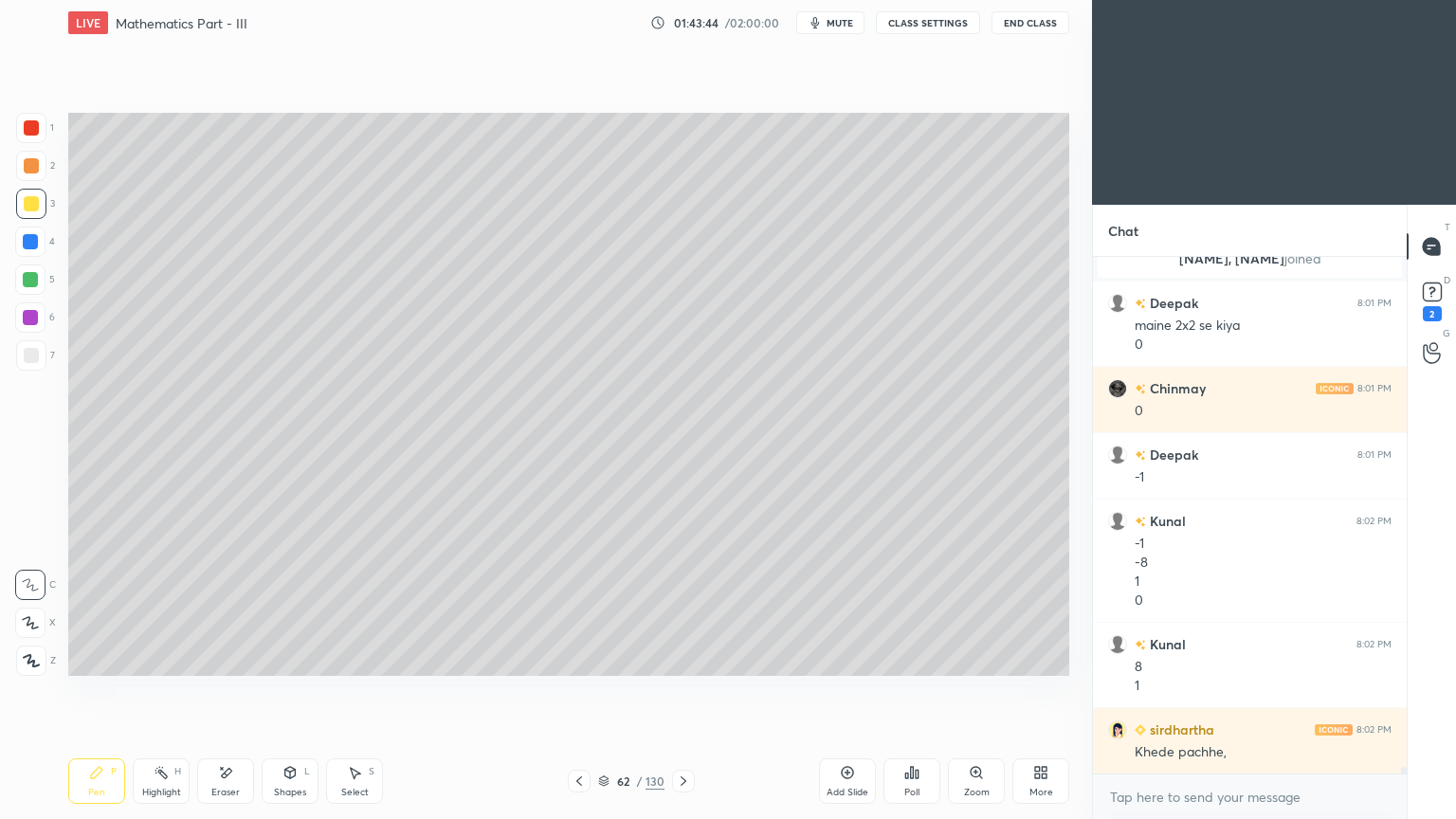 click on "Eraser" at bounding box center [226, 781] 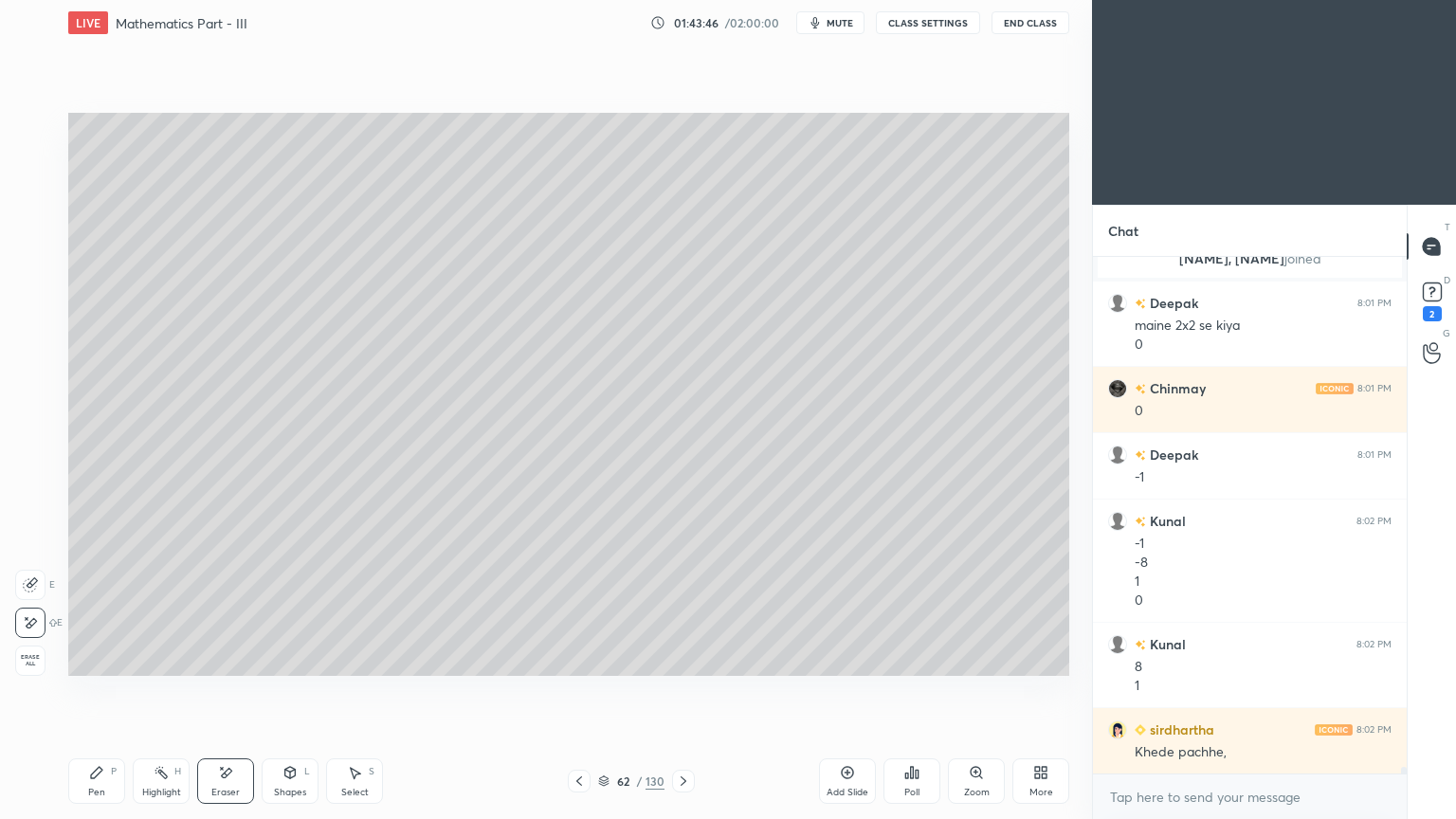 click on "Pen P" at bounding box center [97, 781] 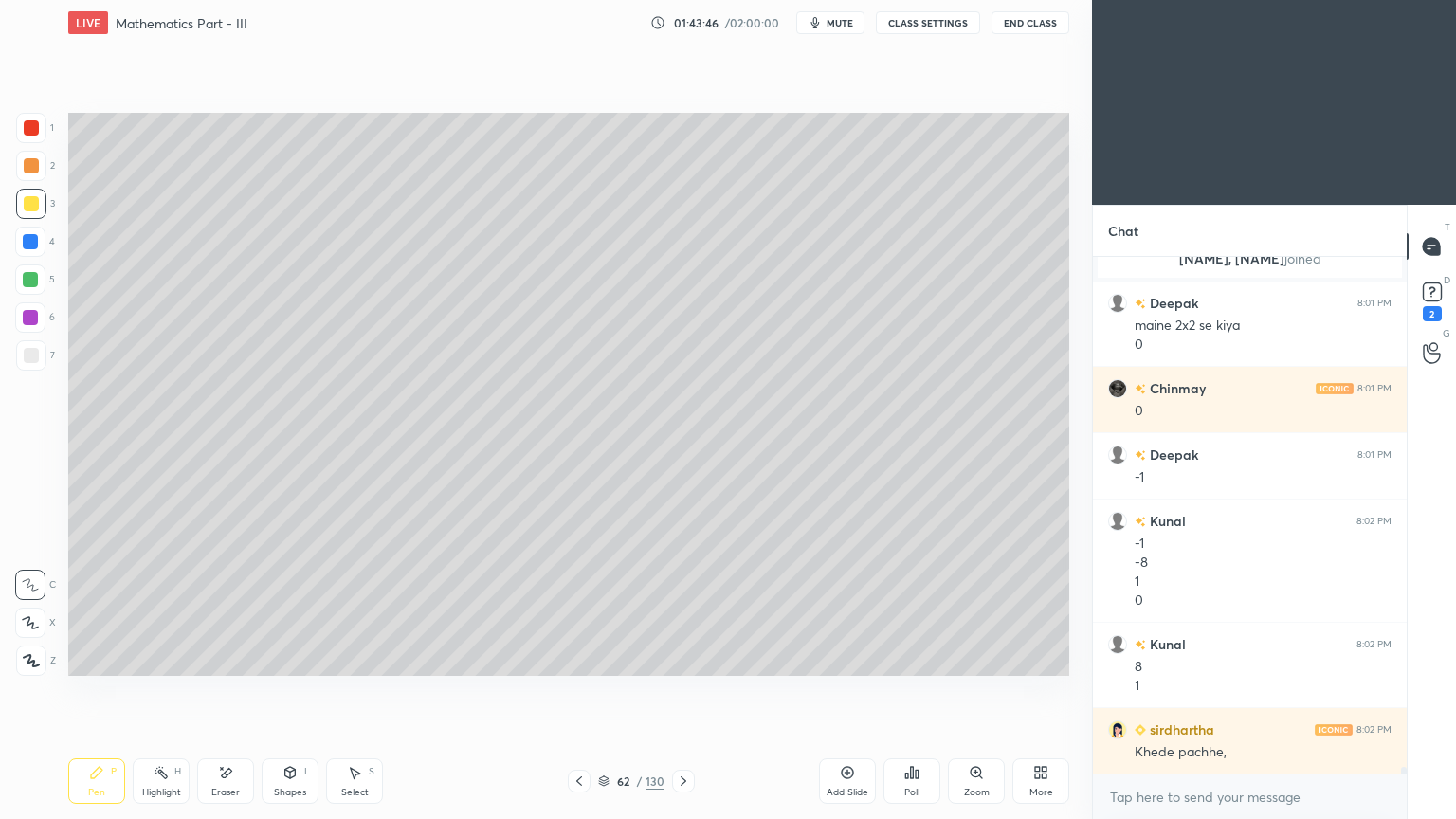 click on "Pen" at bounding box center (97, 792) 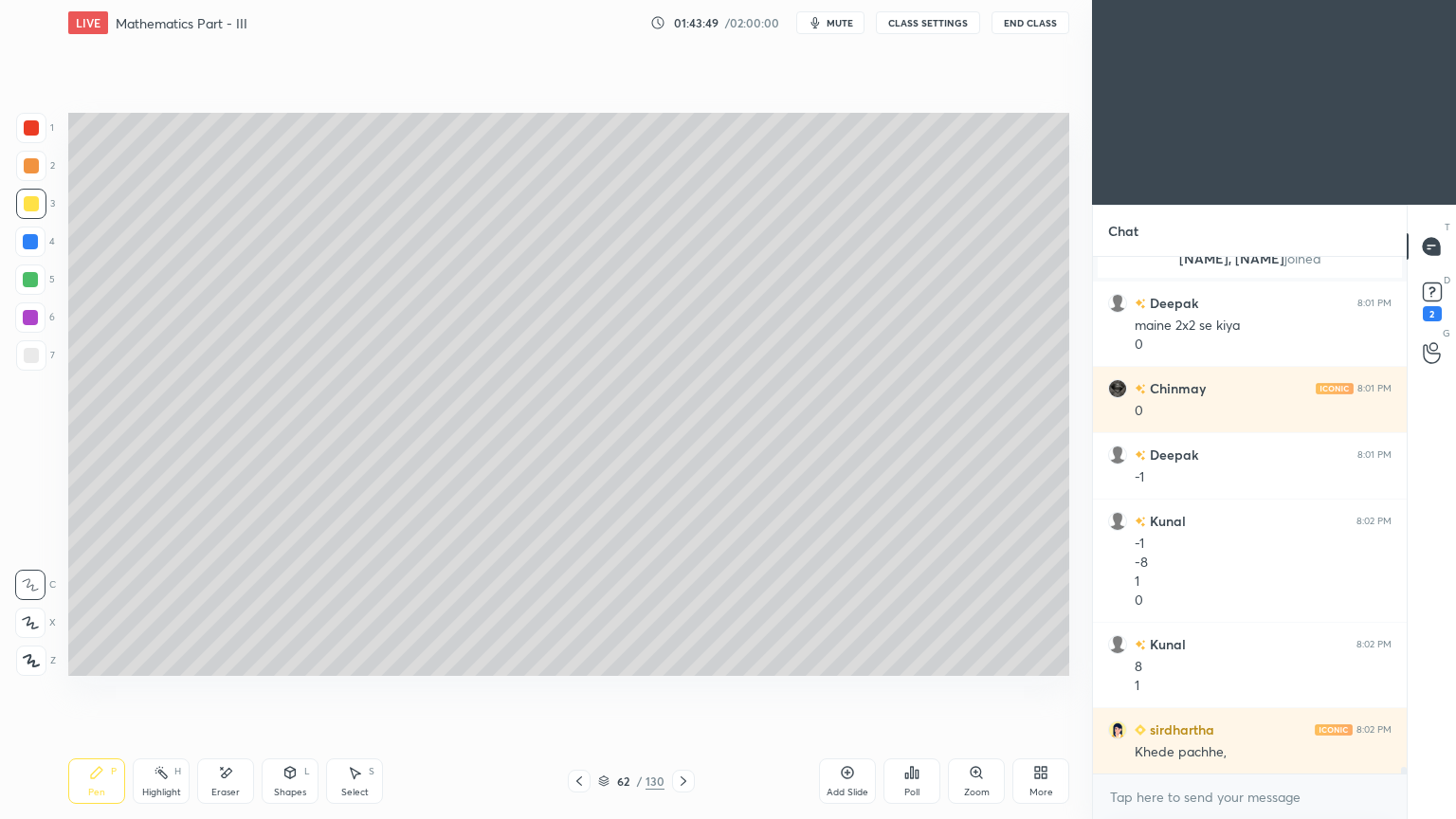 click on "Highlight H" at bounding box center (161, 781) 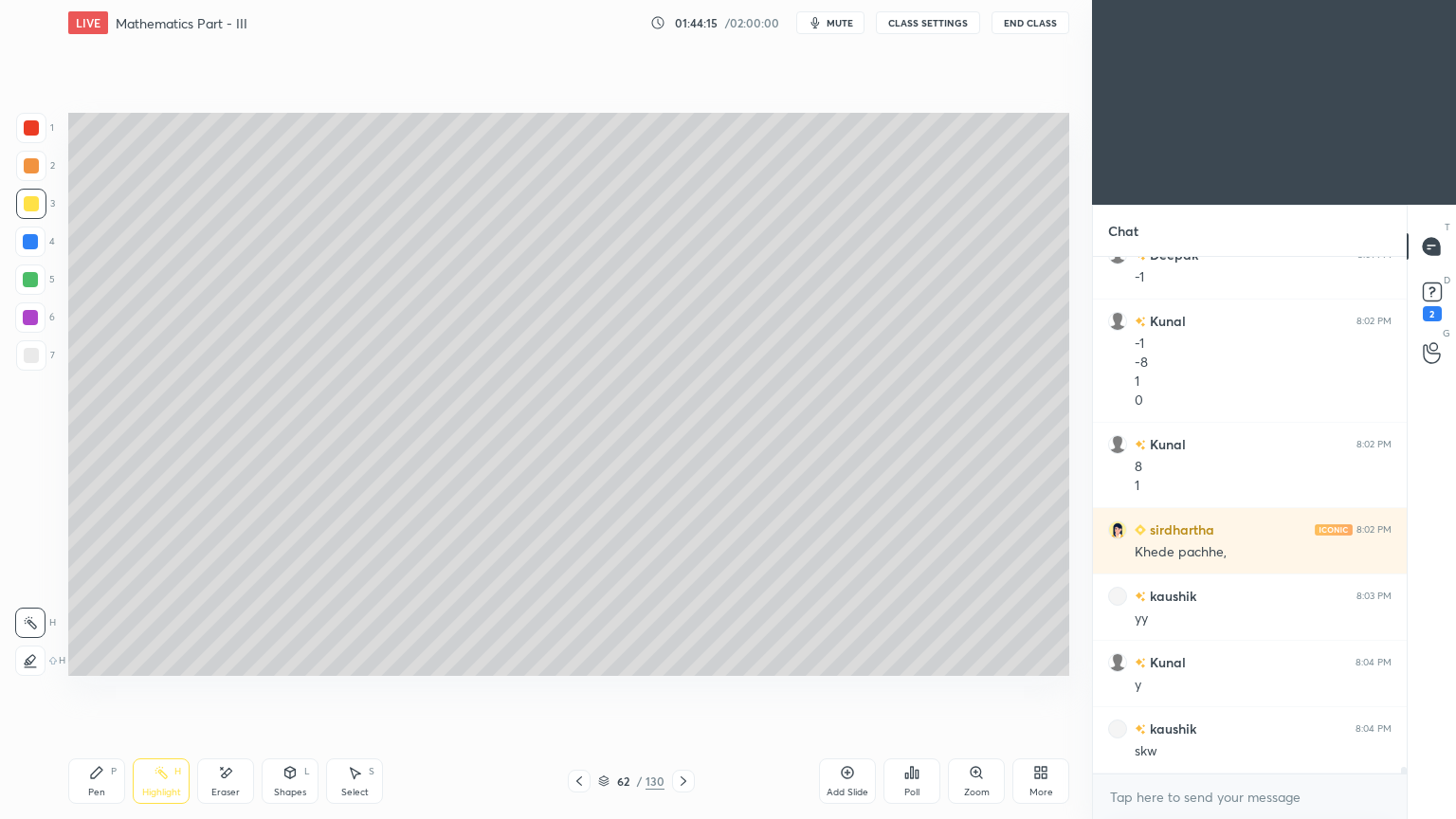 scroll, scrollTop: 40491, scrollLeft: 0, axis: vertical 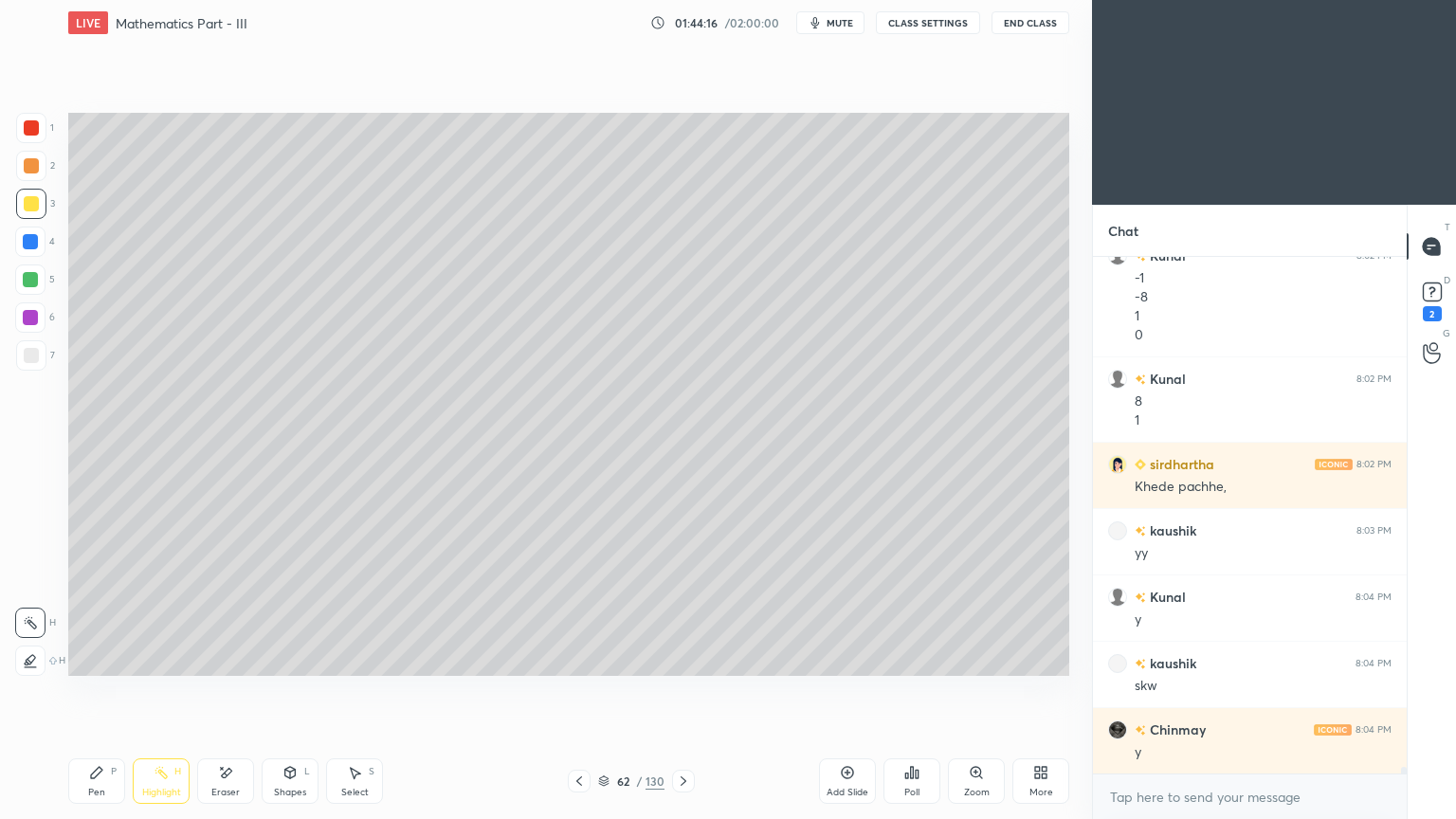 click on "Pen P" at bounding box center (97, 781) 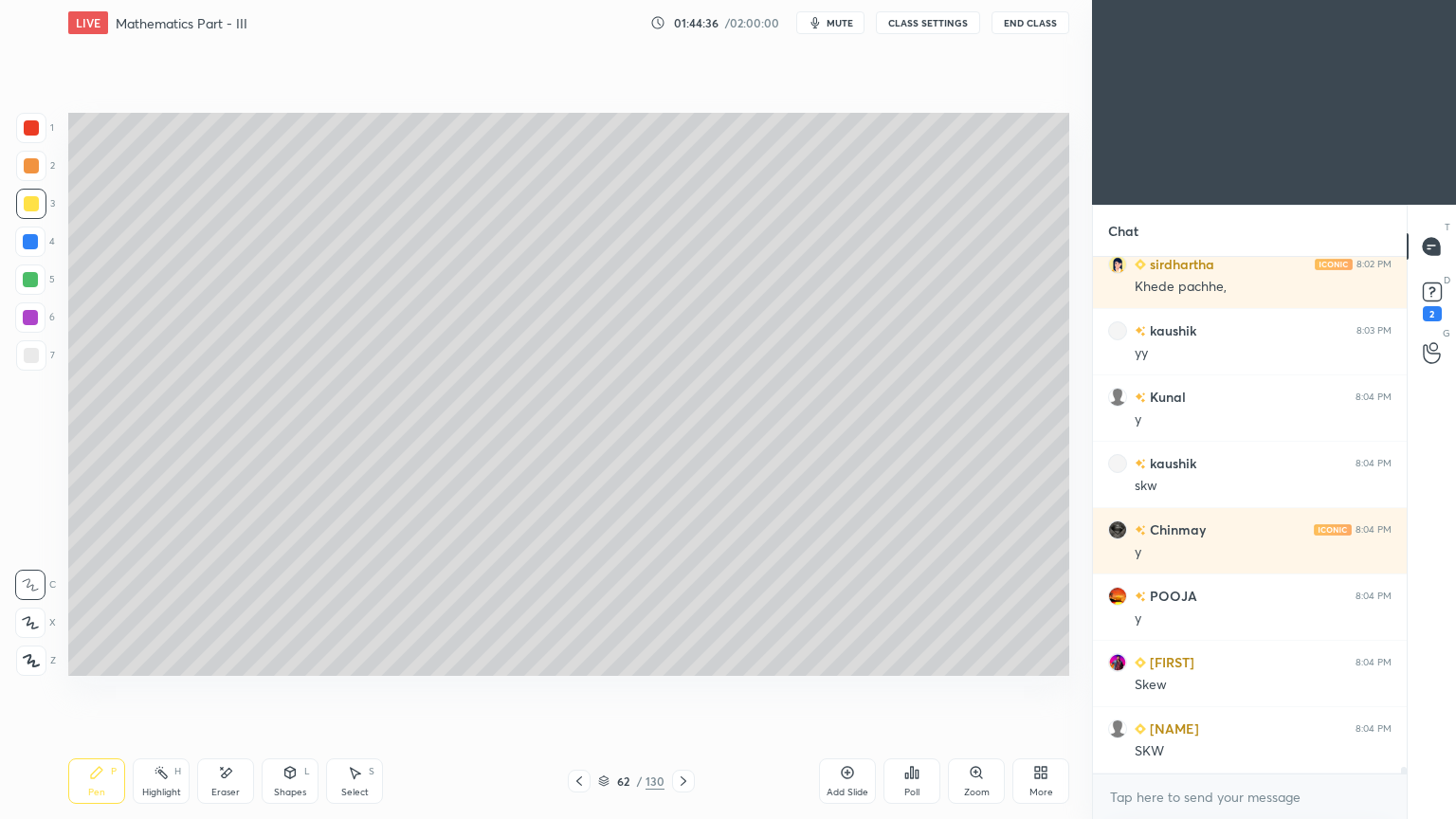 scroll, scrollTop: 40757, scrollLeft: 0, axis: vertical 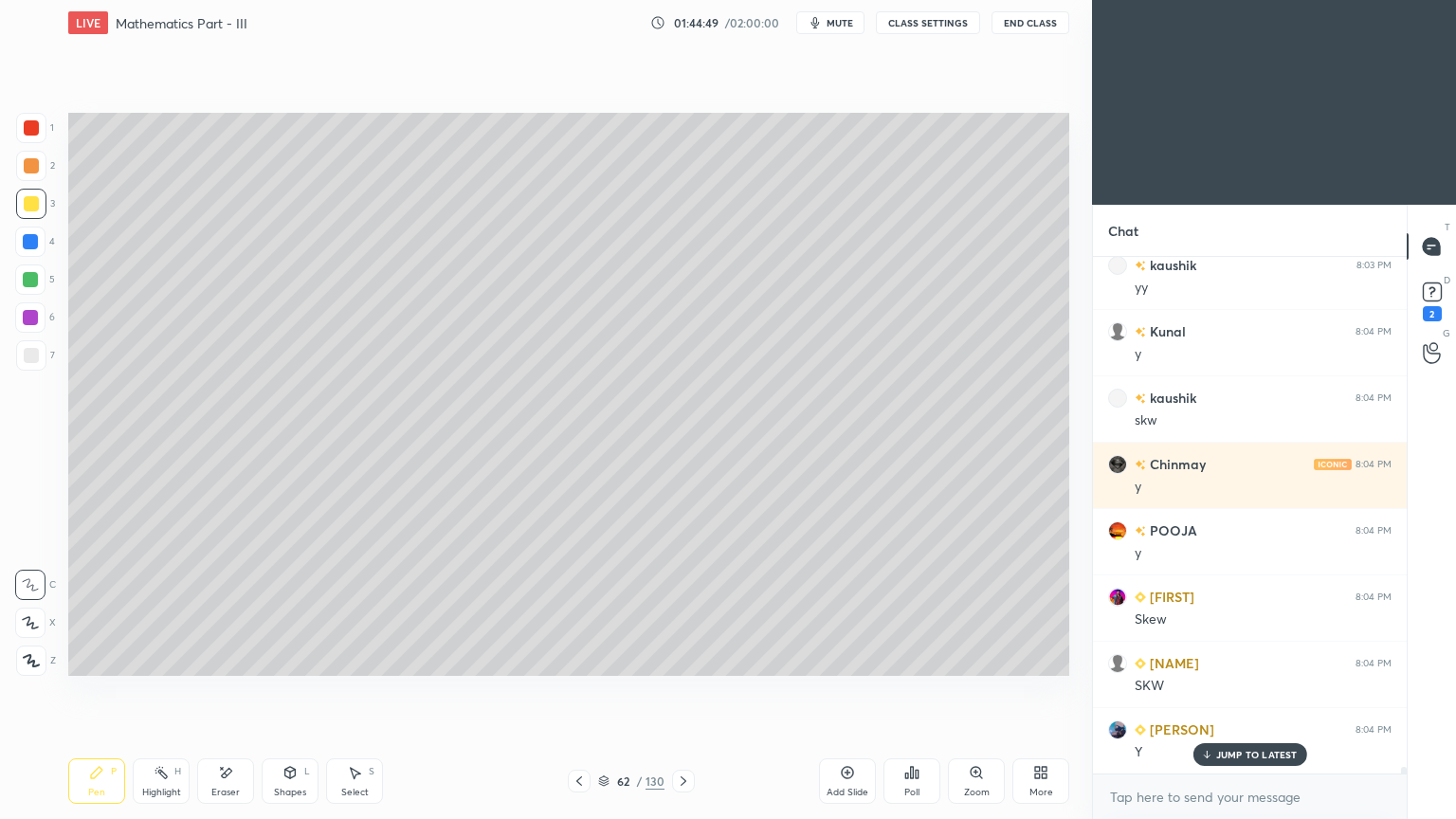 click 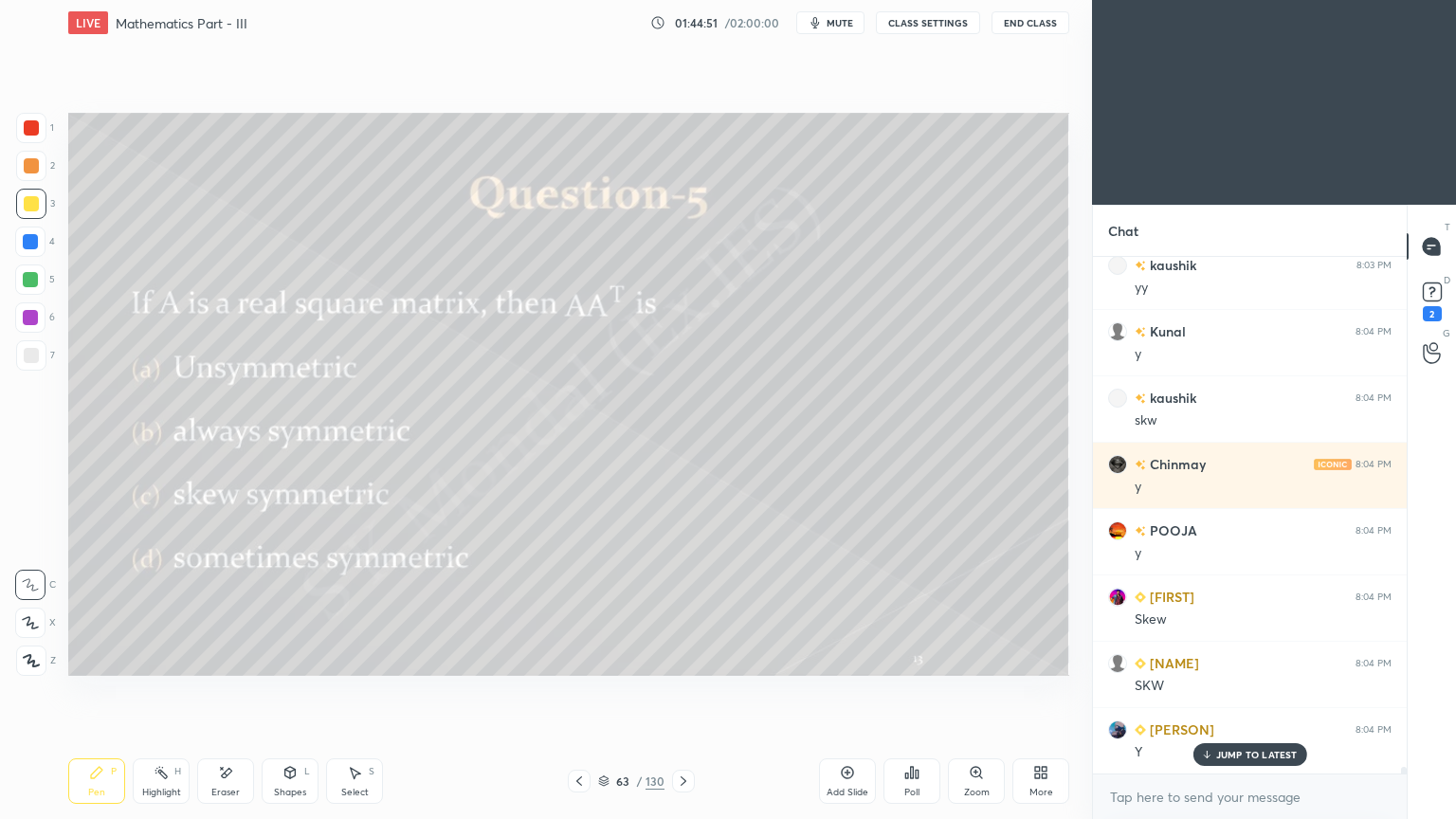 click at bounding box center [579, 781] 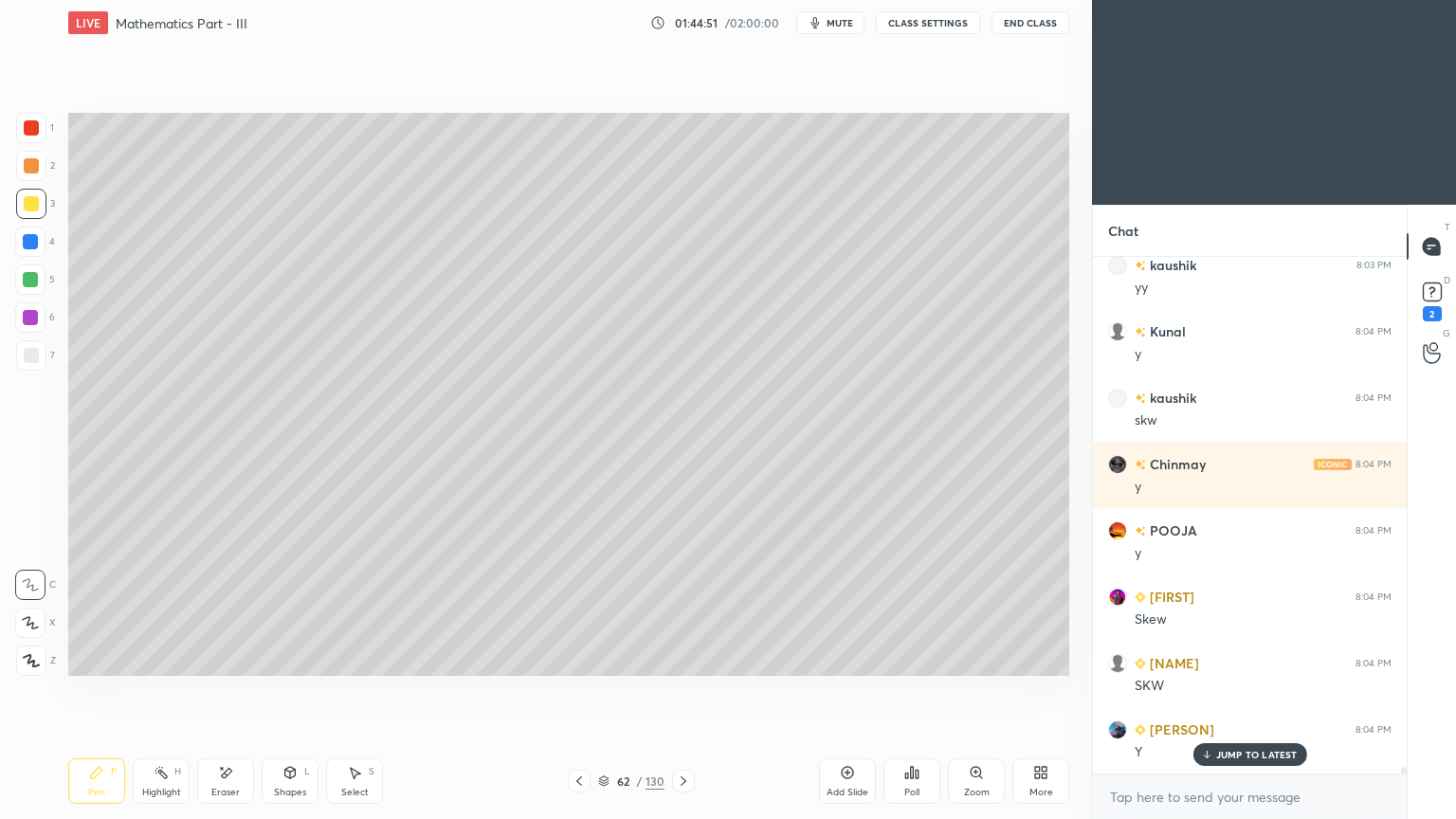click on "Add Slide" at bounding box center (847, 781) 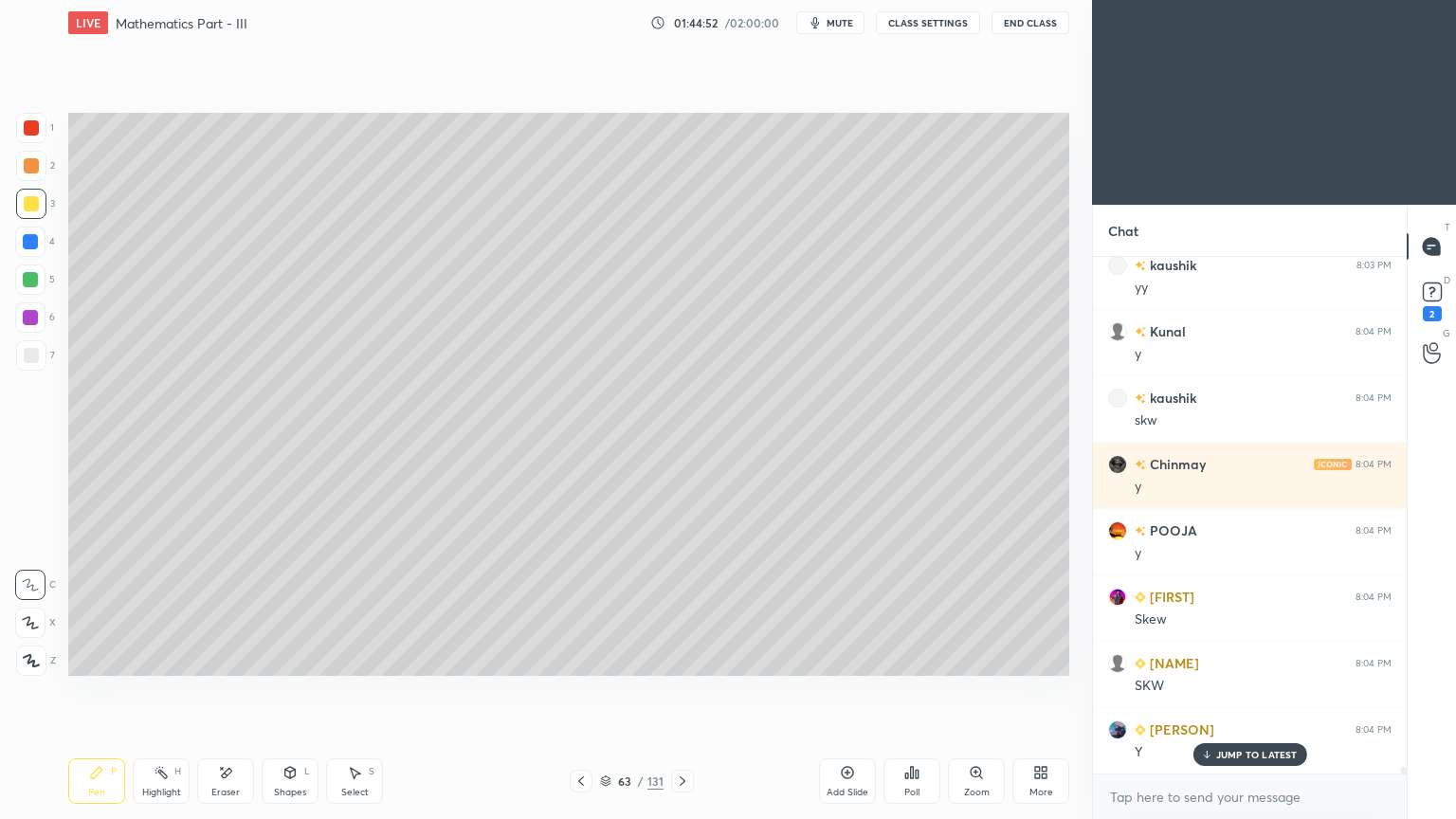 click at bounding box center [31, 204] 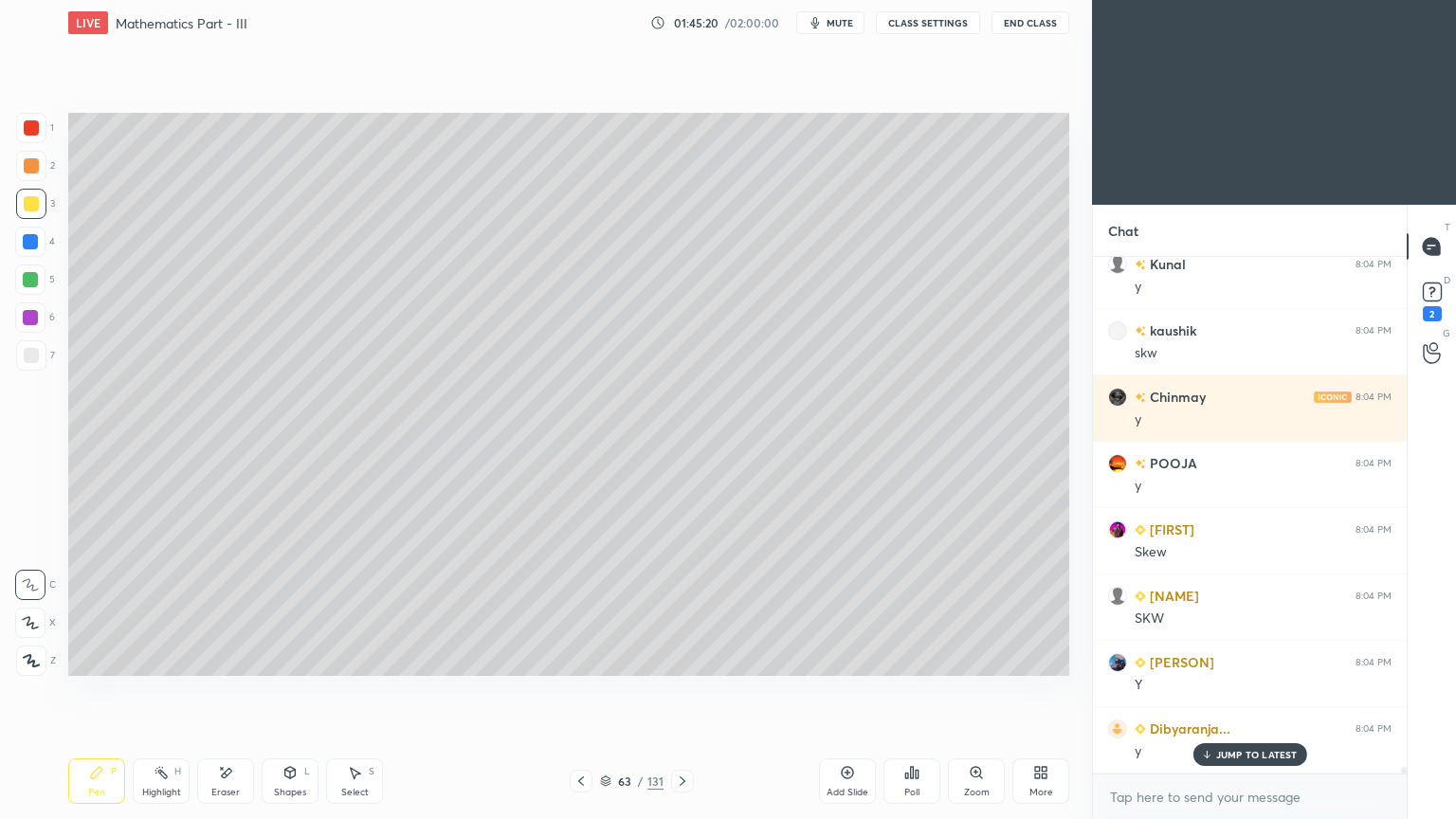 scroll, scrollTop: 40889, scrollLeft: 0, axis: vertical 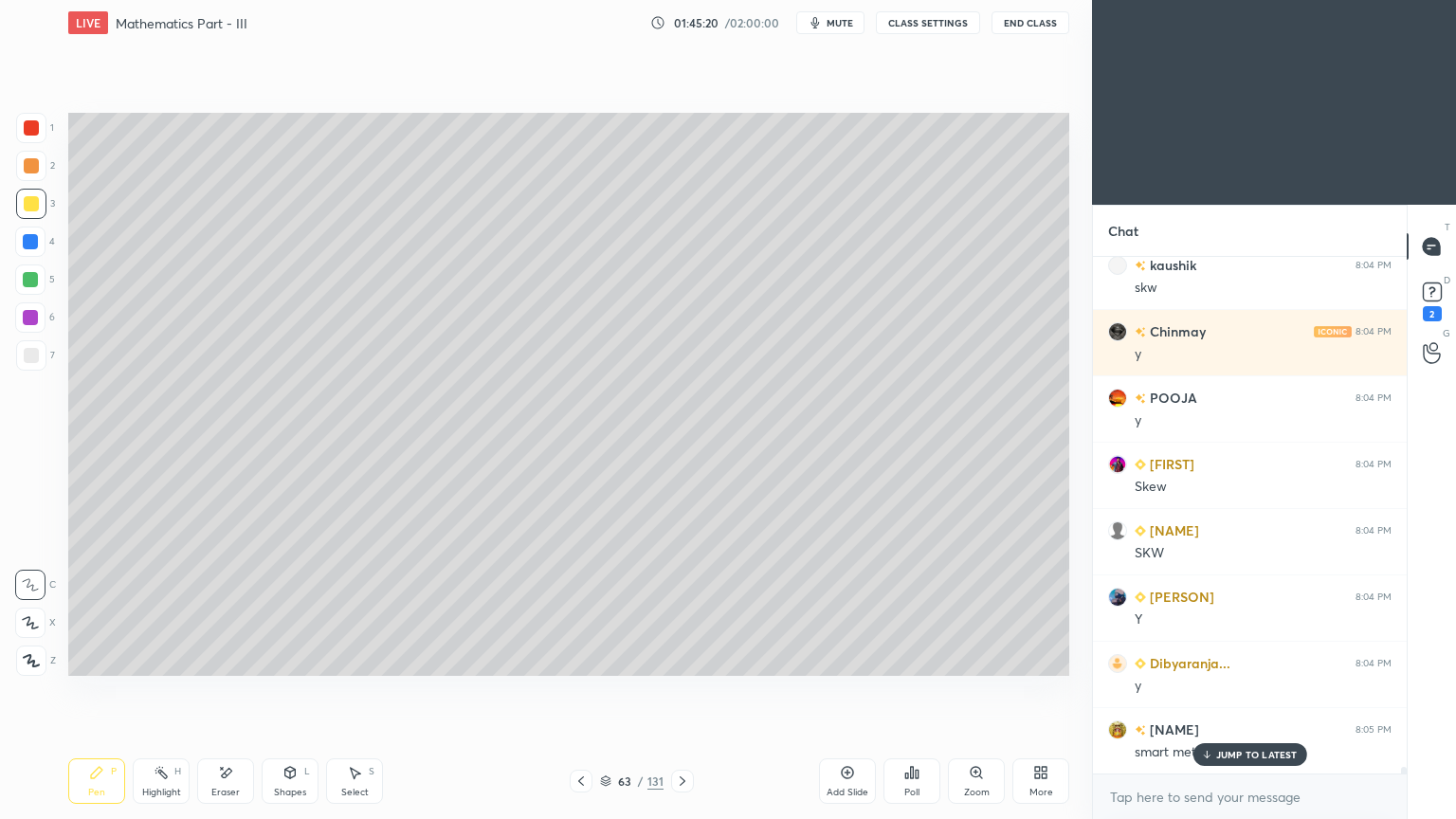 click on "Eraser" at bounding box center [226, 781] 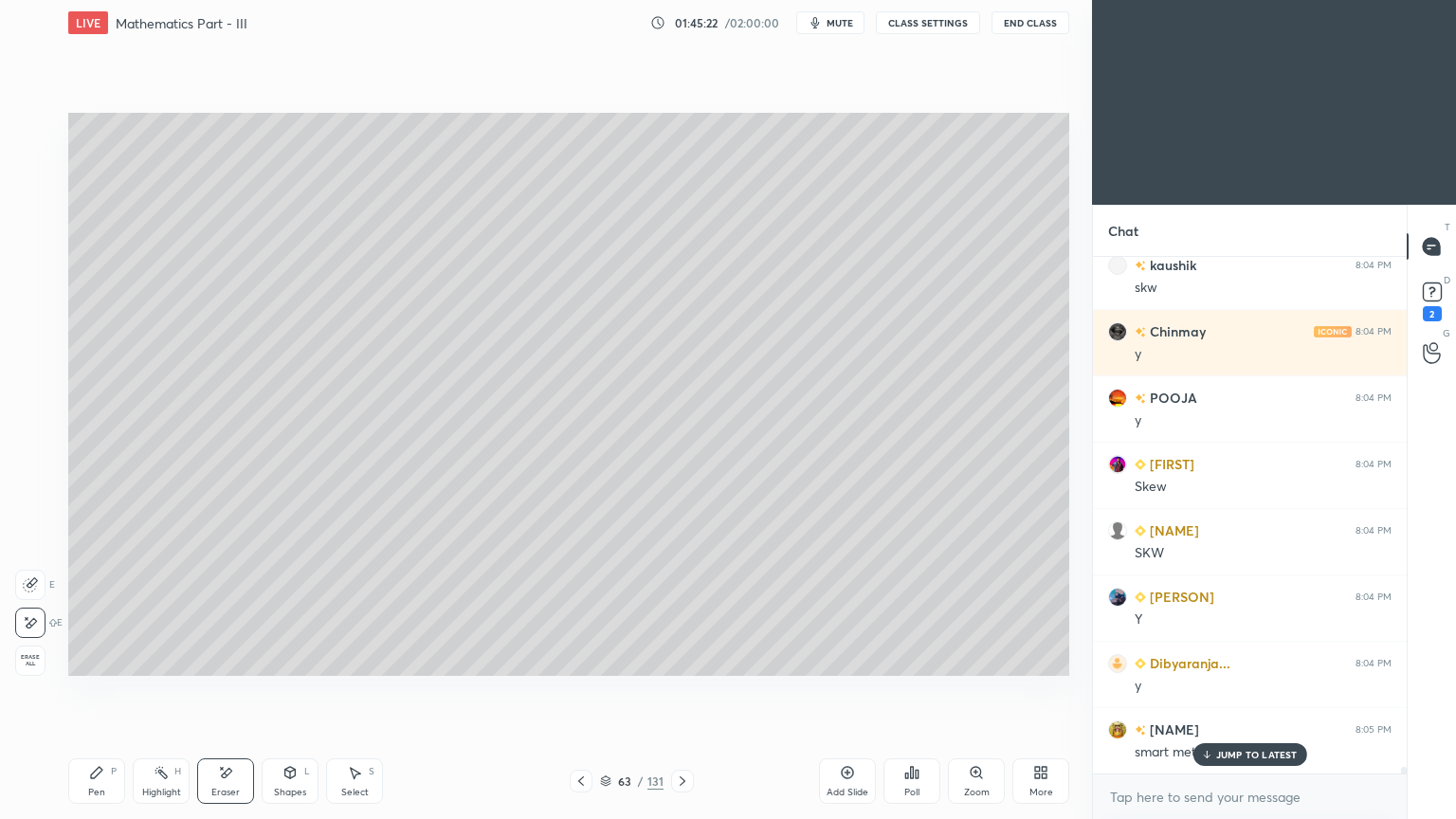 click 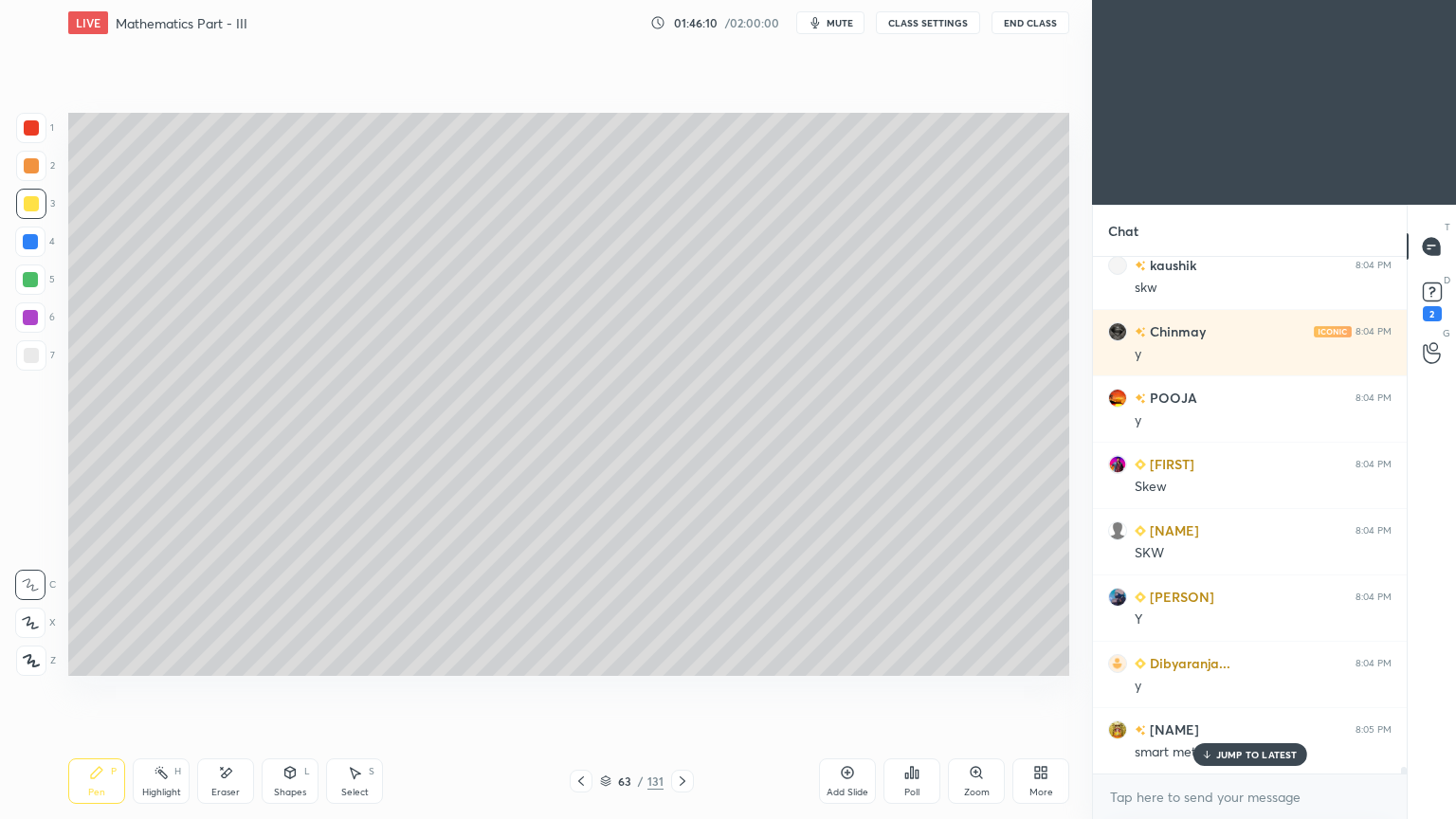 click 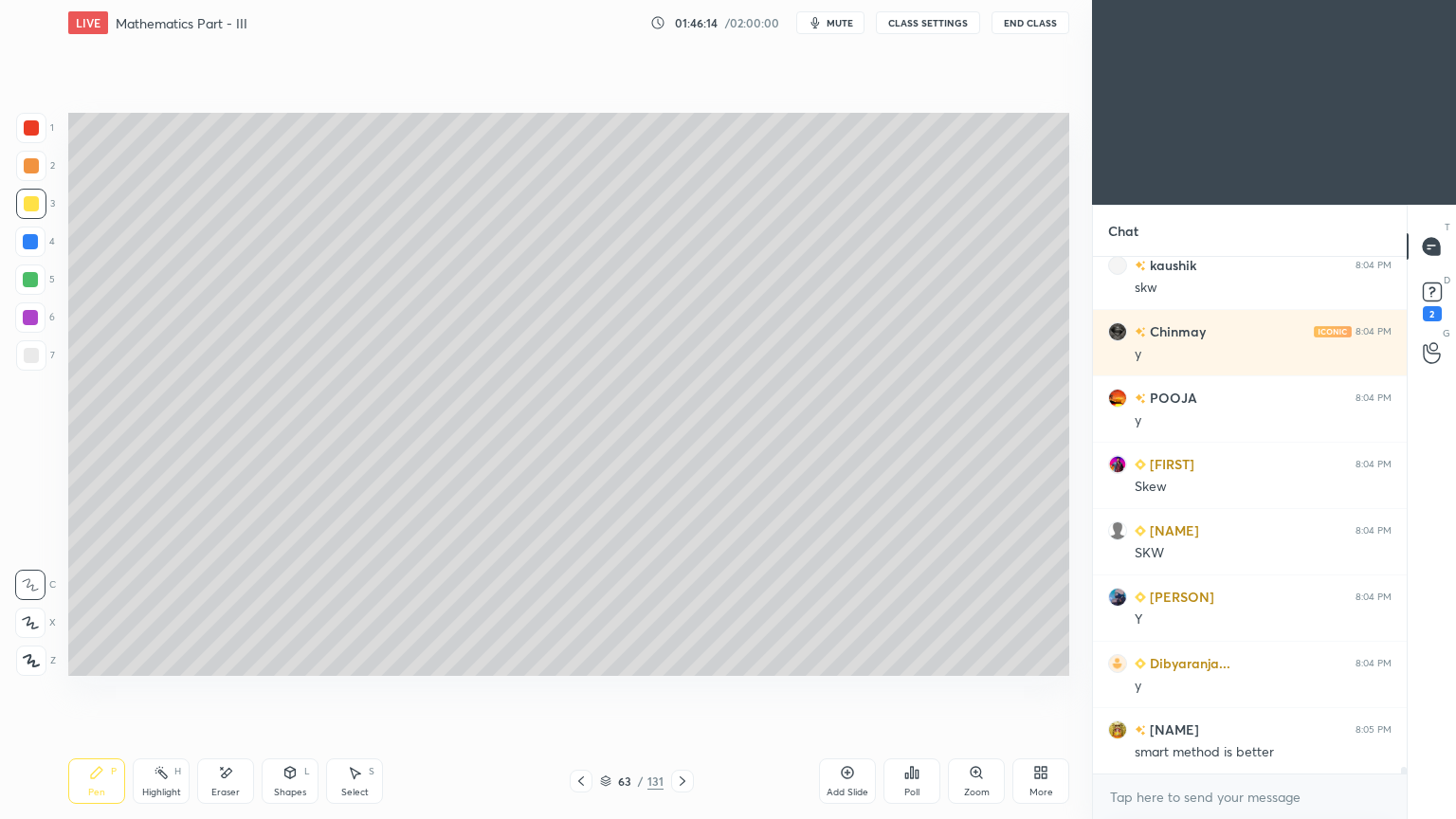 click 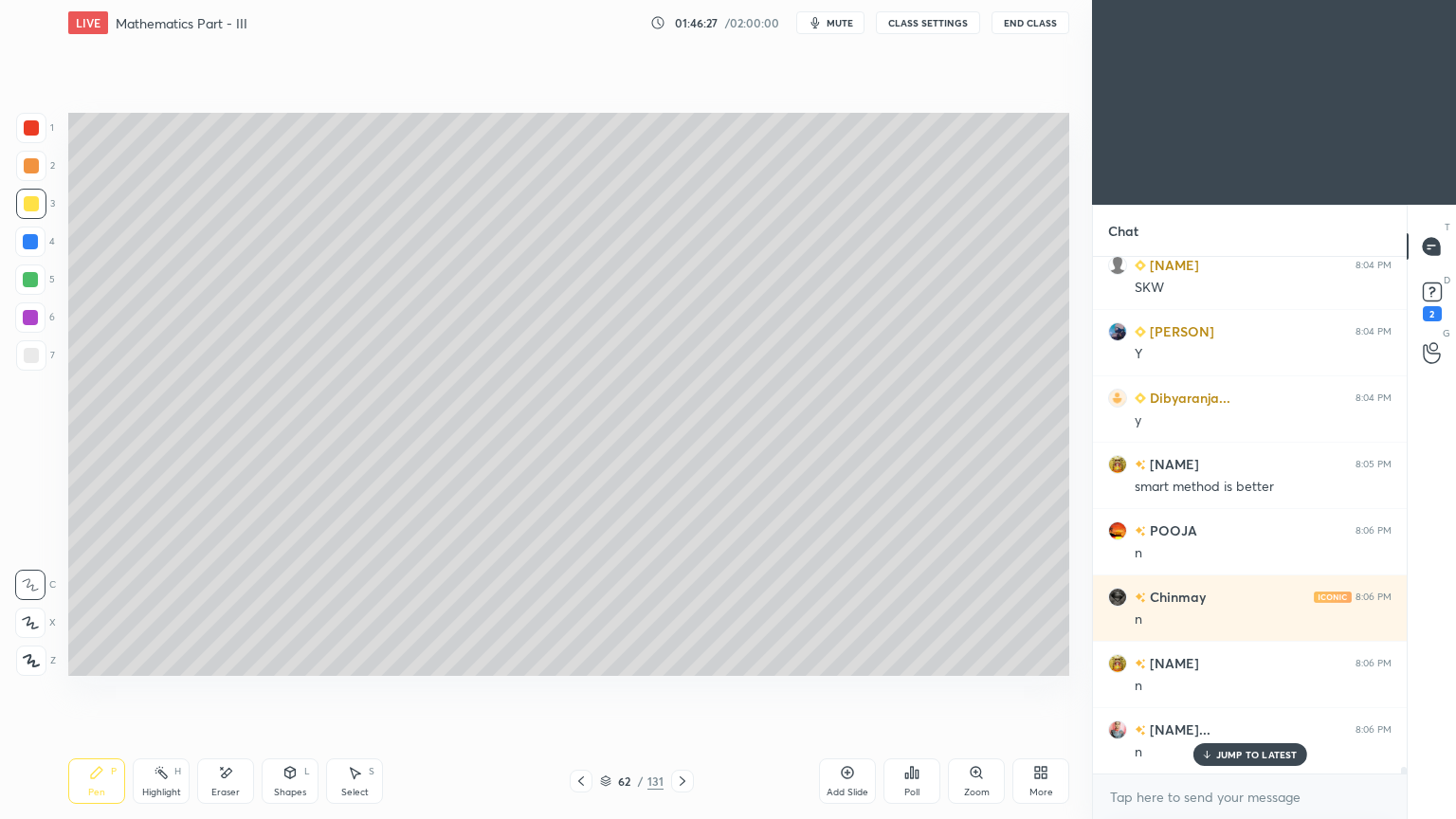 scroll, scrollTop: 41355, scrollLeft: 0, axis: vertical 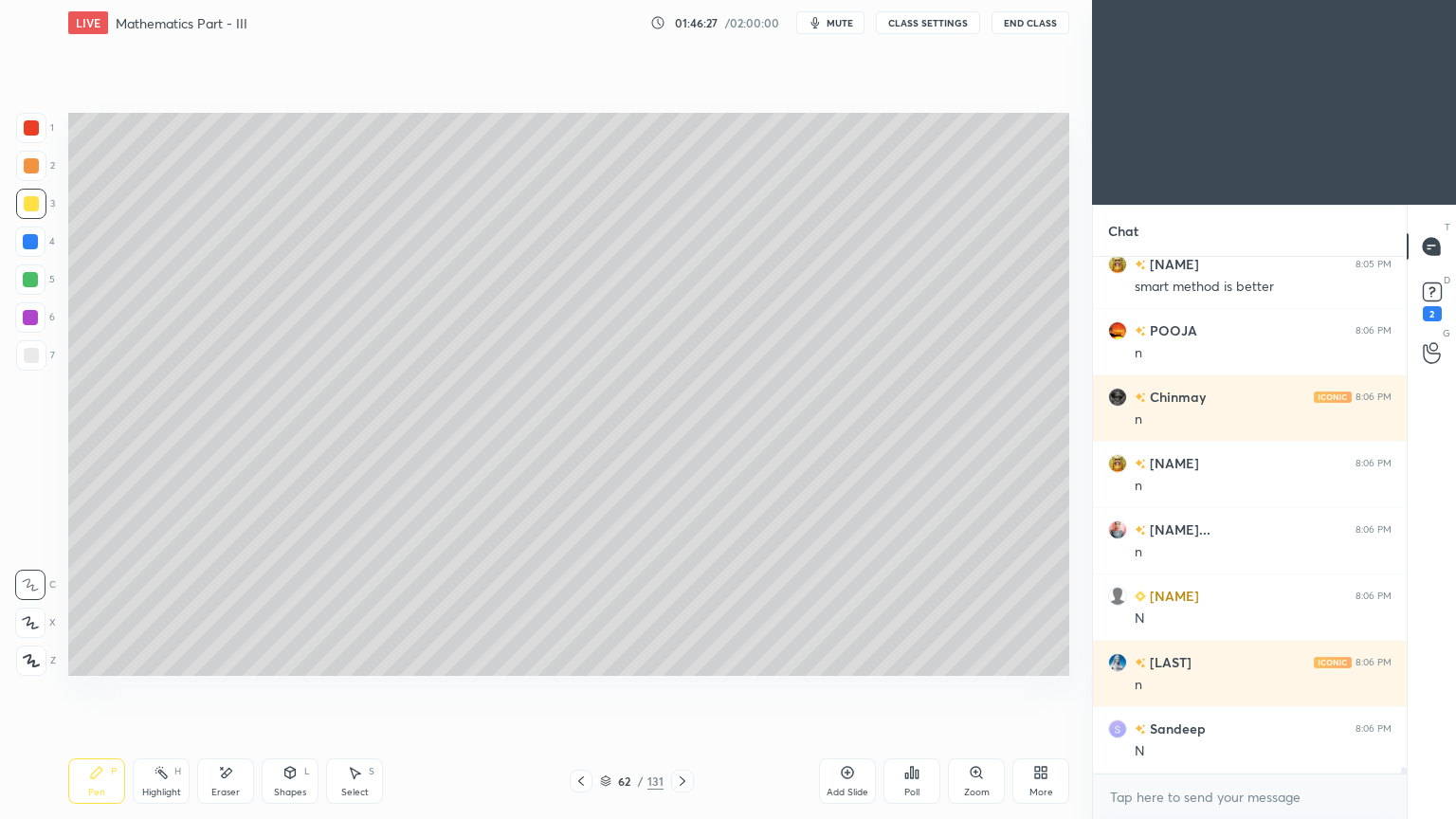 click on "N" at bounding box center (1263, 752) 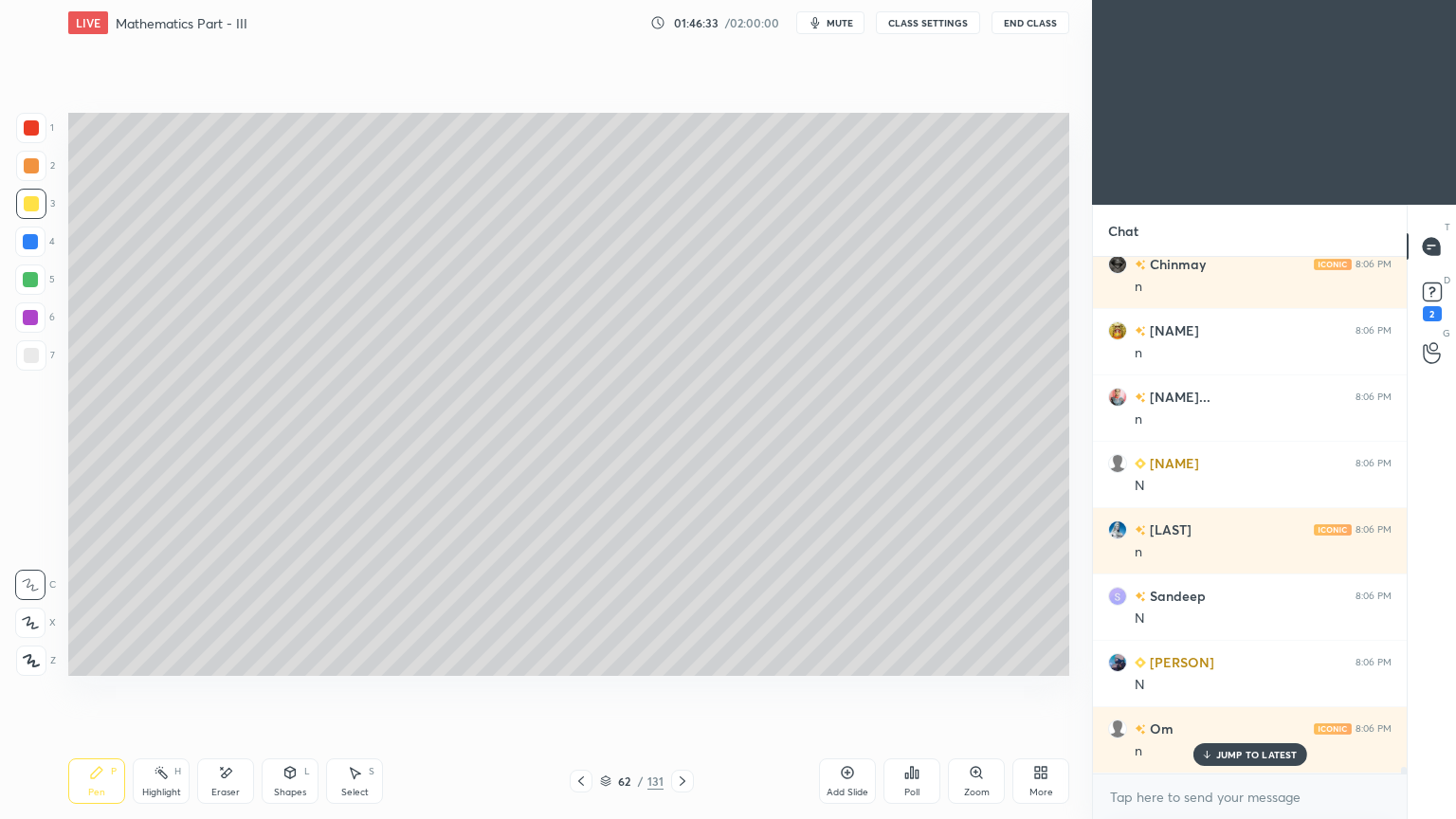 scroll, scrollTop: 41553, scrollLeft: 0, axis: vertical 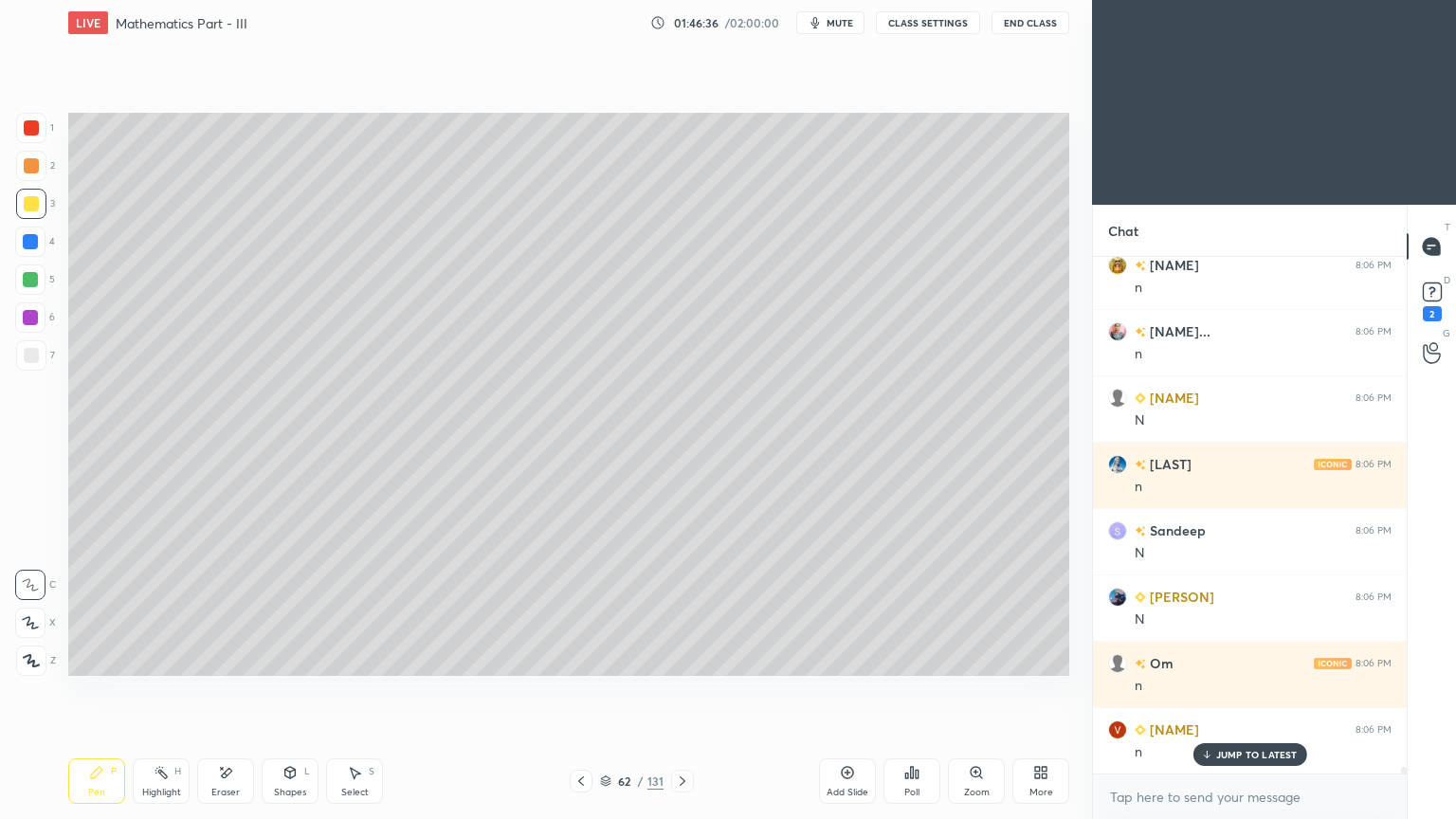click on "JUMP TO LATEST" at bounding box center [1257, 755] 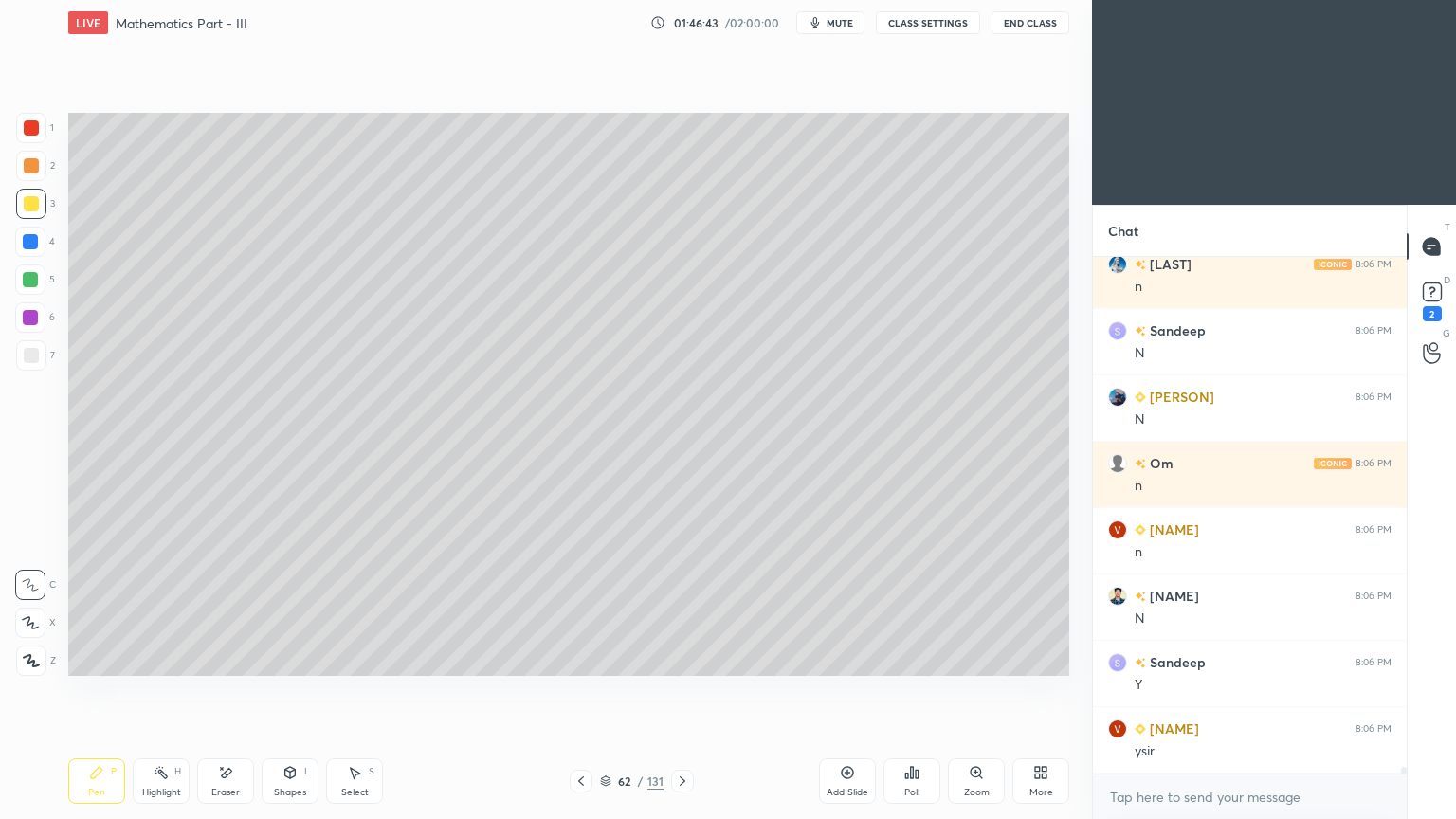 scroll, scrollTop: 41818, scrollLeft: 0, axis: vertical 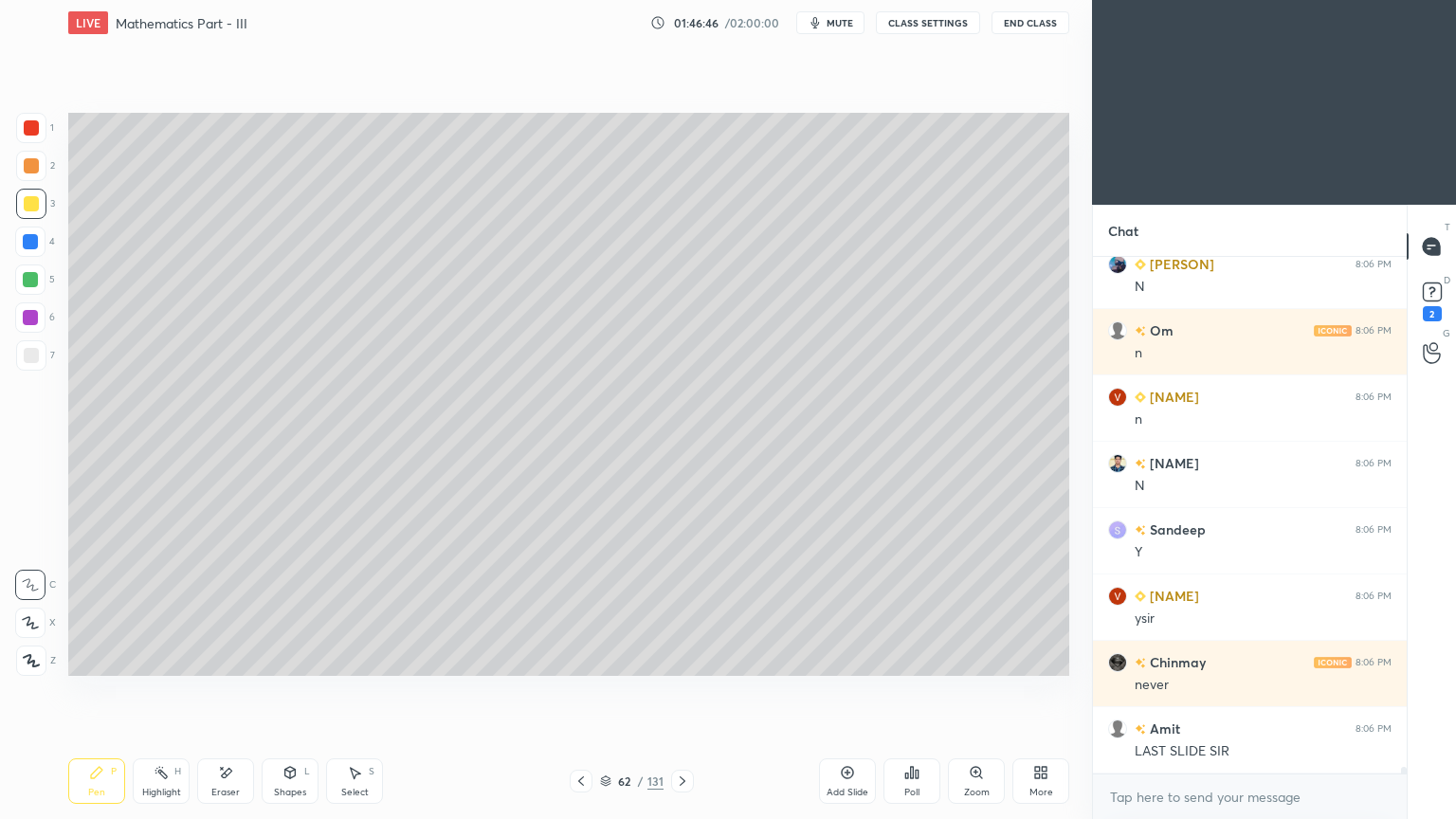 click on "[NAME] 8:06 PM N [NAME] 8:06 PM N [NAME] 8:06 PM n [NAME] 8:06 PM n [NAME] 8:06 PM N [NAME] 8:06 PM Y [NAME] 8:06 PM ysir [NAME] 8:06 PM never [NAME] 8:06 PM LAST SLIDE SIR" at bounding box center (1249, 515) 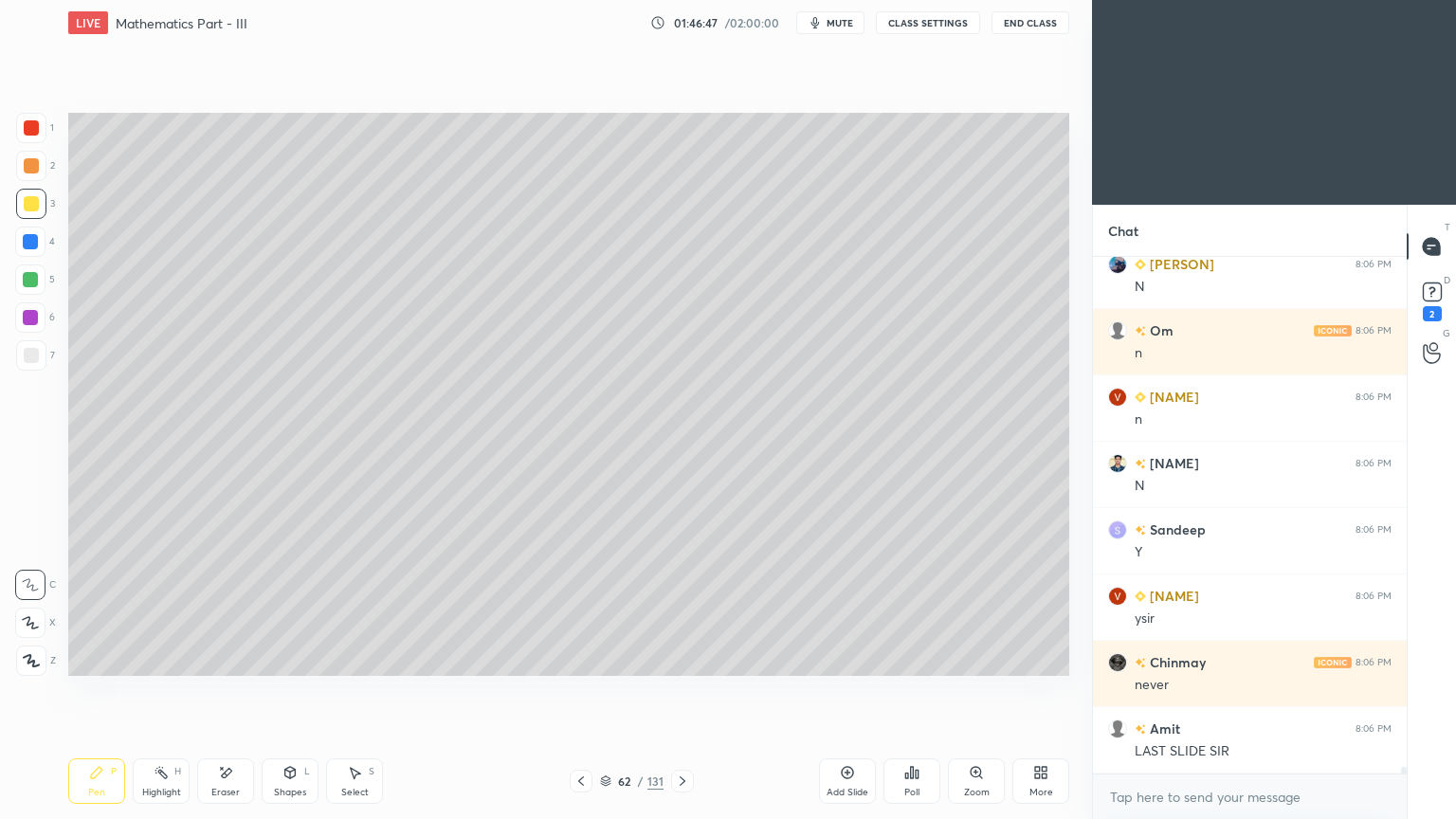 scroll, scrollTop: 41951, scrollLeft: 0, axis: vertical 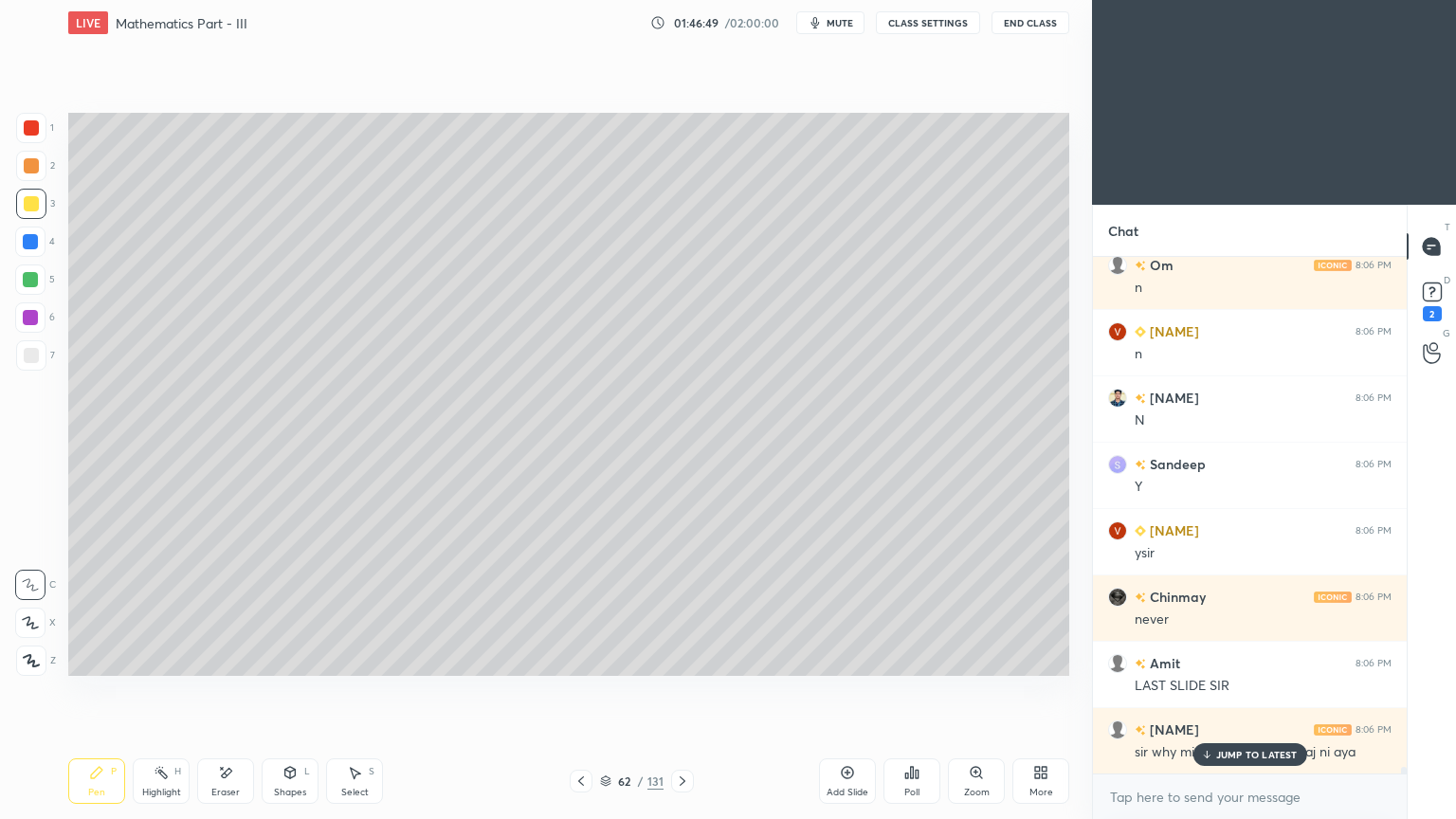 click on "JUMP TO LATEST" at bounding box center (1249, 755) 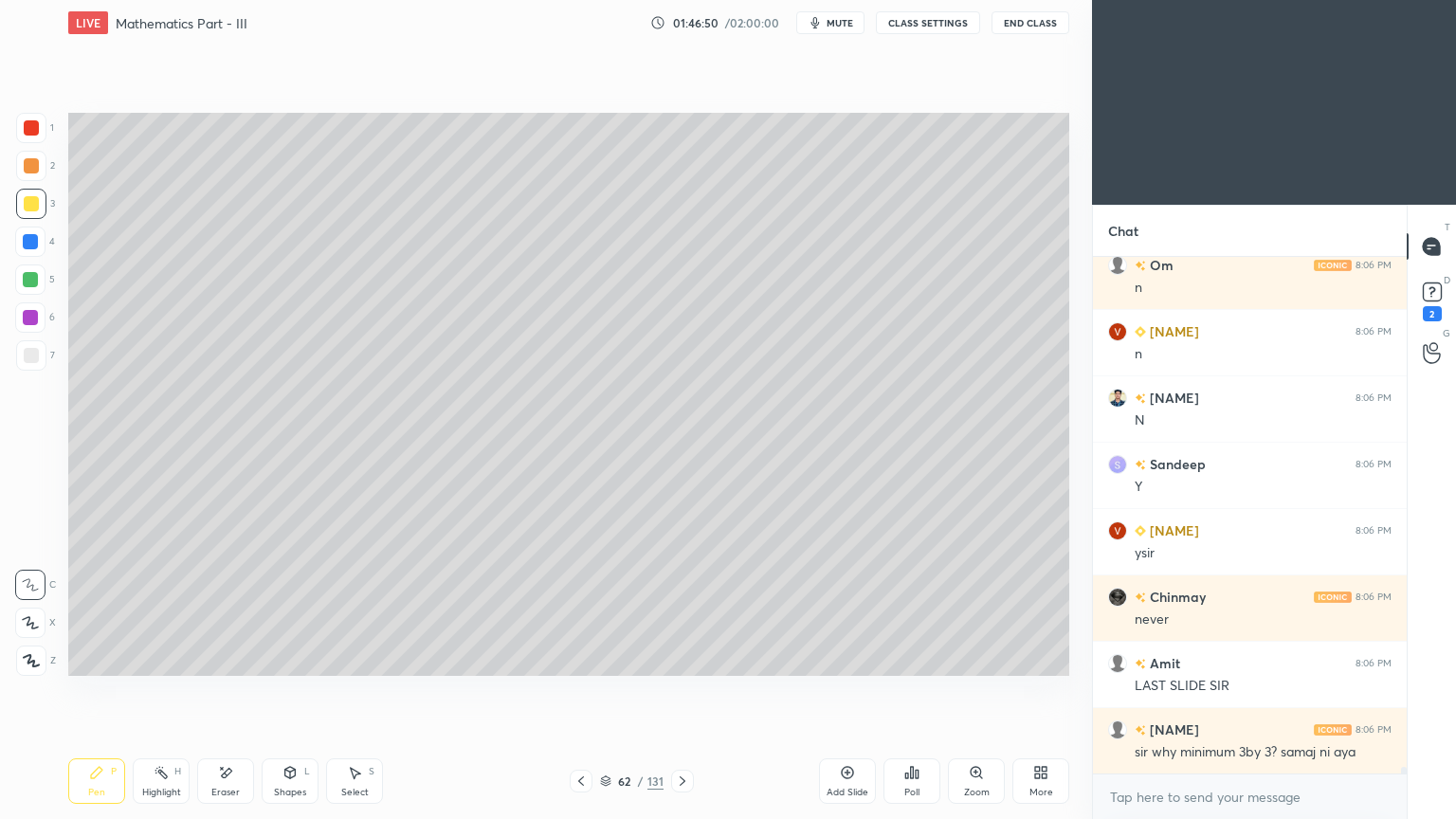 click 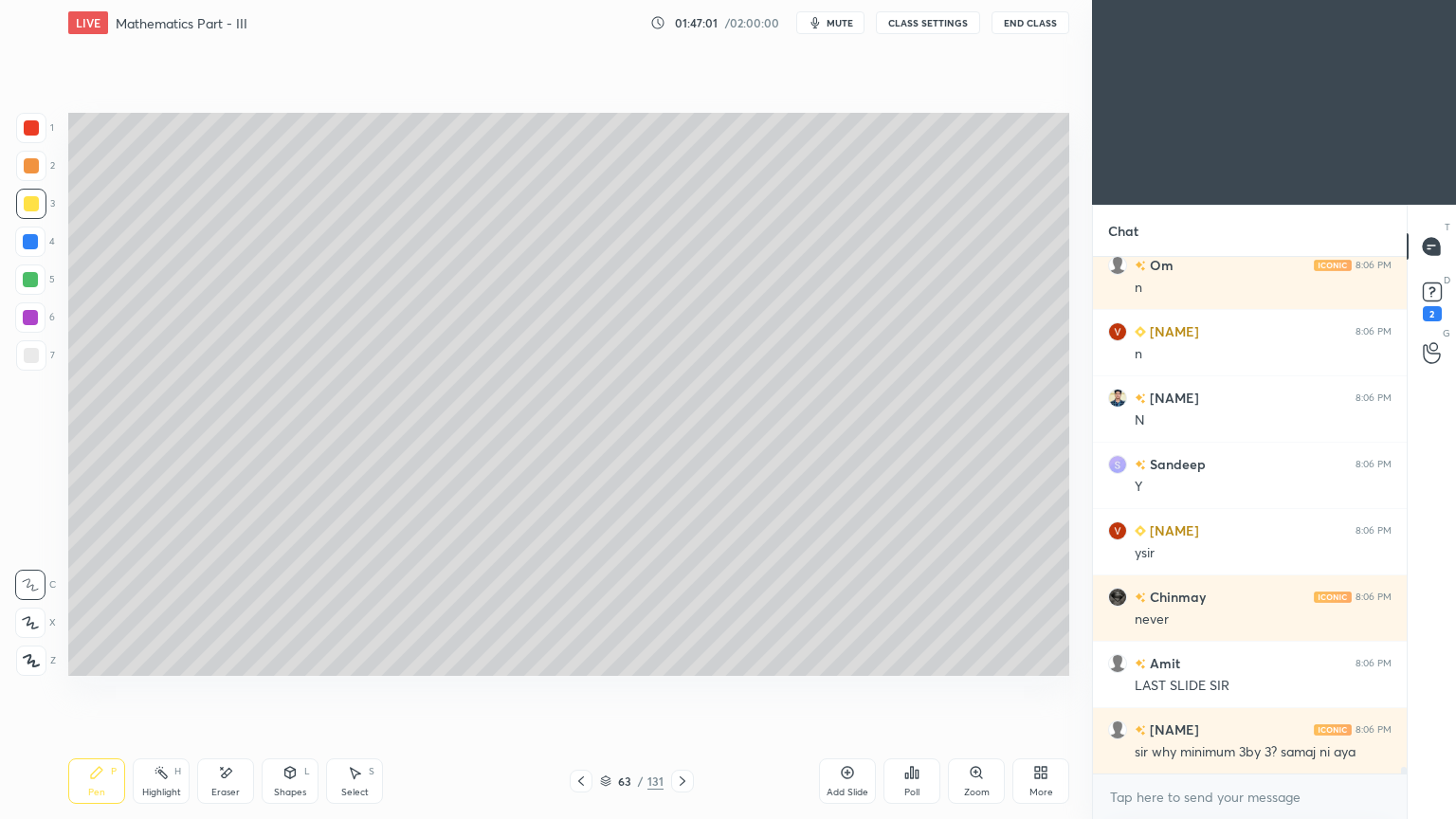 click on "Highlight H" at bounding box center (161, 781) 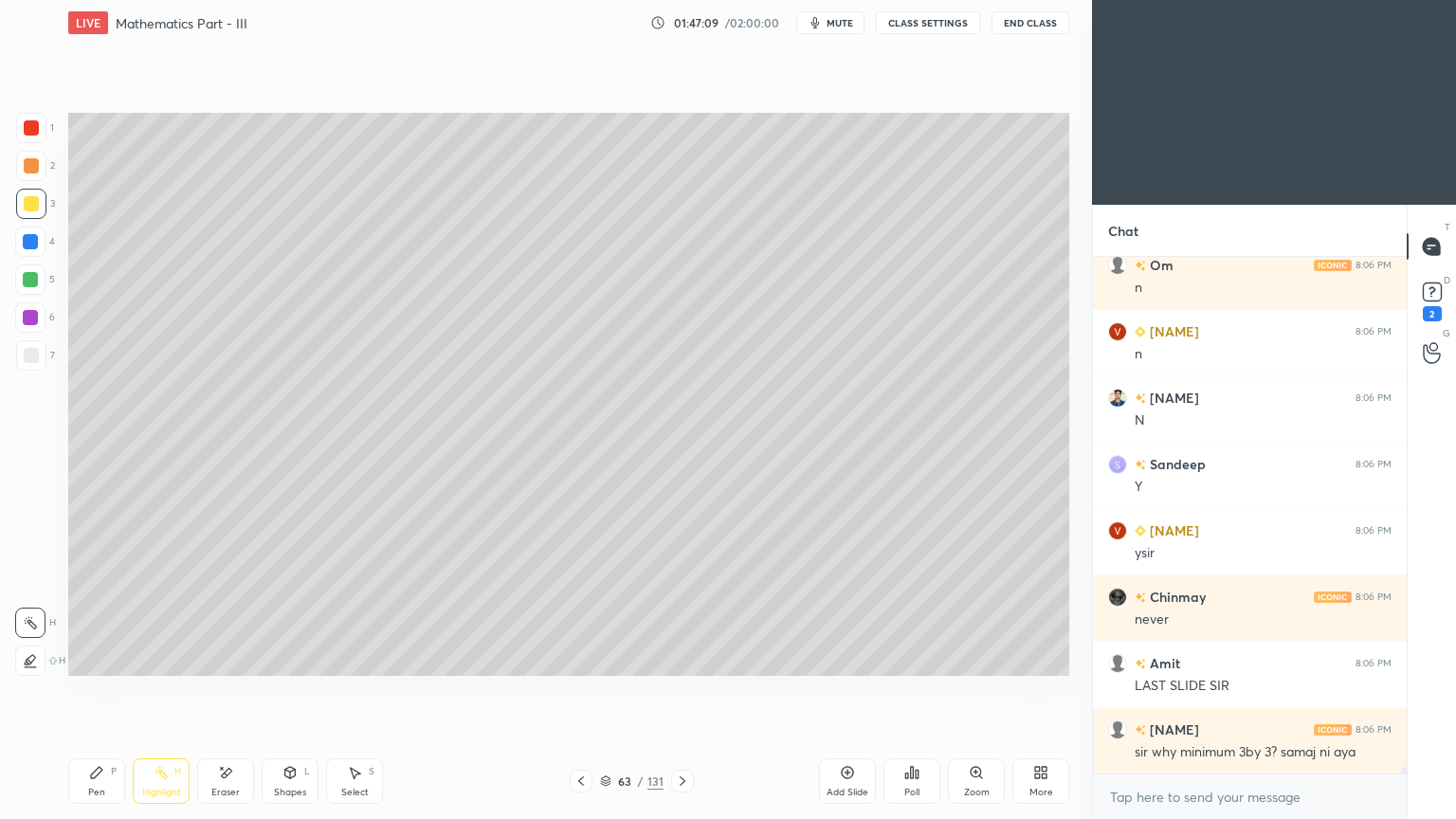 scroll, scrollTop: 42018, scrollLeft: 0, axis: vertical 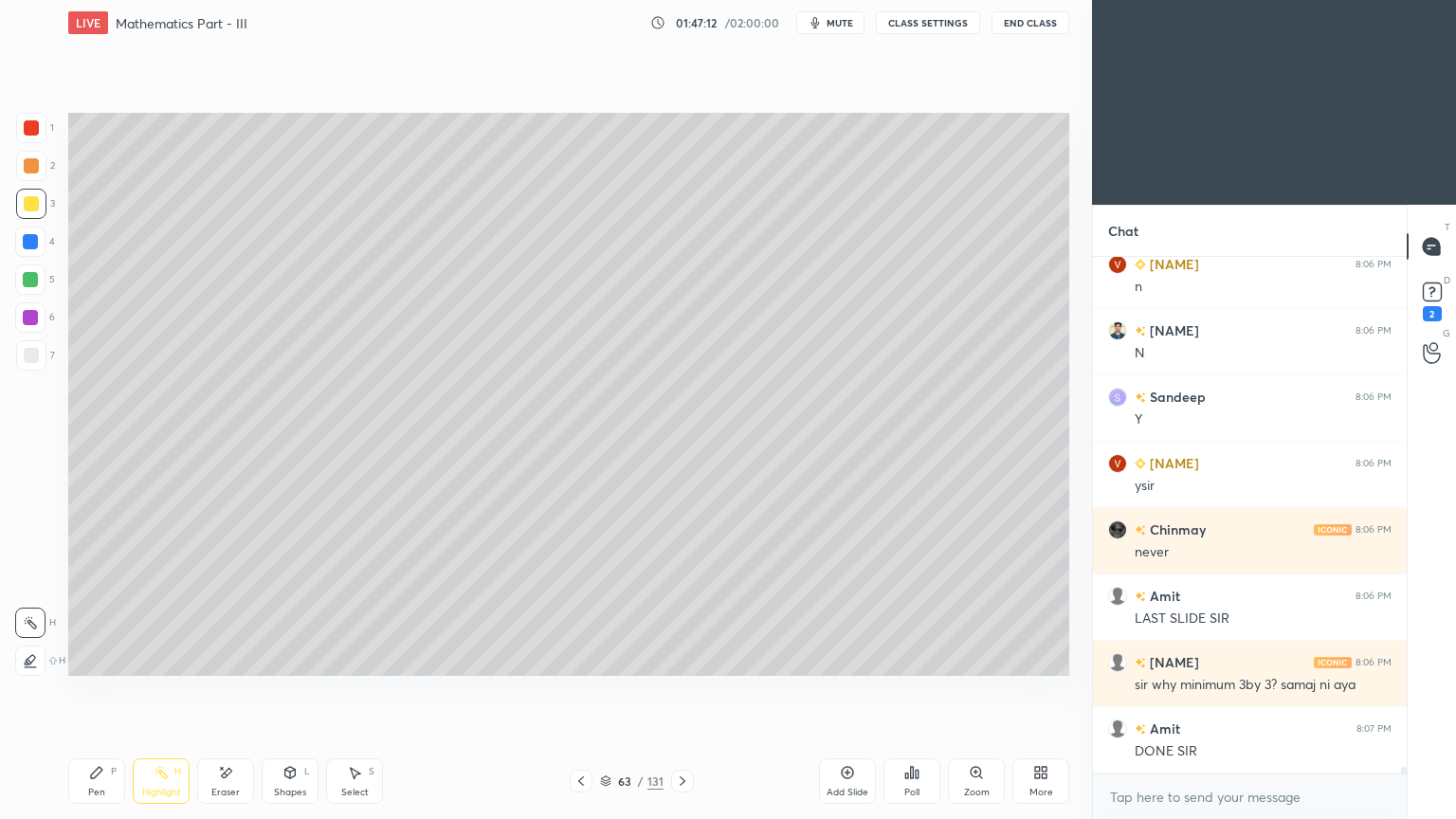 click 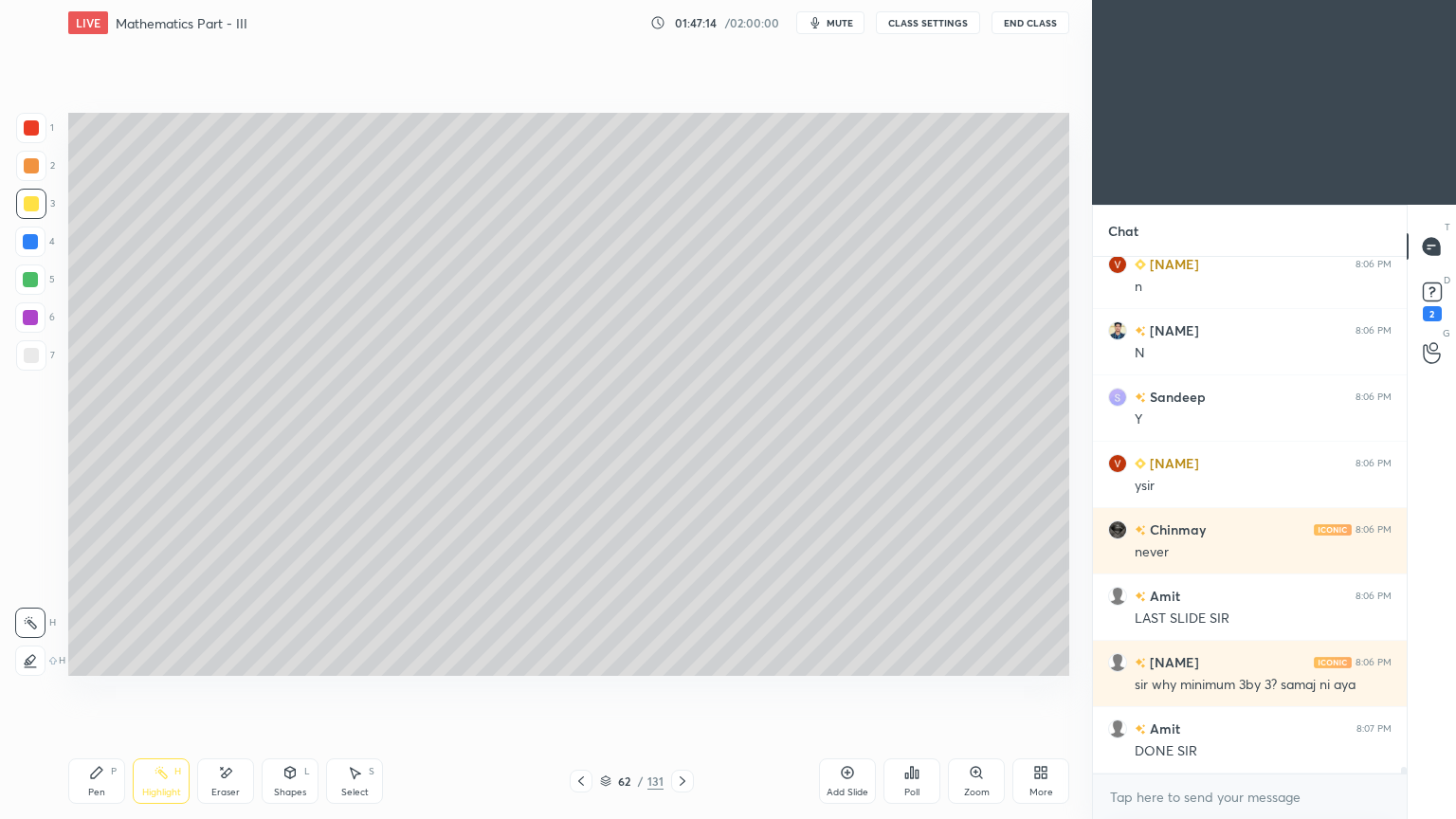 click 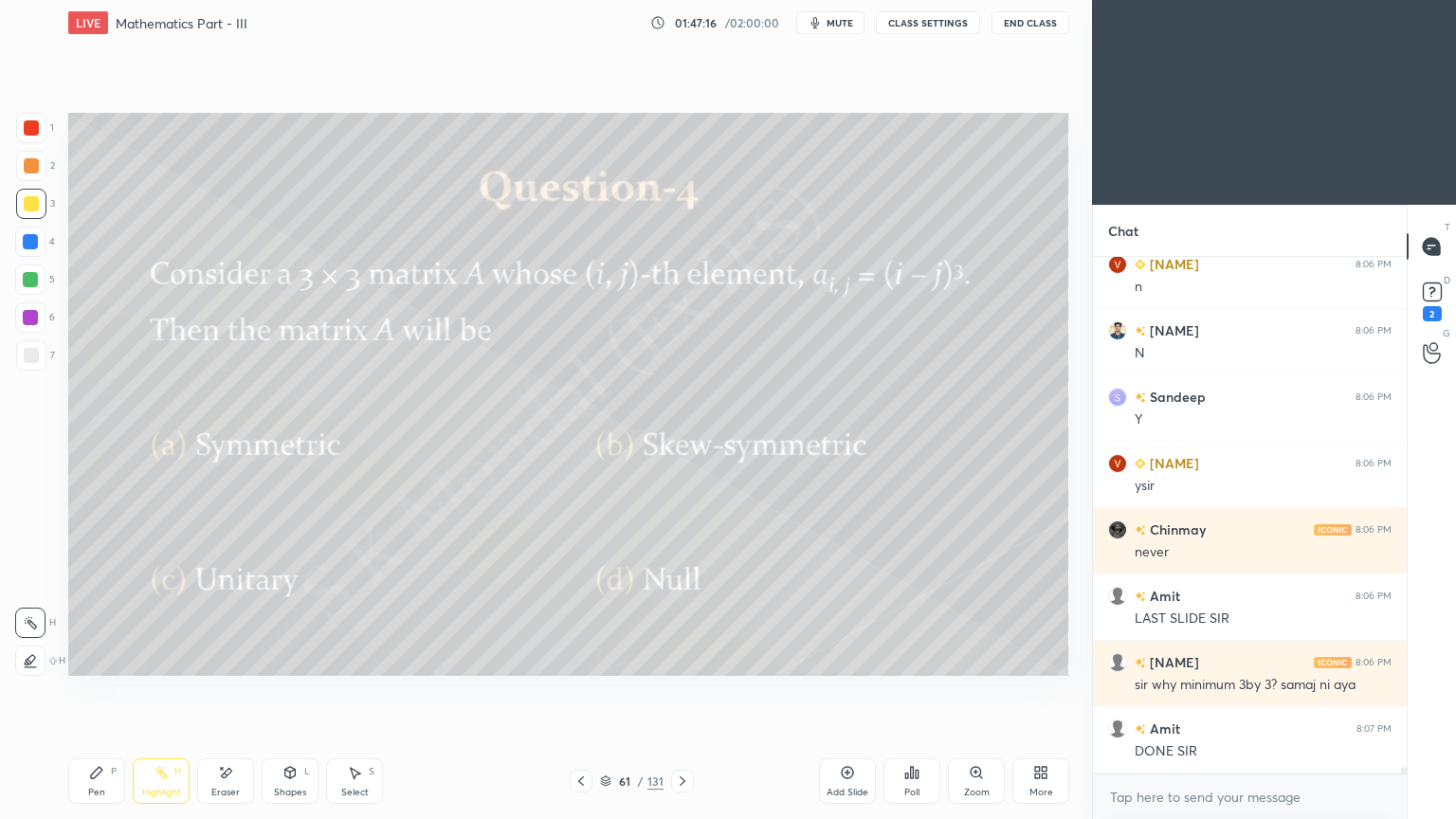 click 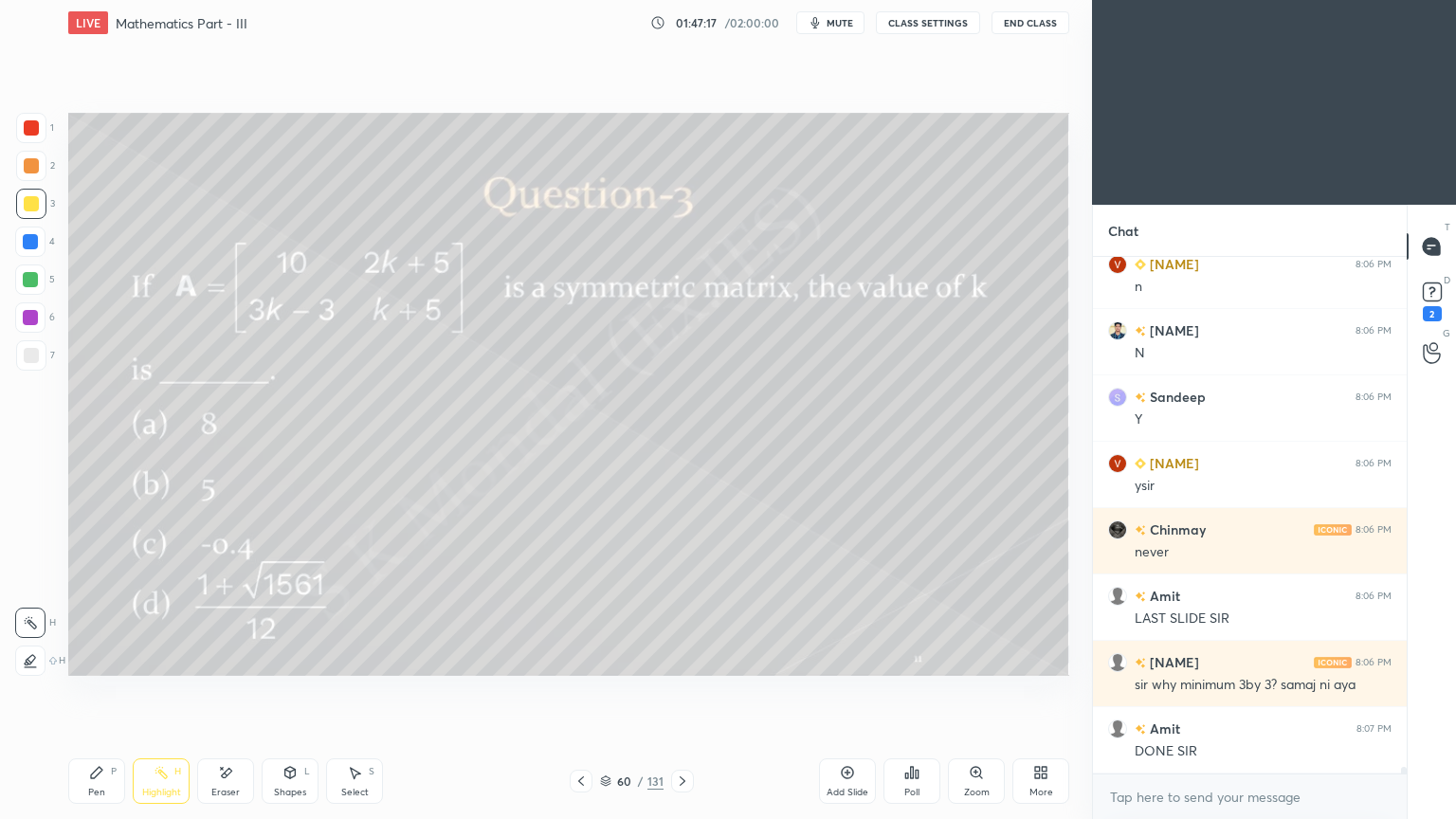 click 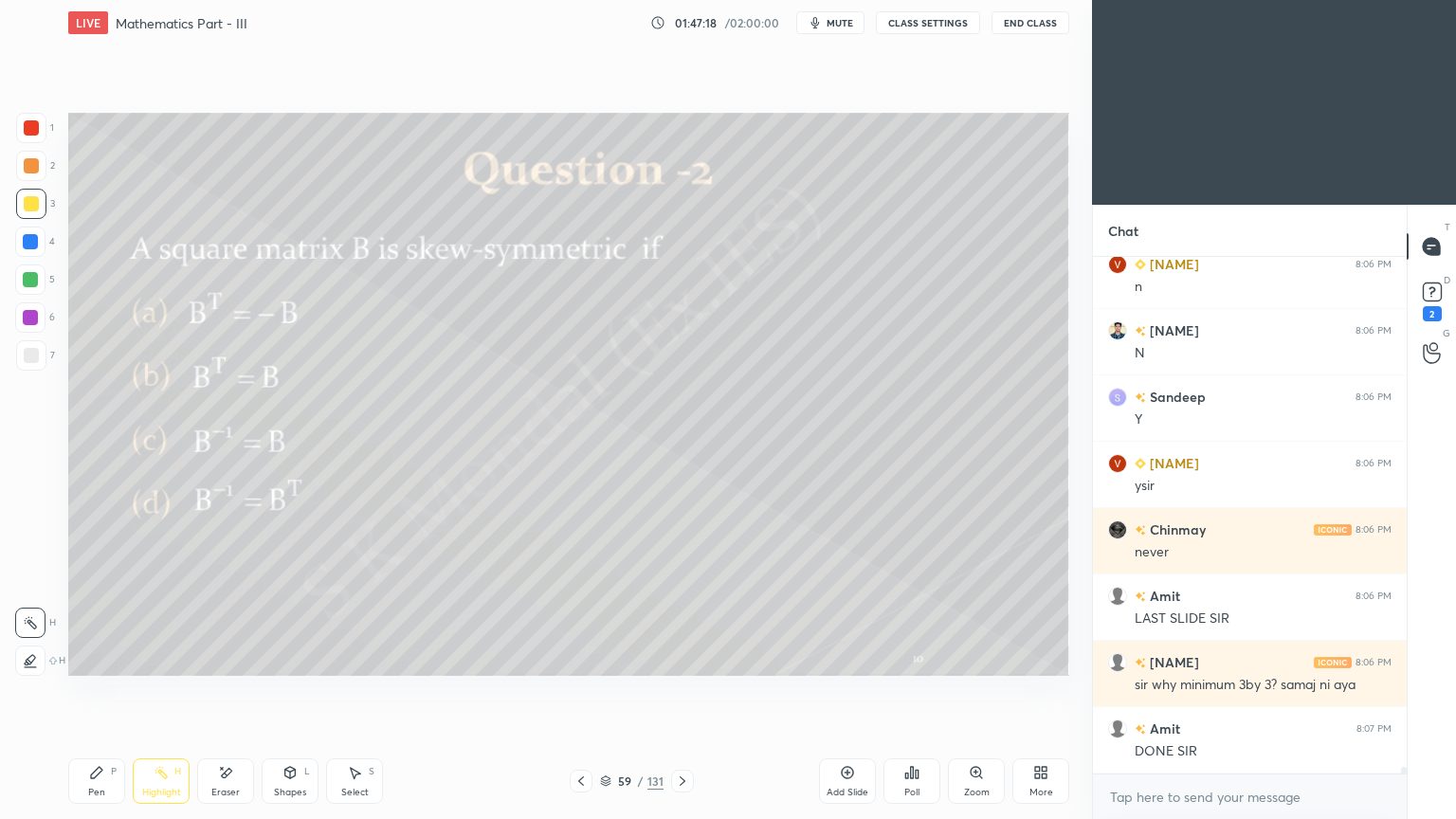 click 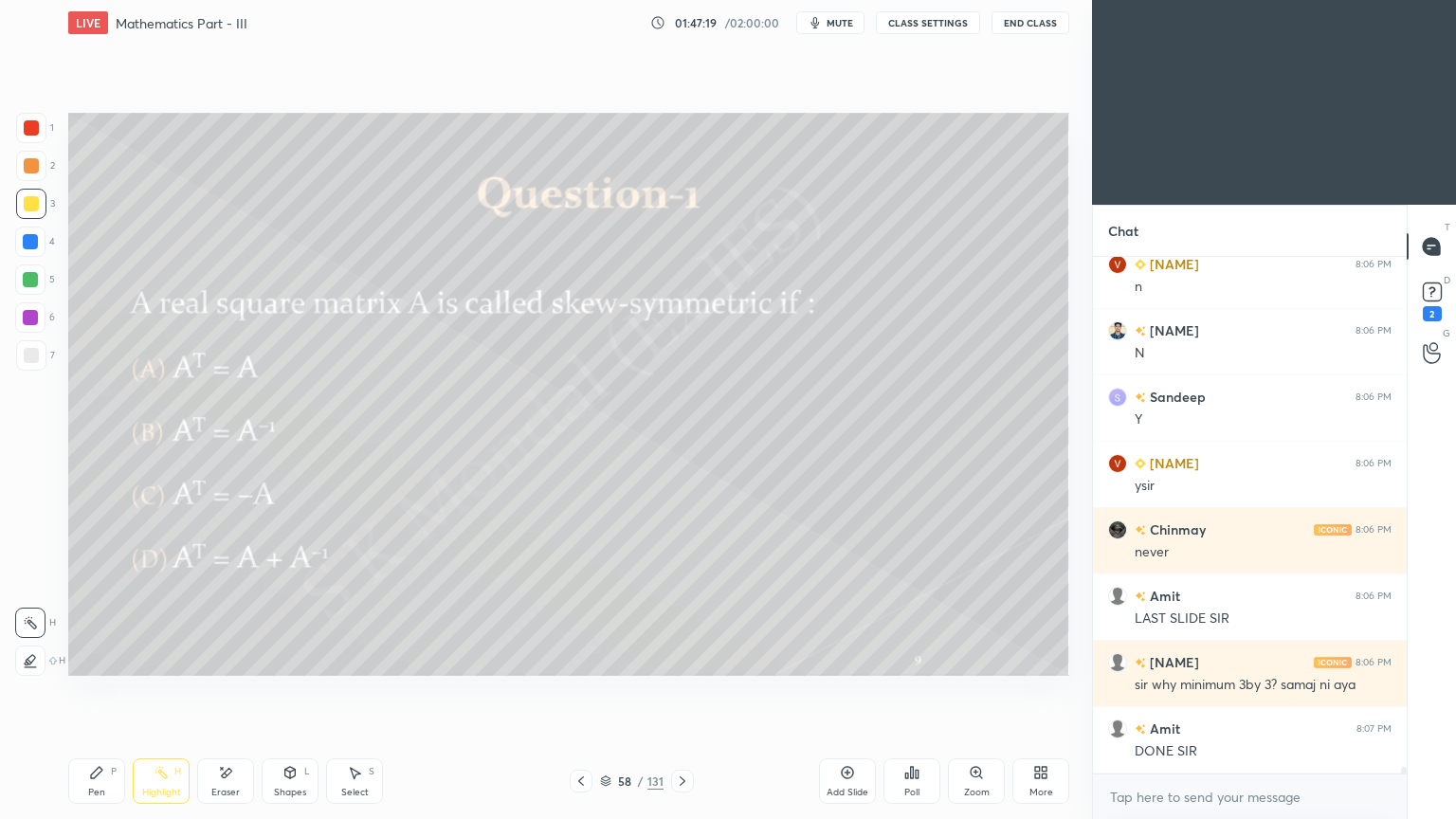 click 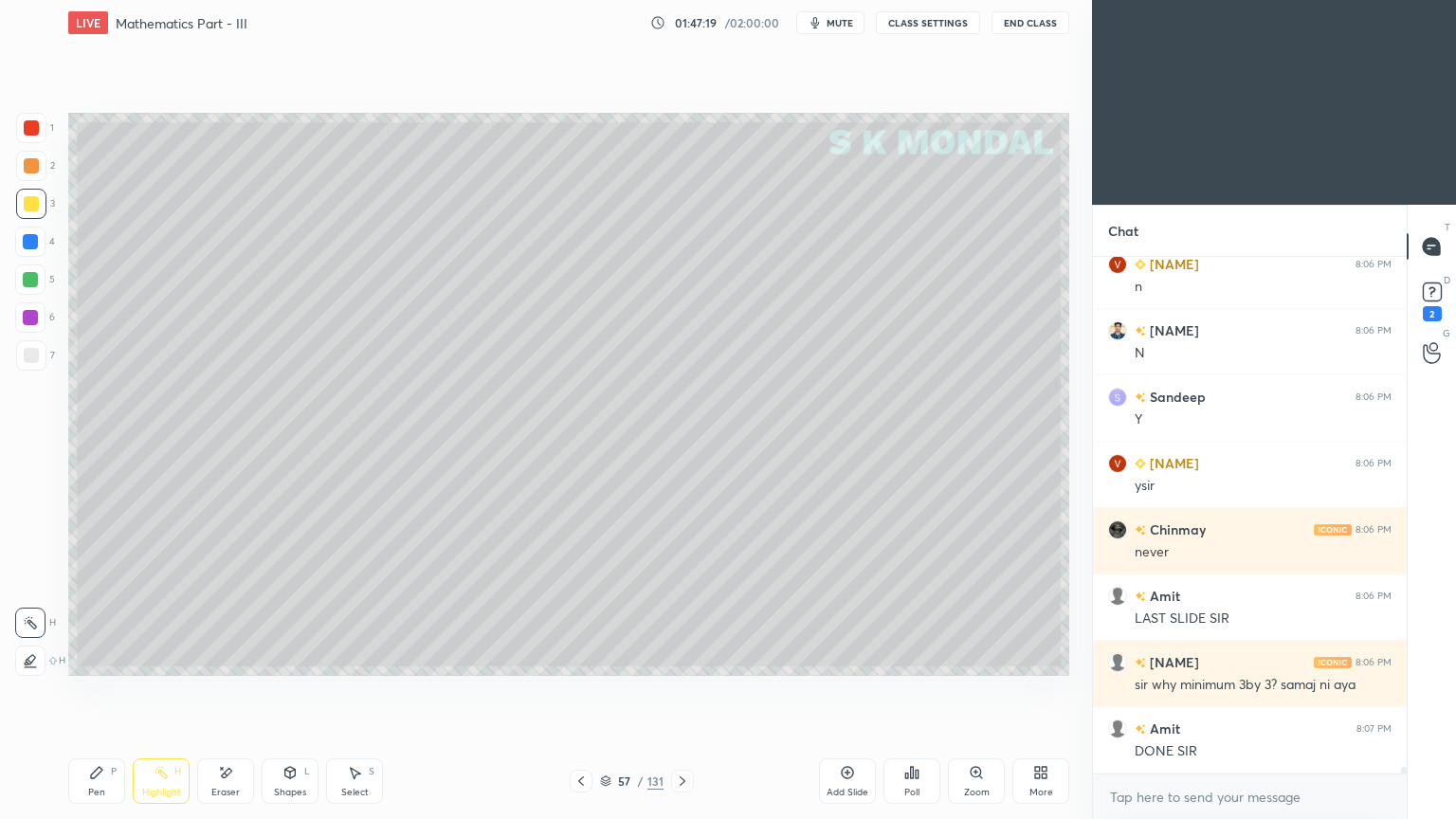 click 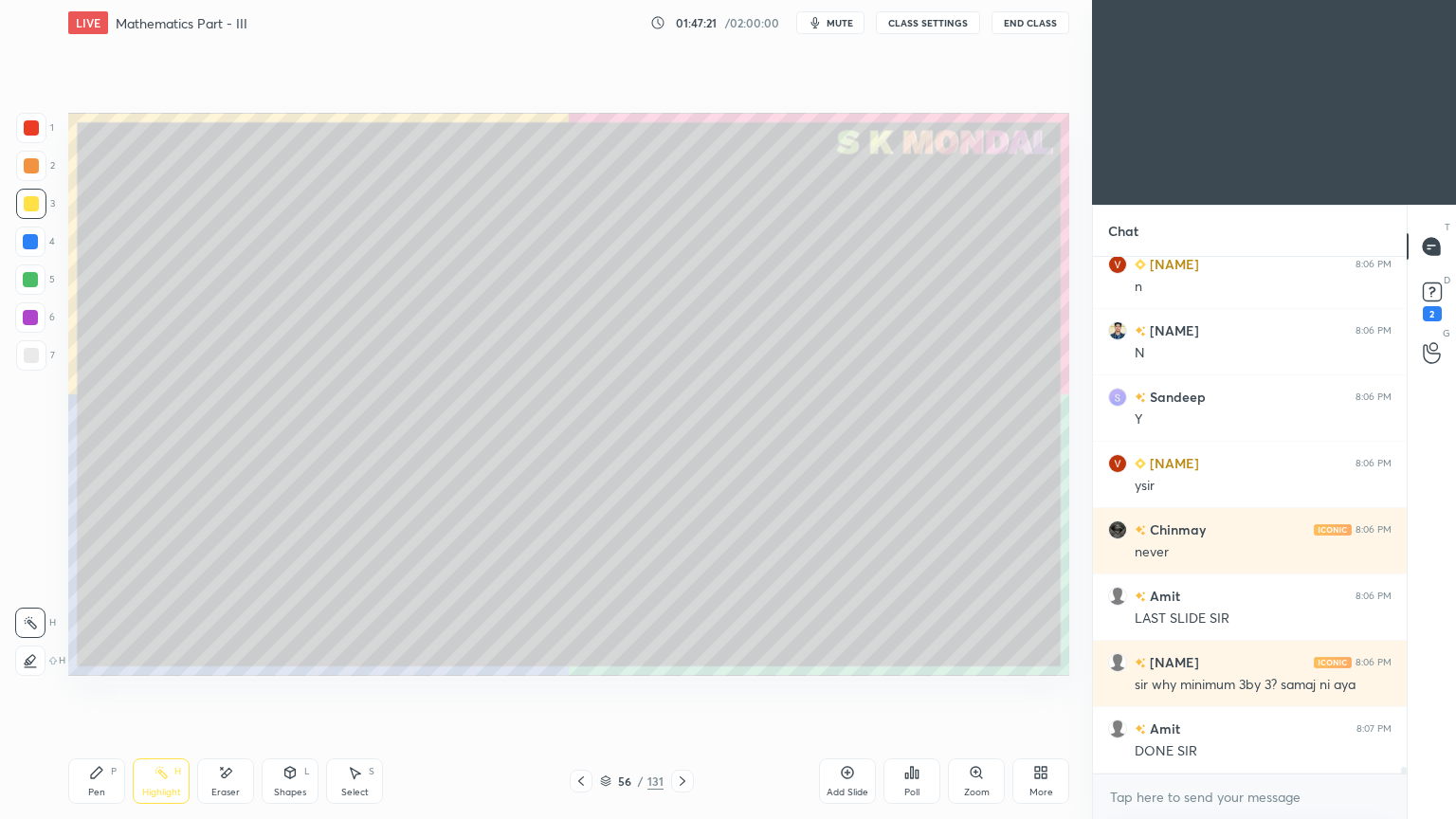 click on "56 / 131" at bounding box center (631, 781) 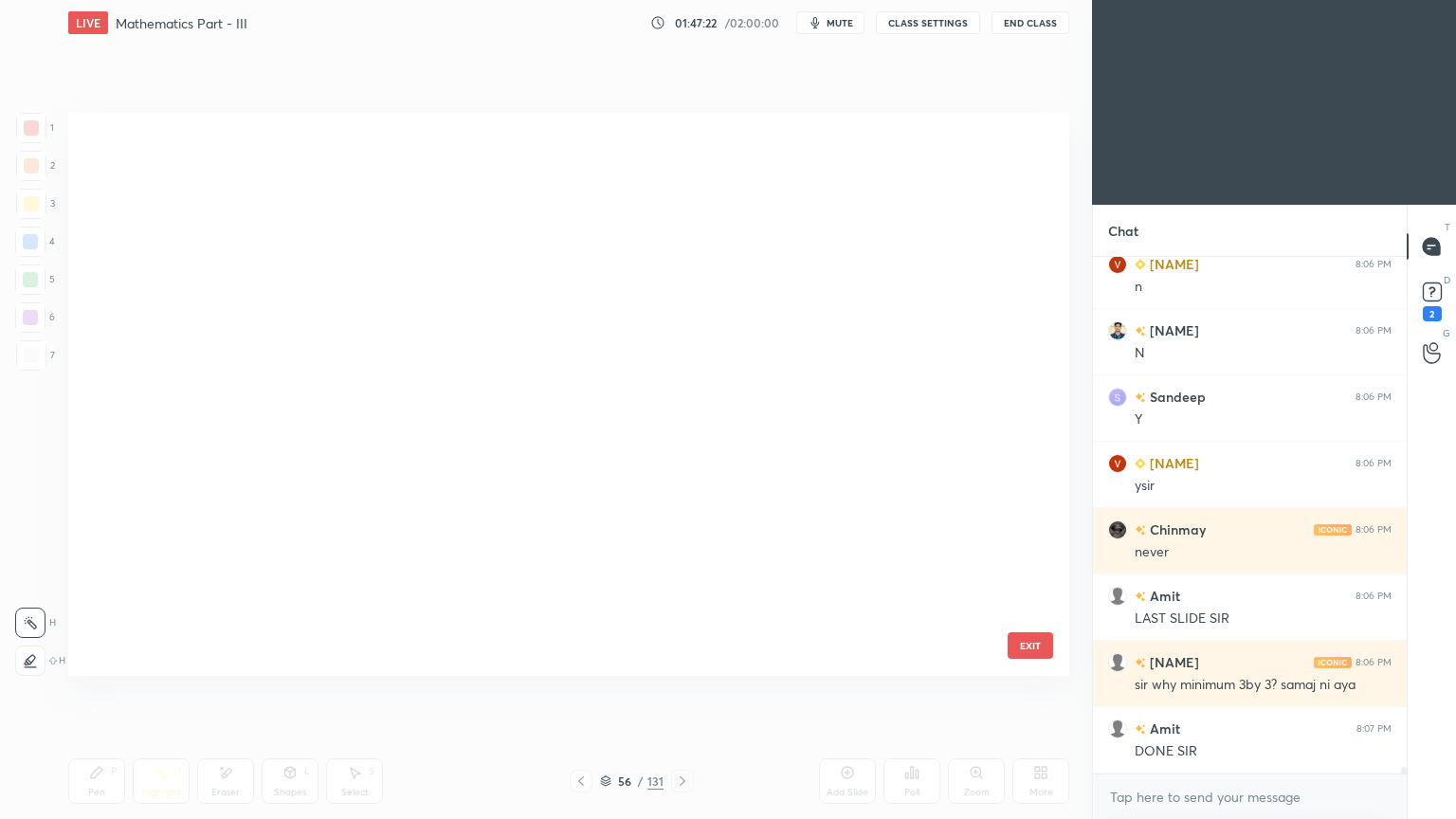 scroll, scrollTop: 2733, scrollLeft: 0, axis: vertical 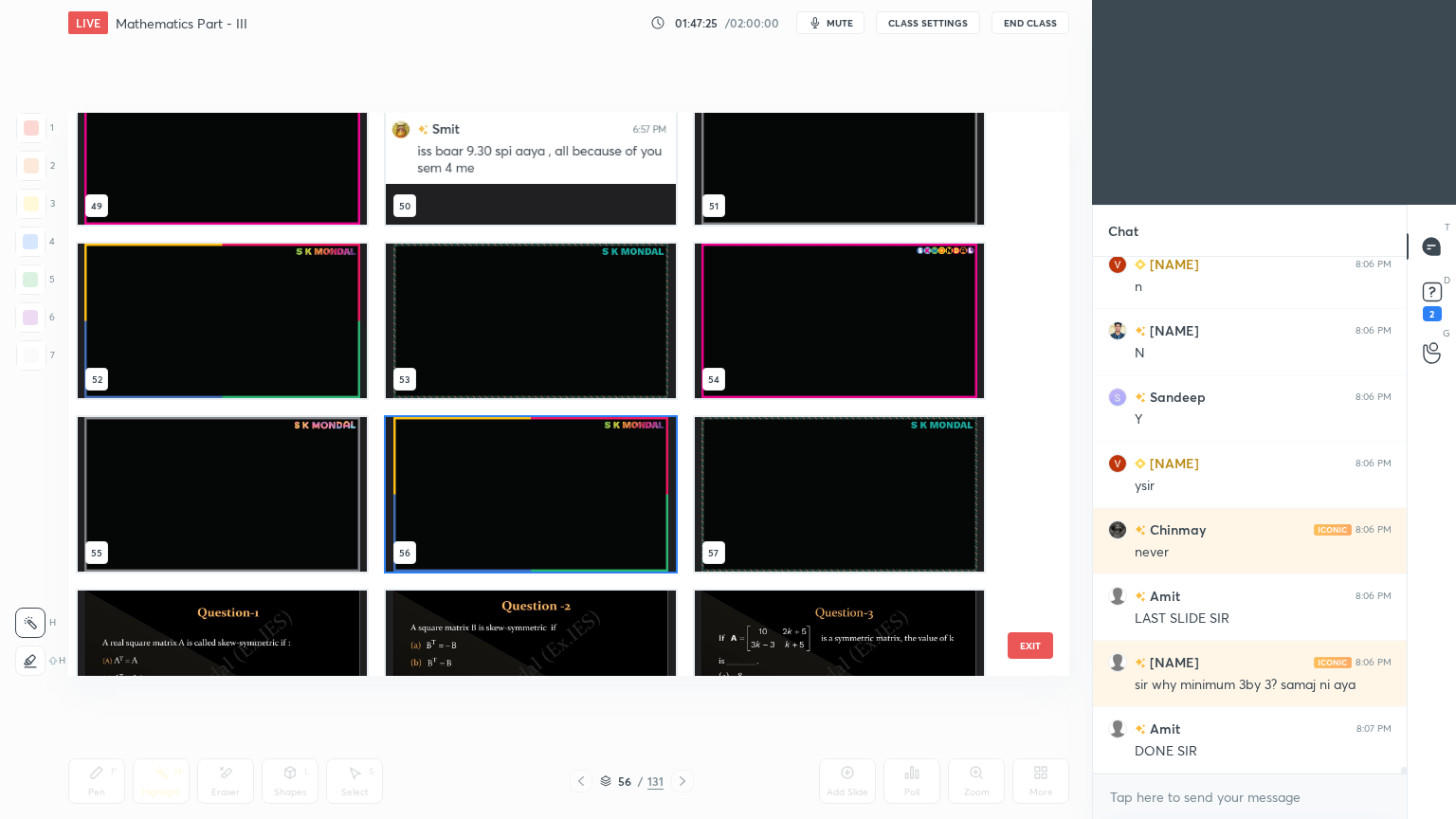 click at bounding box center (839, 494) 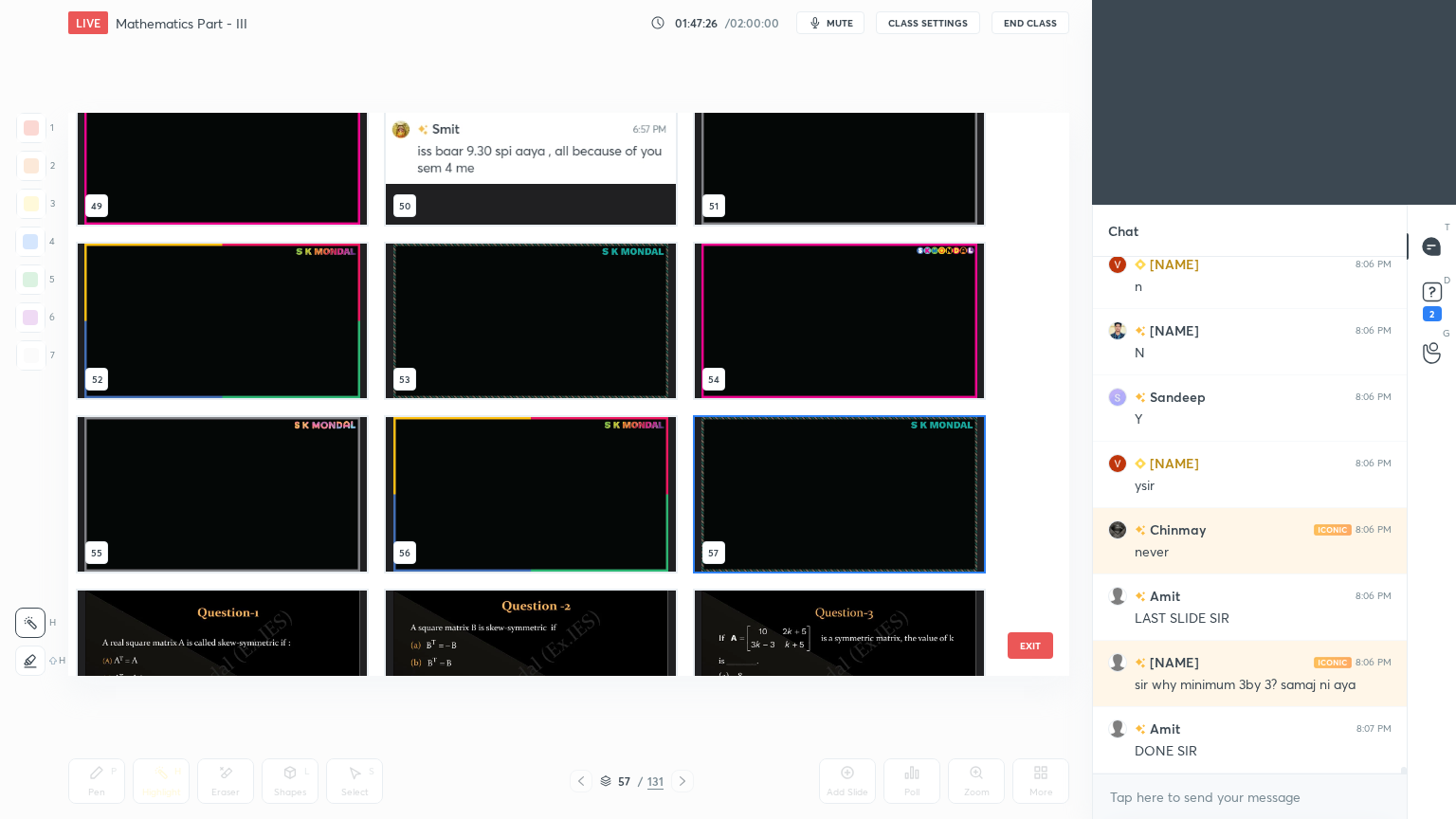 click at bounding box center [839, 320] 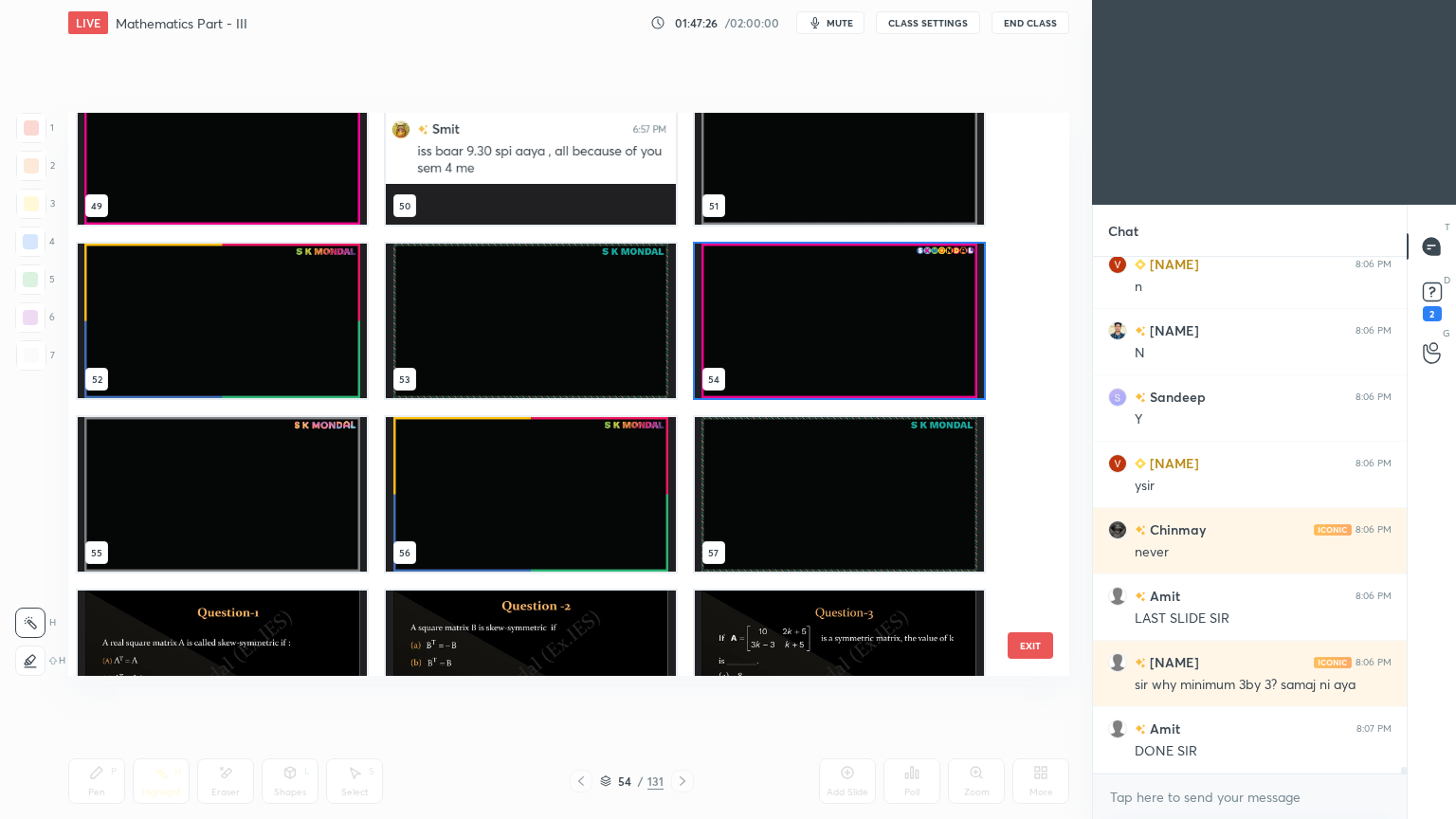 click at bounding box center [839, 320] 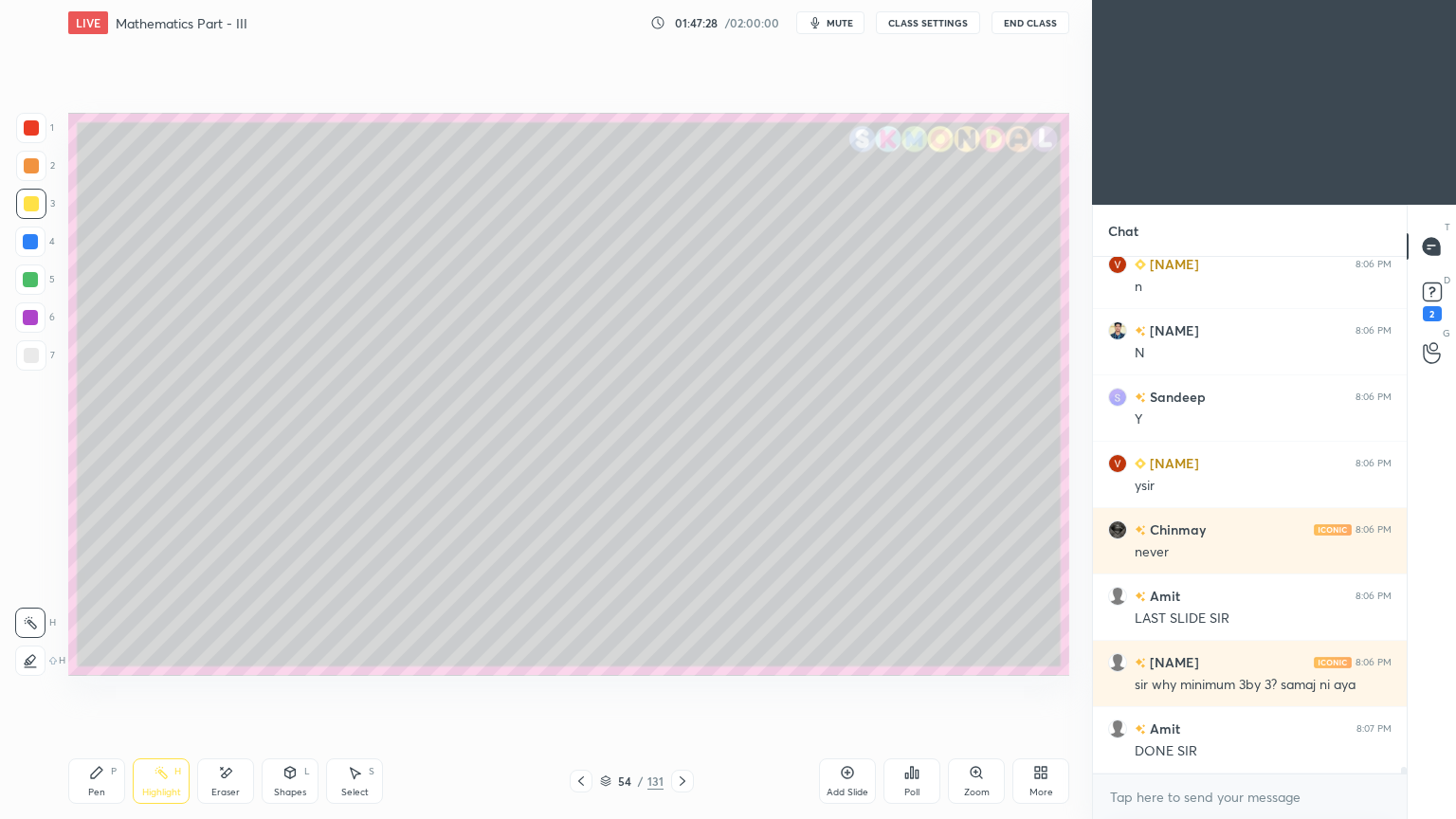 click 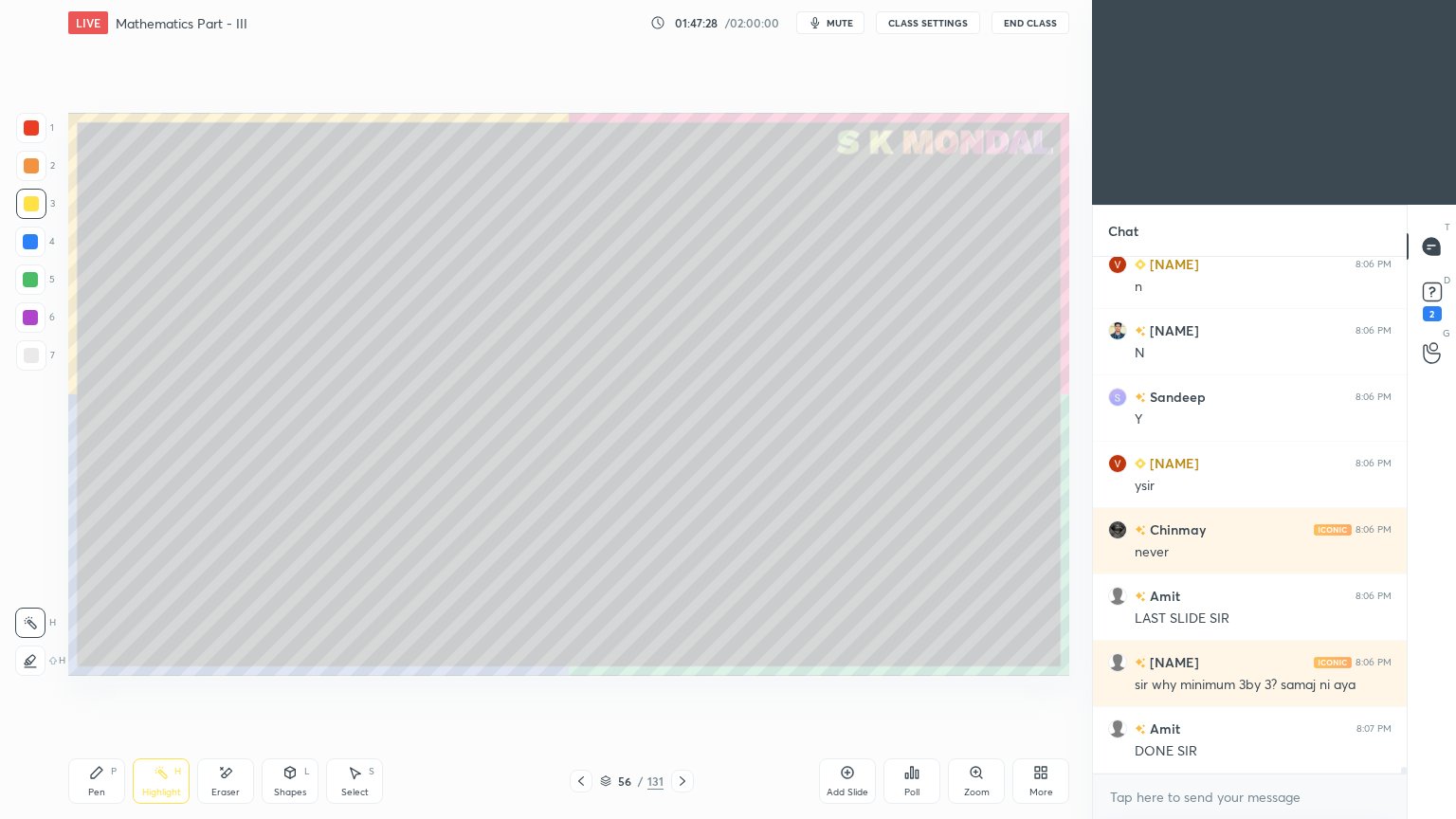 click 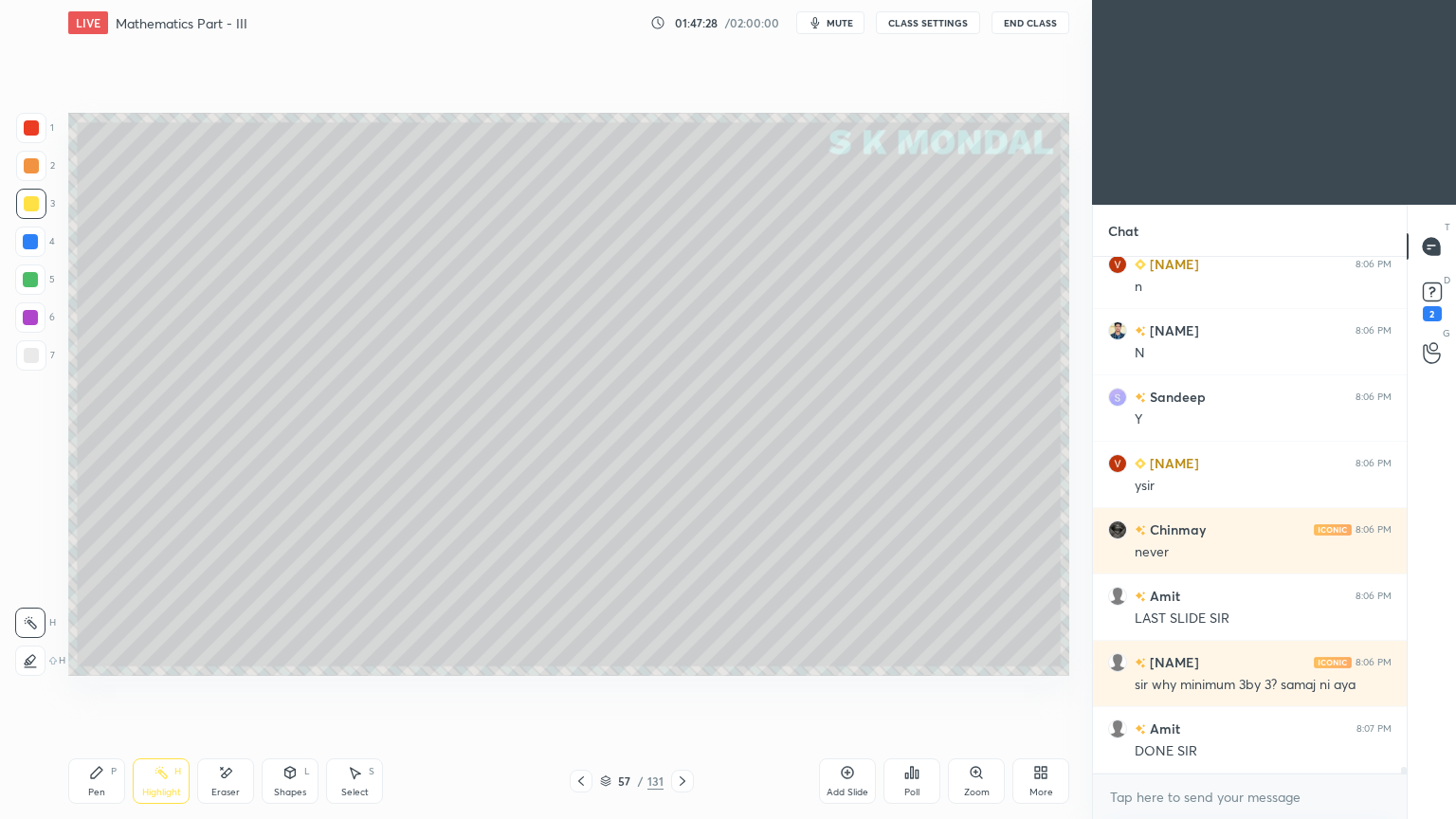click 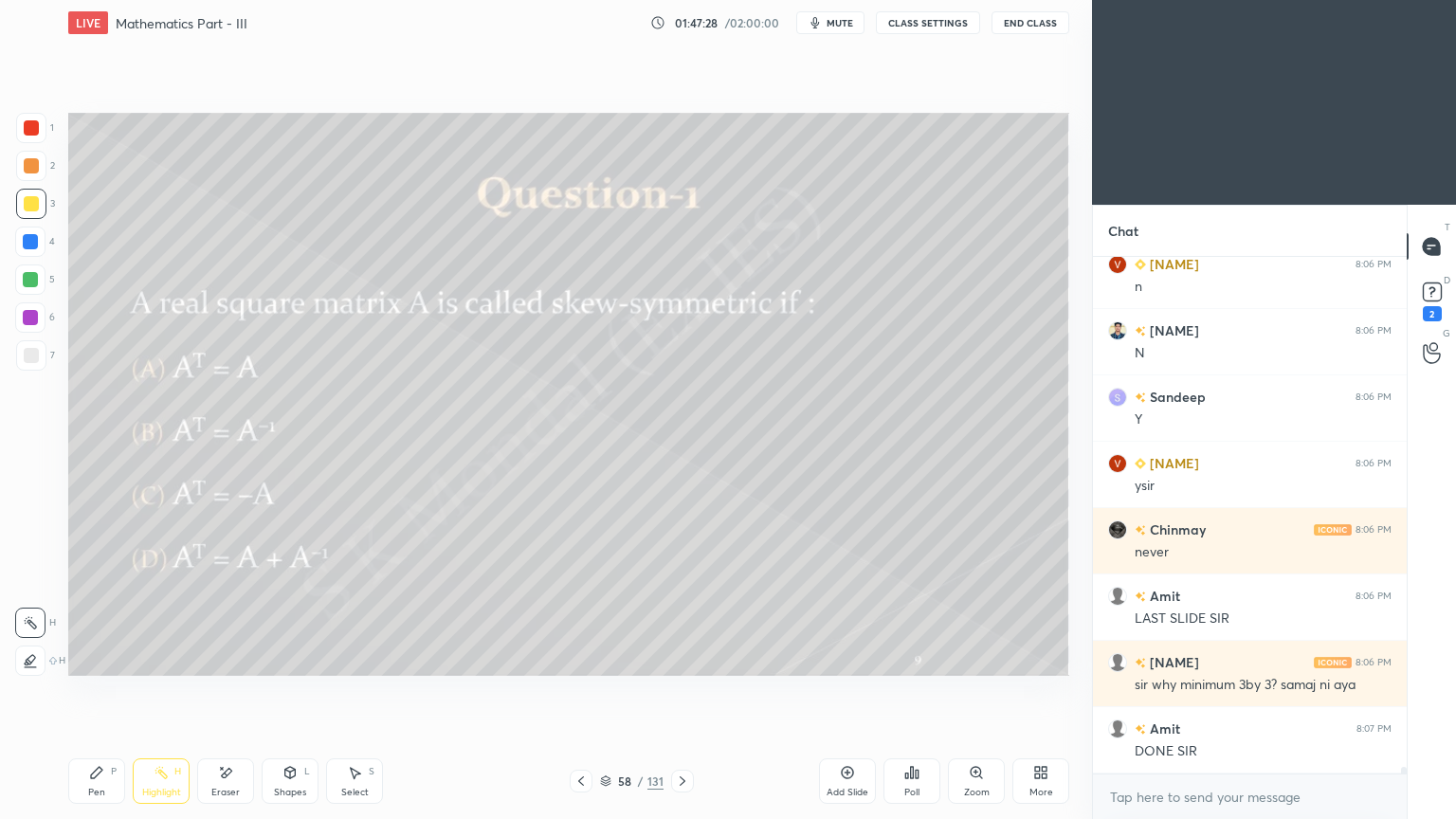 click 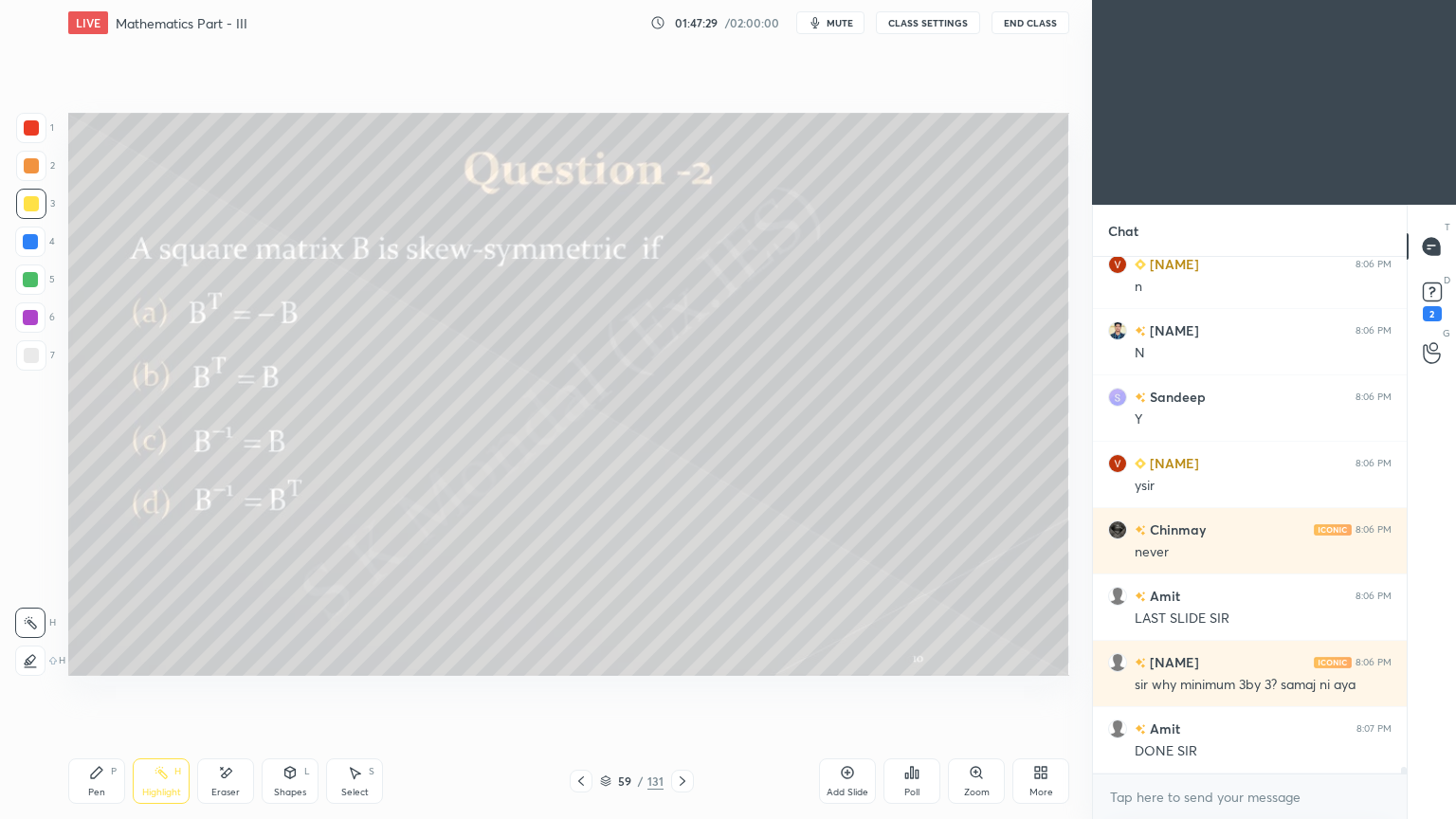click 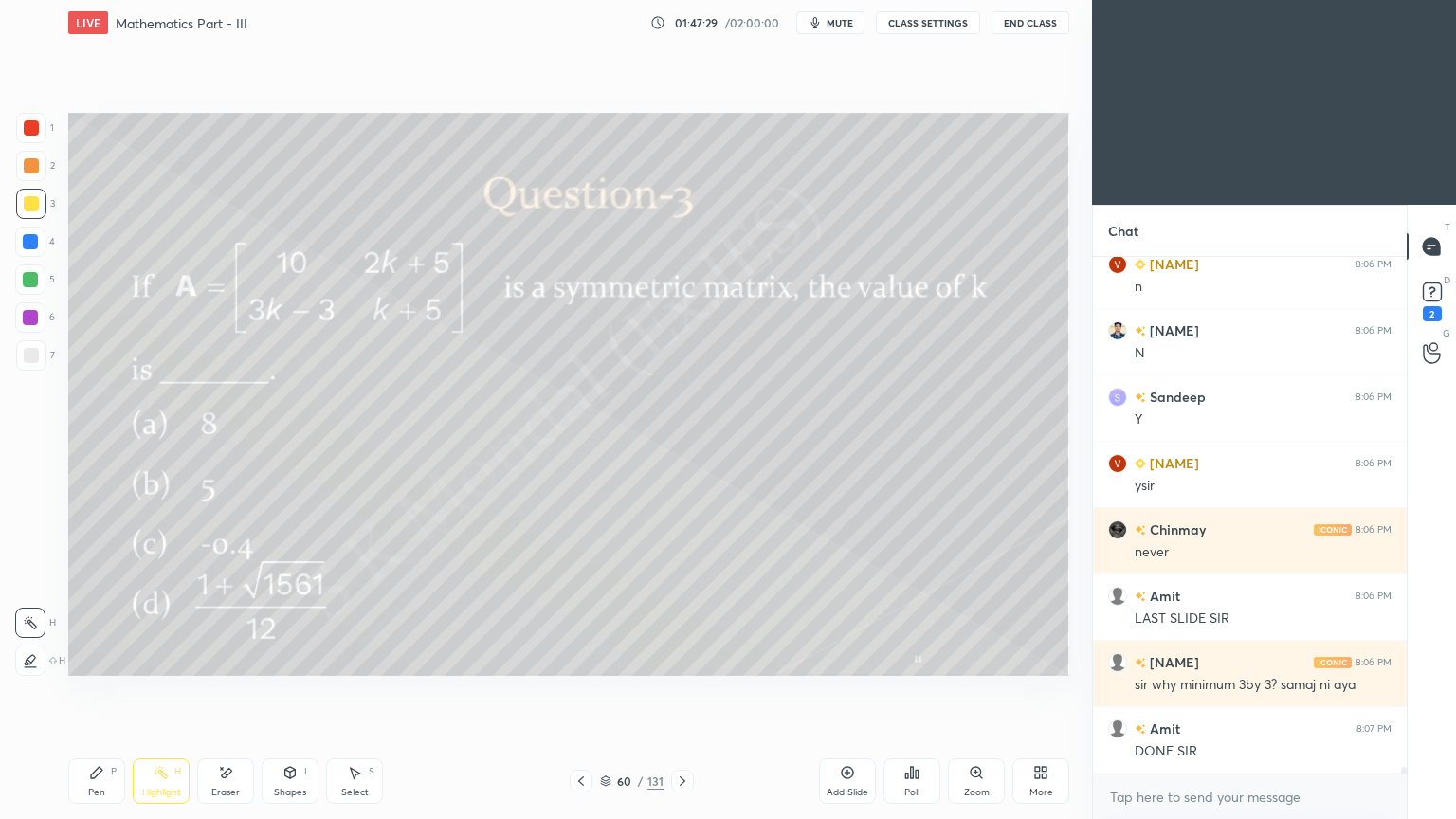 click 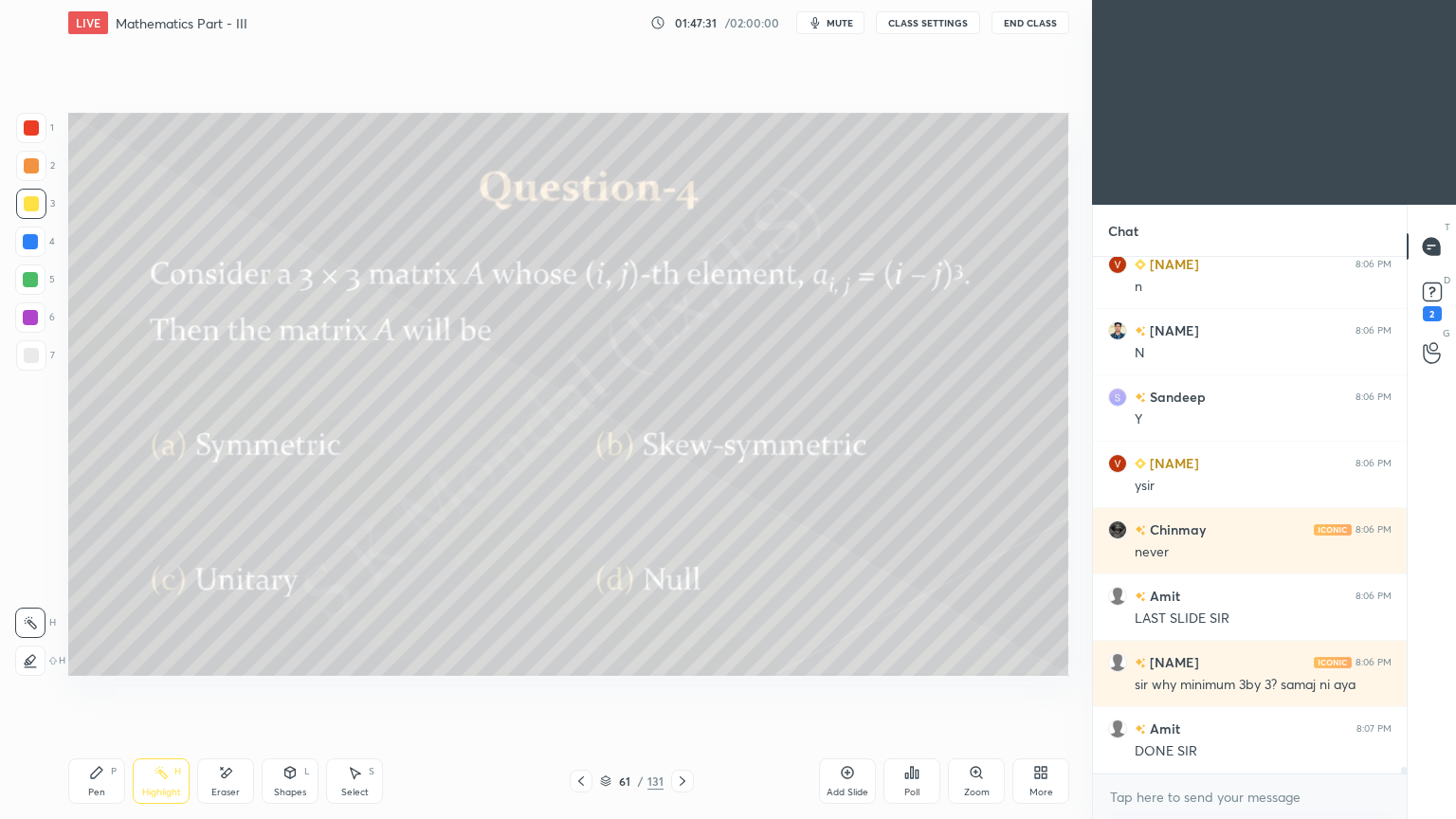 click 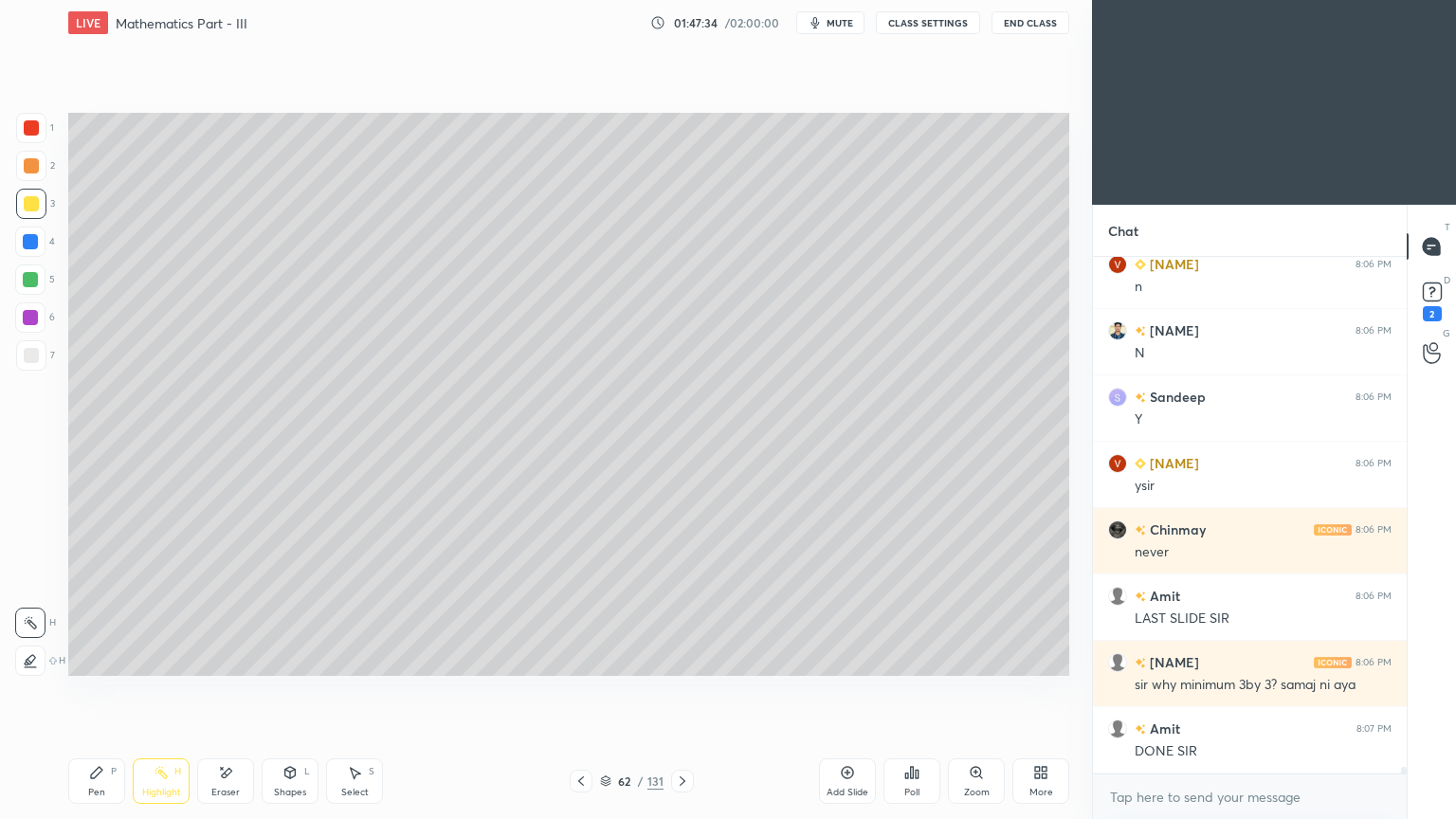 click on "Highlight H" at bounding box center (161, 781) 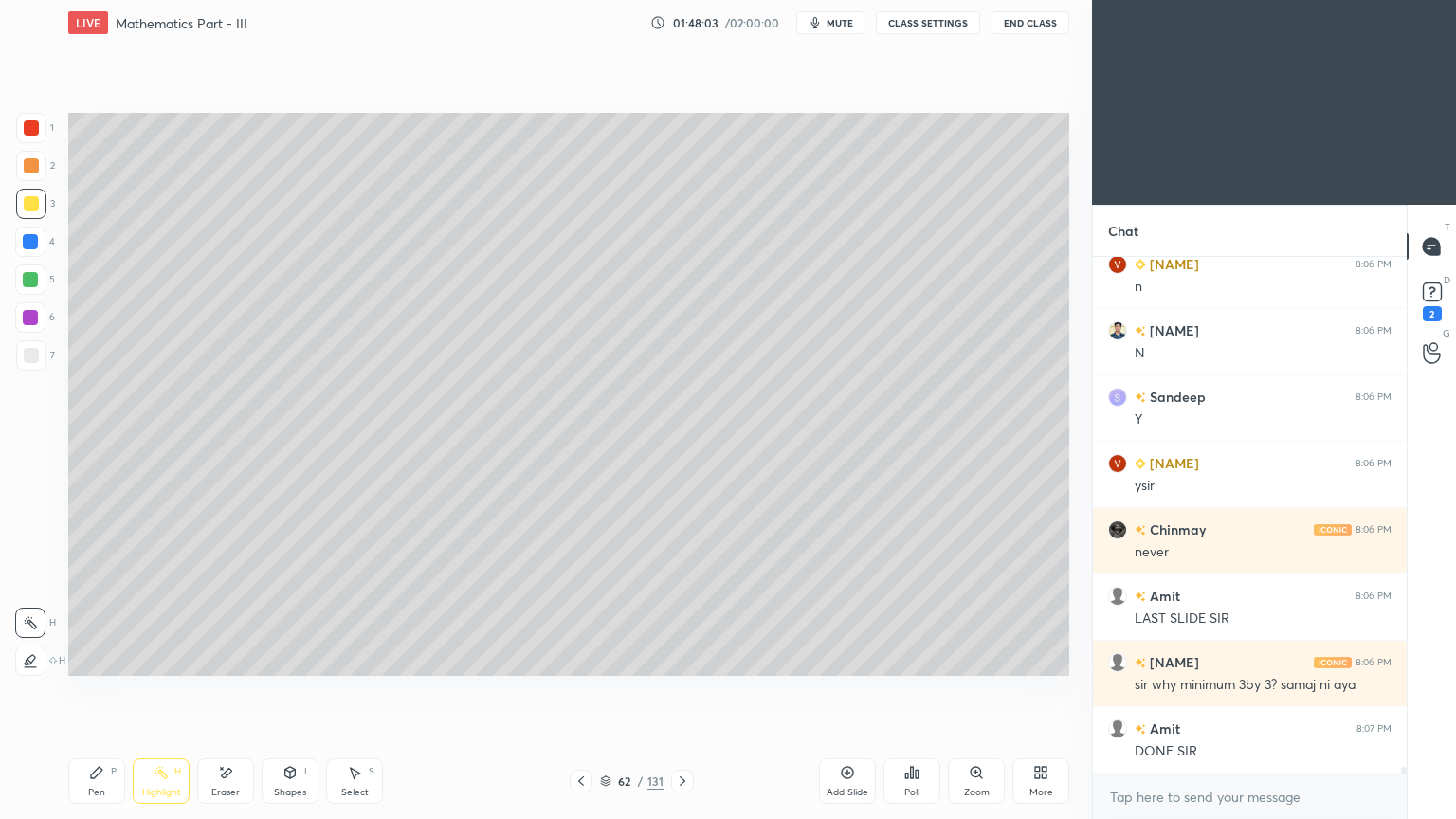 scroll, scrollTop: 42084, scrollLeft: 0, axis: vertical 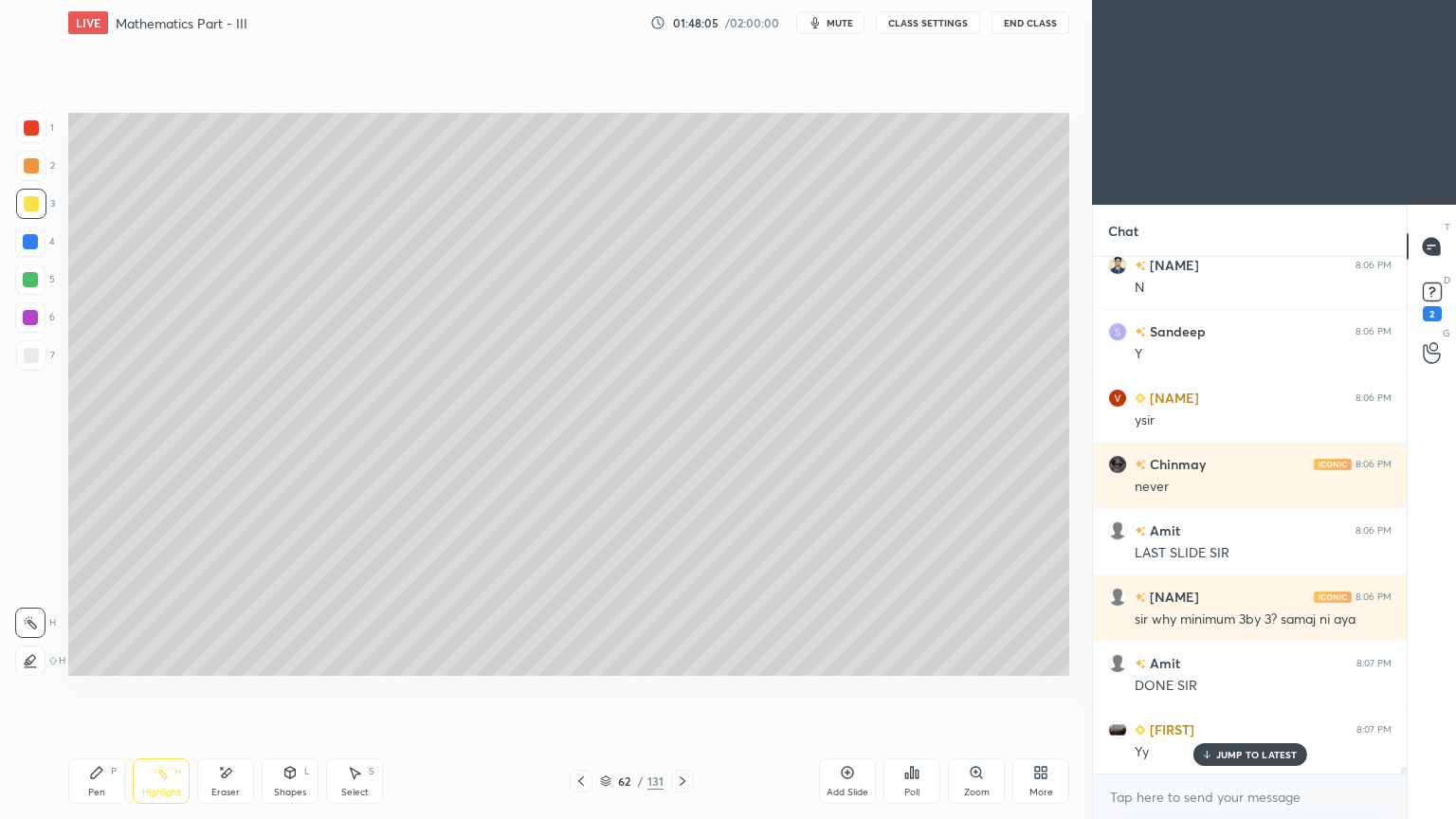 click on "JUMP TO LATEST" at bounding box center (1249, 755) 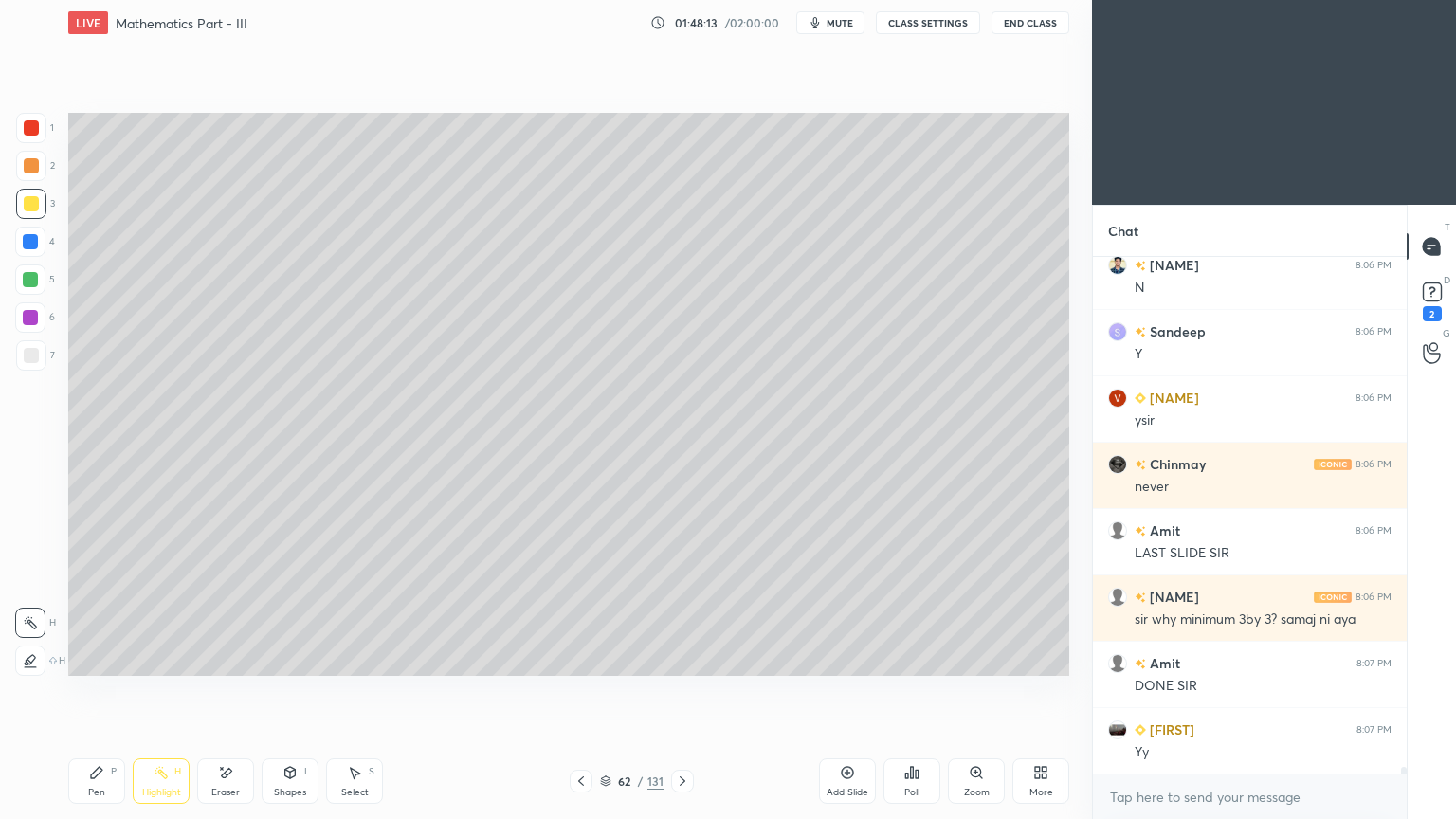click 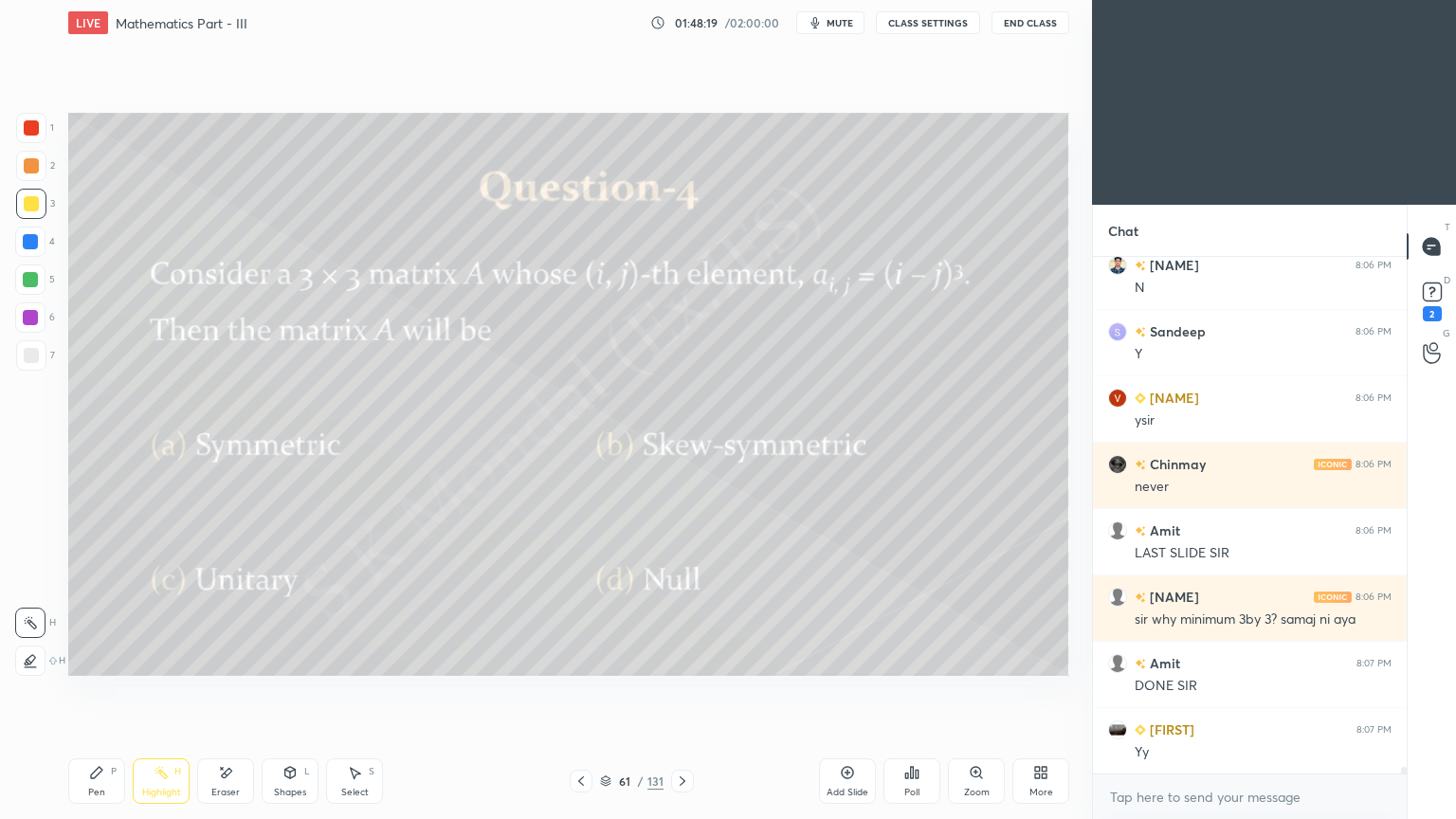 click 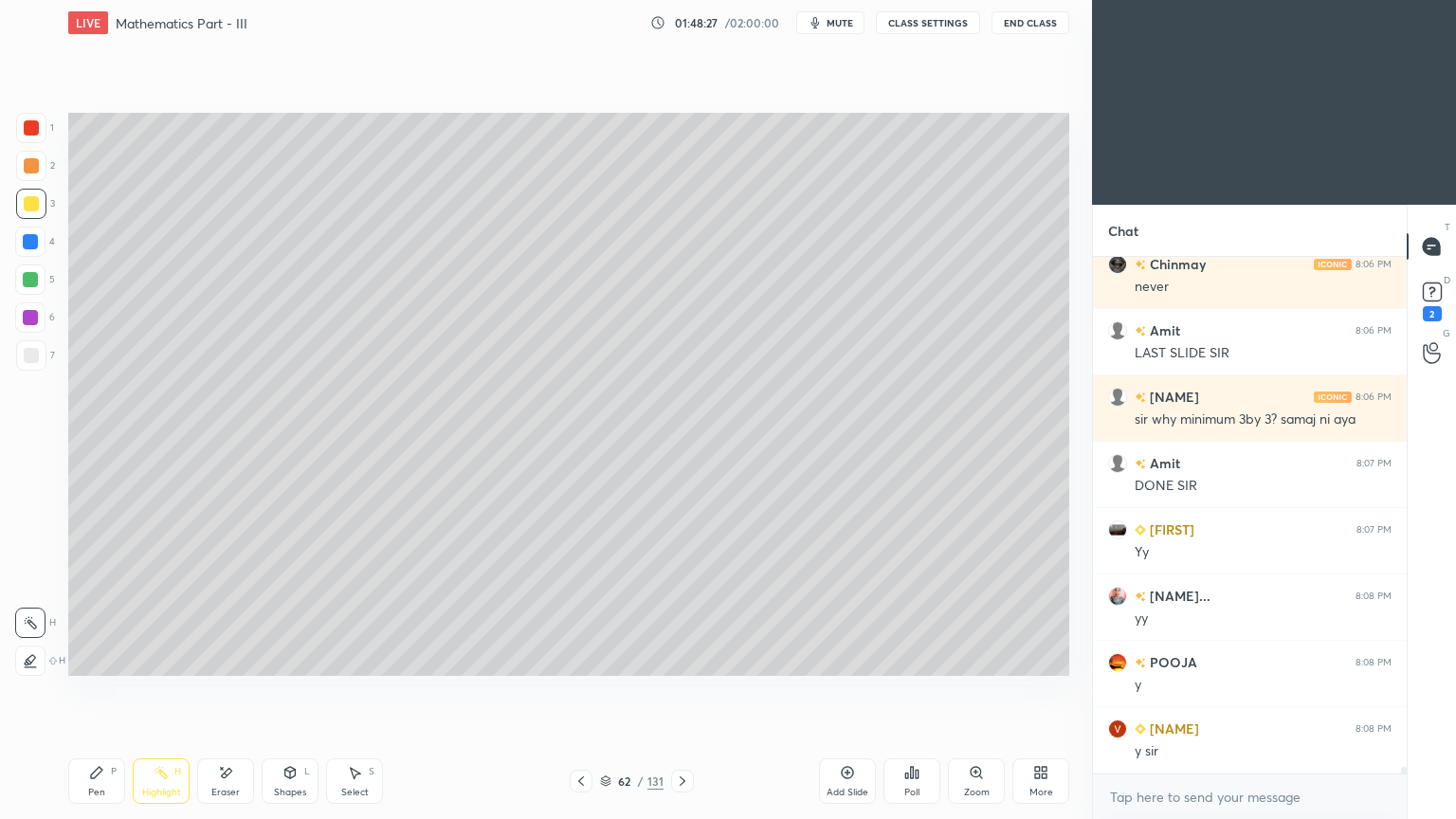 scroll, scrollTop: 42349, scrollLeft: 0, axis: vertical 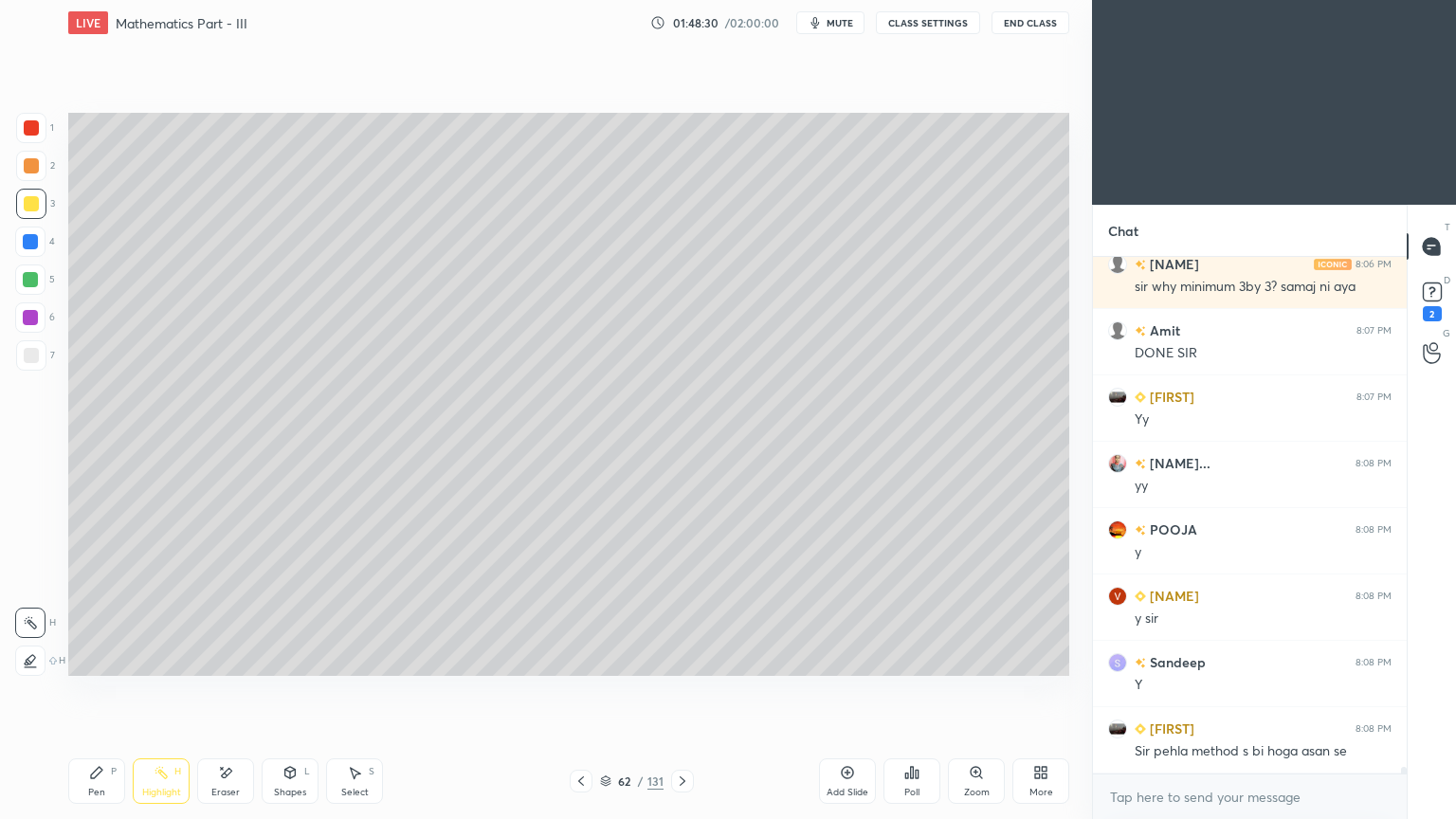 click on "Highlight" at bounding box center [161, 792] 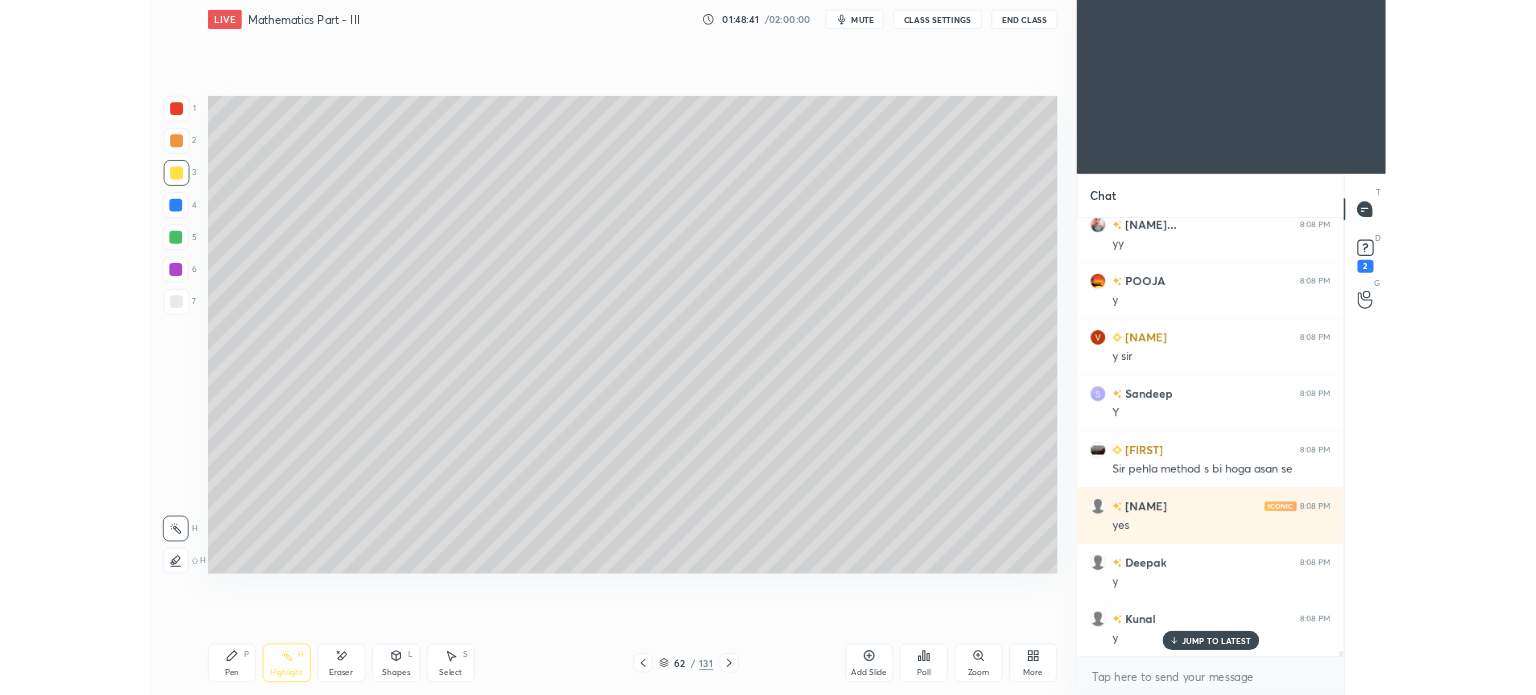 scroll, scrollTop: 45027, scrollLeft: 0, axis: vertical 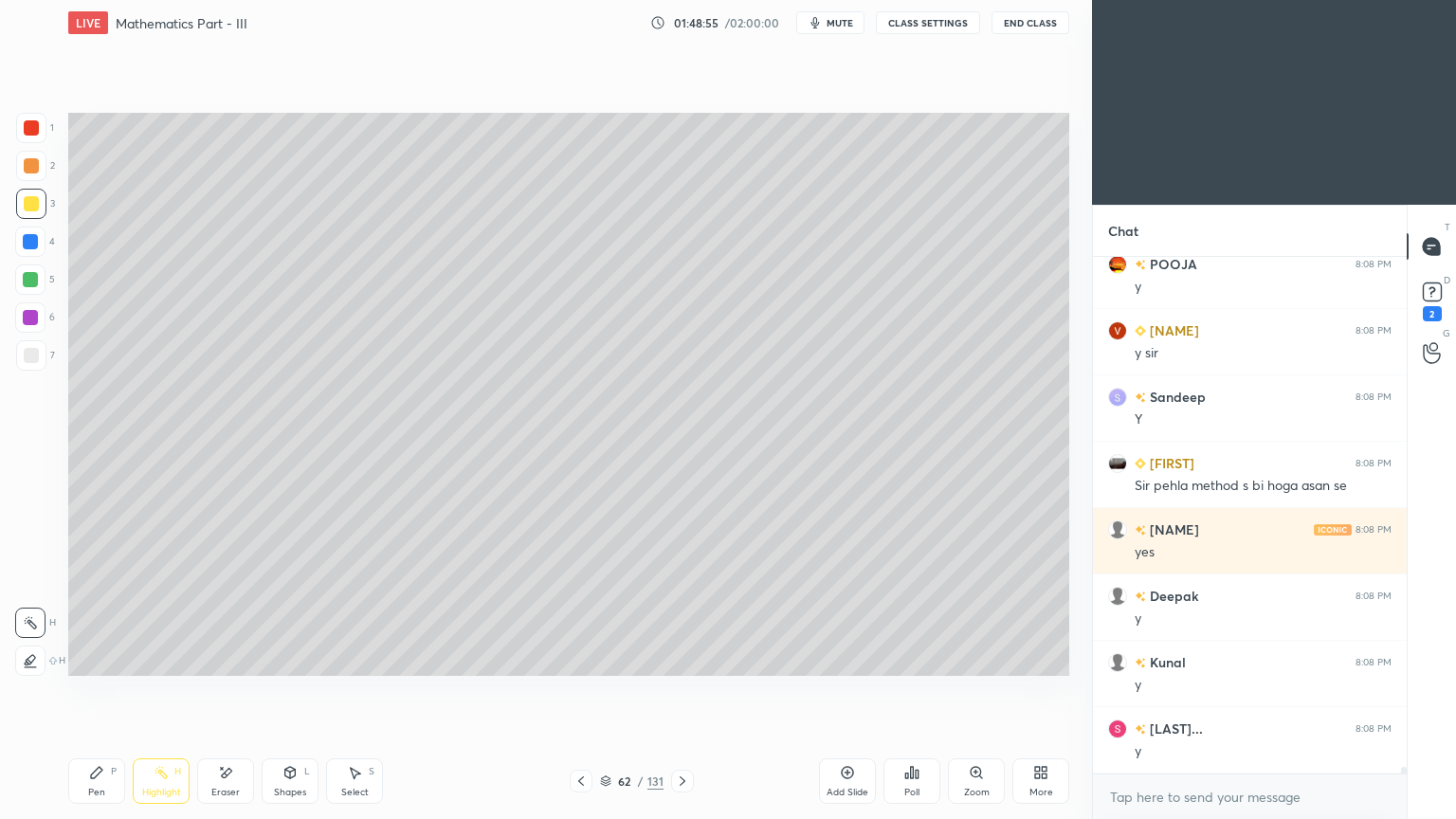 click 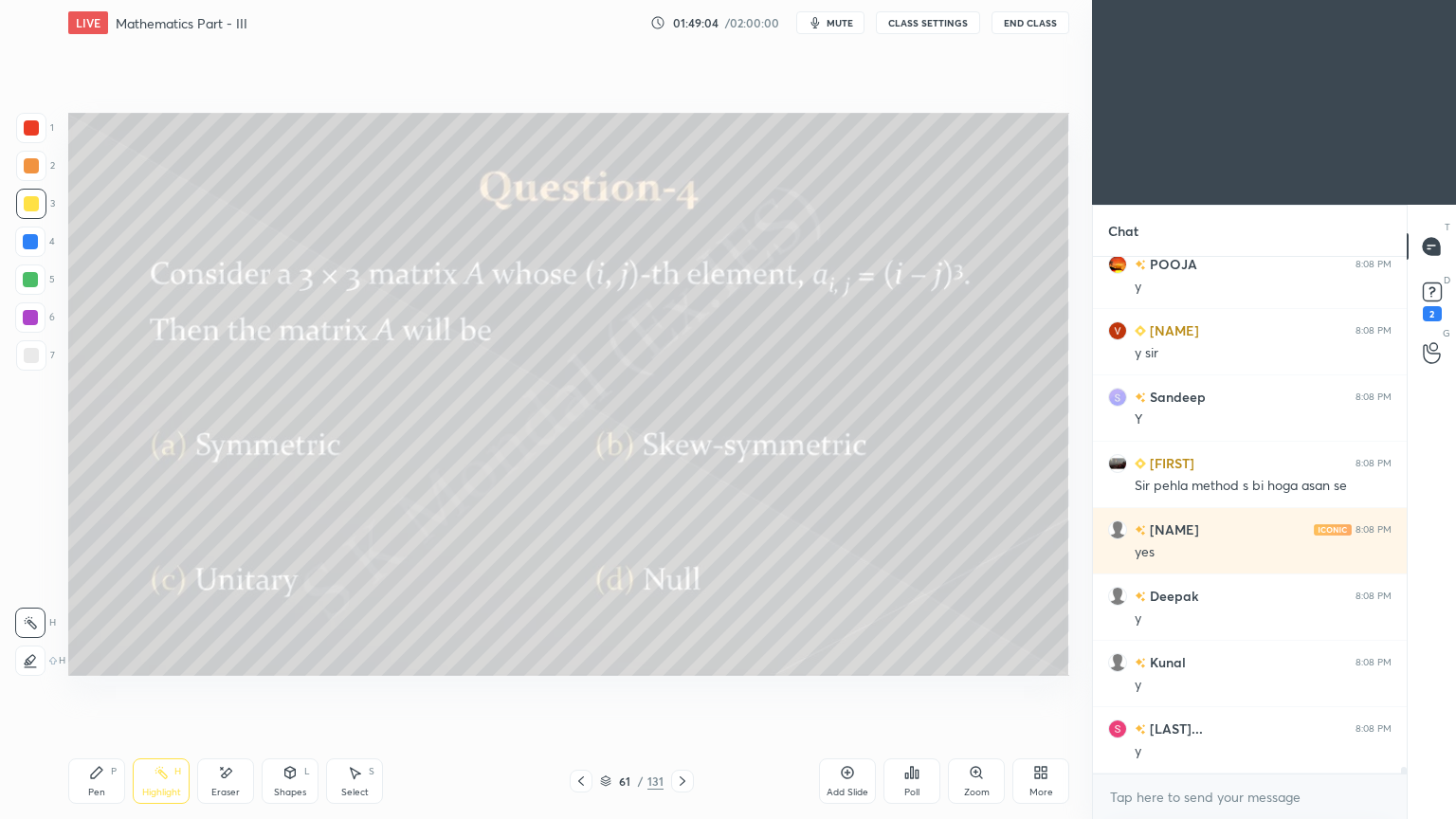click at bounding box center [31, 204] 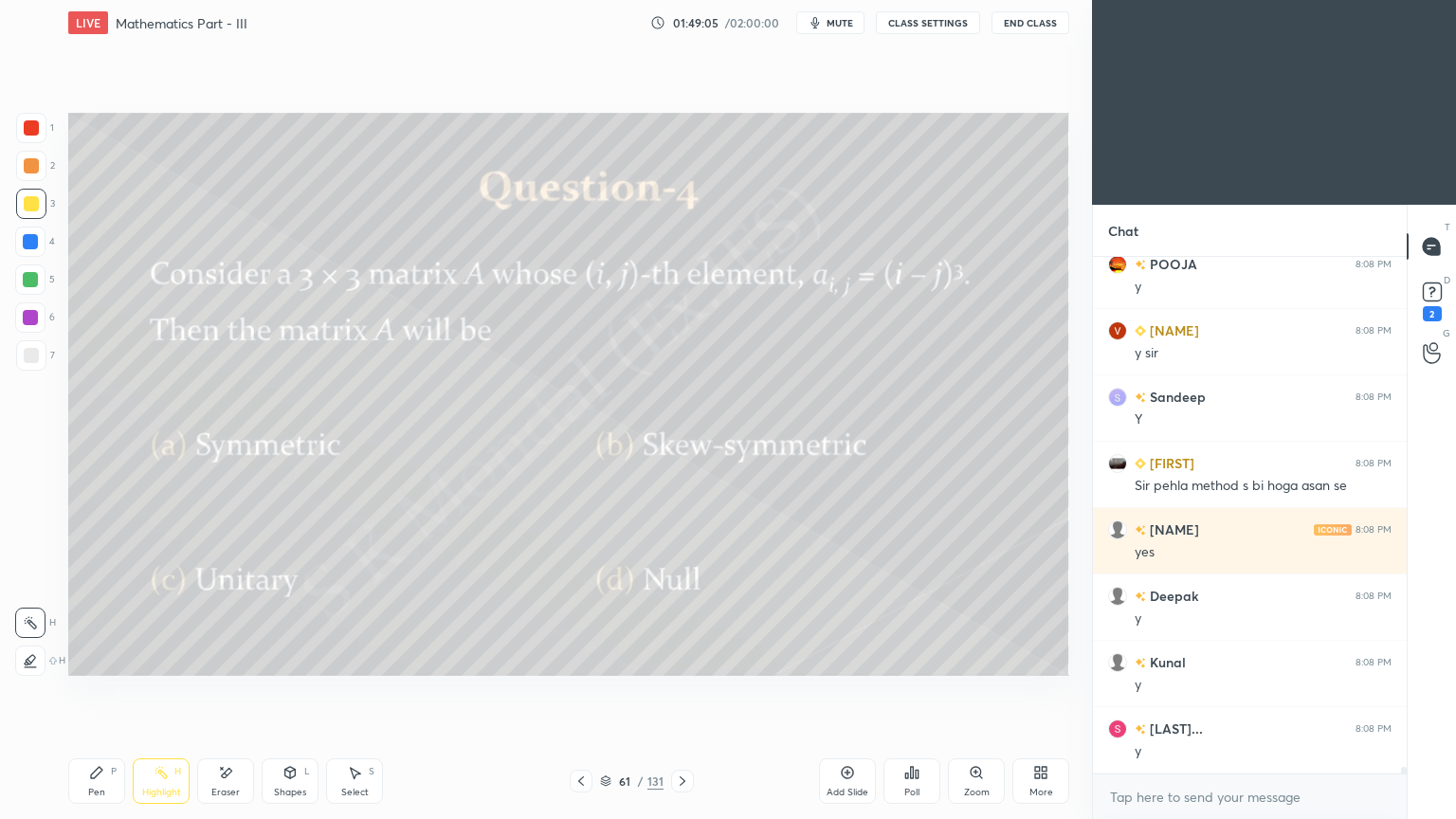 click on "Pen P" at bounding box center [97, 781] 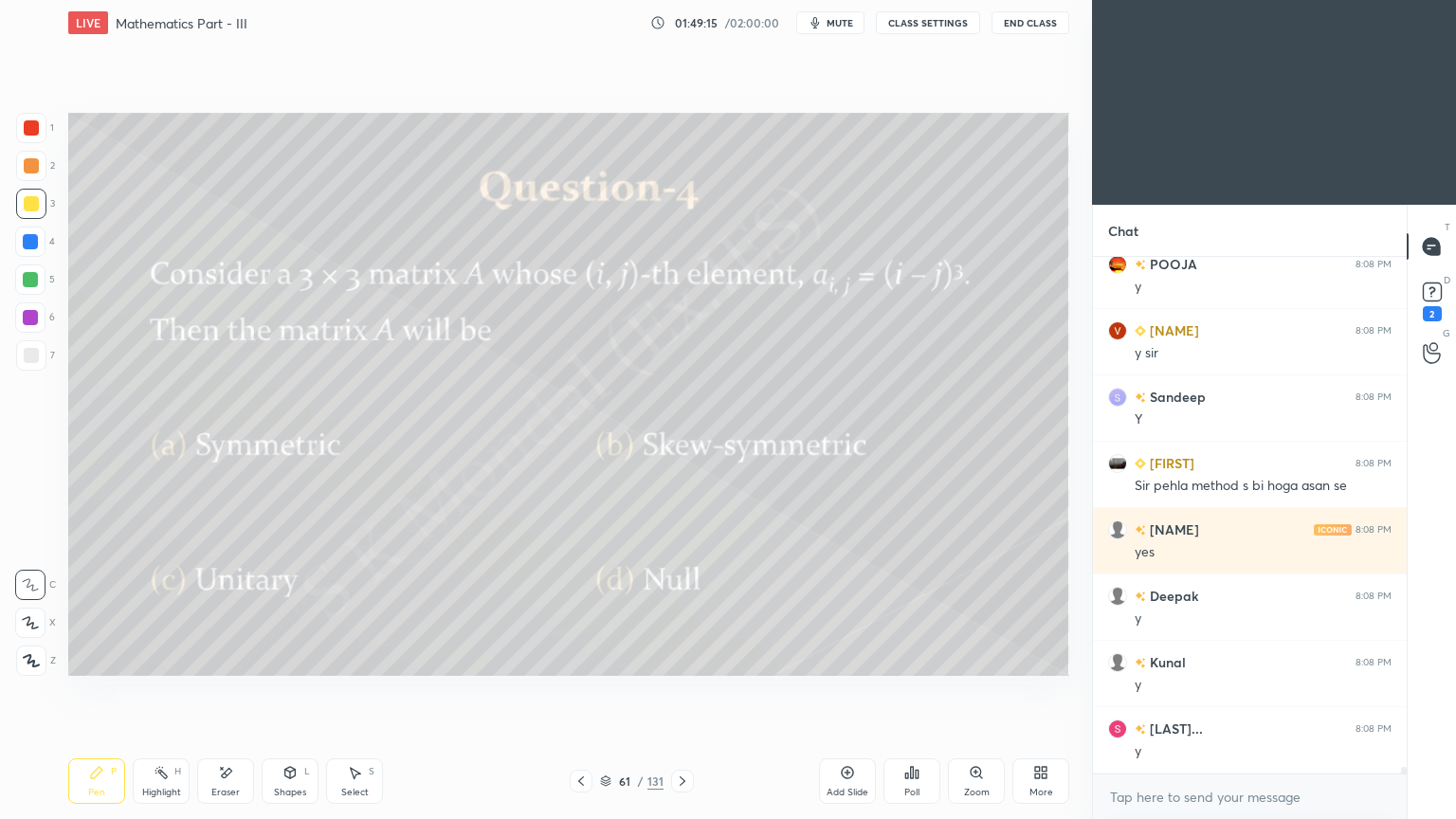 click 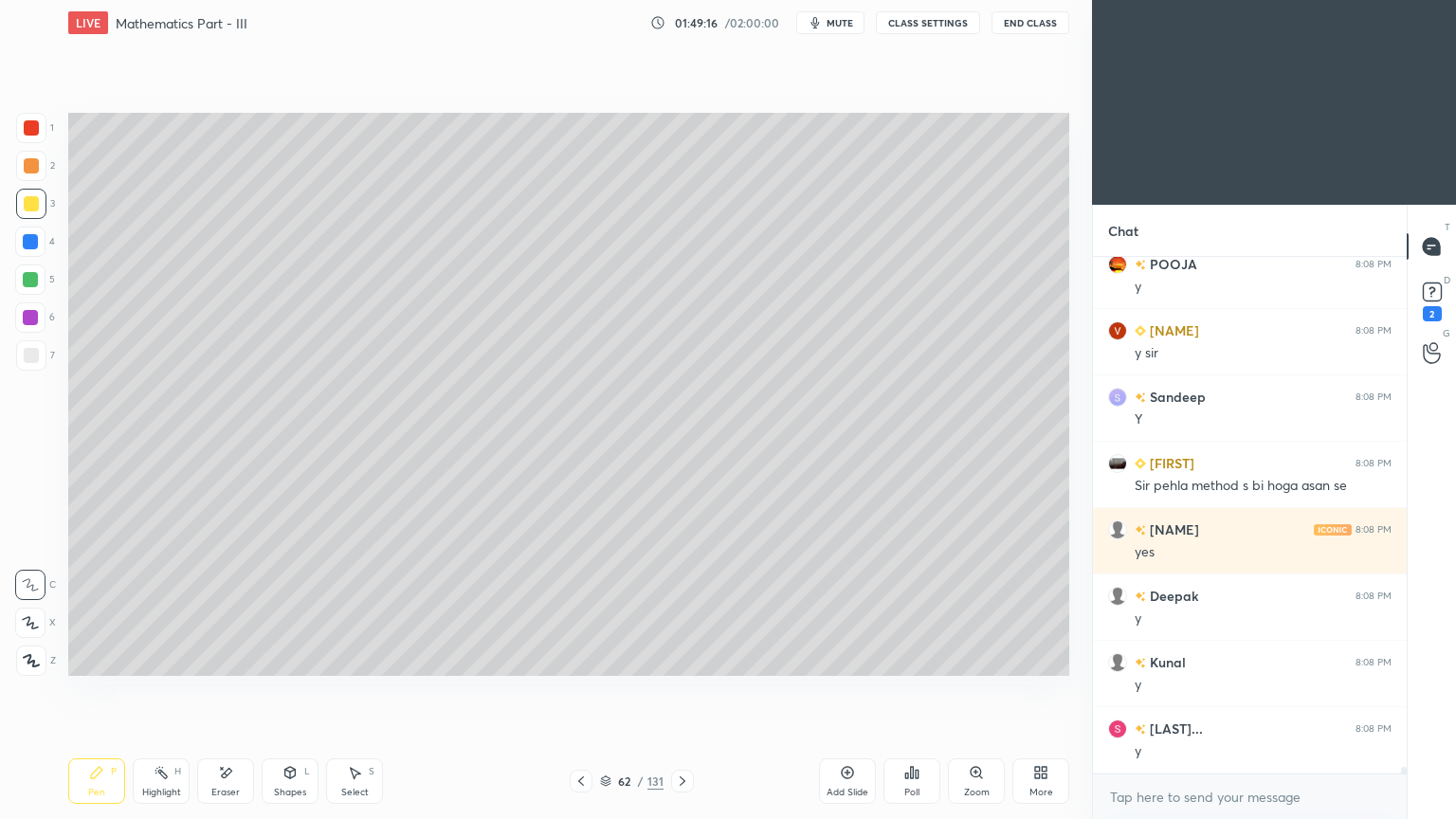 click 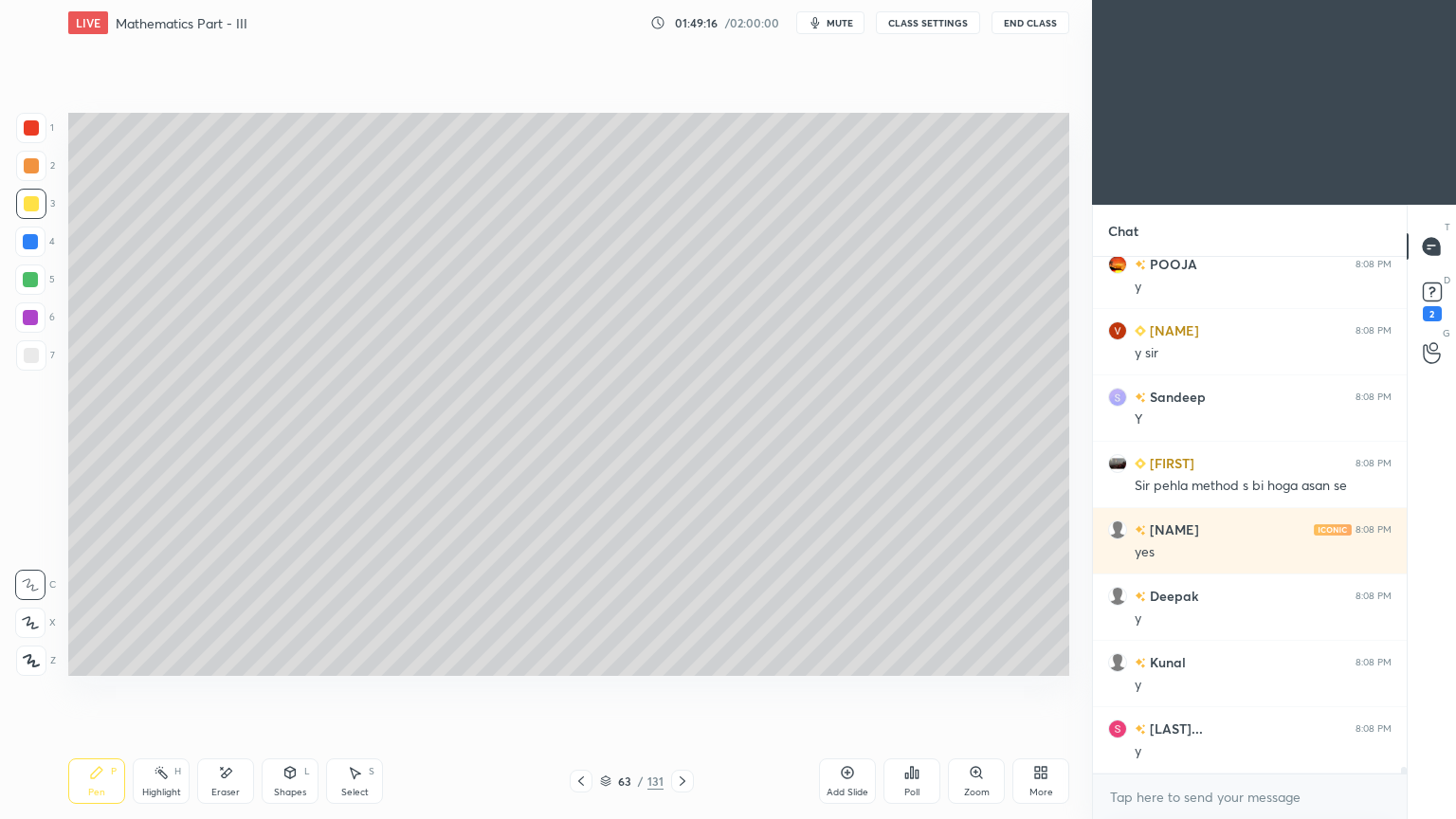 click 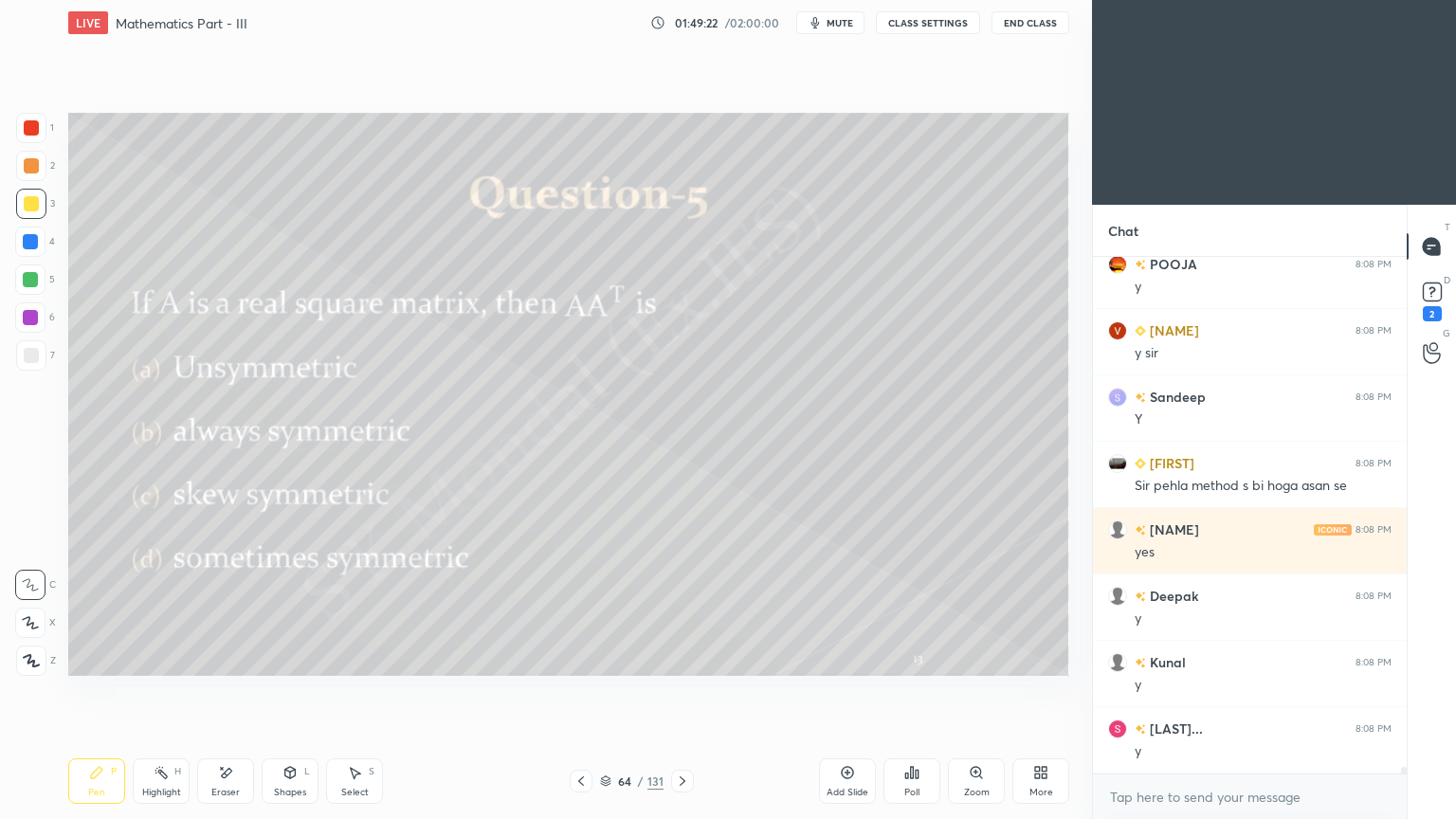 click 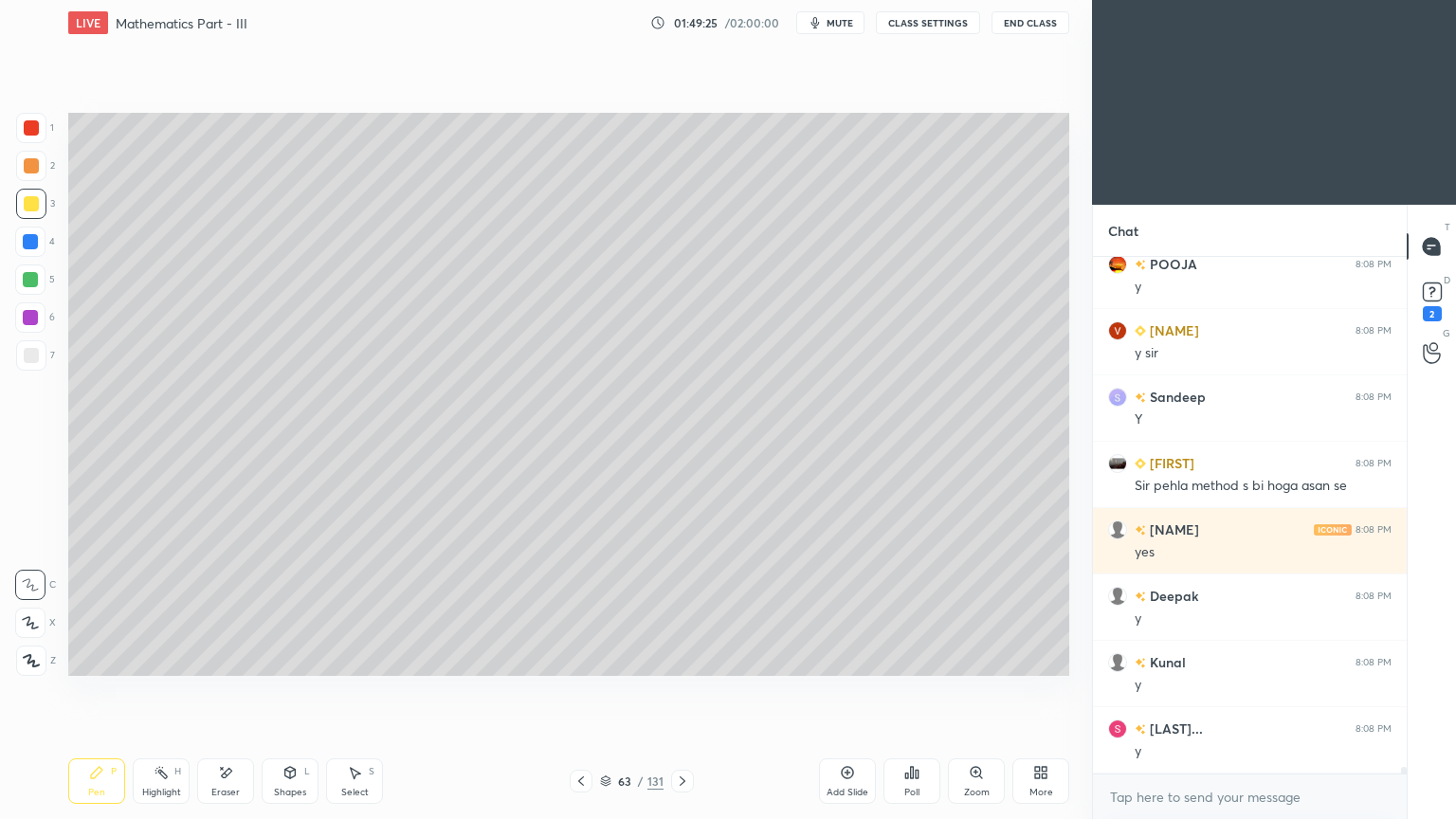 click on "More" at bounding box center [1041, 781] 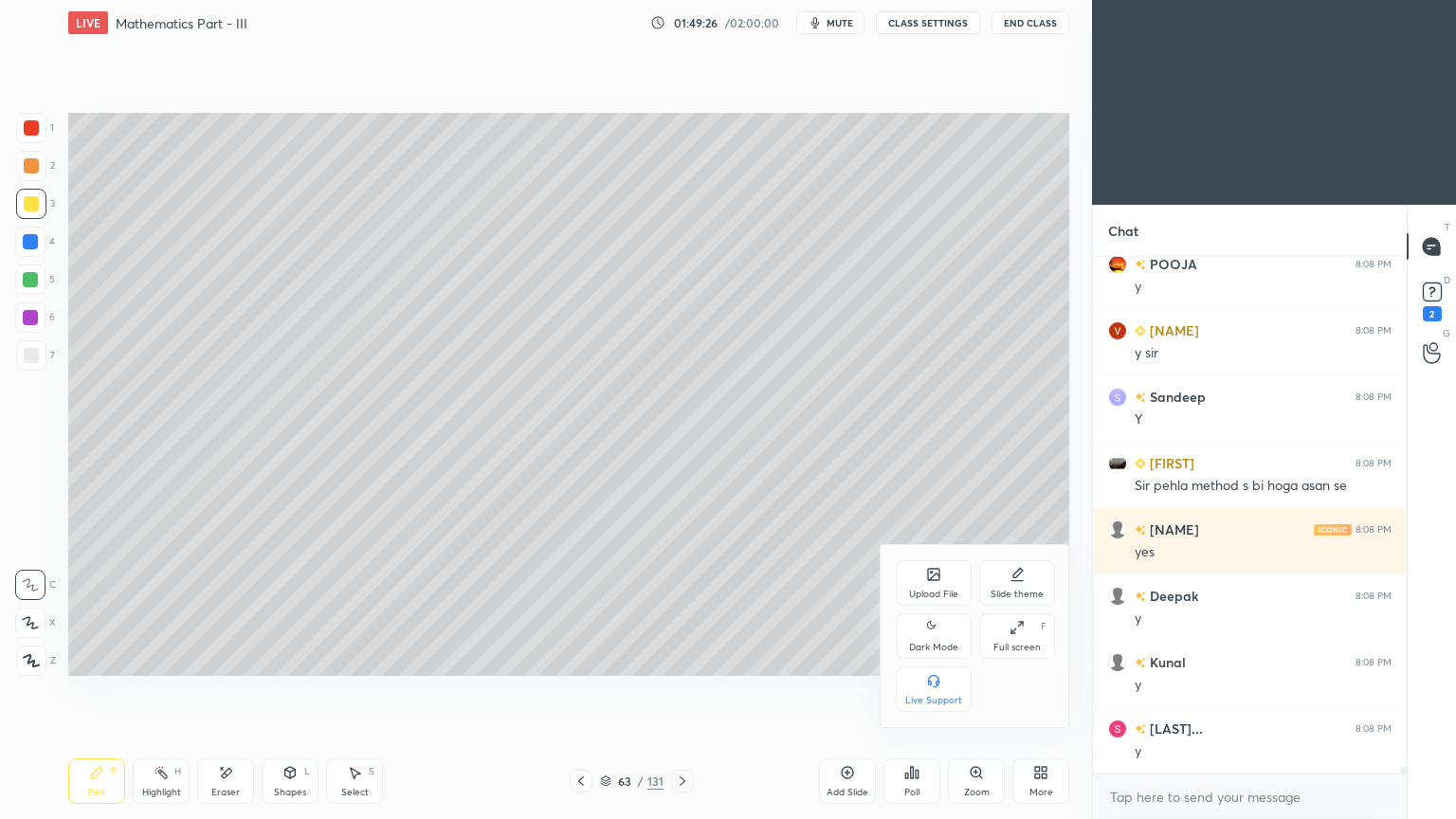 click on "Upload File" at bounding box center [934, 583] 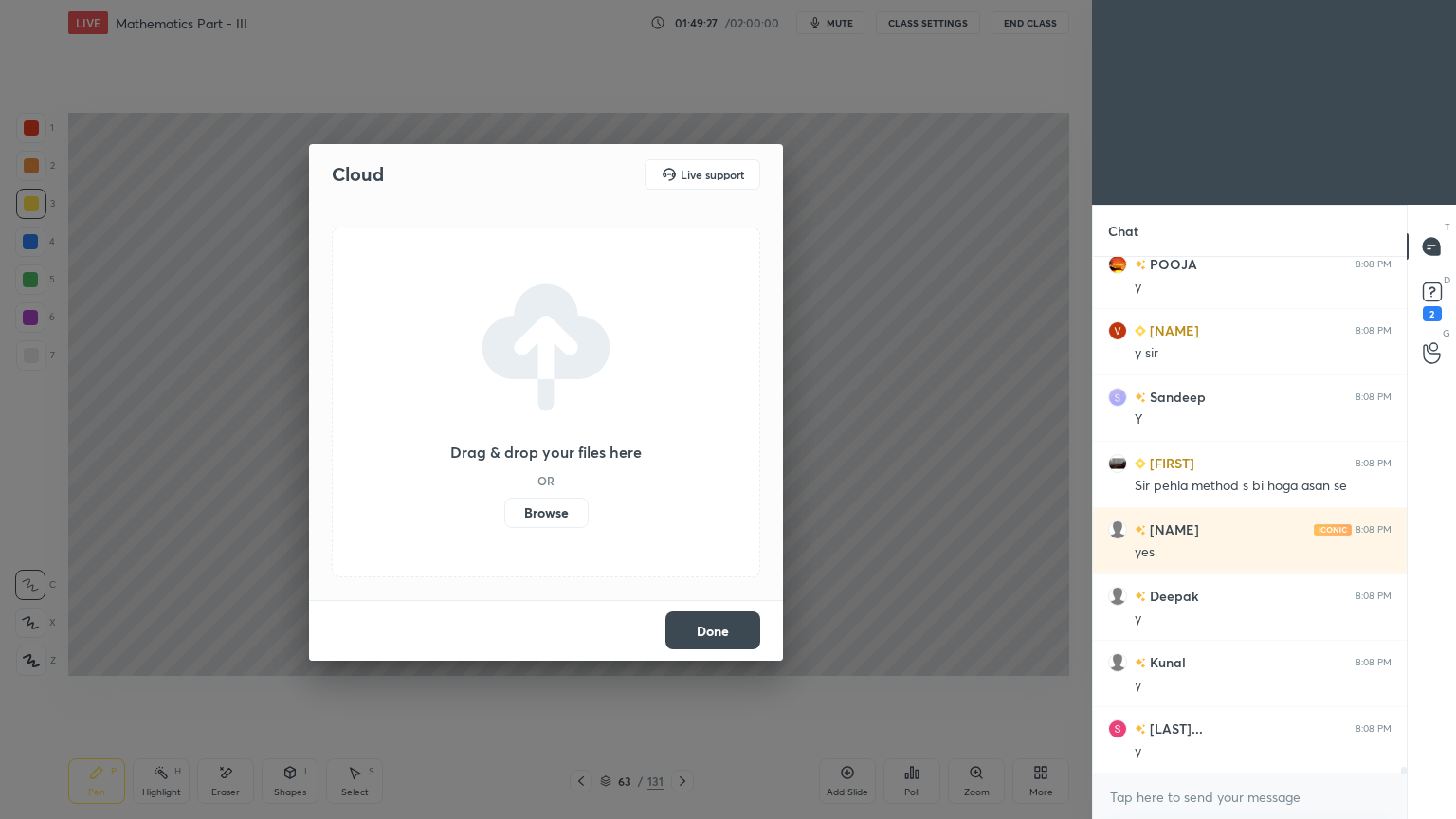 click on "Browse" at bounding box center (546, 513) 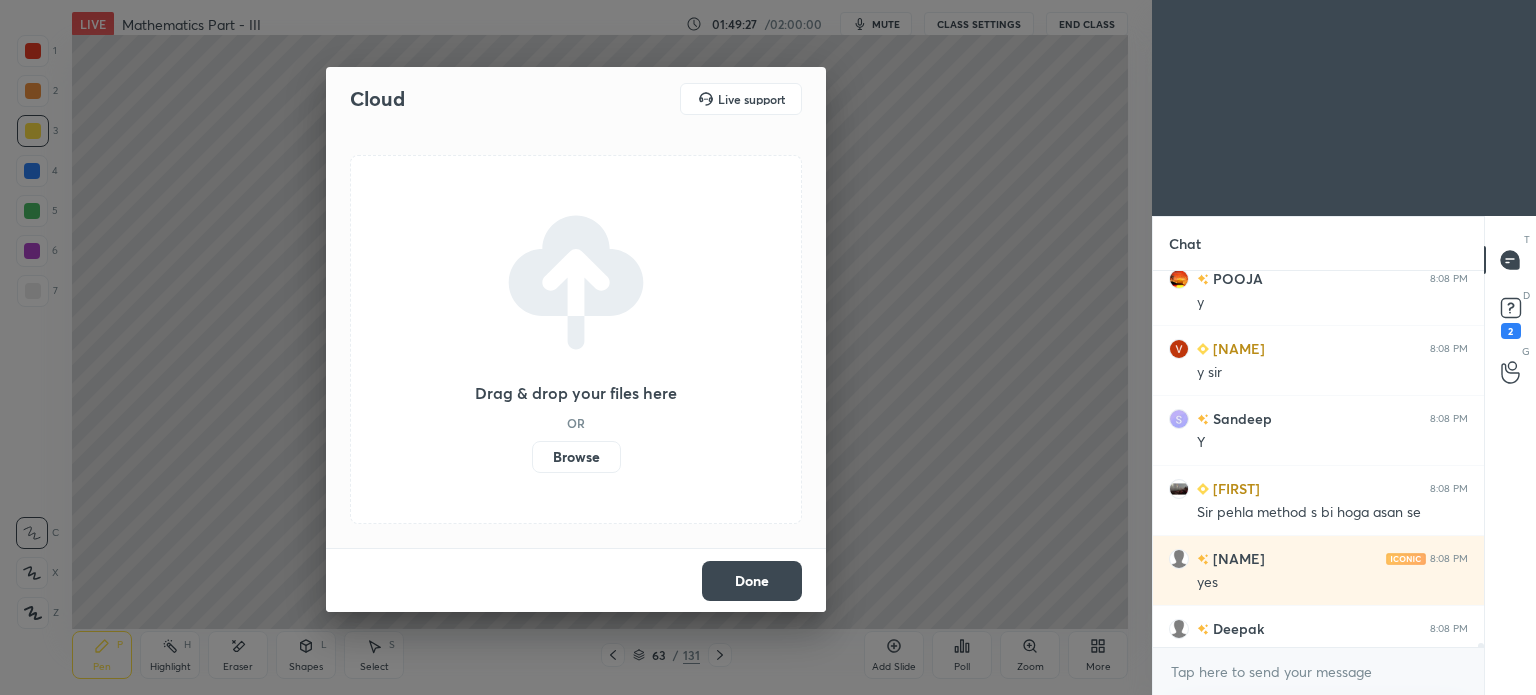 scroll, scrollTop: 567, scrollLeft: 1072, axis: both 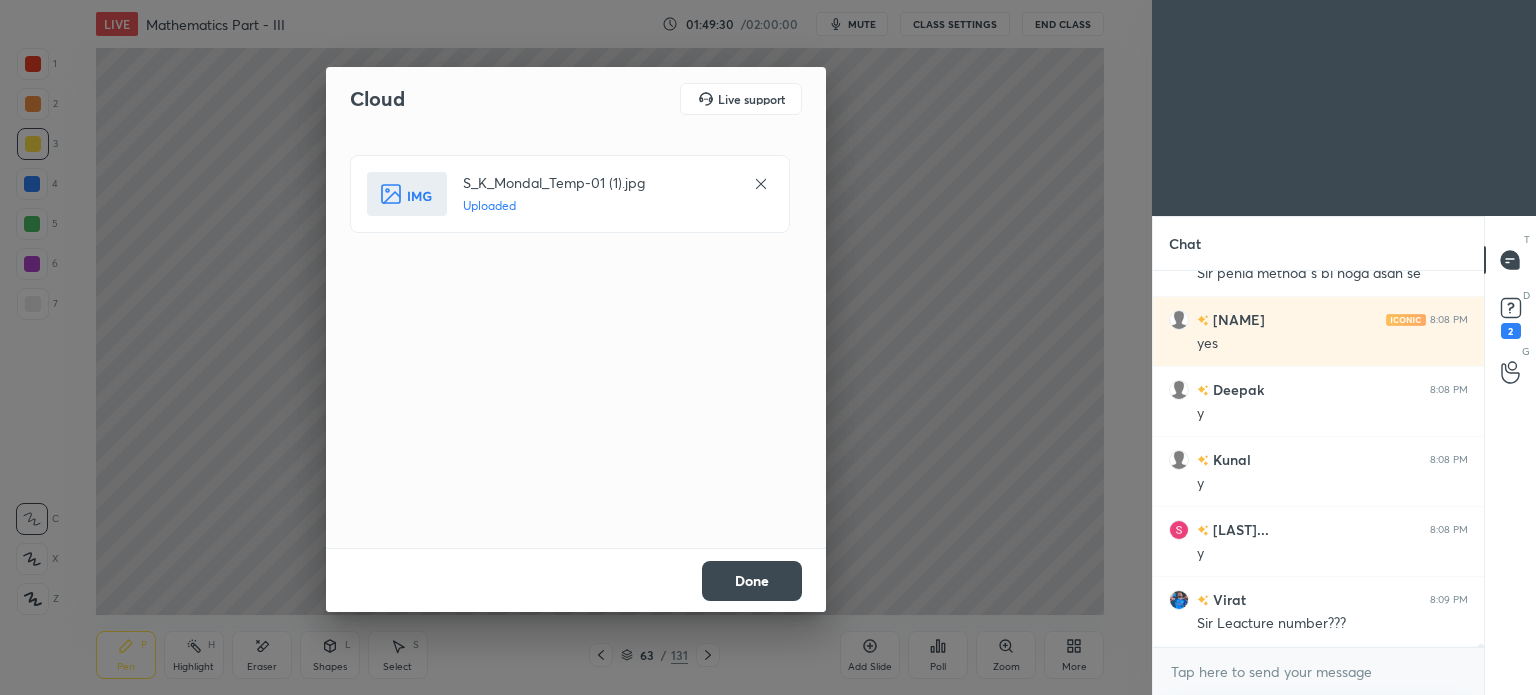 click on "Done" at bounding box center [752, 581] 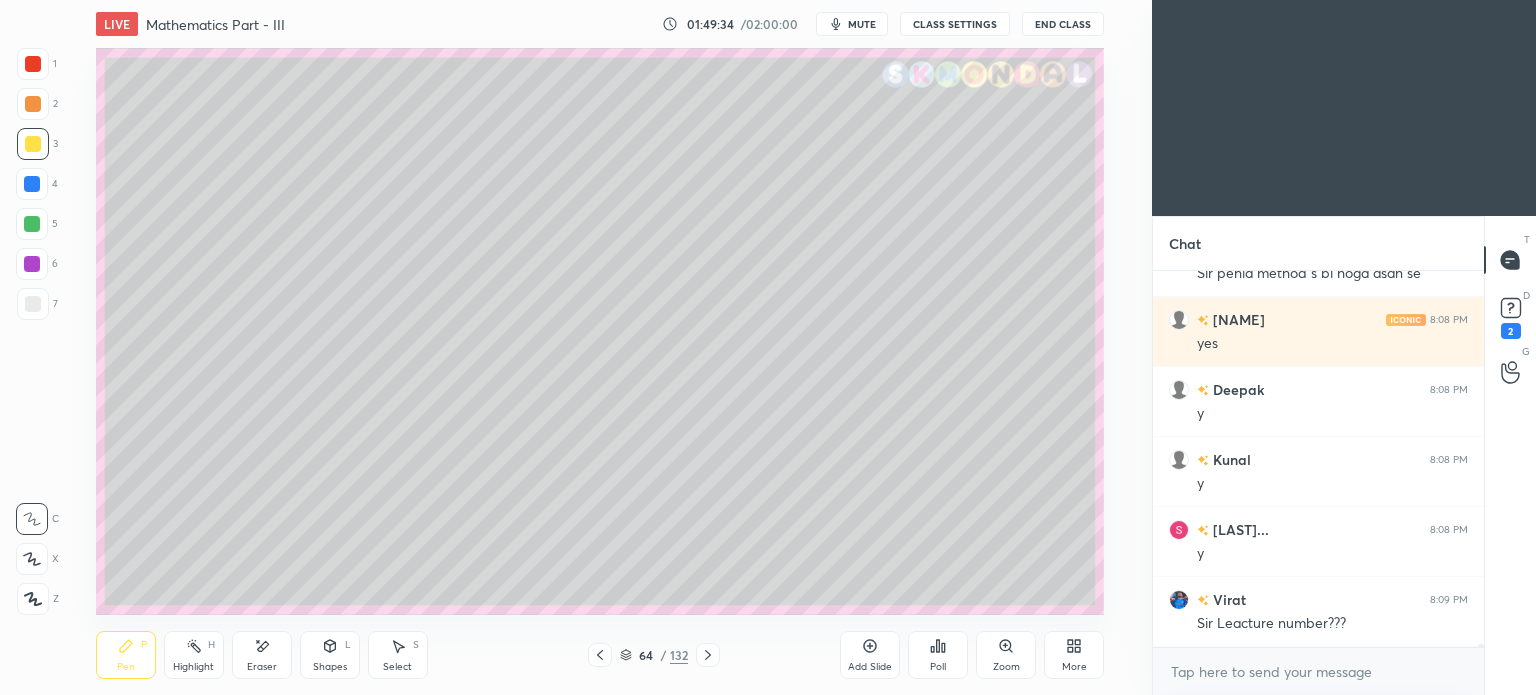 scroll, scrollTop: 45336, scrollLeft: 0, axis: vertical 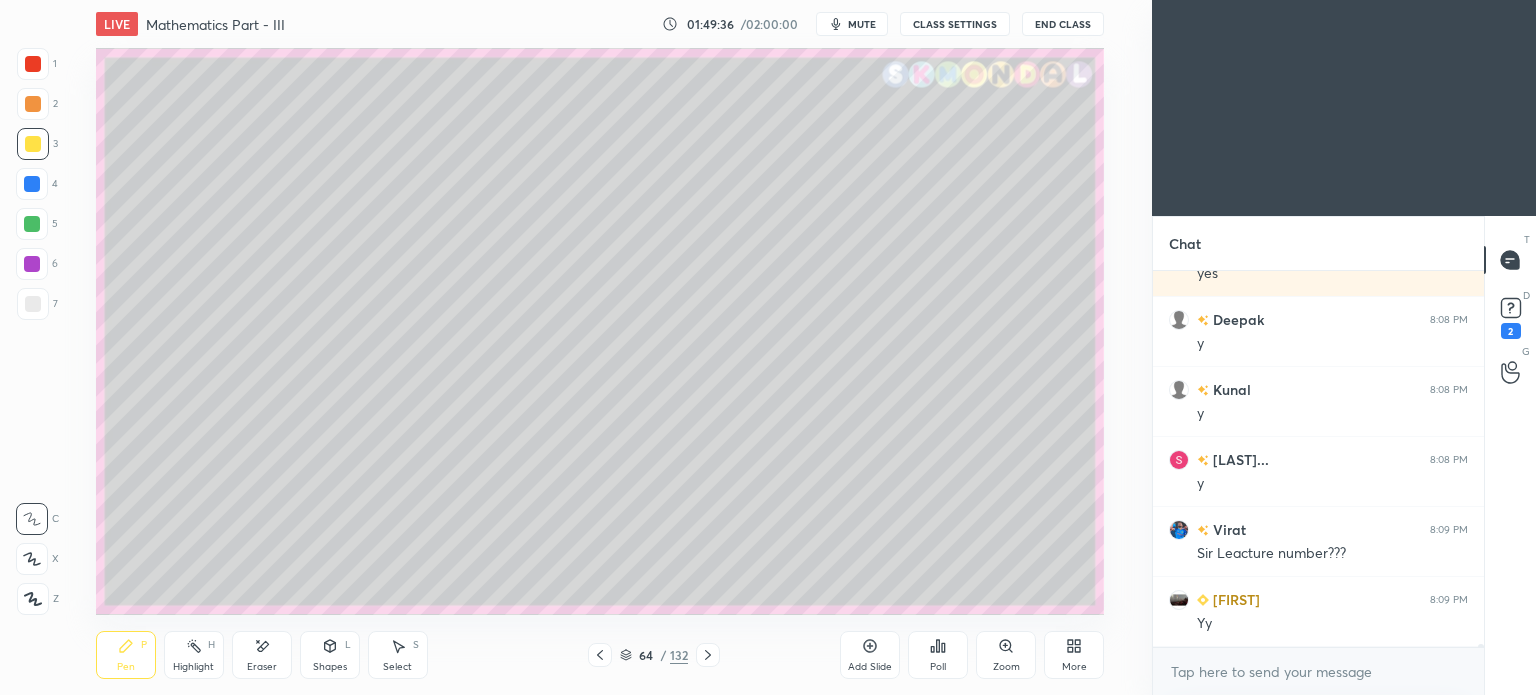 click at bounding box center (600, 655) 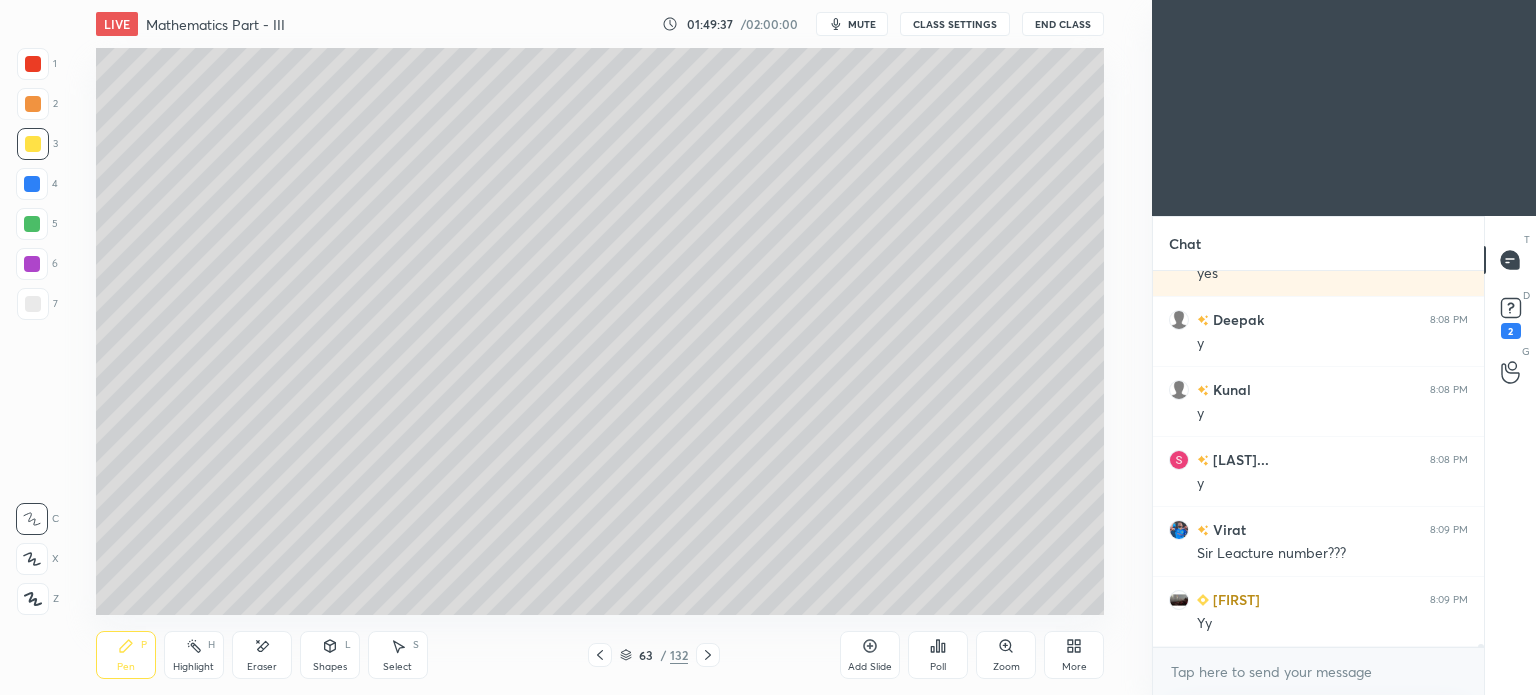 click 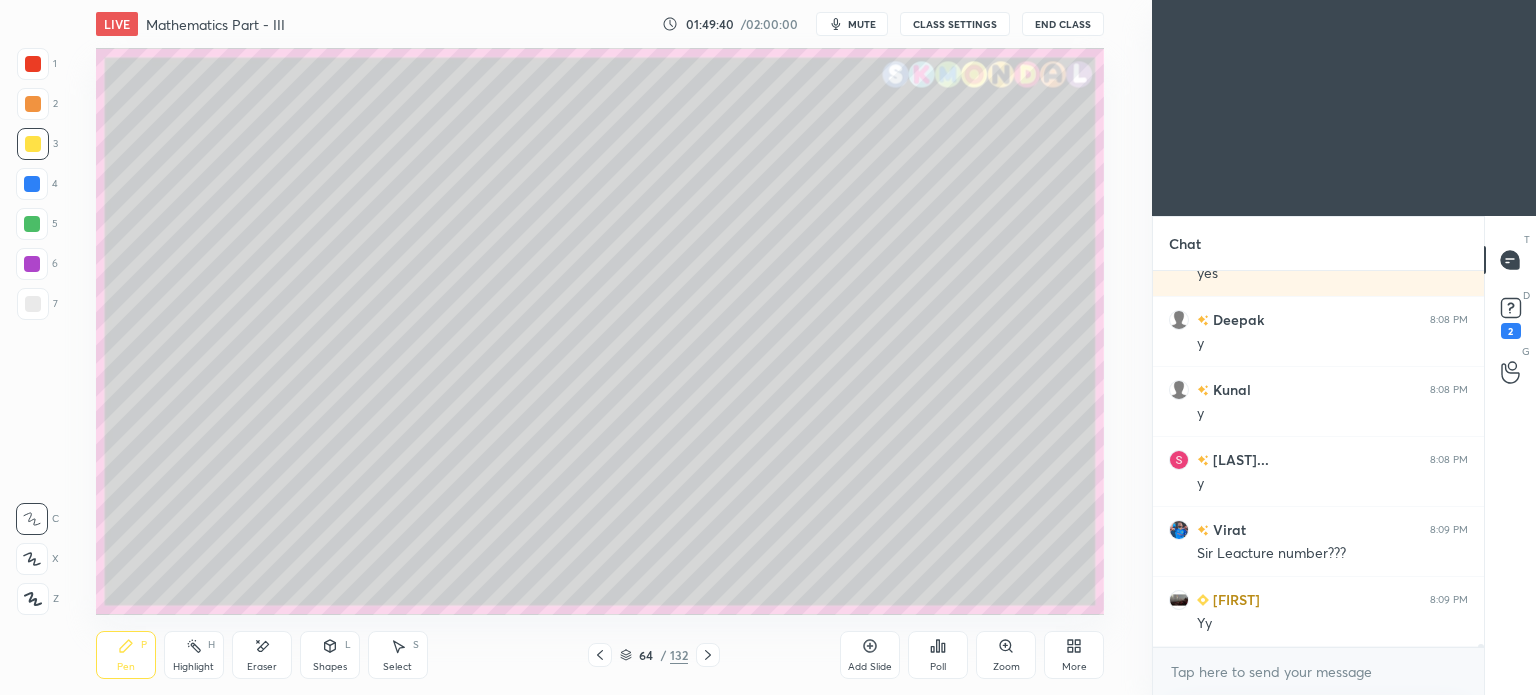 click at bounding box center [33, 144] 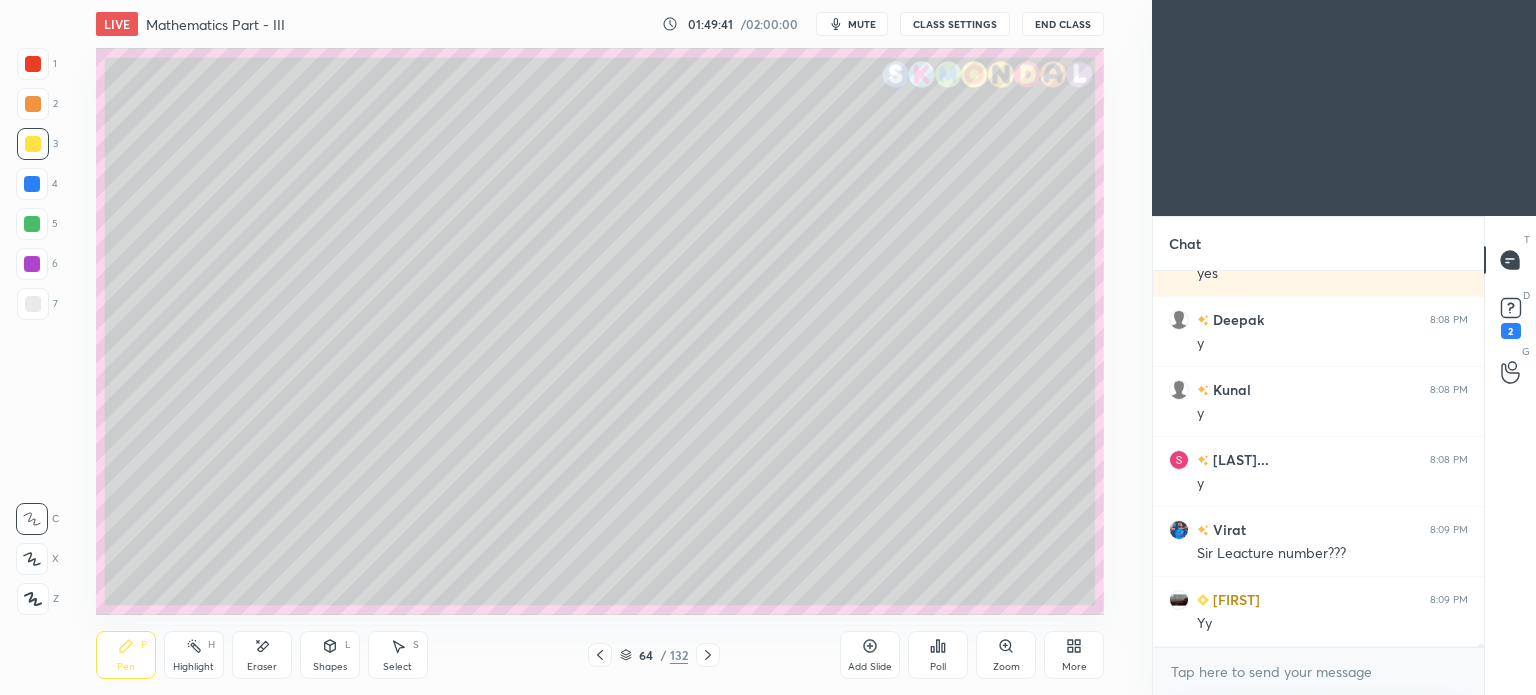 click on "Pen" at bounding box center (126, 667) 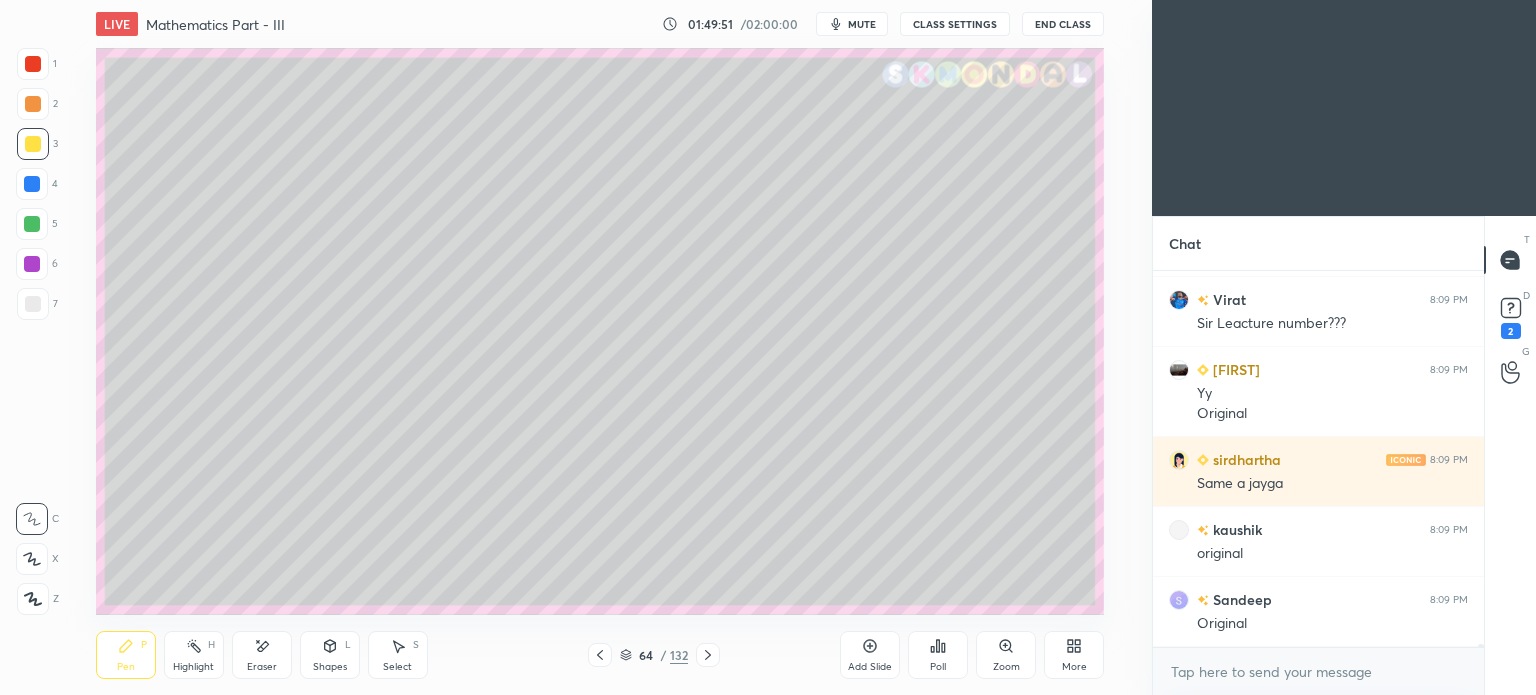 scroll, scrollTop: 45636, scrollLeft: 0, axis: vertical 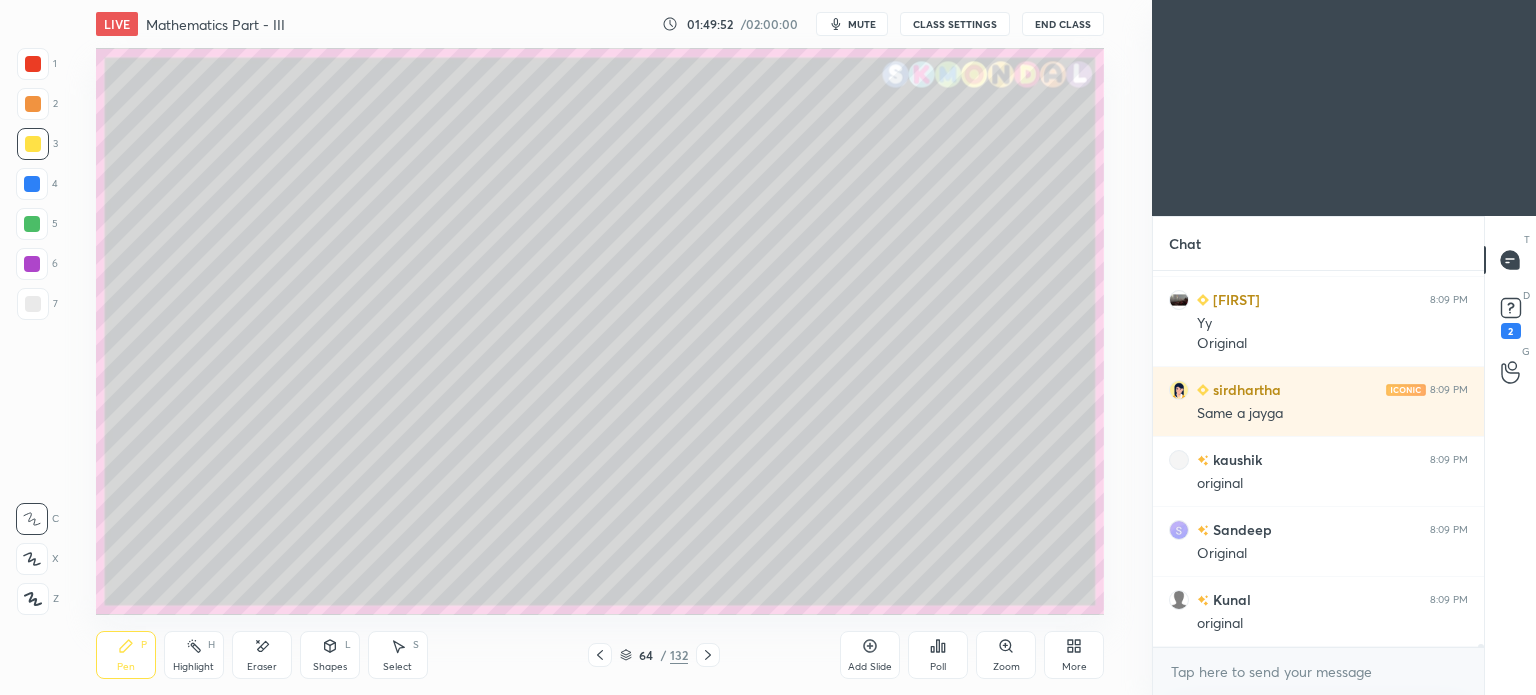 click at bounding box center (33, 304) 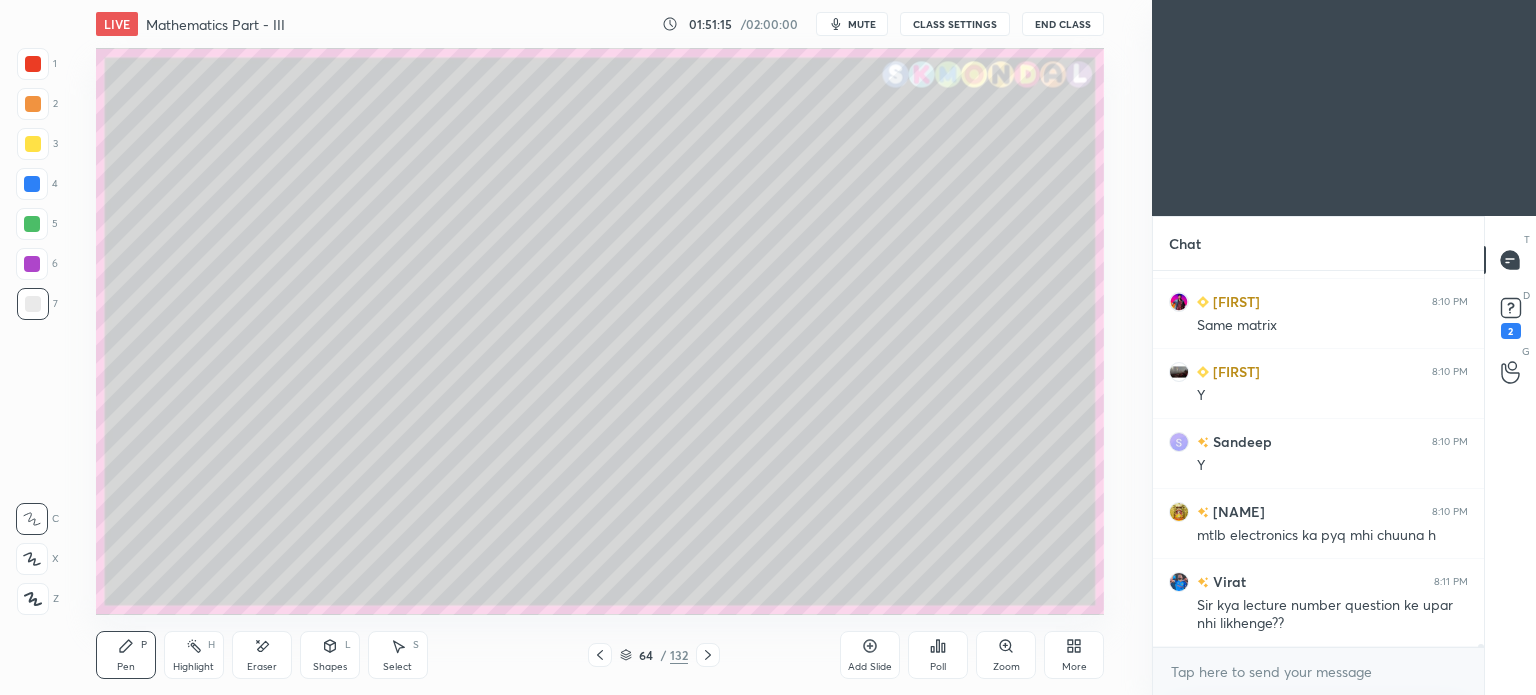 scroll, scrollTop: 46372, scrollLeft: 0, axis: vertical 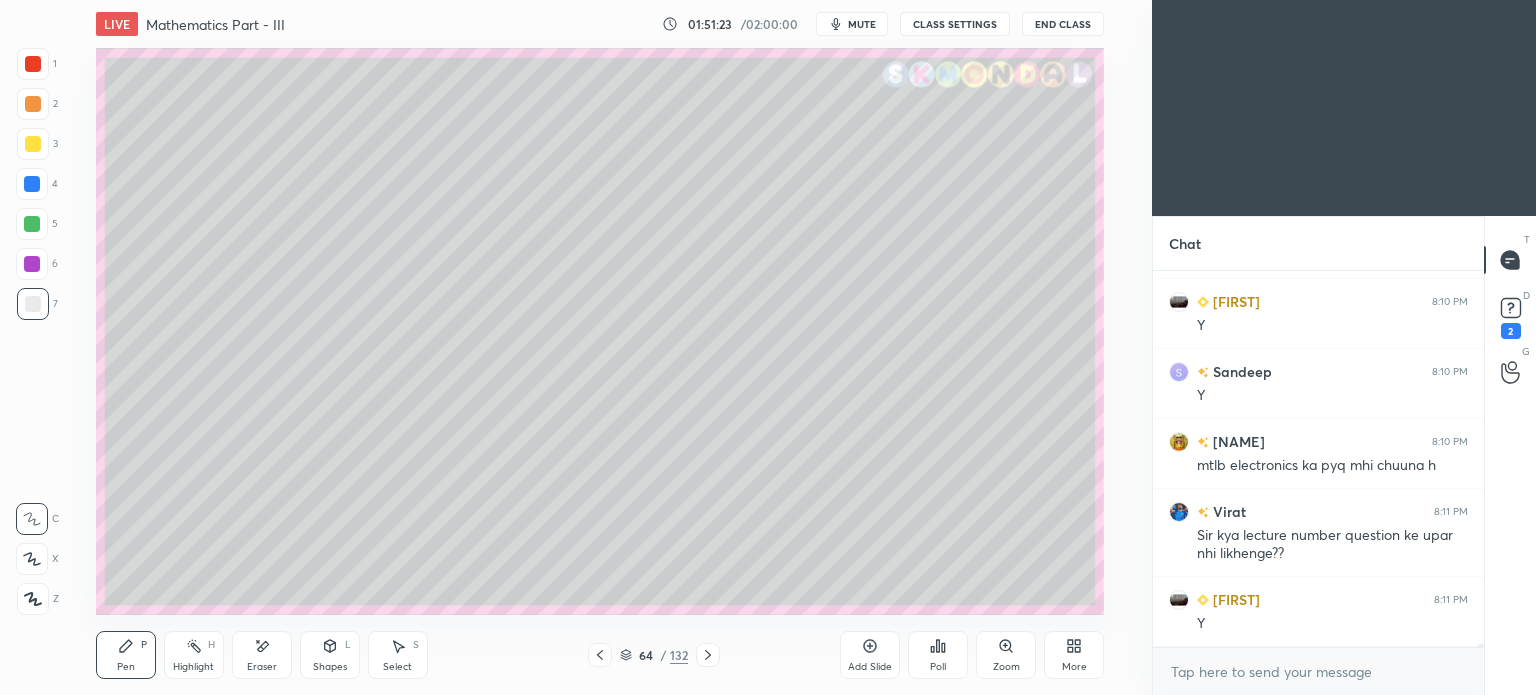click 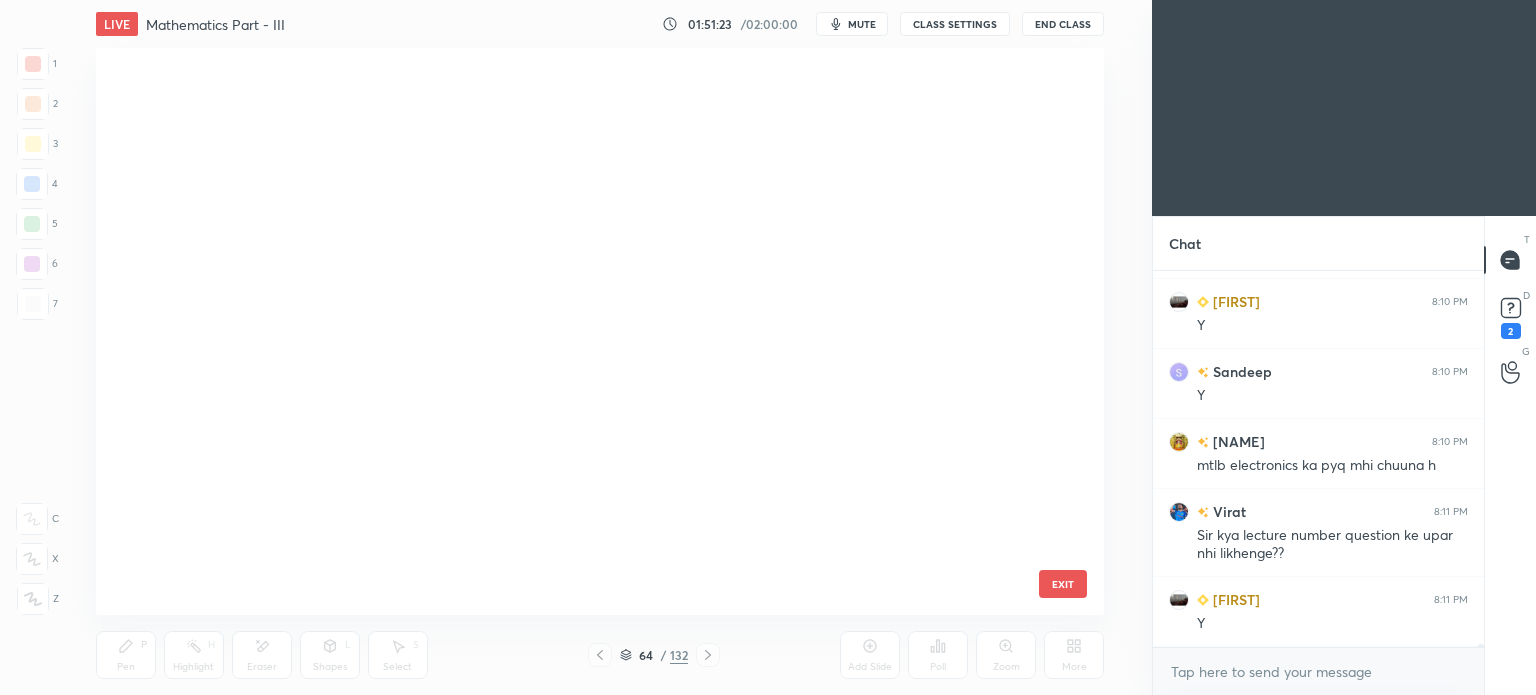 scroll, scrollTop: 3260, scrollLeft: 0, axis: vertical 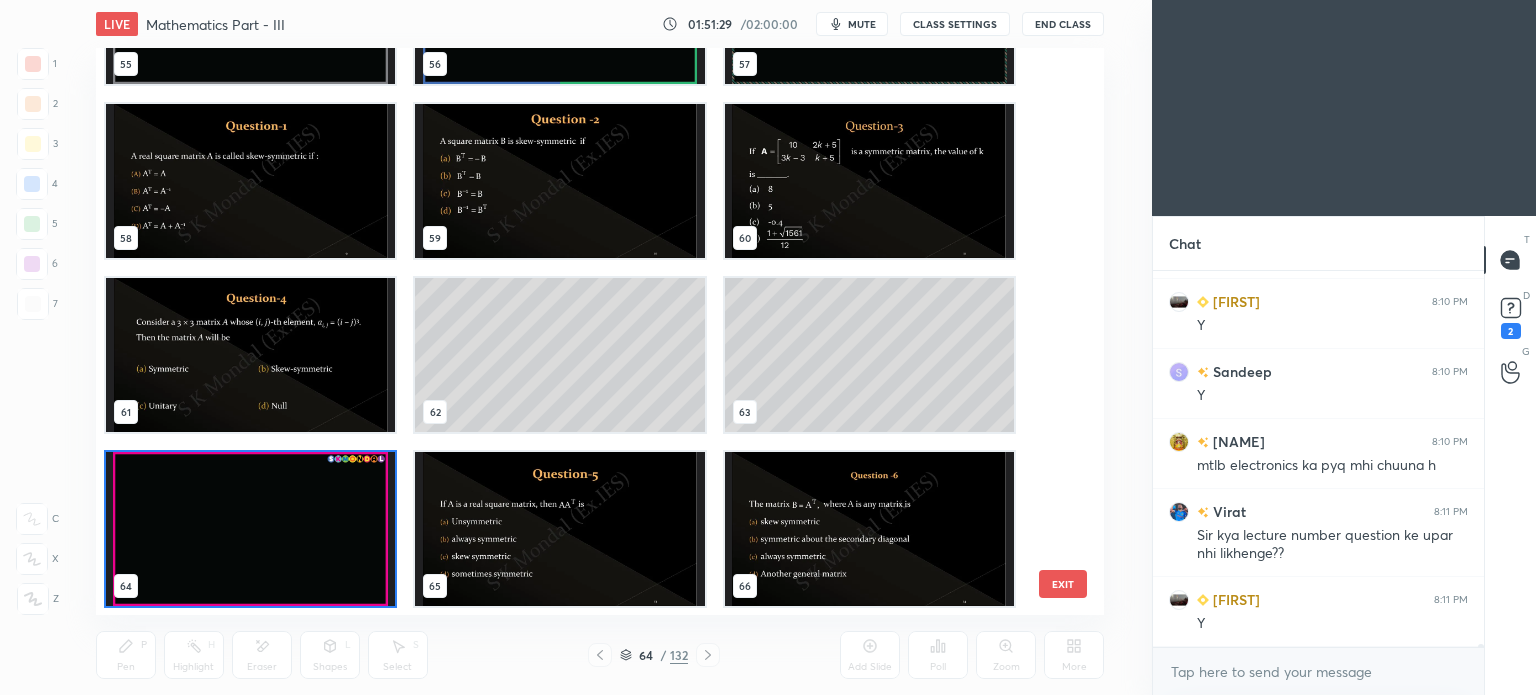 click at bounding box center (559, 529) 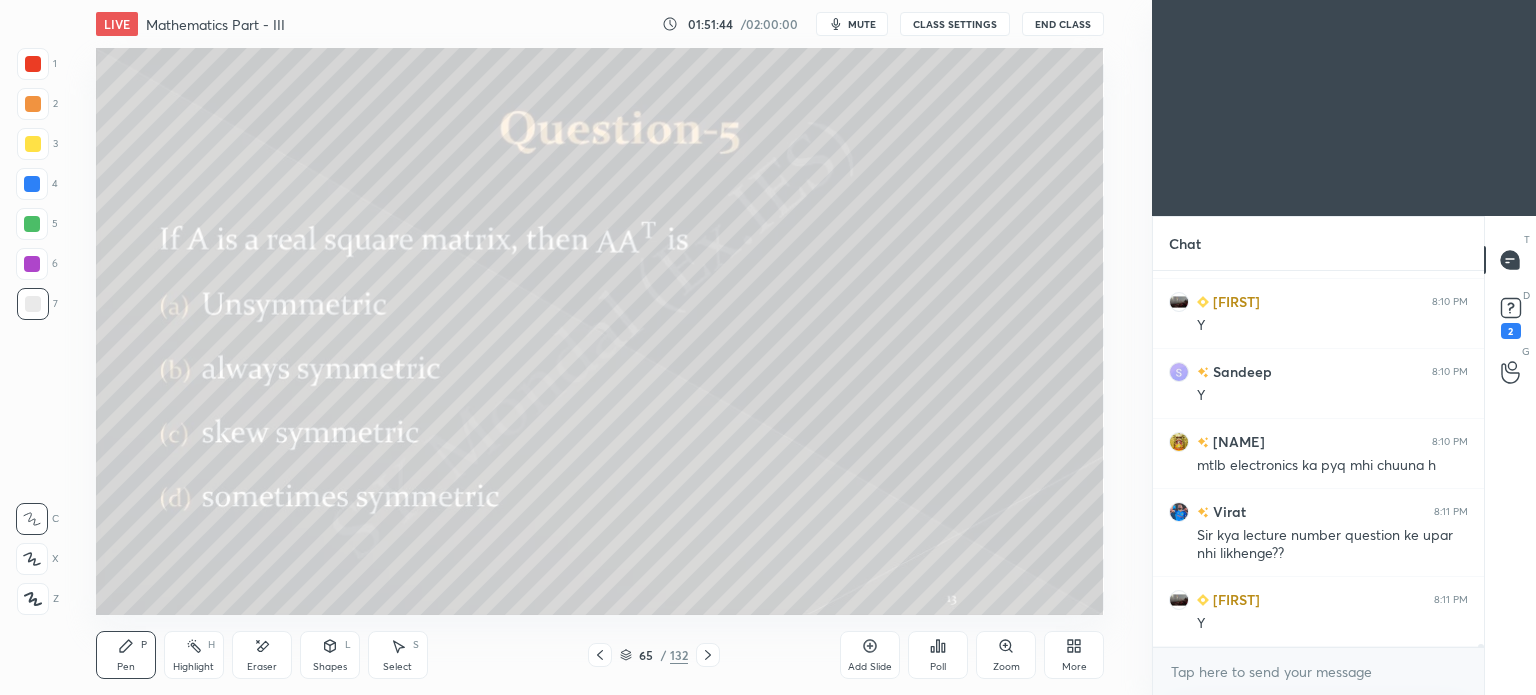 click 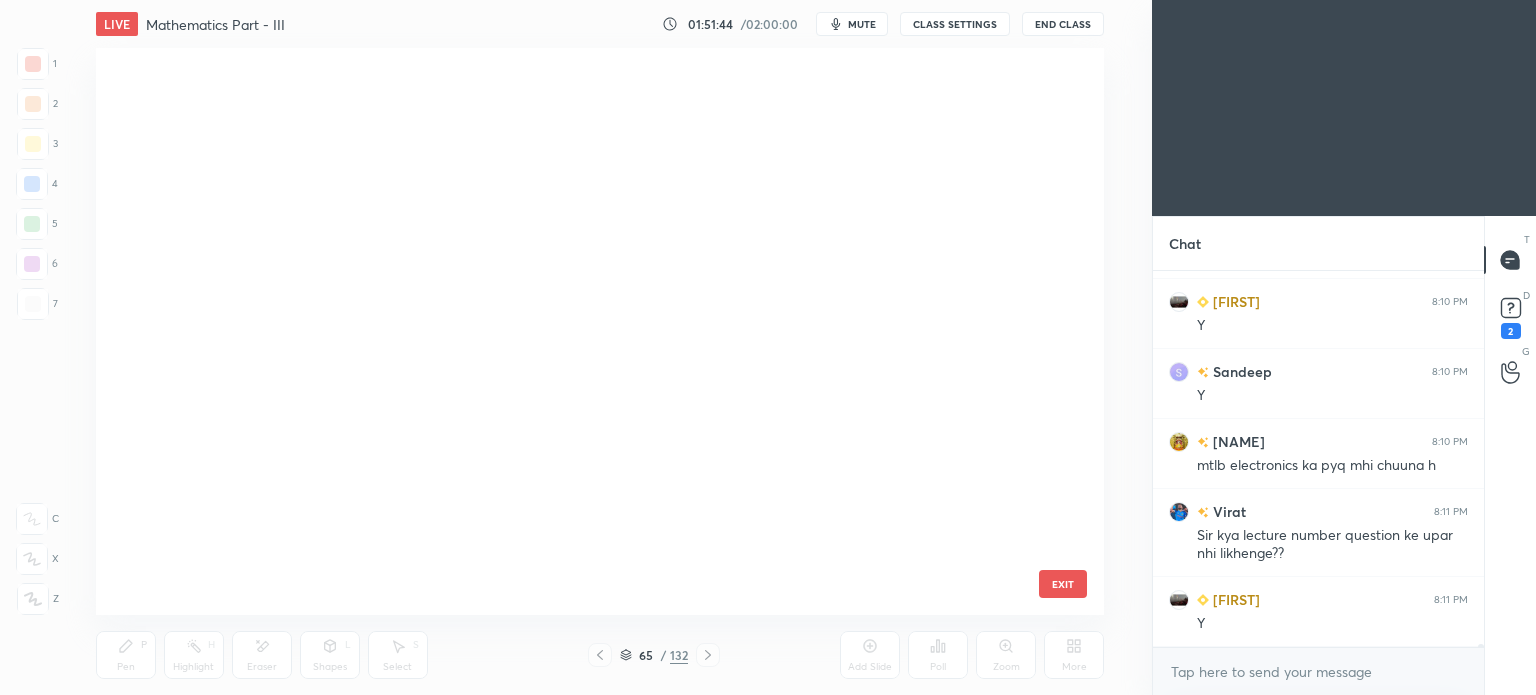 scroll, scrollTop: 3260, scrollLeft: 0, axis: vertical 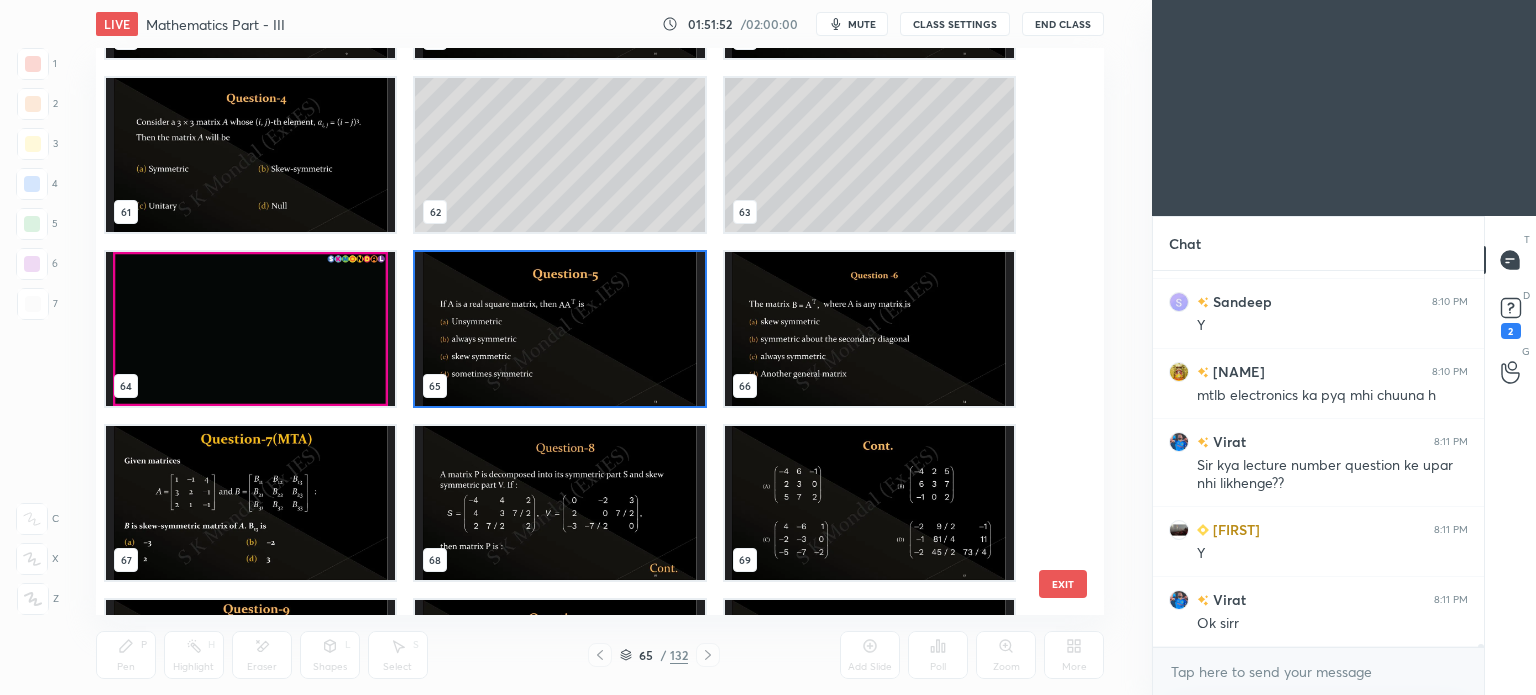 click at bounding box center [559, 329] 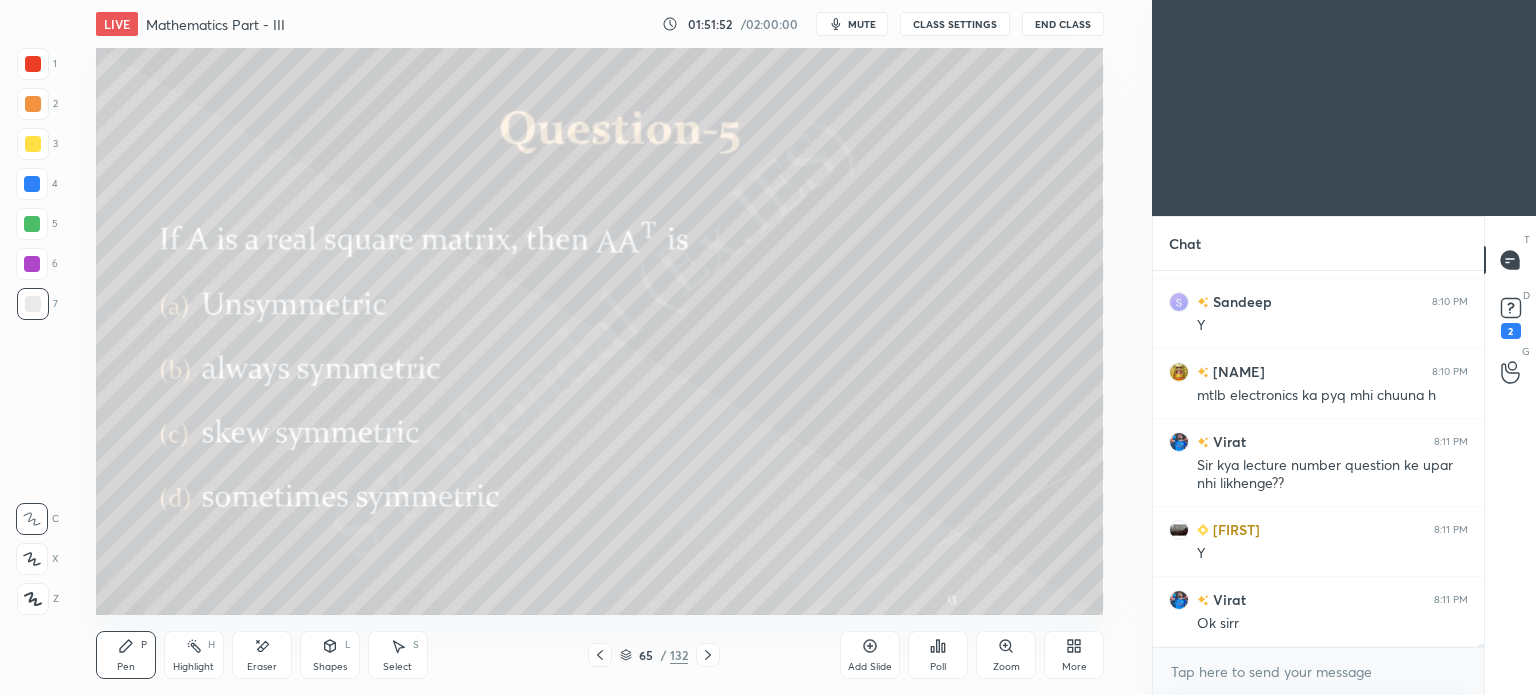 click at bounding box center [559, 329] 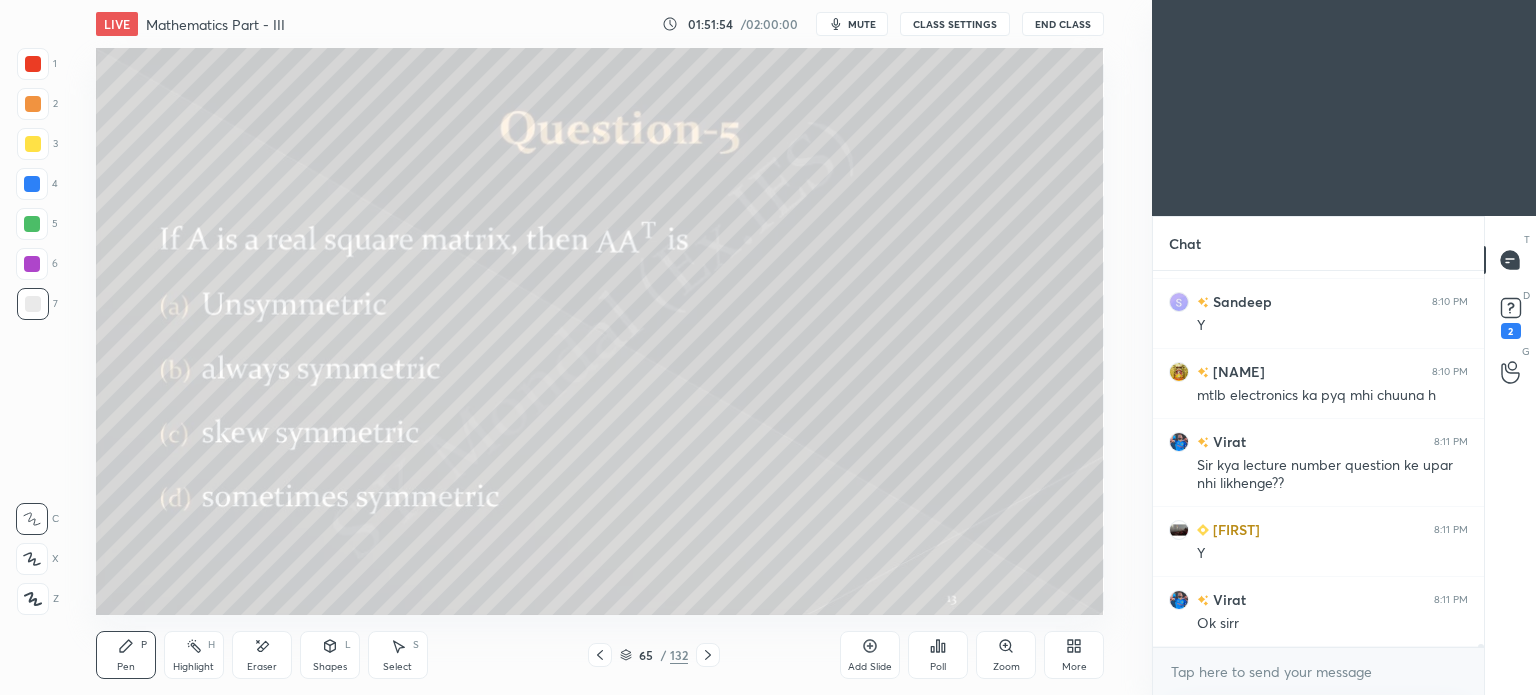 click 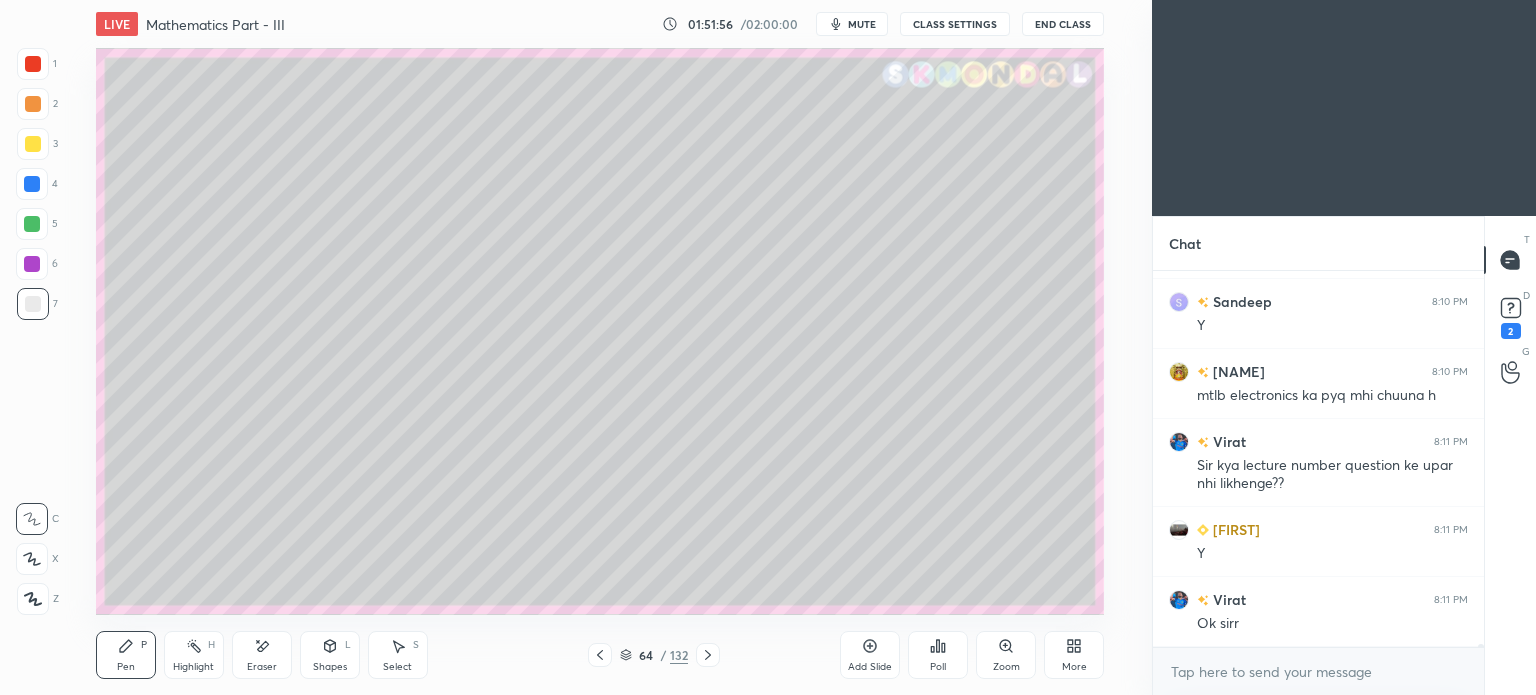 scroll, scrollTop: 46512, scrollLeft: 0, axis: vertical 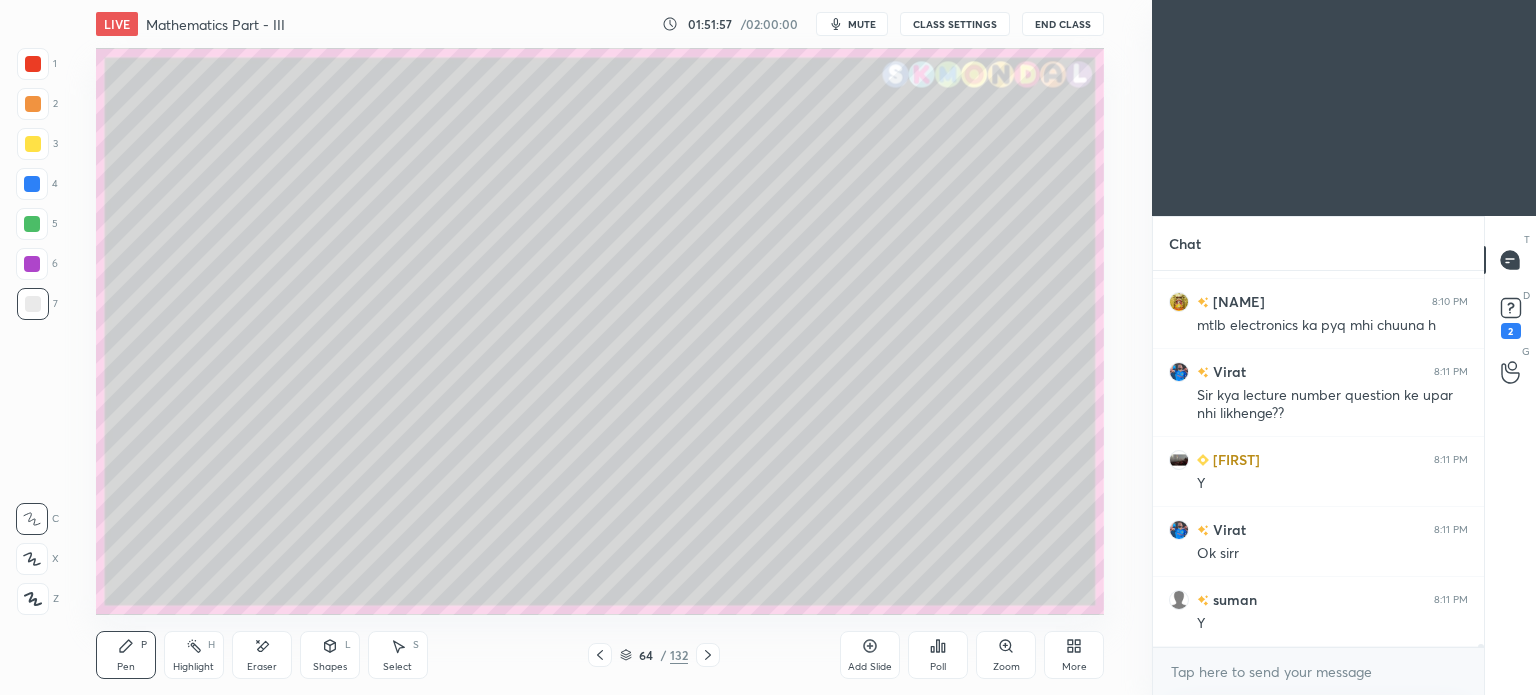 click at bounding box center [33, 144] 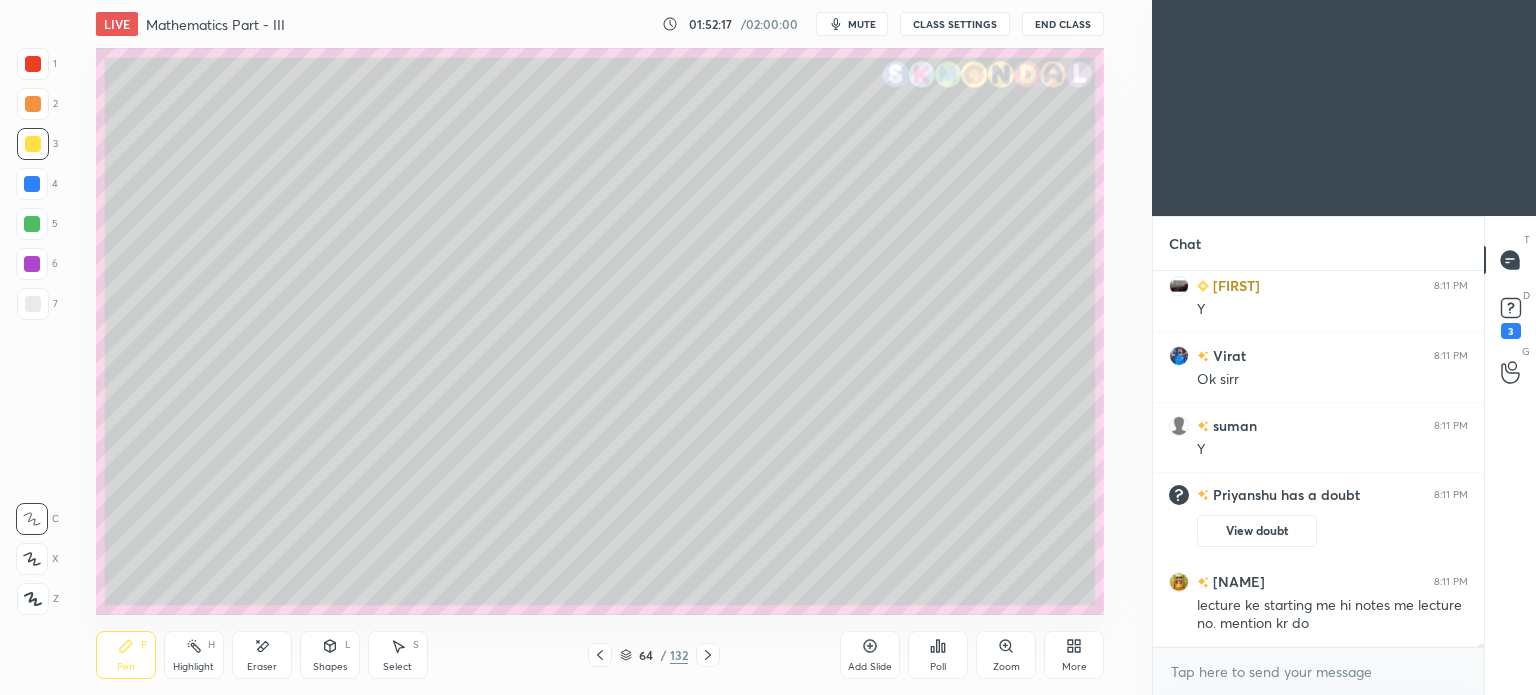 scroll, scrollTop: 45284, scrollLeft: 0, axis: vertical 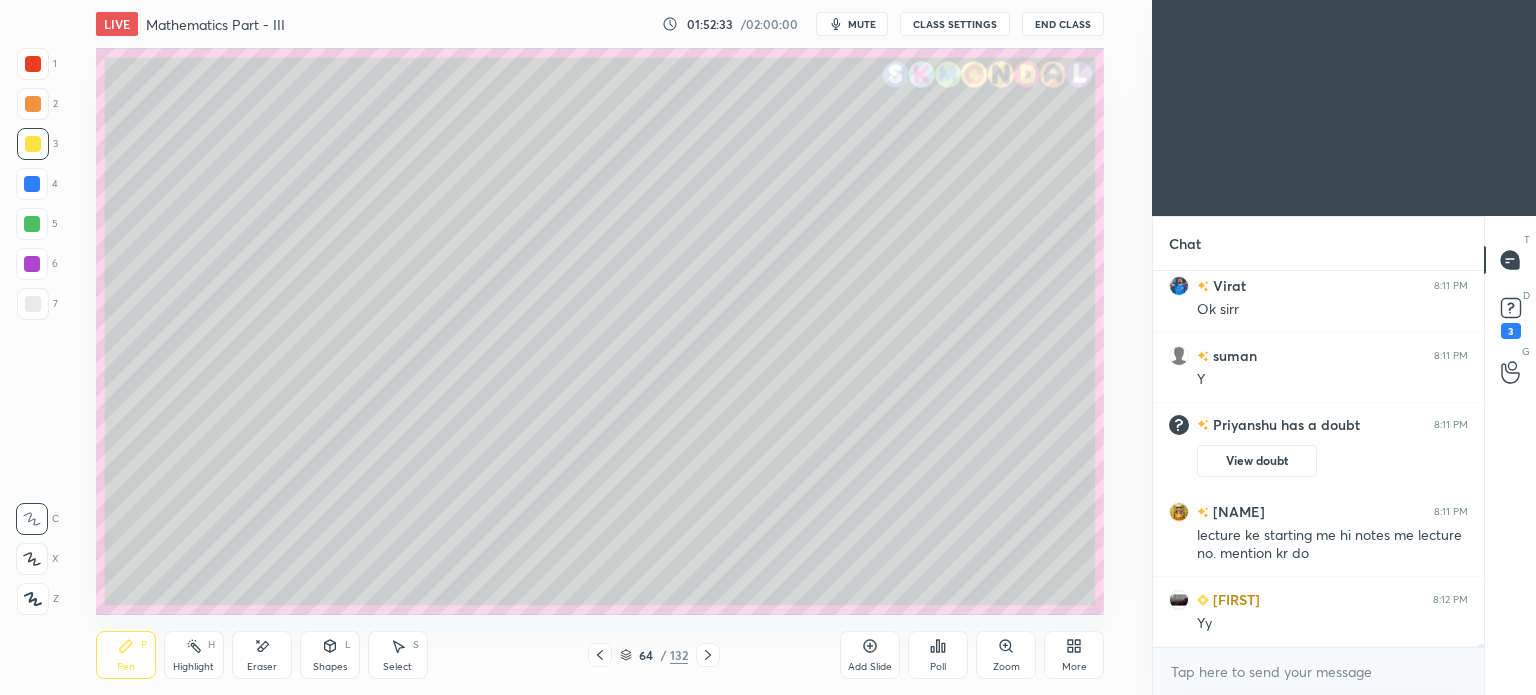 click 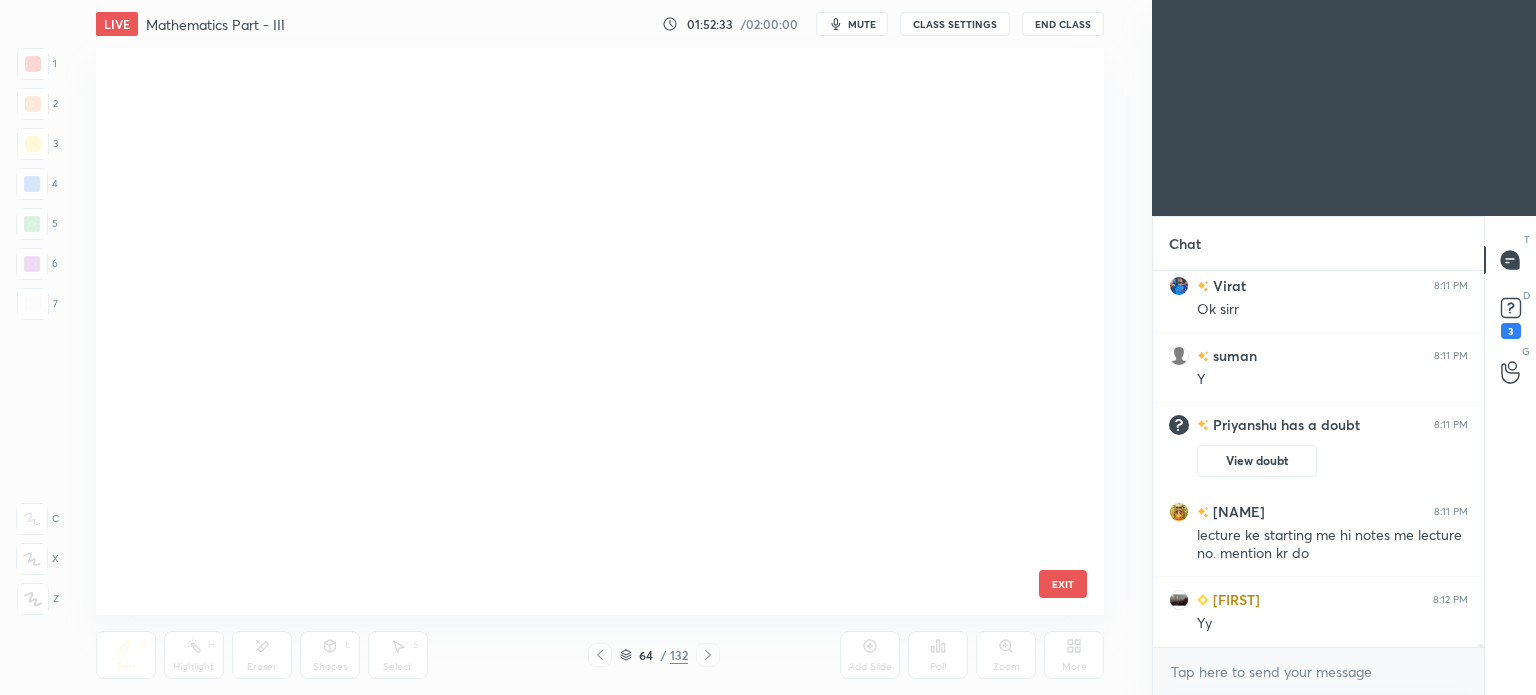 scroll, scrollTop: 3260, scrollLeft: 0, axis: vertical 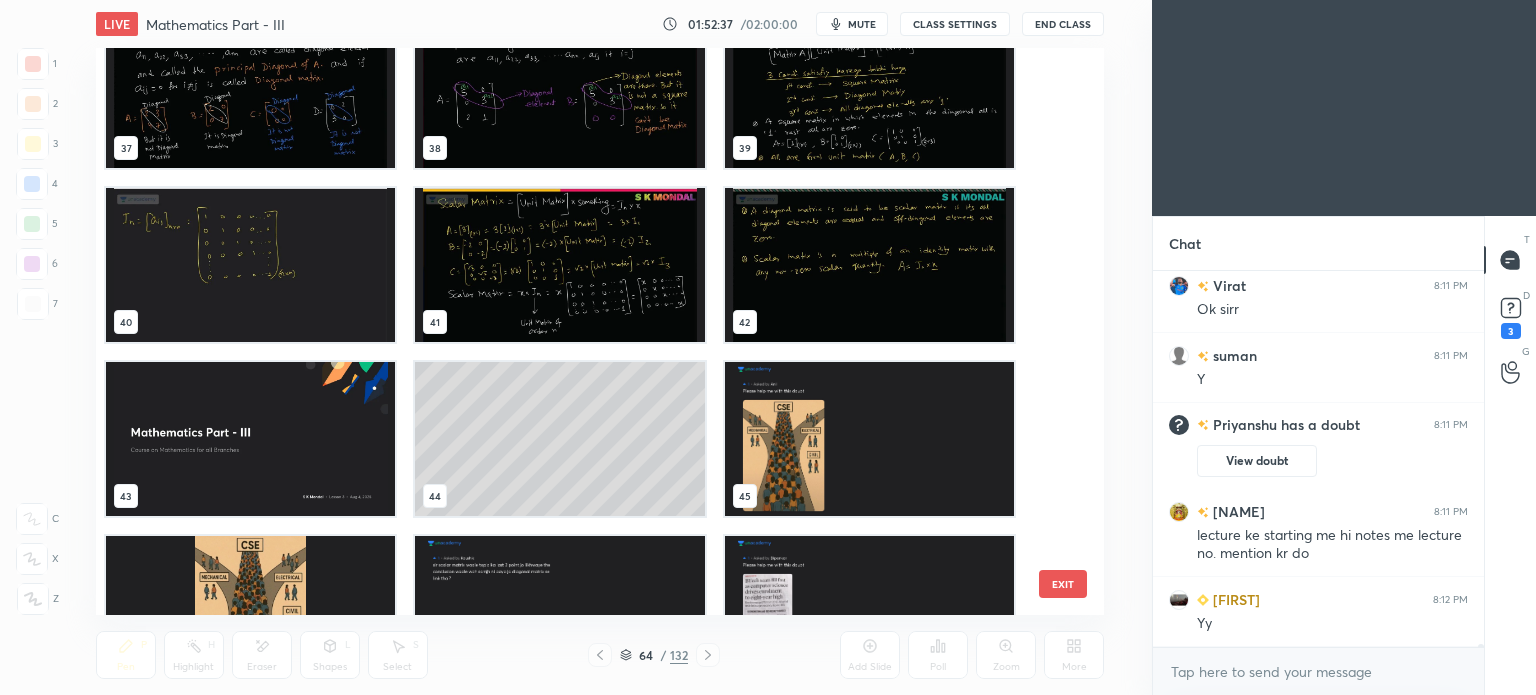 click at bounding box center (250, 439) 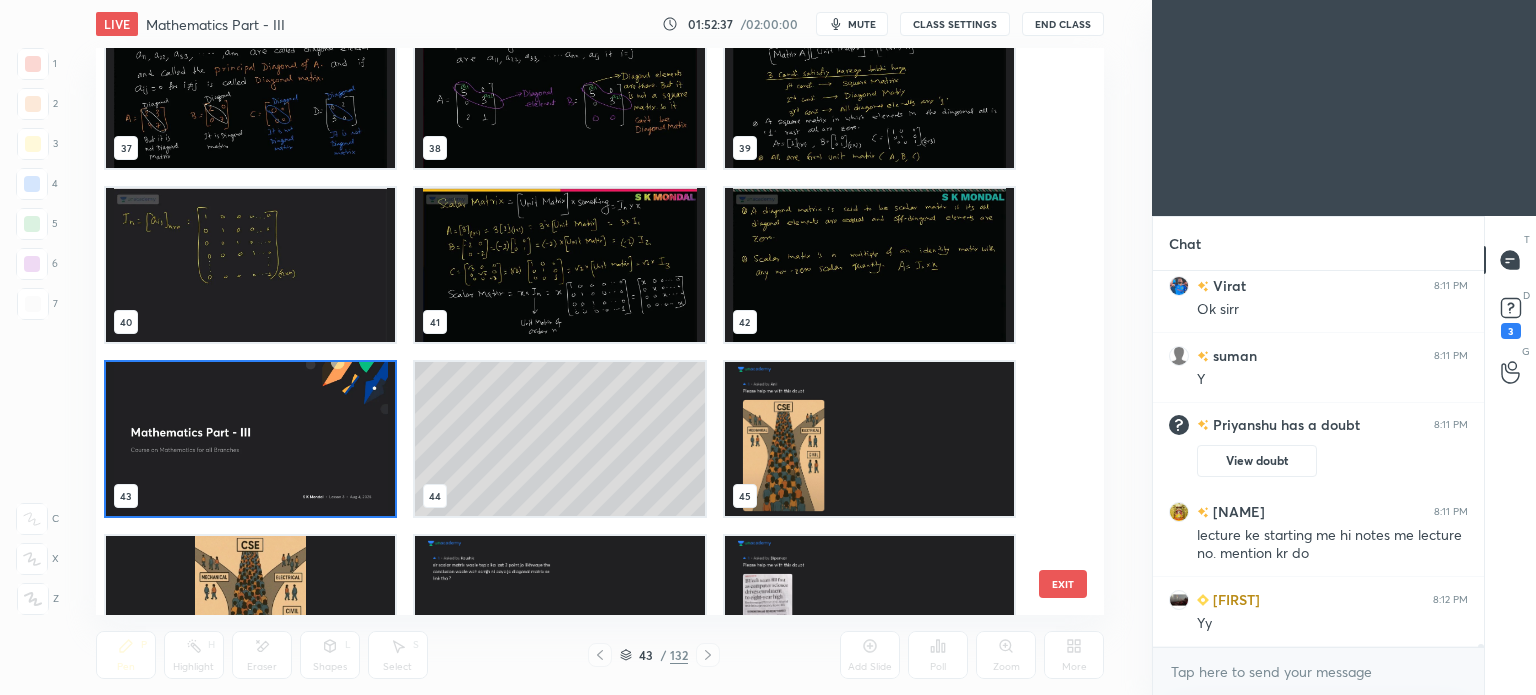 click at bounding box center [250, 439] 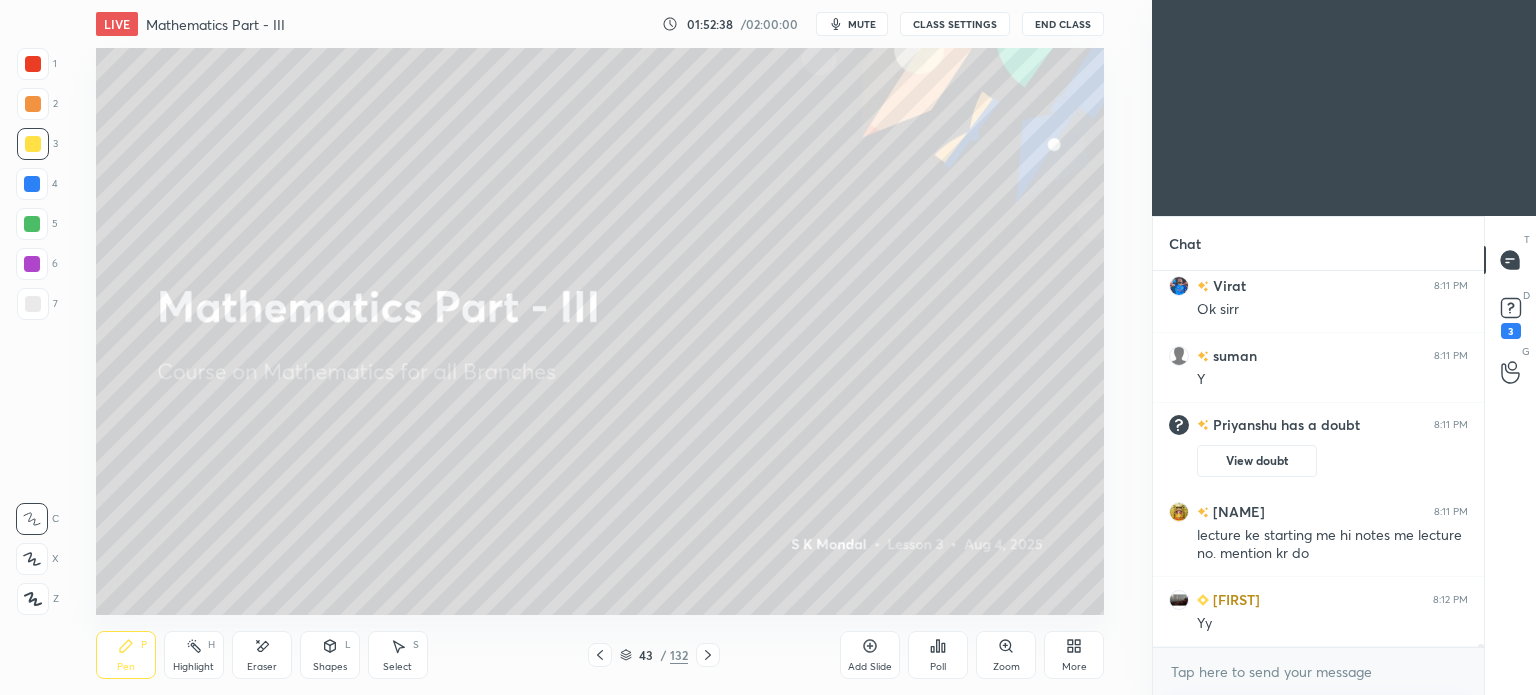 scroll, scrollTop: 0, scrollLeft: 0, axis: both 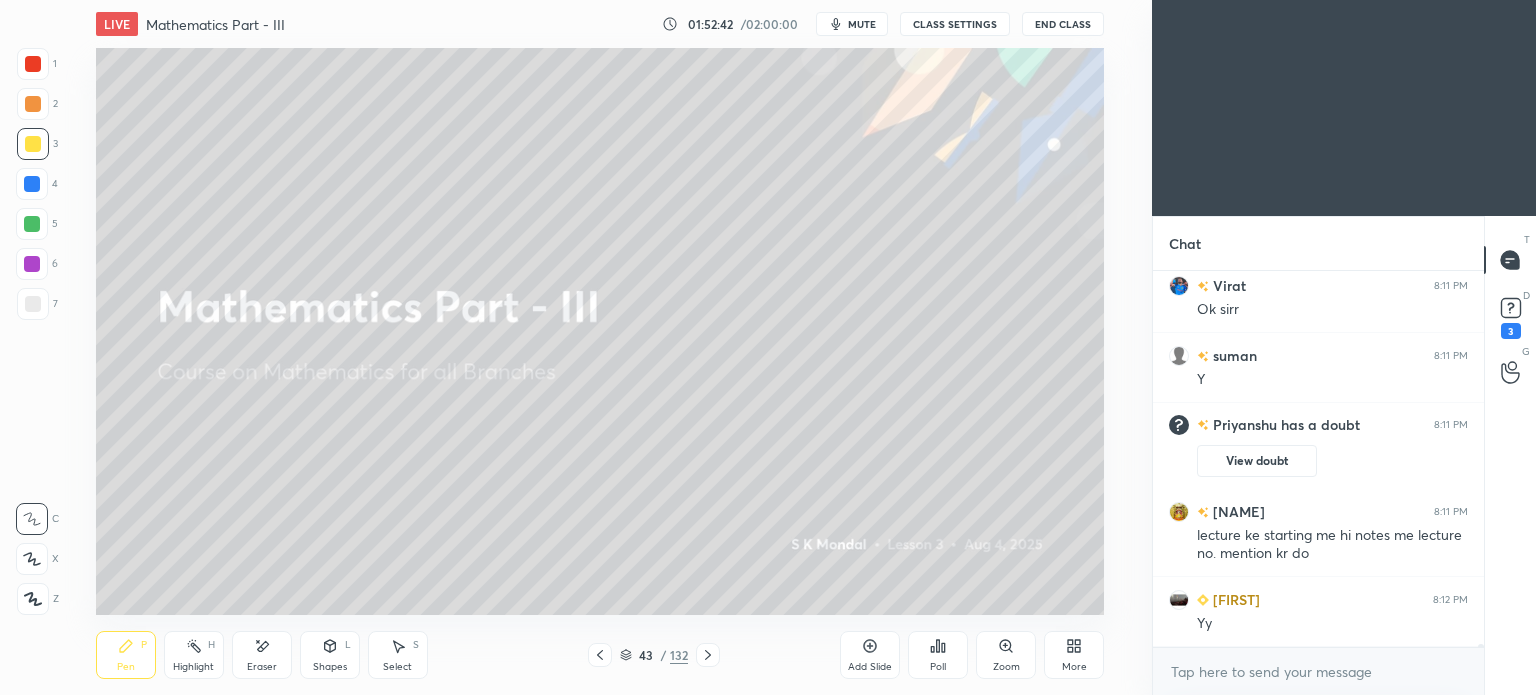 click at bounding box center [33, 64] 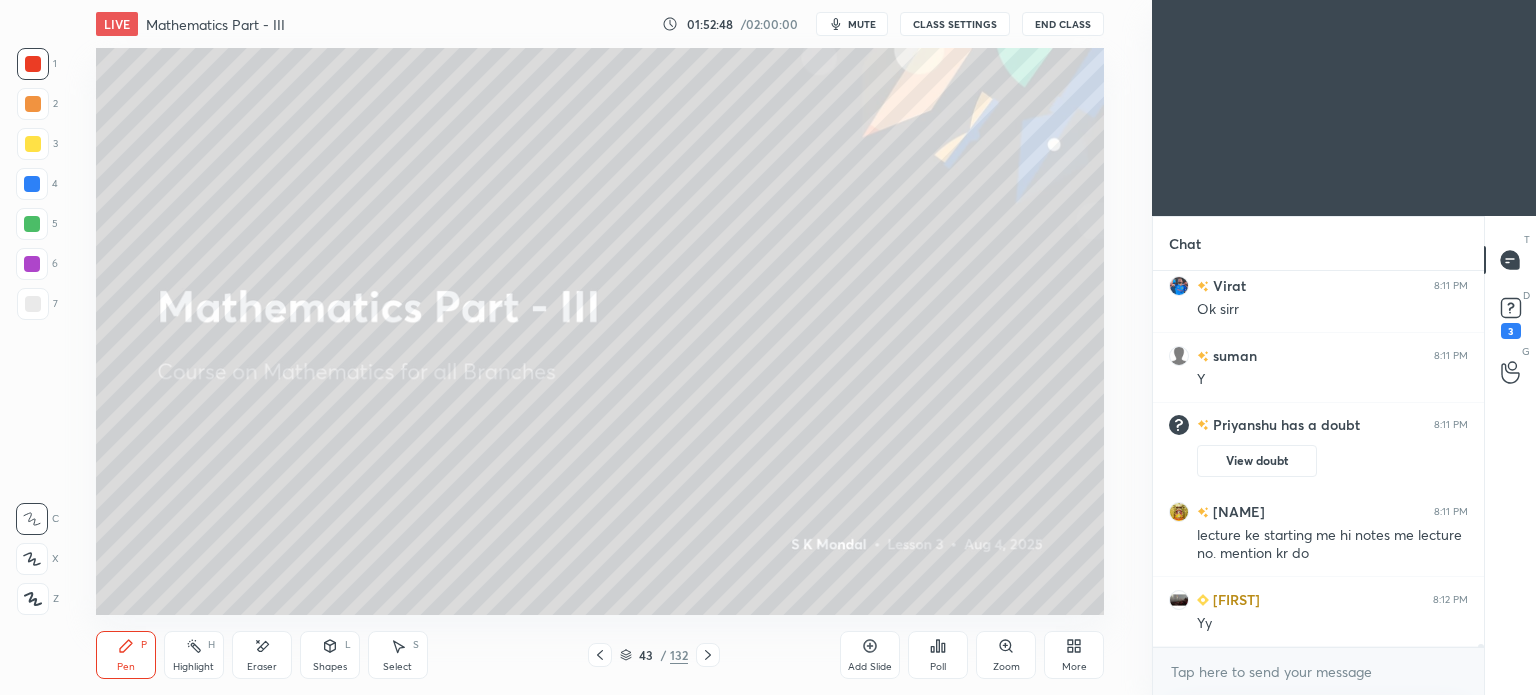 click 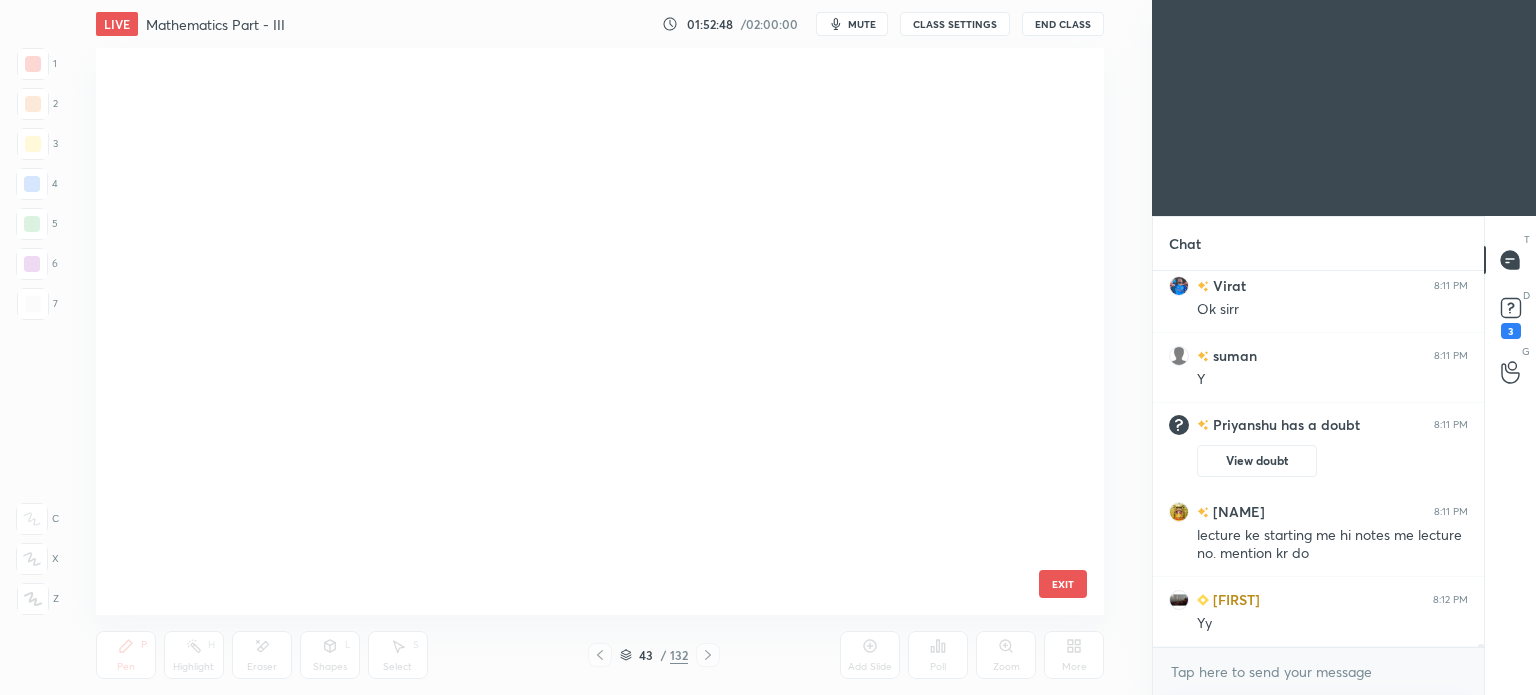 scroll, scrollTop: 2043, scrollLeft: 0, axis: vertical 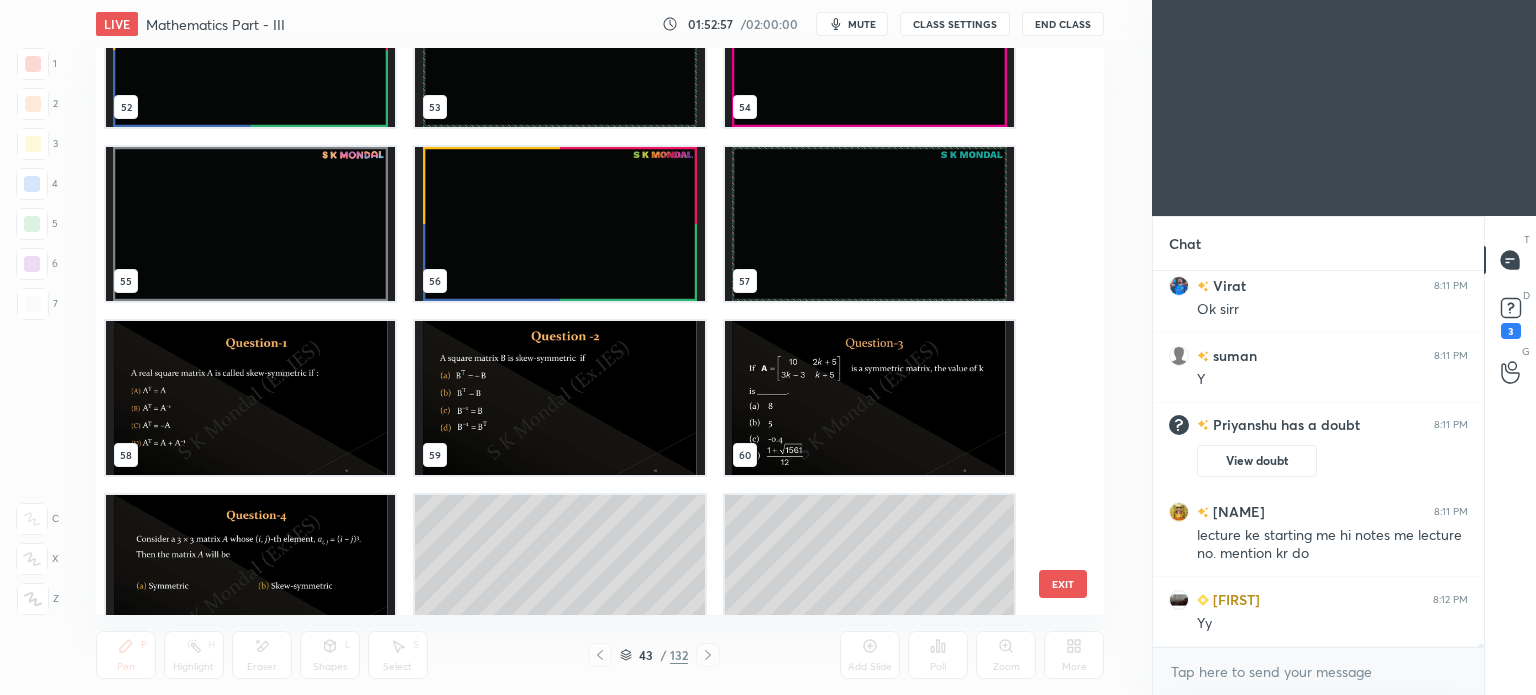 click at bounding box center (250, 398) 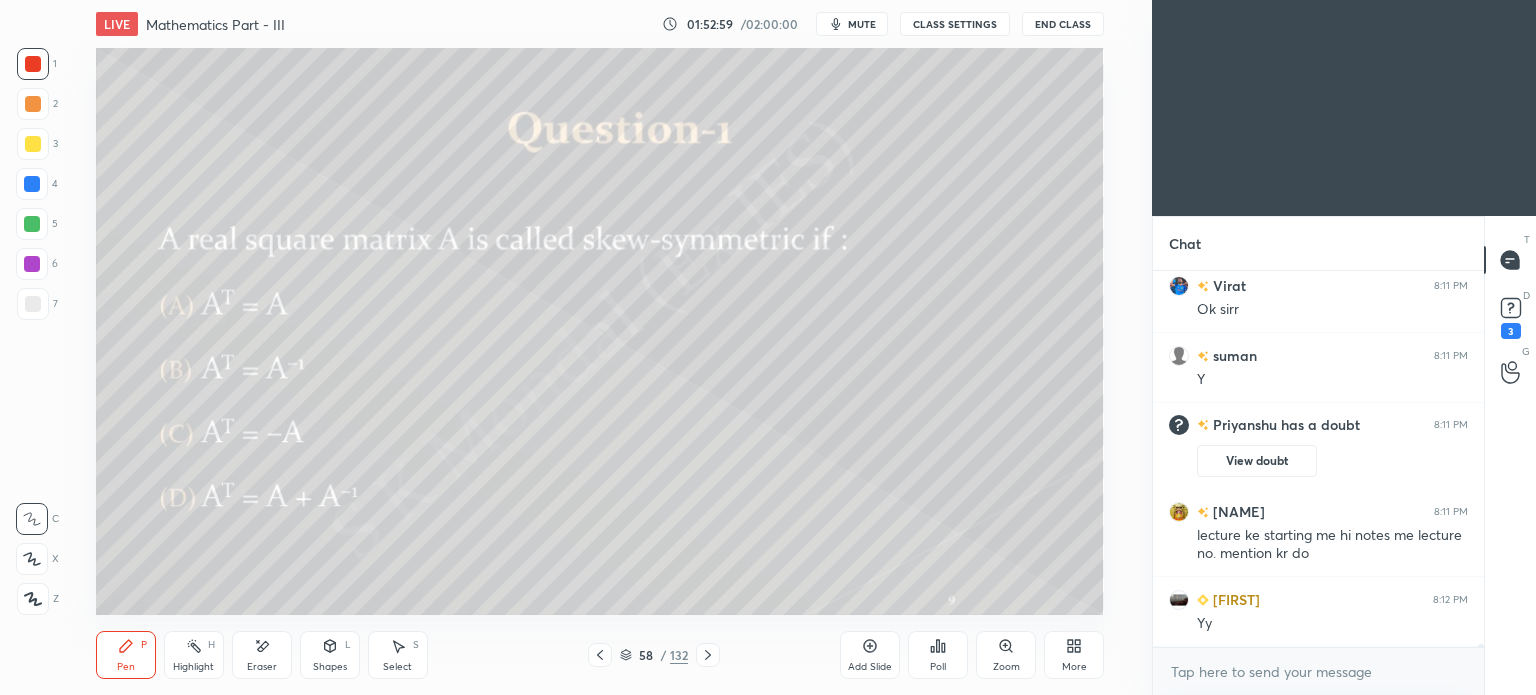 scroll, scrollTop: 45354, scrollLeft: 0, axis: vertical 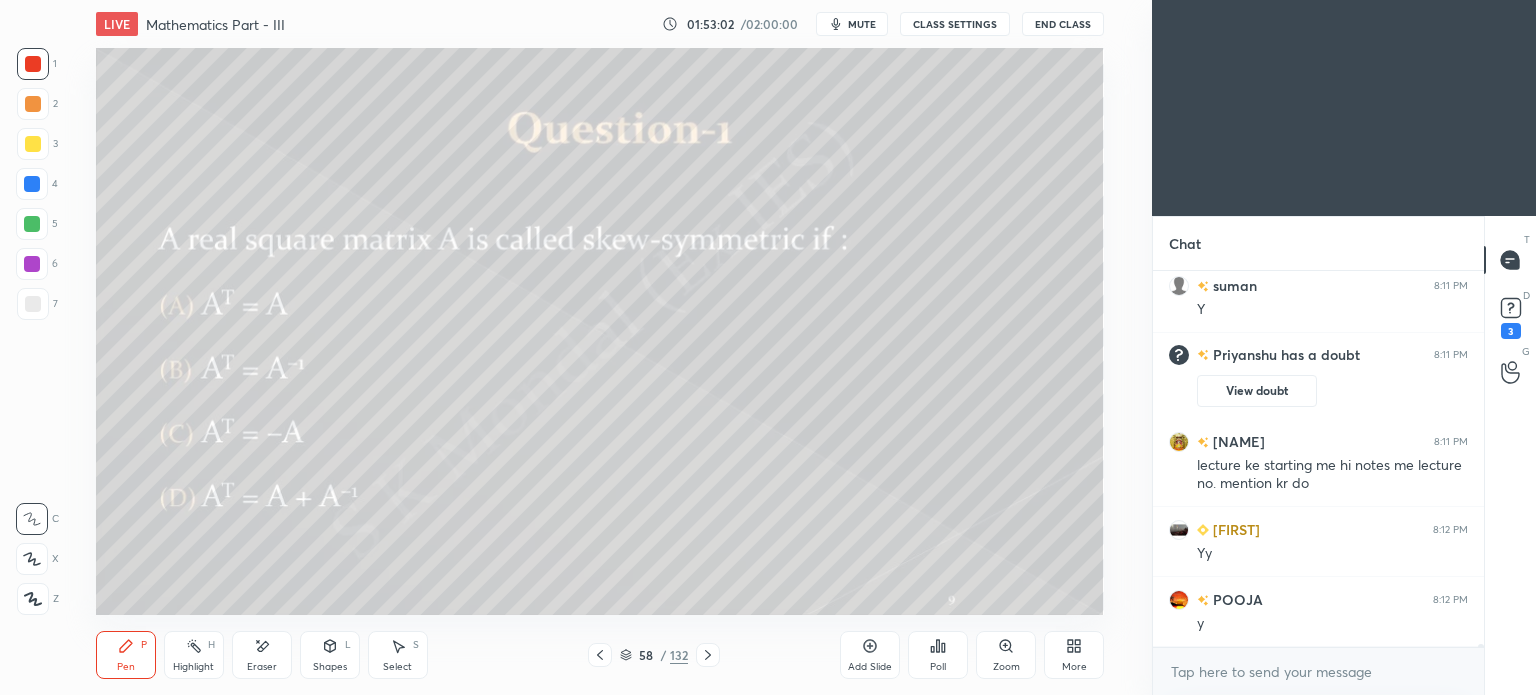 click at bounding box center [33, 104] 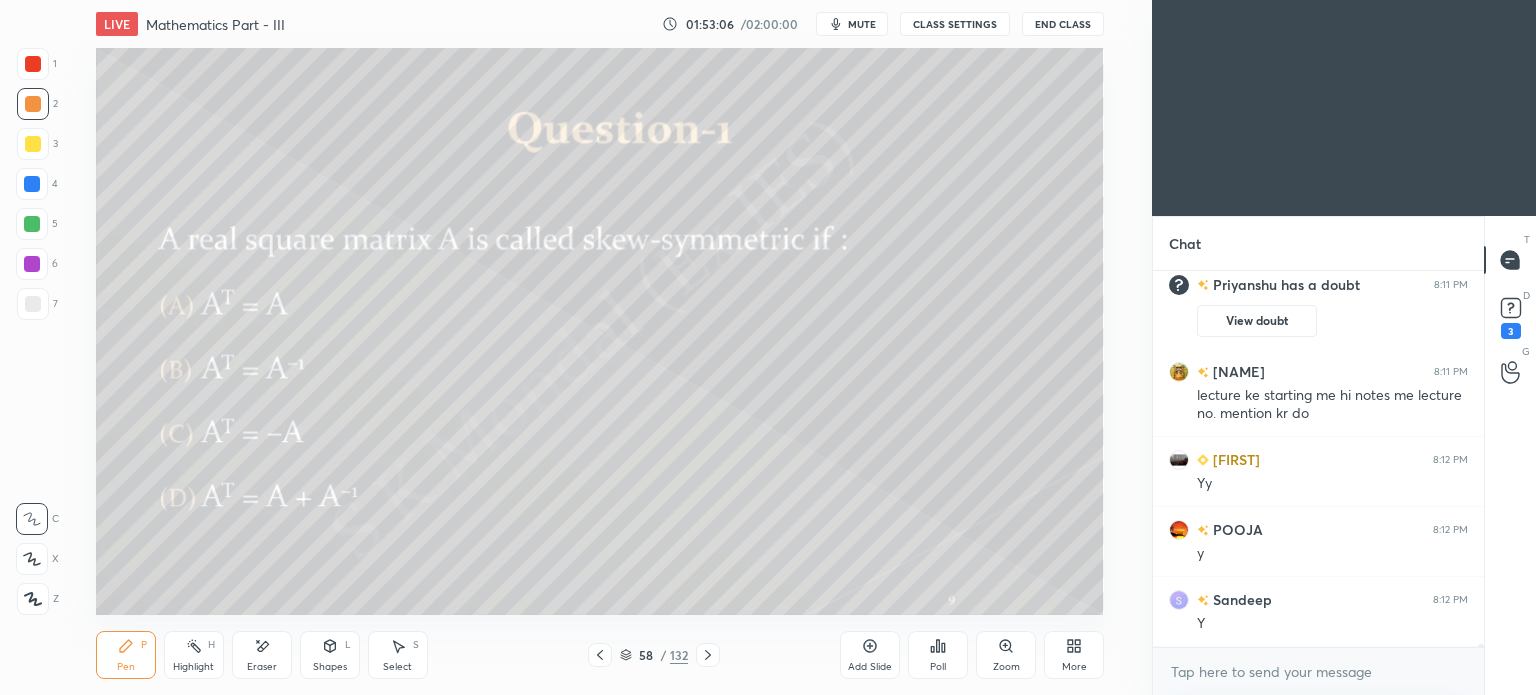 scroll, scrollTop: 45494, scrollLeft: 0, axis: vertical 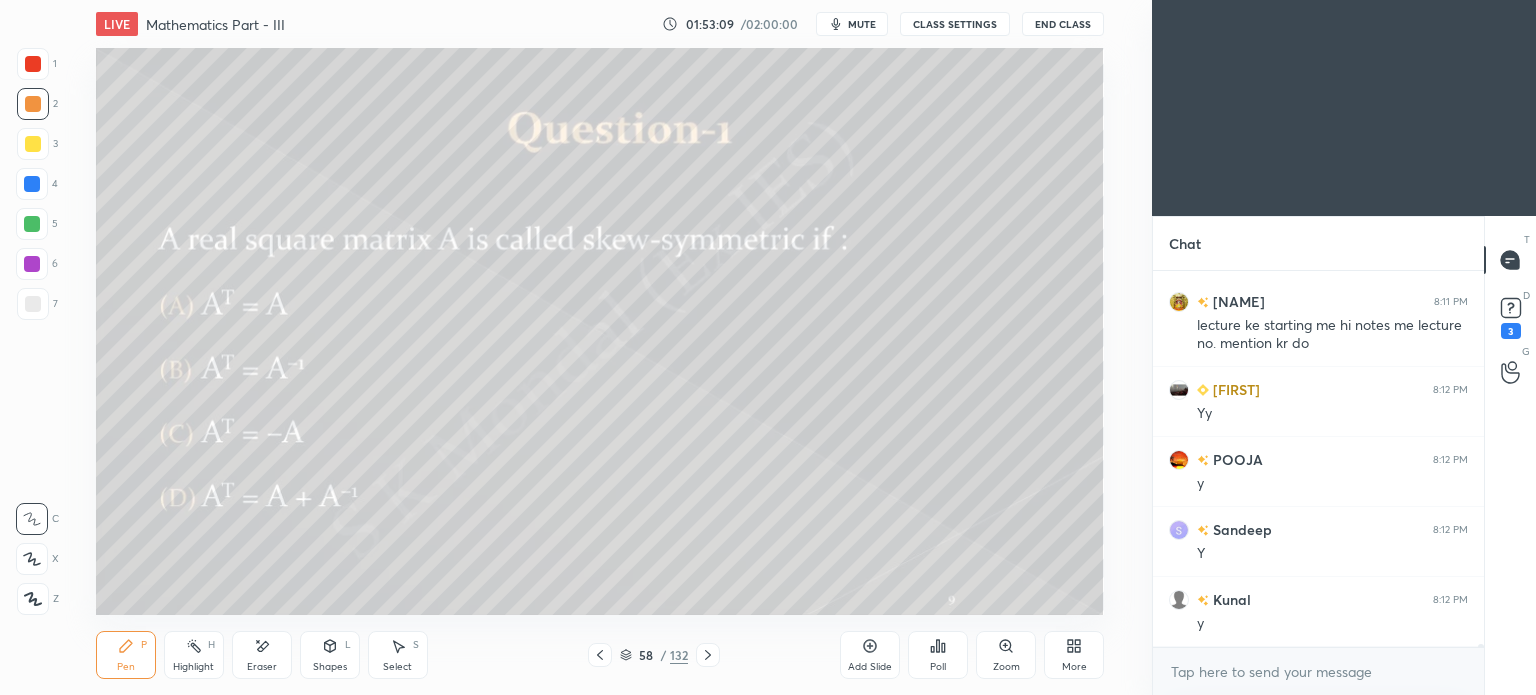 click on "Select" at bounding box center (397, 667) 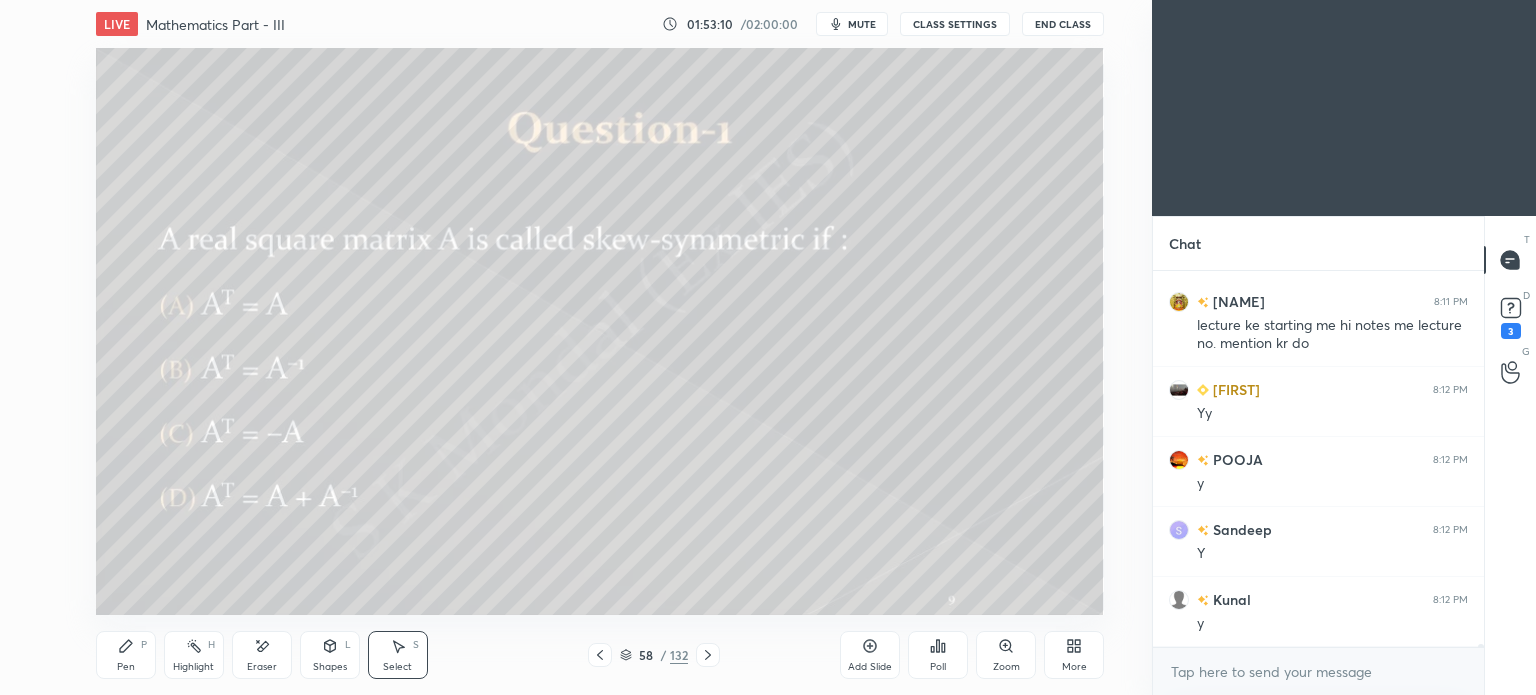 scroll, scrollTop: 45564, scrollLeft: 0, axis: vertical 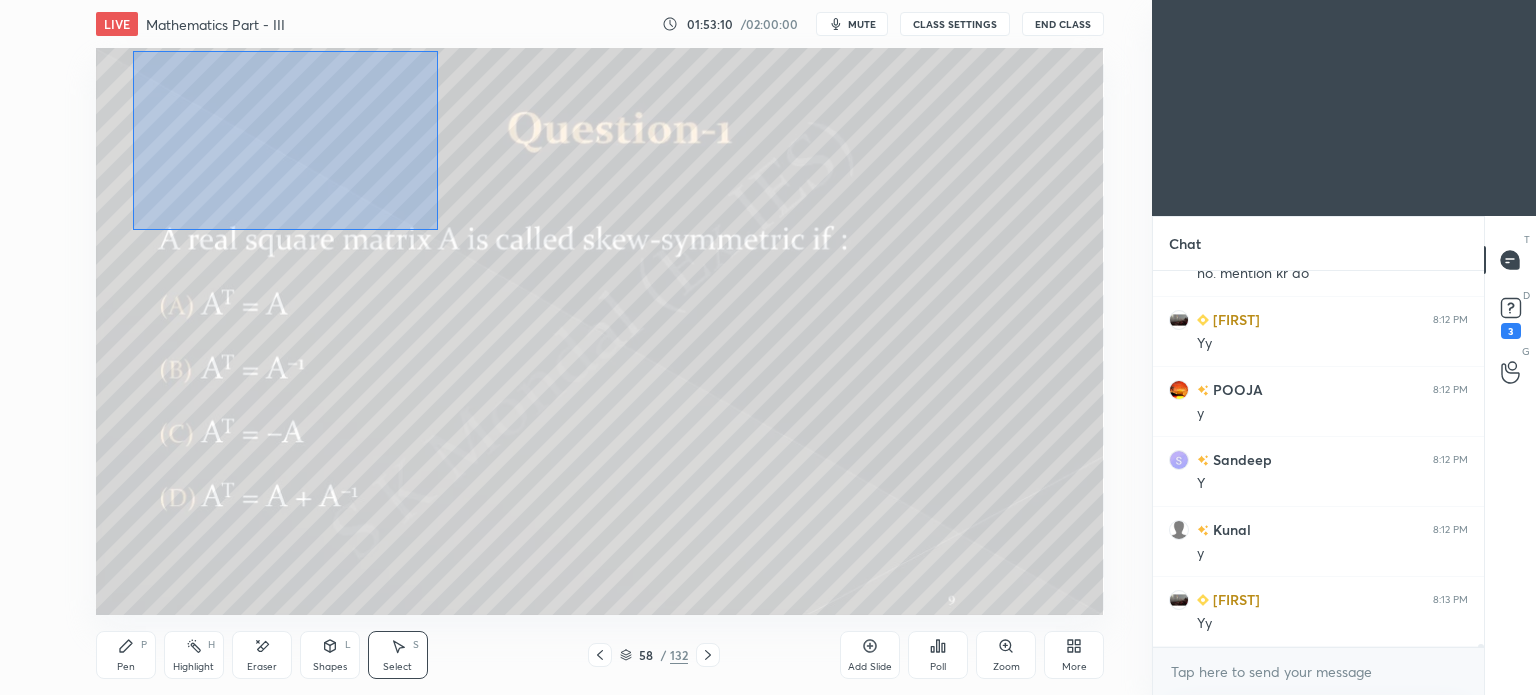 drag, startPoint x: 132, startPoint y: 51, endPoint x: 438, endPoint y: 231, distance: 355.0155 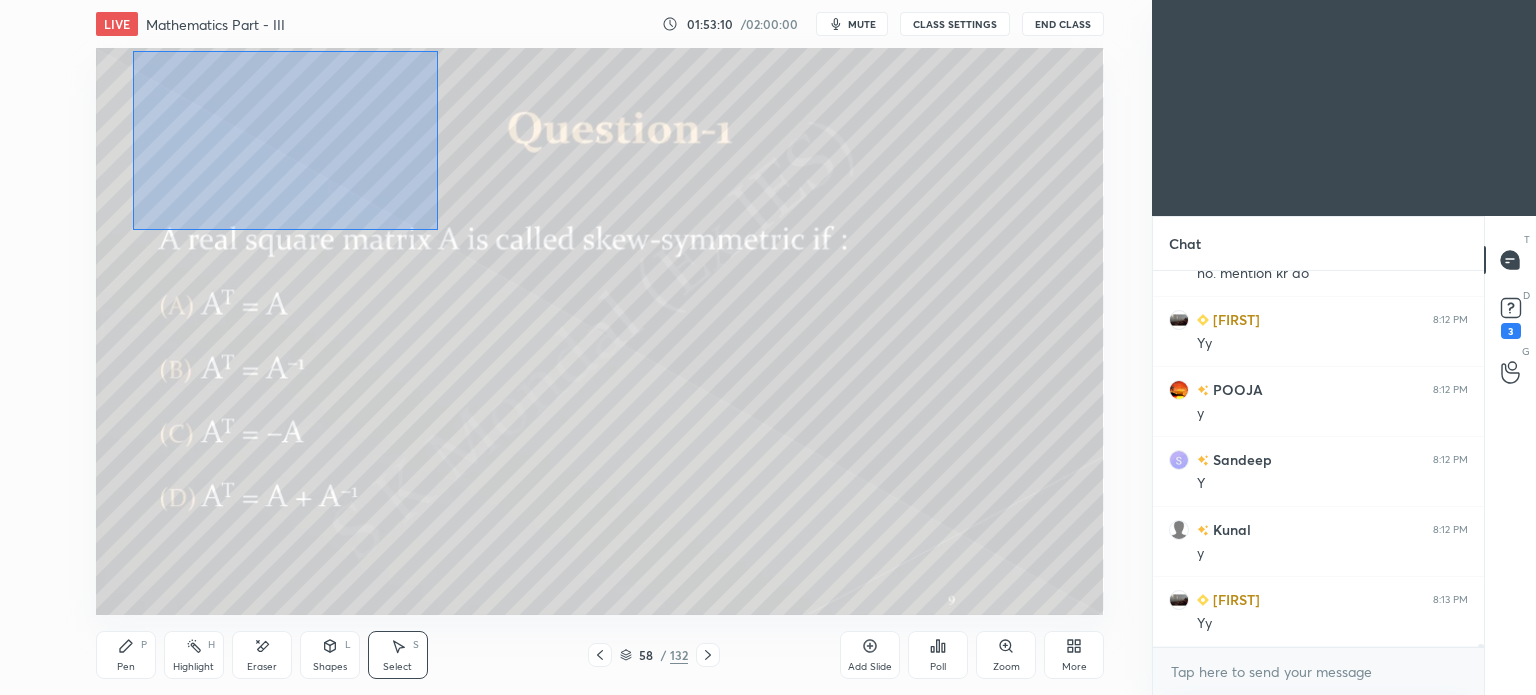 click on "0 ° Undo Copy Duplicate Duplicate to new slide Delete" at bounding box center [600, 331] 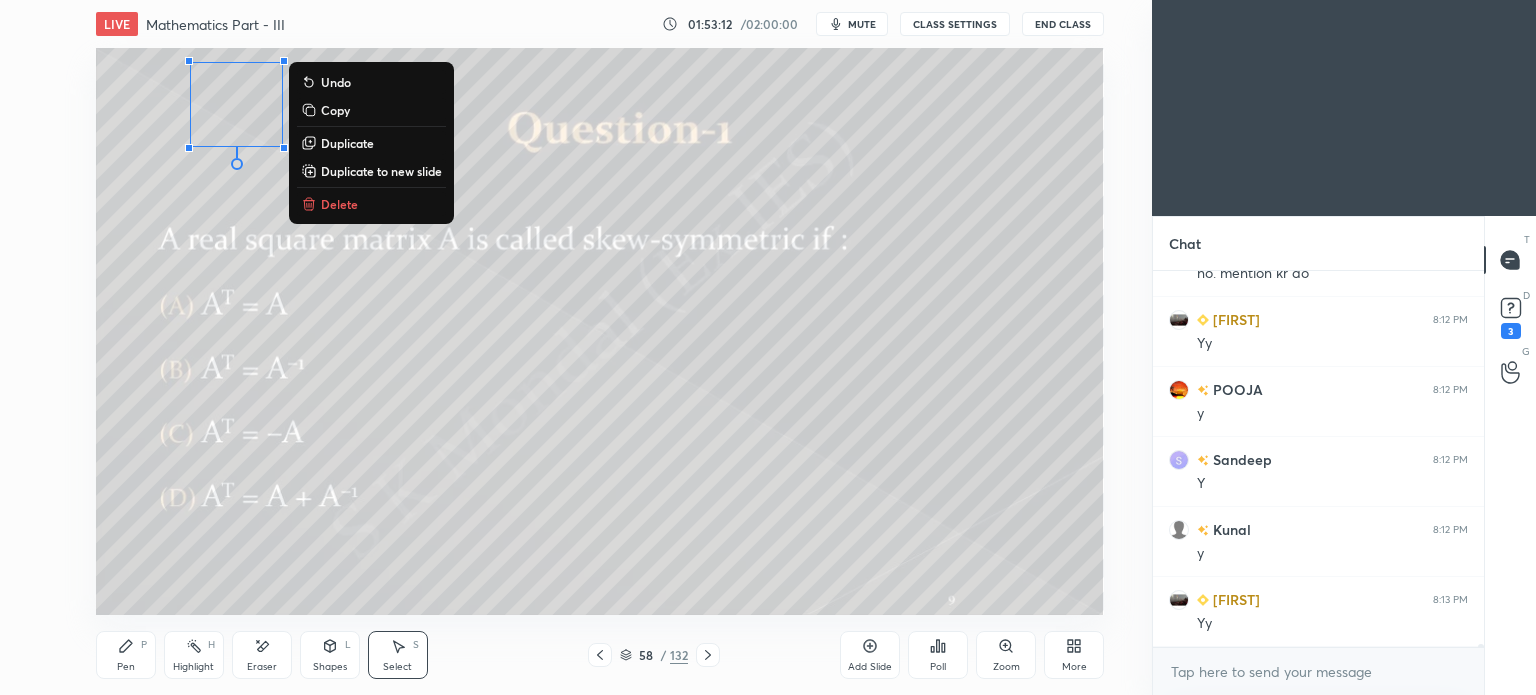 click on "Copy" at bounding box center (335, 110) 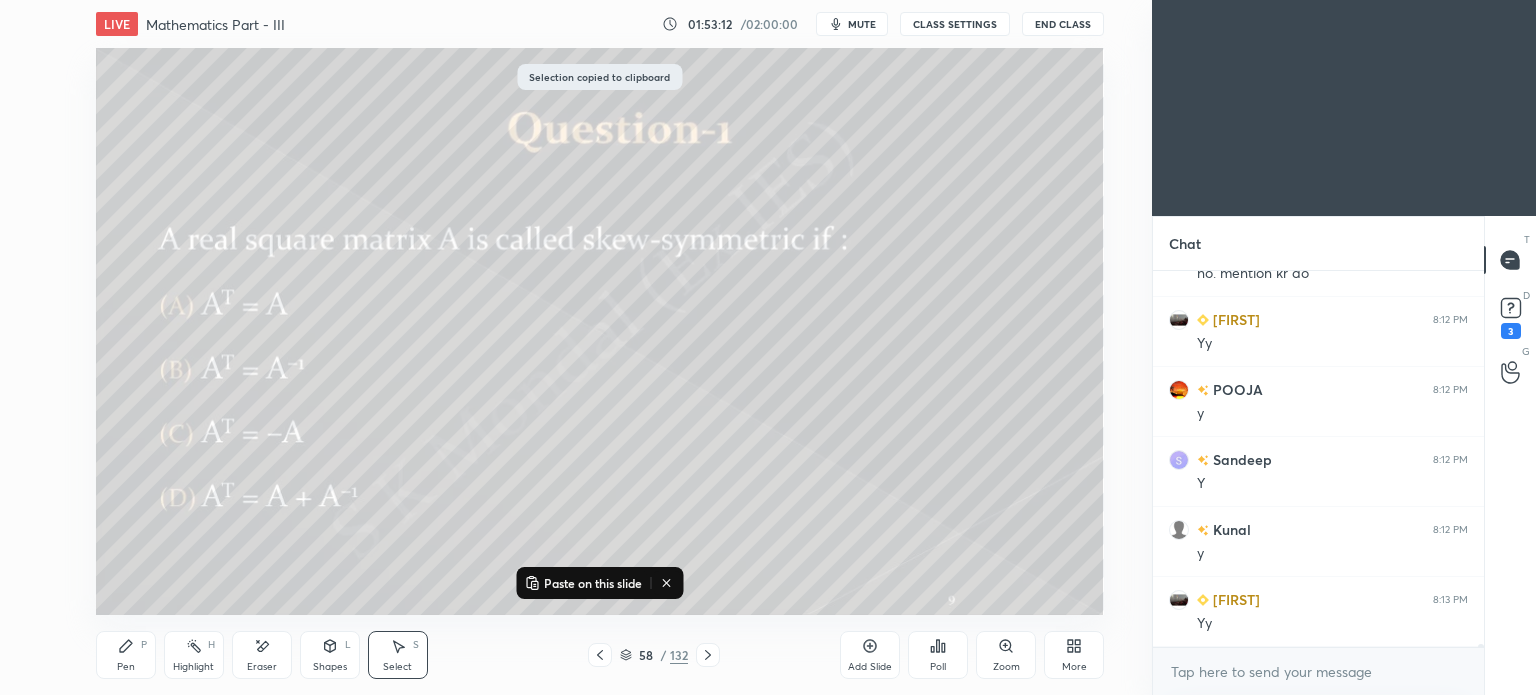 scroll, scrollTop: 45634, scrollLeft: 0, axis: vertical 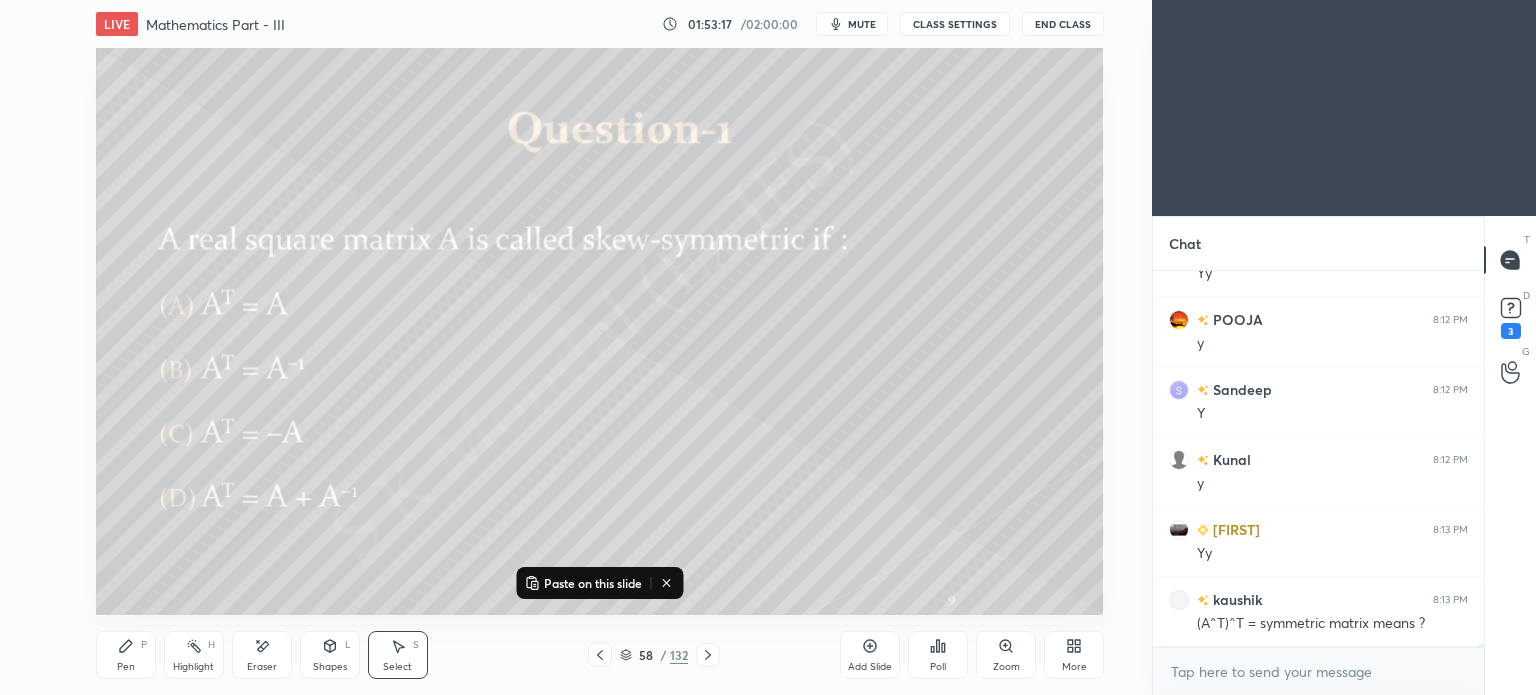 click 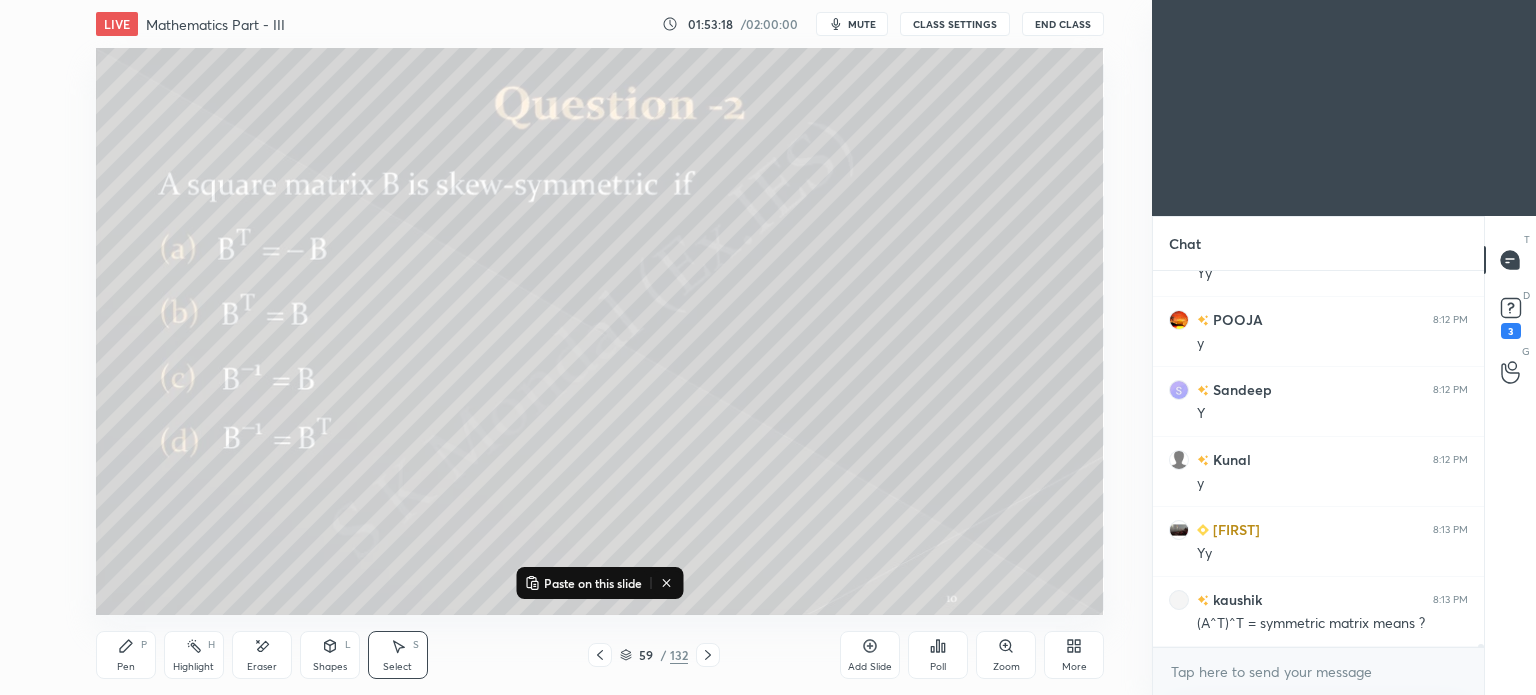 click on "Paste on this slide" at bounding box center (593, 583) 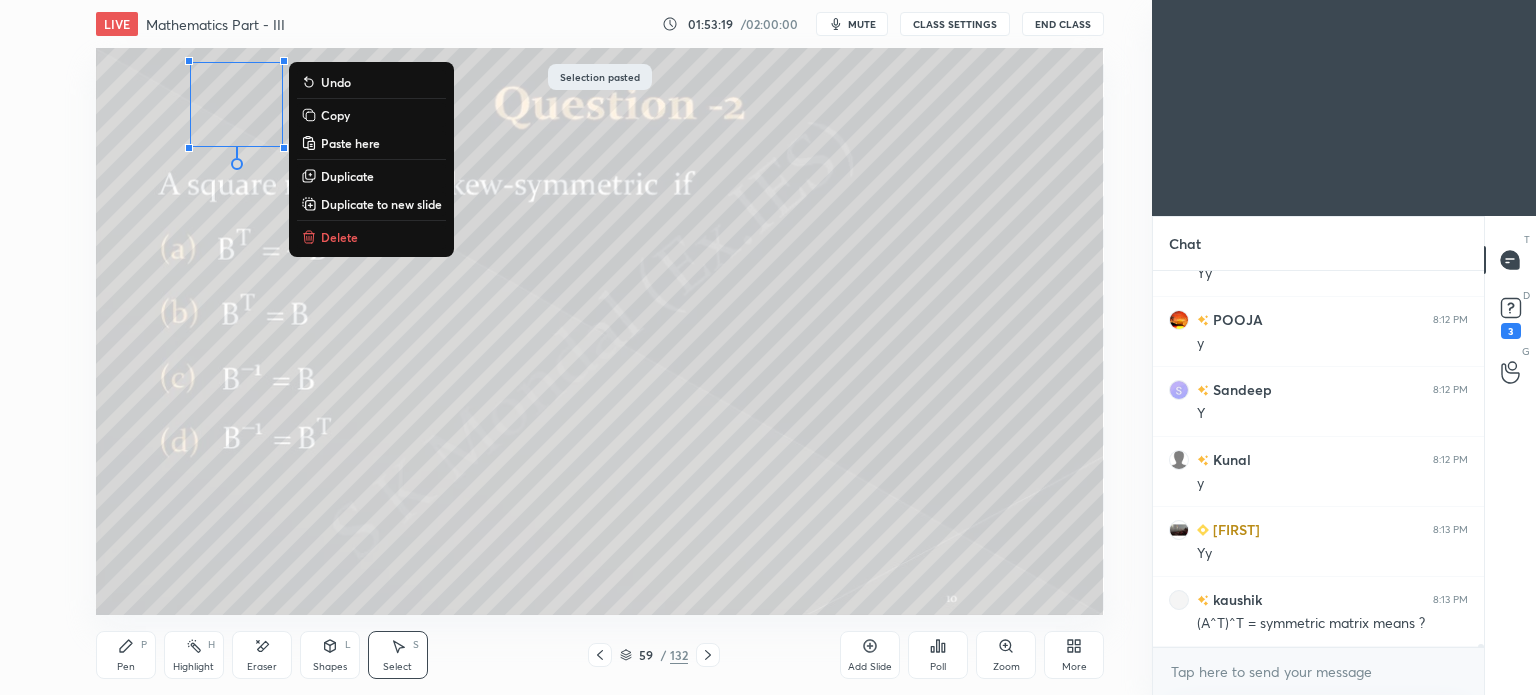 click 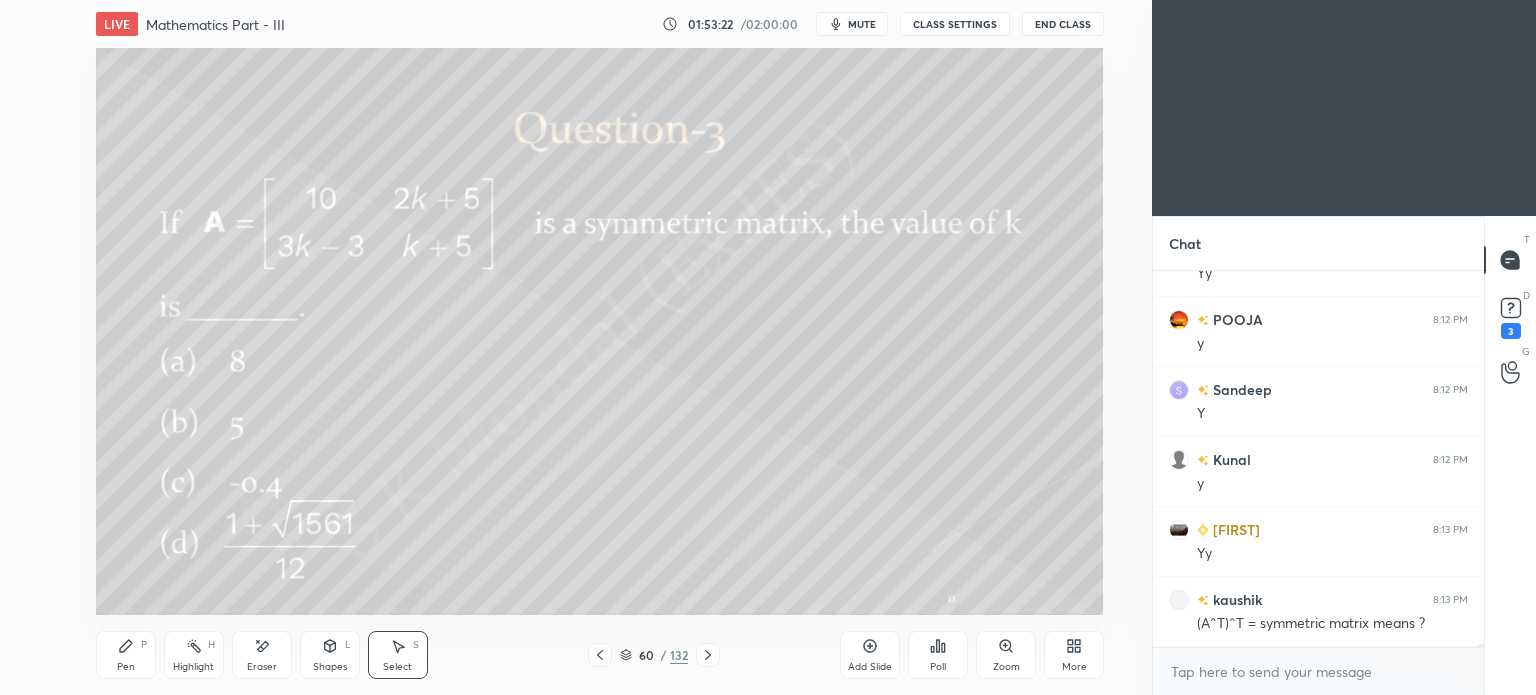 click 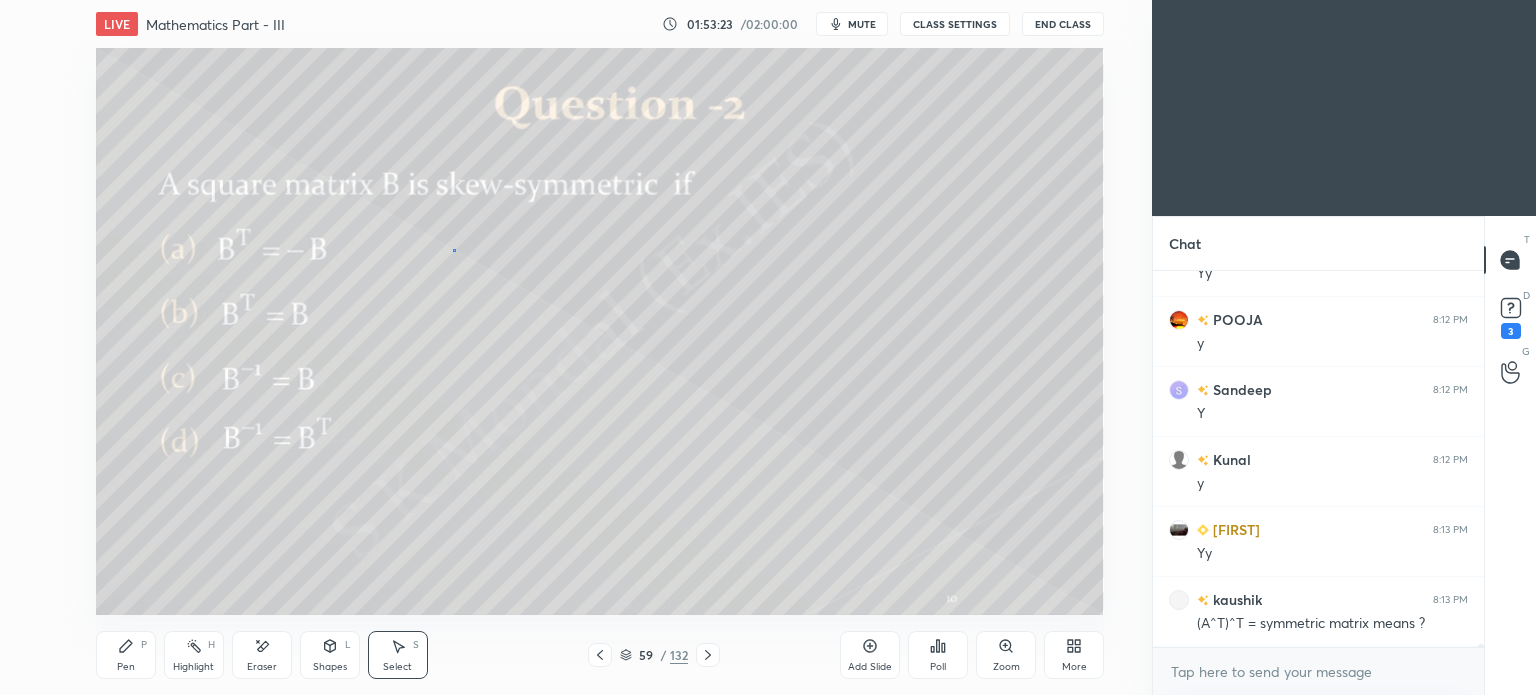 click on "0 ° Undo Copy Paste here Duplicate Duplicate to new slide Delete" at bounding box center (600, 331) 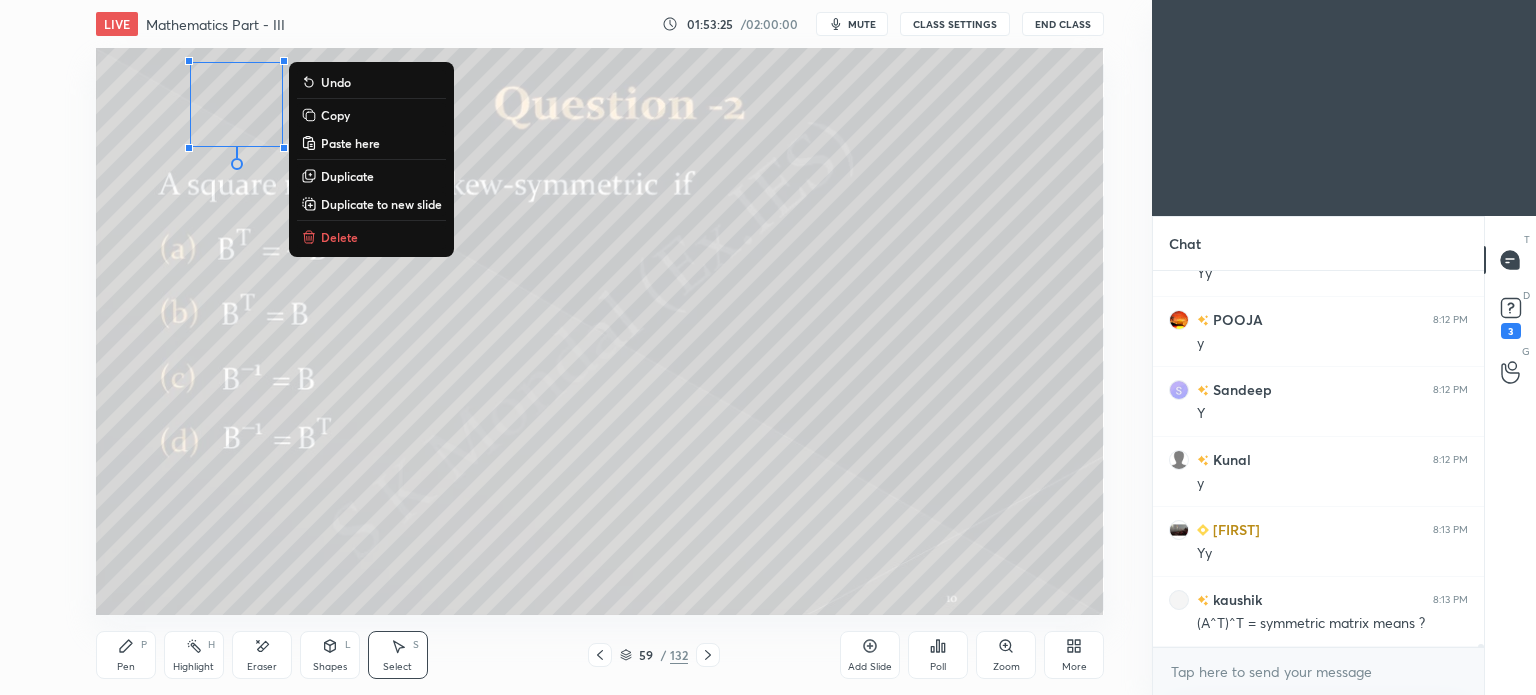 drag, startPoint x: 404, startPoint y: 170, endPoint x: 108, endPoint y: -5, distance: 343.86188 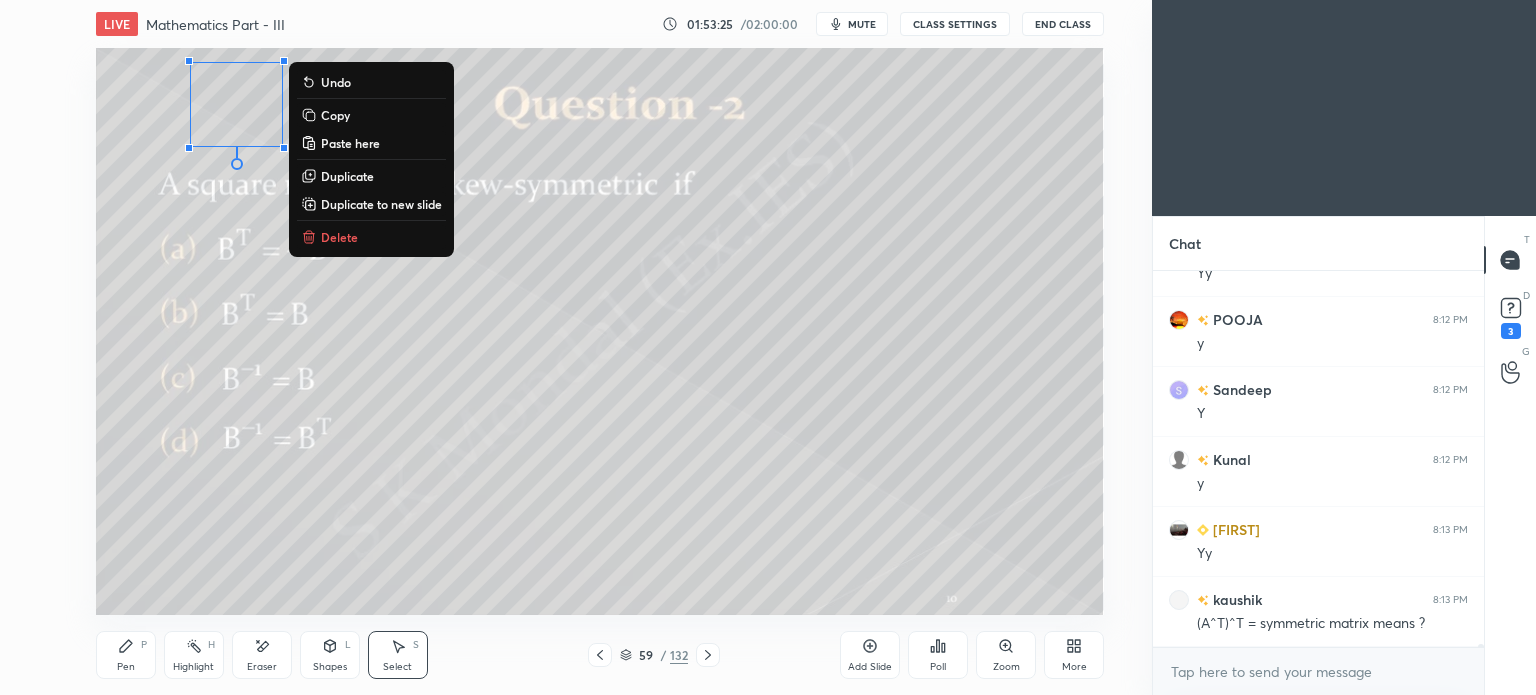 click on "Mathematics Part - III • L3 of Course on Mathematics for all Branches S K Mondal Pen P Highlight H Eraser Shapes L Select S 59 / 132 Add Slide Poll Zoom More Chat Smit 8:11 PM lecture ke starting me hi notes me lecture no. mention kr do Shikhar 8:12 PM Yy POOJA 8:12 PM y Sandeep 8:12 PM Y Kunal 8:12 PM y Shikhar 8:13 PM Yy kaushik 8:13 PM (A^T)^T = symmetric matrix means ? JUMP TO LATEST Enable hand raising Enable raise hand to speak to learners. Once enabled, chat will be turned off temporarily. Enable x   Priyanshu Asked a doubt 1 sir ak bar 3 no q solve kerke bta dijiye please sir Pick this doubt Sushmita Asked a doubt 1 sir wo skew symmetric me diagonal zero must h vo aur ek baar samjha dijiye Pick this doubt Kaushik Asked a doubt 1 Got it T D 3" at bounding box center [768, 0] 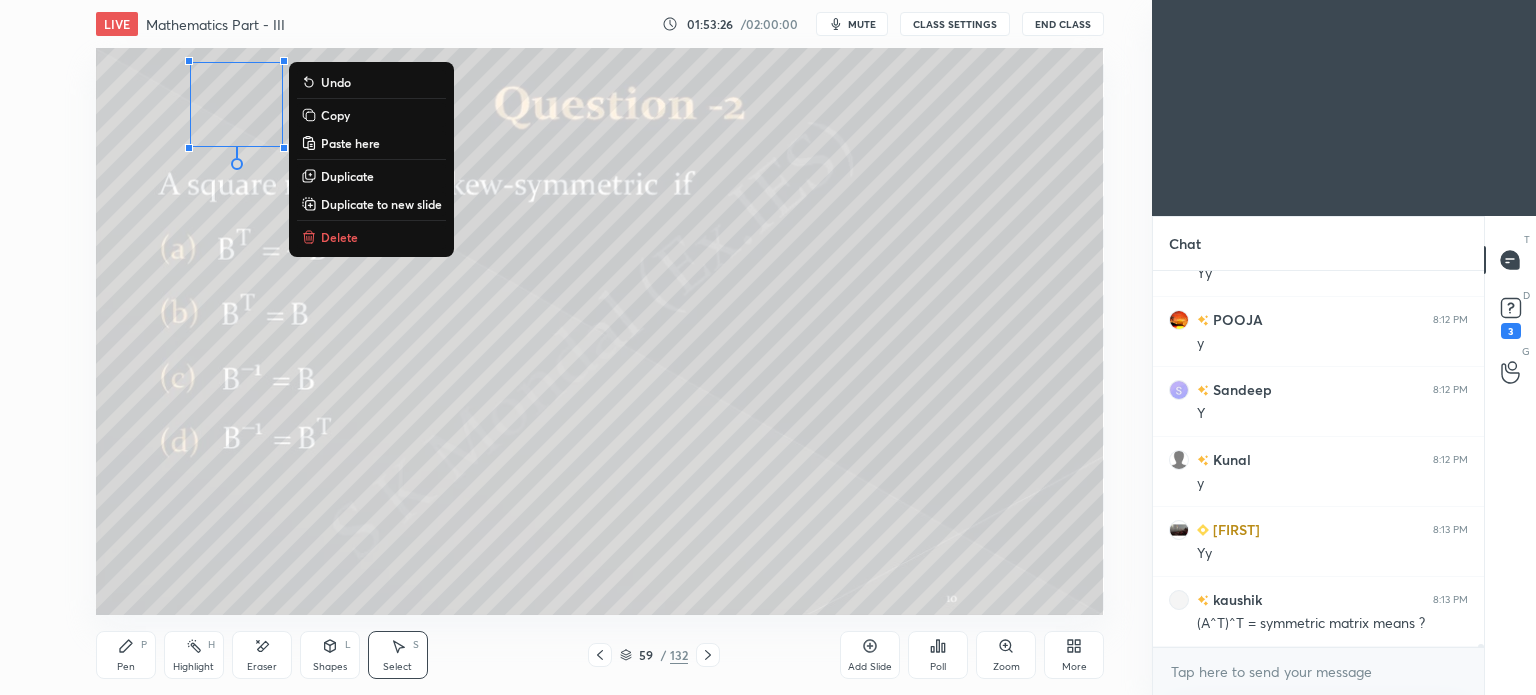 click on "Copy" at bounding box center [335, 115] 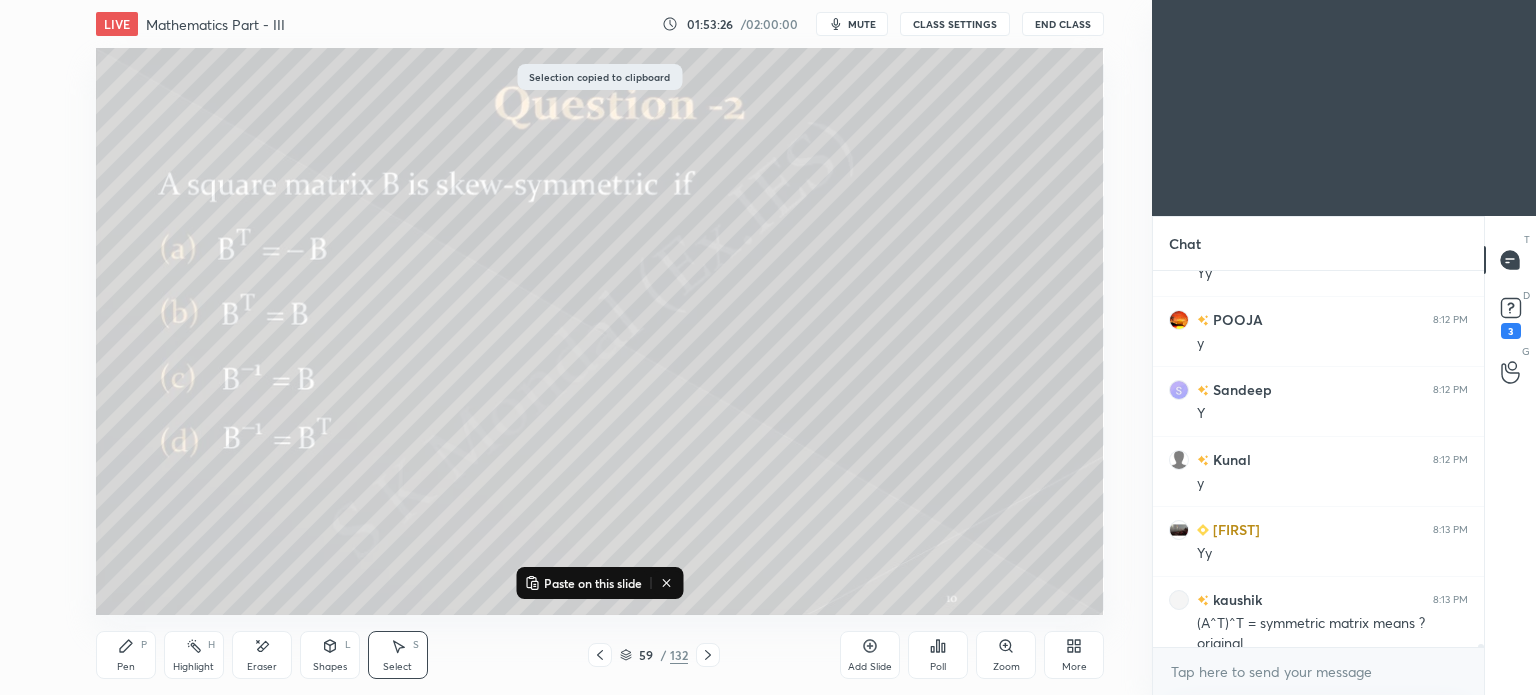 scroll, scrollTop: 45654, scrollLeft: 0, axis: vertical 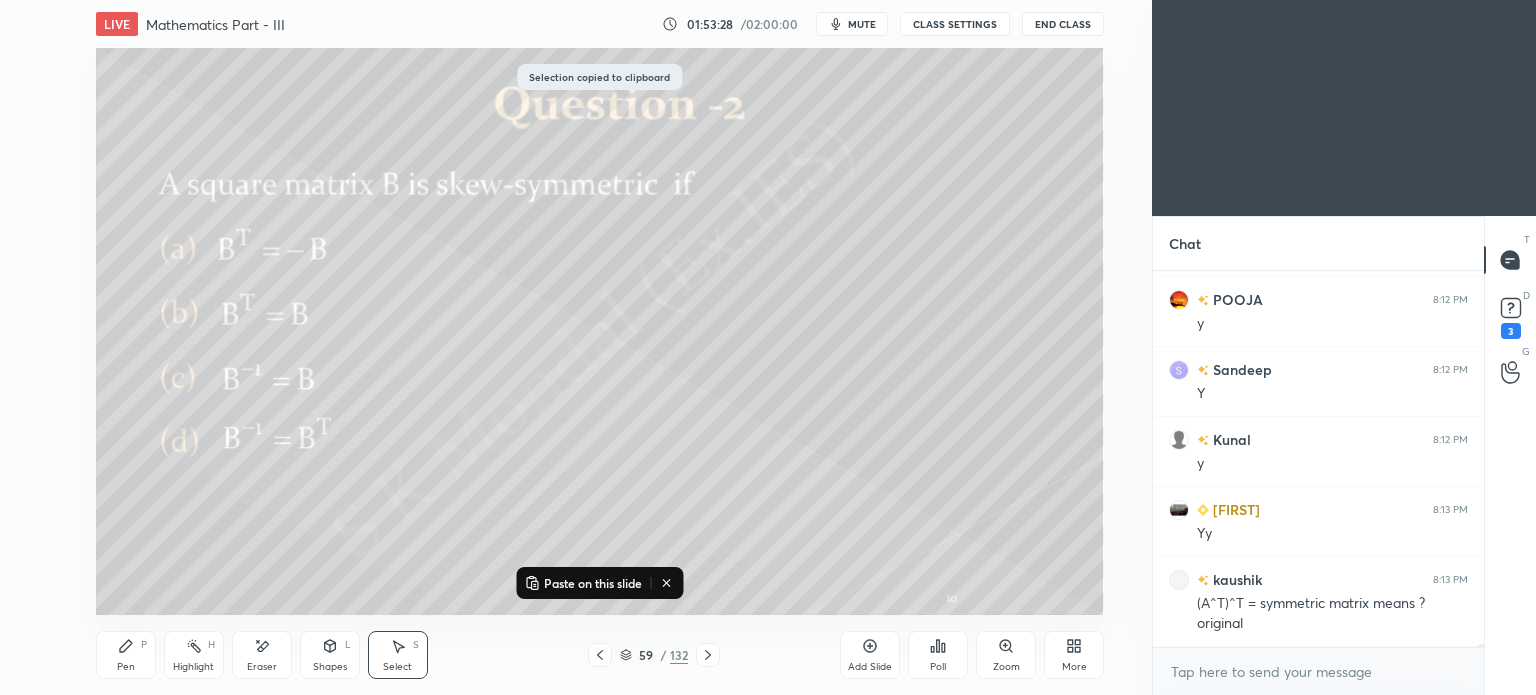 click 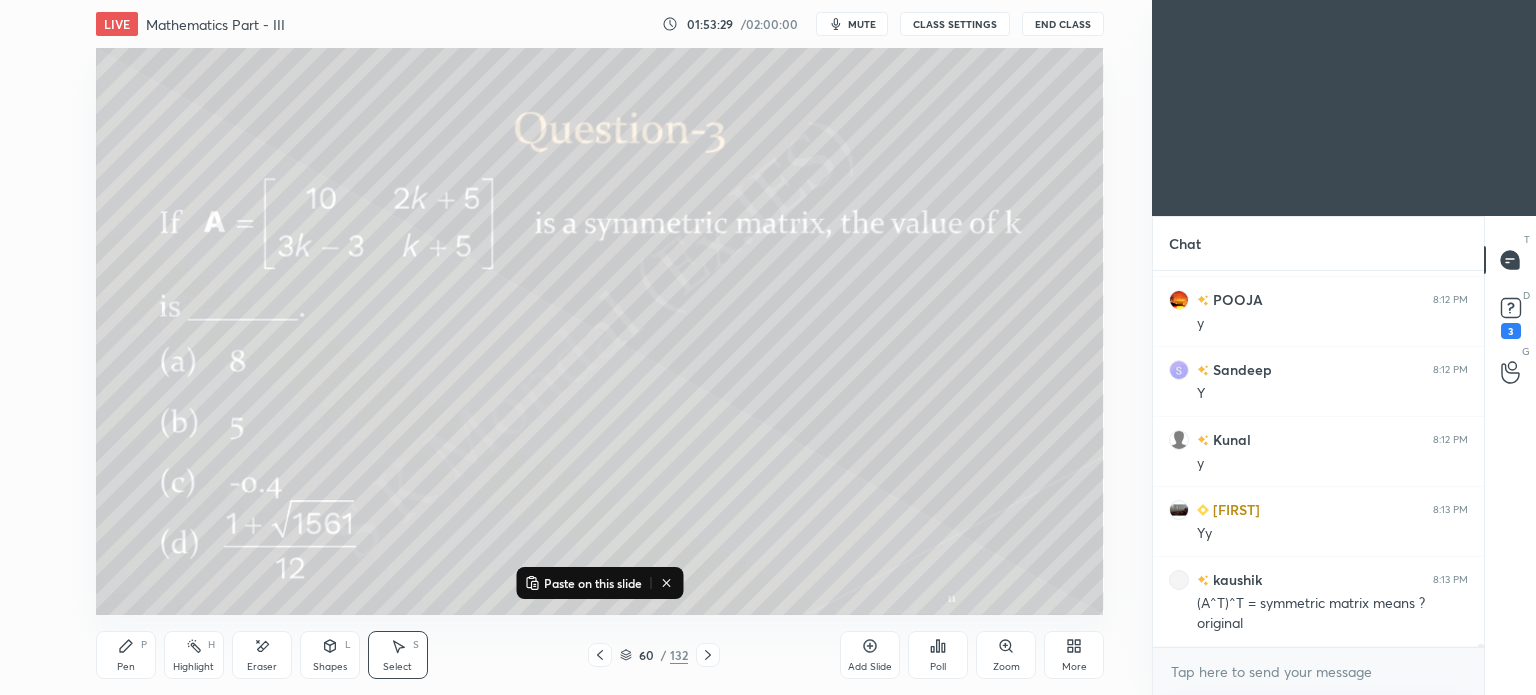 click on "Paste on this slide" at bounding box center [593, 583] 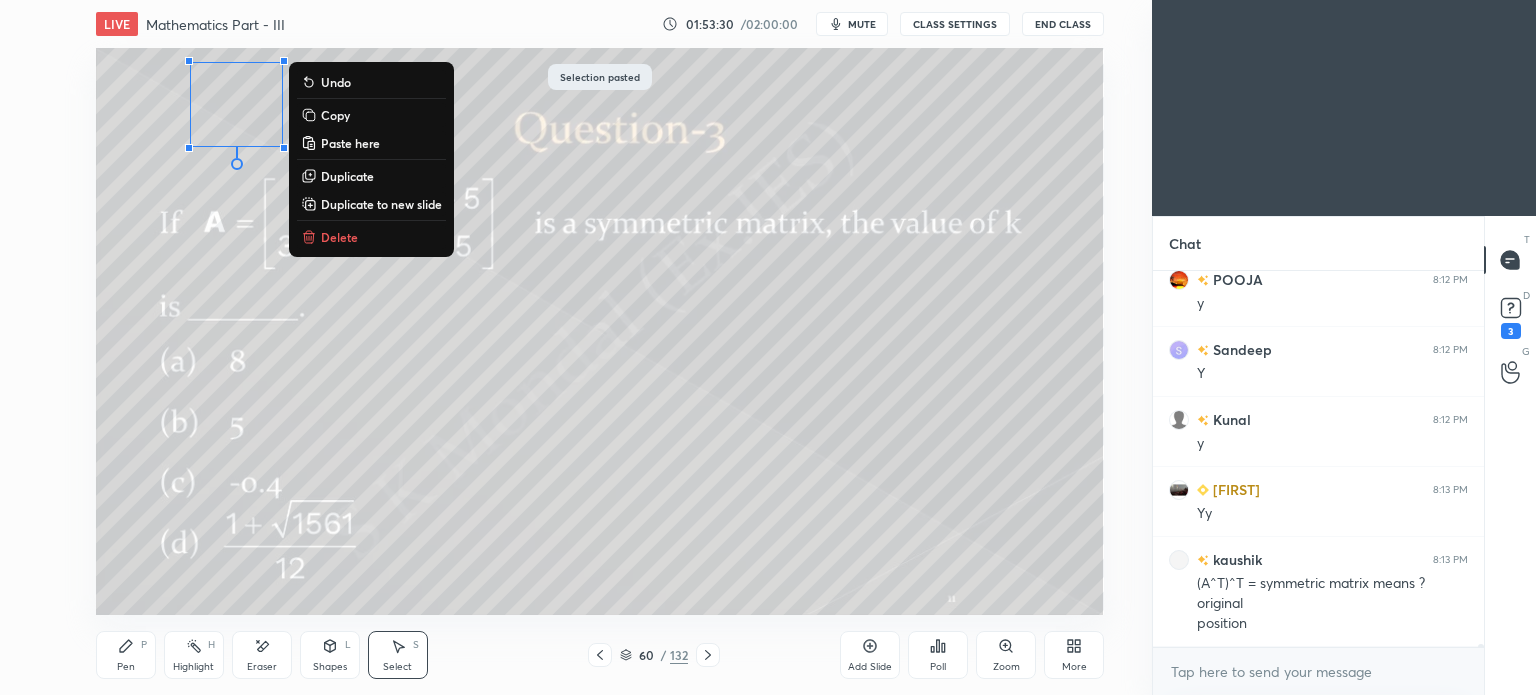 click 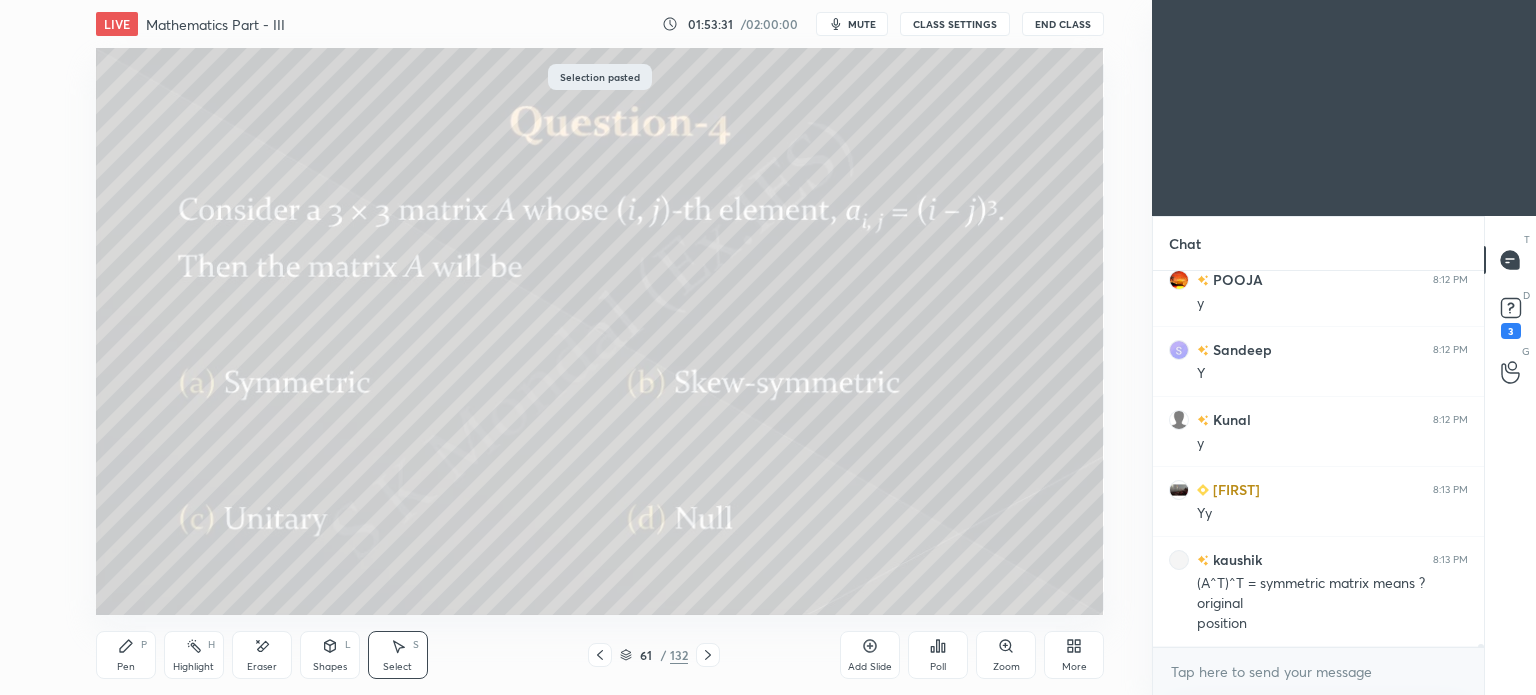 scroll, scrollTop: 45744, scrollLeft: 0, axis: vertical 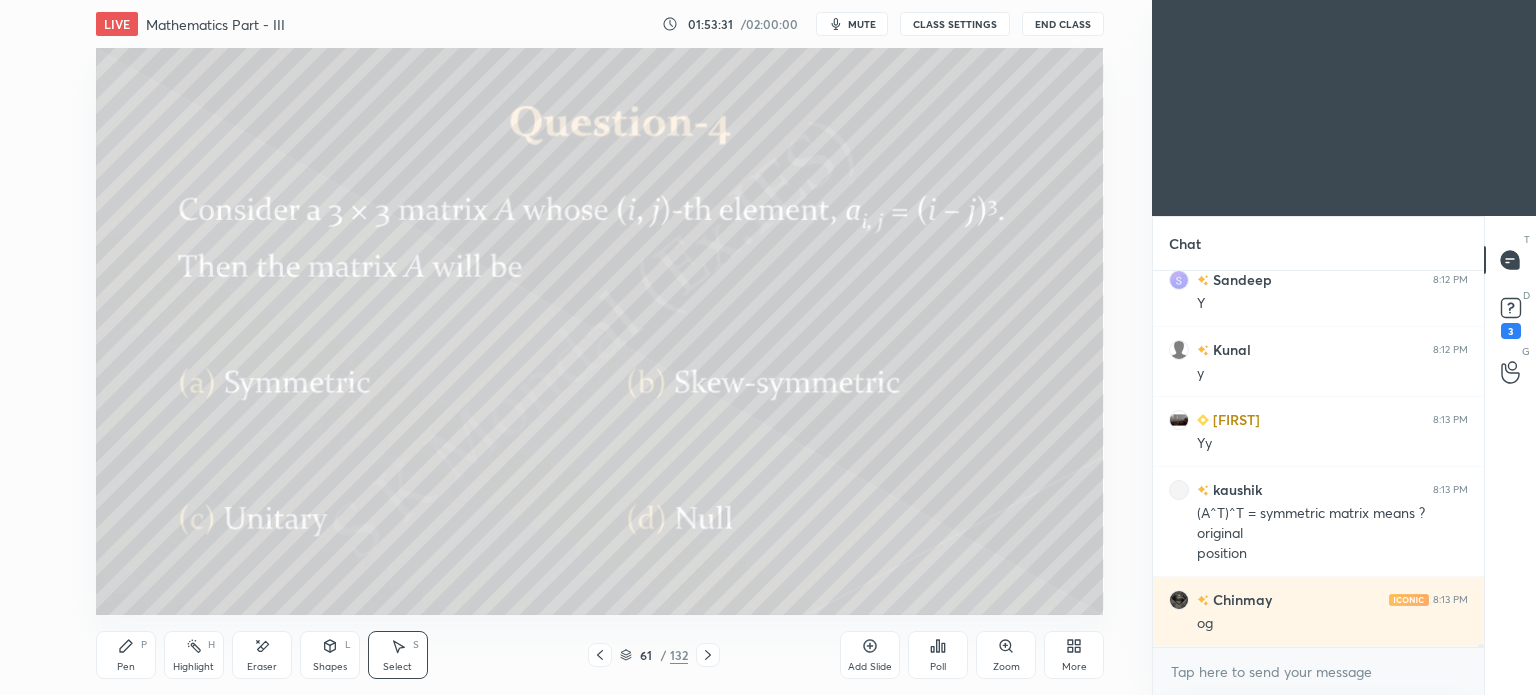 click 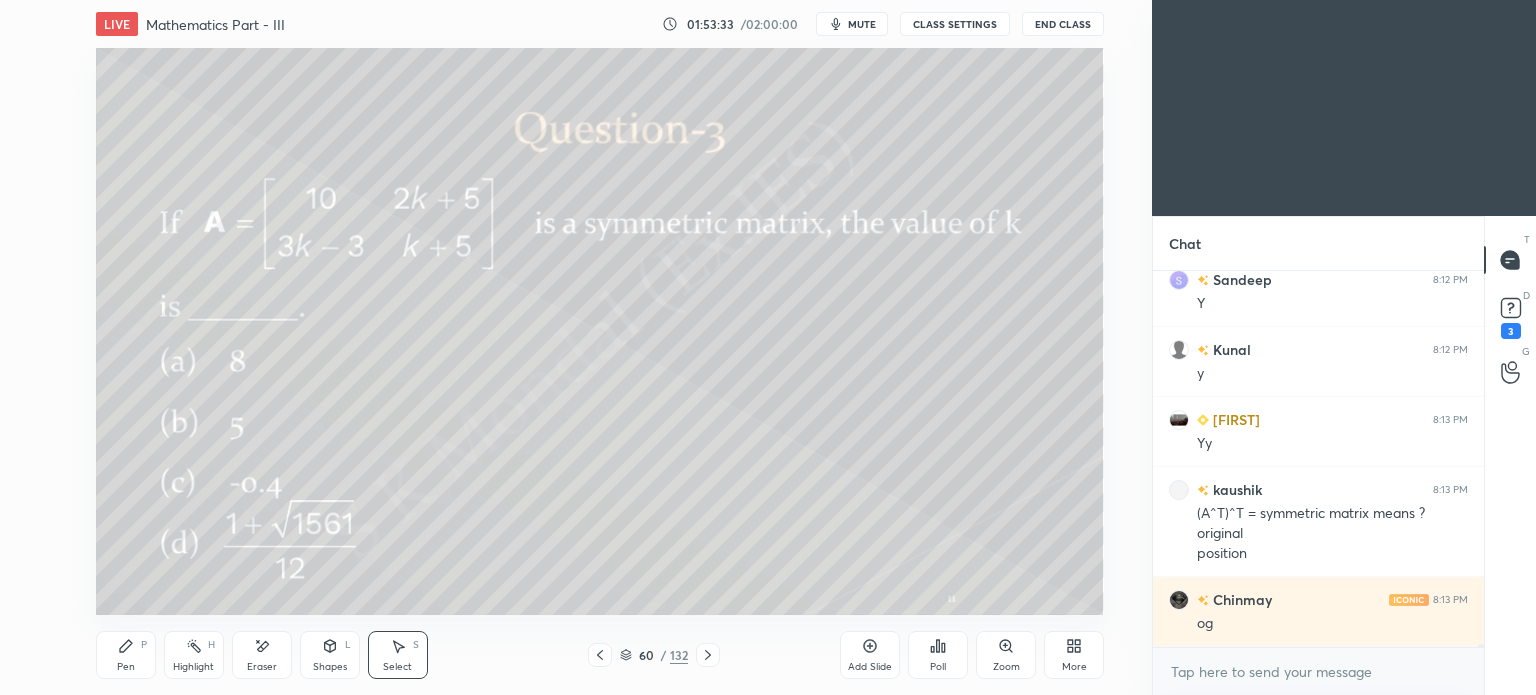 click 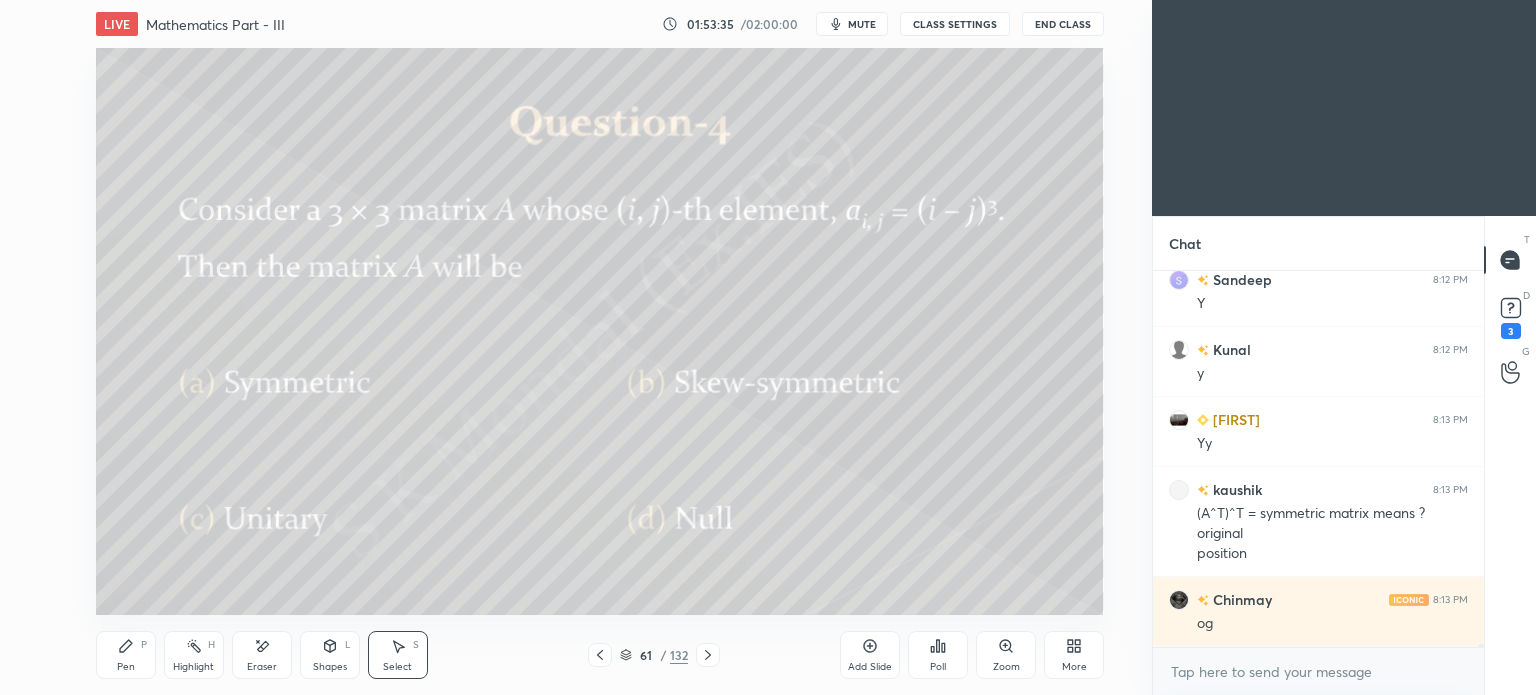 click 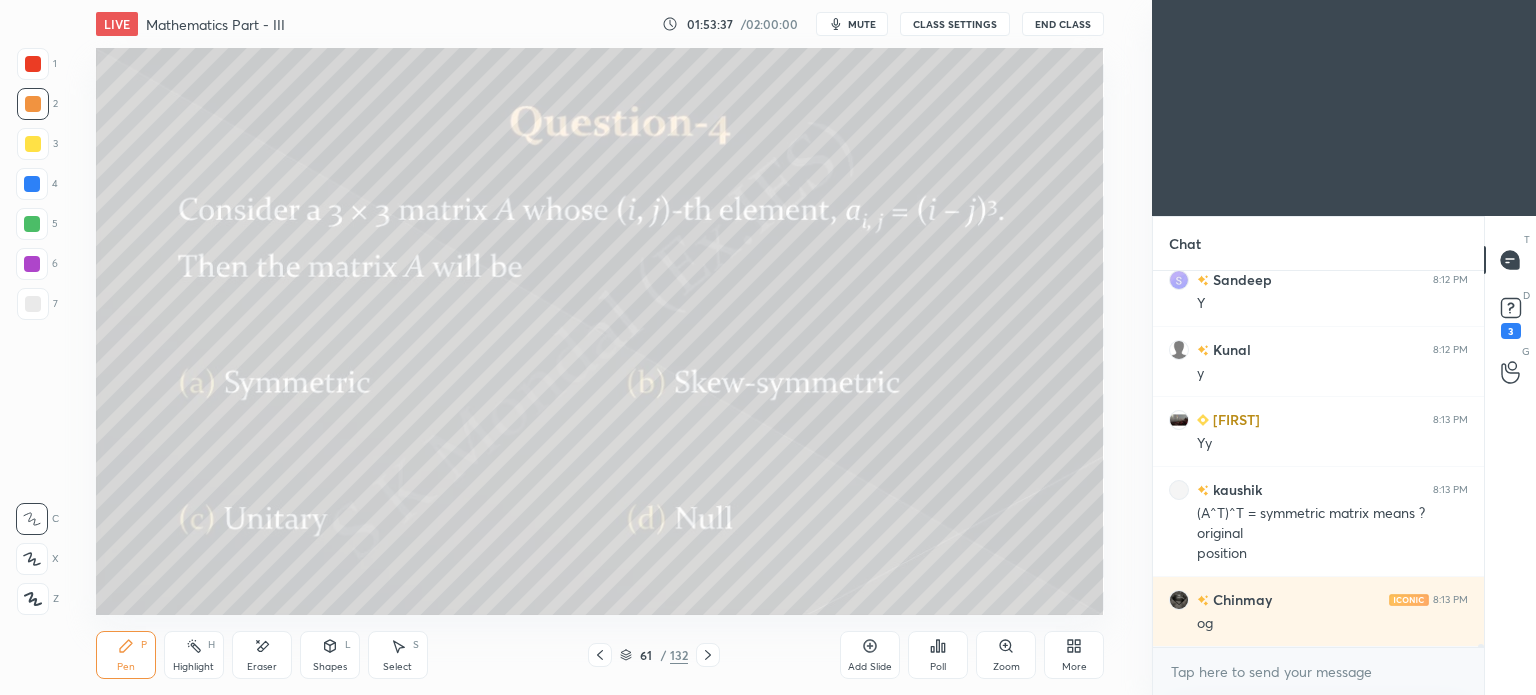 click 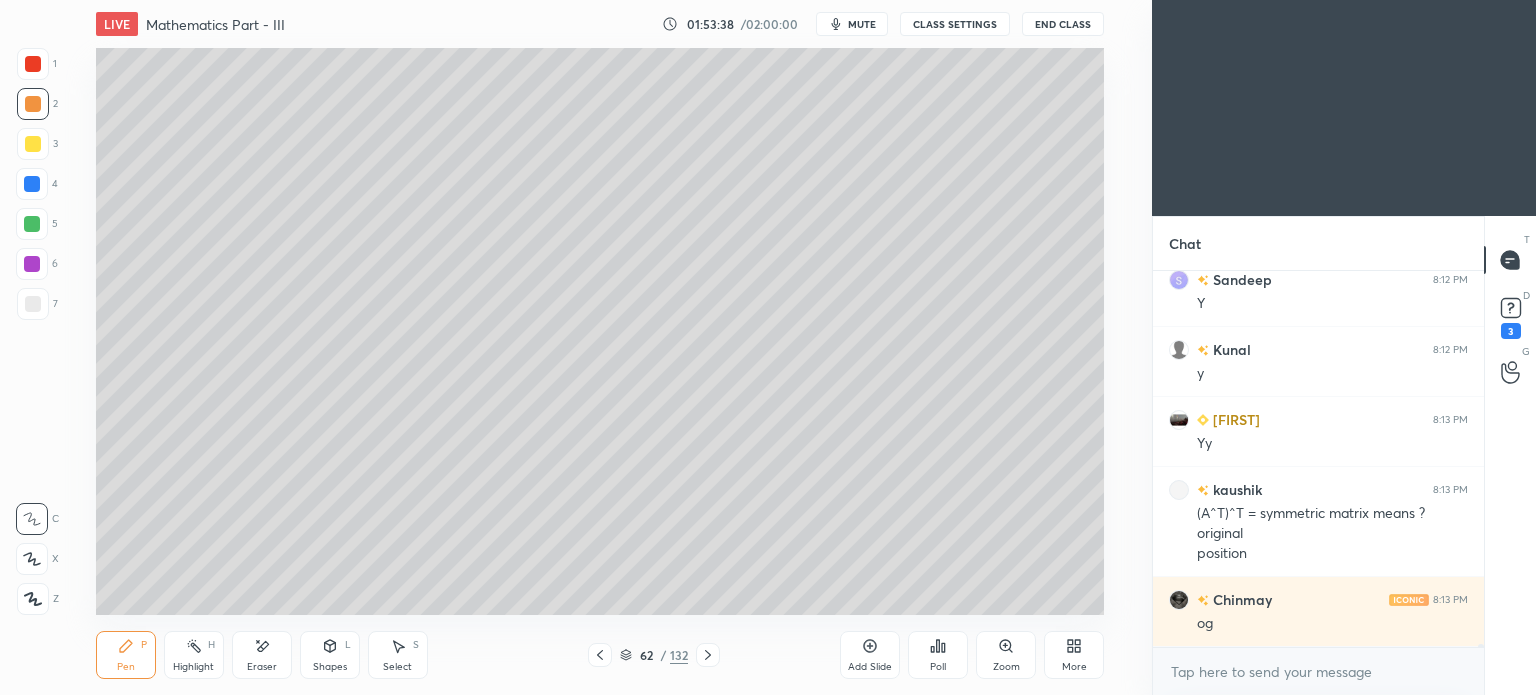 click 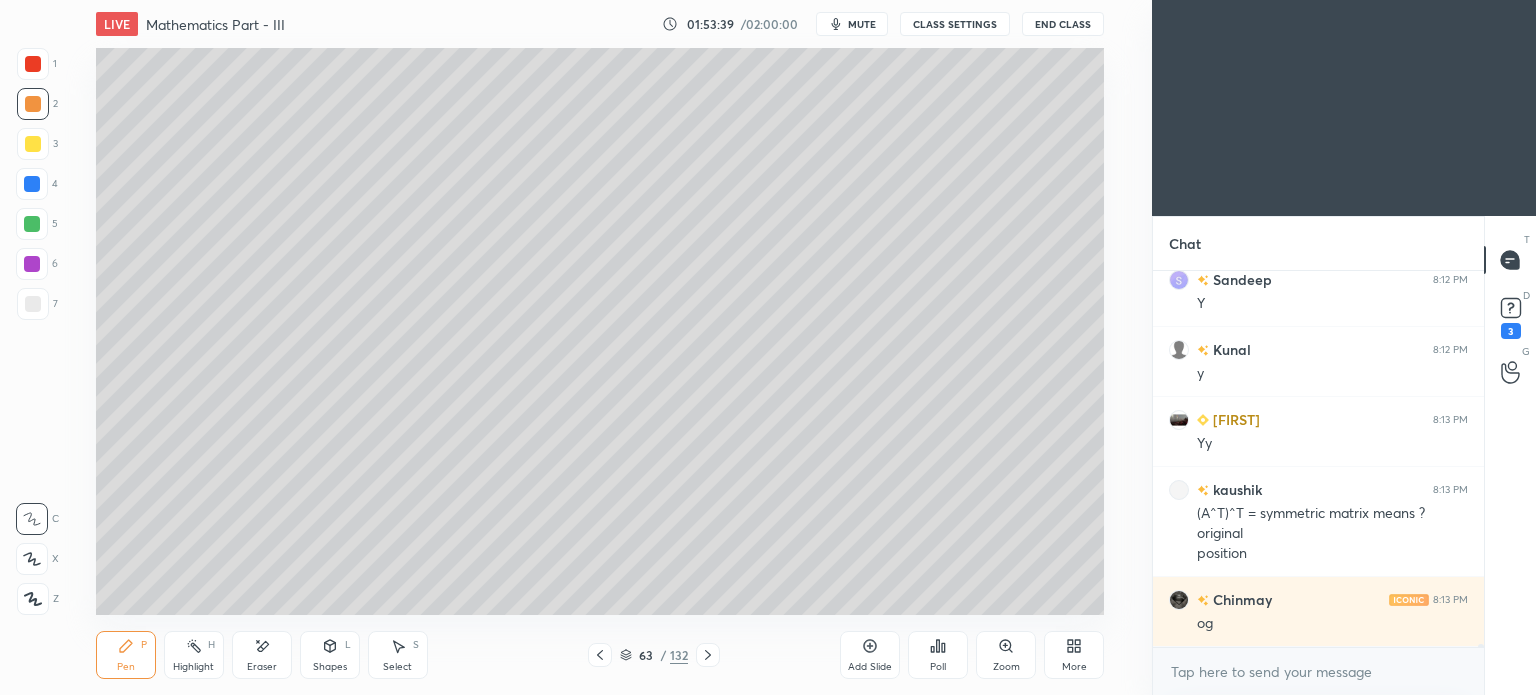 click 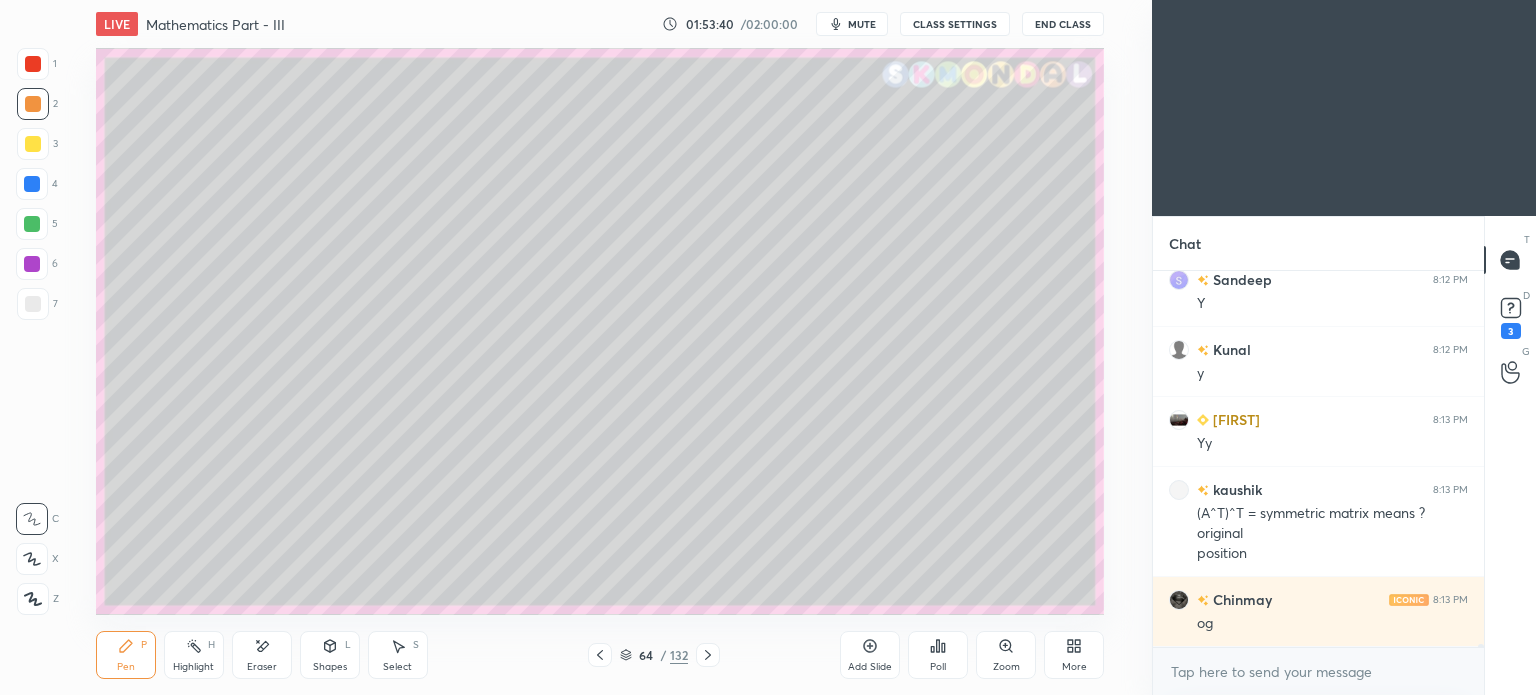 click at bounding box center (708, 655) 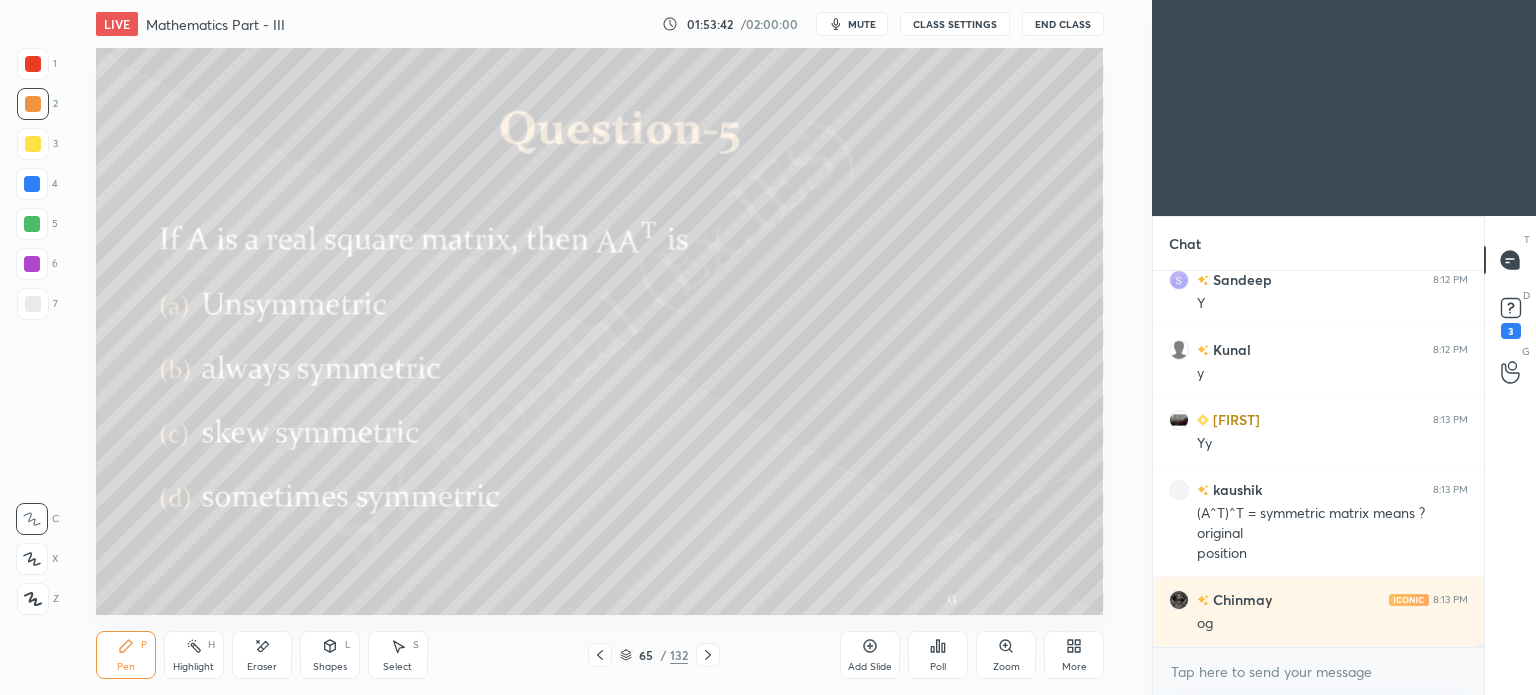 click on "65 / 132" at bounding box center [654, 655] 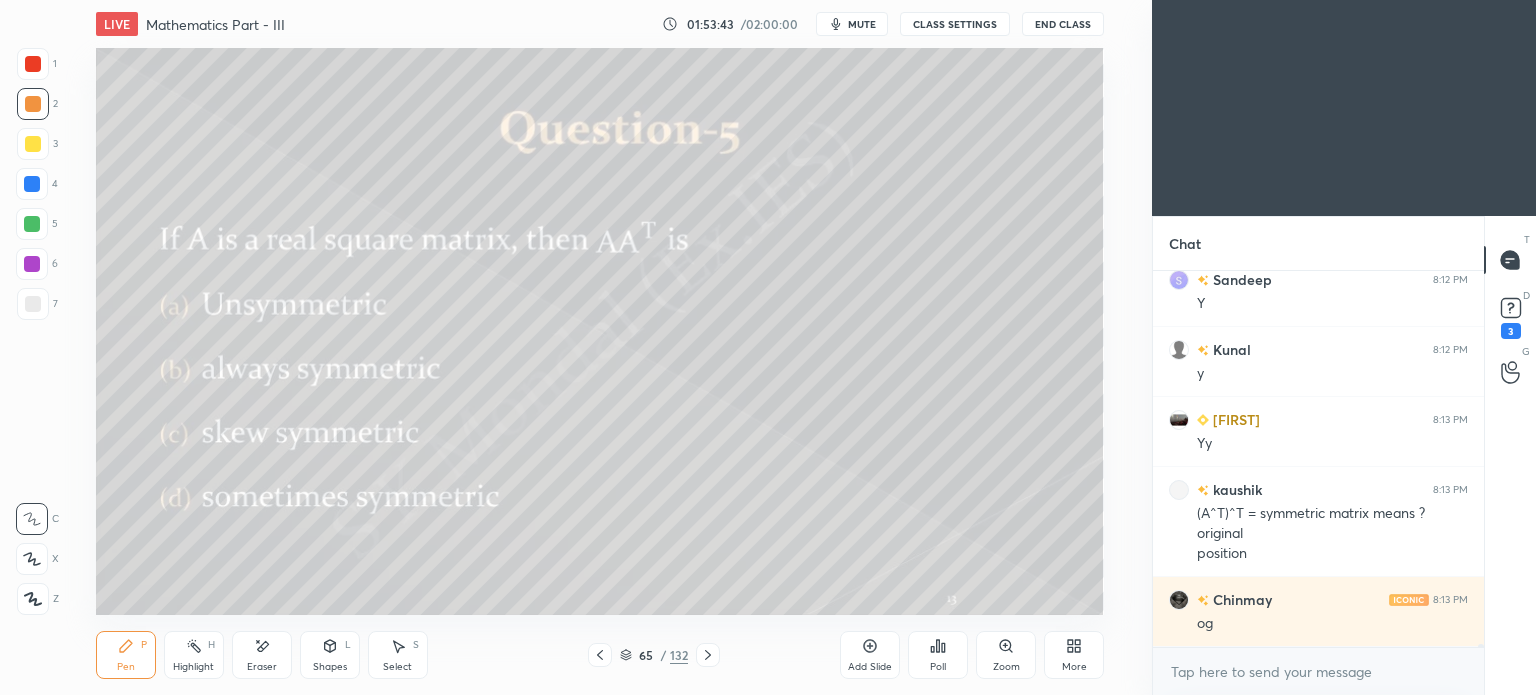 click 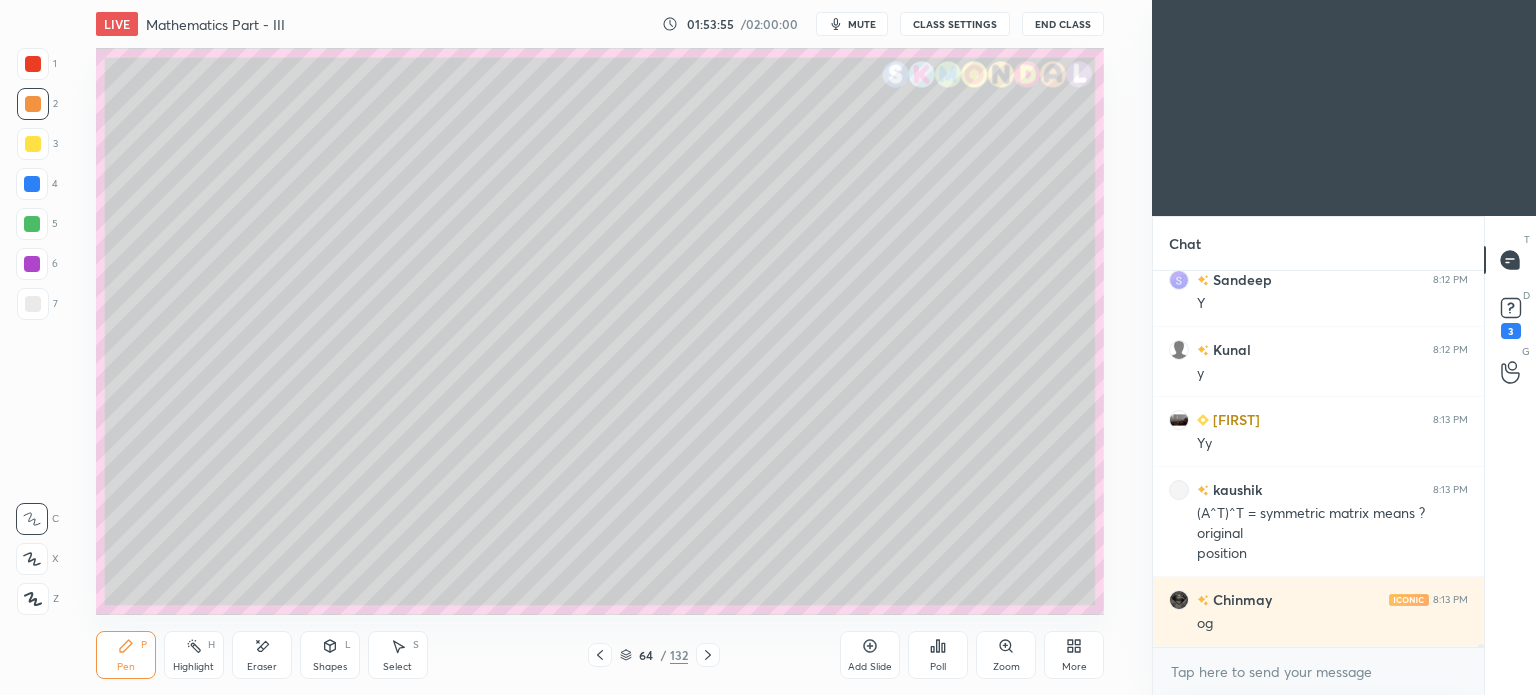 click 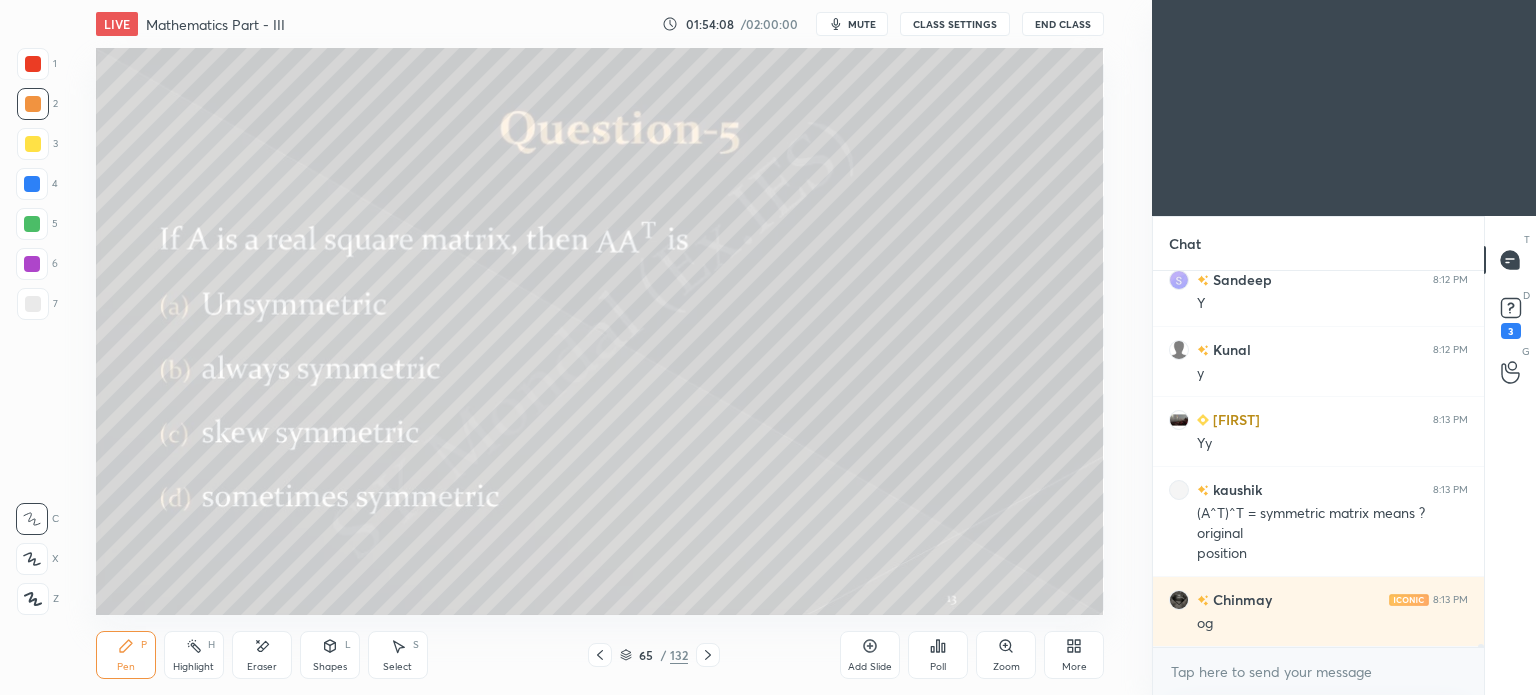 click 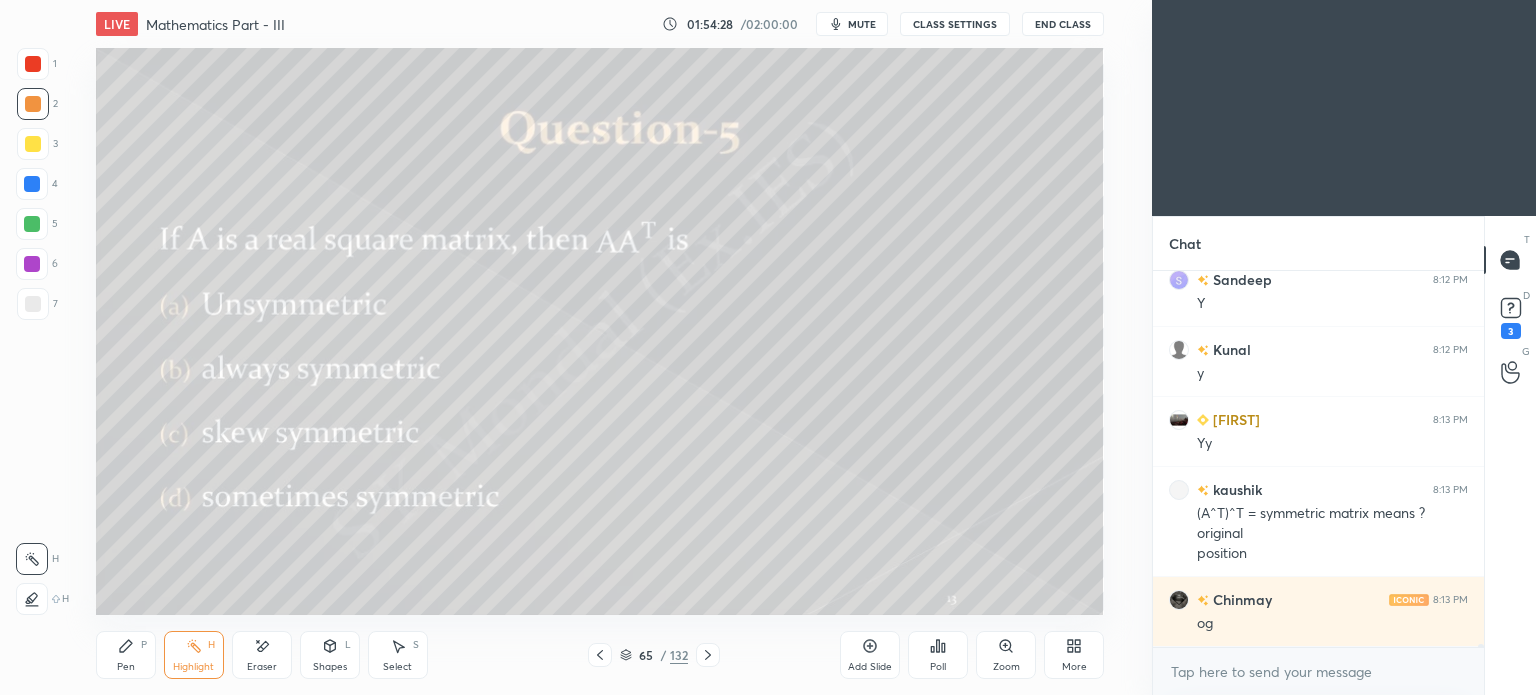 click 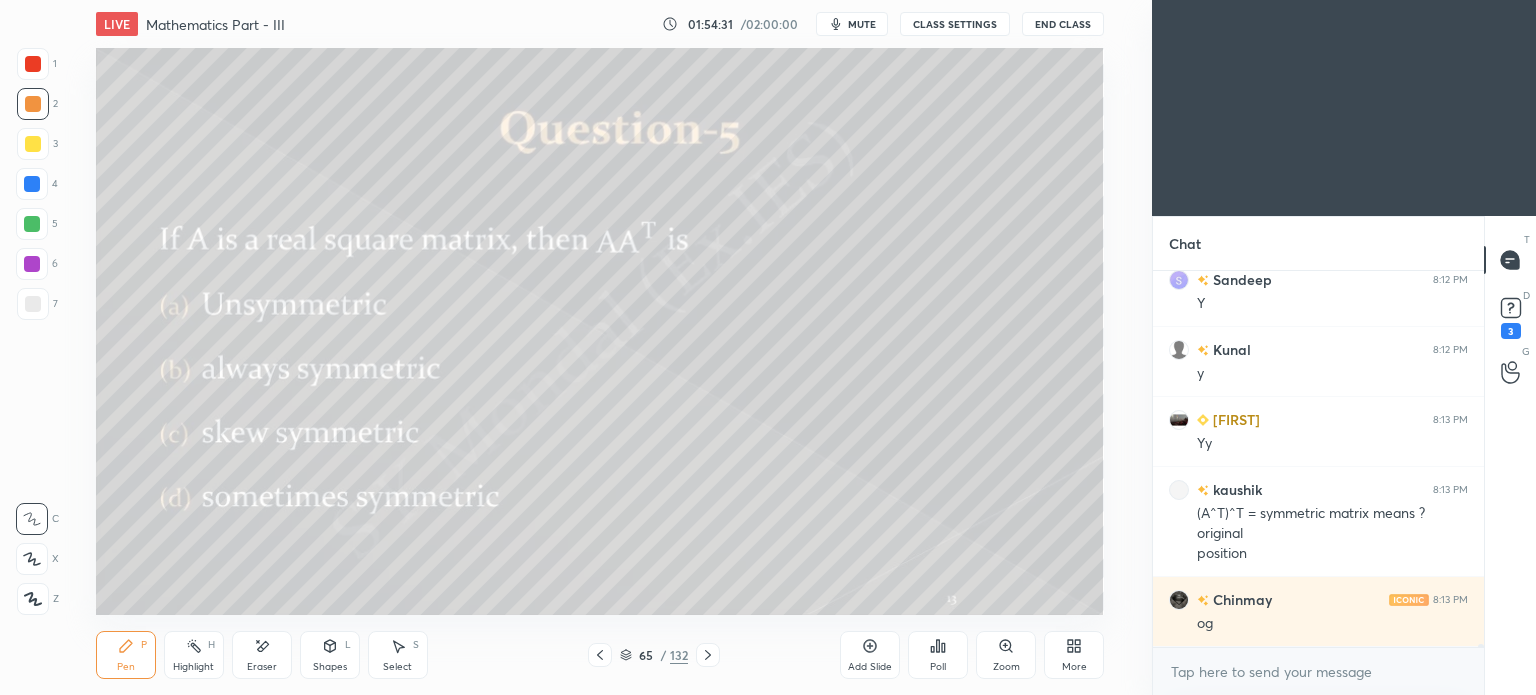 click on "Add Slide" at bounding box center (870, 655) 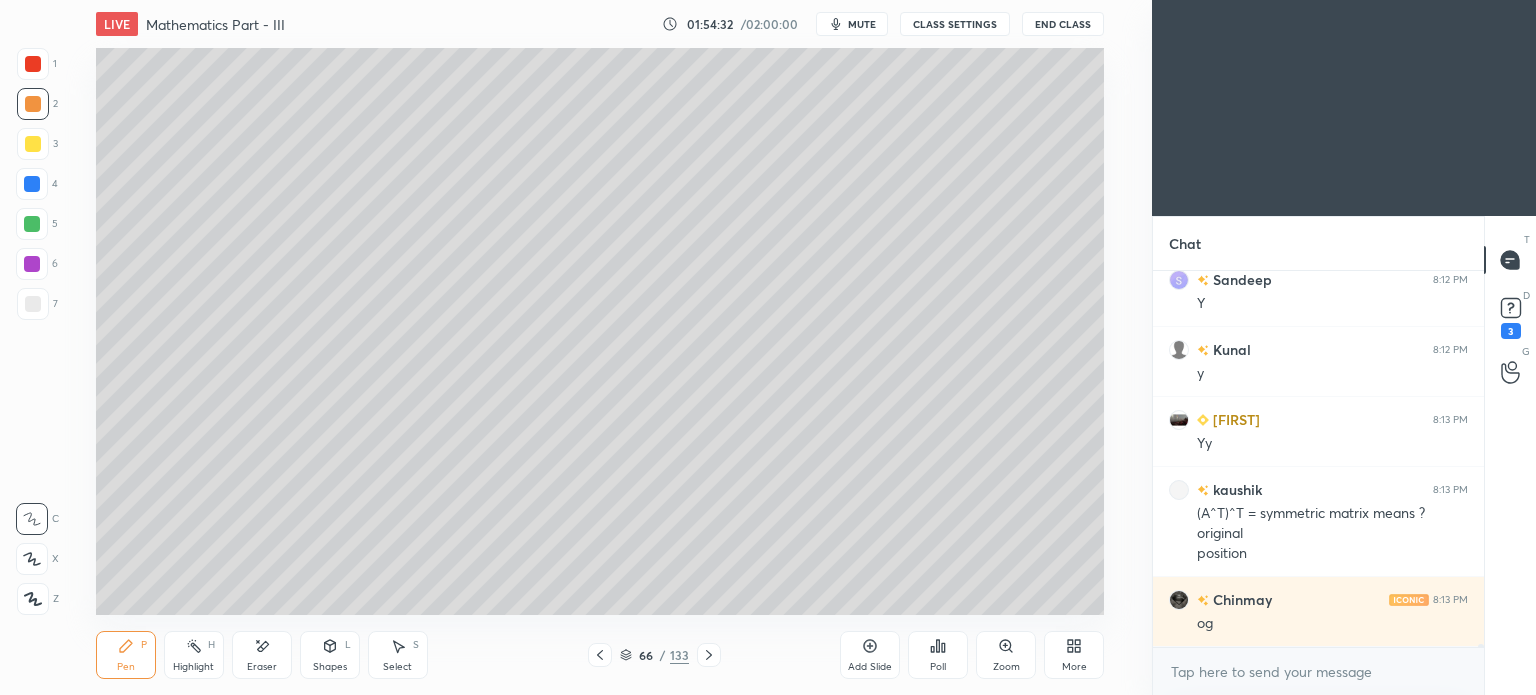 click at bounding box center [33, 104] 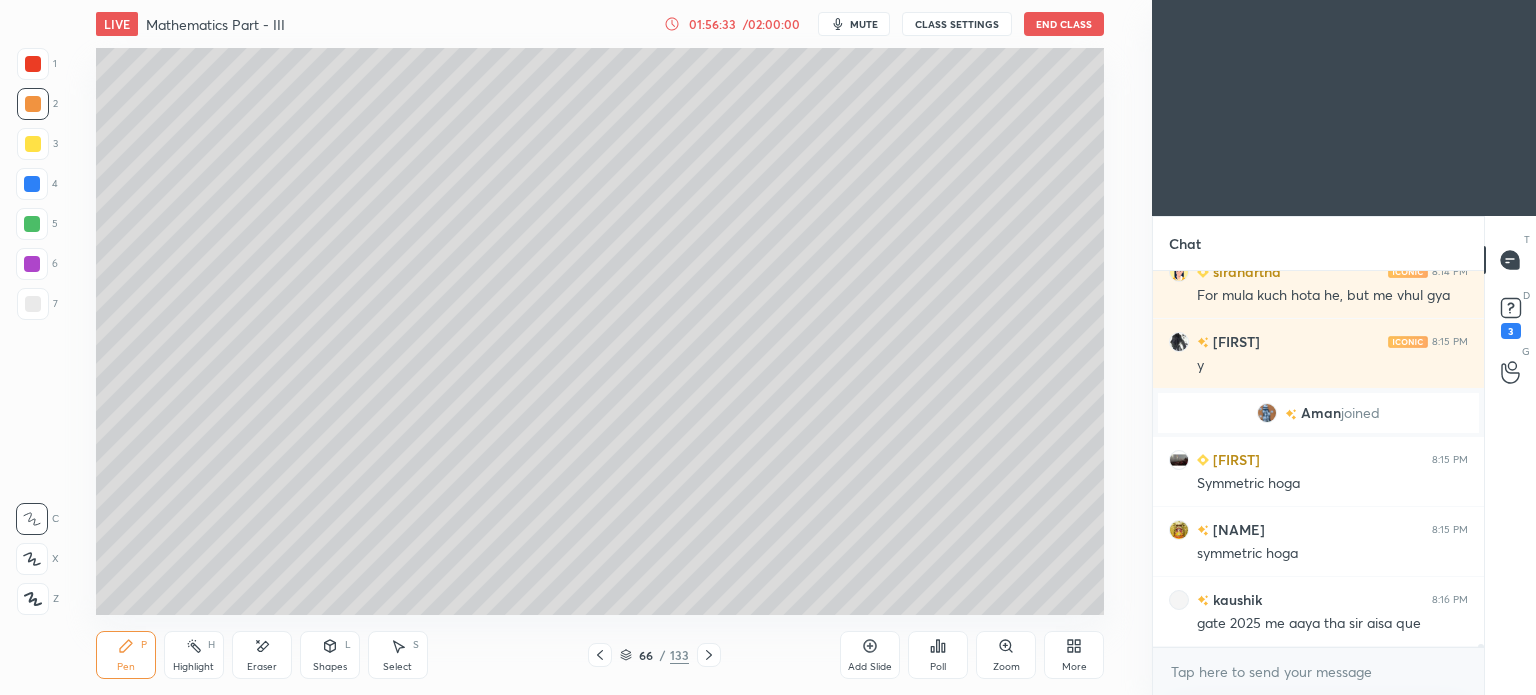 scroll, scrollTop: 46034, scrollLeft: 0, axis: vertical 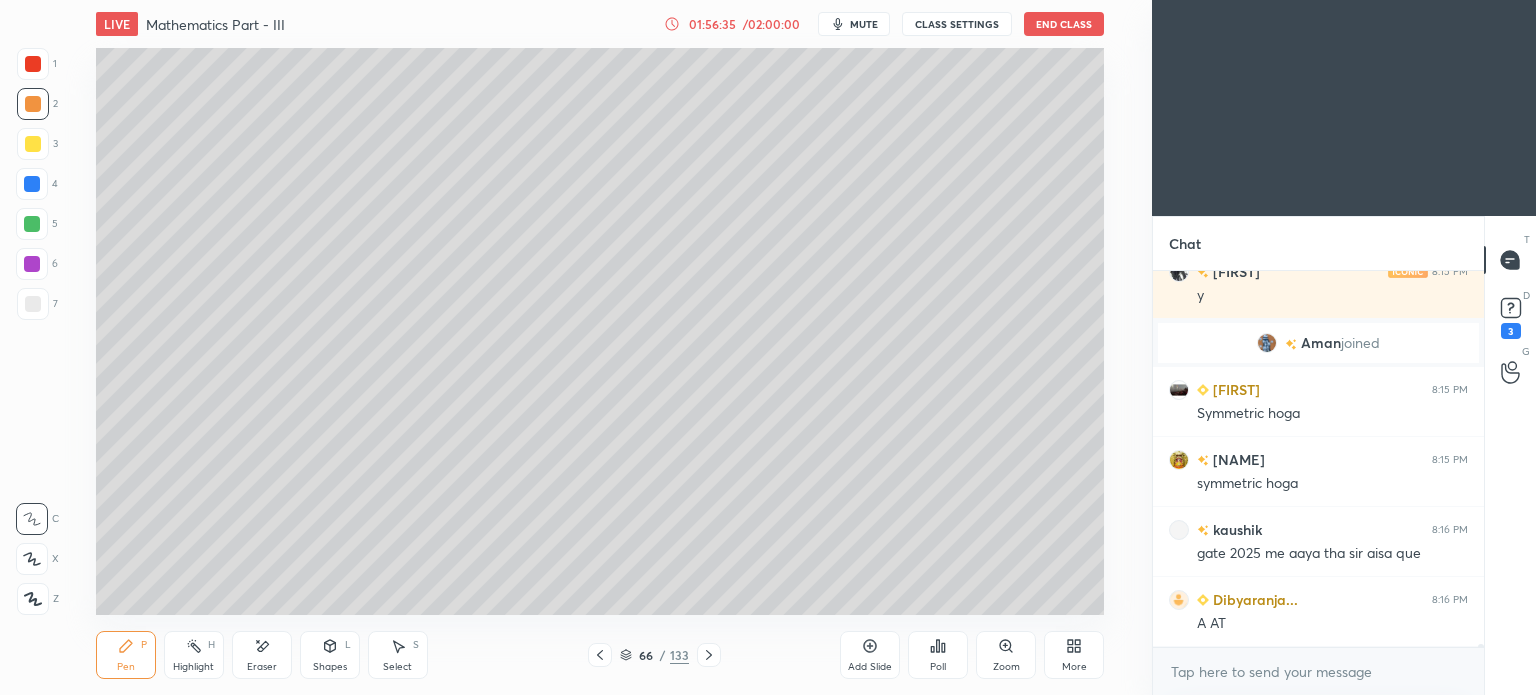click at bounding box center [33, 304] 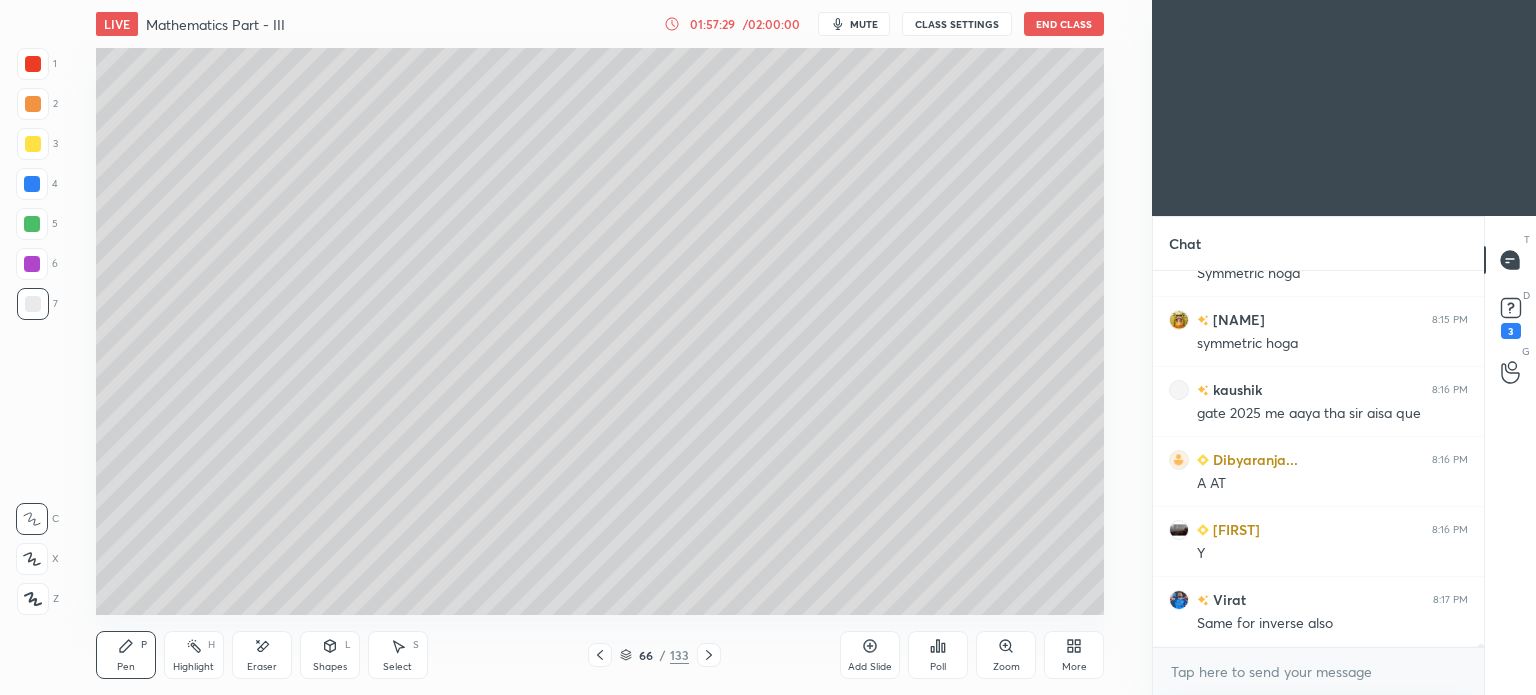 scroll, scrollTop: 46244, scrollLeft: 0, axis: vertical 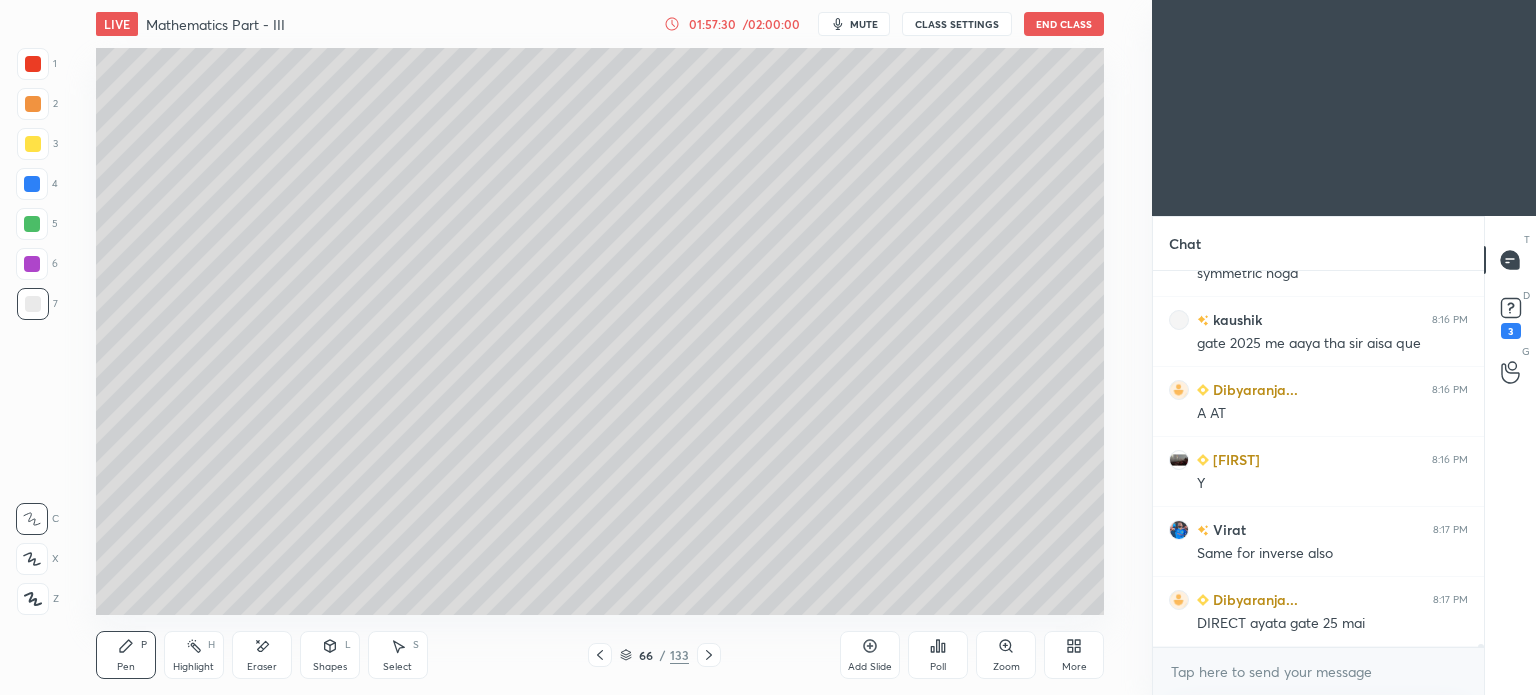 click at bounding box center [33, 144] 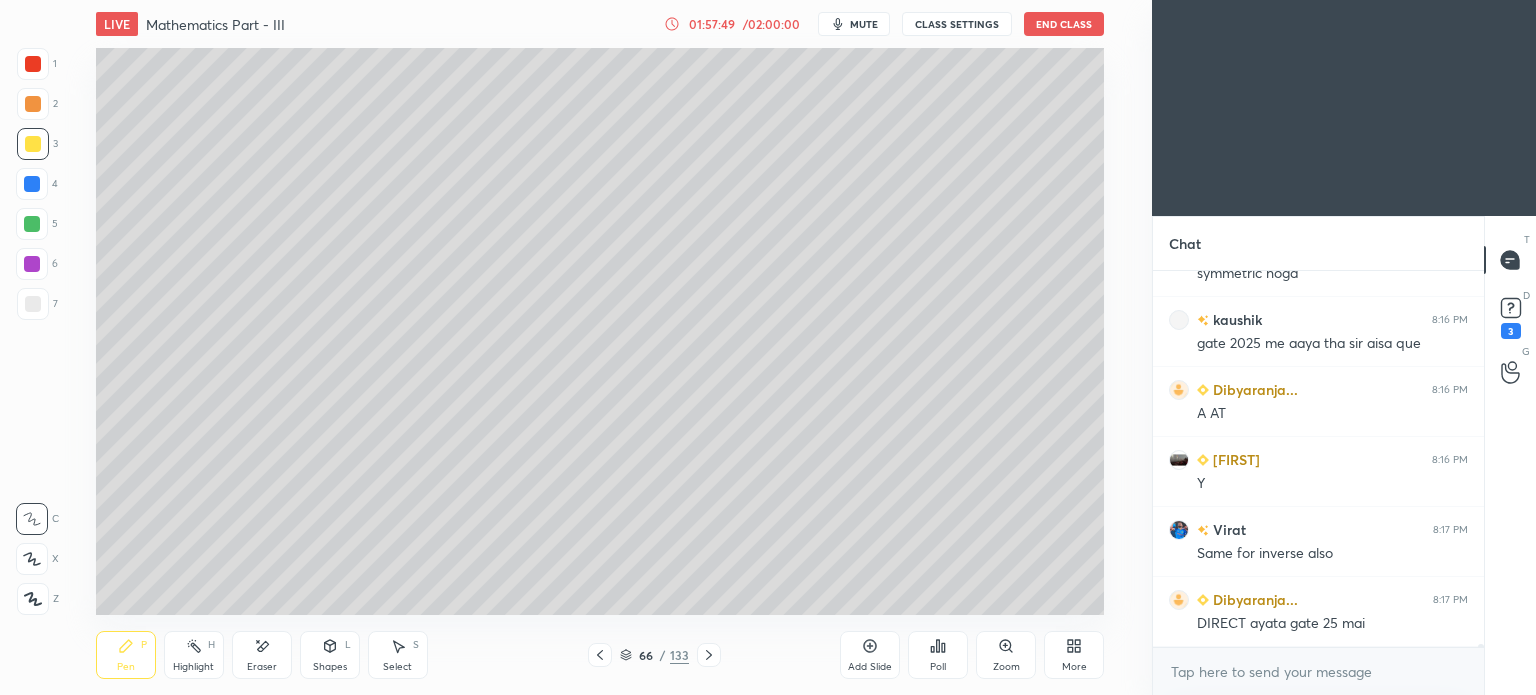 click on "Eraser" at bounding box center (262, 667) 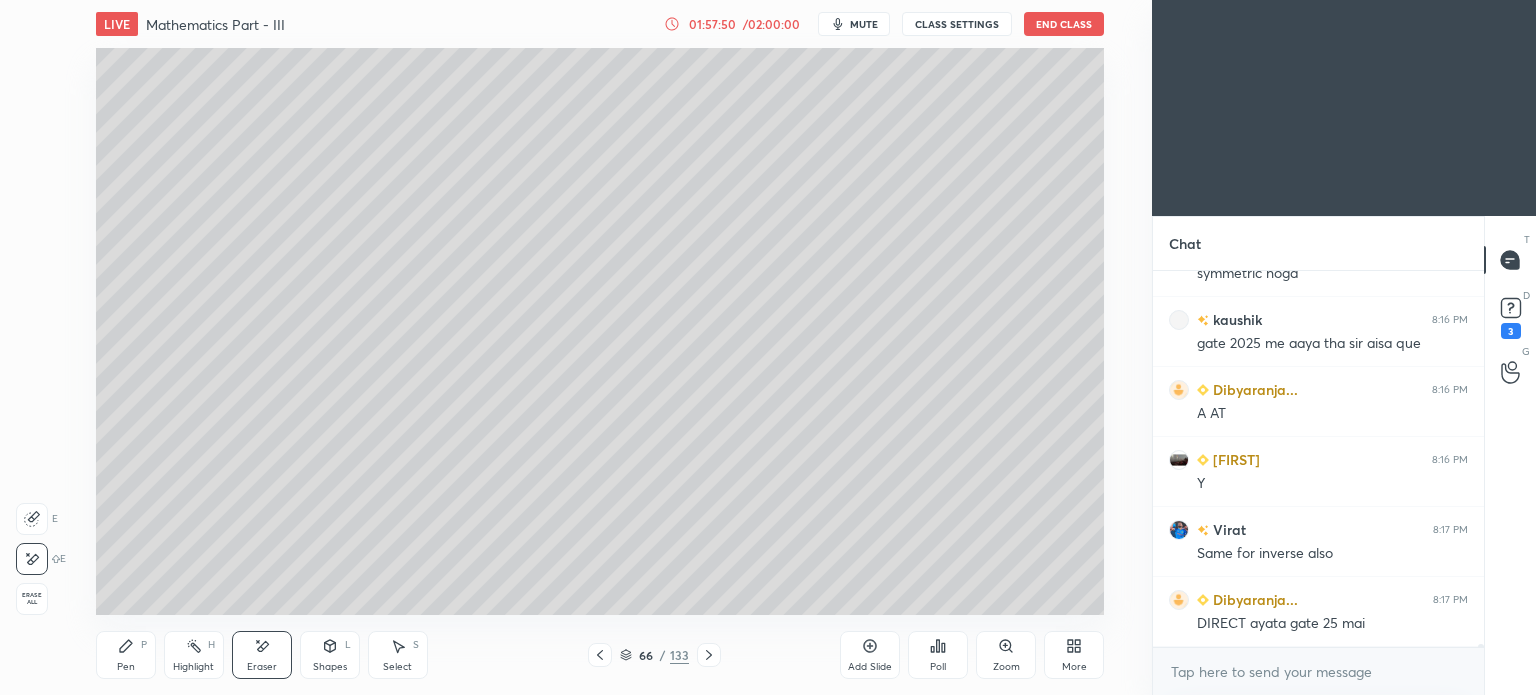 click on "Pen P" at bounding box center [126, 655] 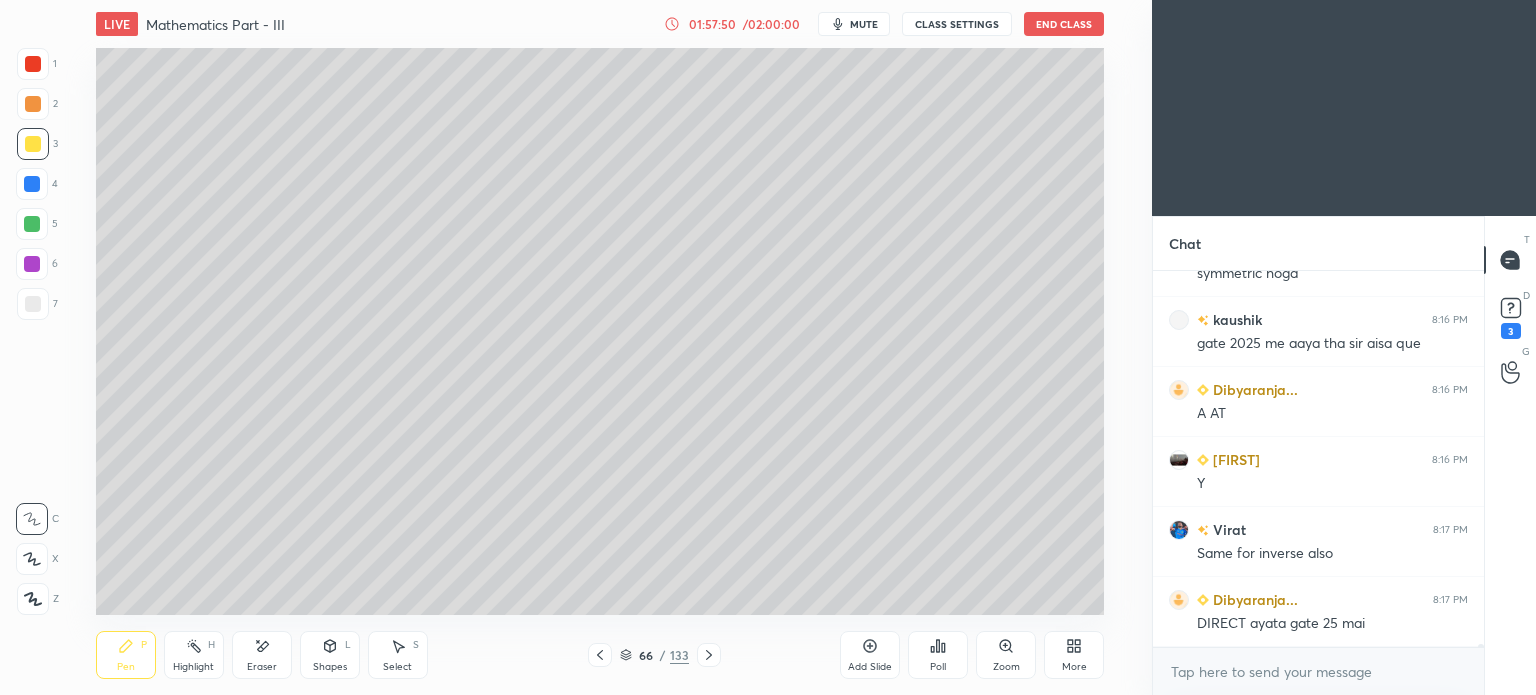 click on "Pen P" at bounding box center (126, 655) 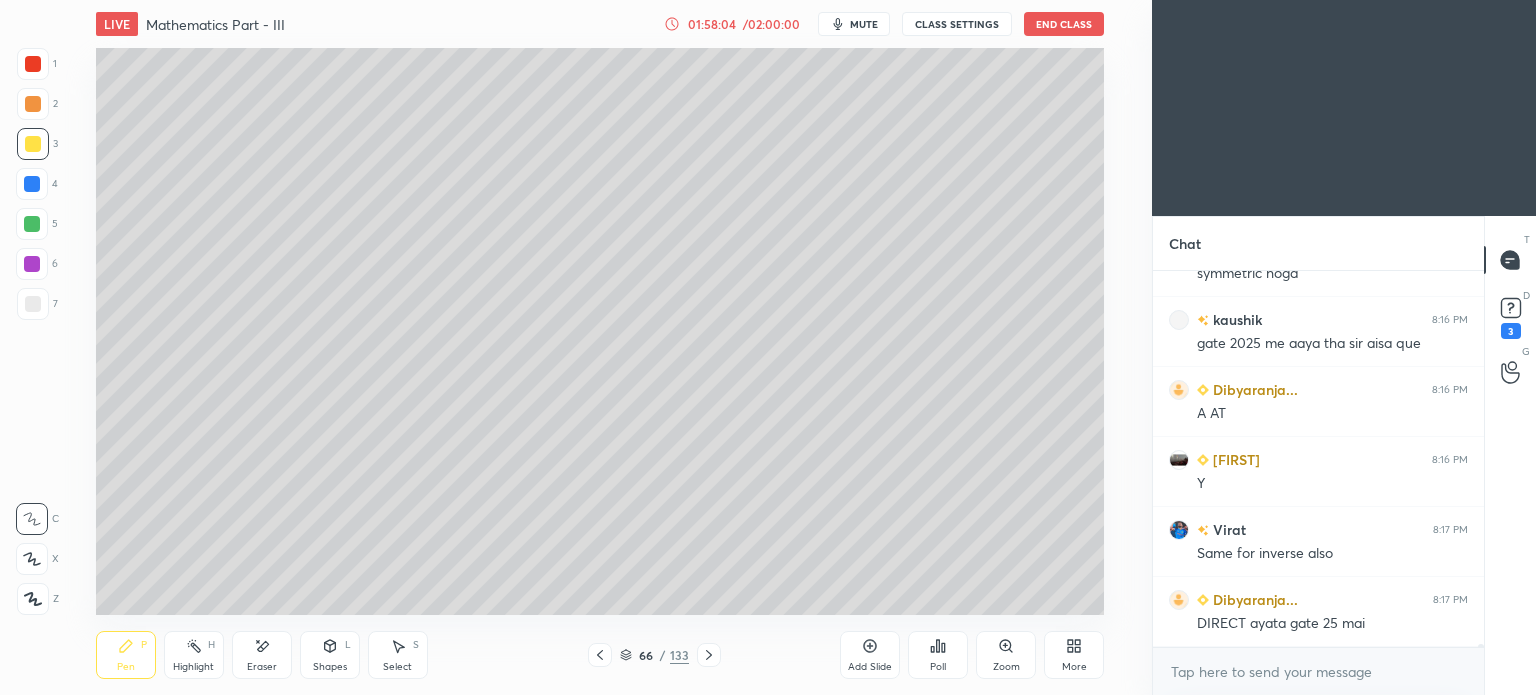 click on "Eraser" at bounding box center (262, 655) 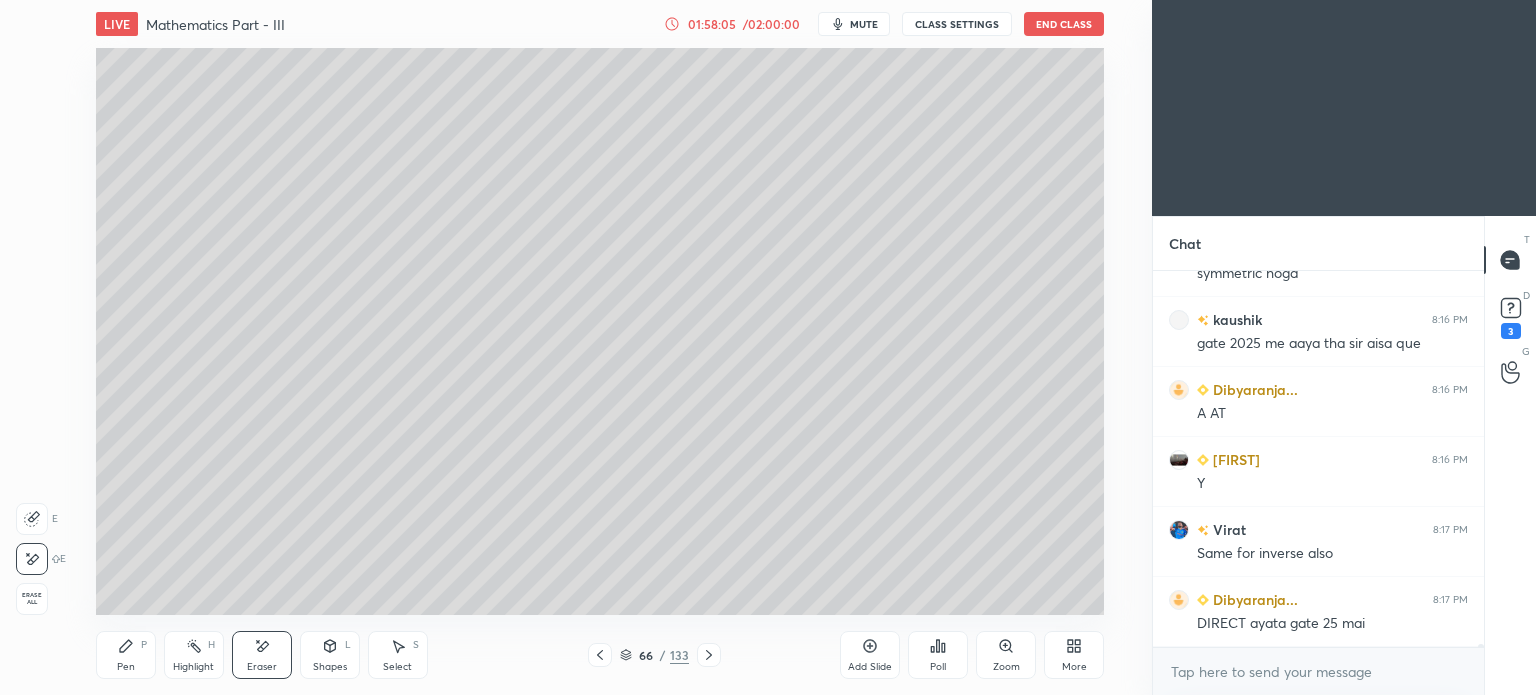 click on "Pen P" at bounding box center (126, 655) 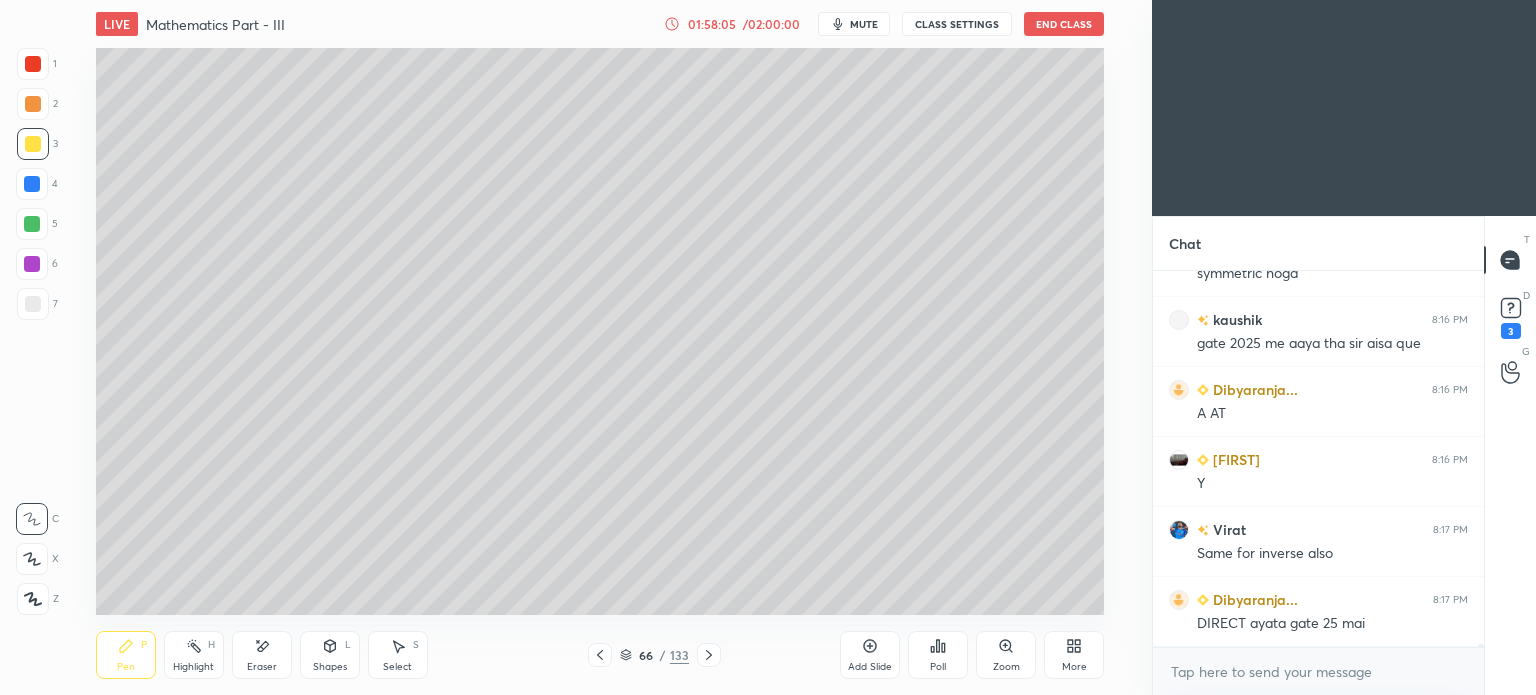 click on "Pen P" at bounding box center (126, 655) 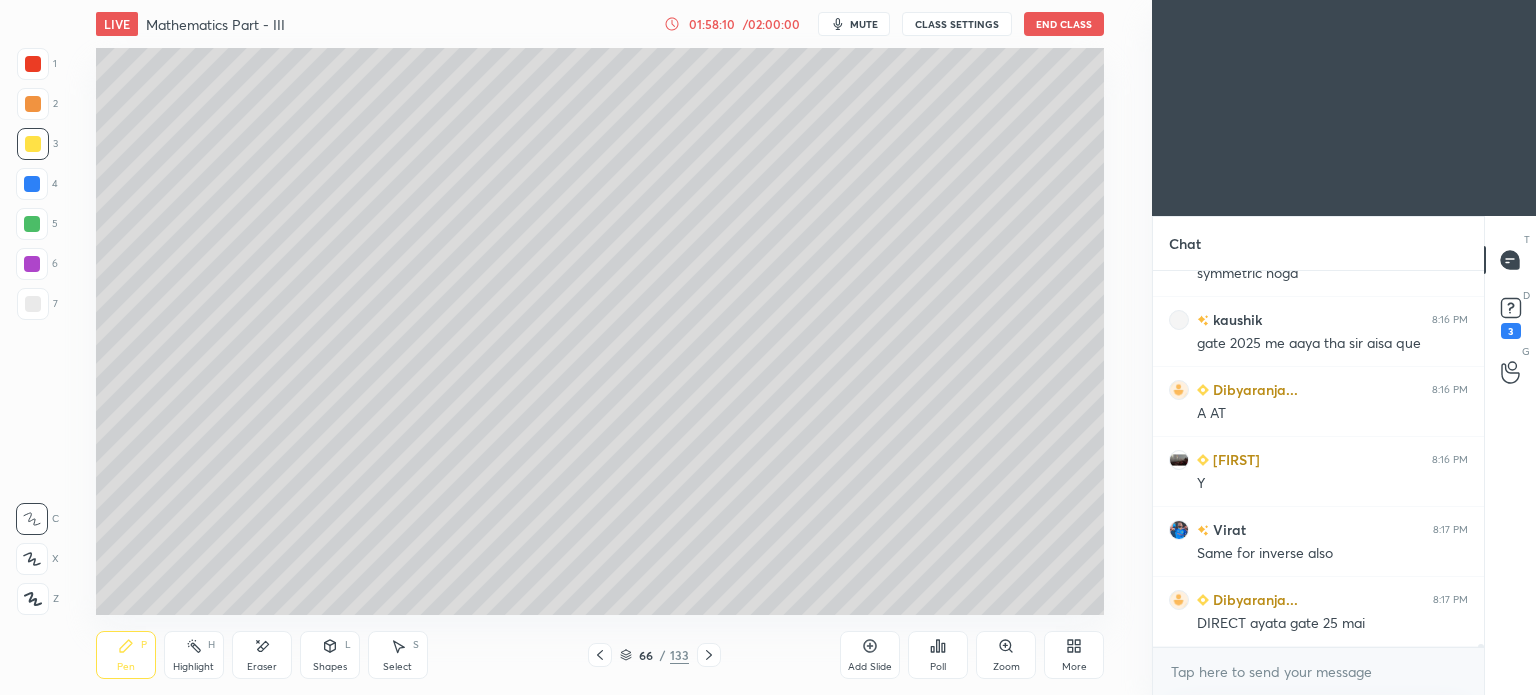 click 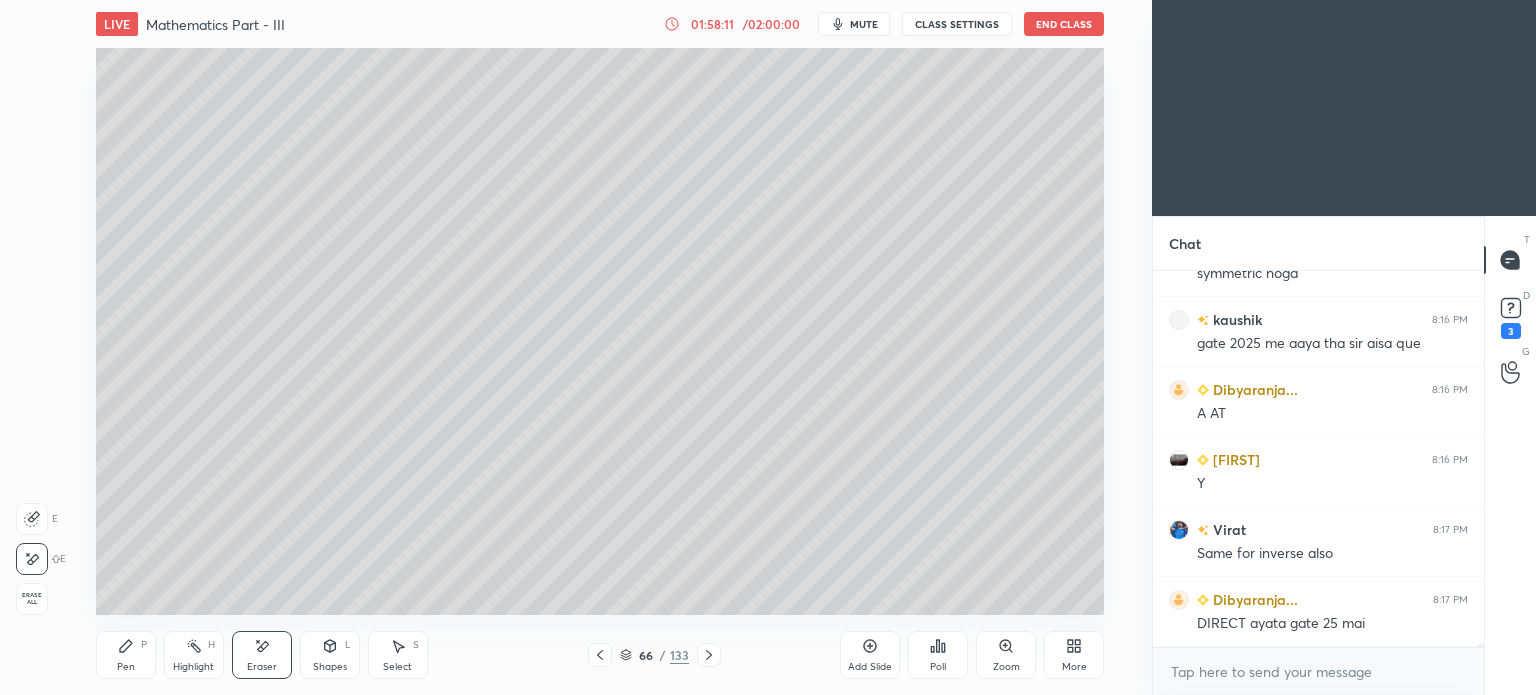 click on "Pen P" at bounding box center [126, 655] 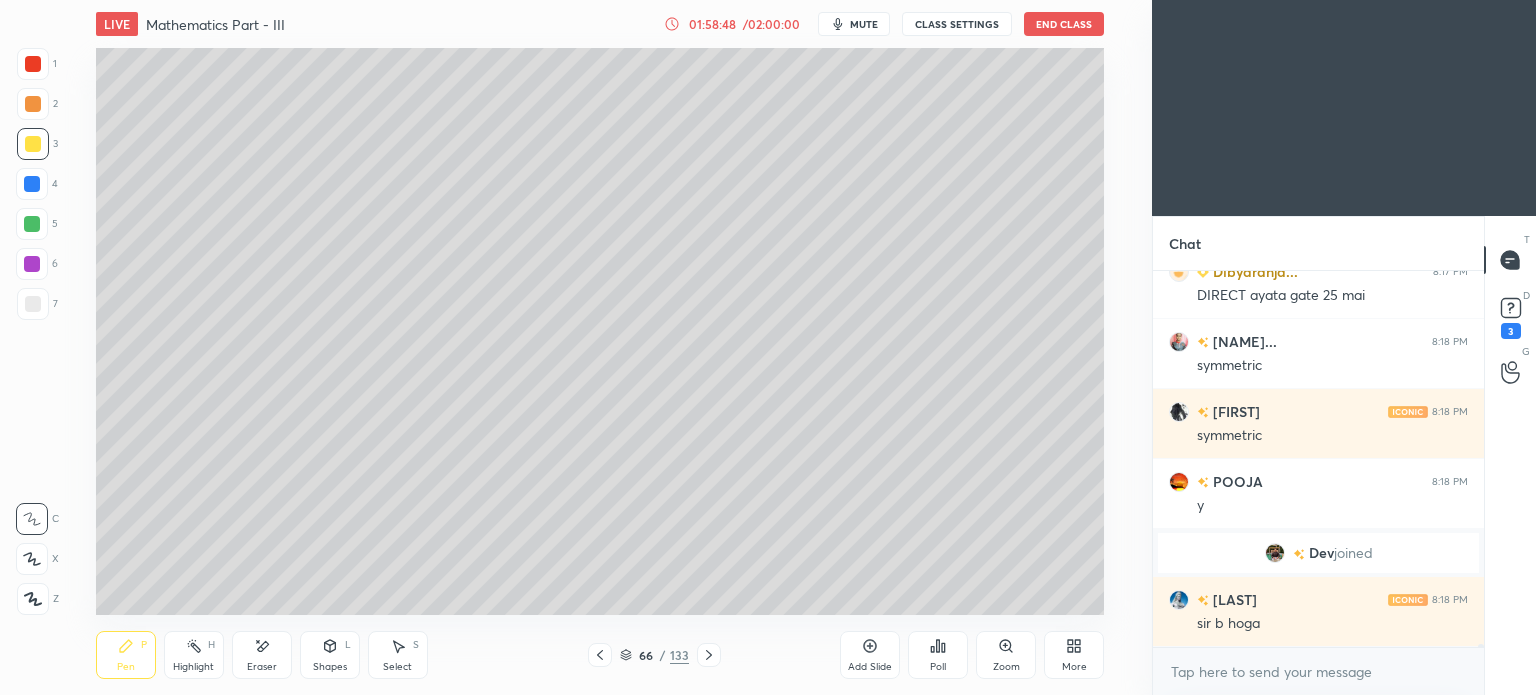 scroll, scrollTop: 46390, scrollLeft: 0, axis: vertical 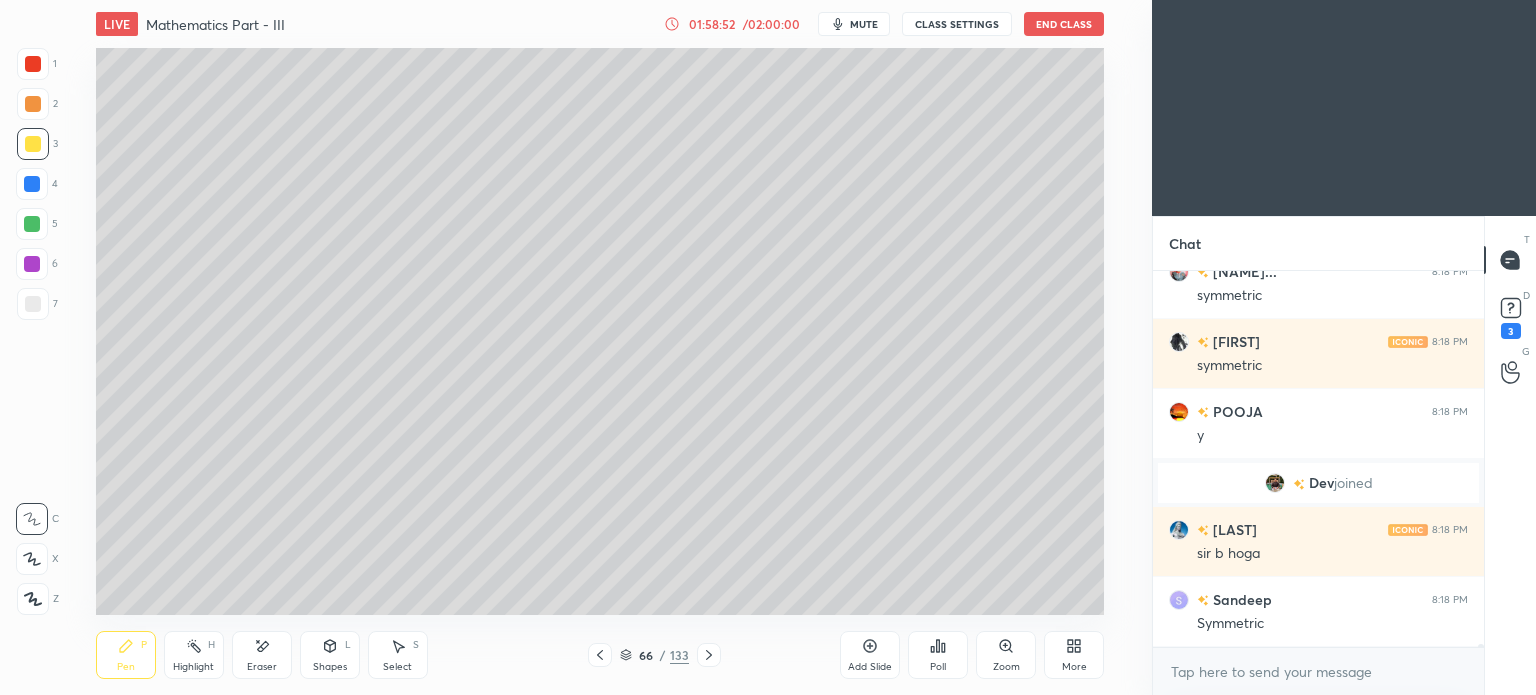 click on "Pen P" at bounding box center (126, 655) 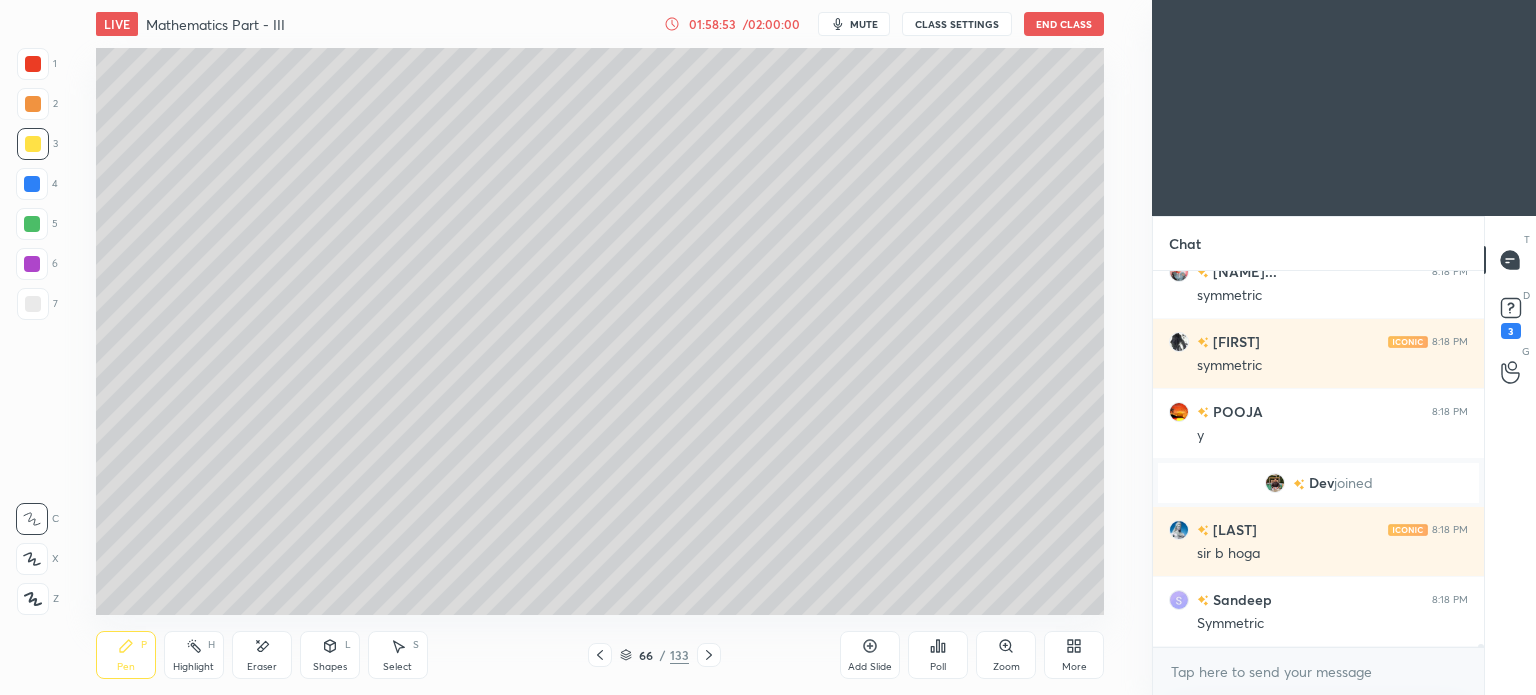 click 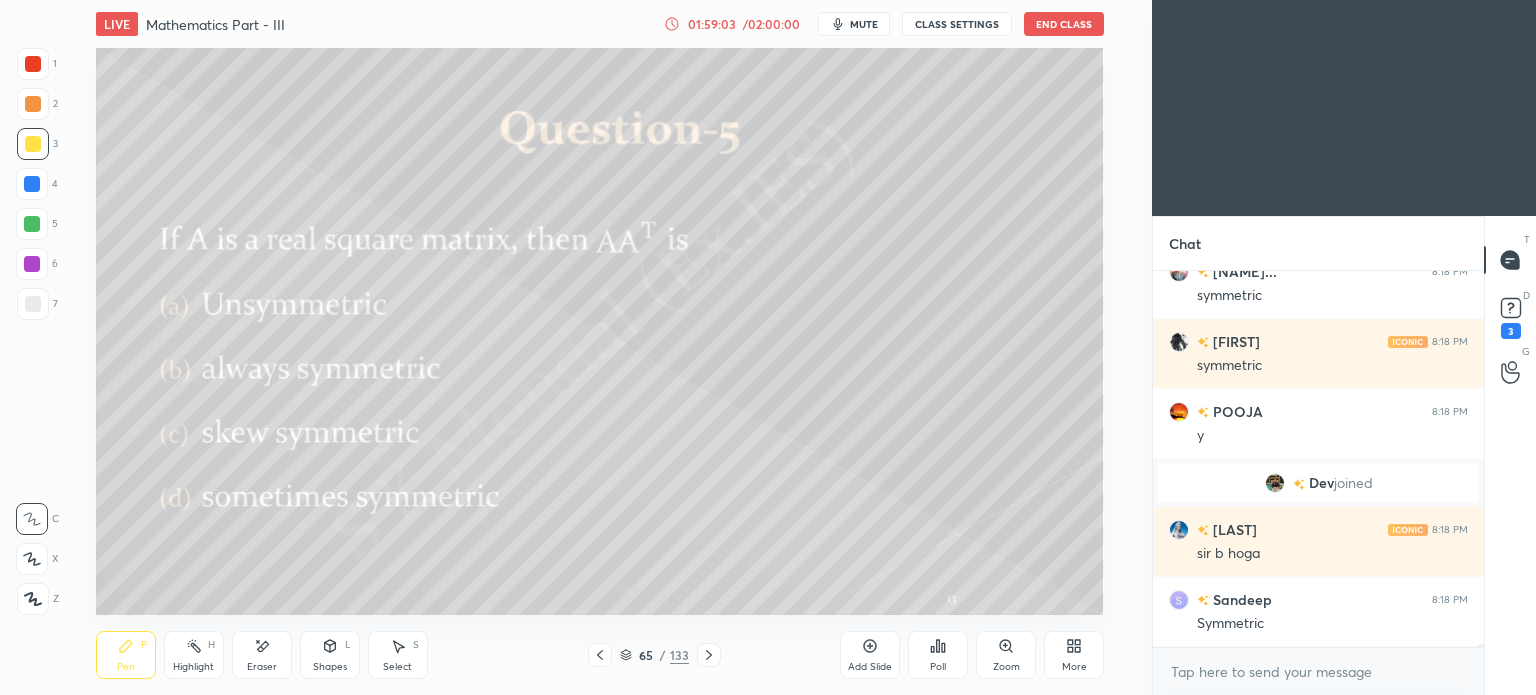 scroll, scrollTop: 46460, scrollLeft: 0, axis: vertical 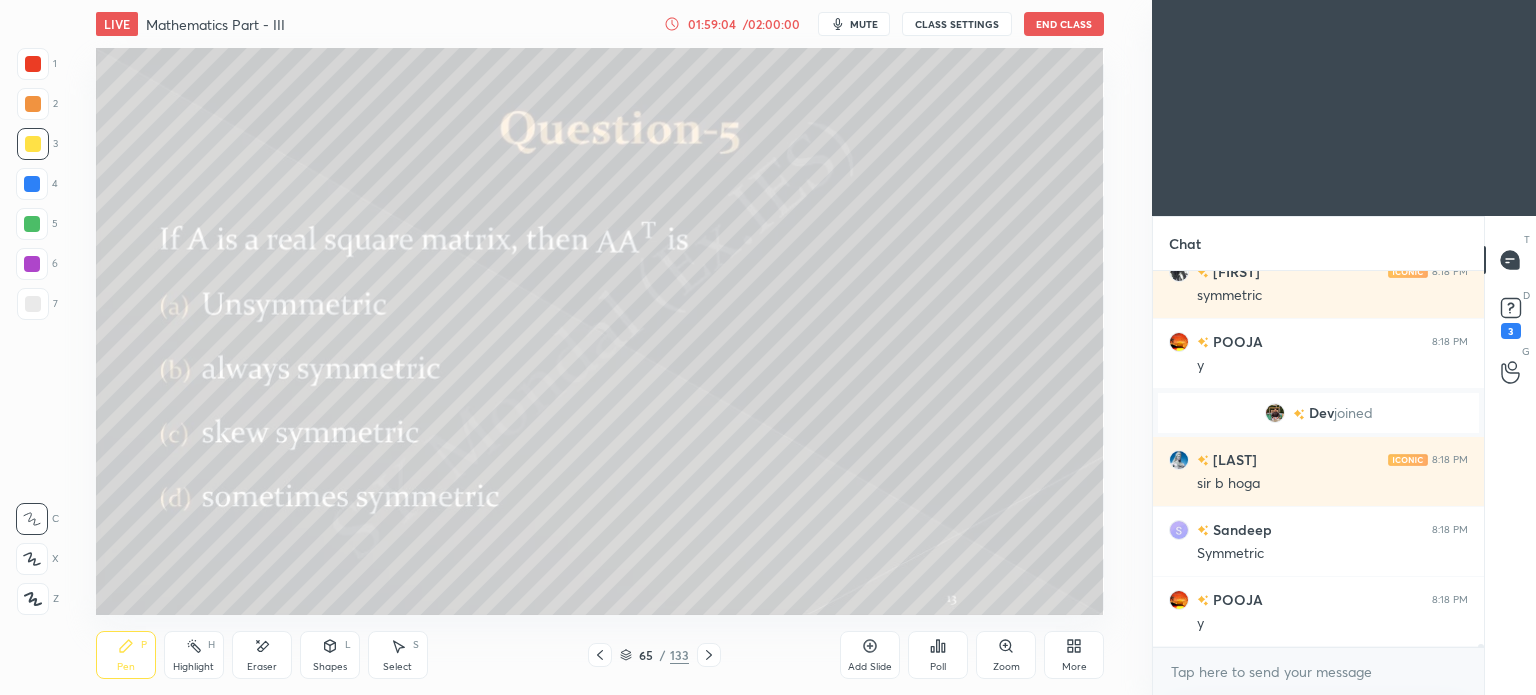 click 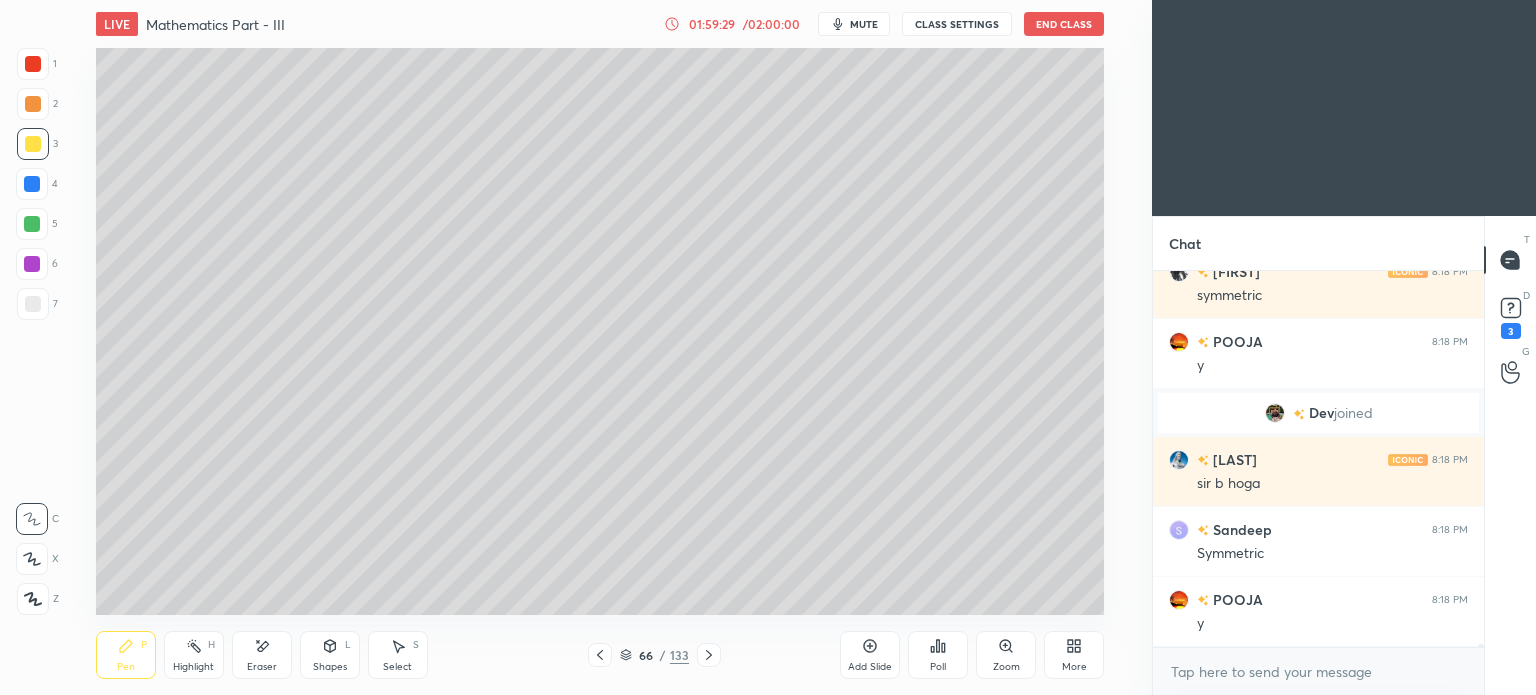 click on "Select S" at bounding box center (398, 655) 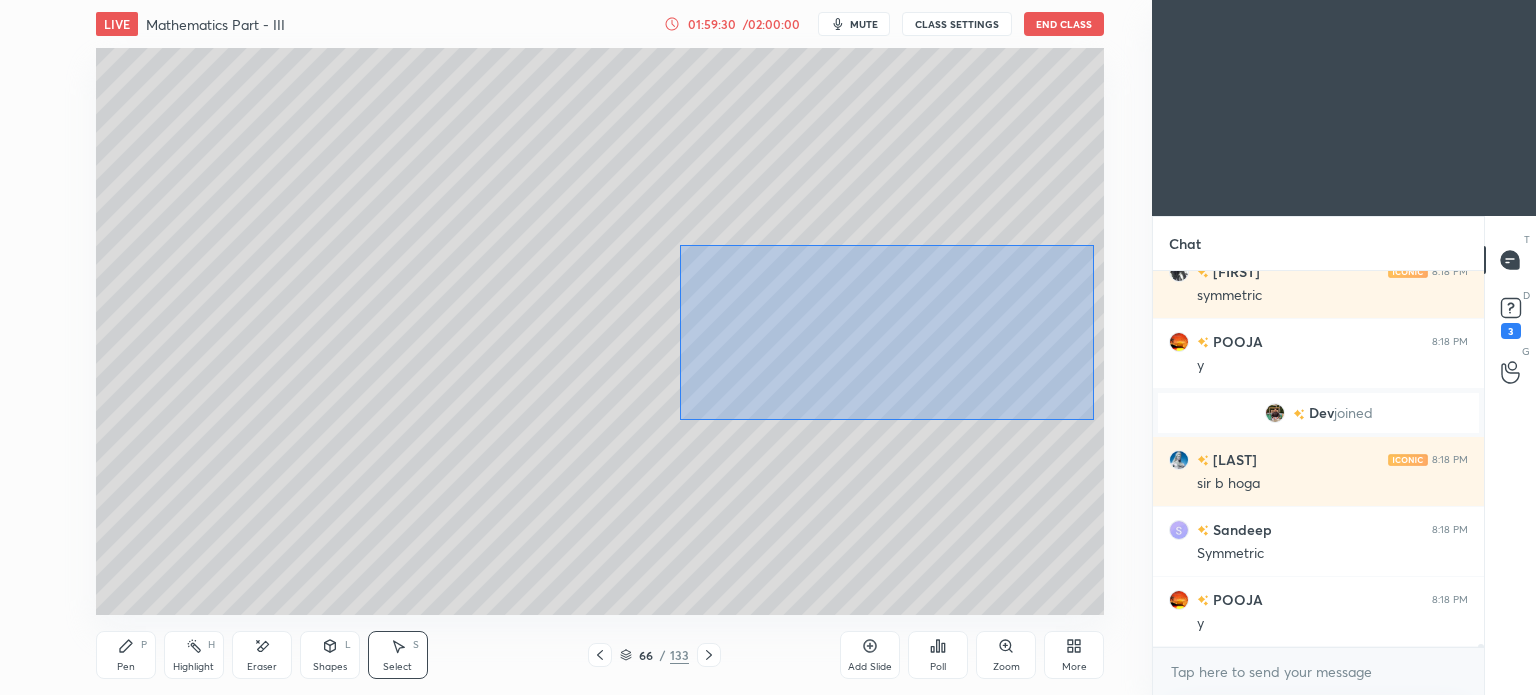 drag, startPoint x: 680, startPoint y: 245, endPoint x: 1093, endPoint y: 420, distance: 448.54654 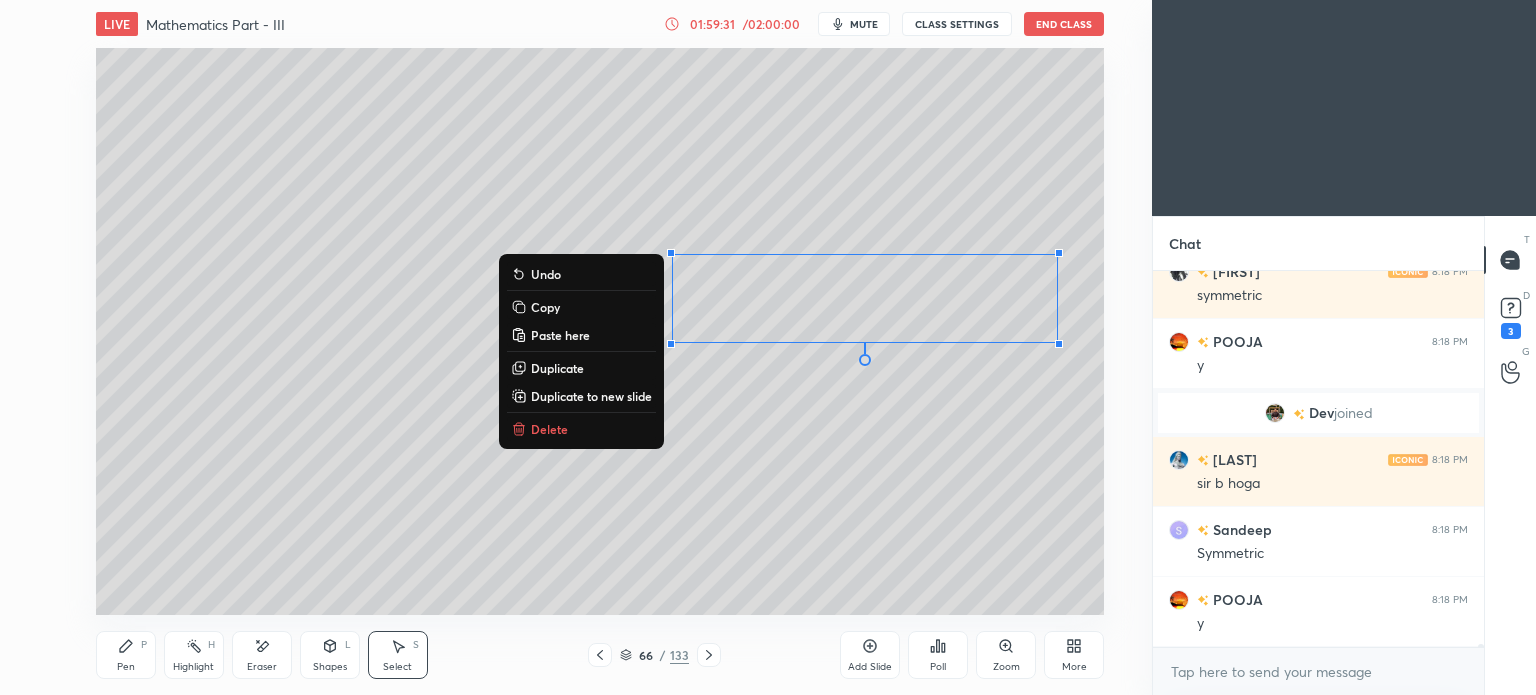 click on "Delete" at bounding box center (549, 429) 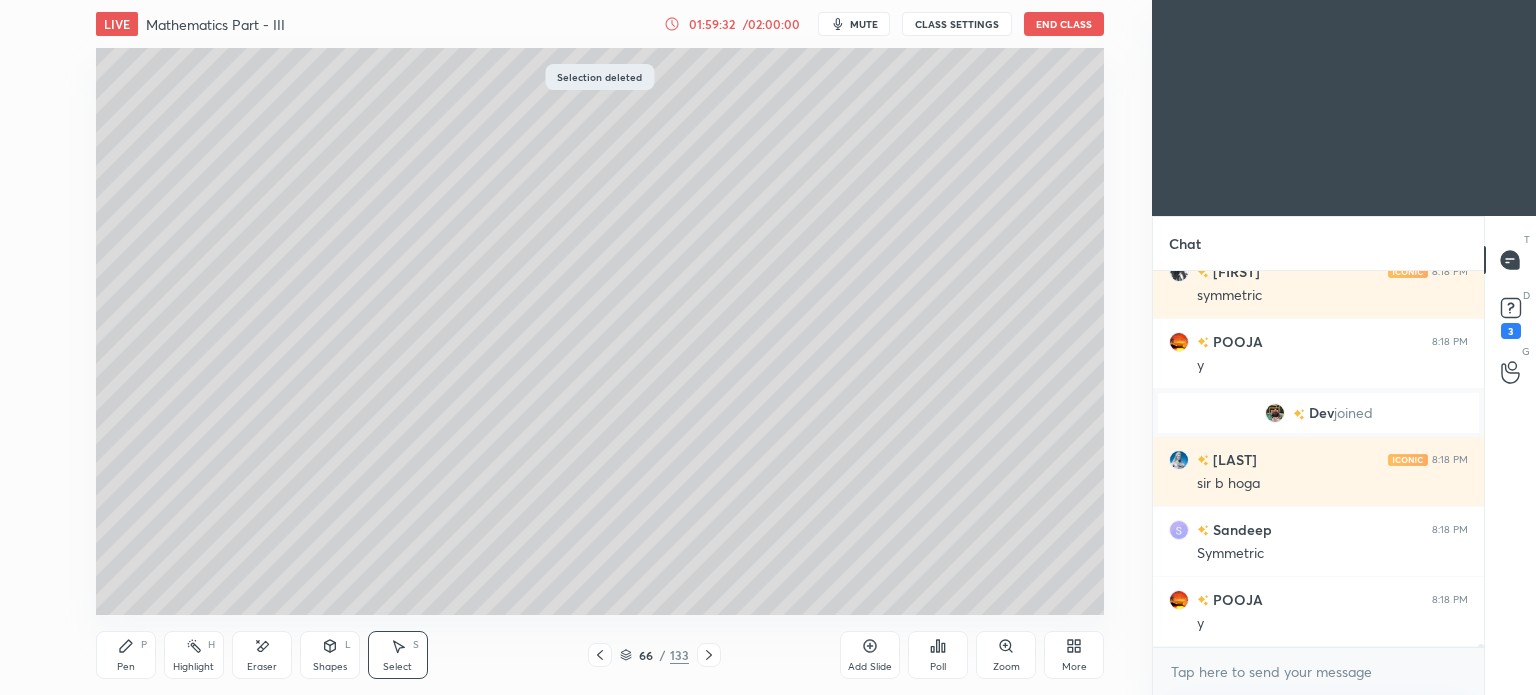click 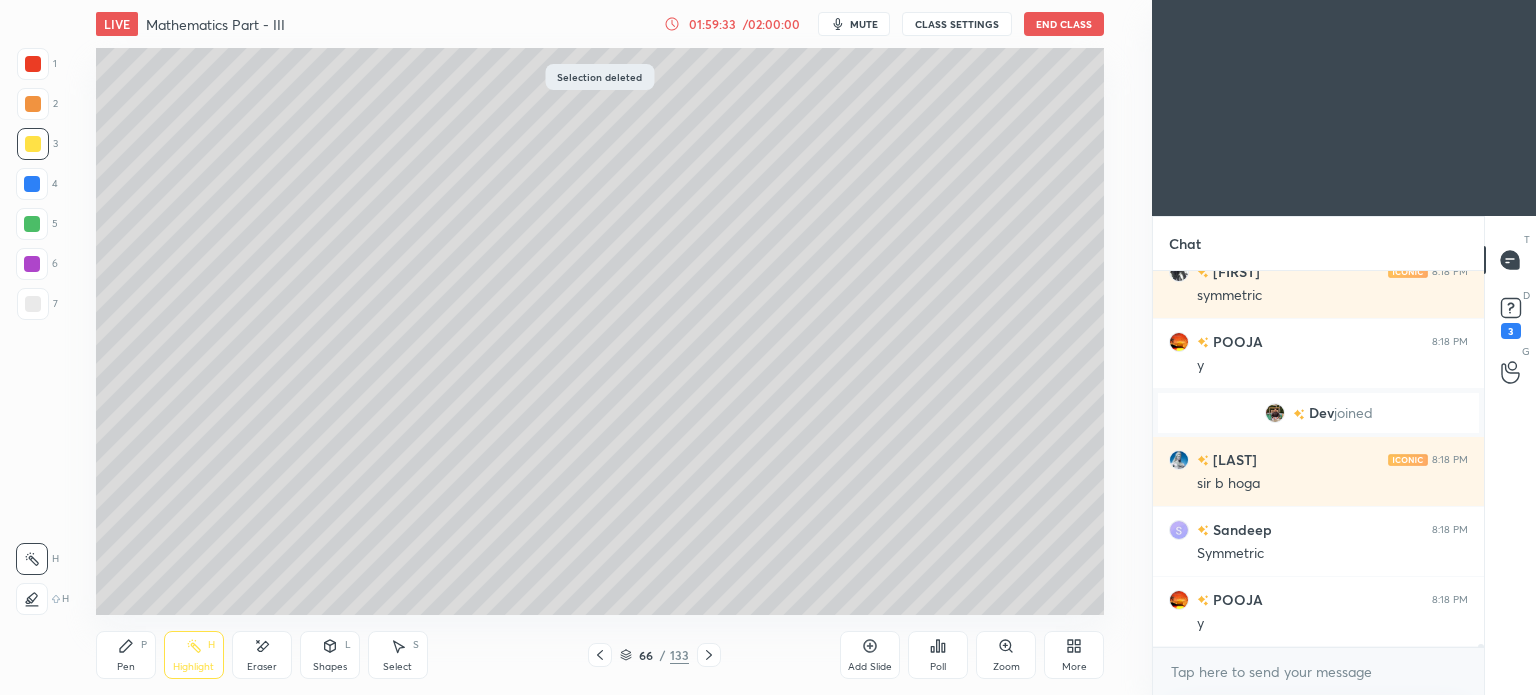 click 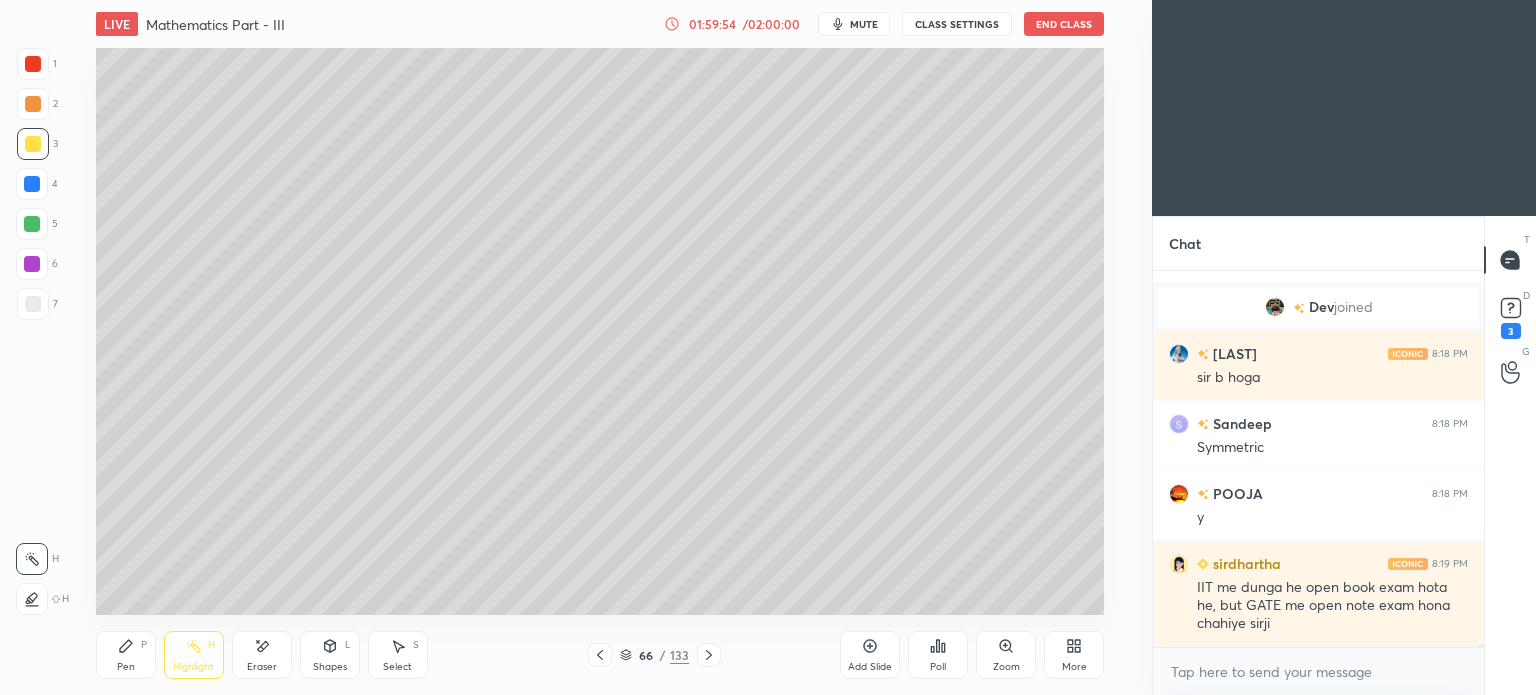 scroll, scrollTop: 46636, scrollLeft: 0, axis: vertical 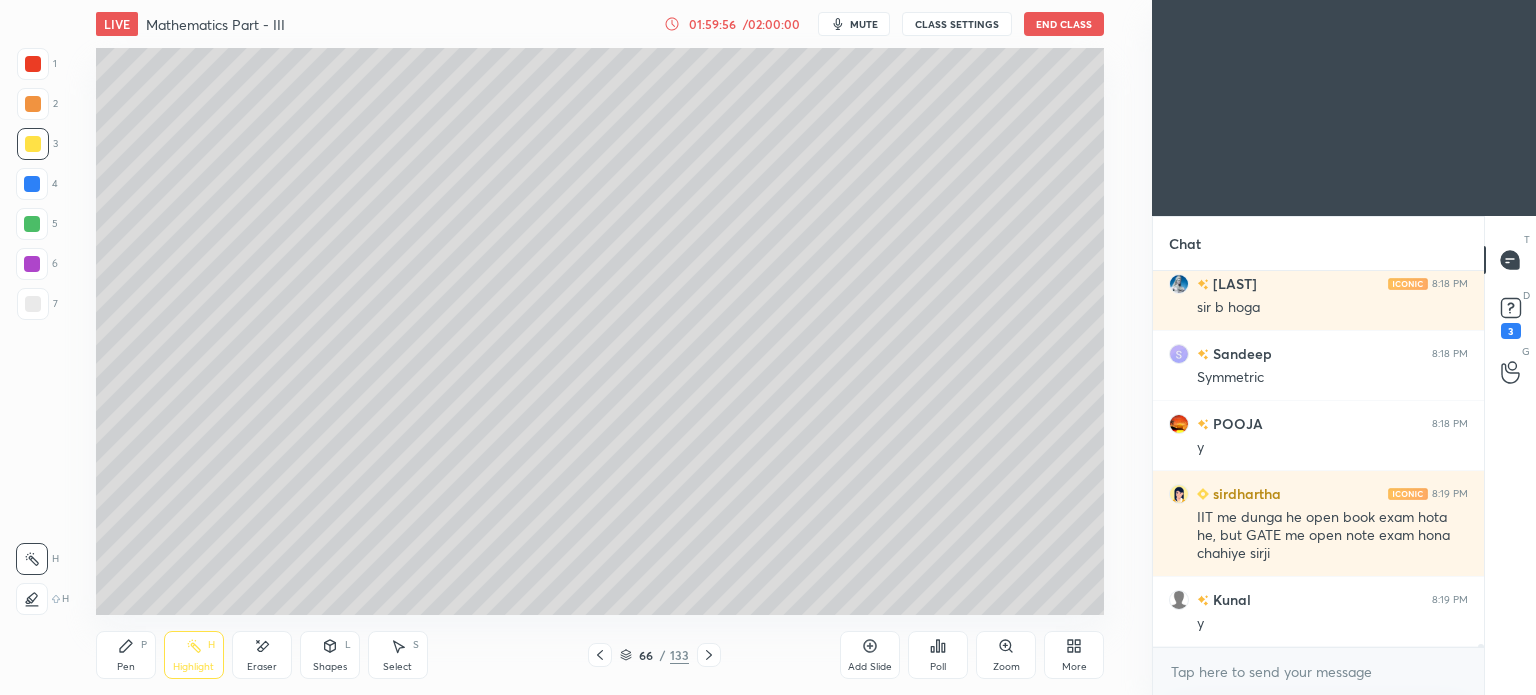 click 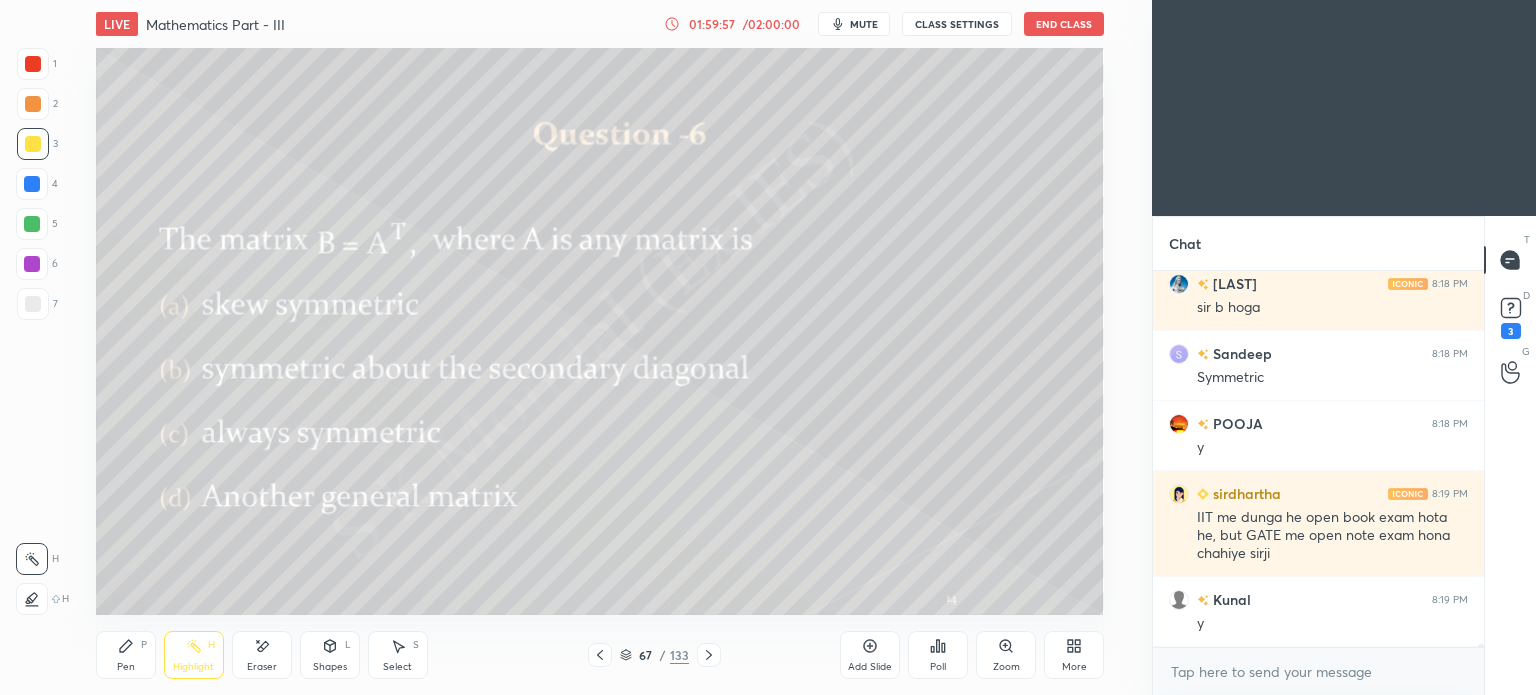 click 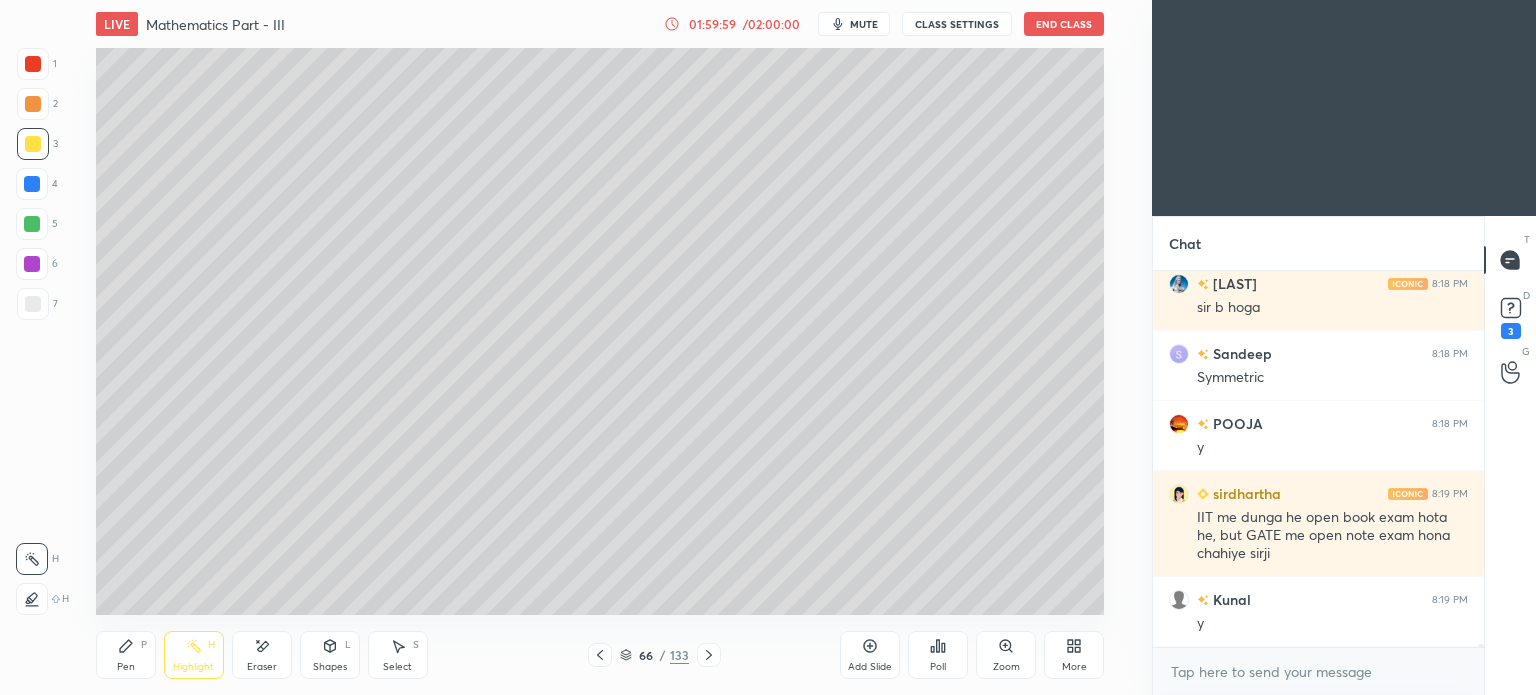 click on "Add Slide" at bounding box center [870, 655] 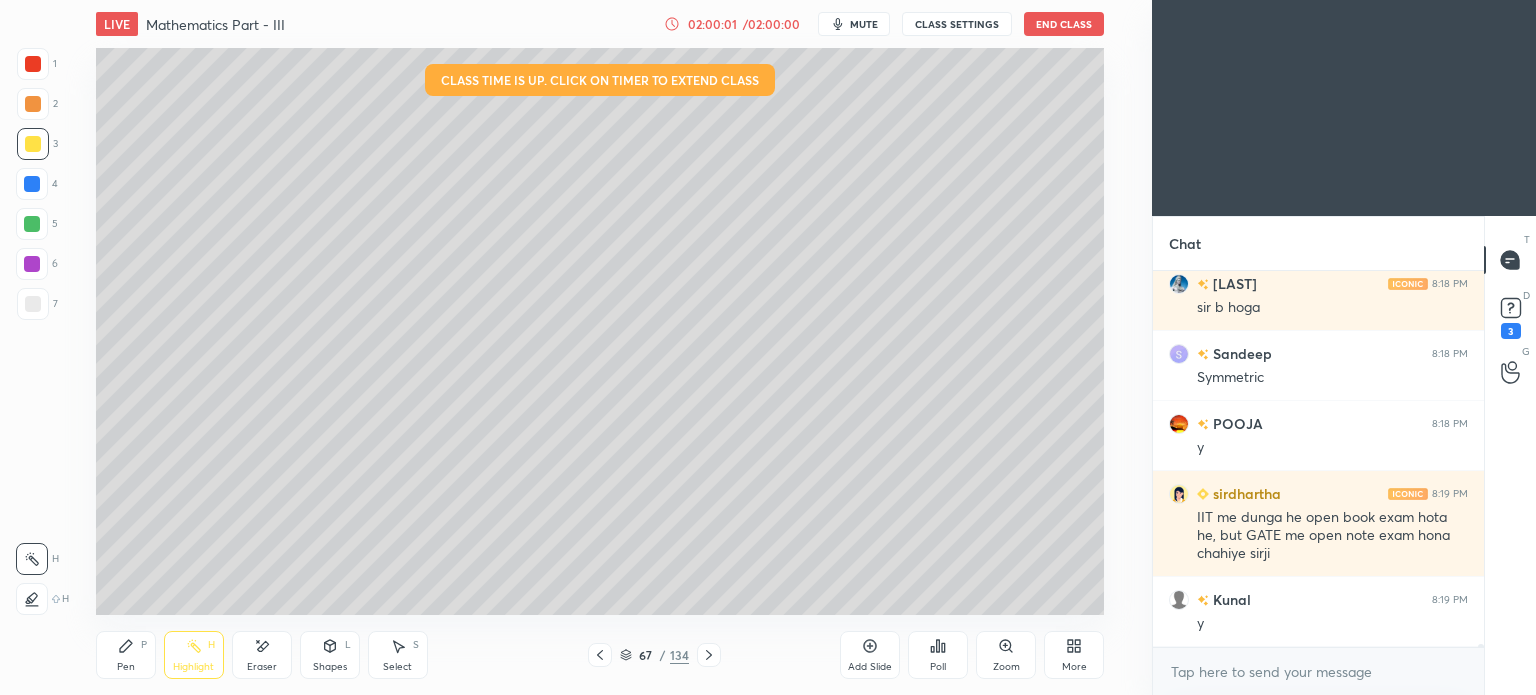 click at bounding box center [33, 304] 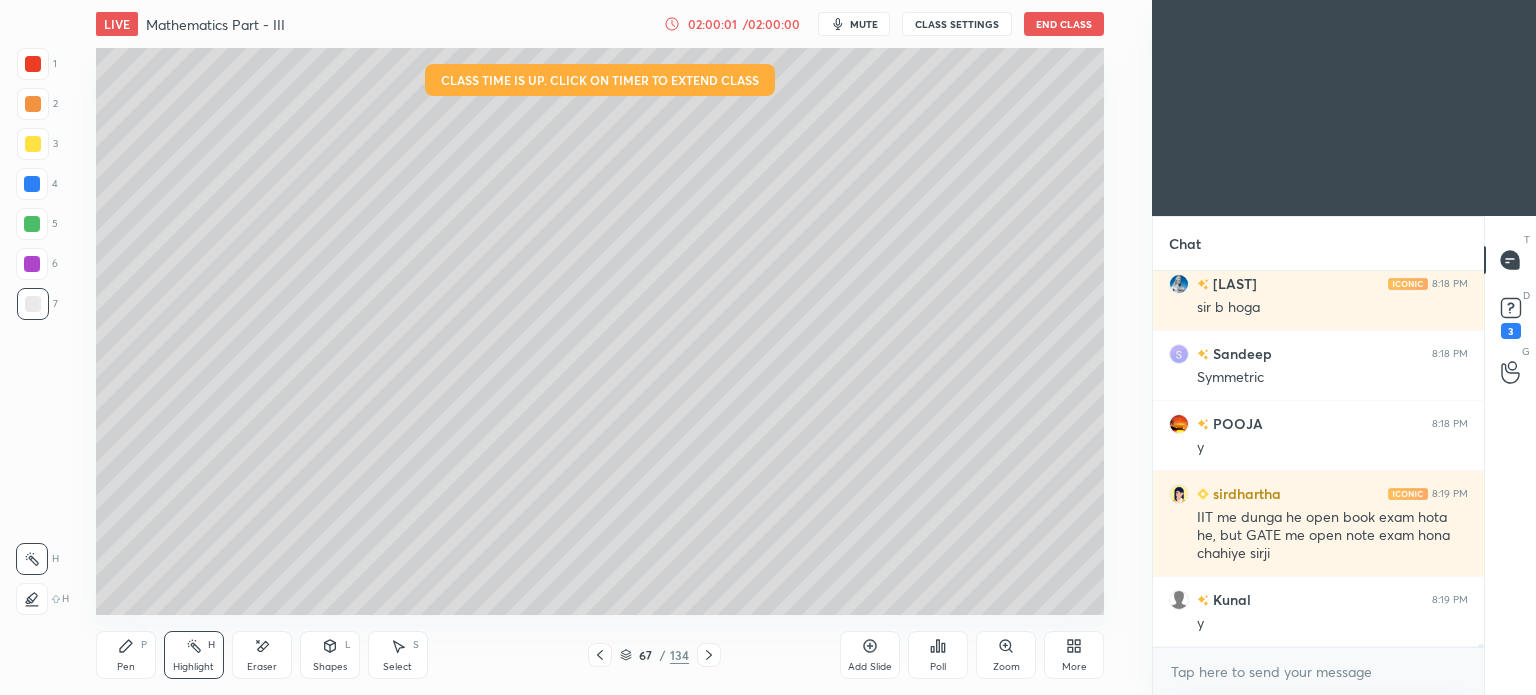 click 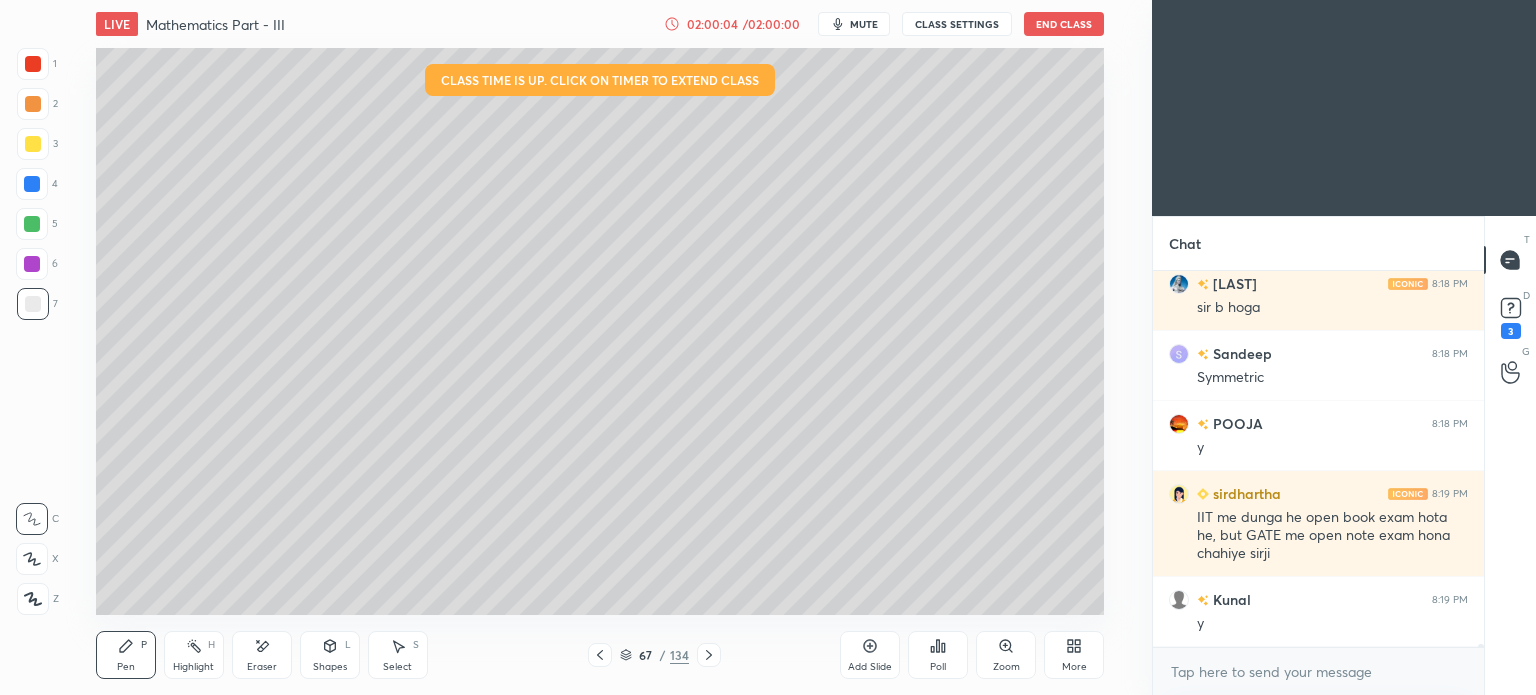 scroll, scrollTop: 46706, scrollLeft: 0, axis: vertical 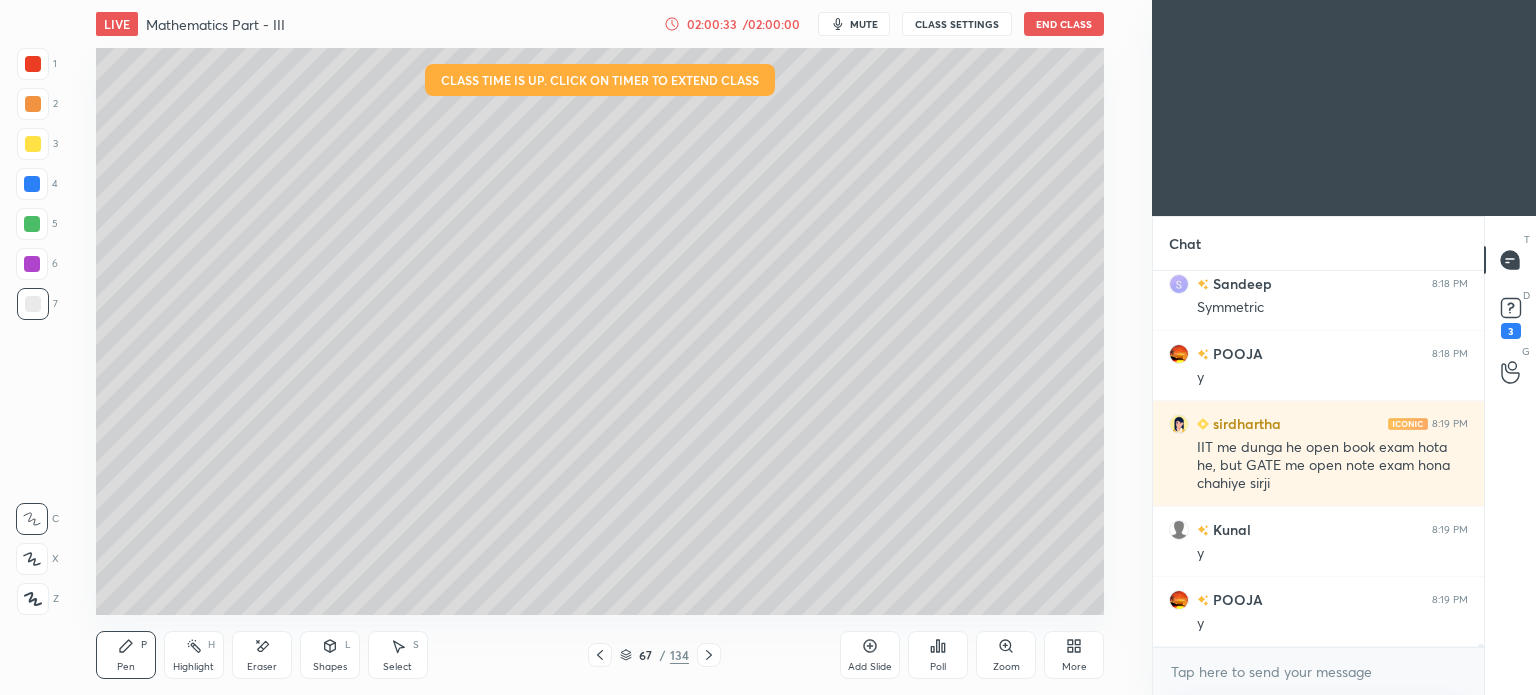 click at bounding box center [32, 224] 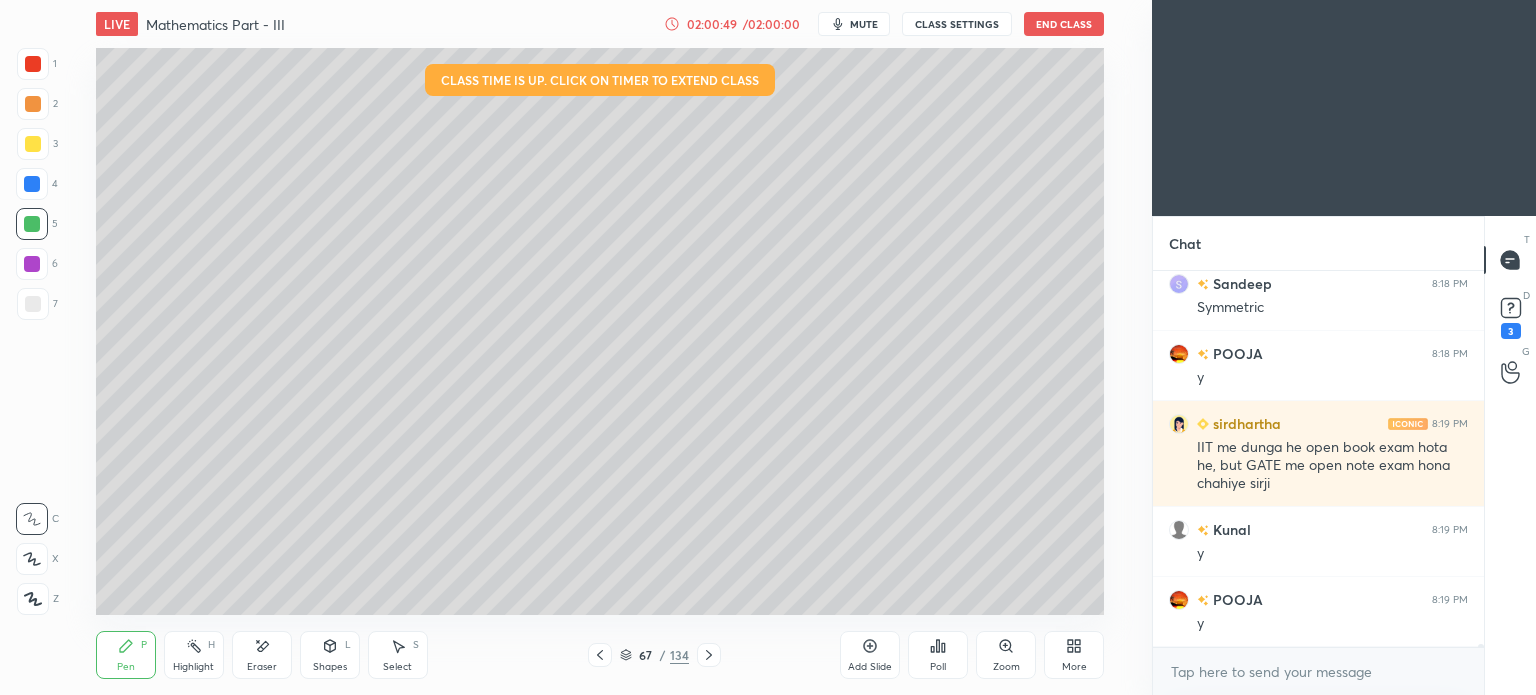 scroll, scrollTop: 46776, scrollLeft: 0, axis: vertical 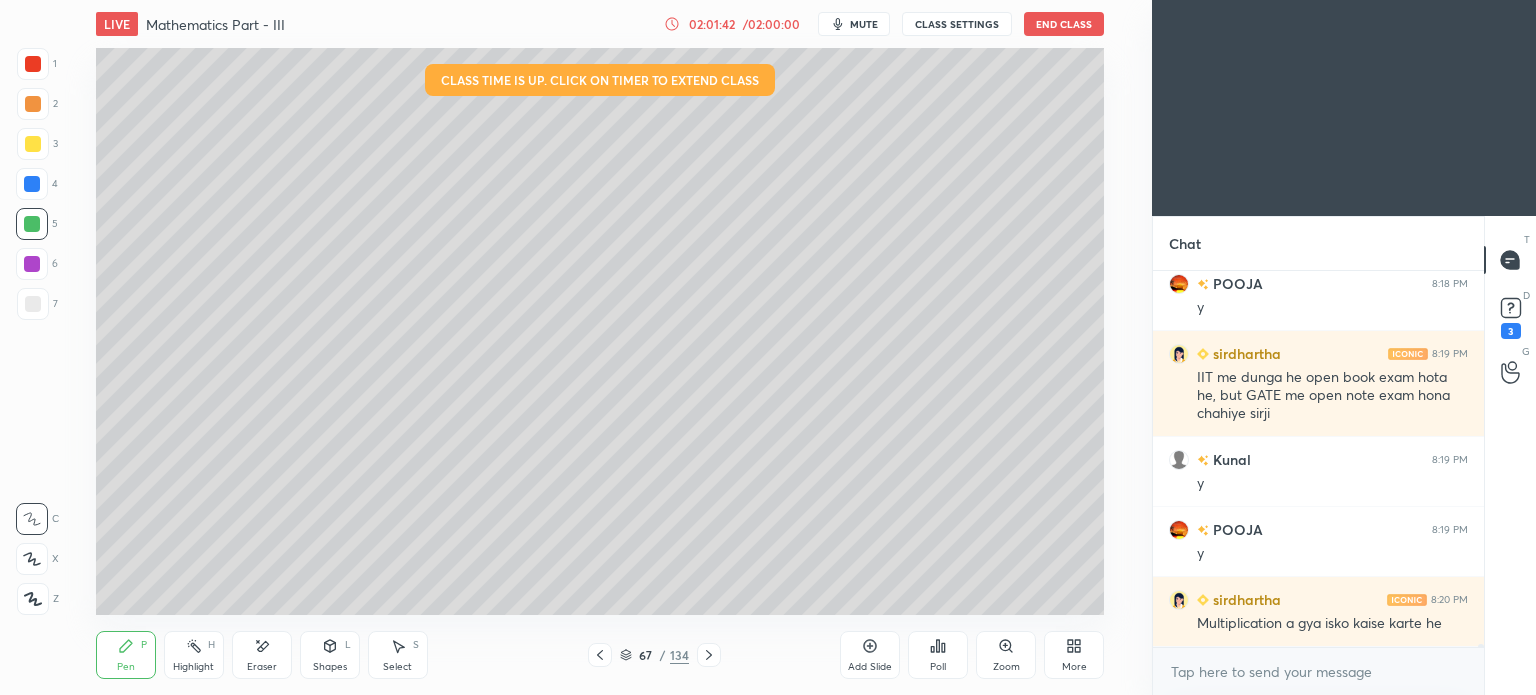 click 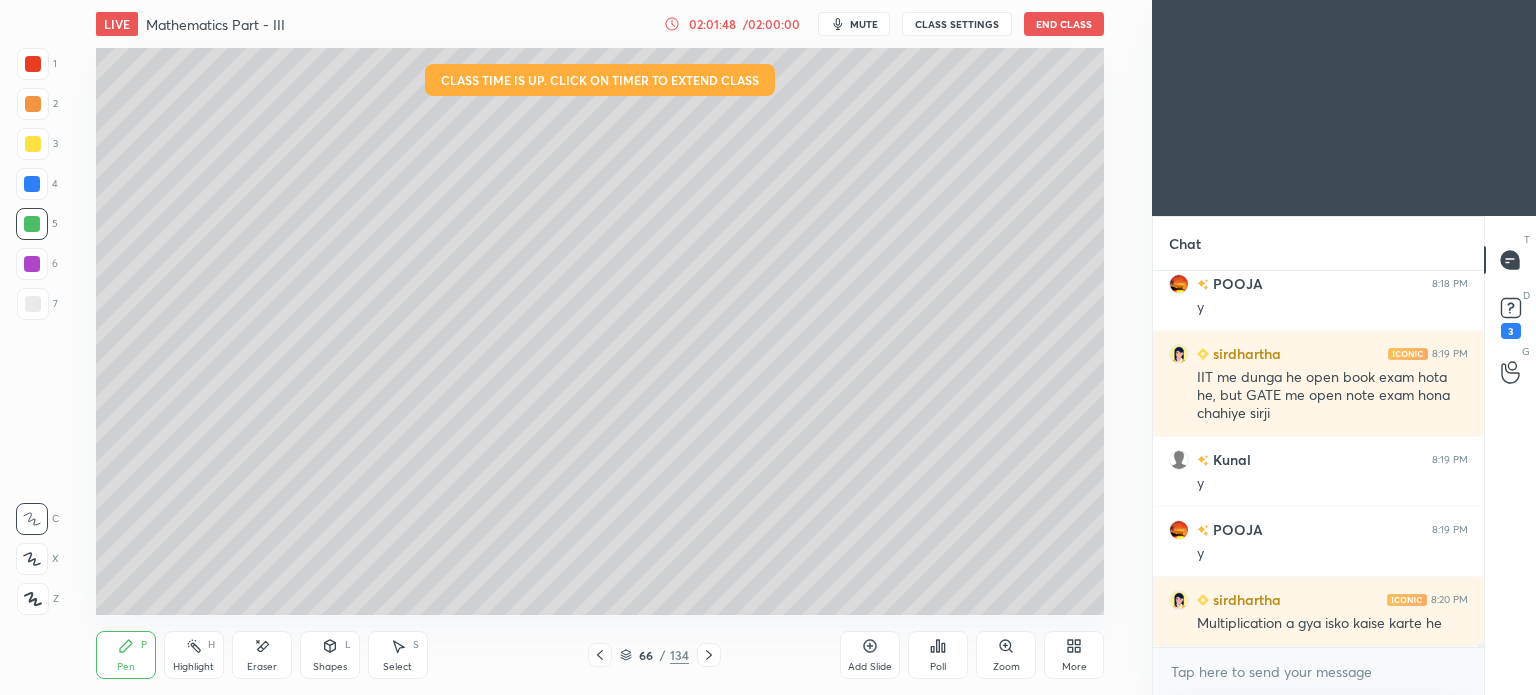 click 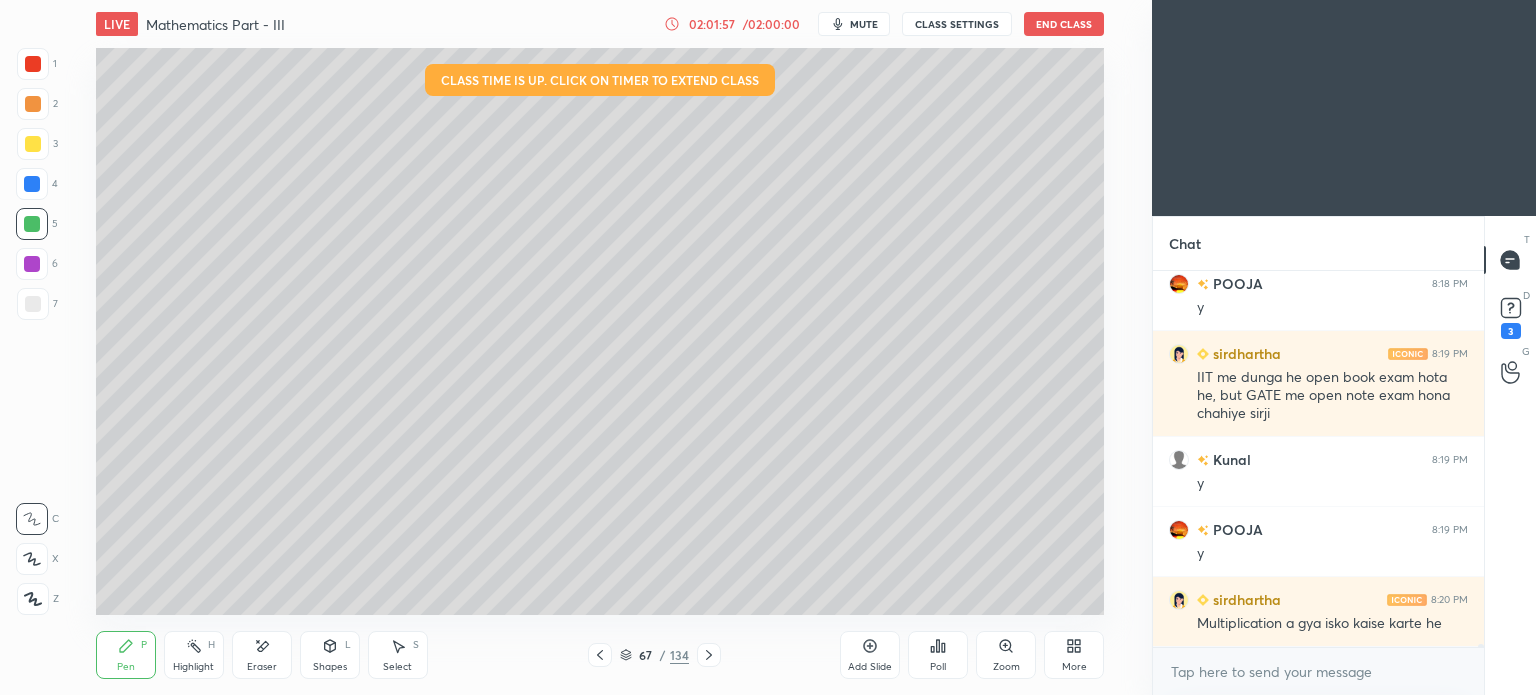 scroll, scrollTop: 46864, scrollLeft: 0, axis: vertical 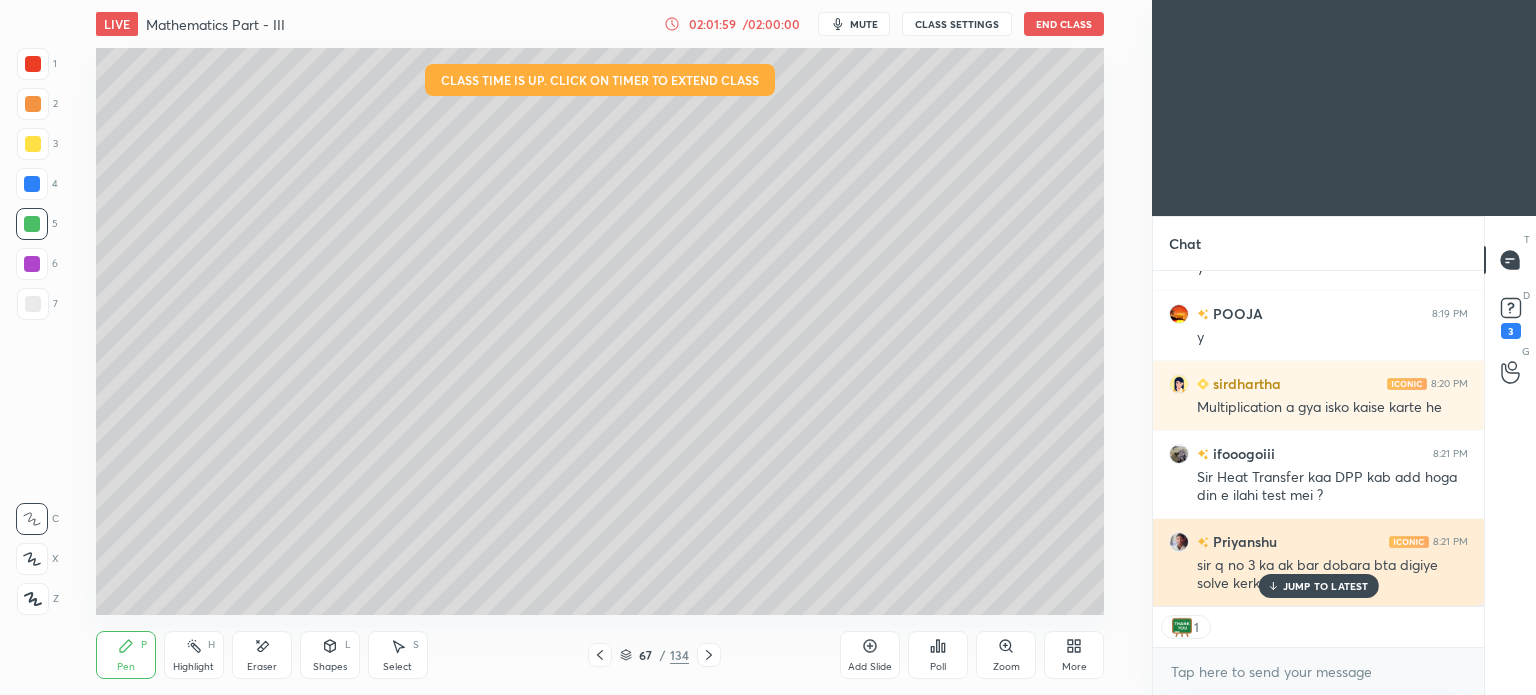 drag, startPoint x: 1303, startPoint y: 580, endPoint x: 1289, endPoint y: 579, distance: 14.035668 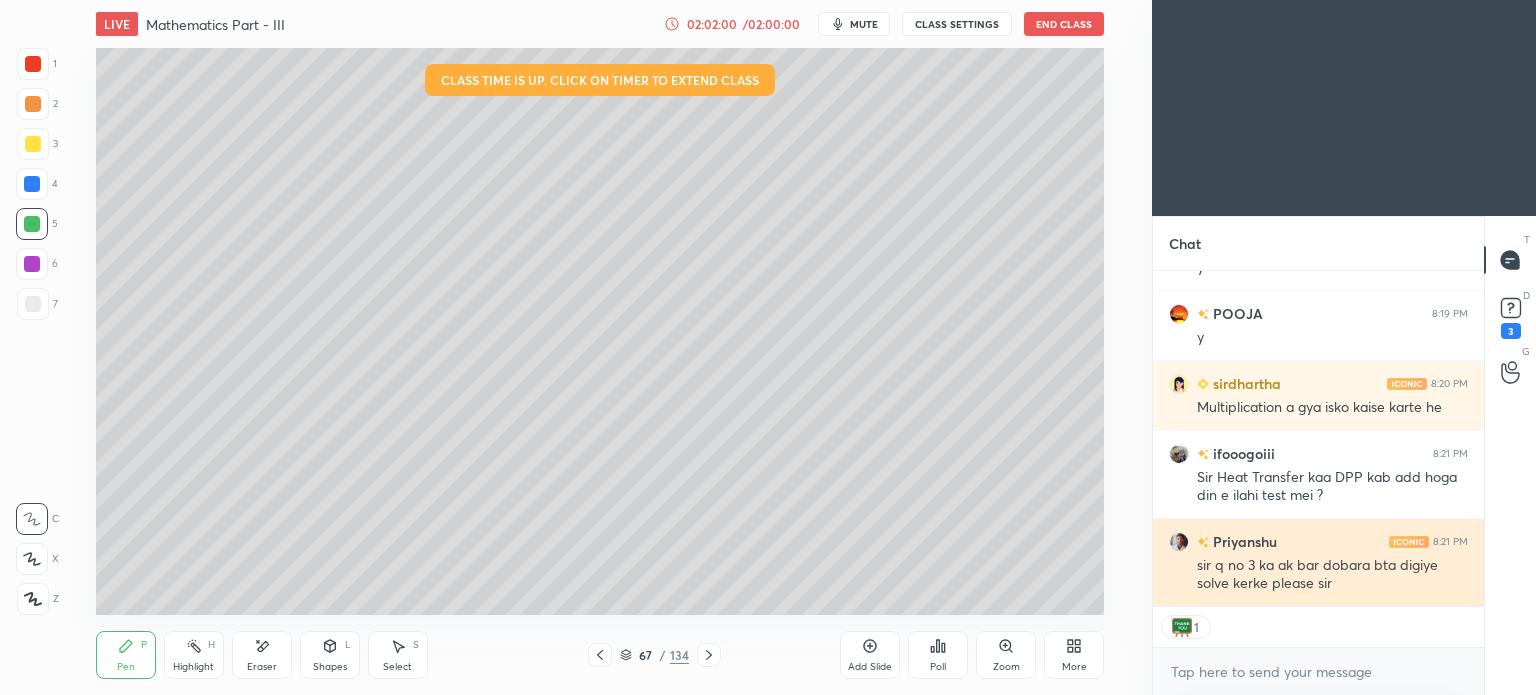scroll, scrollTop: 47063, scrollLeft: 0, axis: vertical 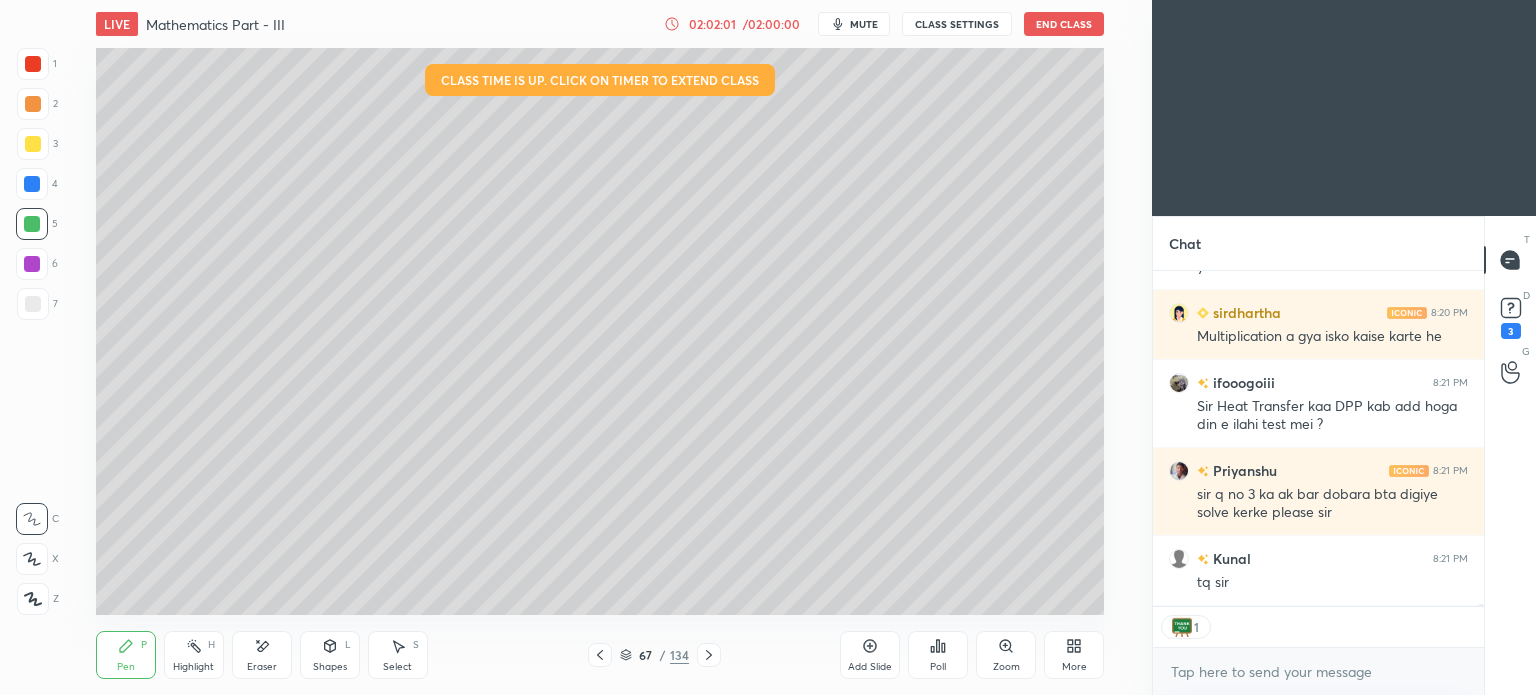 click on "End Class" at bounding box center (1064, 24) 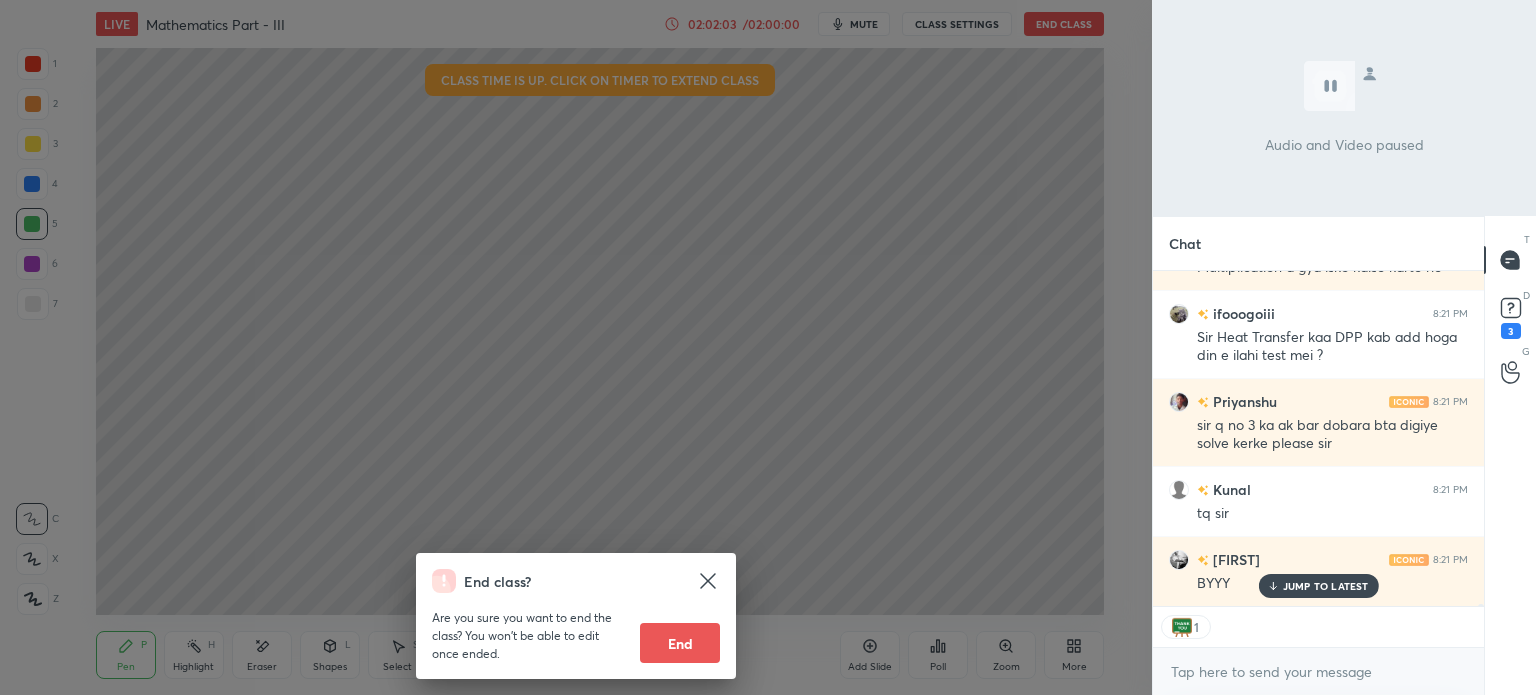 click on "End" at bounding box center [680, 643] 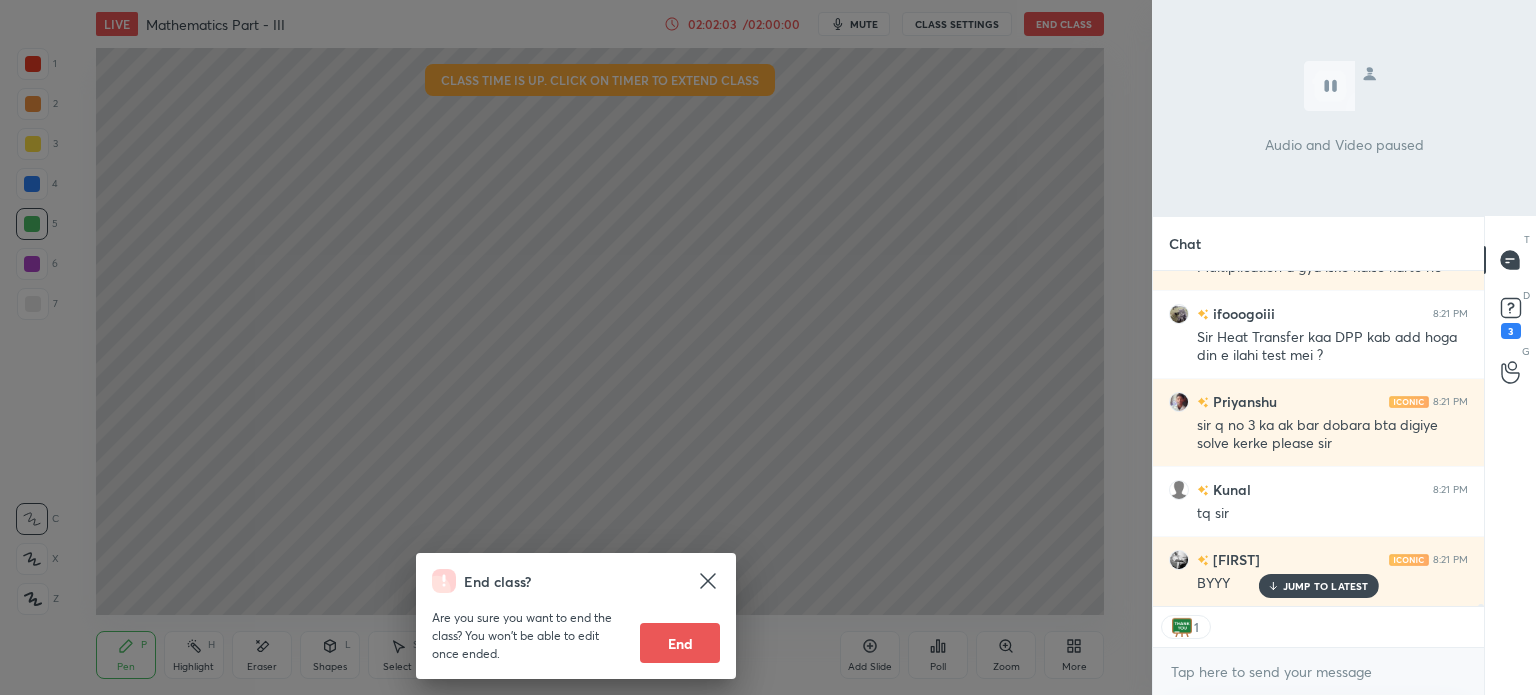 scroll, scrollTop: 46933, scrollLeft: 0, axis: vertical 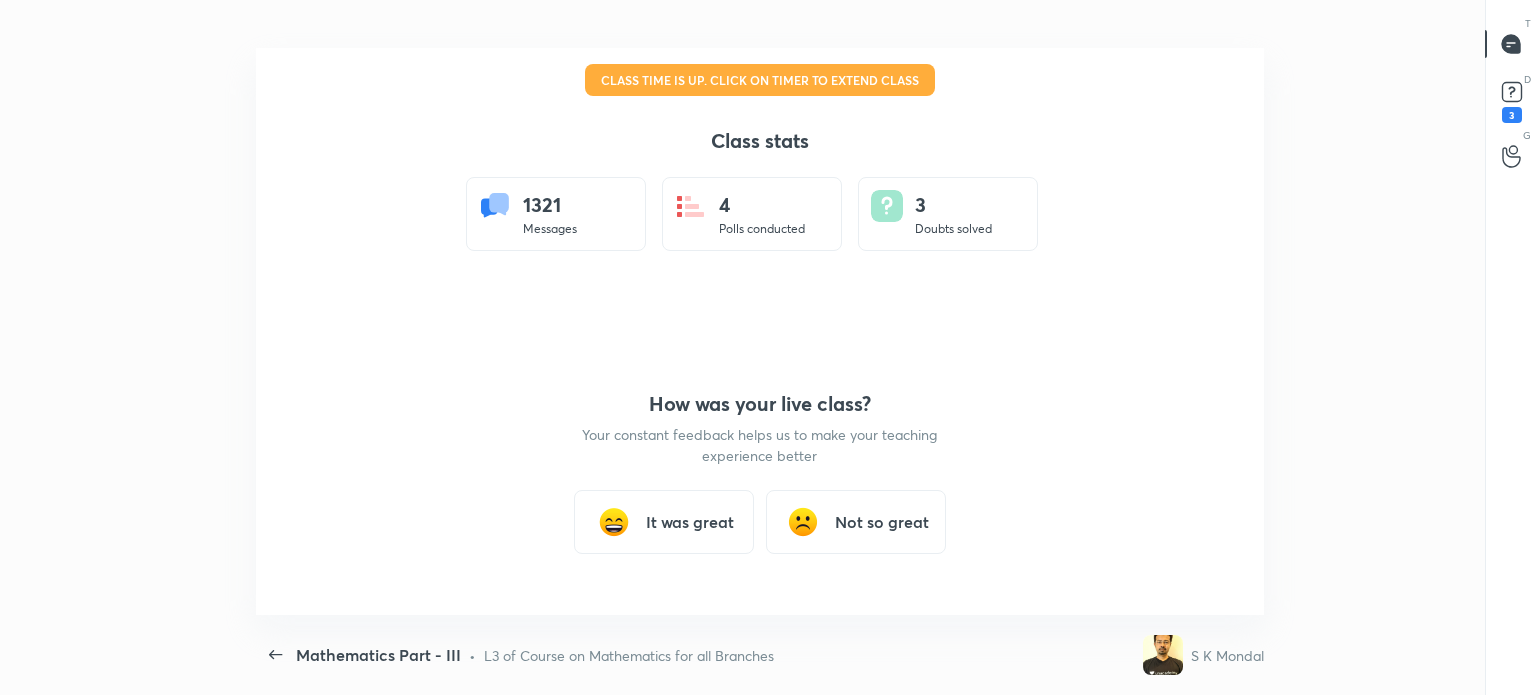 click on "It was great" at bounding box center (690, 522) 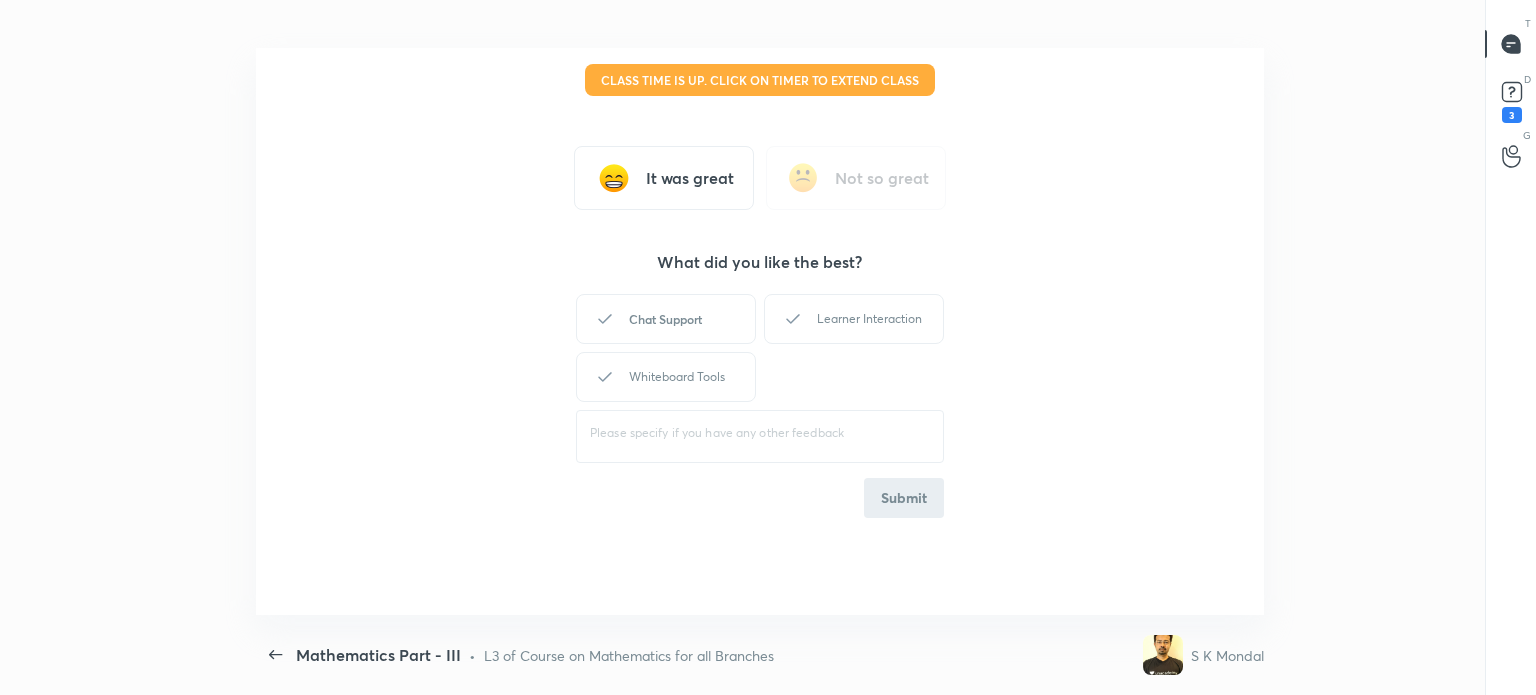 scroll, scrollTop: 5, scrollLeft: 0, axis: vertical 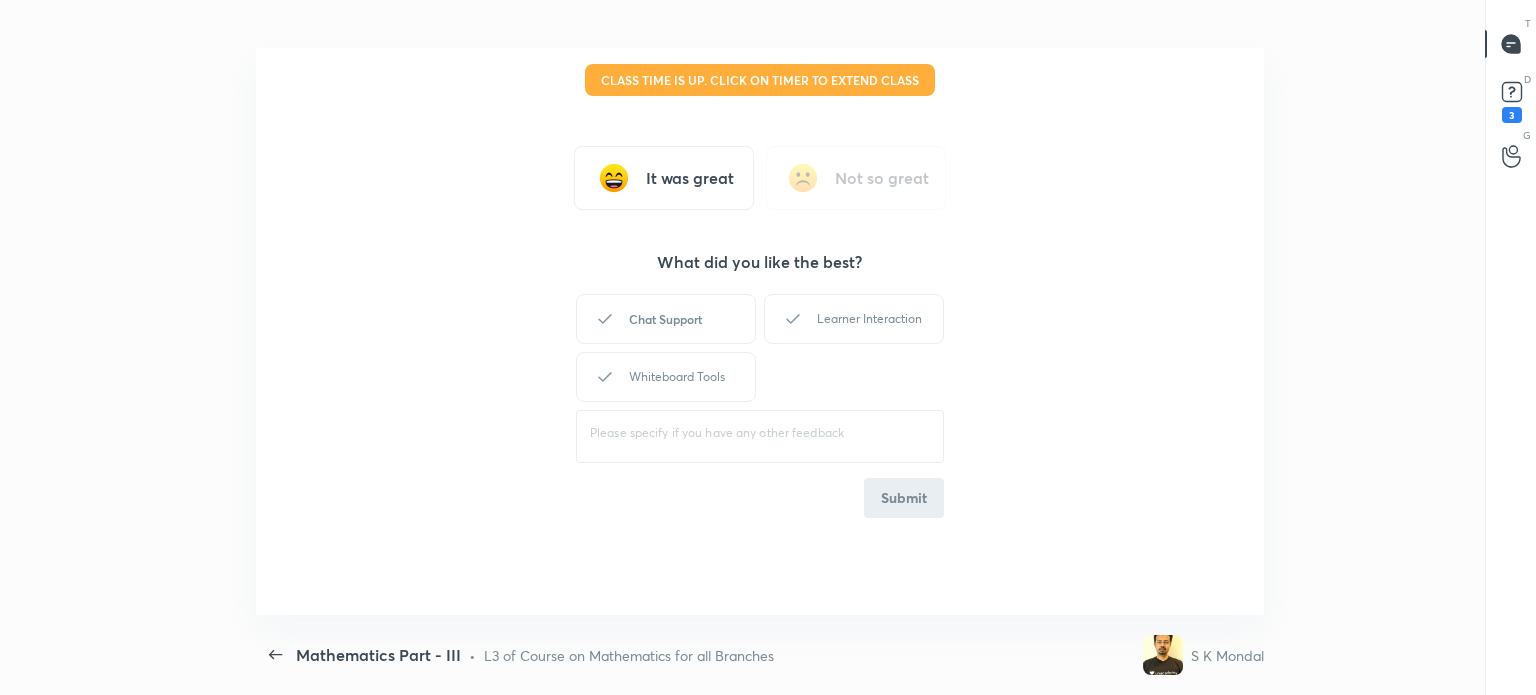 click on "Chat Support" at bounding box center [666, 319] 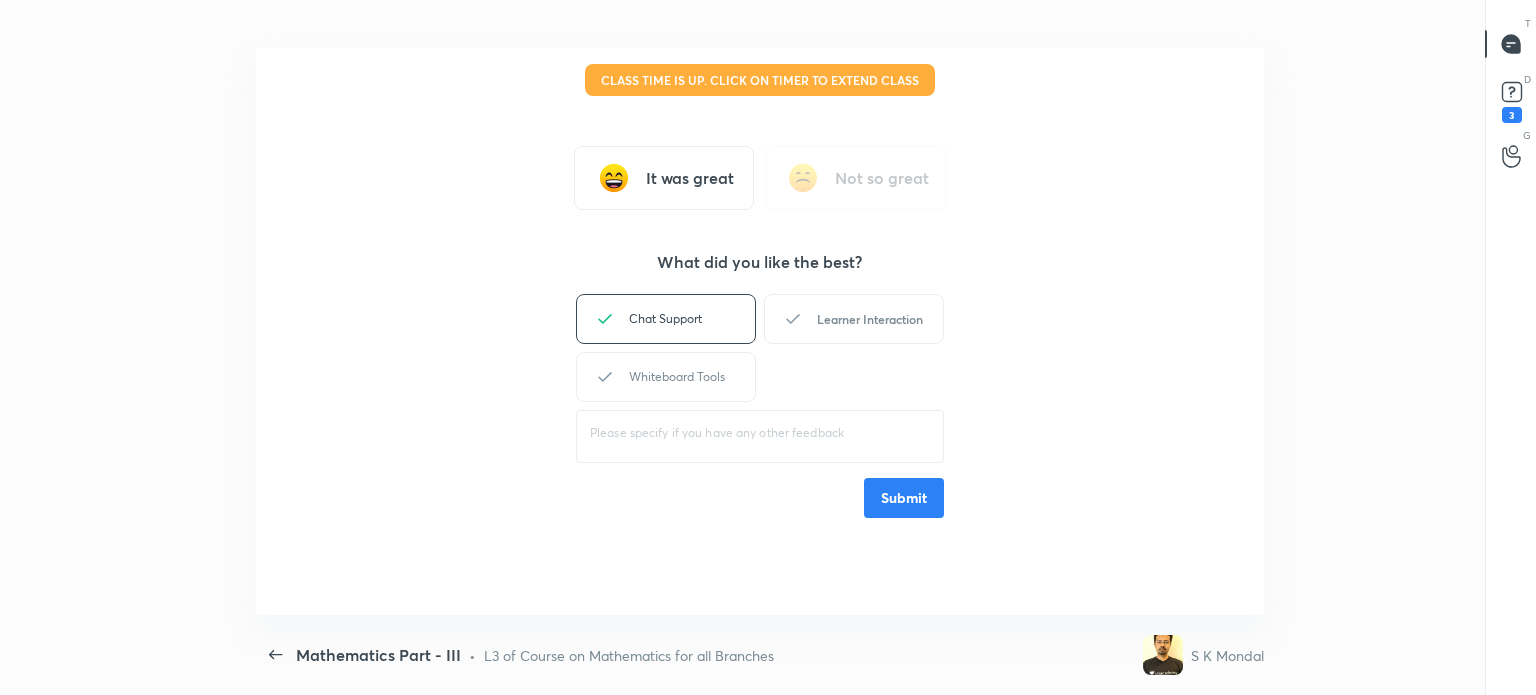 click on "Learner Interaction" at bounding box center [854, 319] 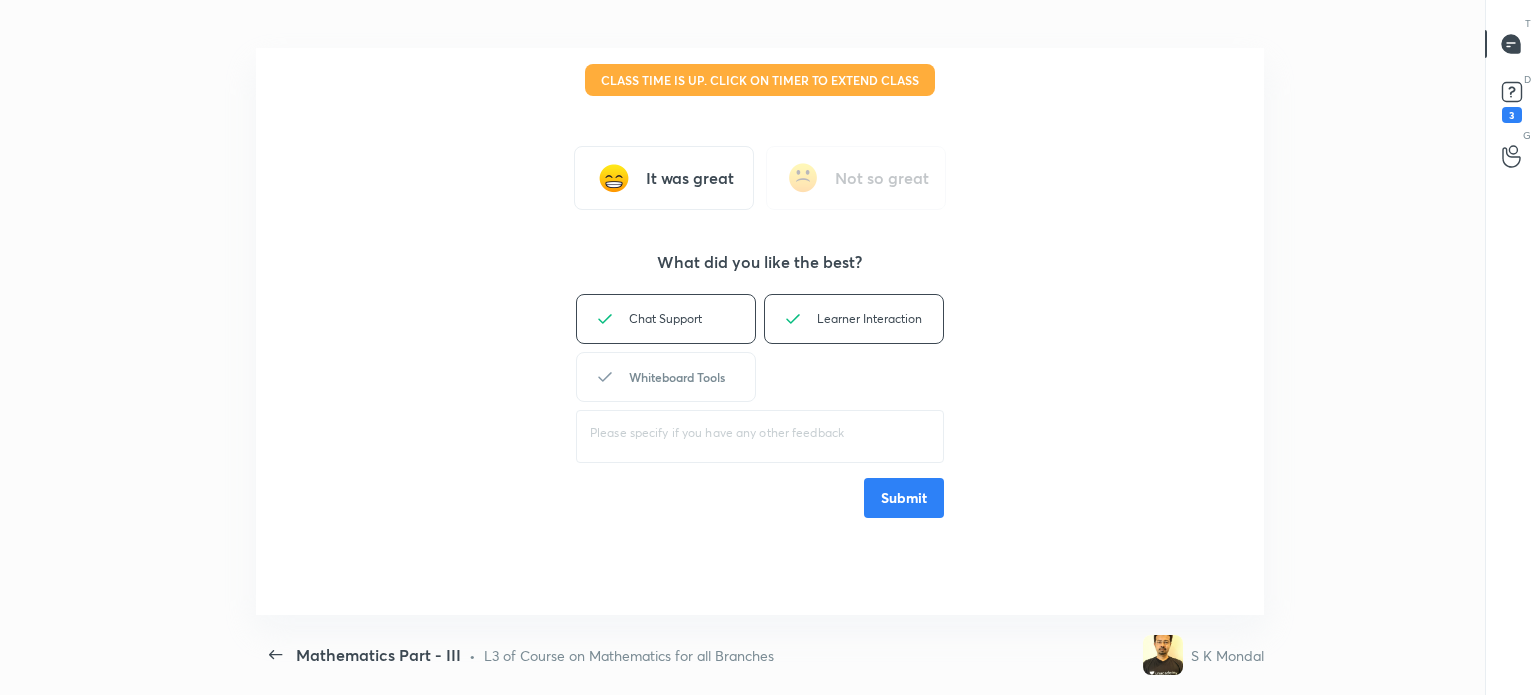 click on "Whiteboard Tools" at bounding box center (666, 377) 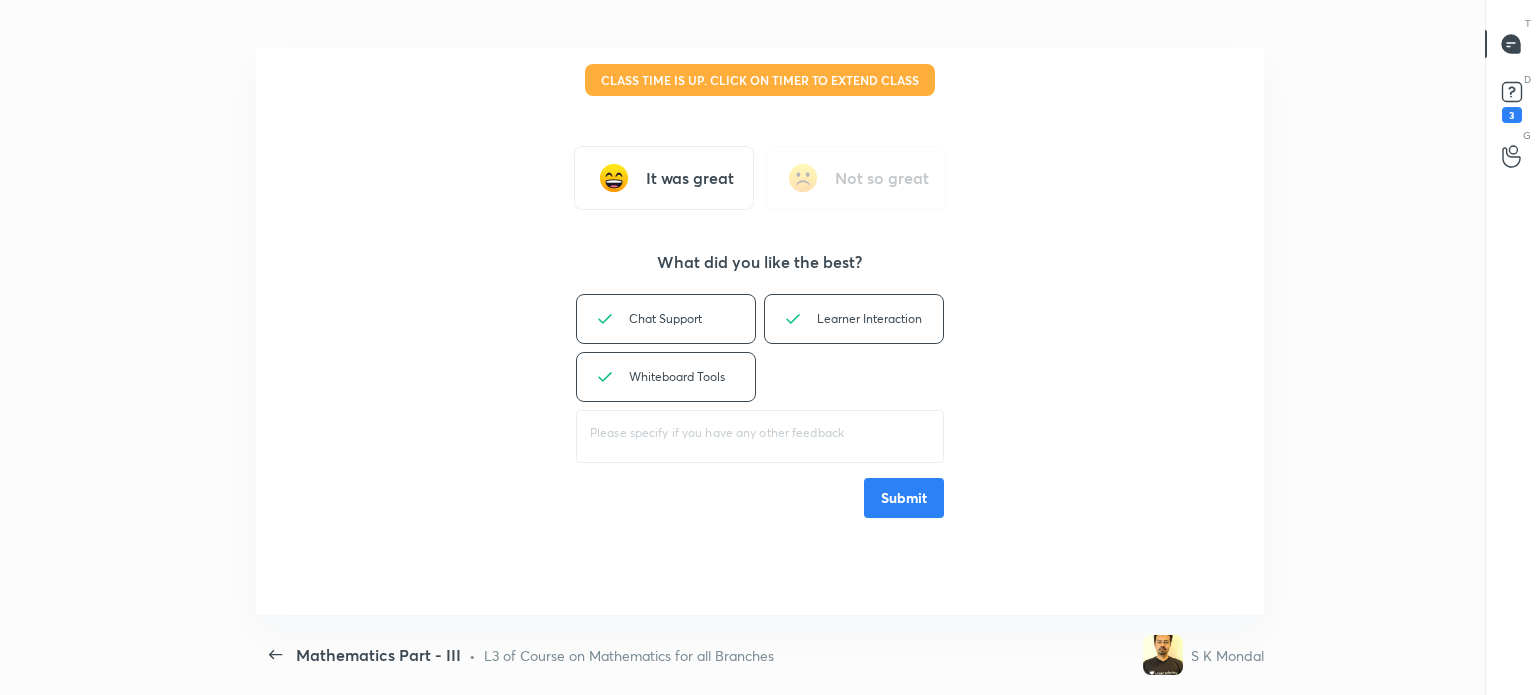 drag, startPoint x: 909, startPoint y: 502, endPoint x: 1288, endPoint y: 177, distance: 499.26547 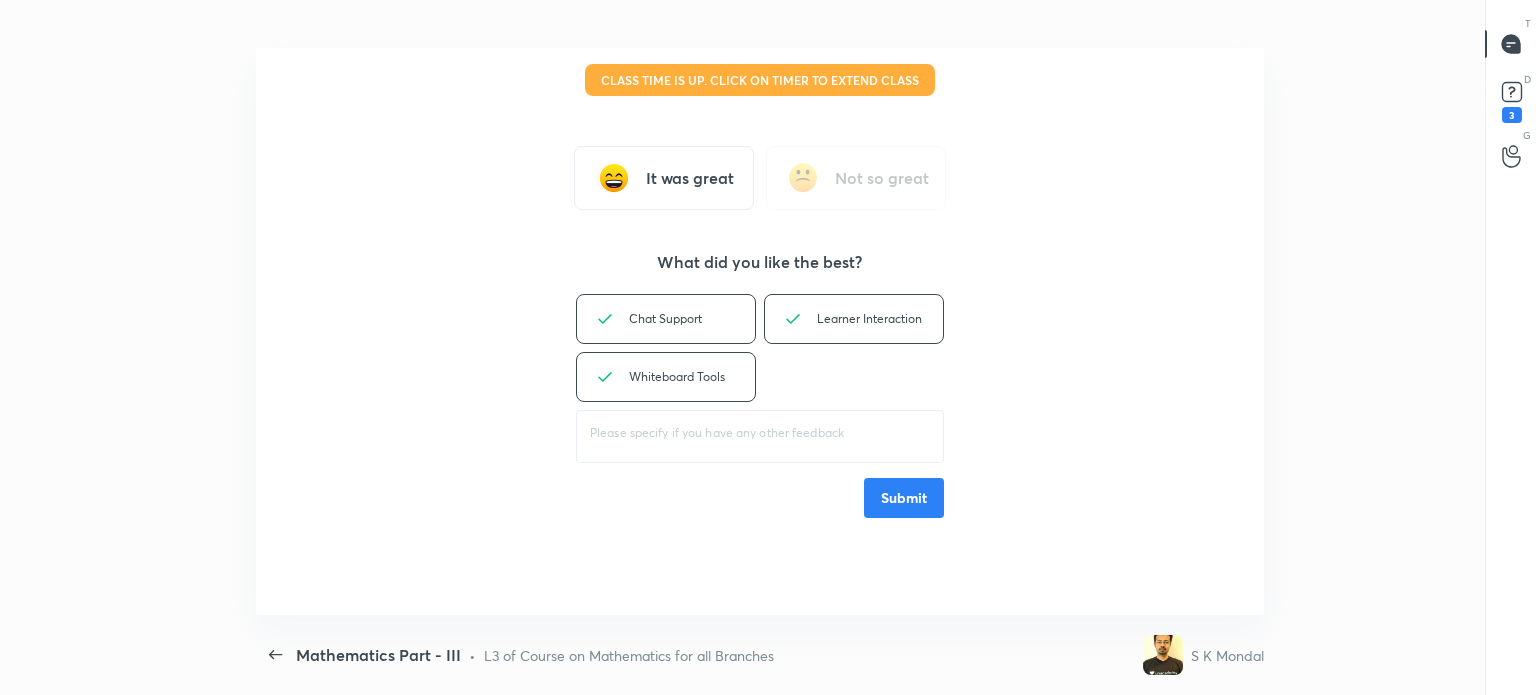 click on "Submit" at bounding box center (904, 498) 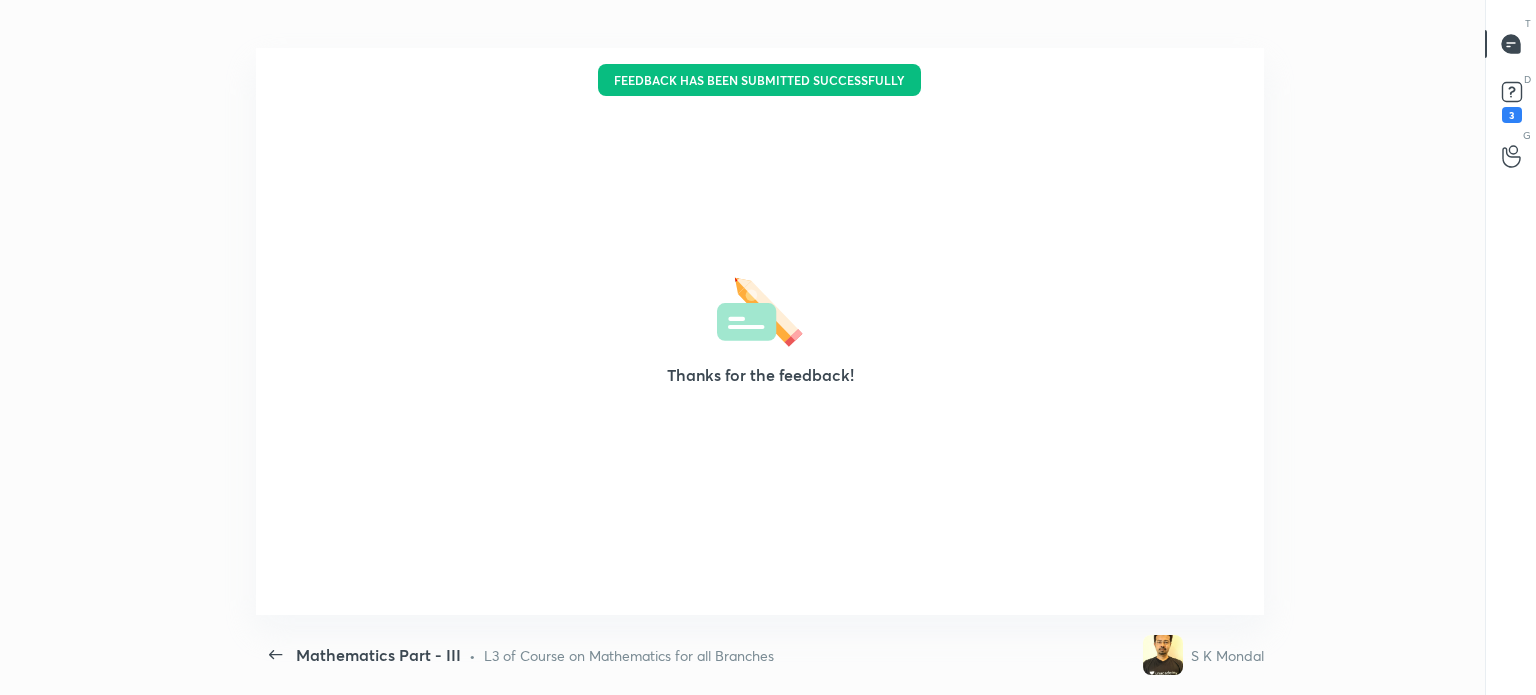 type on "x" 